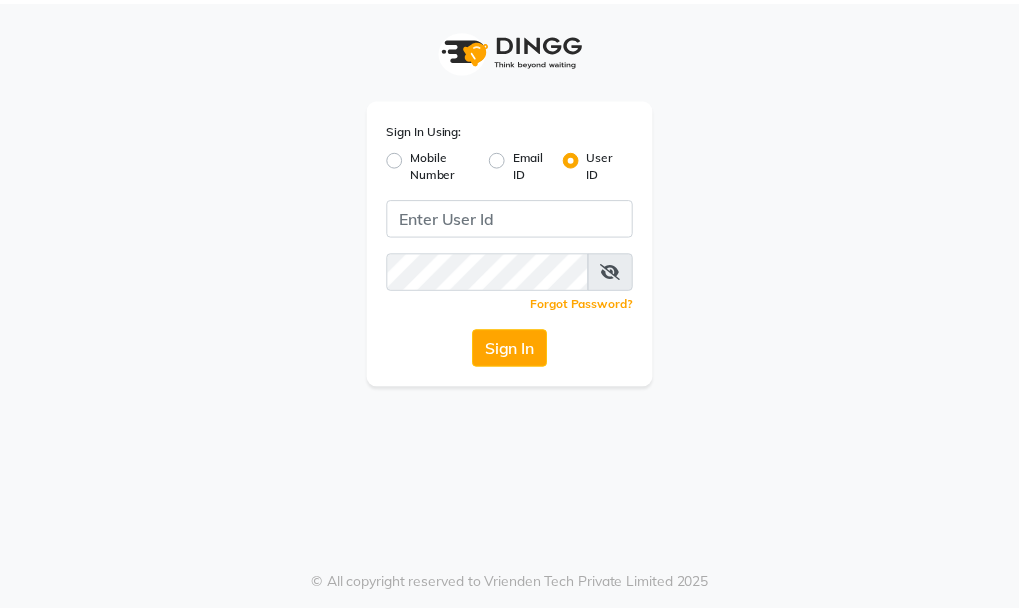 scroll, scrollTop: 0, scrollLeft: 0, axis: both 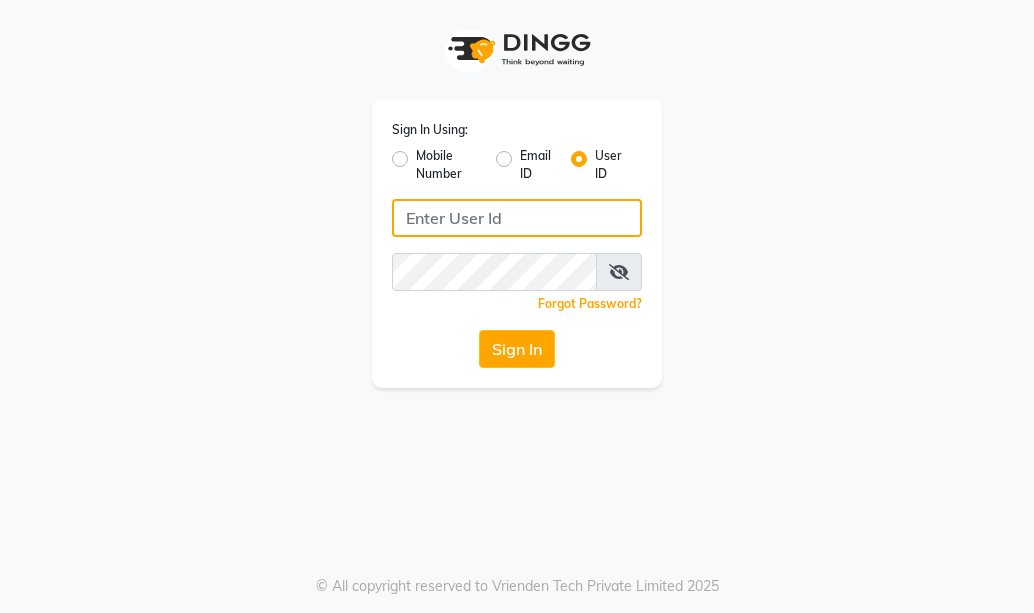 click 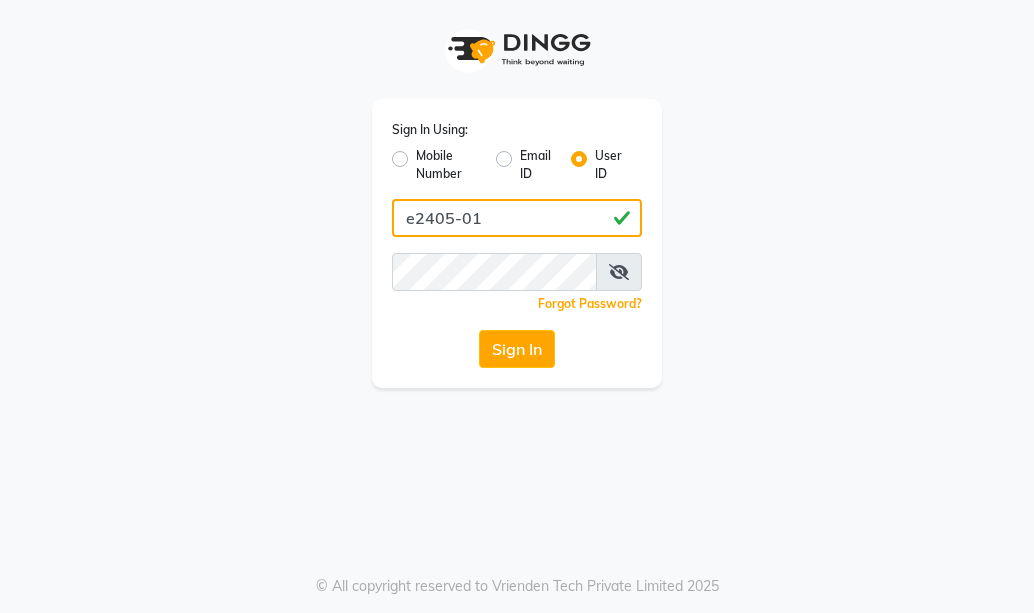 type on "e2405-01" 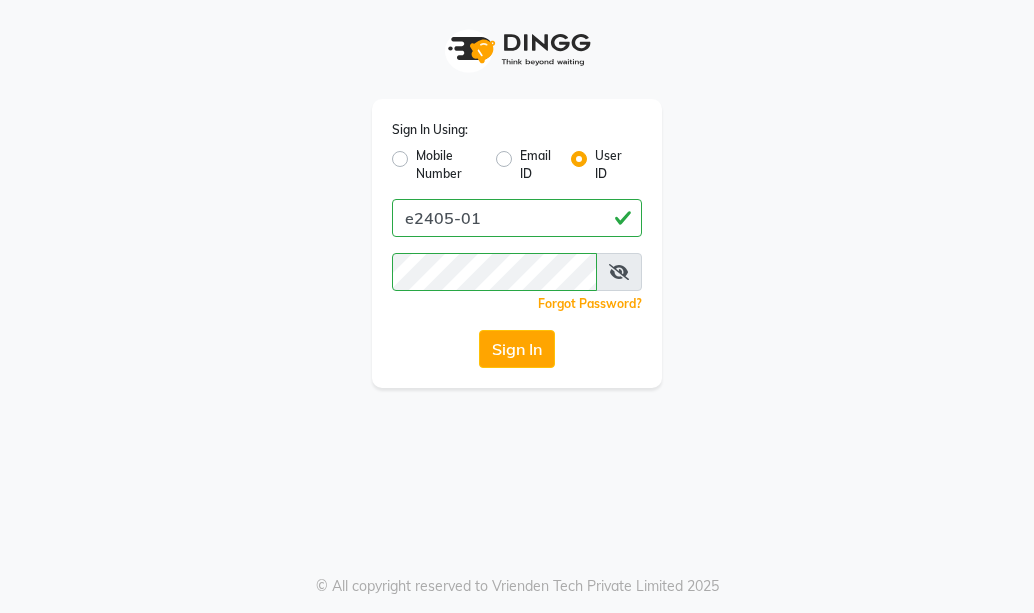 click at bounding box center (619, 272) 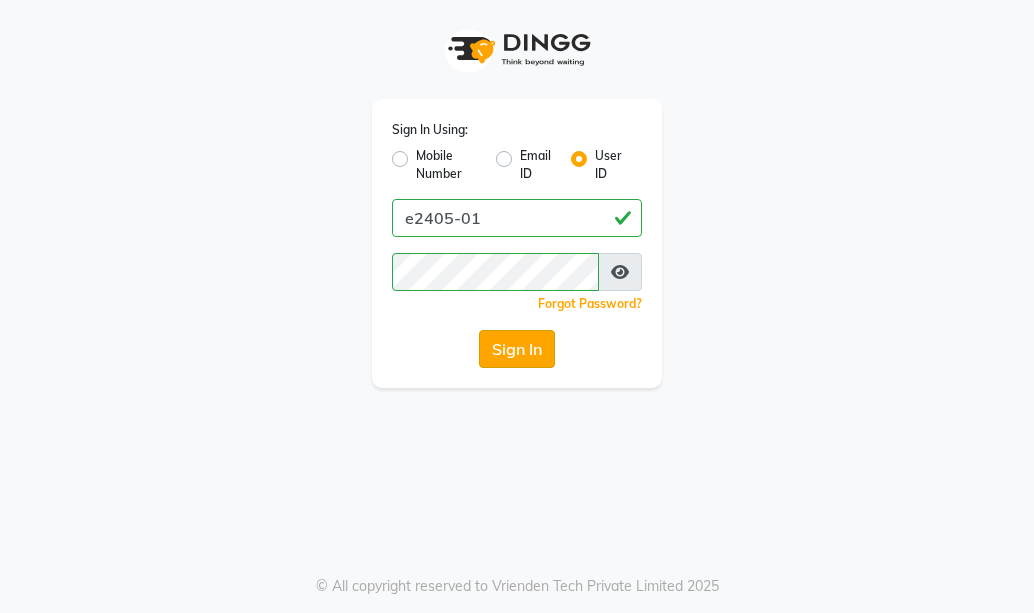 click on "Sign In" 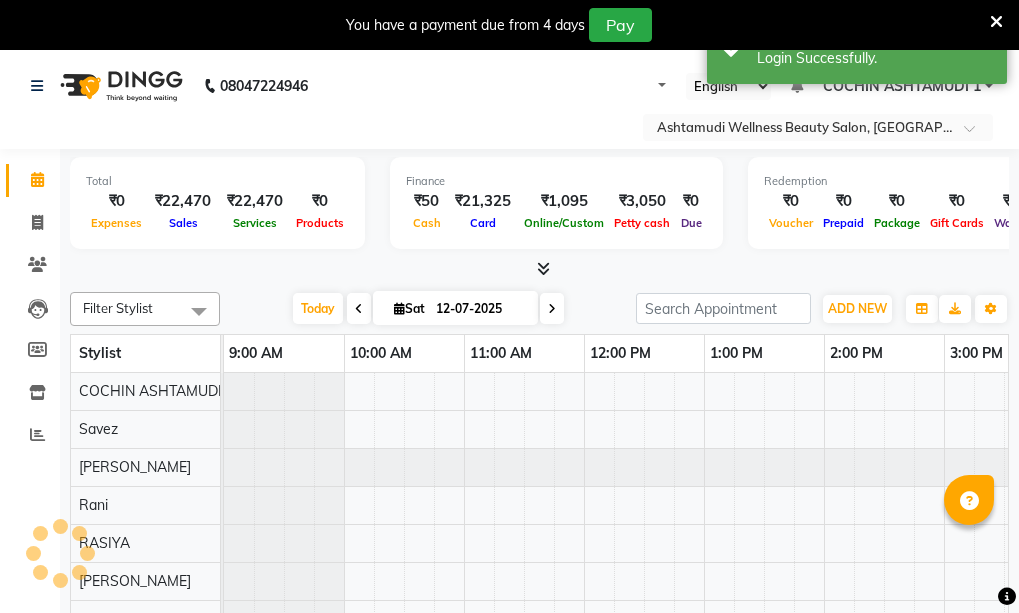 select on "en" 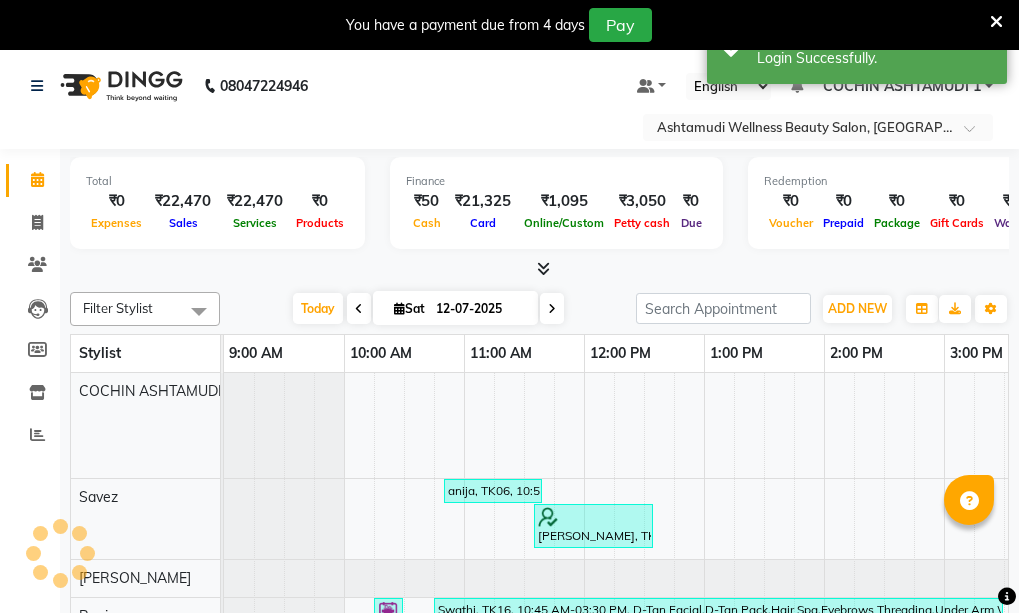 scroll, scrollTop: 0, scrollLeft: 656, axis: horizontal 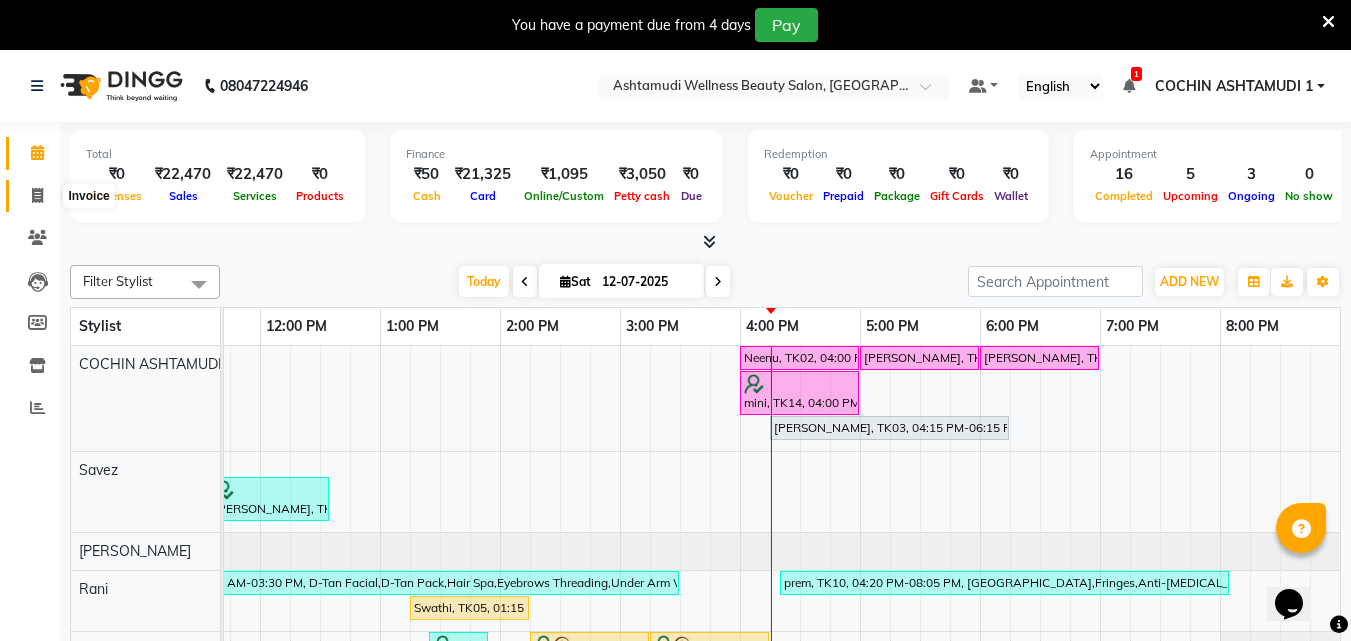 click 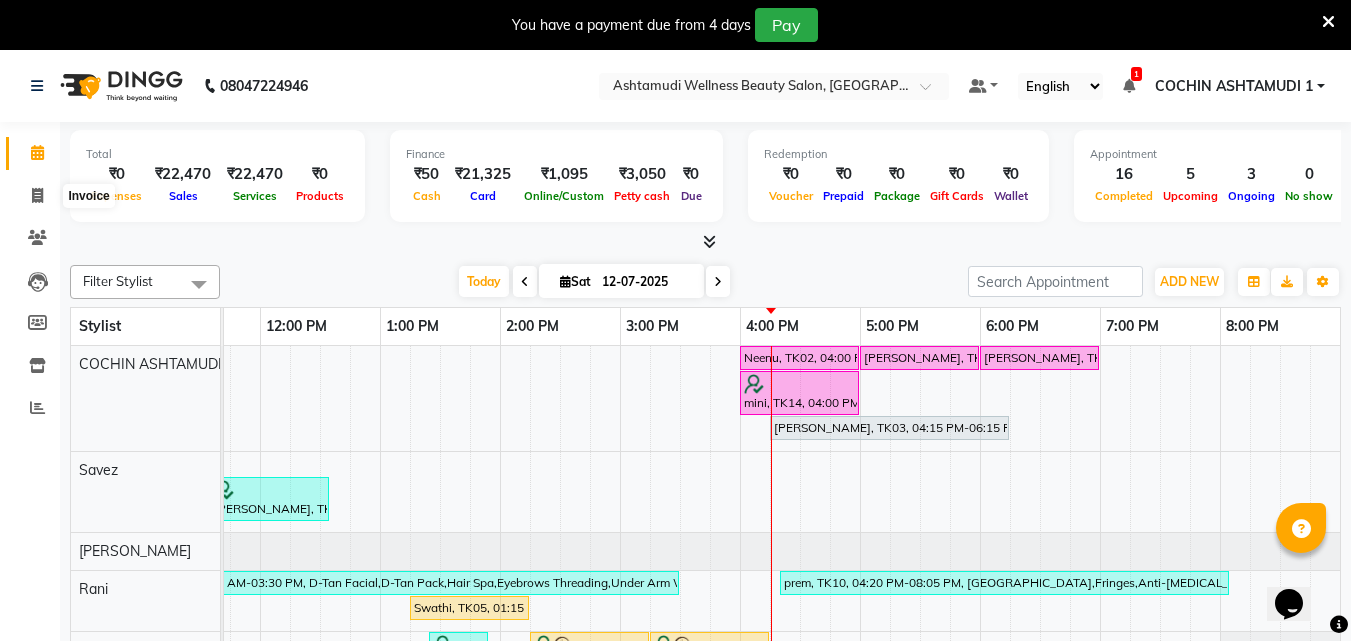 select on "service" 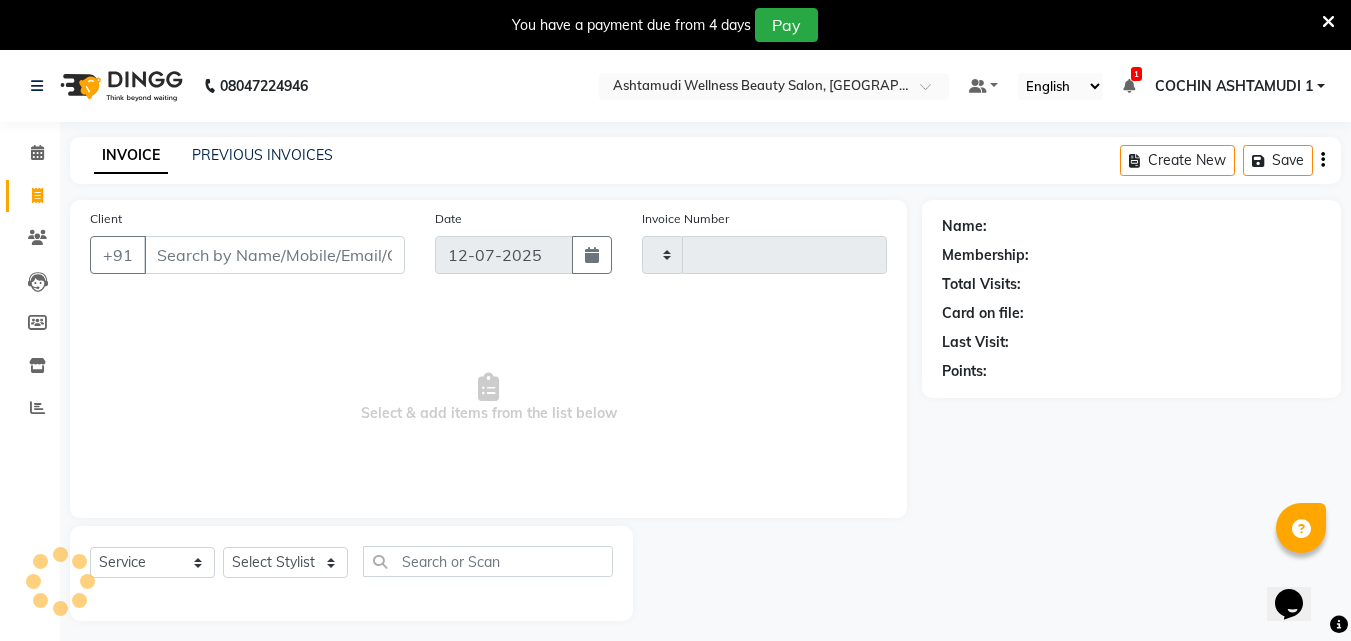 type on "3033" 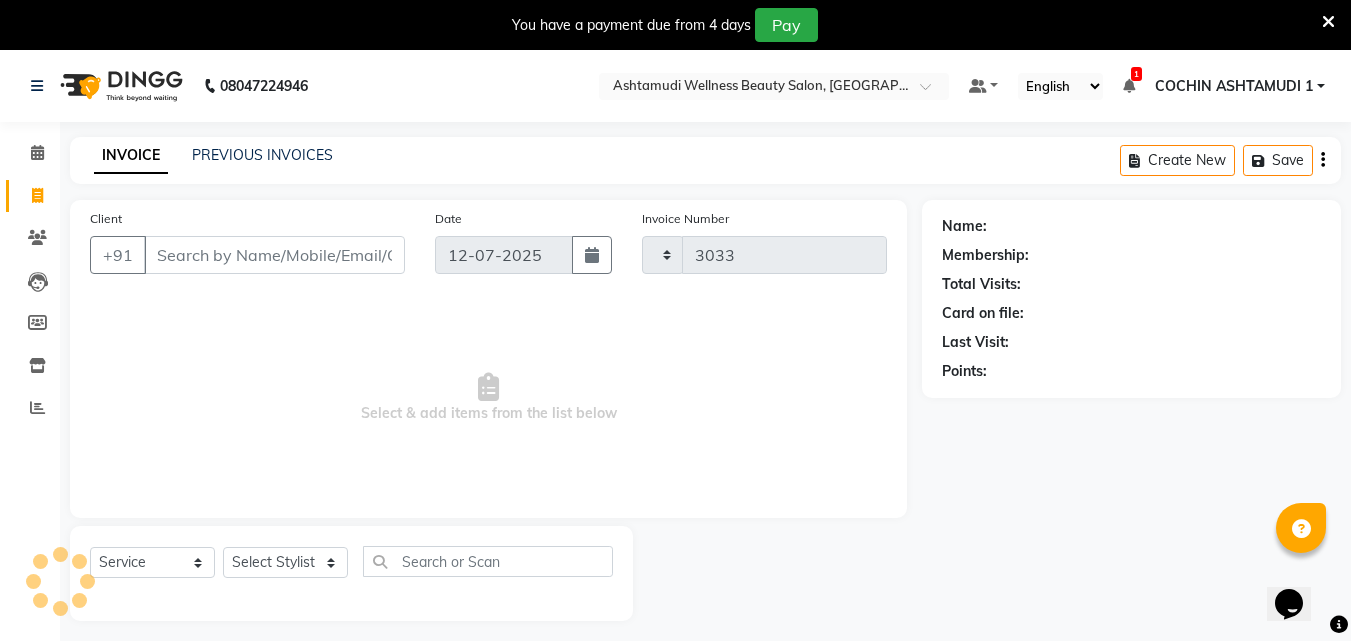select on "4632" 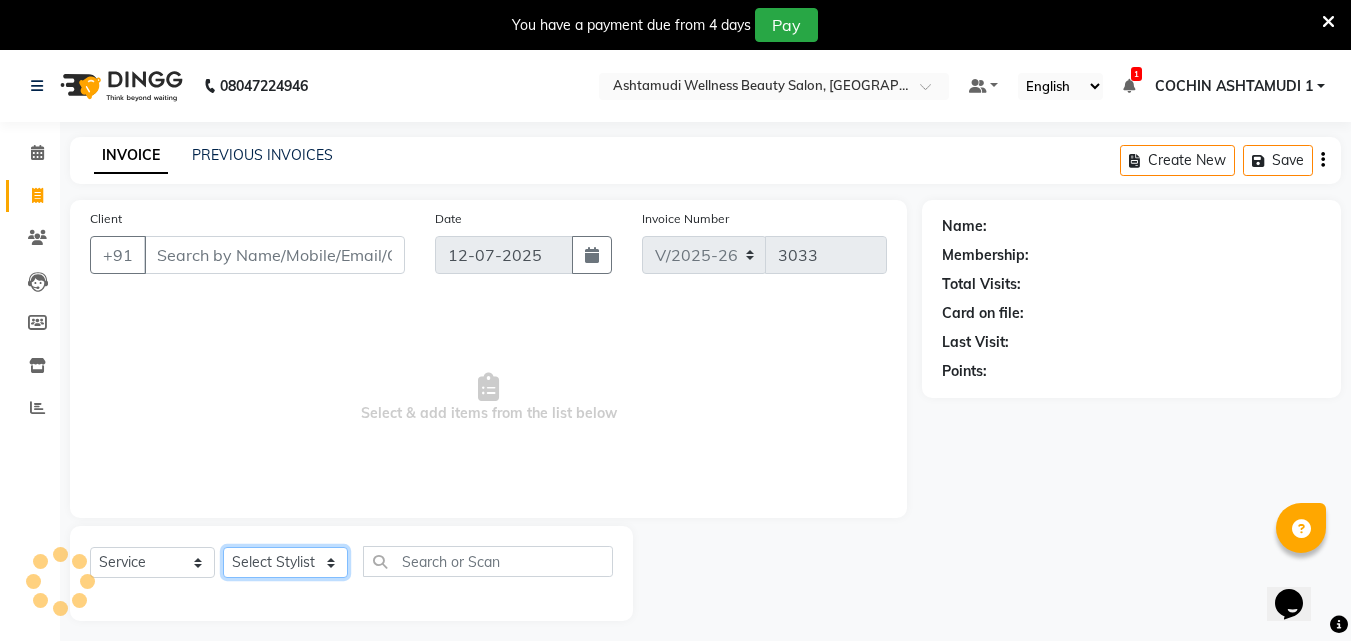 drag, startPoint x: 253, startPoint y: 556, endPoint x: 260, endPoint y: 522, distance: 34.713108 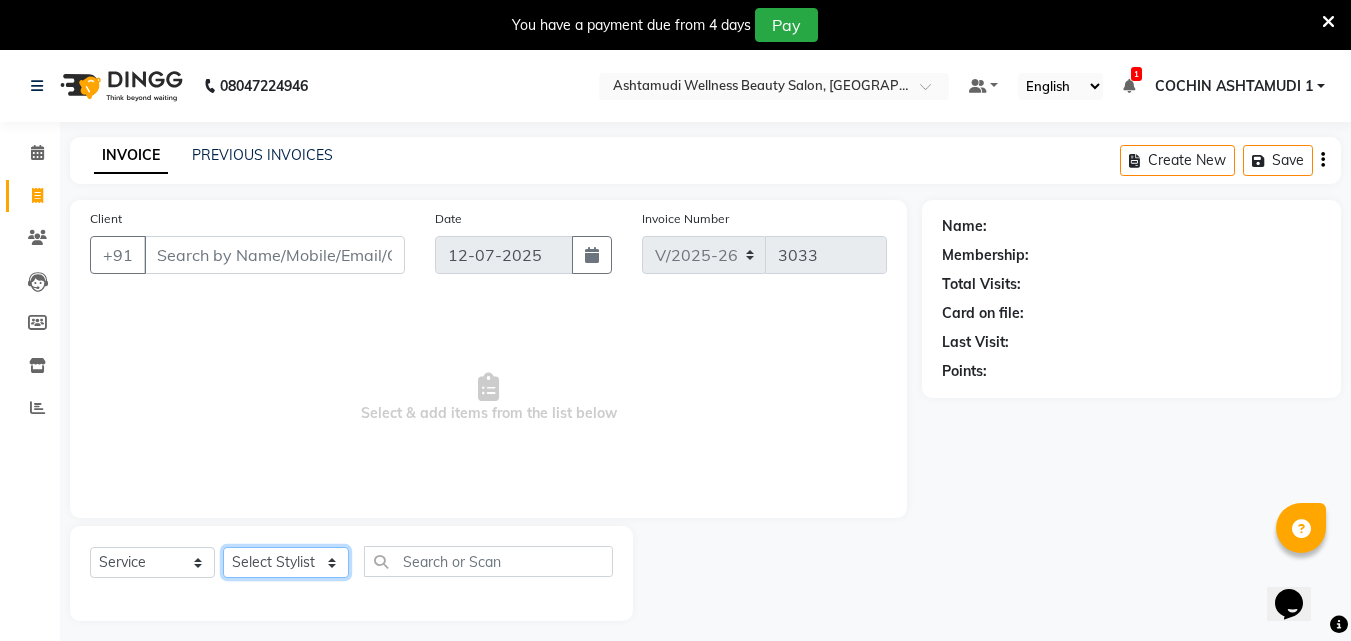select on "61969" 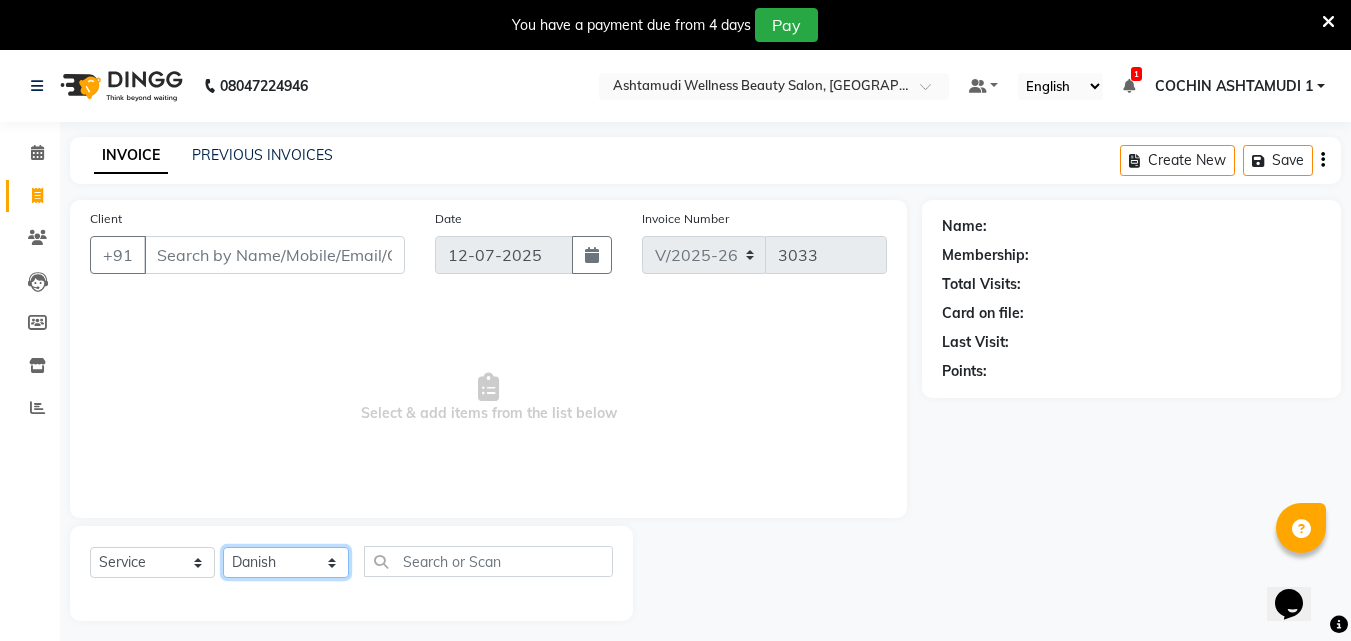 click on "Select Stylist Abhirami S Afsha [PERSON_NAME] B [PERSON_NAME] COCHIN ASHTAMUDI Danish [PERSON_NAME] [PERSON_NAME] [PERSON_NAME] [PERSON_NAME] [PERSON_NAME]  [PERSON_NAME] [PERSON_NAME]" 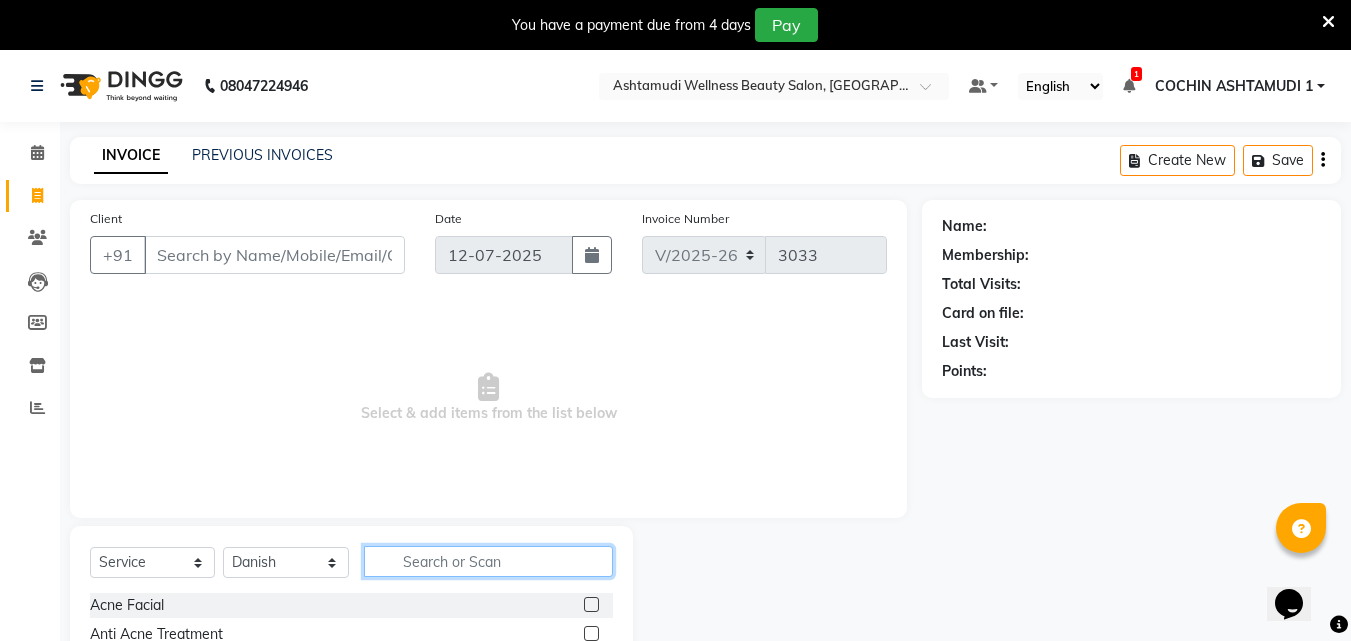 click 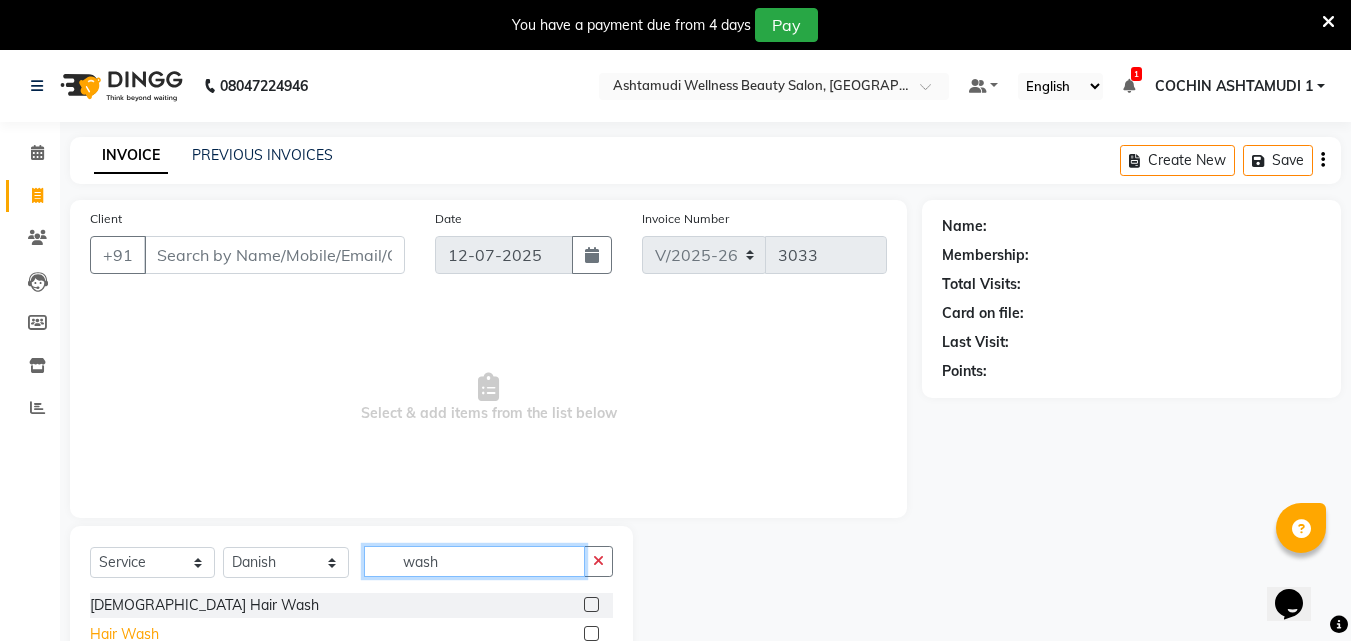 type on "wash" 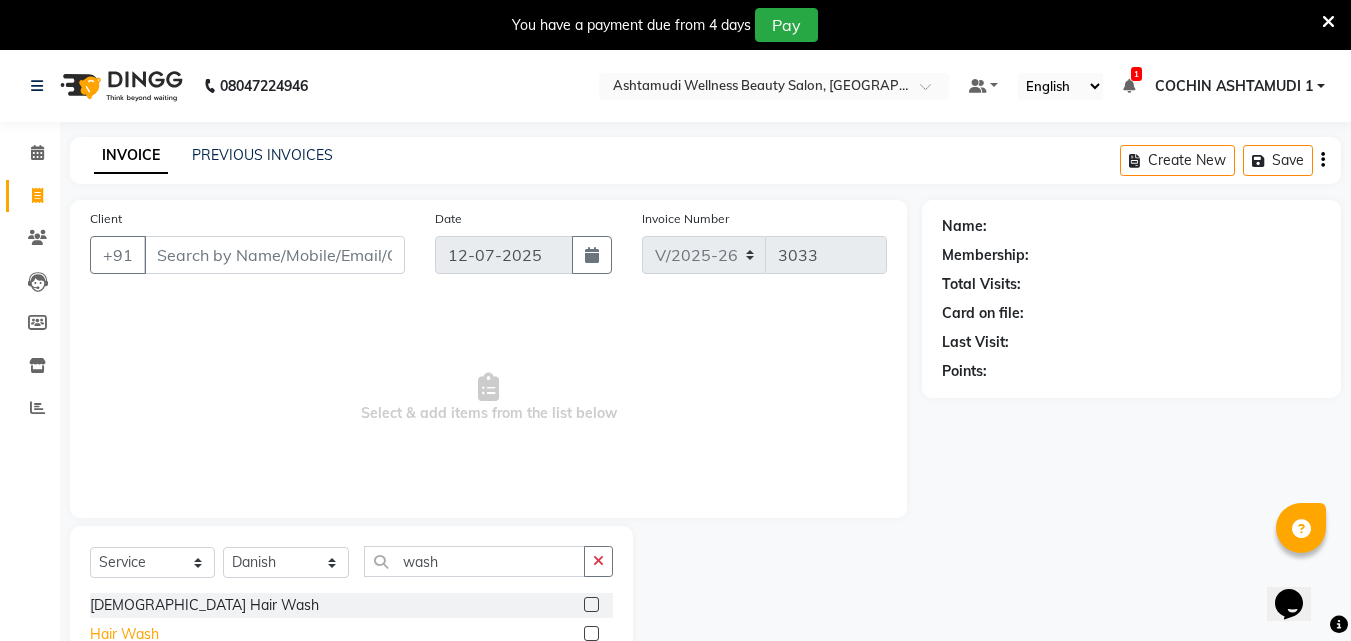 click on "Hair Wash" 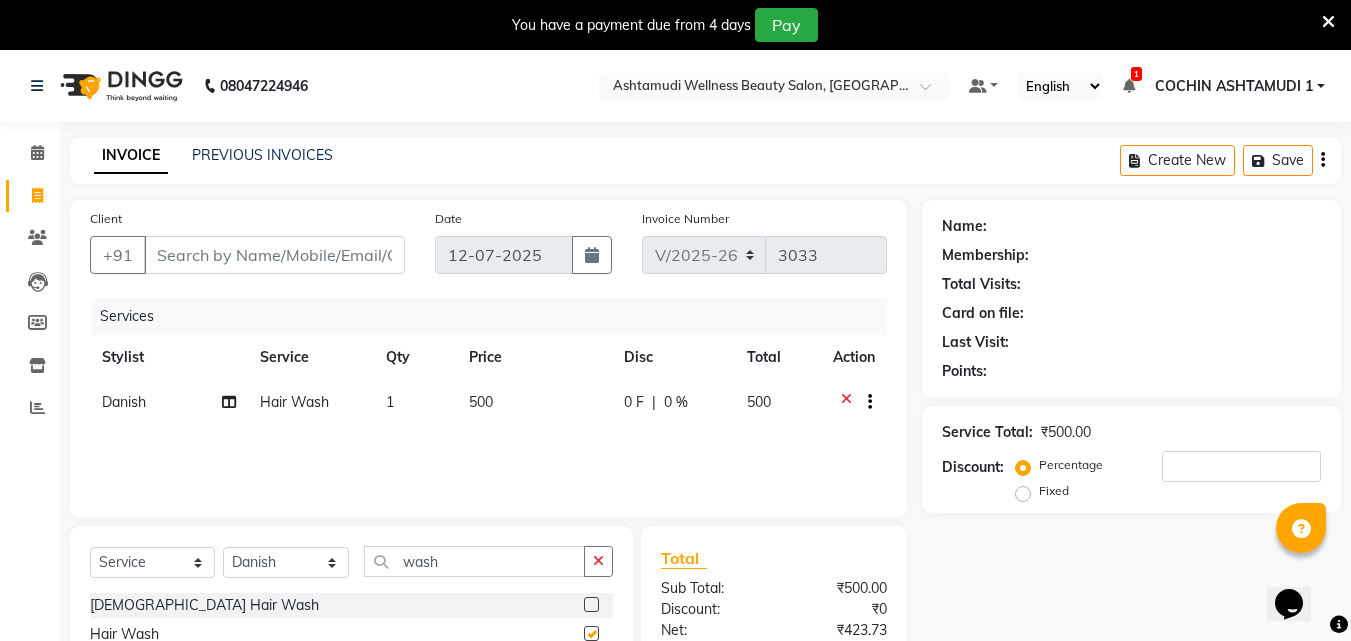 checkbox on "false" 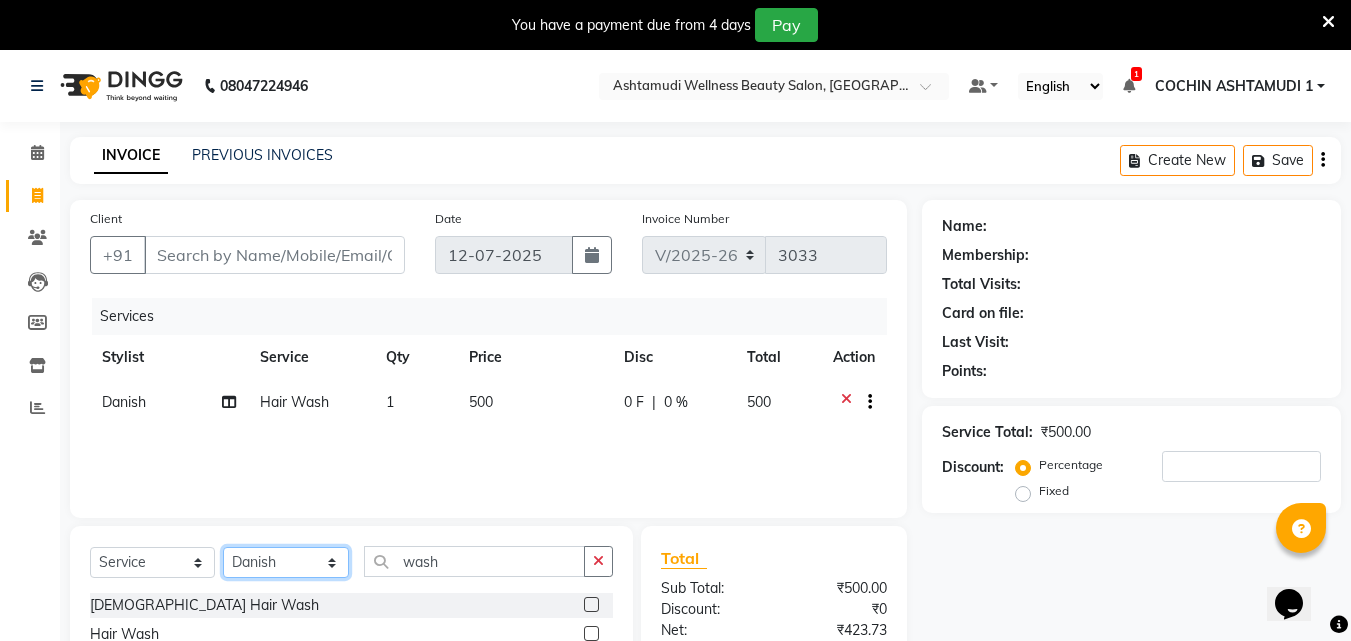 click on "Select Stylist Abhirami S Afsha [PERSON_NAME] B [PERSON_NAME] COCHIN ASHTAMUDI Danish [PERSON_NAME] [PERSON_NAME] [PERSON_NAME] [PERSON_NAME] [PERSON_NAME]  [PERSON_NAME] [PERSON_NAME]" 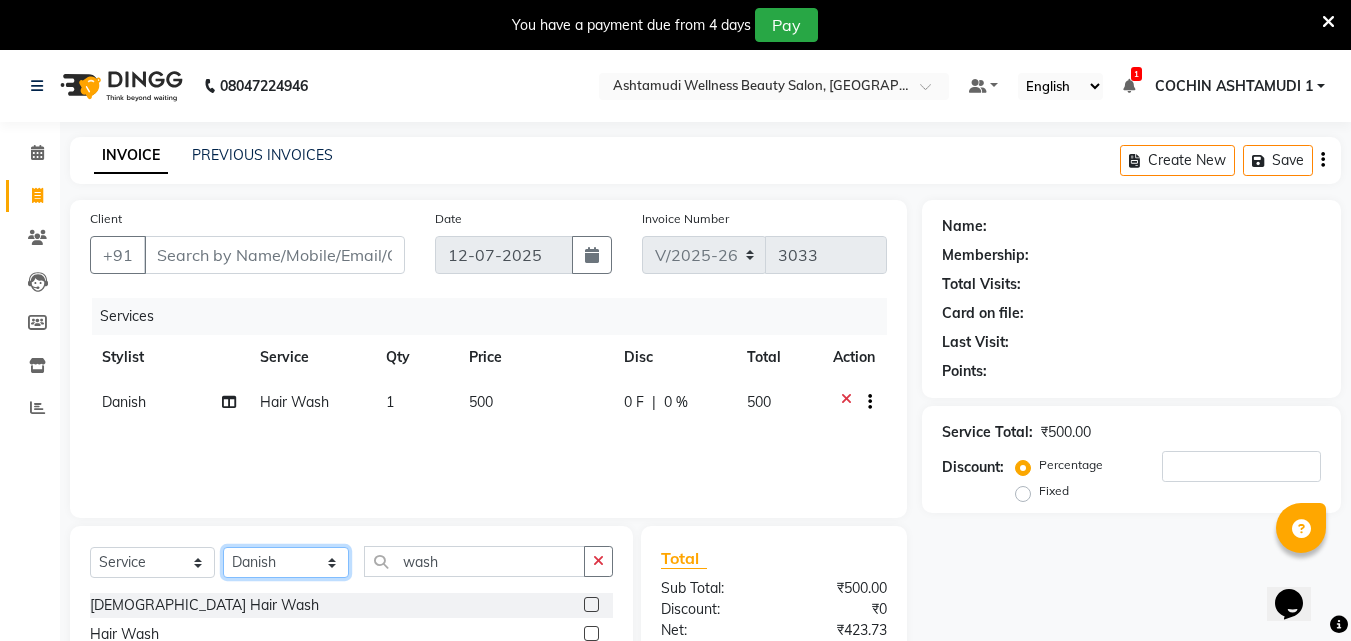 select on "34115" 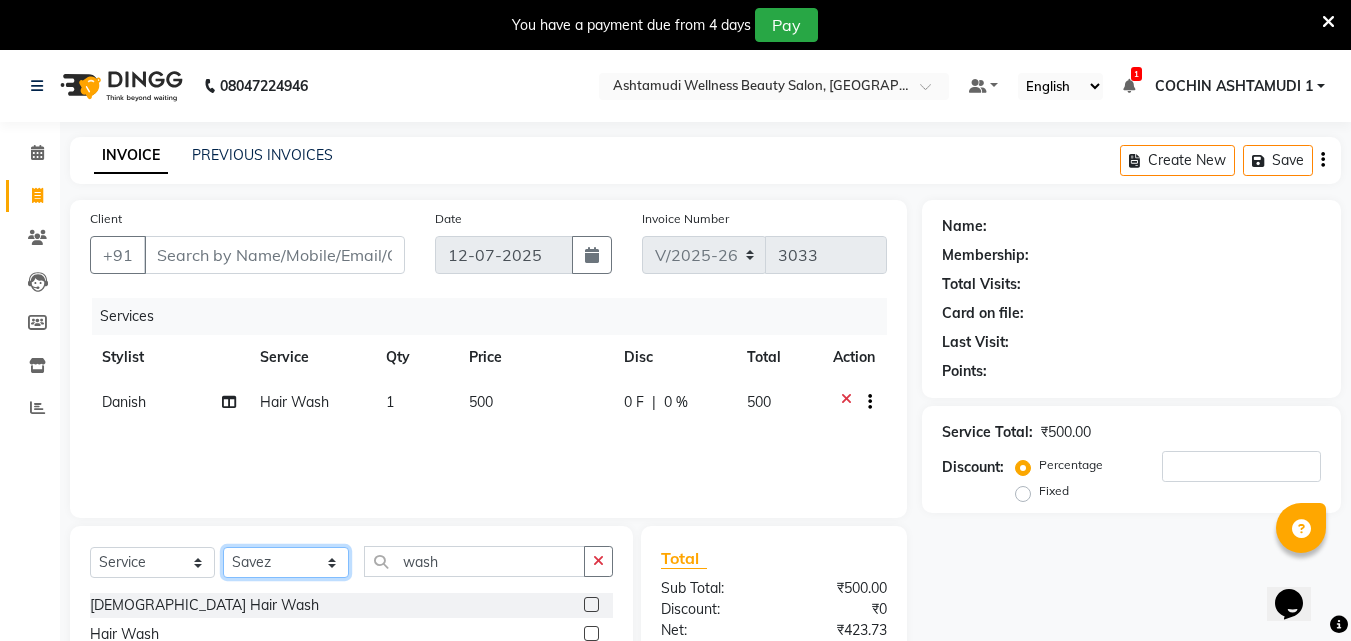 click on "Select Stylist Abhirami S Afsha [PERSON_NAME] B [PERSON_NAME] COCHIN ASHTAMUDI Danish [PERSON_NAME] [PERSON_NAME] [PERSON_NAME] [PERSON_NAME] [PERSON_NAME]  [PERSON_NAME] [PERSON_NAME]" 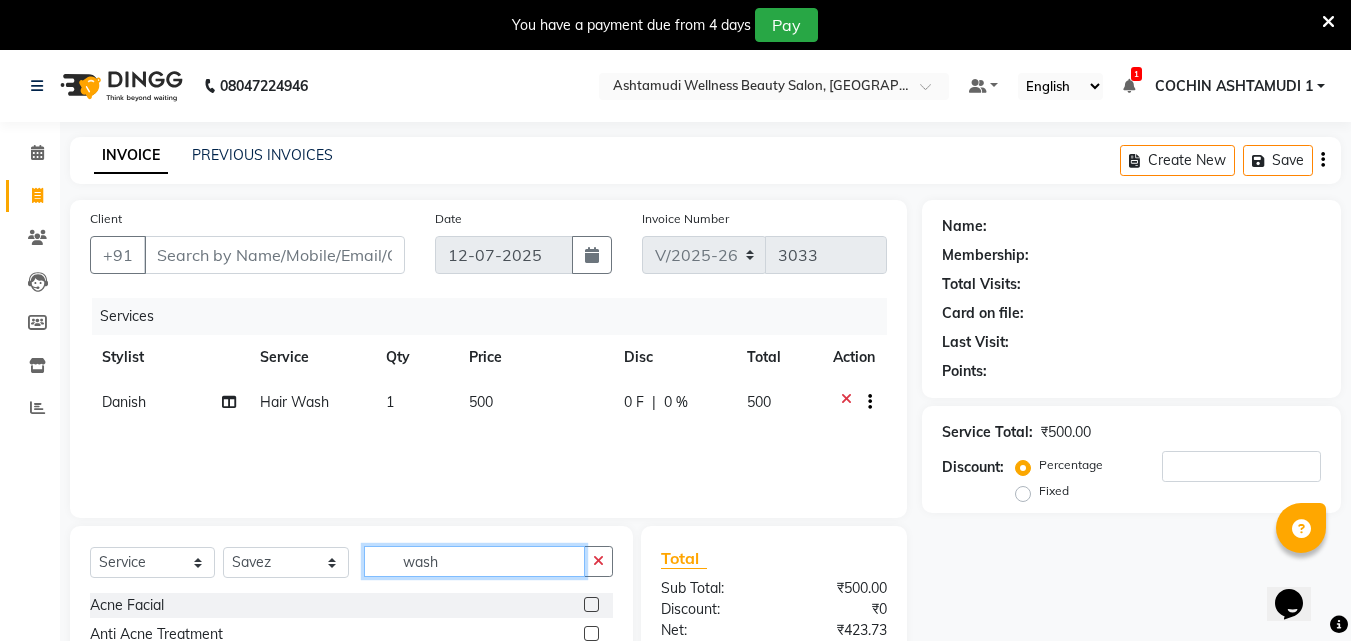 click on "wash" 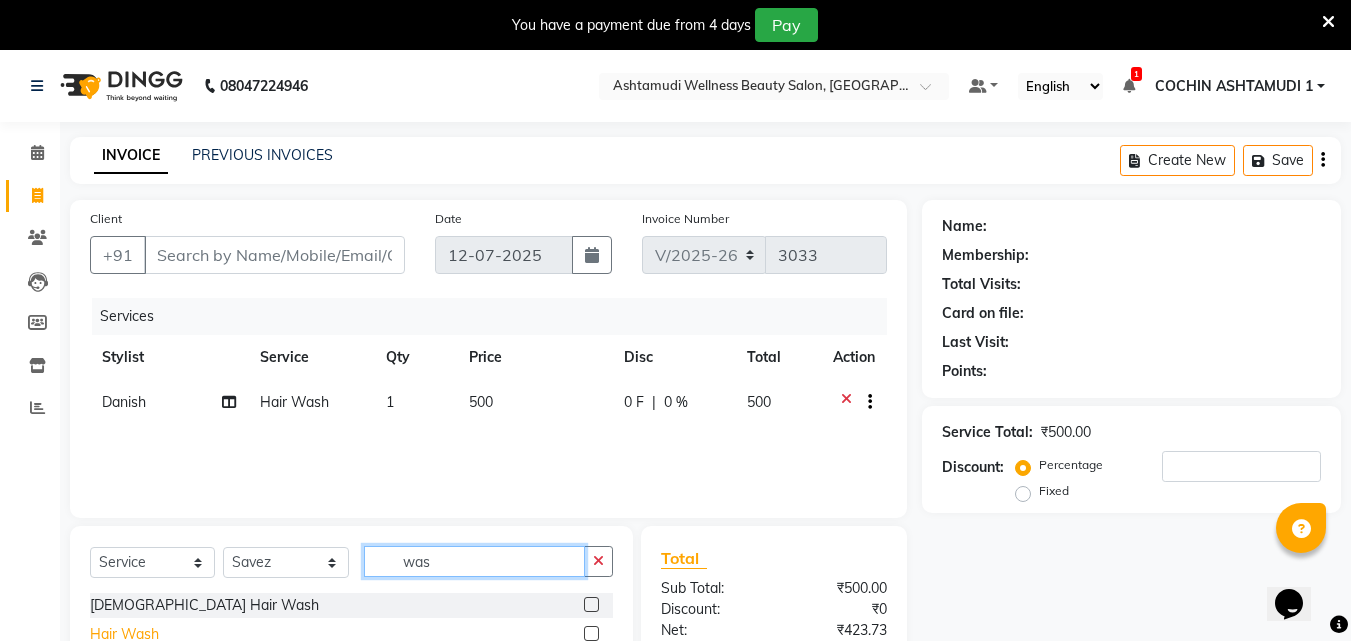 type on "was" 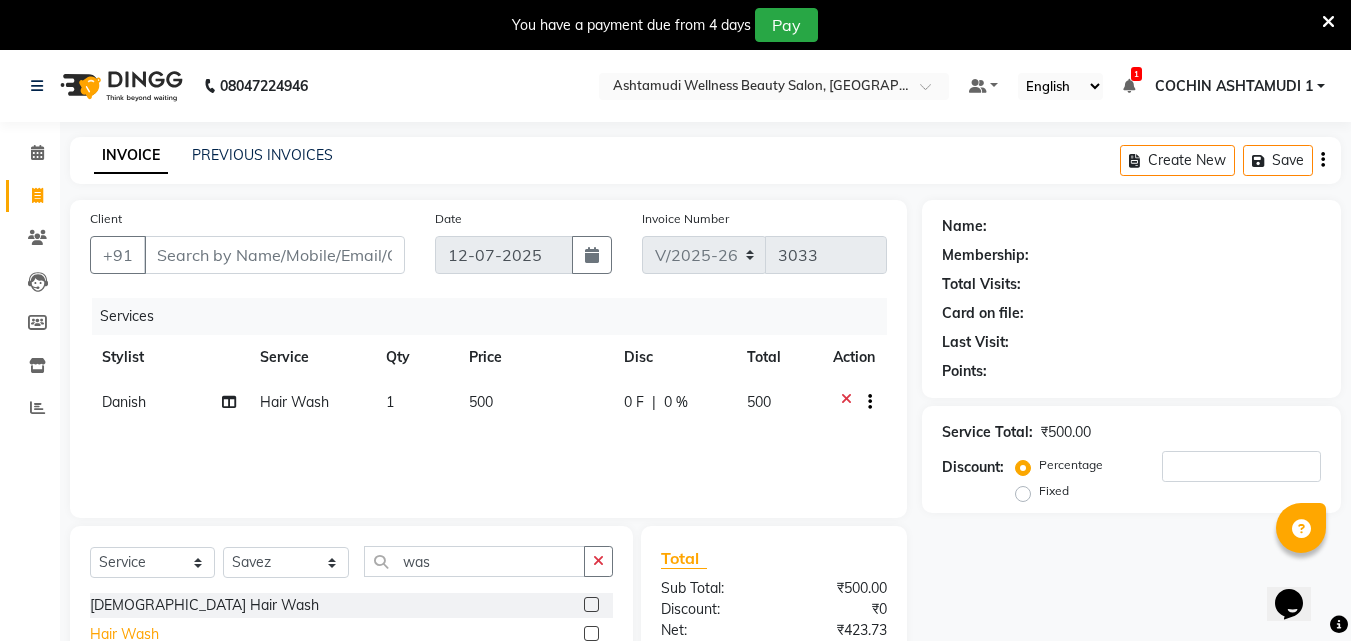 click on "Hair Wash" 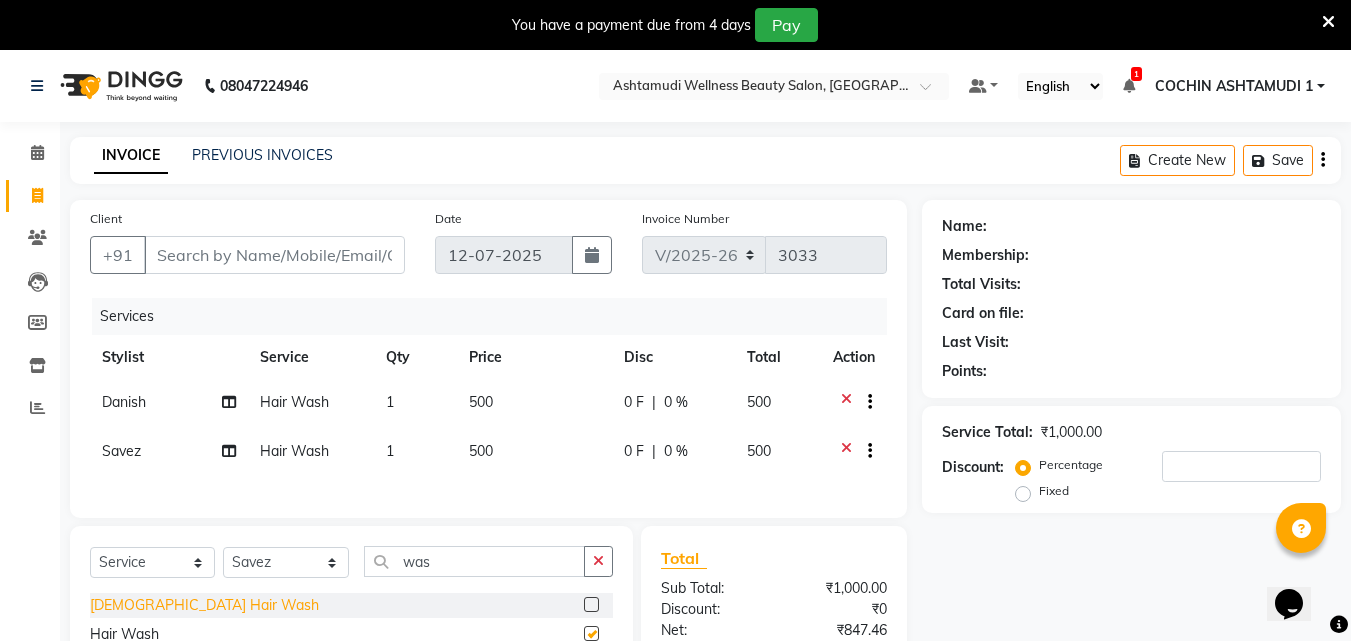 checkbox on "false" 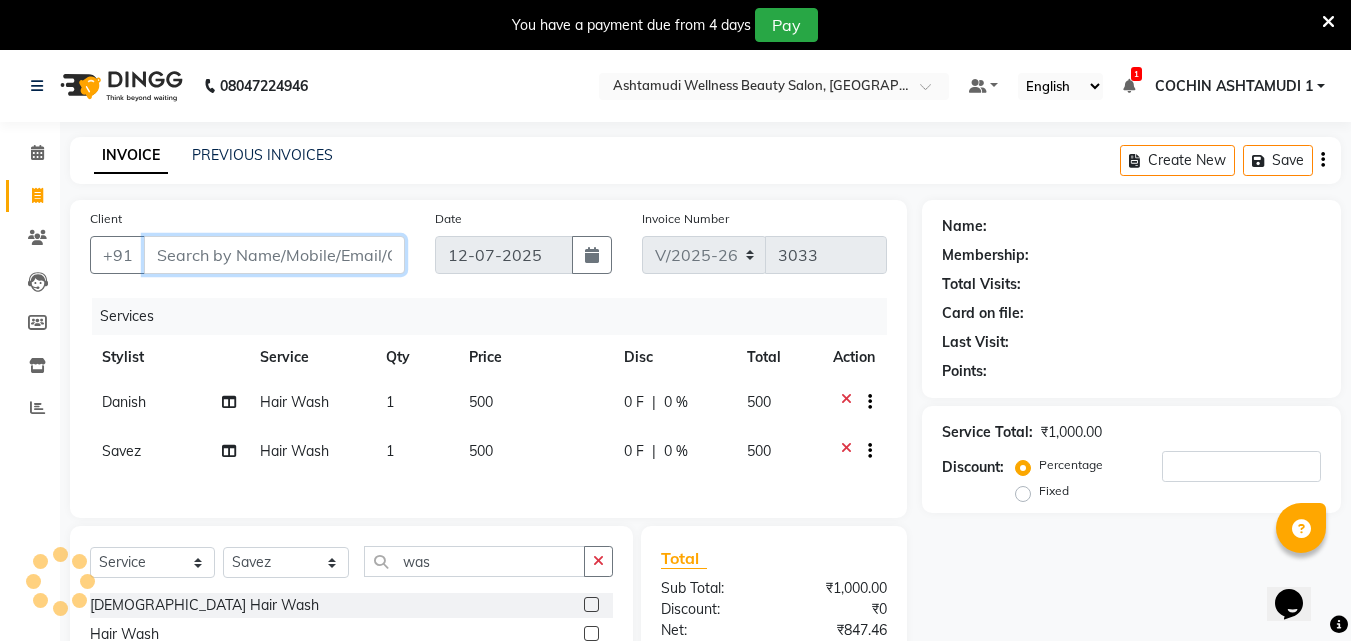 click on "Client" at bounding box center (274, 255) 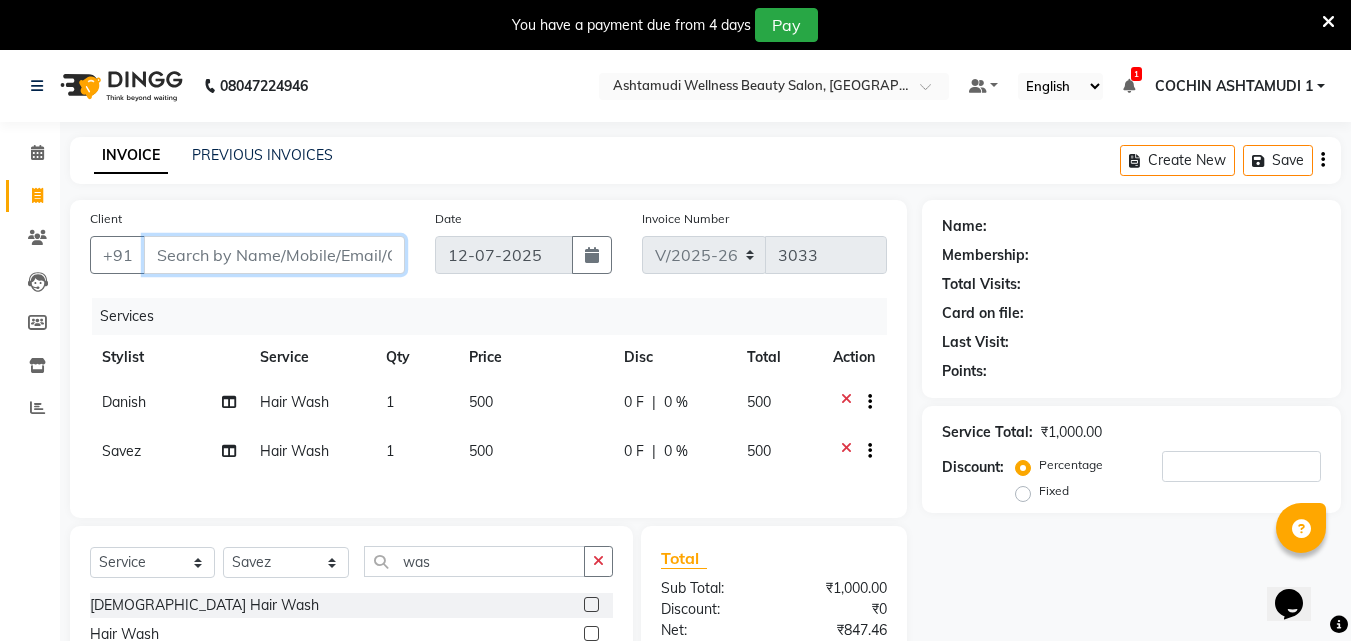 type on "8" 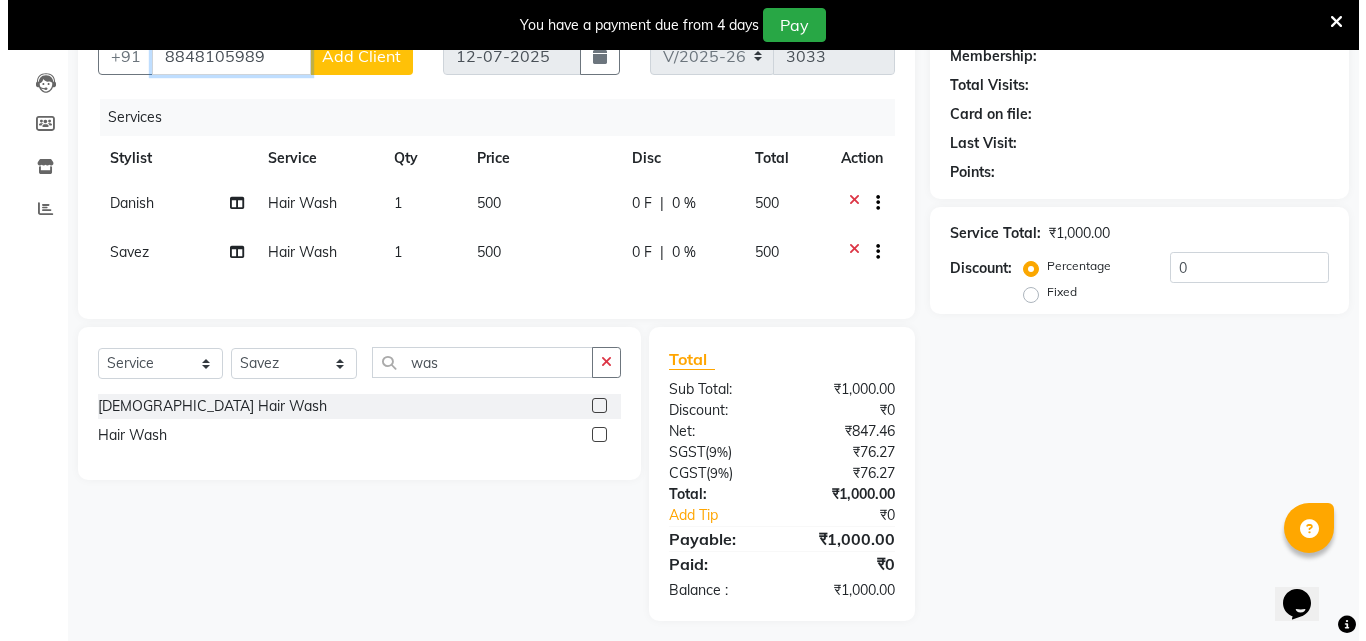 scroll, scrollTop: 200, scrollLeft: 0, axis: vertical 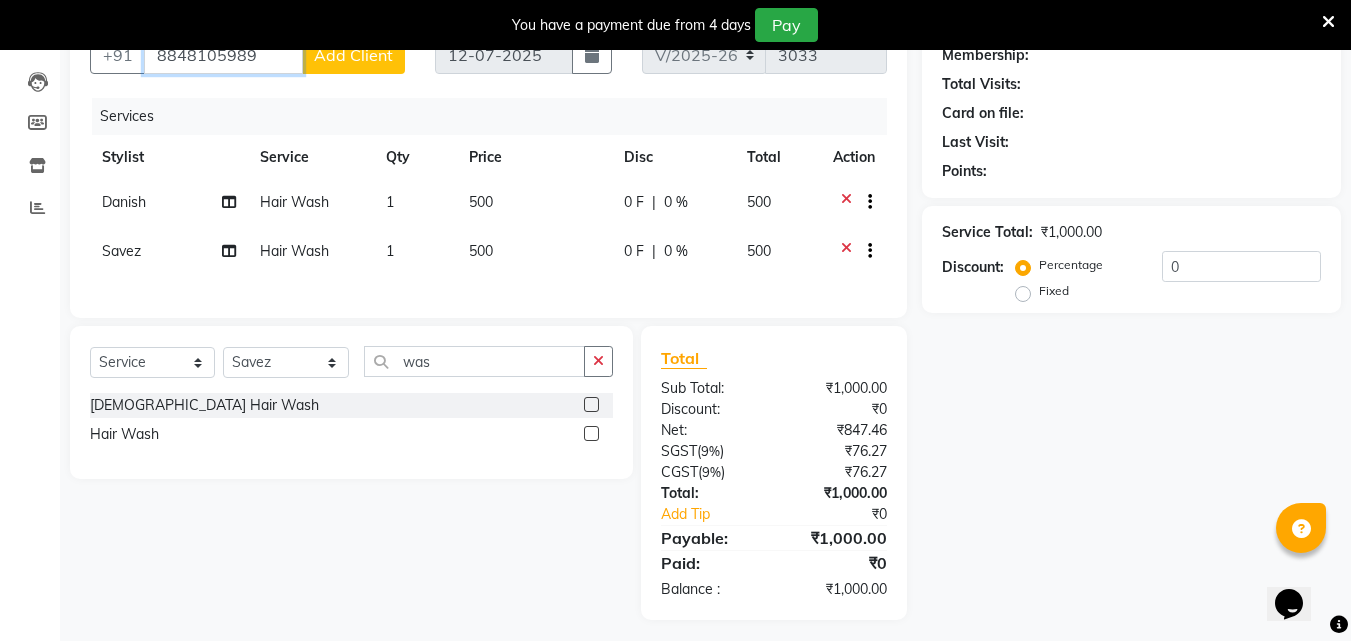 type on "8848105989" 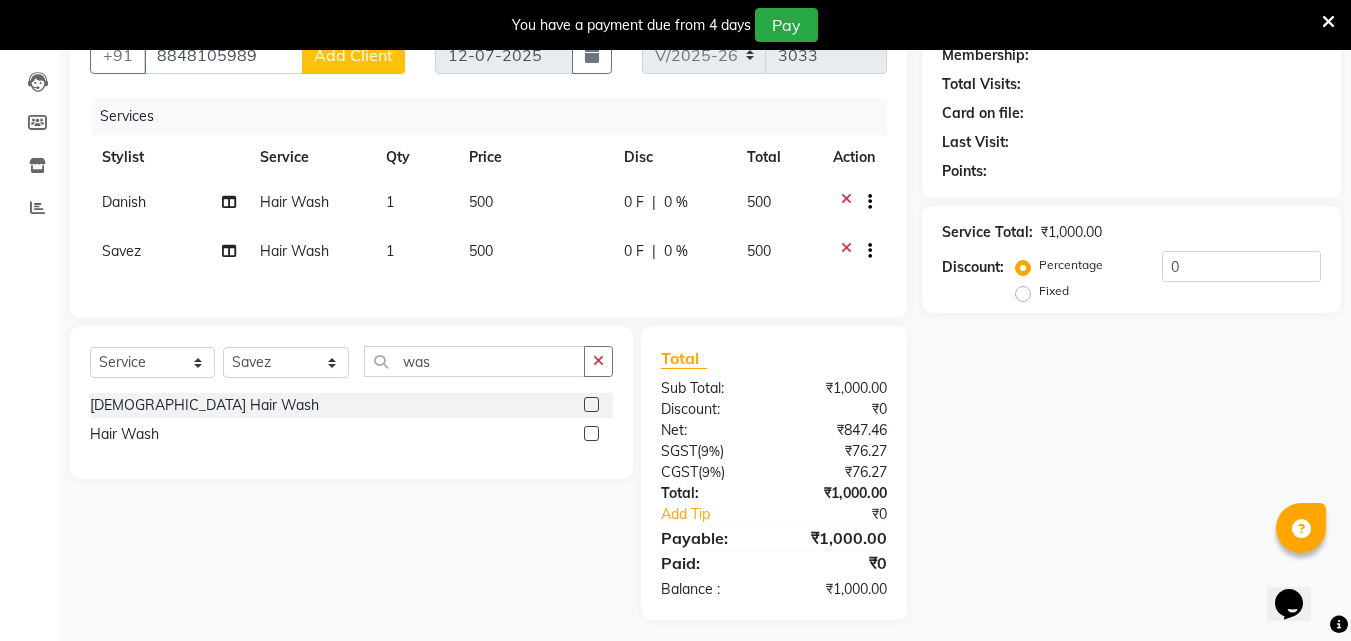 click on "Add Client" 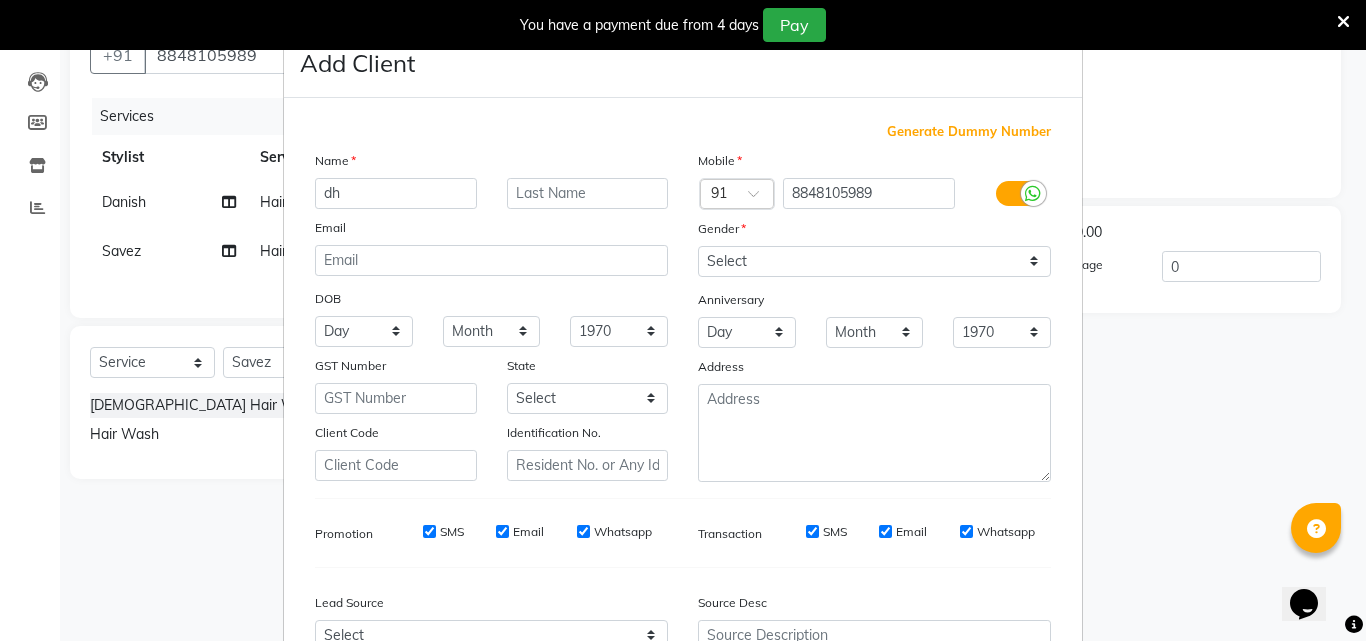 type on "d" 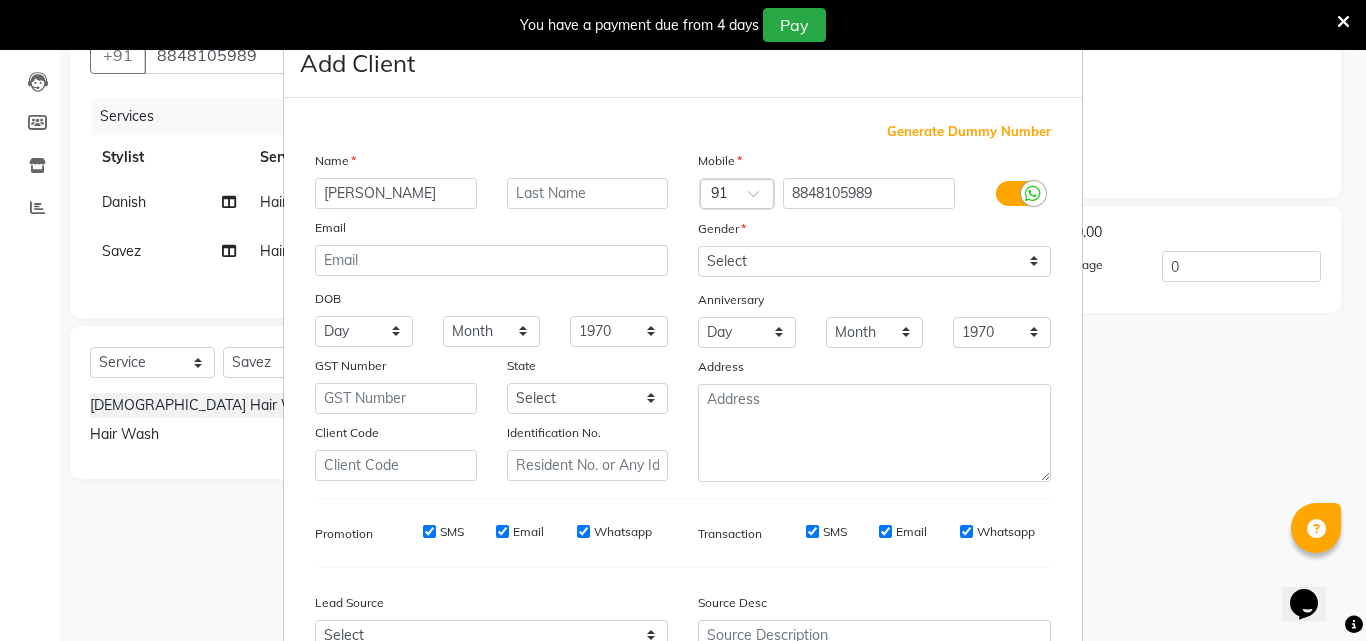 type on "[PERSON_NAME]" 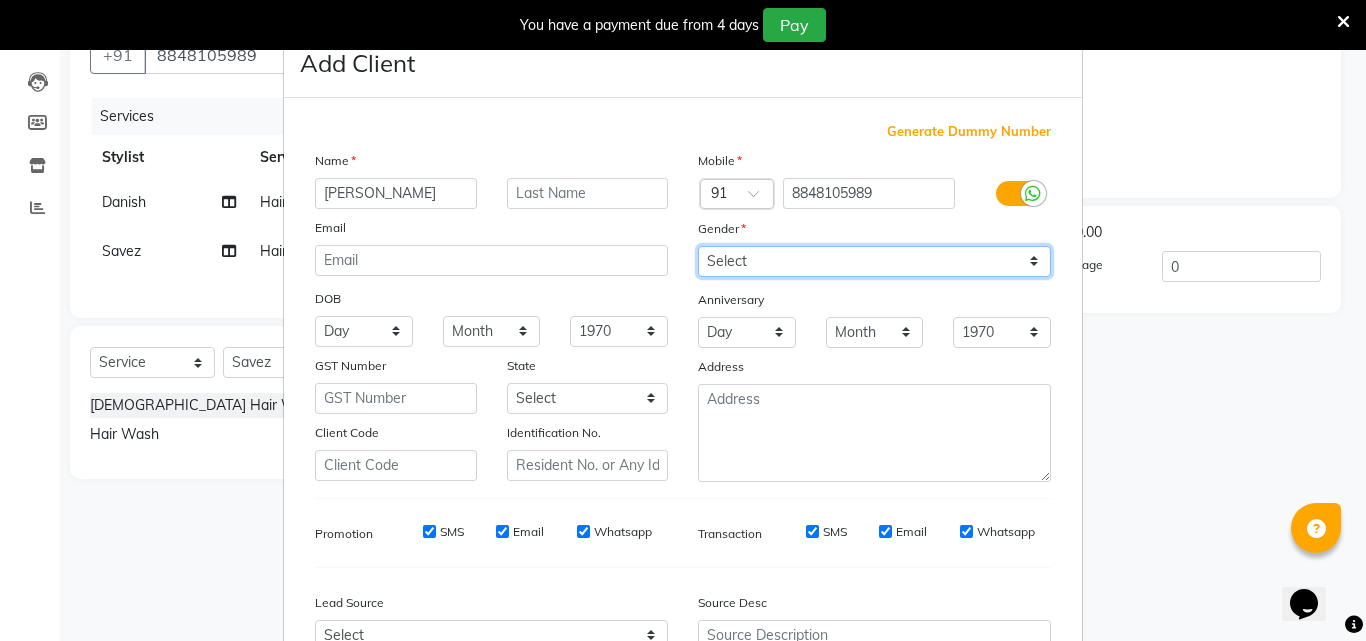 click on "Select [DEMOGRAPHIC_DATA] [DEMOGRAPHIC_DATA] Other Prefer Not To Say" at bounding box center [874, 261] 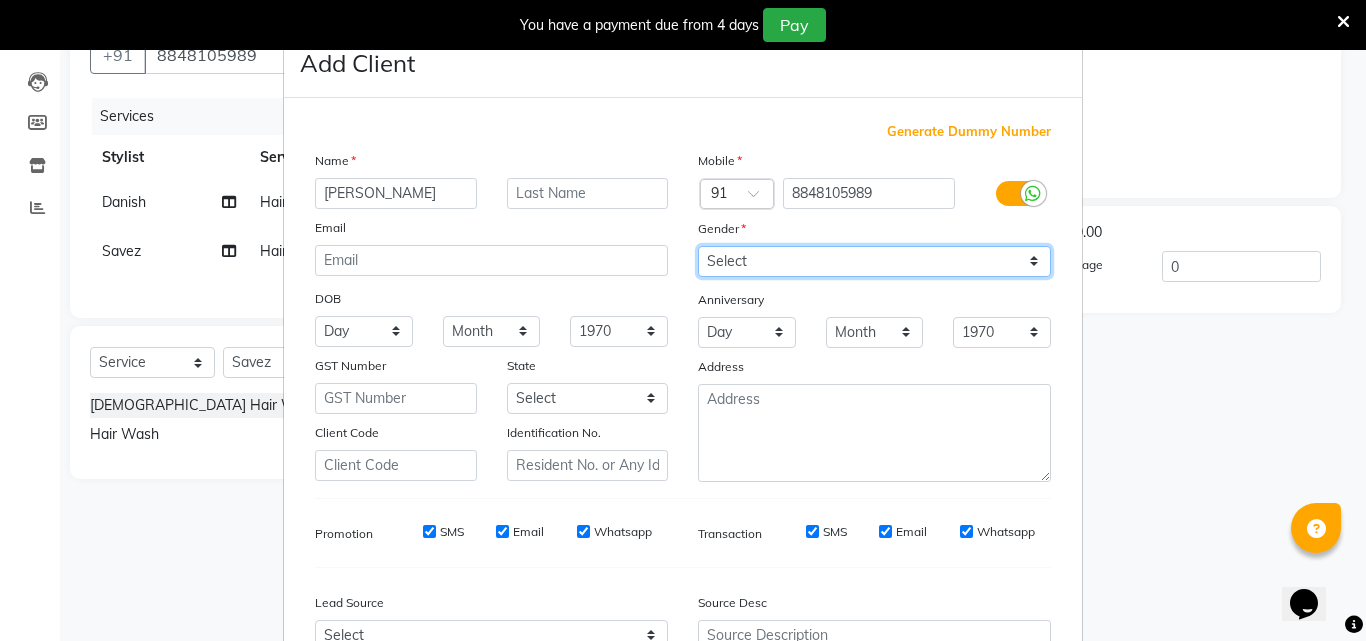 scroll, scrollTop: 208, scrollLeft: 0, axis: vertical 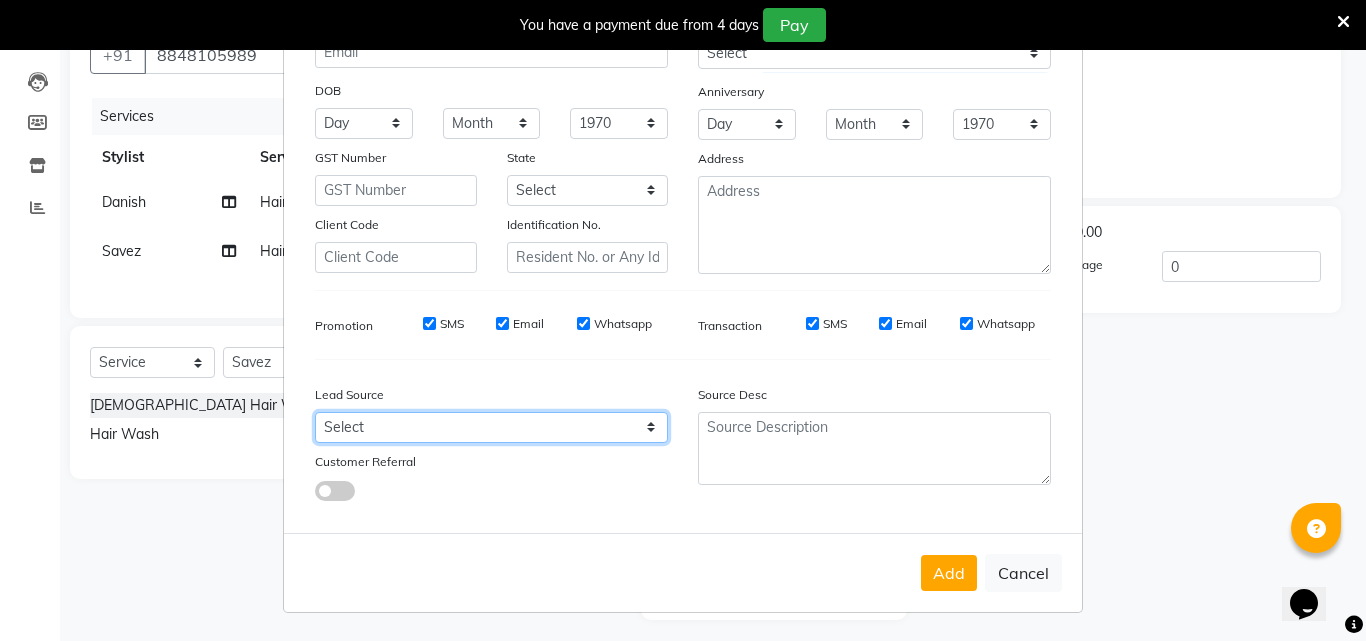 click on "Select Walk-in Referral Internet Friend Word of Mouth Advertisement Facebook JustDial Google Other Instagram  YouTube  WhatsApp" at bounding box center (491, 427) 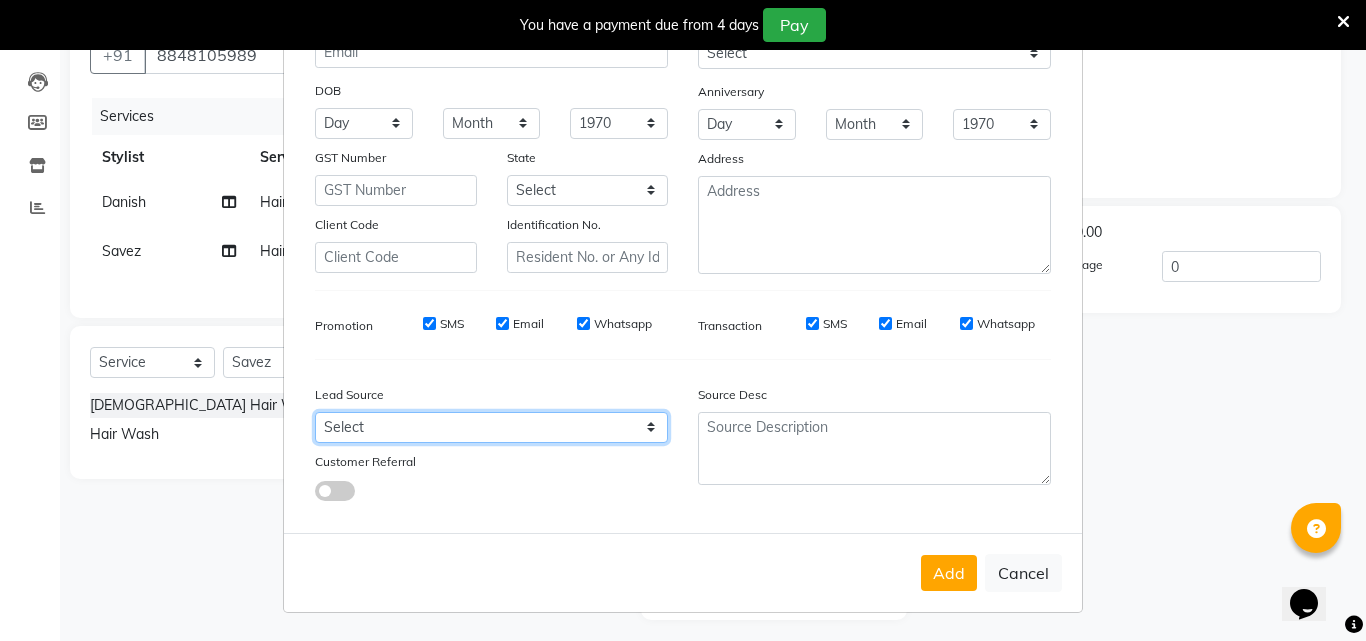 select on "31346" 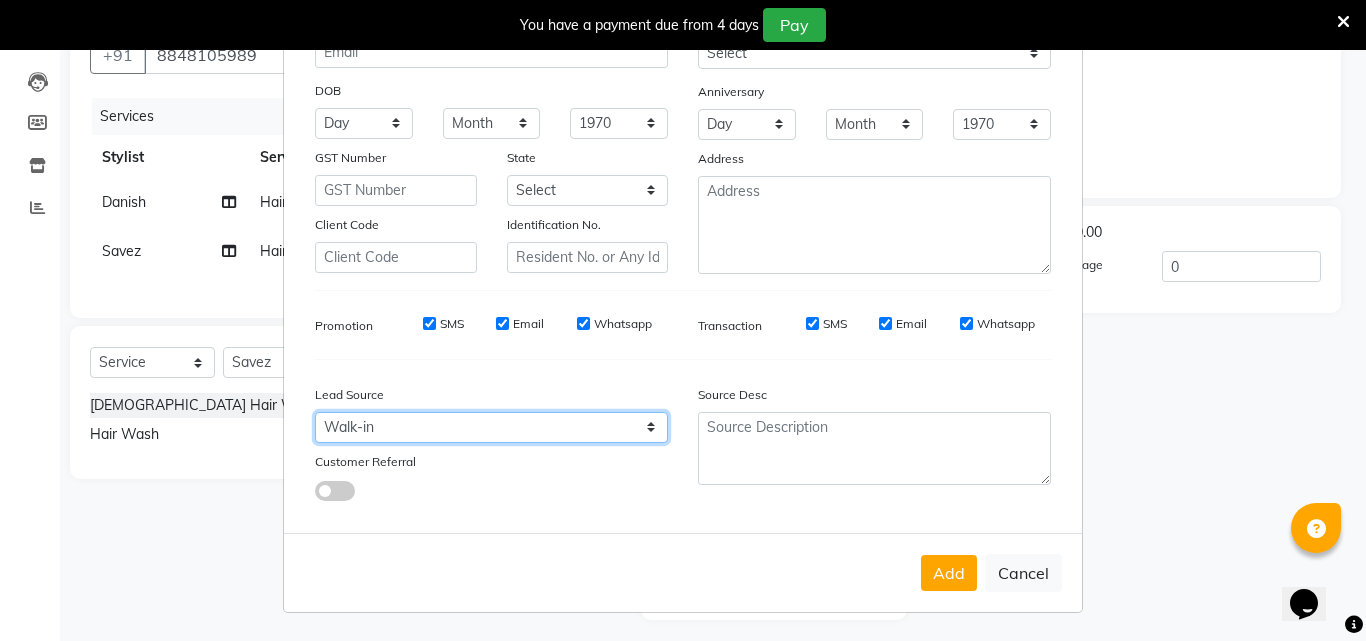 click on "Select Walk-in Referral Internet Friend Word of Mouth Advertisement Facebook JustDial Google Other Instagram  YouTube  WhatsApp" at bounding box center [491, 427] 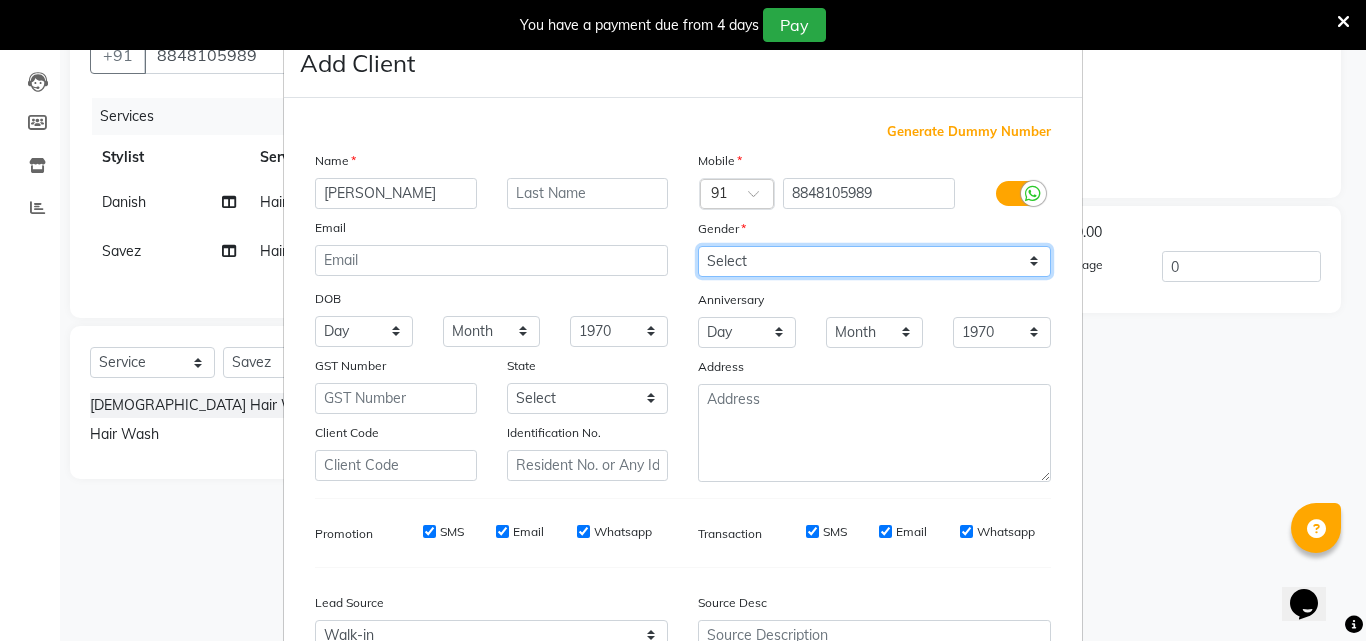 click on "Select [DEMOGRAPHIC_DATA] [DEMOGRAPHIC_DATA] Other Prefer Not To Say" at bounding box center [874, 261] 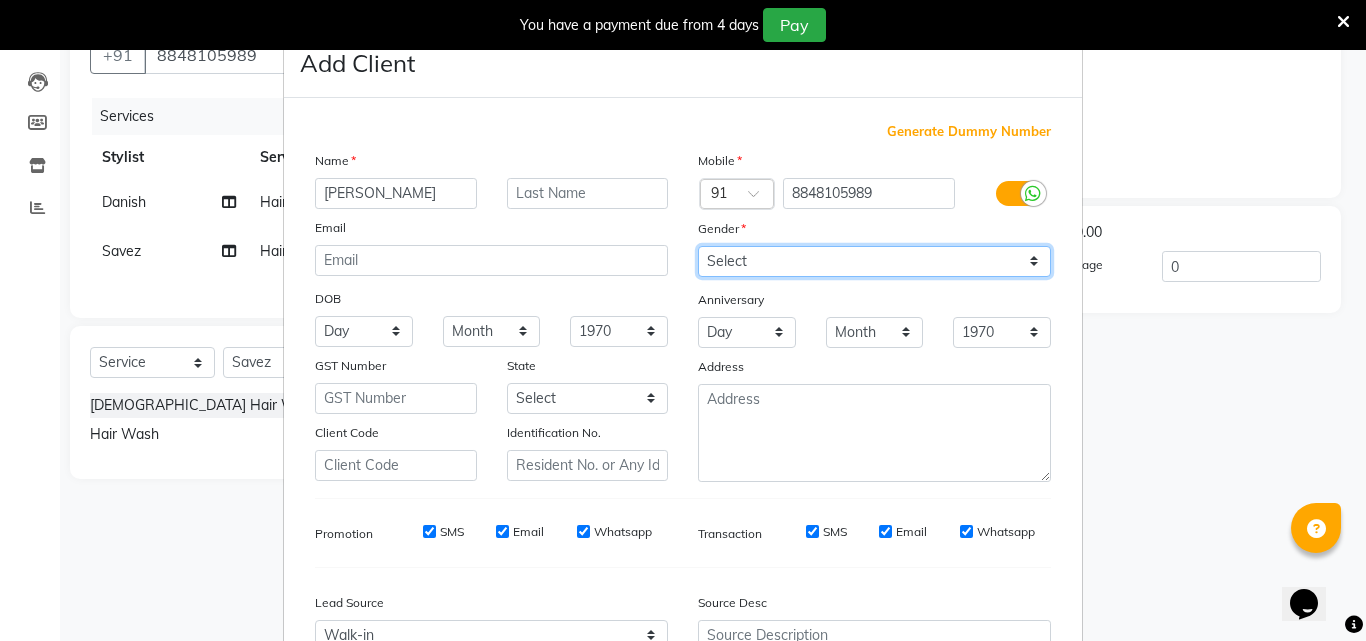 click on "Select [DEMOGRAPHIC_DATA] [DEMOGRAPHIC_DATA] Other Prefer Not To Say" at bounding box center [874, 261] 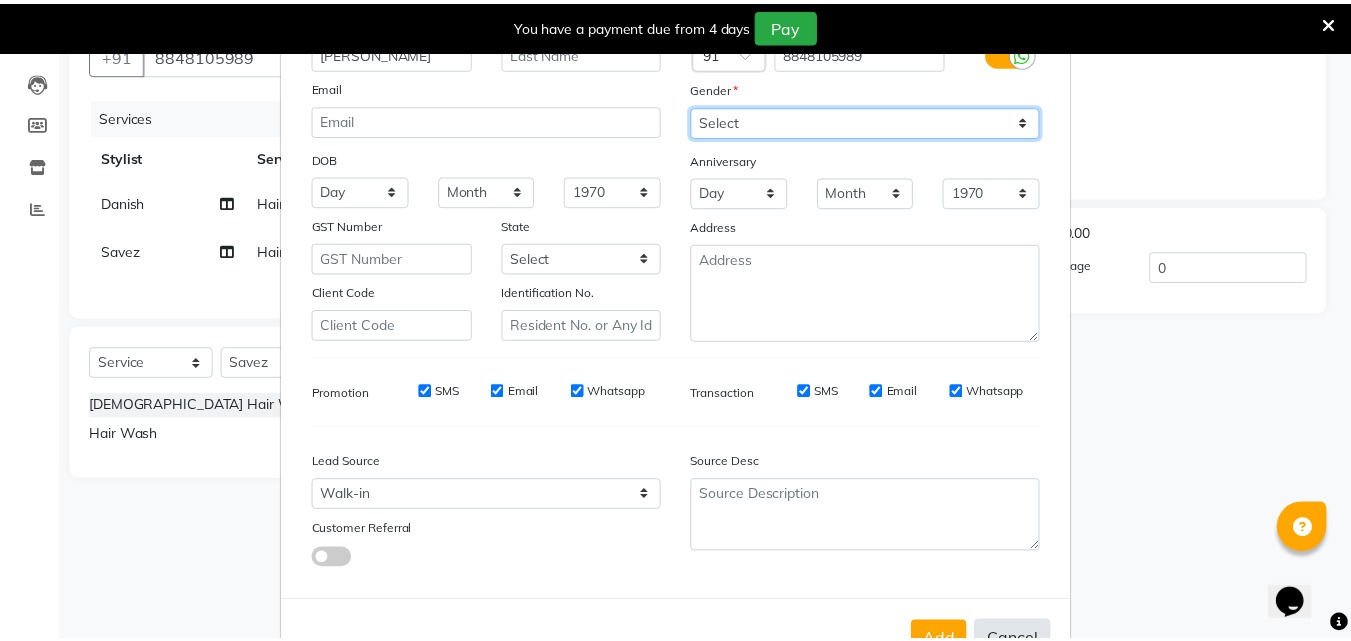 scroll, scrollTop: 208, scrollLeft: 0, axis: vertical 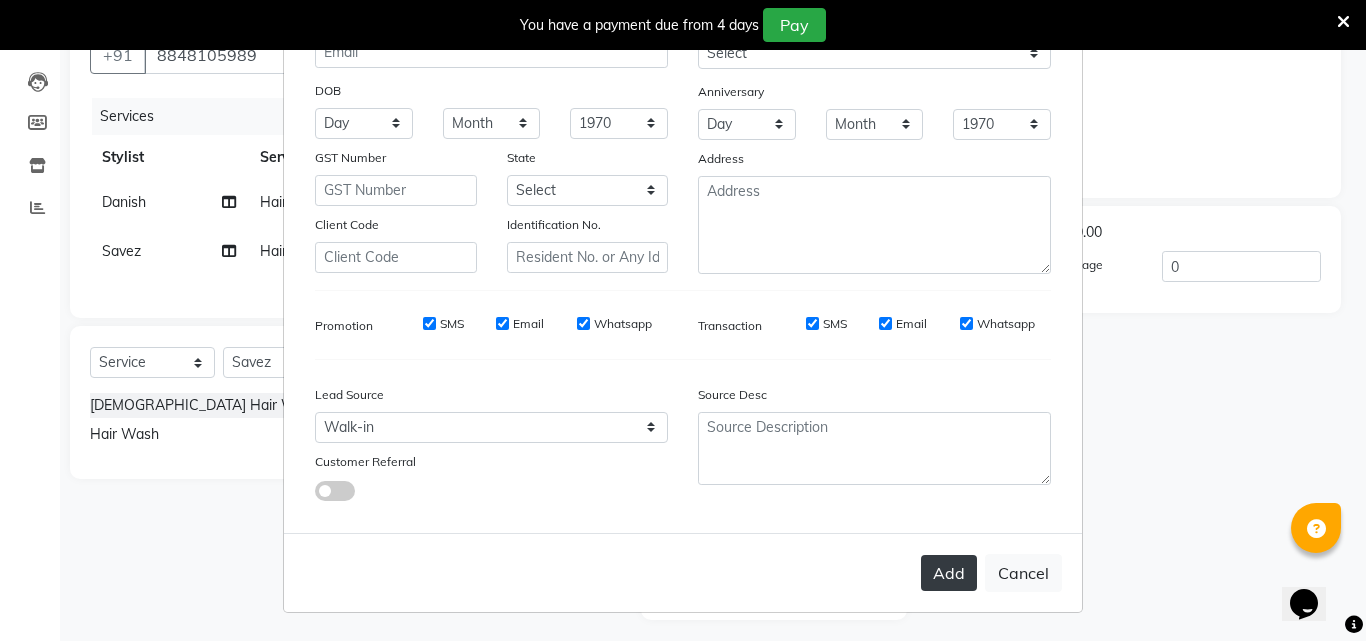click on "Add" at bounding box center (949, 573) 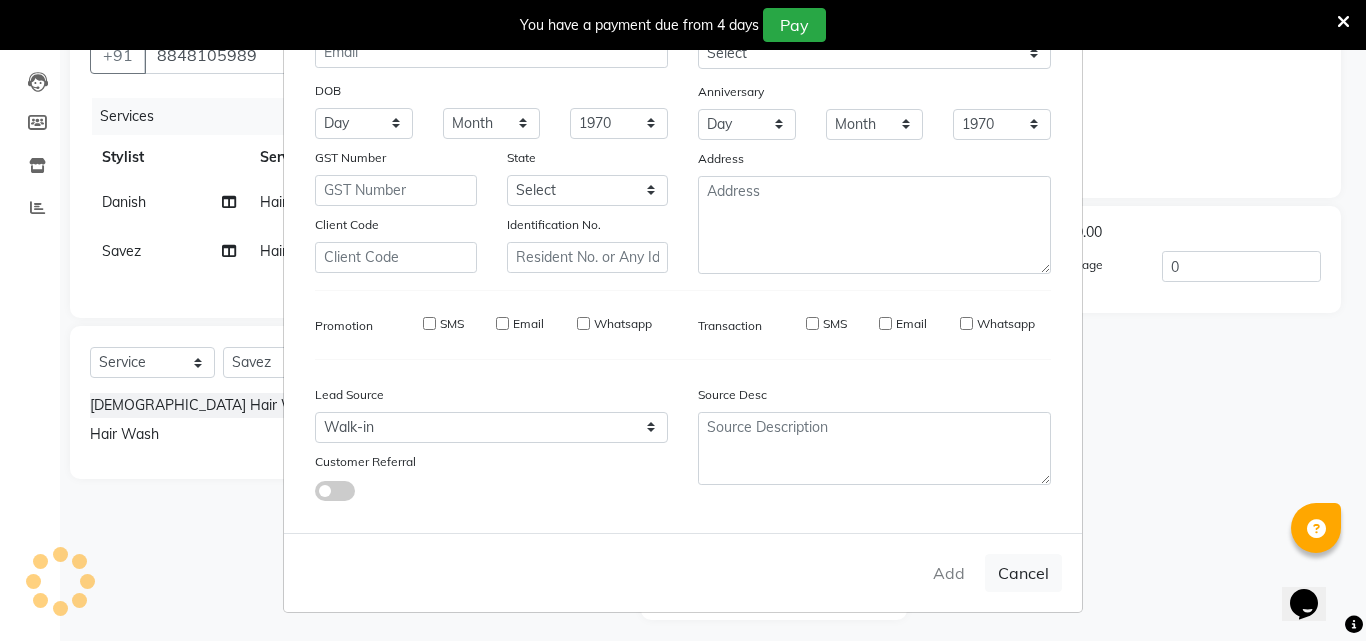 type 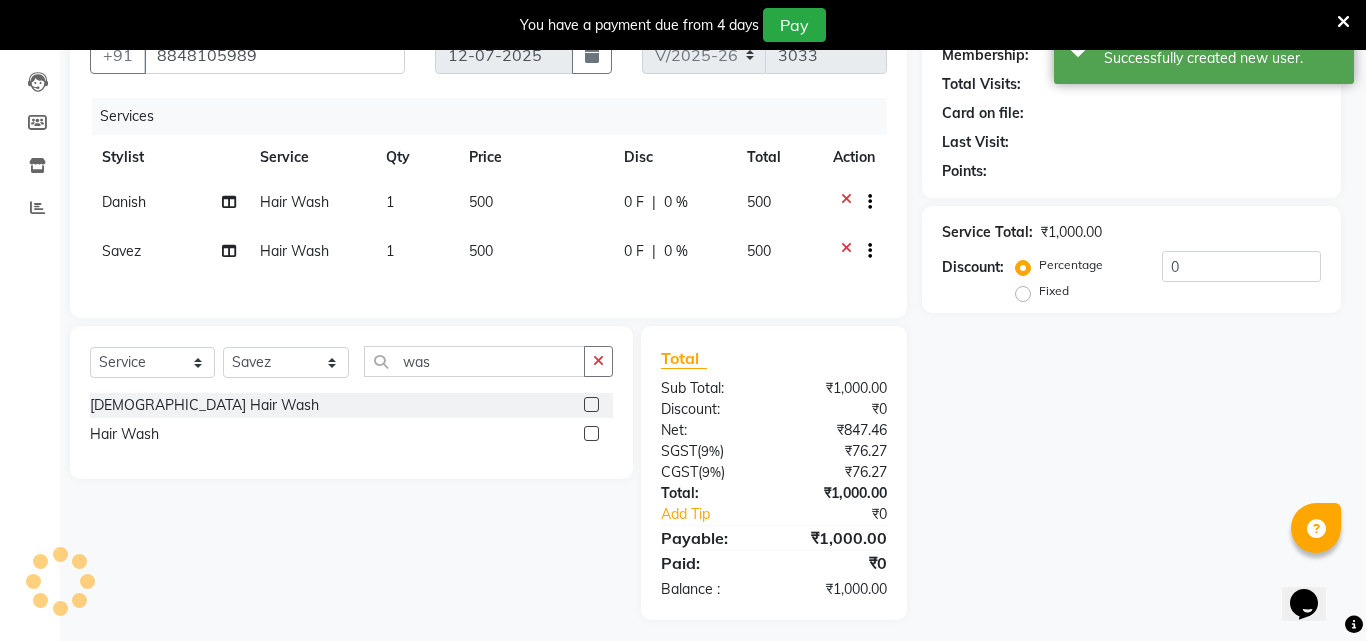 select on "1: Object" 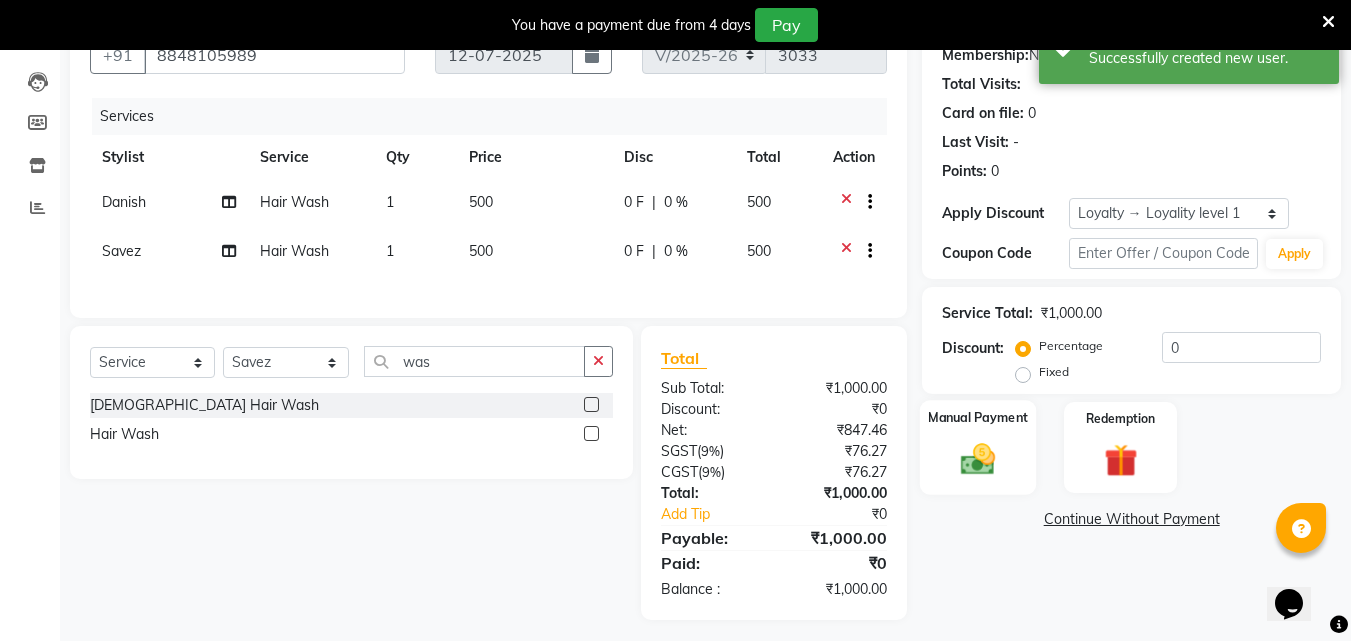 click on "Manual Payment" 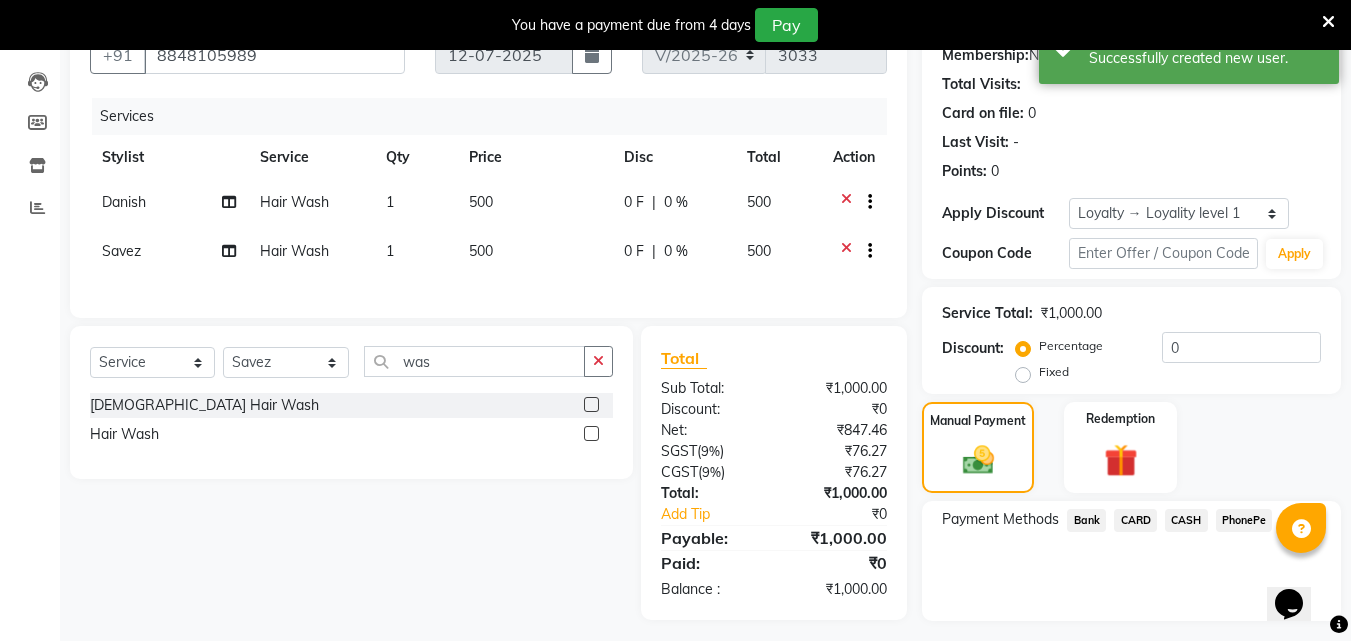 click on "PhonePe" 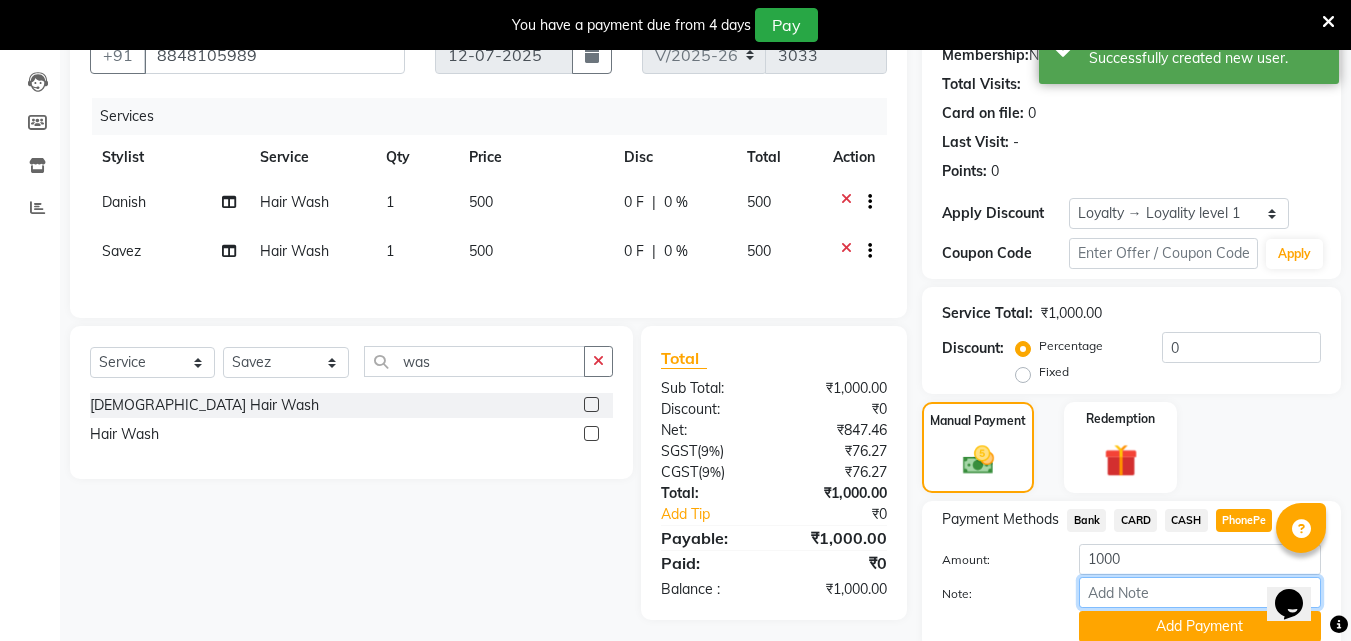 click on "Note:" at bounding box center [1200, 592] 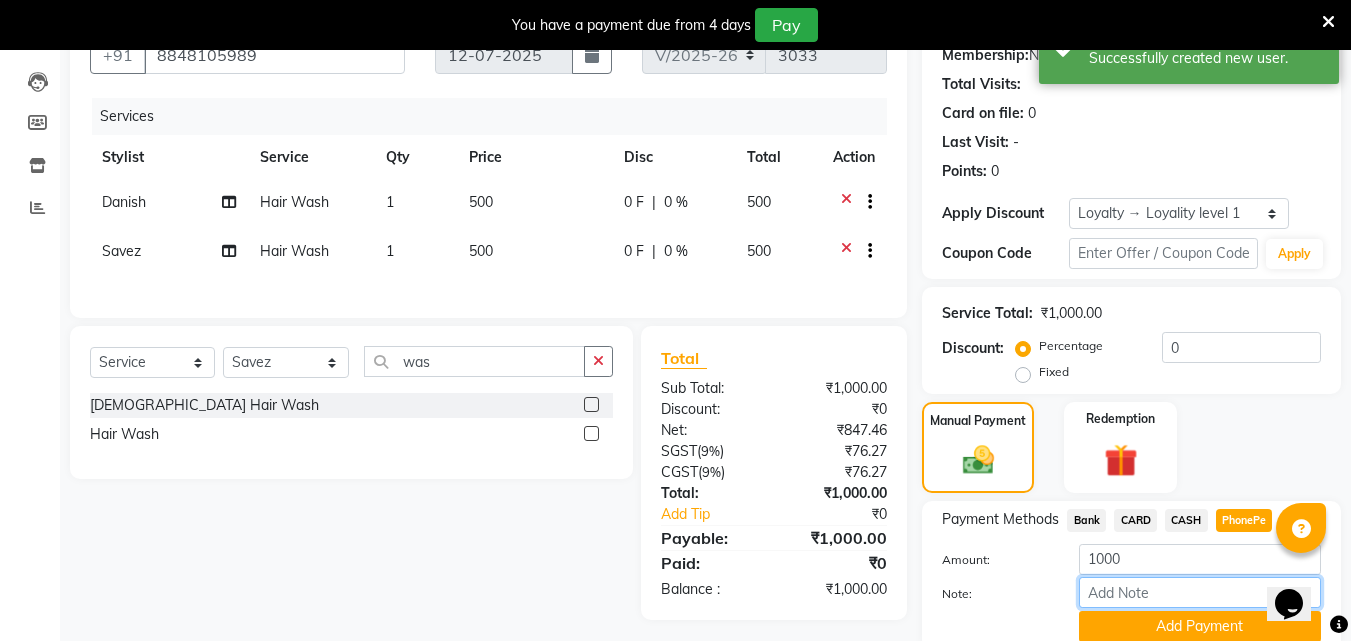 click on "Note:" at bounding box center (1200, 592) 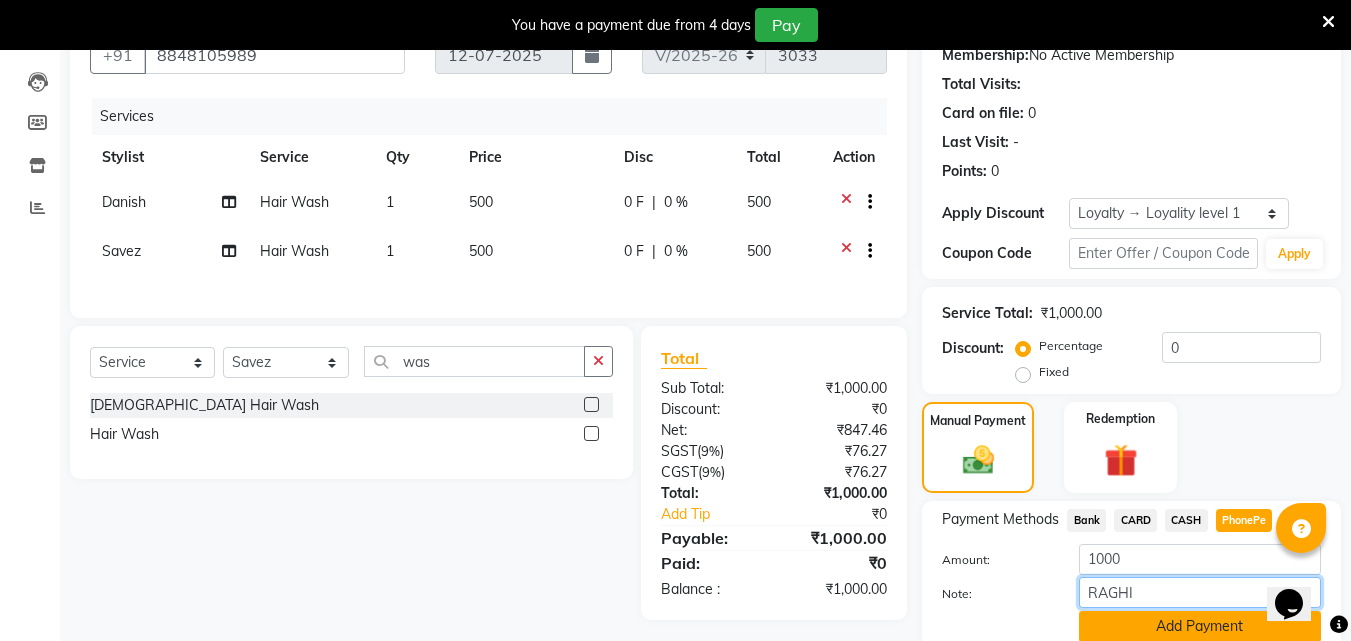 type on "RAGHI" 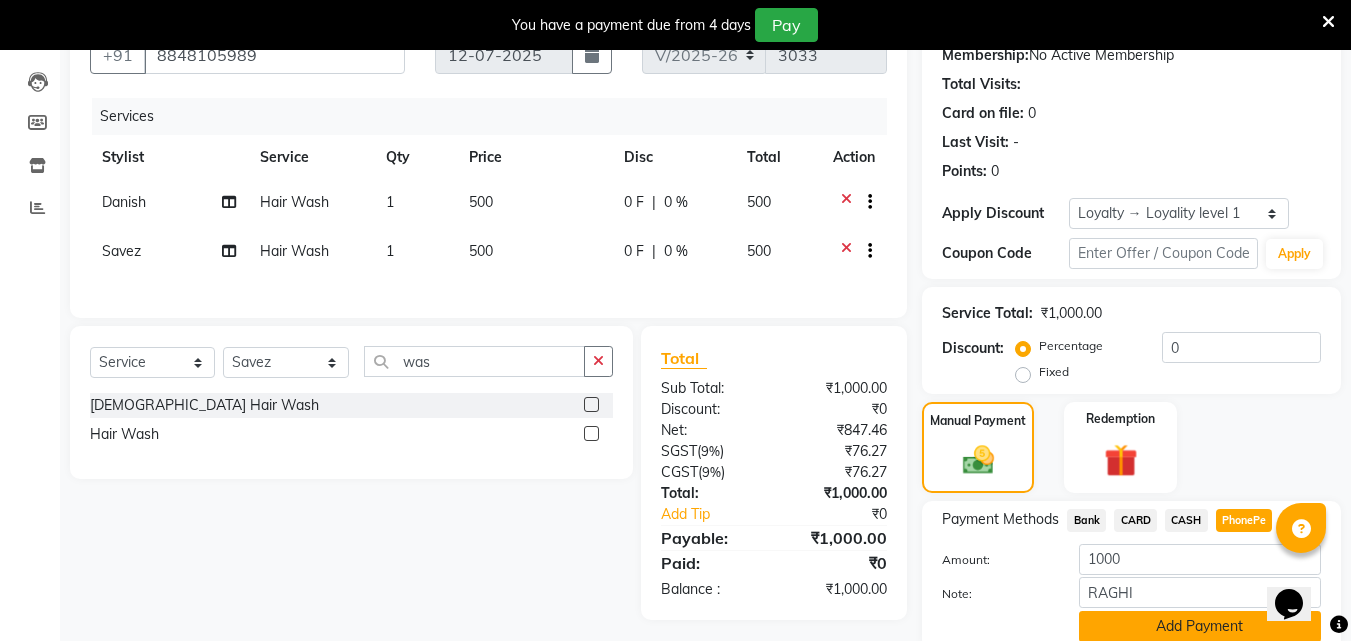 click on "Add Payment" 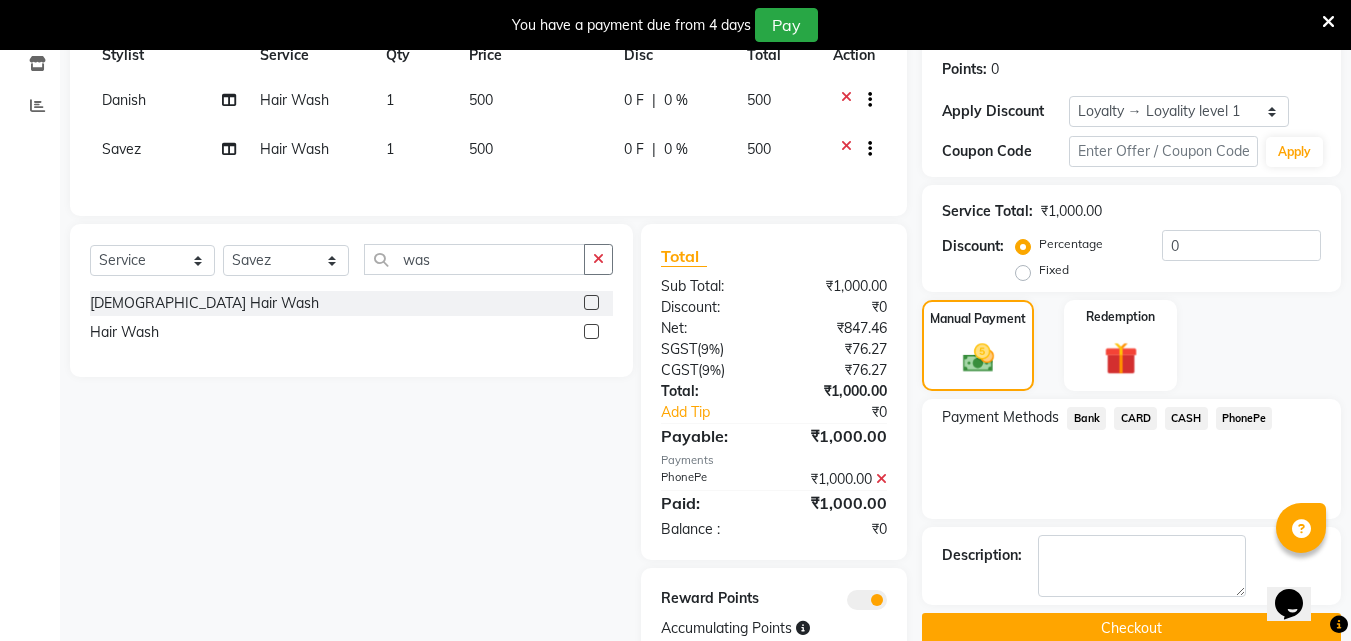 scroll, scrollTop: 382, scrollLeft: 0, axis: vertical 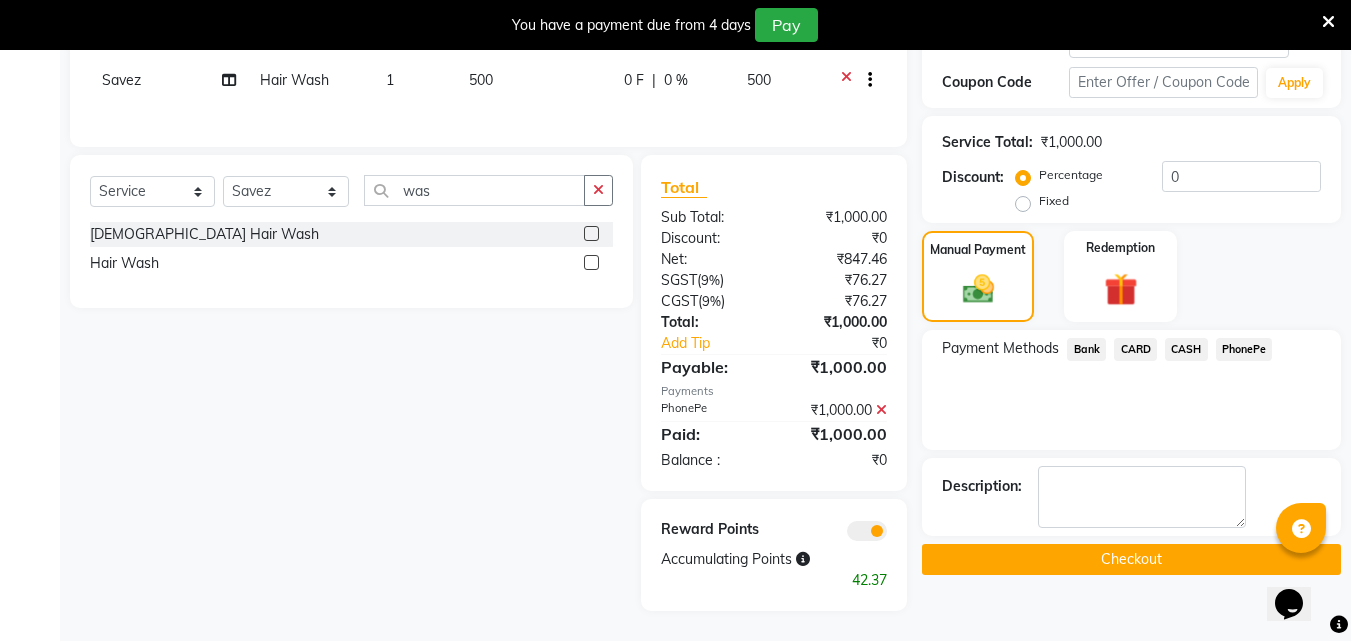 click on "Checkout" 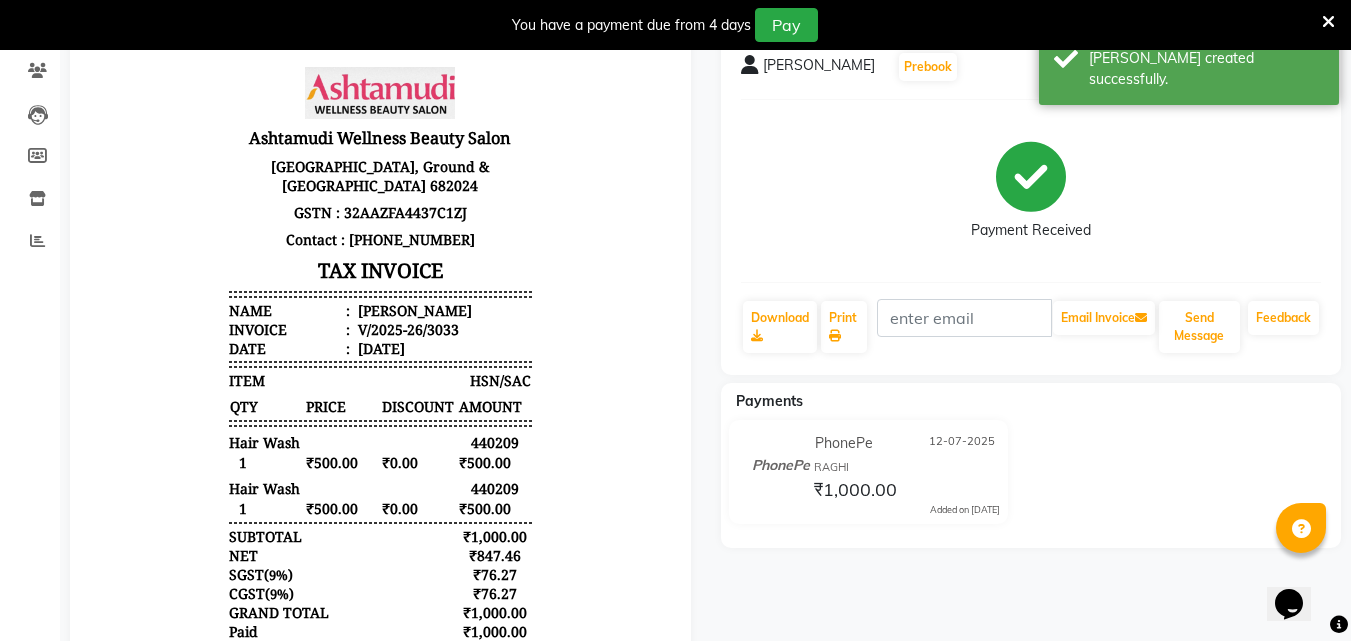 scroll, scrollTop: 0, scrollLeft: 0, axis: both 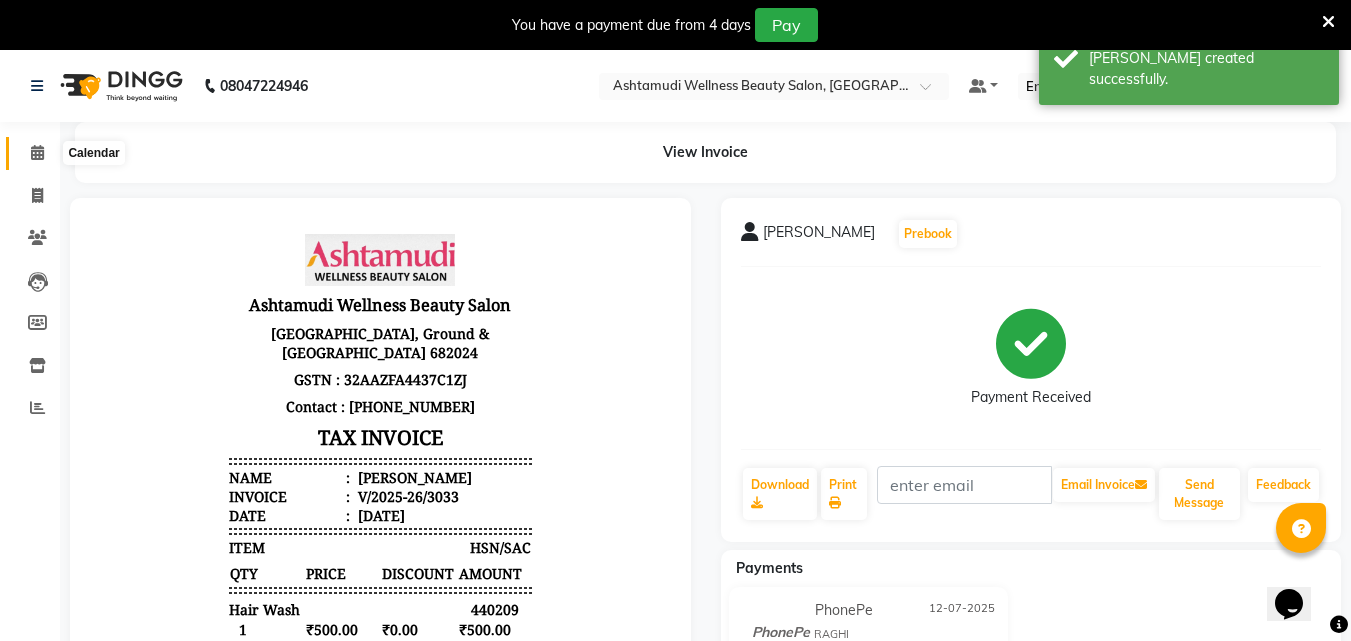 click 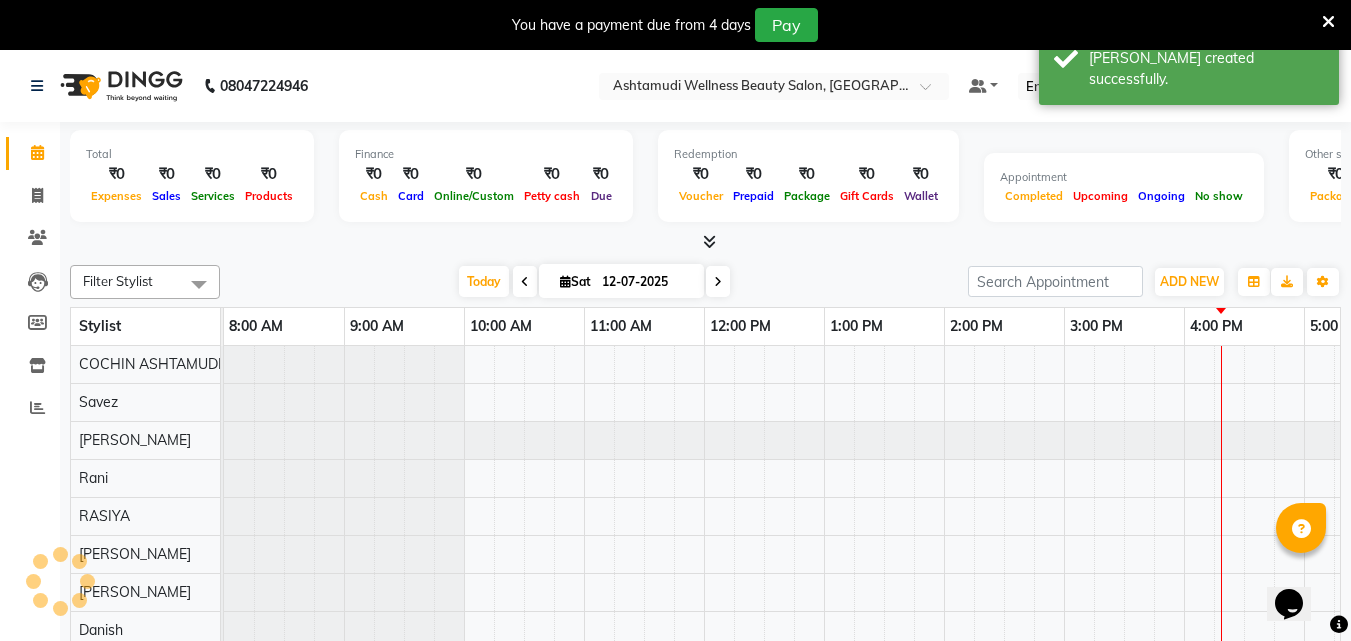 scroll, scrollTop: 0, scrollLeft: 324, axis: horizontal 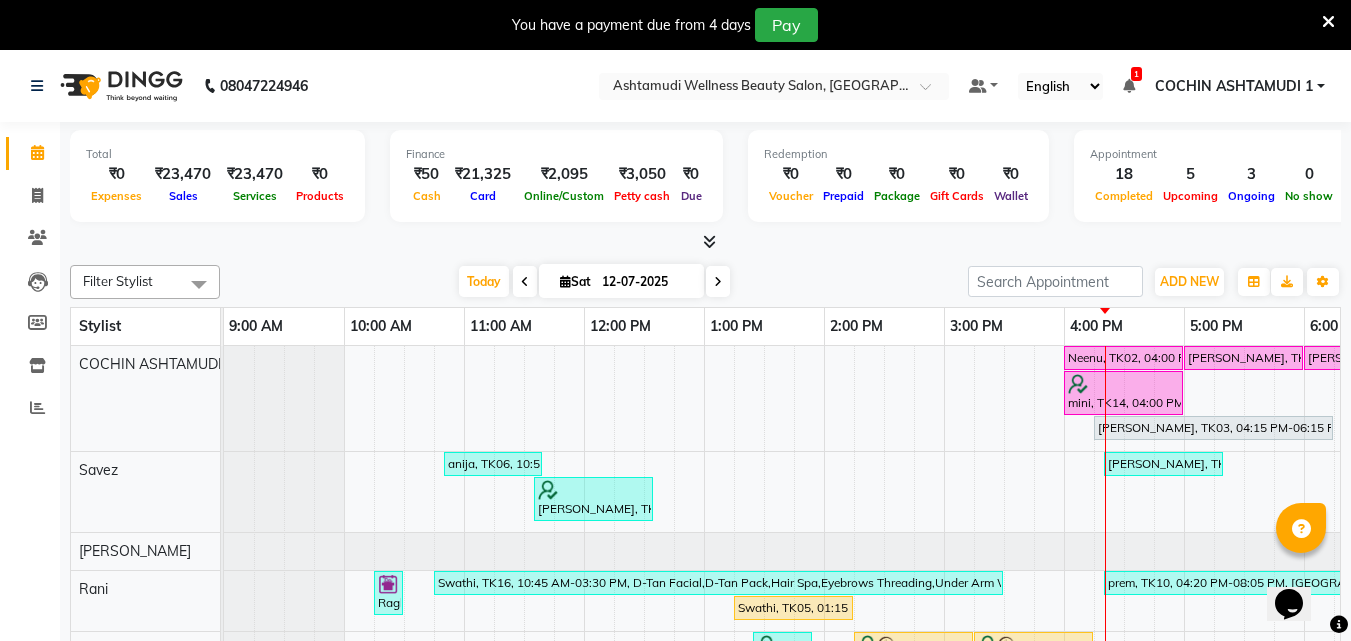 click at bounding box center [1328, 22] 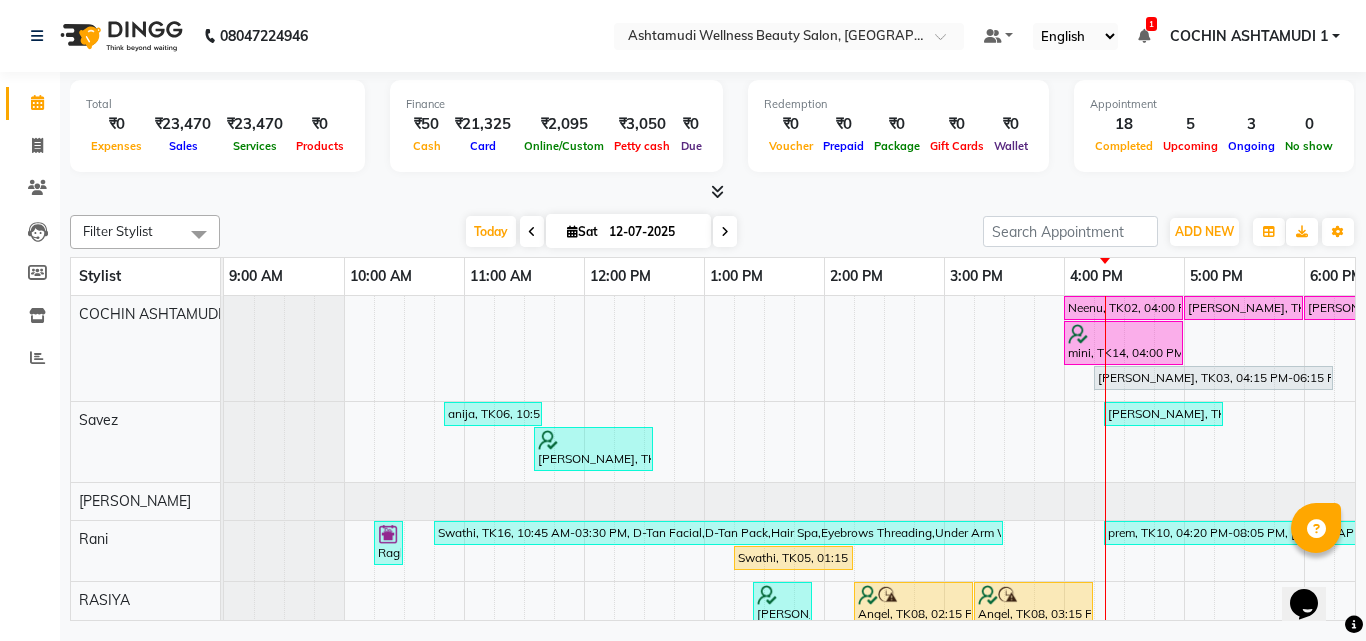 scroll, scrollTop: 199, scrollLeft: 0, axis: vertical 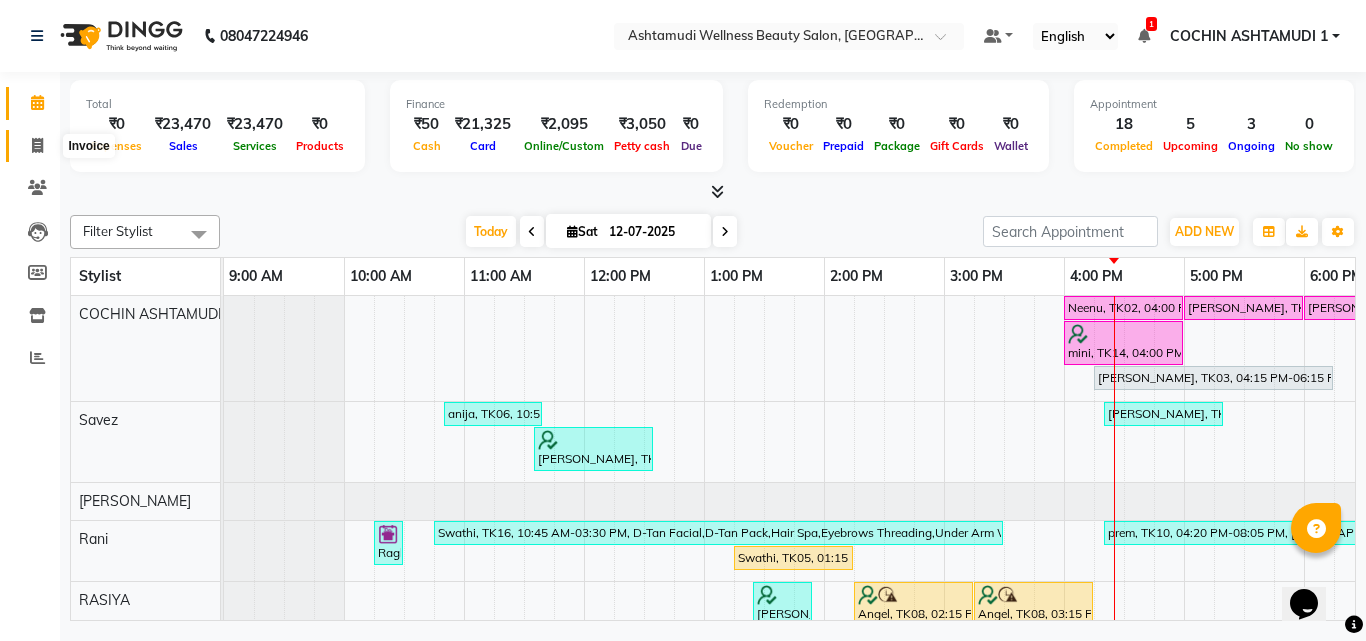click 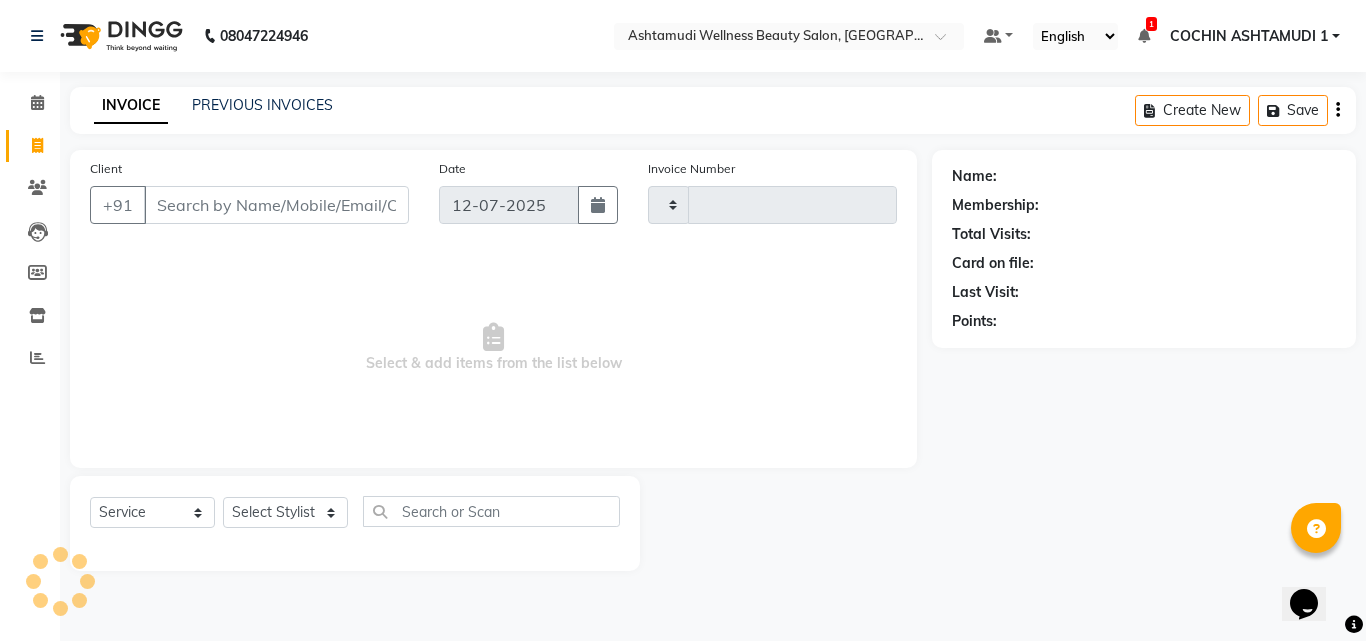 type on "3034" 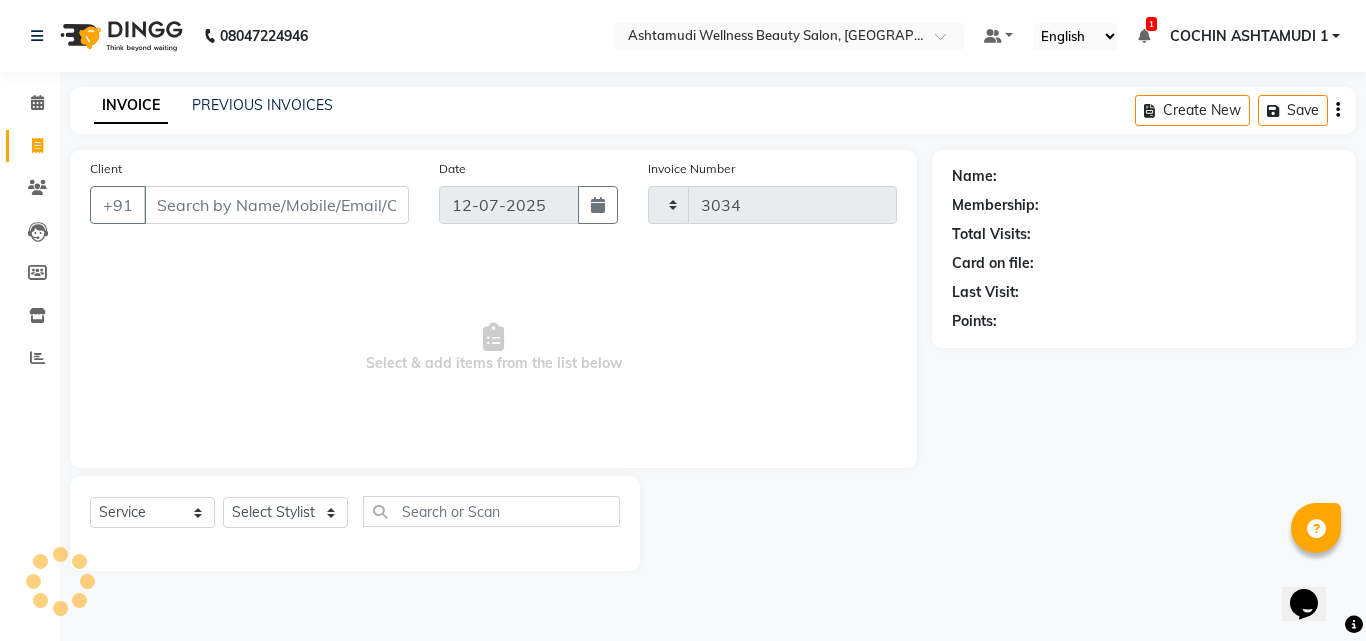 select on "4632" 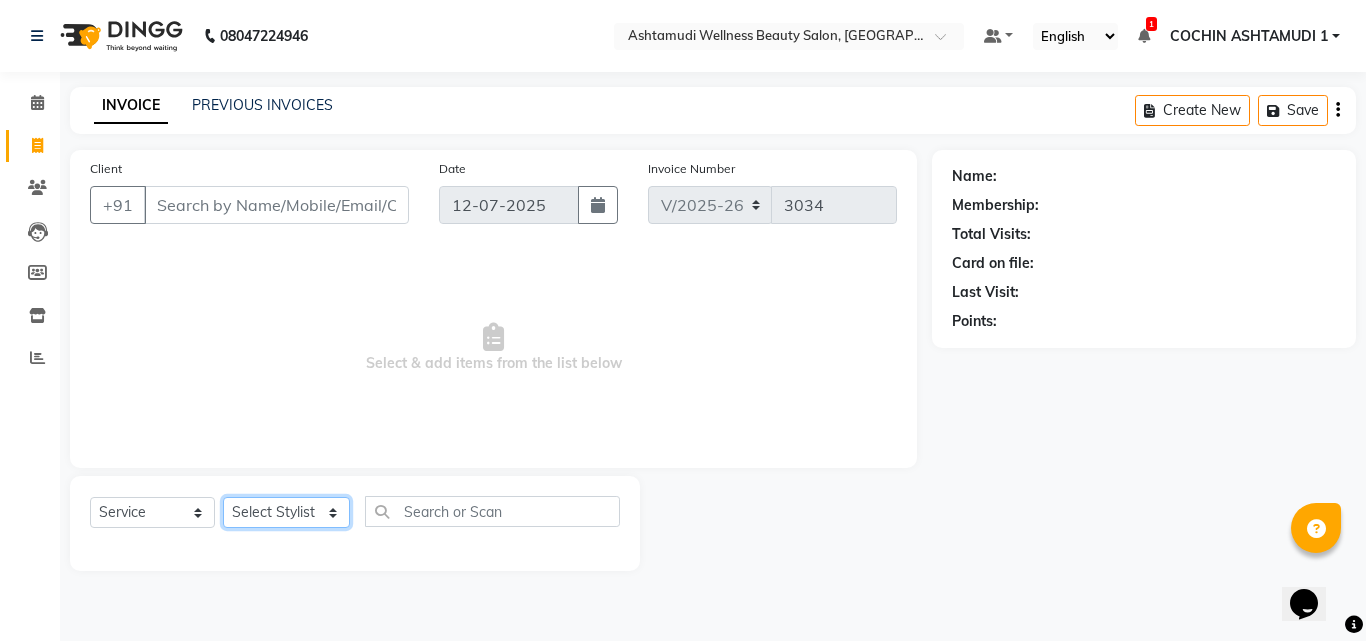 click on "Select Stylist Abhirami S Afsha [PERSON_NAME] B [PERSON_NAME] COCHIN ASHTAMUDI Danish [PERSON_NAME] [PERSON_NAME] [PERSON_NAME] [PERSON_NAME] [PERSON_NAME]  [PERSON_NAME] [PERSON_NAME]" 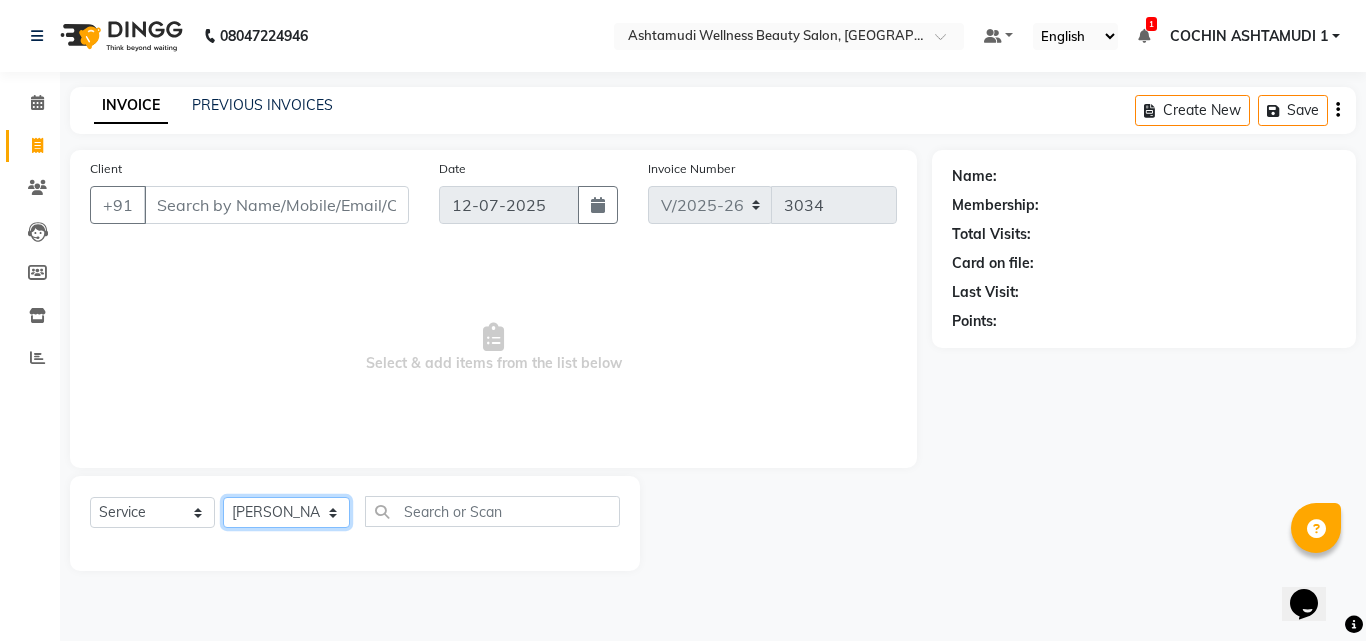 click on "Select Stylist Abhirami S Afsha [PERSON_NAME] B [PERSON_NAME] COCHIN ASHTAMUDI Danish [PERSON_NAME] [PERSON_NAME] [PERSON_NAME] [PERSON_NAME] [PERSON_NAME]  [PERSON_NAME] [PERSON_NAME]" 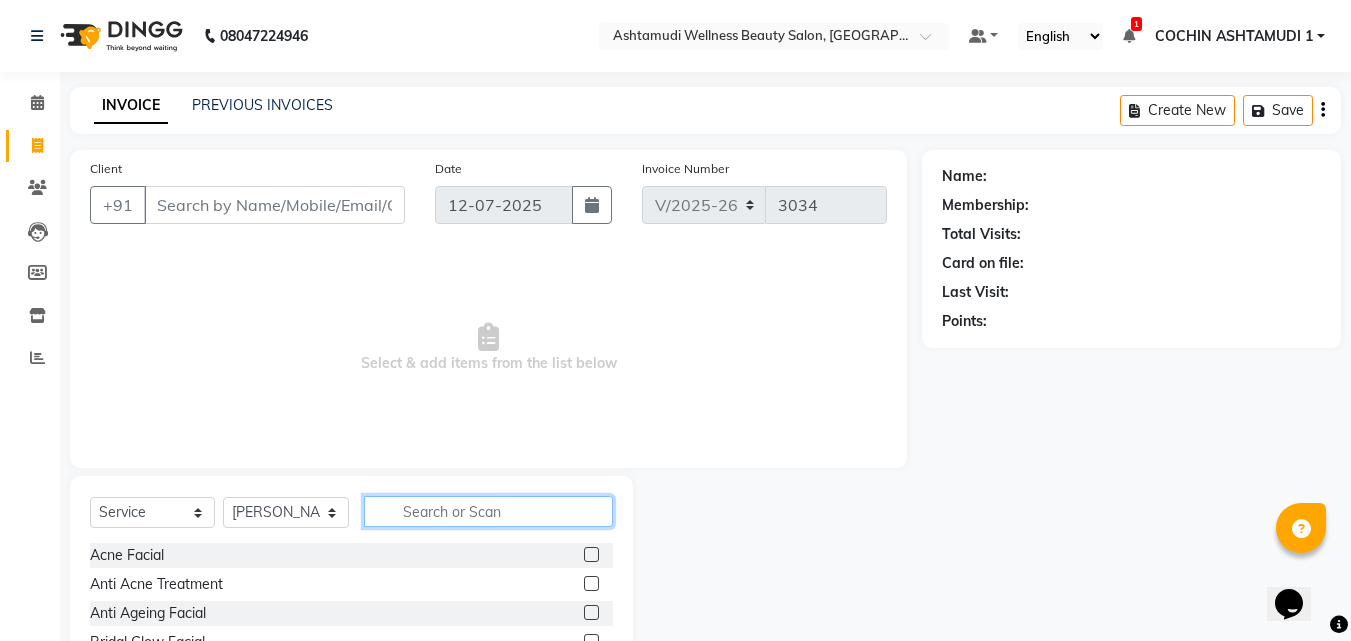 click 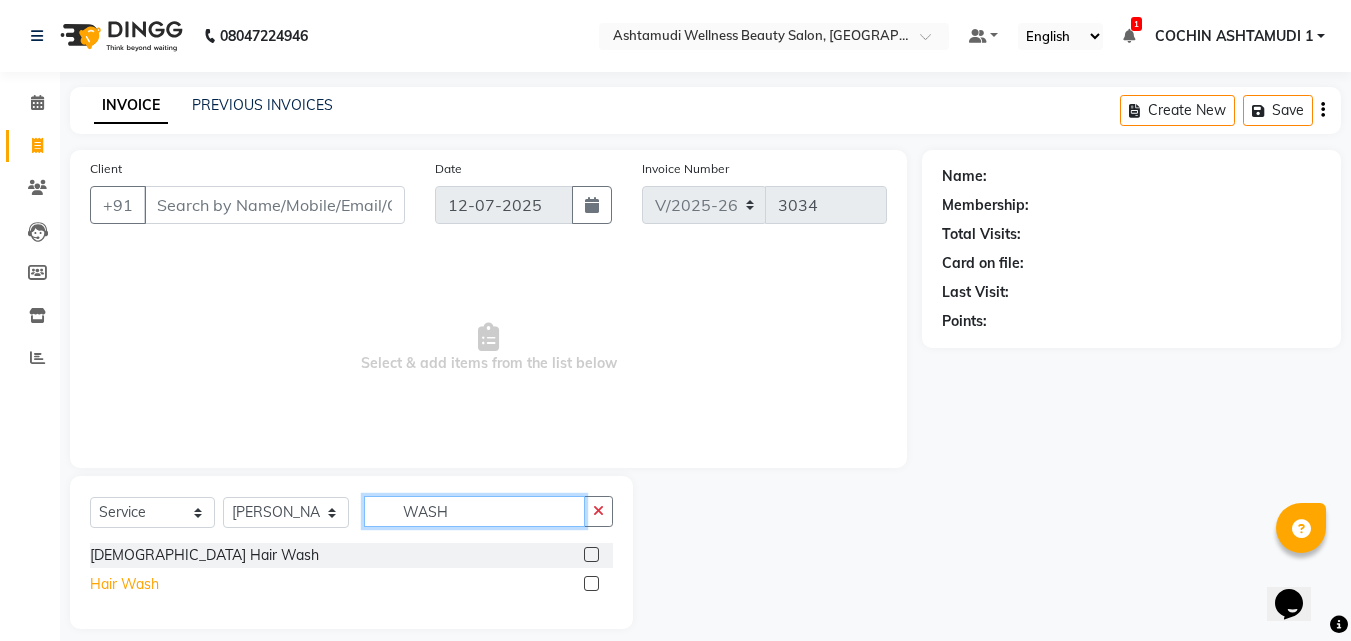 type on "WASH" 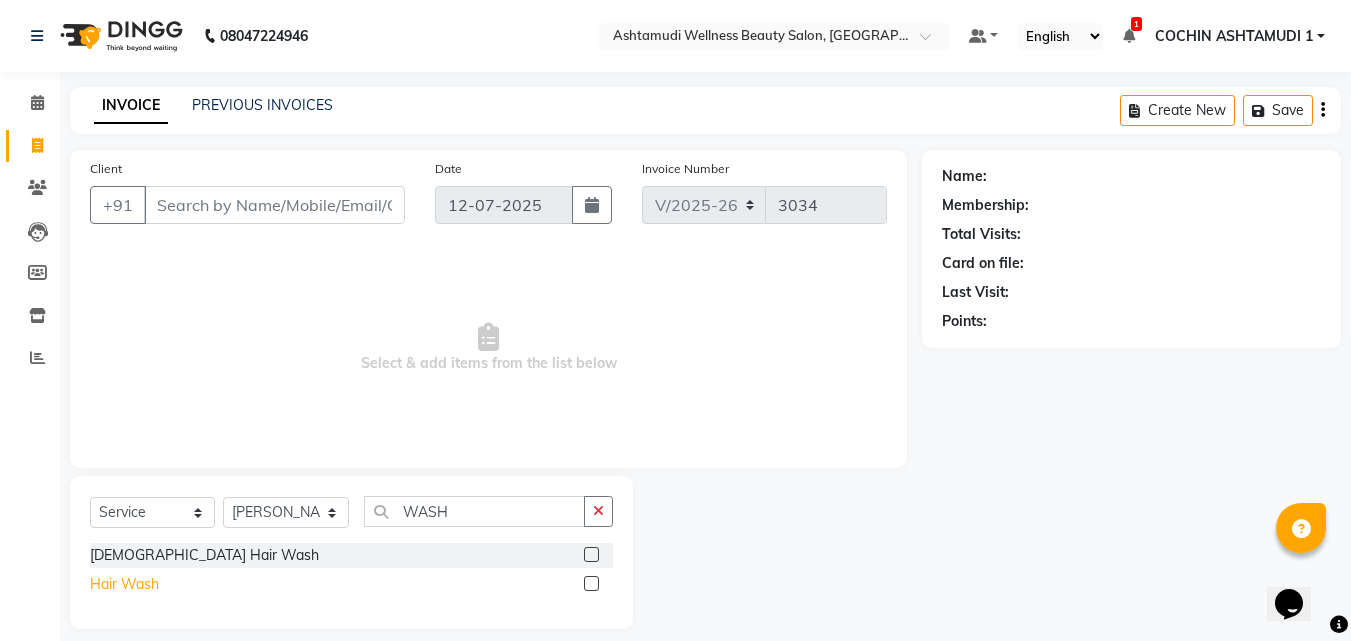 click on "Hair Wash" 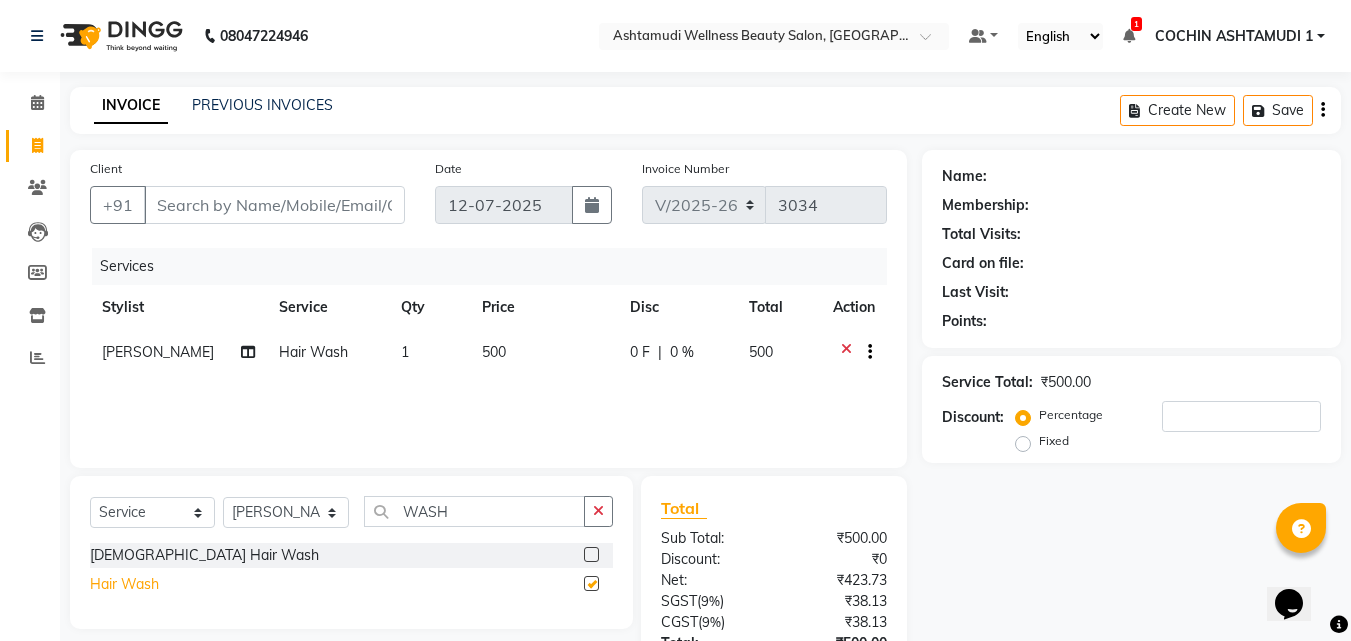 checkbox on "false" 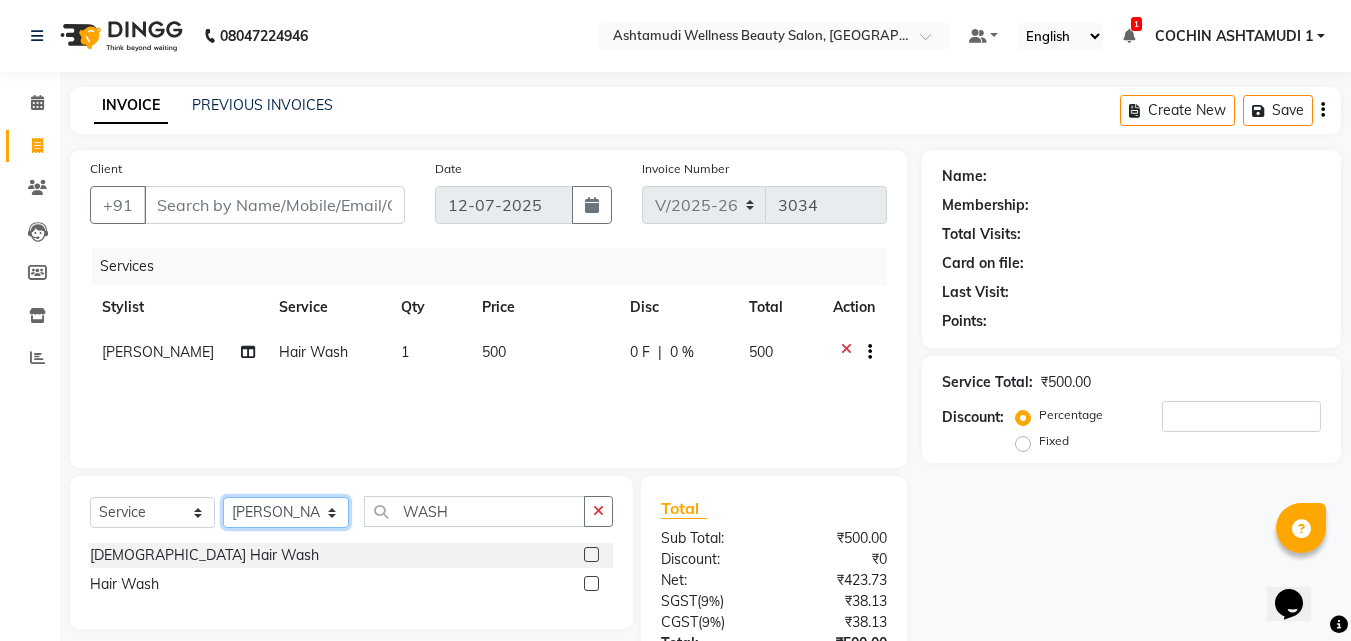 click on "Select Stylist Abhirami S Afsha [PERSON_NAME] B [PERSON_NAME] COCHIN ASHTAMUDI Danish [PERSON_NAME] [PERSON_NAME] [PERSON_NAME] [PERSON_NAME] [PERSON_NAME]  [PERSON_NAME] [PERSON_NAME]" 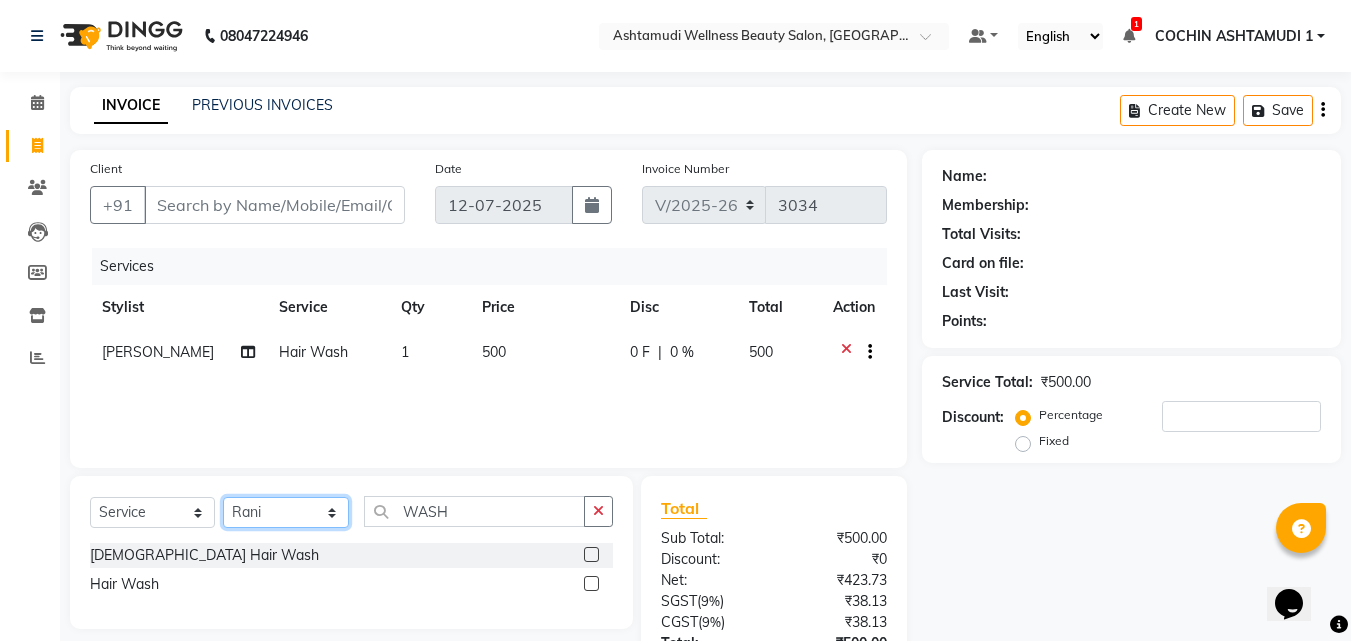 click on "Select Stylist Abhirami S Afsha [PERSON_NAME] B [PERSON_NAME] COCHIN ASHTAMUDI Danish [PERSON_NAME] [PERSON_NAME] [PERSON_NAME] [PERSON_NAME] [PERSON_NAME]  [PERSON_NAME] [PERSON_NAME]" 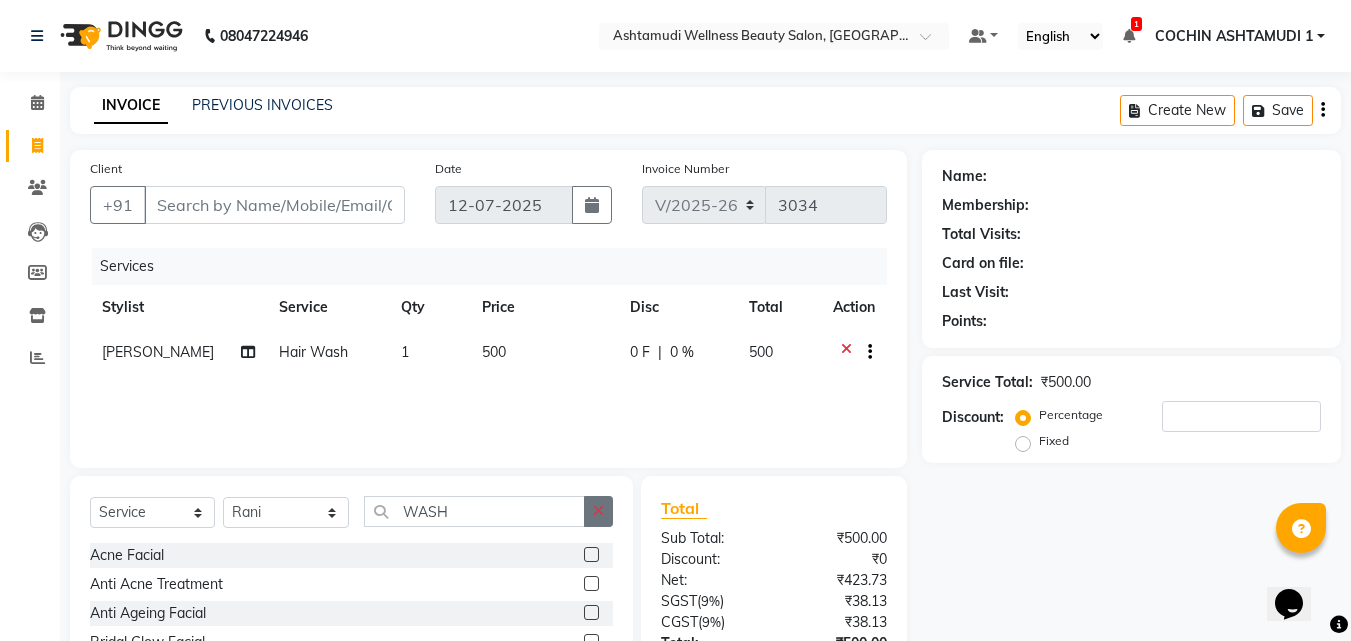 click 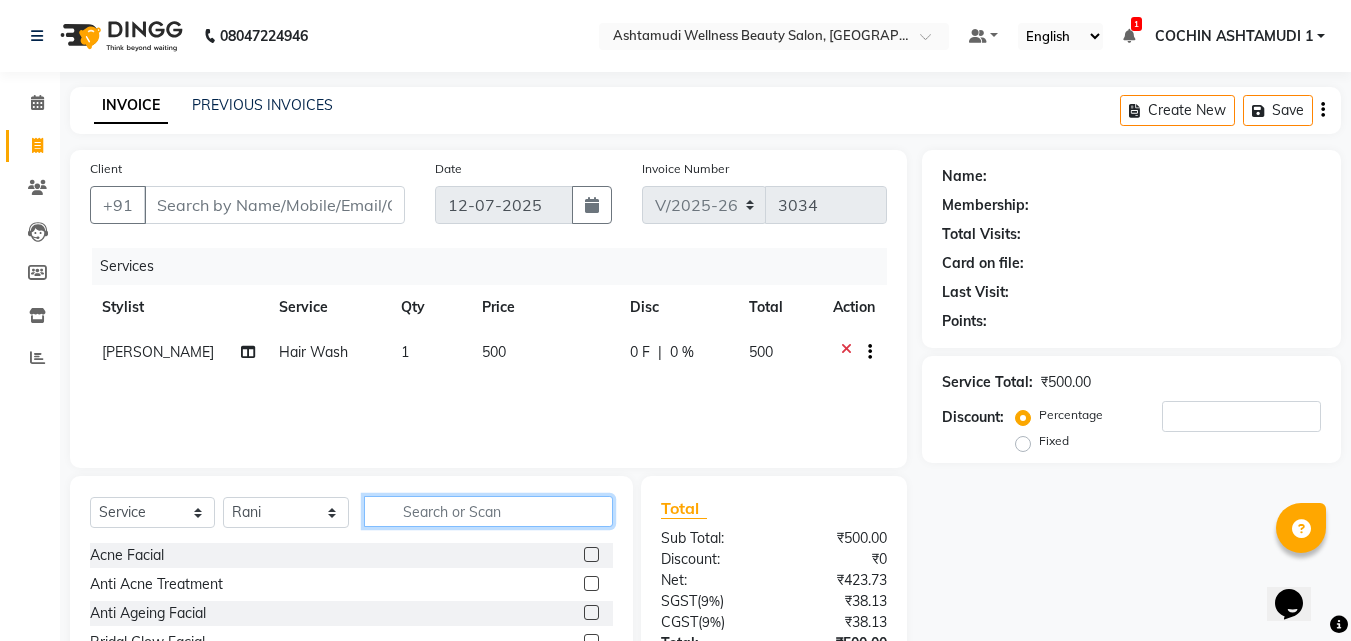 type on "R" 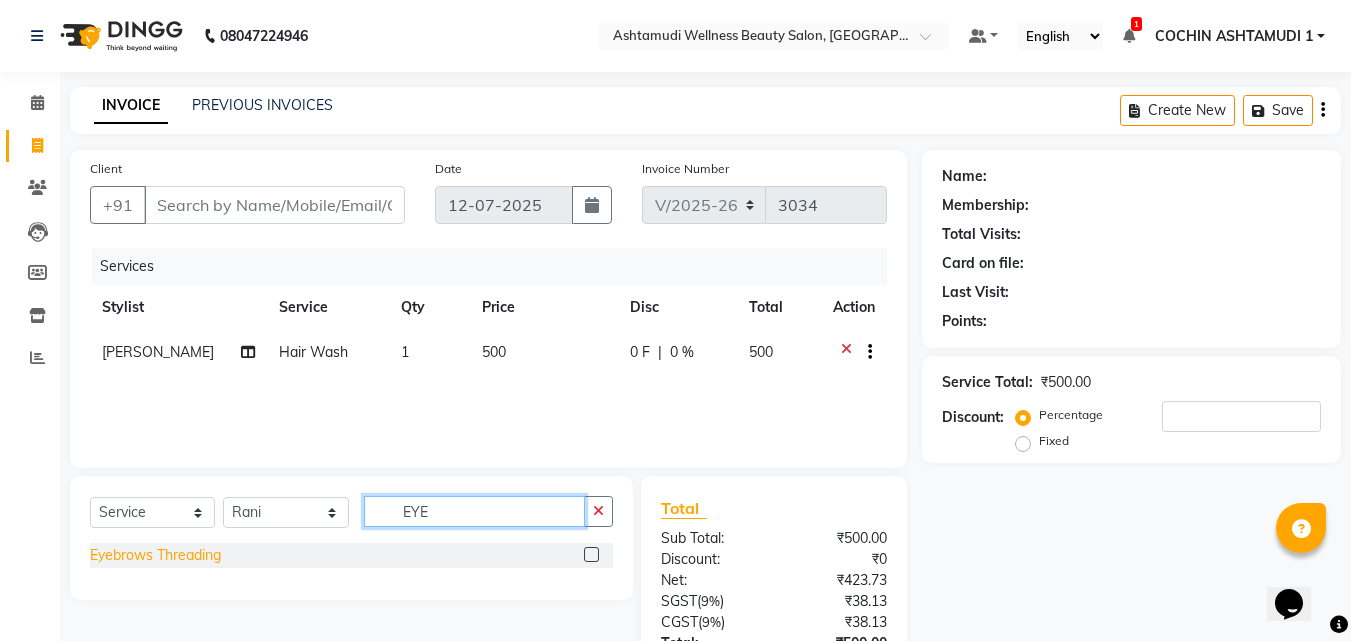 type on "EYE" 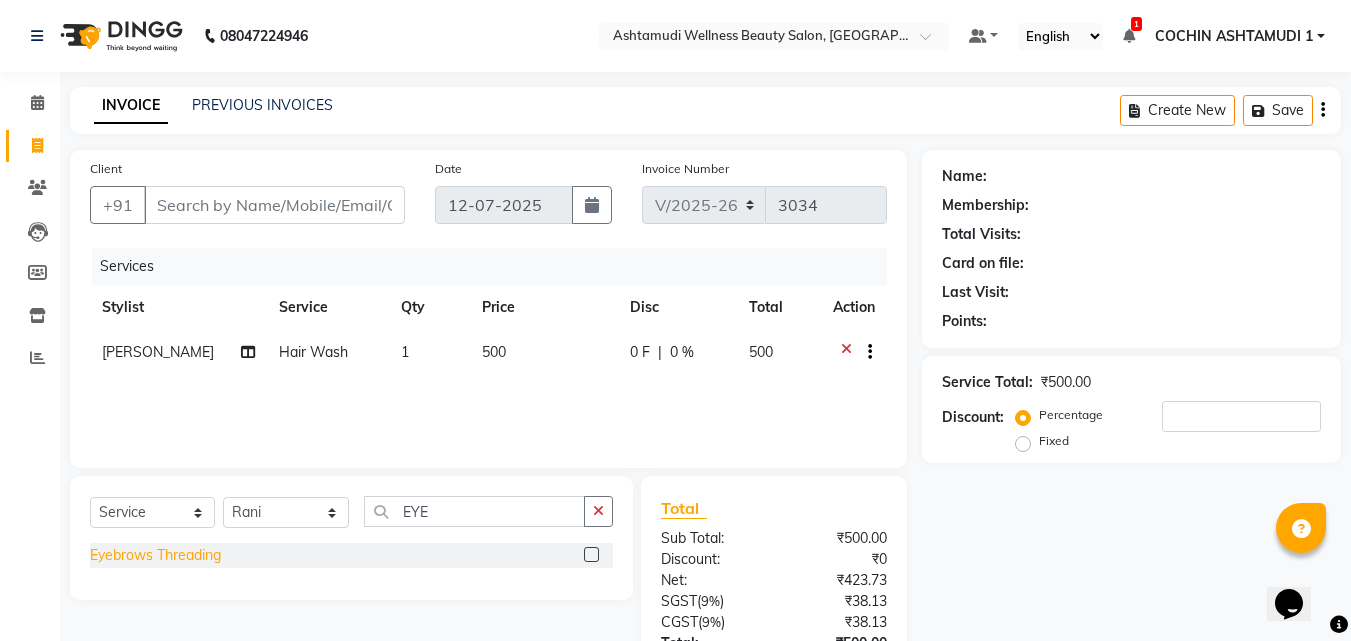 click on "Eyebrows Threading" 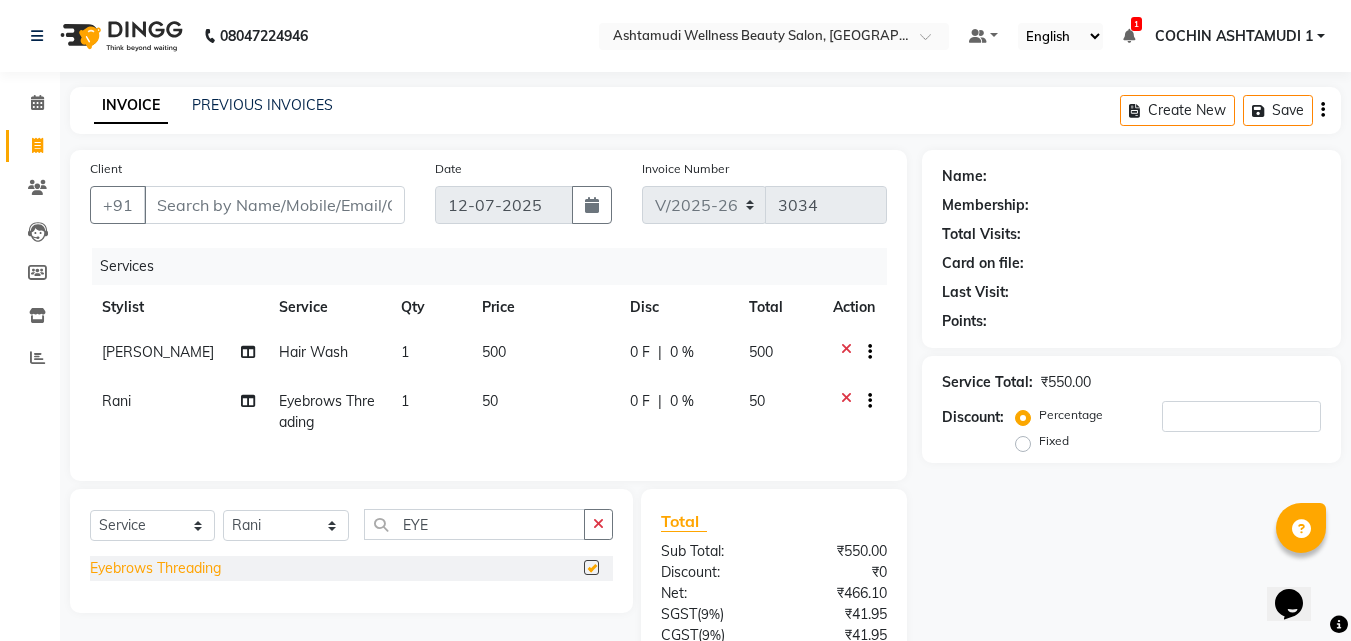 checkbox on "false" 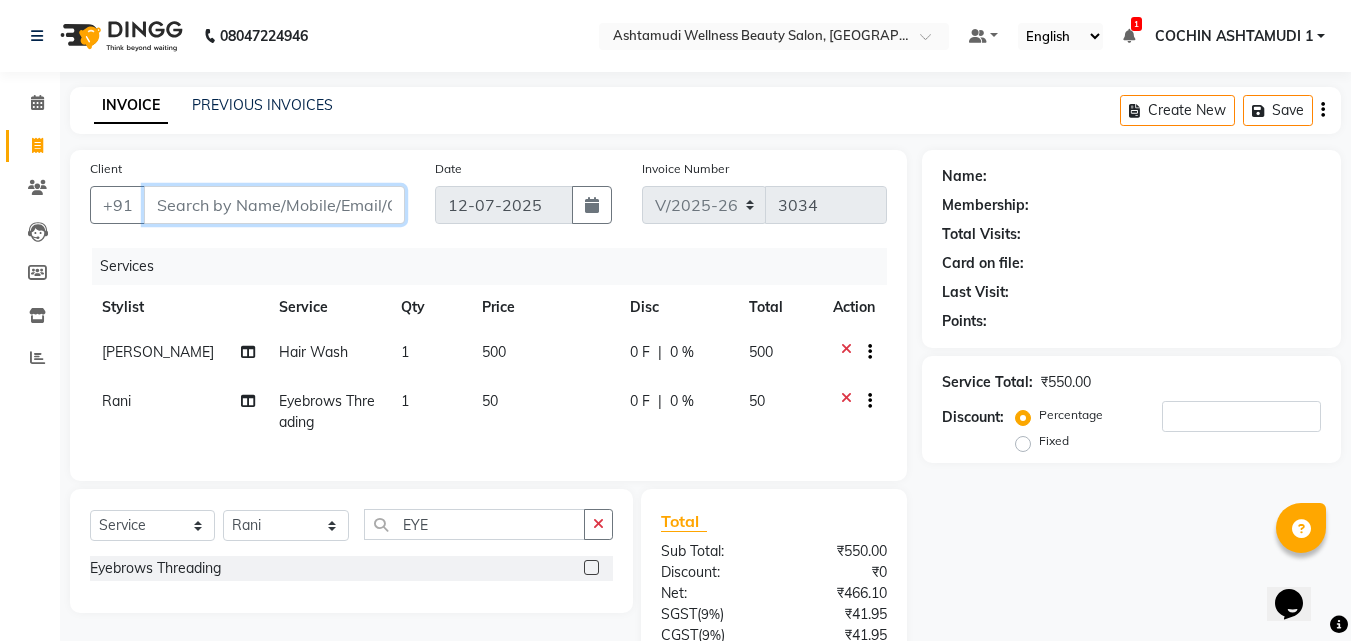 click on "Client" at bounding box center [274, 205] 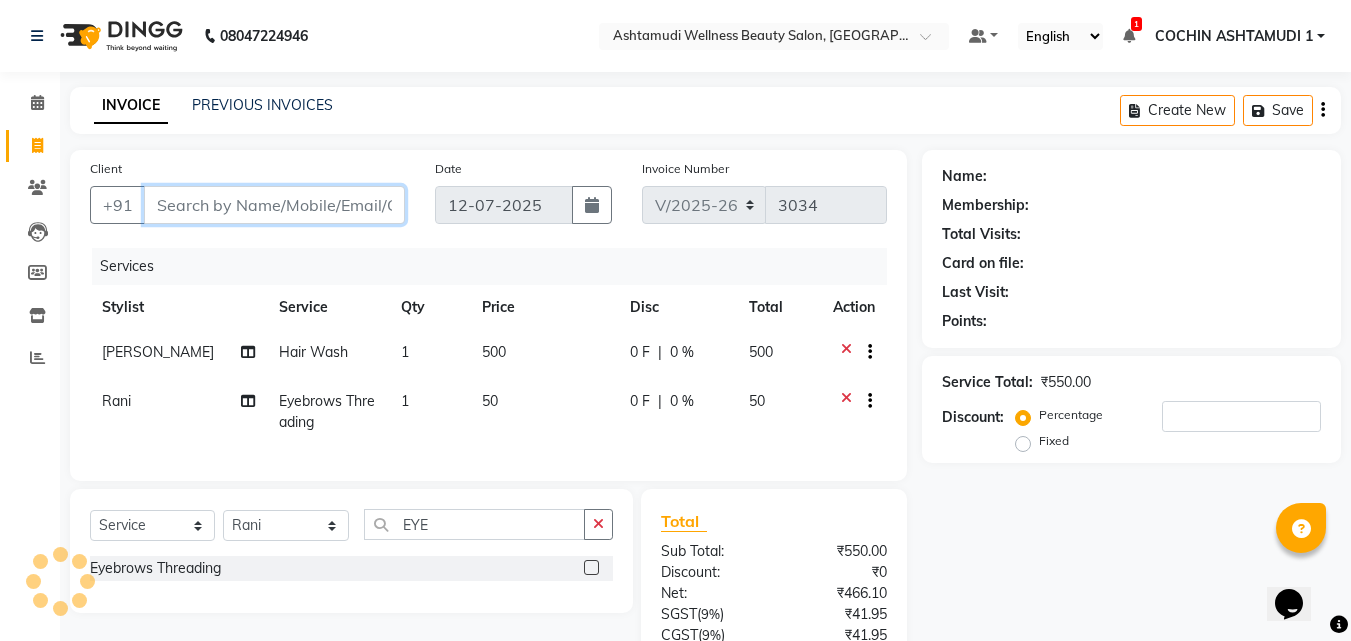 type on "7" 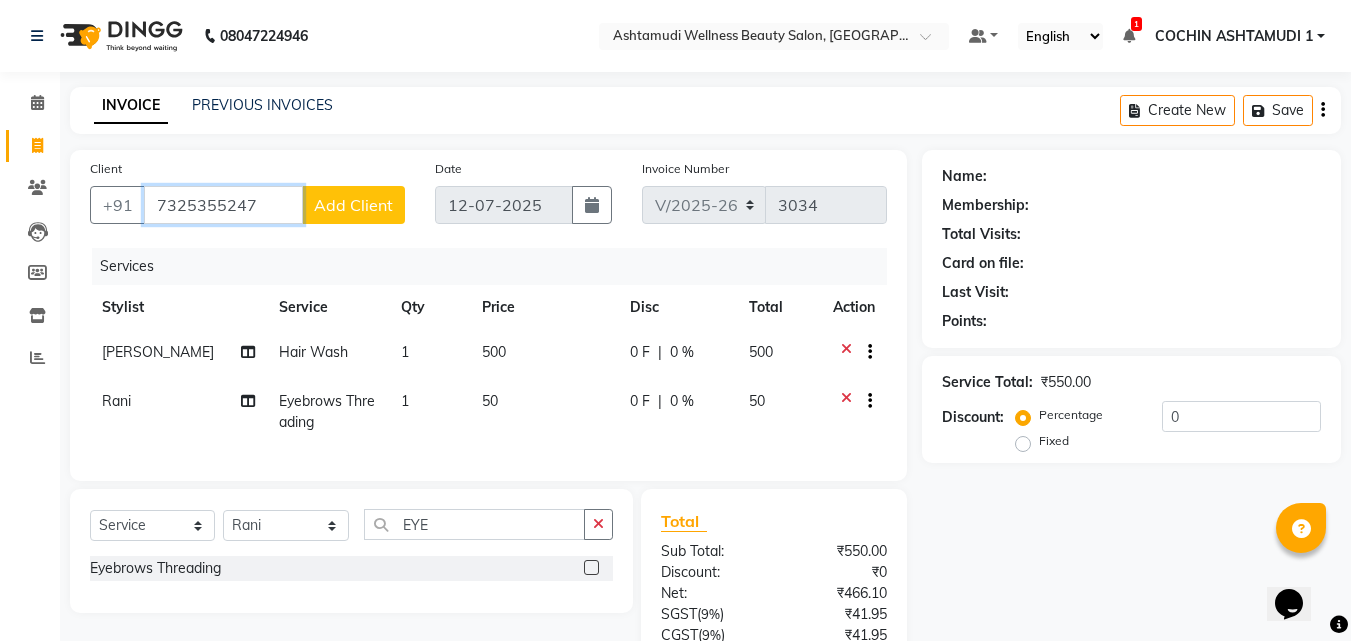 click on "7325355247" at bounding box center (223, 205) 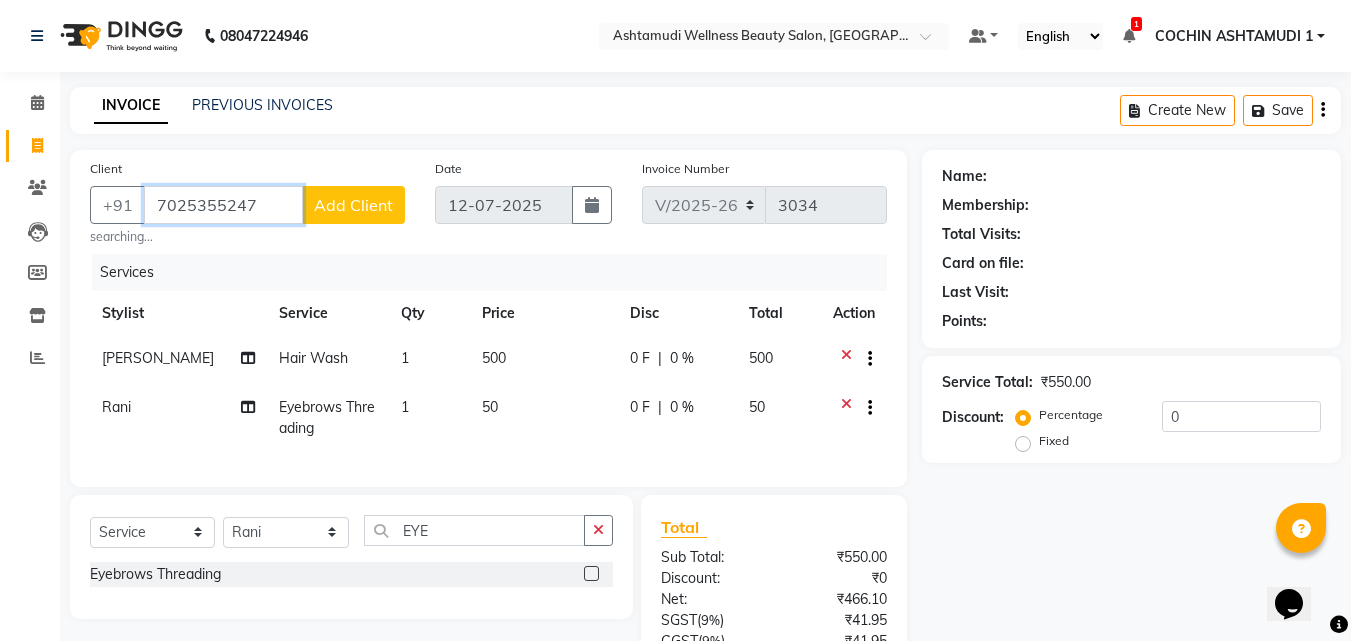 type on "7025355247" 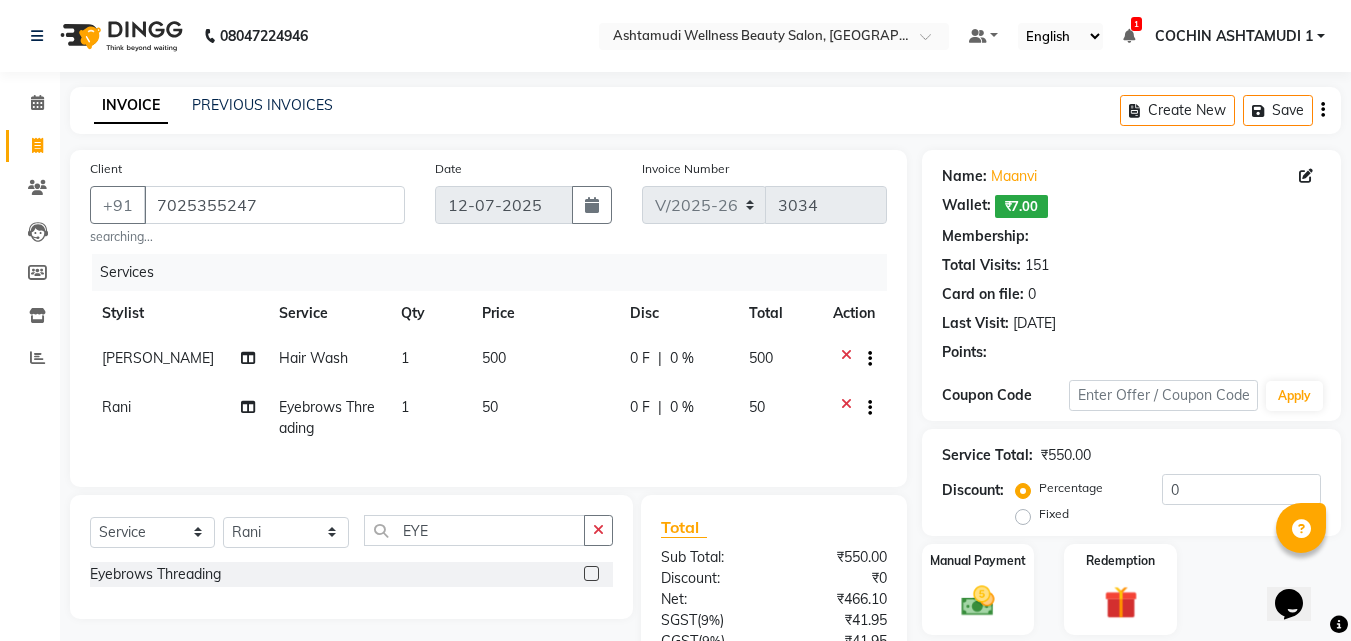 select on "1: Object" 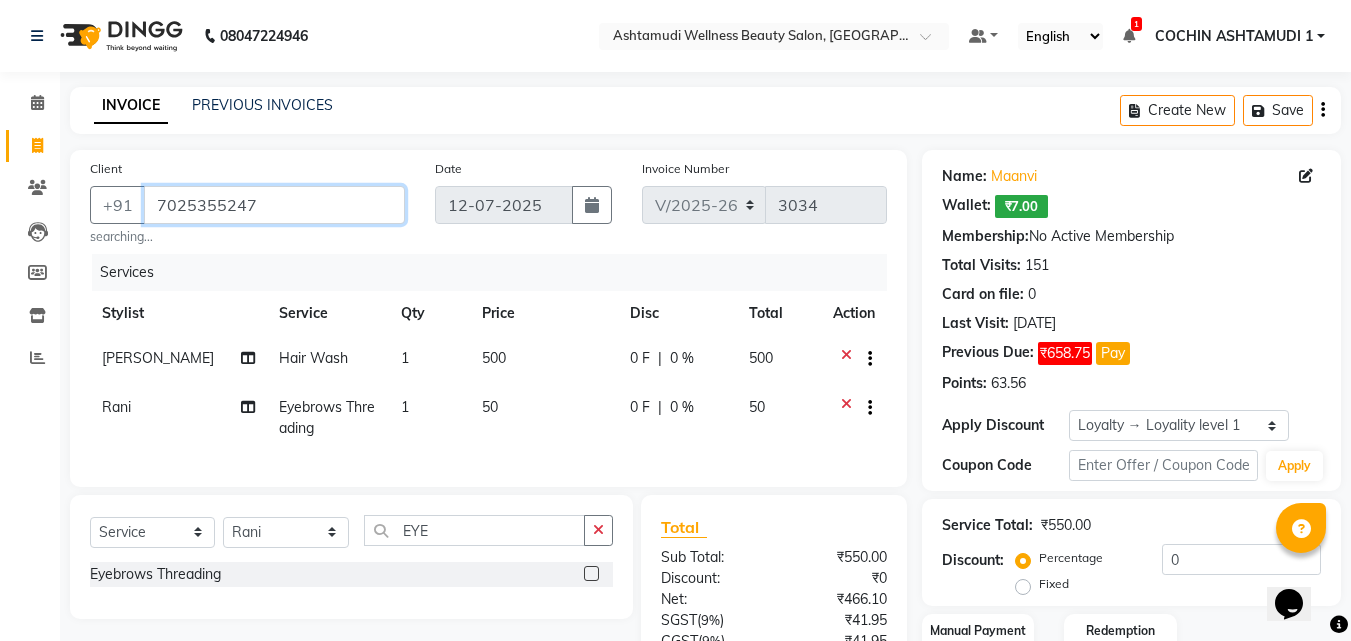 click on "7025355247" at bounding box center [274, 205] 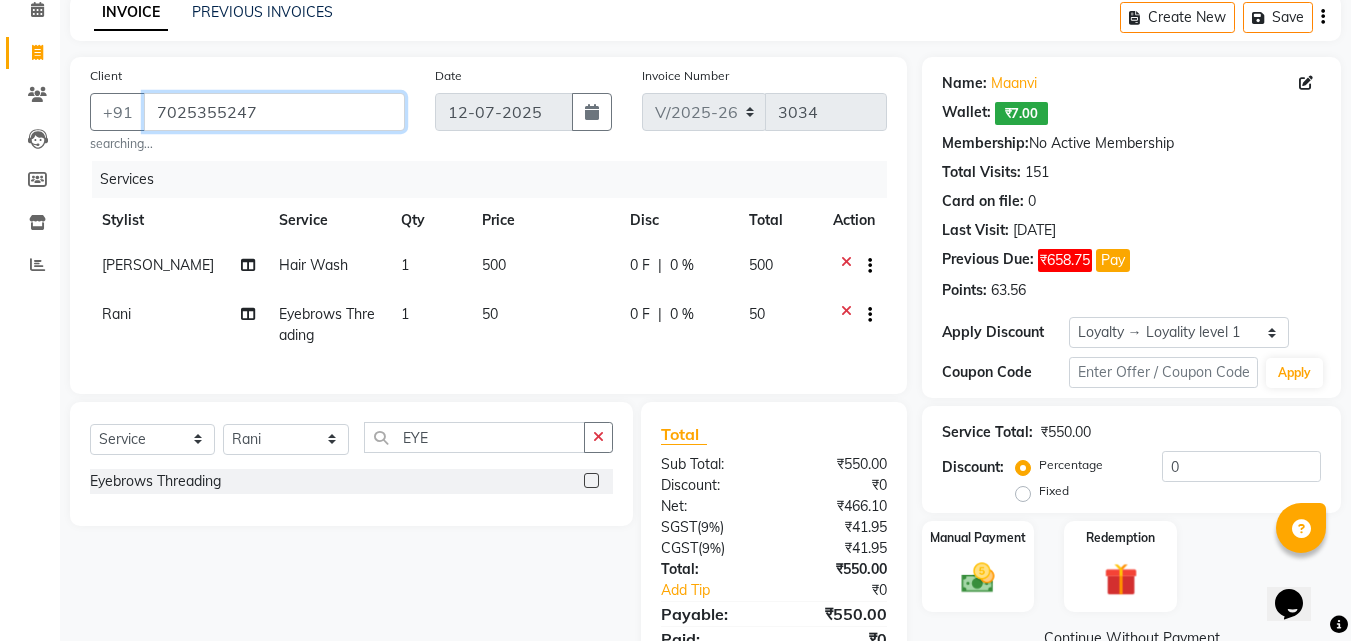 scroll, scrollTop: 193, scrollLeft: 0, axis: vertical 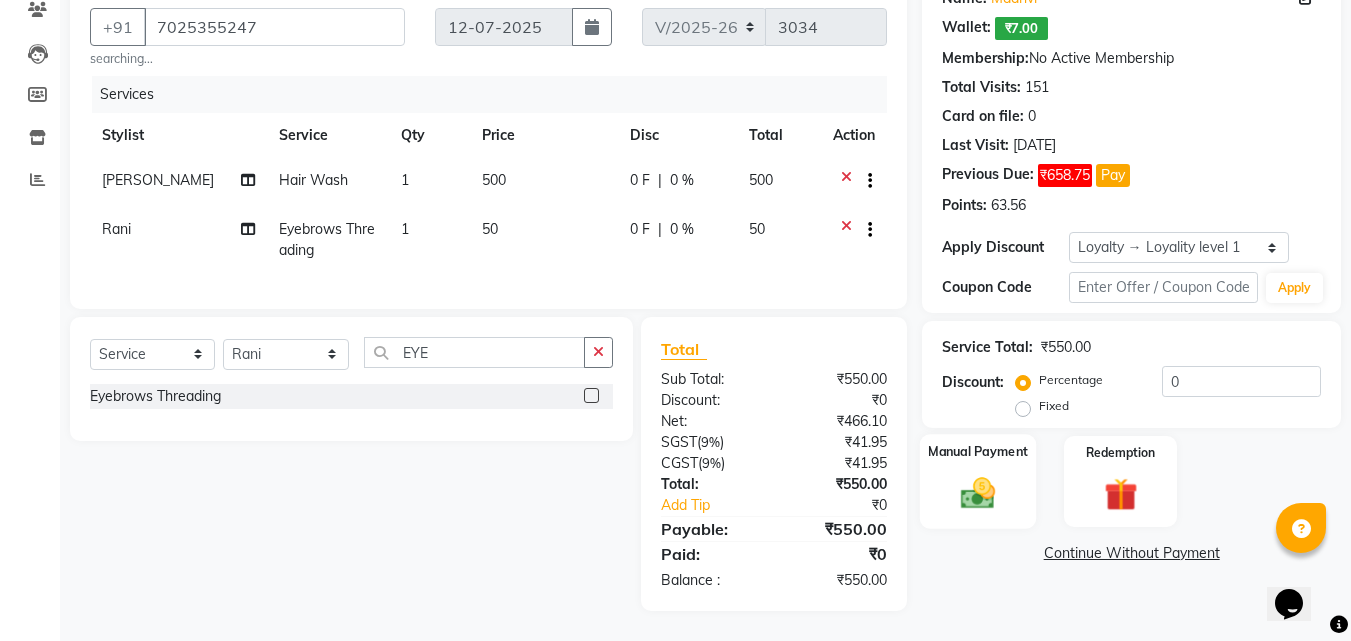 click on "Manual Payment" 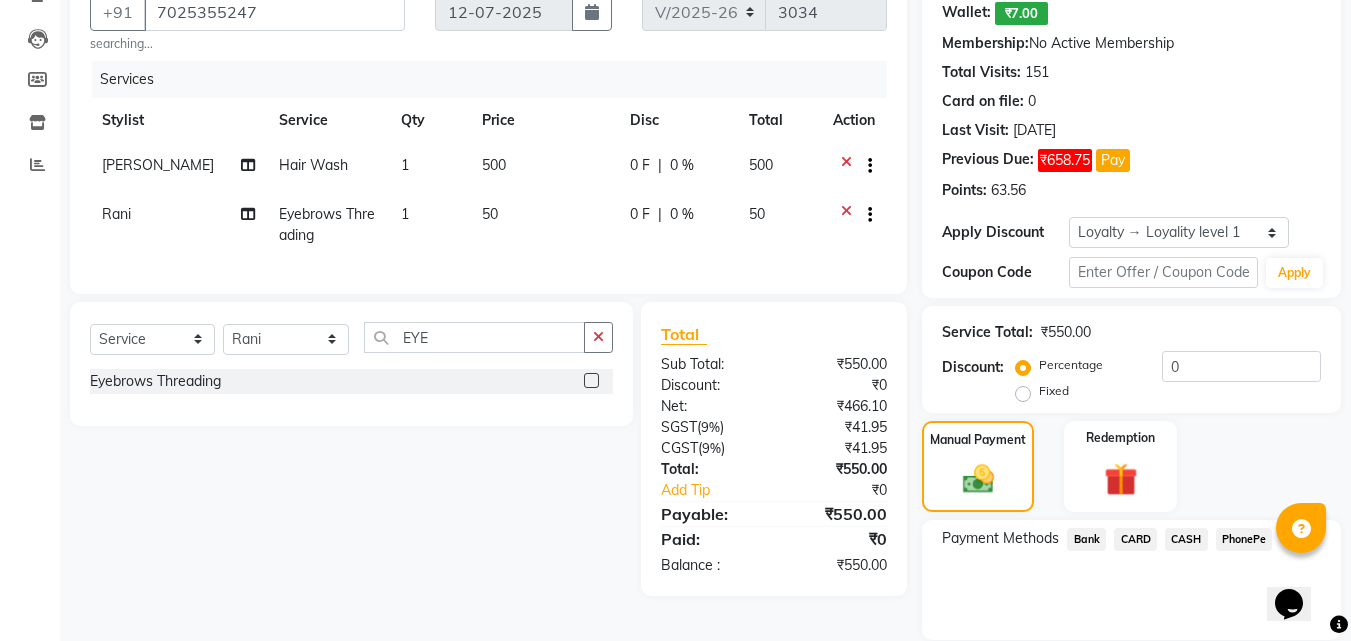 click on "PhonePe" 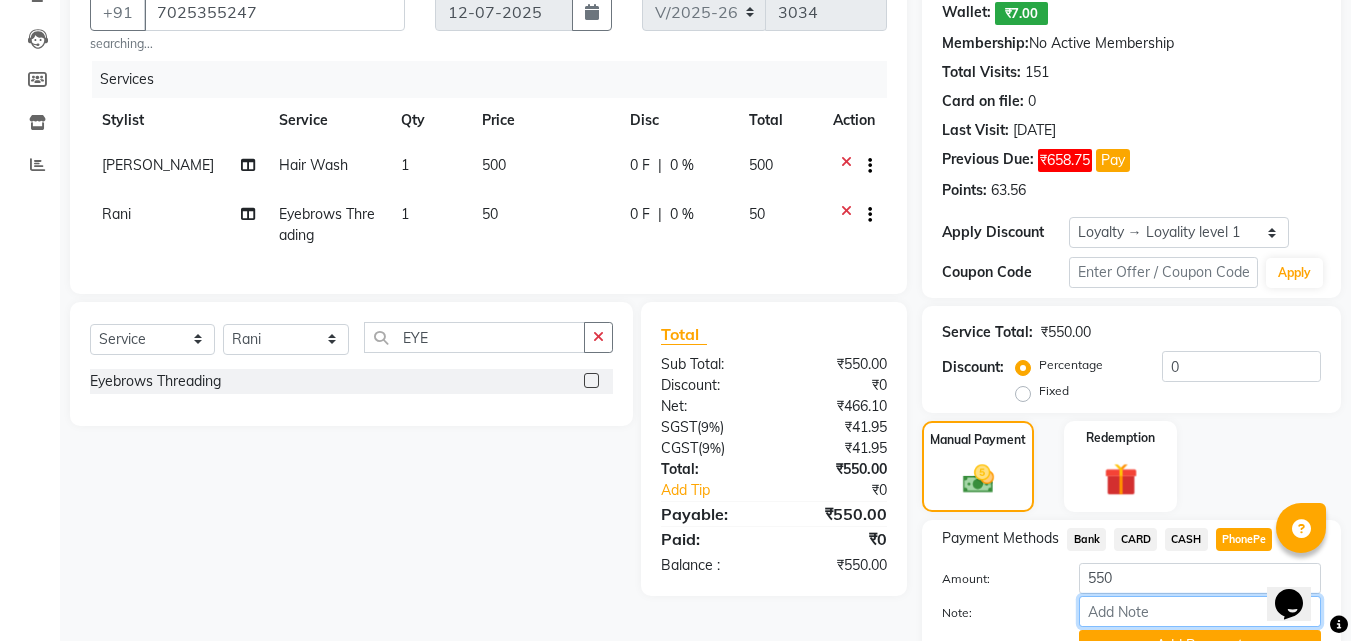 click on "Note:" at bounding box center (1200, 611) 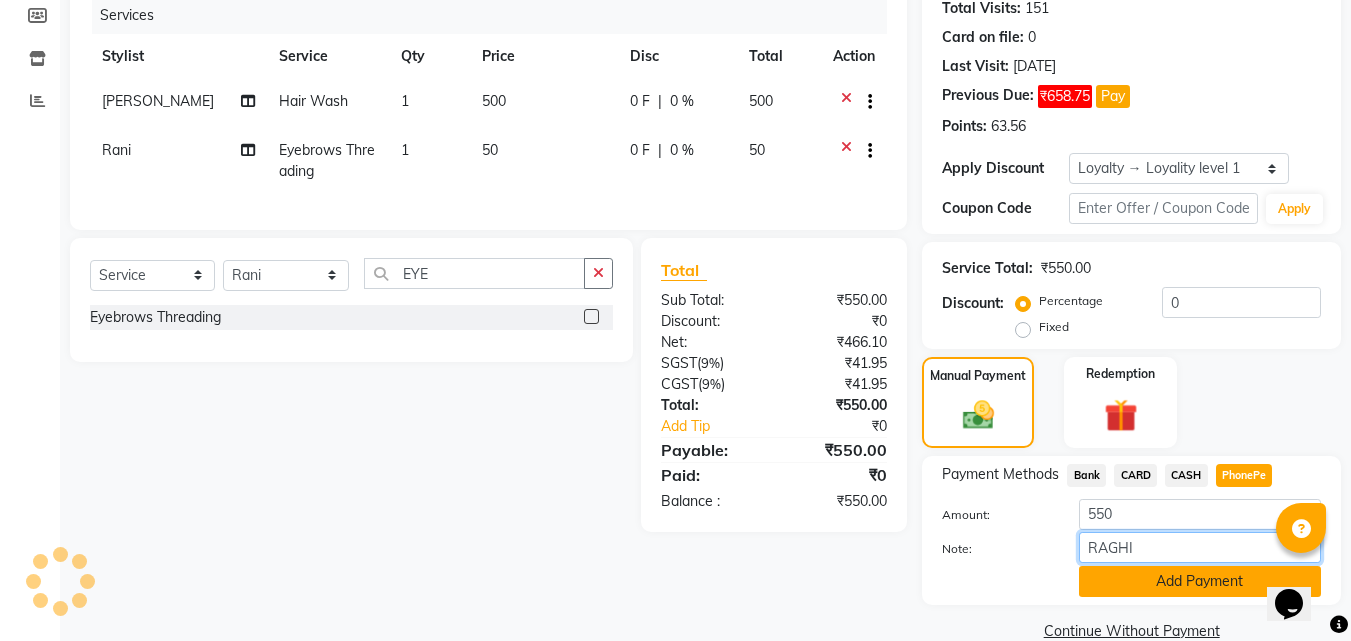 scroll, scrollTop: 292, scrollLeft: 0, axis: vertical 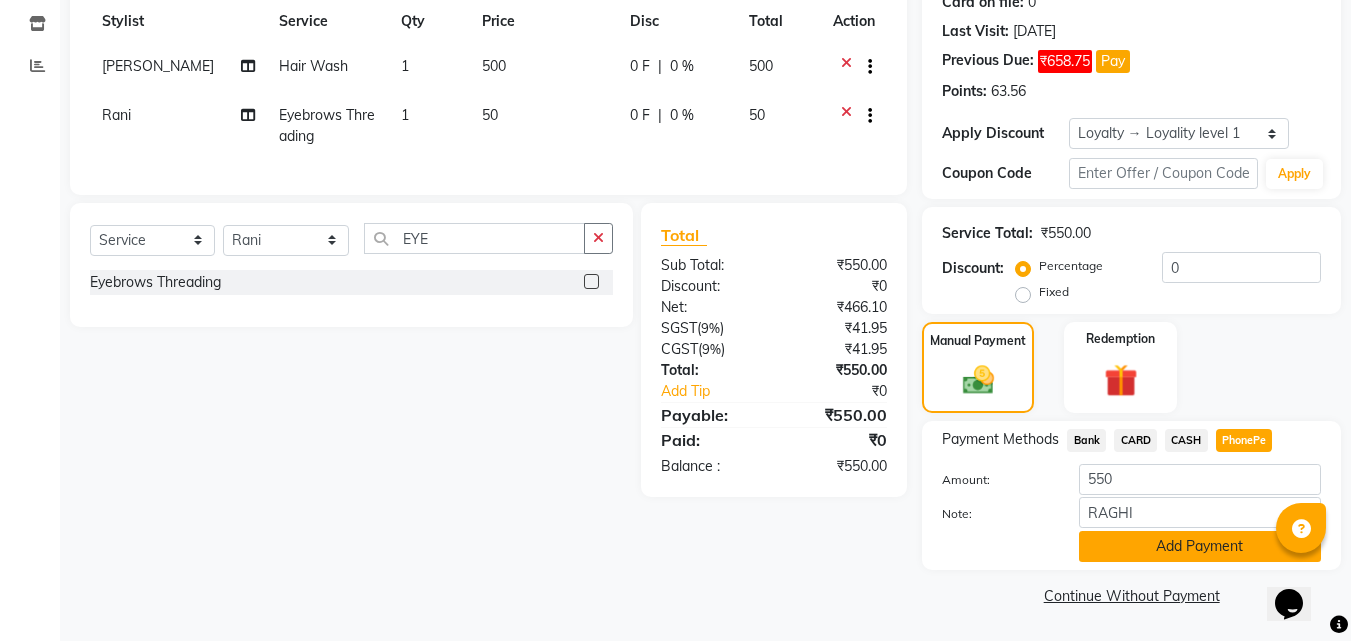 click on "Add Payment" 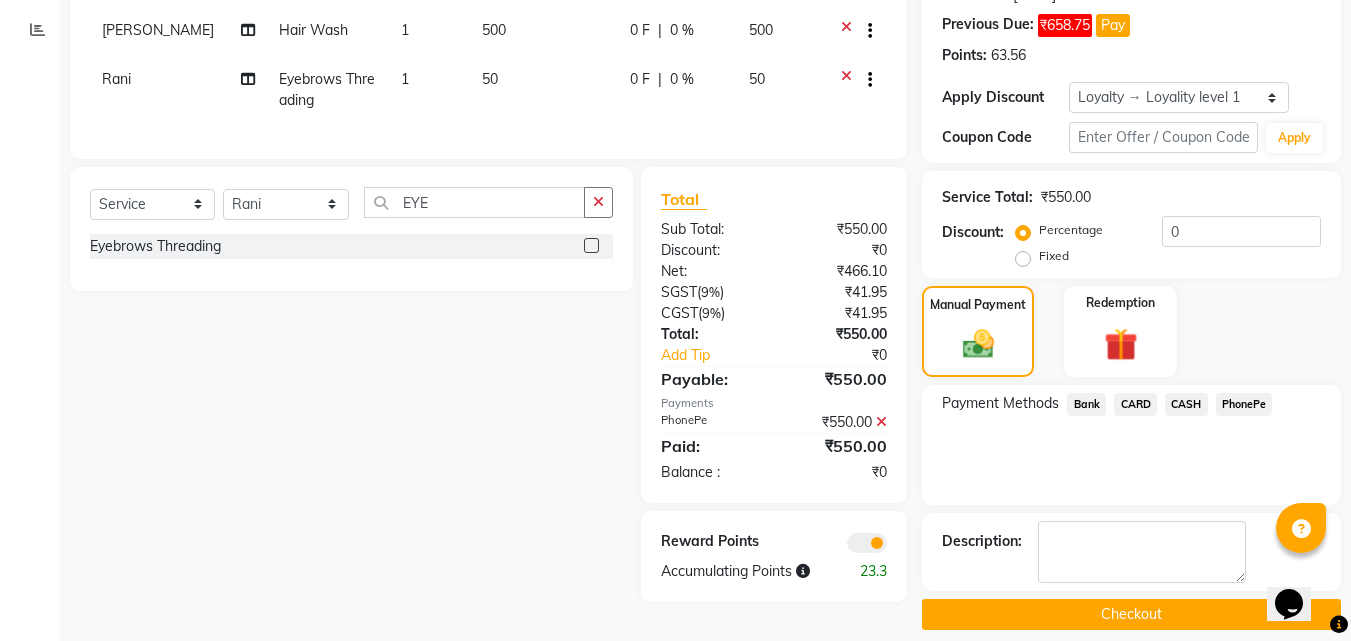 scroll, scrollTop: 347, scrollLeft: 0, axis: vertical 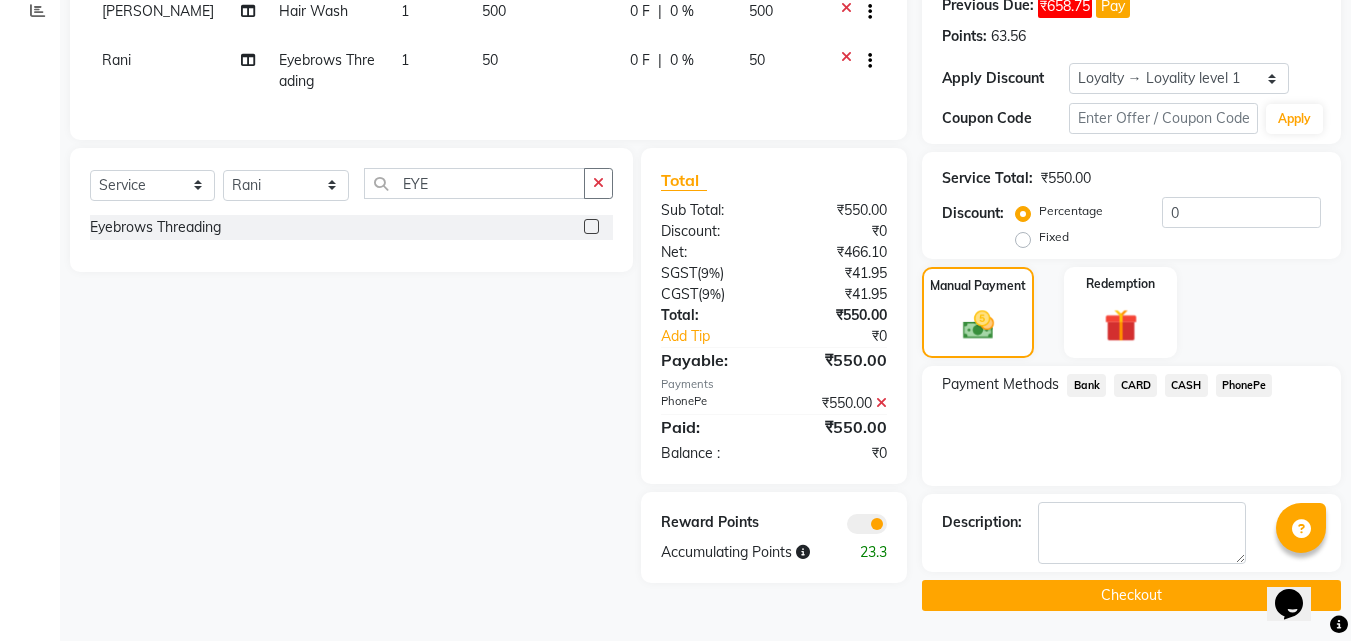 click on "Checkout" 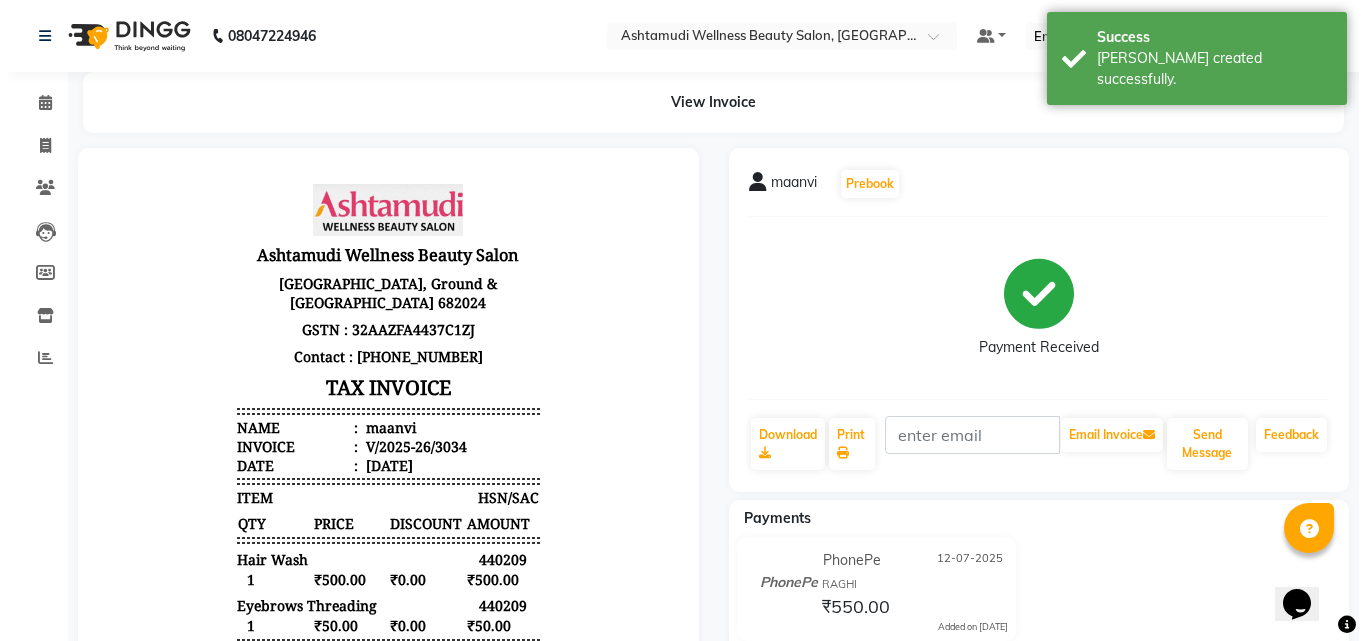 scroll, scrollTop: 0, scrollLeft: 0, axis: both 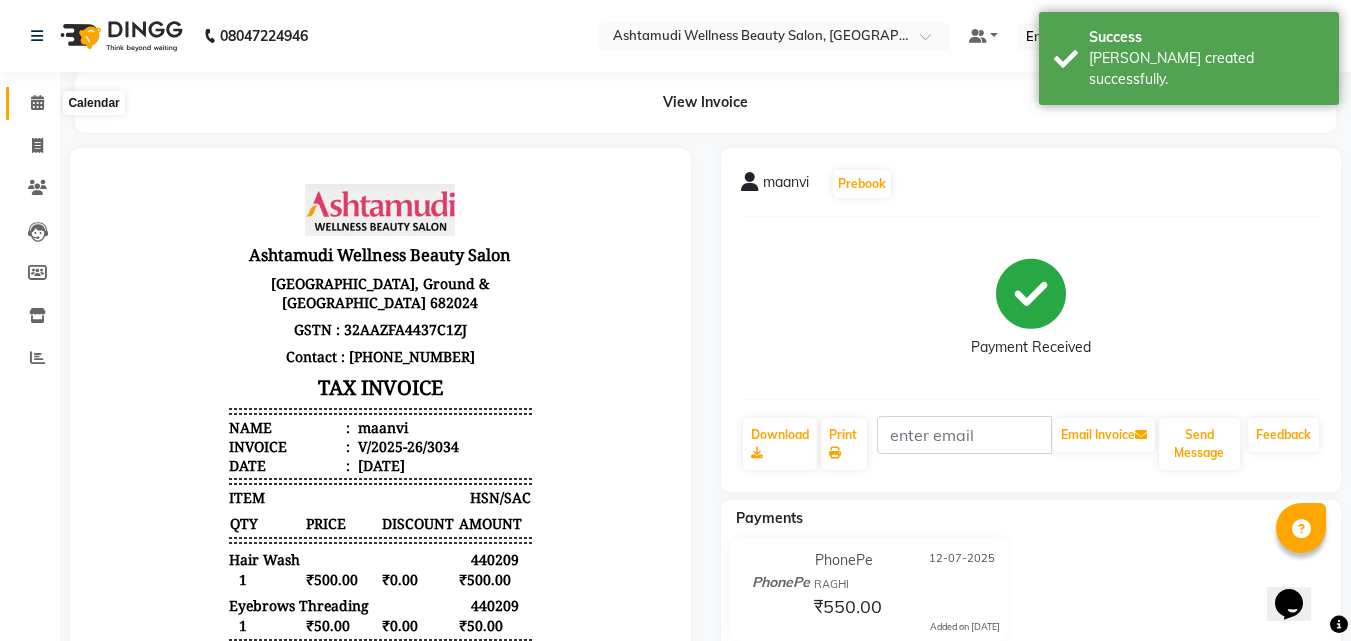 click 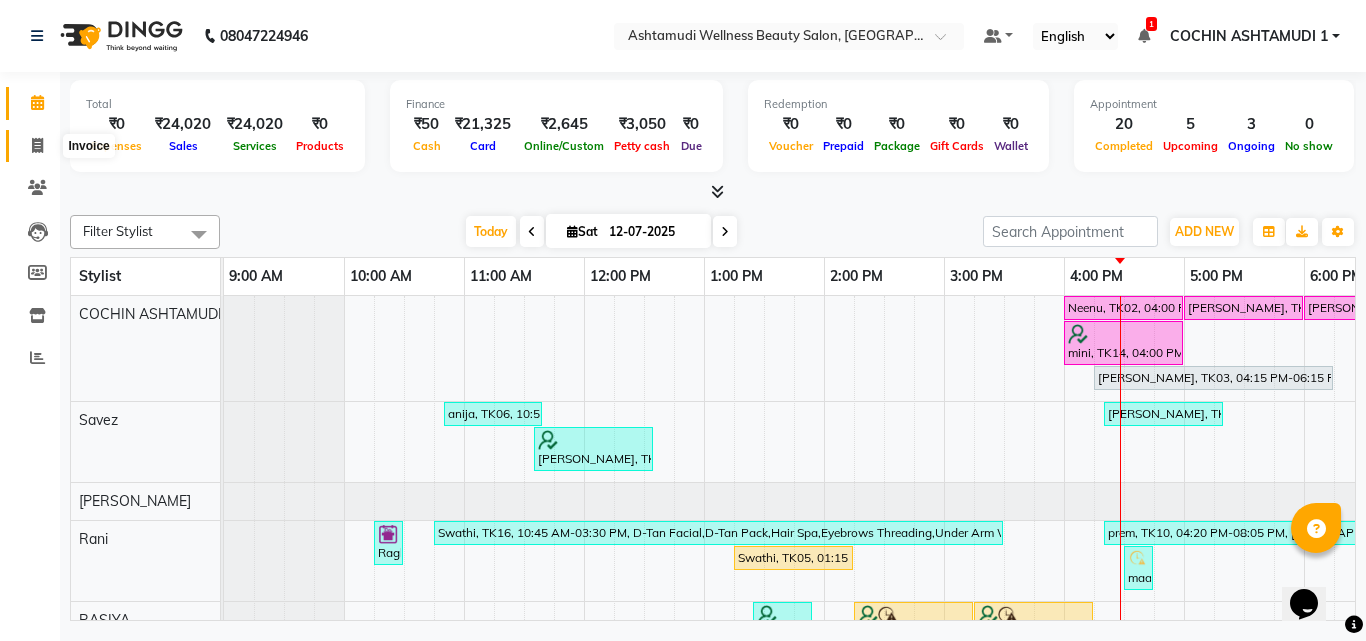 click 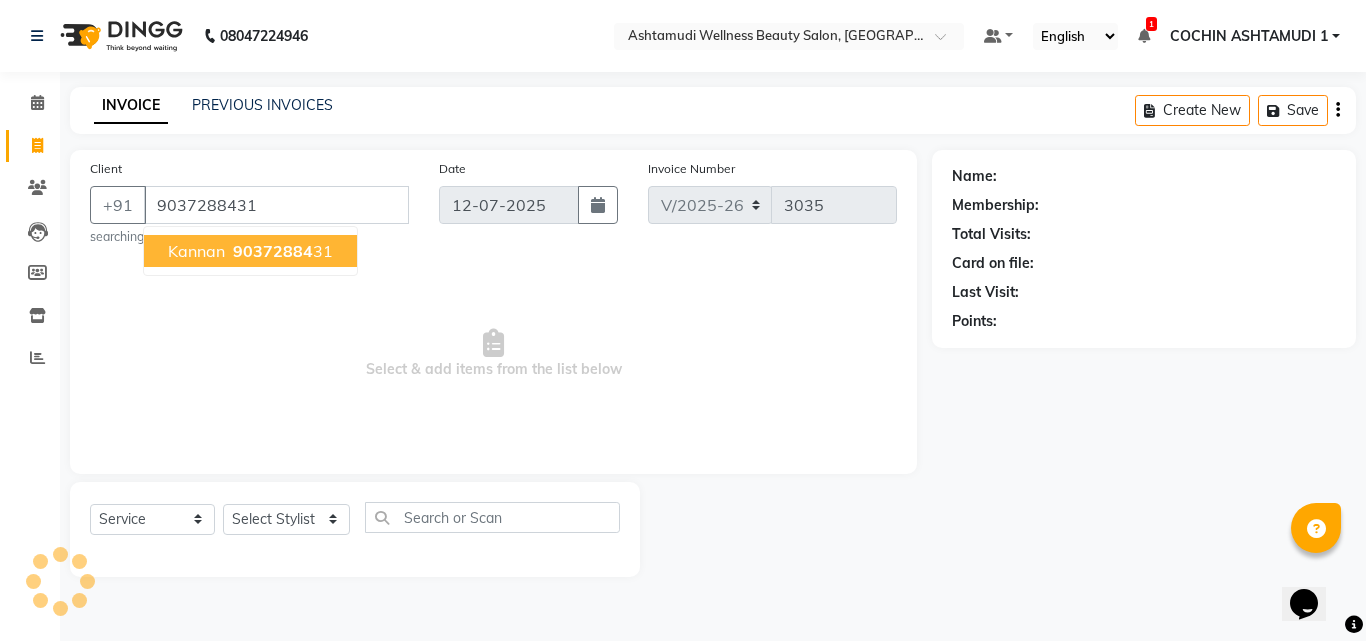 type on "9037288431" 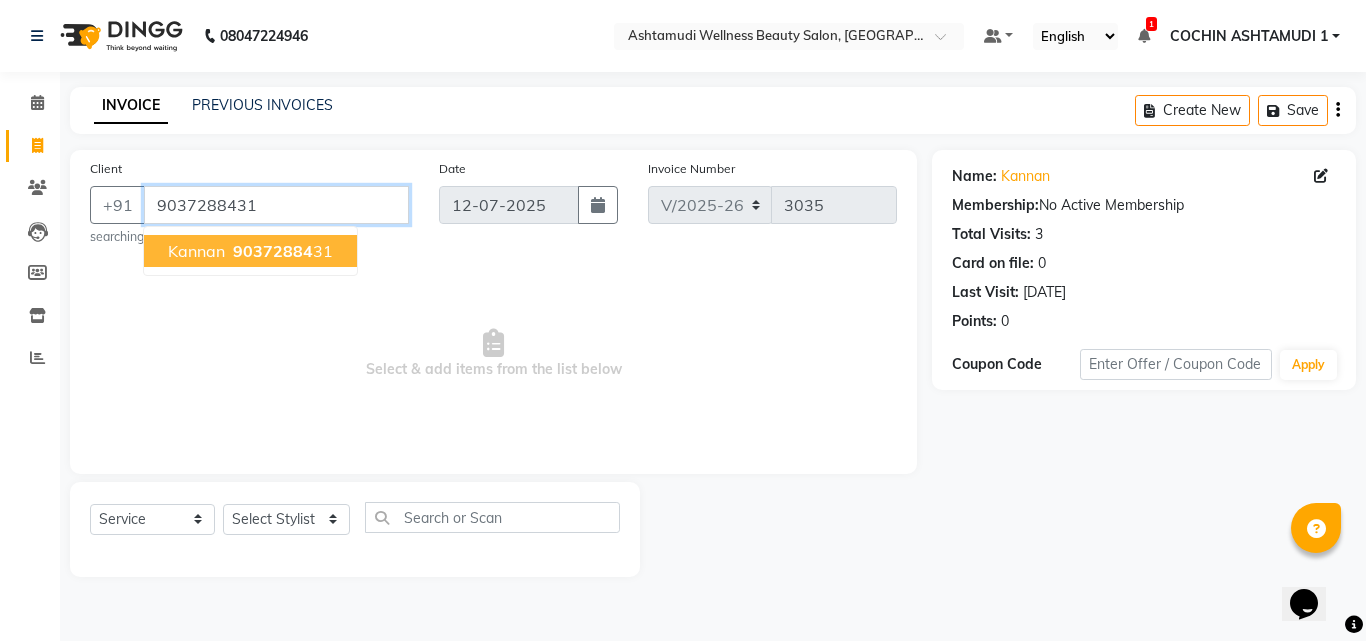 click on "9037288431" at bounding box center (276, 205) 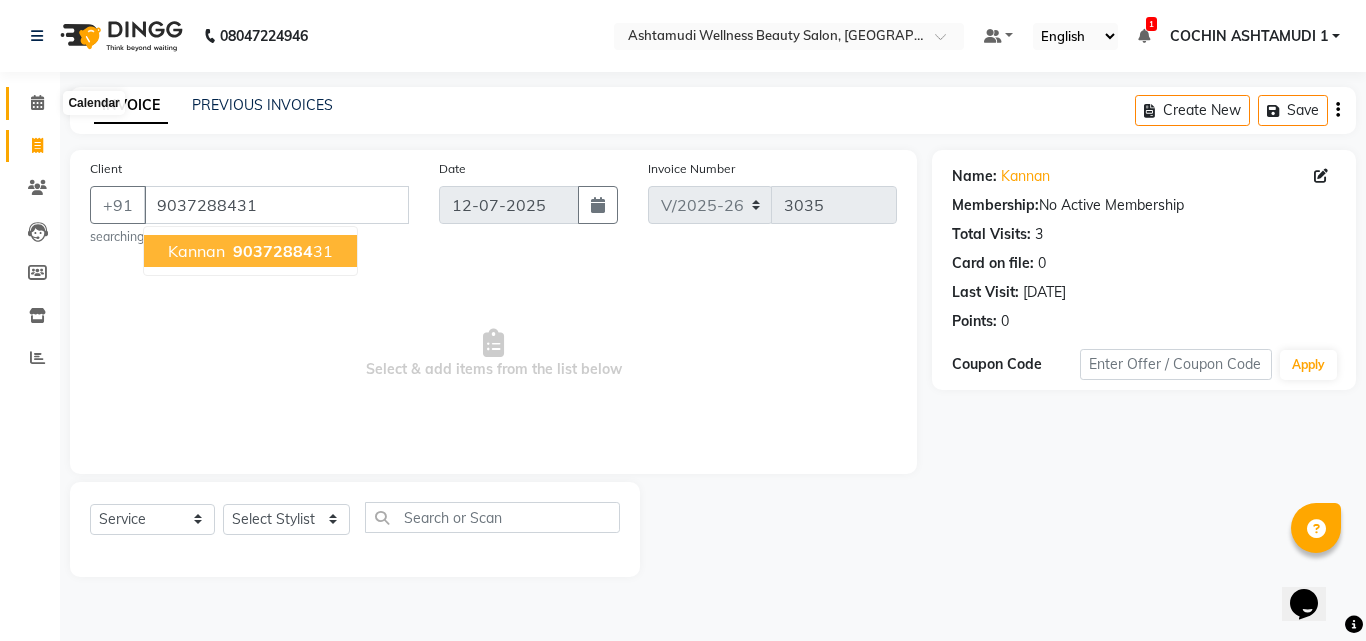 click 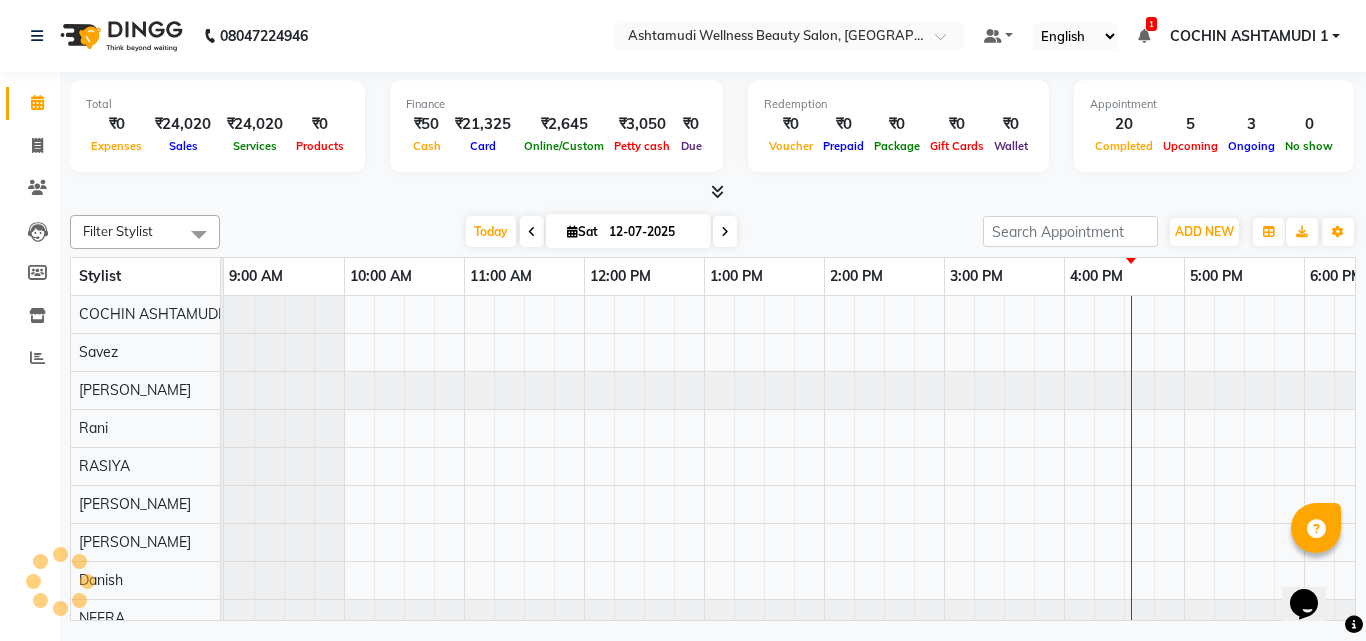 scroll, scrollTop: 0, scrollLeft: 0, axis: both 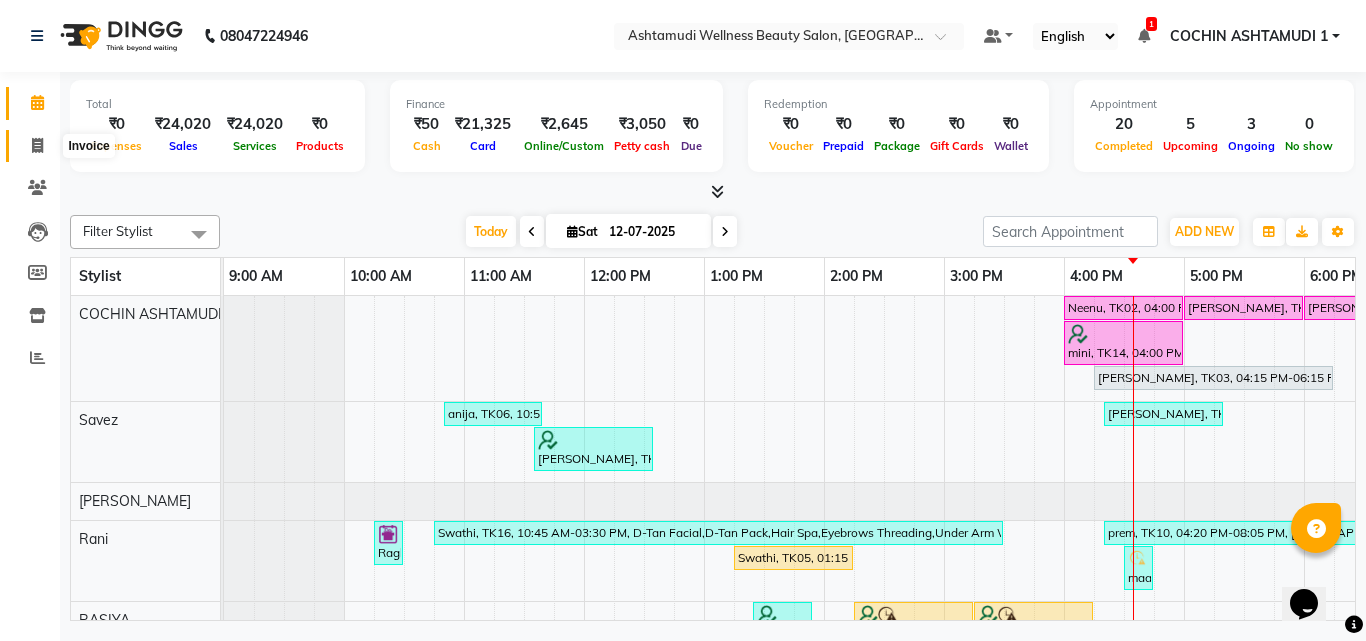 click 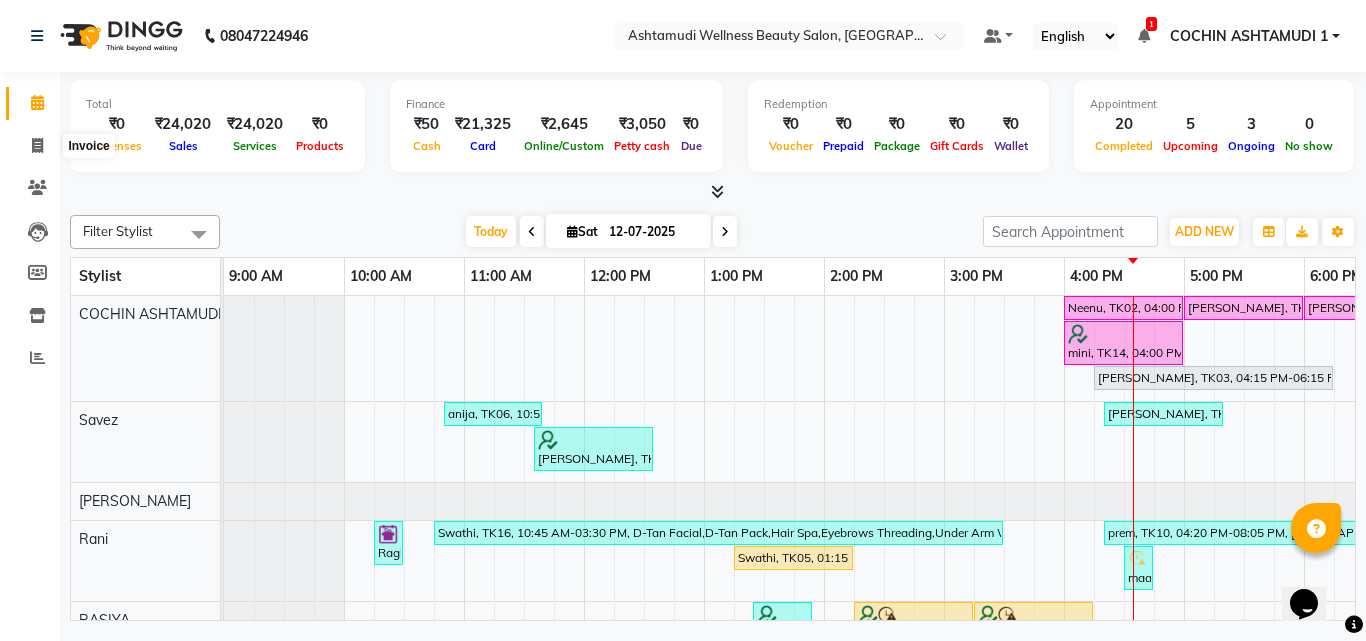 select on "4632" 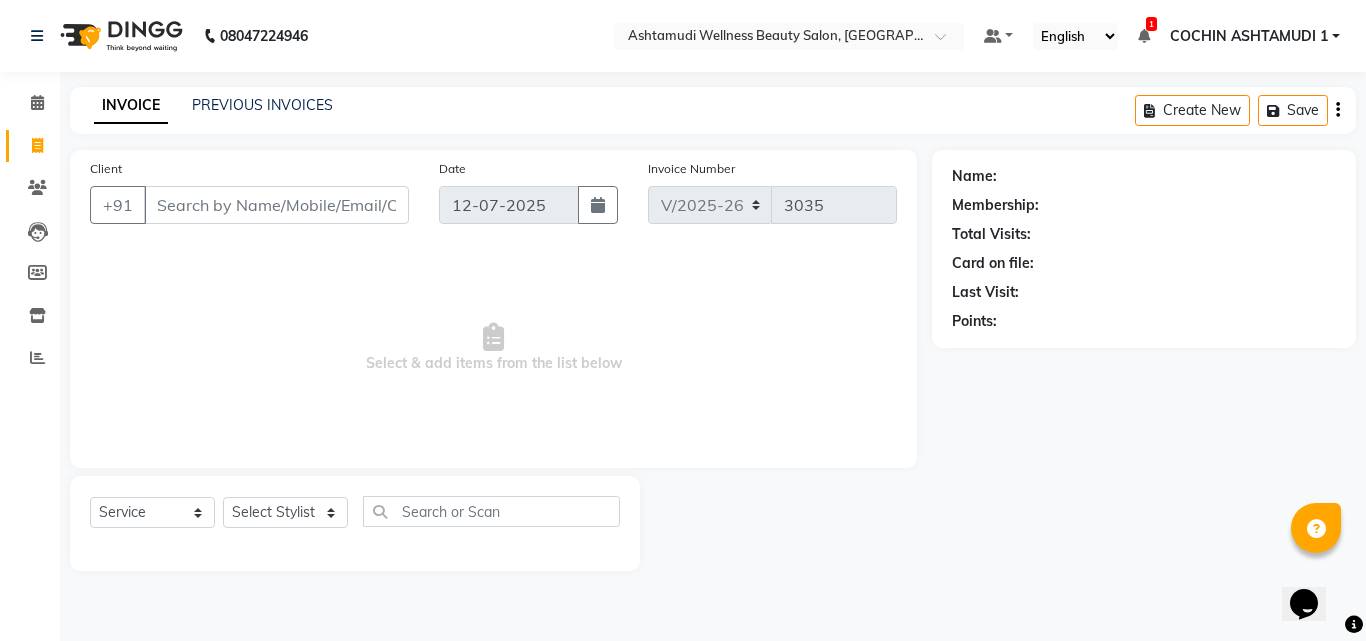 click on "Client" at bounding box center [276, 205] 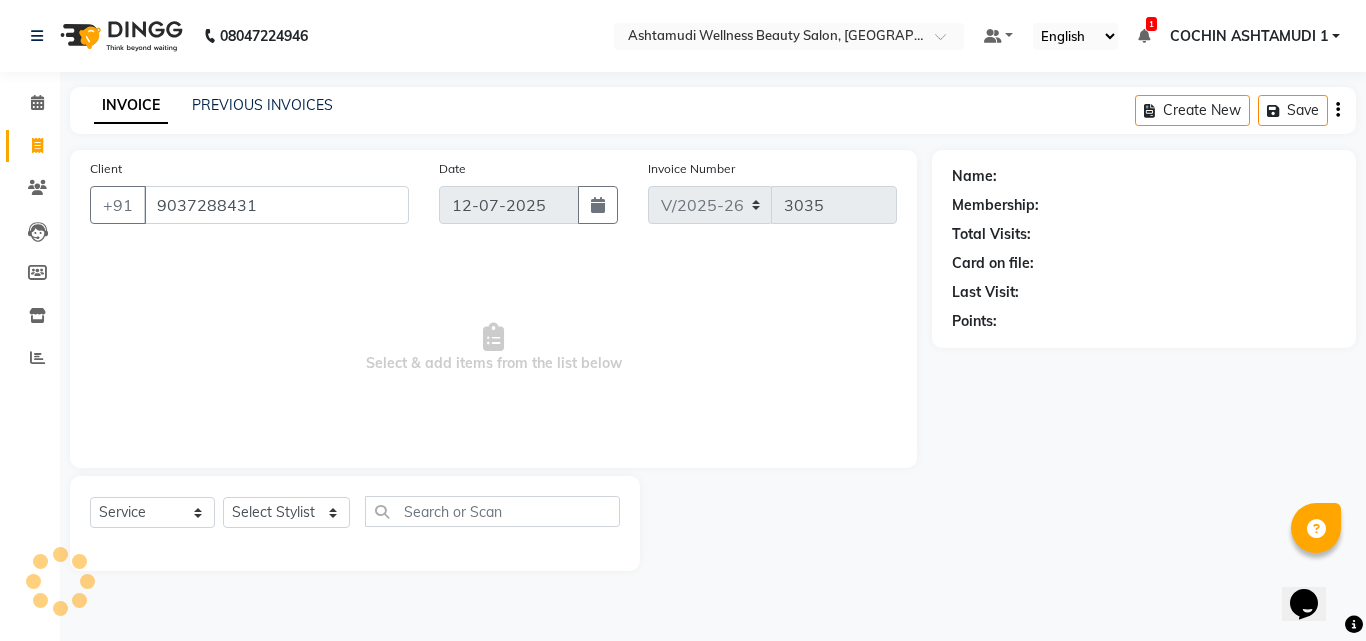 type on "9037288431" 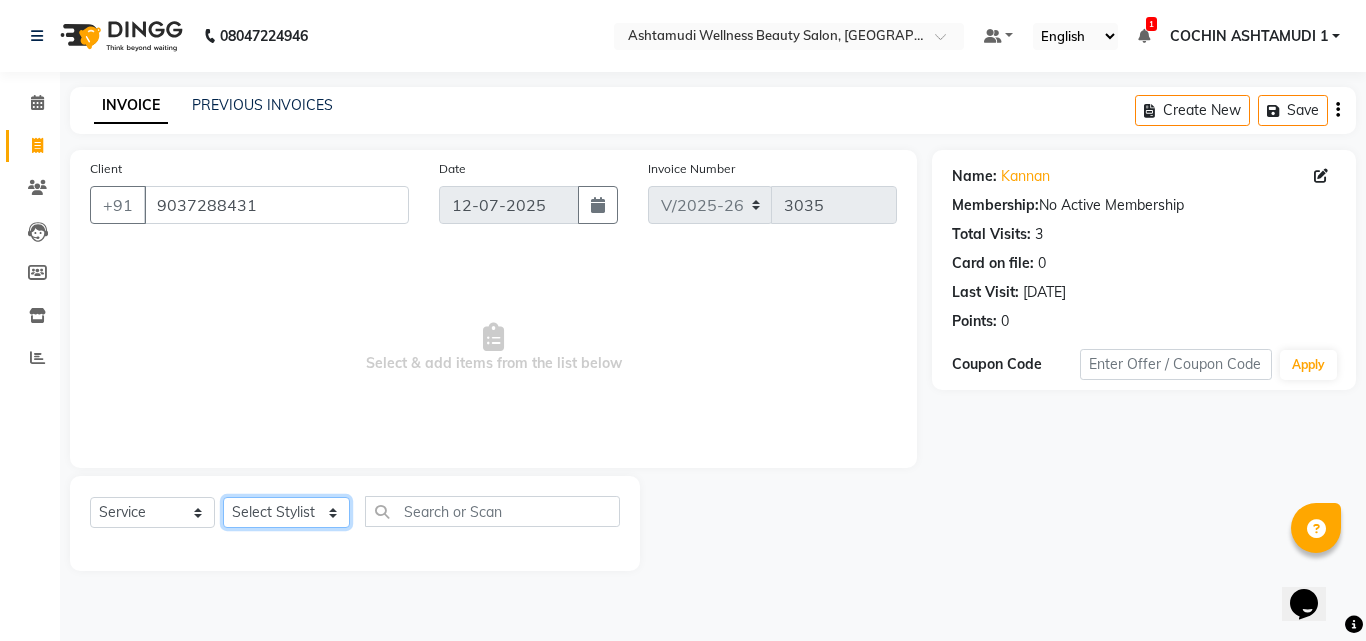 click on "Select Stylist Abhirami S Afsha [PERSON_NAME] B [PERSON_NAME] COCHIN ASHTAMUDI Danish [PERSON_NAME] [PERSON_NAME] [PERSON_NAME] [PERSON_NAME] [PERSON_NAME]  [PERSON_NAME] [PERSON_NAME]" 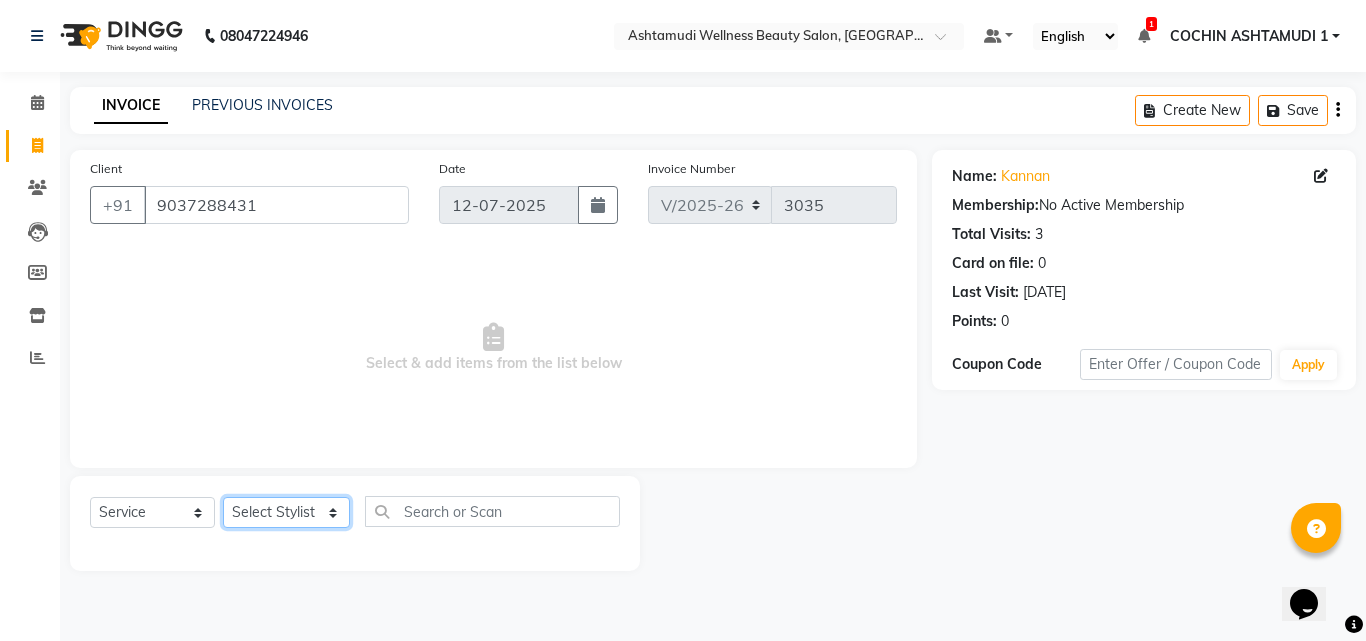 select on "61969" 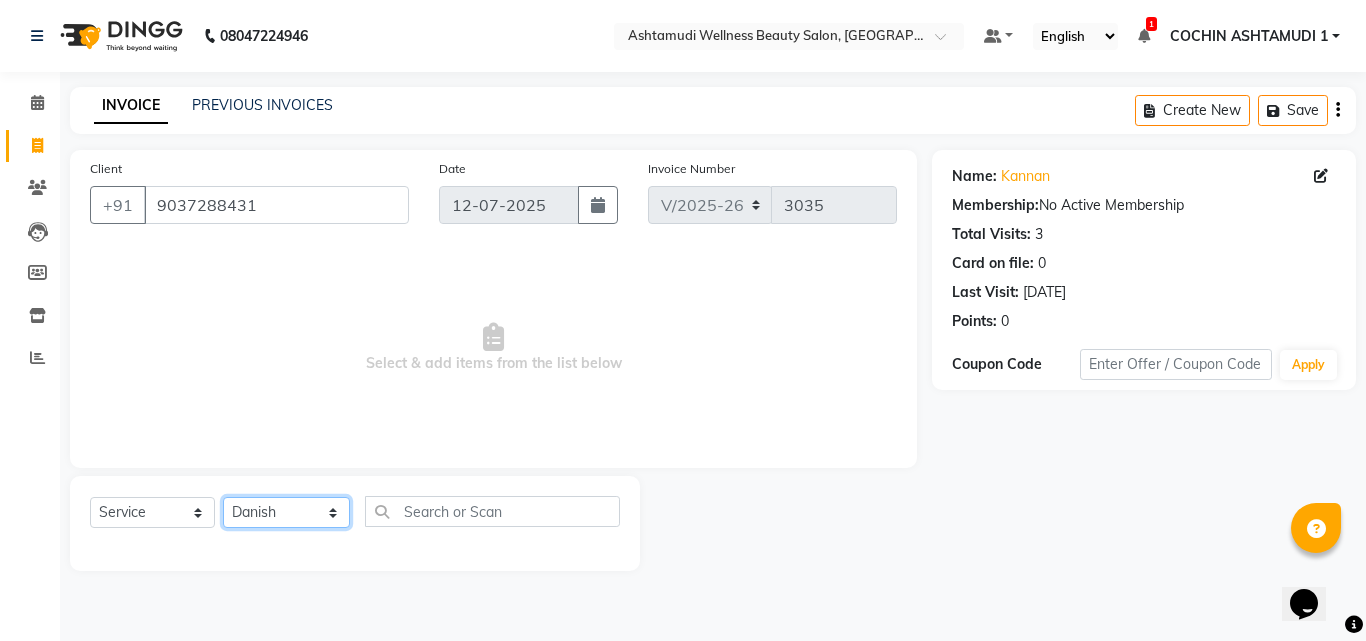 click on "Select Stylist Abhirami S Afsha [PERSON_NAME] B [PERSON_NAME] COCHIN ASHTAMUDI Danish [PERSON_NAME] [PERSON_NAME] [PERSON_NAME] [PERSON_NAME] [PERSON_NAME]  [PERSON_NAME] [PERSON_NAME]" 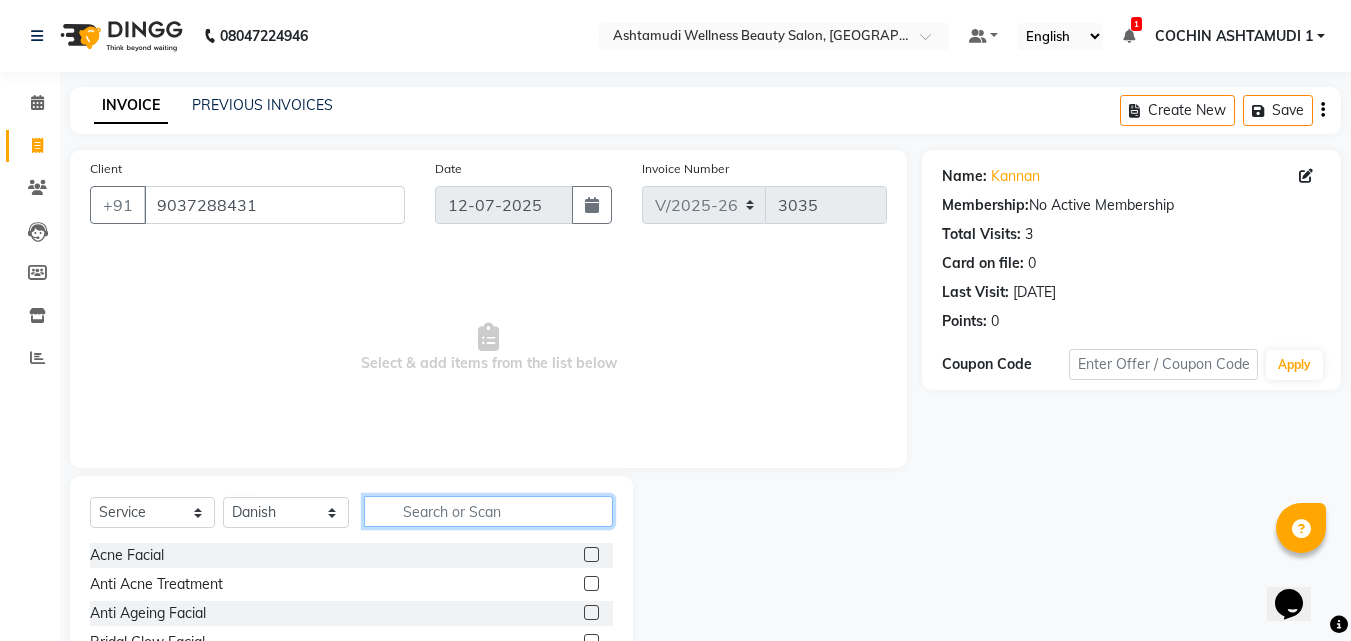 click 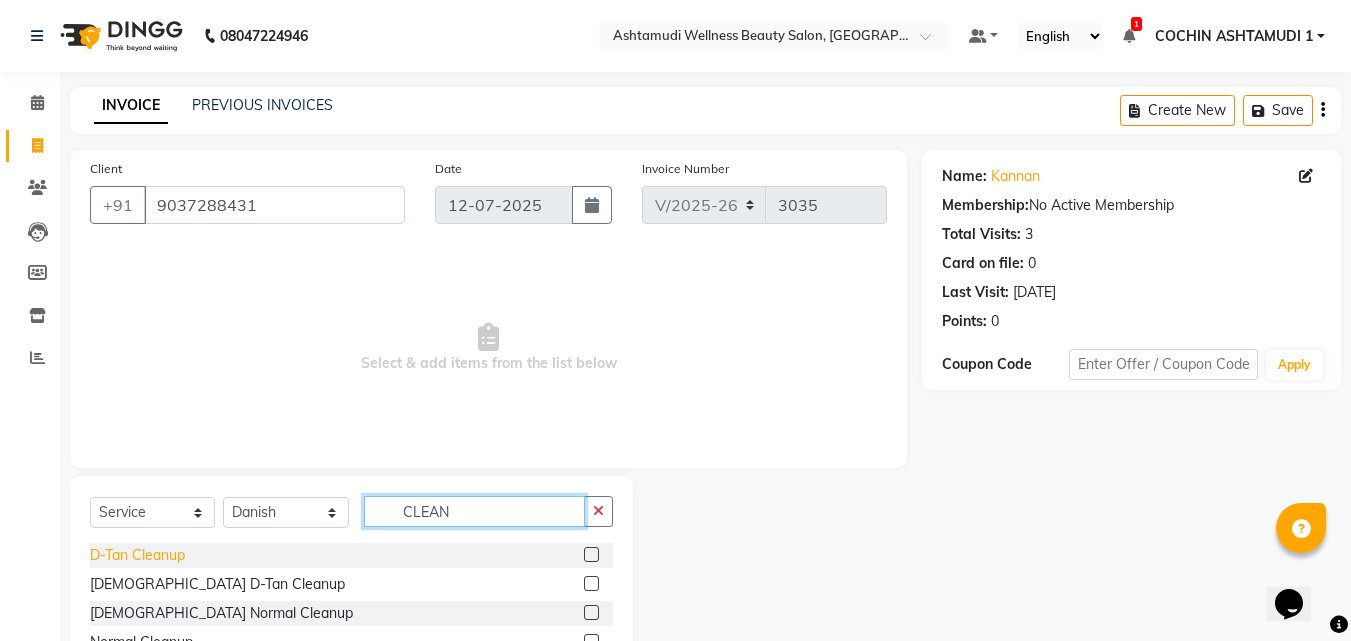 type on "CLEAN" 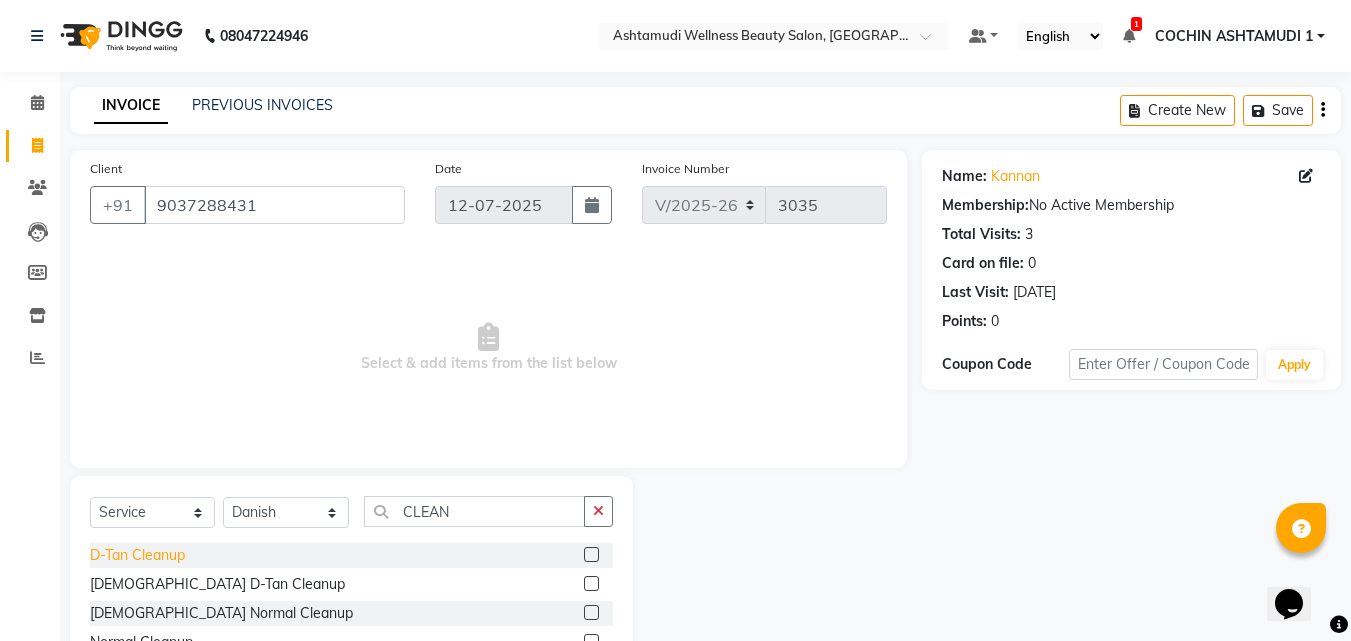 click on "D-Tan Cleanup" 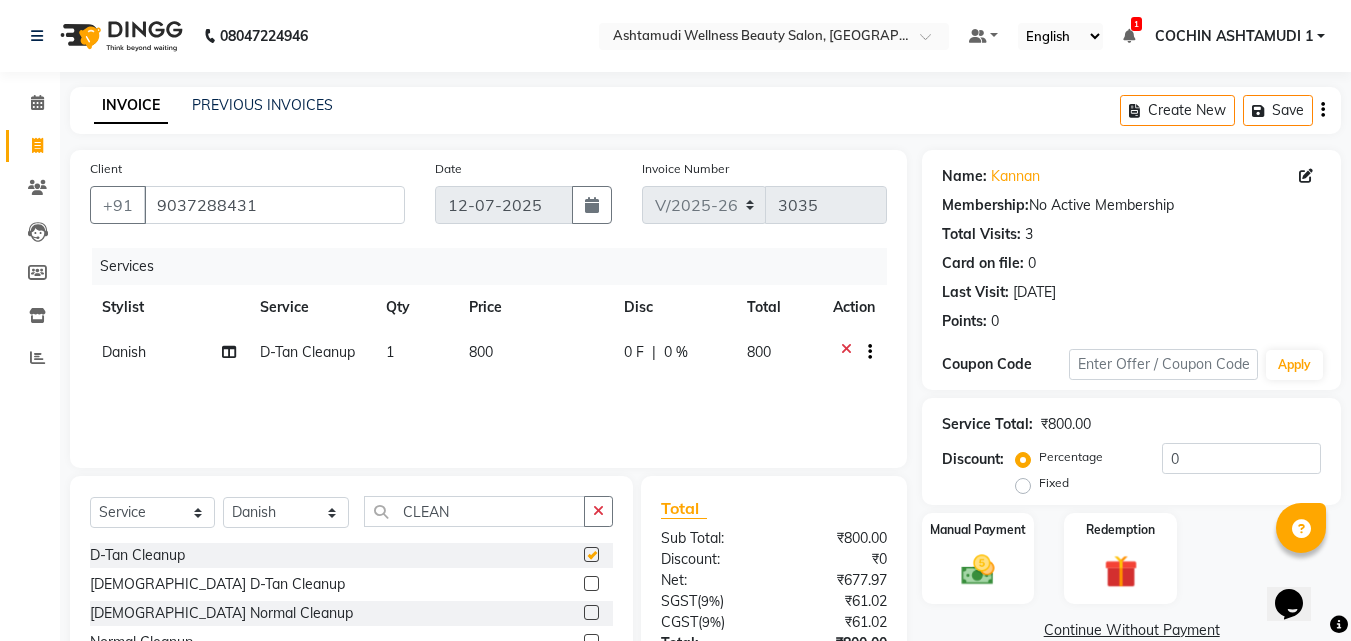 checkbox on "false" 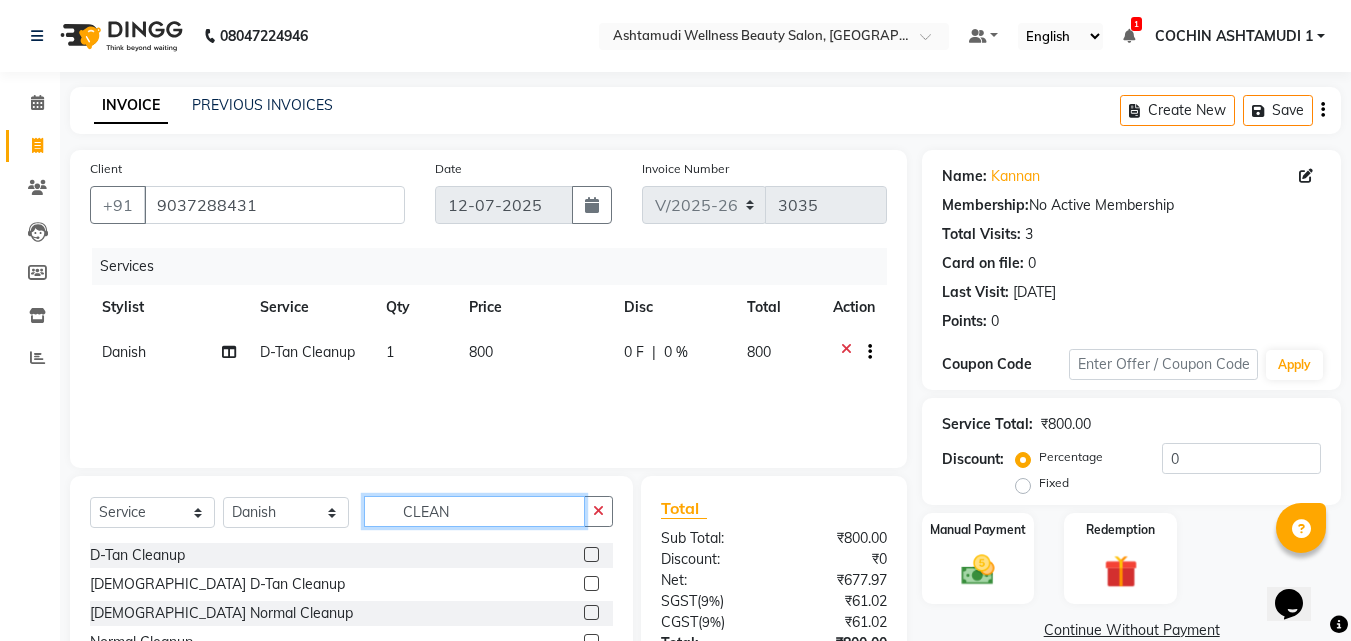 click on "CLEAN" 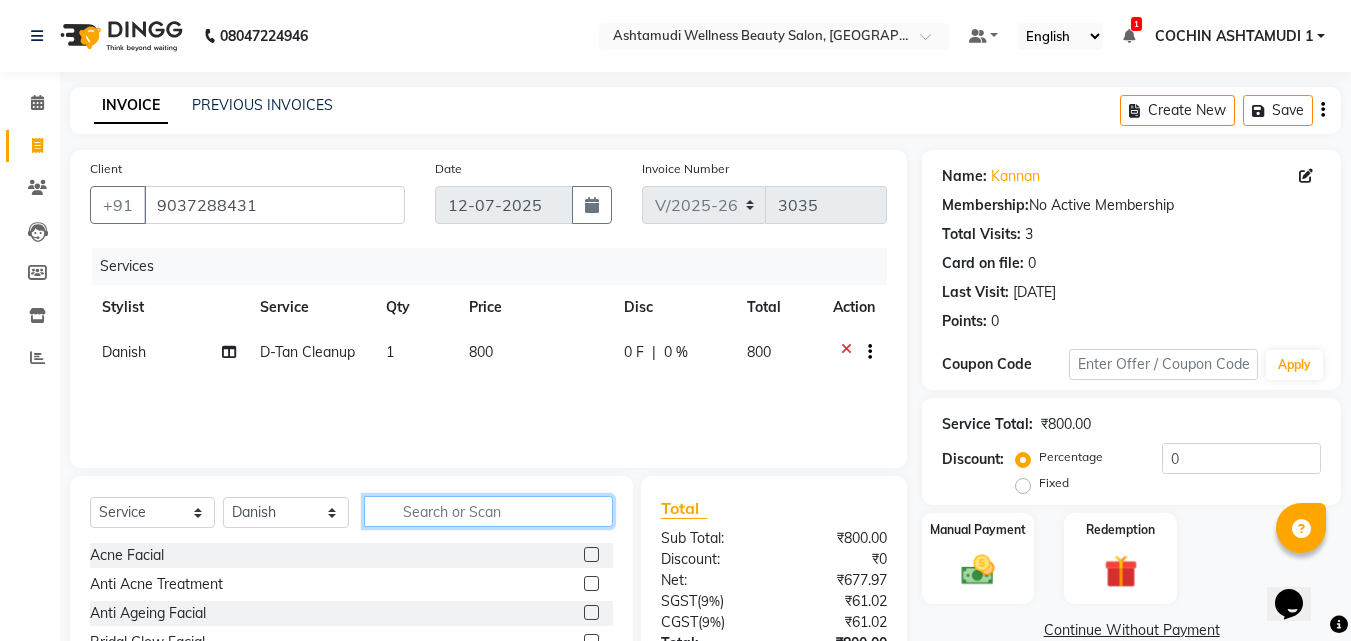 type 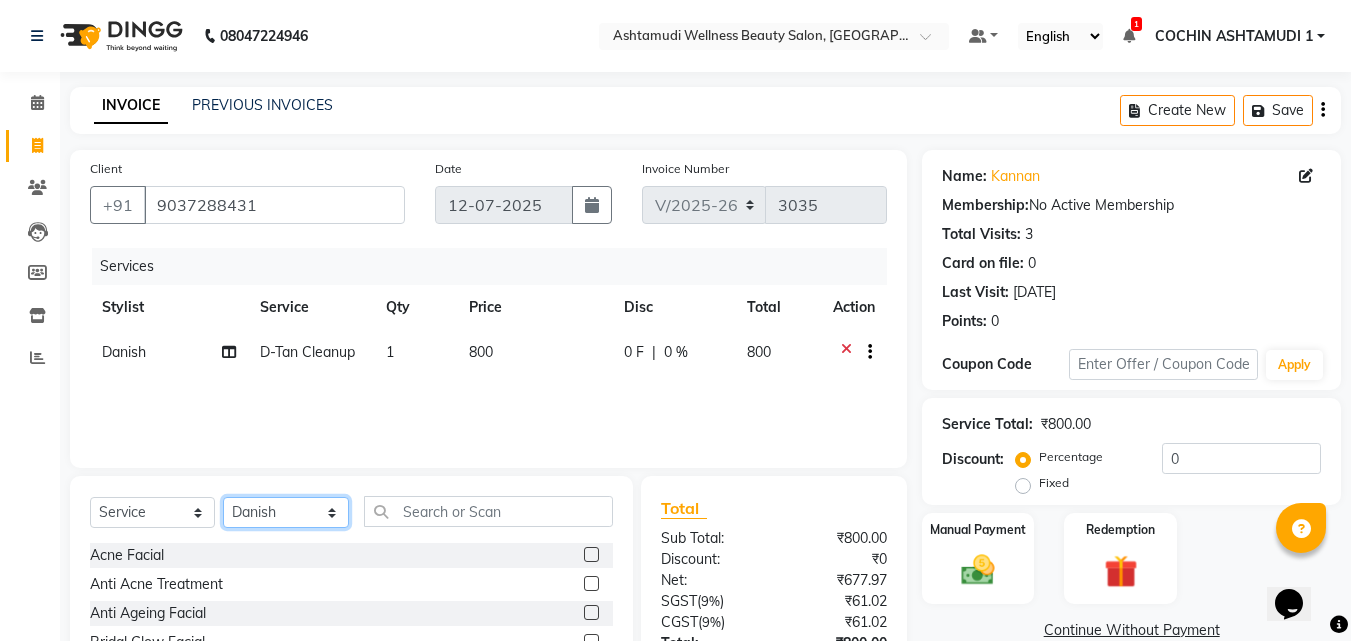 click on "Select Stylist Abhirami S Afsha [PERSON_NAME] B [PERSON_NAME] COCHIN ASHTAMUDI Danish [PERSON_NAME] [PERSON_NAME] [PERSON_NAME] [PERSON_NAME] [PERSON_NAME]  [PERSON_NAME] [PERSON_NAME]" 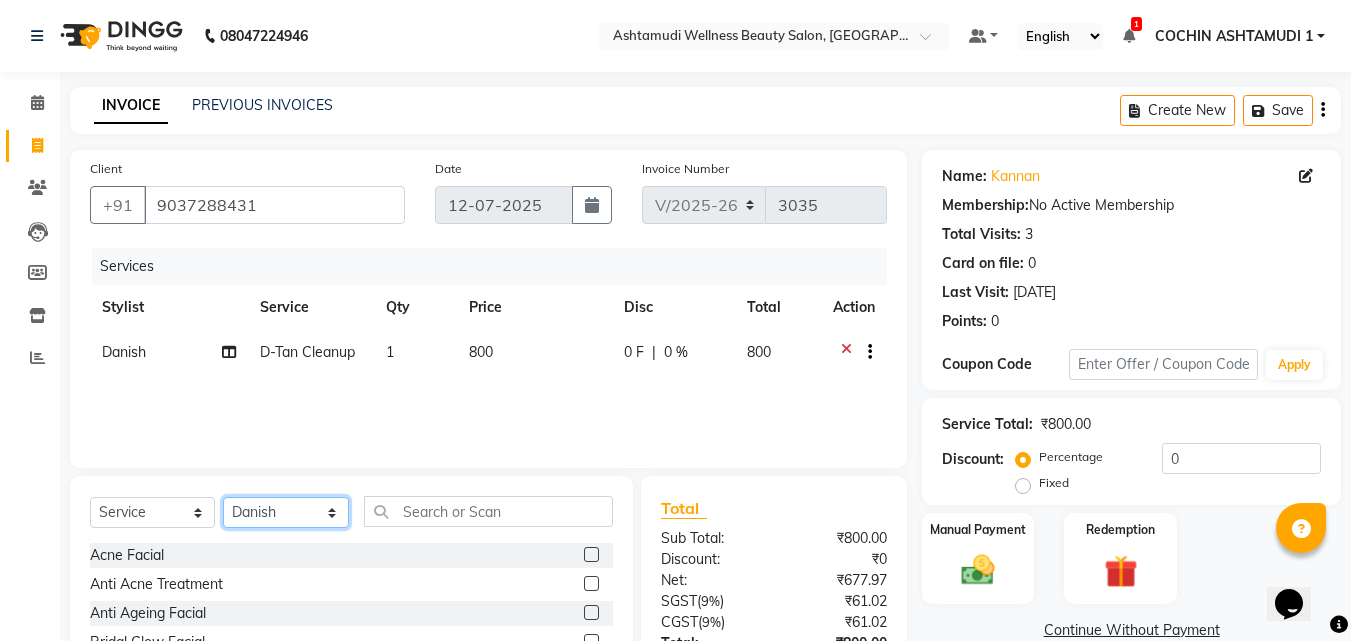 select on "80731" 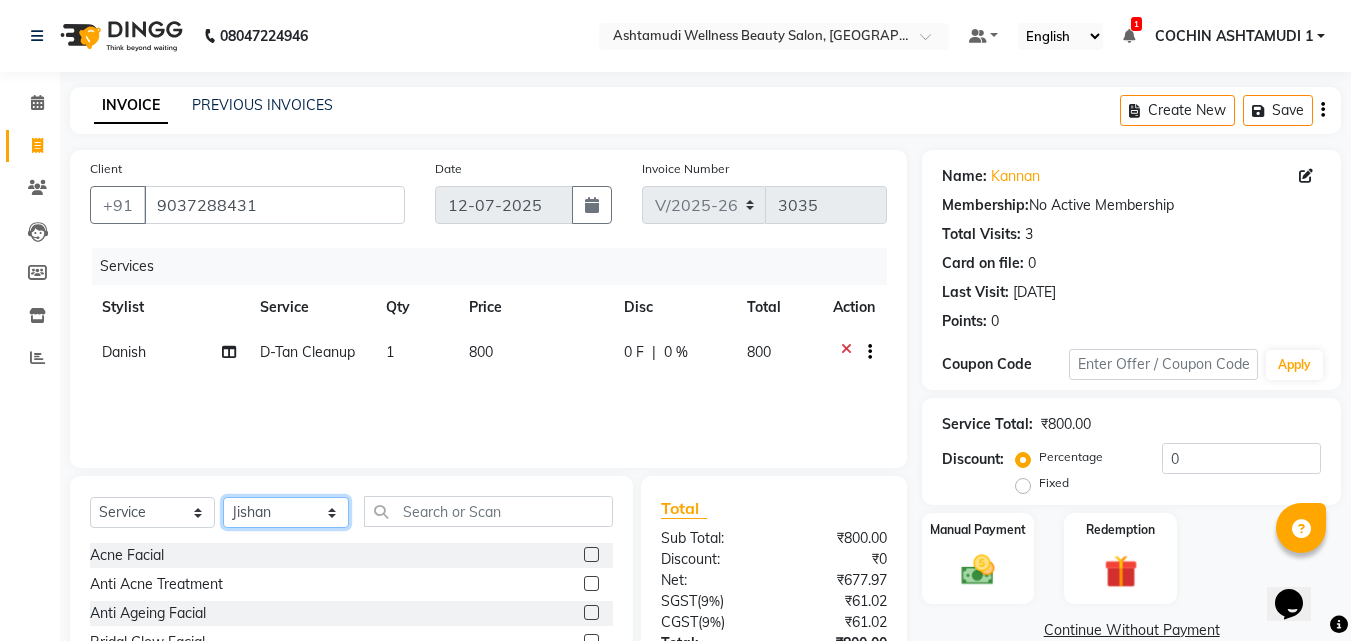 click on "Select Stylist Abhirami S Afsha [PERSON_NAME] B [PERSON_NAME] COCHIN ASHTAMUDI Danish [PERSON_NAME] [PERSON_NAME] [PERSON_NAME] [PERSON_NAME] [PERSON_NAME]  [PERSON_NAME] [PERSON_NAME]" 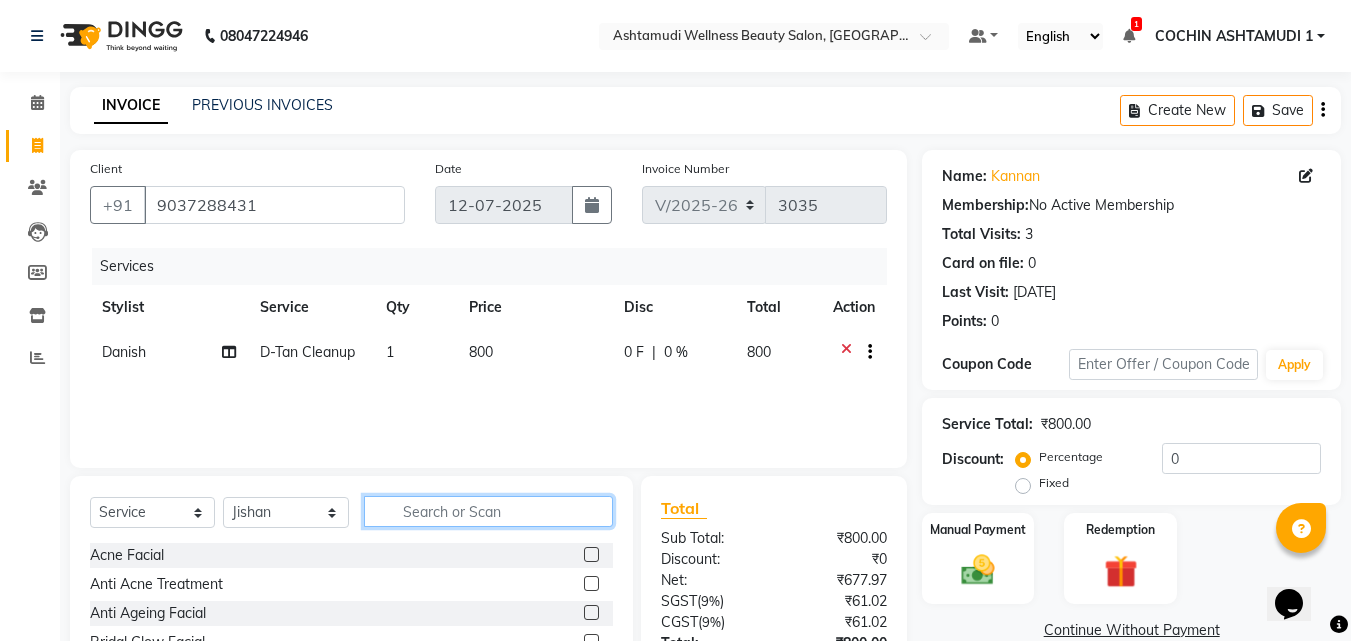 click 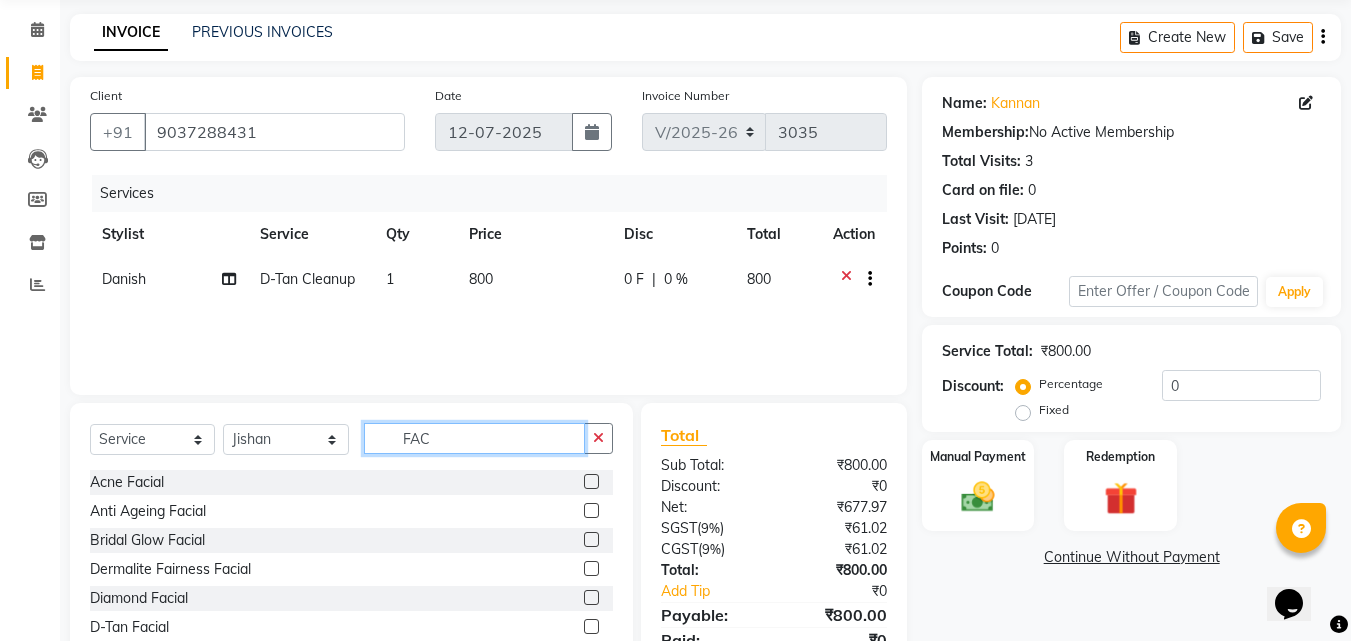 scroll, scrollTop: 160, scrollLeft: 0, axis: vertical 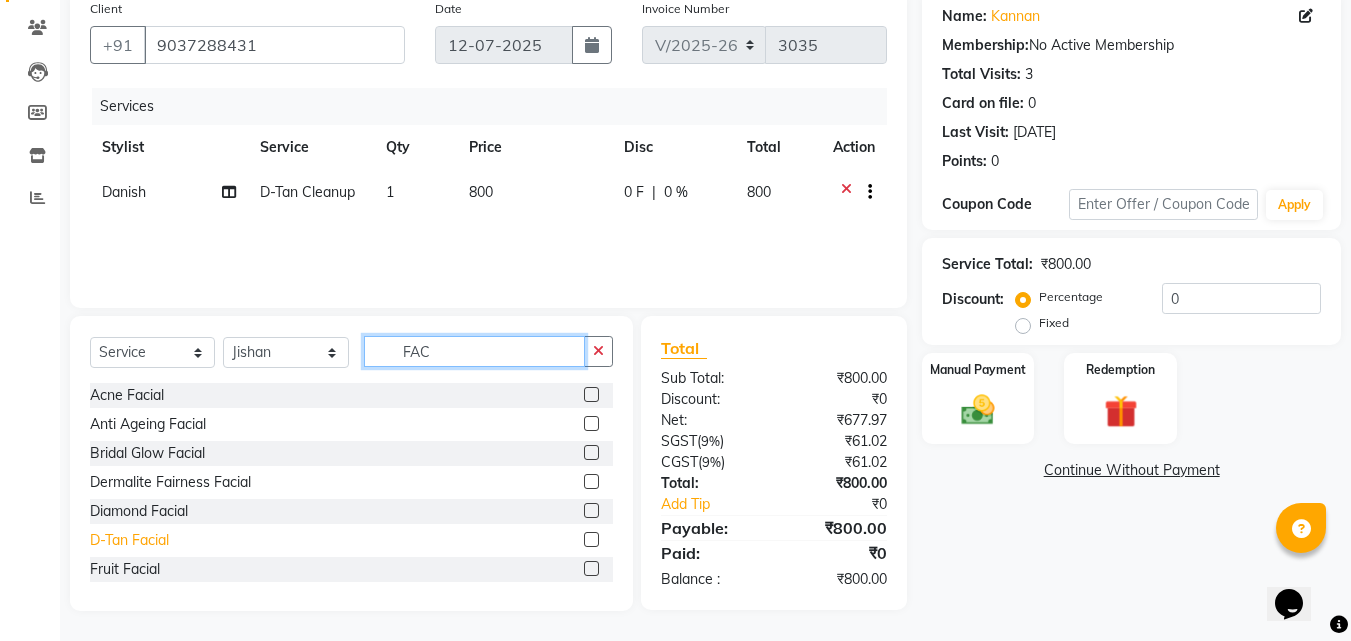 type on "FAC" 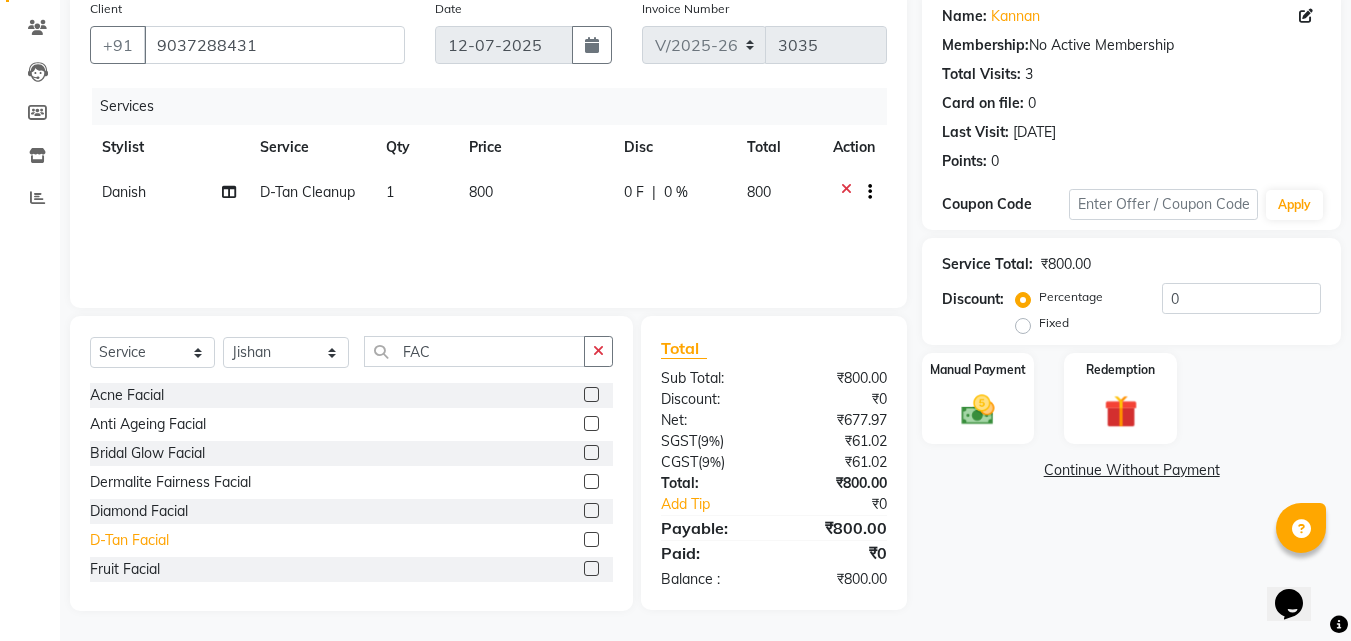 click on "D-Tan Facial" 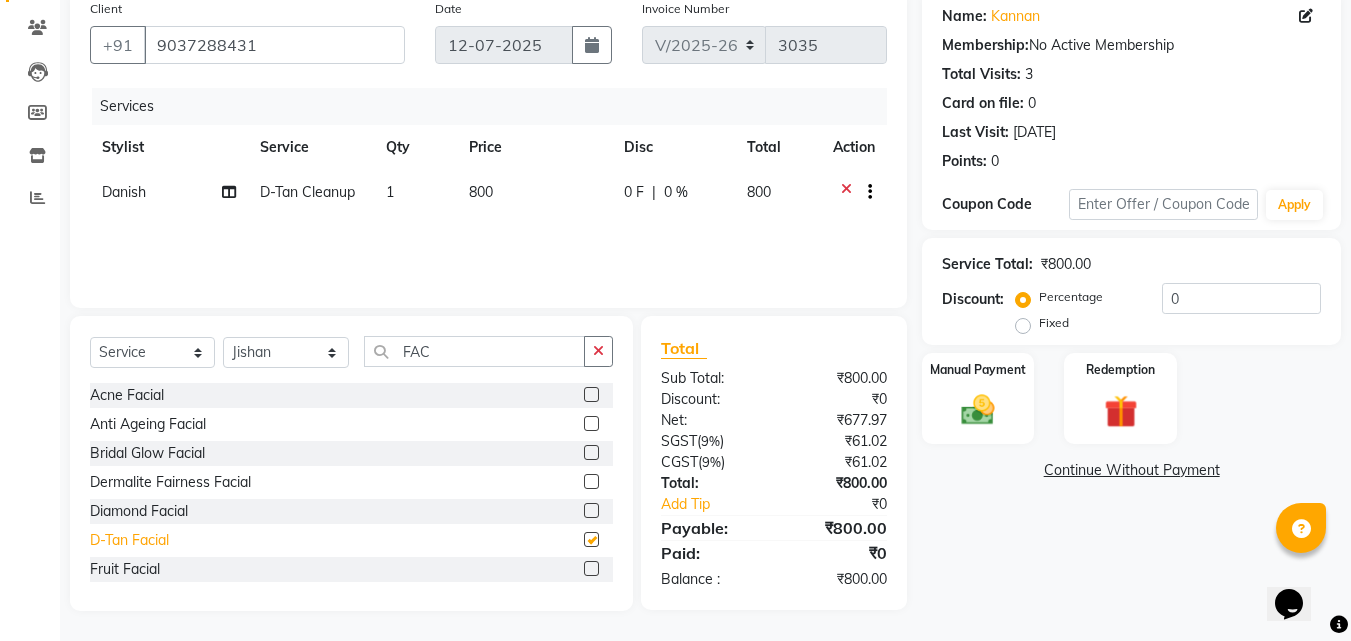 checkbox on "false" 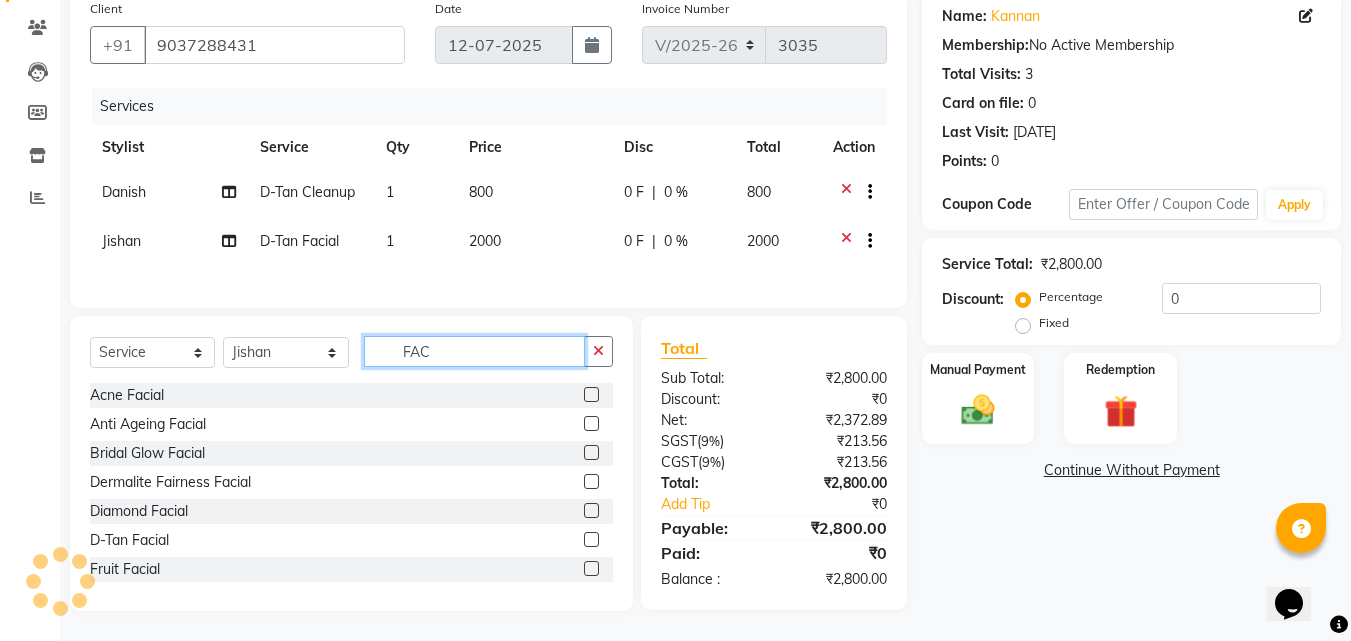 click on "FAC" 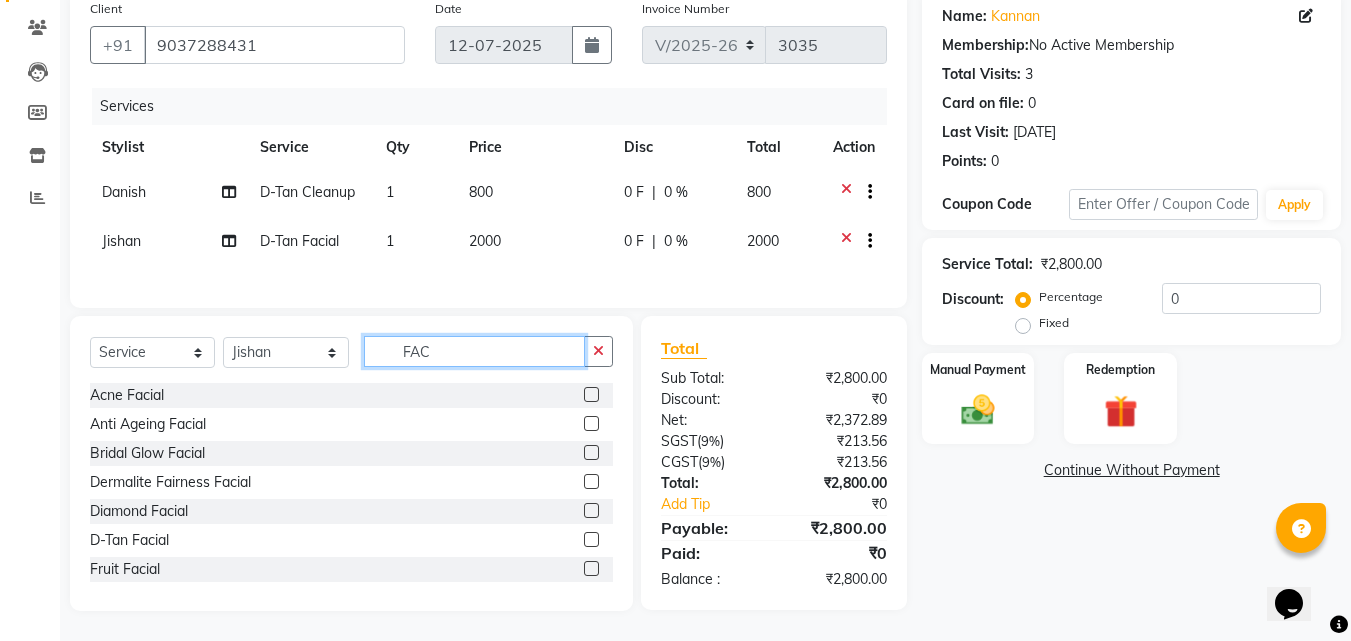 click on "FAC" 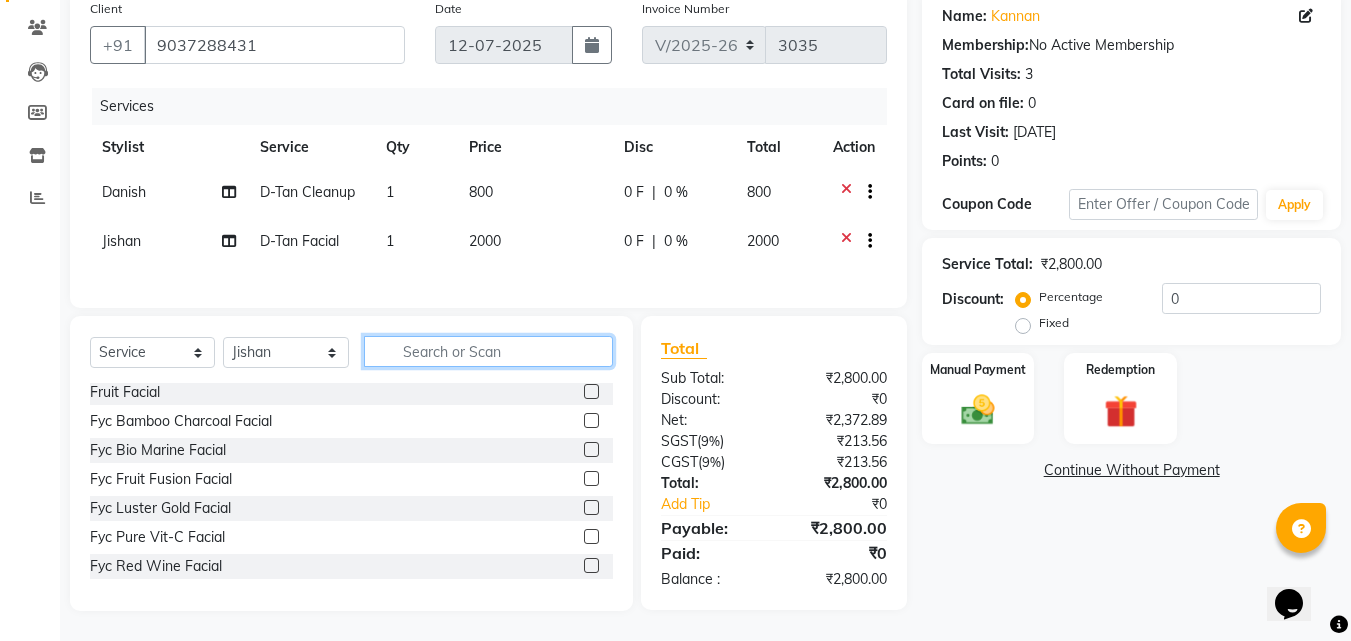 scroll, scrollTop: 400, scrollLeft: 0, axis: vertical 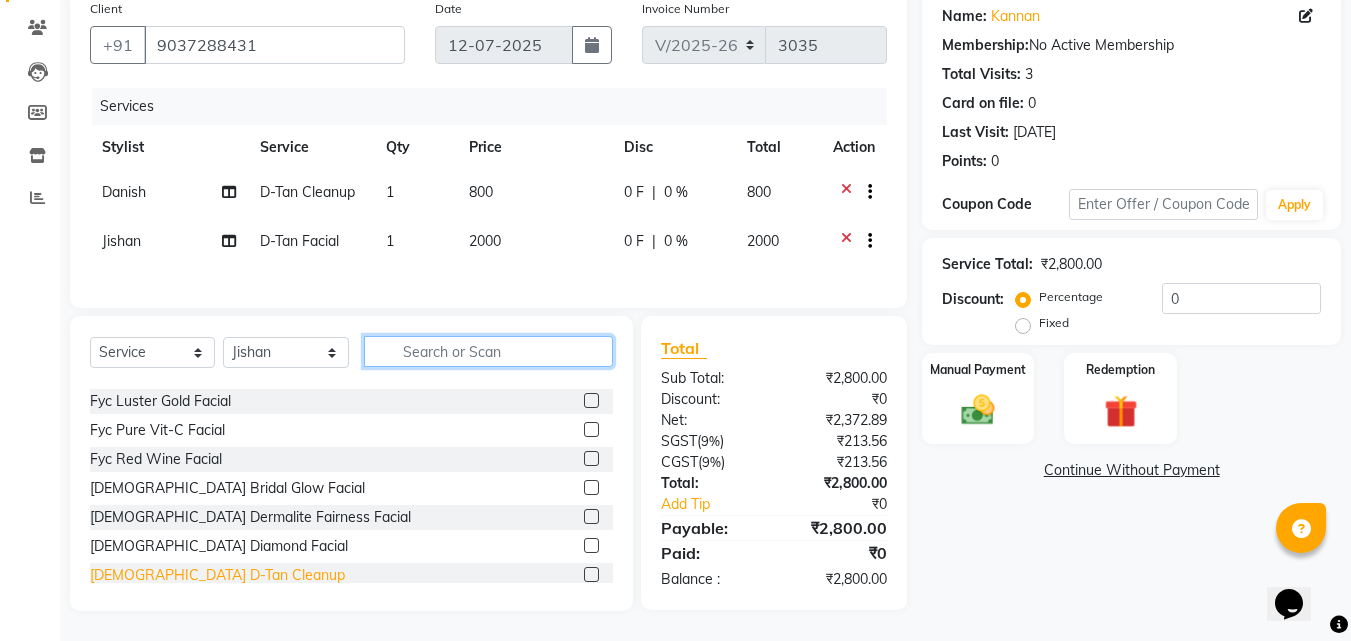 type 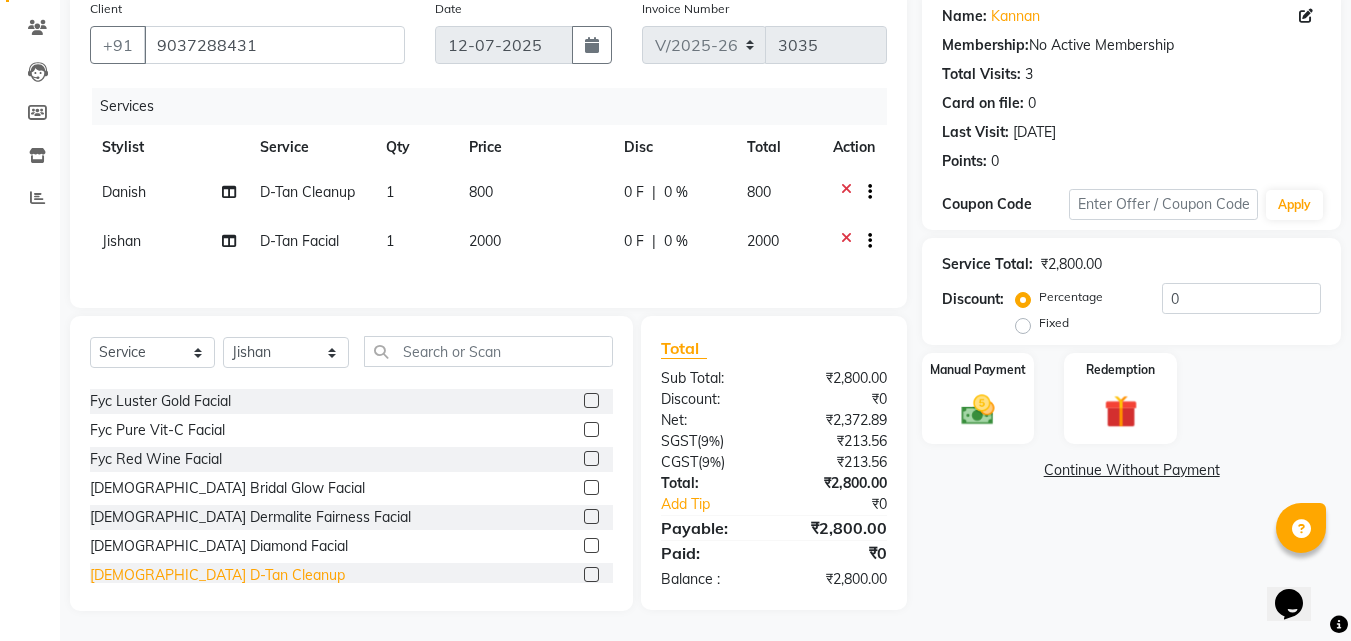 click on "[DEMOGRAPHIC_DATA] D-Tan Cleanup" 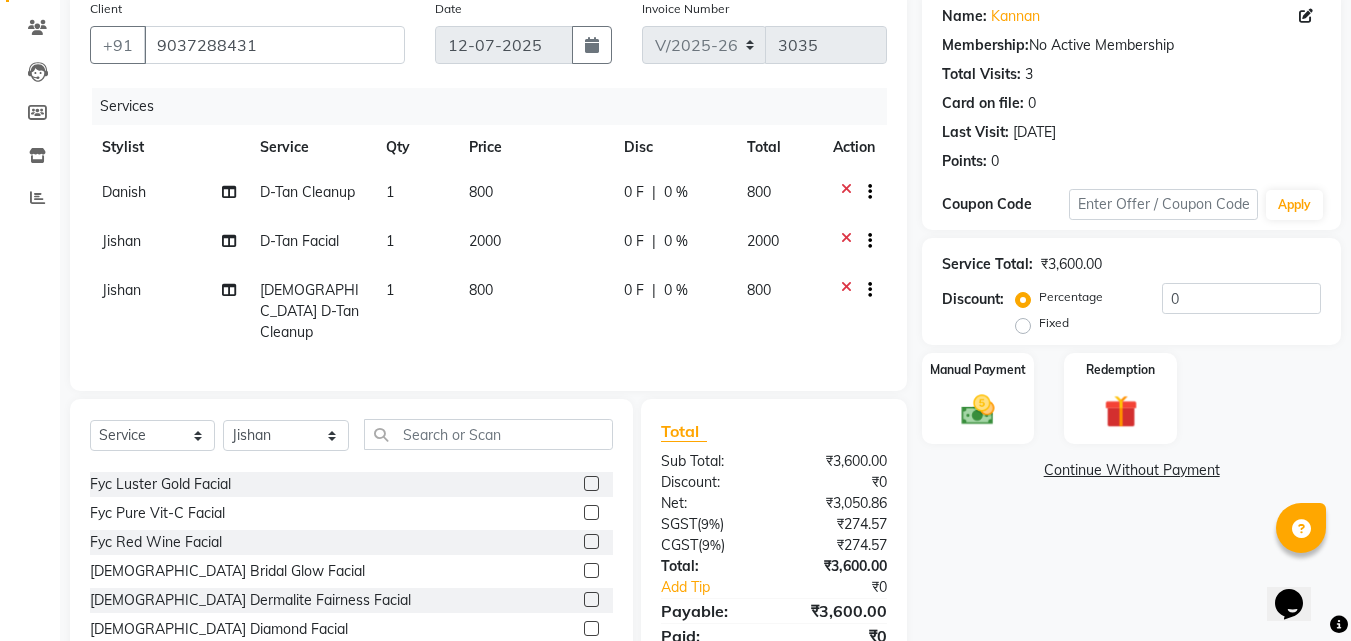 checkbox on "false" 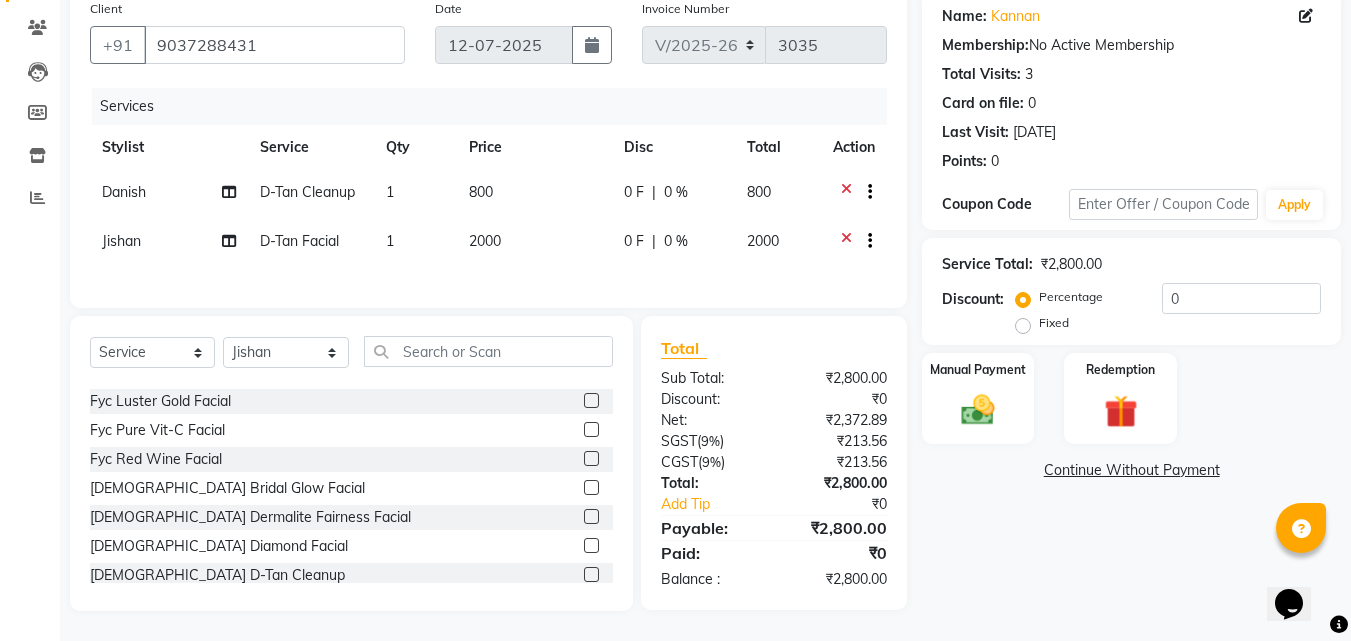 click 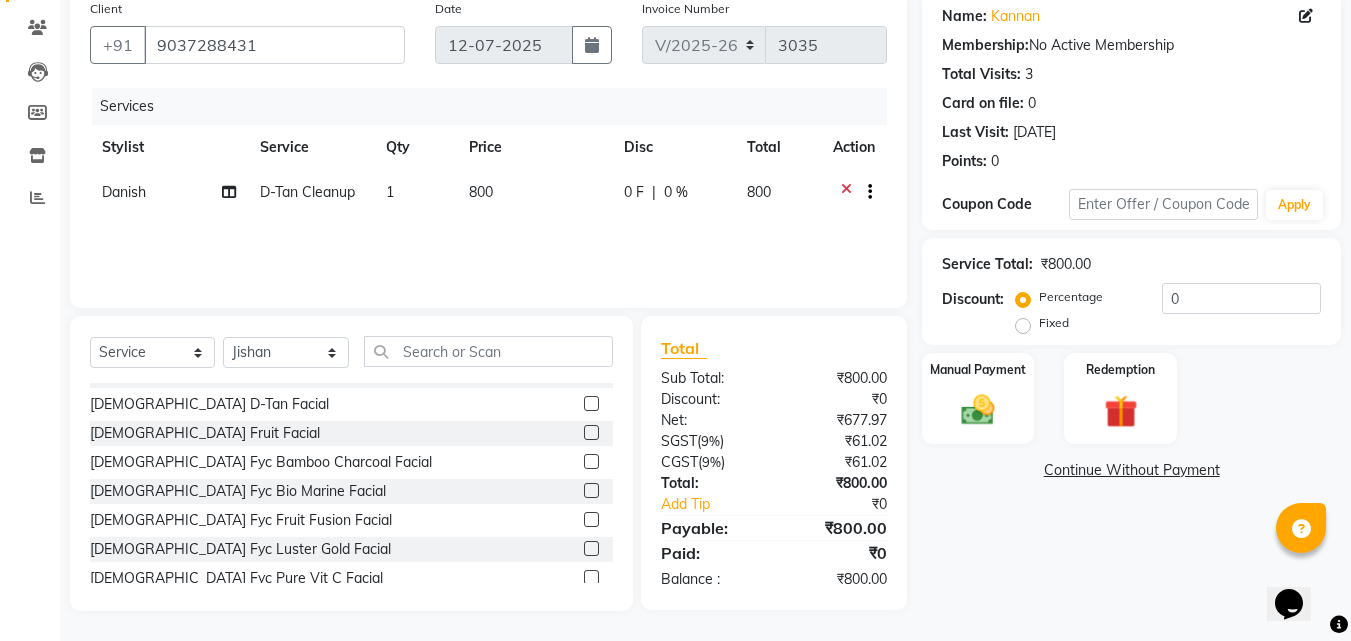 scroll, scrollTop: 500, scrollLeft: 0, axis: vertical 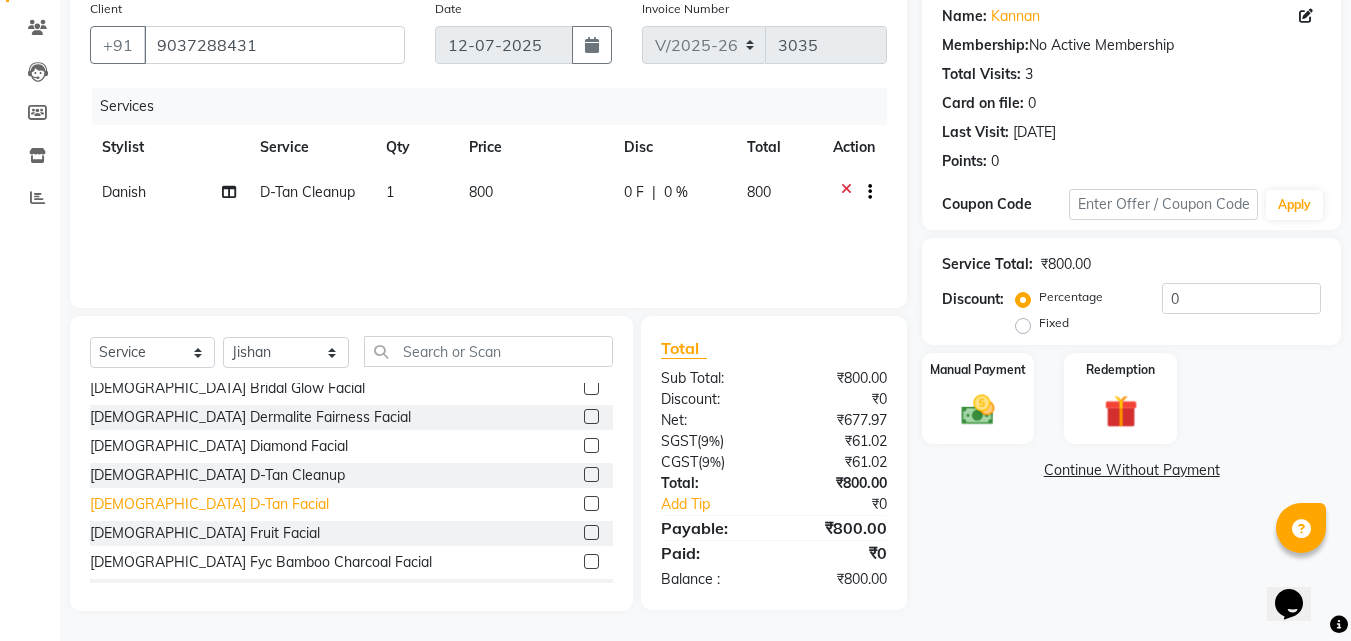 click on "[DEMOGRAPHIC_DATA] D-Tan Facial" 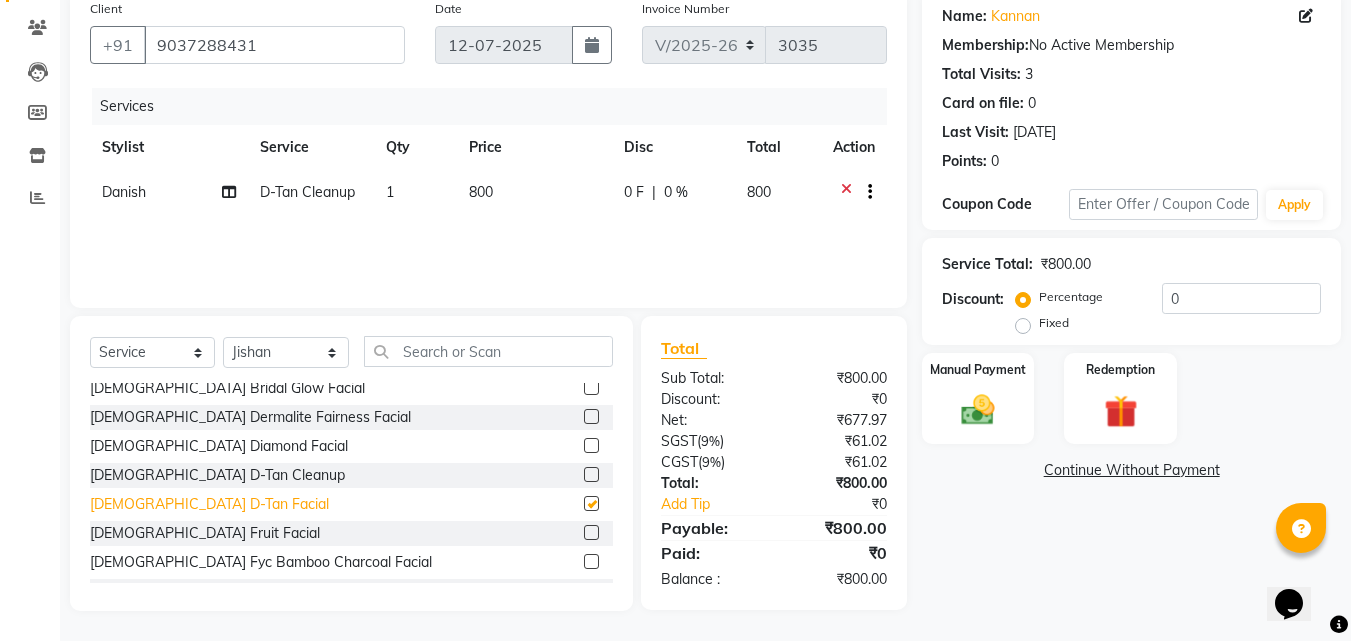checkbox on "false" 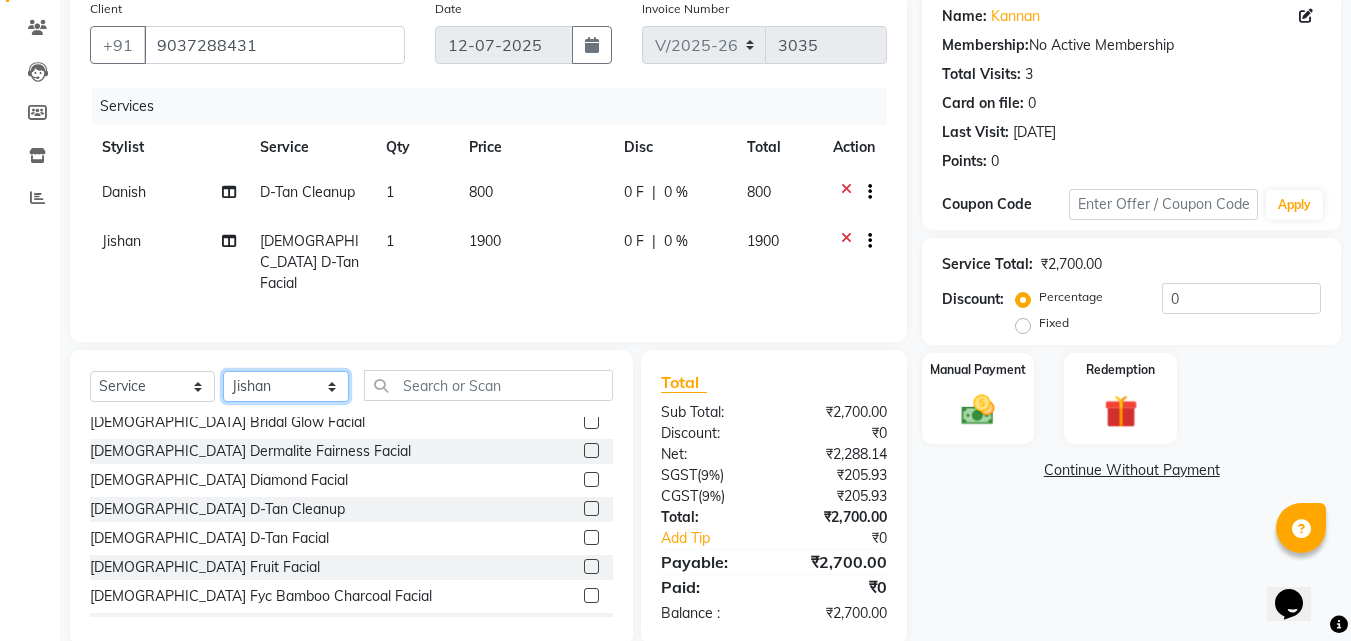click on "Select Stylist Abhirami S Afsha [PERSON_NAME] B [PERSON_NAME] COCHIN ASHTAMUDI Danish [PERSON_NAME] [PERSON_NAME] [PERSON_NAME] [PERSON_NAME] [PERSON_NAME]  [PERSON_NAME] [PERSON_NAME]" 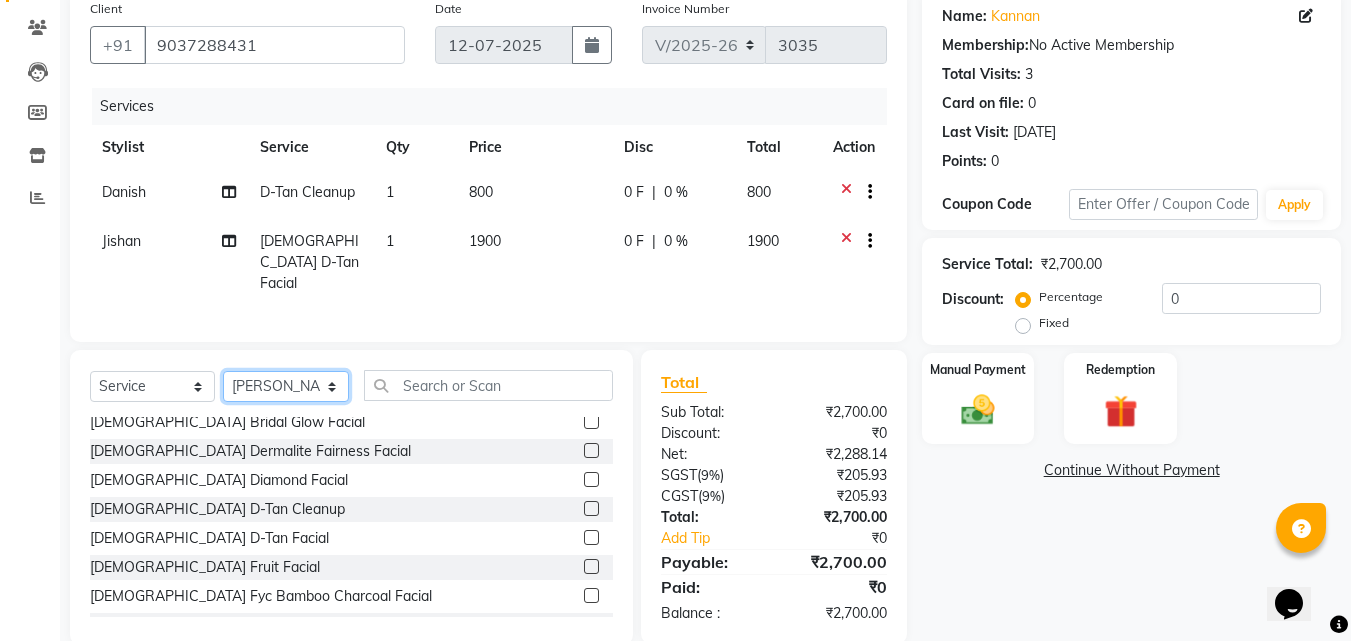 click on "Select Stylist Abhirami S Afsha [PERSON_NAME] B [PERSON_NAME] COCHIN ASHTAMUDI Danish [PERSON_NAME] [PERSON_NAME] [PERSON_NAME] [PERSON_NAME] [PERSON_NAME]  [PERSON_NAME] [PERSON_NAME]" 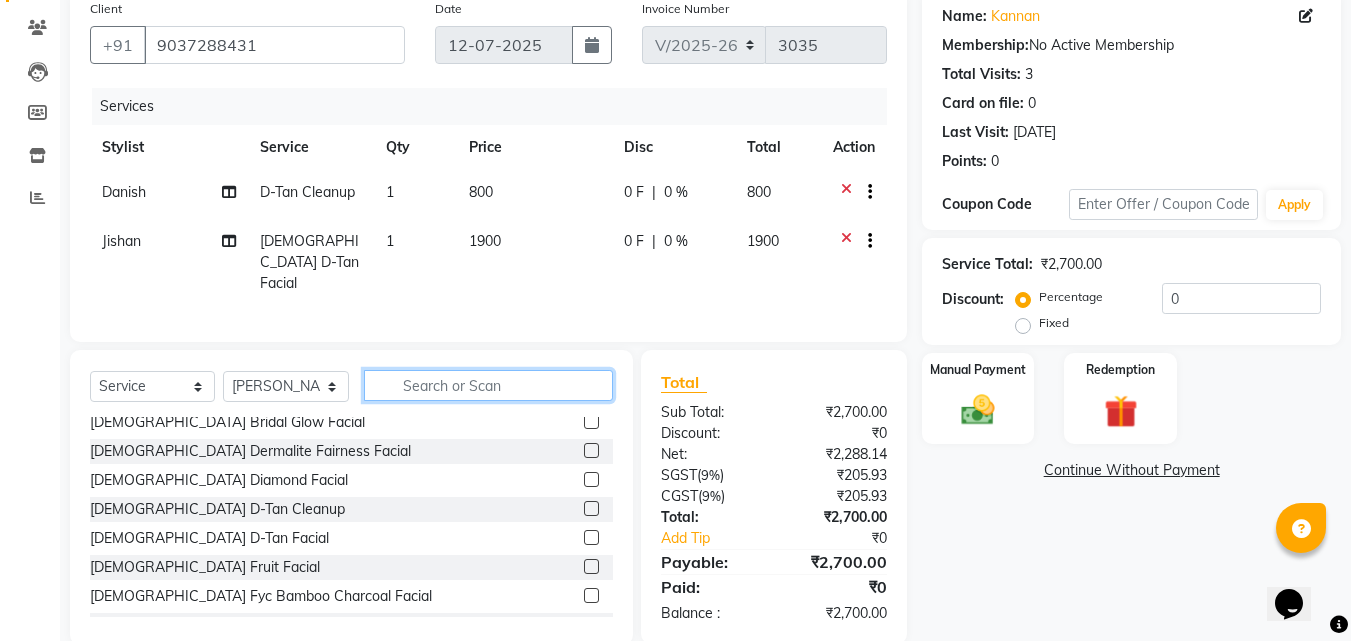 click 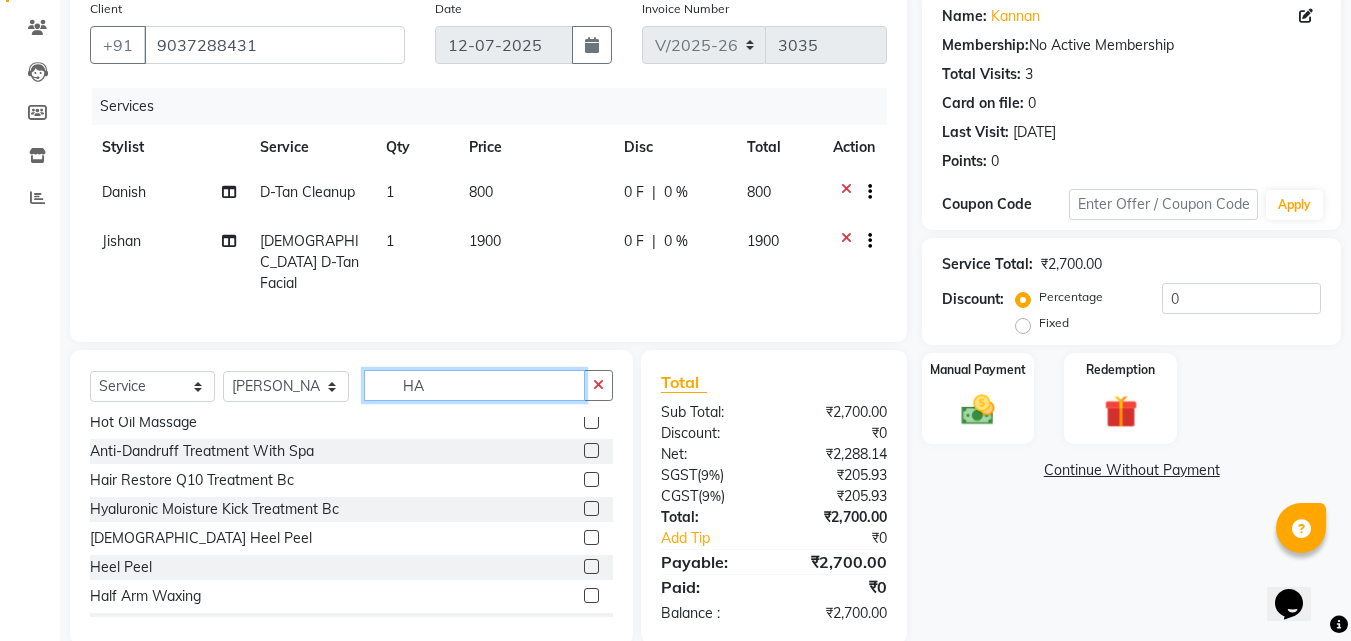 scroll, scrollTop: 0, scrollLeft: 0, axis: both 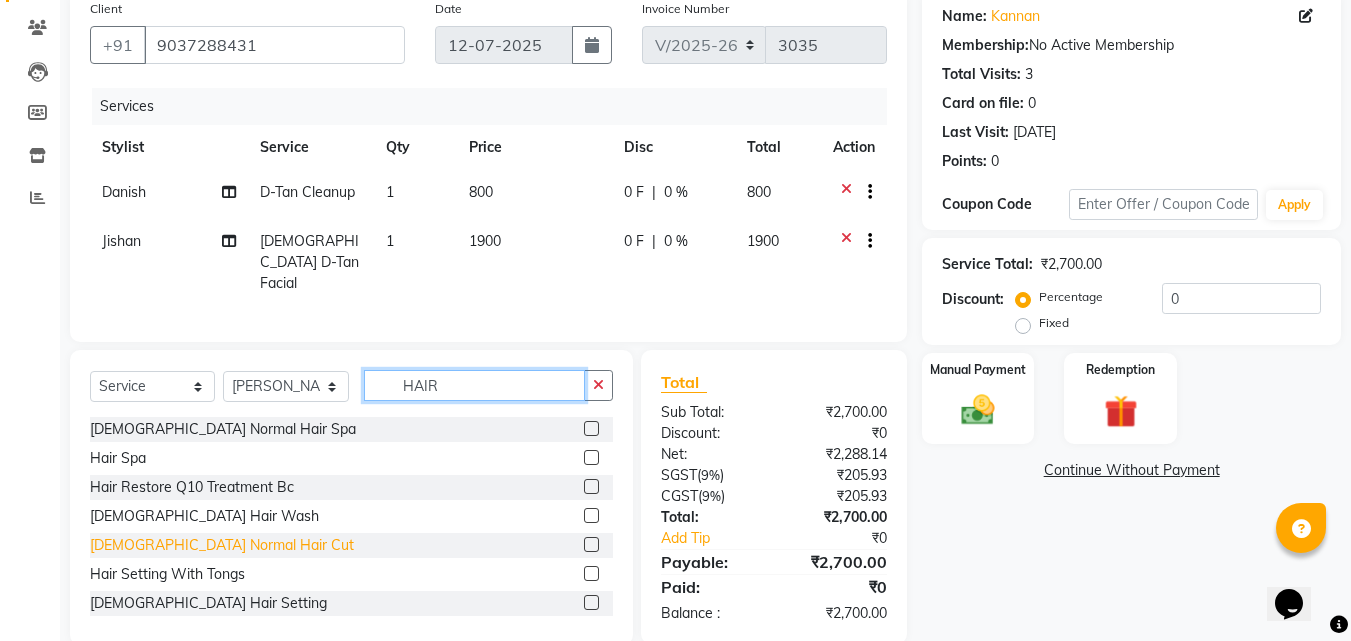 type on "HAIR" 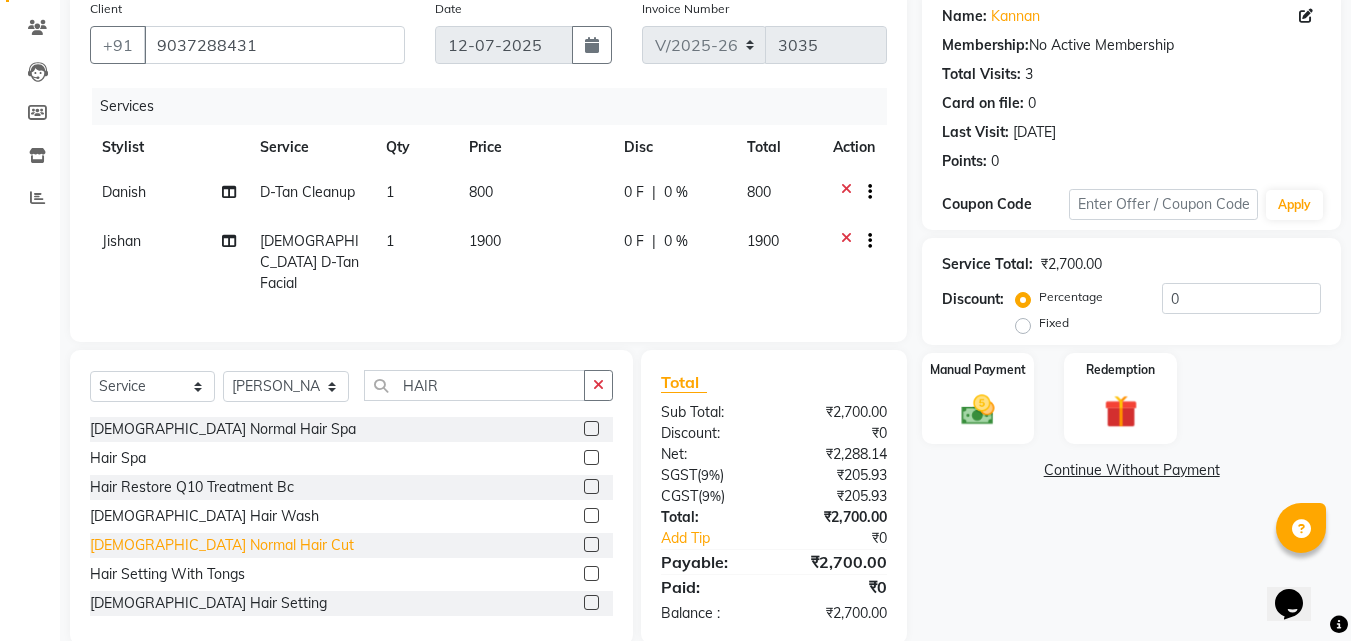 click on "[DEMOGRAPHIC_DATA] Normal Hair Cut" 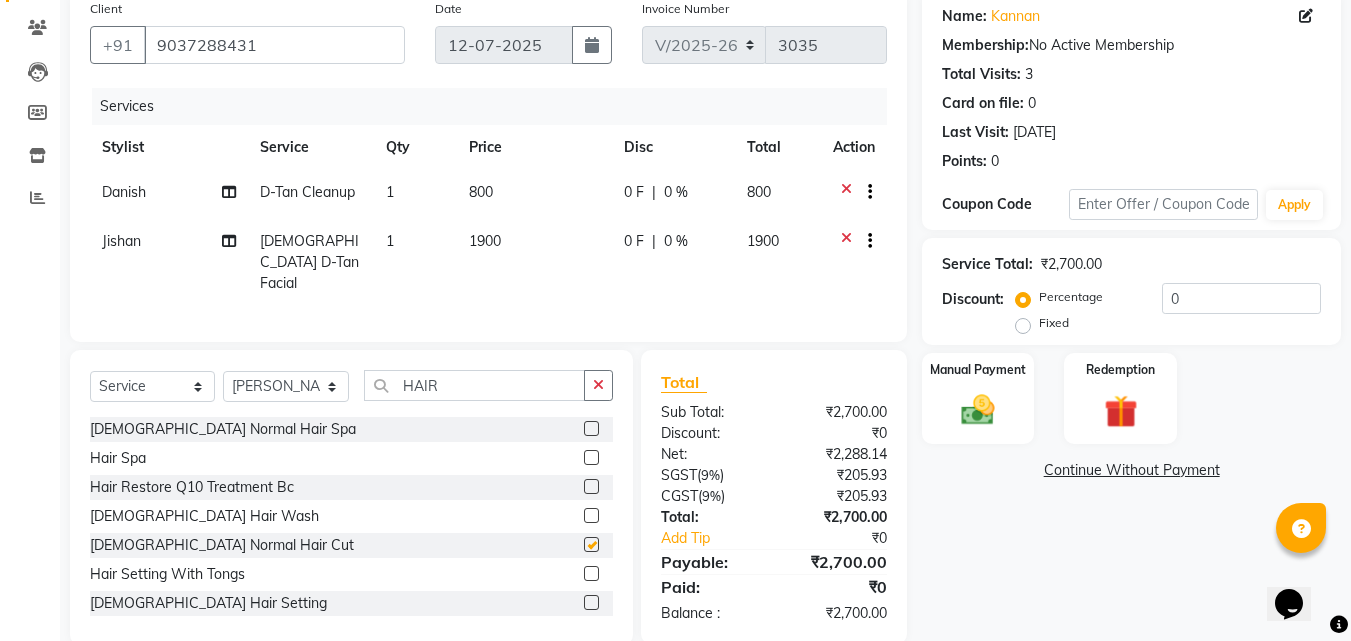 checkbox on "false" 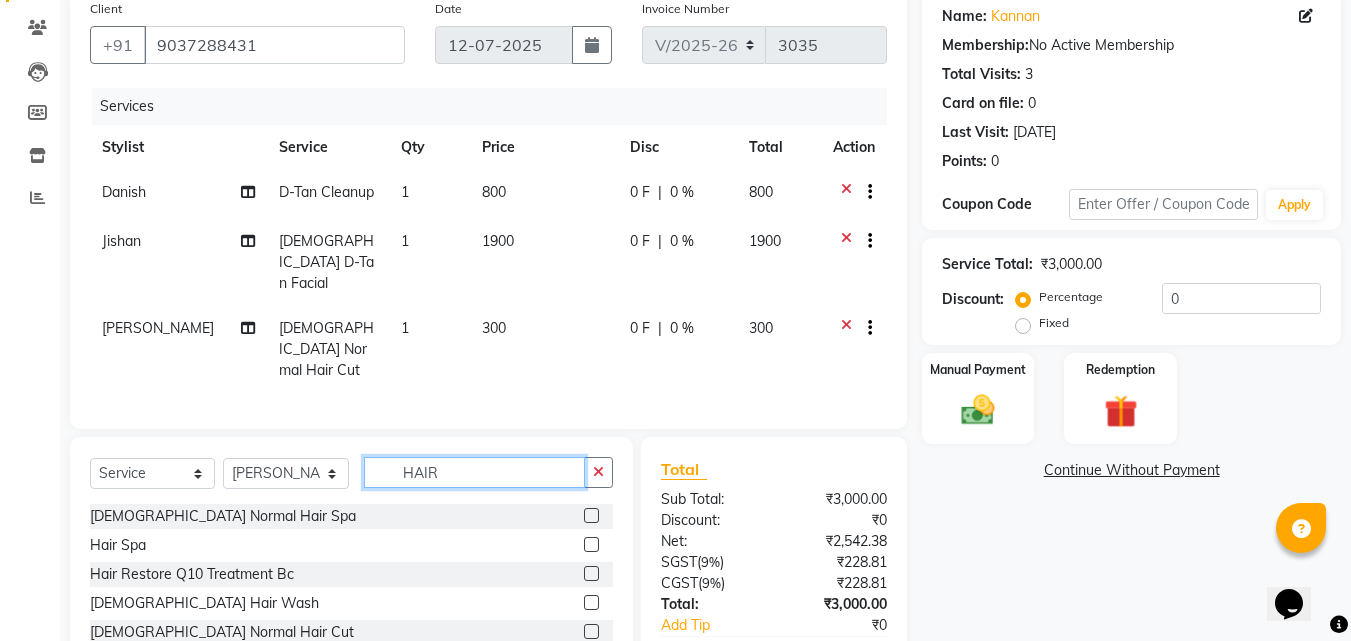 click on "HAIR" 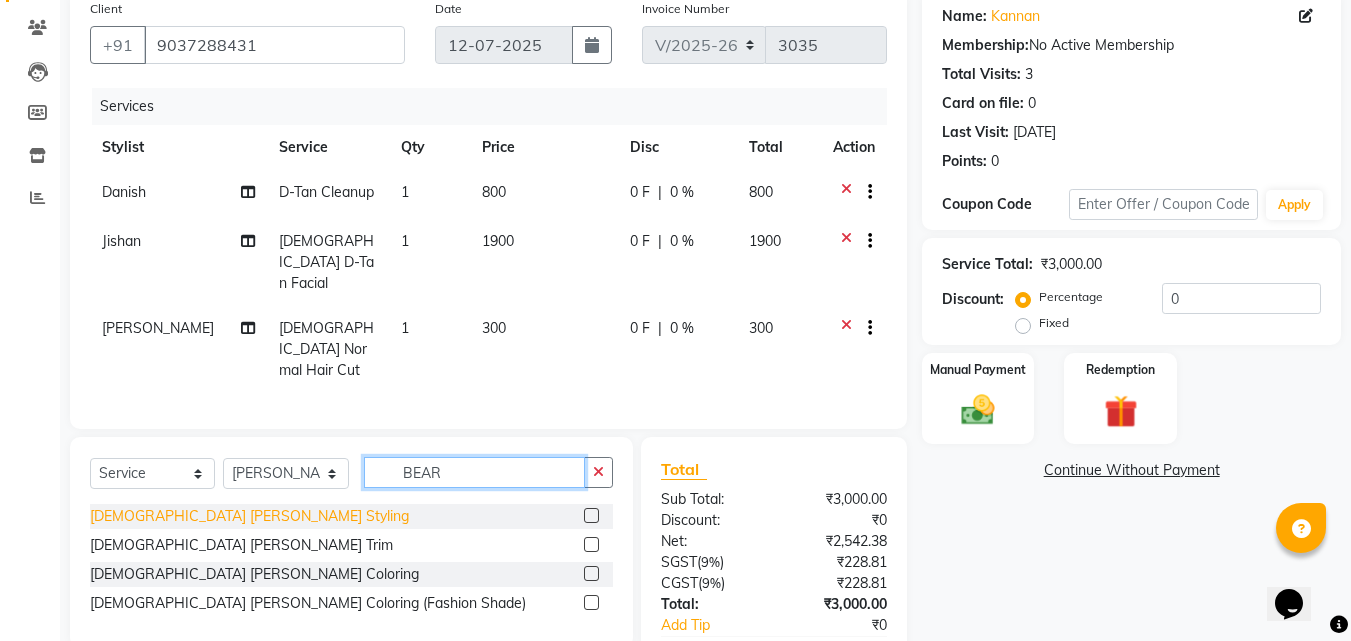 type on "BEAR" 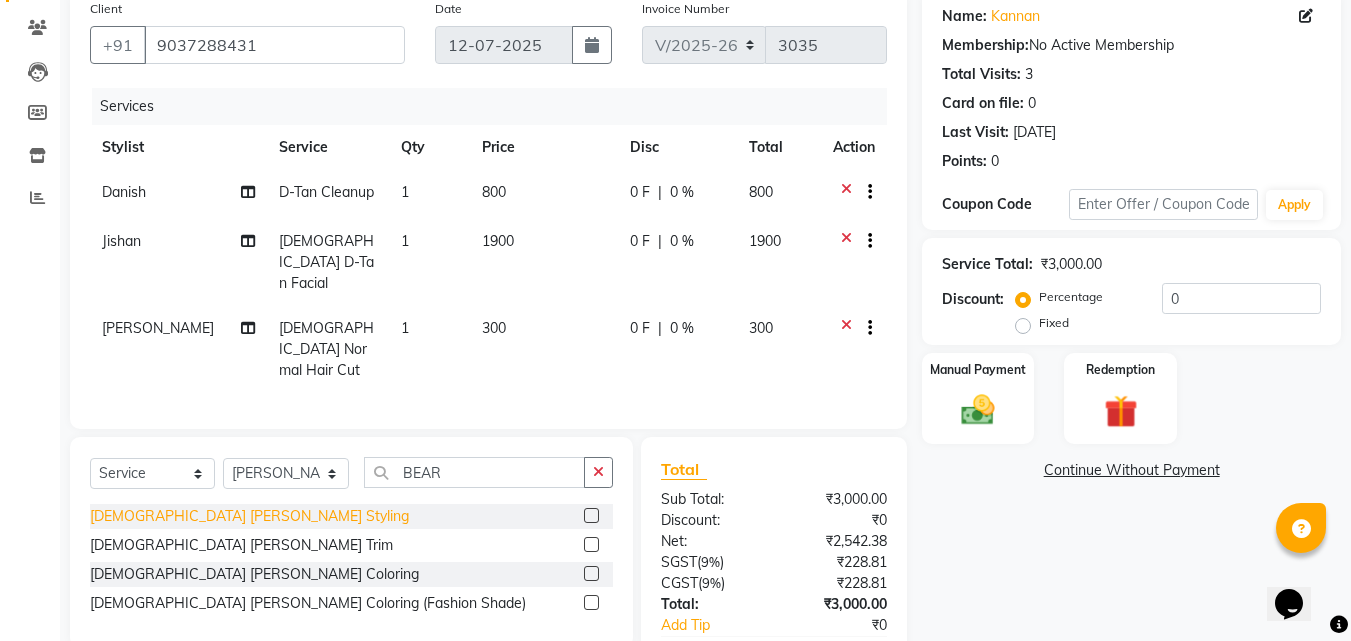 click on "[DEMOGRAPHIC_DATA] [PERSON_NAME] Styling" 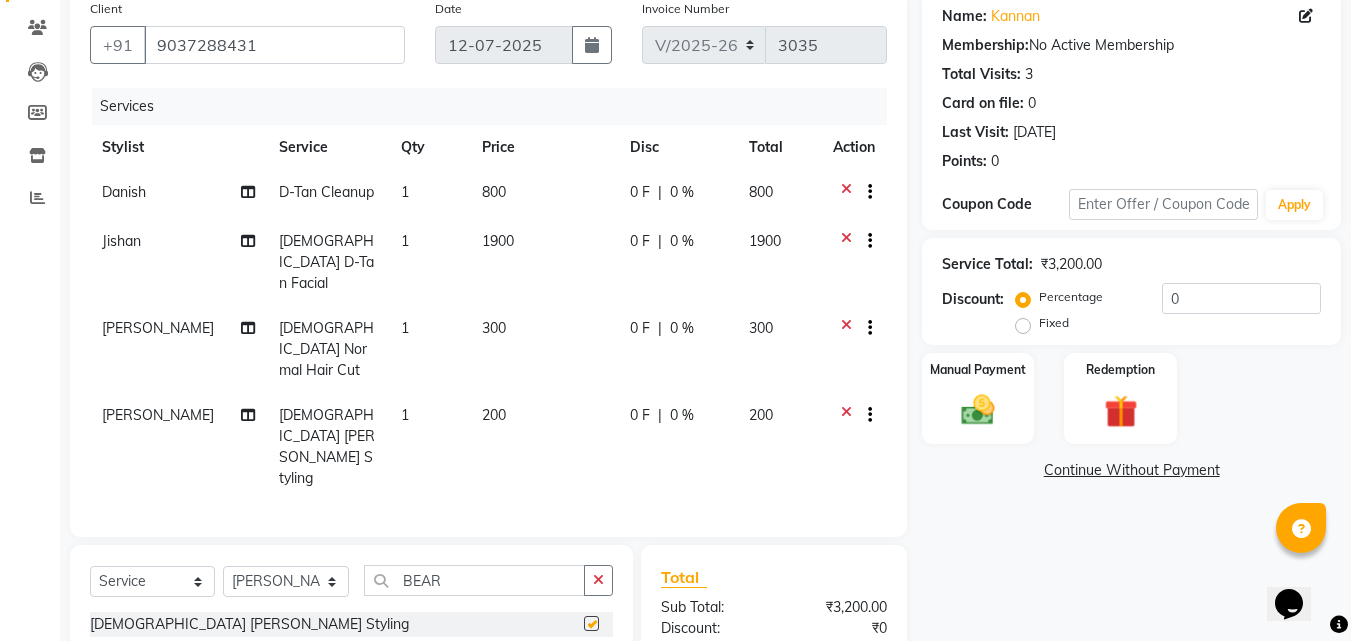 checkbox on "false" 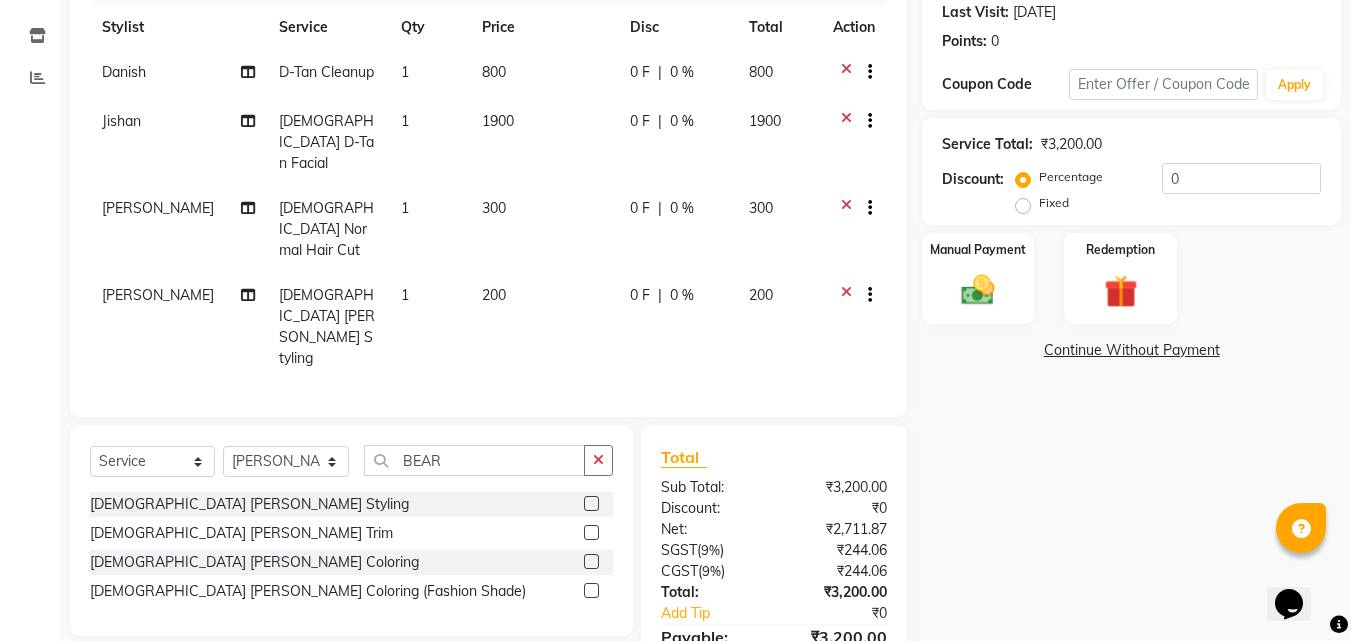 scroll, scrollTop: 319, scrollLeft: 0, axis: vertical 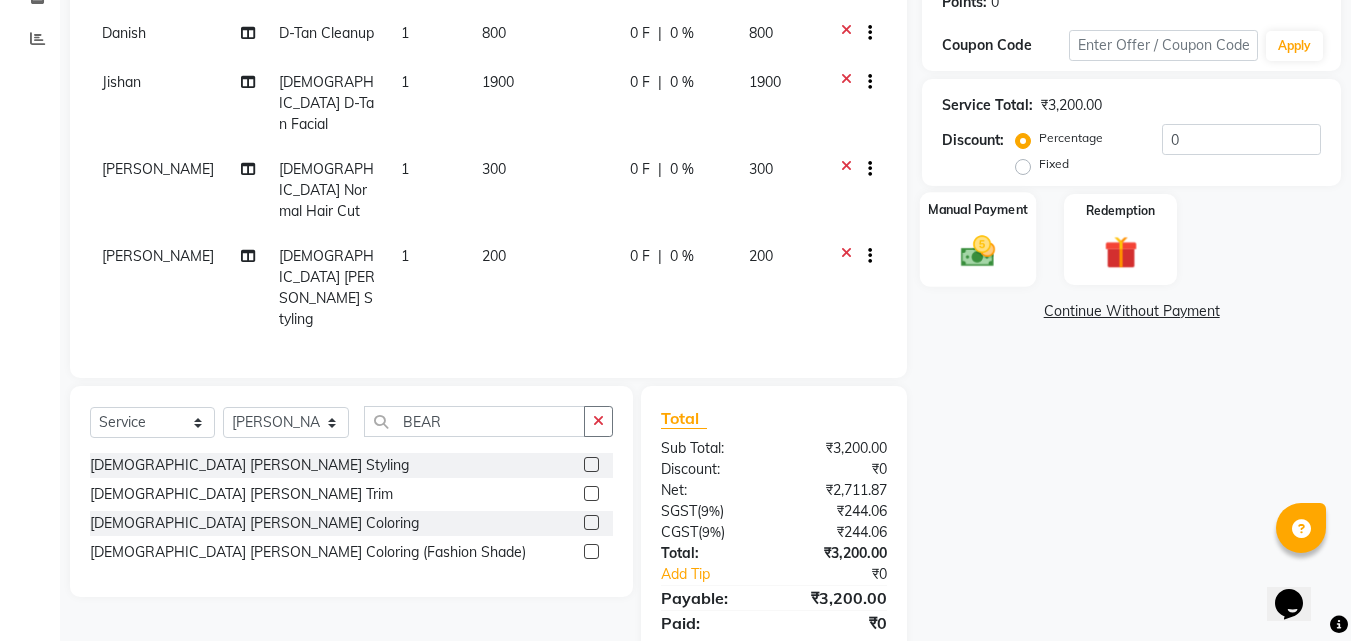click 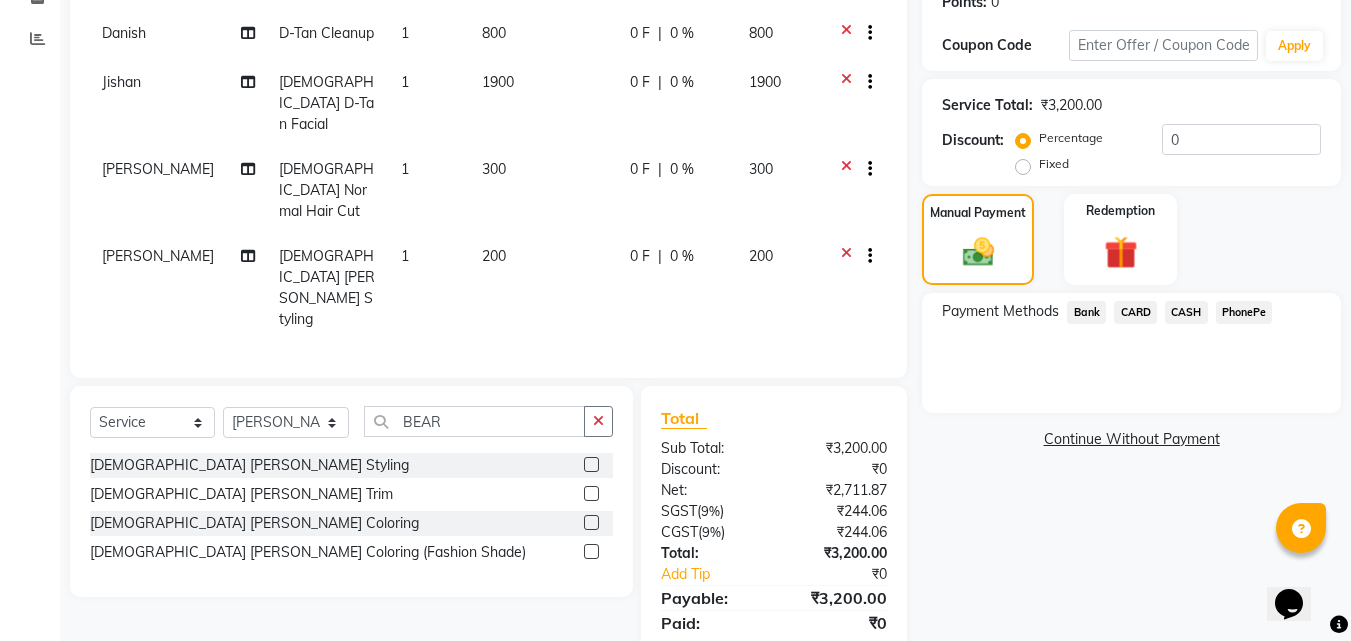 click on "PhonePe" 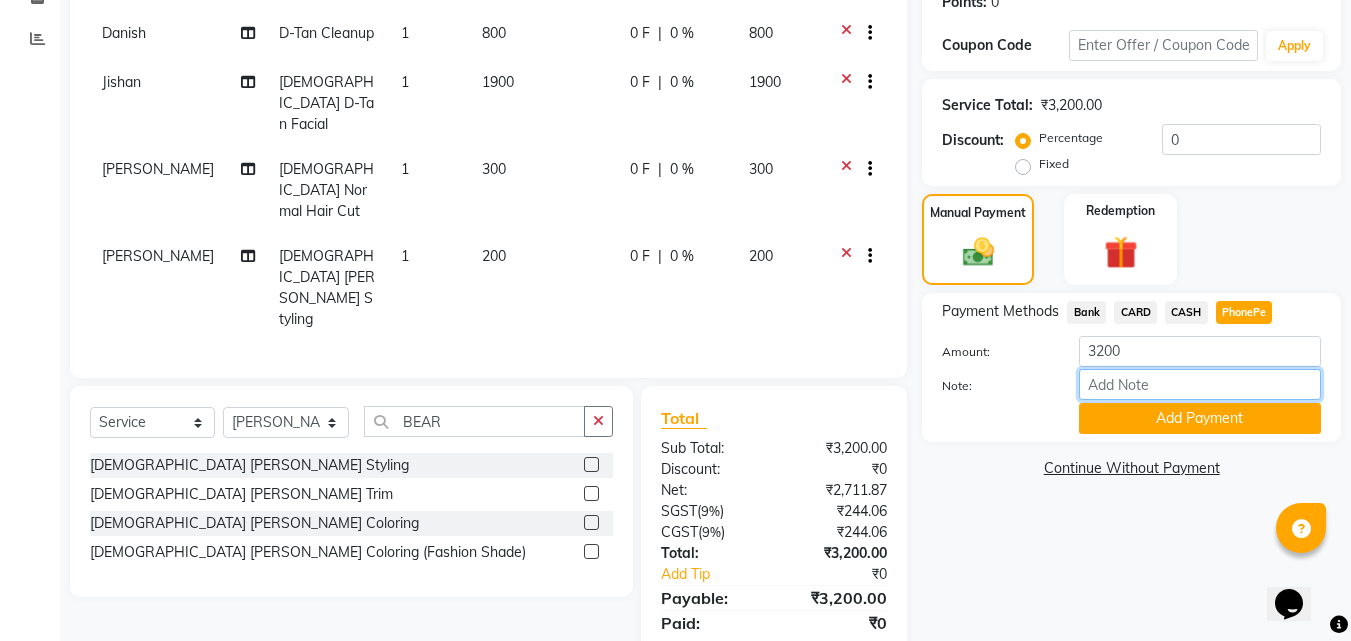 click on "Note:" at bounding box center [1200, 384] 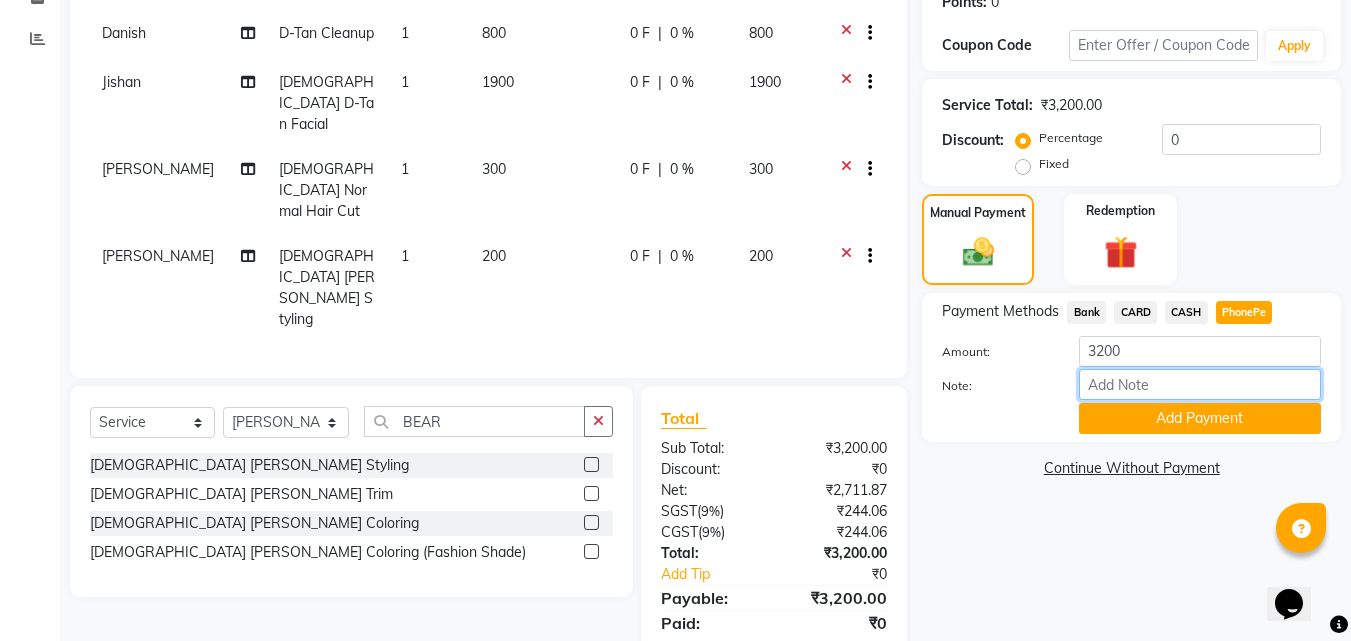 click on "Note:" at bounding box center (1200, 384) 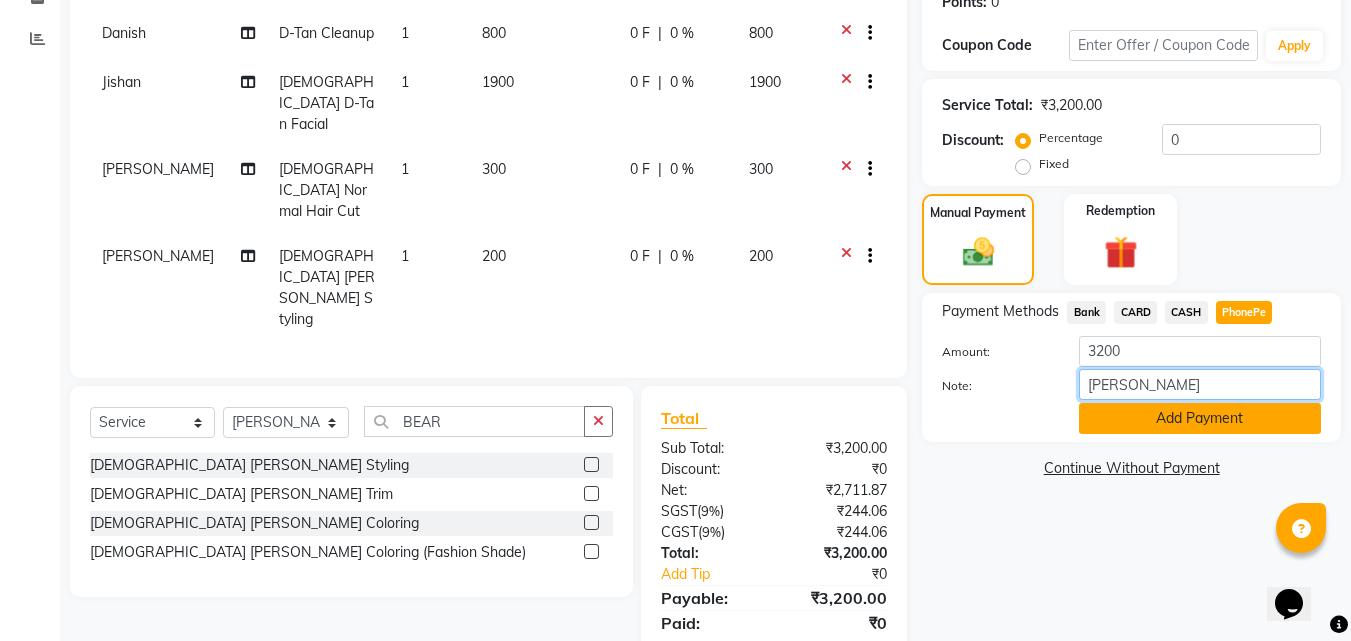 type on "Aiswarya" 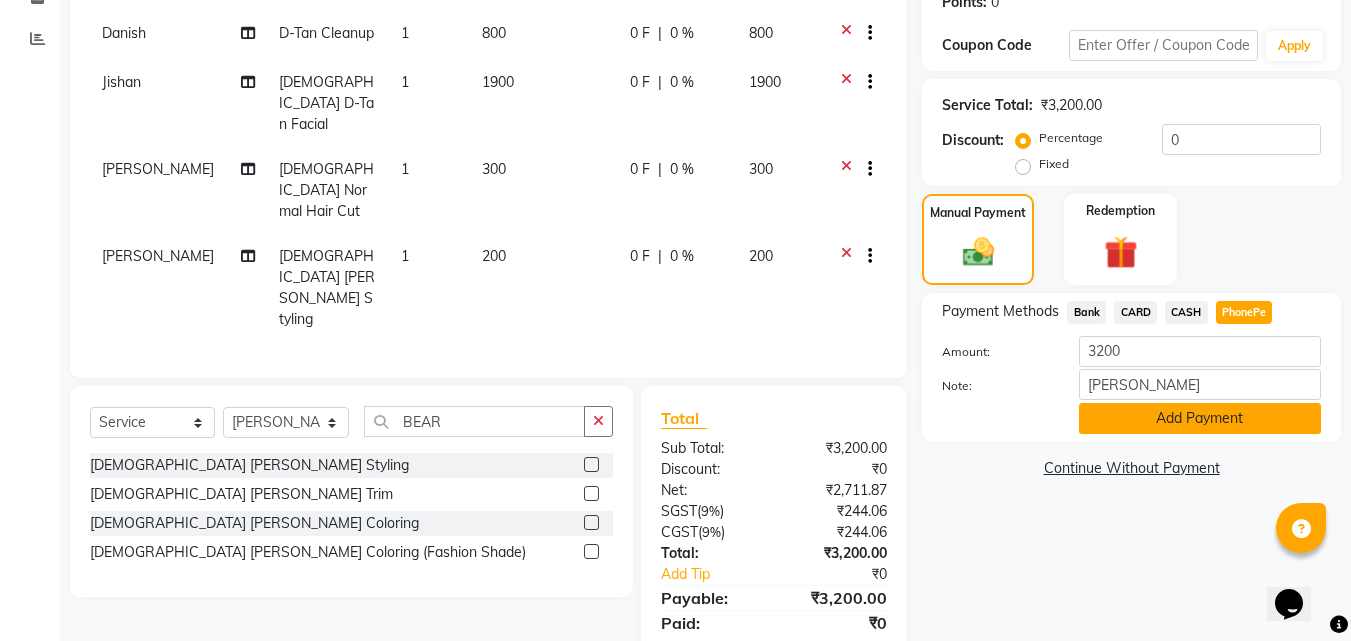drag, startPoint x: 1179, startPoint y: 412, endPoint x: 1156, endPoint y: 415, distance: 23.194826 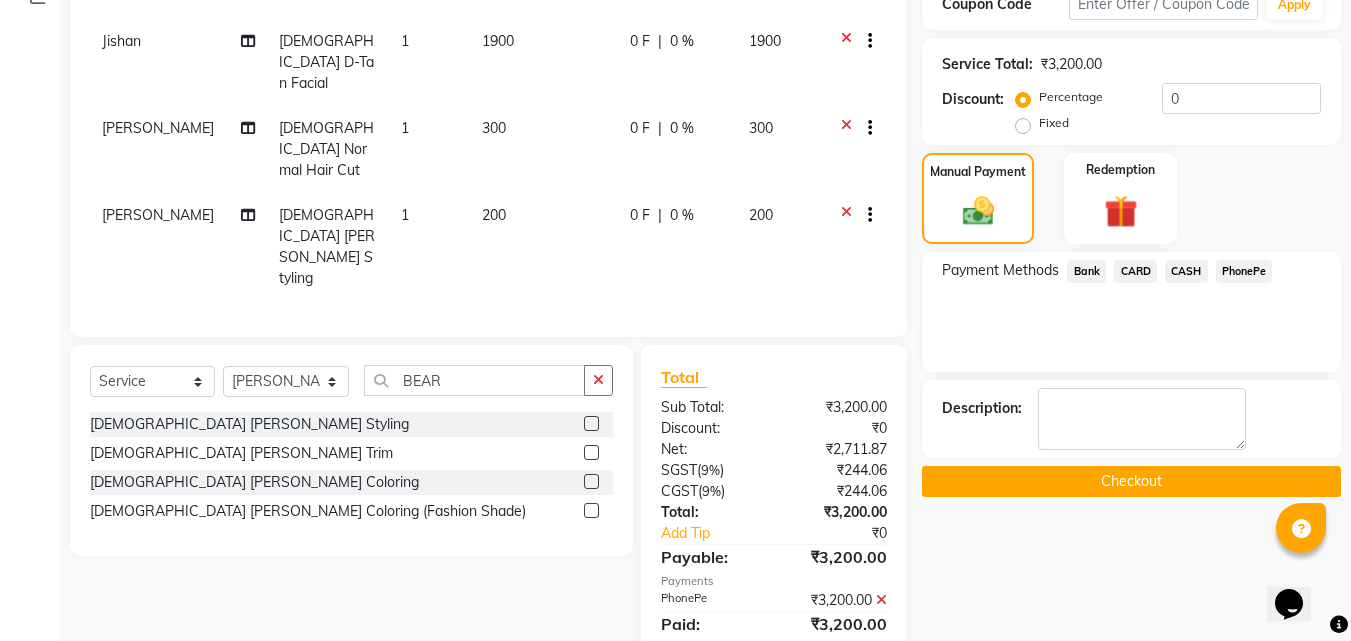scroll, scrollTop: 361, scrollLeft: 0, axis: vertical 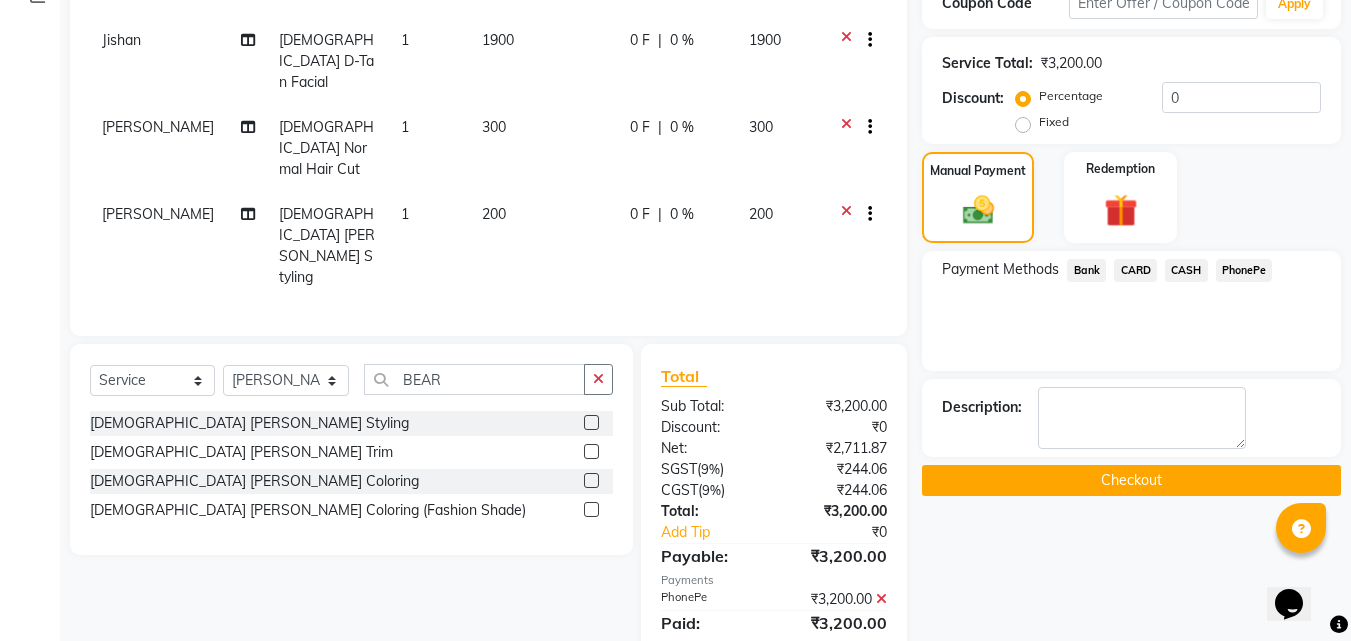 click on "Checkout" 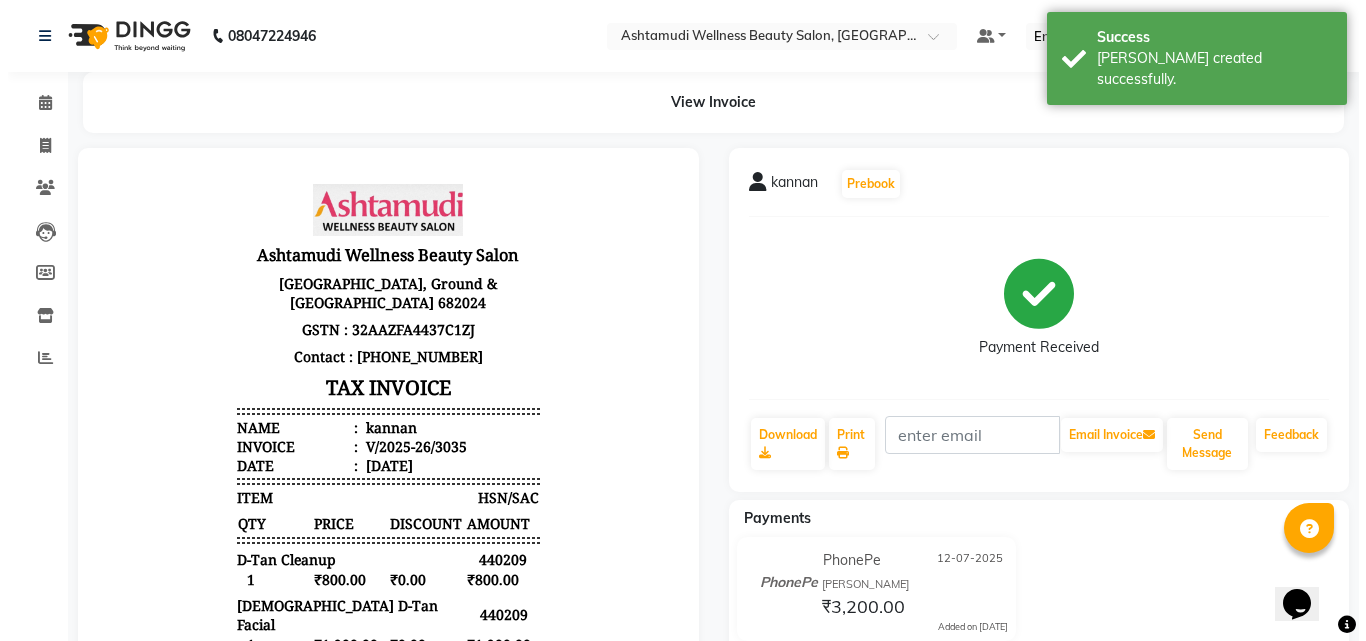 scroll, scrollTop: 0, scrollLeft: 0, axis: both 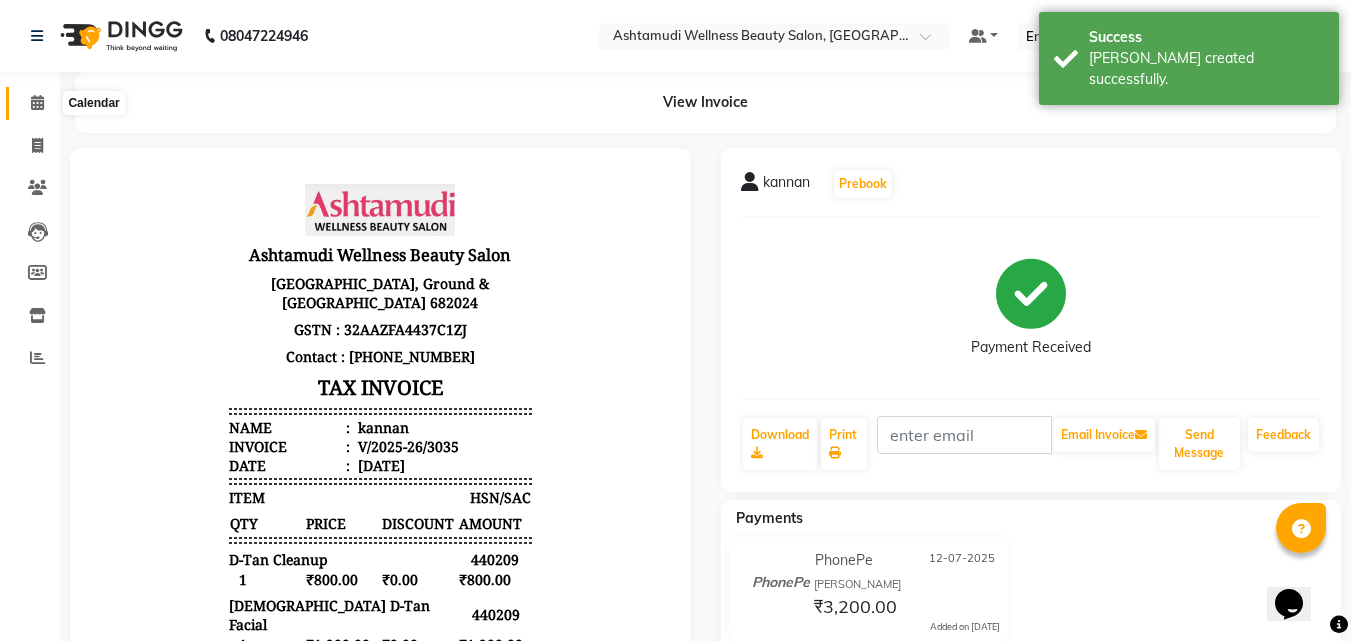 click 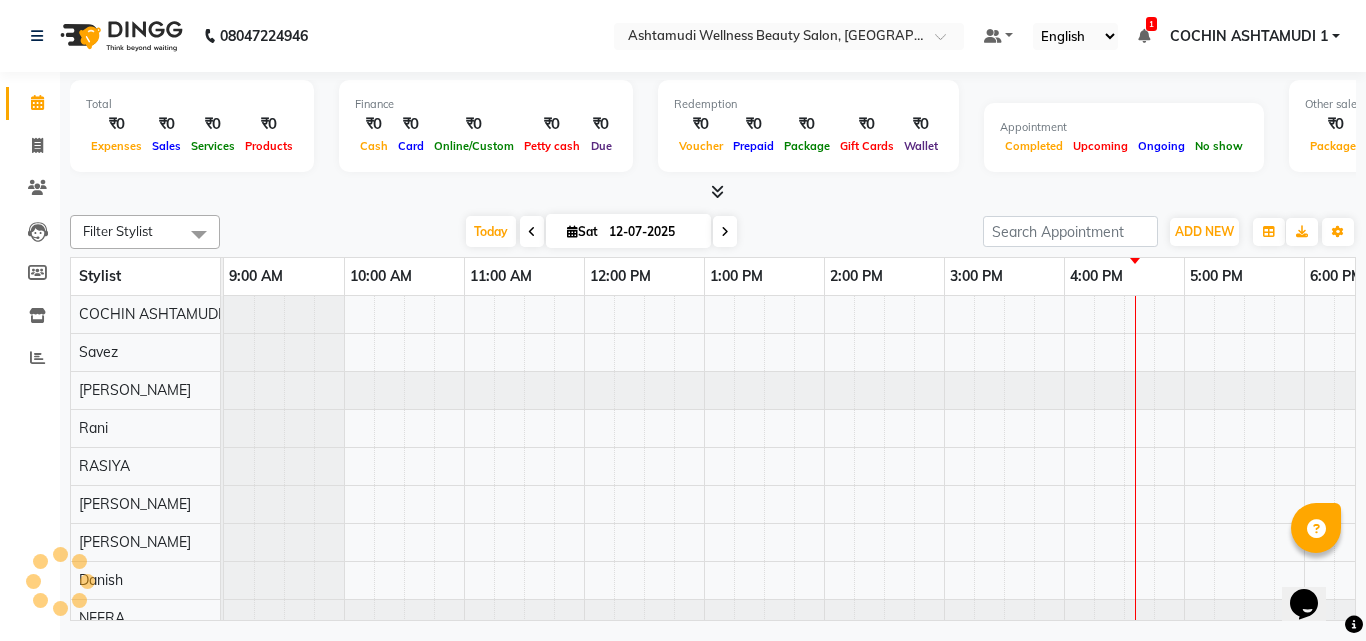 scroll, scrollTop: 0, scrollLeft: 309, axis: horizontal 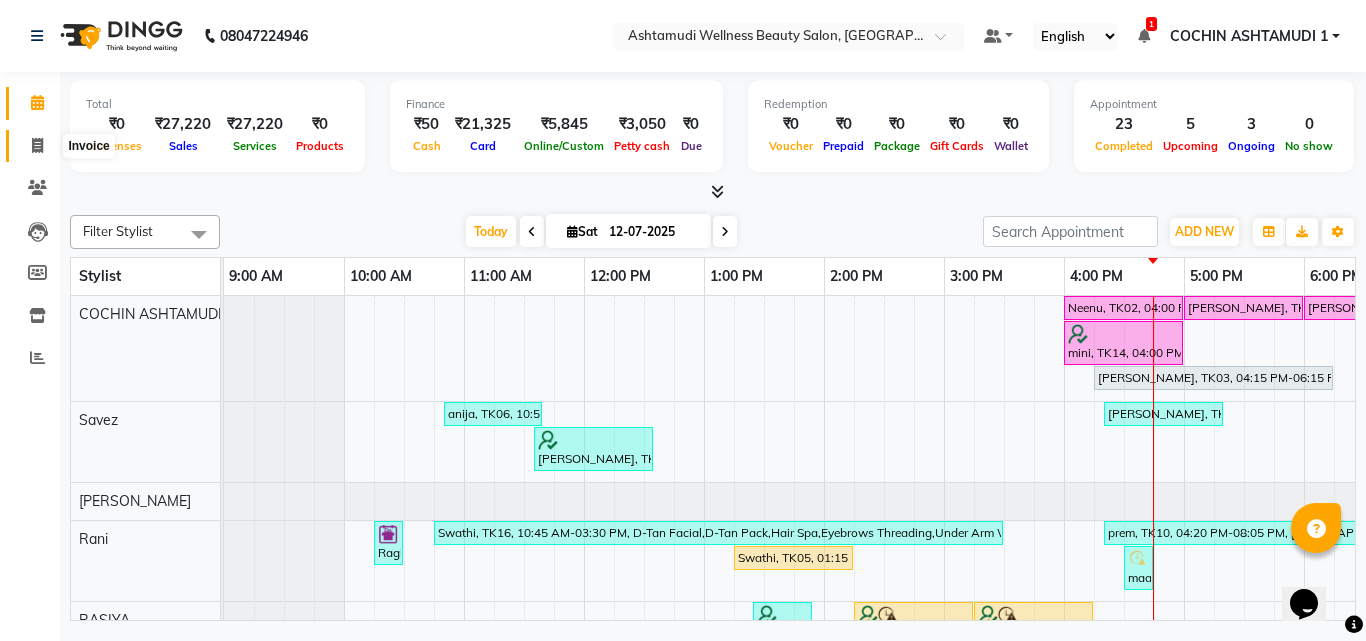 click 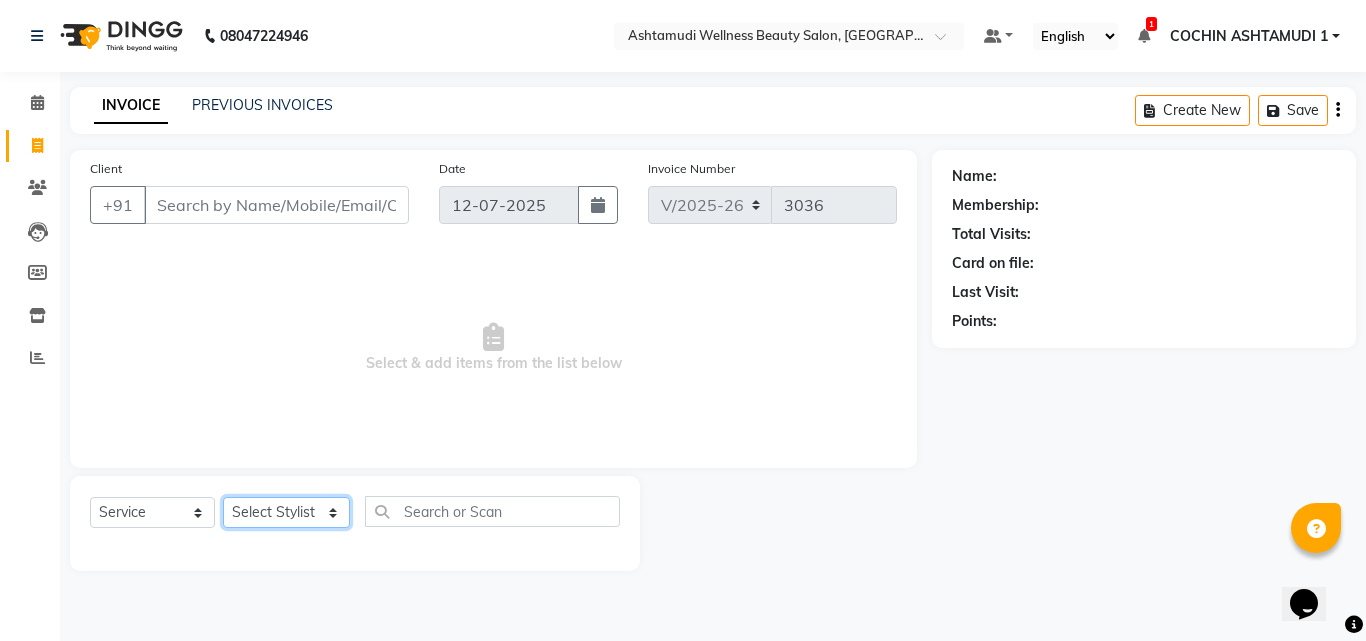 click on "Select Stylist Abhirami S Afsha [PERSON_NAME] B [PERSON_NAME] COCHIN ASHTAMUDI Danish [PERSON_NAME] [PERSON_NAME] [PERSON_NAME] [PERSON_NAME] [PERSON_NAME]  [PERSON_NAME] [PERSON_NAME]" 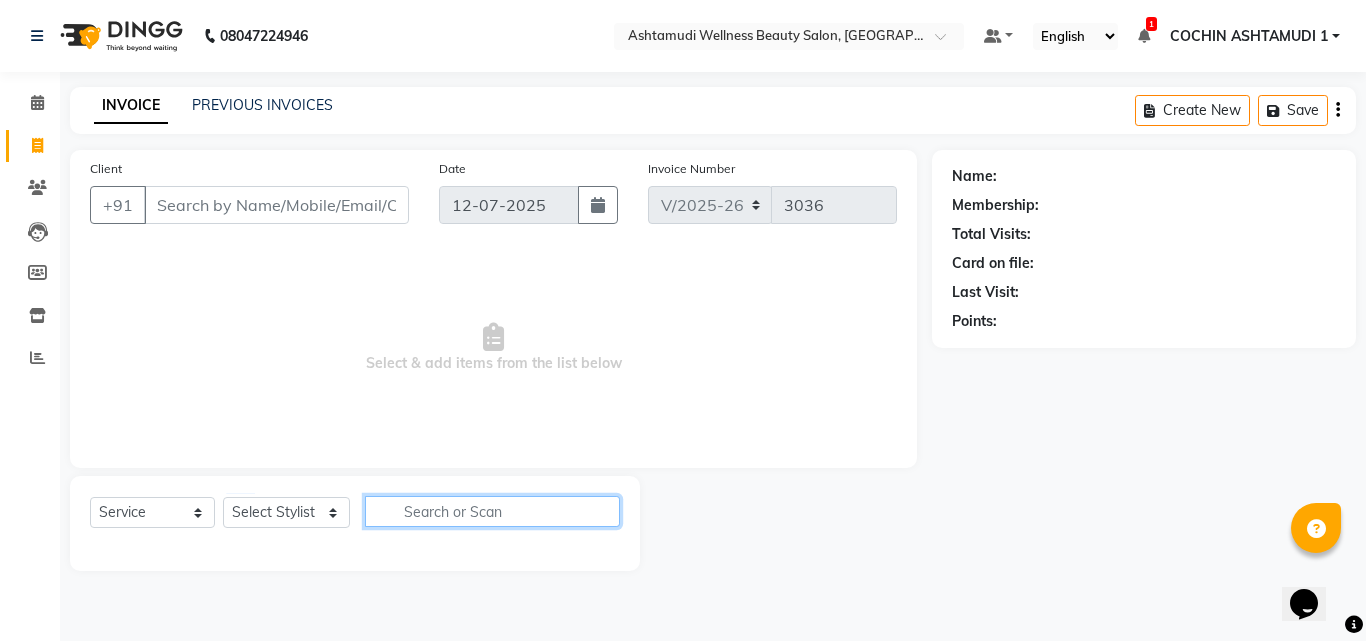 click 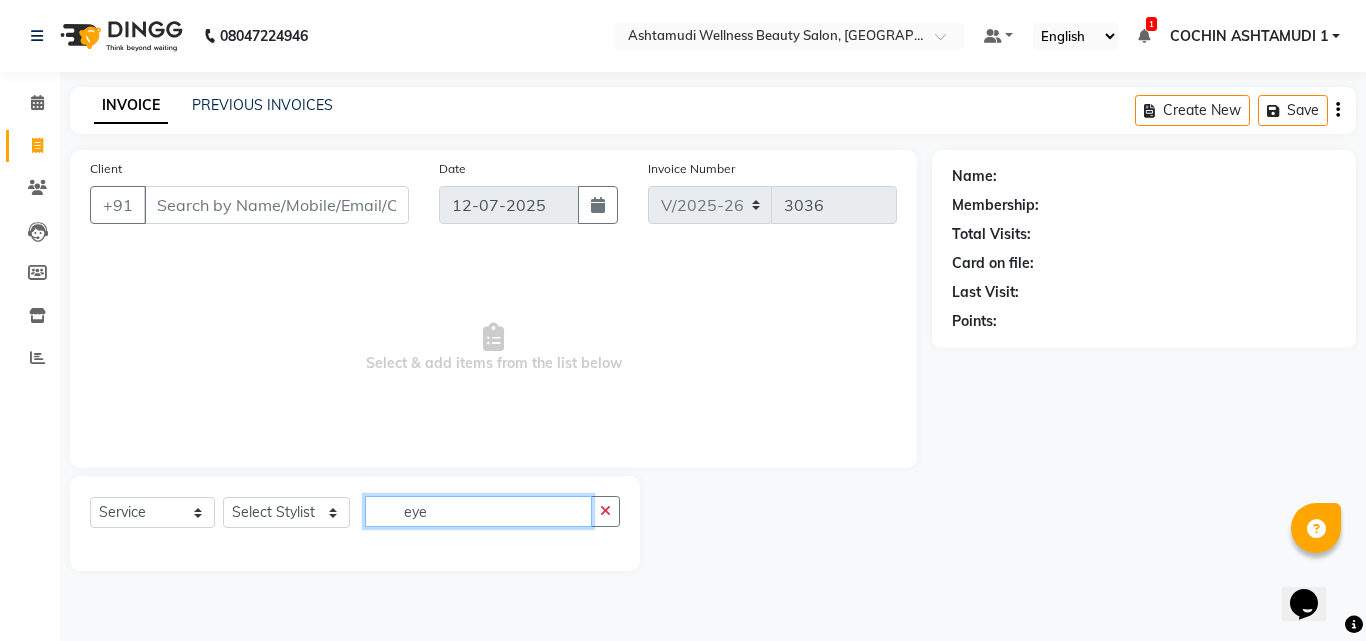 type on "eye" 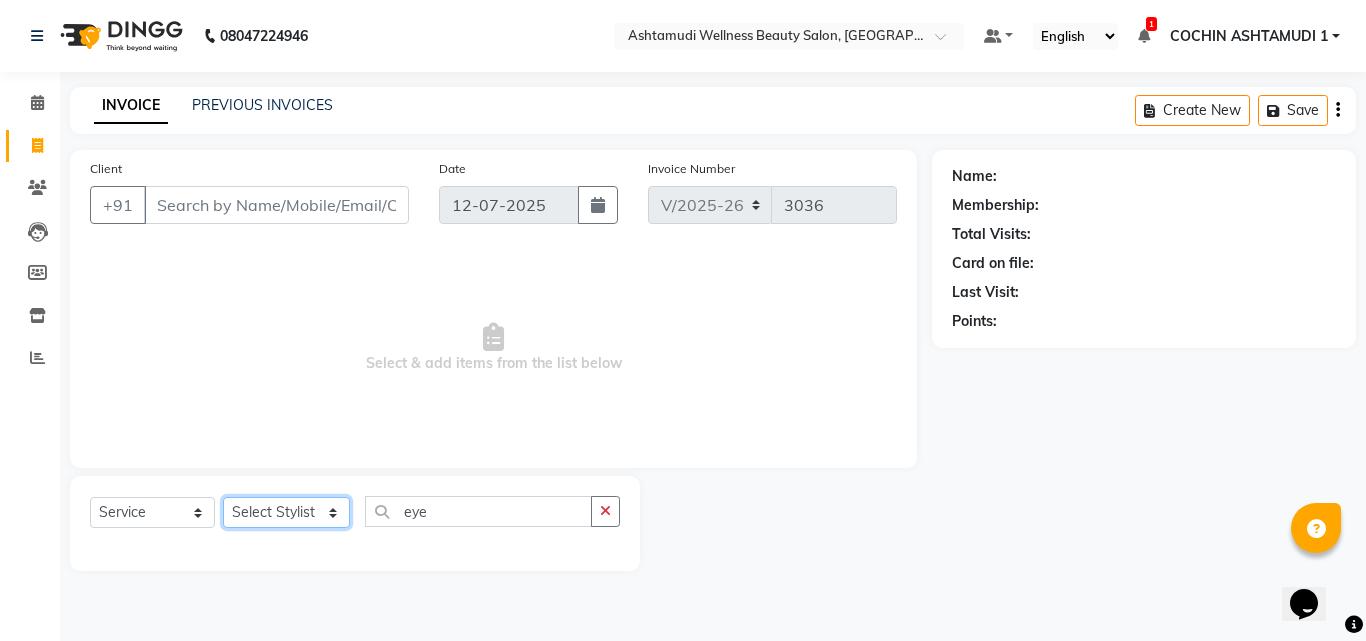 click on "Select Stylist Abhirami S Afsha [PERSON_NAME] B [PERSON_NAME] COCHIN ASHTAMUDI Danish [PERSON_NAME] [PERSON_NAME] [PERSON_NAME] [PERSON_NAME] [PERSON_NAME]  [PERSON_NAME] [PERSON_NAME]" 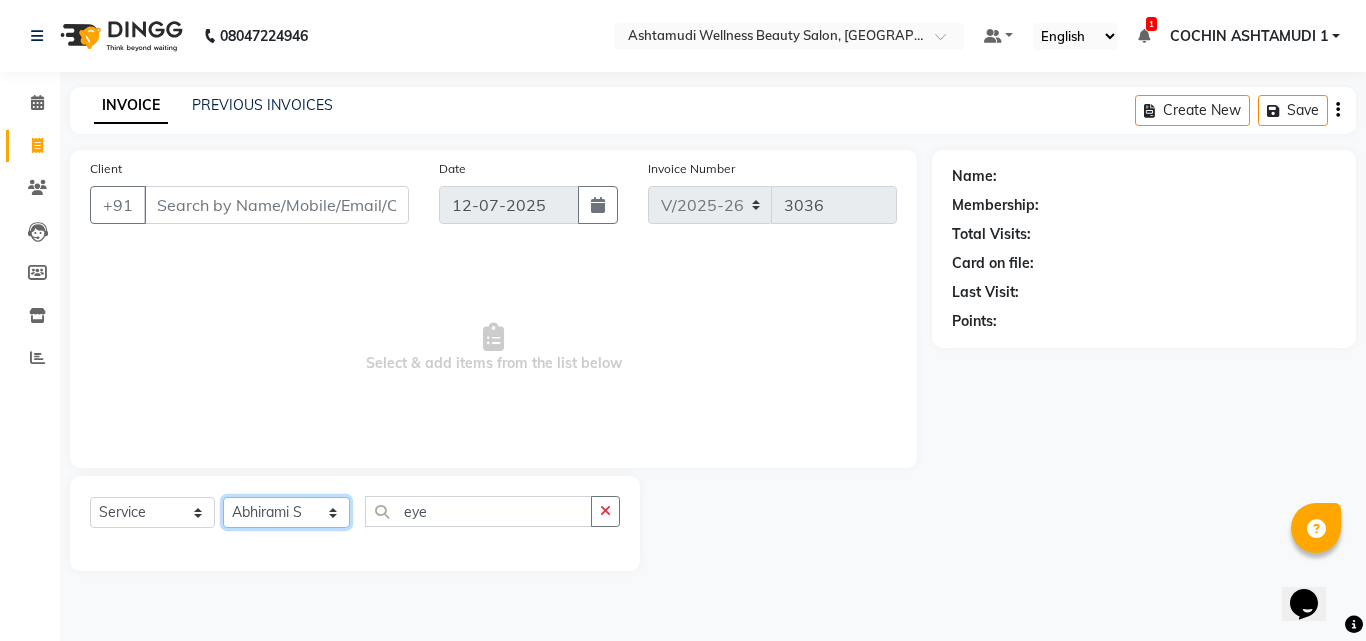 click on "Select Stylist Abhirami S Afsha [PERSON_NAME] B [PERSON_NAME] COCHIN ASHTAMUDI Danish [PERSON_NAME] [PERSON_NAME] [PERSON_NAME] [PERSON_NAME] [PERSON_NAME]  [PERSON_NAME] [PERSON_NAME]" 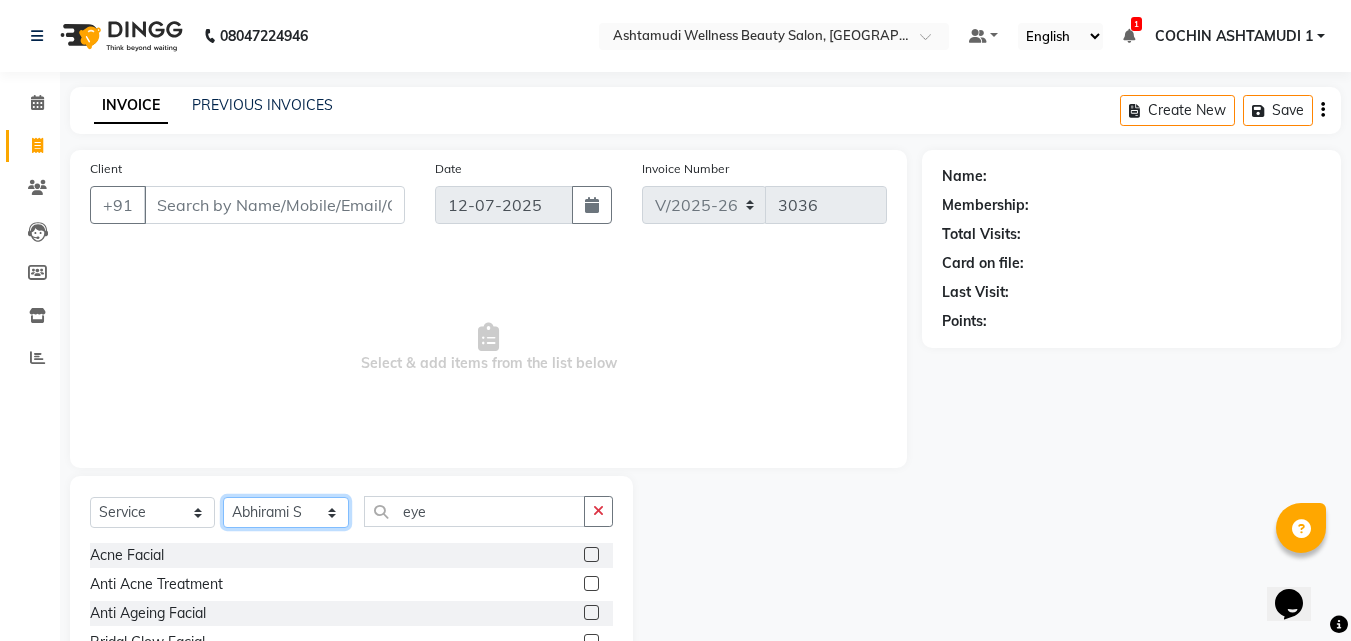 click on "Select Stylist Abhirami S Afsha [PERSON_NAME] B [PERSON_NAME] COCHIN ASHTAMUDI Danish [PERSON_NAME] [PERSON_NAME] [PERSON_NAME] [PERSON_NAME] [PERSON_NAME]  [PERSON_NAME] [PERSON_NAME]" 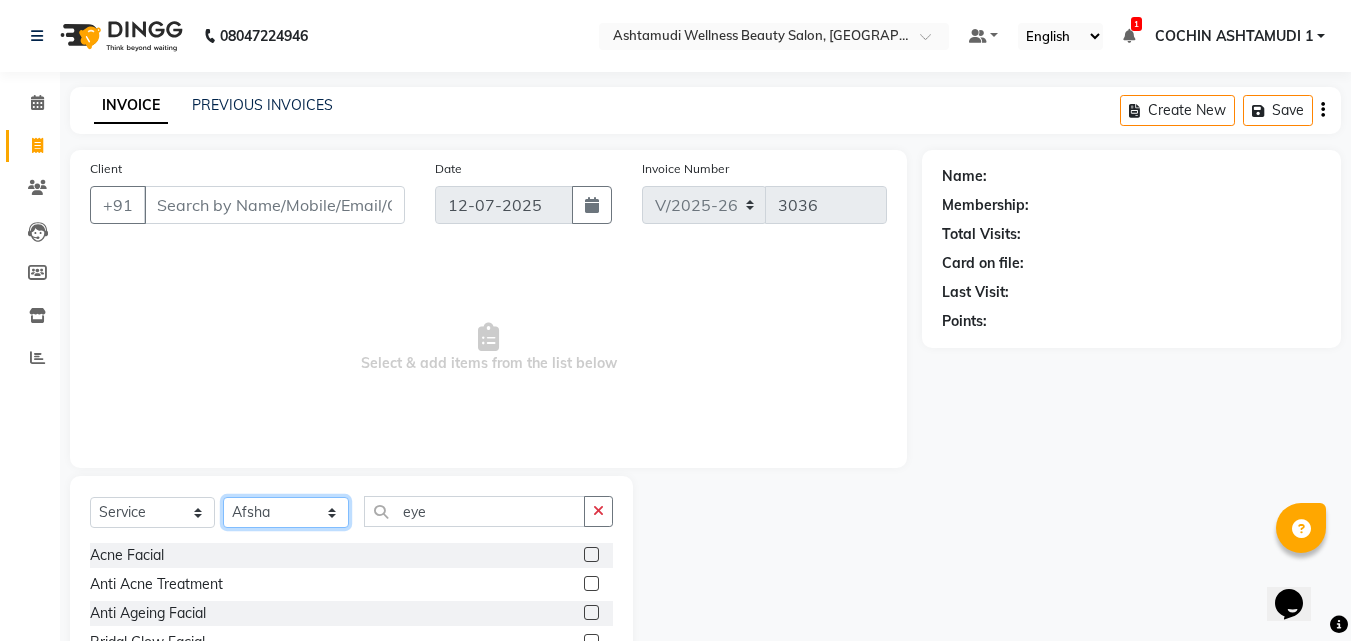 click on "Select Stylist Abhirami S Afsha [PERSON_NAME] B [PERSON_NAME] COCHIN ASHTAMUDI Danish [PERSON_NAME] [PERSON_NAME] [PERSON_NAME] [PERSON_NAME] [PERSON_NAME]  [PERSON_NAME] [PERSON_NAME]" 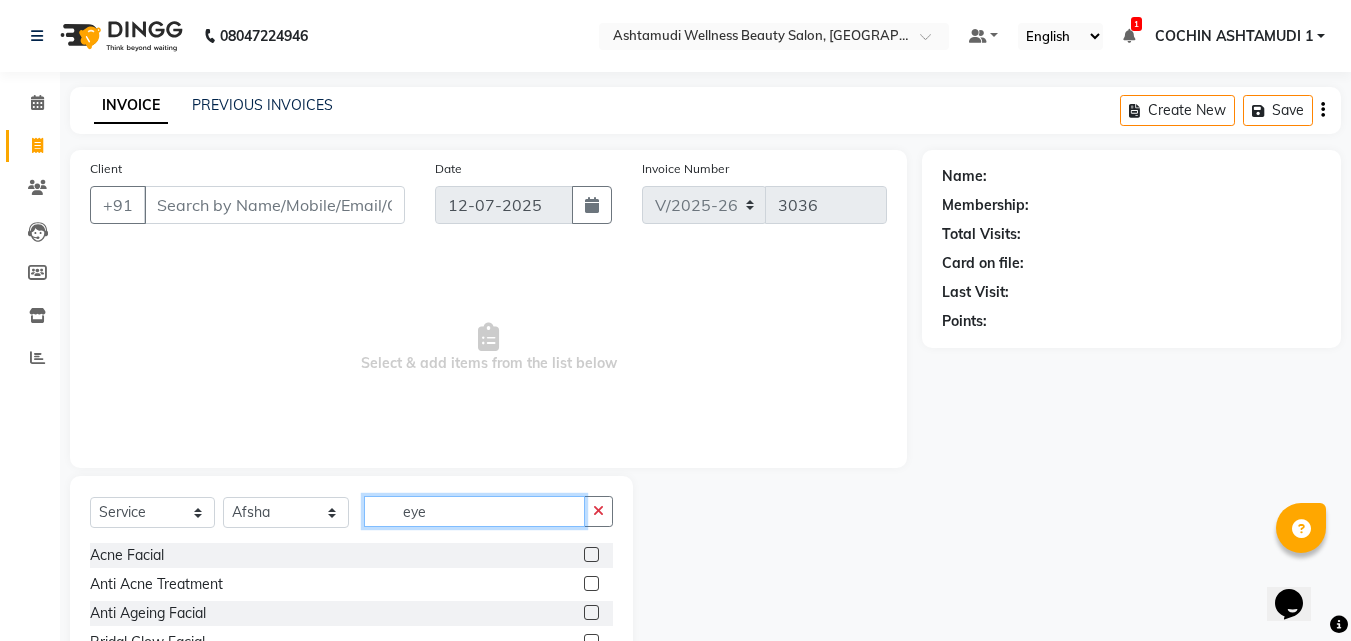 click on "eye" 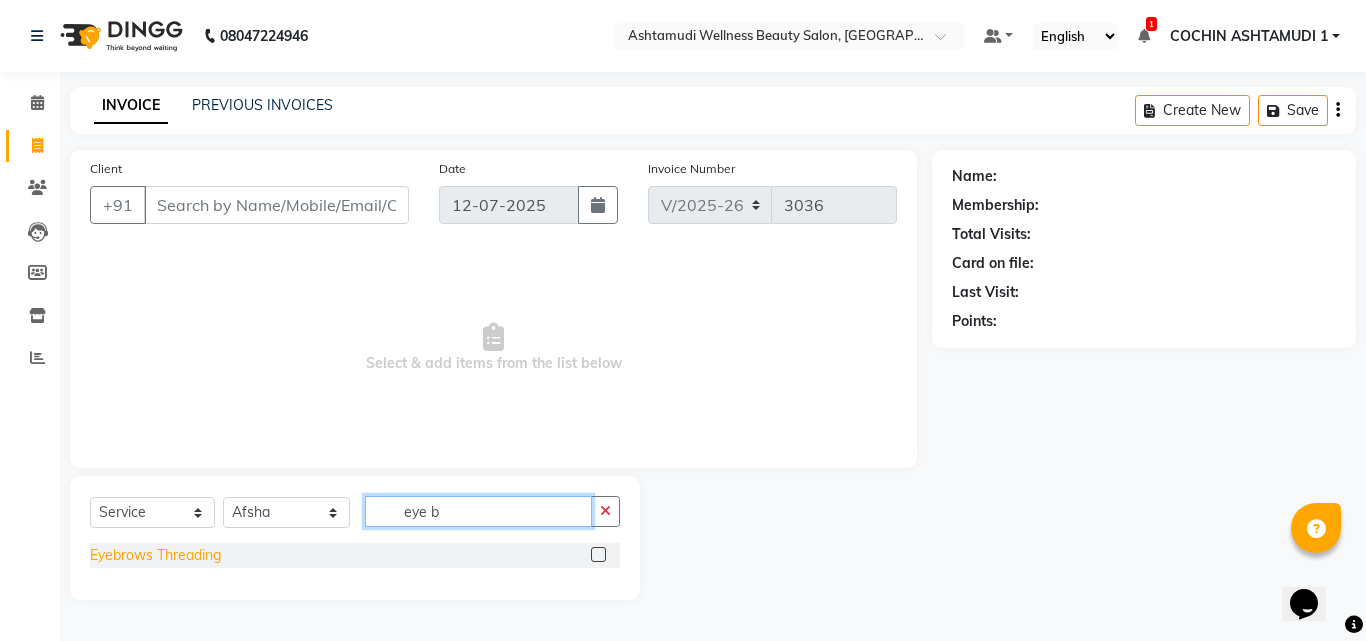 type on "eye b" 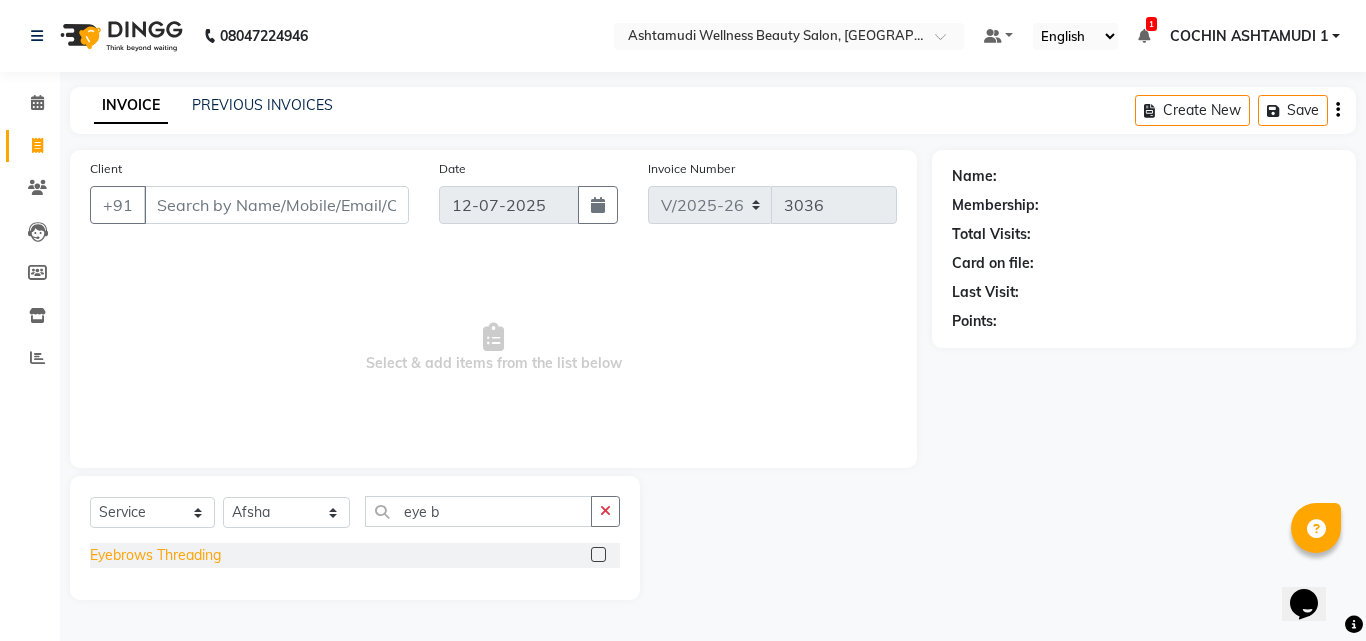 click on "Eyebrows Threading" 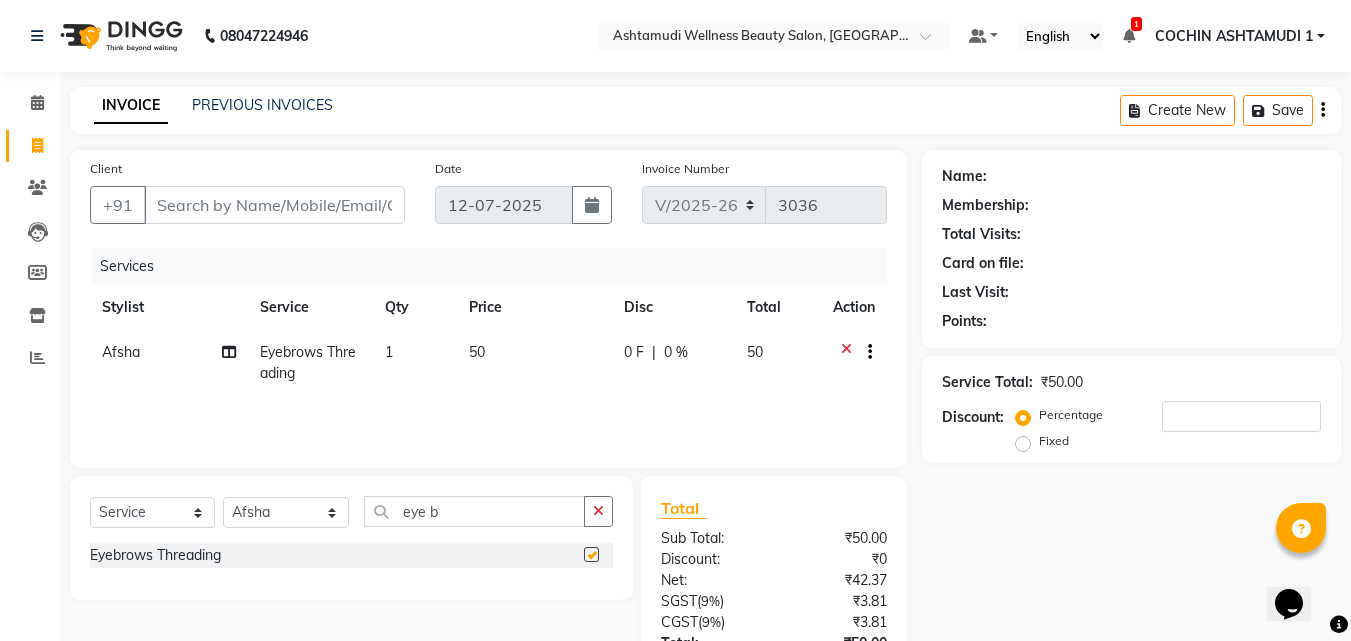 checkbox on "false" 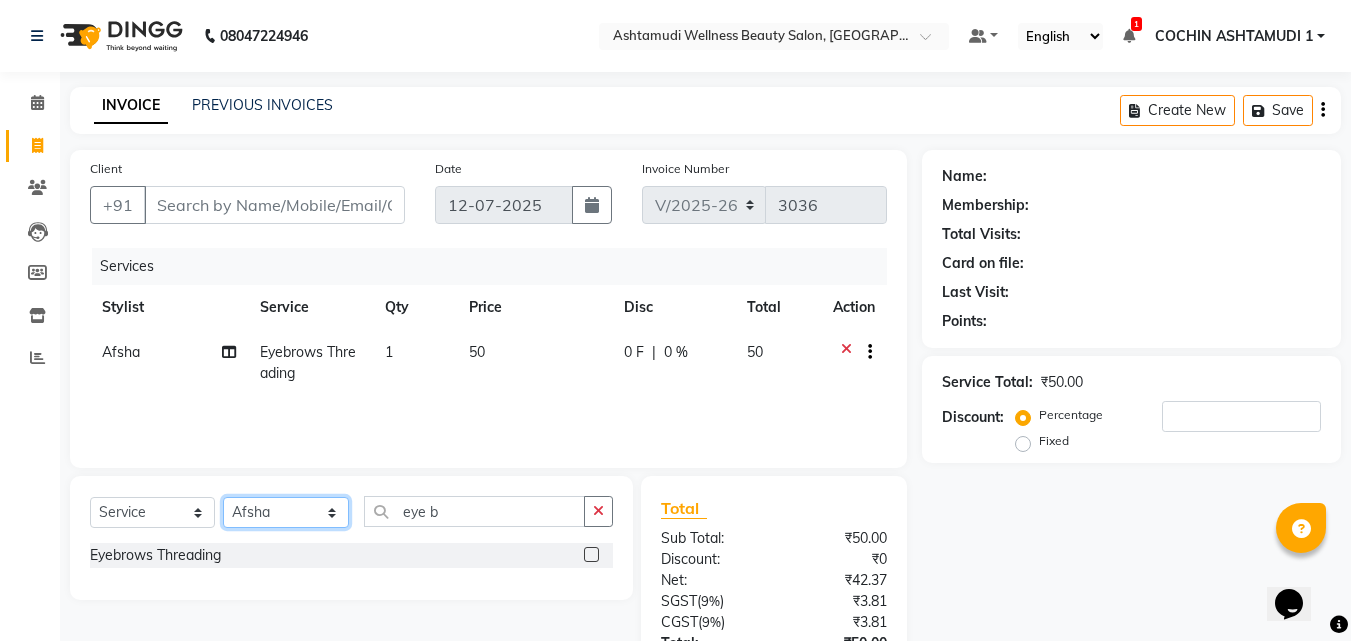 click on "Select Stylist Abhirami S Afsha [PERSON_NAME] B [PERSON_NAME] COCHIN ASHTAMUDI Danish [PERSON_NAME] [PERSON_NAME] [PERSON_NAME] [PERSON_NAME] [PERSON_NAME]  [PERSON_NAME] [PERSON_NAME]" 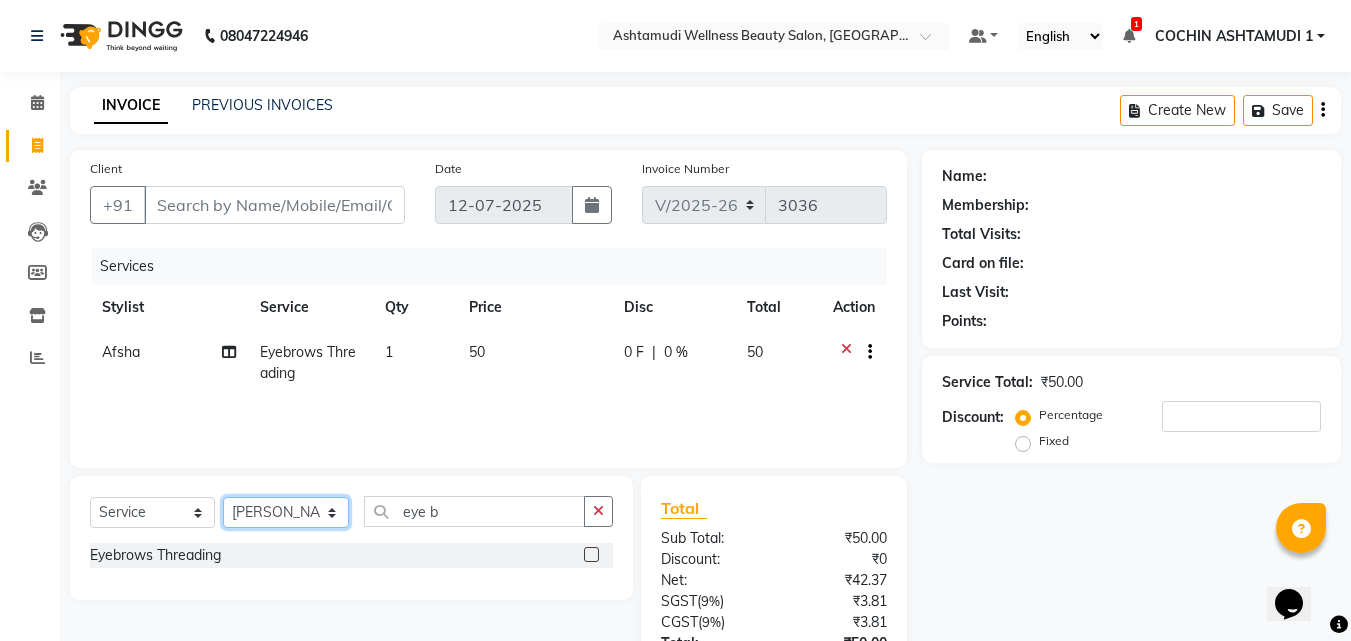 click on "Select Stylist Abhirami S Afsha [PERSON_NAME] B [PERSON_NAME] COCHIN ASHTAMUDI Danish [PERSON_NAME] [PERSON_NAME] [PERSON_NAME] [PERSON_NAME] [PERSON_NAME]  [PERSON_NAME] [PERSON_NAME]" 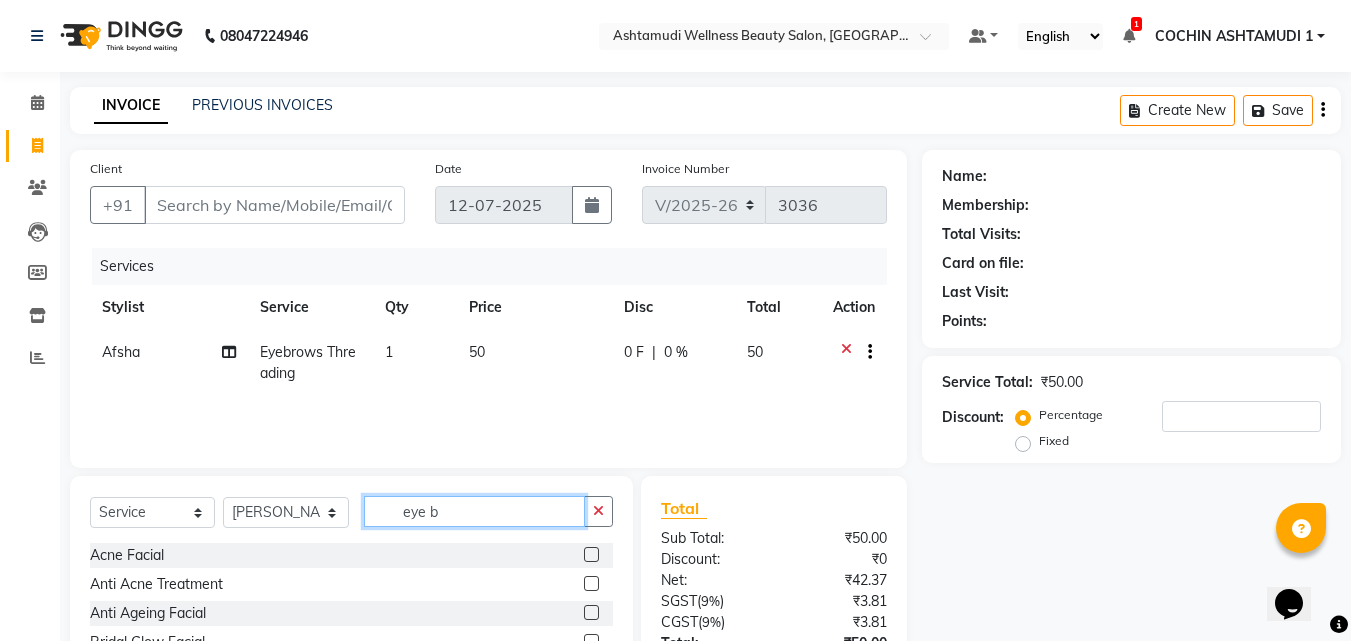 click on "eye b" 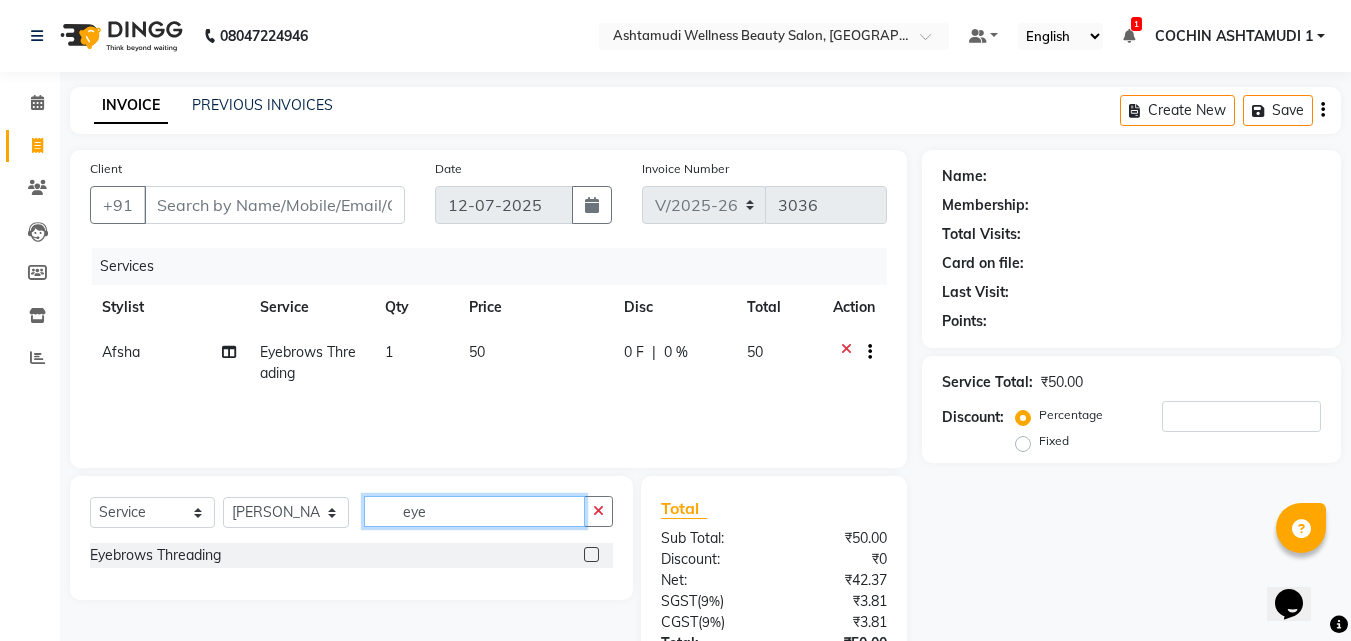 type on "eye" 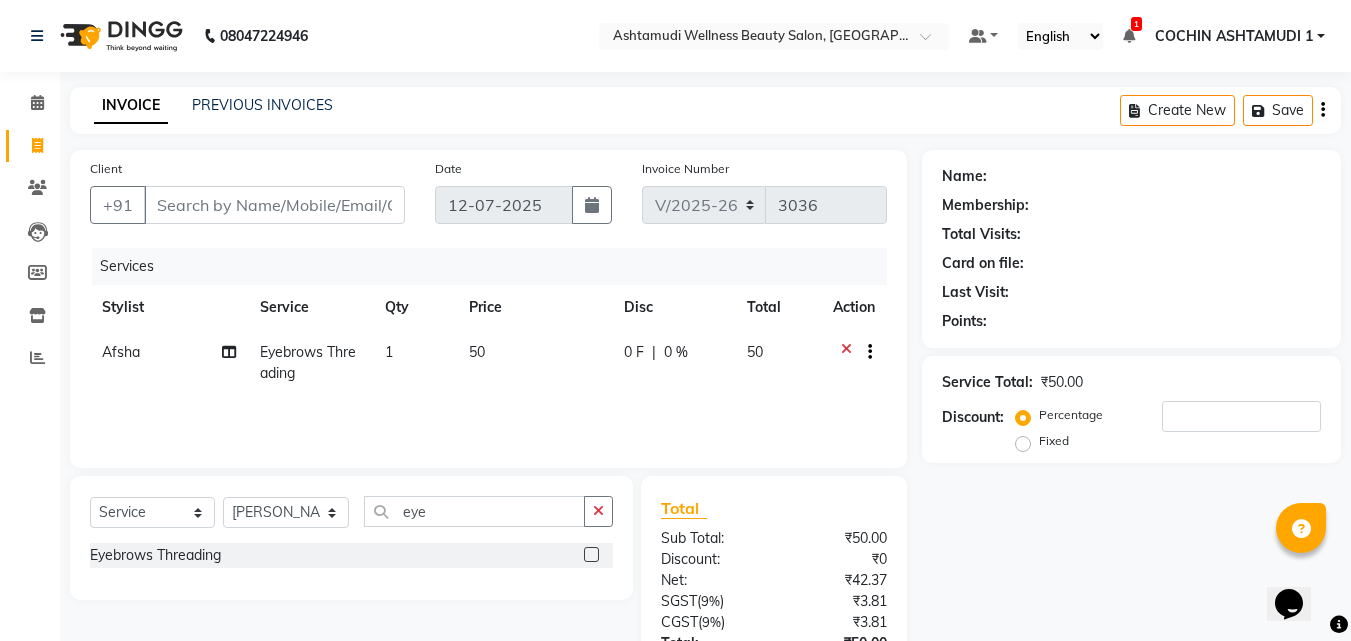 click on "Eyebrows Threading" 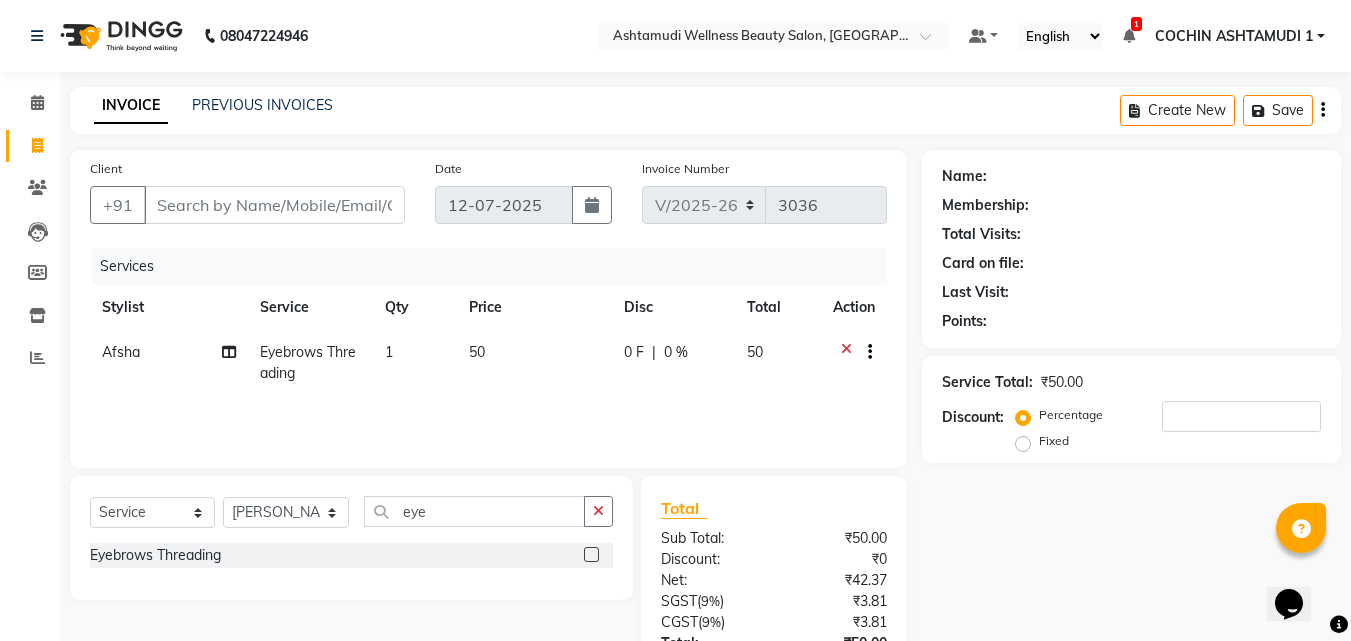click 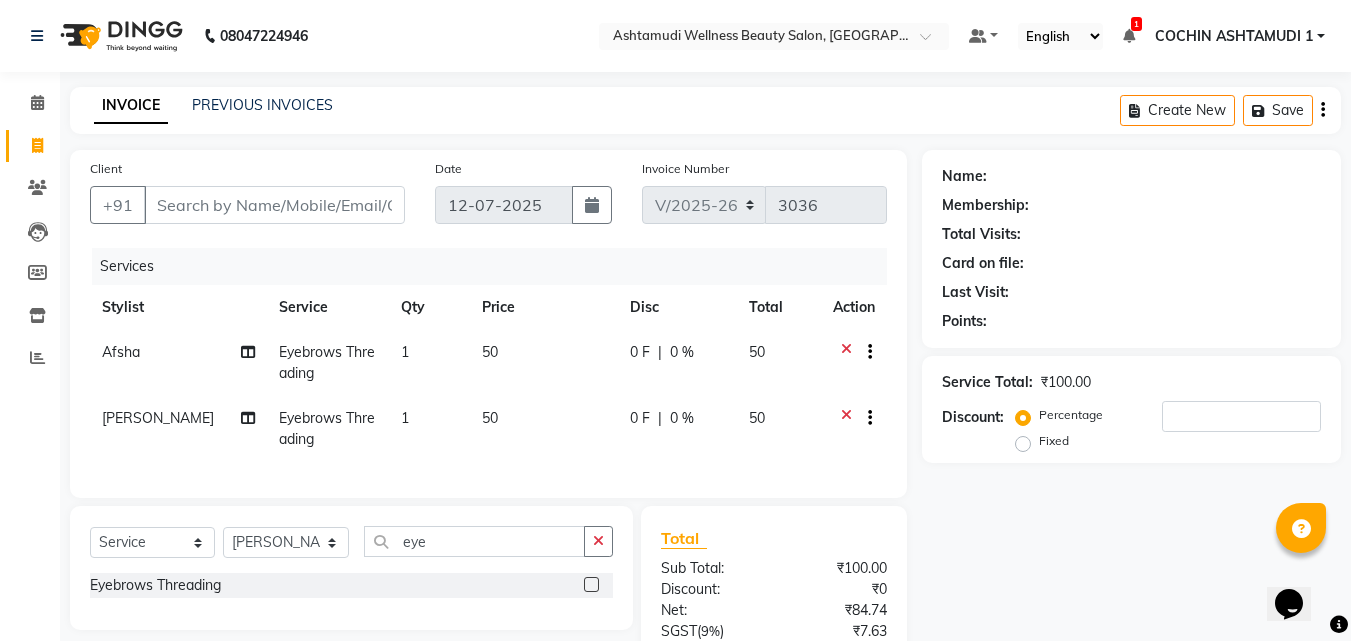 click 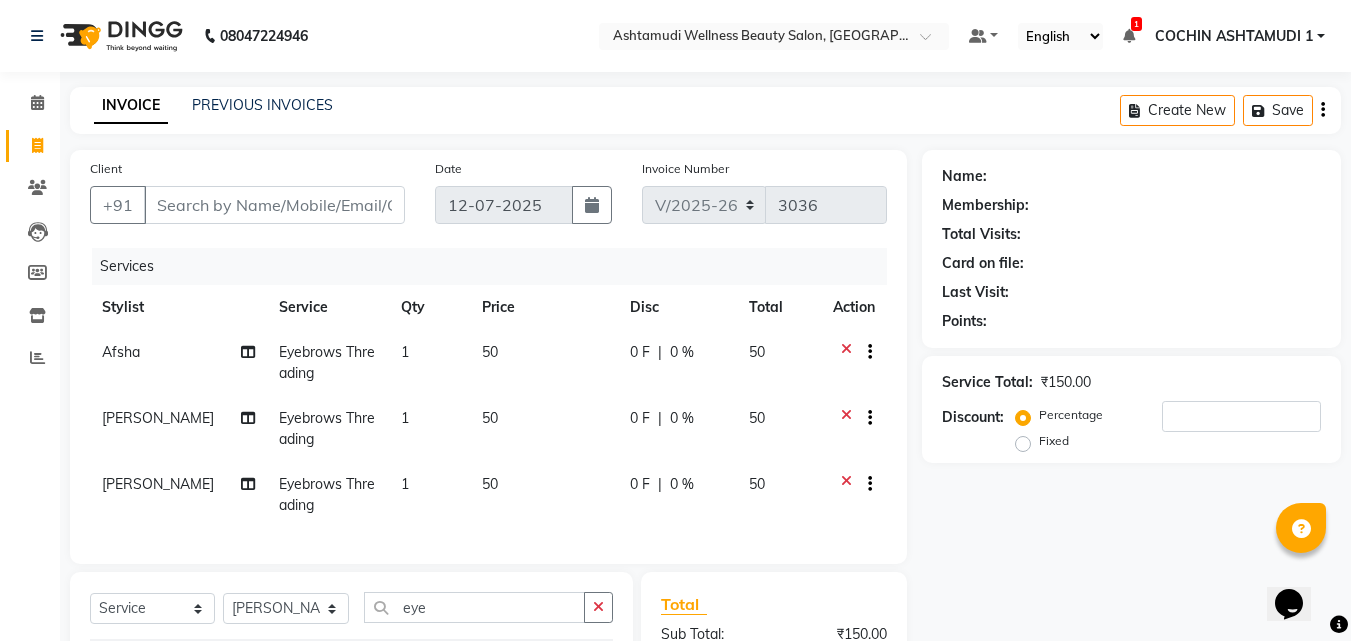 checkbox on "false" 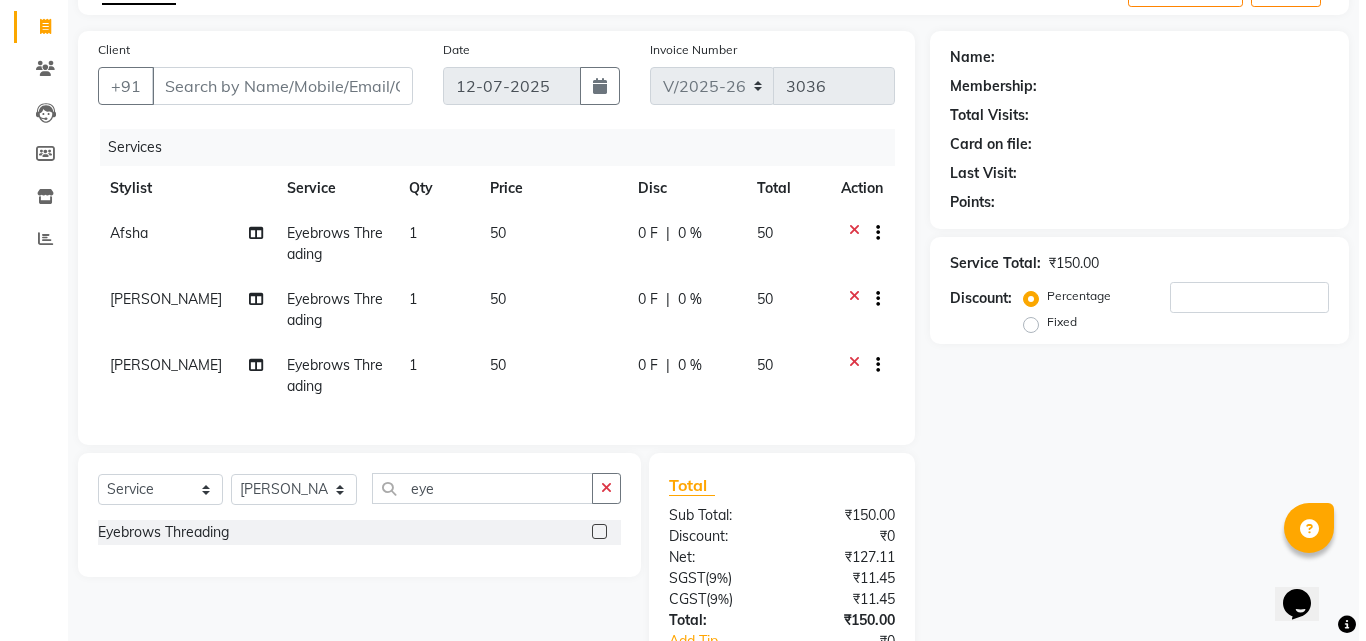 scroll, scrollTop: 0, scrollLeft: 0, axis: both 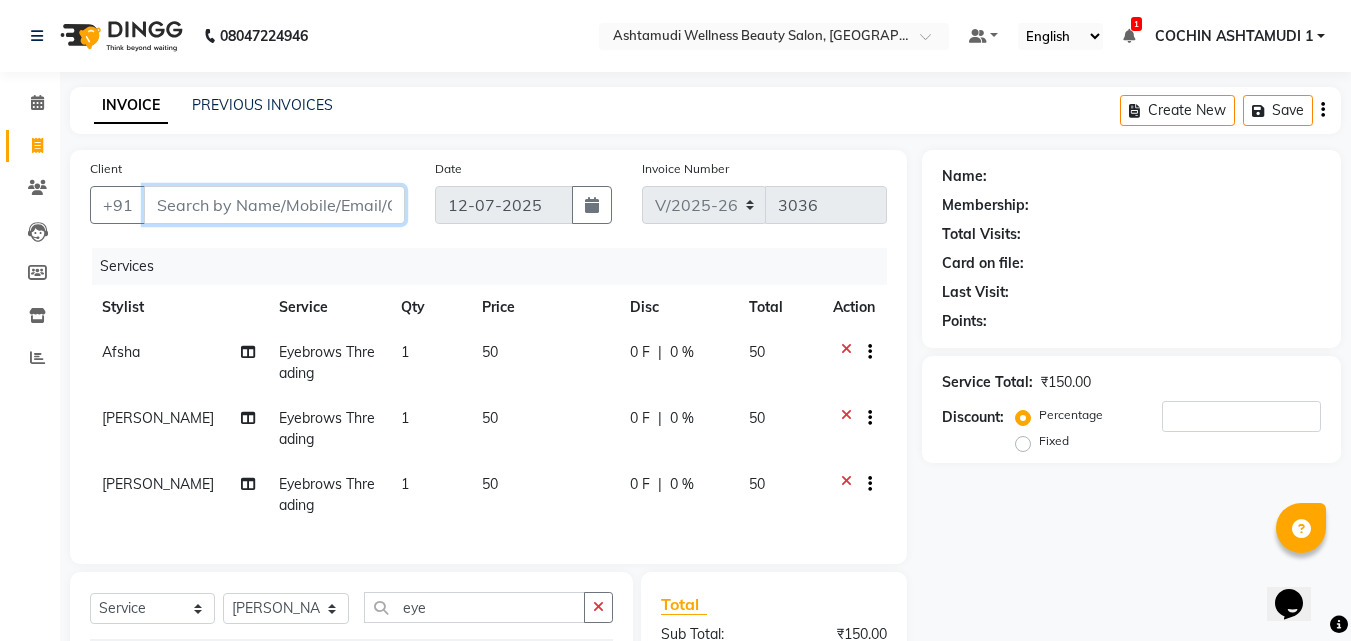 click on "Client" at bounding box center [274, 205] 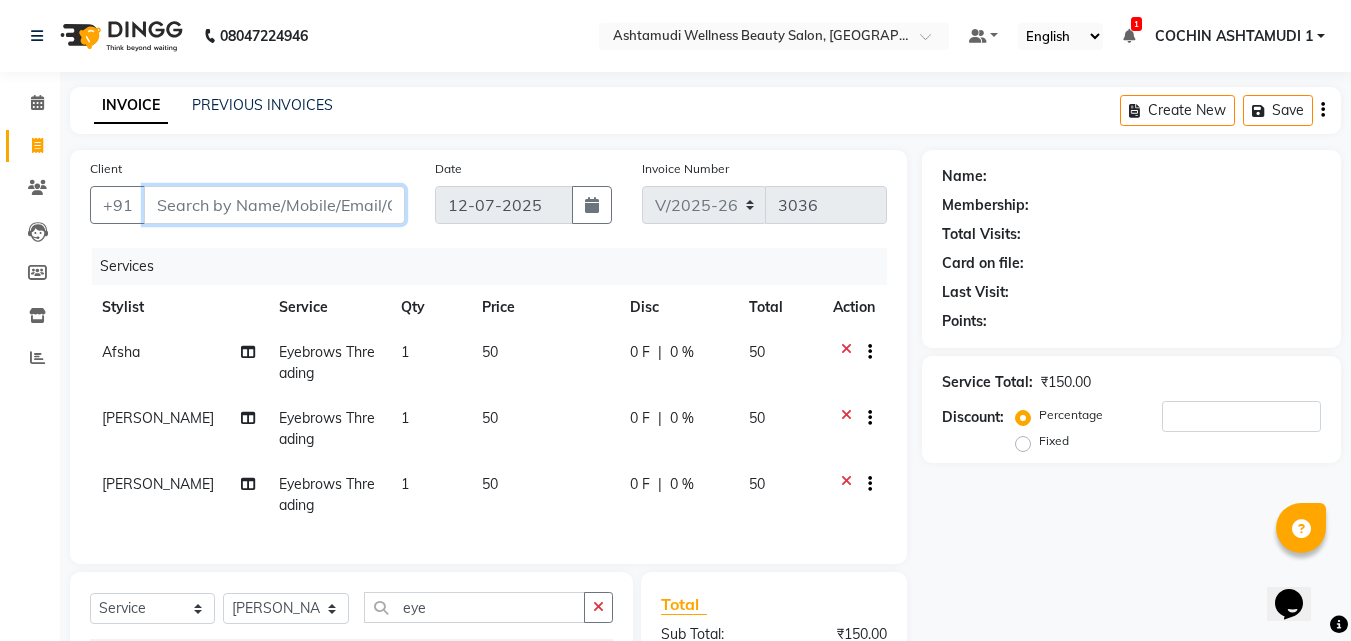 type on "8" 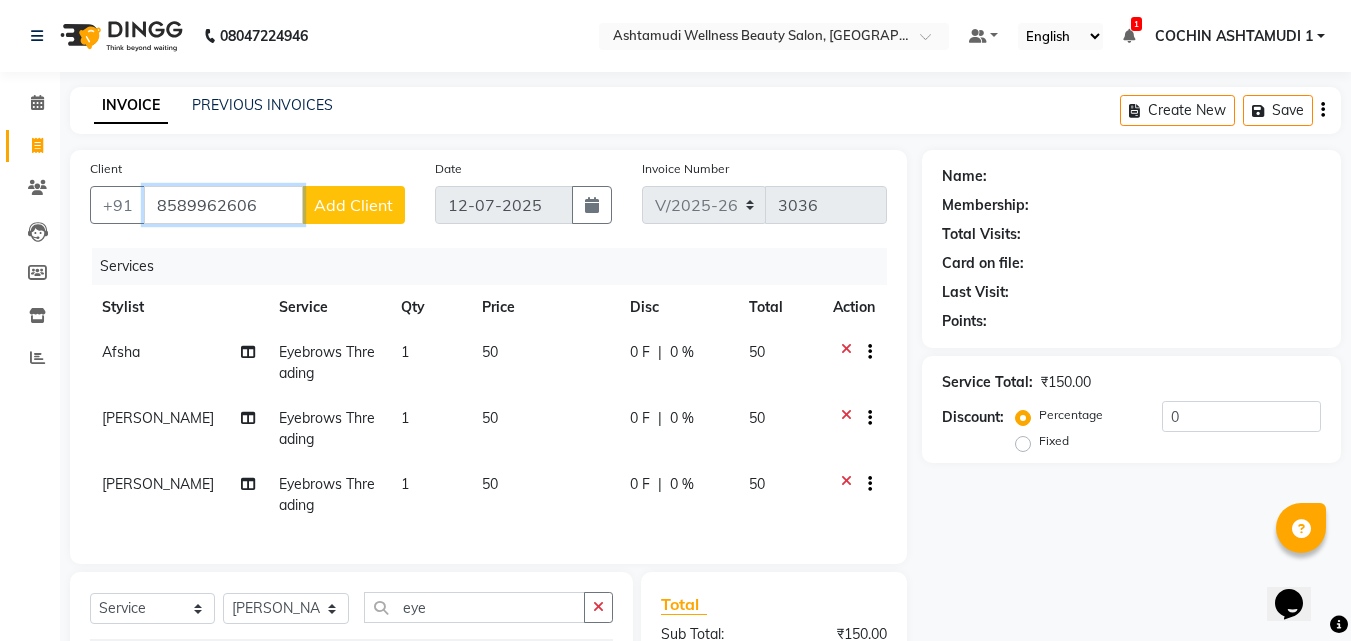type on "8589962606" 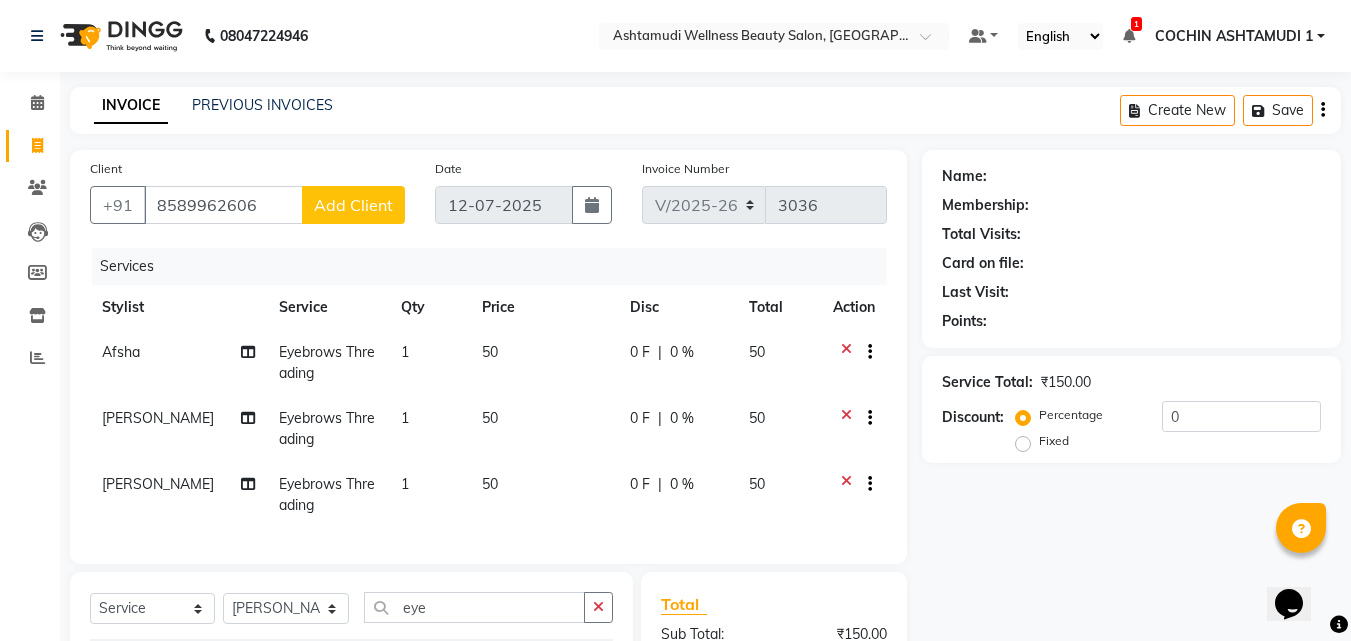 click on "Add Client" 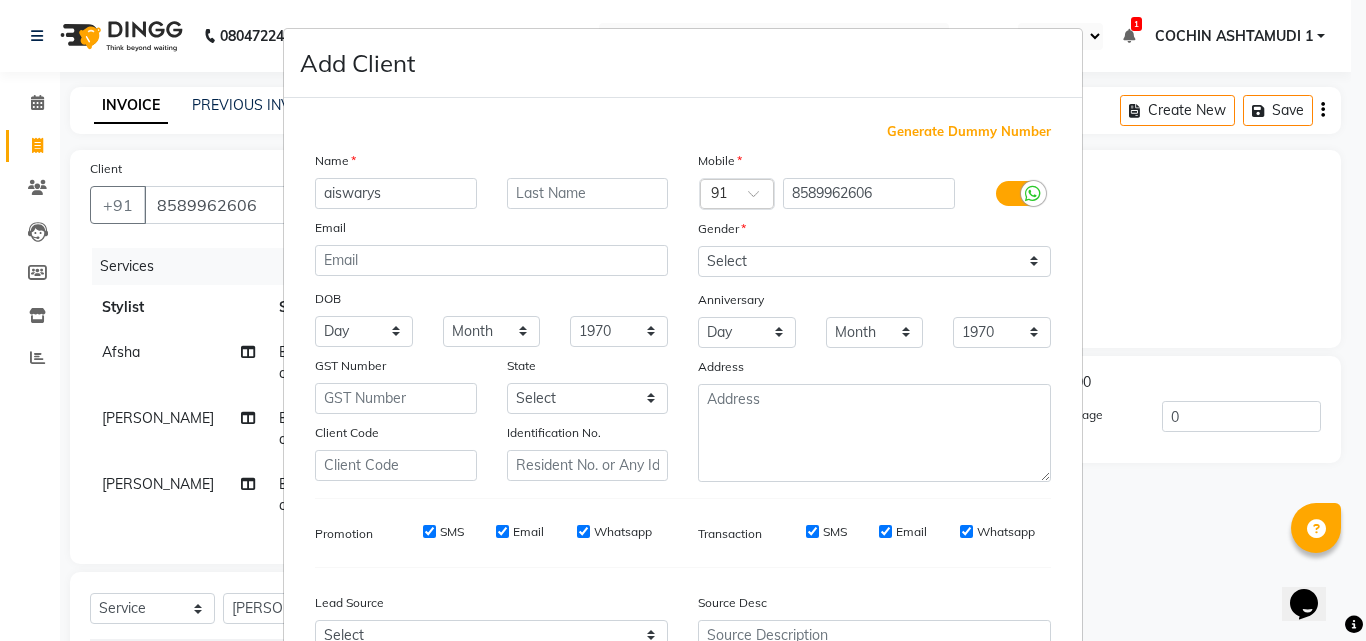 type on "aiswarys" 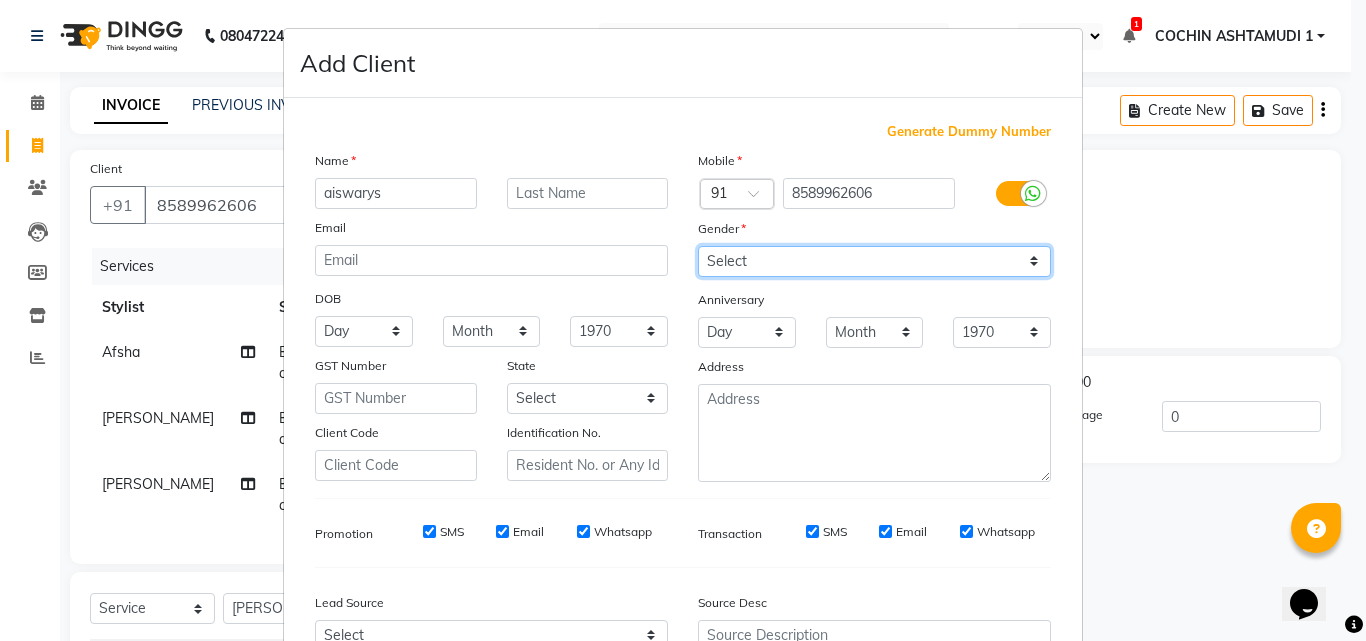 click on "Select Male Female Other Prefer Not To Say" at bounding box center [874, 261] 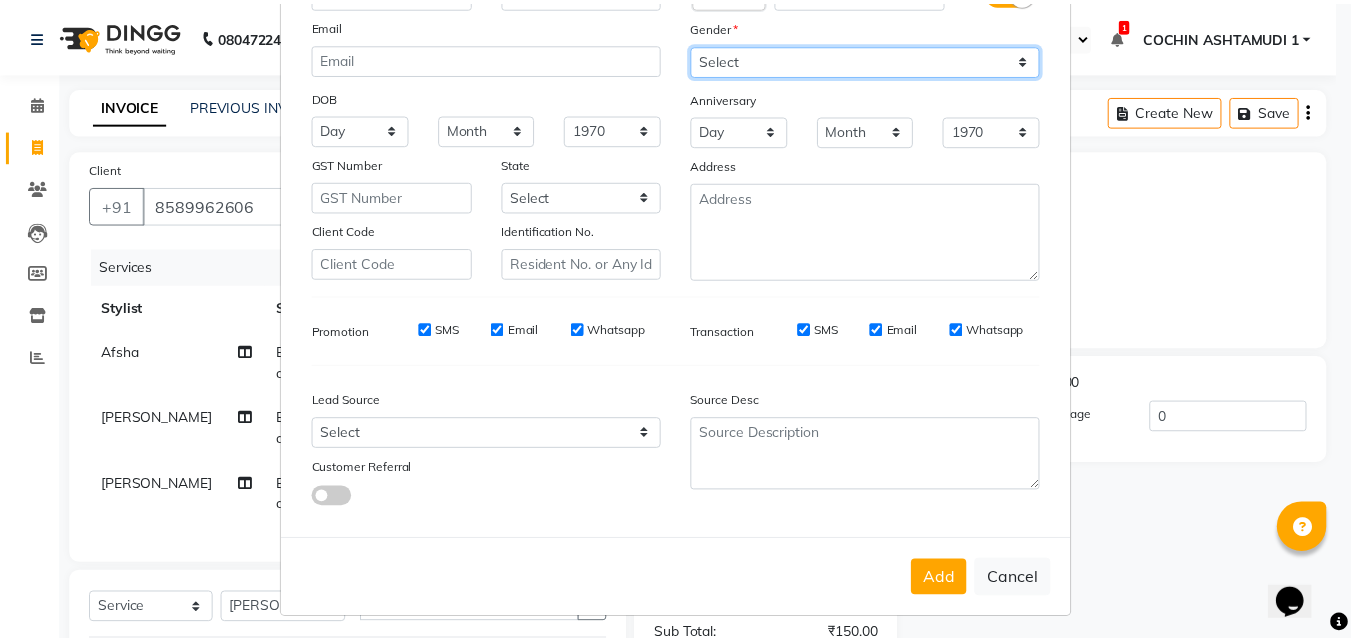 scroll, scrollTop: 208, scrollLeft: 0, axis: vertical 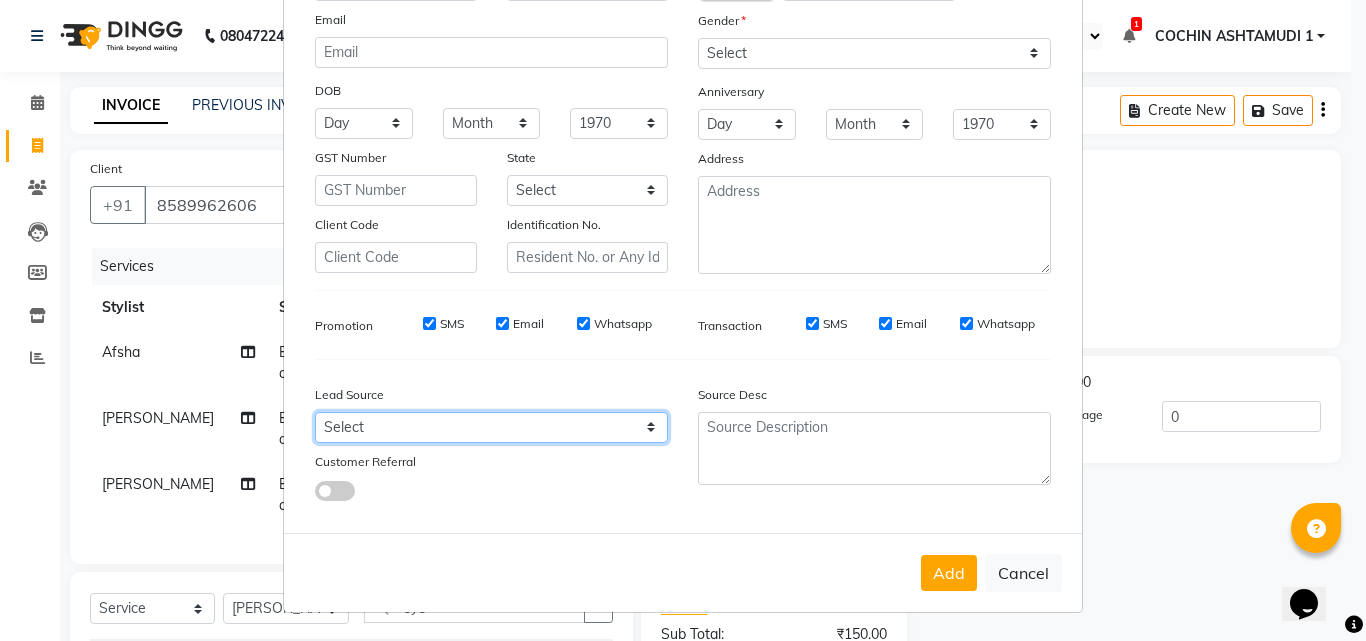 click on "Select Walk-in Referral Internet Friend Word of Mouth Advertisement Facebook JustDial Google Other Instagram  YouTube  WhatsApp" at bounding box center (491, 427) 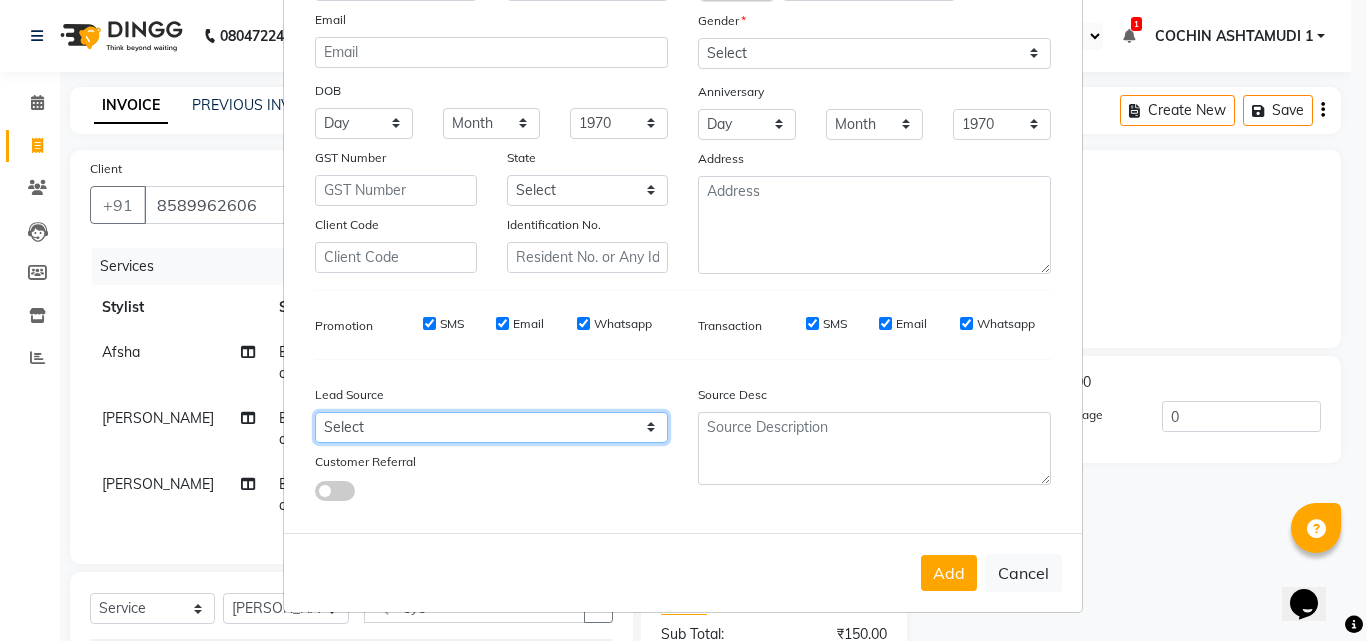 select on "31346" 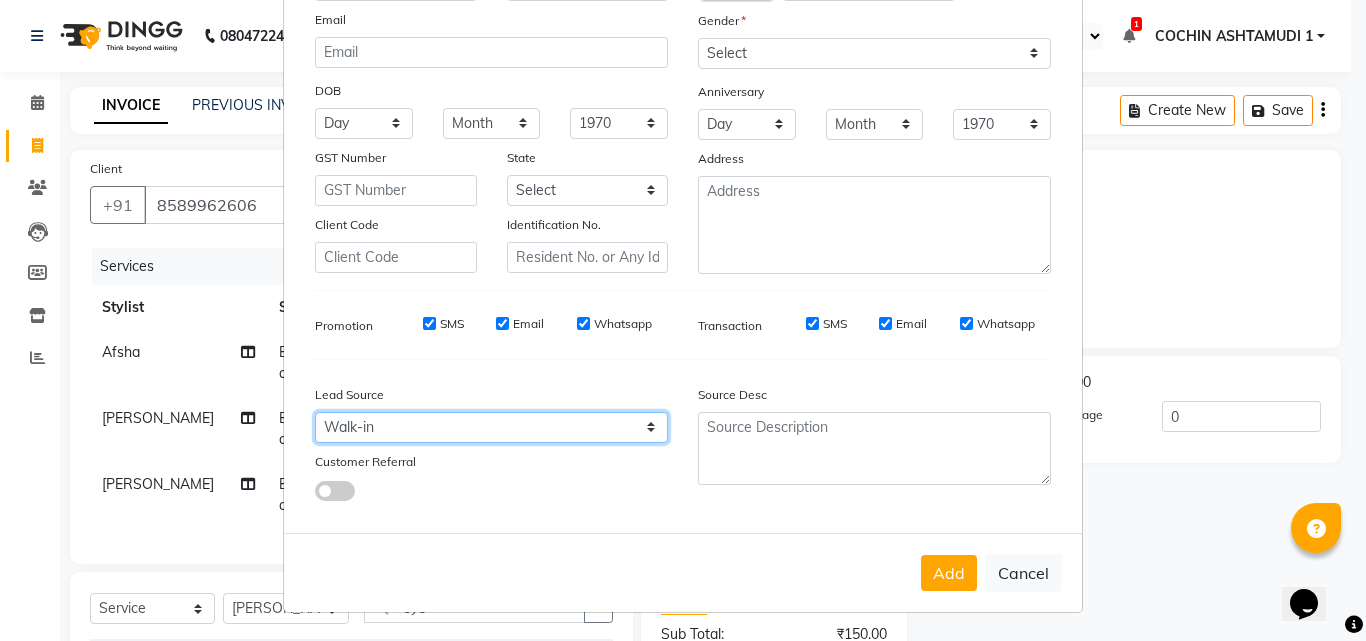 click on "Select Walk-in Referral Internet Friend Word of Mouth Advertisement Facebook JustDial Google Other Instagram  YouTube  WhatsApp" at bounding box center (491, 427) 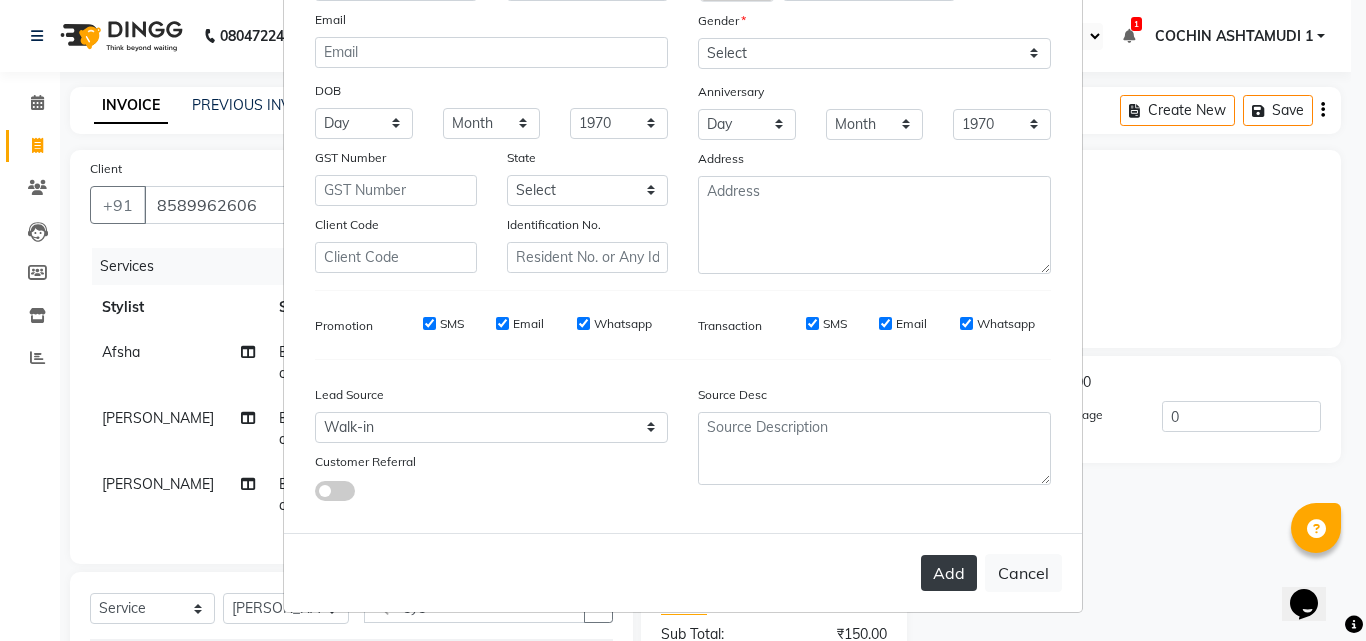 click on "Add" at bounding box center (949, 573) 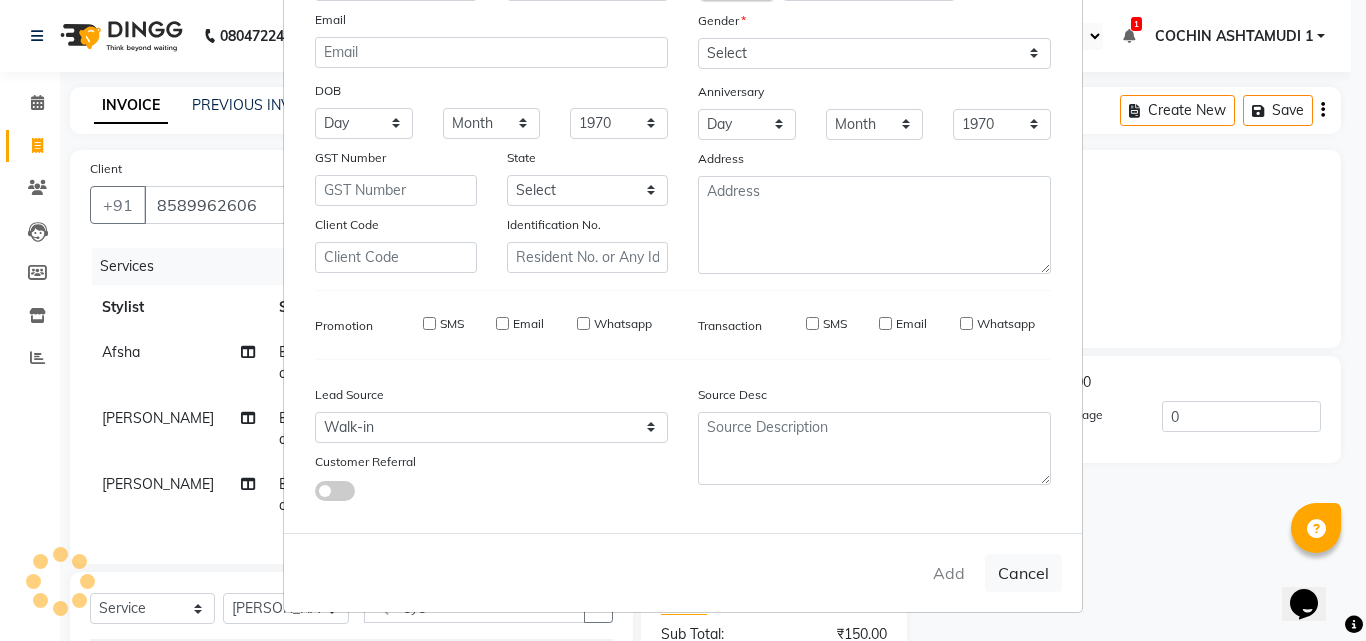 type 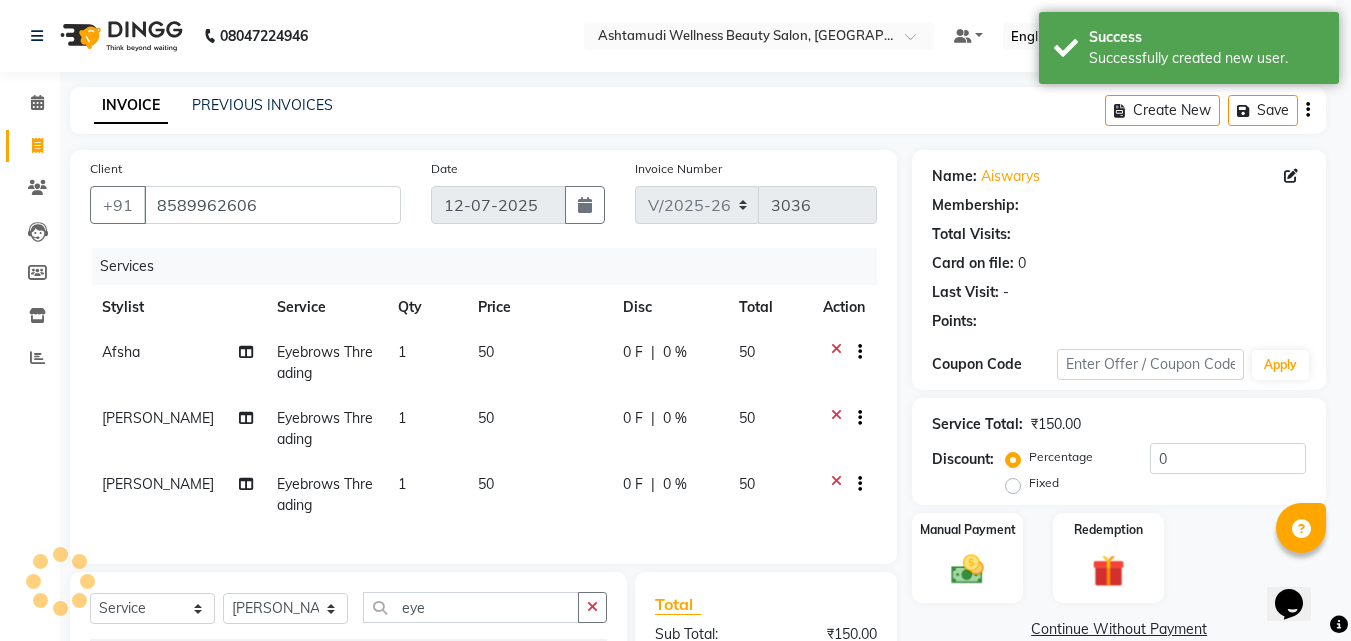select on "1: Object" 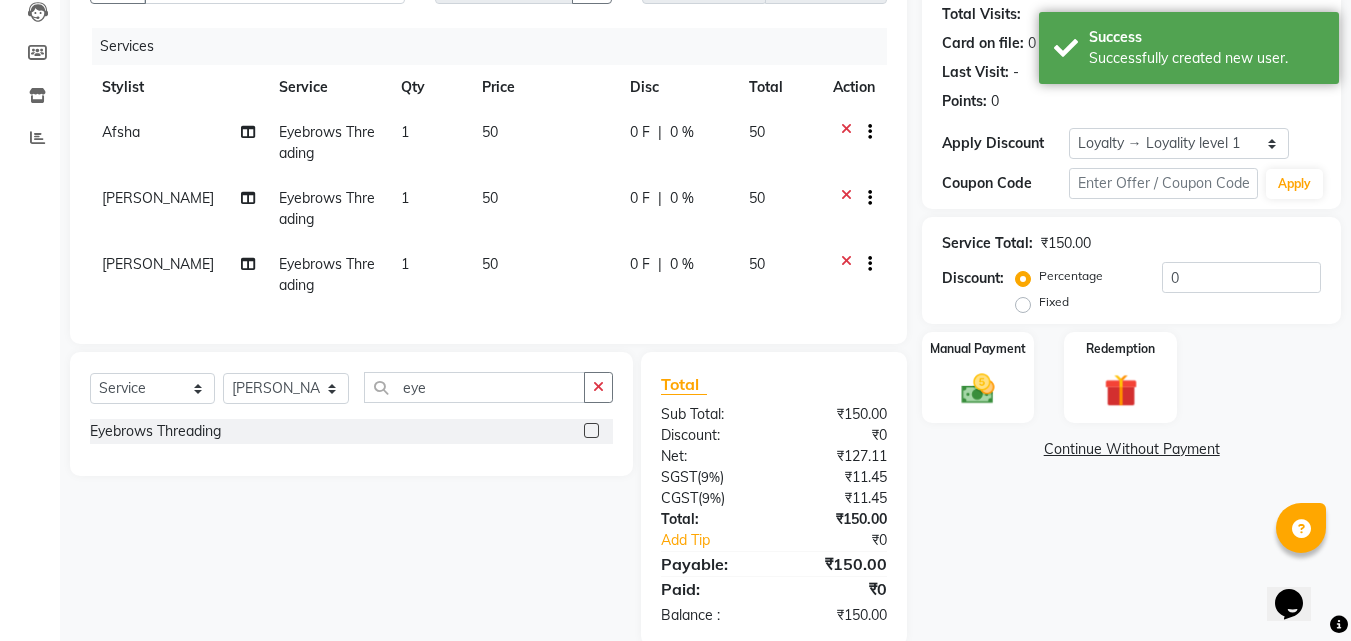 scroll, scrollTop: 270, scrollLeft: 0, axis: vertical 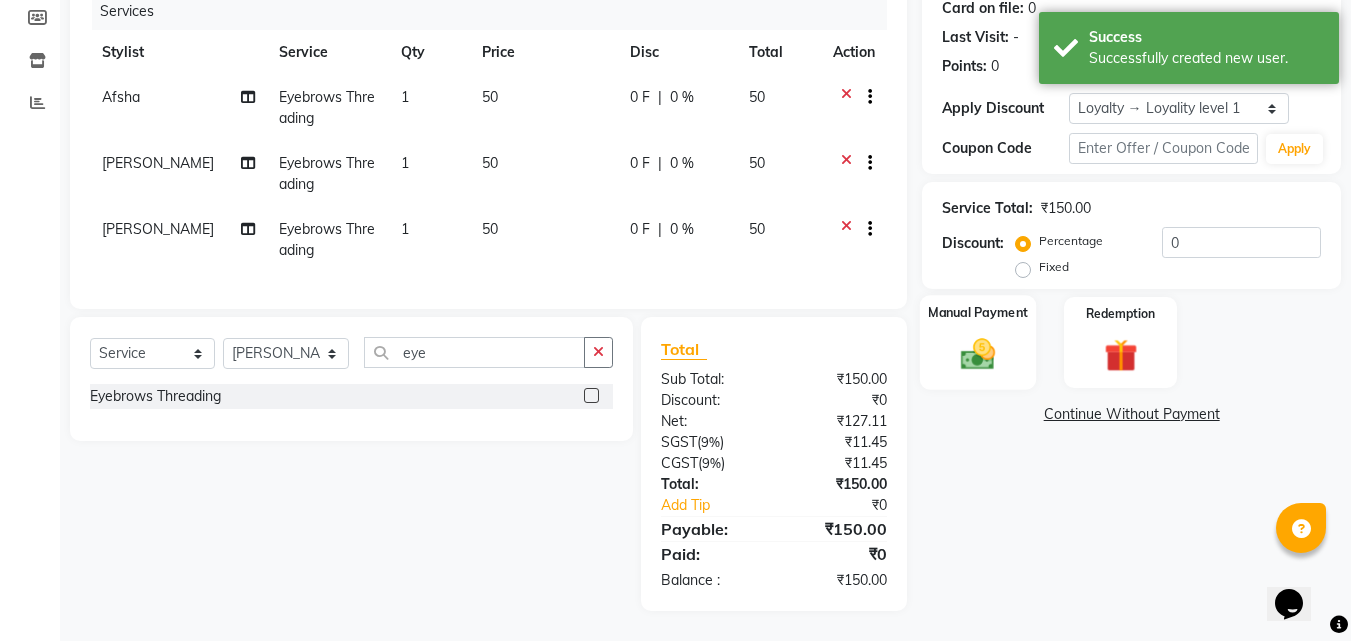 click 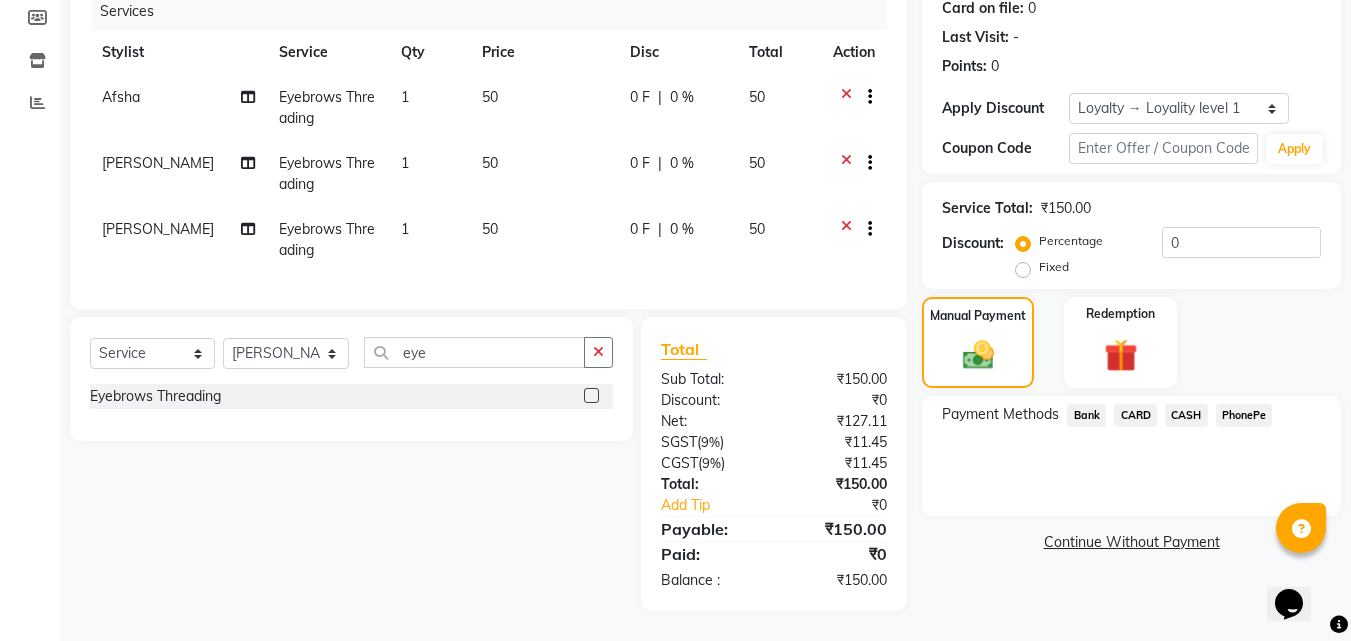 click on "PhonePe" 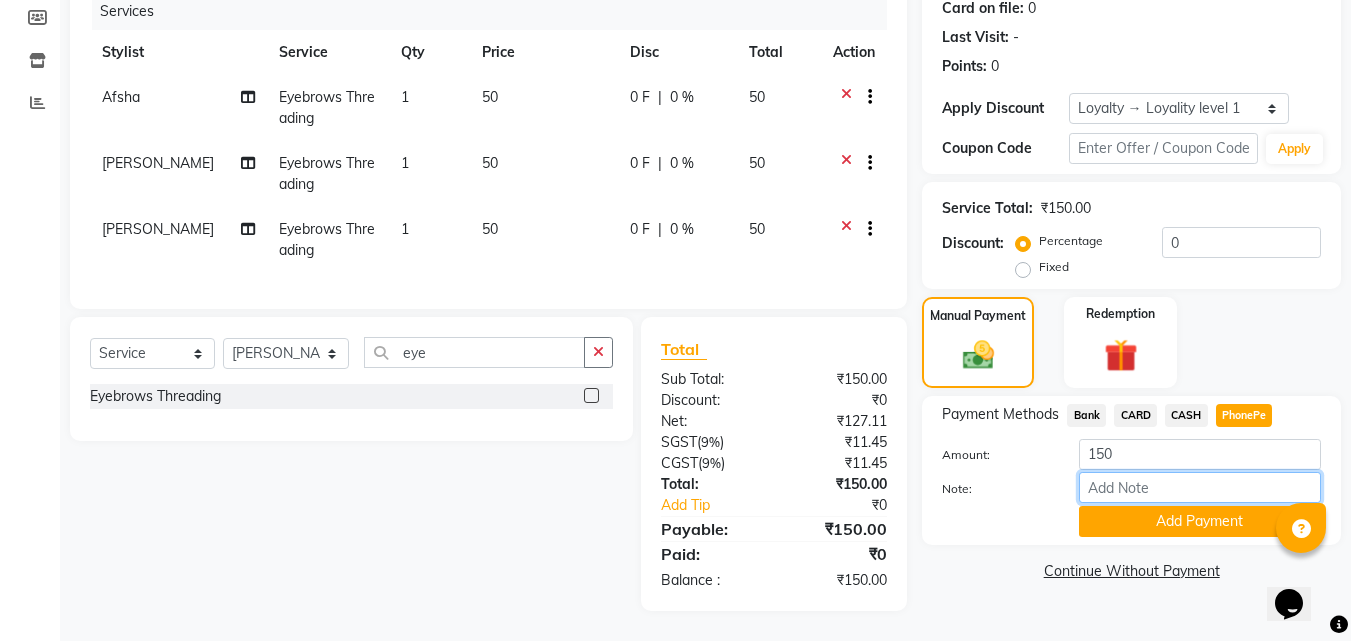 click on "Note:" at bounding box center (1200, 487) 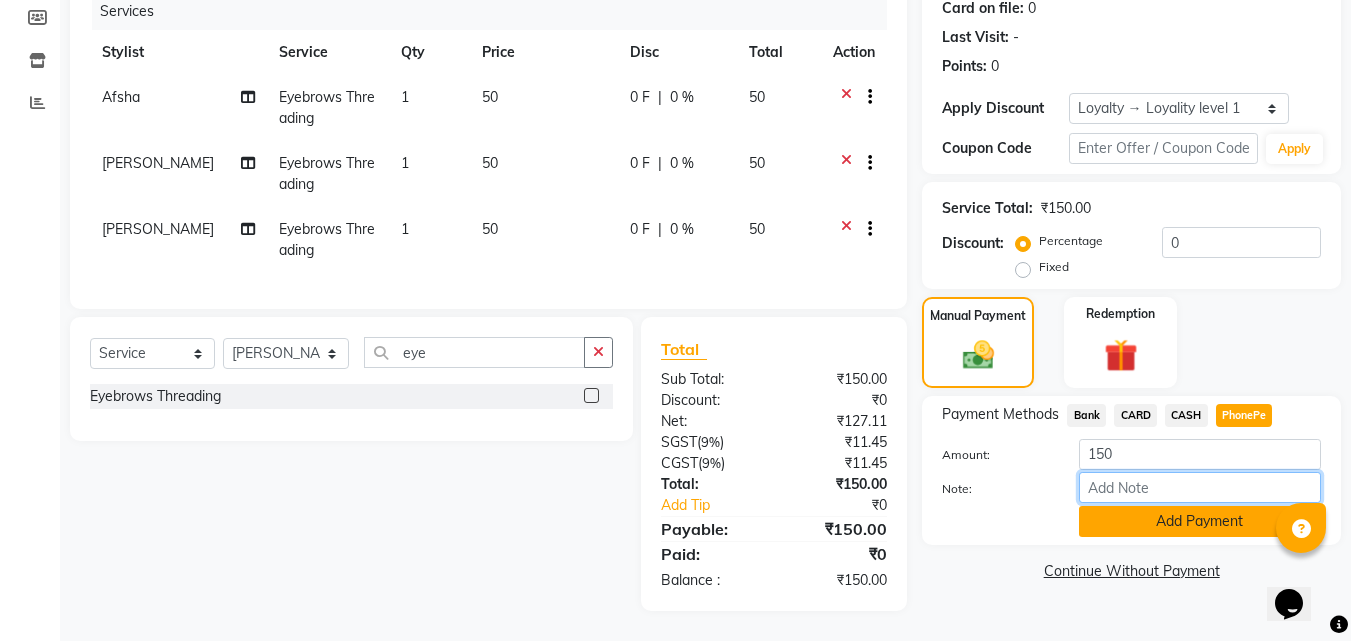 type on "Aiswarya" 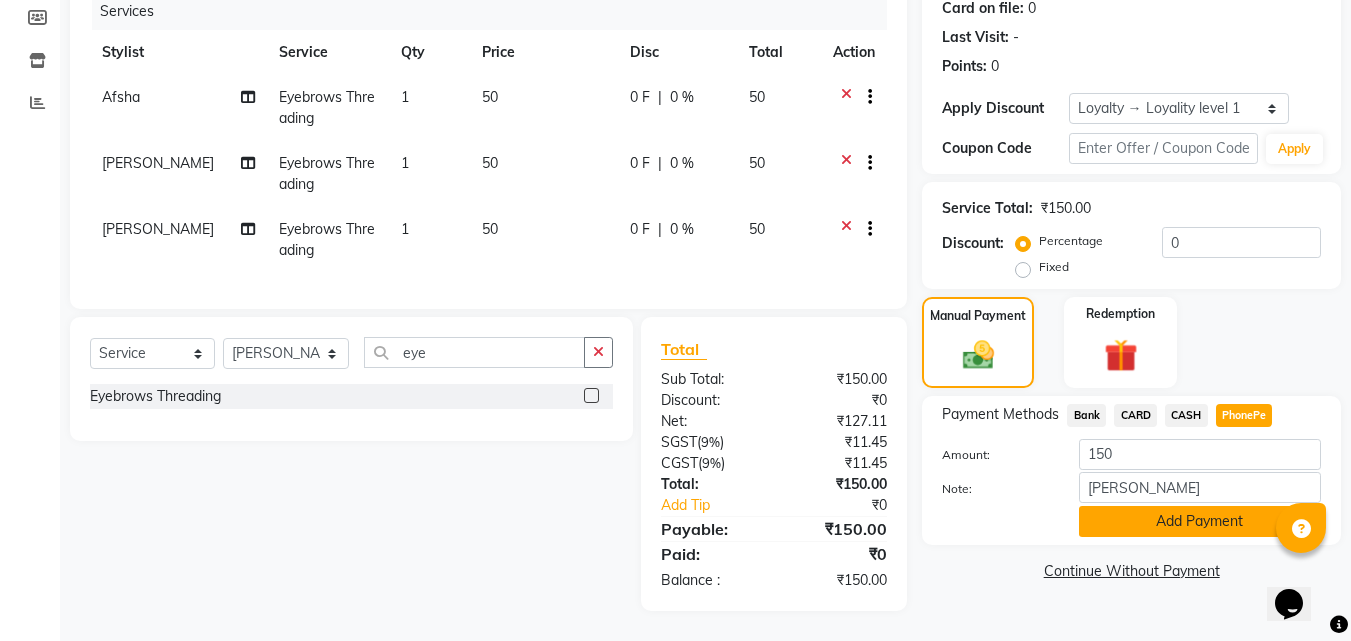 click on "Add Payment" 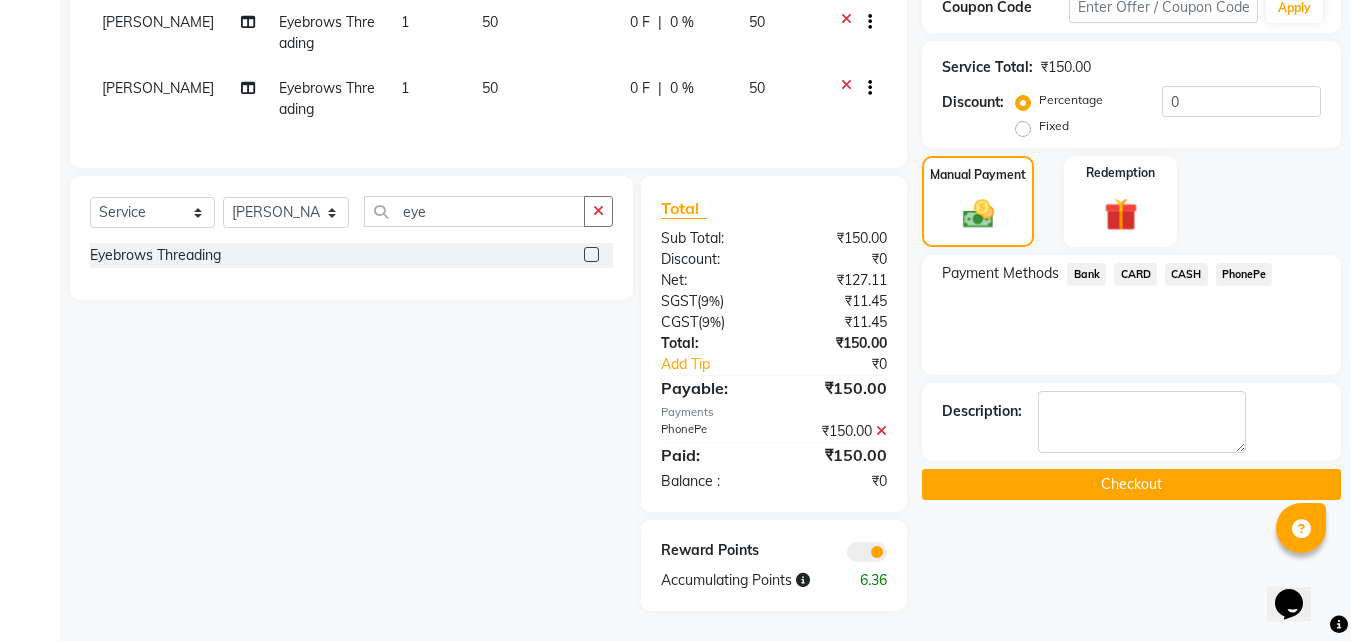 scroll, scrollTop: 411, scrollLeft: 0, axis: vertical 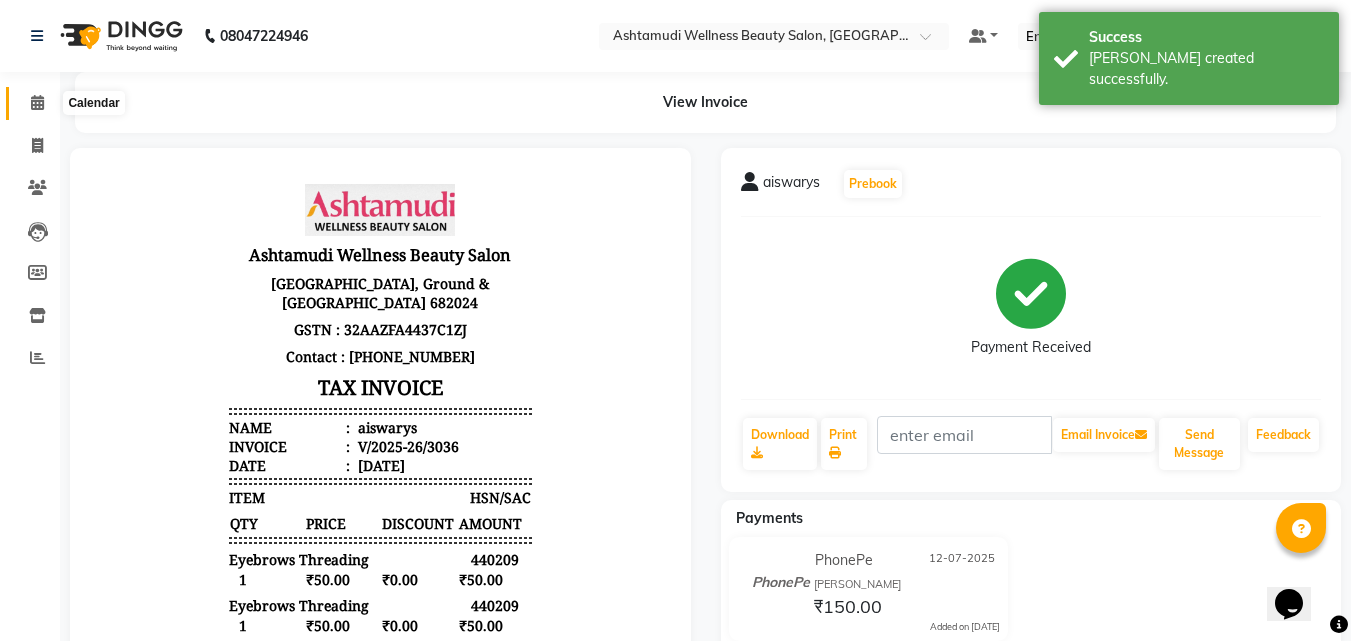 click 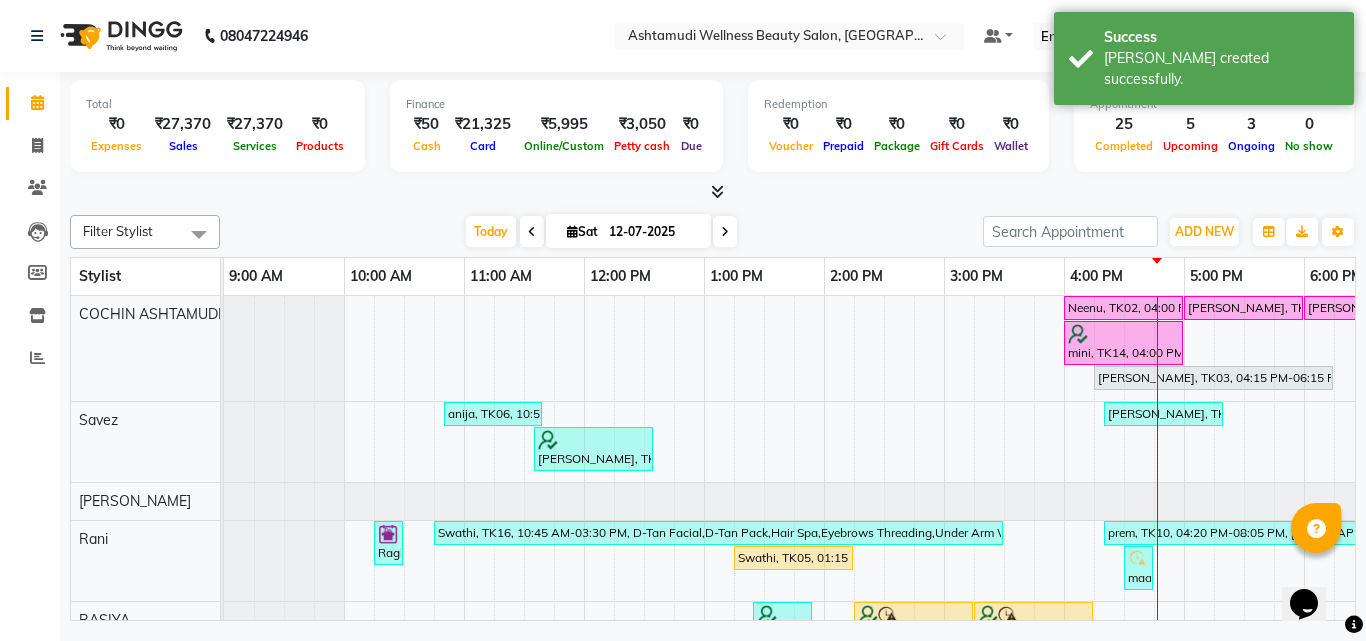 scroll, scrollTop: 0, scrollLeft: 161, axis: horizontal 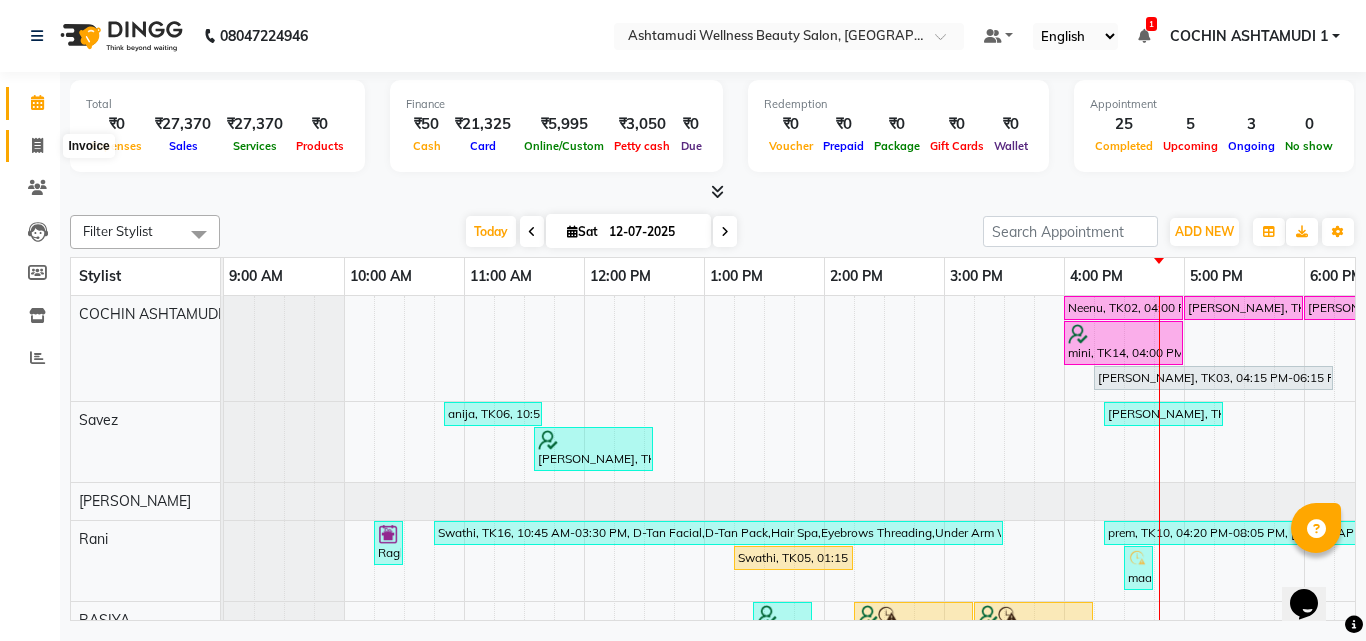 click 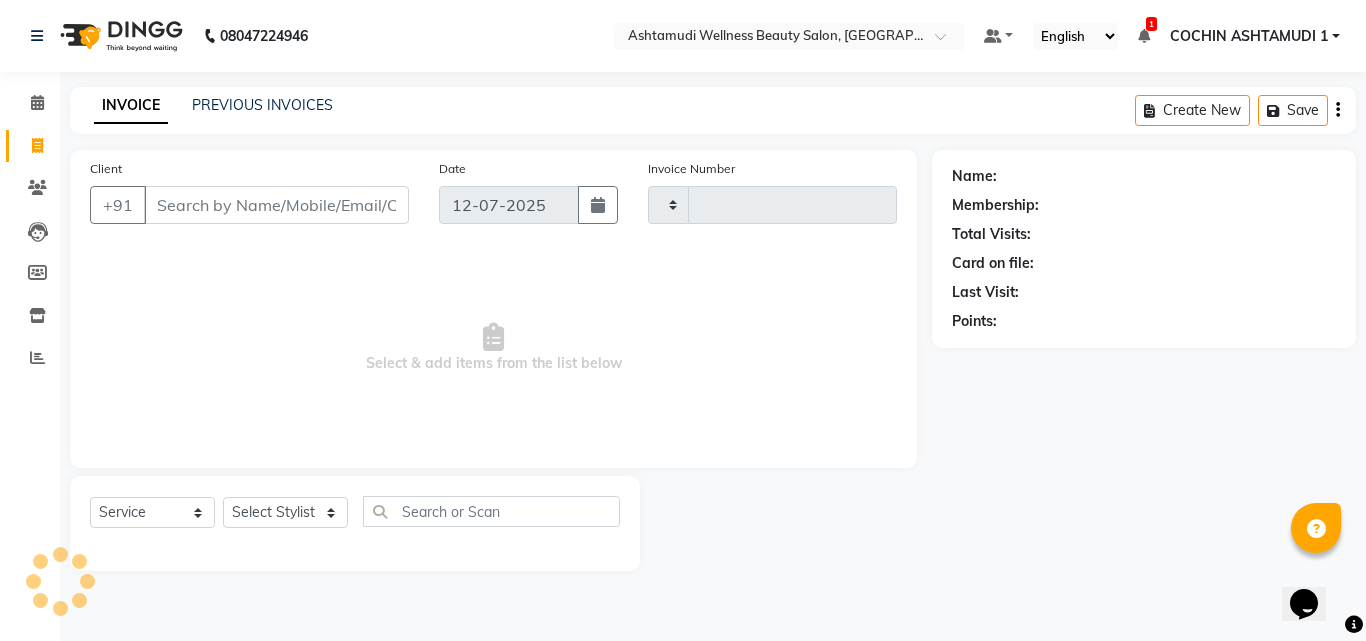 type on "3037" 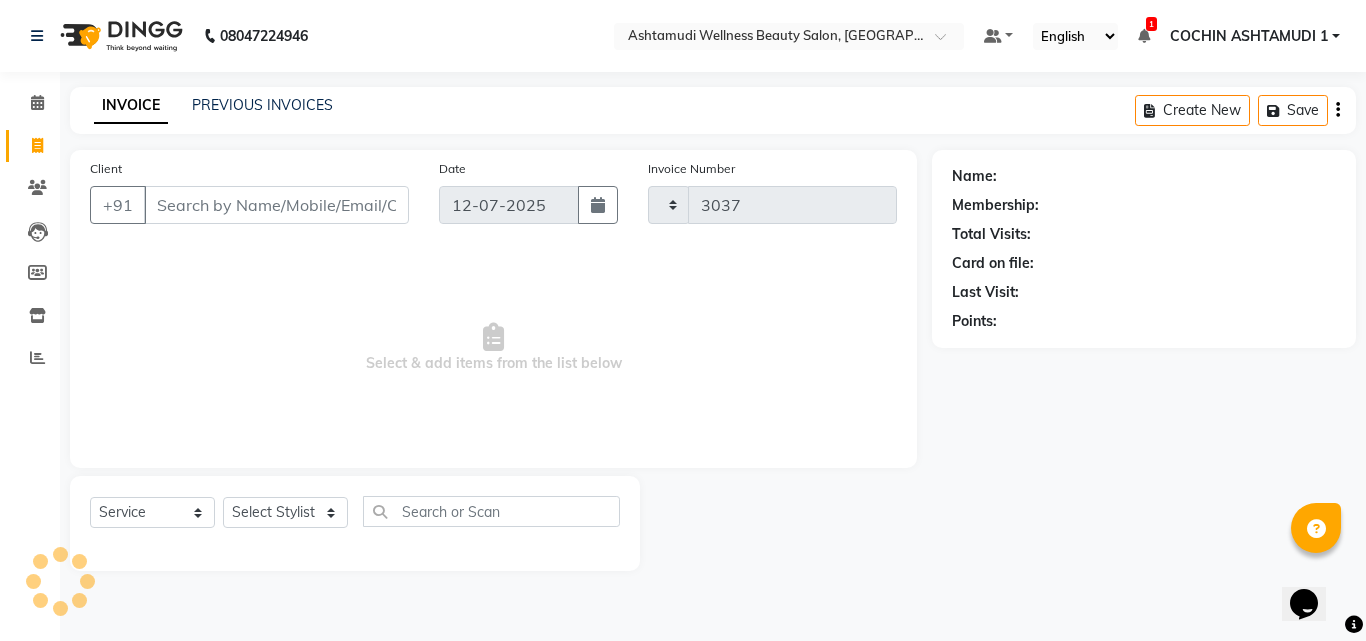 select on "4632" 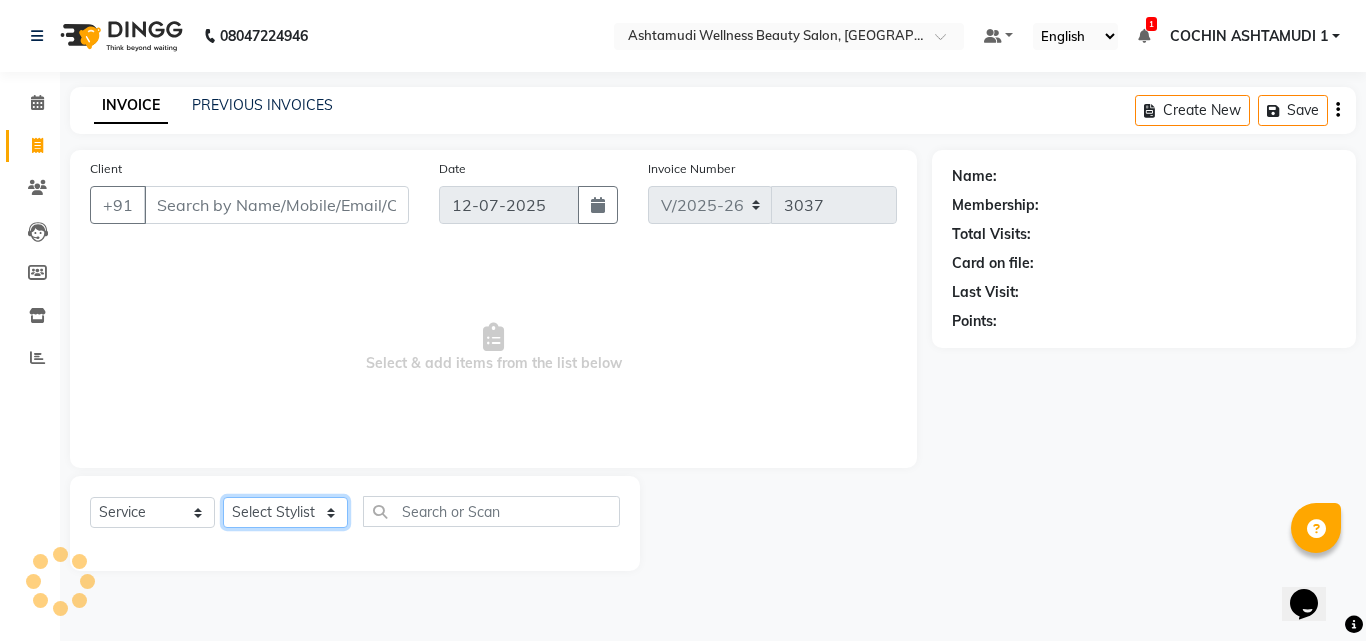 click on "Select Stylist" 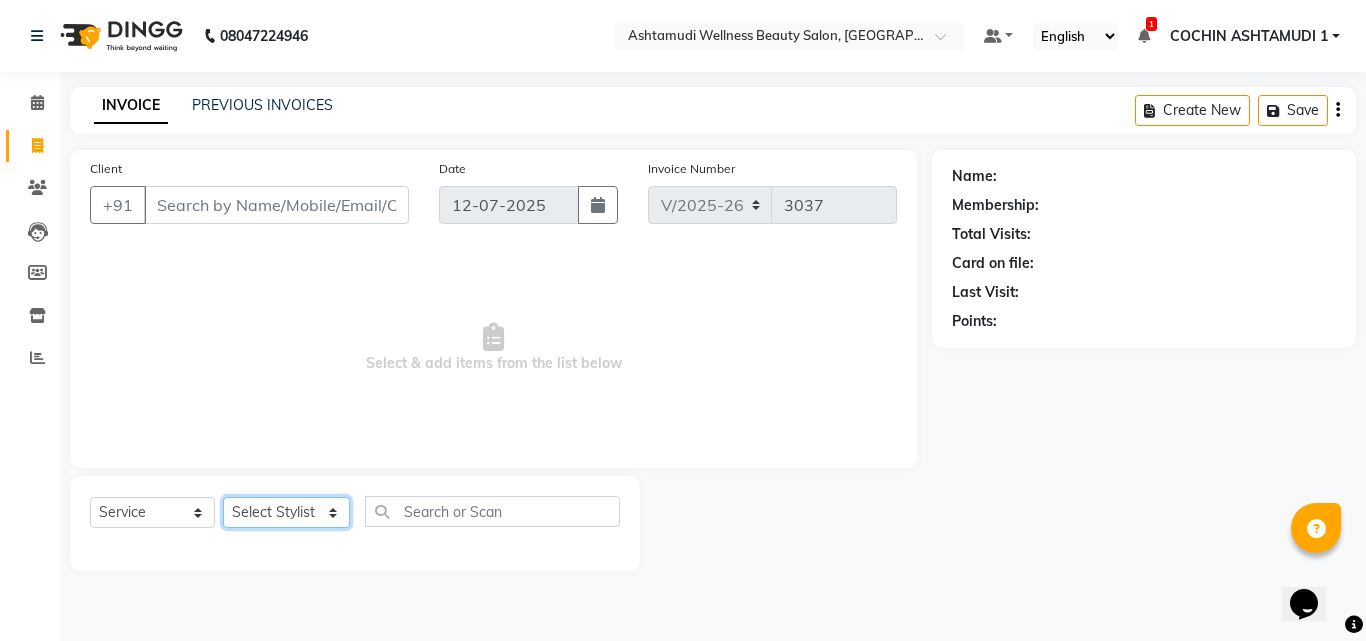 select on "85752" 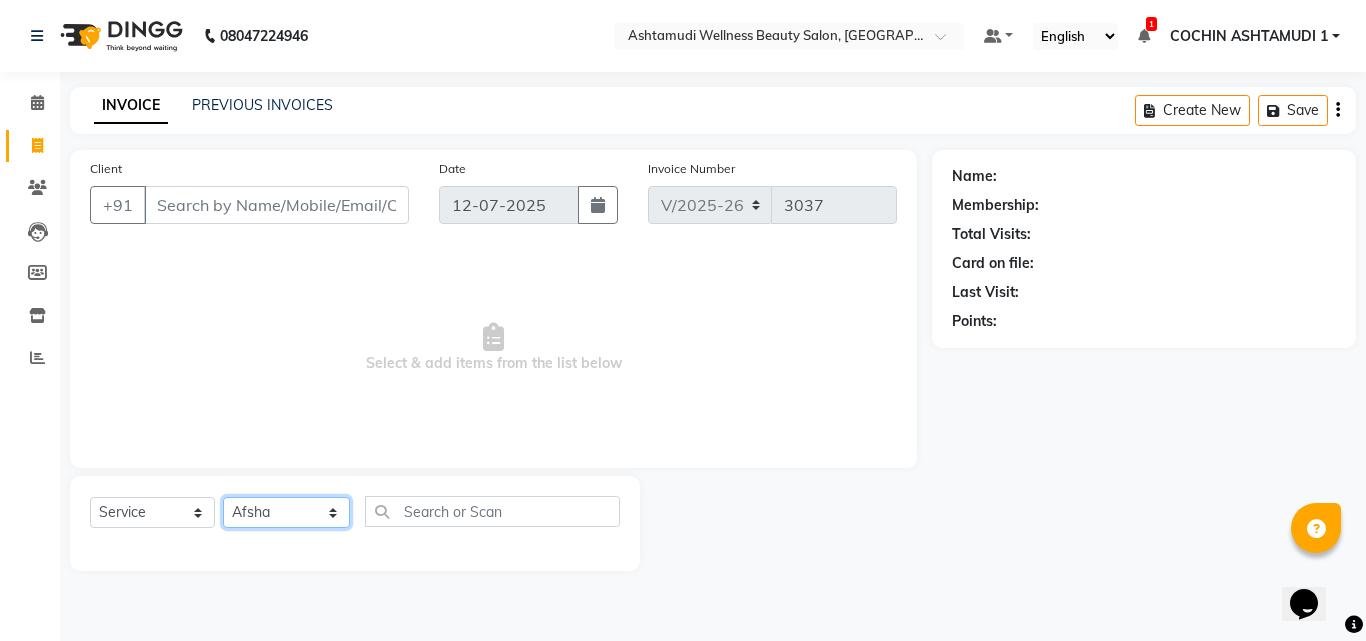 click on "Select Stylist Abhirami S Afsha Aiswarya B BINU MANGAR COCHIN ASHTAMUDI Danish Fousiya GIREESH Jishan Madonna Michael MANIKA RAI NEERA Priyanka rathi chowdhury  RAGHI FERNANDEZ Rani RASIYA  SALMAN ALI Savez" 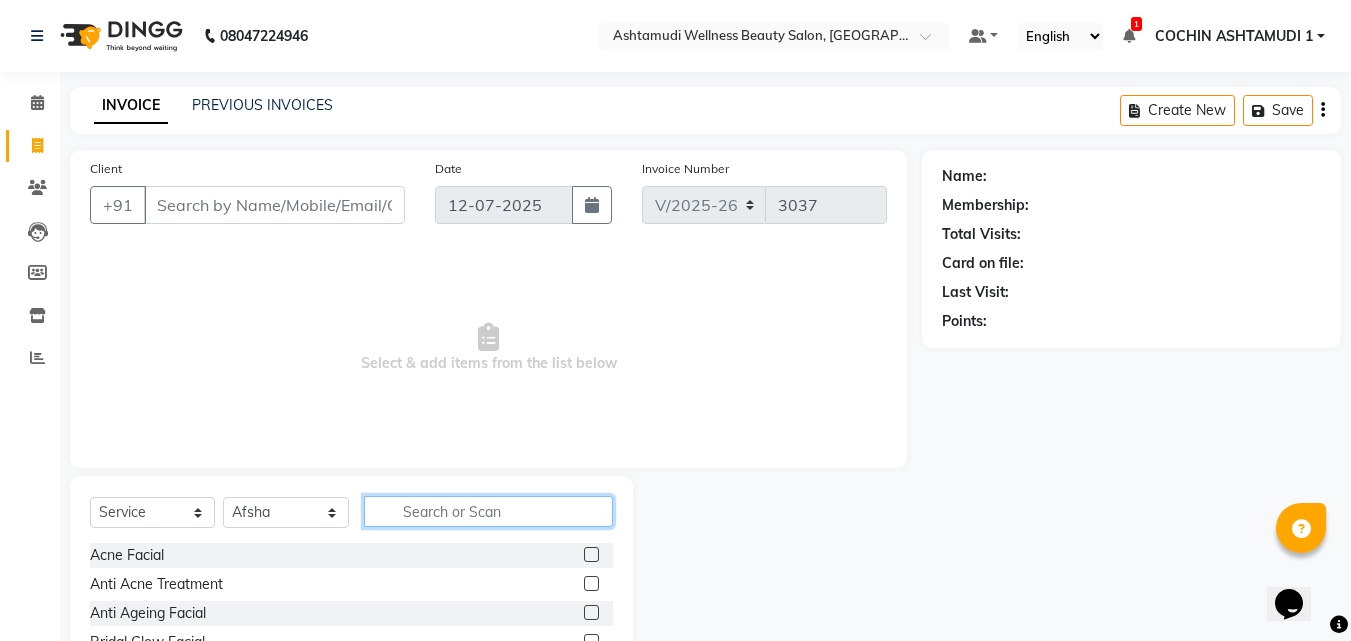 click 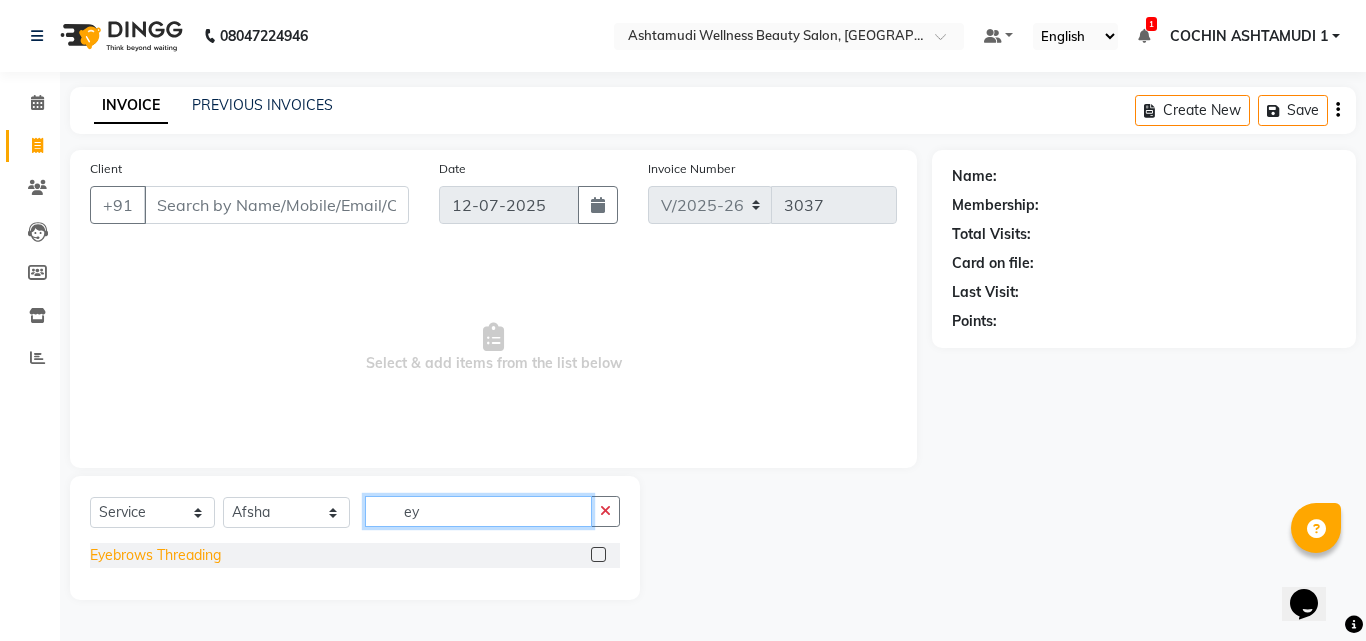 type on "ey" 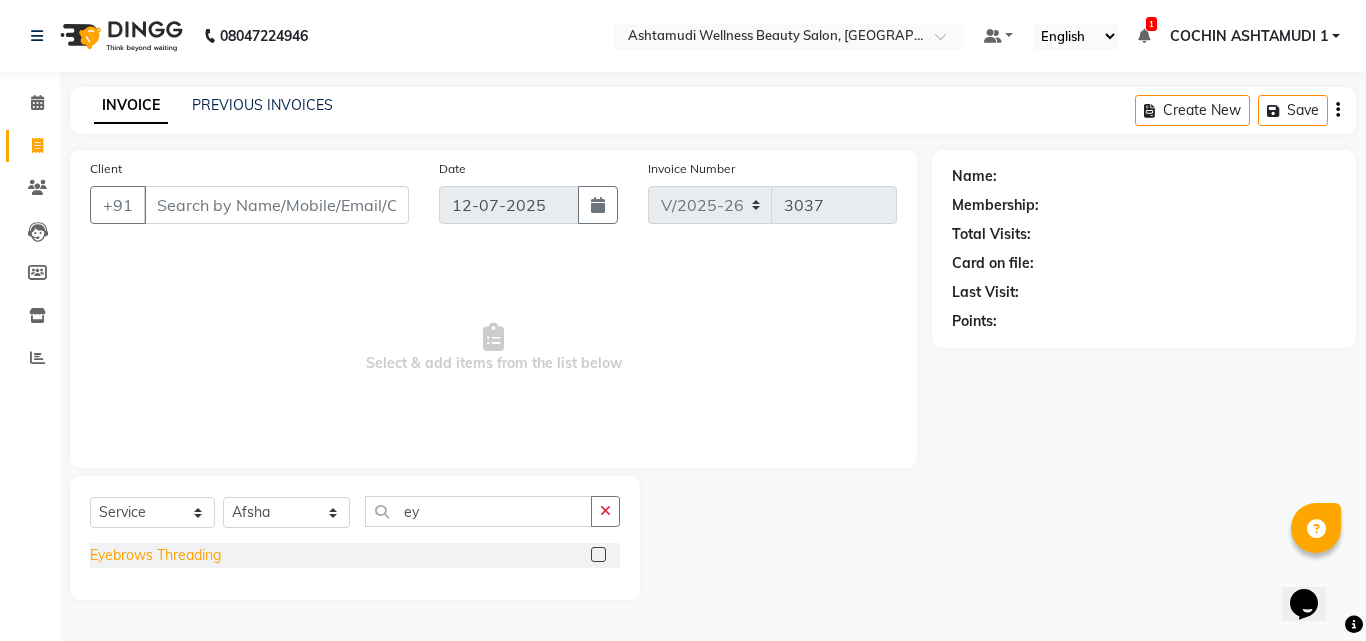 click on "Eyebrows Threading" 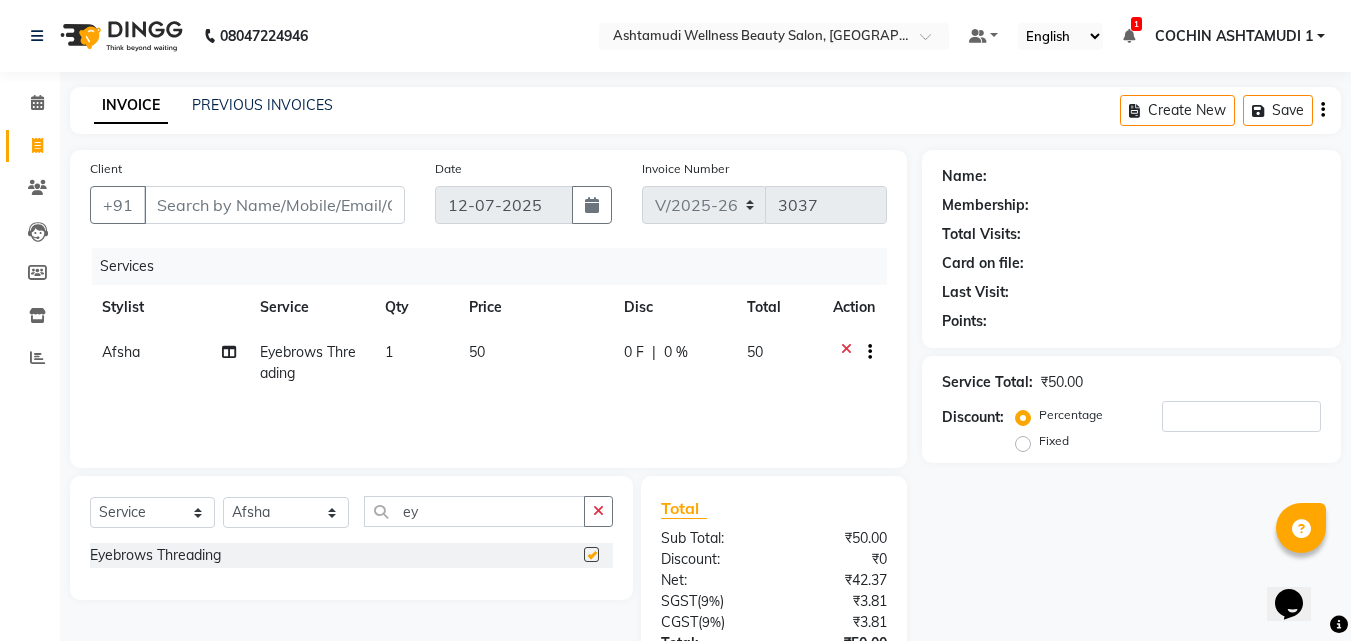 checkbox on "false" 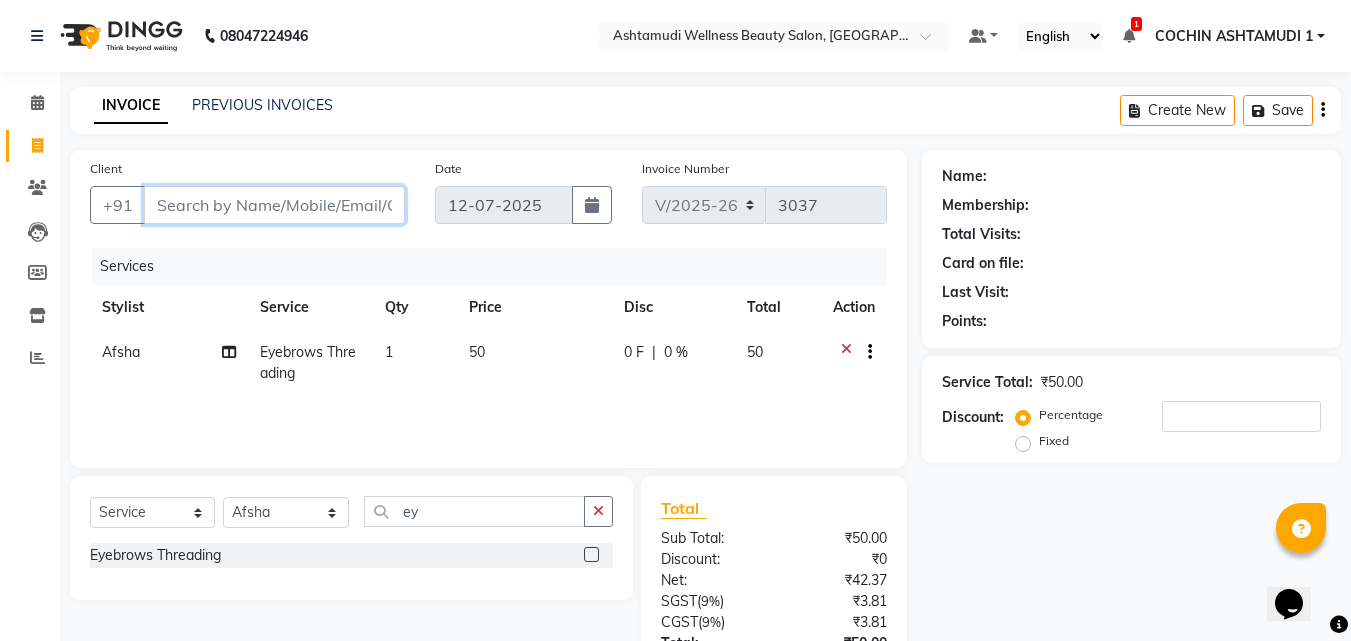 click on "Client" at bounding box center [274, 205] 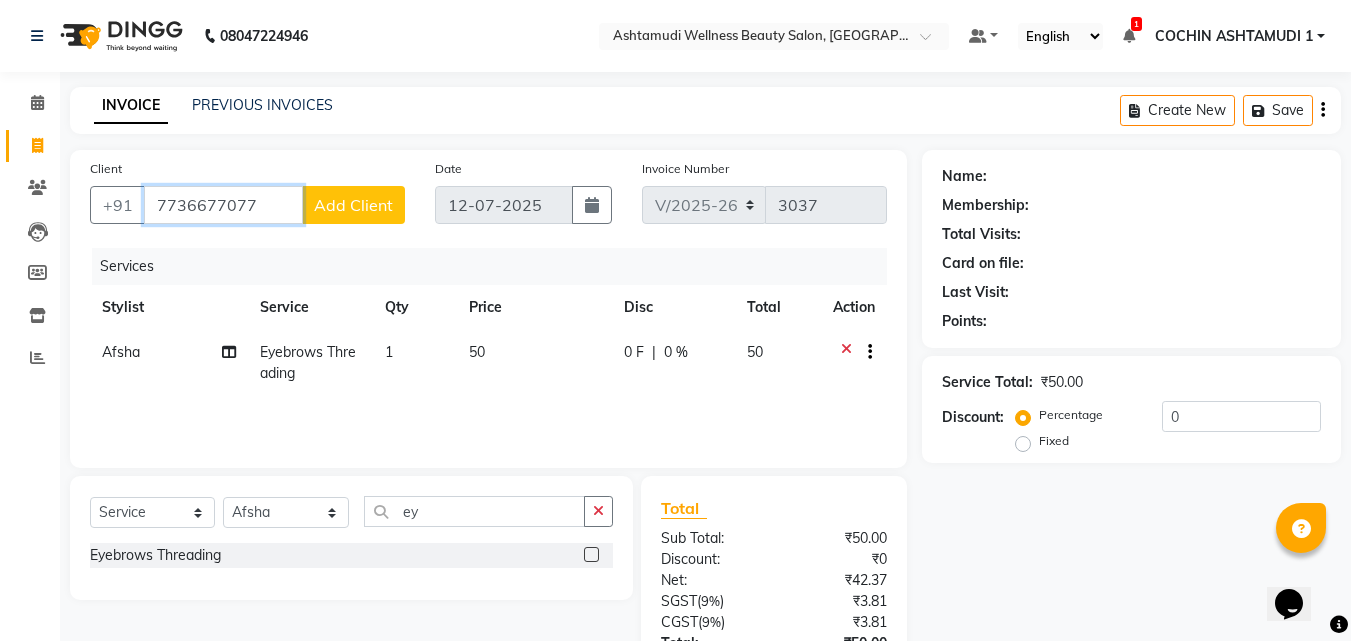 type on "7736677077" 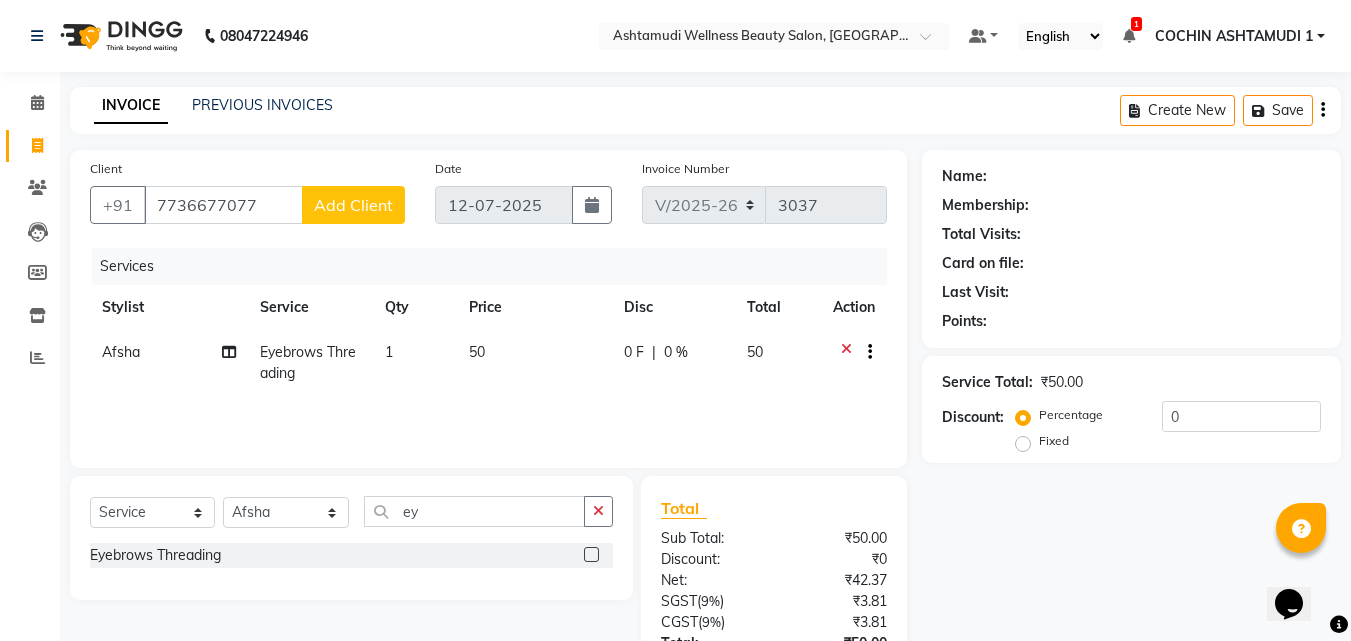 click on "Add Client" 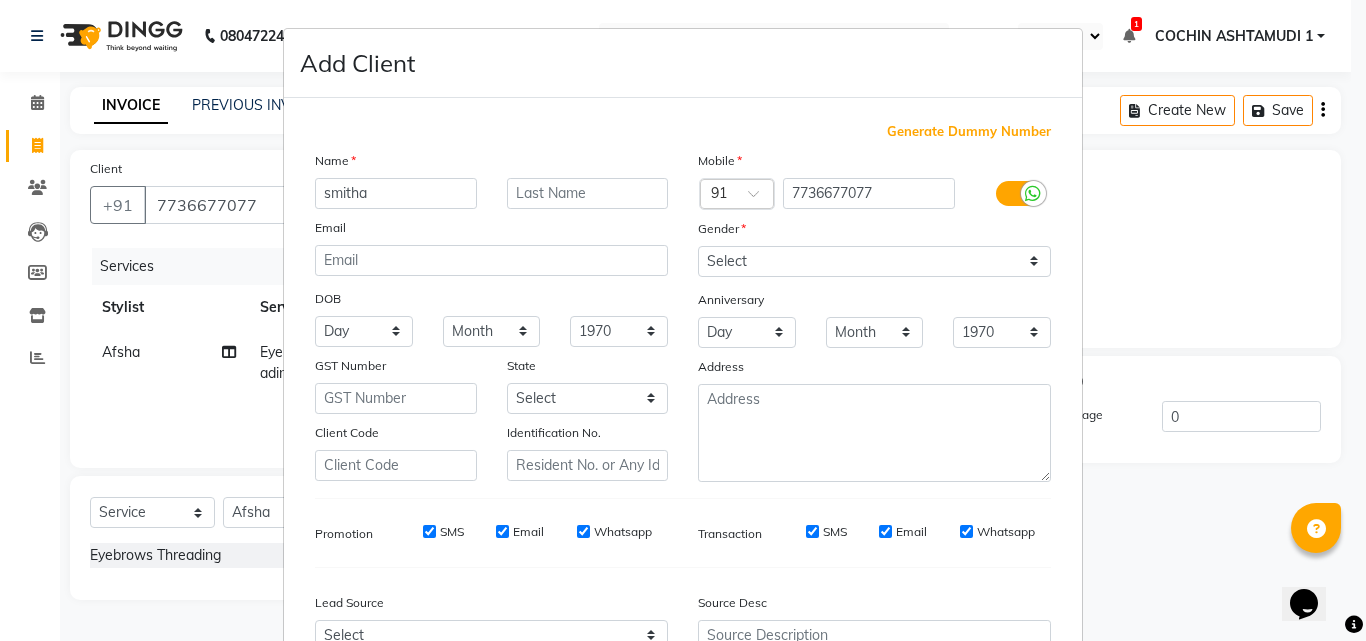 type on "smitha" 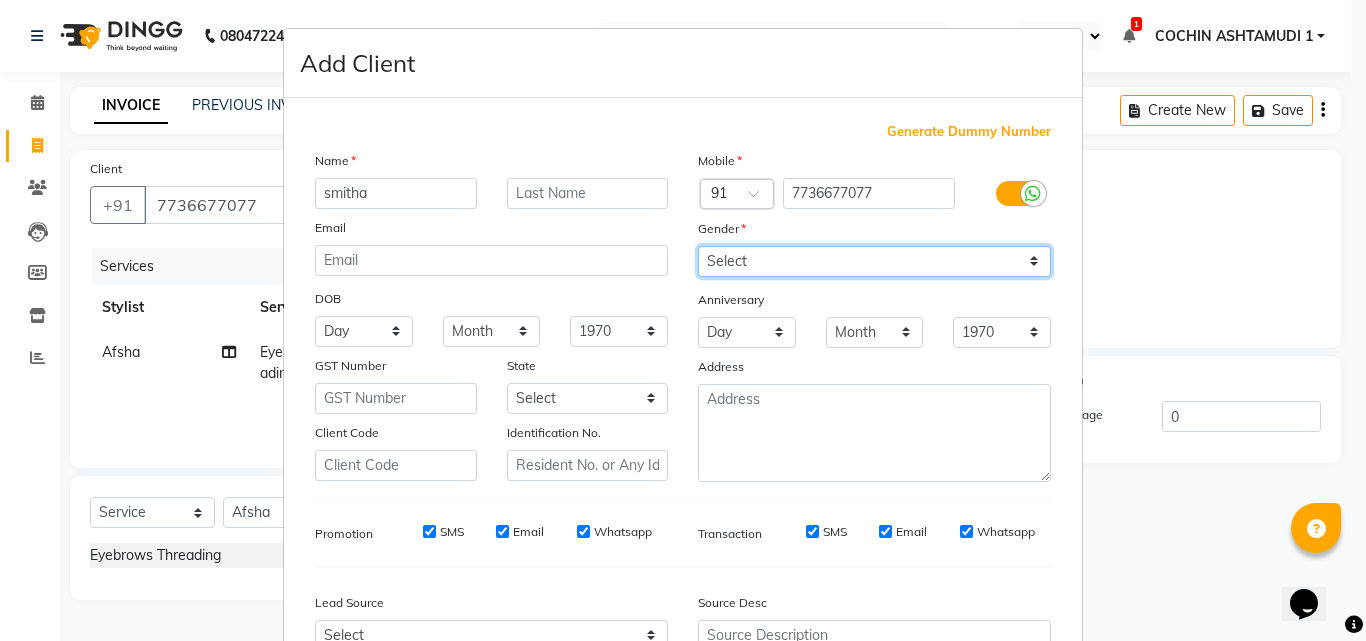 click on "Select Male Female Other Prefer Not To Say" at bounding box center (874, 261) 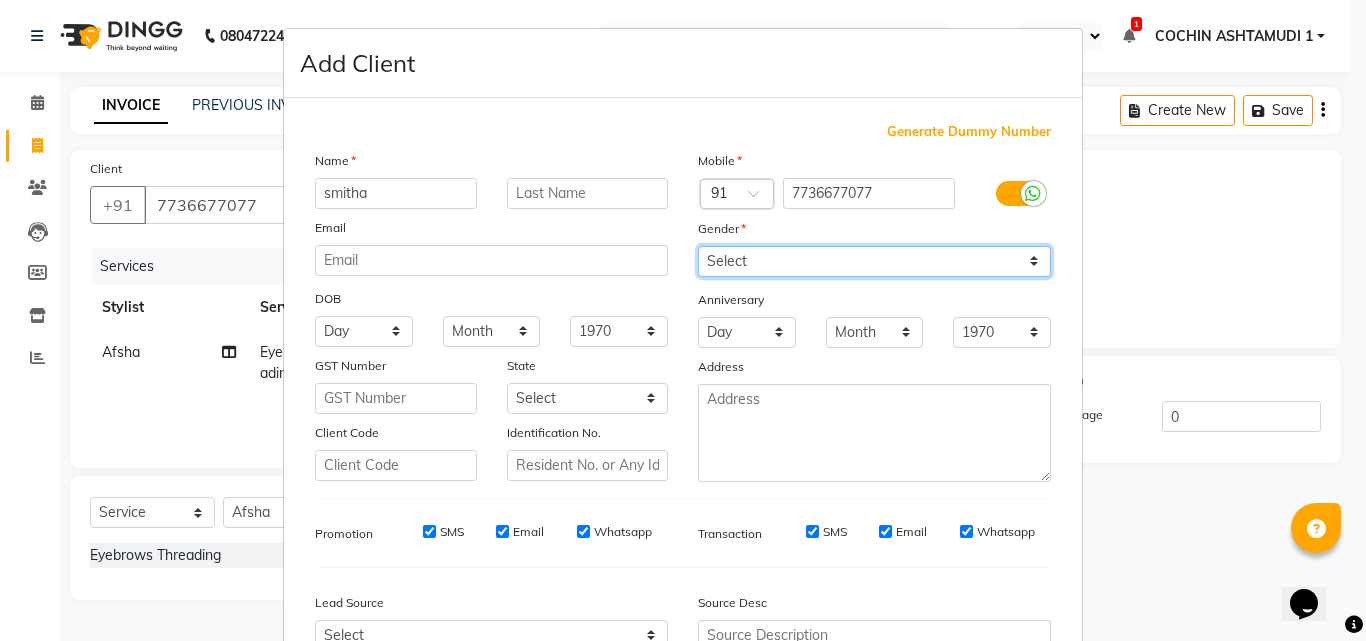 click on "Select Male Female Other Prefer Not To Say" at bounding box center (874, 261) 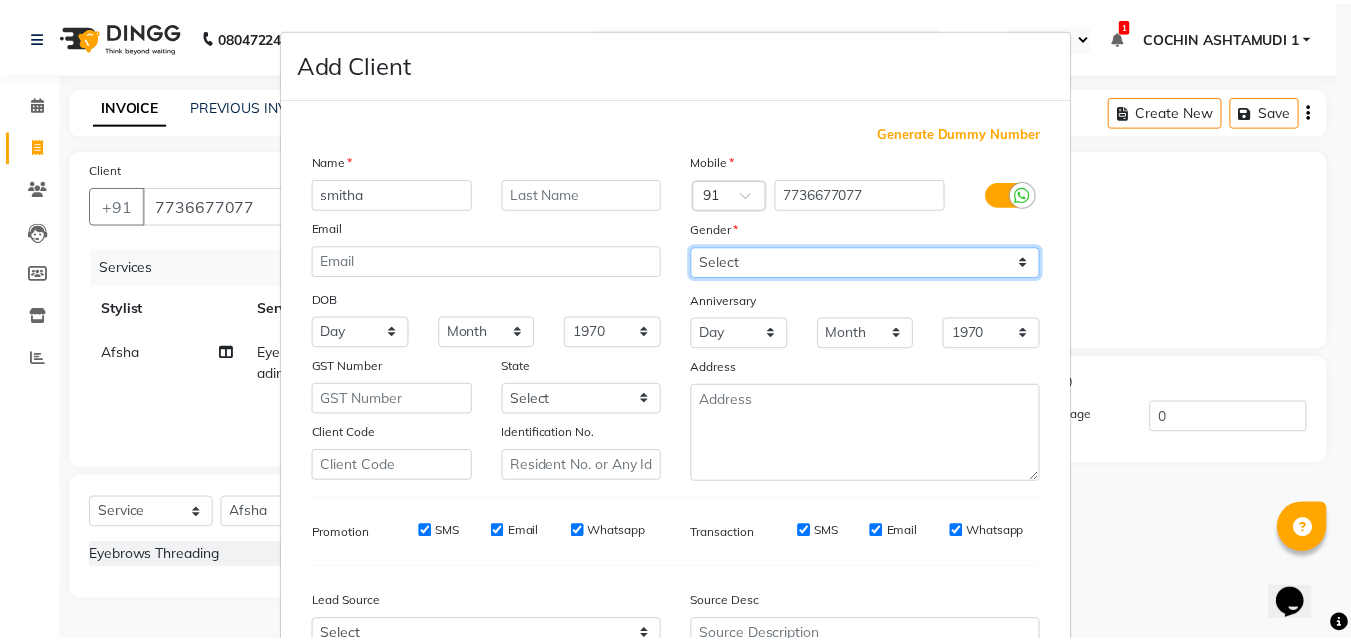 scroll, scrollTop: 208, scrollLeft: 0, axis: vertical 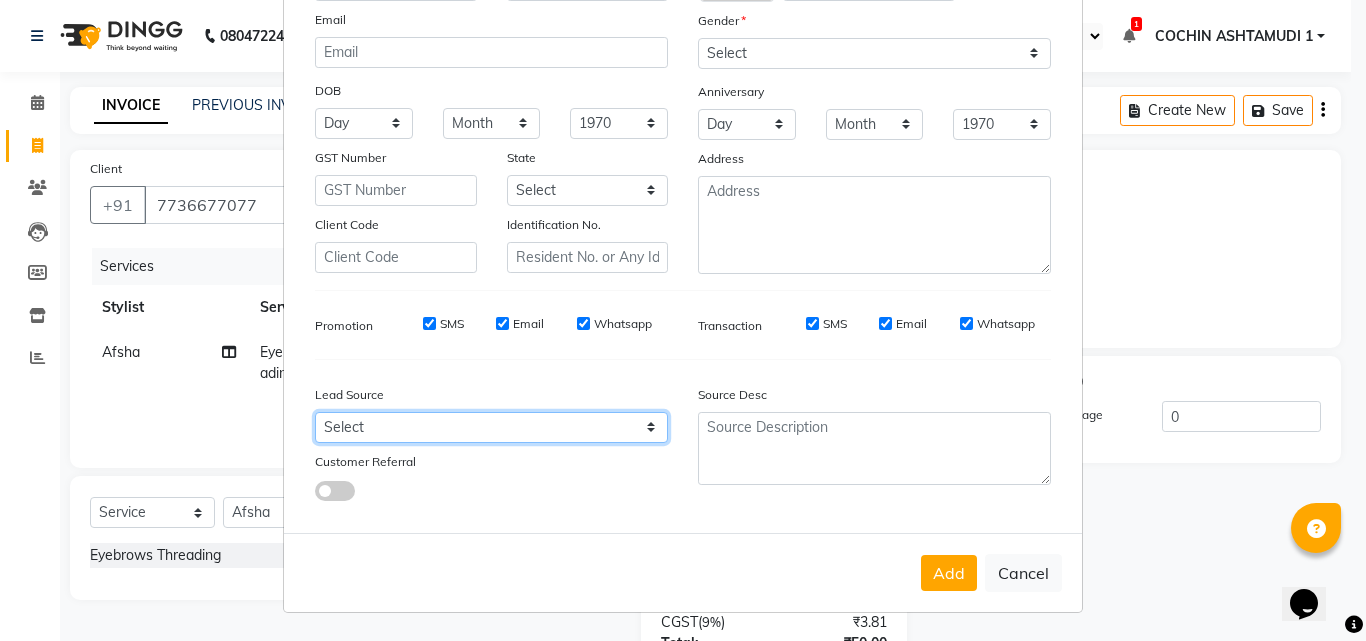 click on "Select Walk-in Referral Internet Friend Word of Mouth Advertisement Facebook JustDial Google Other Instagram  YouTube  WhatsApp" at bounding box center [491, 427] 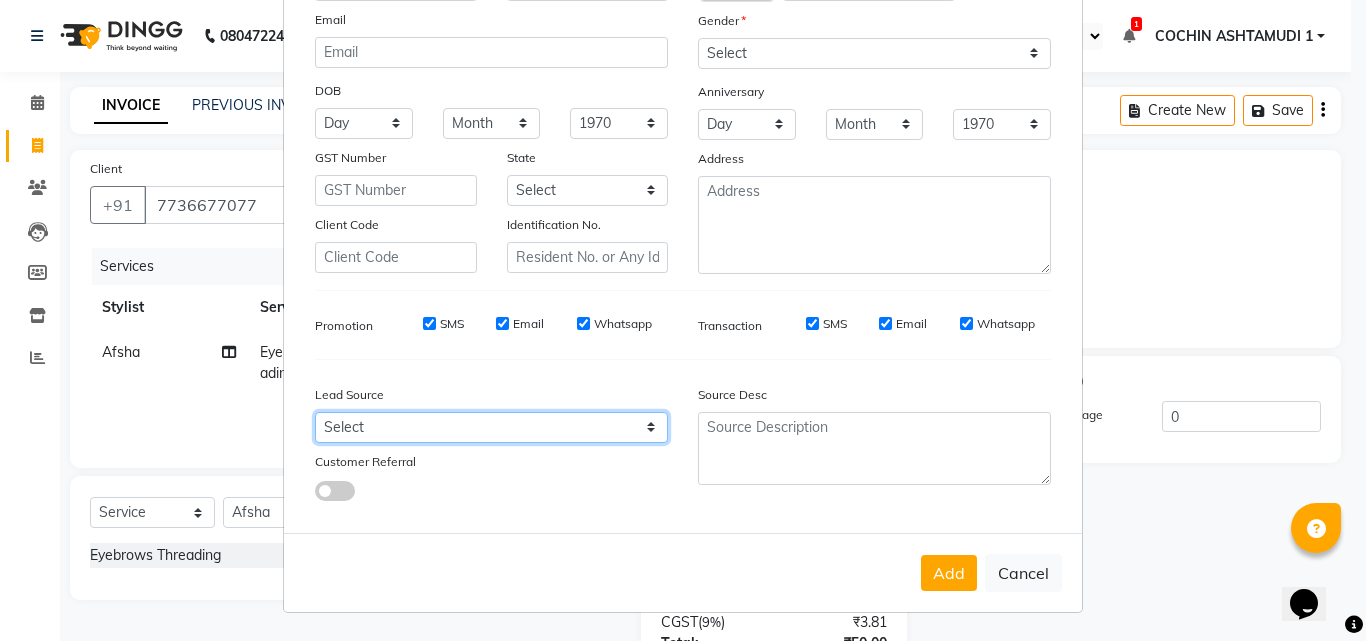 select on "31346" 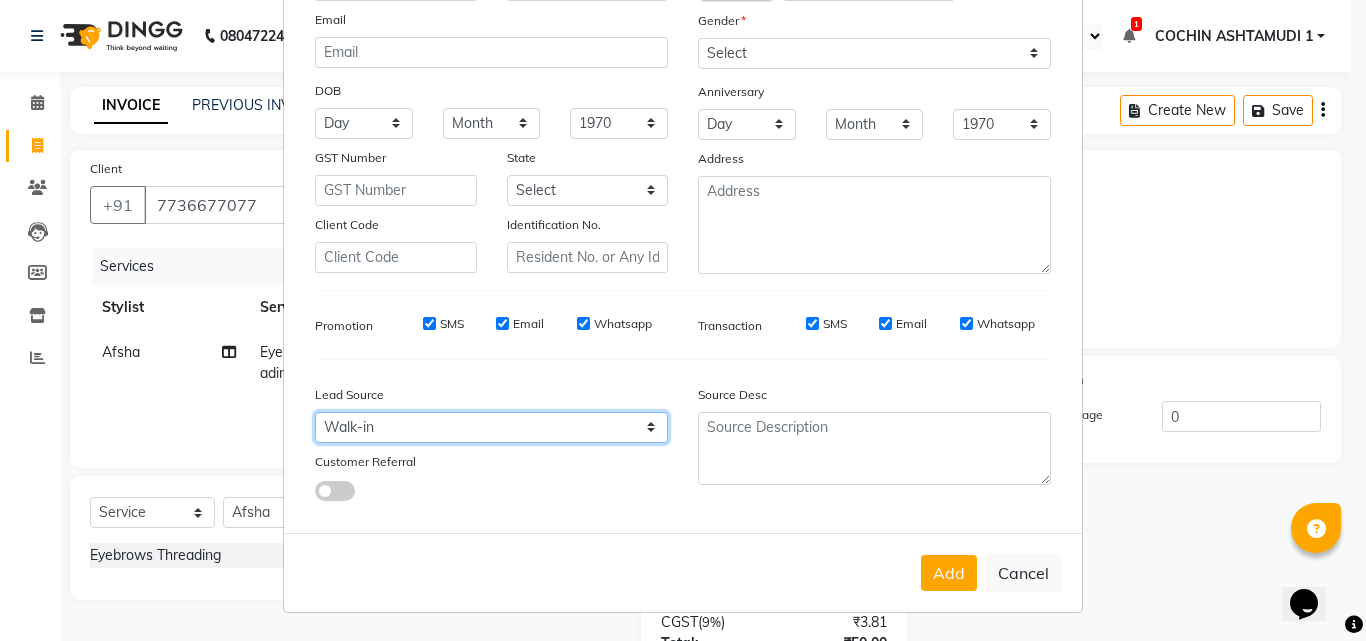 click on "Select Walk-in Referral Internet Friend Word of Mouth Advertisement Facebook JustDial Google Other Instagram  YouTube  WhatsApp" at bounding box center (491, 427) 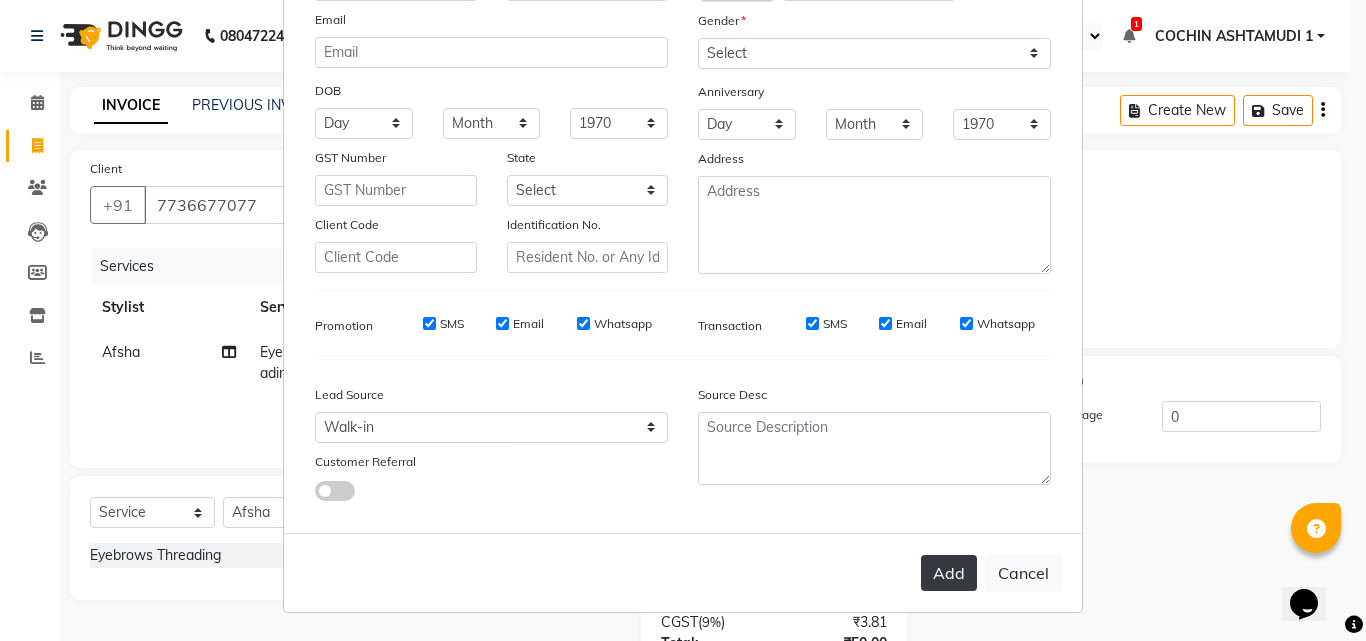 click on "Add" at bounding box center [949, 573] 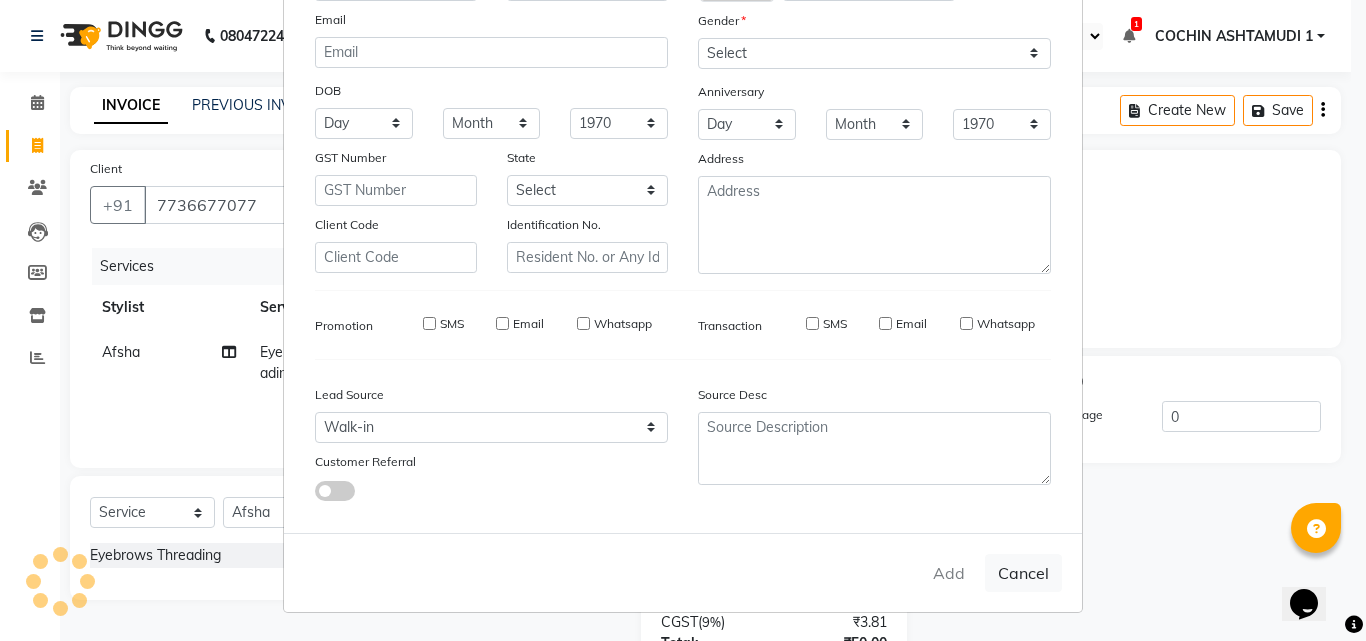 type 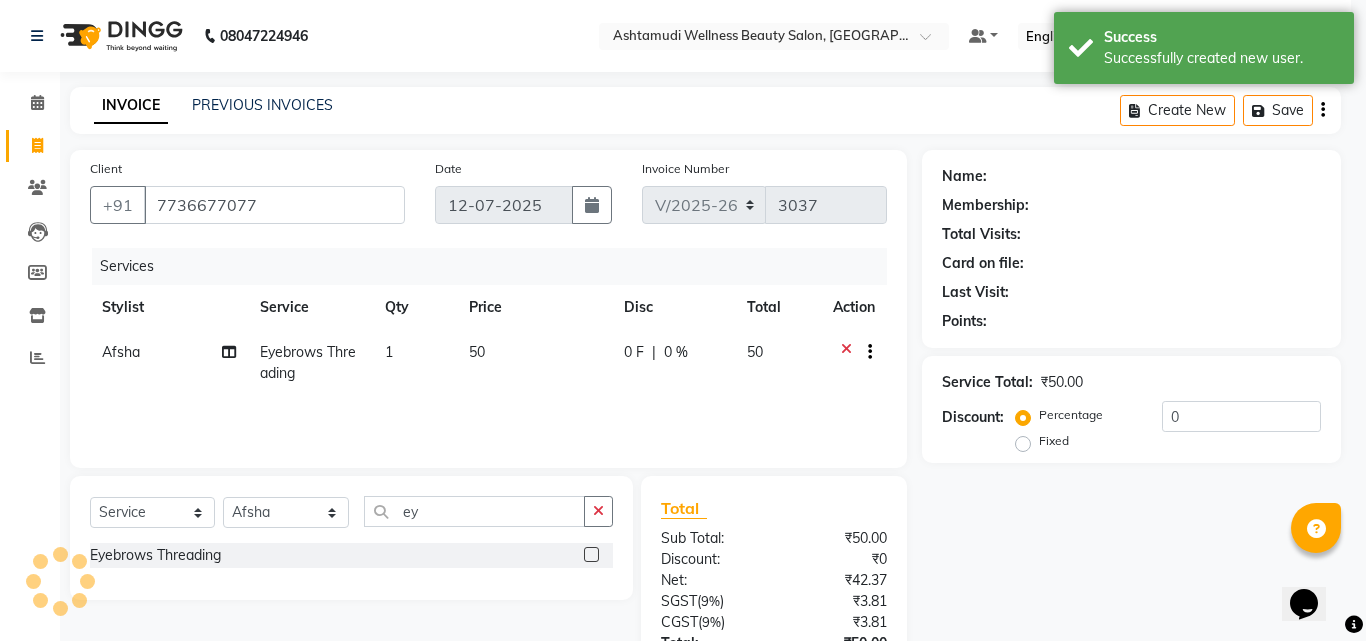 select on "1: Object" 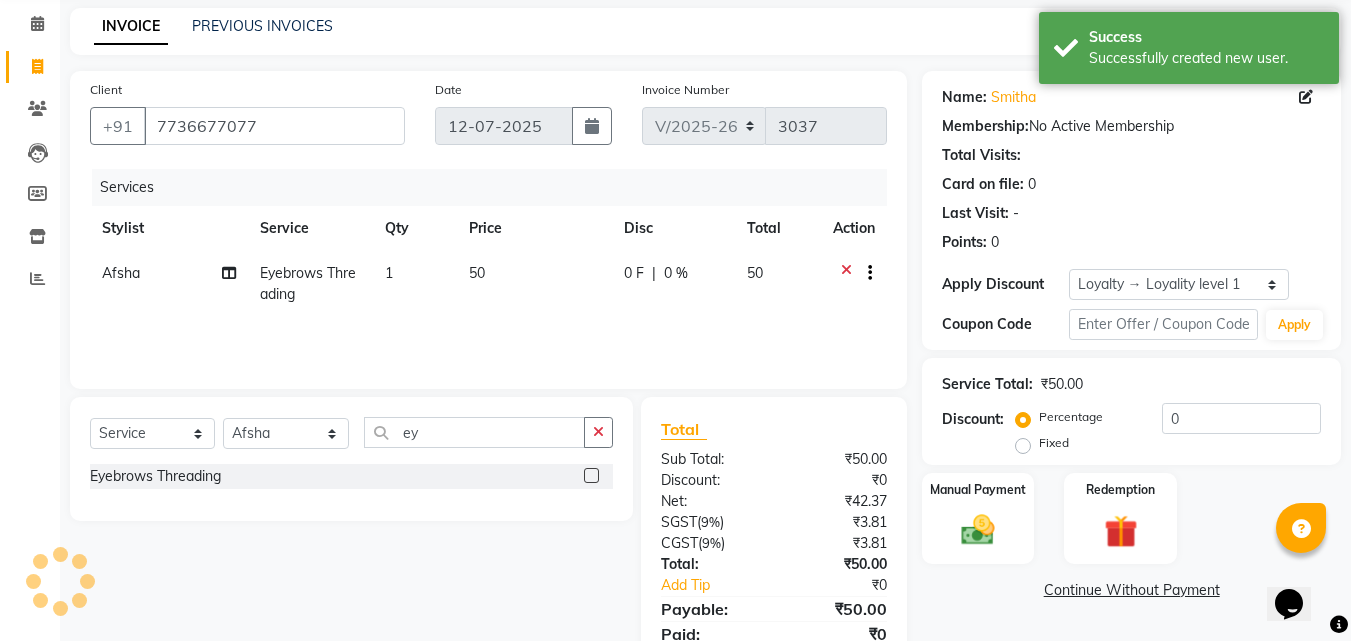 scroll, scrollTop: 159, scrollLeft: 0, axis: vertical 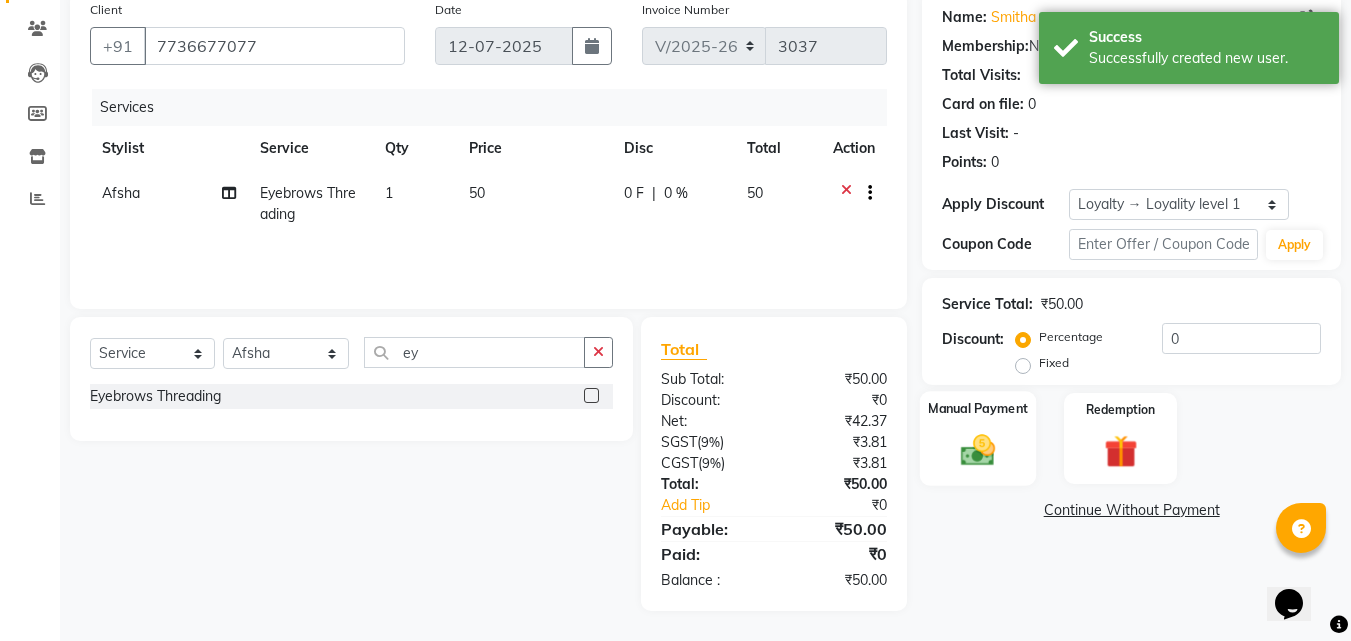 click 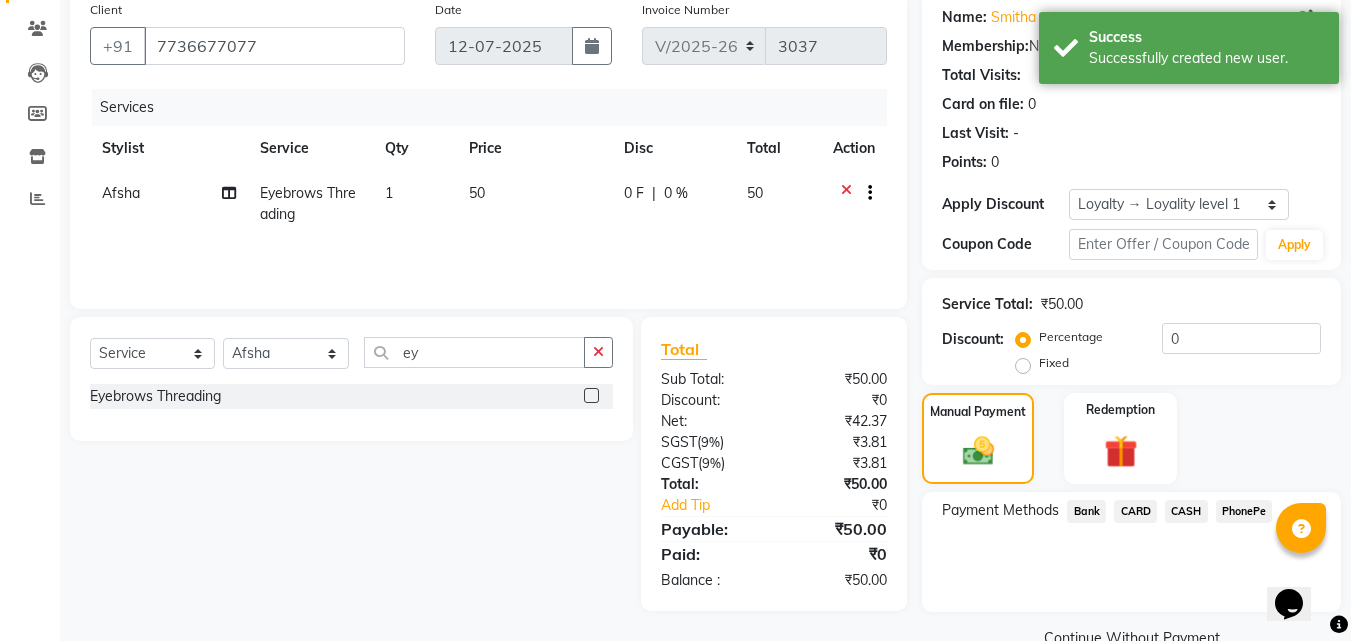 click on "PhonePe" 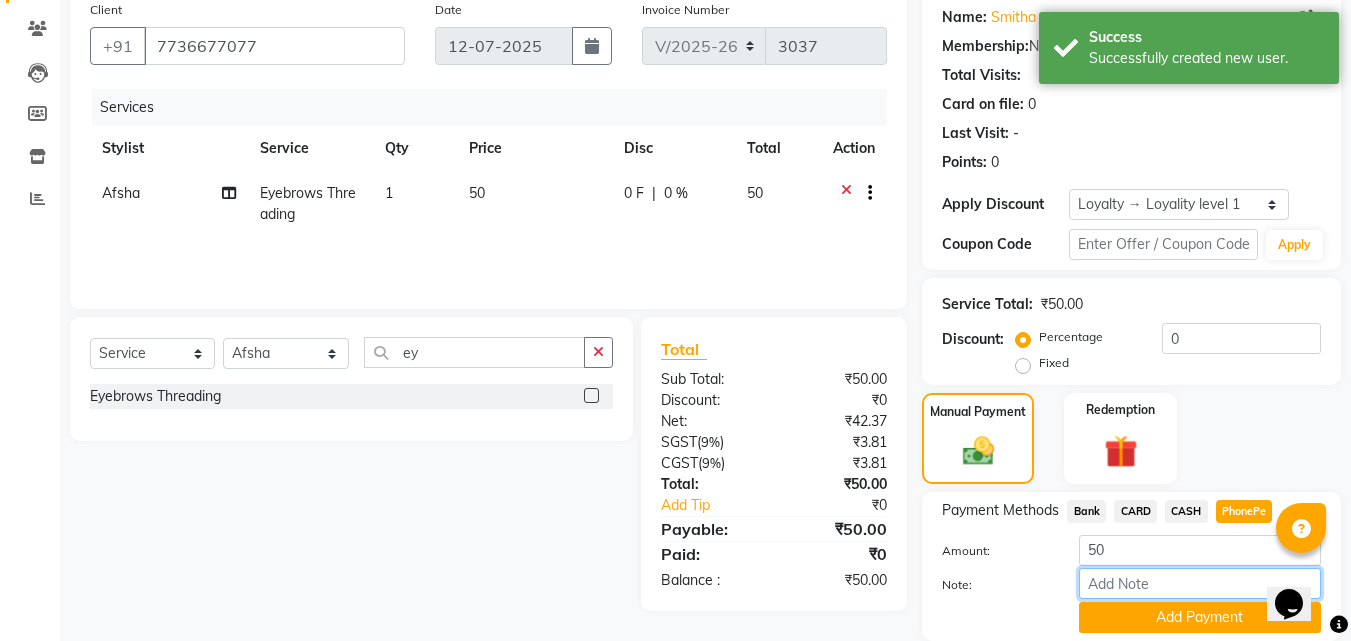 click on "Note:" at bounding box center [1200, 583] 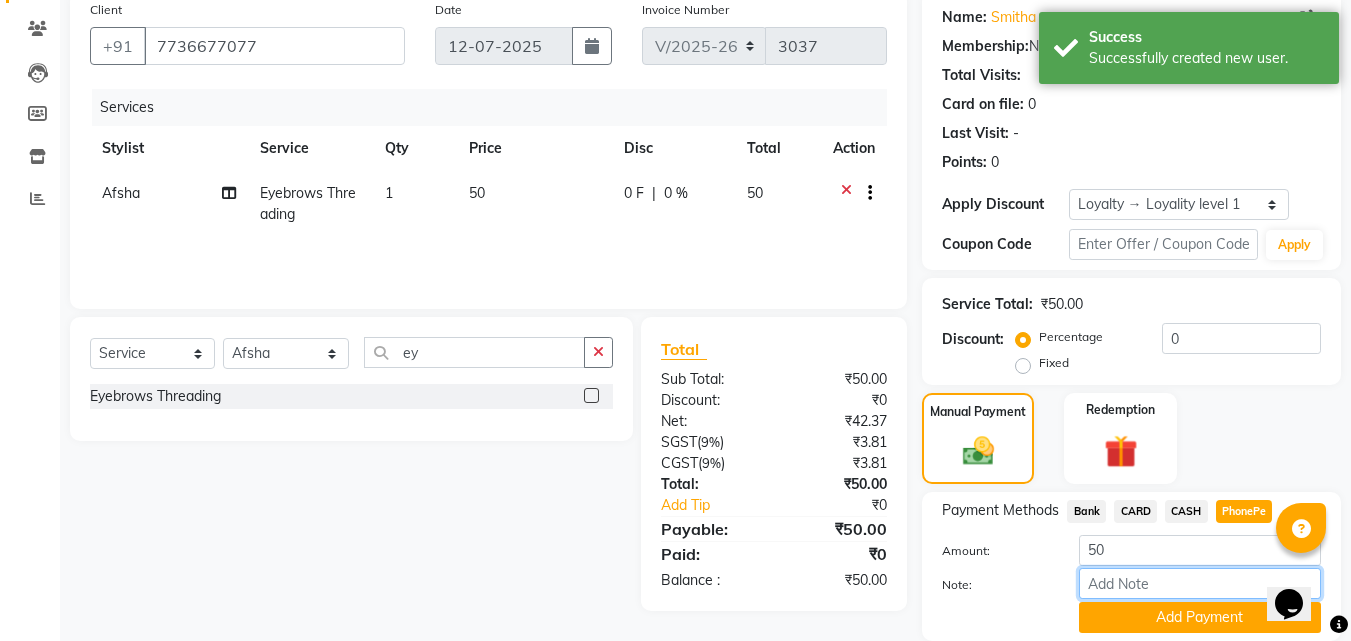 type on "Aiswarya" 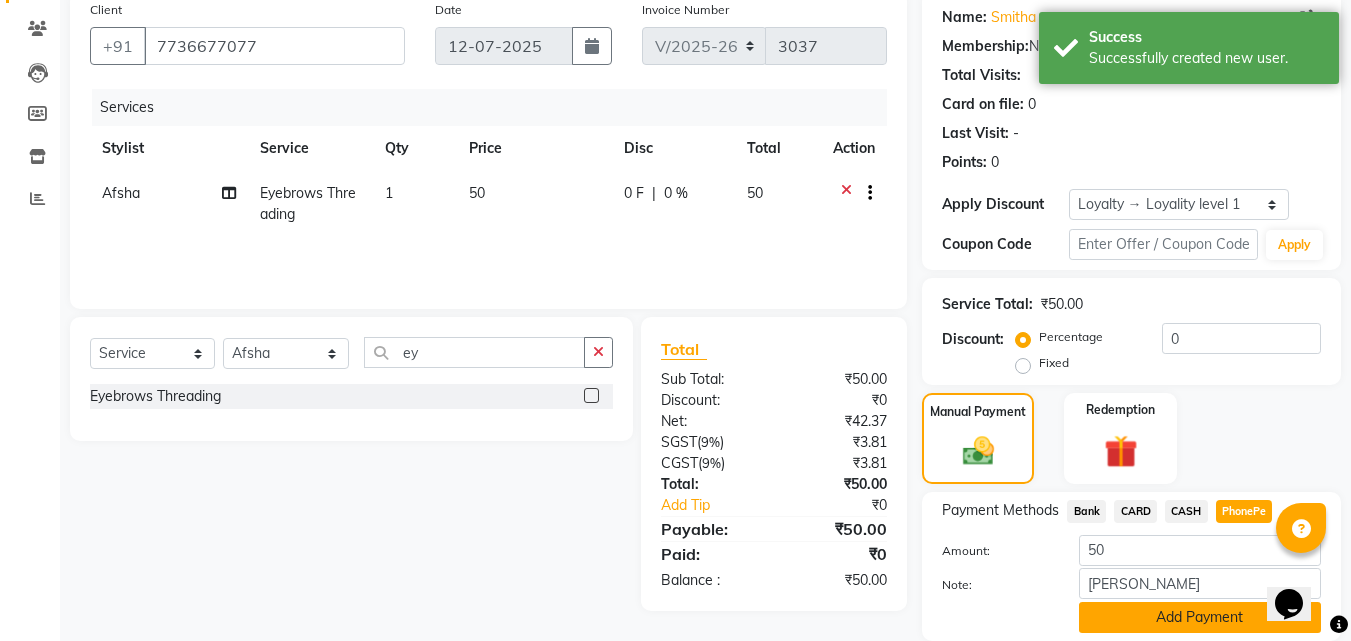 click on "Add Payment" 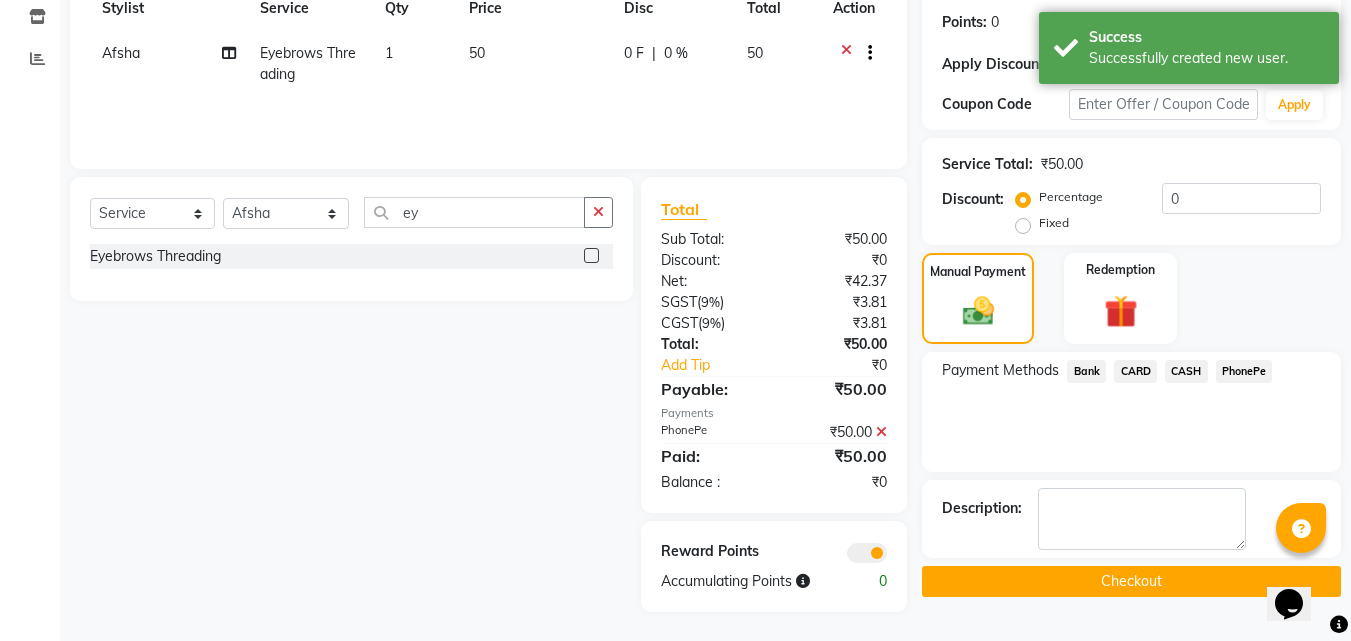 scroll, scrollTop: 300, scrollLeft: 0, axis: vertical 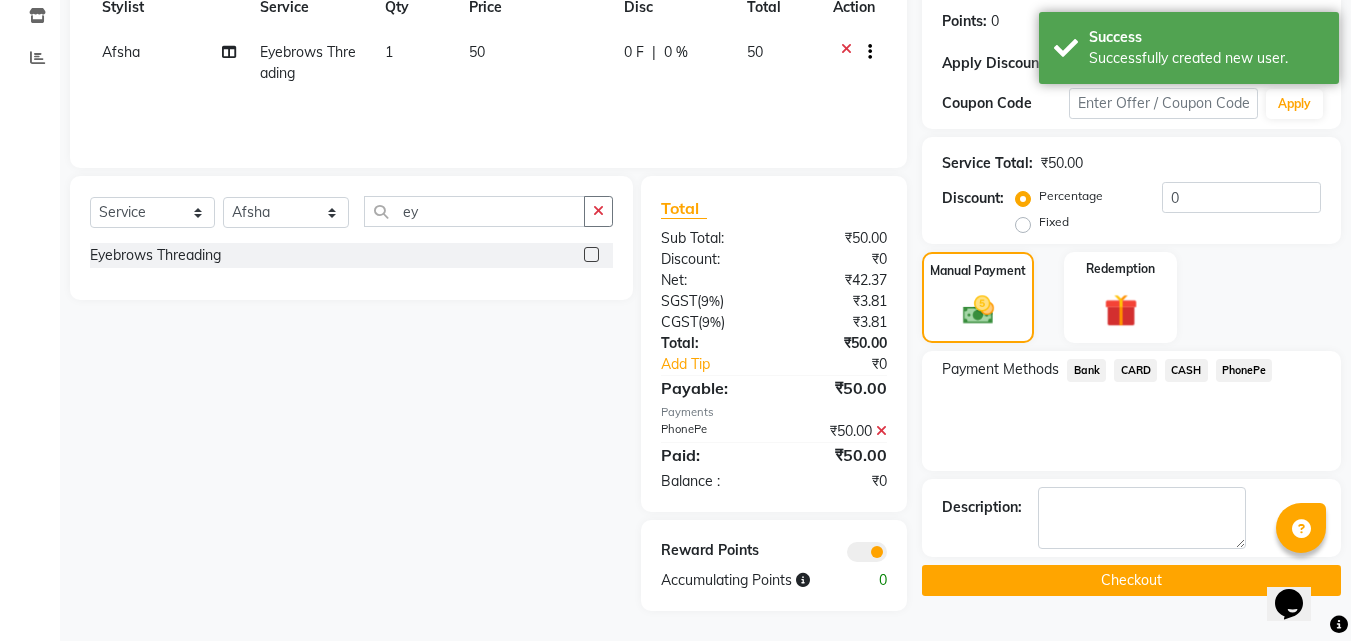 click on "Checkout" 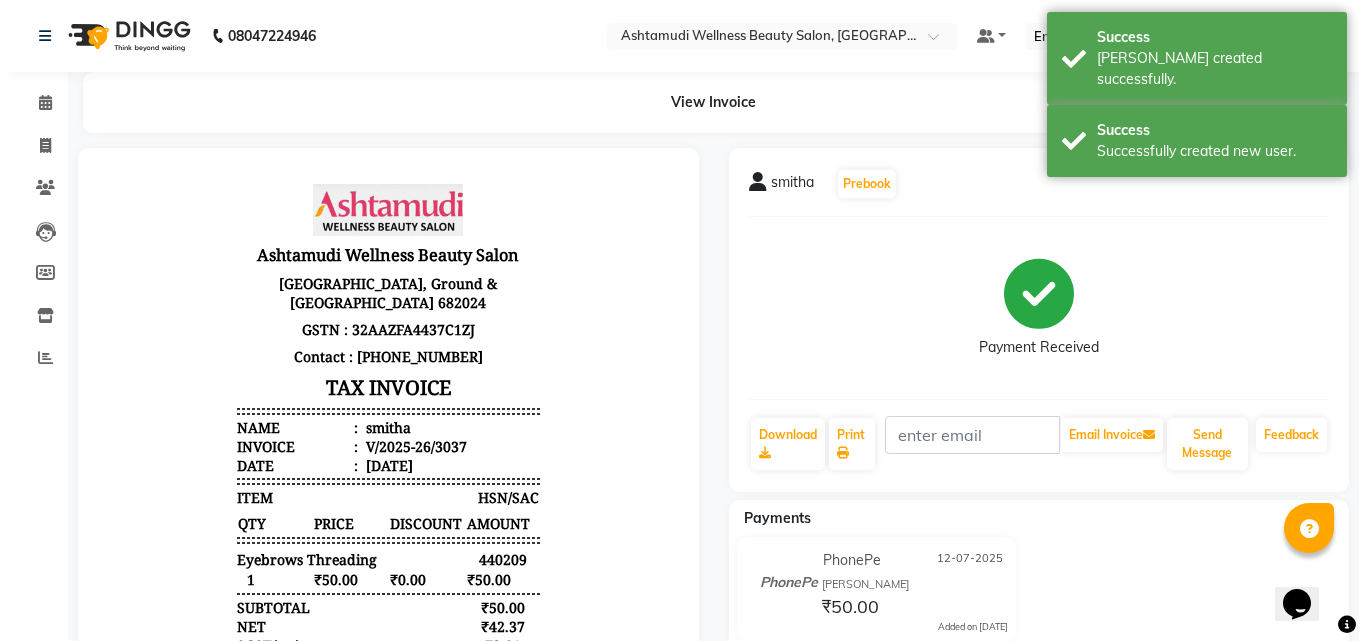 scroll, scrollTop: 0, scrollLeft: 0, axis: both 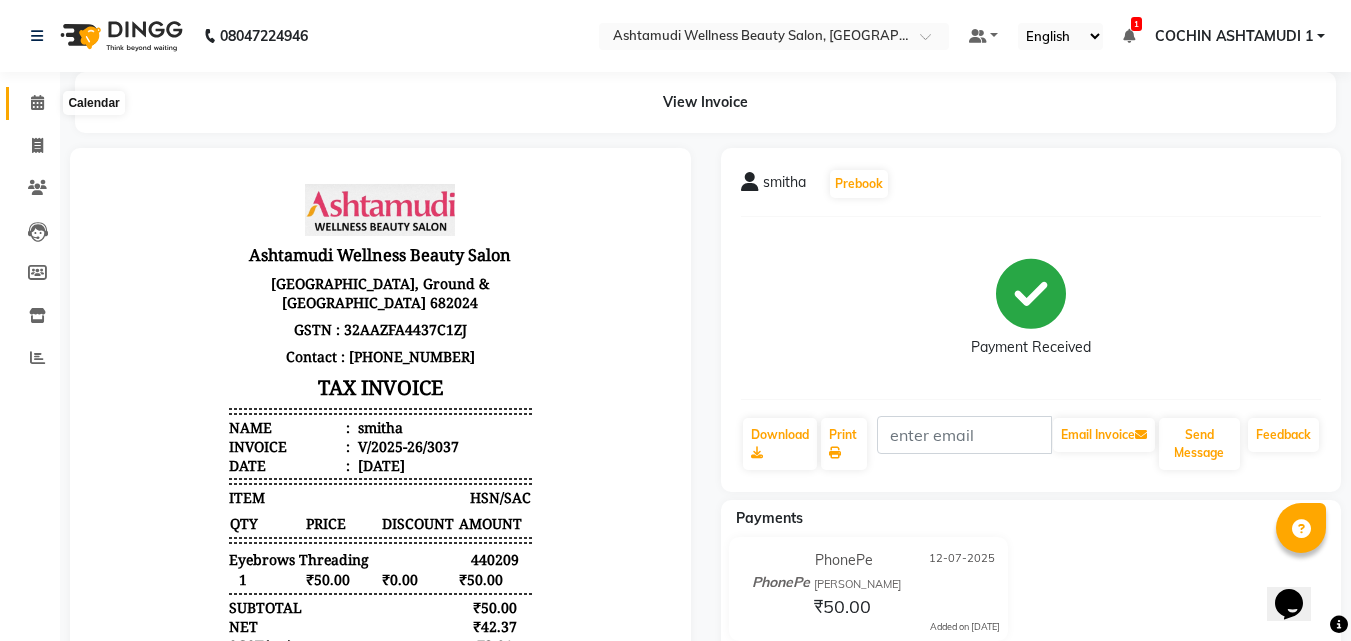 click 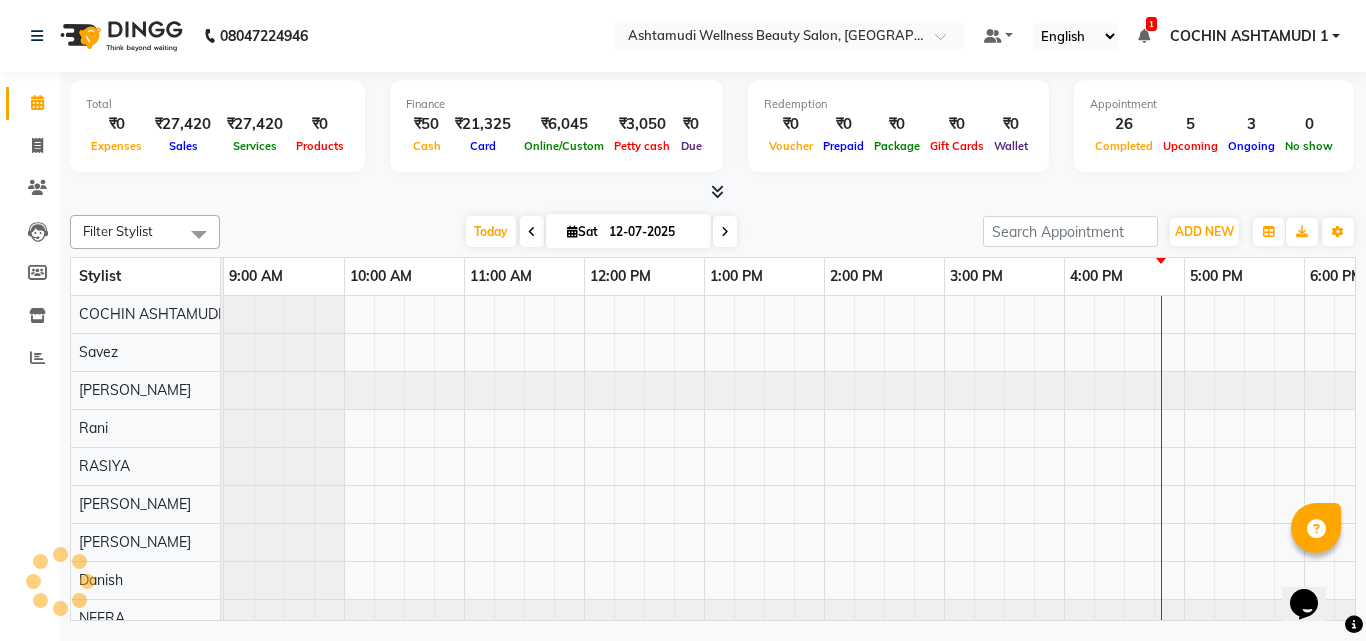 scroll, scrollTop: 0, scrollLeft: 309, axis: horizontal 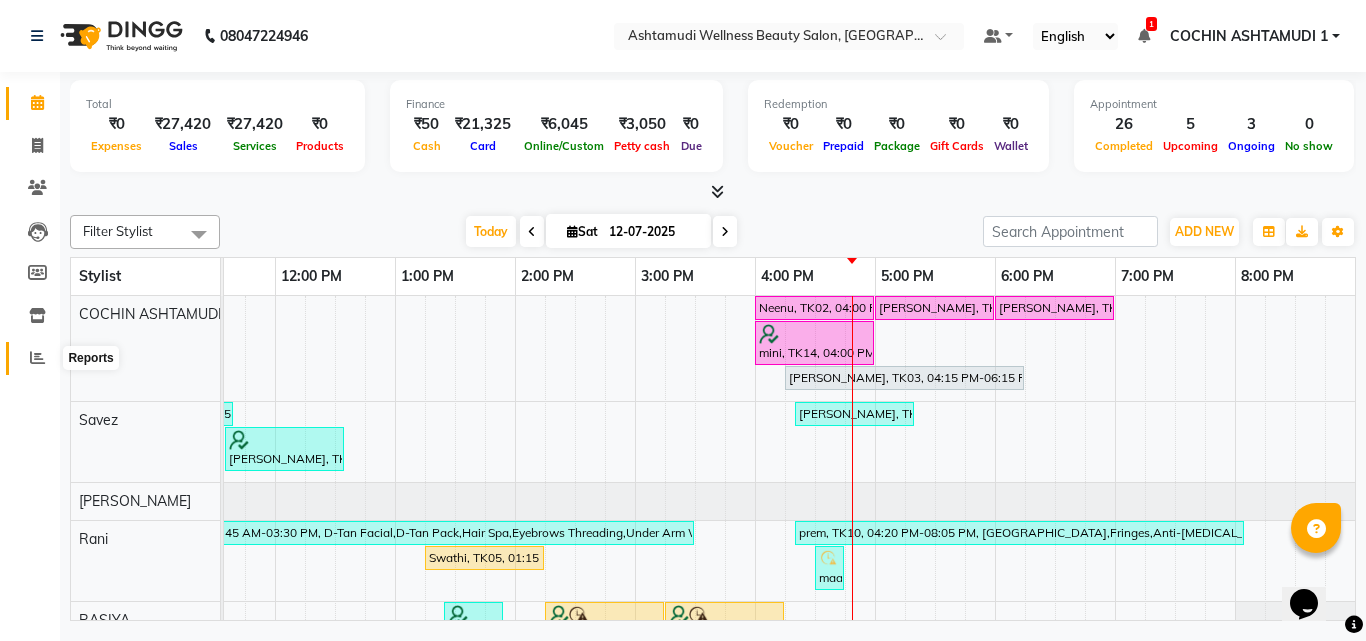 click 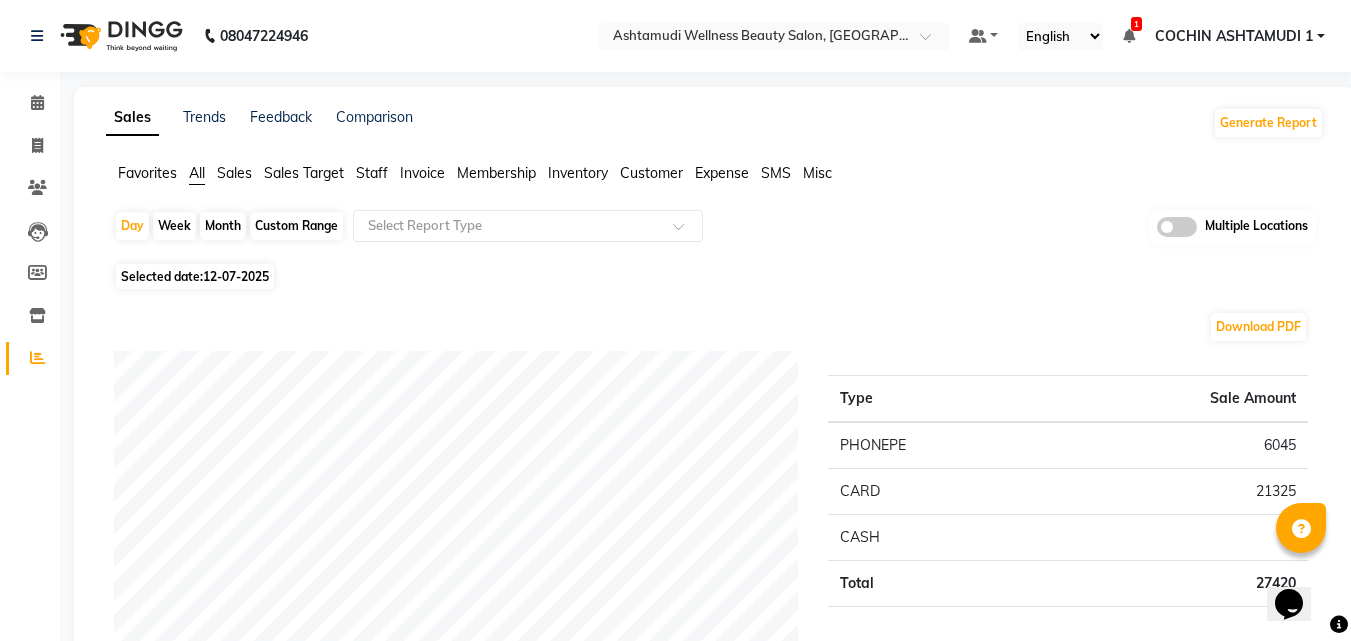 click on "Staff" 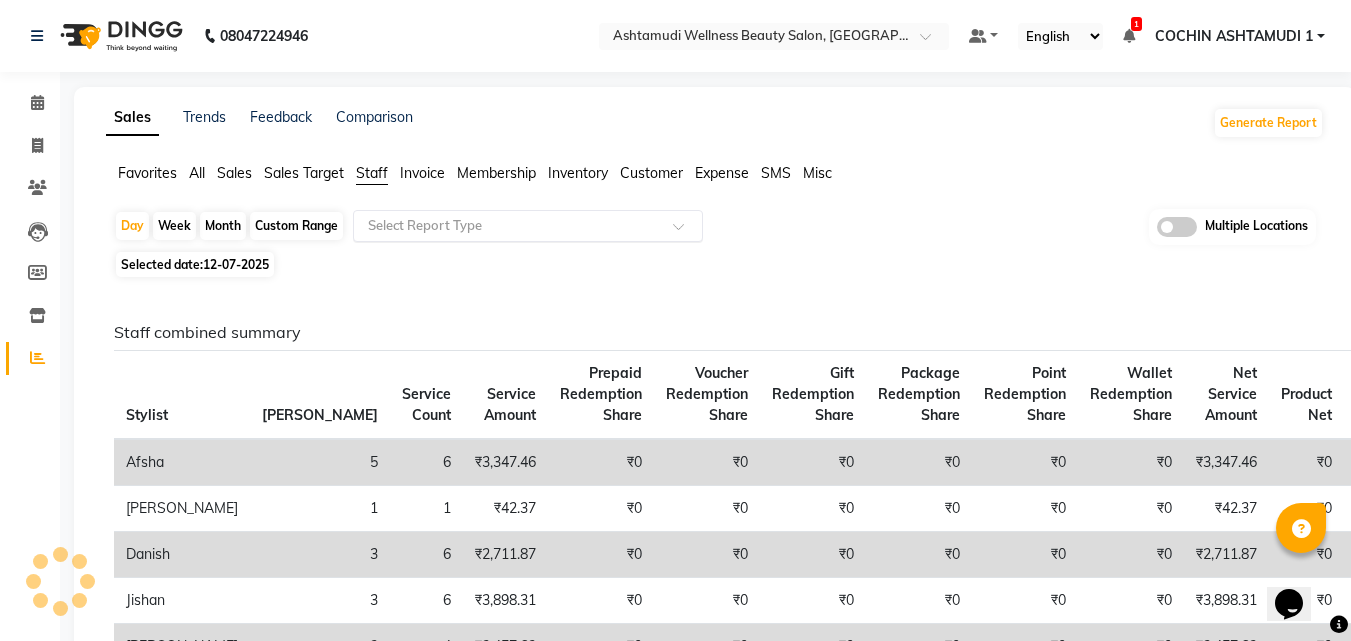 click 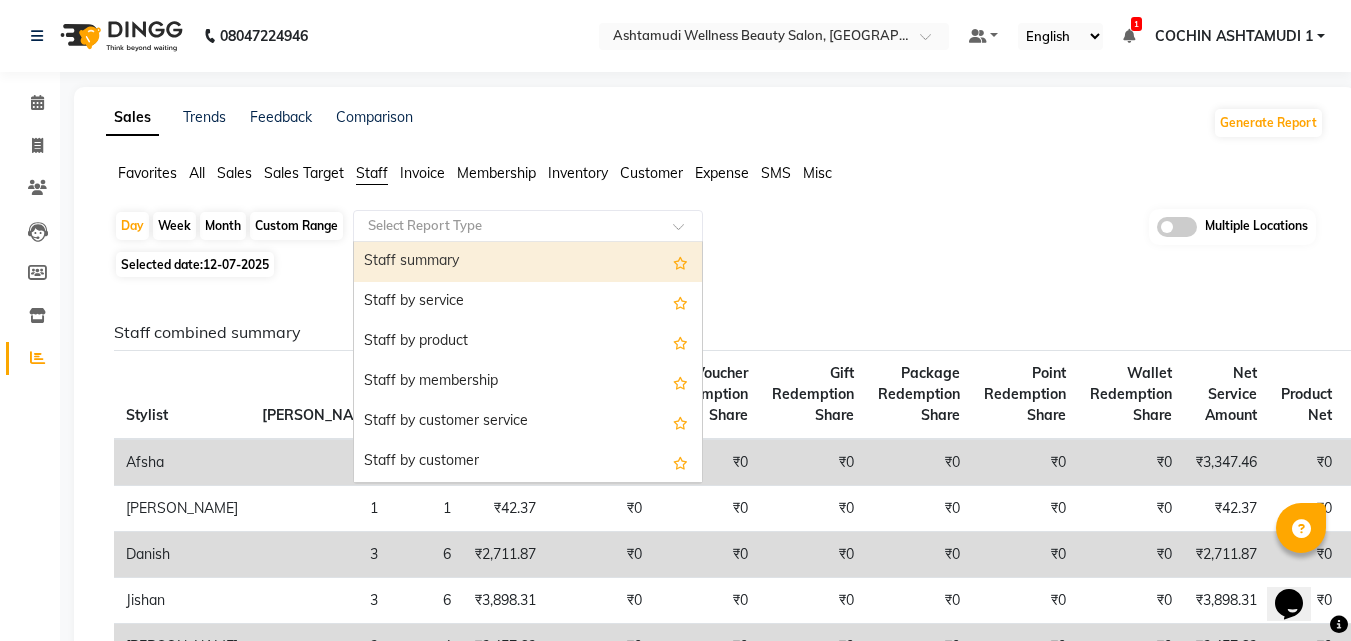 click on "Staff summary" at bounding box center (528, 262) 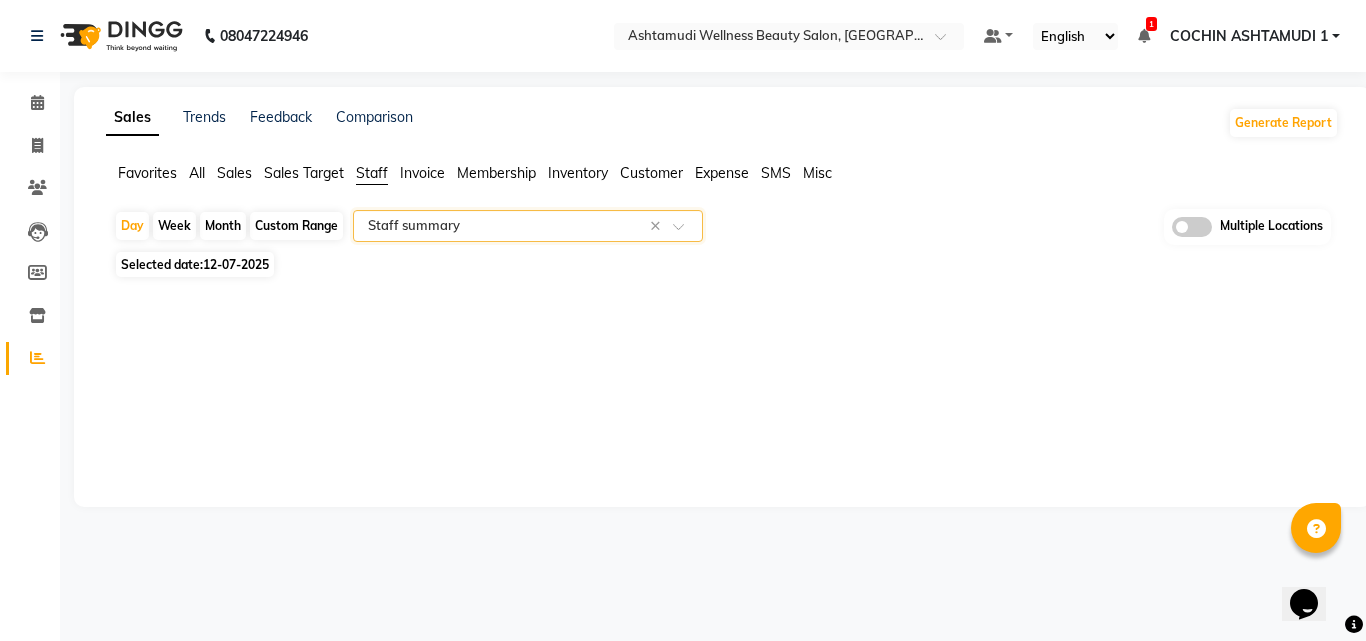 select on "full_report" 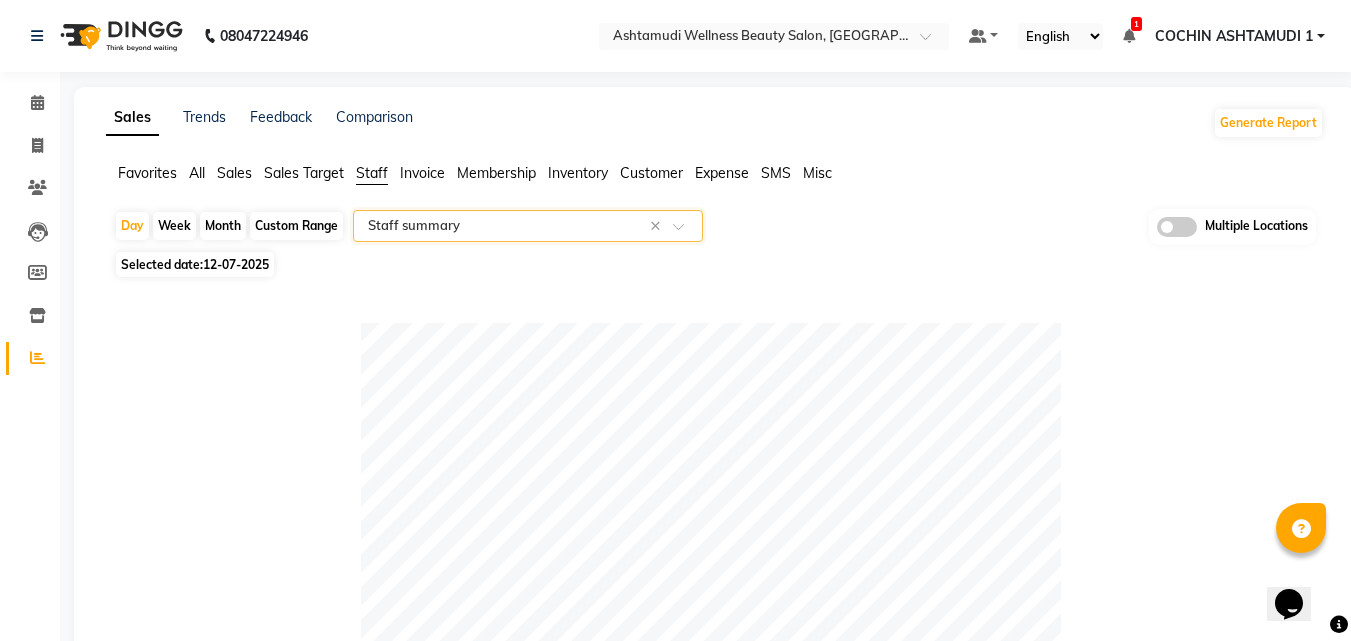 click on "Select Report Type × Staff summary ×" 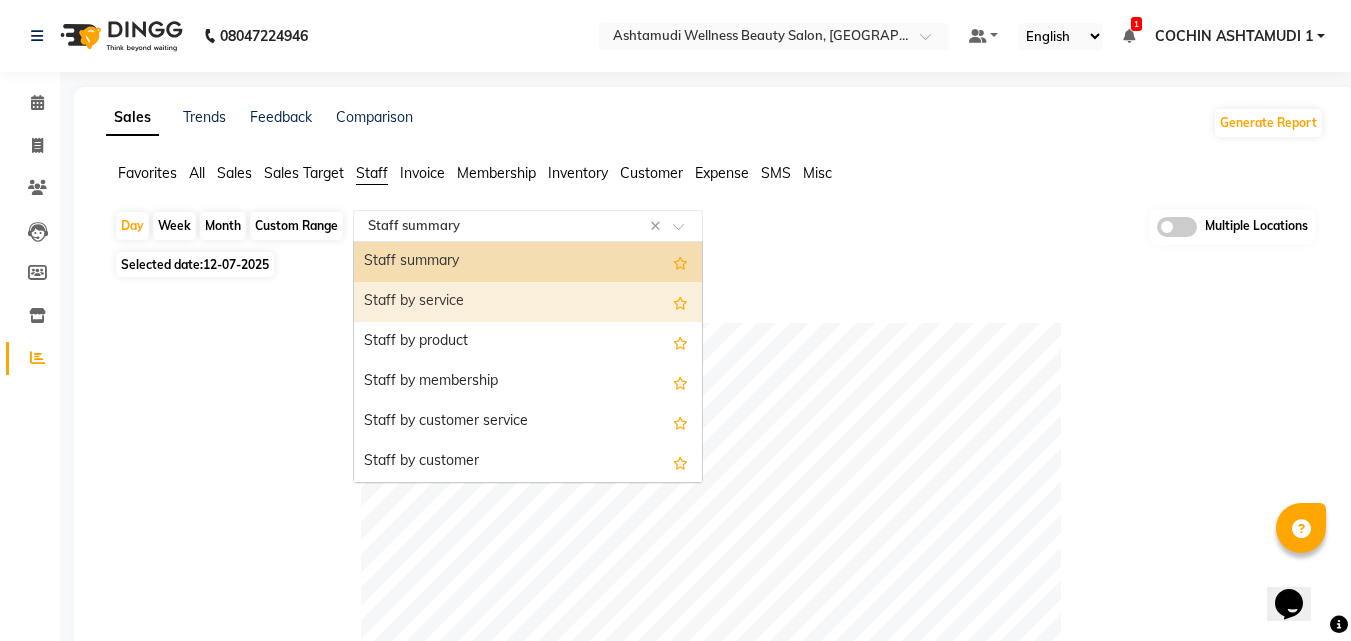 click on "Staff by service" at bounding box center [528, 302] 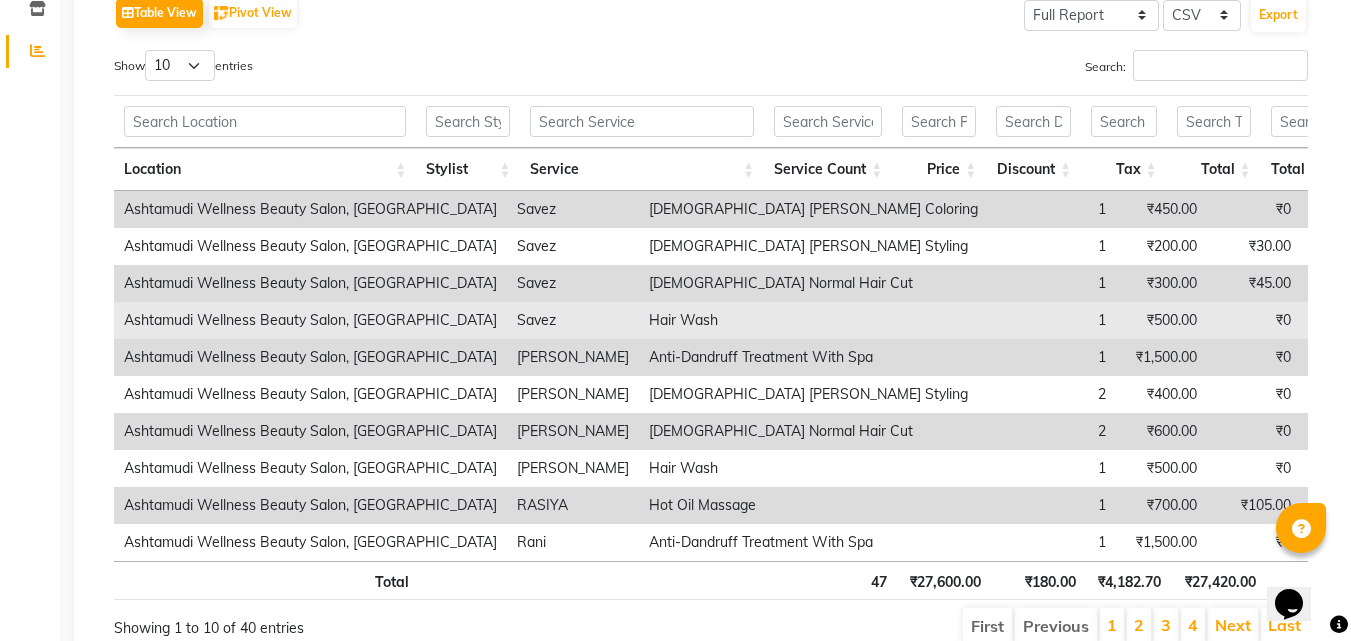 scroll, scrollTop: 408, scrollLeft: 0, axis: vertical 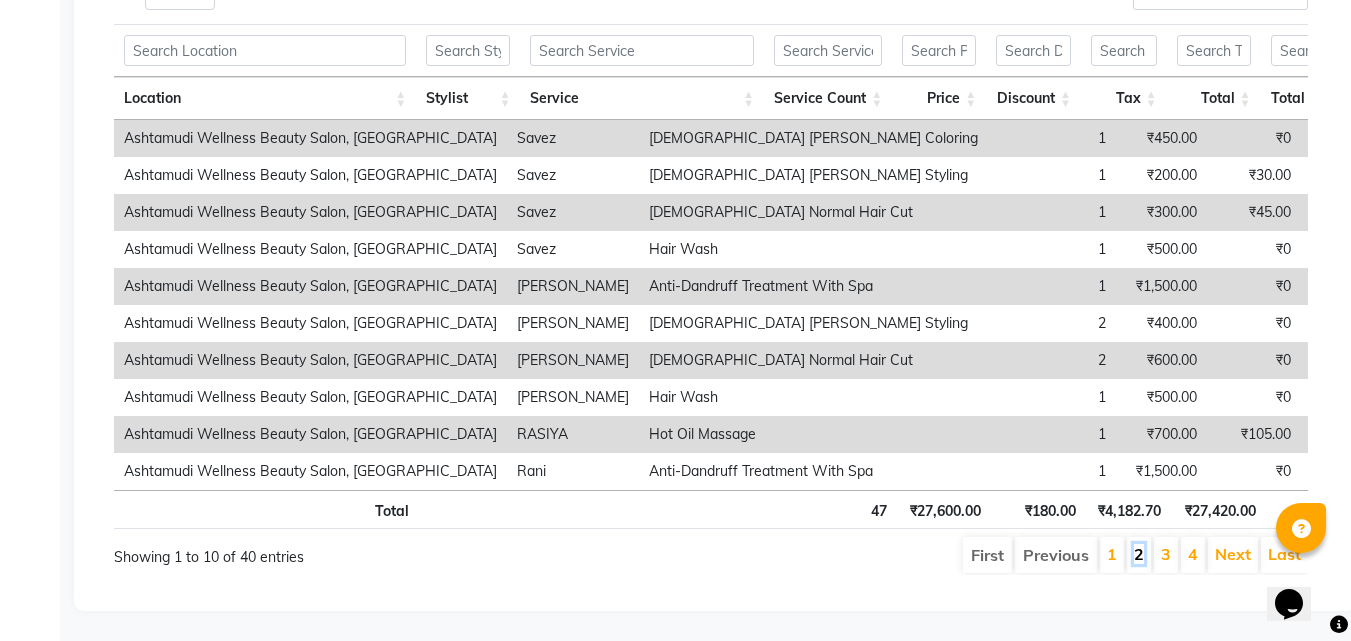 click on "2" at bounding box center (1139, 554) 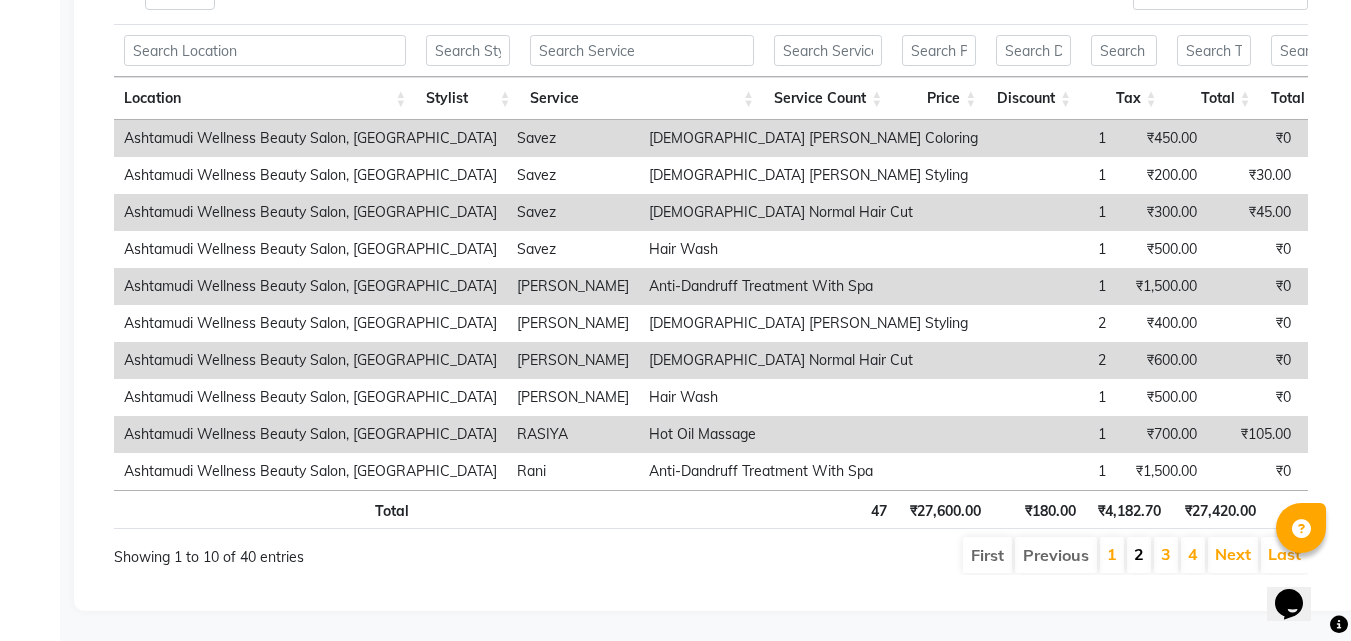 scroll, scrollTop: 406, scrollLeft: 0, axis: vertical 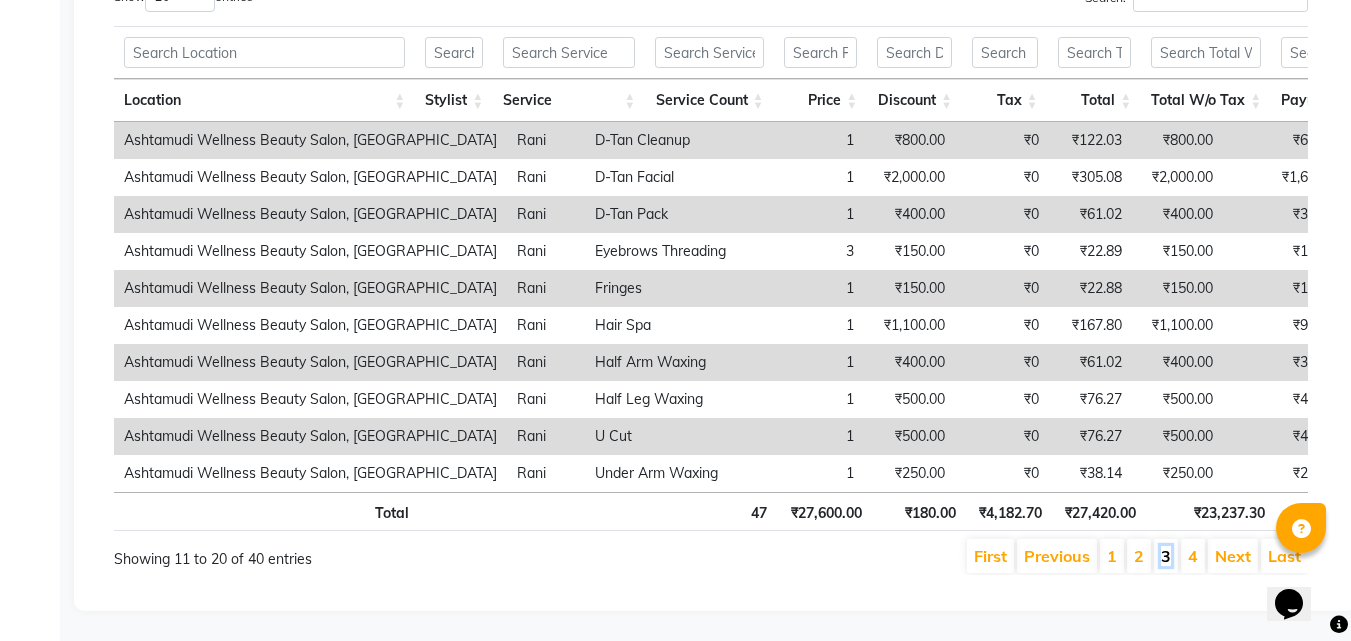 click on "3" at bounding box center (1166, 556) 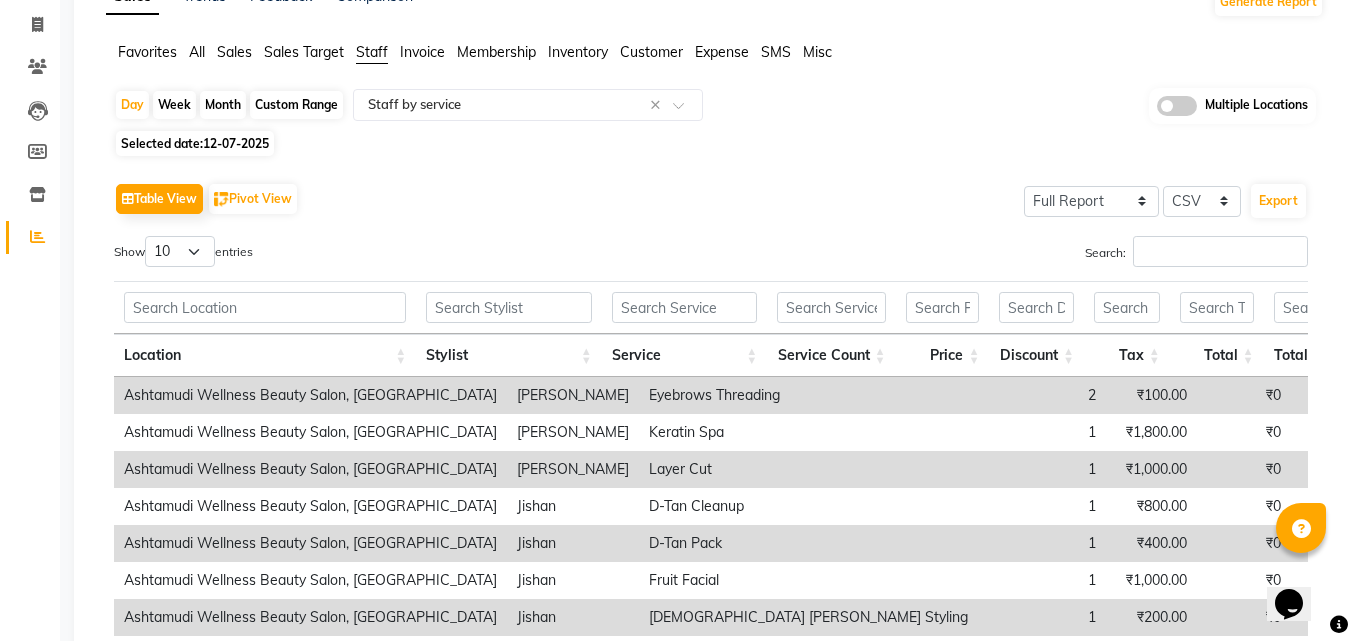 scroll, scrollTop: 0, scrollLeft: 0, axis: both 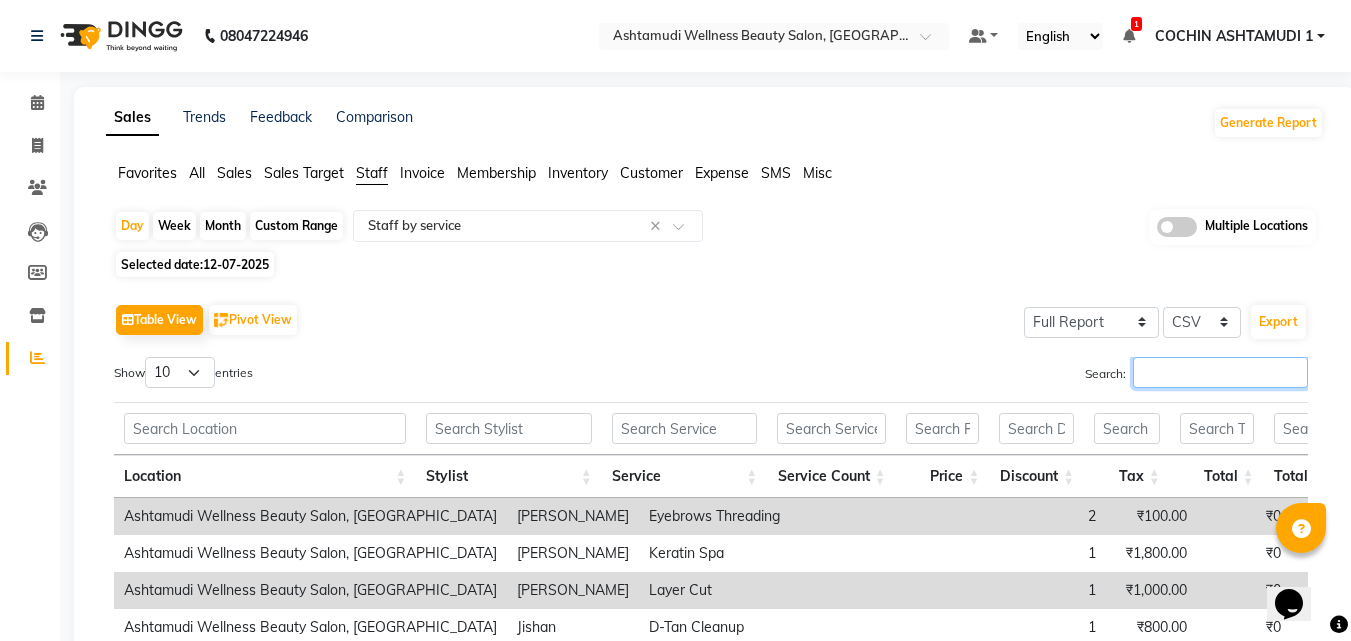 click on "Search:" at bounding box center [1220, 372] 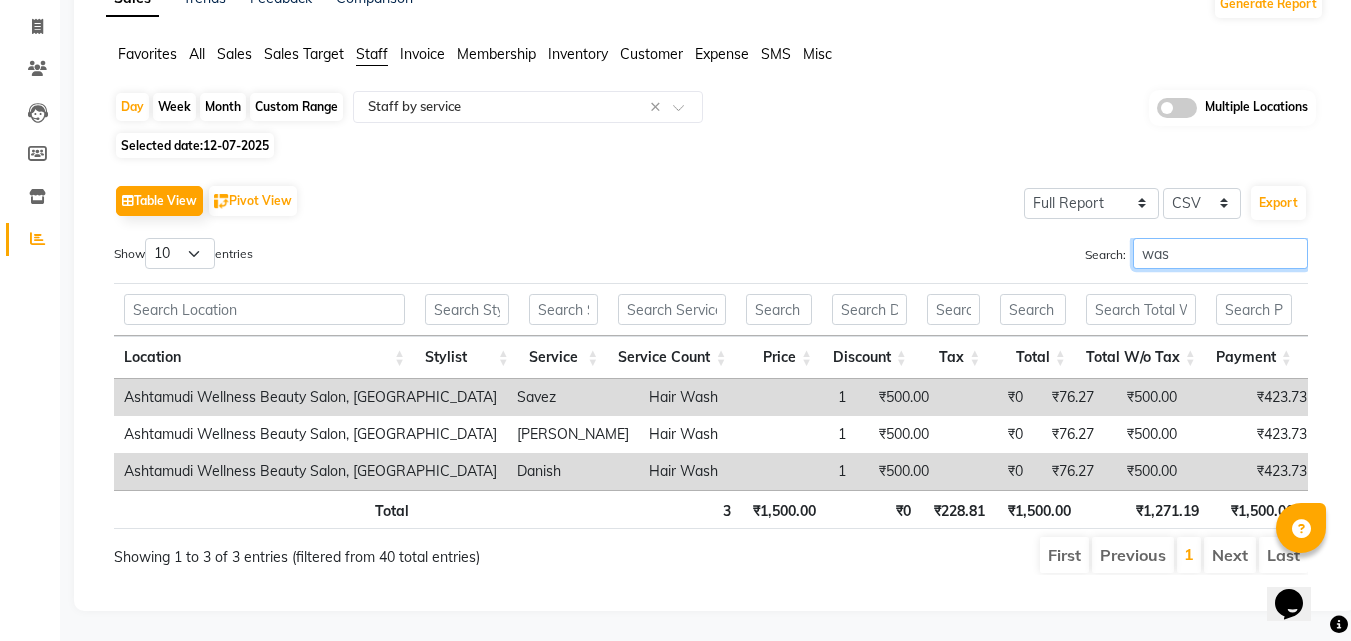 scroll, scrollTop: 149, scrollLeft: 0, axis: vertical 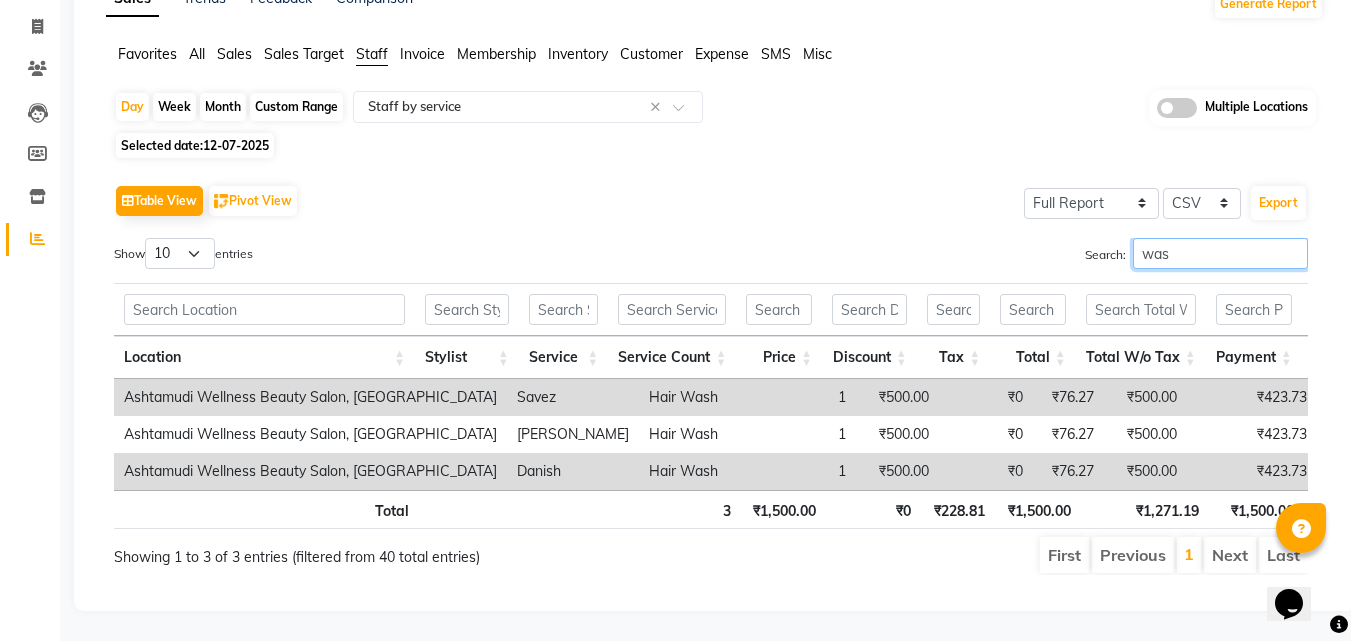 click on "was" at bounding box center (1220, 253) 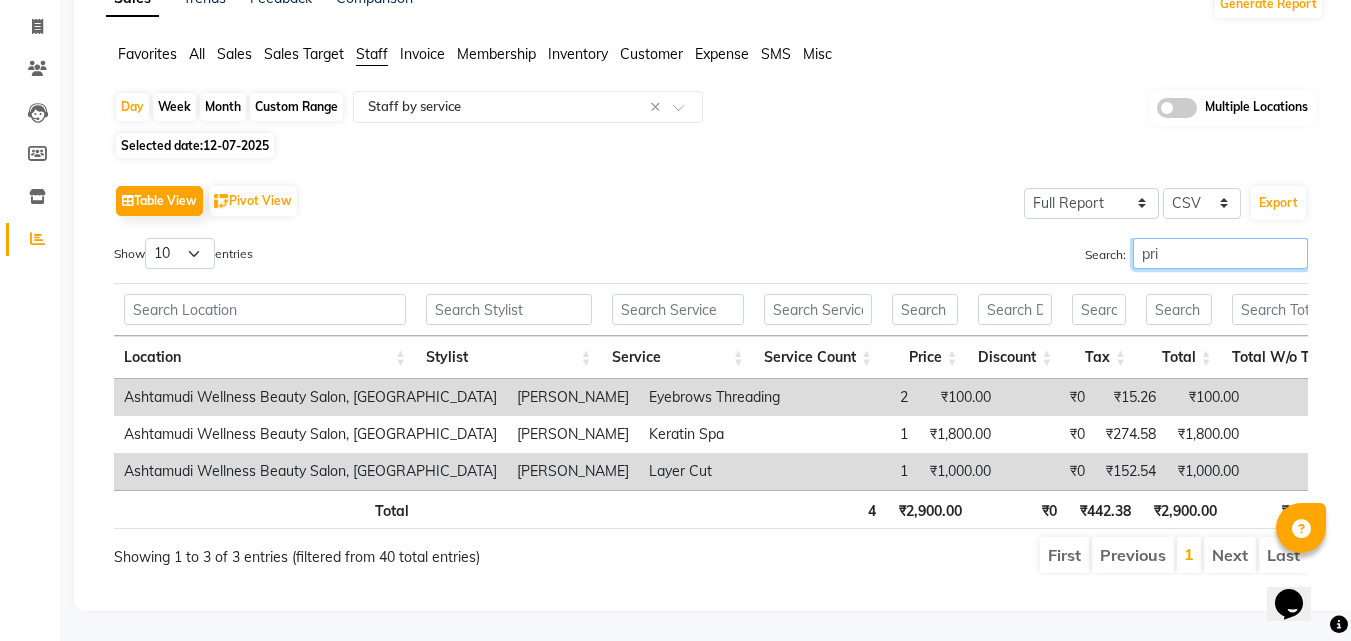 type on "priy" 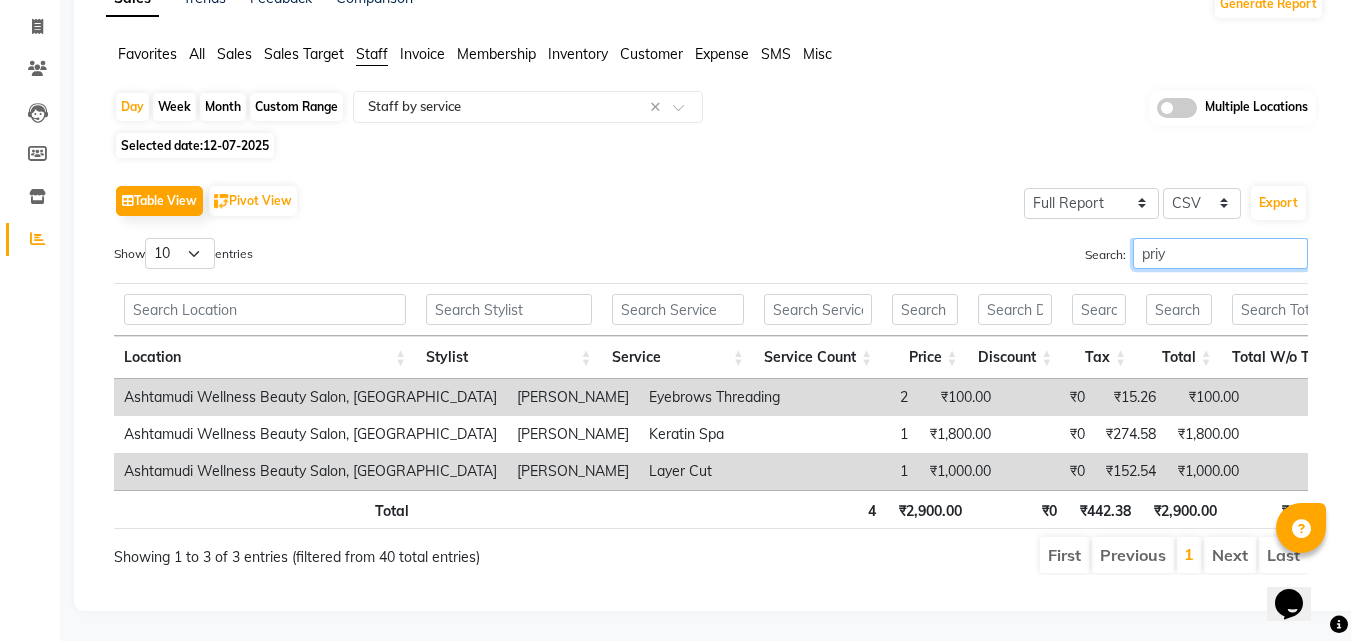 click on "priy" at bounding box center (1220, 253) 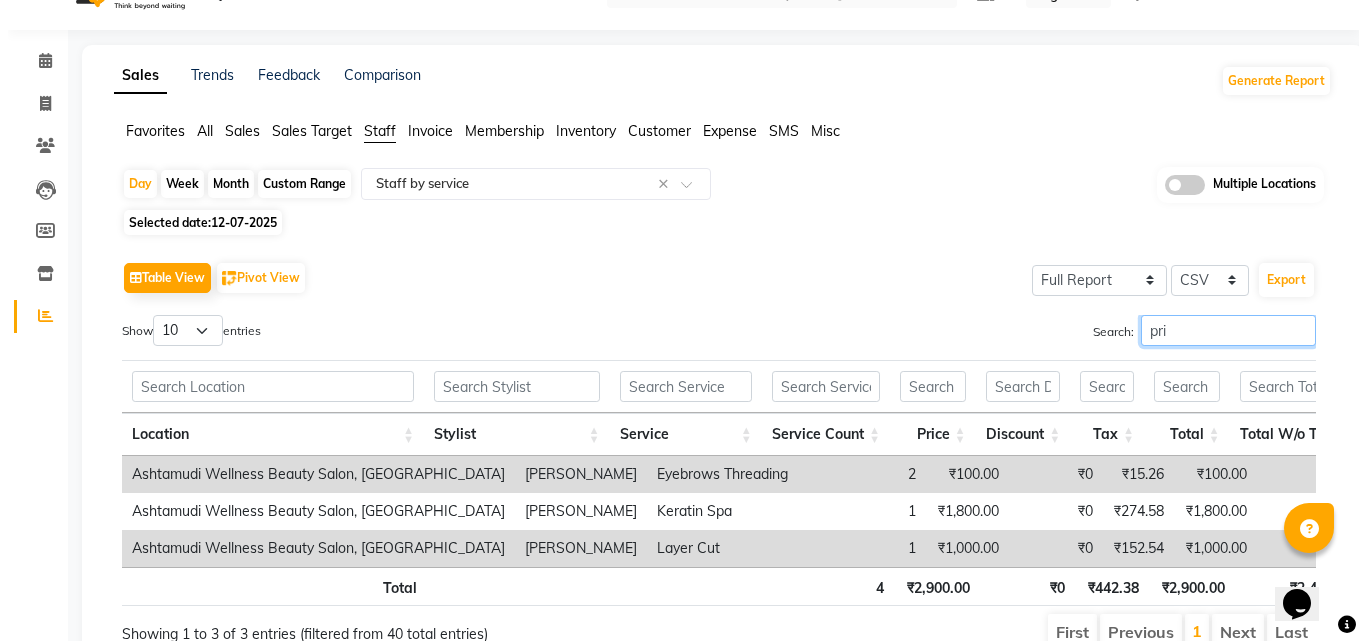 scroll, scrollTop: 0, scrollLeft: 0, axis: both 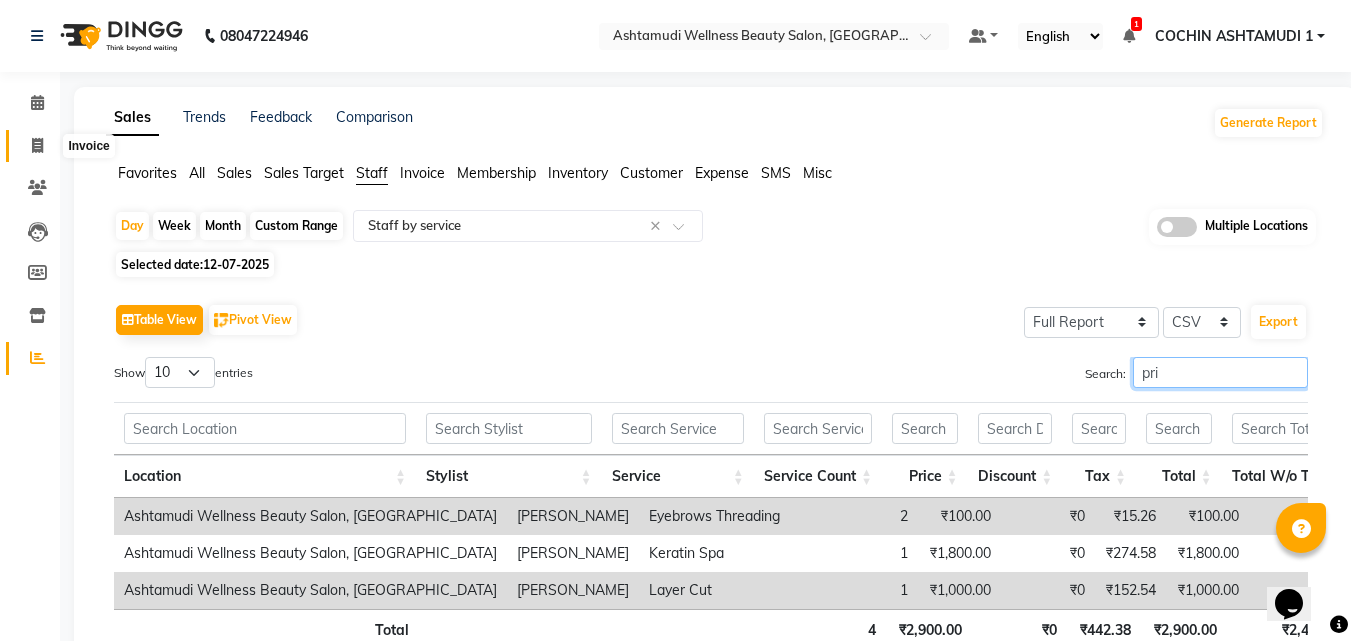 type on "pri" 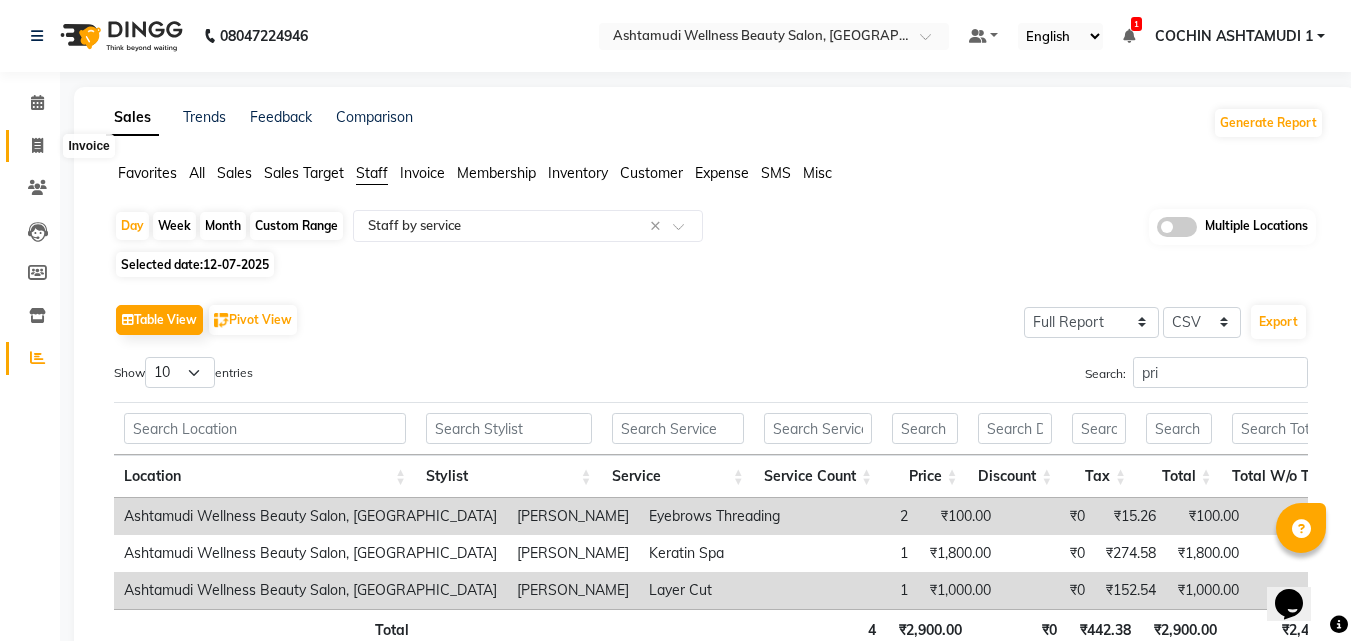 click 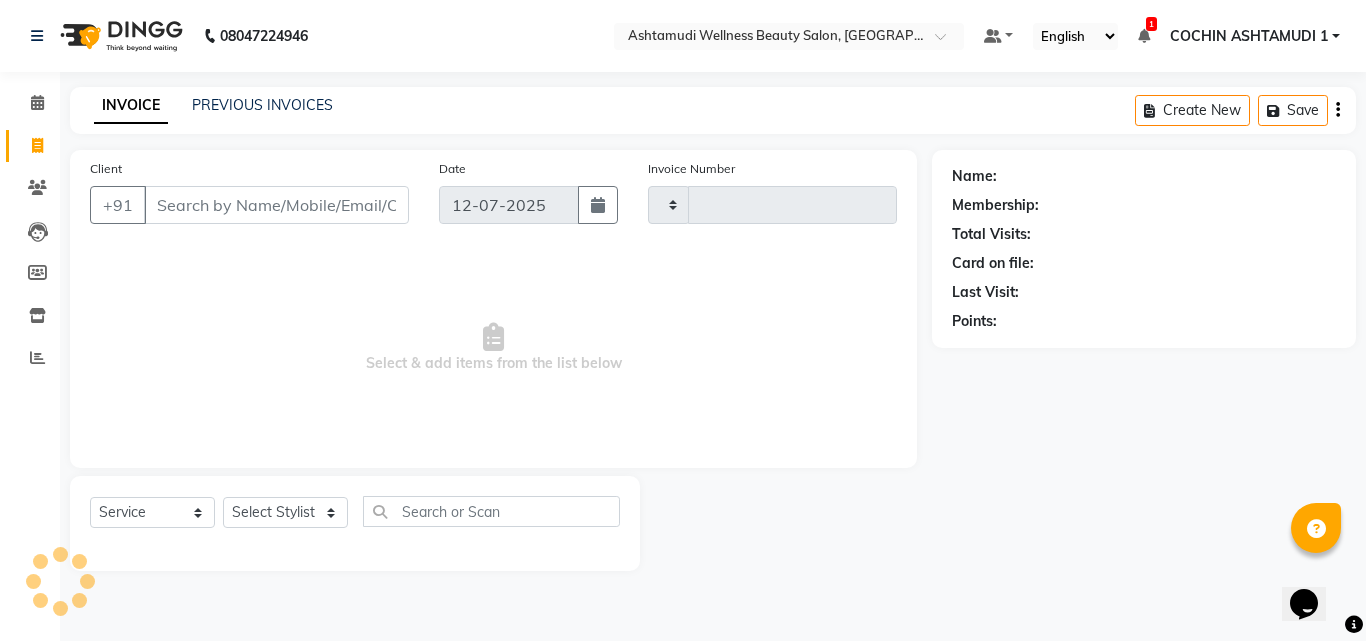 type on "3038" 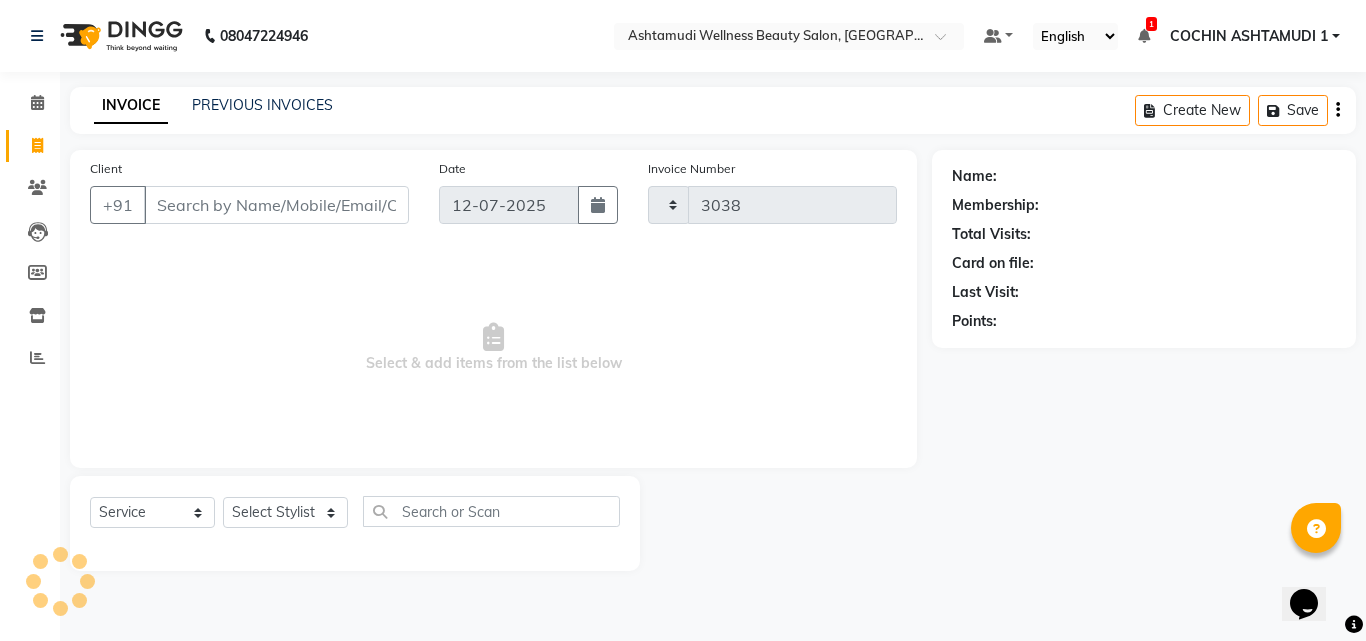 select on "4632" 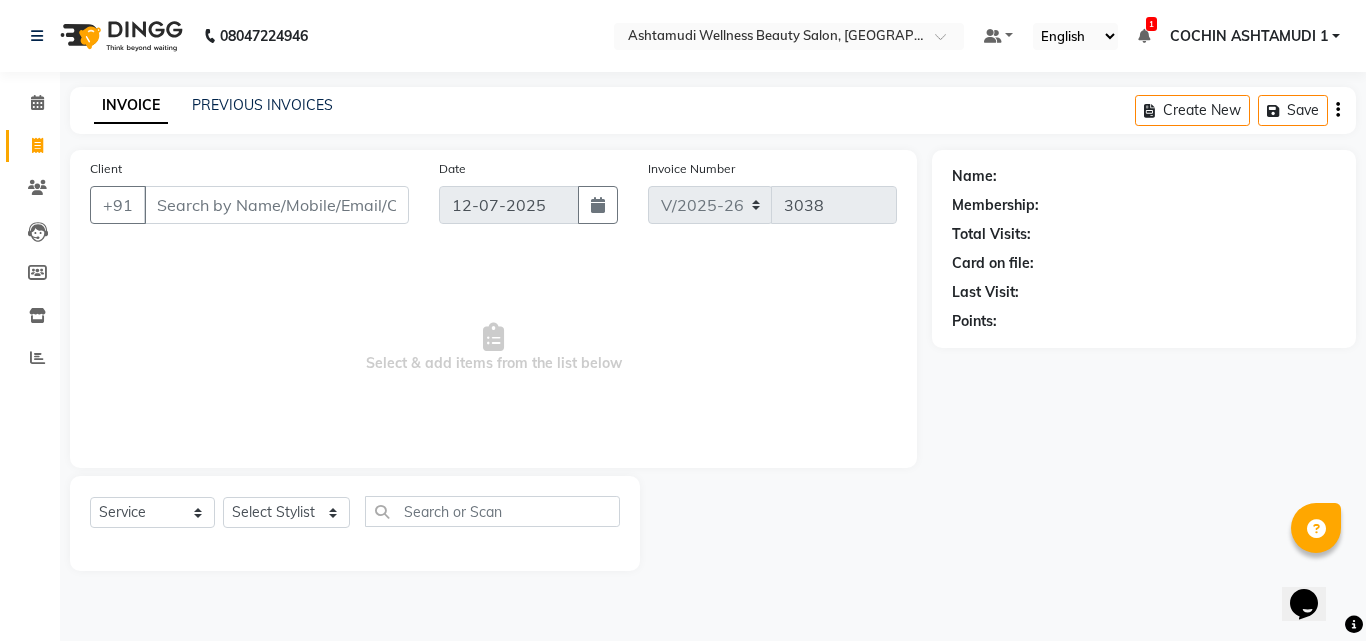 click on "Client" at bounding box center [276, 205] 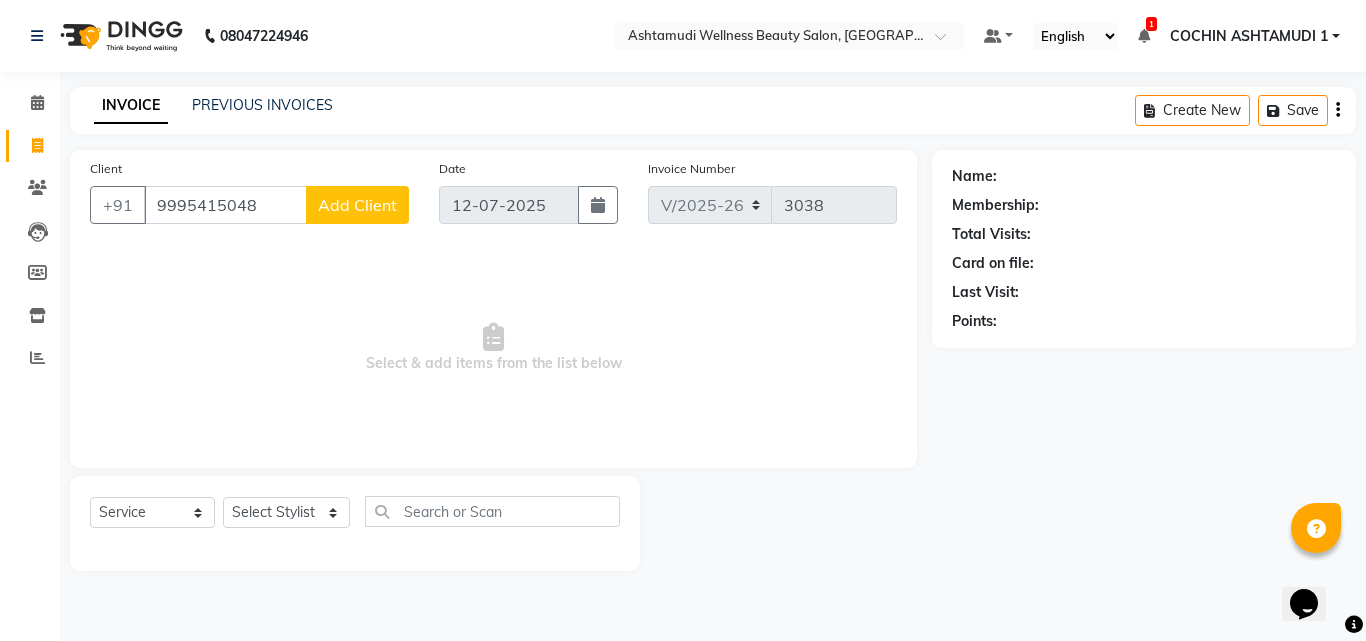 click on "9995415048" at bounding box center [225, 205] 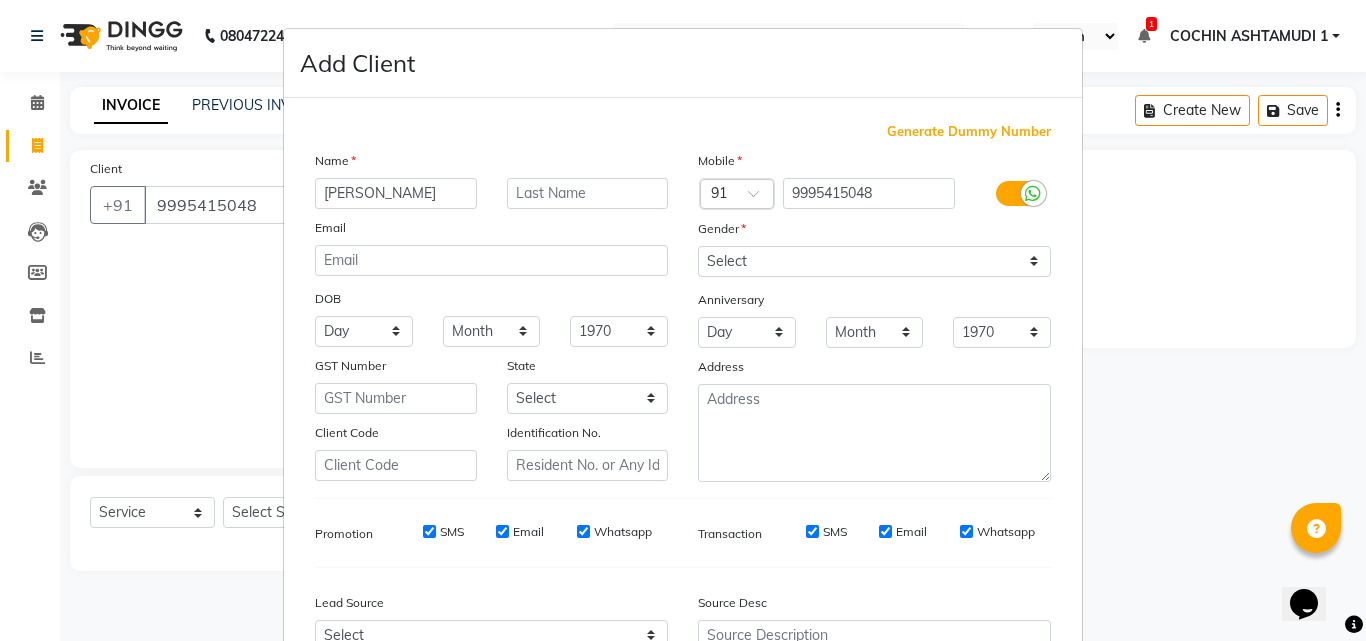 type on "anna" 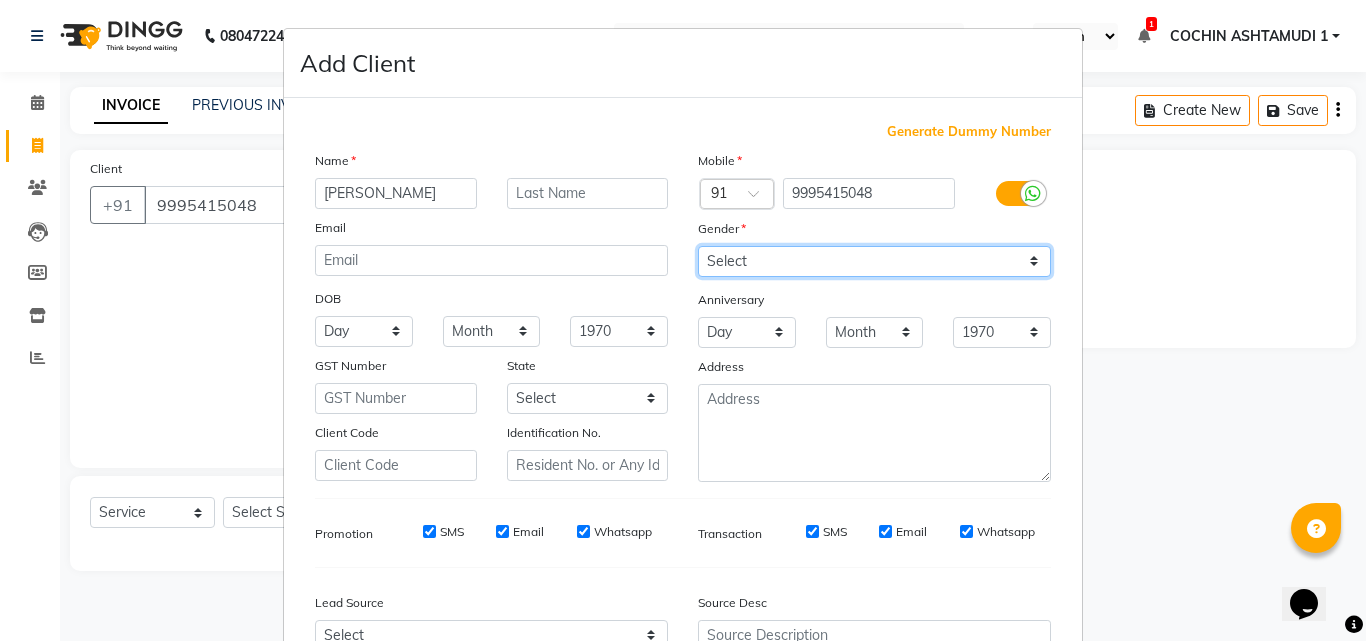 drag, startPoint x: 915, startPoint y: 267, endPoint x: 906, endPoint y: 272, distance: 10.29563 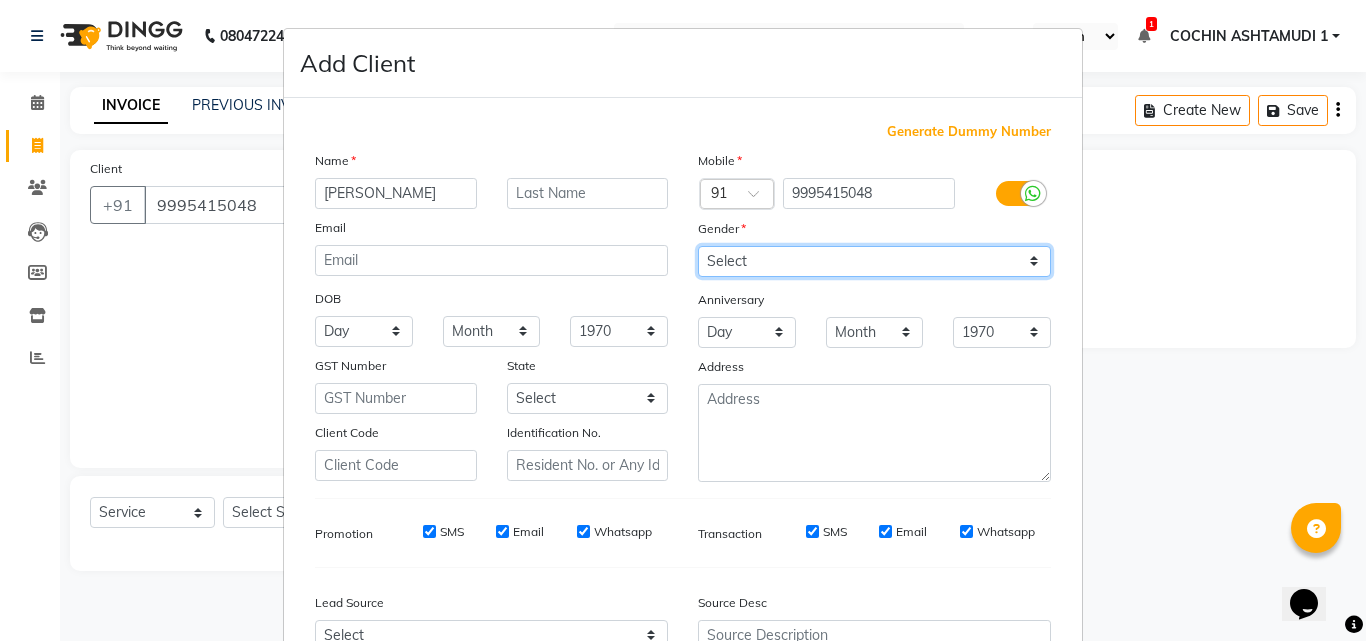click on "Select Male Female Other Prefer Not To Say" at bounding box center (874, 261) 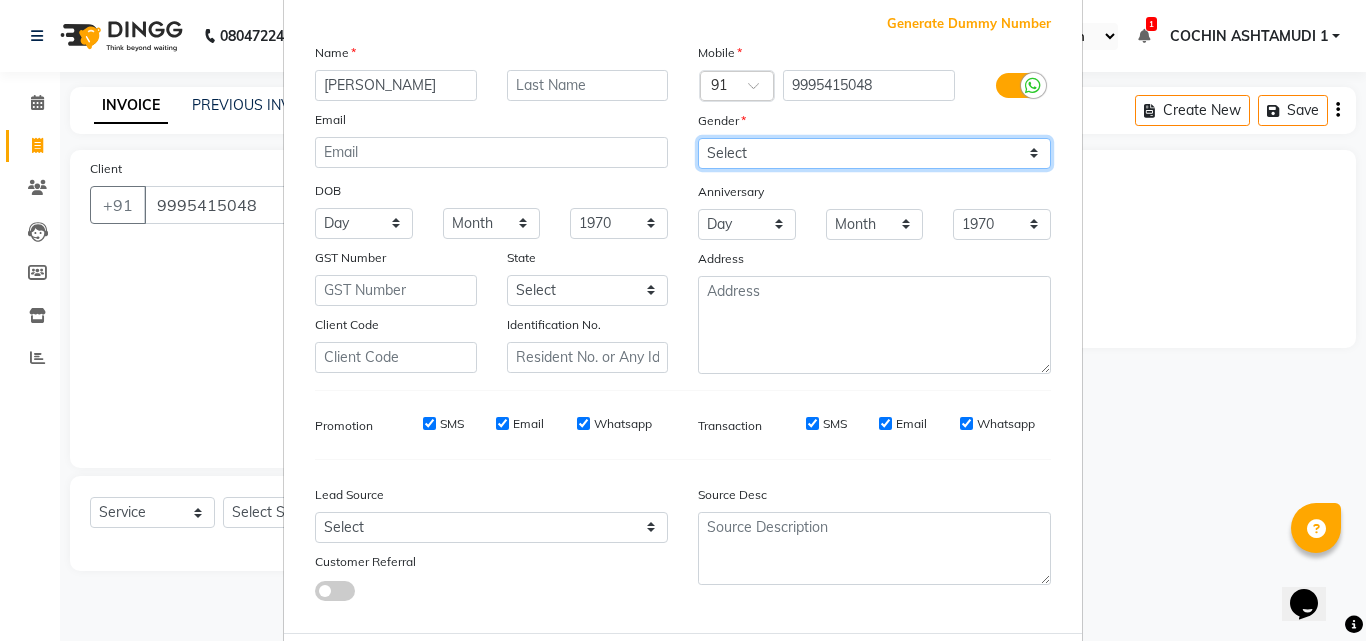 scroll, scrollTop: 208, scrollLeft: 0, axis: vertical 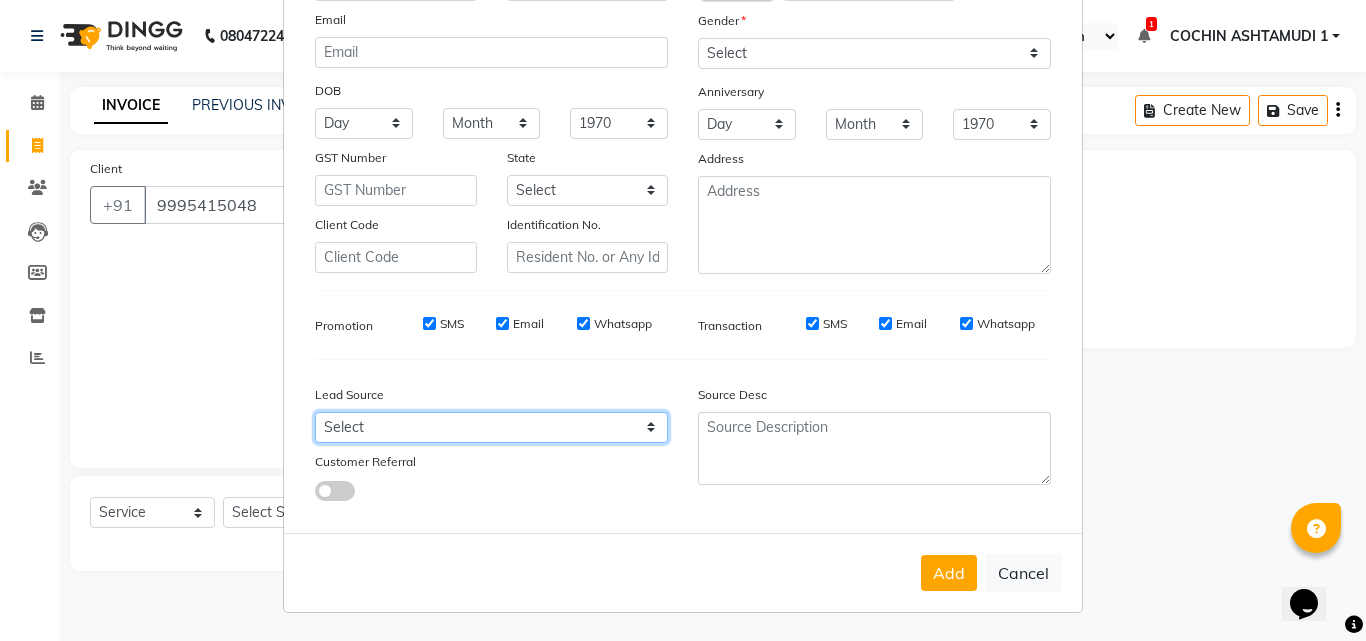 click on "Select Walk-in Referral Internet Friend Word of Mouth Advertisement Facebook JustDial Google Other Instagram  YouTube  WhatsApp" at bounding box center [491, 427] 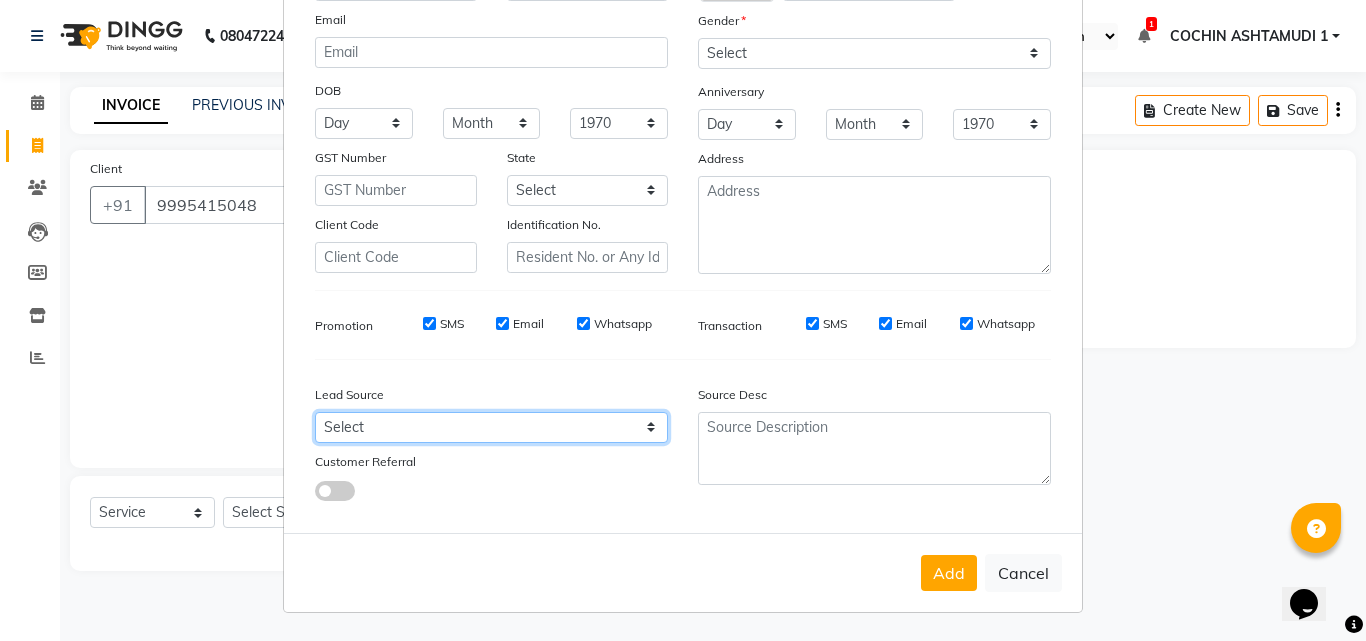 select on "31346" 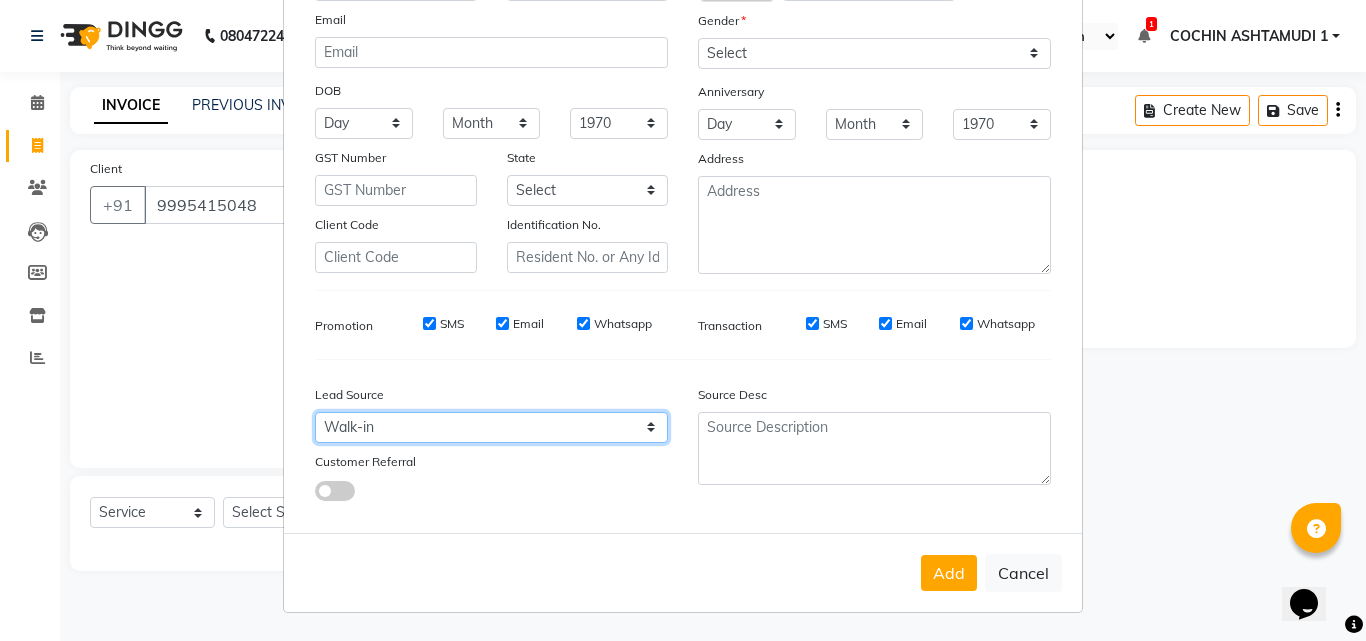 click on "Select Walk-in Referral Internet Friend Word of Mouth Advertisement Facebook JustDial Google Other Instagram  YouTube  WhatsApp" at bounding box center (491, 427) 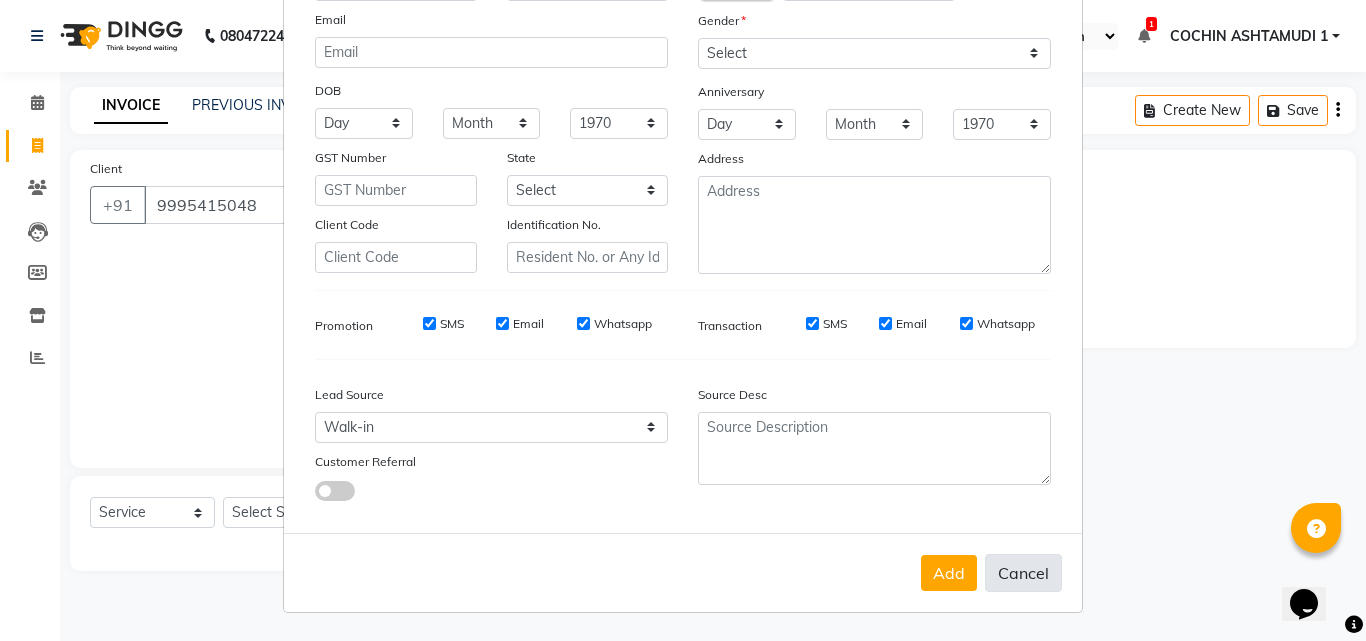 click on "Cancel" at bounding box center (1023, 573) 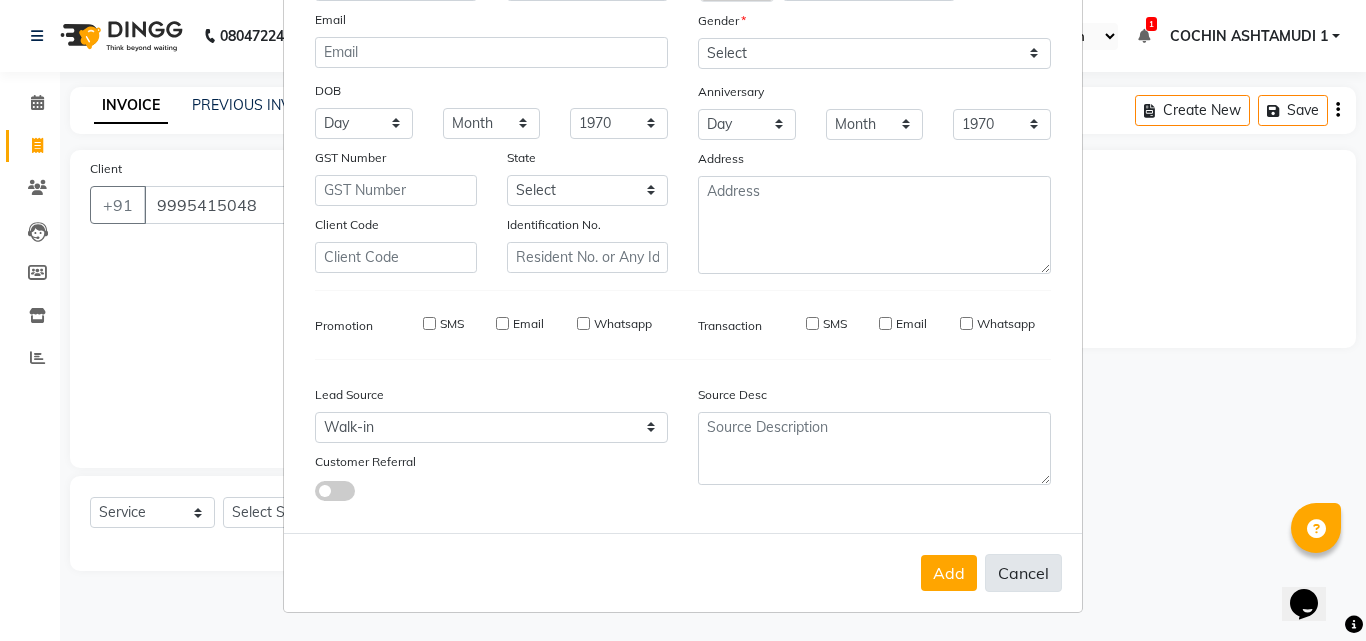 type 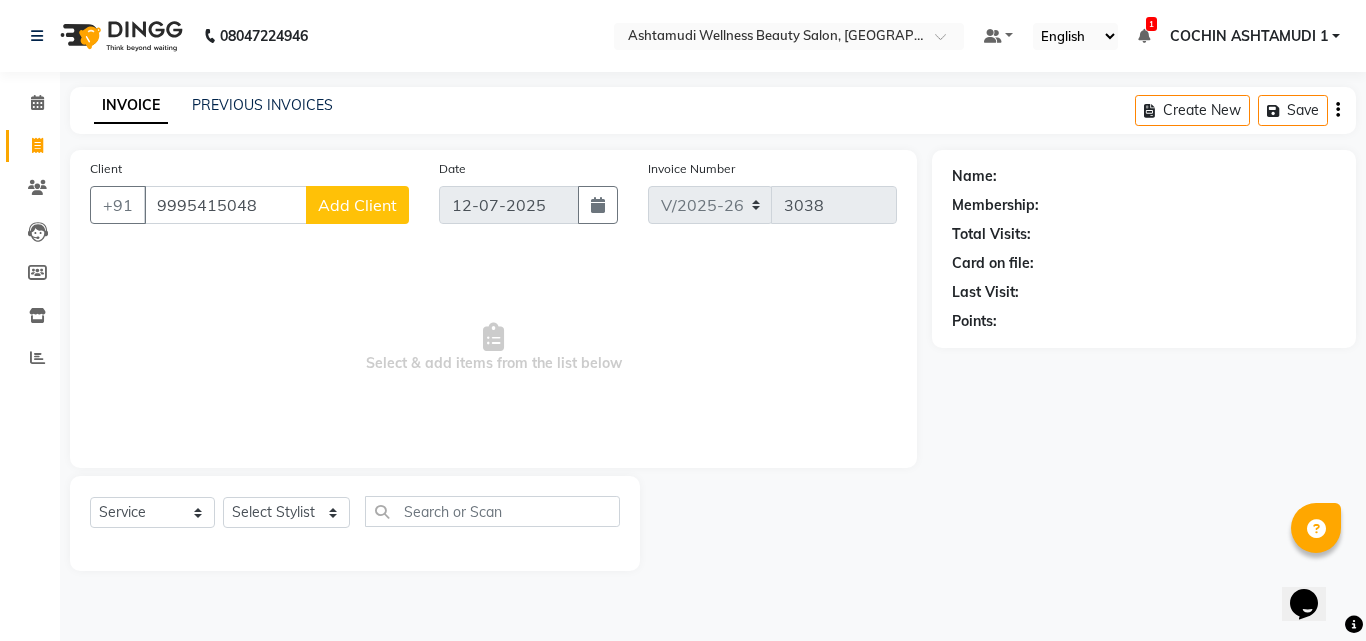 click on "Add Client" 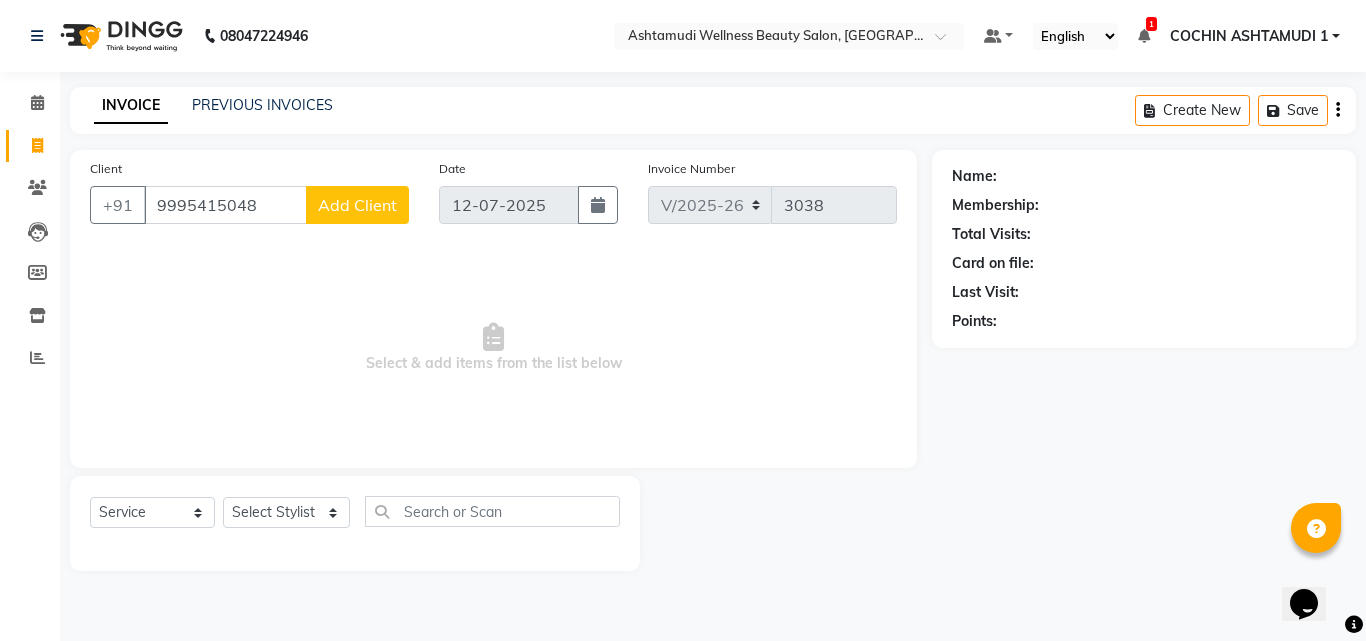 select on "31346" 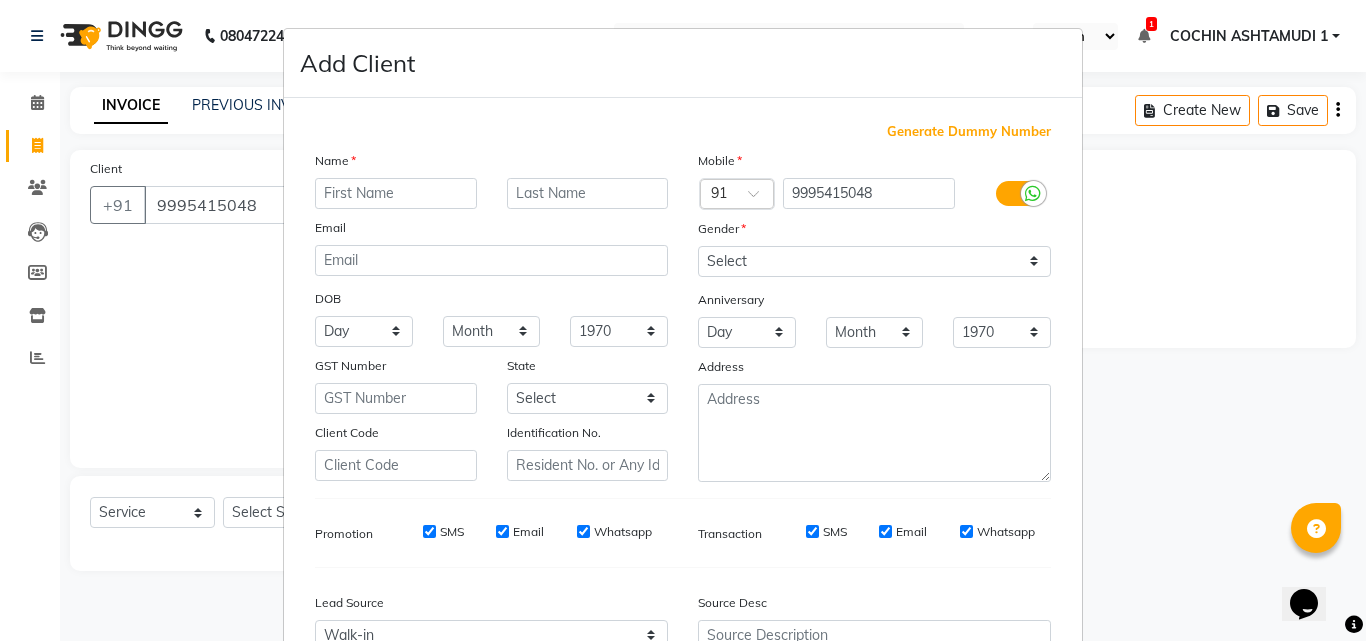 click at bounding box center (396, 193) 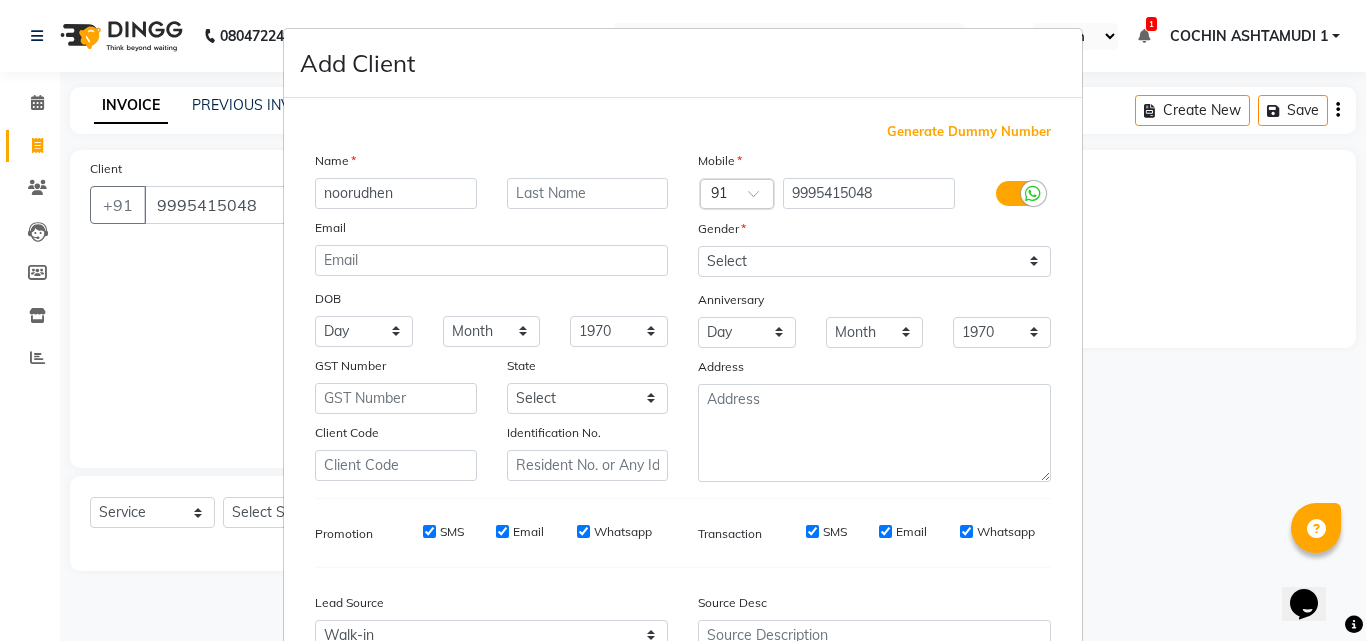 type on "noorudhen" 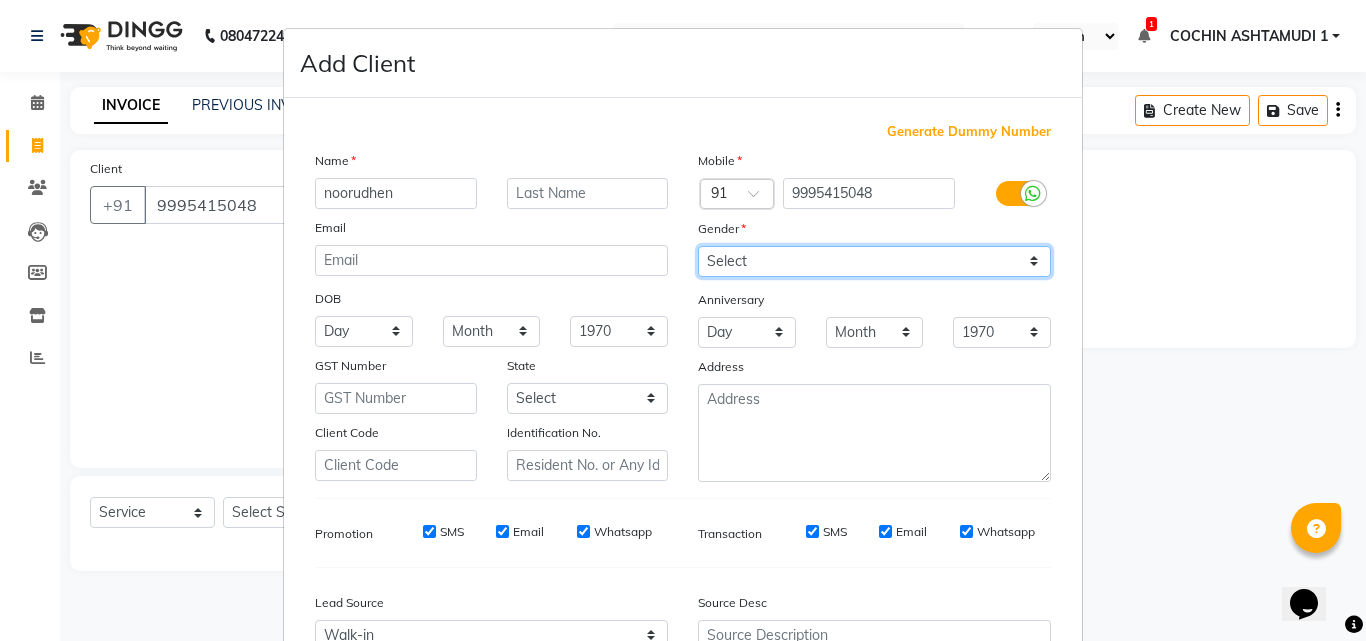 click on "Select Male Female Other Prefer Not To Say" at bounding box center [874, 261] 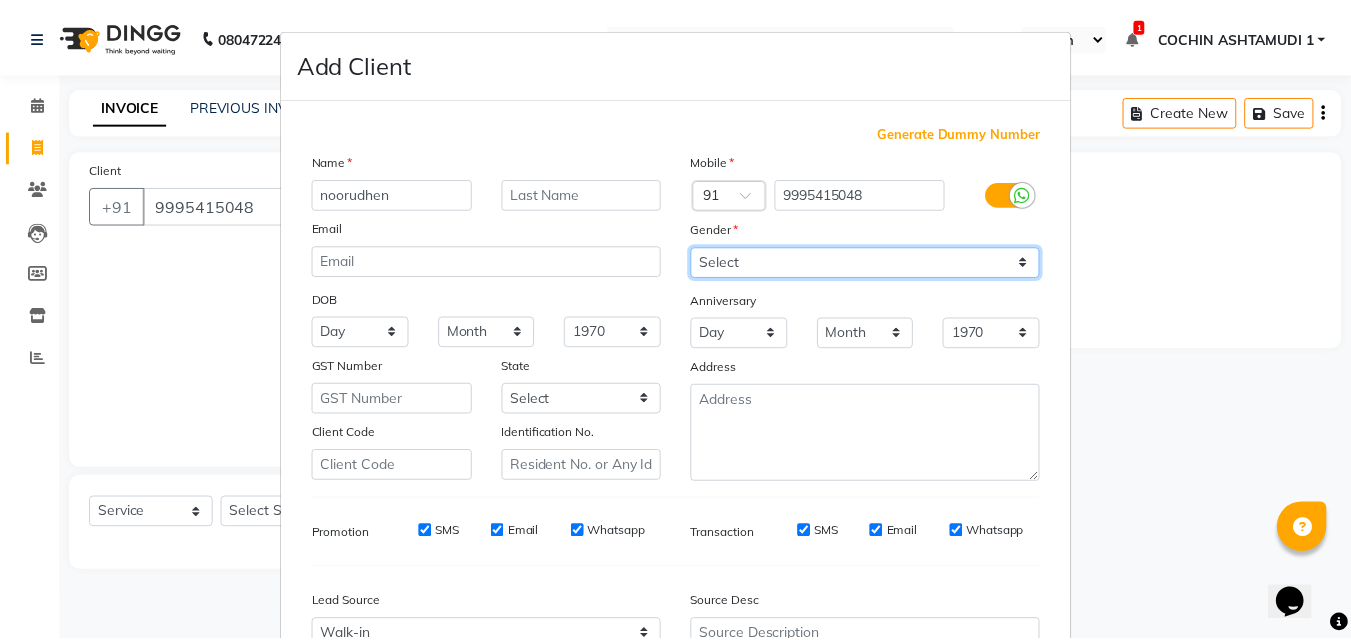 scroll, scrollTop: 208, scrollLeft: 0, axis: vertical 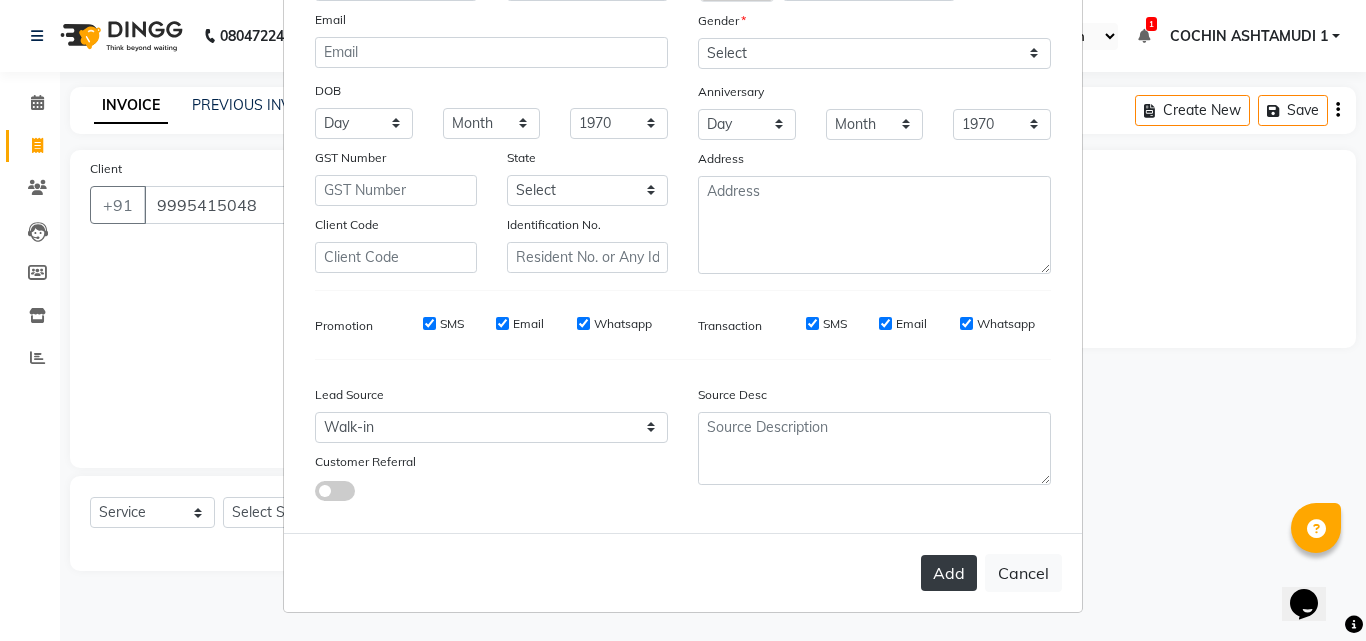 click on "Add" at bounding box center [949, 573] 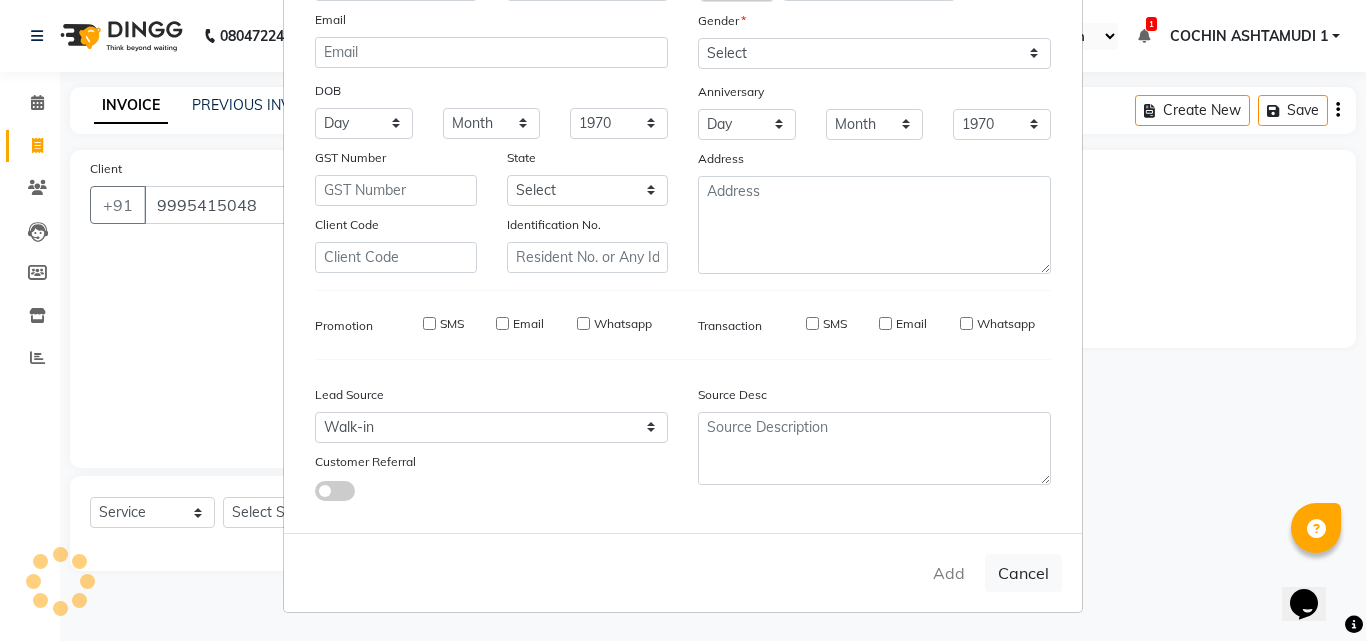 type 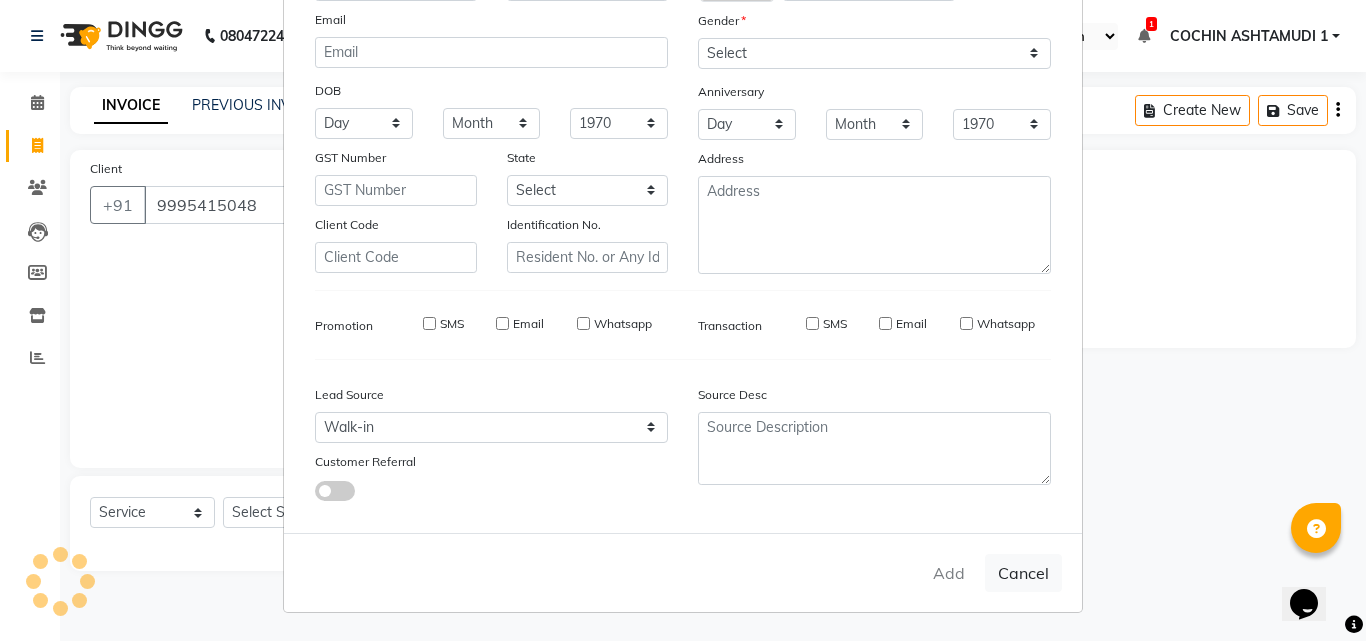 select 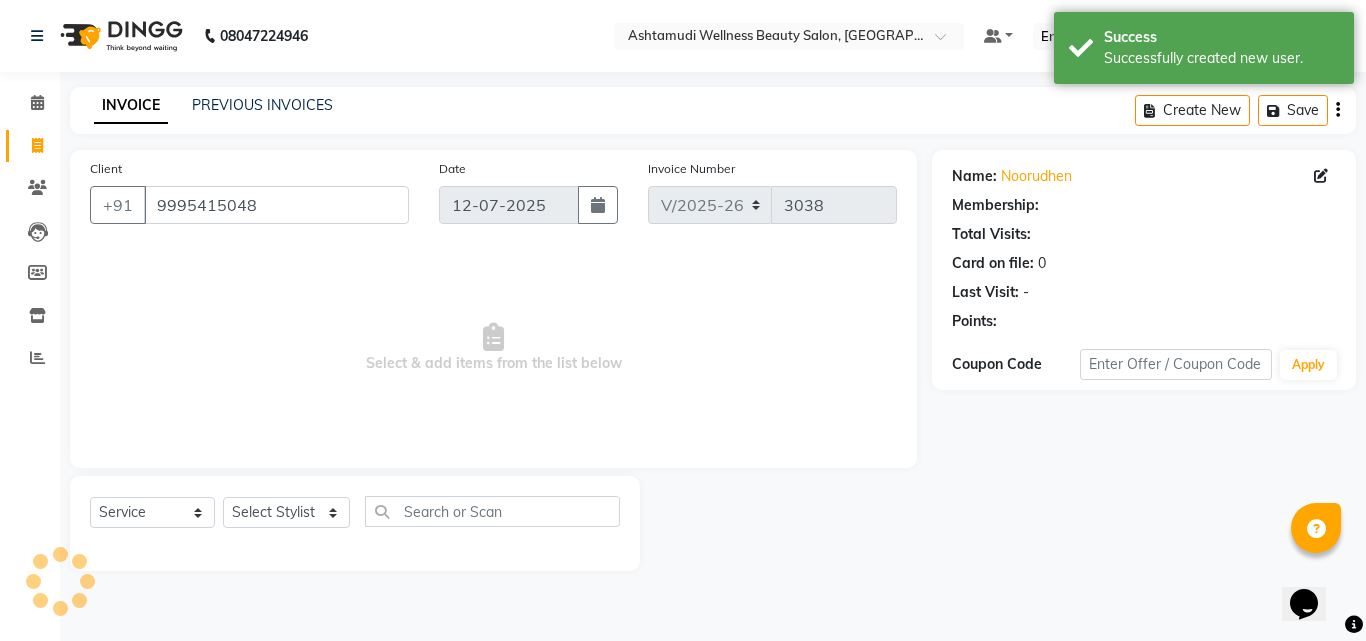 select on "1: Object" 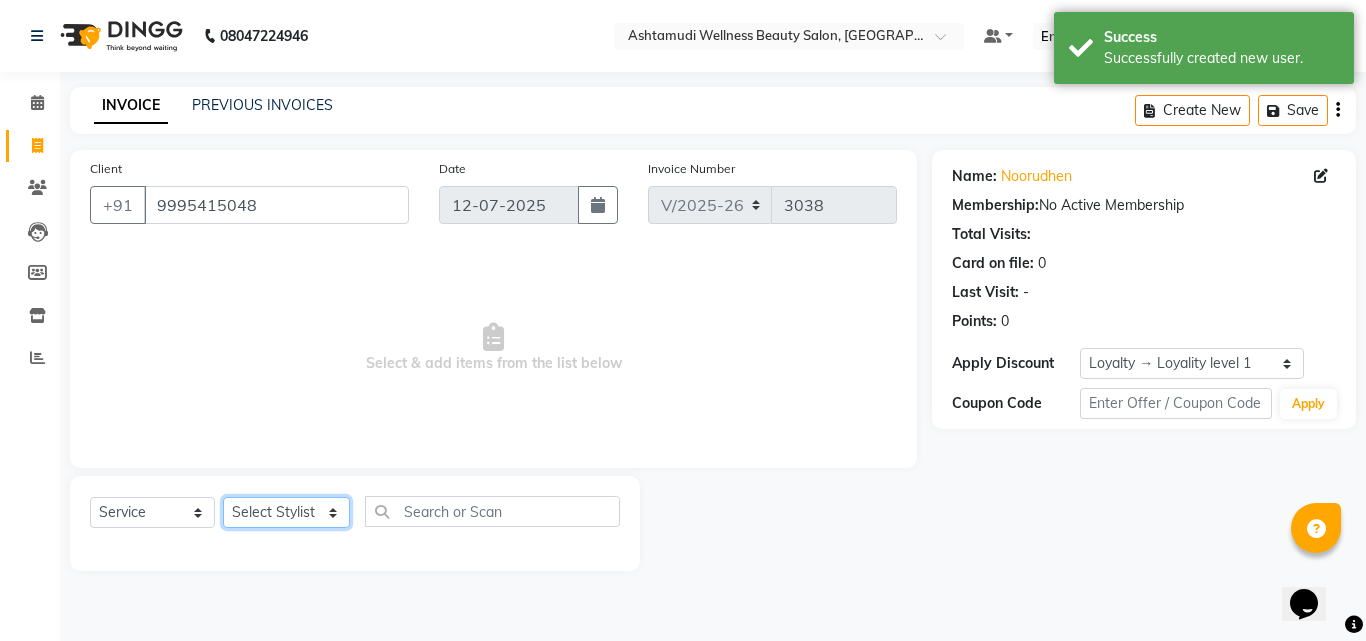 click on "Select Stylist Abhirami S Afsha Aiswarya B BINU MANGAR COCHIN ASHTAMUDI Danish Fousiya GIREESH Jishan Madonna Michael MANIKA RAI NEERA Priyanka rathi chowdhury  RAGHI FERNANDEZ Rani RASIYA  SALMAN ALI Savez" 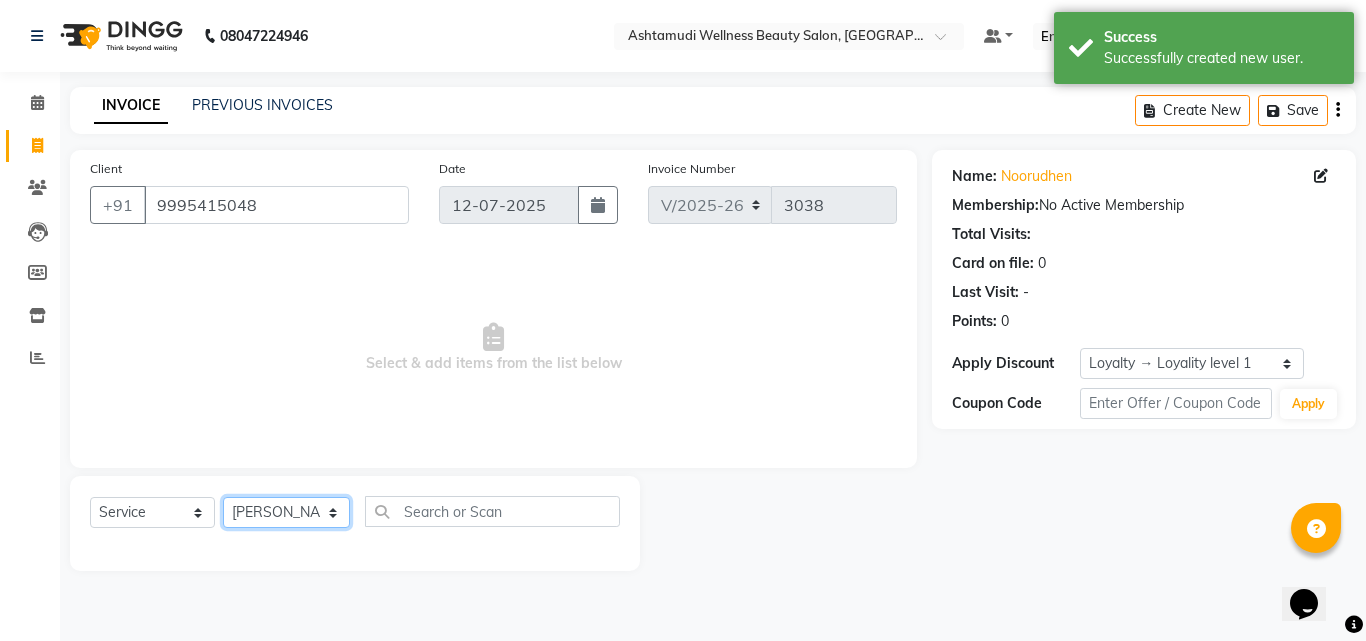 click on "Select Stylist Abhirami S Afsha Aiswarya B BINU MANGAR COCHIN ASHTAMUDI Danish Fousiya GIREESH Jishan Madonna Michael MANIKA RAI NEERA Priyanka rathi chowdhury  RAGHI FERNANDEZ Rani RASIYA  SALMAN ALI Savez" 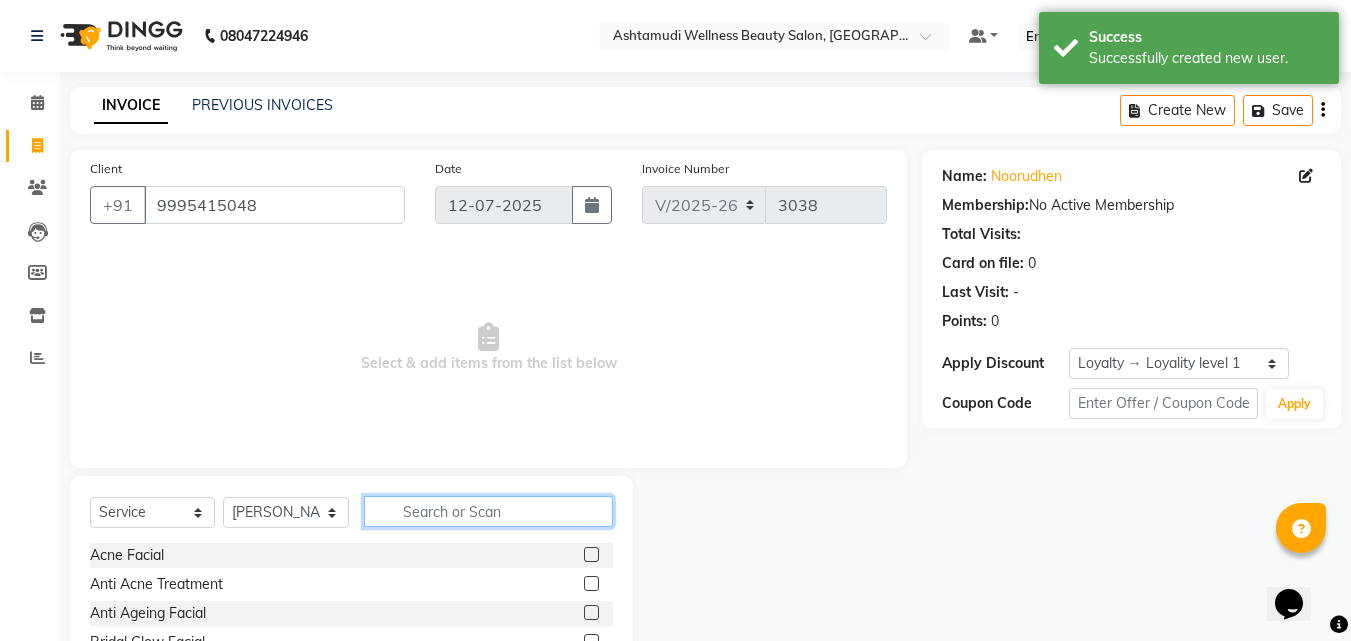 click 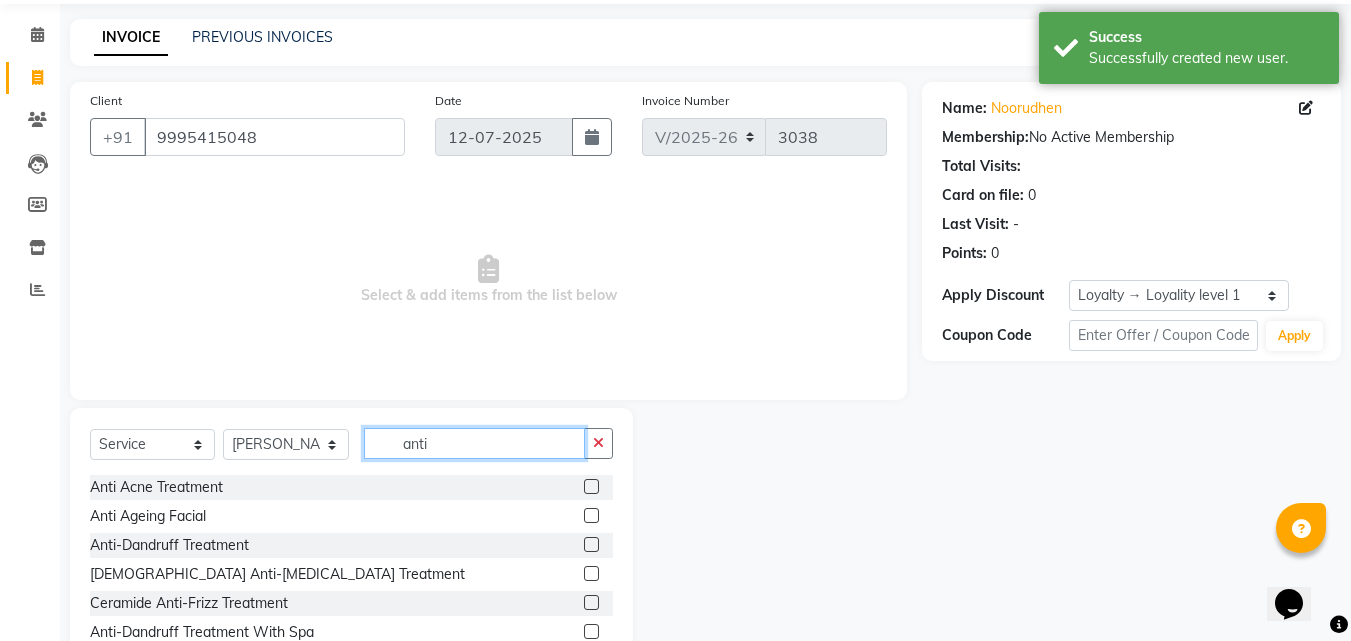 scroll, scrollTop: 134, scrollLeft: 0, axis: vertical 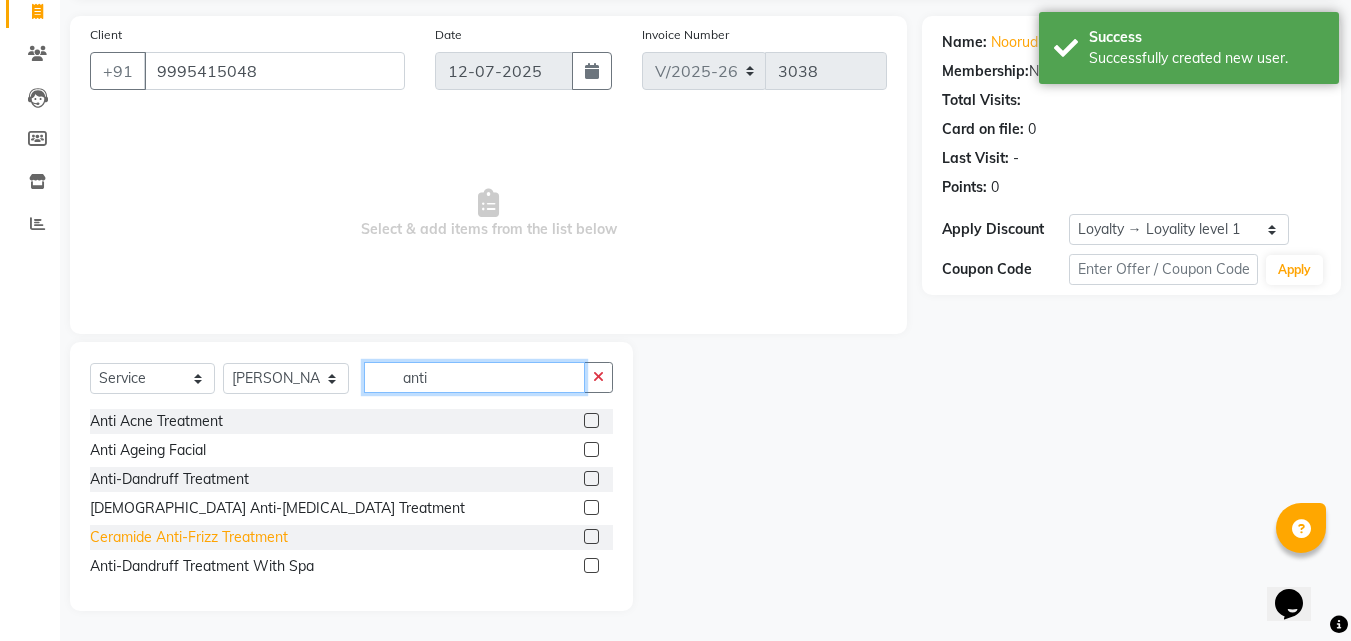 type on "anti" 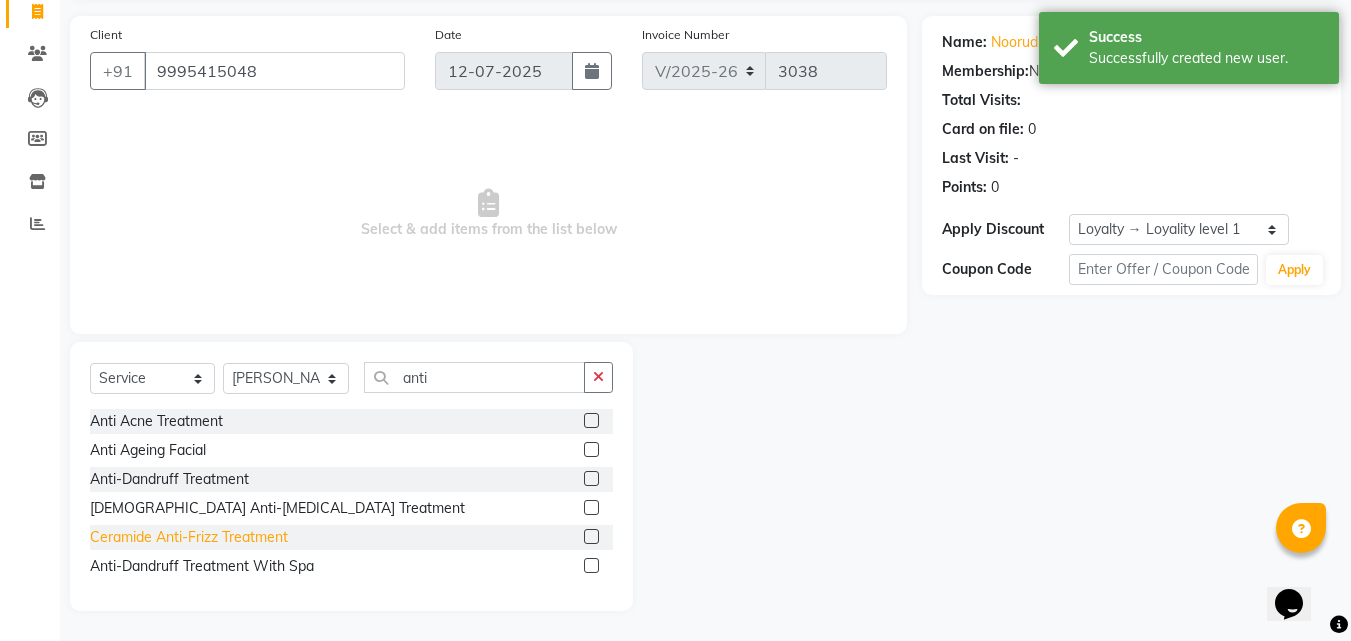 click on "Ceramide Anti-Frizz Treatment" 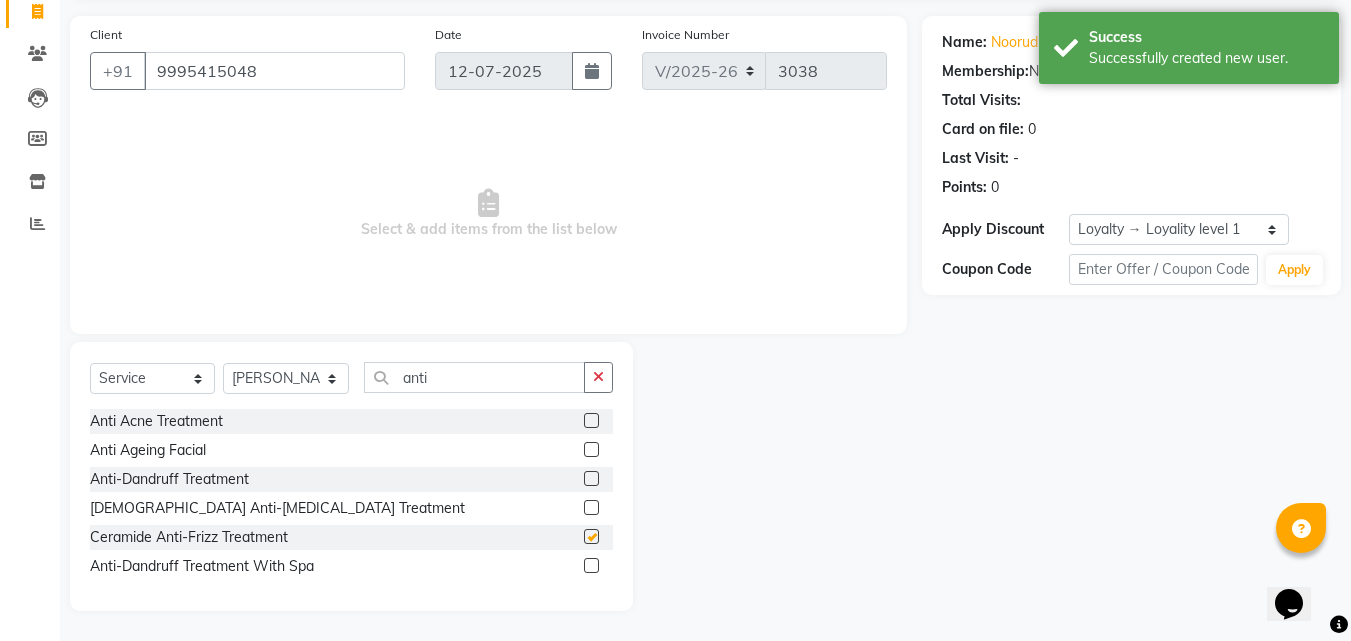 checkbox on "false" 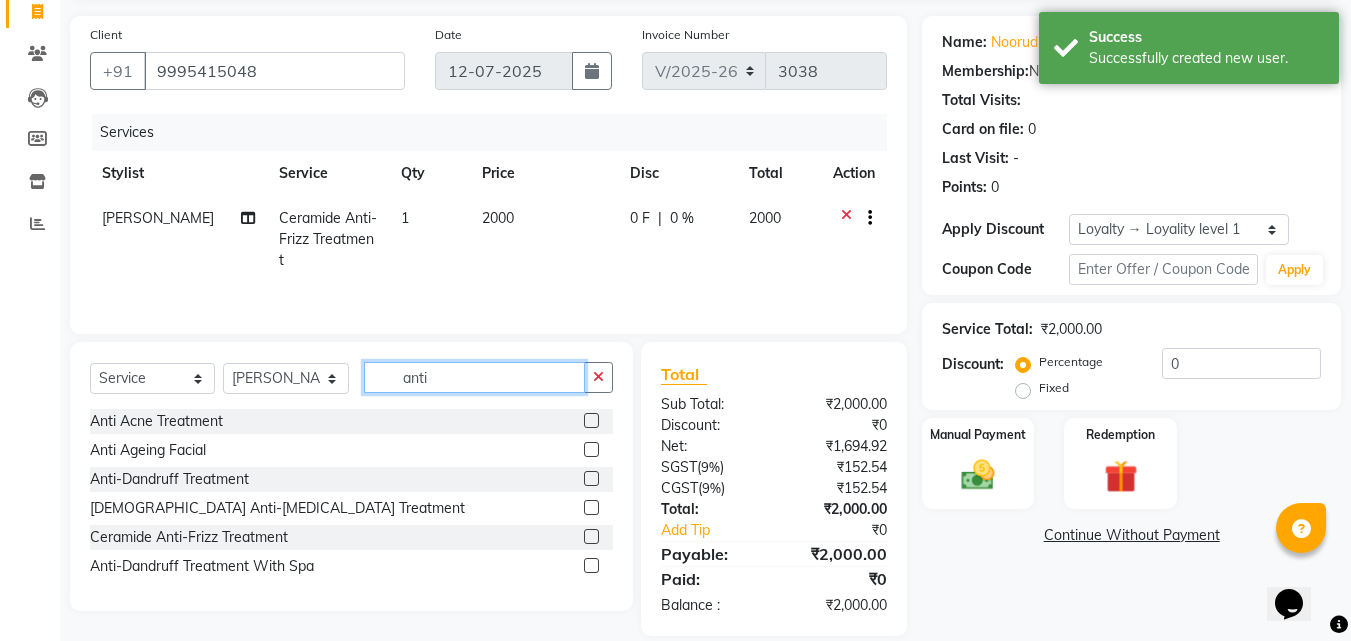 click on "anti" 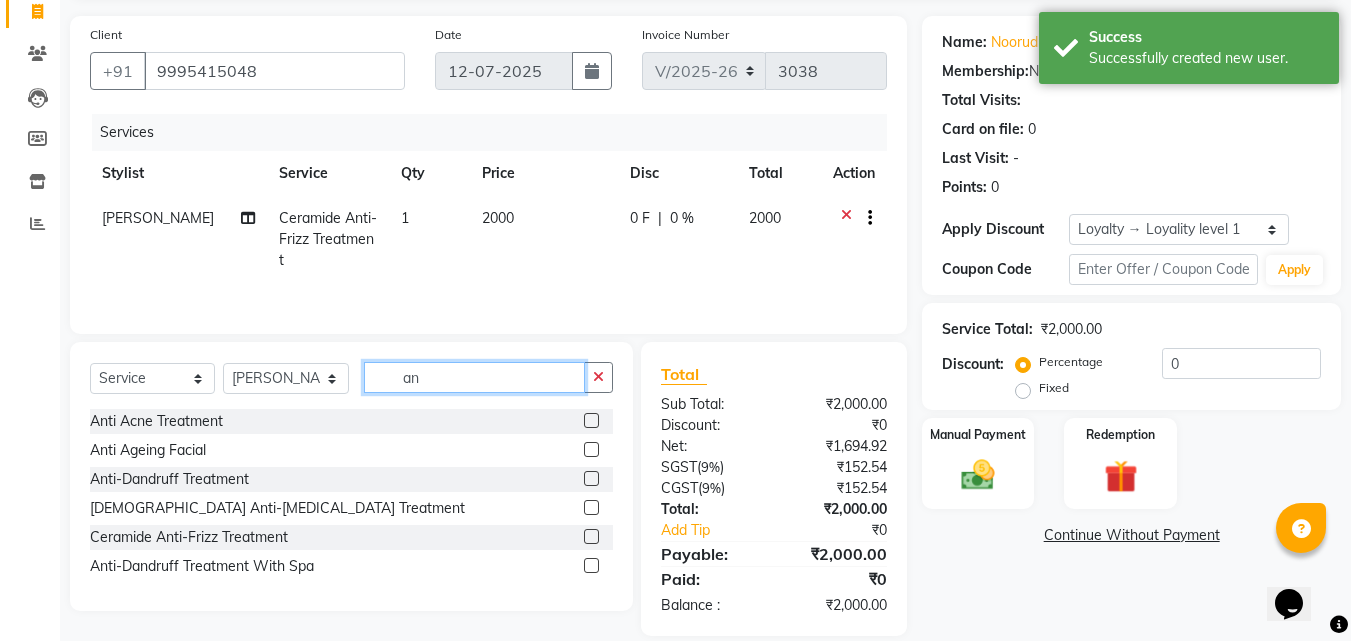 type on "a" 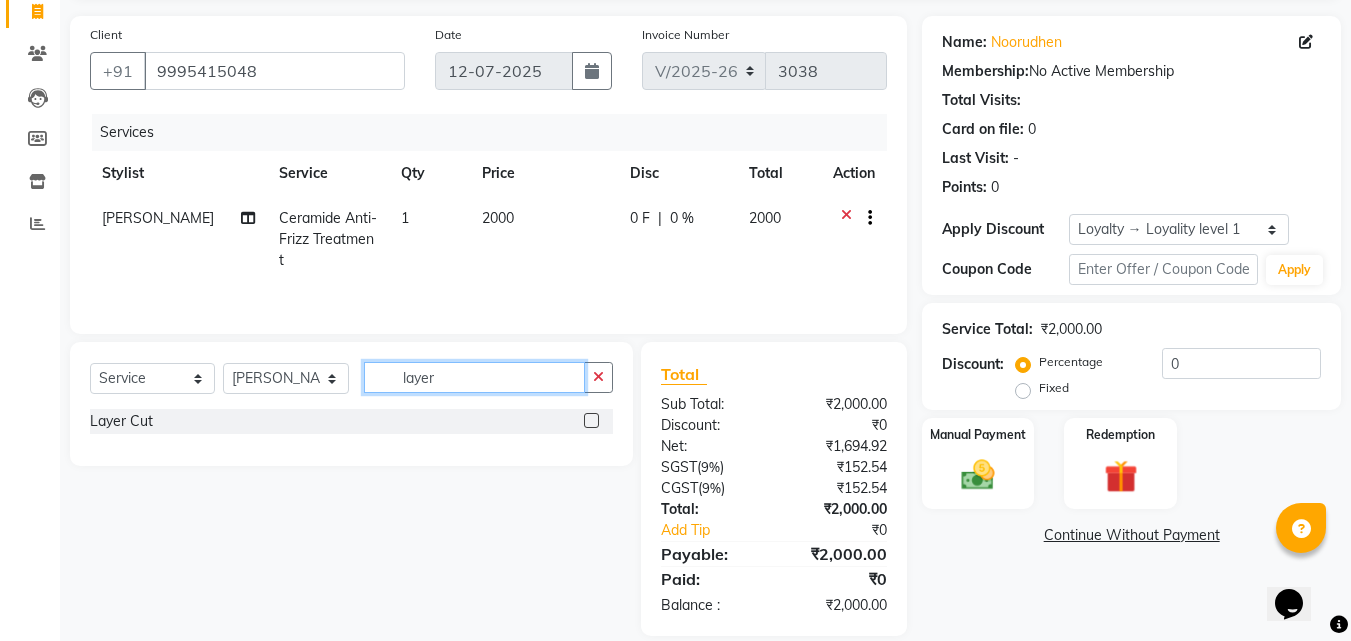 type on "layer" 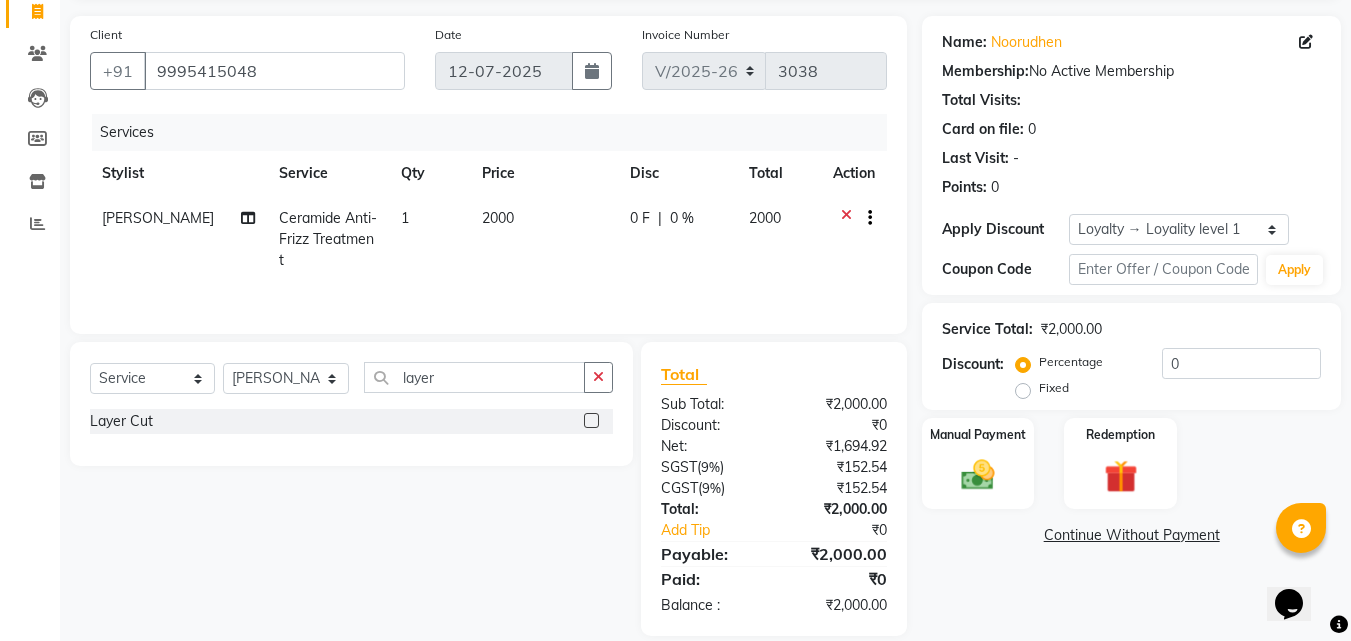 click 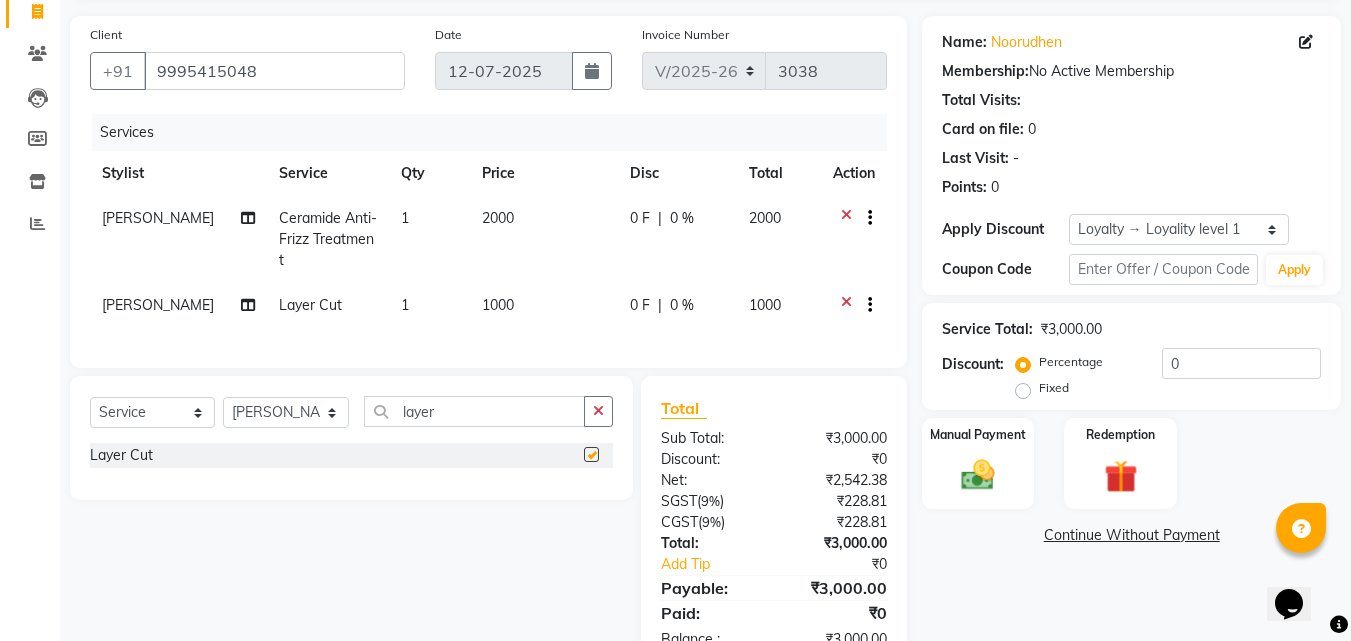 checkbox on "false" 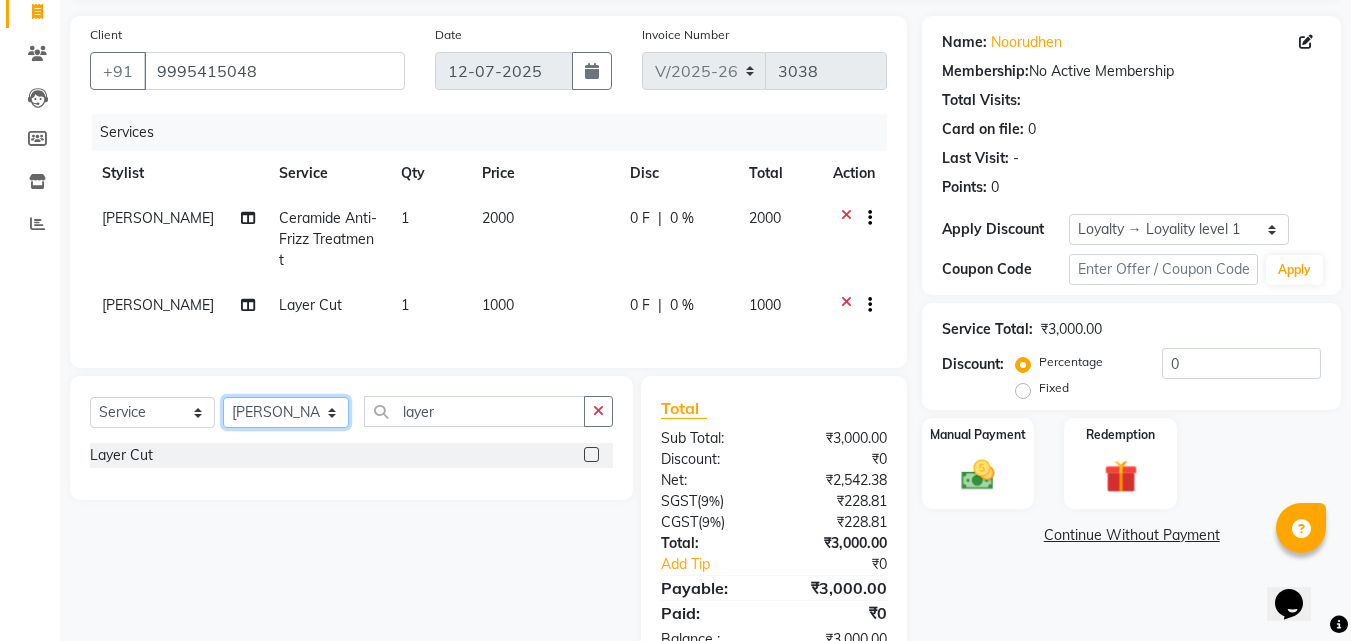 click on "Select Stylist Abhirami S Afsha Aiswarya B BINU MANGAR COCHIN ASHTAMUDI Danish Fousiya GIREESH Jishan Madonna Michael MANIKA RAI NEERA Priyanka rathi chowdhury  RAGHI FERNANDEZ Rani RASIYA  SALMAN ALI Savez" 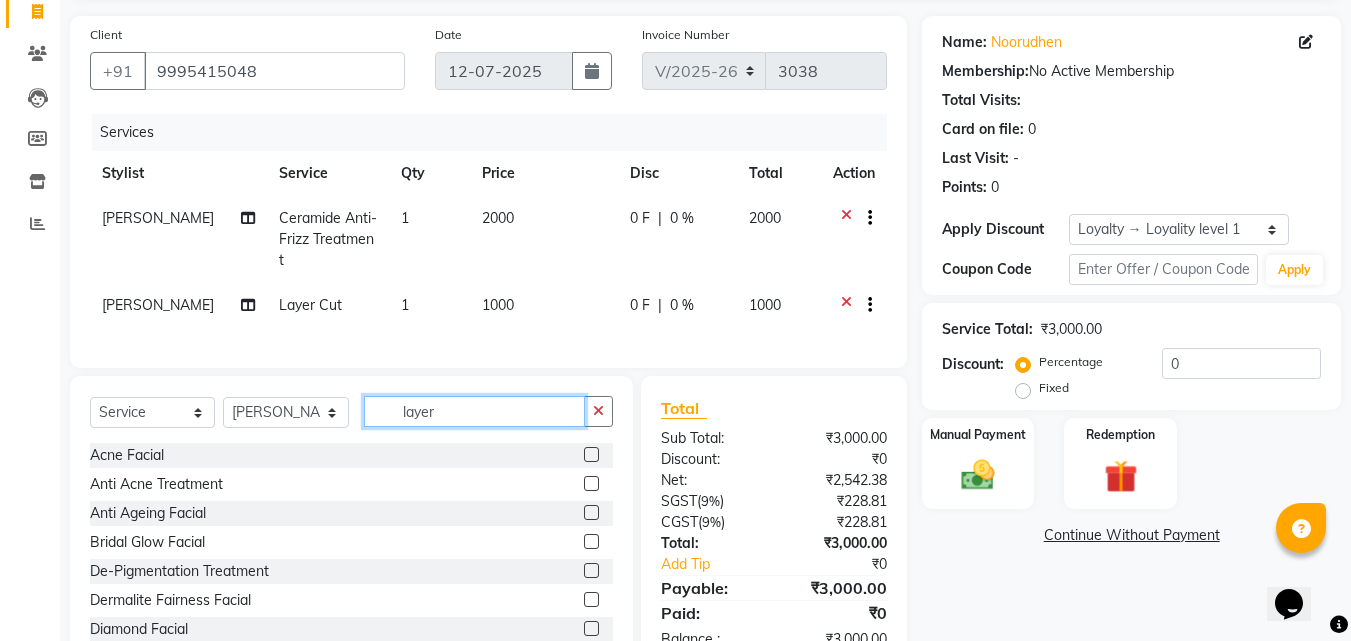 click on "layer" 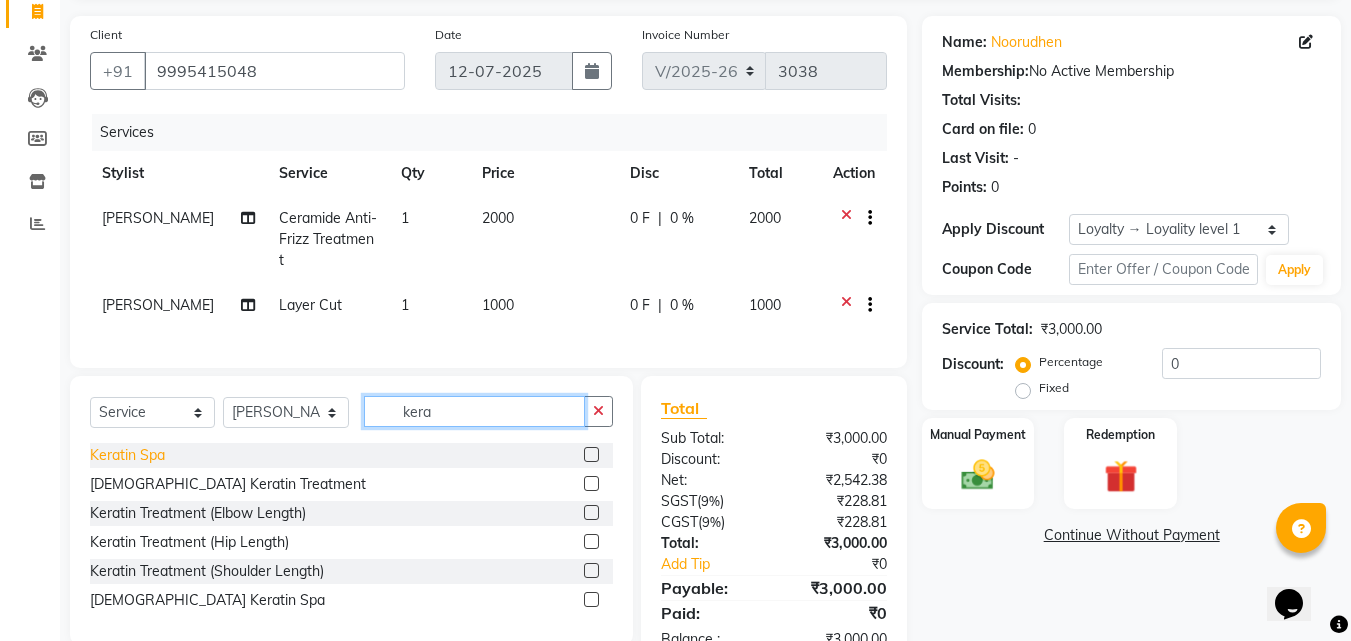 type on "kera" 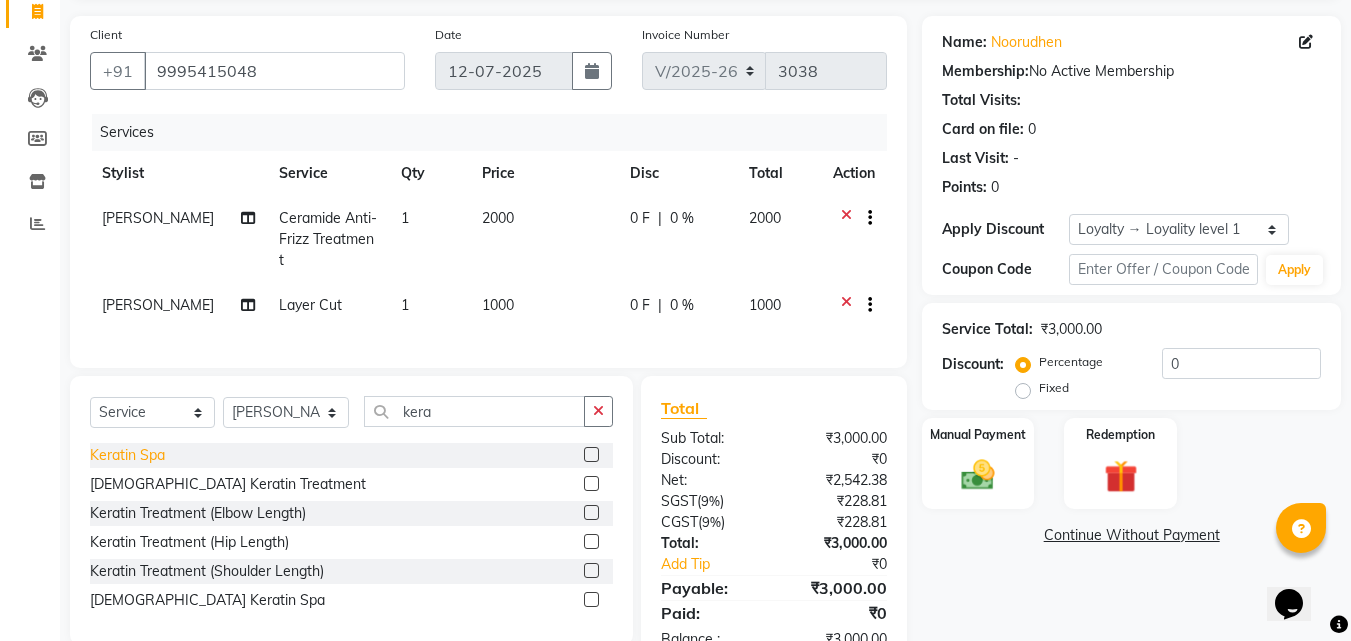 click on "Keratin Spa" 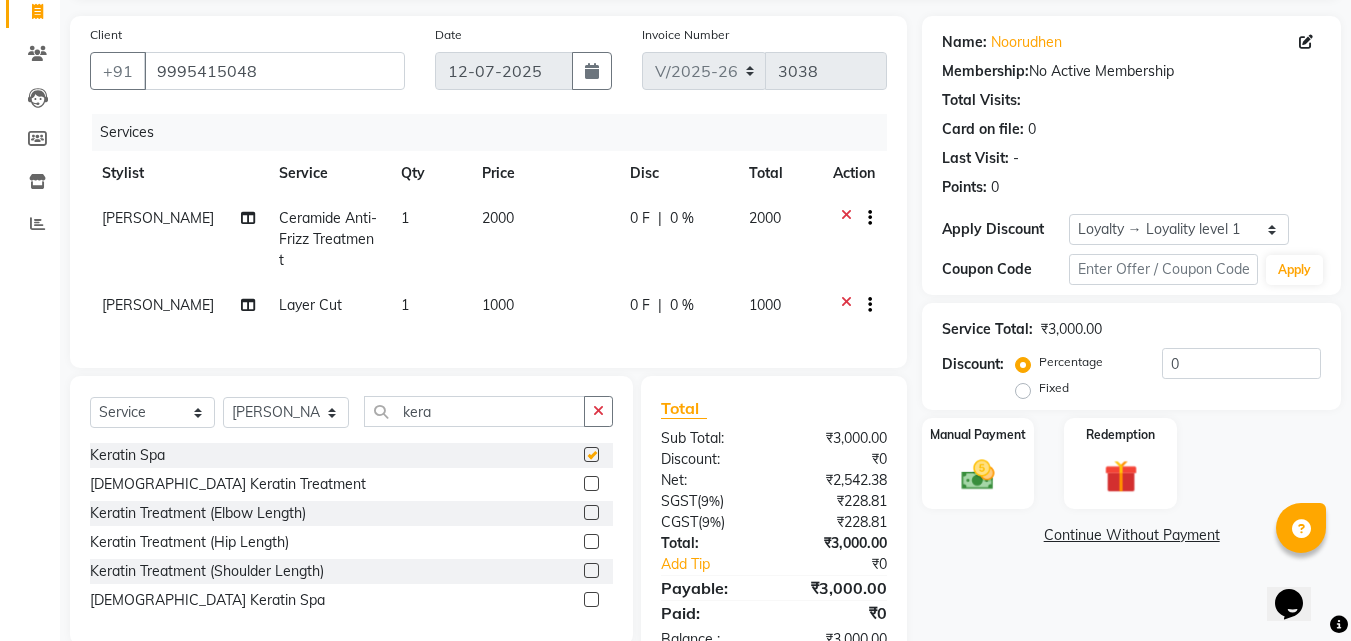 checkbox on "false" 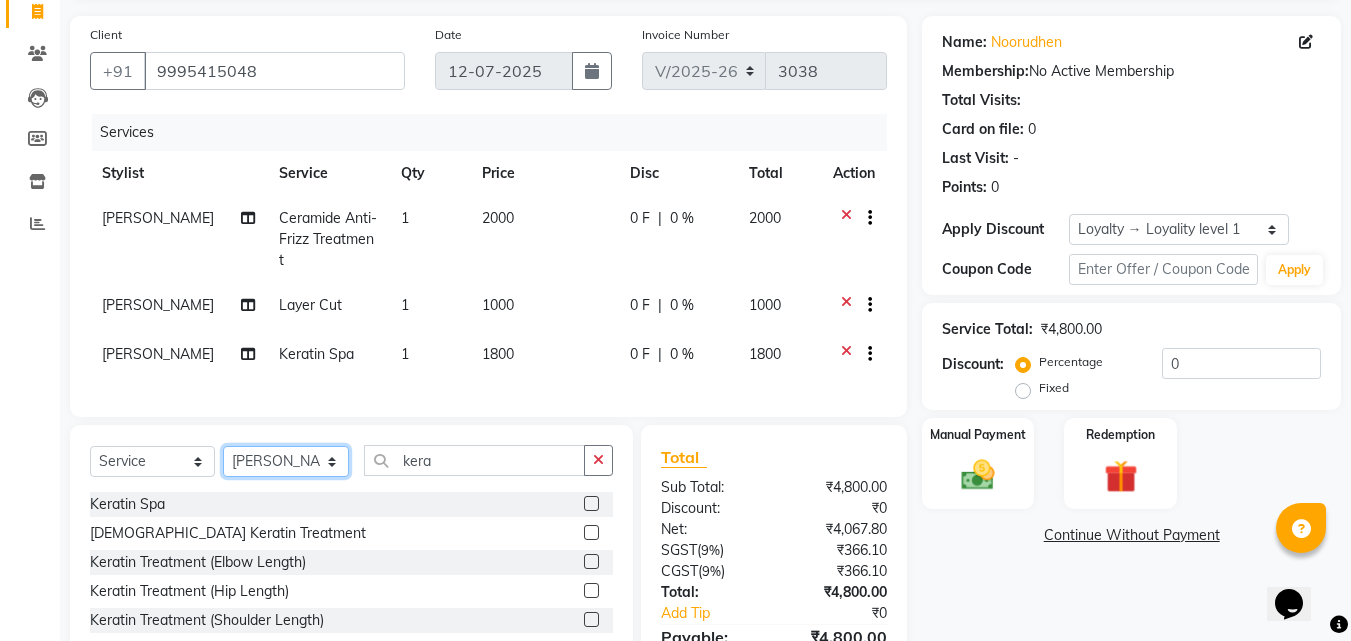 click on "Select Stylist Abhirami S Afsha Aiswarya B BINU MANGAR COCHIN ASHTAMUDI Danish Fousiya GIREESH Jishan Madonna Michael MANIKA RAI NEERA Priyanka rathi chowdhury  RAGHI FERNANDEZ Rani RASIYA  SALMAN ALI Savez" 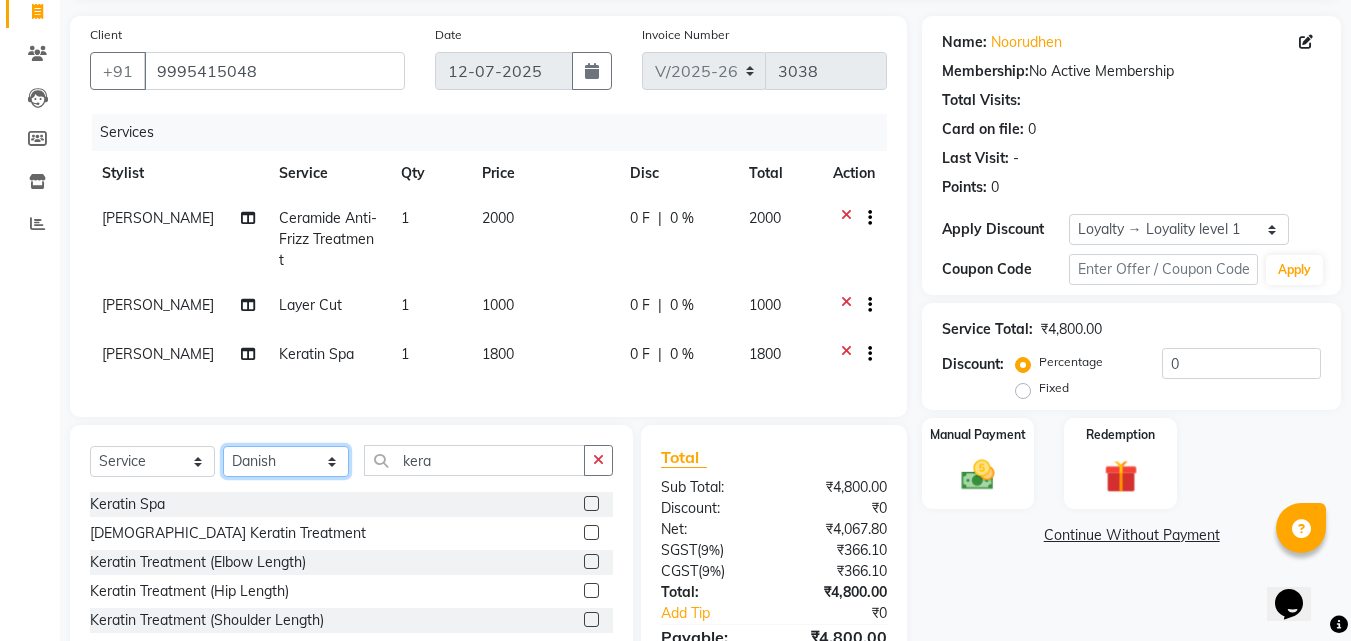 click on "Select Stylist Abhirami S Afsha Aiswarya B BINU MANGAR COCHIN ASHTAMUDI Danish Fousiya GIREESH Jishan Madonna Michael MANIKA RAI NEERA Priyanka rathi chowdhury  RAGHI FERNANDEZ Rani RASIYA  SALMAN ALI Savez" 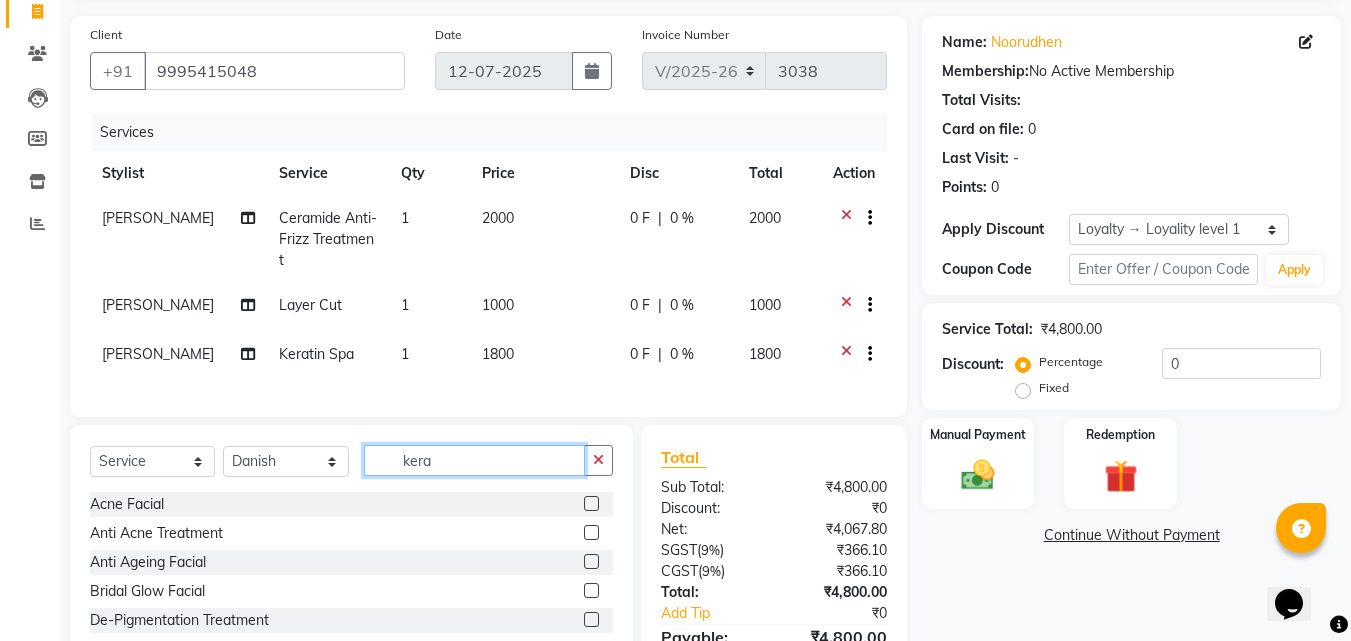 drag, startPoint x: 480, startPoint y: 494, endPoint x: 387, endPoint y: 505, distance: 93.64828 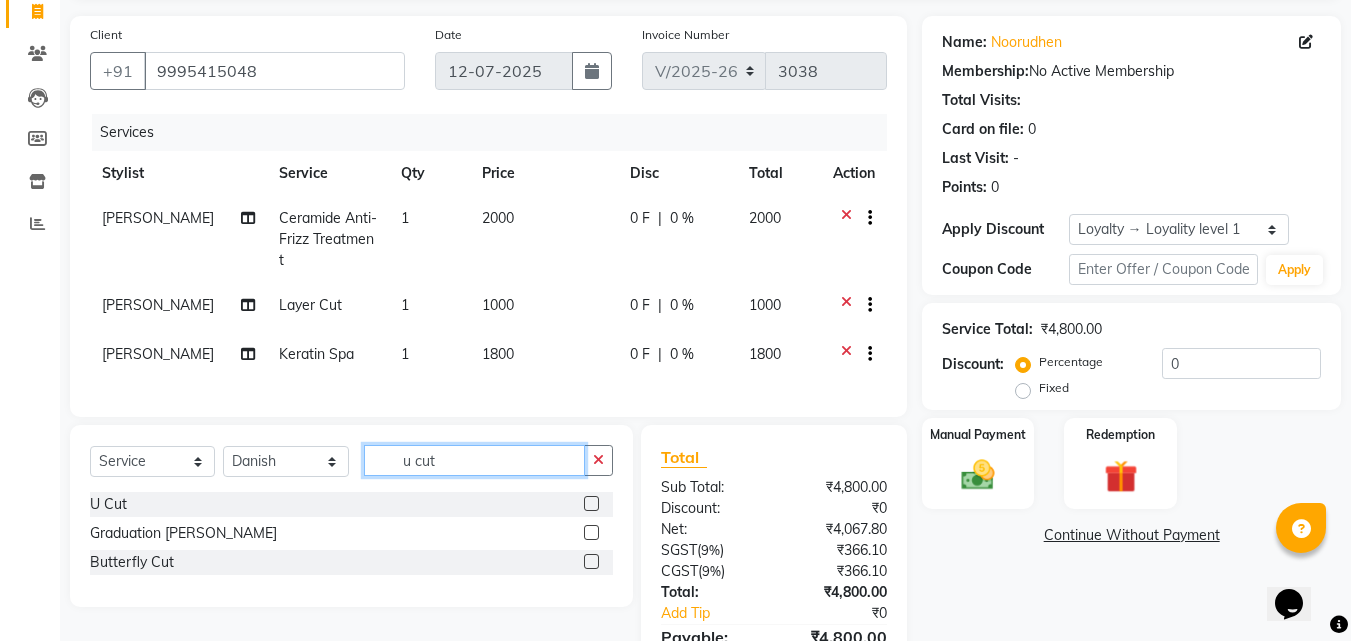 type on "u cut" 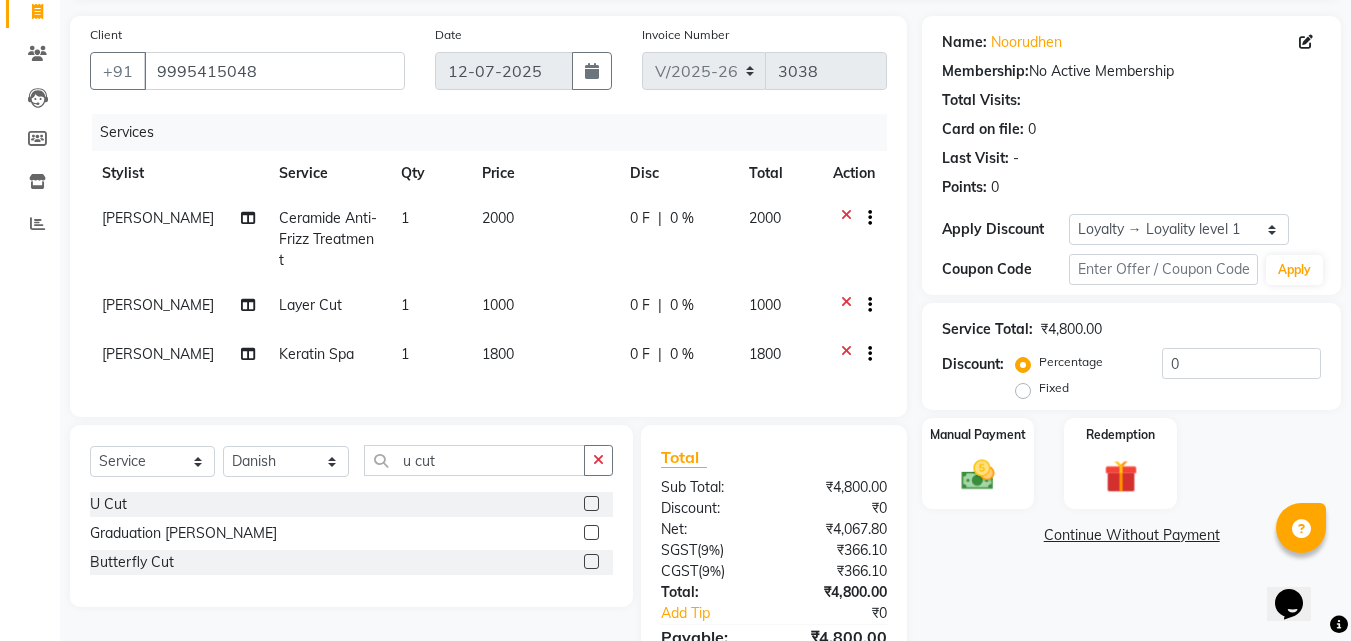 click on "U Cut" 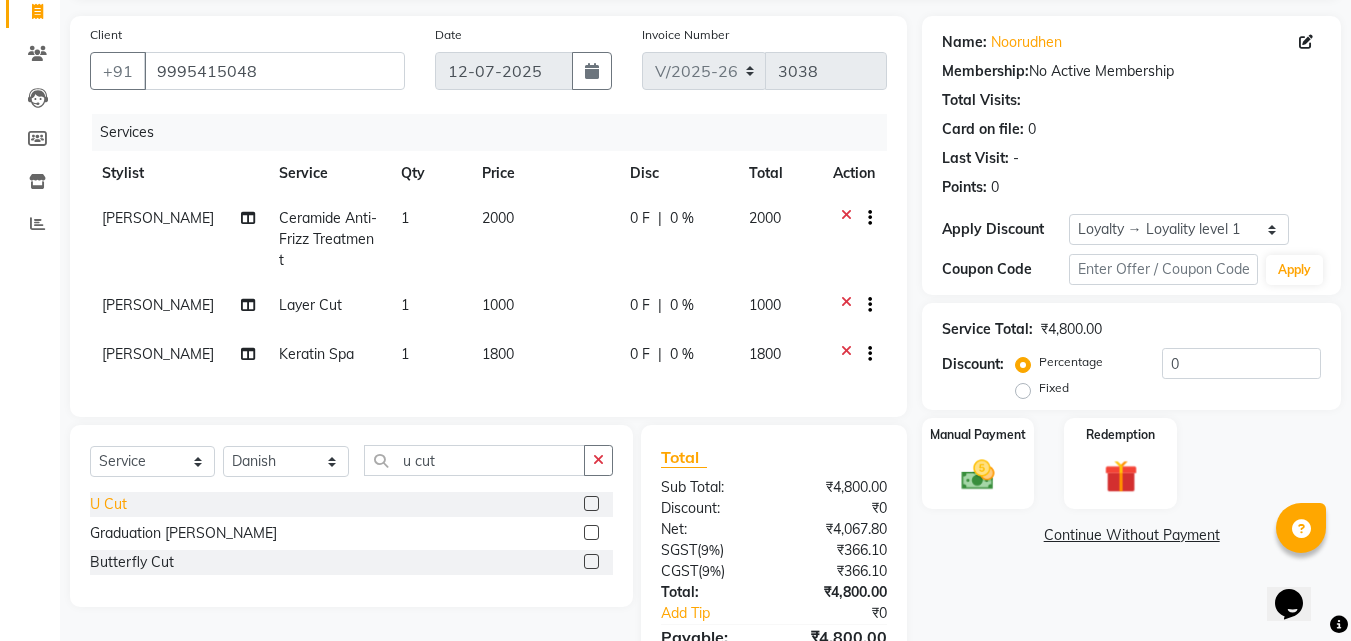 click on "U Cut" 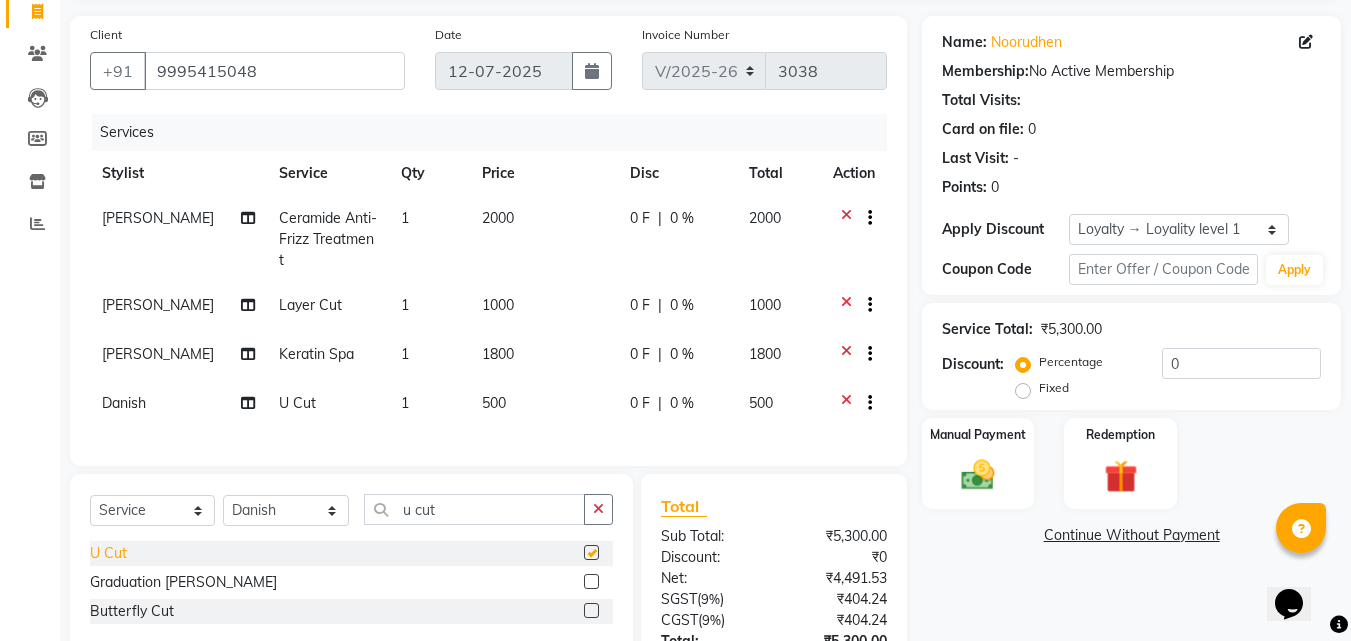 checkbox on "false" 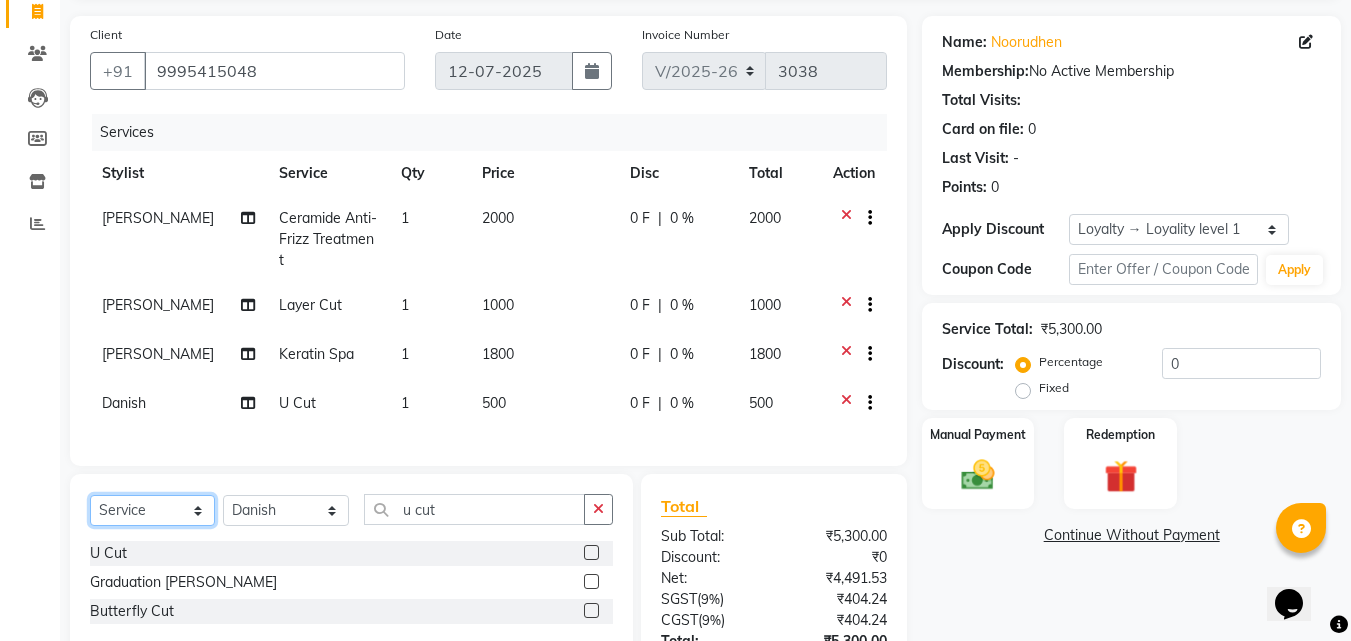 click on "Select  Service  Product  Membership  Package Voucher Prepaid Gift Card" 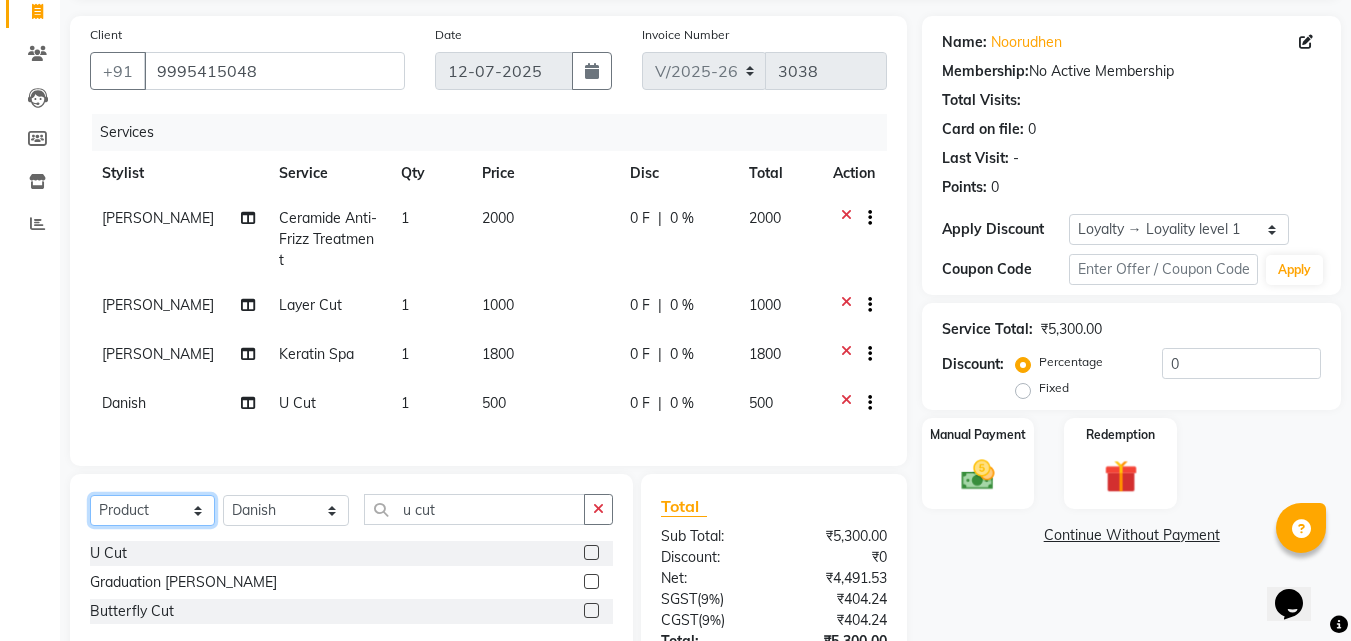 click on "Select  Service  Product  Membership  Package Voucher Prepaid Gift Card" 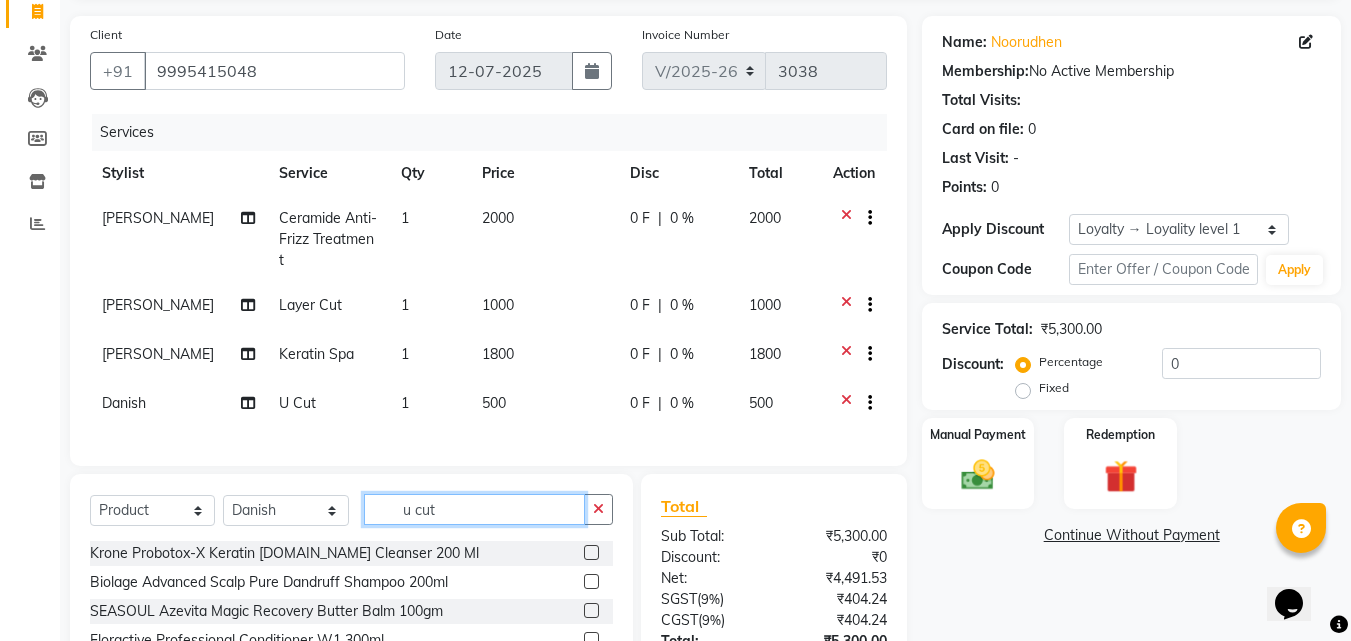 click on "u cut" 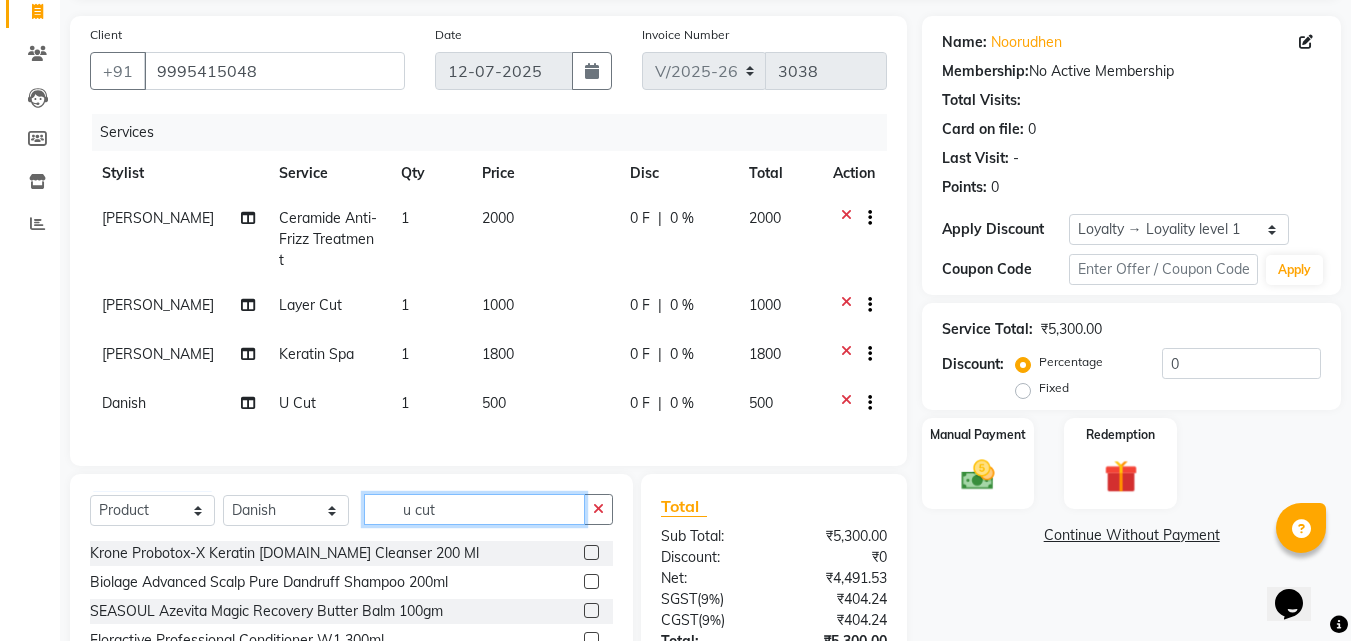 click on "u cut" 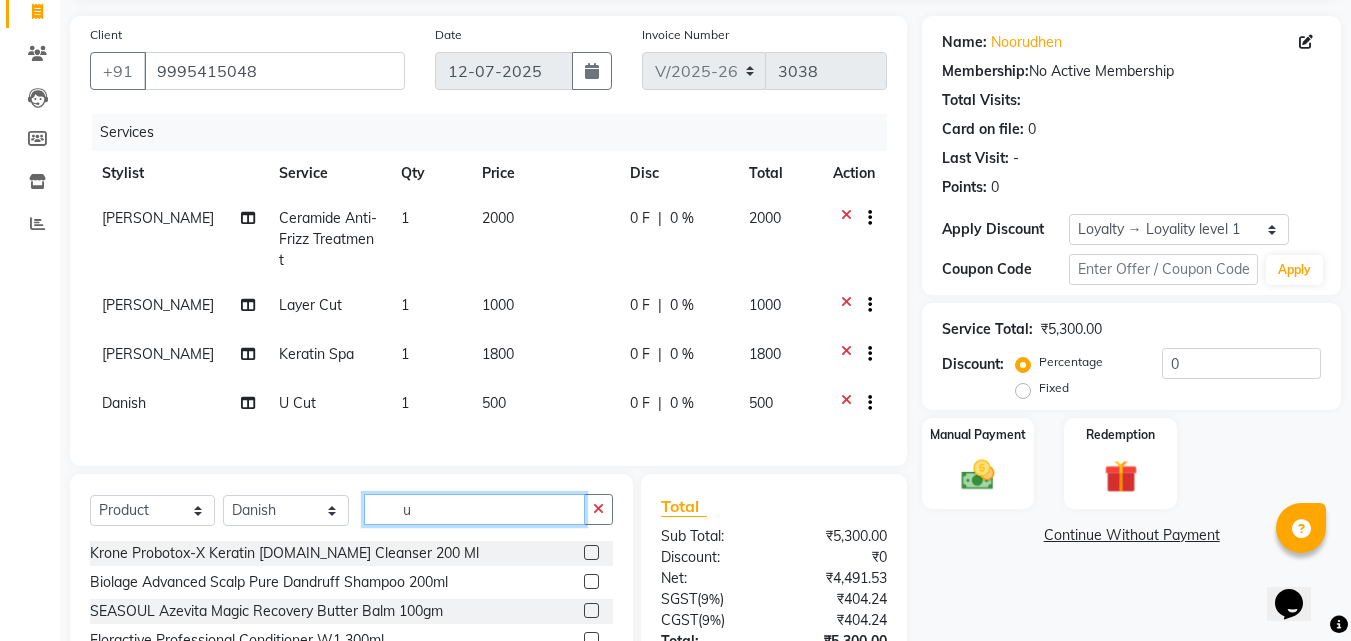 type on "u" 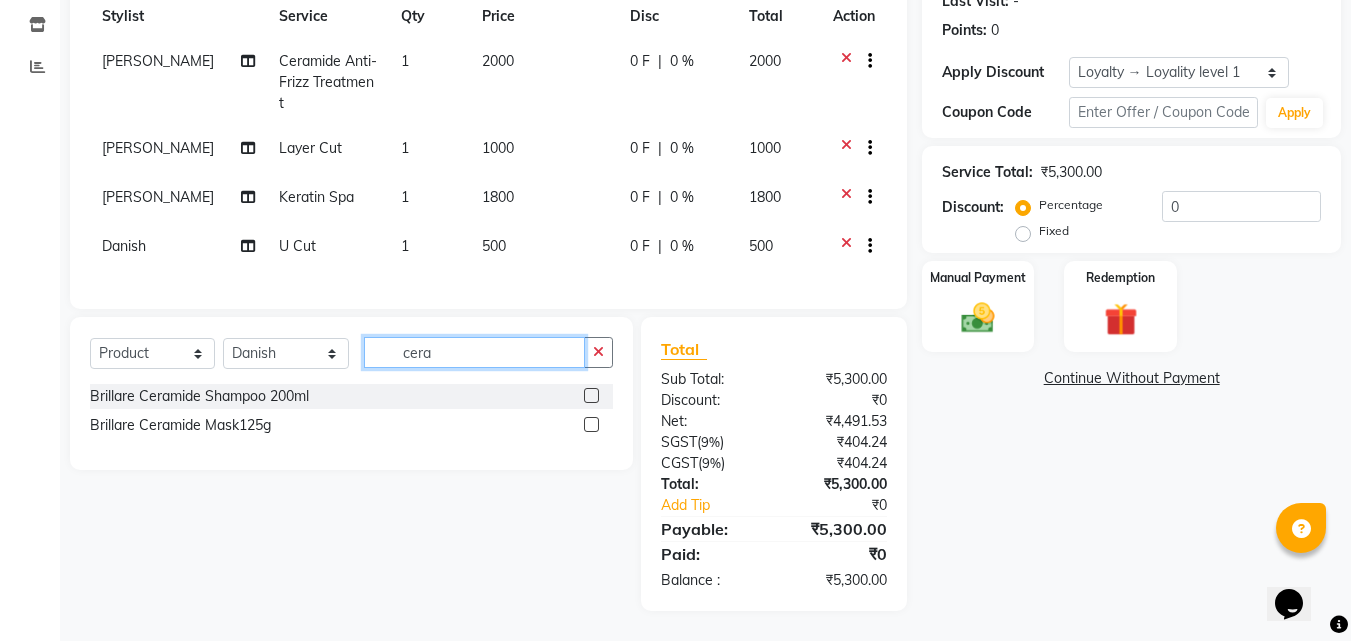 scroll, scrollTop: 323, scrollLeft: 0, axis: vertical 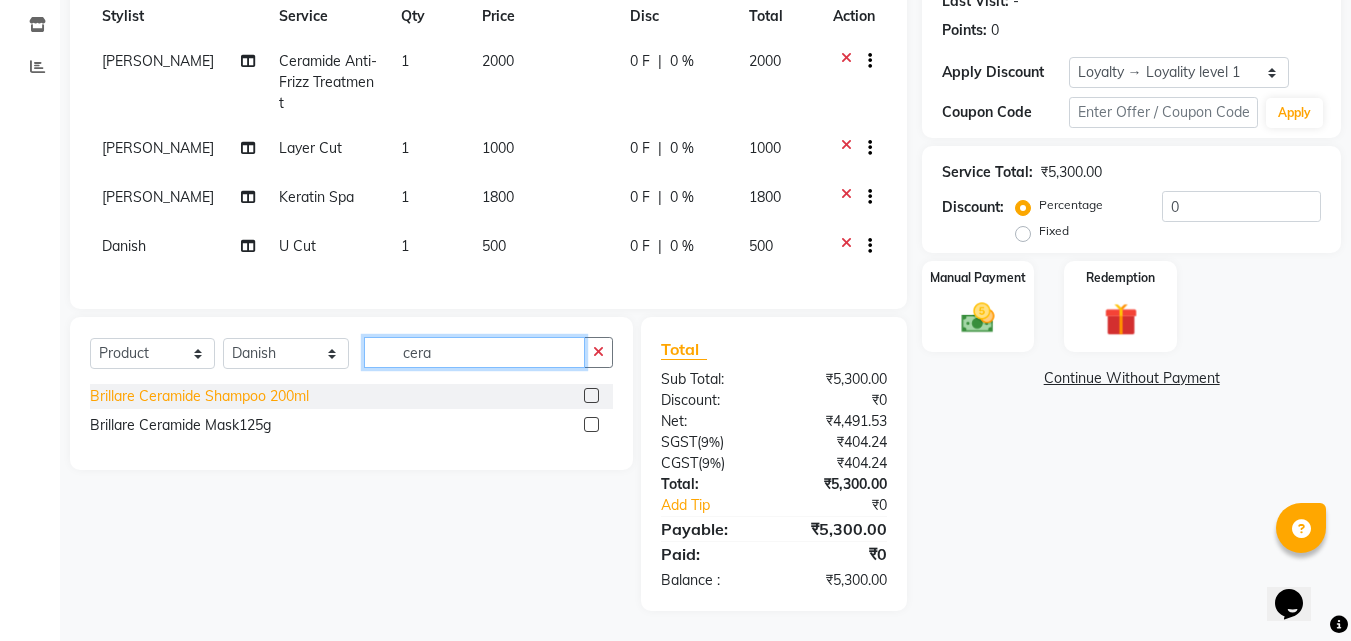 type on "cera" 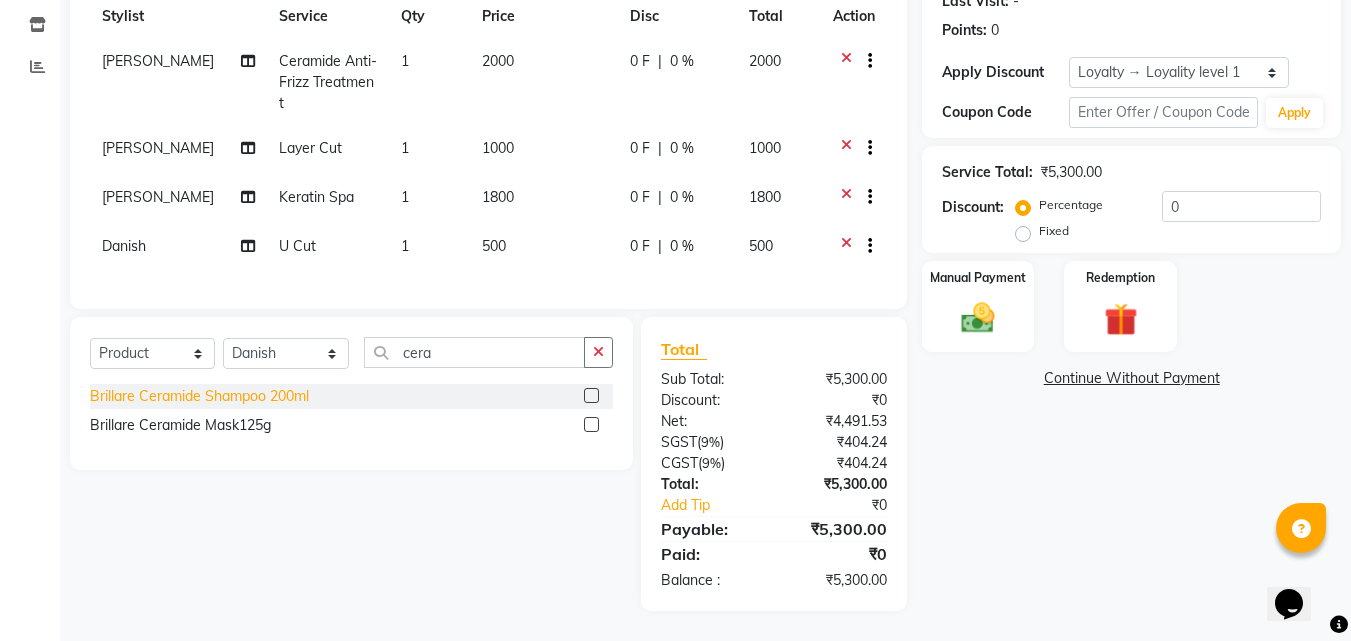 click on "Brillare Ceramide Shampoo 200ml" 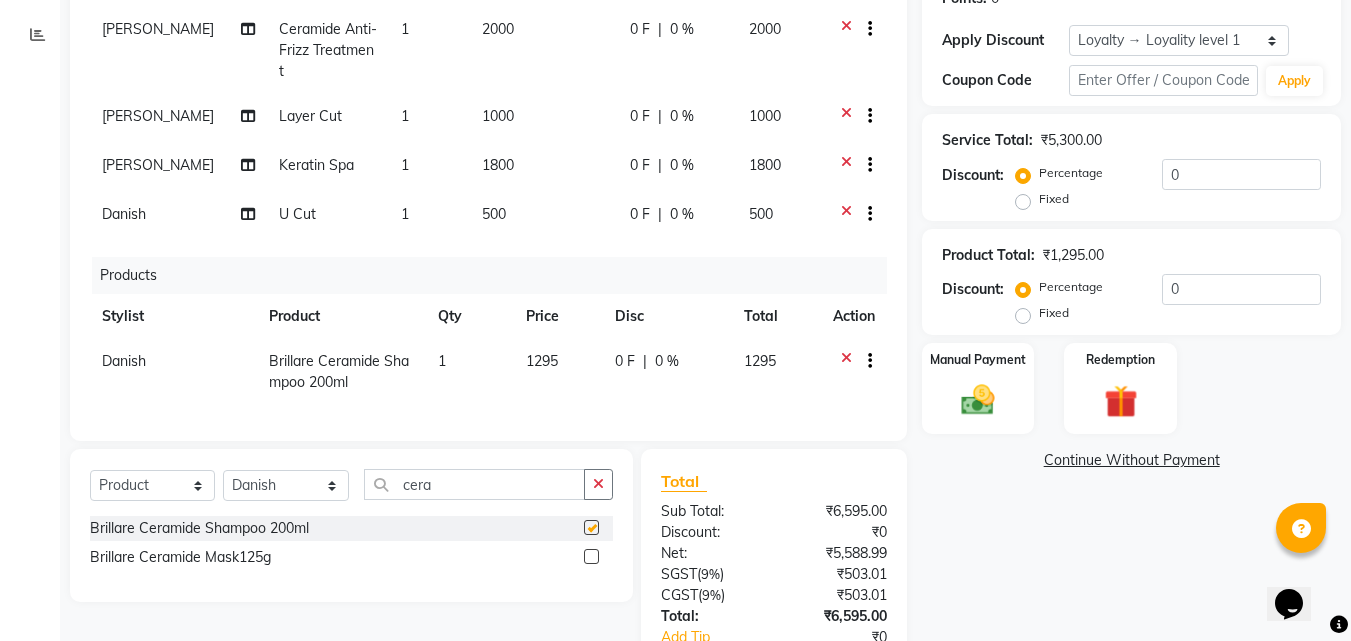 checkbox on "false" 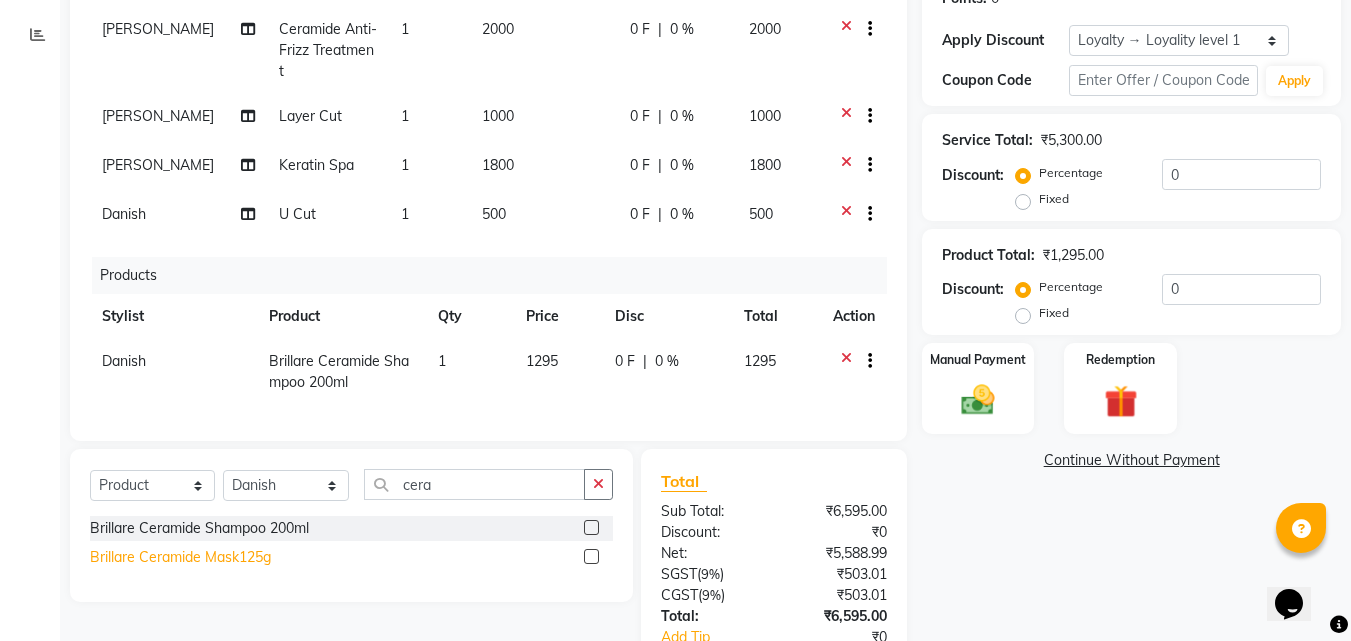 click on "Brillare Ceramide Mask125g" 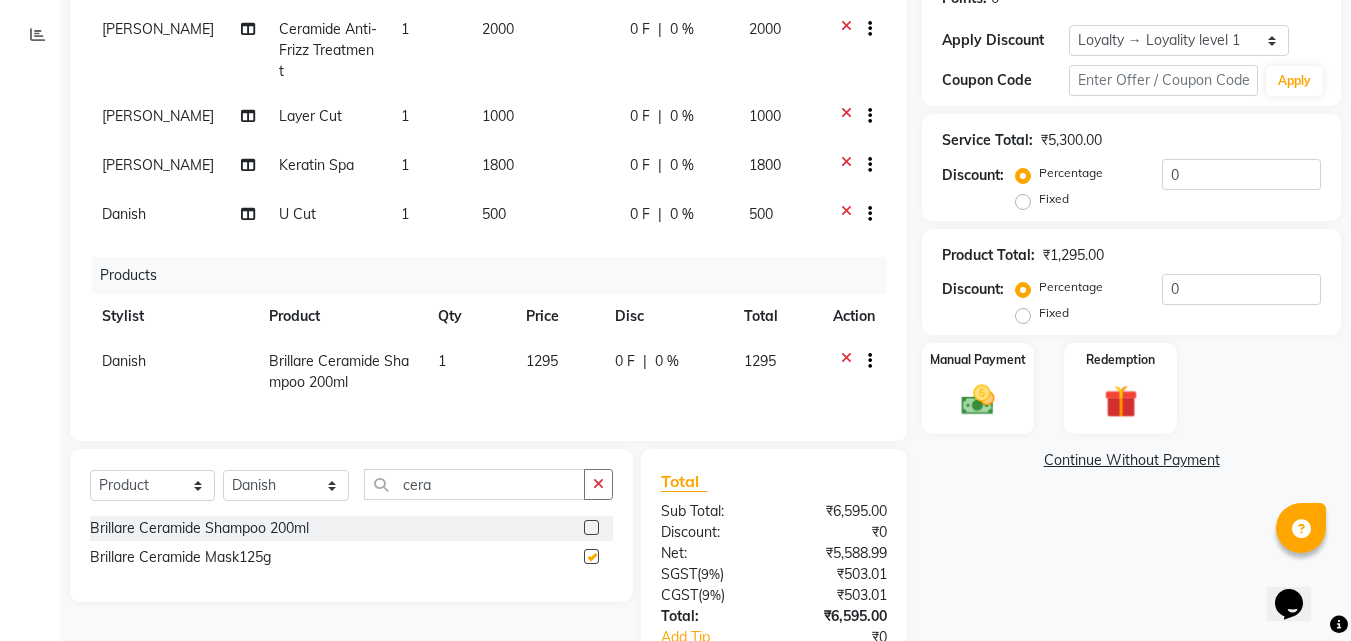 checkbox on "false" 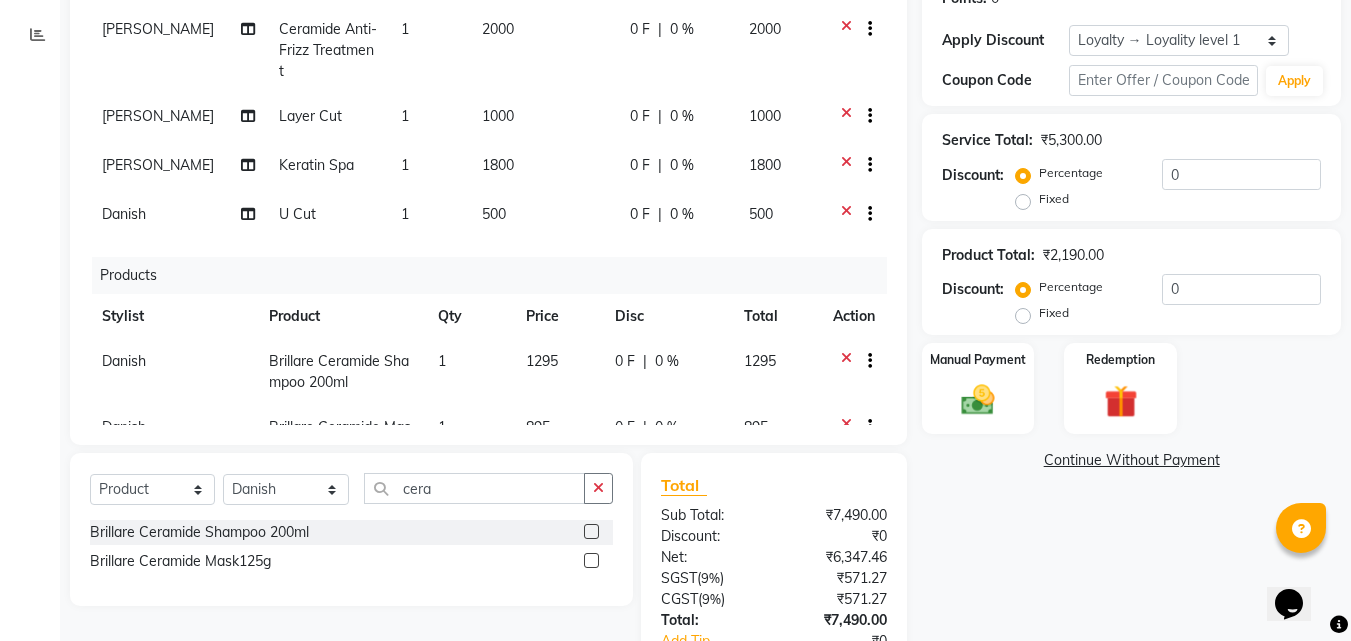 scroll, scrollTop: 94, scrollLeft: 0, axis: vertical 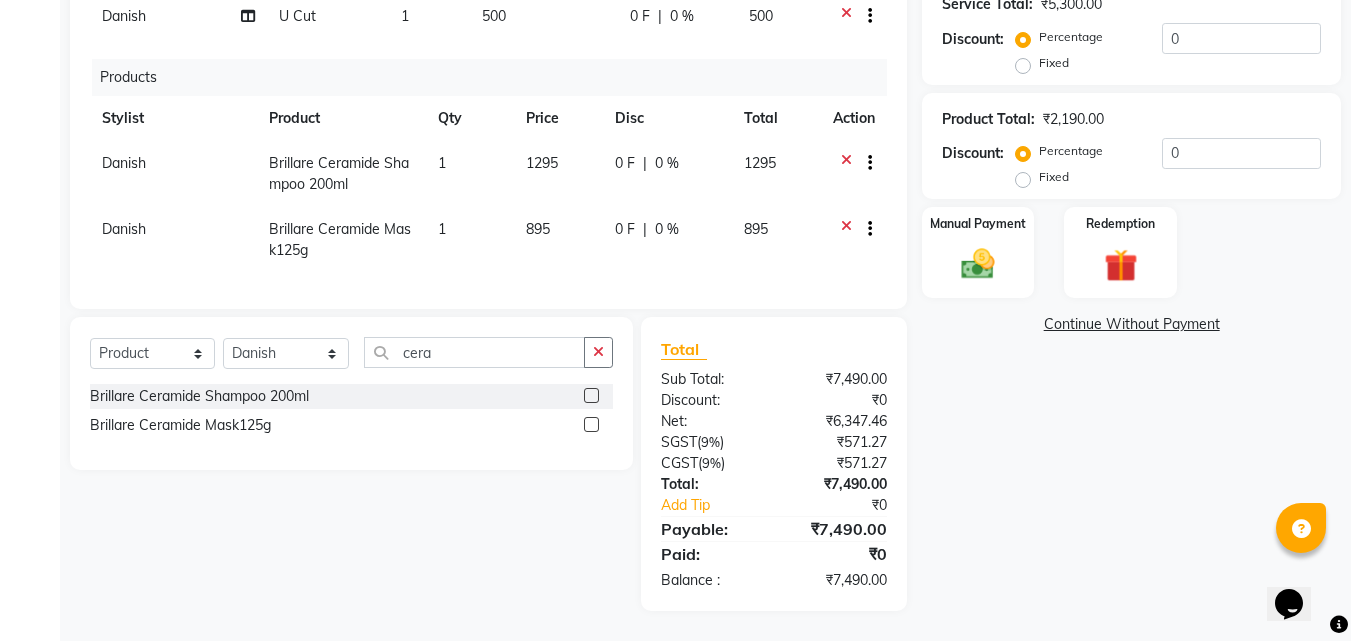 click on "Danish" 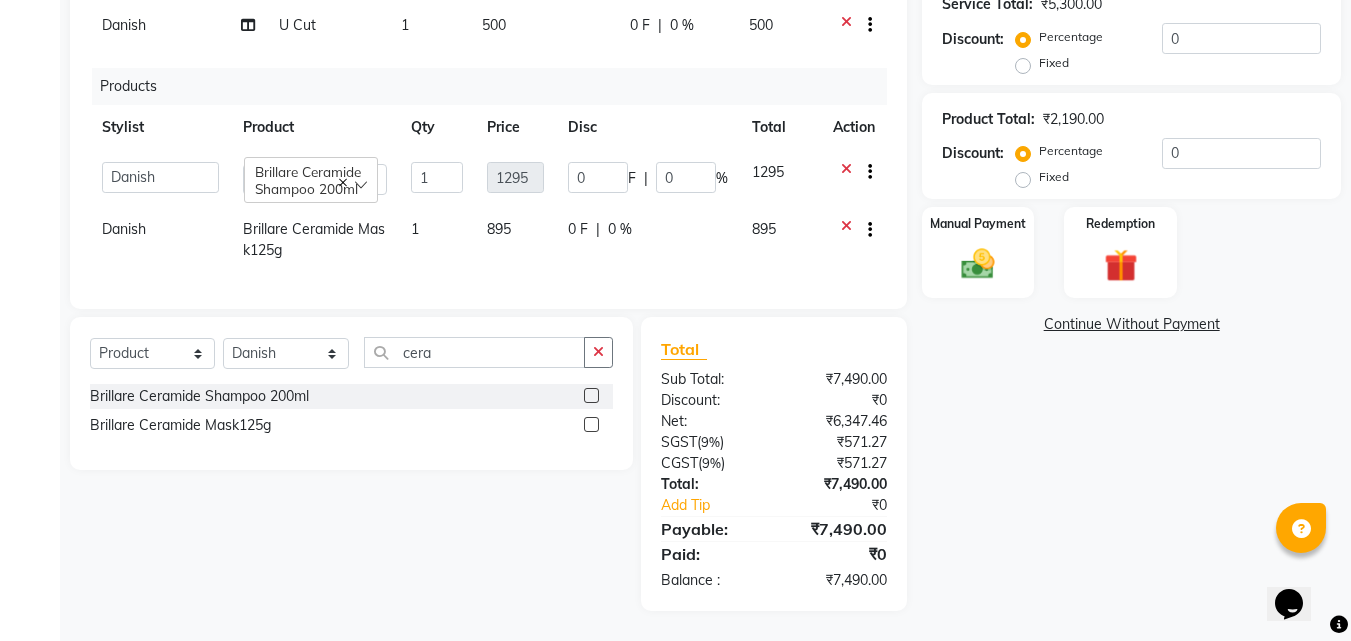 scroll, scrollTop: 85, scrollLeft: 0, axis: vertical 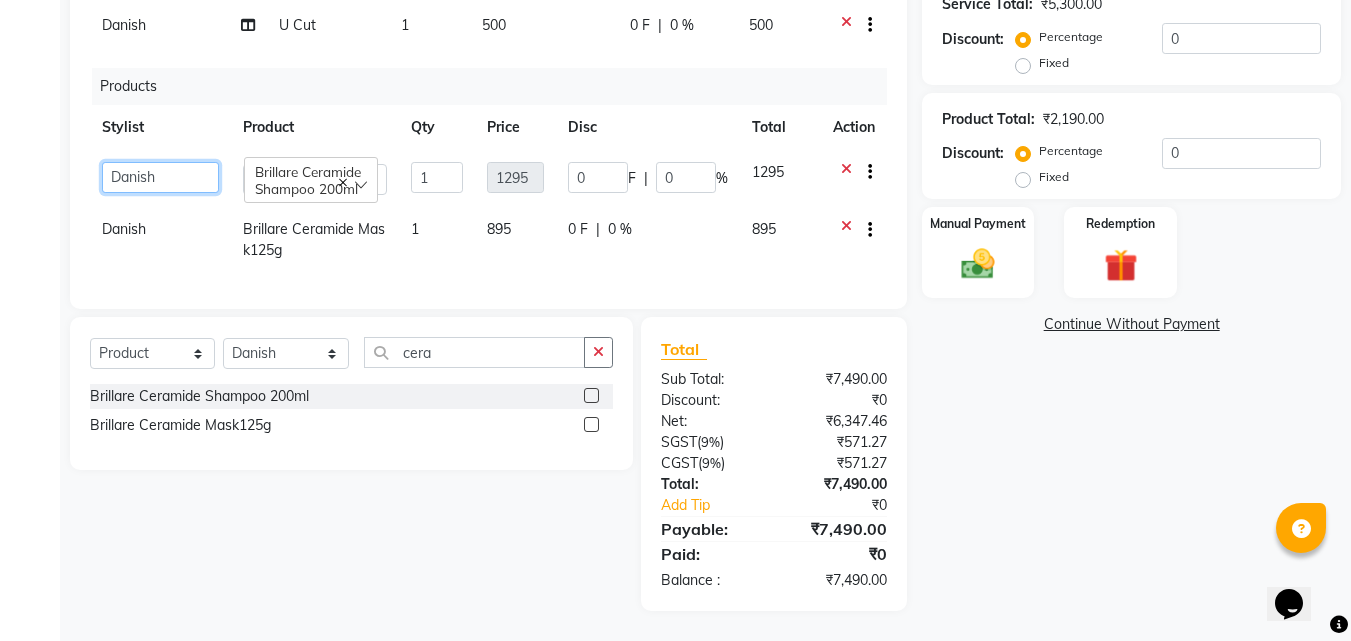 click on "Abhirami S   Afsha   Aiswarya B   BINU MANGAR   COCHIN ASHTAMUDI   Danish   Fousiya   GIREESH   Jishan   Madonna Michael   MANIKA RAI   NEERA   Priyanka rathi chowdhury    RAGHI FERNANDEZ   Rani   RASIYA    SALMAN ALI   Savez" 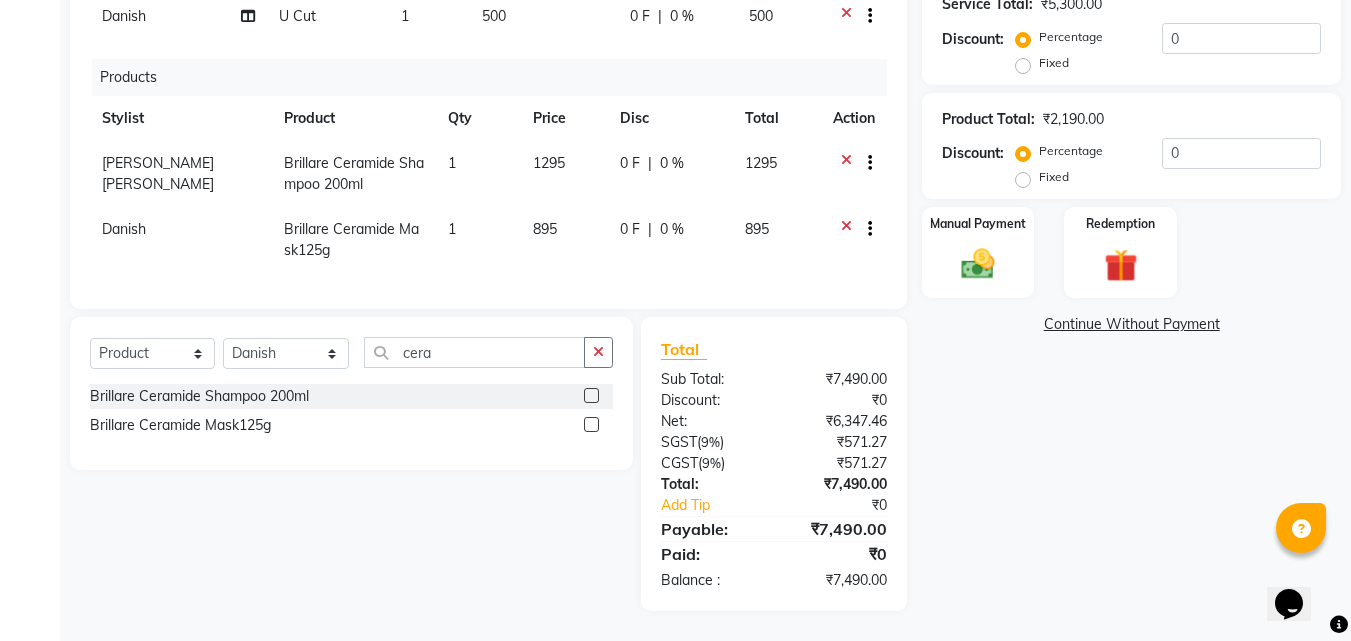 click on "Danish" 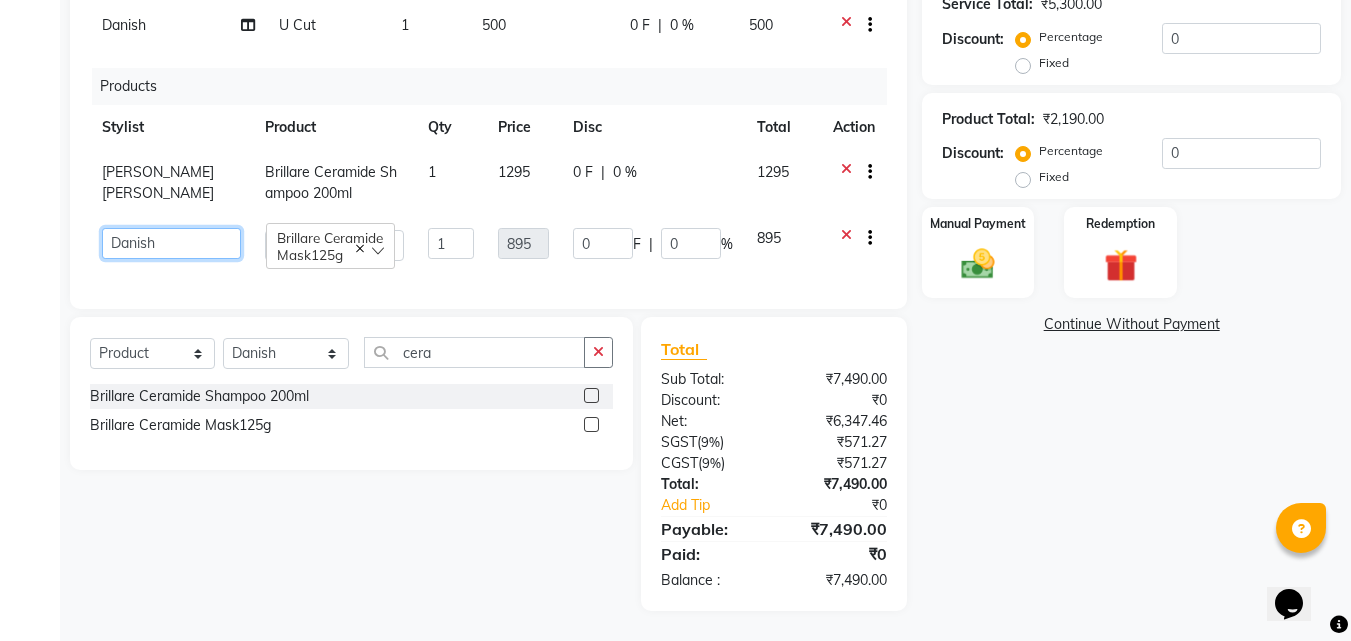 click on "Abhirami S   Afsha   Aiswarya B   BINU MANGAR   COCHIN ASHTAMUDI   Danish   Fousiya   GIREESH   Jishan   Madonna Michael   MANIKA RAI   NEERA   Priyanka rathi chowdhury    RAGHI FERNANDEZ   Rani   RASIYA    SALMAN ALI   Savez" 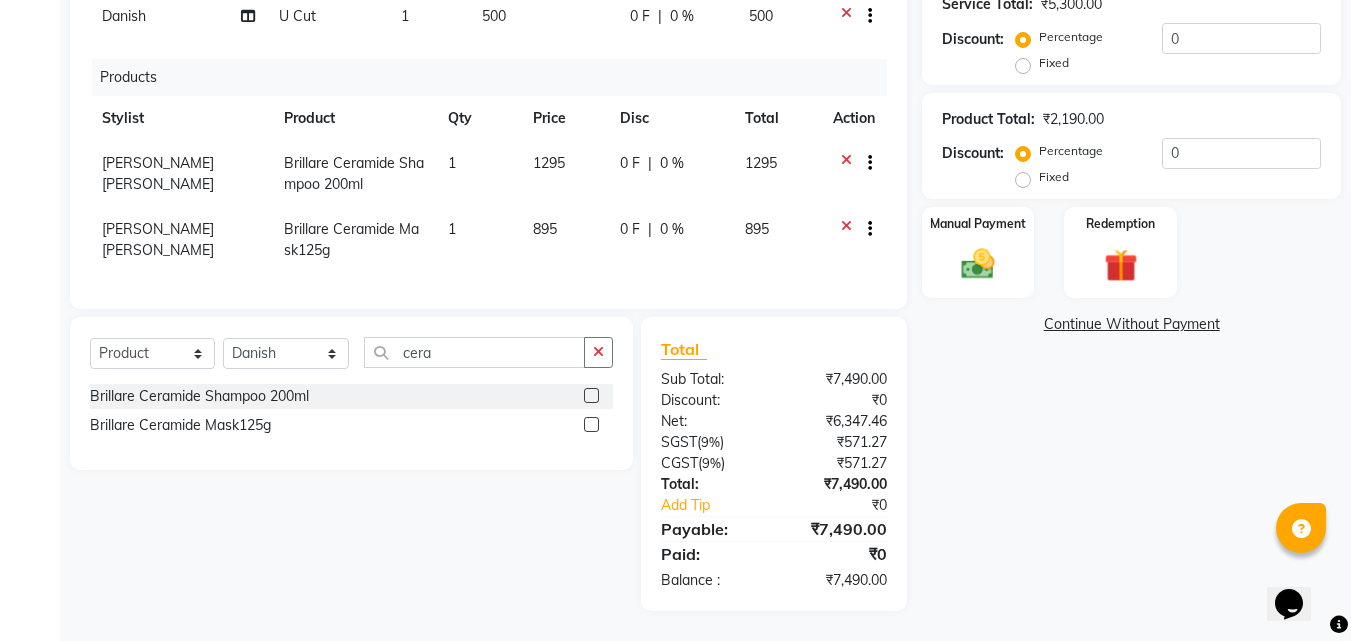 scroll, scrollTop: 94, scrollLeft: 0, axis: vertical 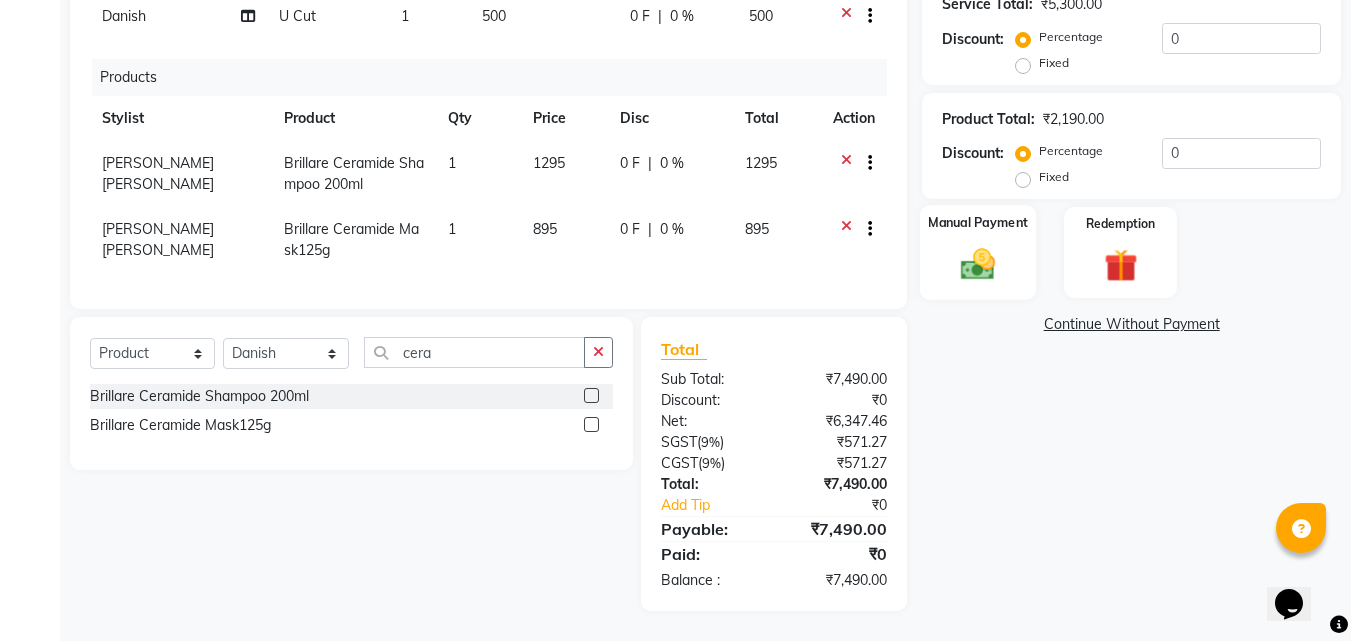drag, startPoint x: 966, startPoint y: 235, endPoint x: 1032, endPoint y: 277, distance: 78.23043 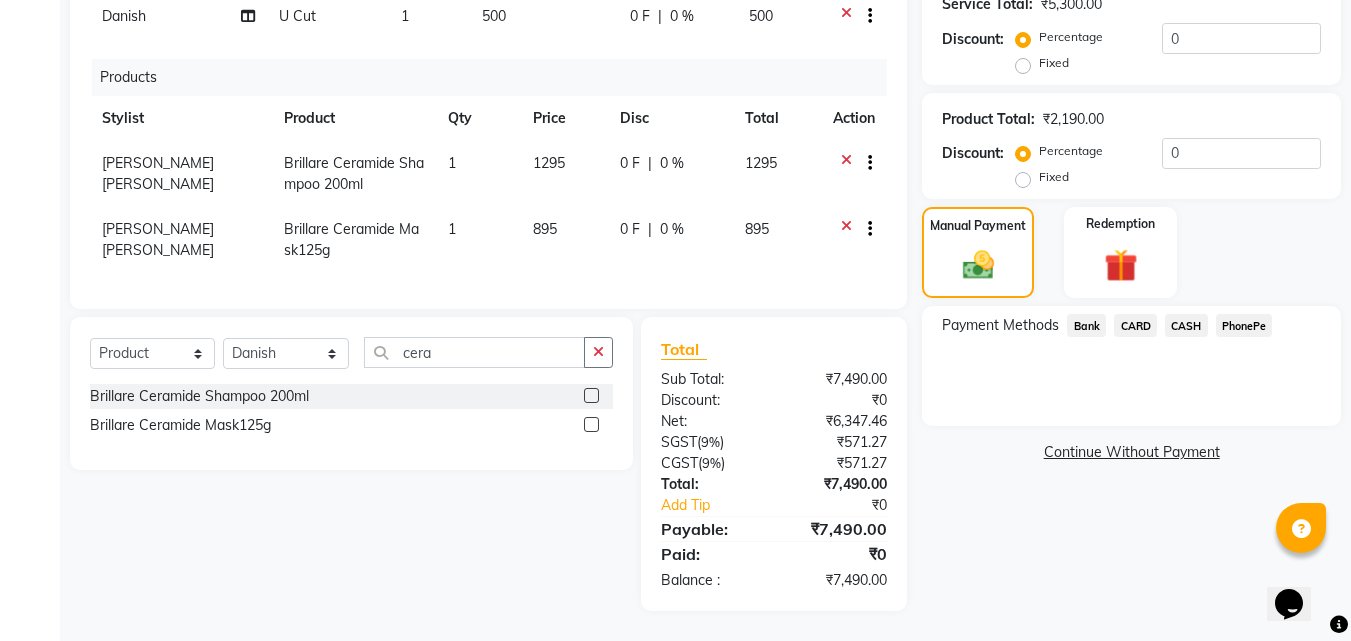 click on "CARD" 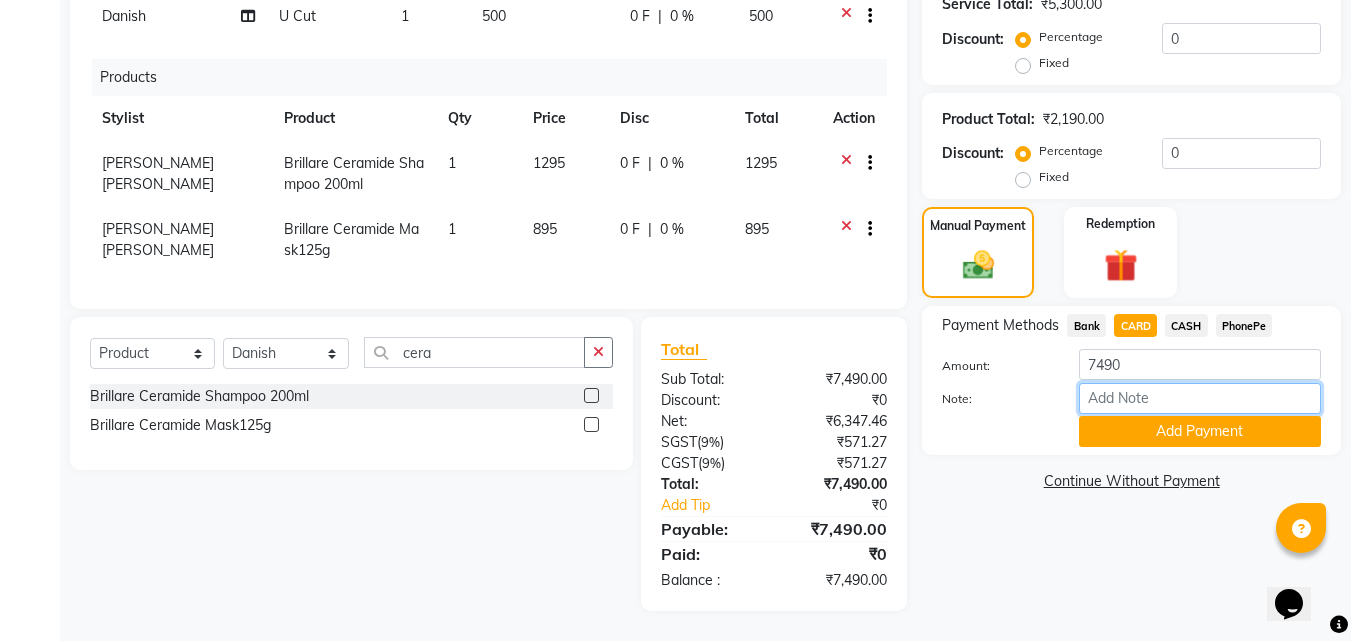 click on "Note:" at bounding box center [1200, 398] 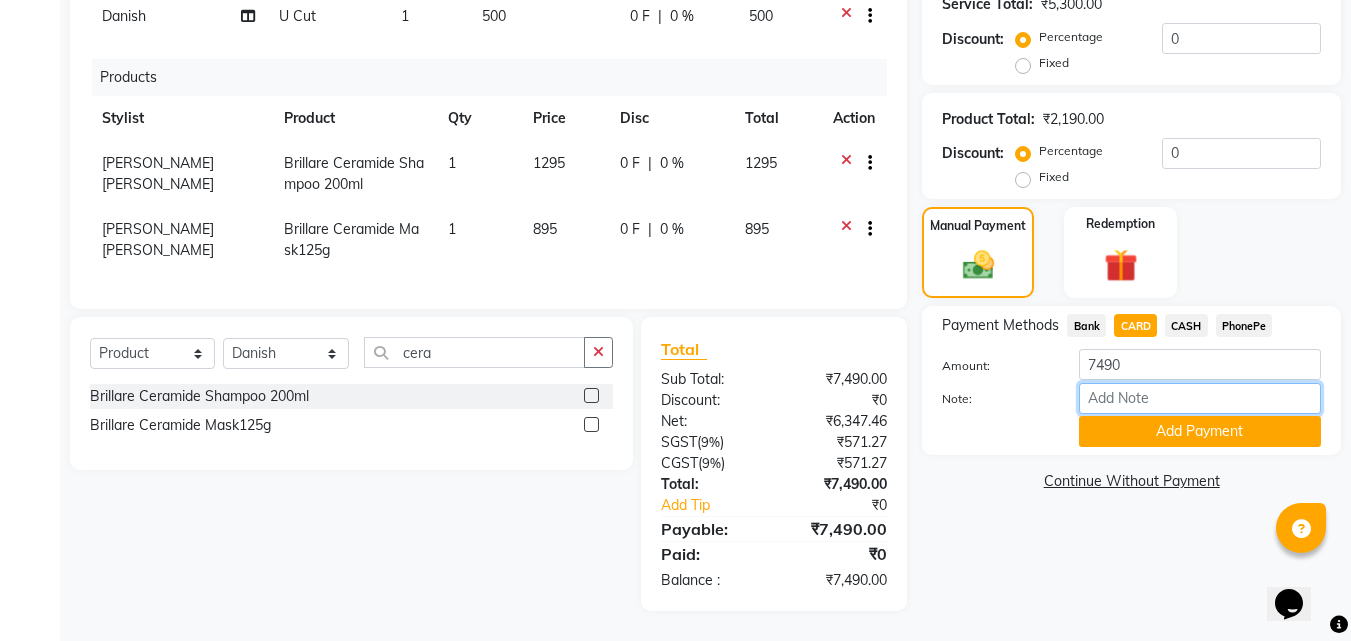 type on "Aiswarya" 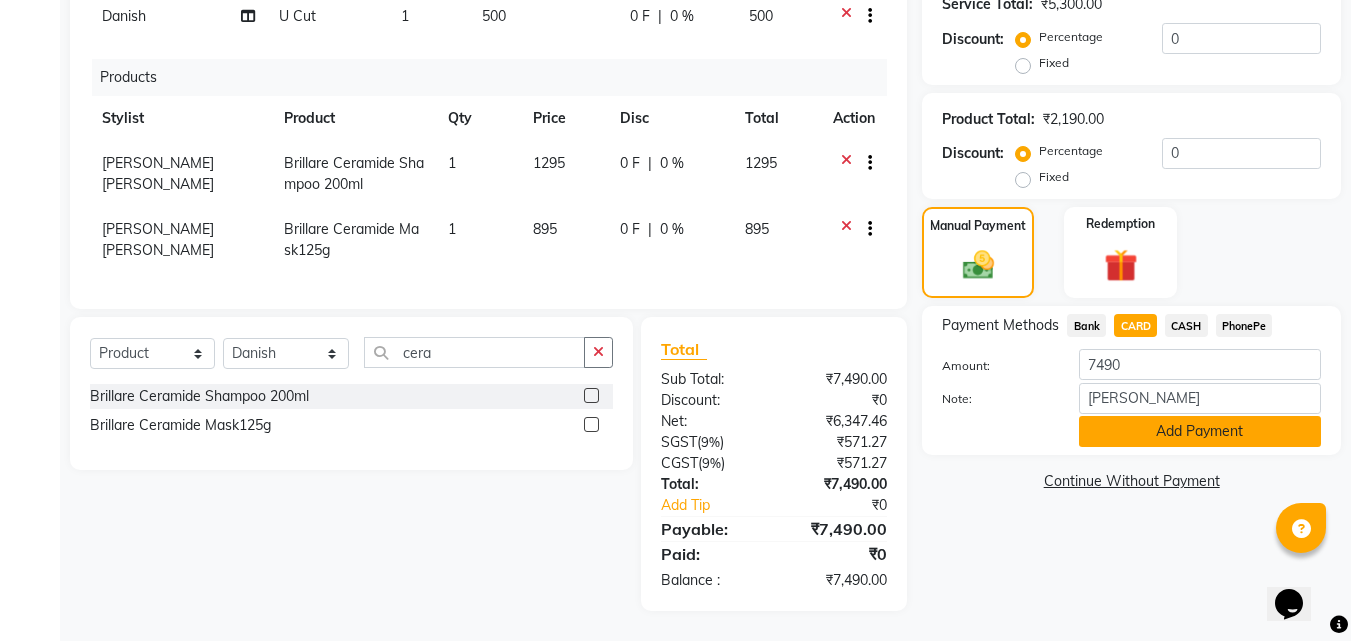 click on "Add Payment" 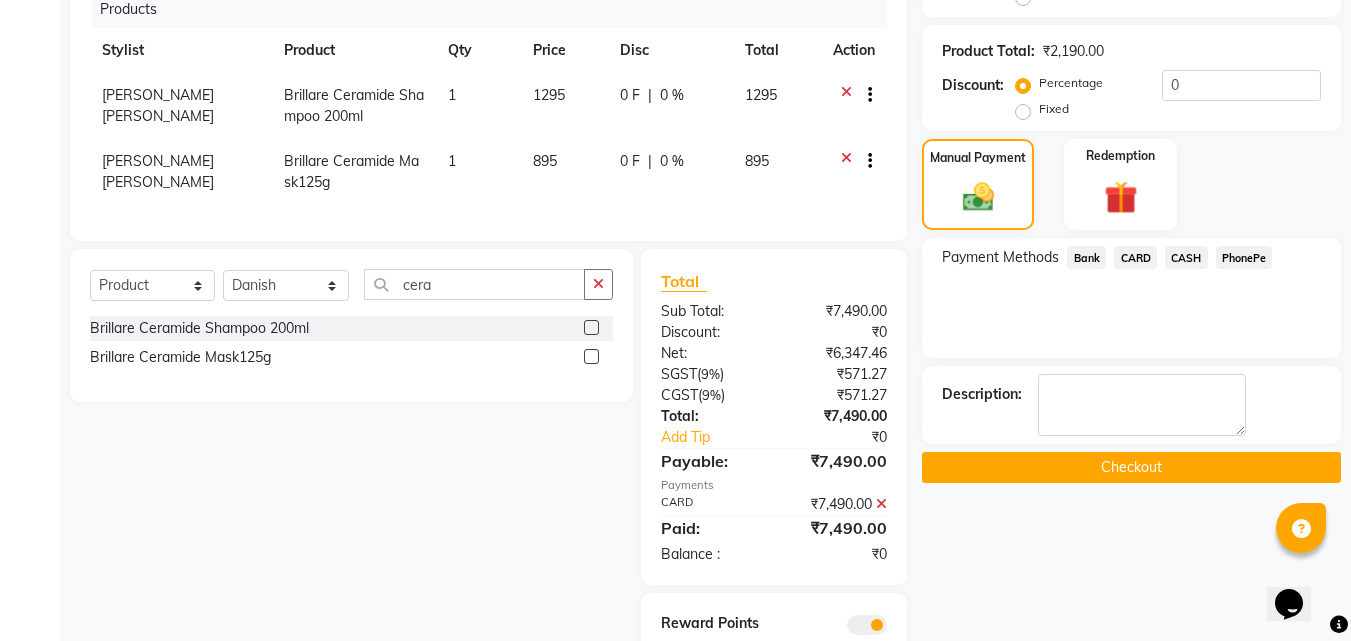 scroll, scrollTop: 621, scrollLeft: 0, axis: vertical 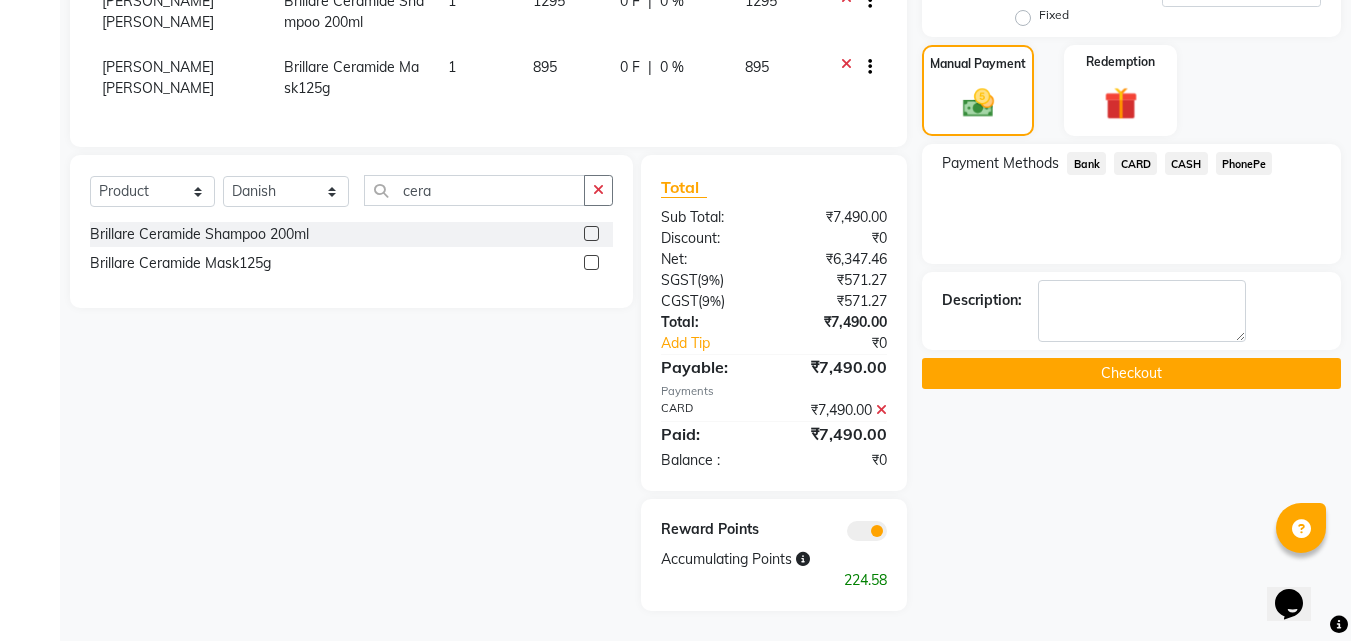 click on "Checkout" 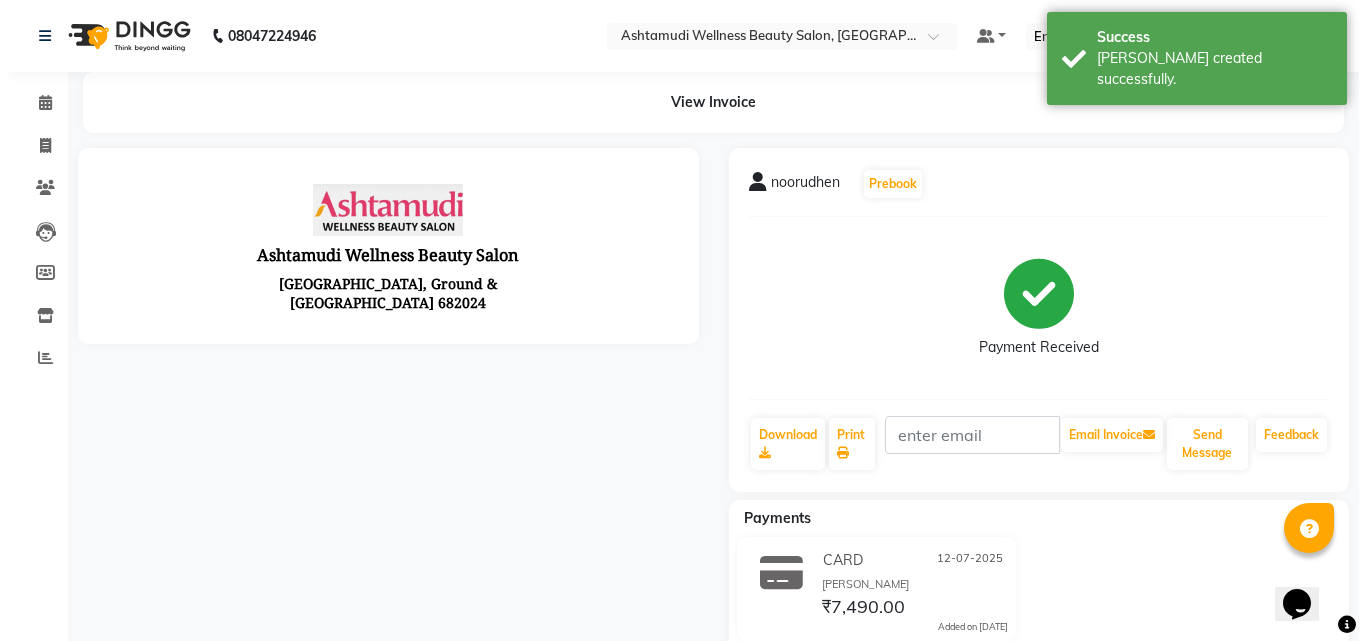 scroll, scrollTop: 0, scrollLeft: 0, axis: both 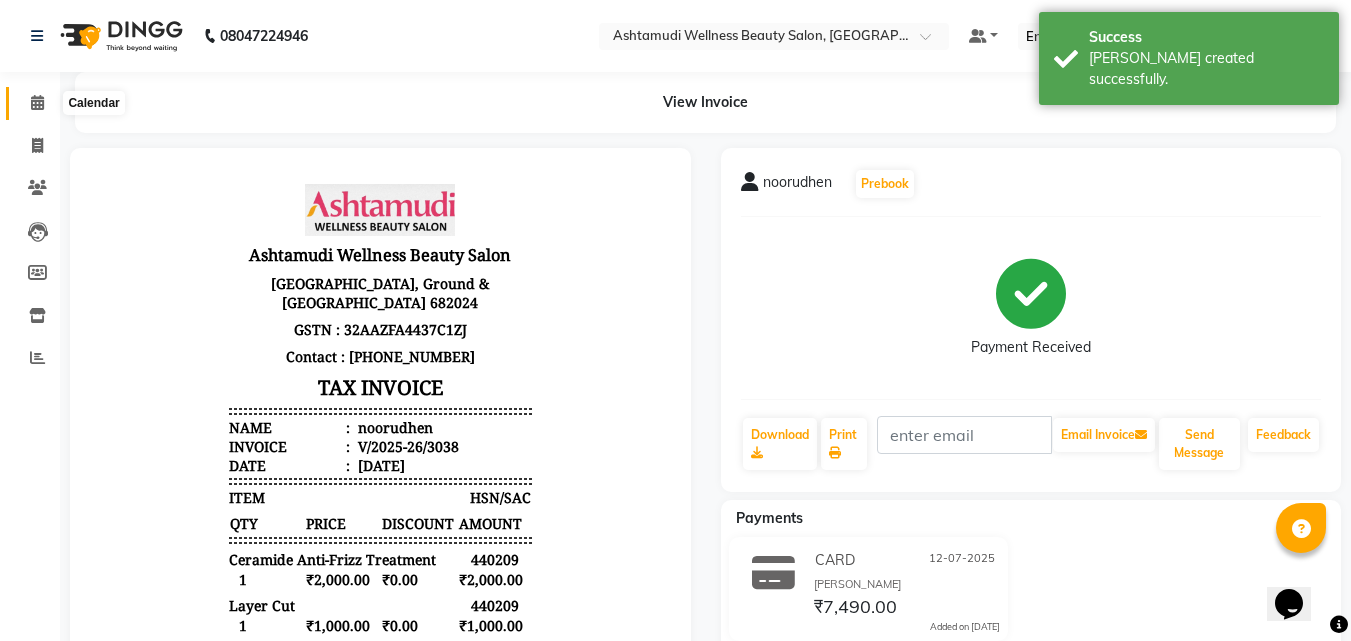 click 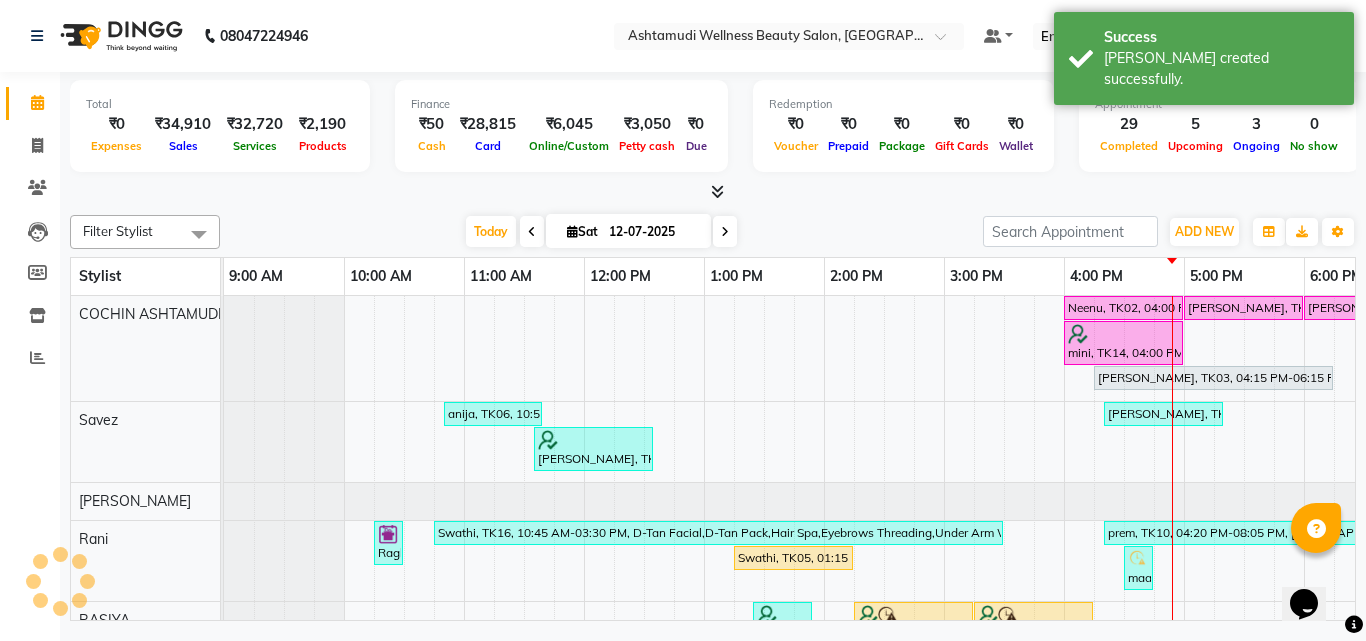 scroll, scrollTop: 0, scrollLeft: 0, axis: both 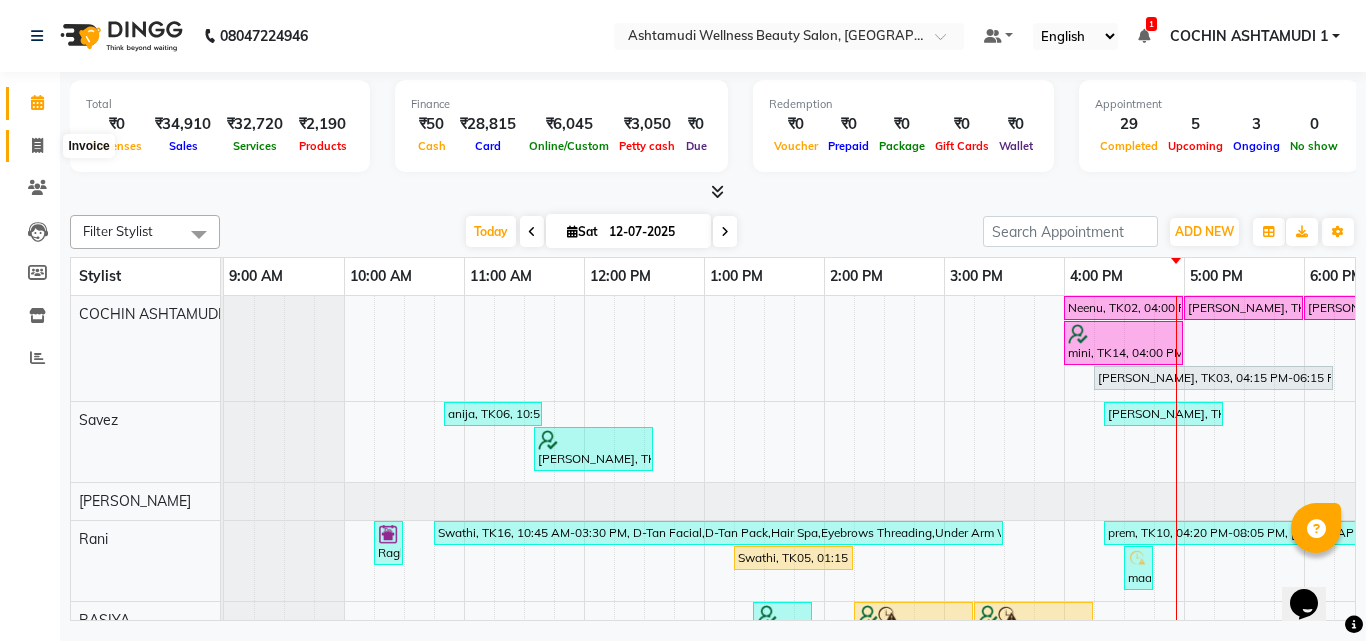 click 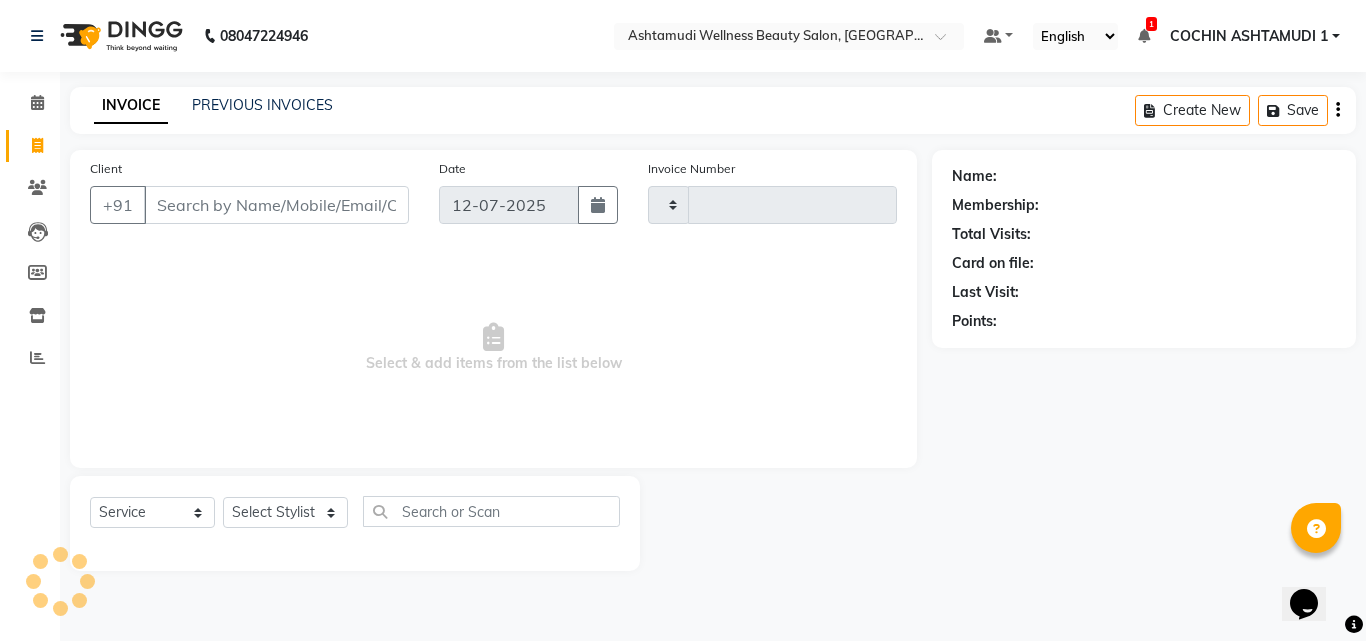 type on "3039" 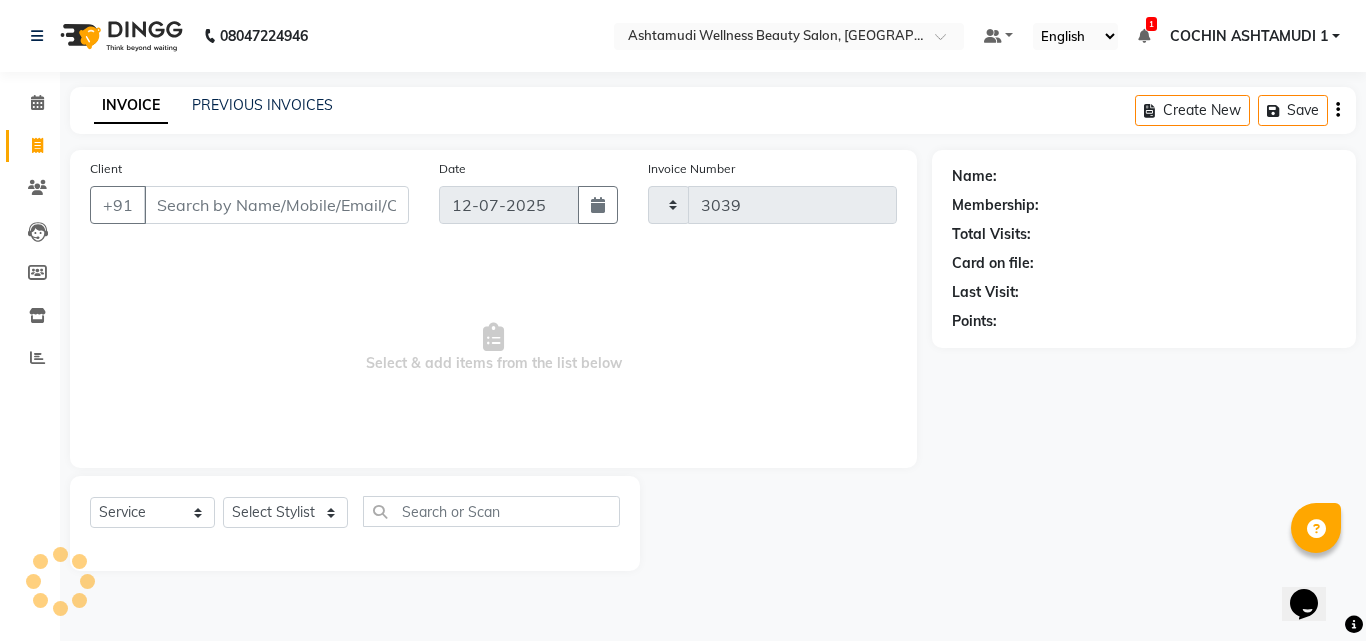 select on "4632" 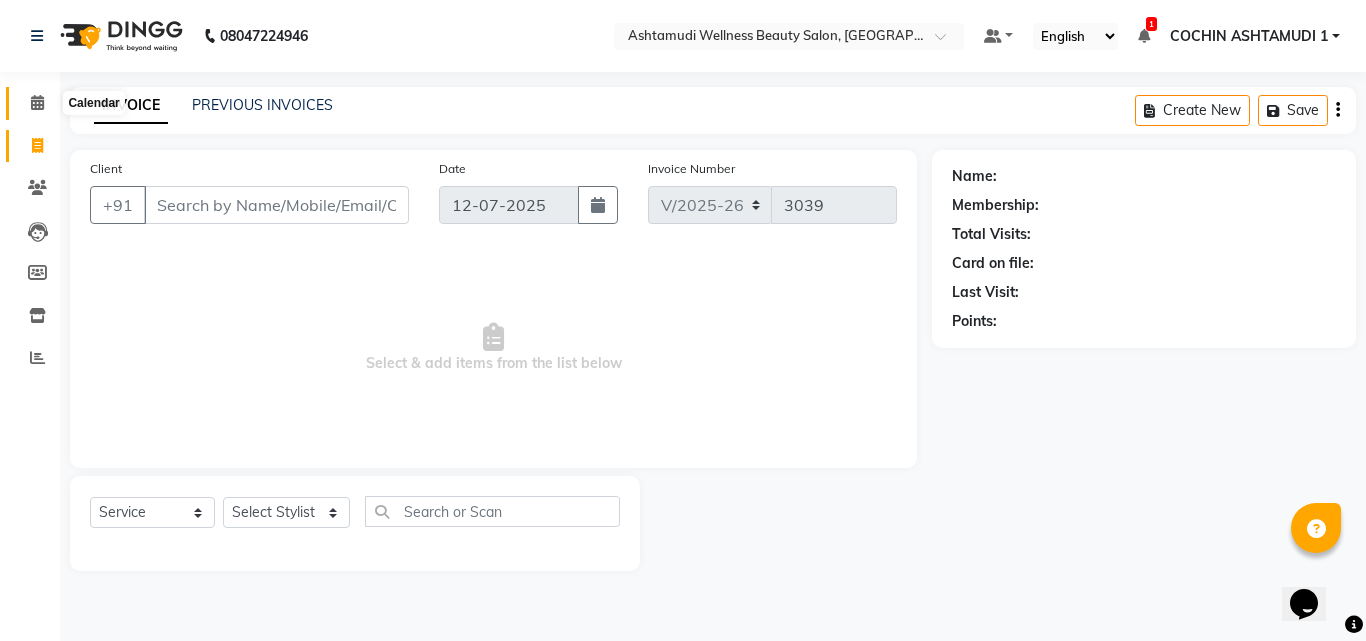 click 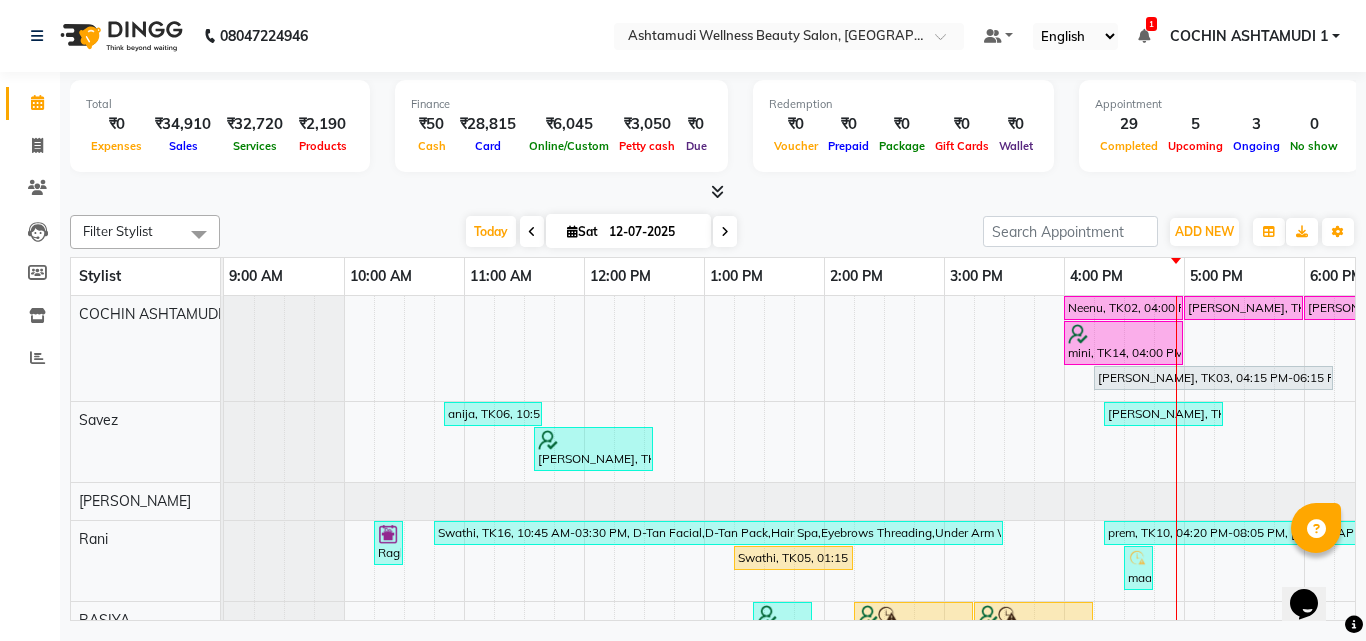 scroll, scrollTop: 200, scrollLeft: 0, axis: vertical 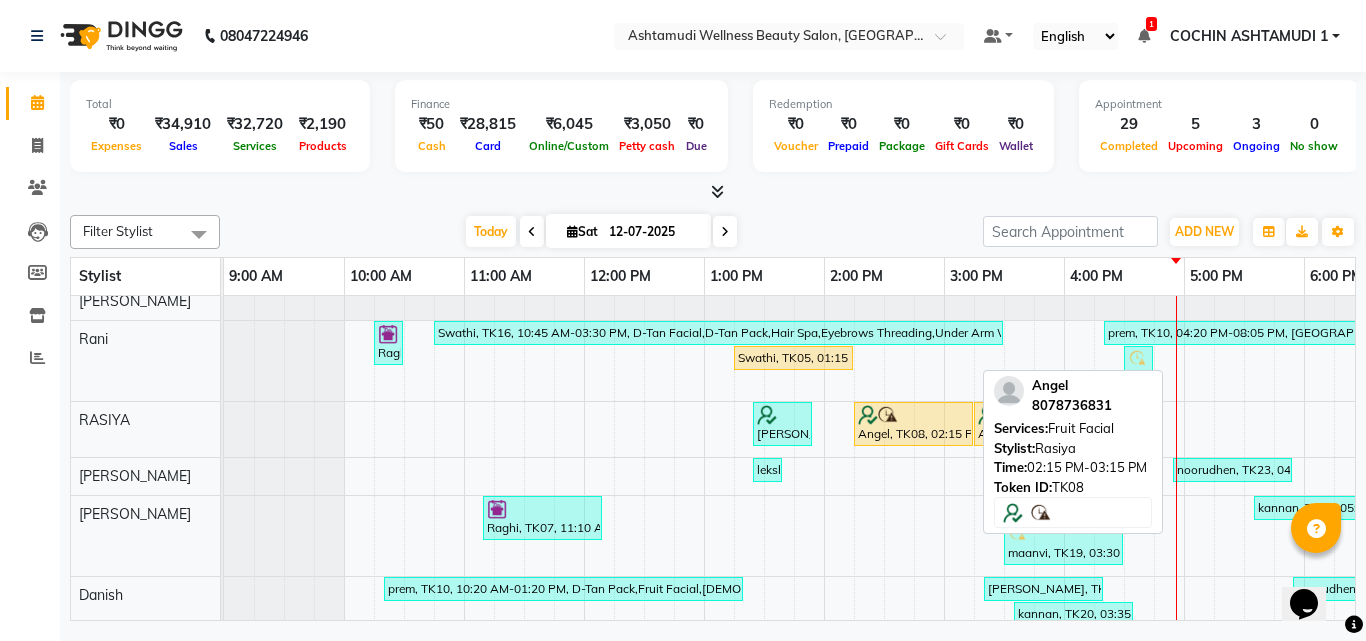 click on "Angel, TK08, 02:15 PM-03:15 PM, Fruit Facial" at bounding box center (913, 424) 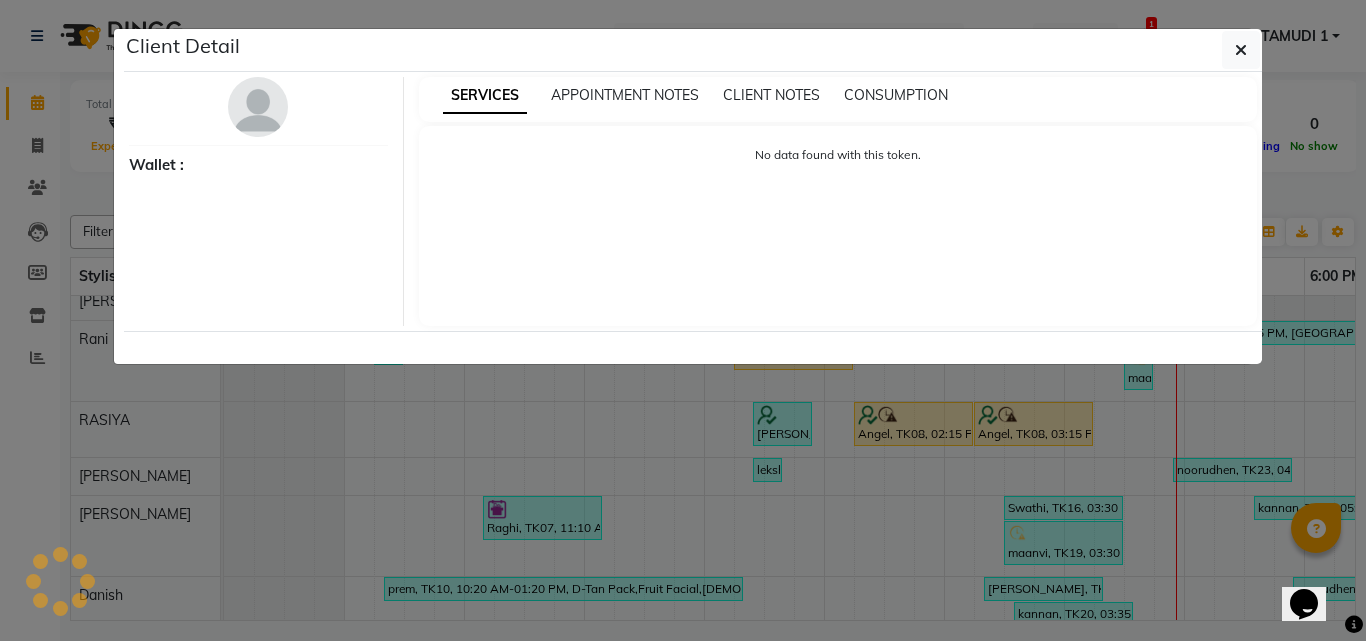 select on "1" 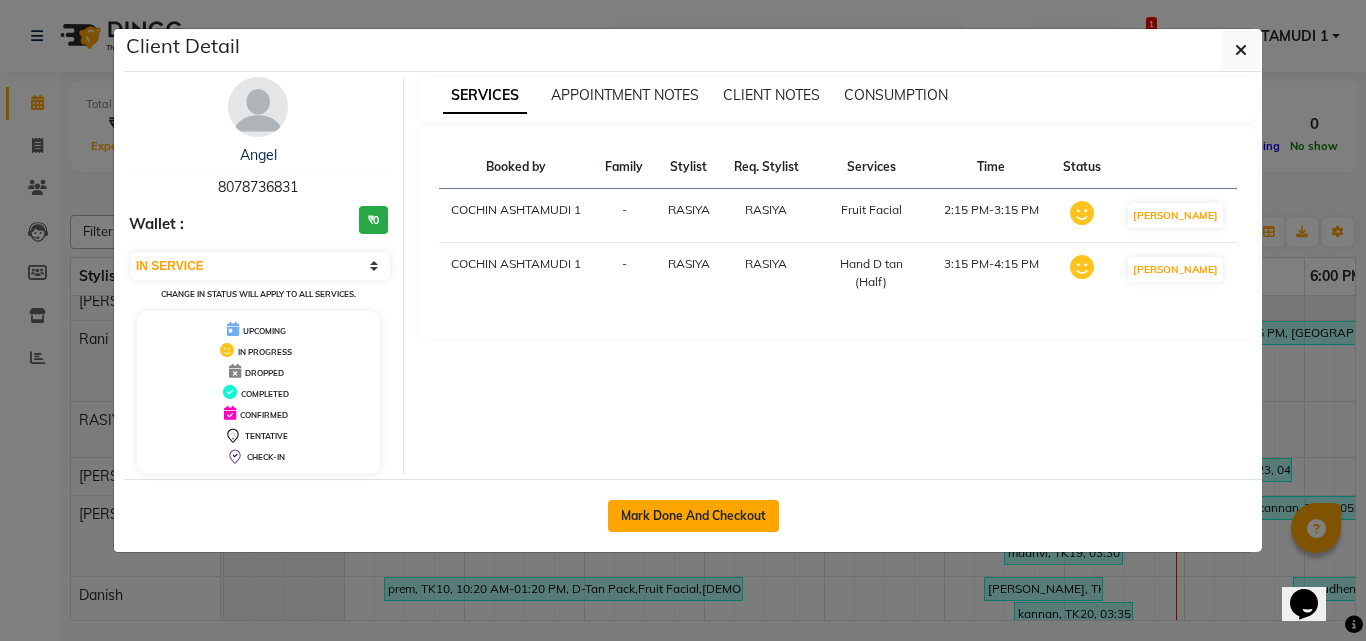 click on "Mark Done And Checkout" 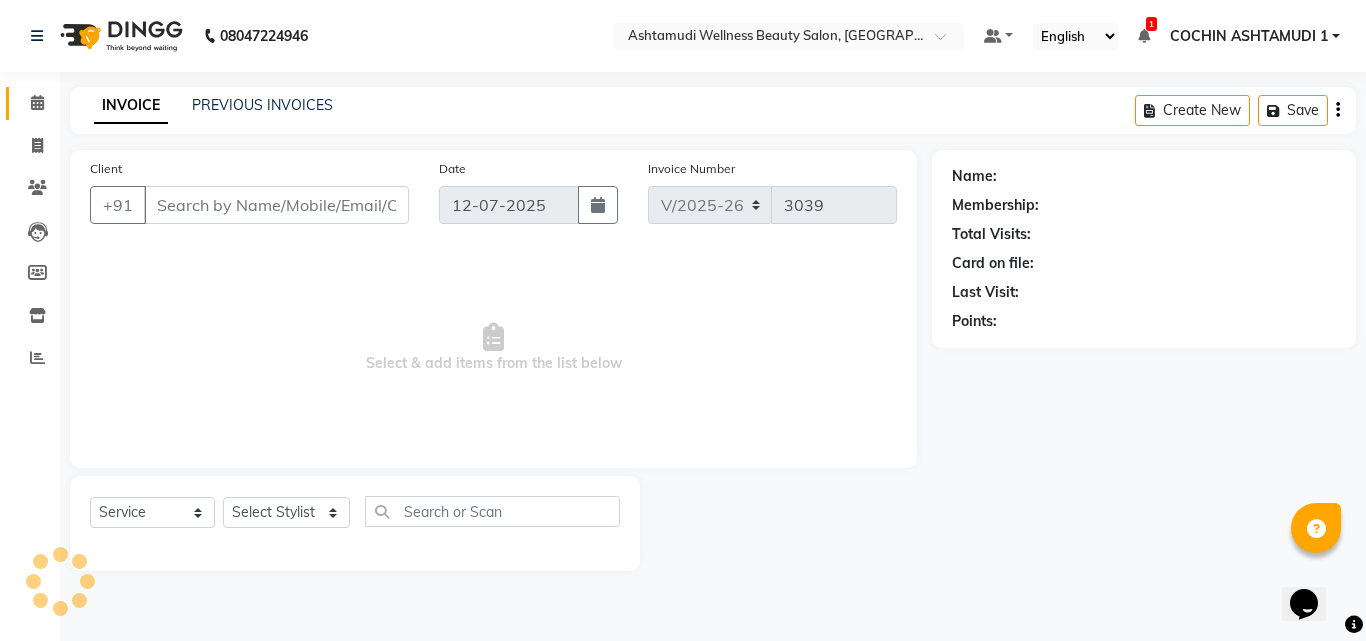 type on "8078736831" 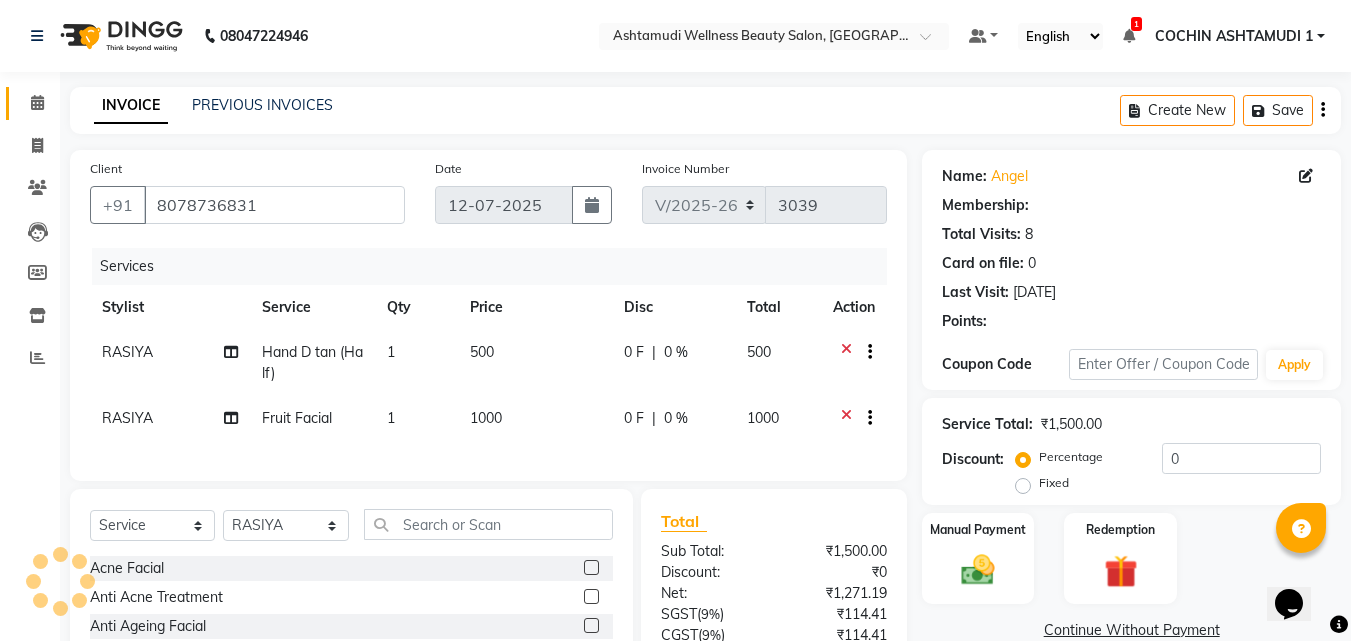 select on "2: Object" 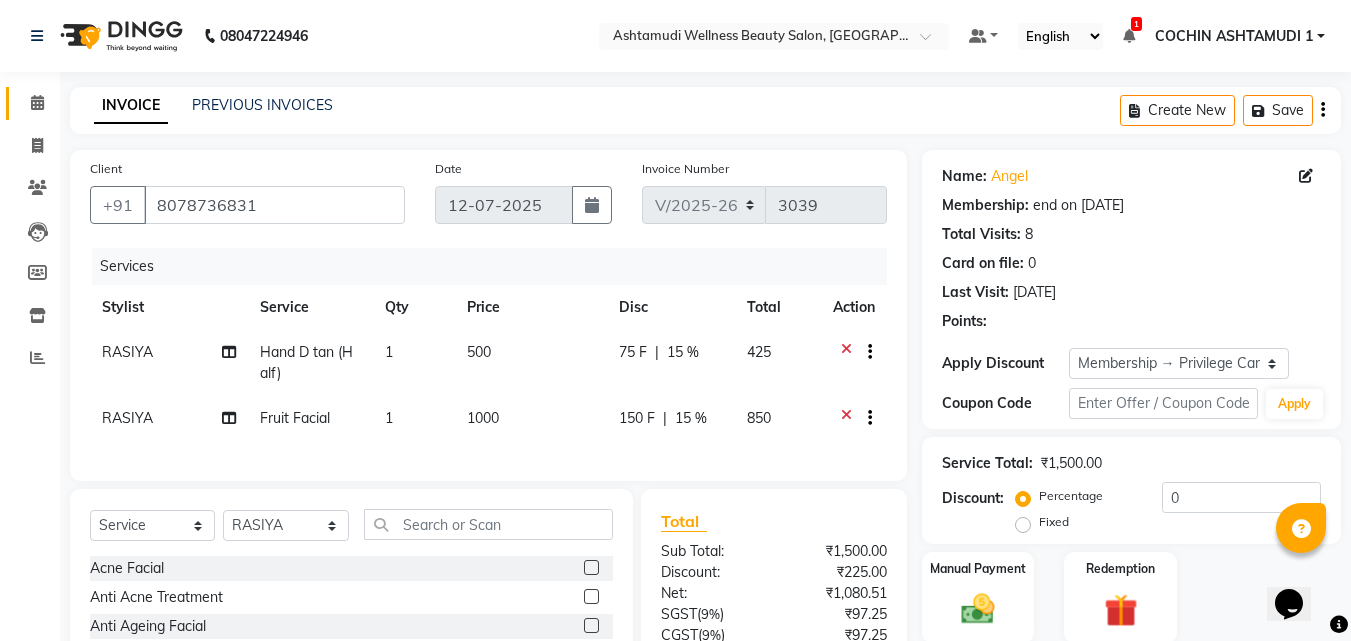 type on "15" 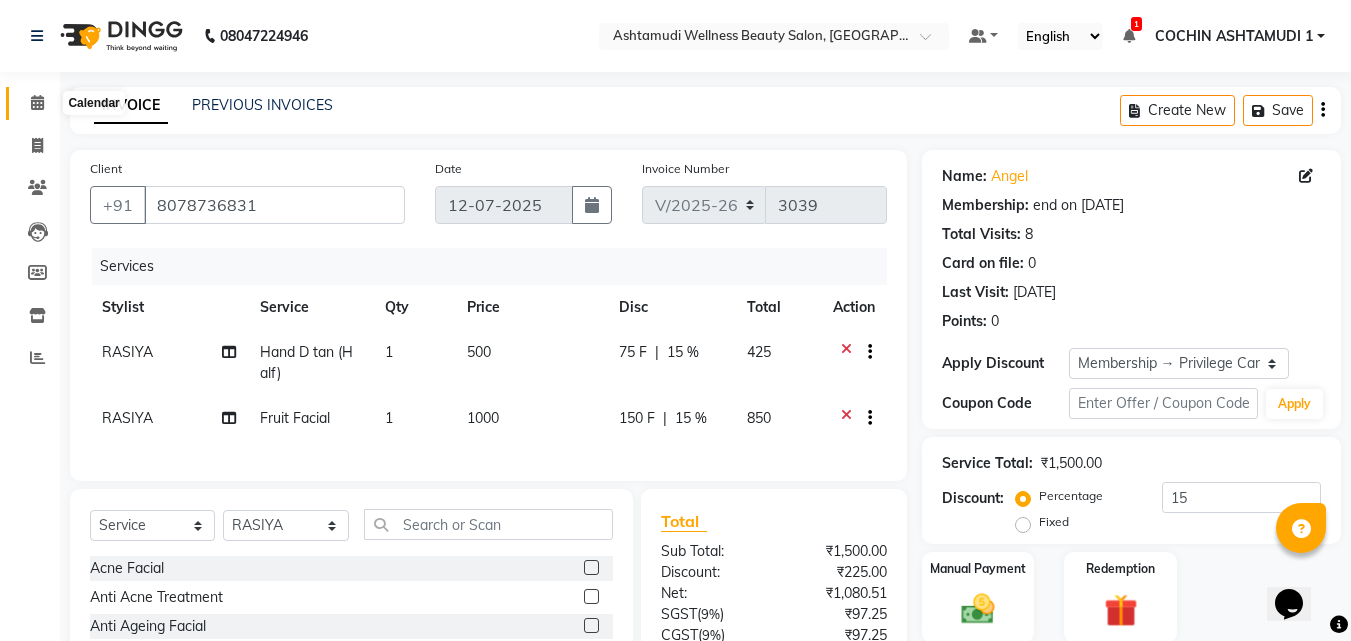 click 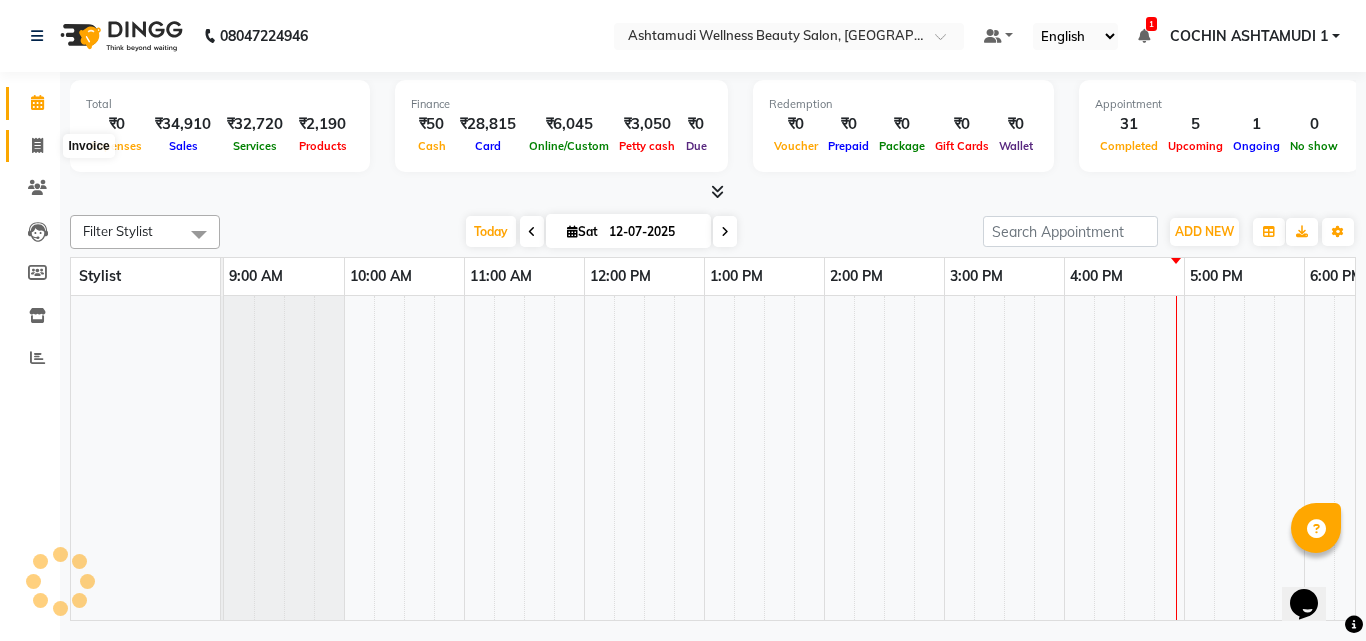 click 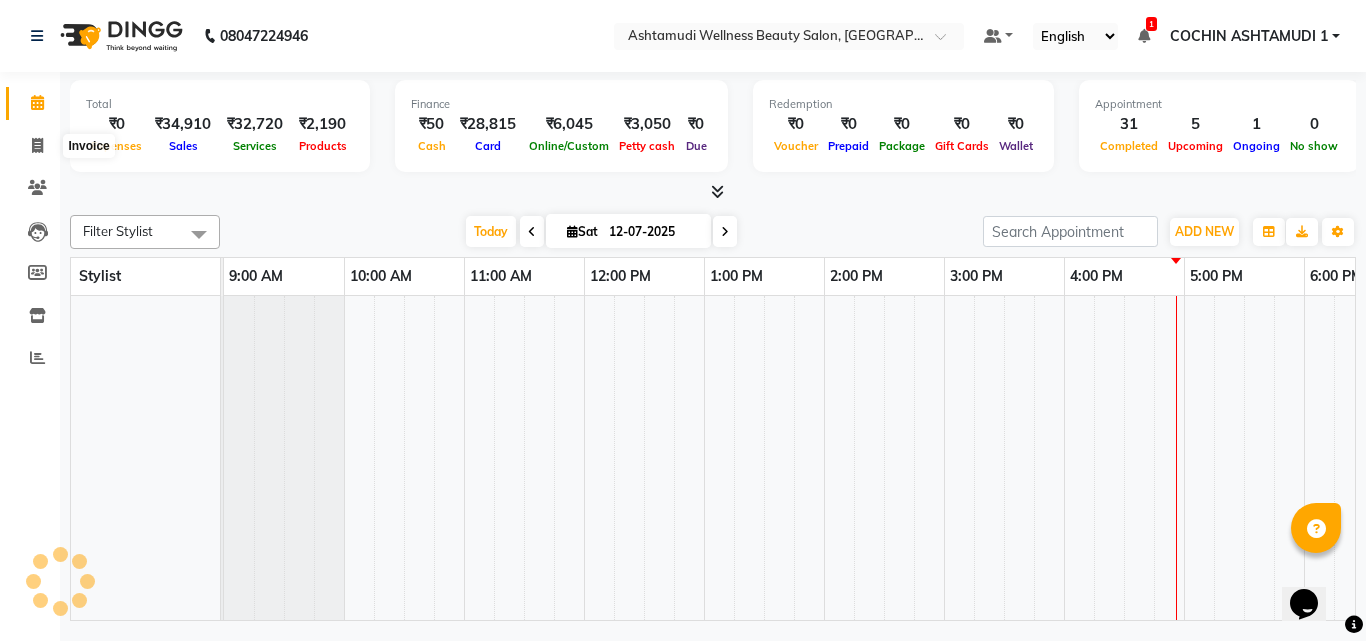 select on "service" 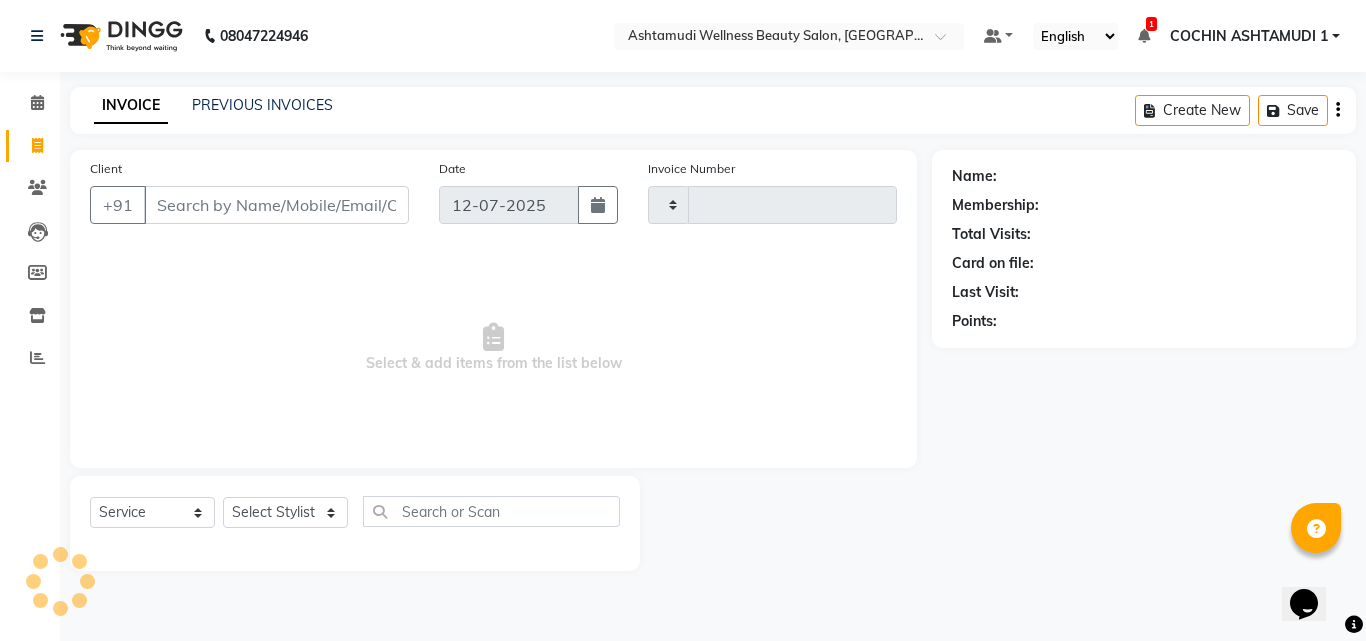 type 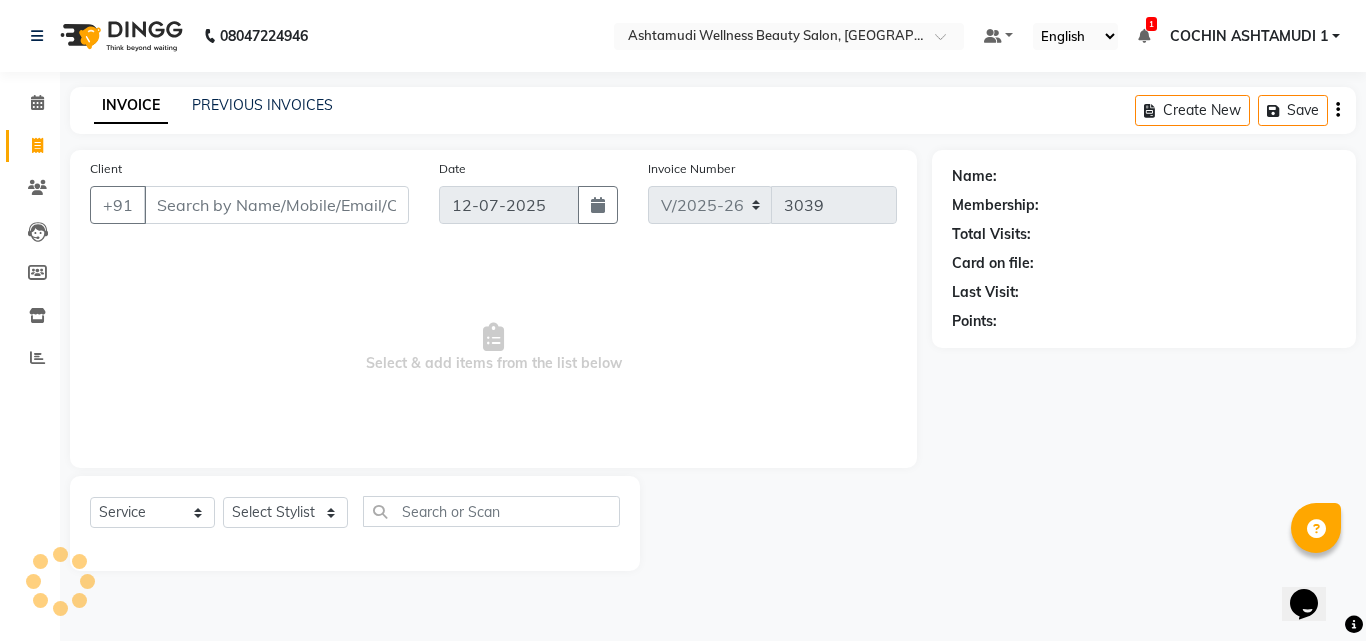click on "Client" at bounding box center [276, 205] 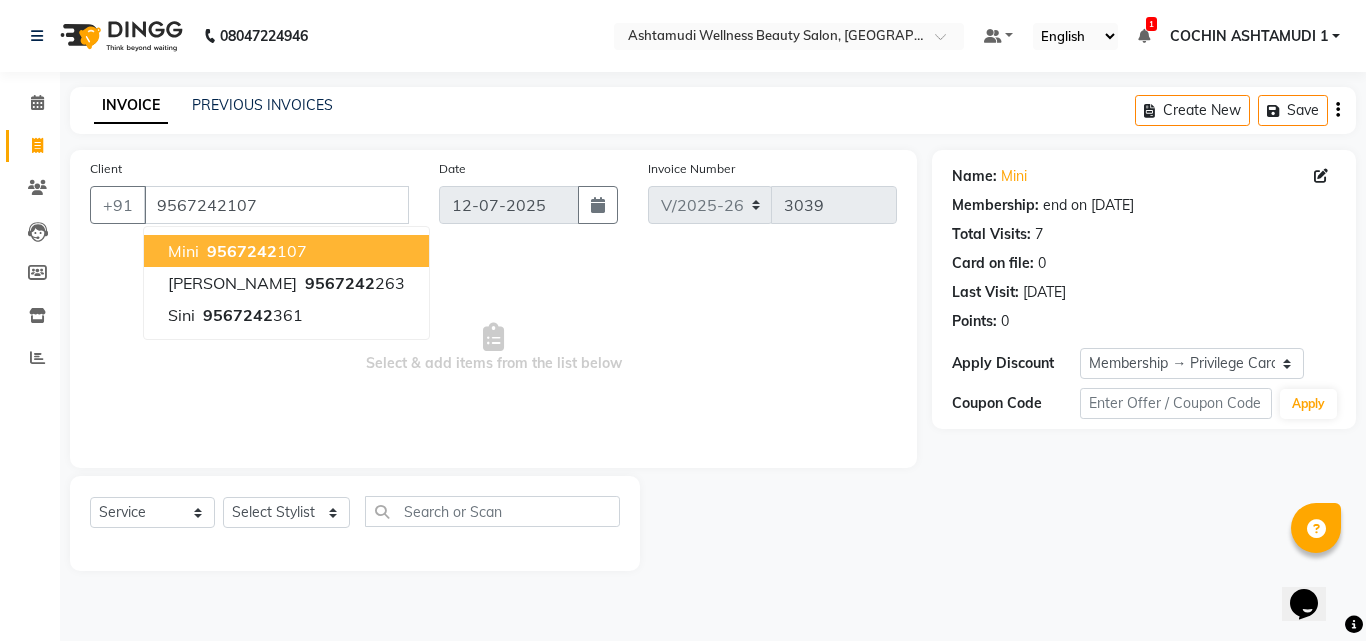 click on "9567242 107" at bounding box center (255, 251) 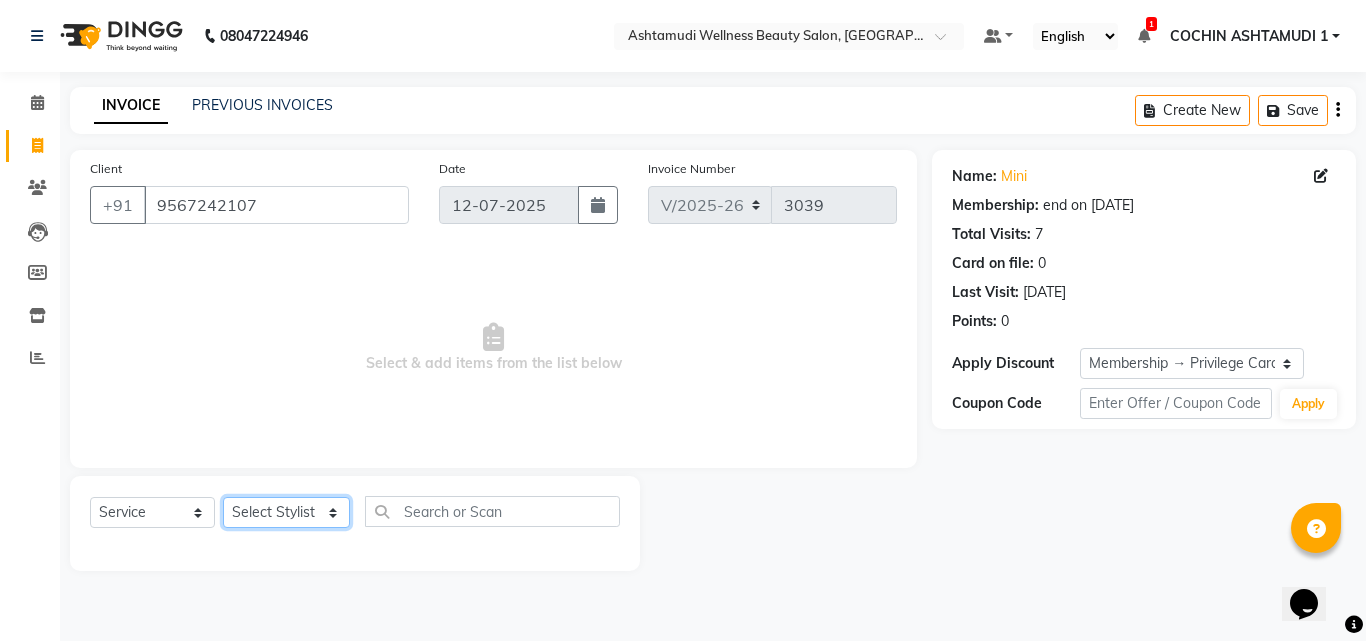 drag, startPoint x: 276, startPoint y: 527, endPoint x: 275, endPoint y: 517, distance: 10.049875 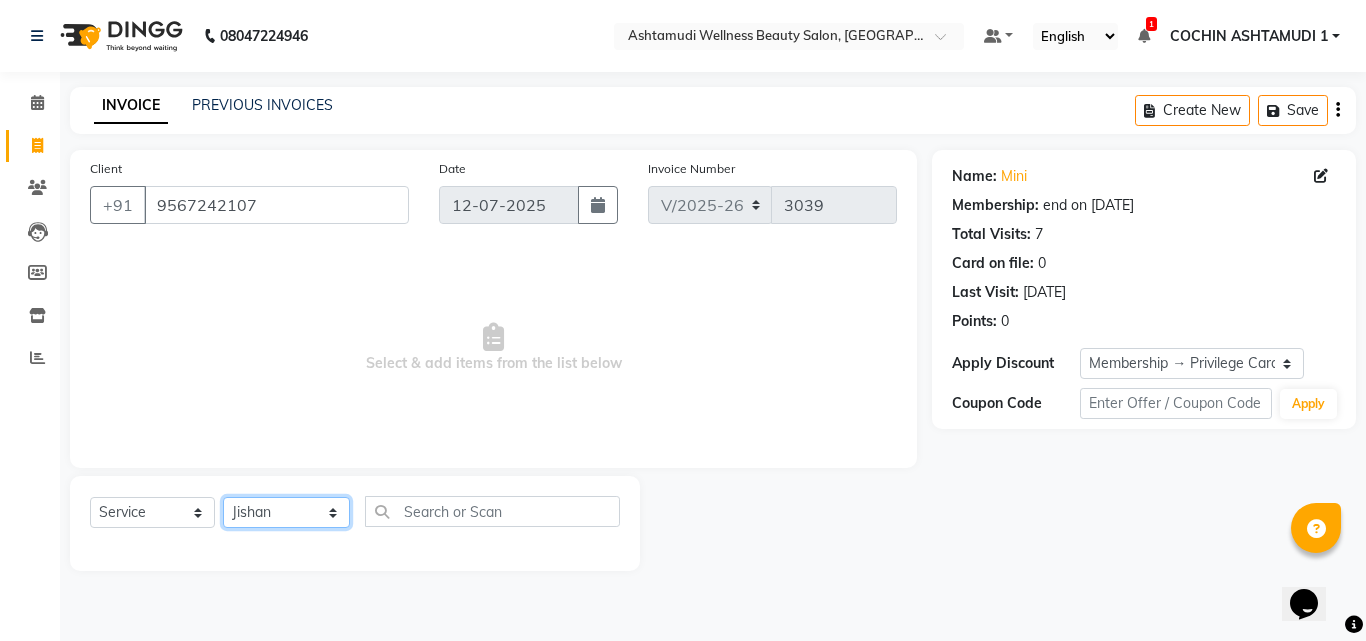 click on "Select Stylist Abhirami S Afsha Aiswarya B BINU MANGAR COCHIN ASHTAMUDI Danish Fousiya GIREESH Jishan Madonna Michael MANIKA RAI NEERA Priyanka rathi chowdhury  RAGHI FERNANDEZ Rani RASIYA  SALMAN ALI Savez" 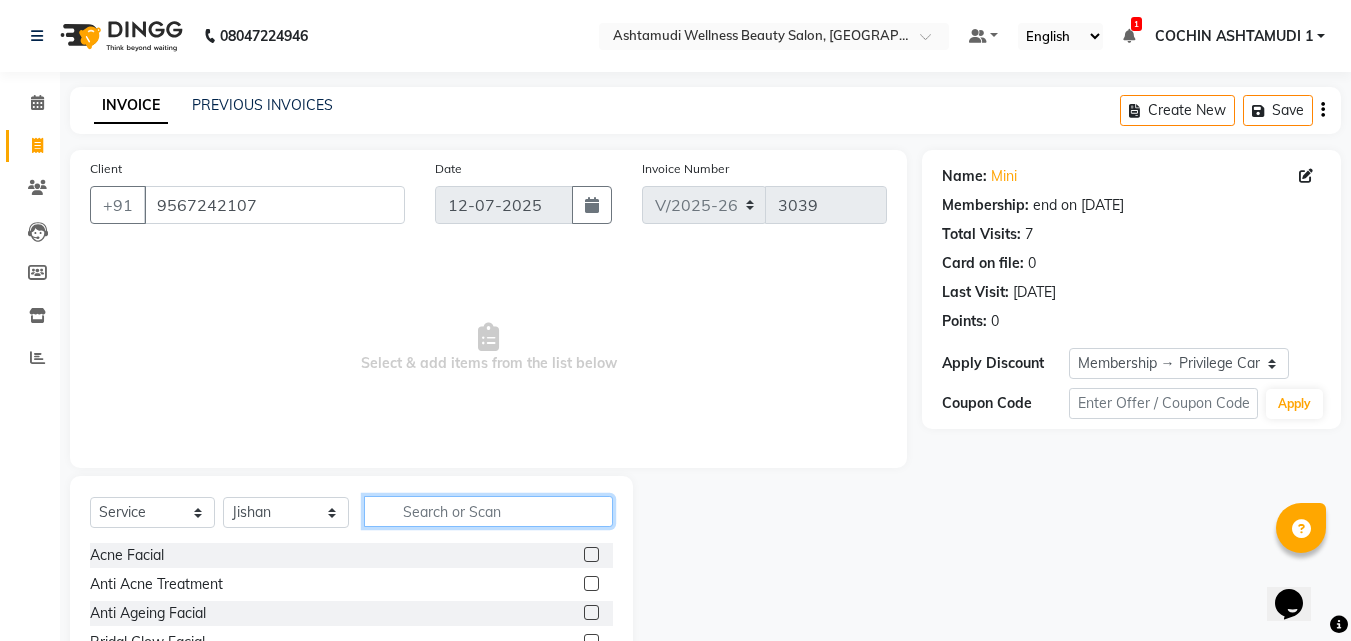 click 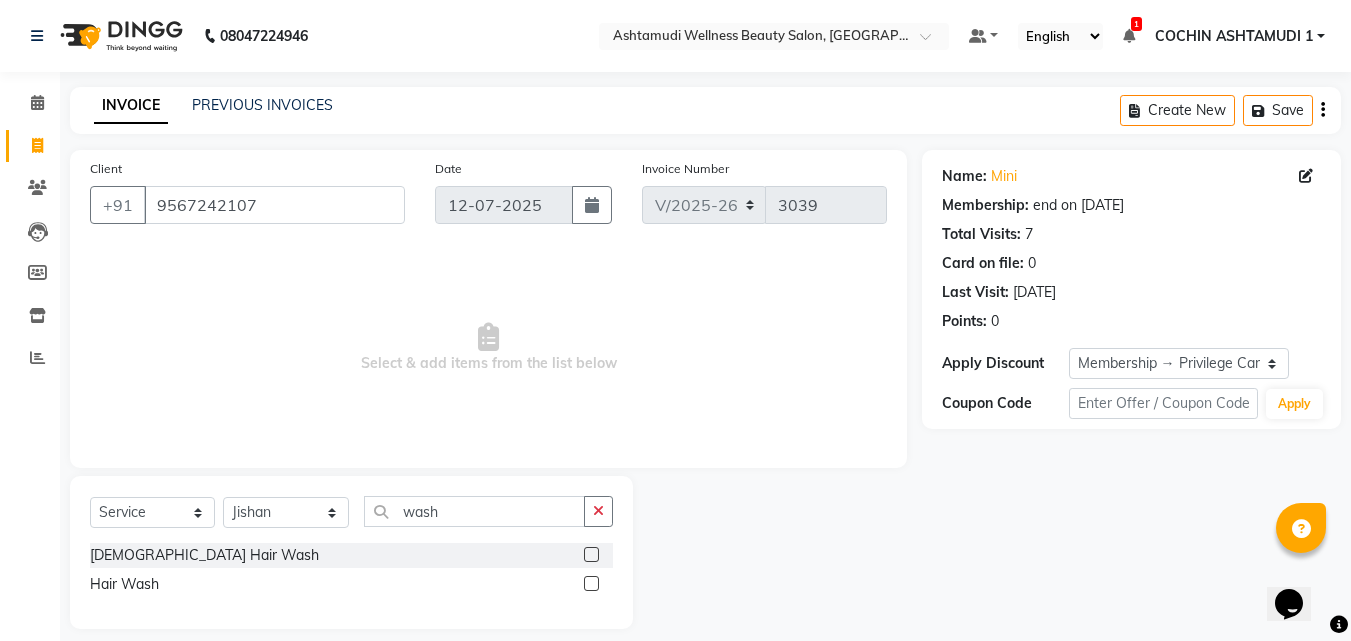 click 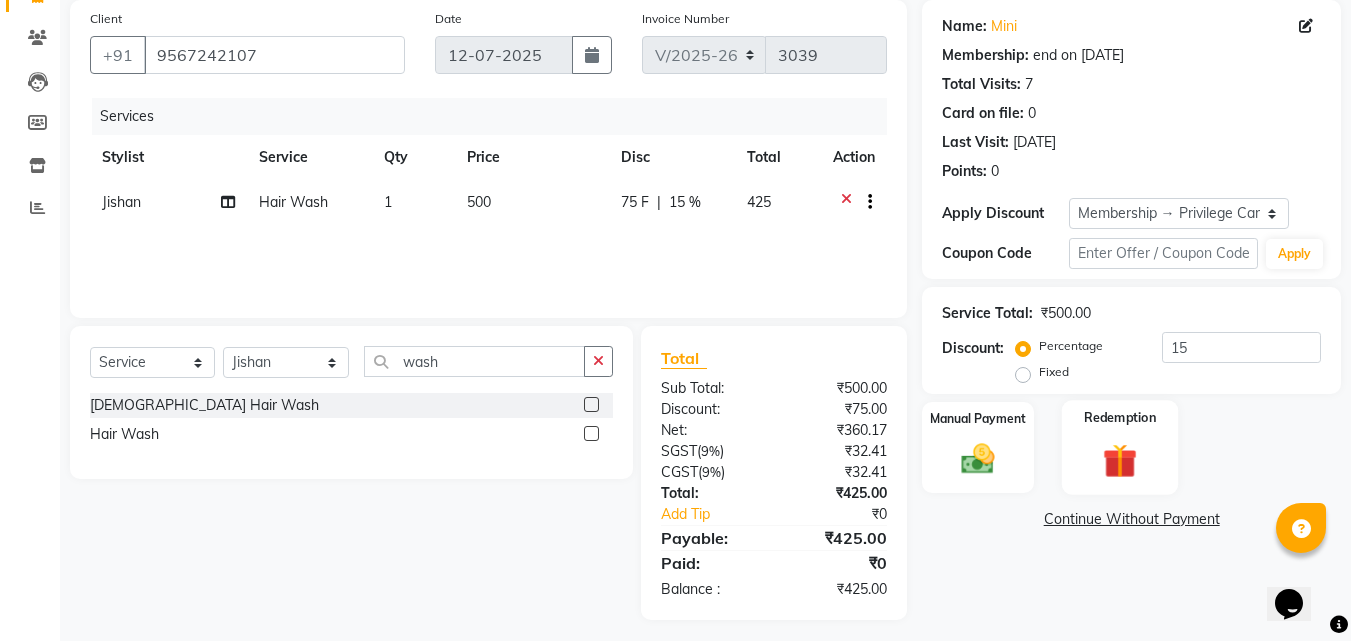 scroll, scrollTop: 159, scrollLeft: 0, axis: vertical 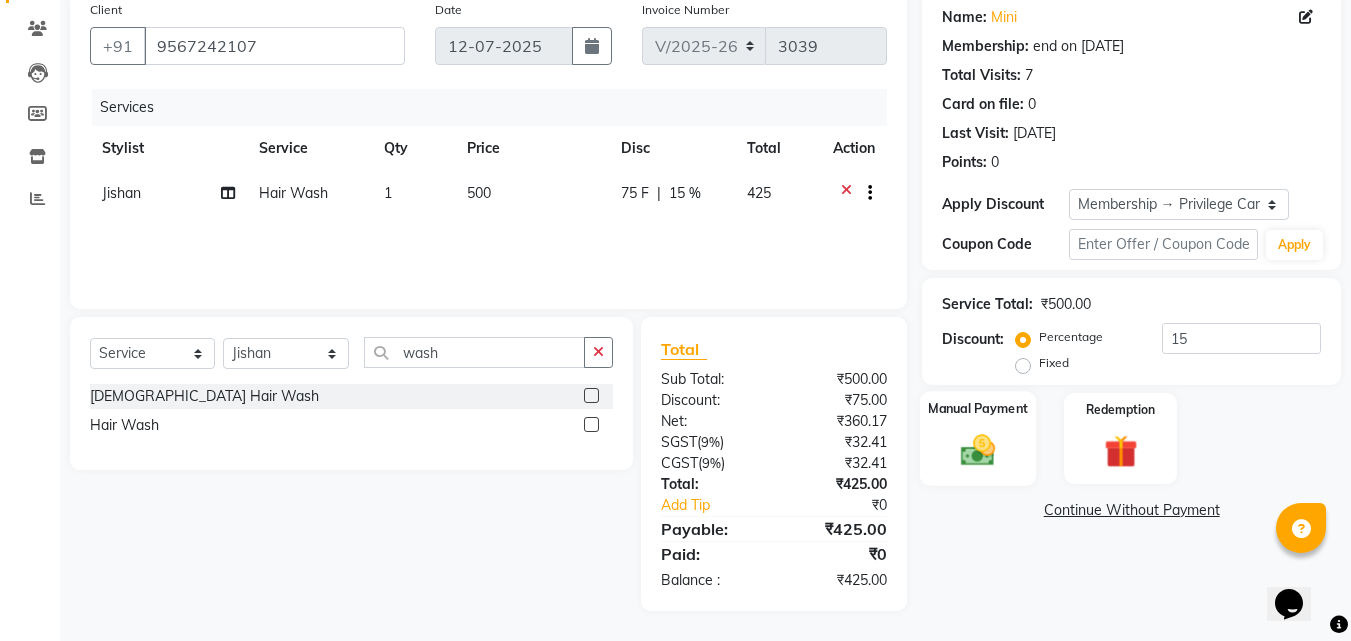 click 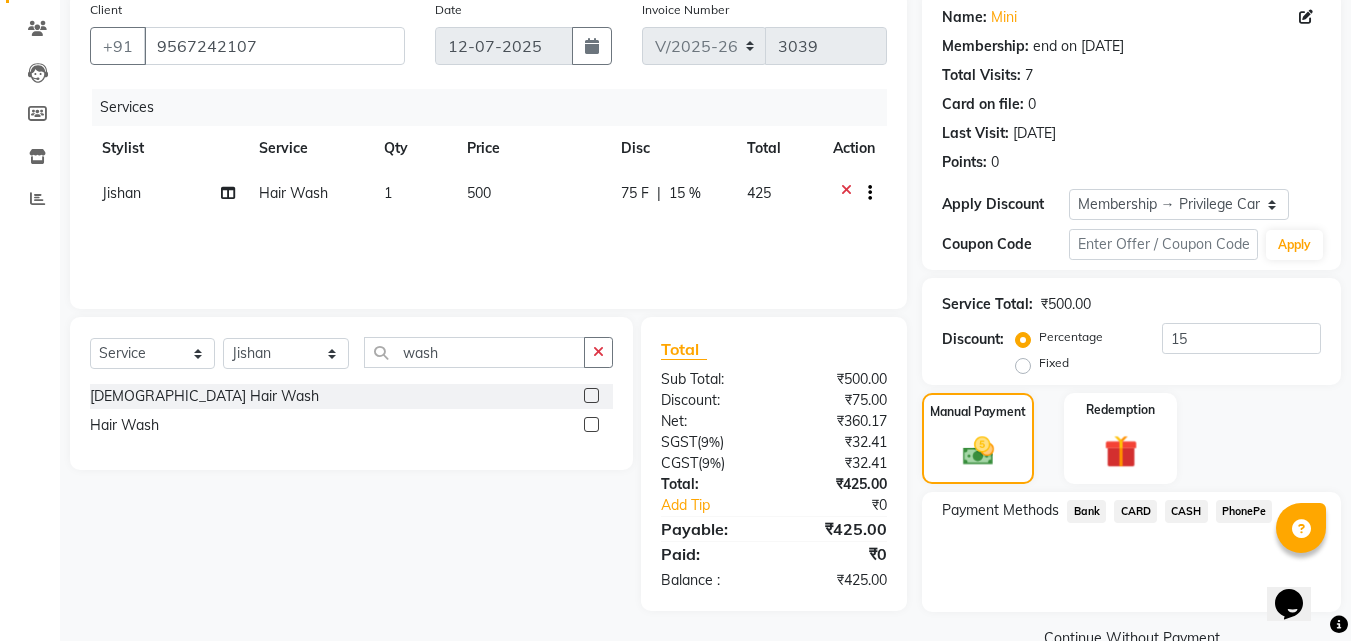 click on "CARD" 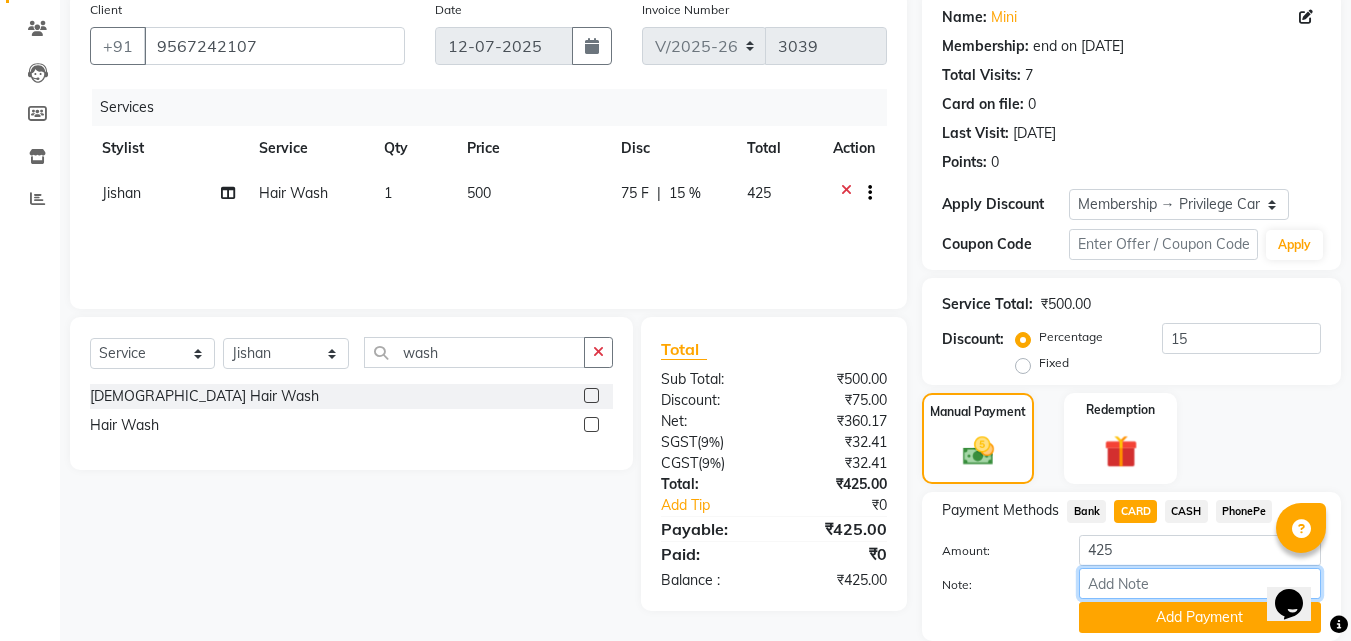 click on "Note:" at bounding box center [1200, 583] 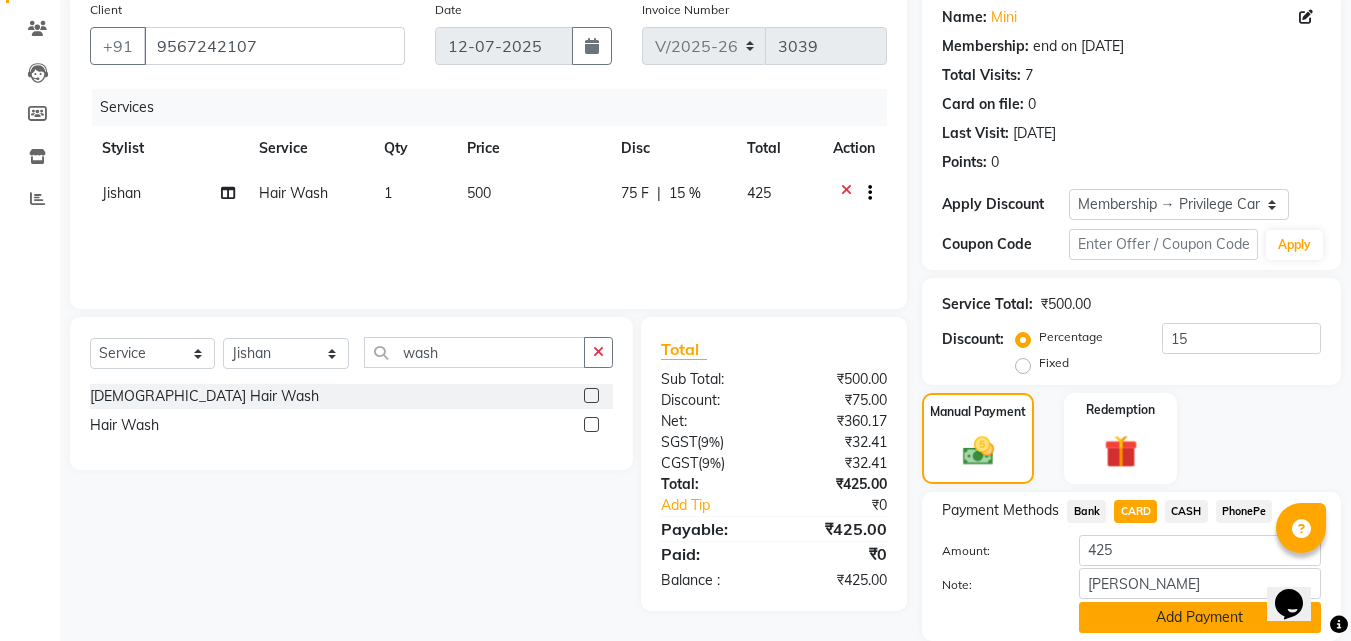 click on "Add Payment" 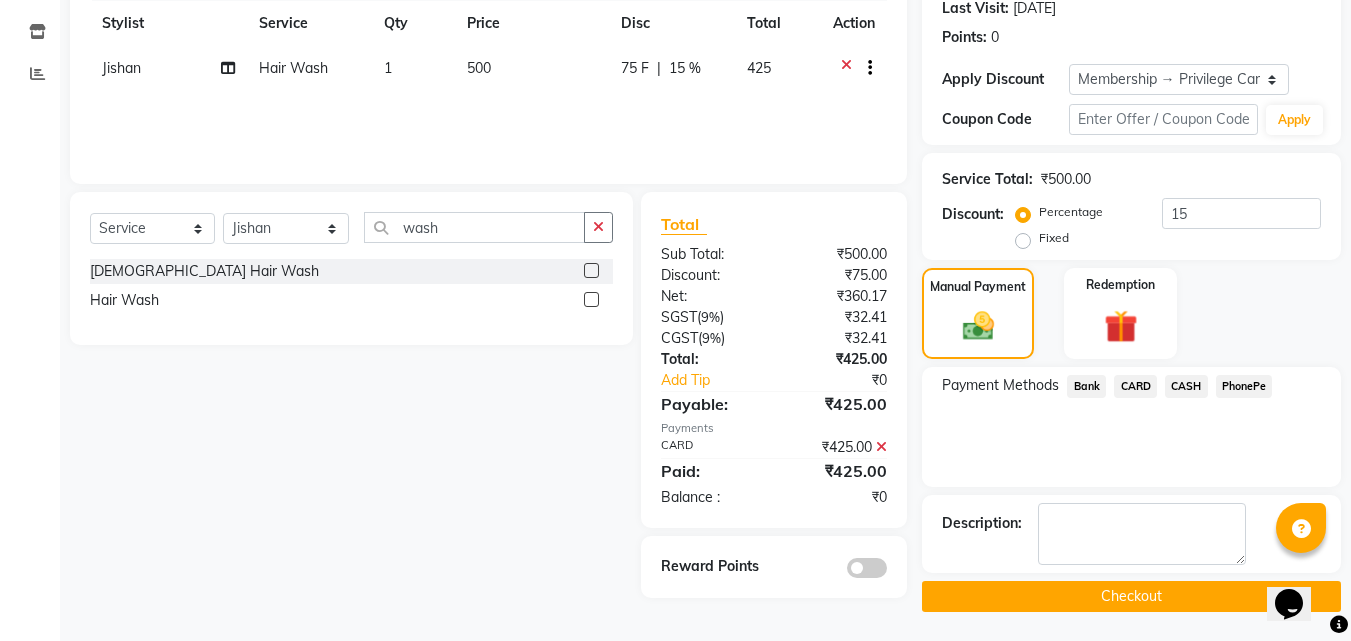 scroll, scrollTop: 285, scrollLeft: 0, axis: vertical 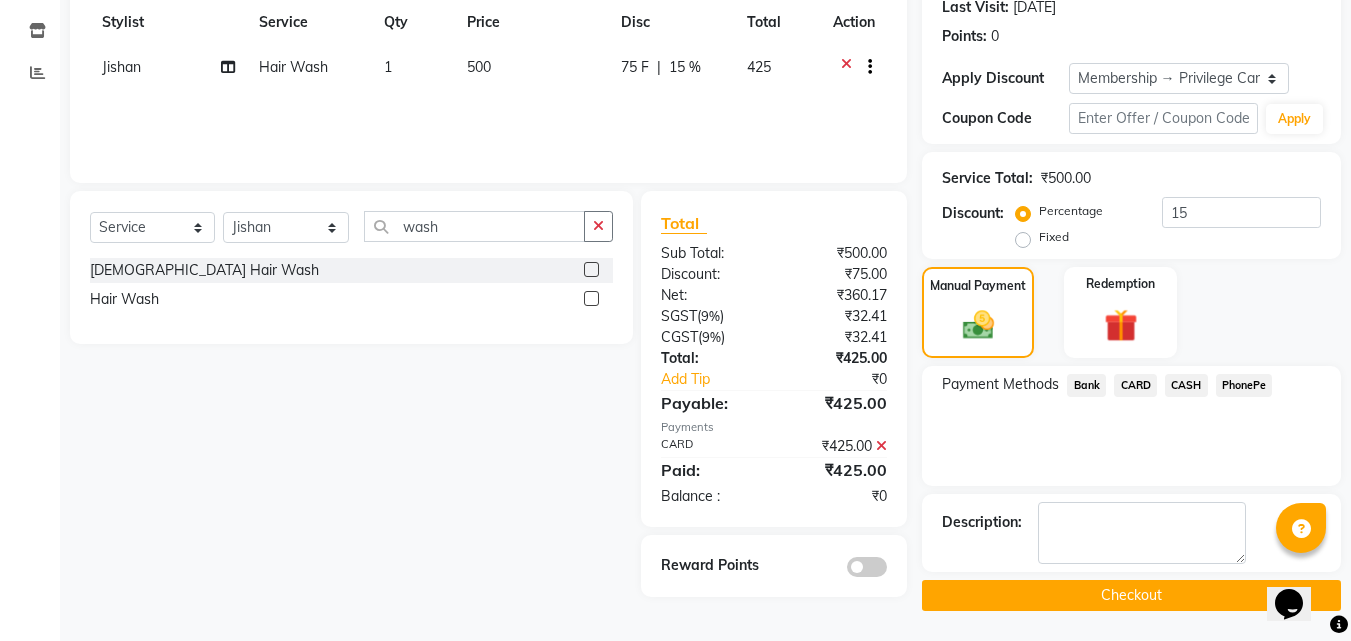 click on "Checkout" 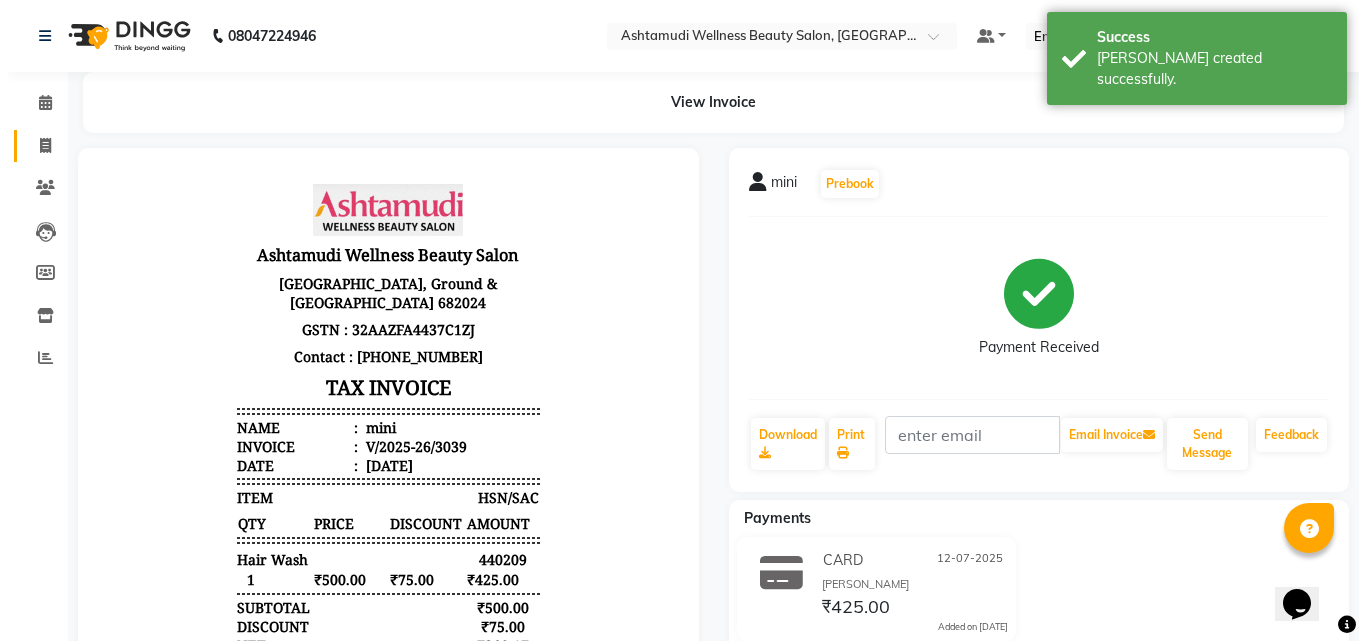 scroll, scrollTop: 0, scrollLeft: 0, axis: both 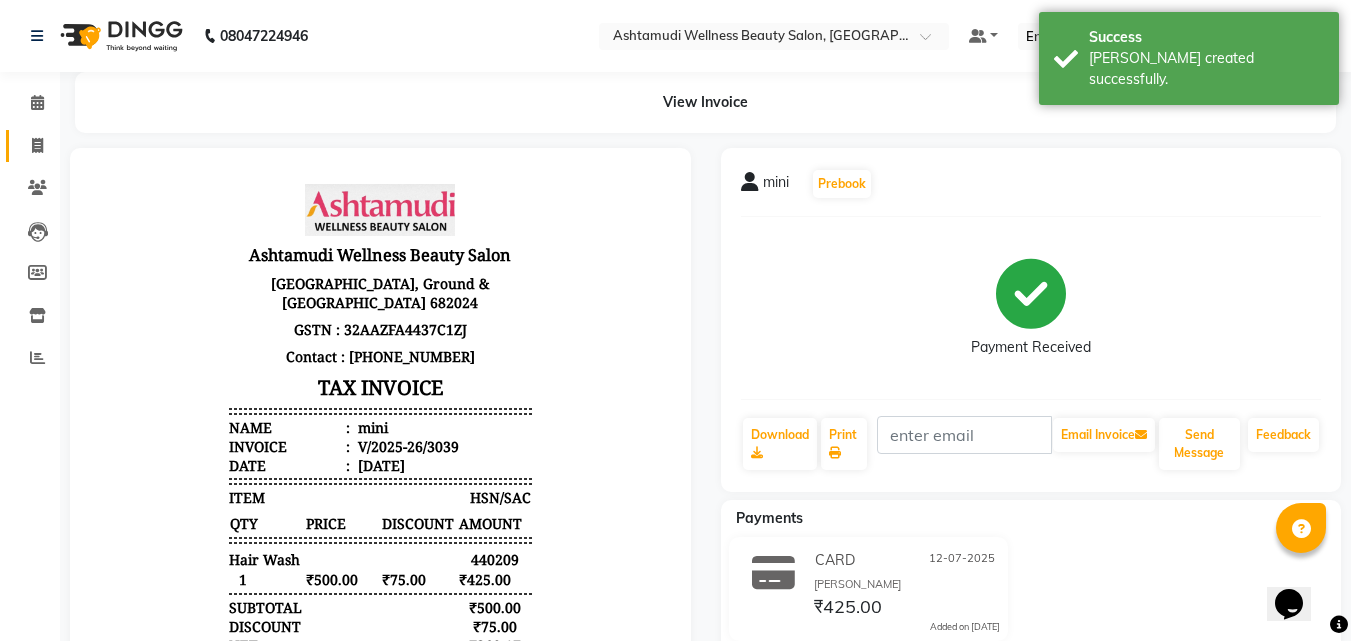 click 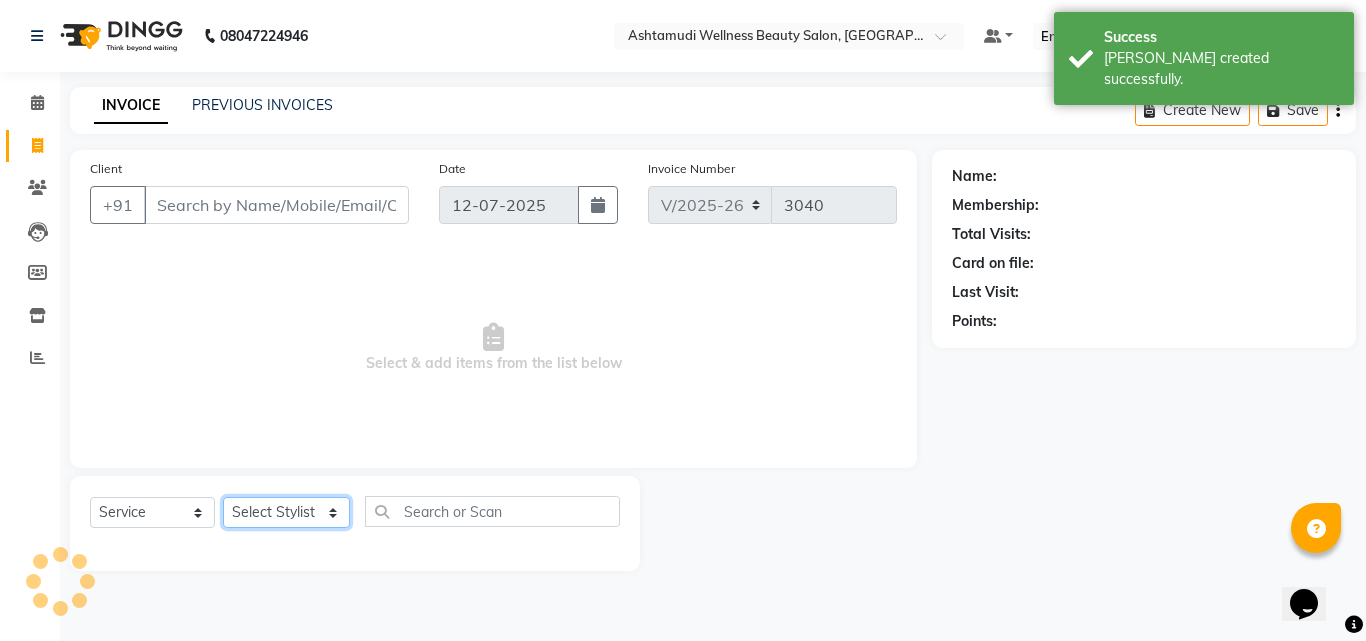 click on "Select Stylist Abhirami S Afsha Aiswarya B BINU MANGAR COCHIN ASHTAMUDI Danish Fousiya GIREESH Jishan Madonna Michael MANIKA RAI NEERA Priyanka rathi chowdhury  RAGHI FERNANDEZ Rani RASIYA  SALMAN ALI Savez" 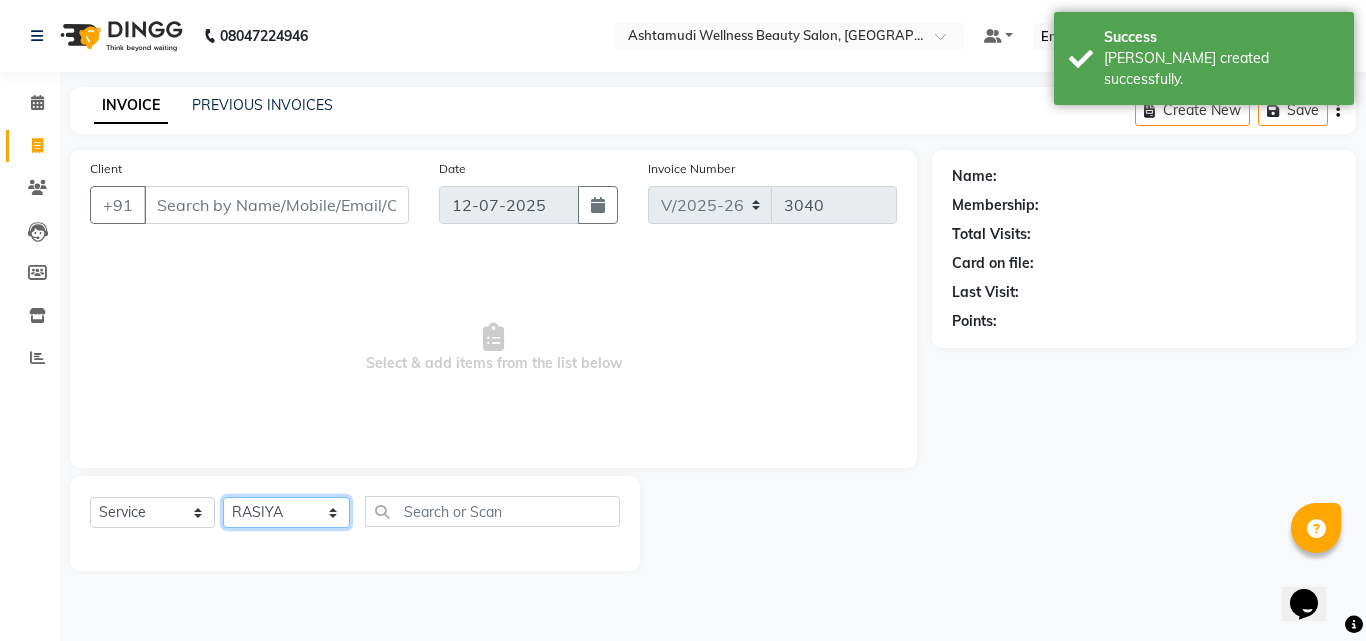 click on "Select Stylist Abhirami S Afsha Aiswarya B BINU MANGAR COCHIN ASHTAMUDI Danish Fousiya GIREESH Jishan Madonna Michael MANIKA RAI NEERA Priyanka rathi chowdhury  RAGHI FERNANDEZ Rani RASIYA  SALMAN ALI Savez" 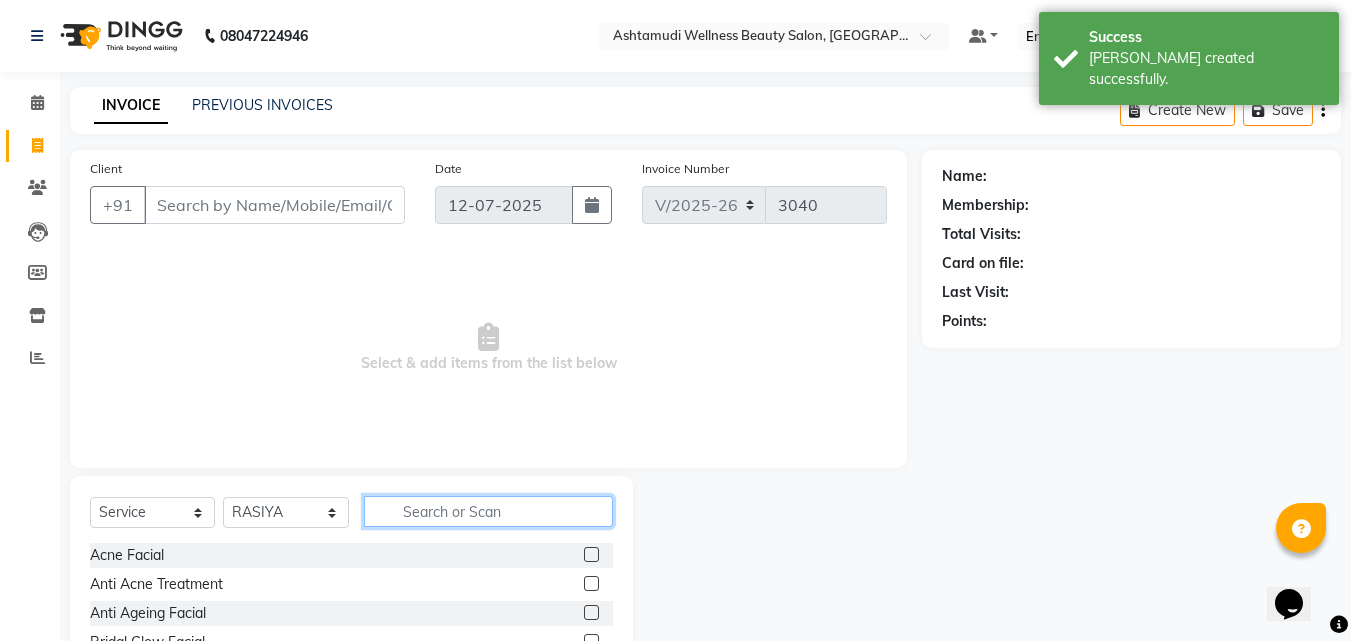 click 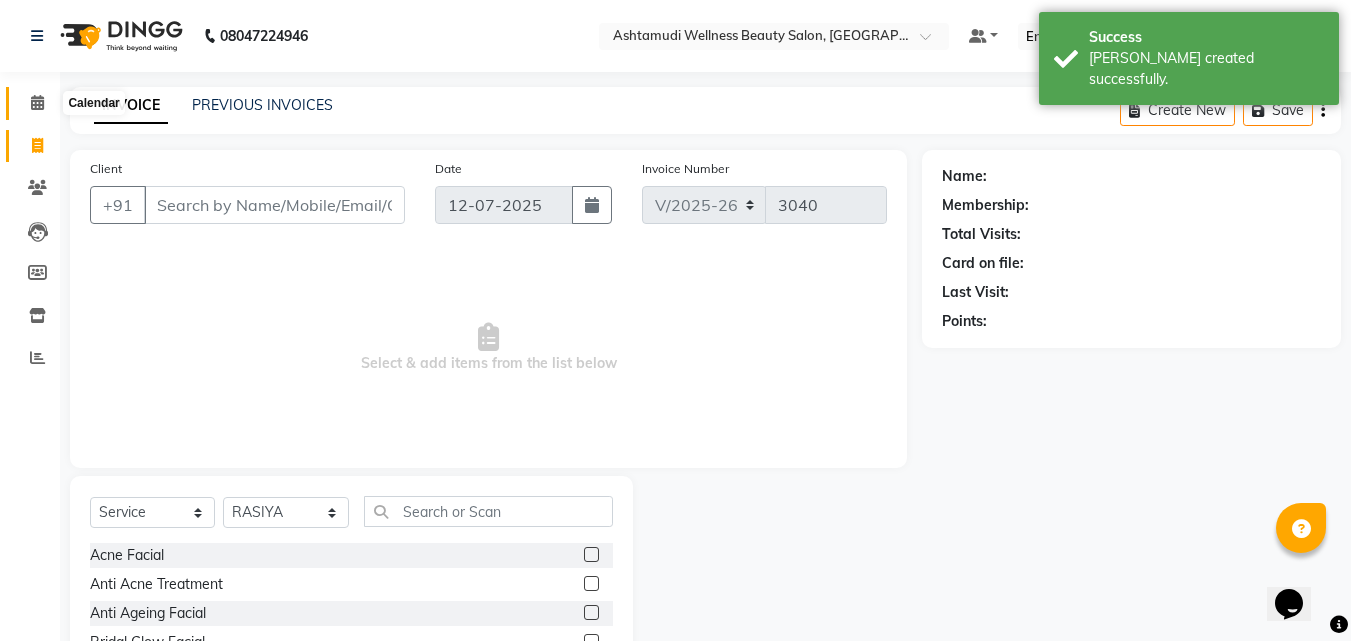 click 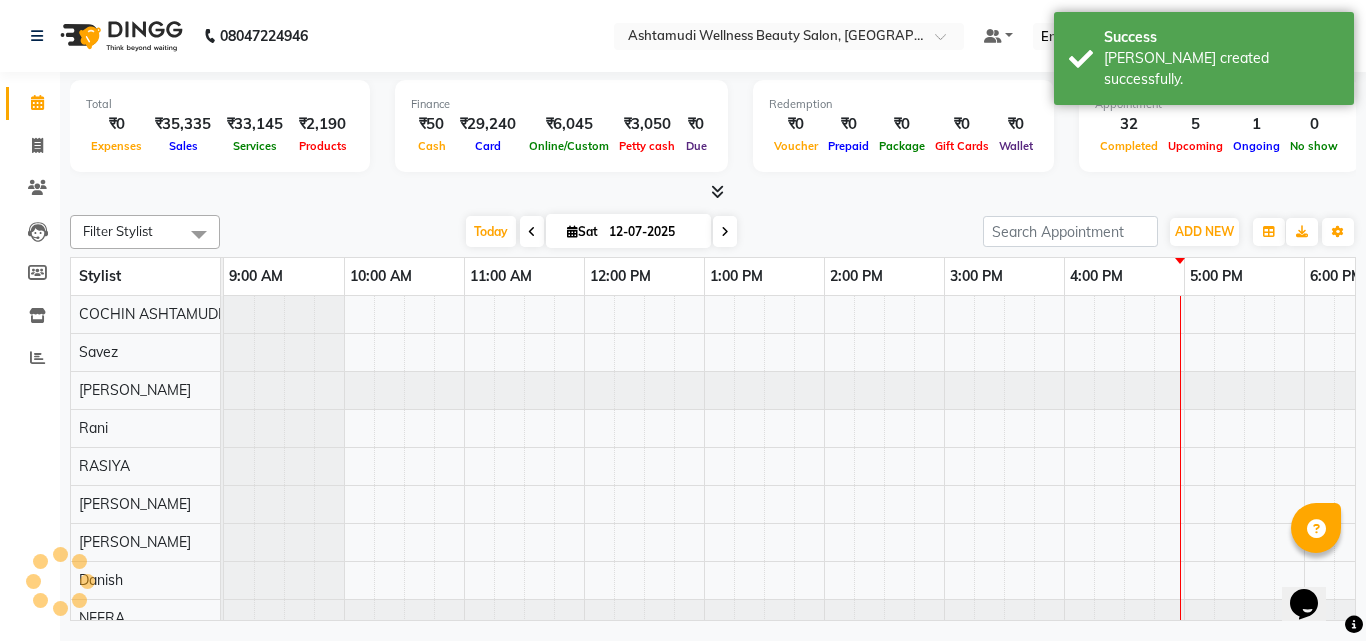scroll, scrollTop: 0, scrollLeft: 0, axis: both 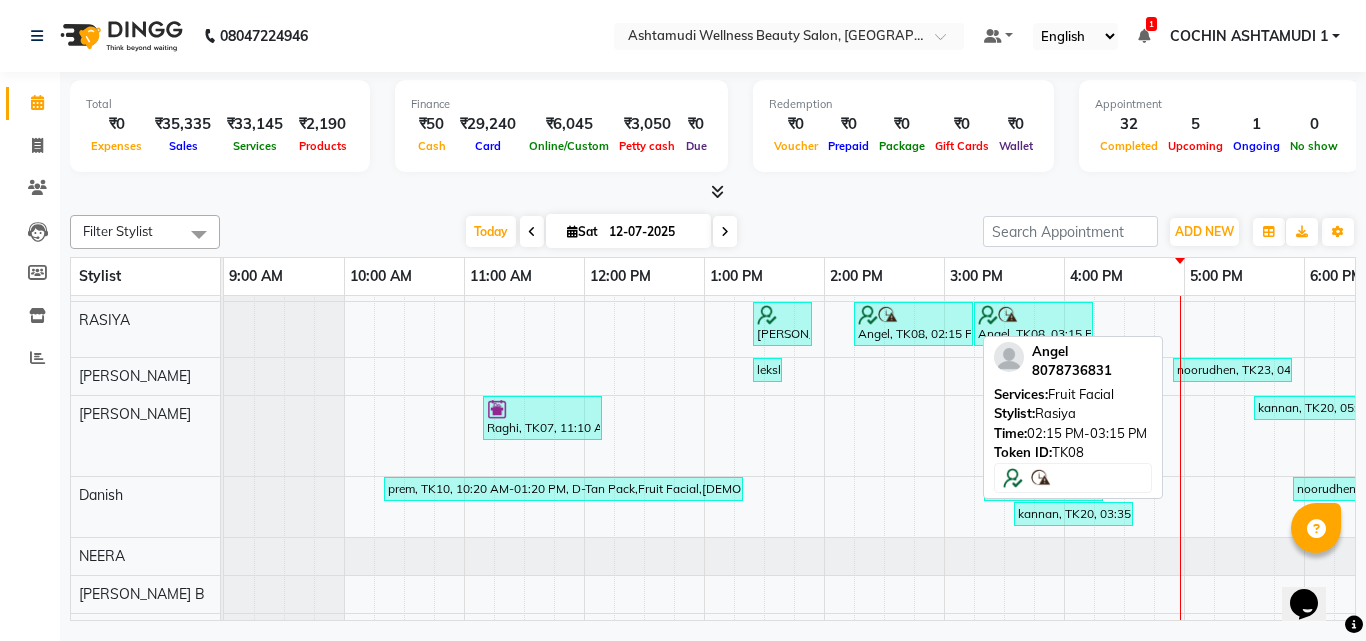 click on "Angel, TK08, 02:15 PM-03:15 PM, Fruit Facial" at bounding box center [913, 324] 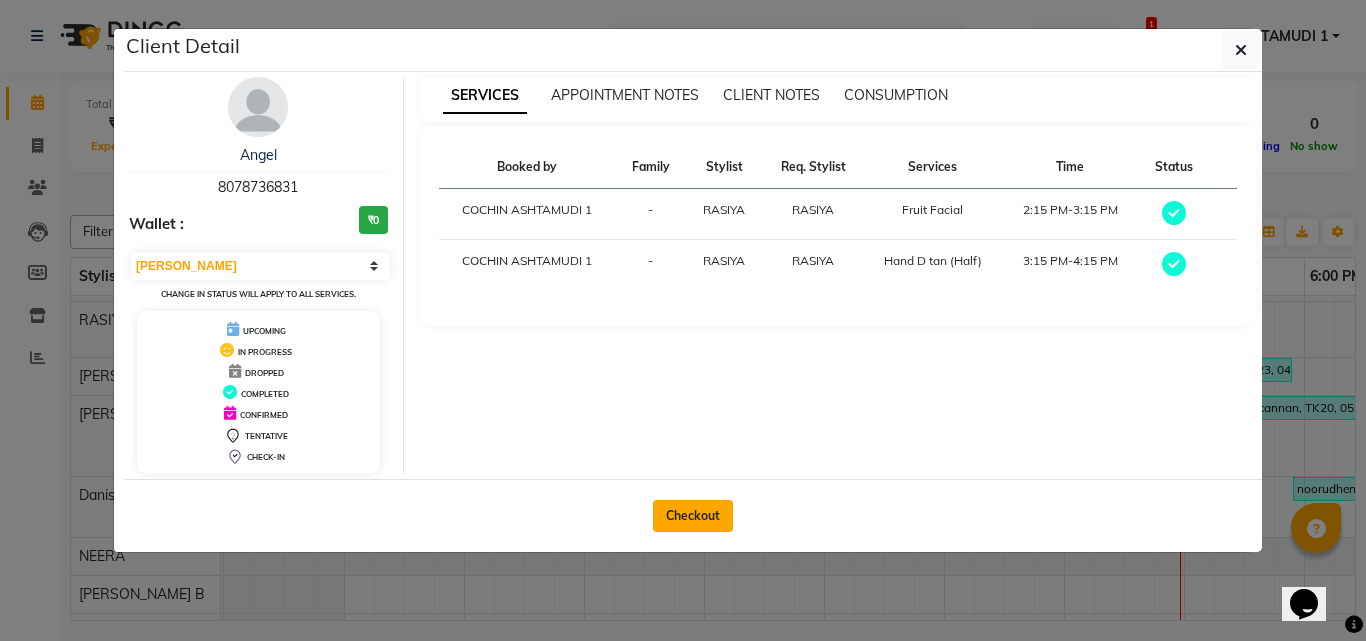 click on "Checkout" 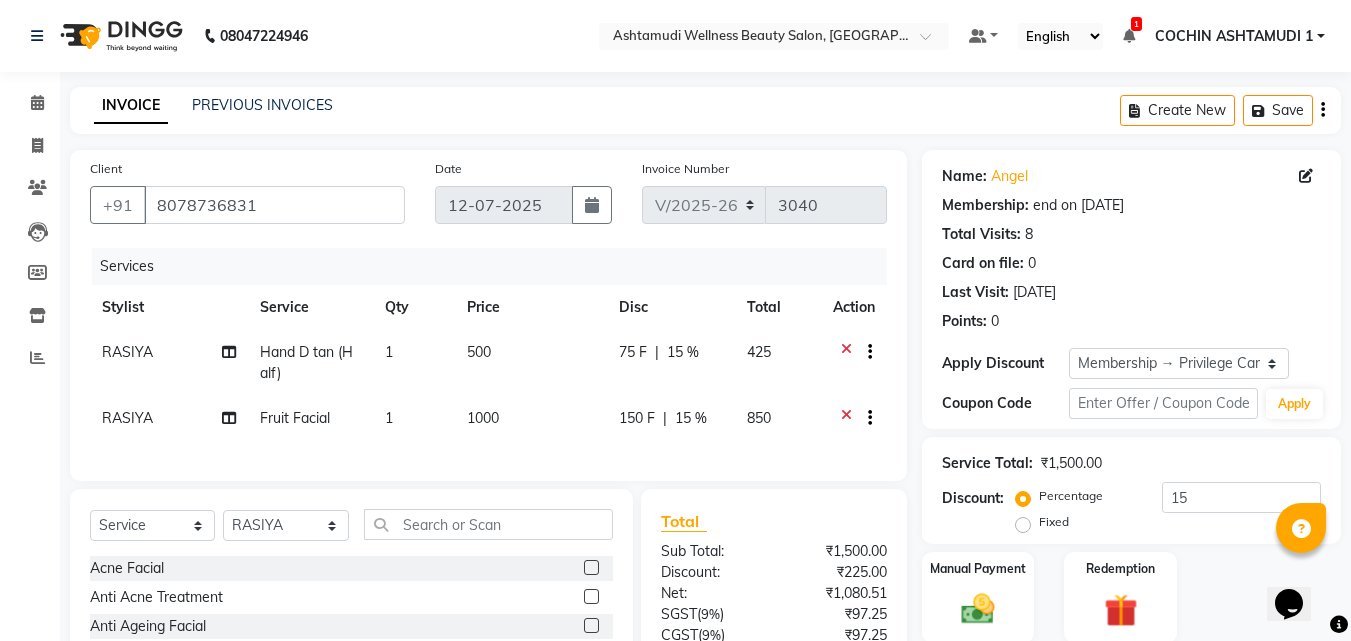click 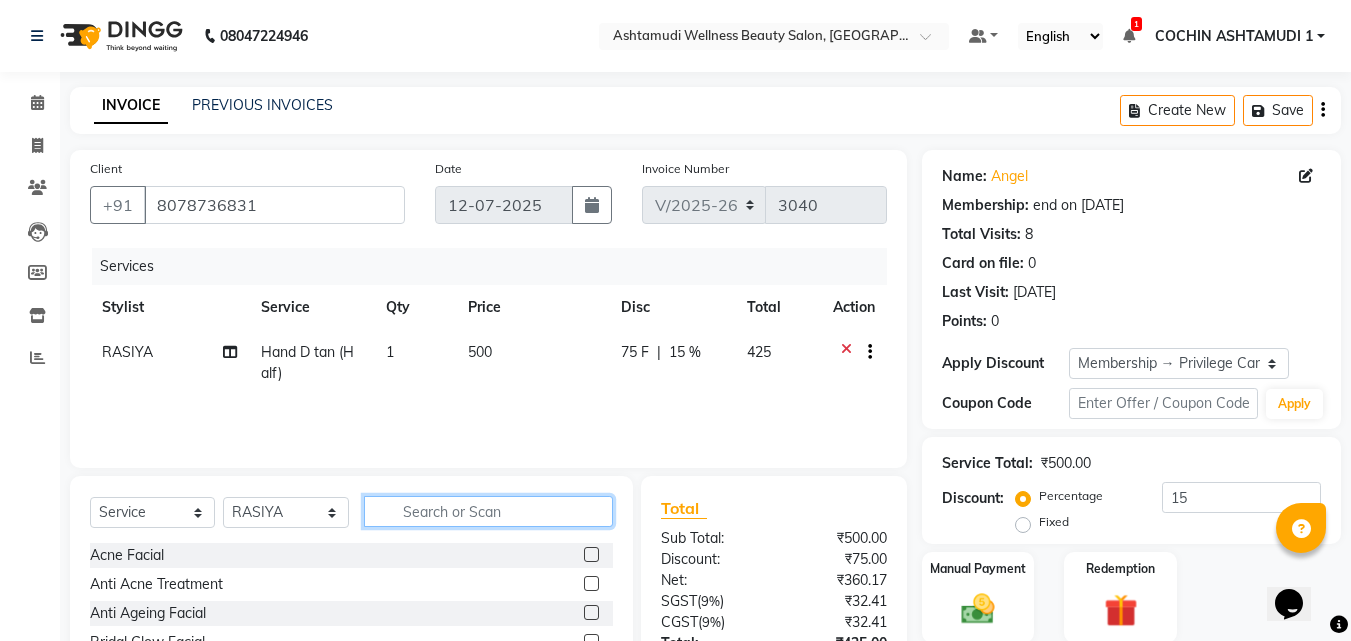click 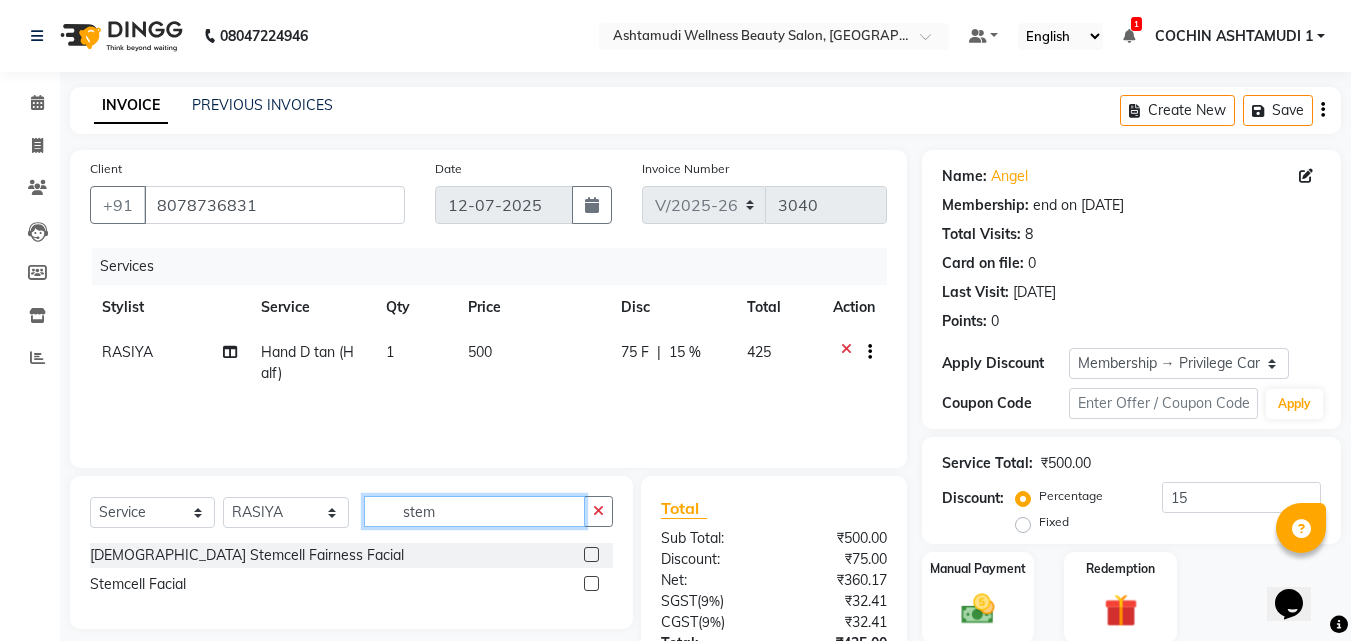 scroll, scrollTop: 159, scrollLeft: 0, axis: vertical 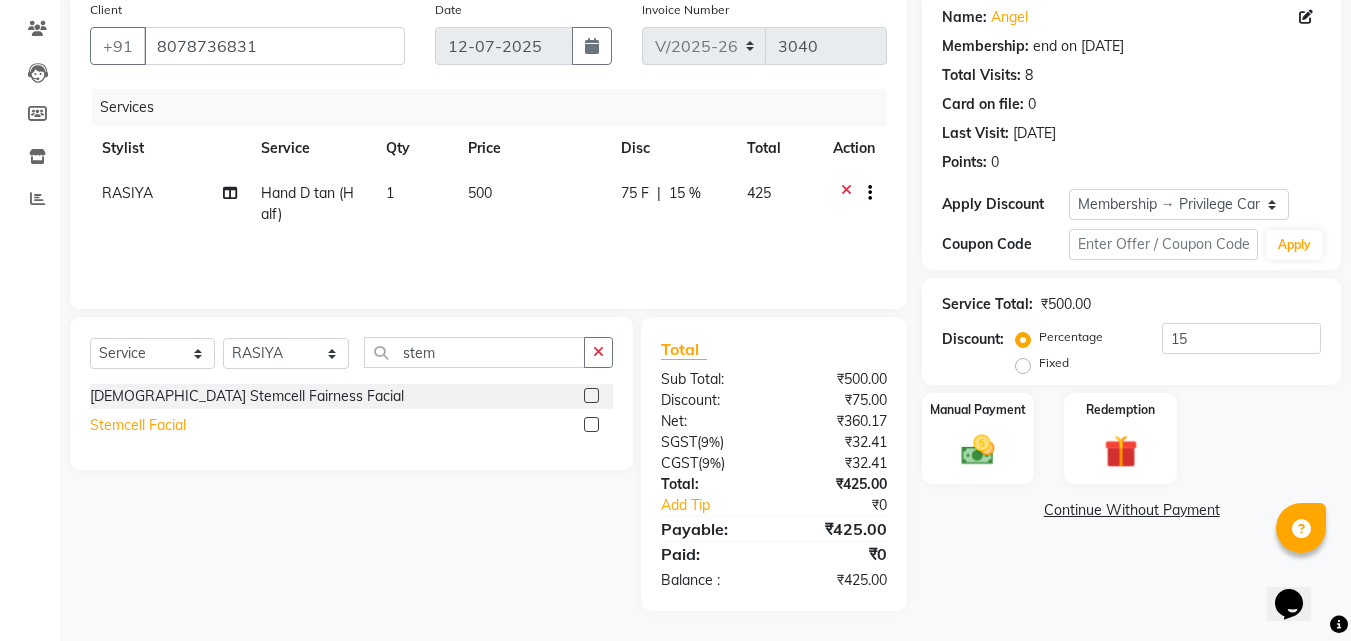 click on "Stemcell  Facial" 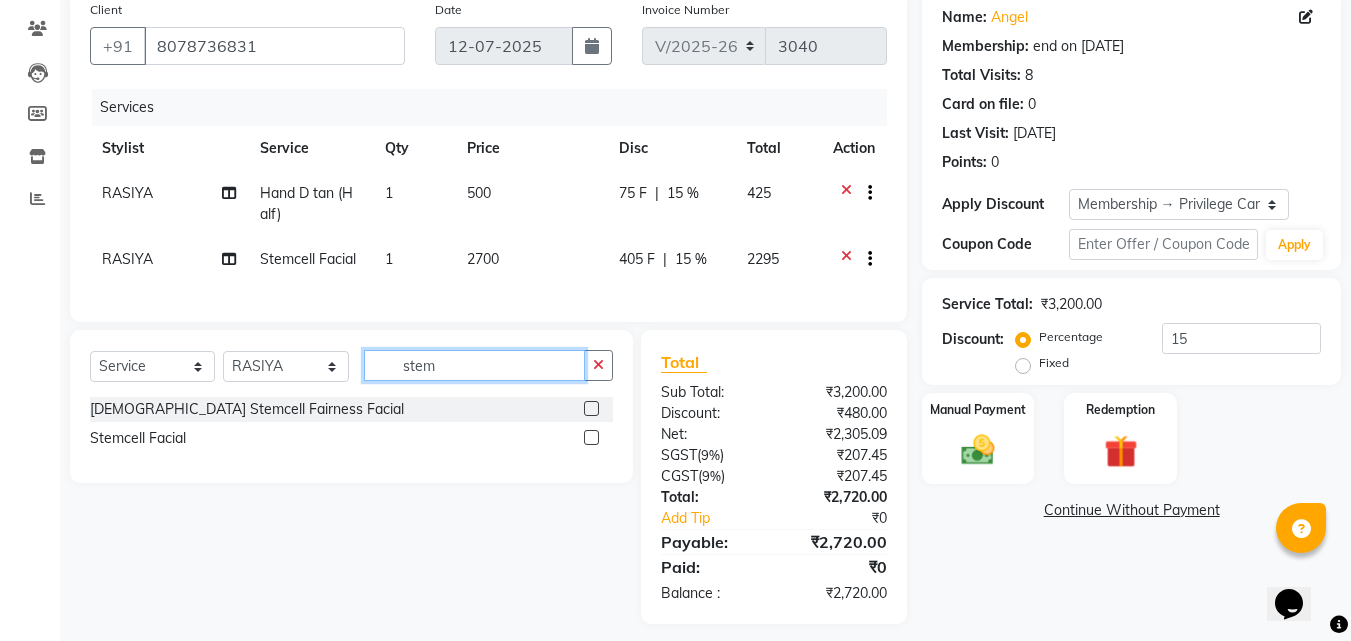 drag, startPoint x: 491, startPoint y: 385, endPoint x: 391, endPoint y: 385, distance: 100 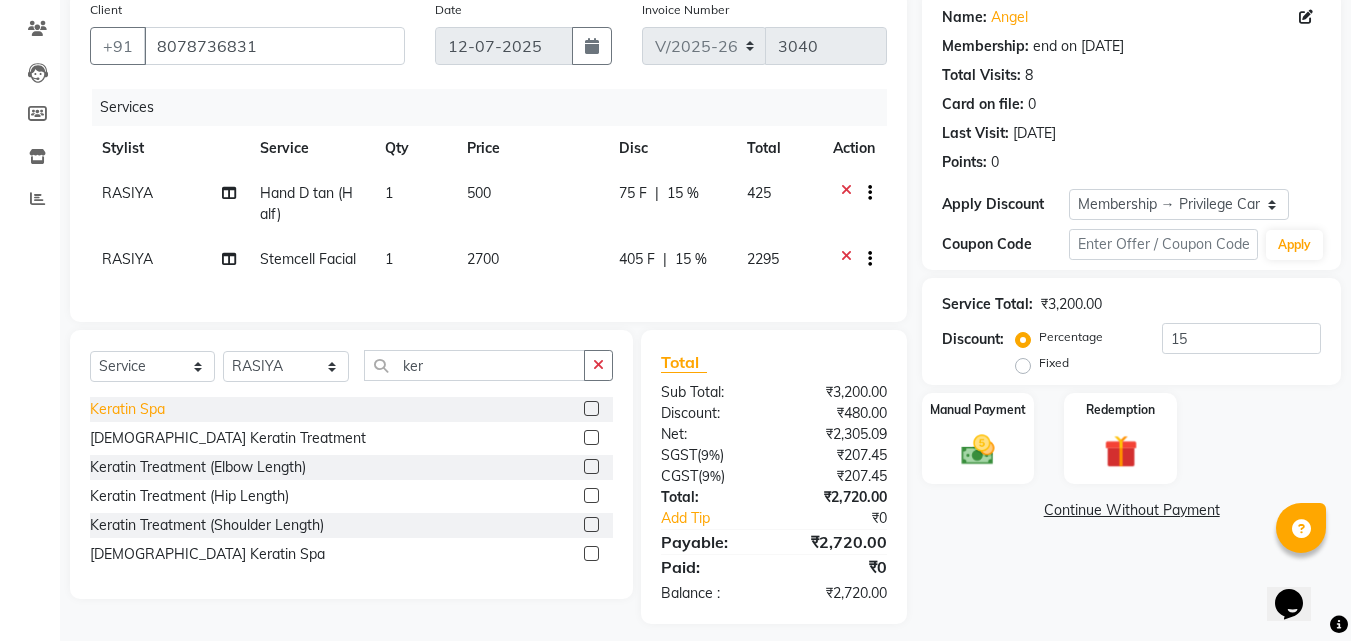 click on "Keratin Spa" 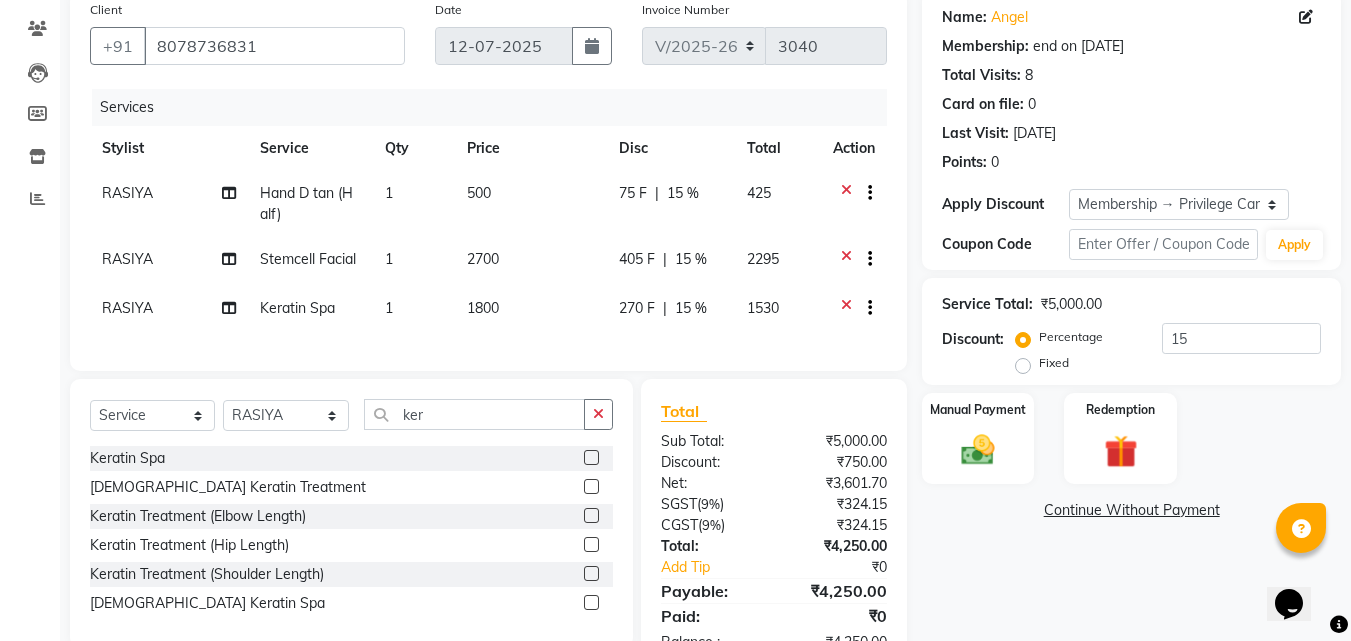click on "Hand D tan (Half)" 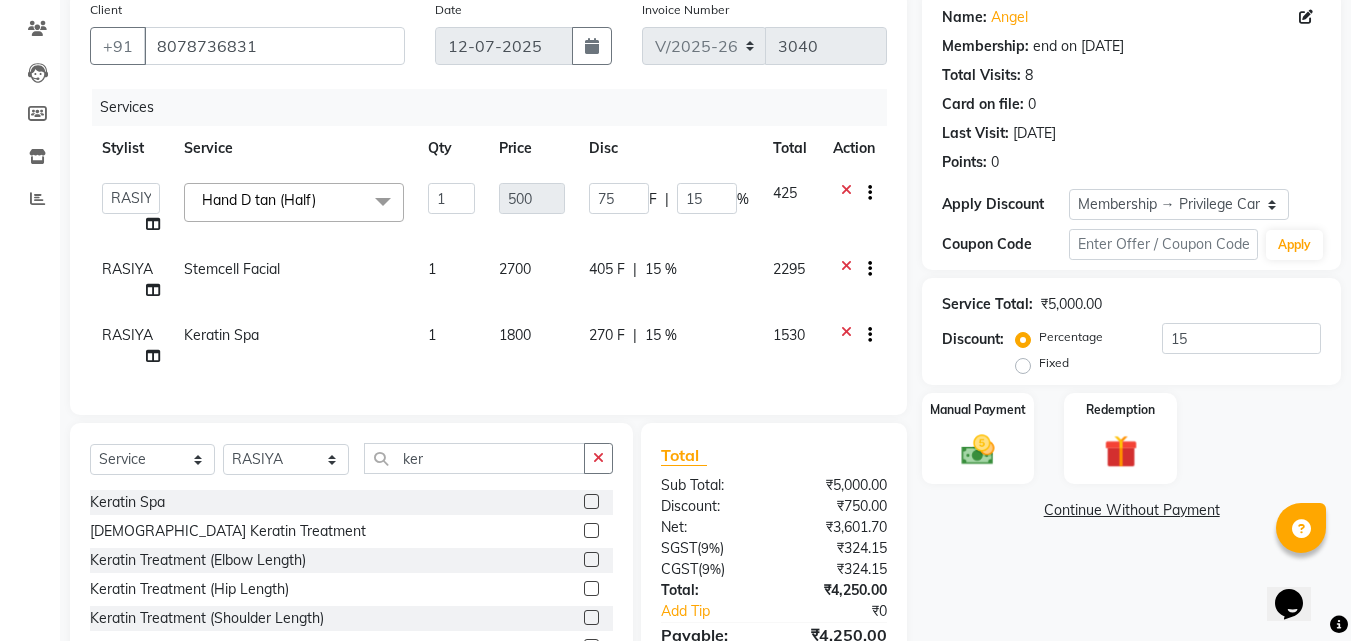 click on "Hand D tan (Half)" 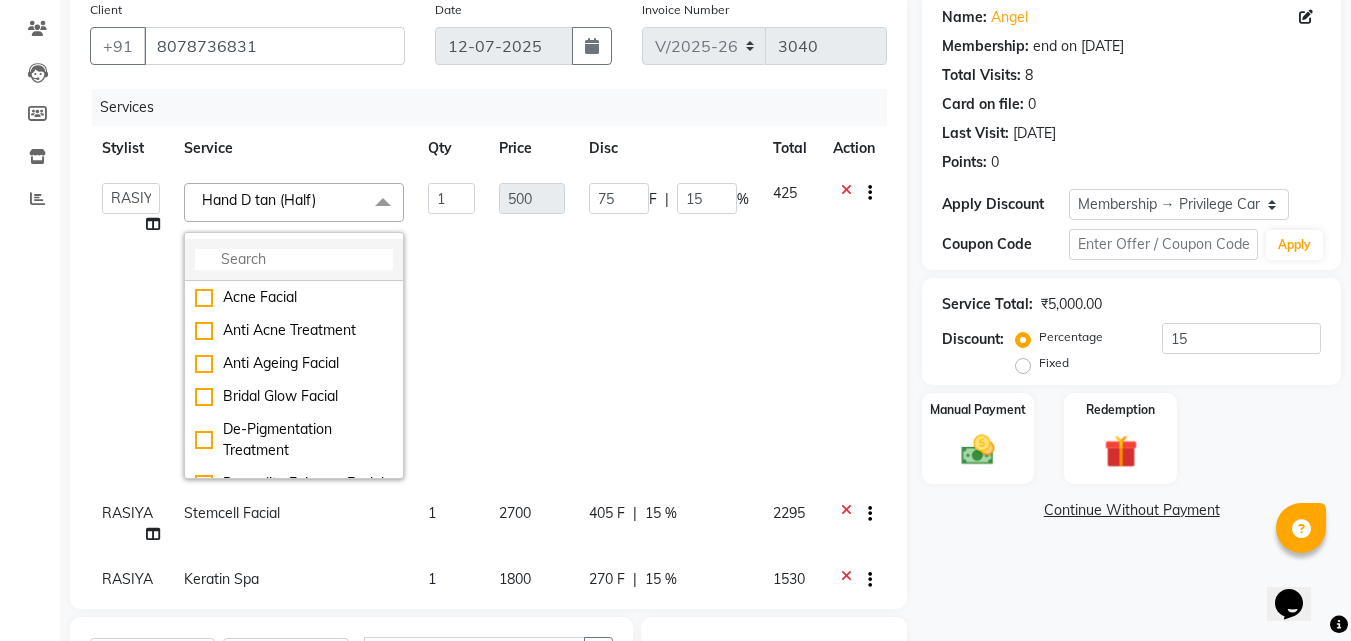 click 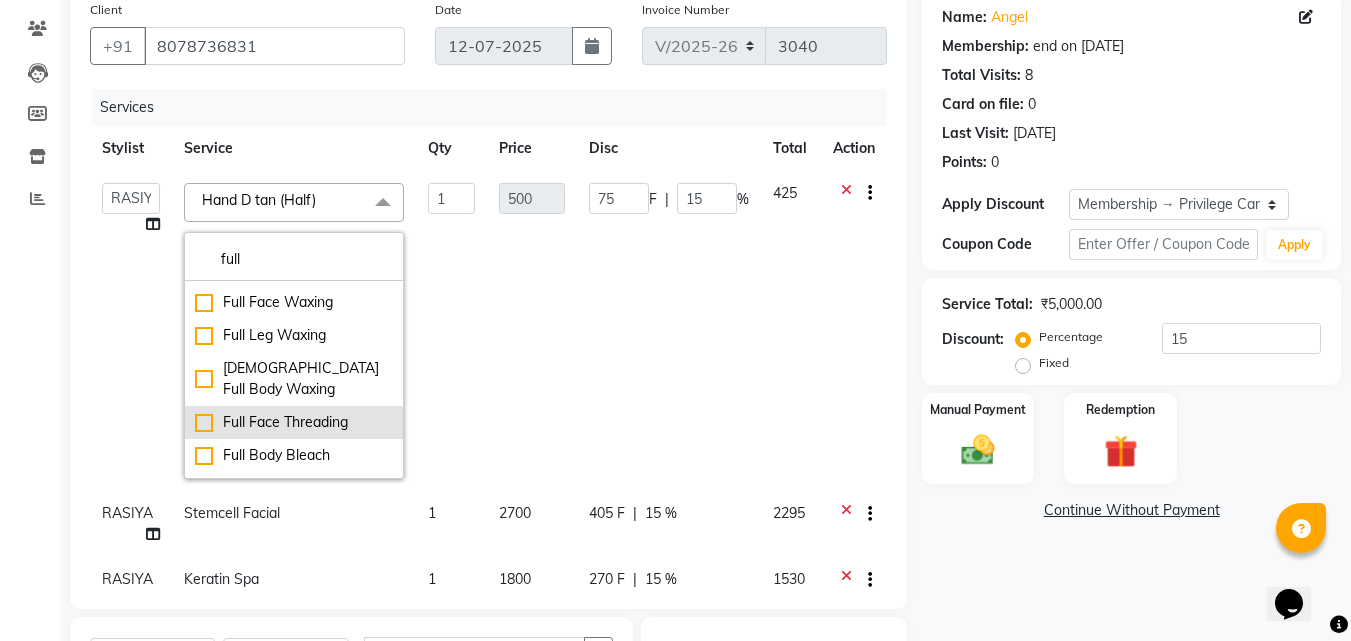 scroll, scrollTop: 187, scrollLeft: 0, axis: vertical 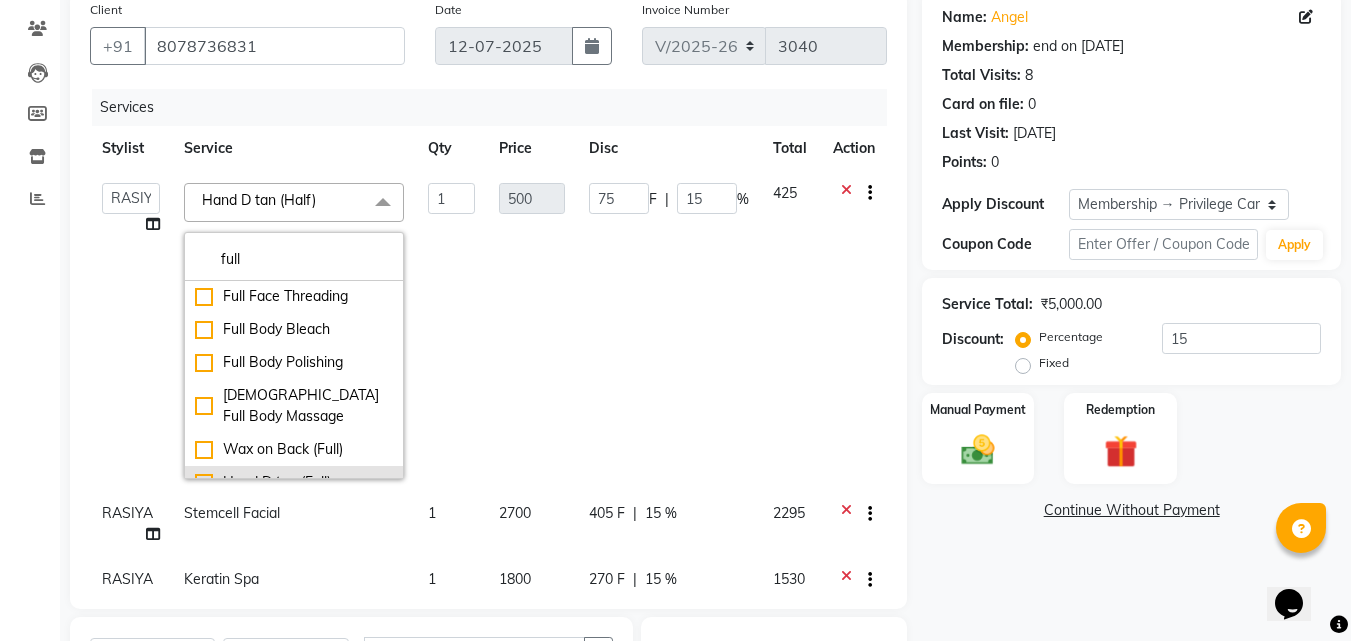 click on "Hand D tan (Full)" 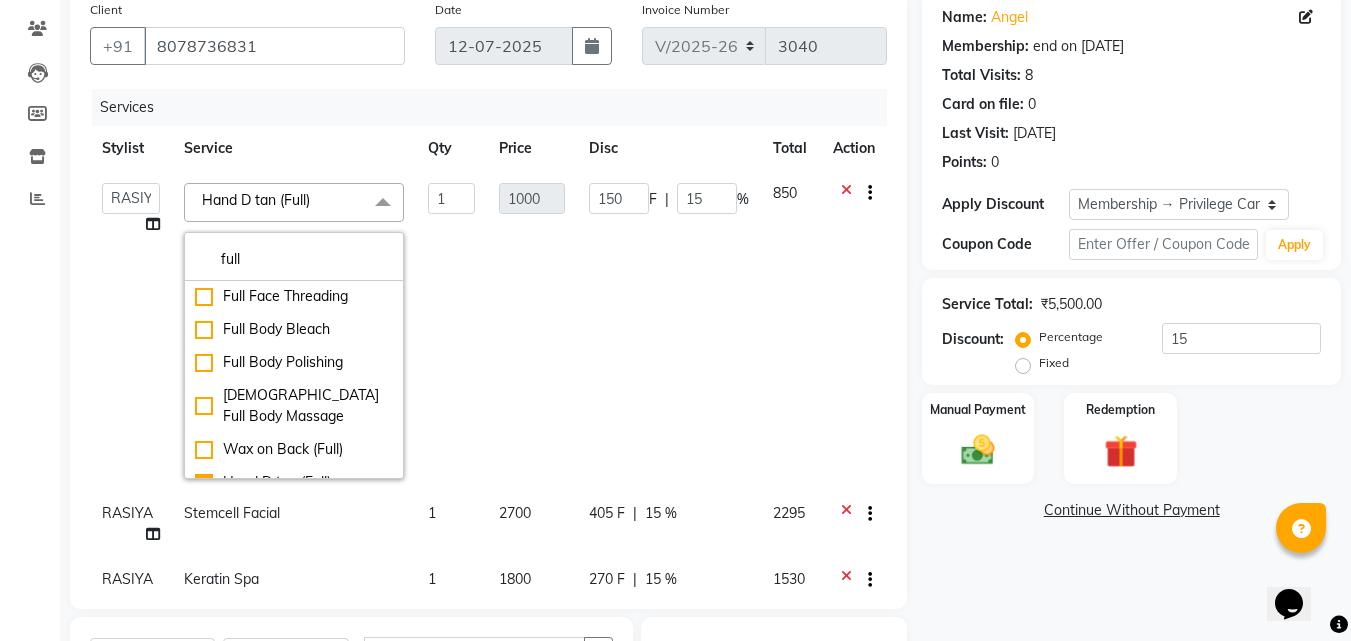 click on "150 F | 15 %" 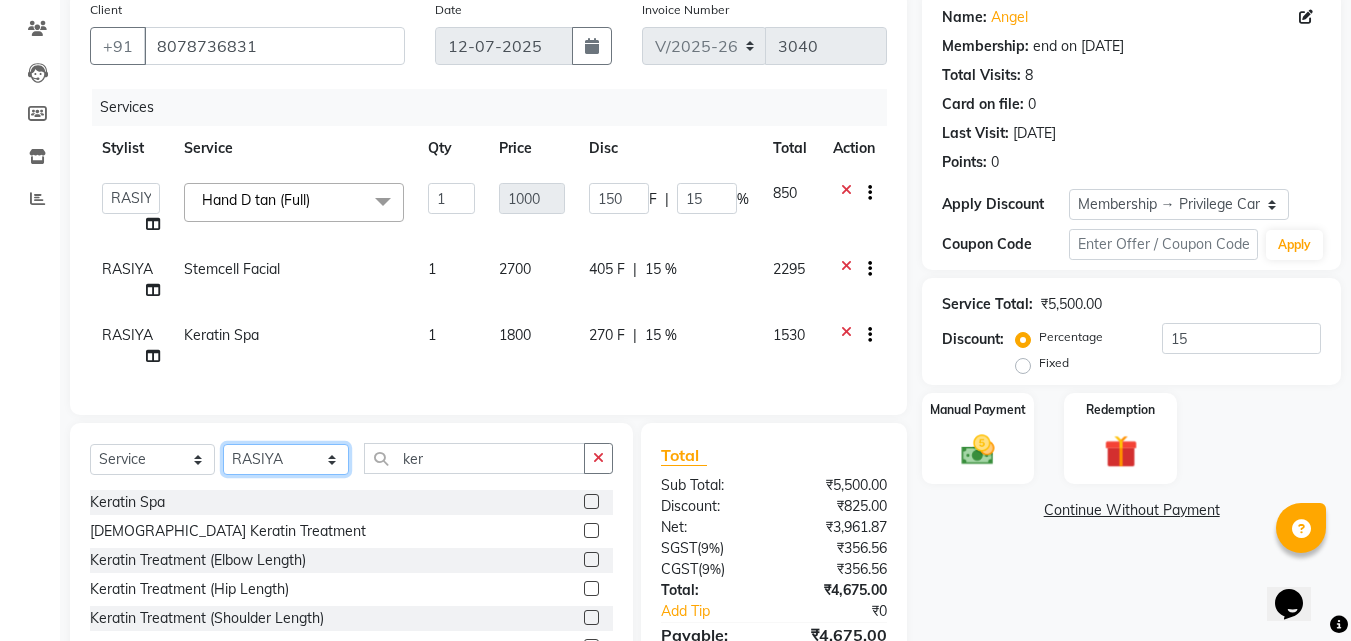 click on "Select Stylist Abhirami S Afsha Aiswarya B BINU MANGAR COCHIN ASHTAMUDI Danish Fousiya GIREESH Jishan Madonna Michael MANIKA RAI NEERA Priyanka rathi chowdhury  RAGHI FERNANDEZ Rani RASIYA  SALMAN ALI Savez" 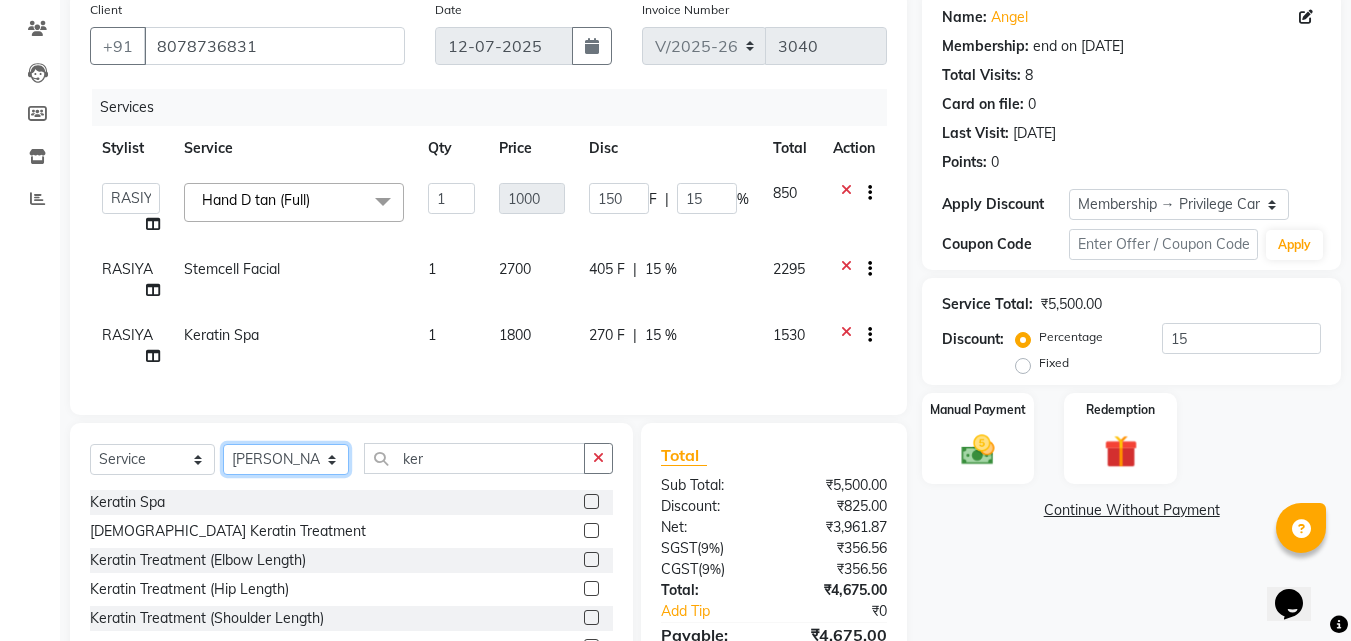 click on "Select Stylist Abhirami S Afsha Aiswarya B BINU MANGAR COCHIN ASHTAMUDI Danish Fousiya GIREESH Jishan Madonna Michael MANIKA RAI NEERA Priyanka rathi chowdhury  RAGHI FERNANDEZ Rani RASIYA  SALMAN ALI Savez" 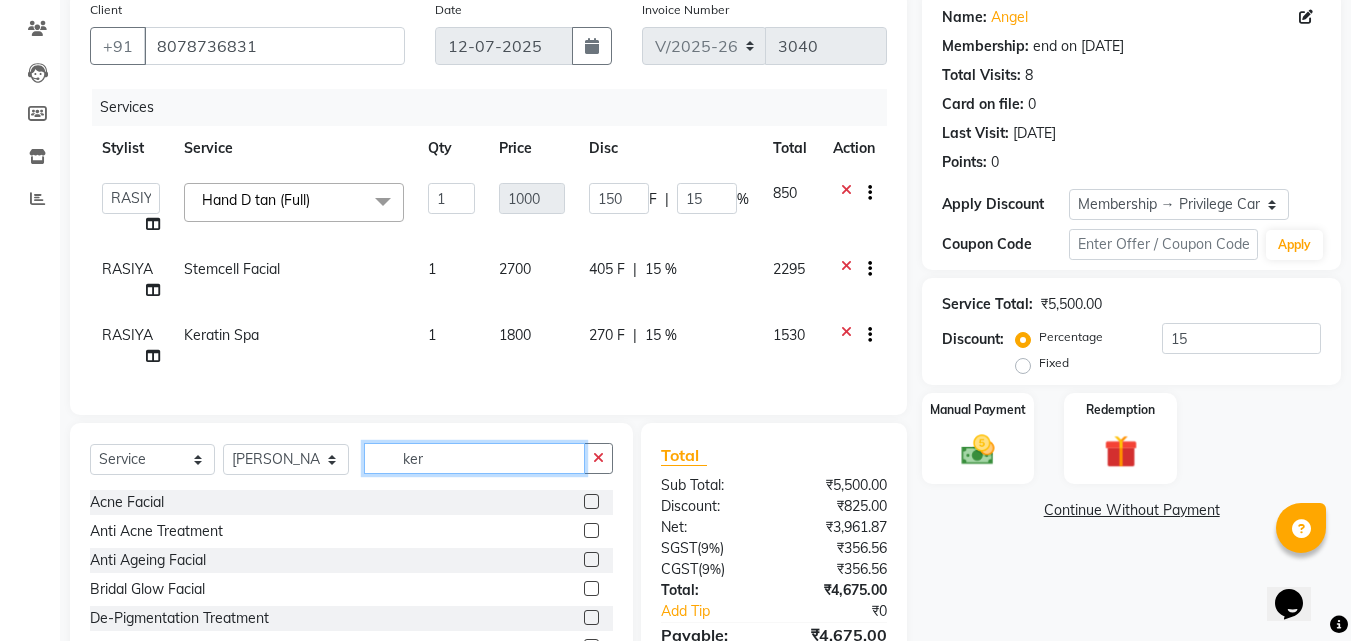 click on "ker" 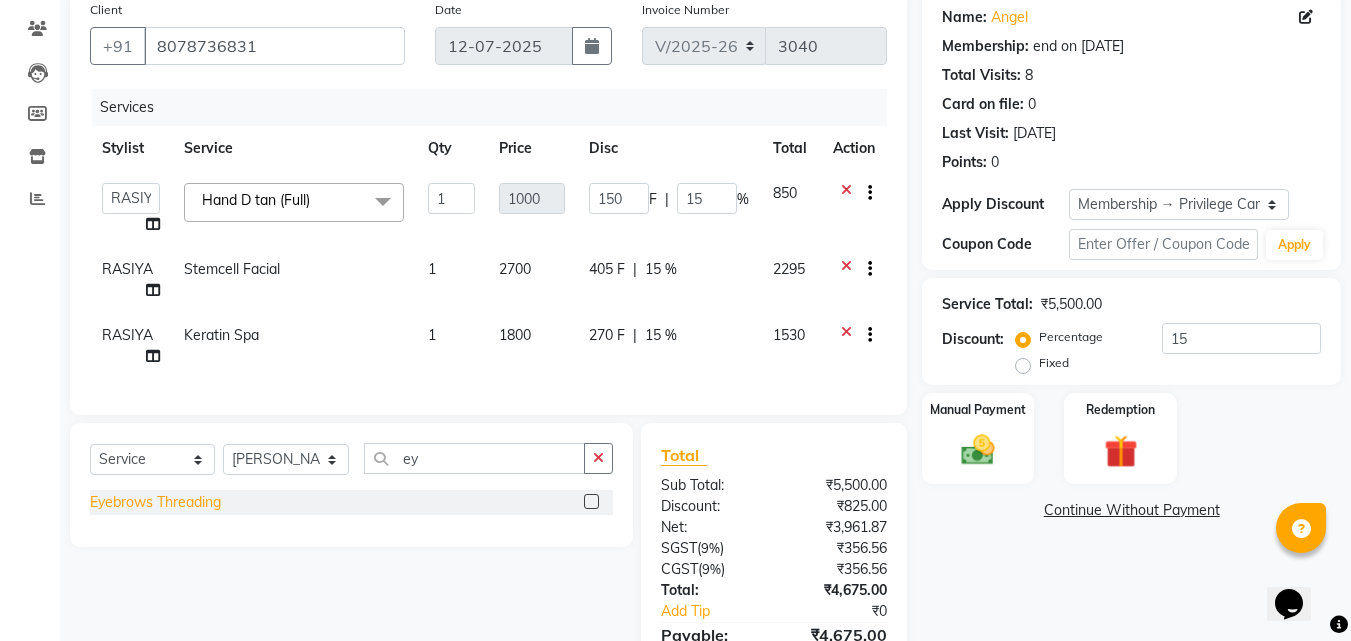 click on "Eyebrows Threading" 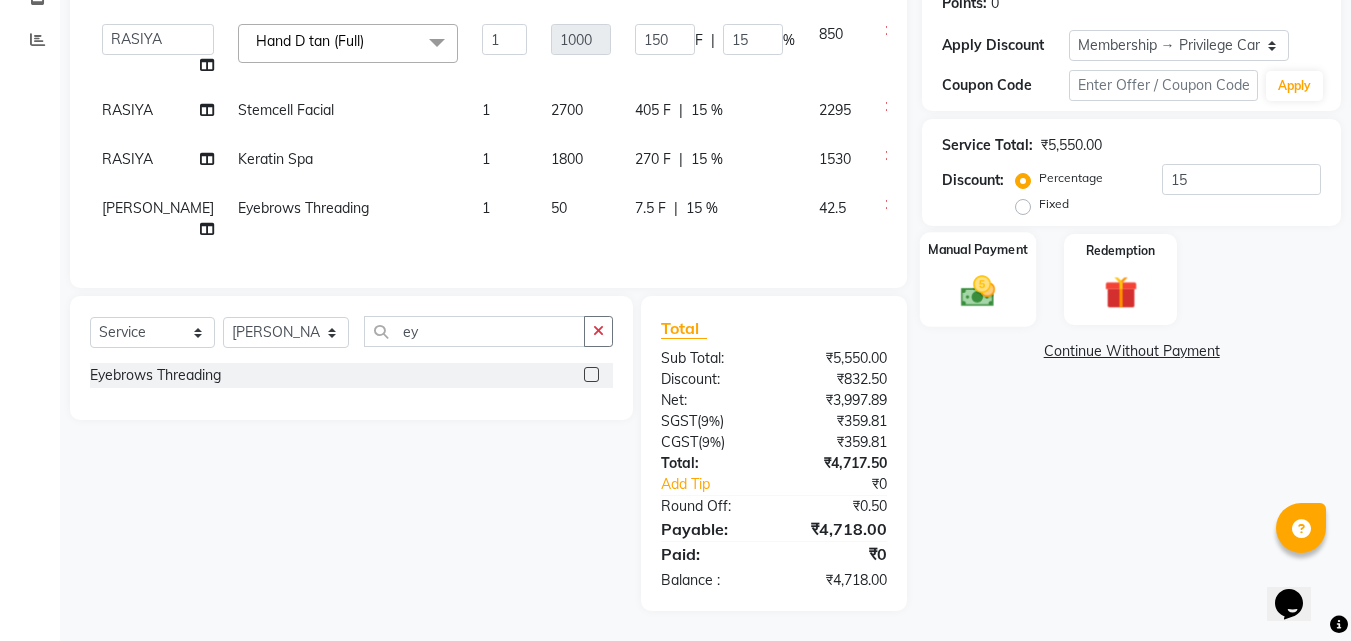 scroll, scrollTop: 275, scrollLeft: 0, axis: vertical 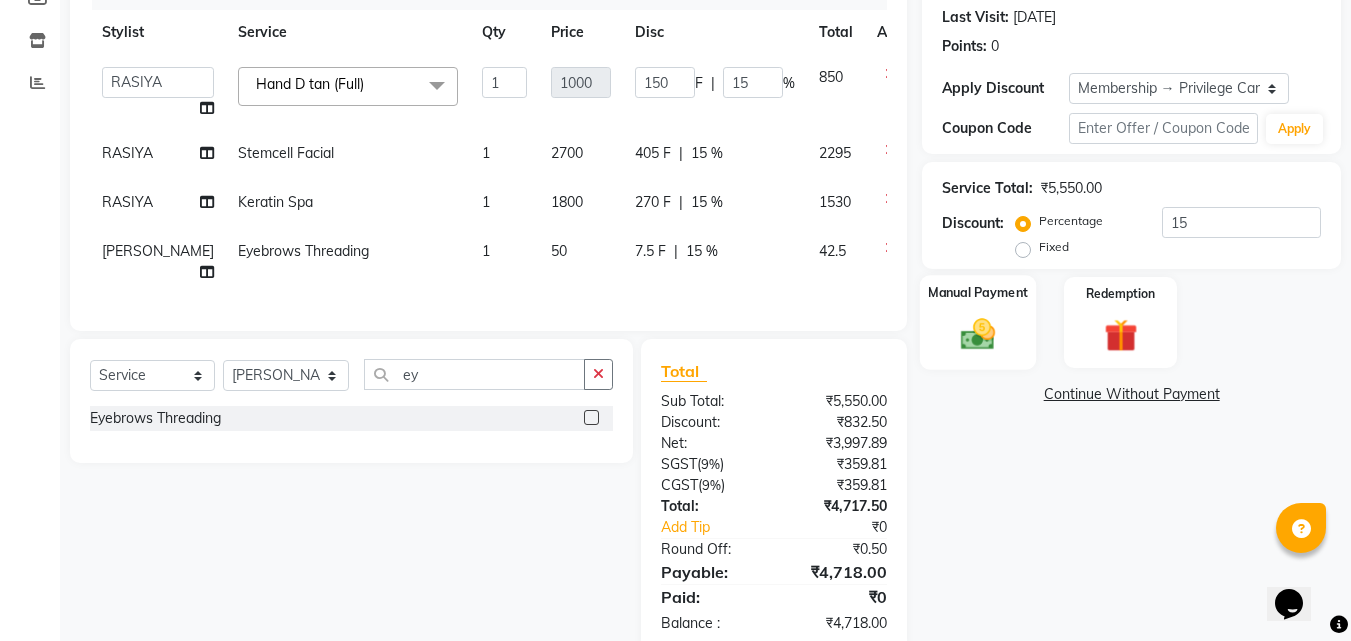 click on "Manual Payment" 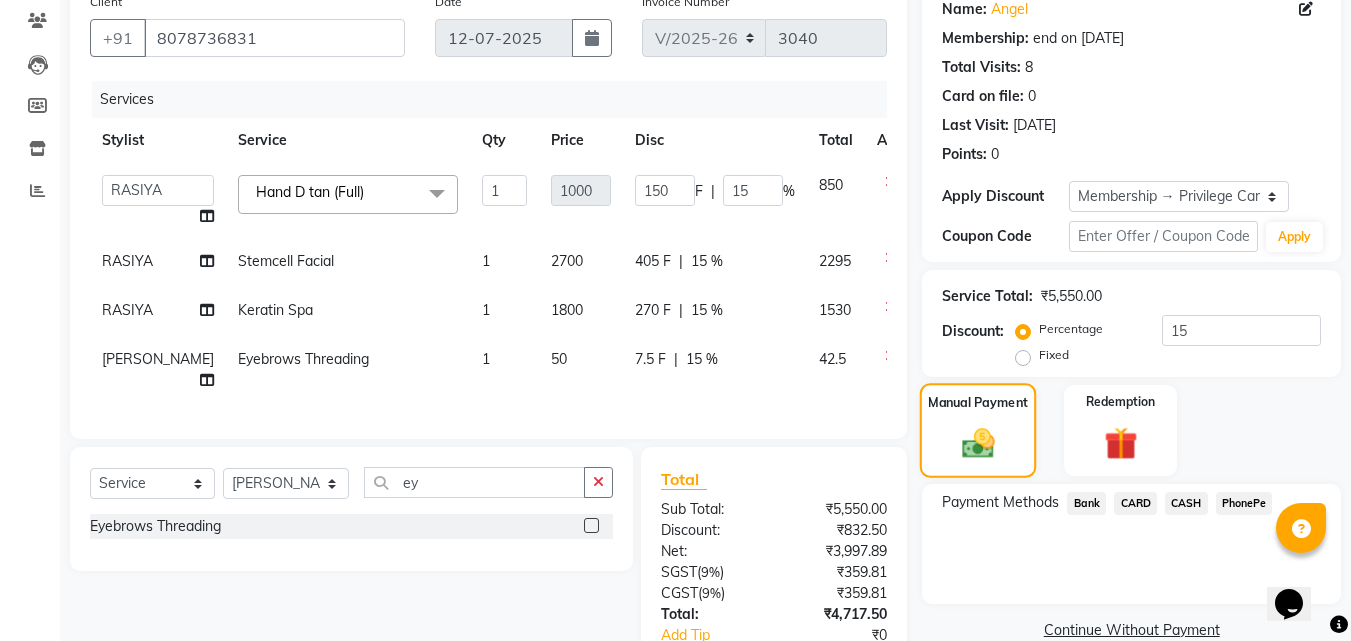scroll, scrollTop: 0, scrollLeft: 0, axis: both 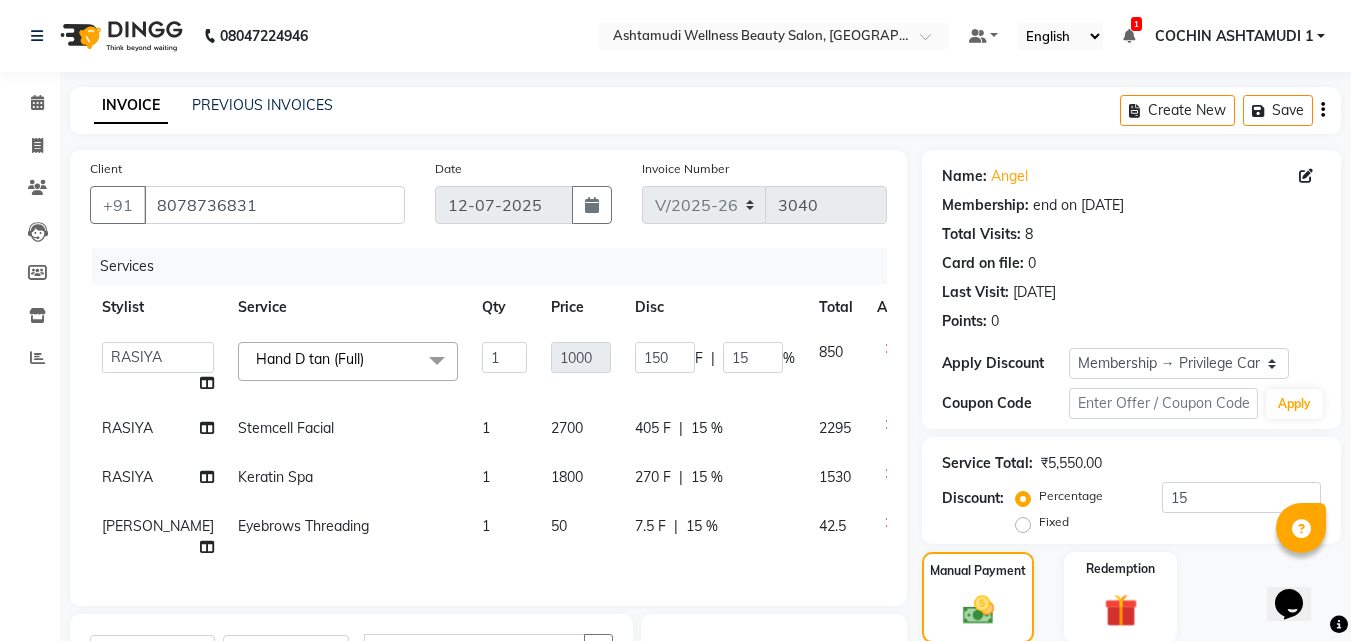 click 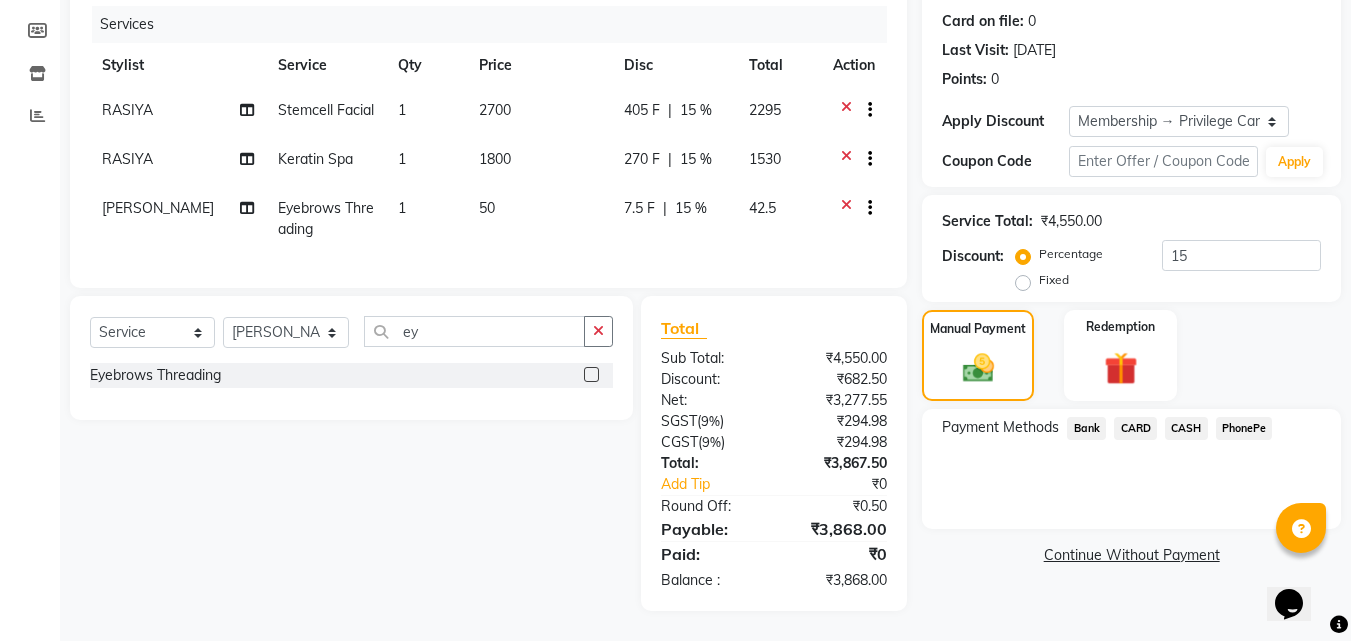 scroll, scrollTop: 257, scrollLeft: 0, axis: vertical 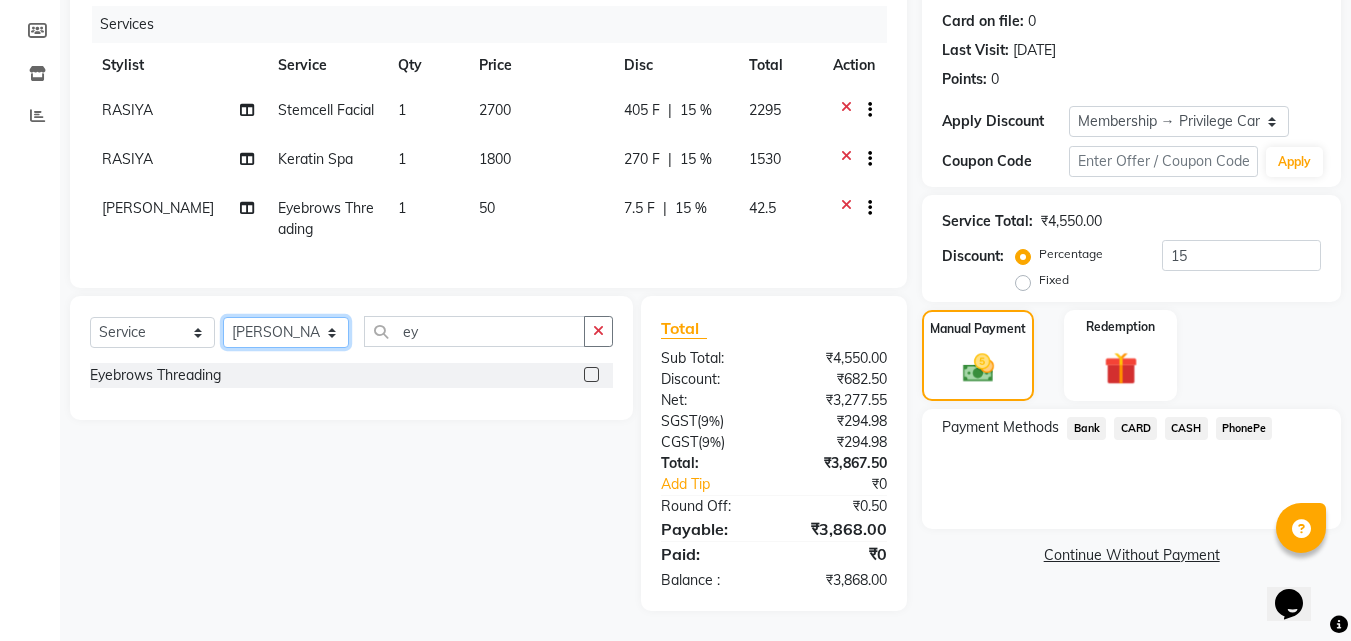 click on "Select Stylist Abhirami S Afsha Aiswarya B BINU MANGAR COCHIN ASHTAMUDI Danish Fousiya GIREESH Jishan Madonna Michael MANIKA RAI NEERA Priyanka rathi chowdhury  RAGHI FERNANDEZ Rani RASIYA  SALMAN ALI Savez" 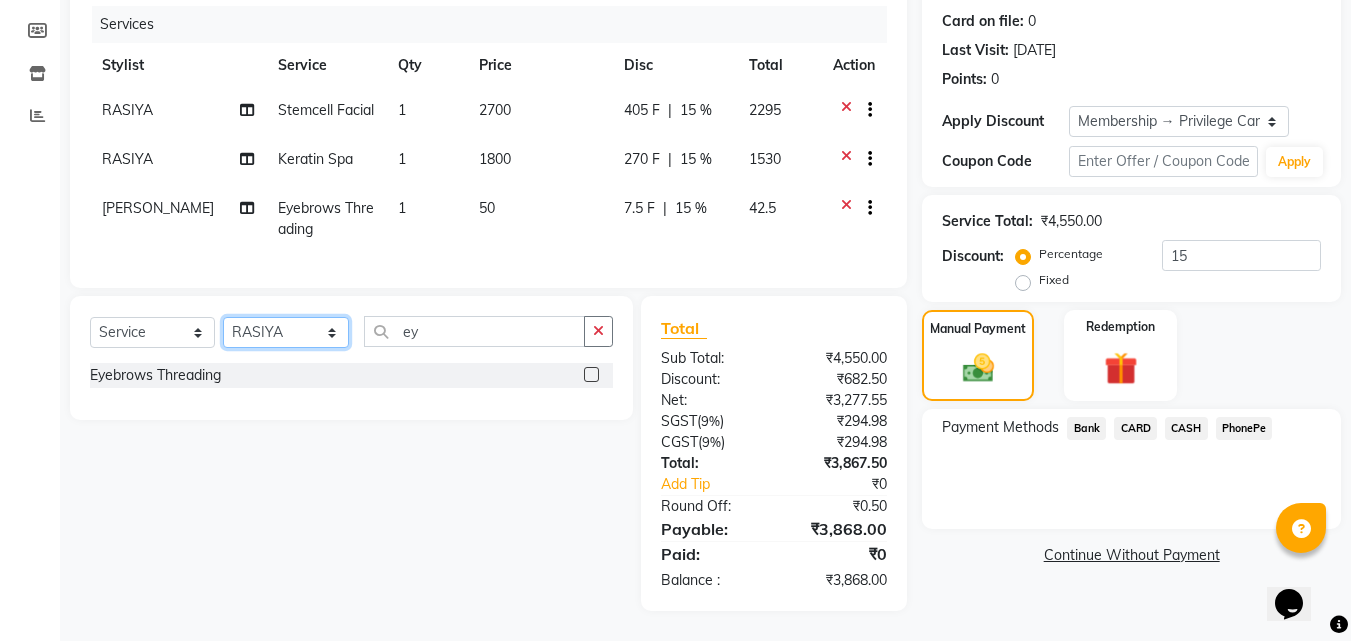 click on "Select Stylist Abhirami S Afsha Aiswarya B BINU MANGAR COCHIN ASHTAMUDI Danish Fousiya GIREESH Jishan Madonna Michael MANIKA RAI NEERA Priyanka rathi chowdhury  RAGHI FERNANDEZ Rani RASIYA  SALMAN ALI Savez" 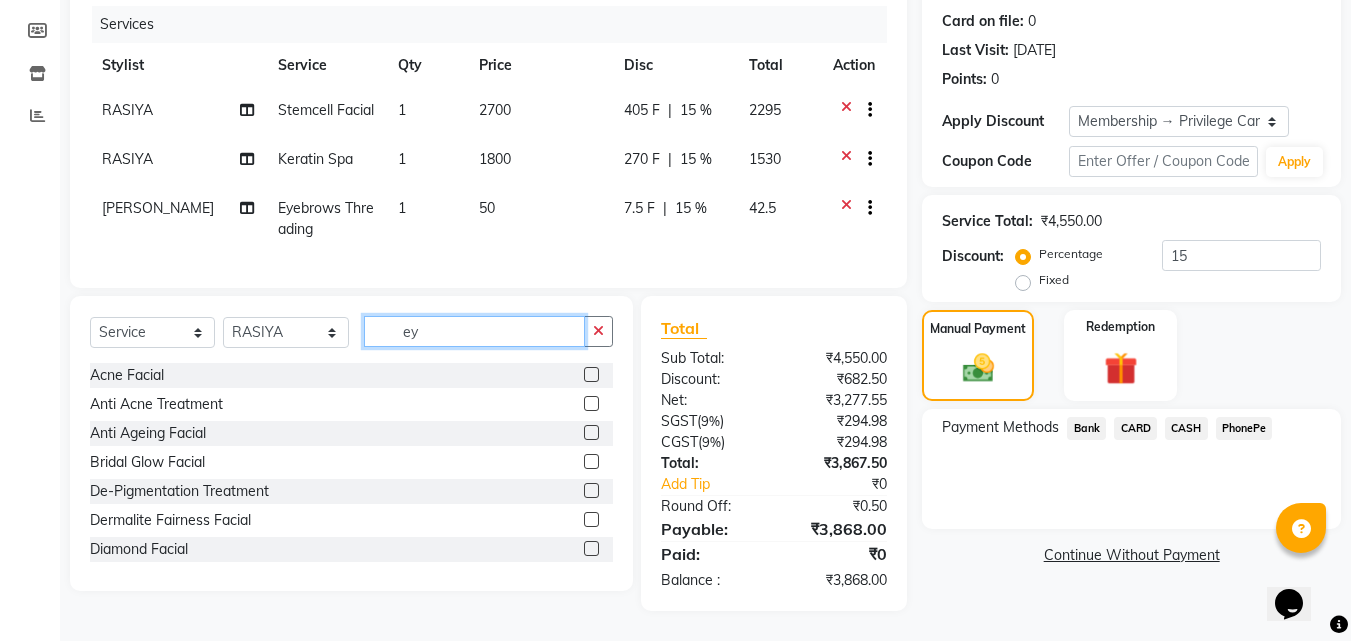 drag, startPoint x: 457, startPoint y: 330, endPoint x: 436, endPoint y: 330, distance: 21 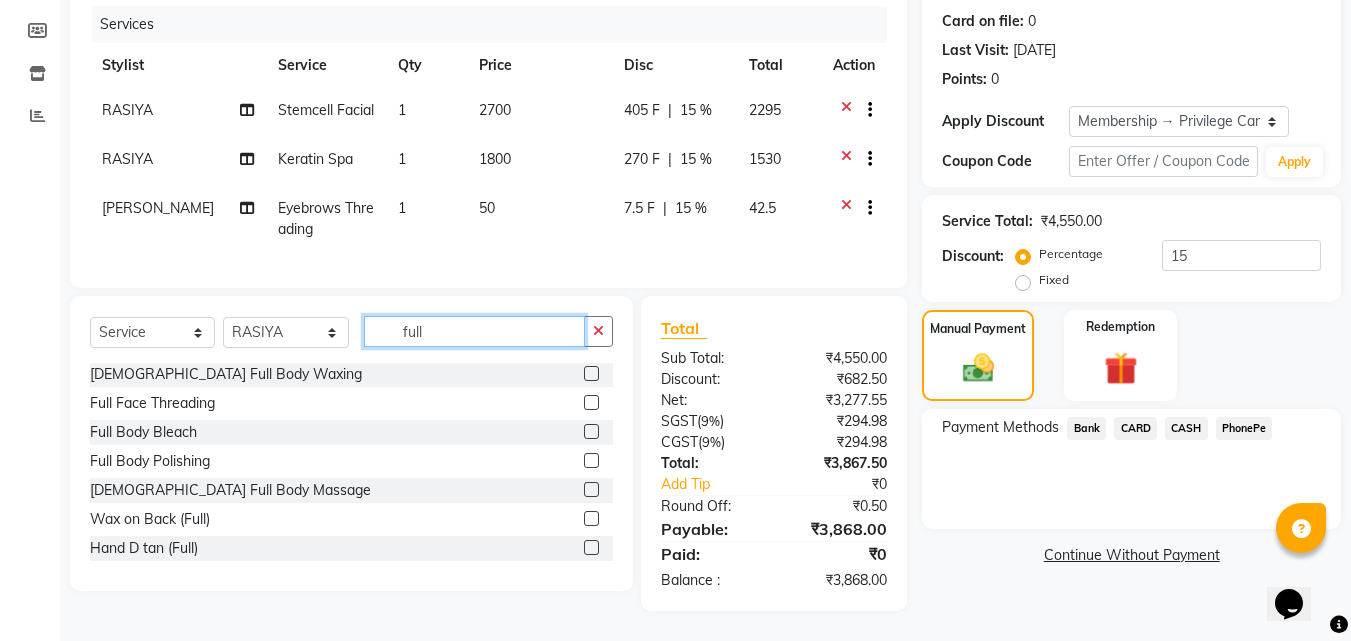 scroll, scrollTop: 119, scrollLeft: 0, axis: vertical 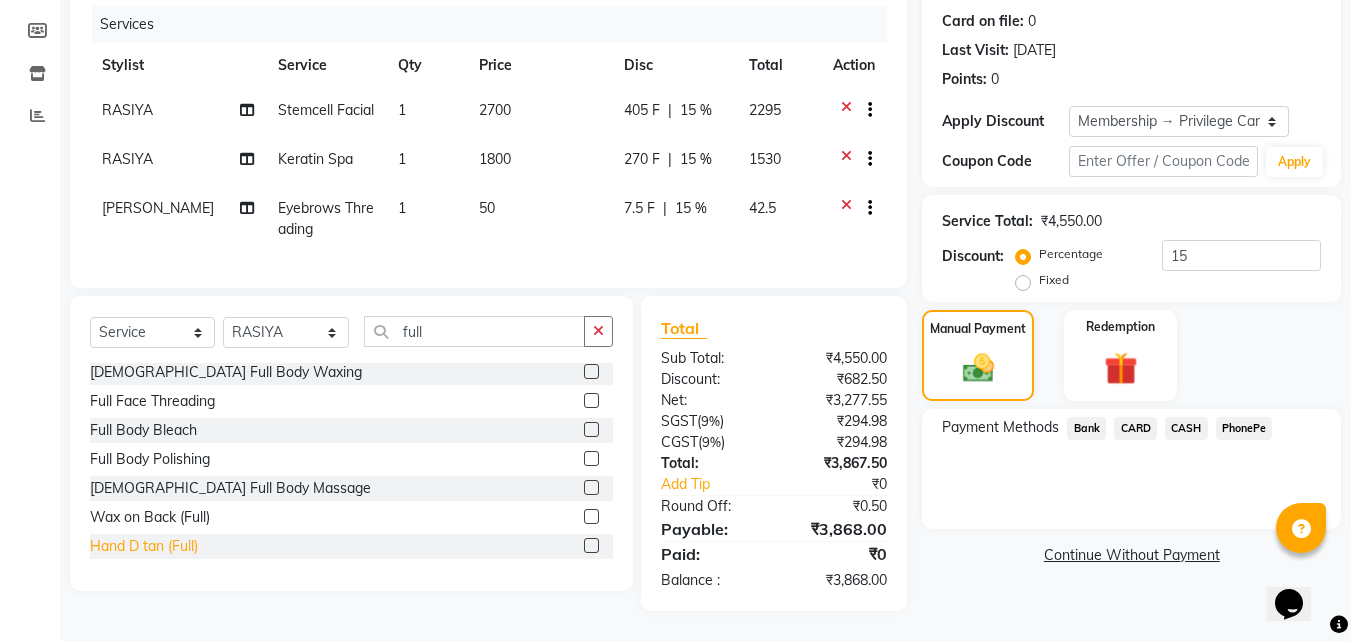 click on "Hand D tan (Full)" 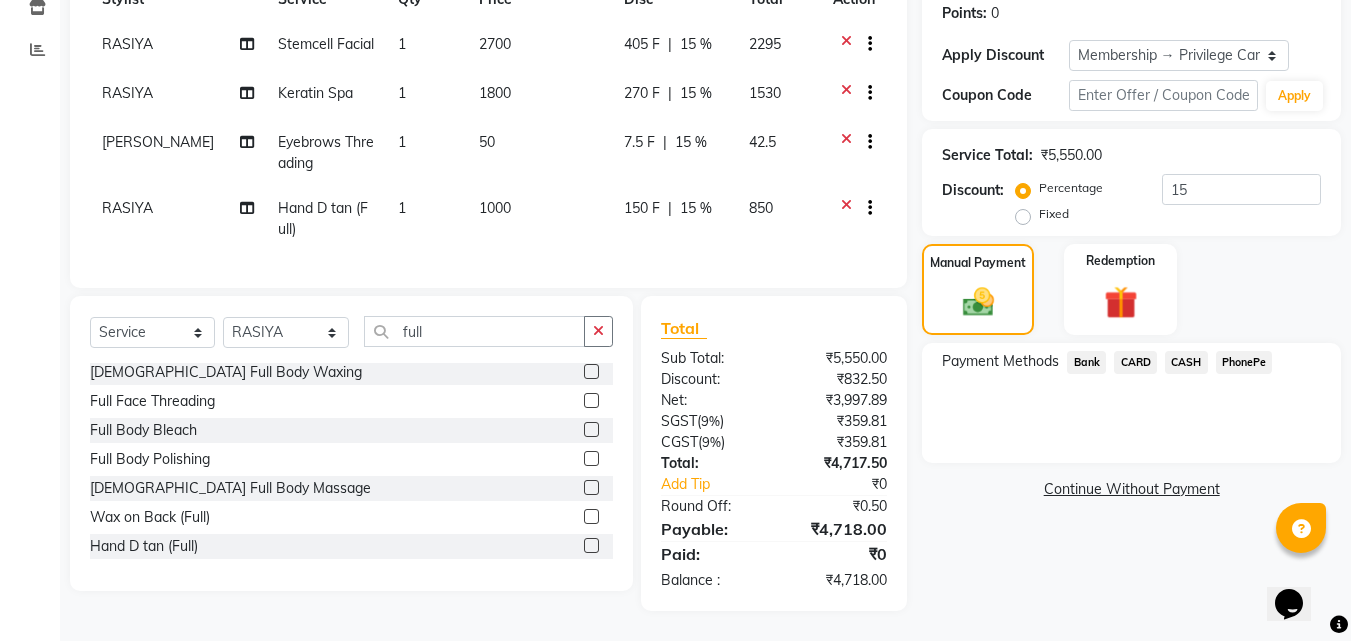 scroll, scrollTop: 323, scrollLeft: 0, axis: vertical 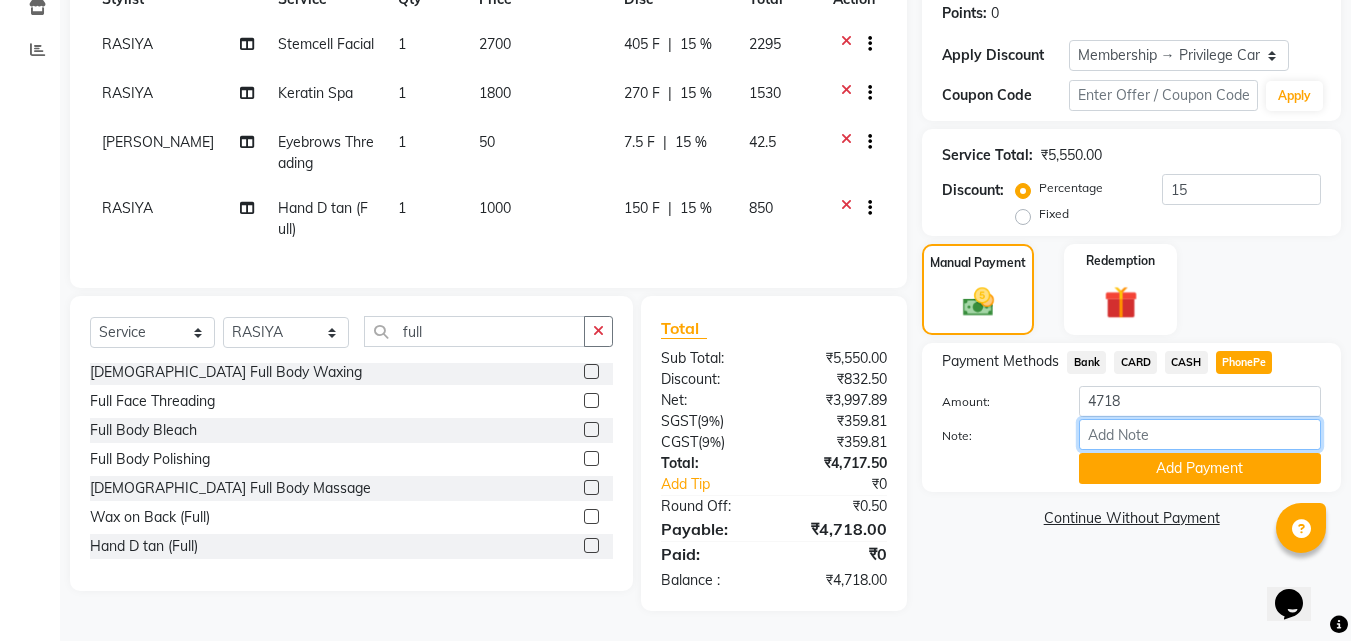 click on "Note:" at bounding box center [1200, 434] 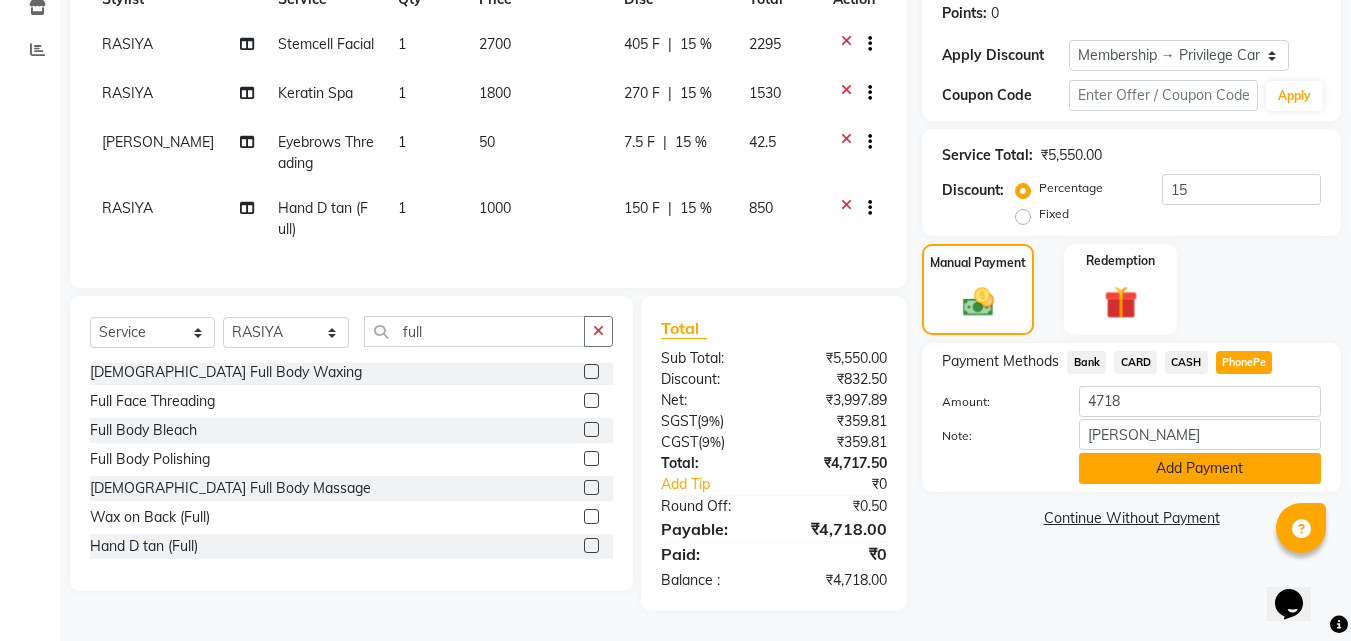 click on "Add Payment" 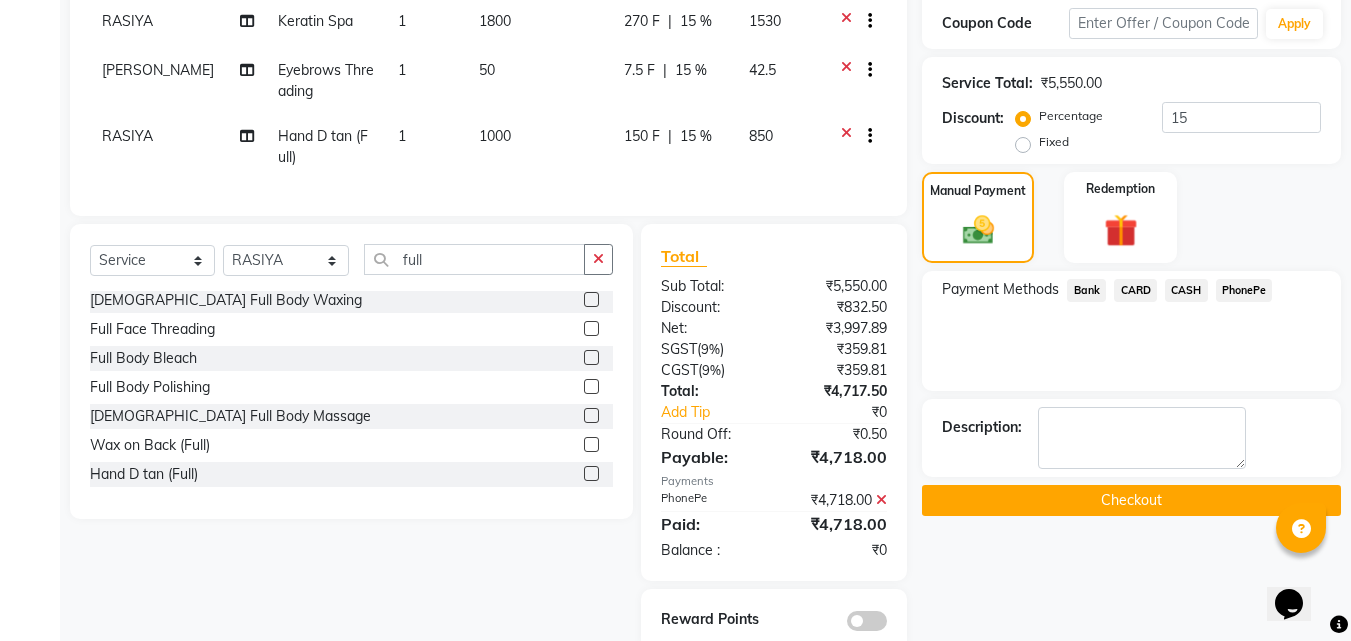 scroll, scrollTop: 435, scrollLeft: 0, axis: vertical 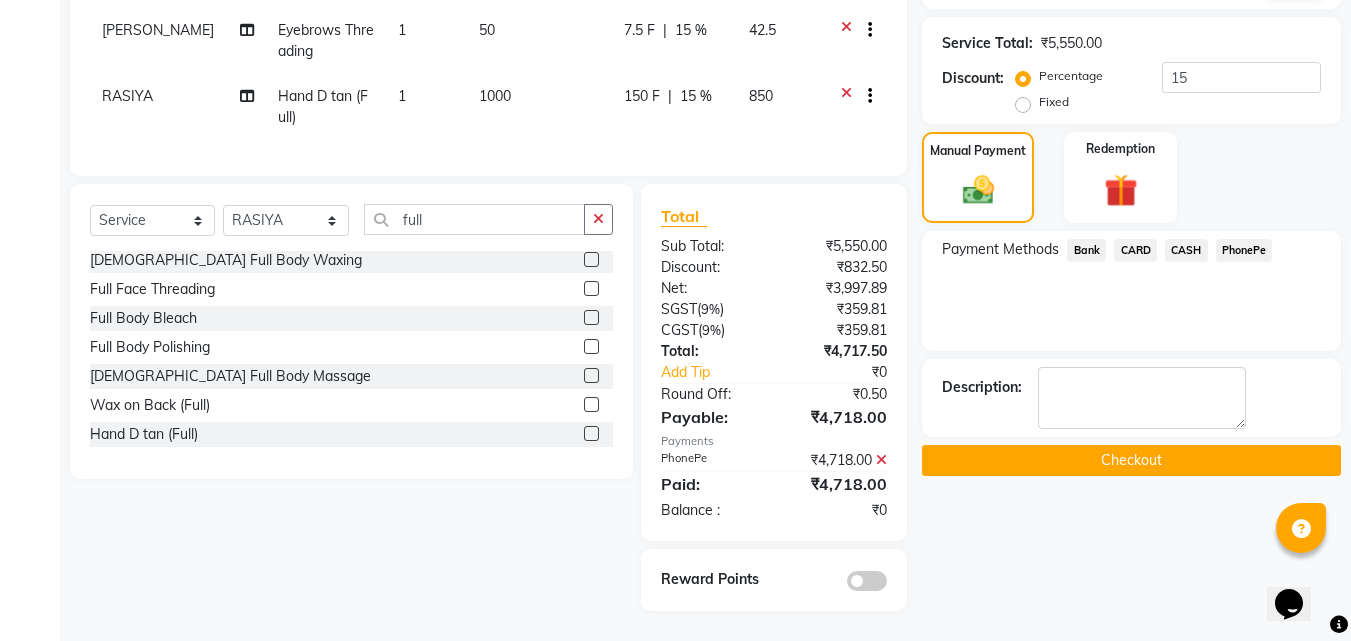 click on "Checkout" 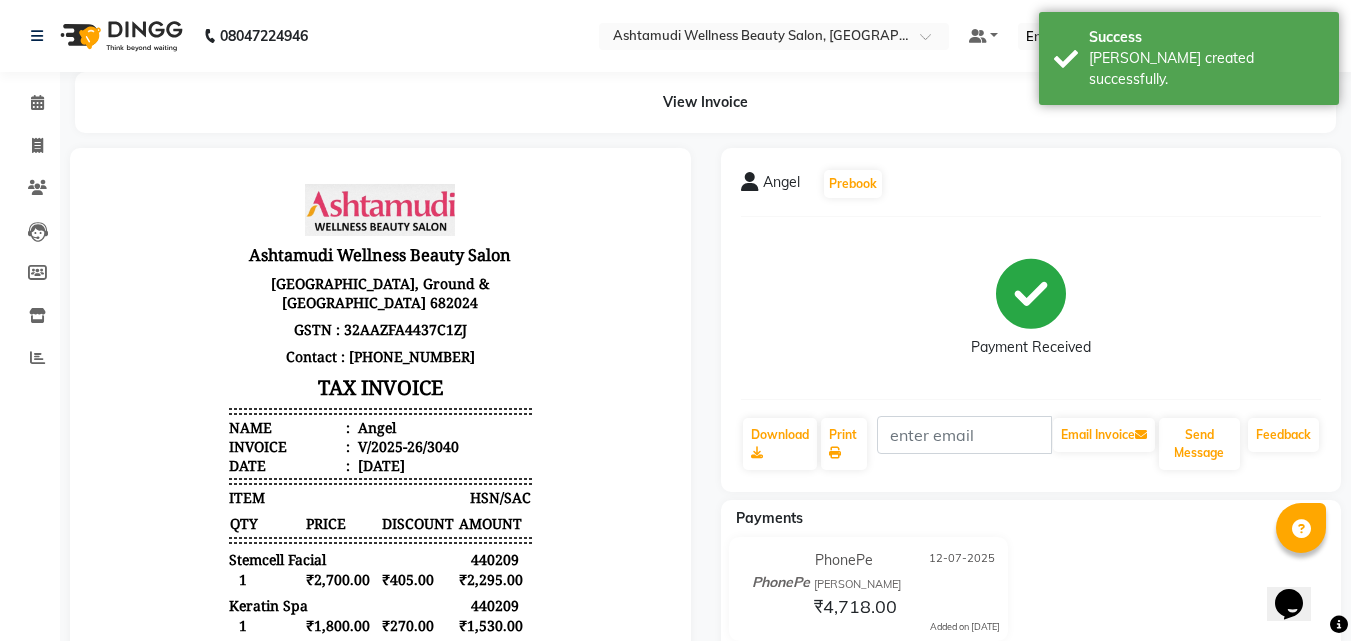 scroll, scrollTop: 0, scrollLeft: 0, axis: both 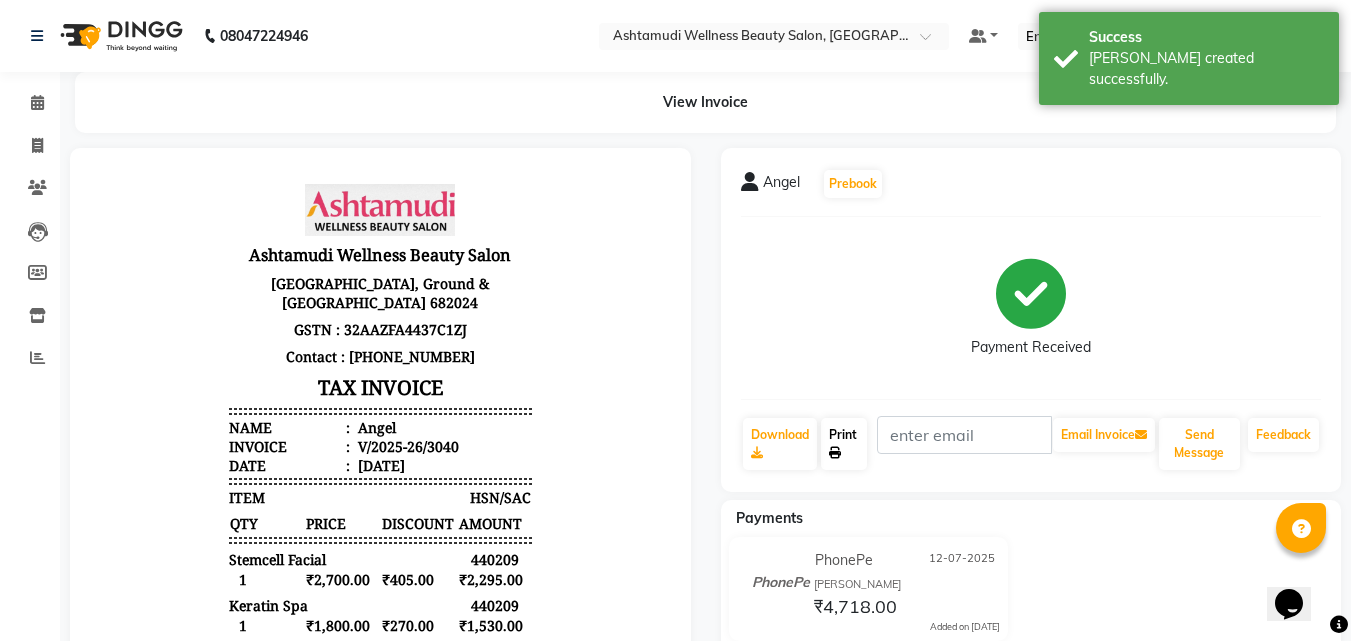 click on "Print" 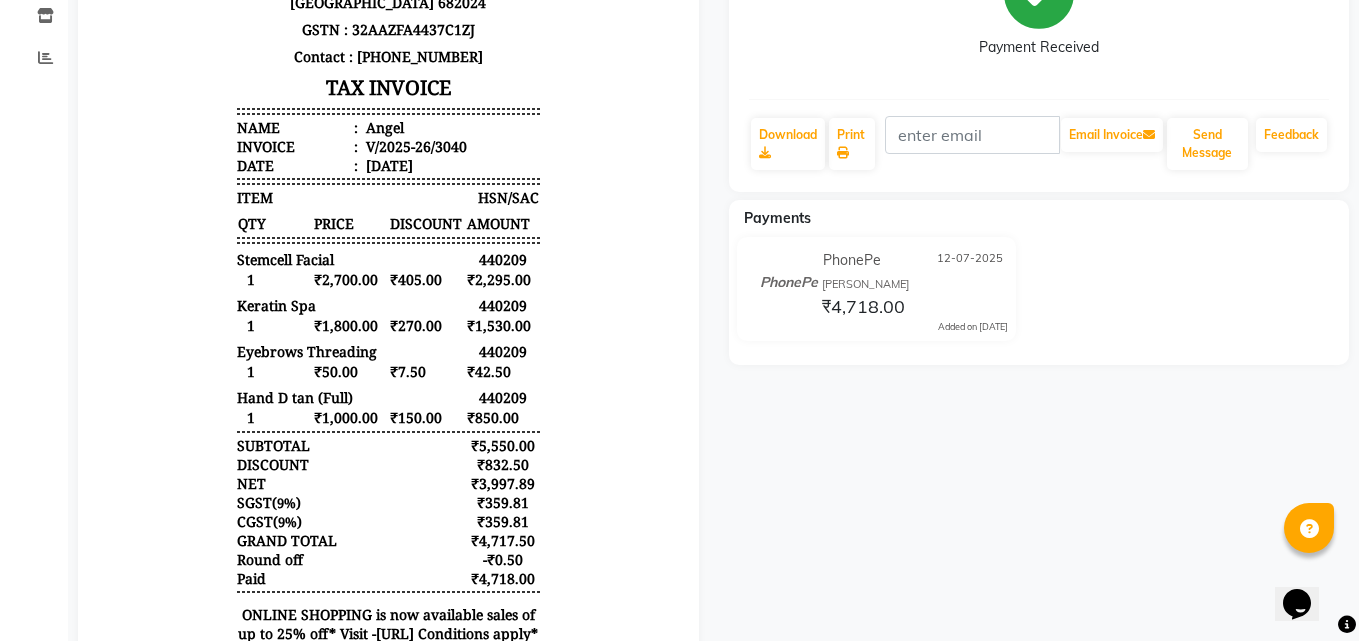 scroll, scrollTop: 0, scrollLeft: 0, axis: both 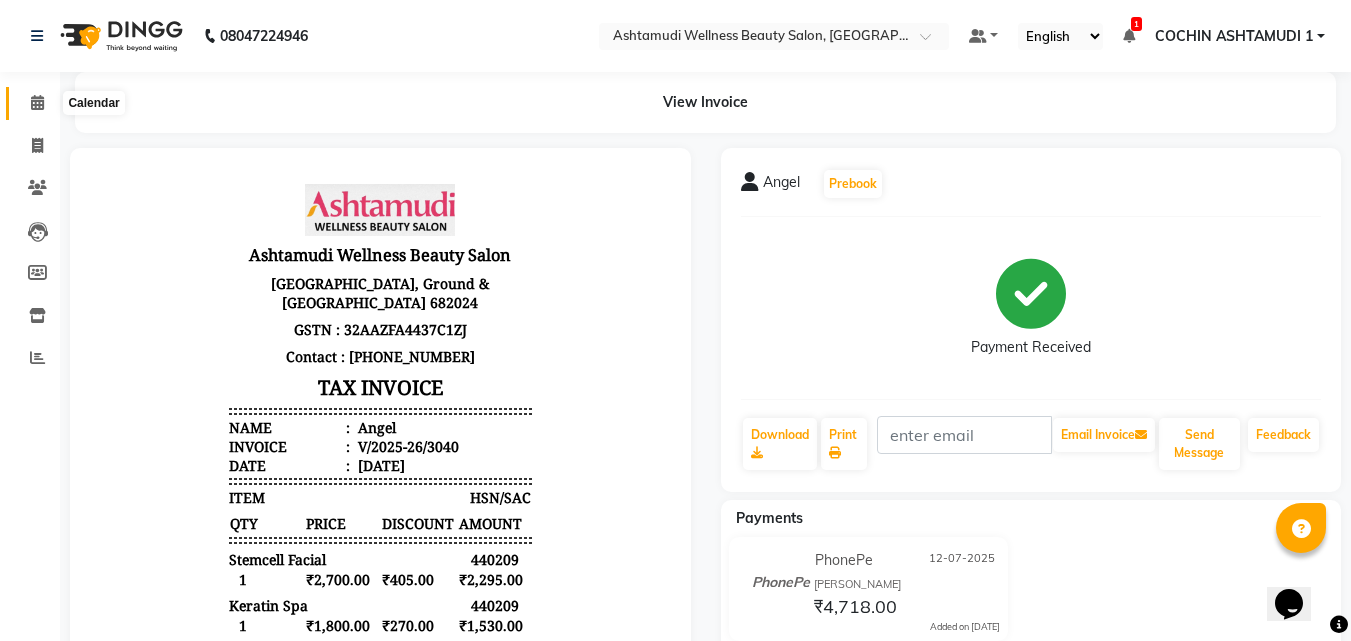 click 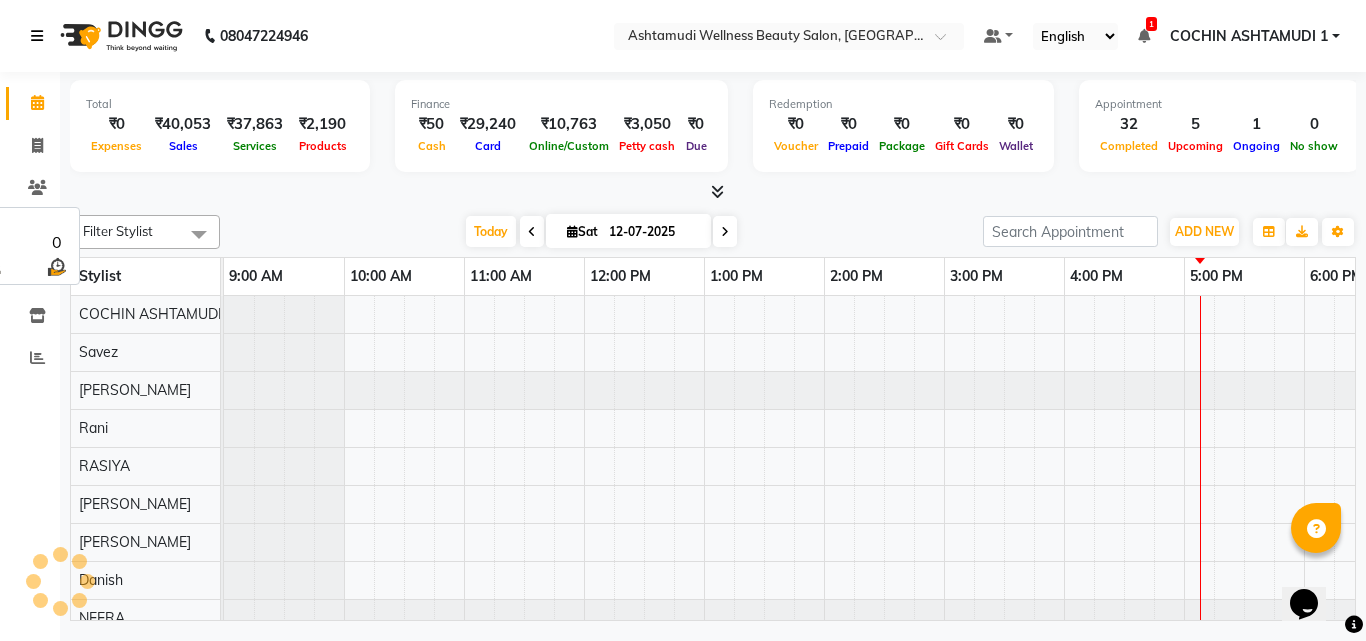 scroll, scrollTop: 0, scrollLeft: 309, axis: horizontal 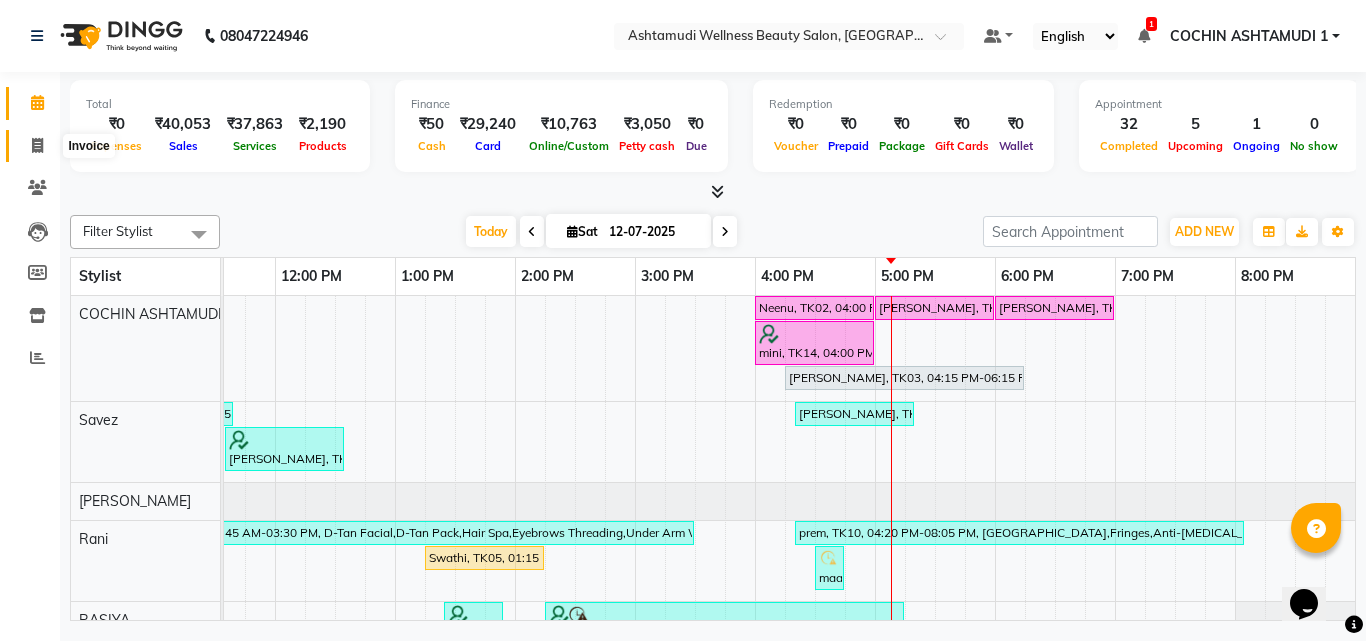 click 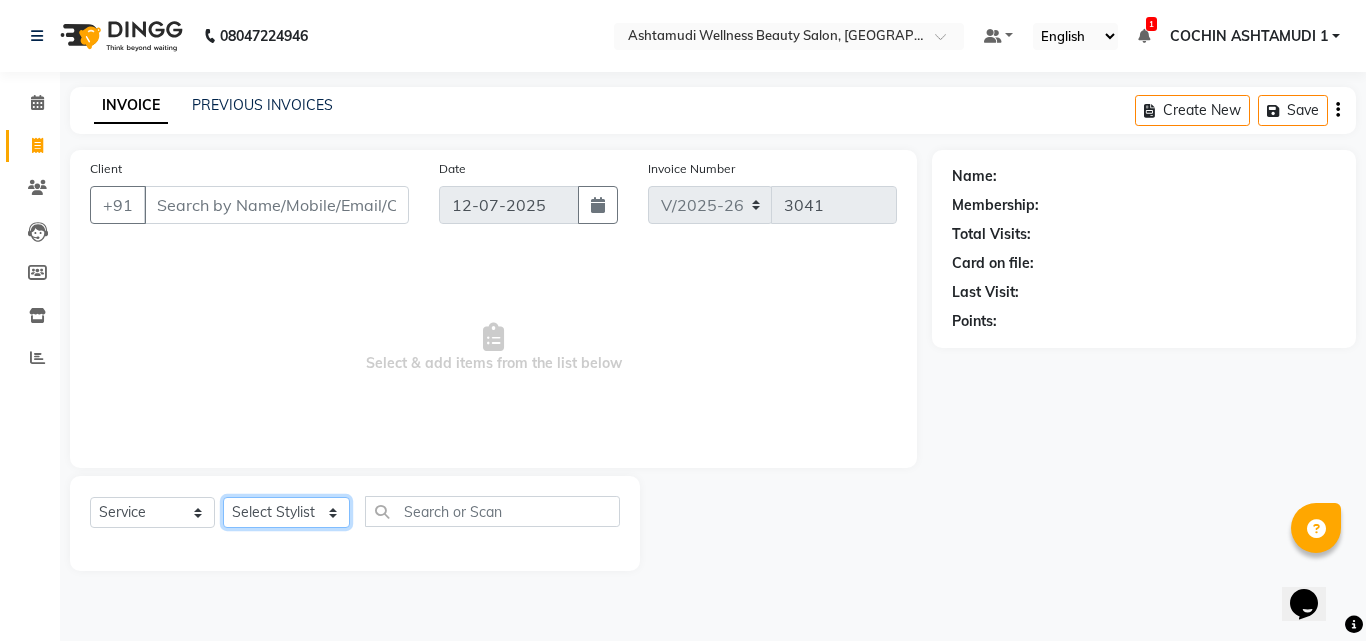 click on "Select Stylist Abhirami S Afsha Aiswarya B BINU MANGAR COCHIN ASHTAMUDI Danish Fousiya GIREESH Jishan Madonna Michael MANIKA RAI NEERA Priyanka rathi chowdhury  RAGHI FERNANDEZ Rani RASIYA  SALMAN ALI Savez" 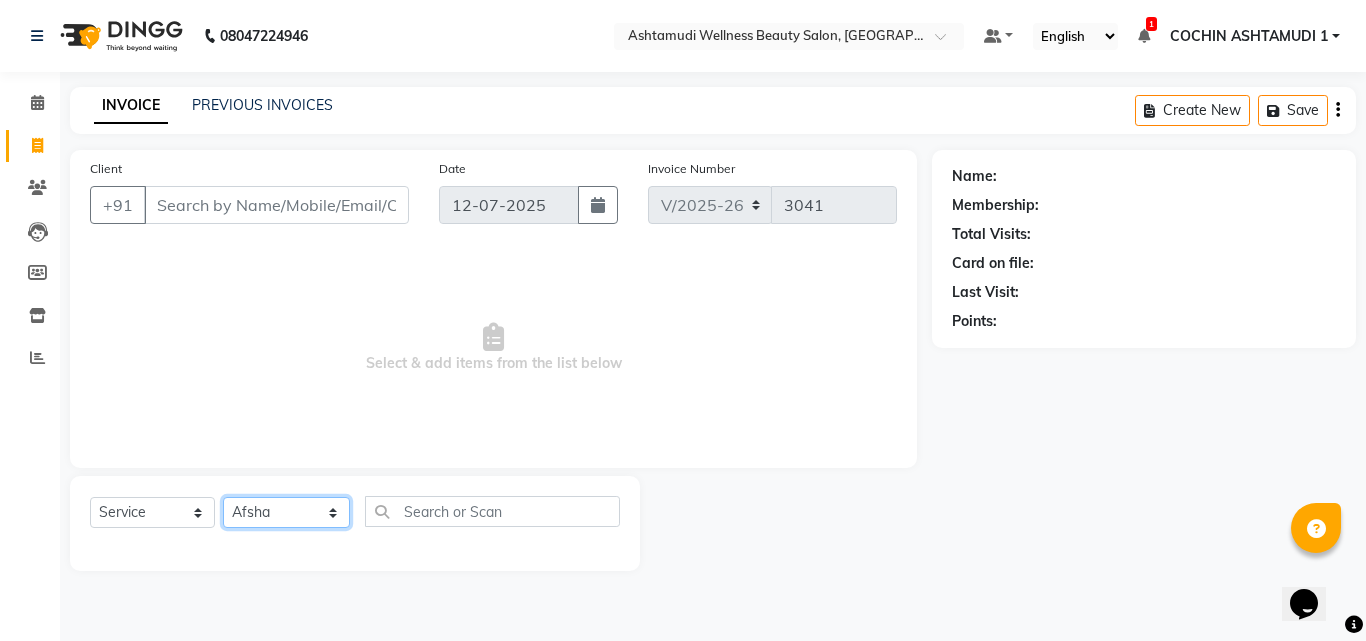 click on "Select Stylist Abhirami S Afsha Aiswarya B BINU MANGAR COCHIN ASHTAMUDI Danish Fousiya GIREESH Jishan Madonna Michael MANIKA RAI NEERA Priyanka rathi chowdhury  RAGHI FERNANDEZ Rani RASIYA  SALMAN ALI Savez" 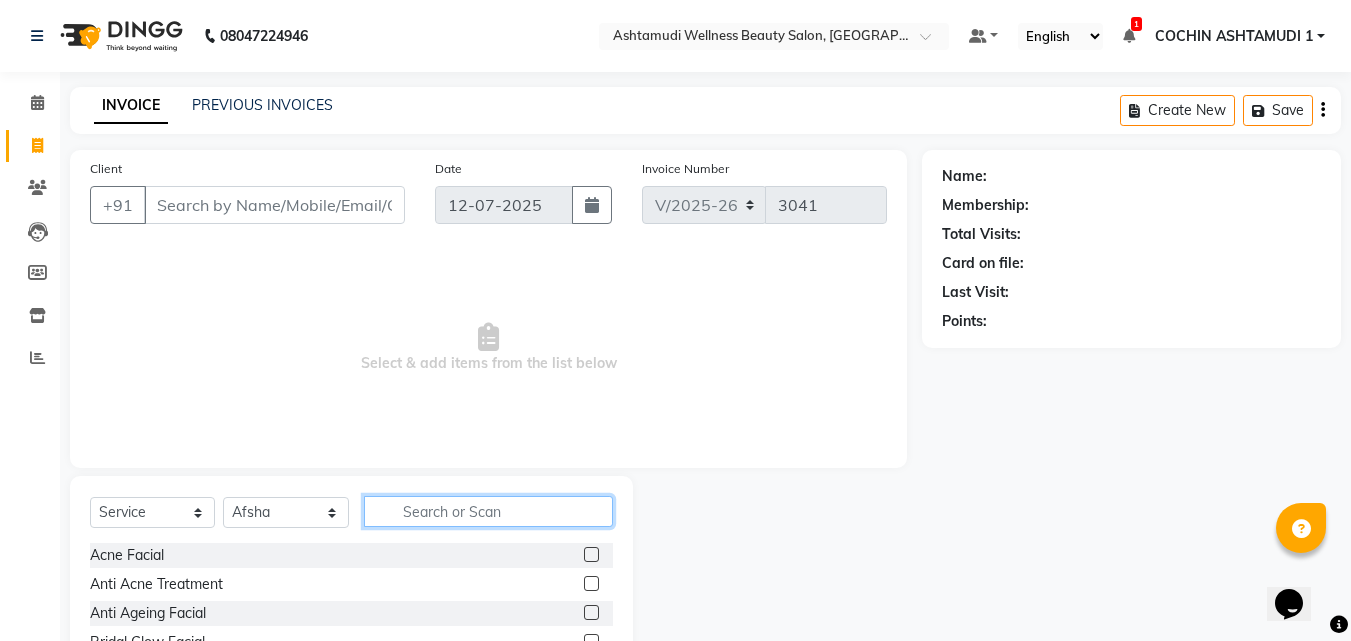 click 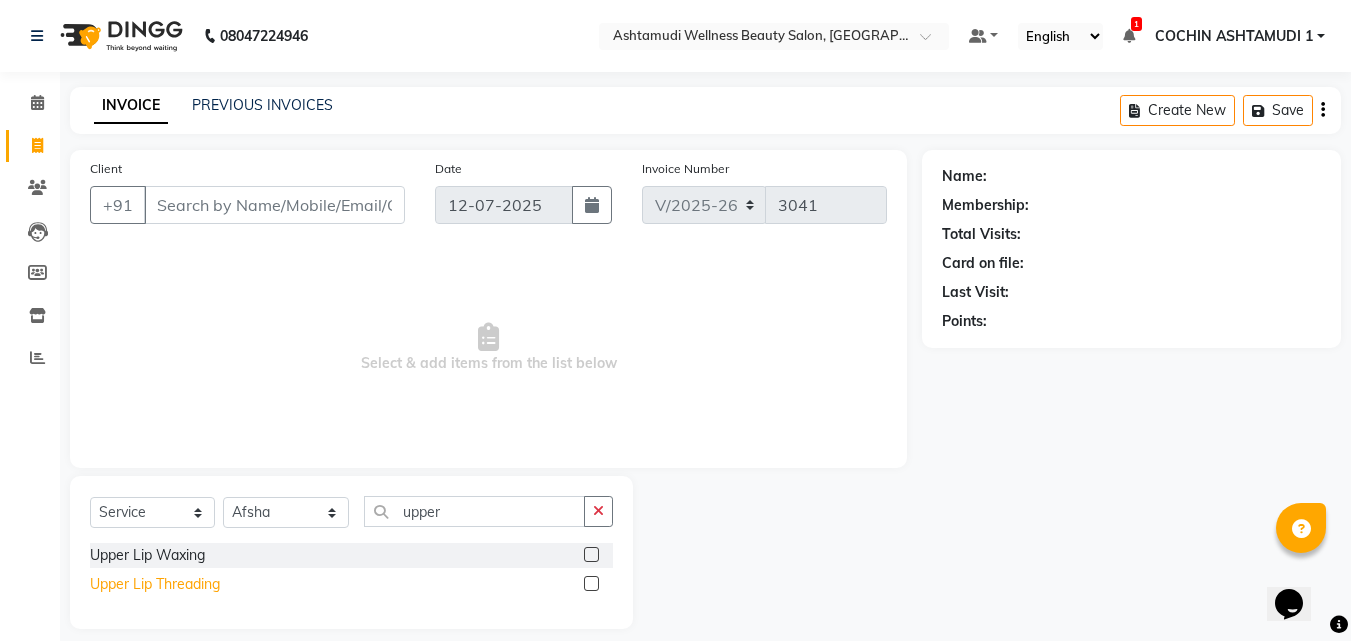 click on "Upper Lip Threading" 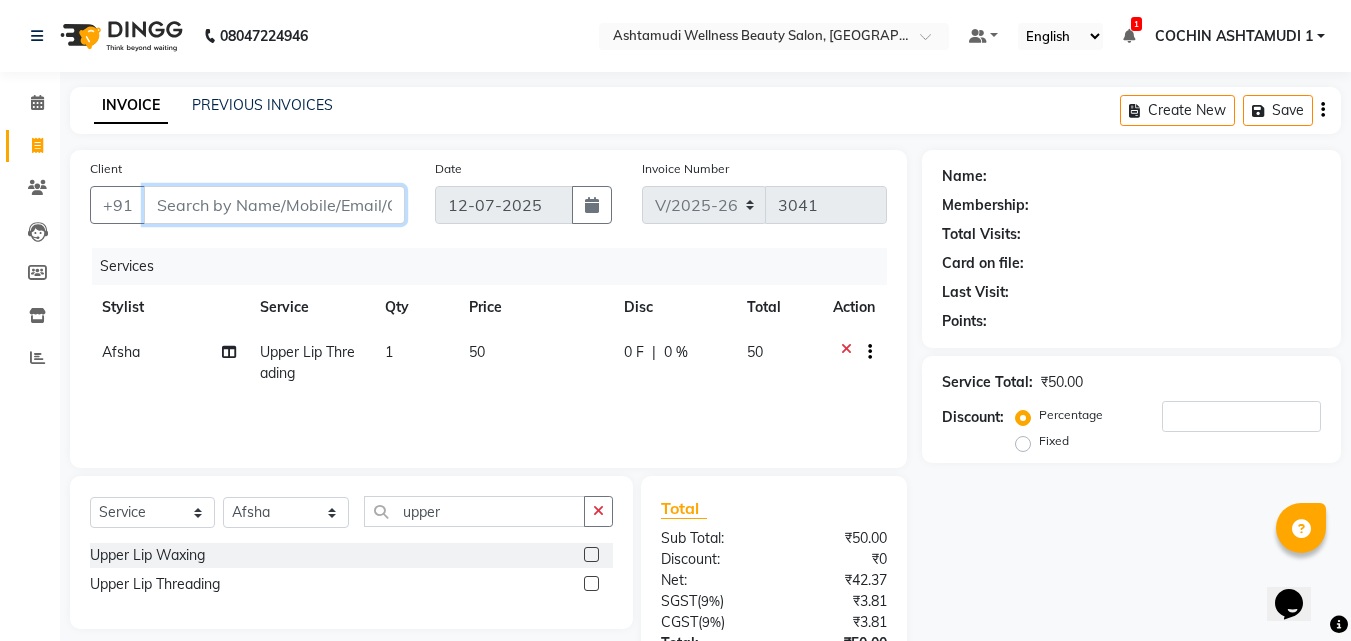 click on "Client" at bounding box center [274, 205] 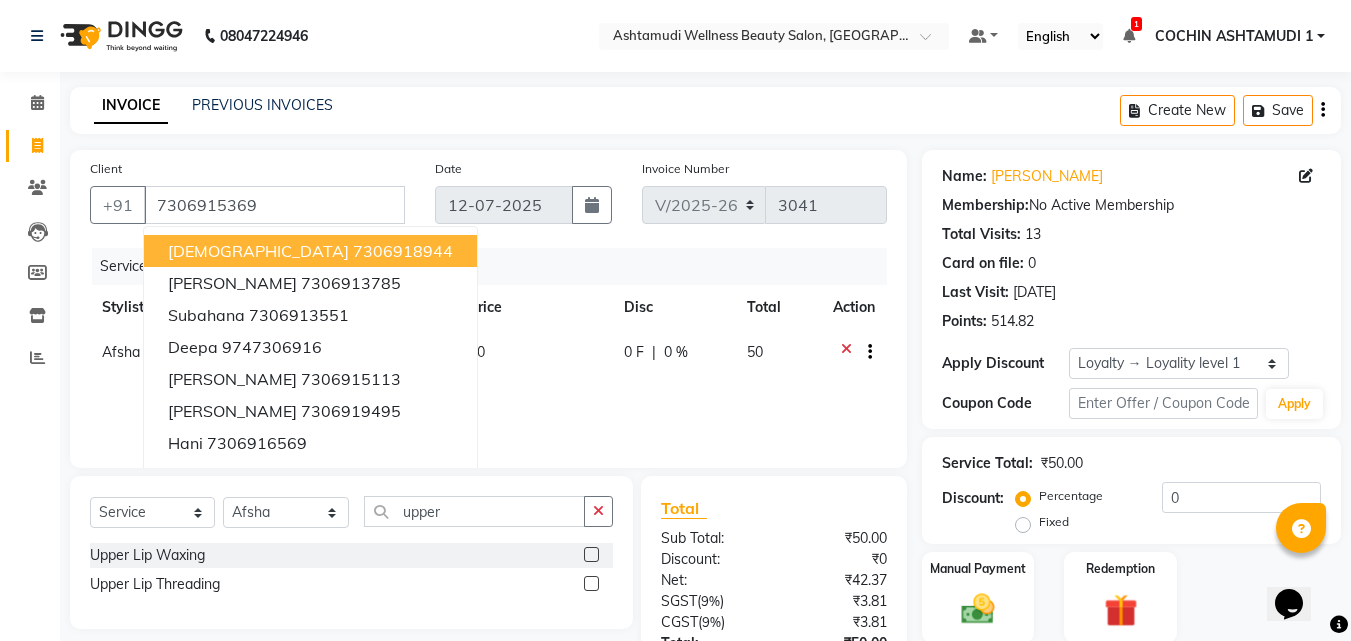 scroll, scrollTop: 159, scrollLeft: 0, axis: vertical 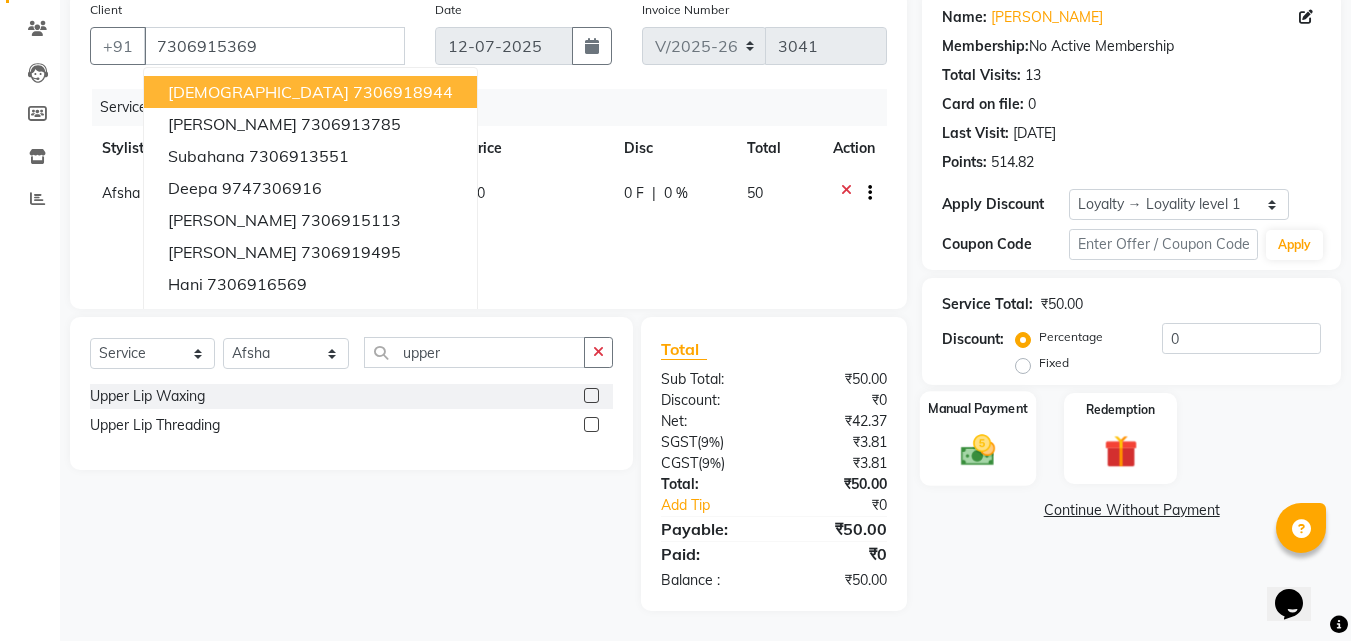 click 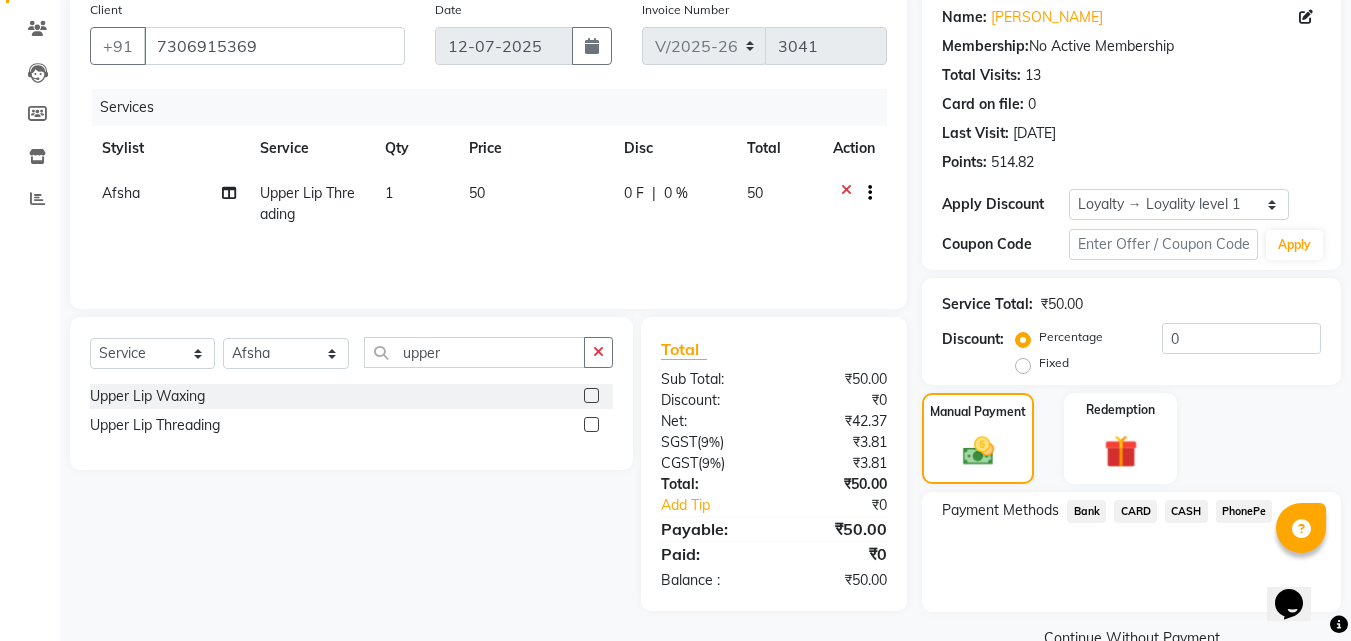 click on "CASH" 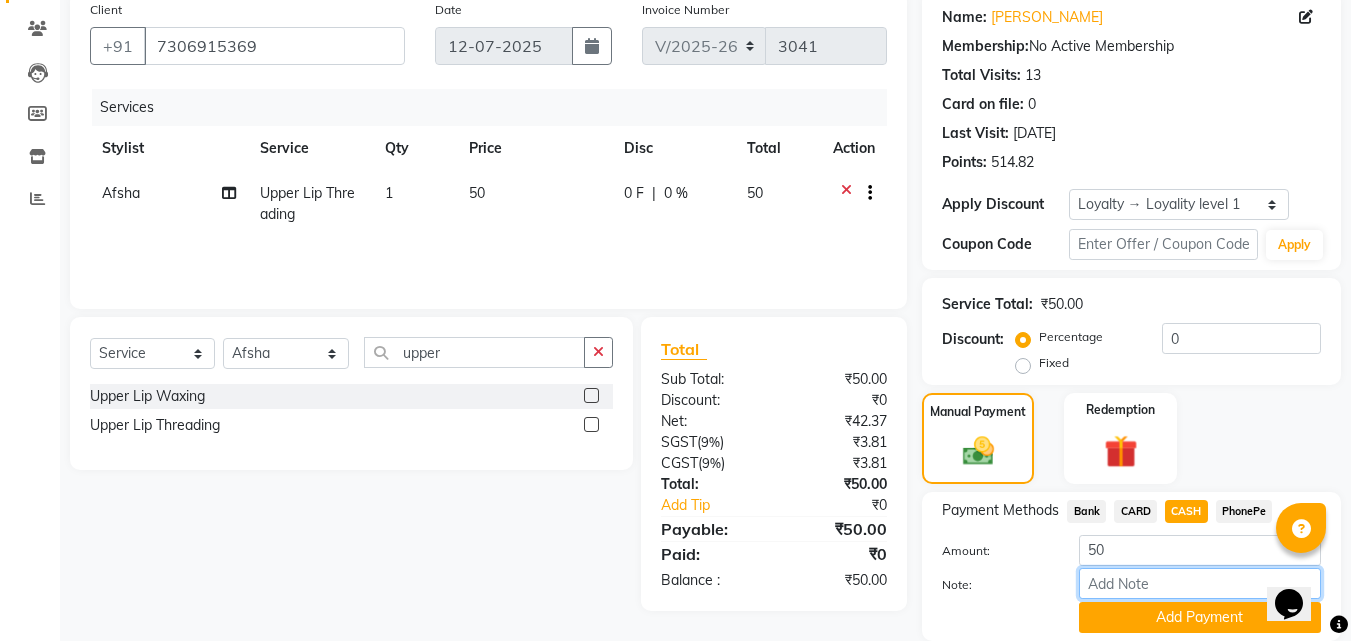 click on "Note:" at bounding box center (1200, 583) 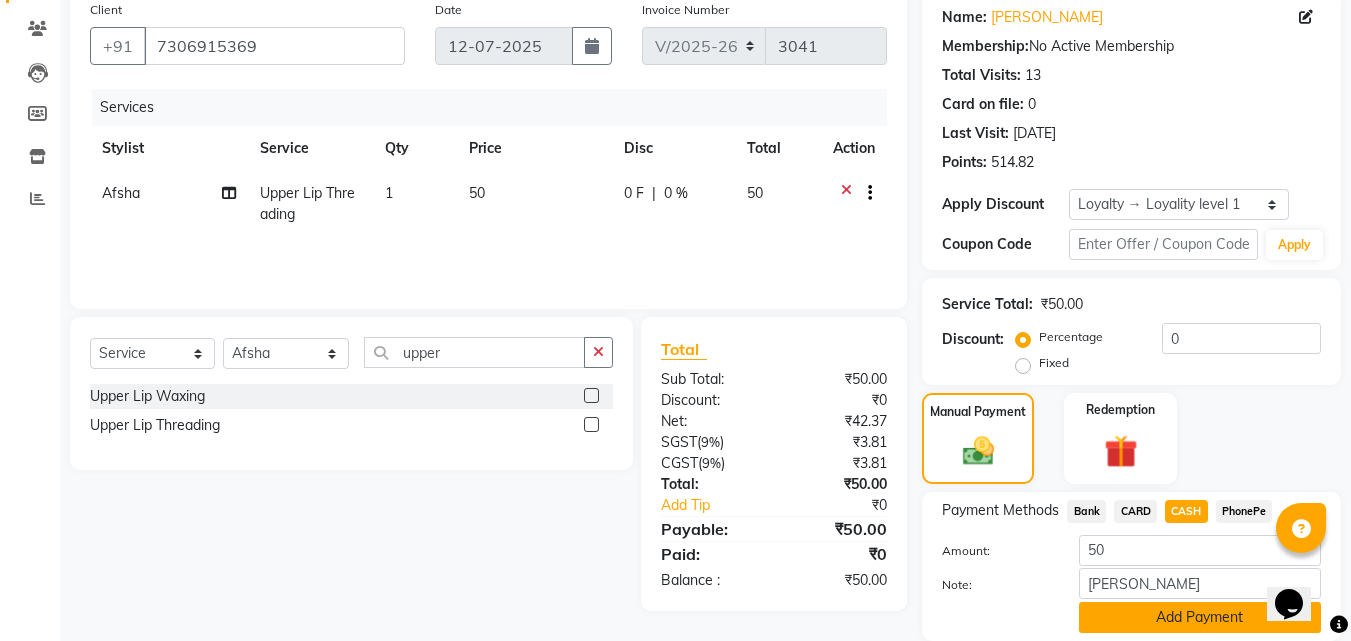 click on "Add Payment" 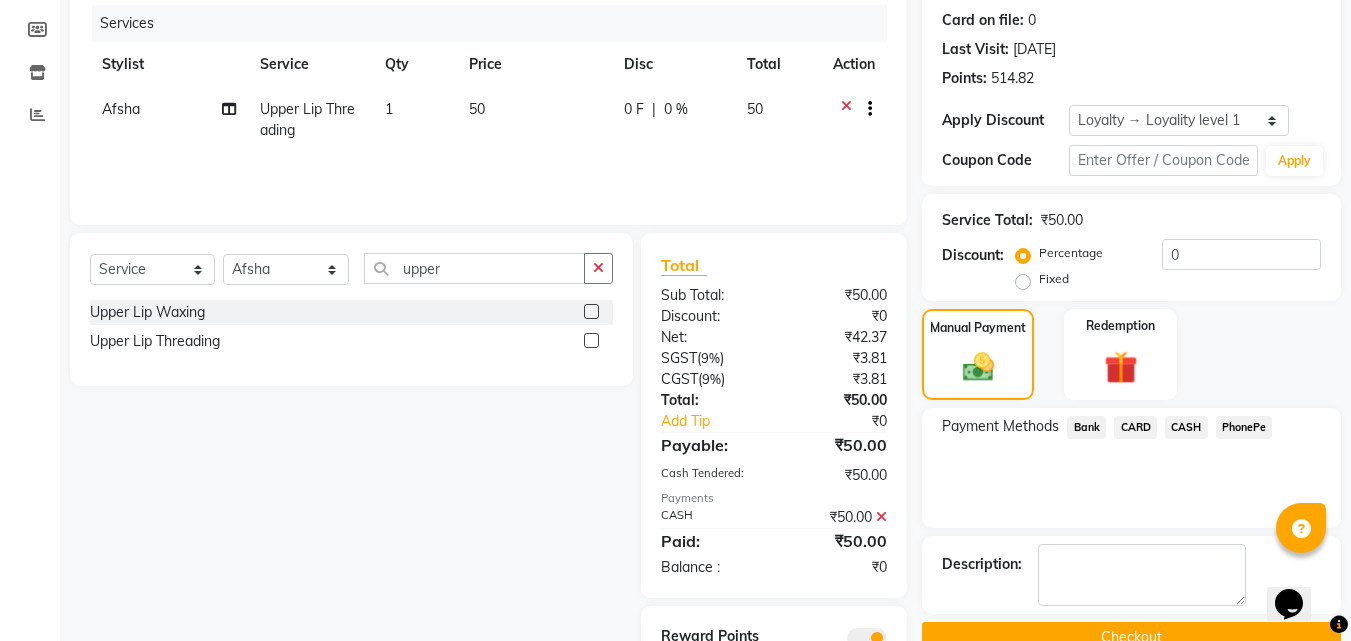 scroll, scrollTop: 329, scrollLeft: 0, axis: vertical 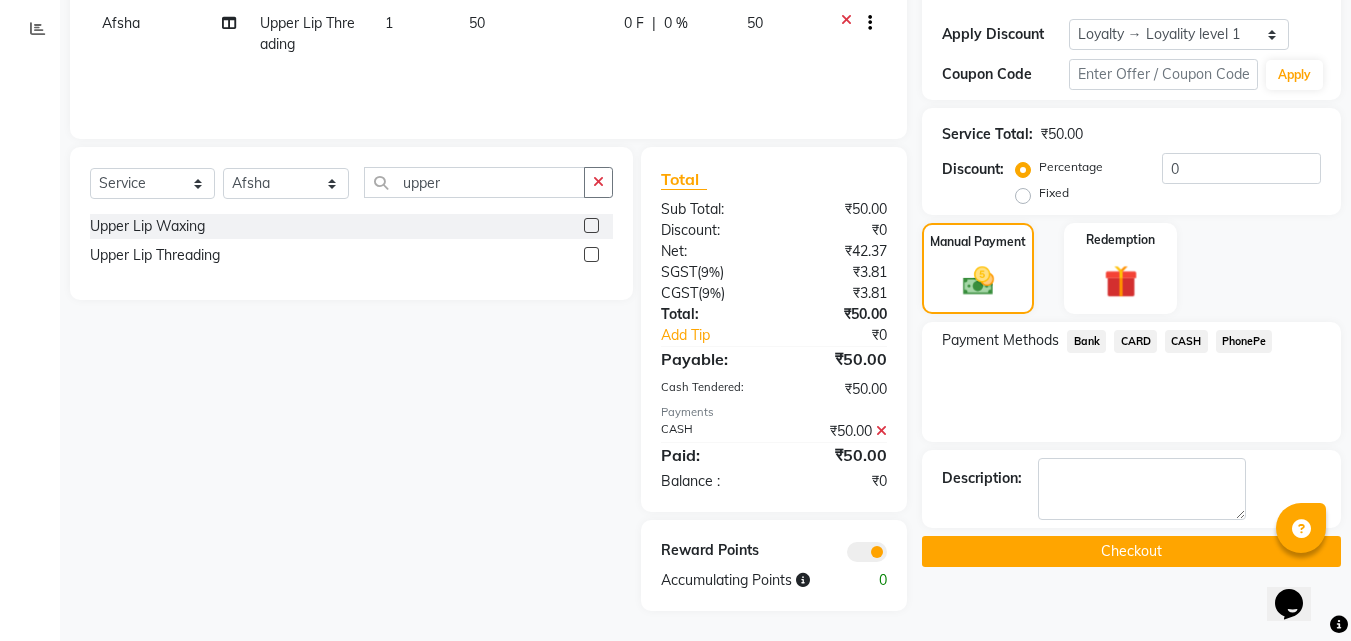 click on "Checkout" 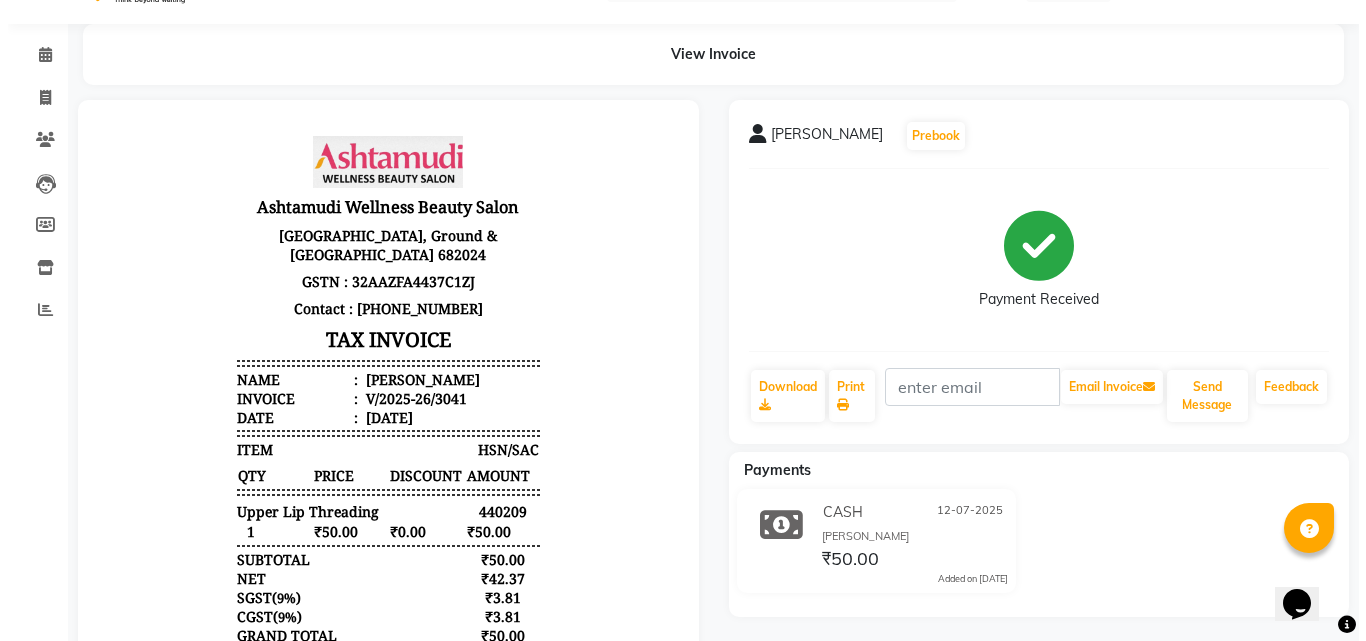 scroll, scrollTop: 0, scrollLeft: 0, axis: both 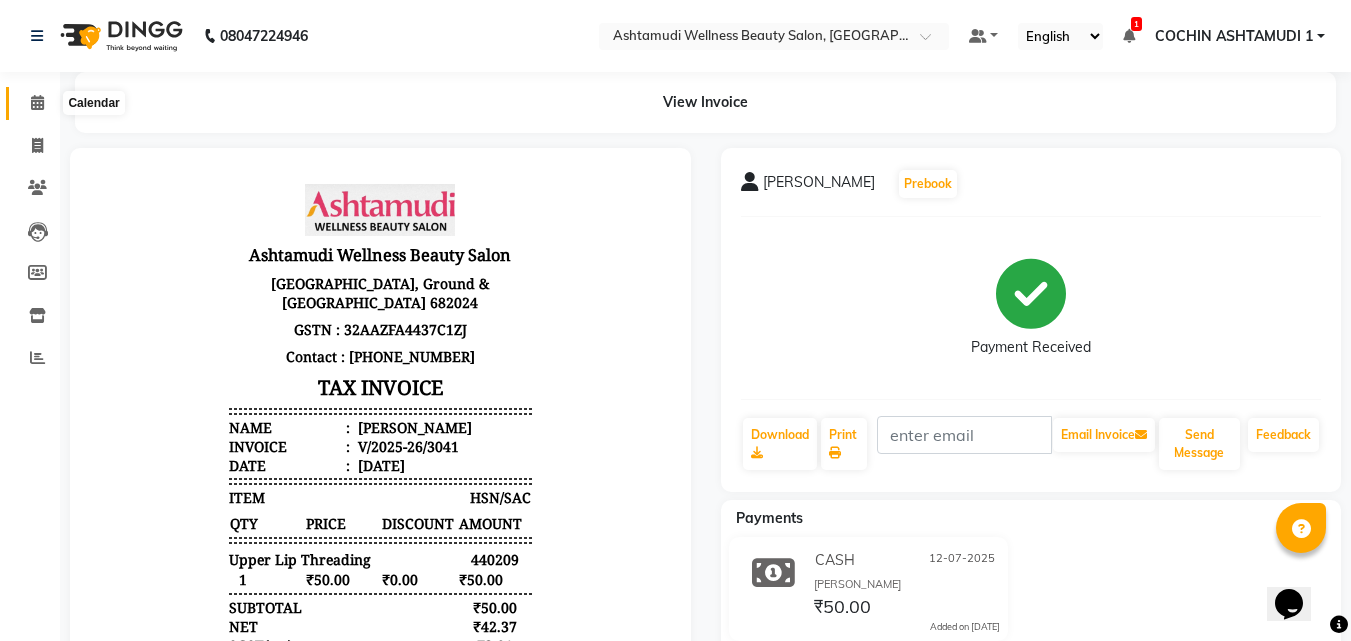 click 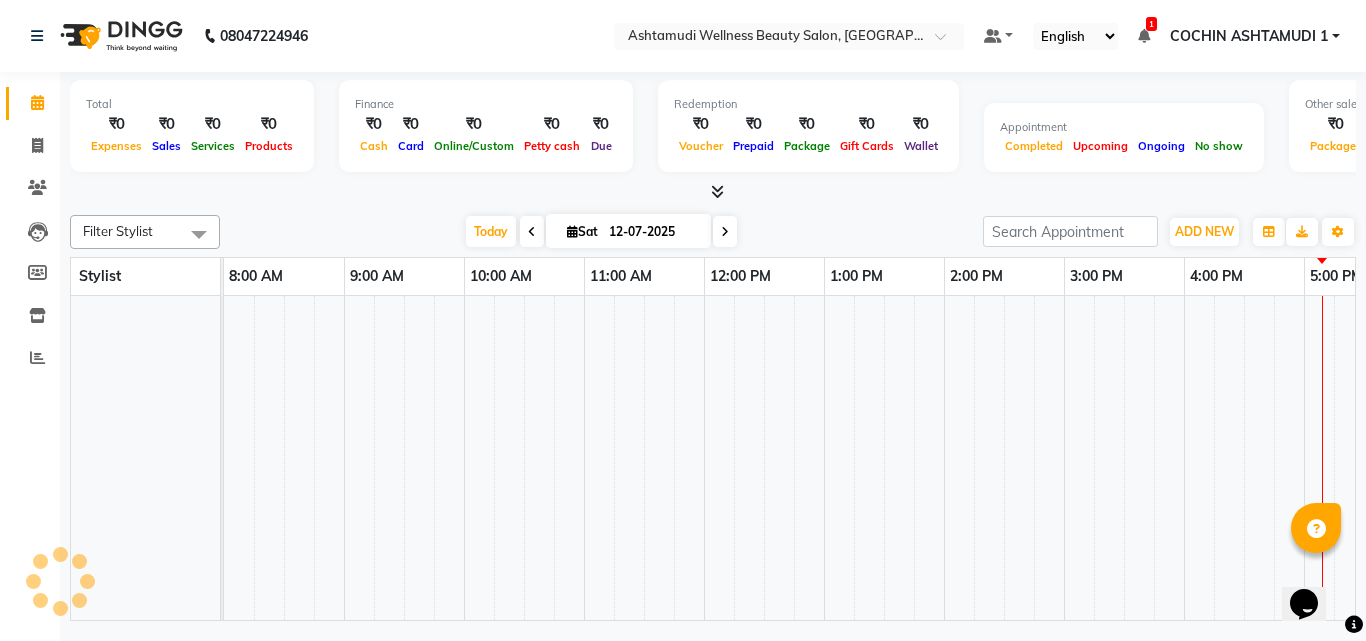 scroll, scrollTop: 0, scrollLeft: 309, axis: horizontal 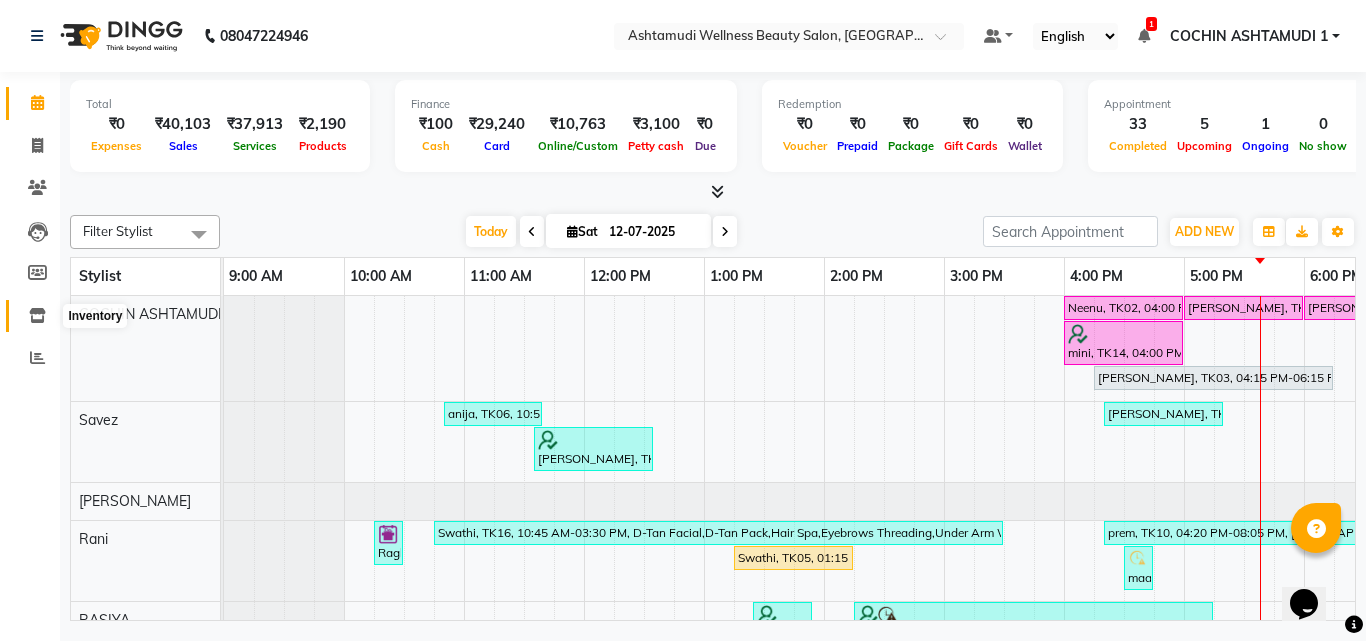 click 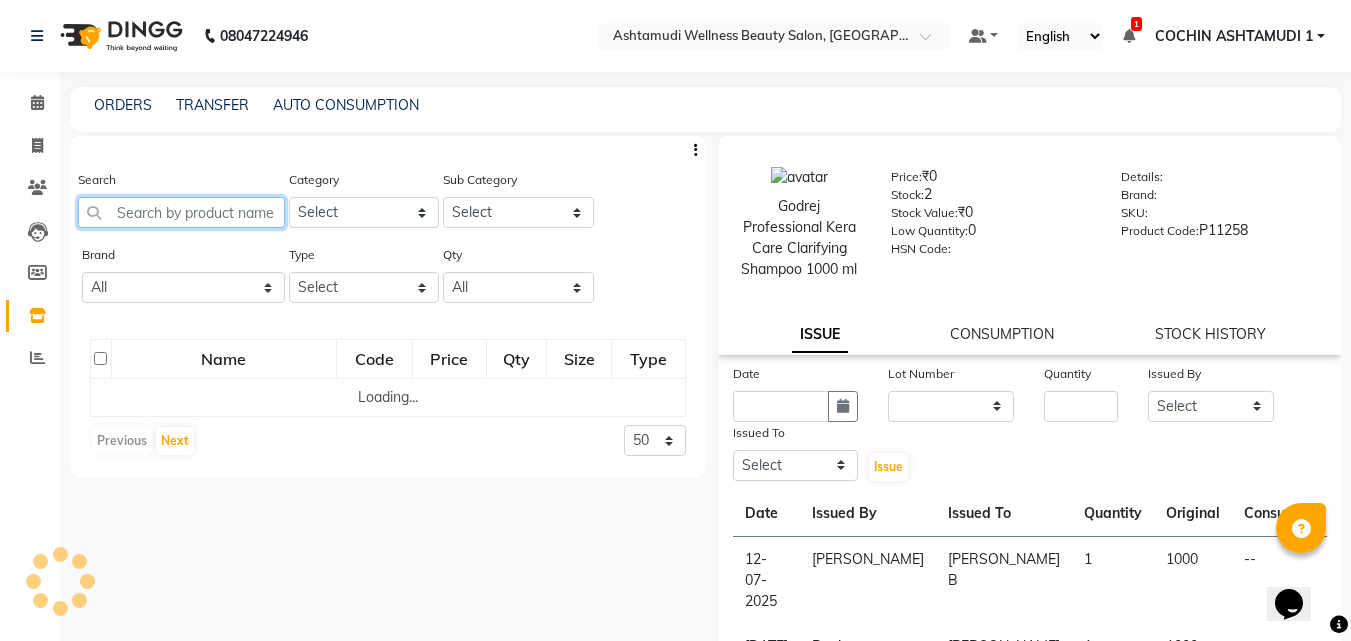 click 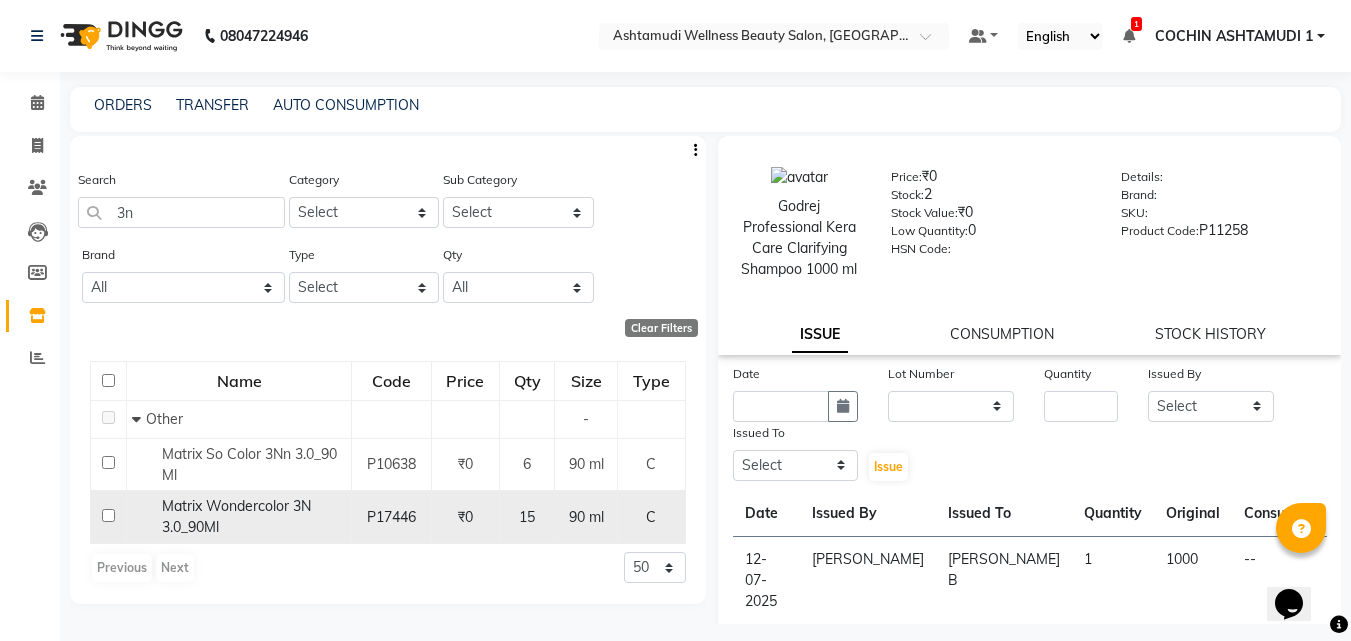 click on "Matrix Wondercolor 3N 3.0_90Ml" 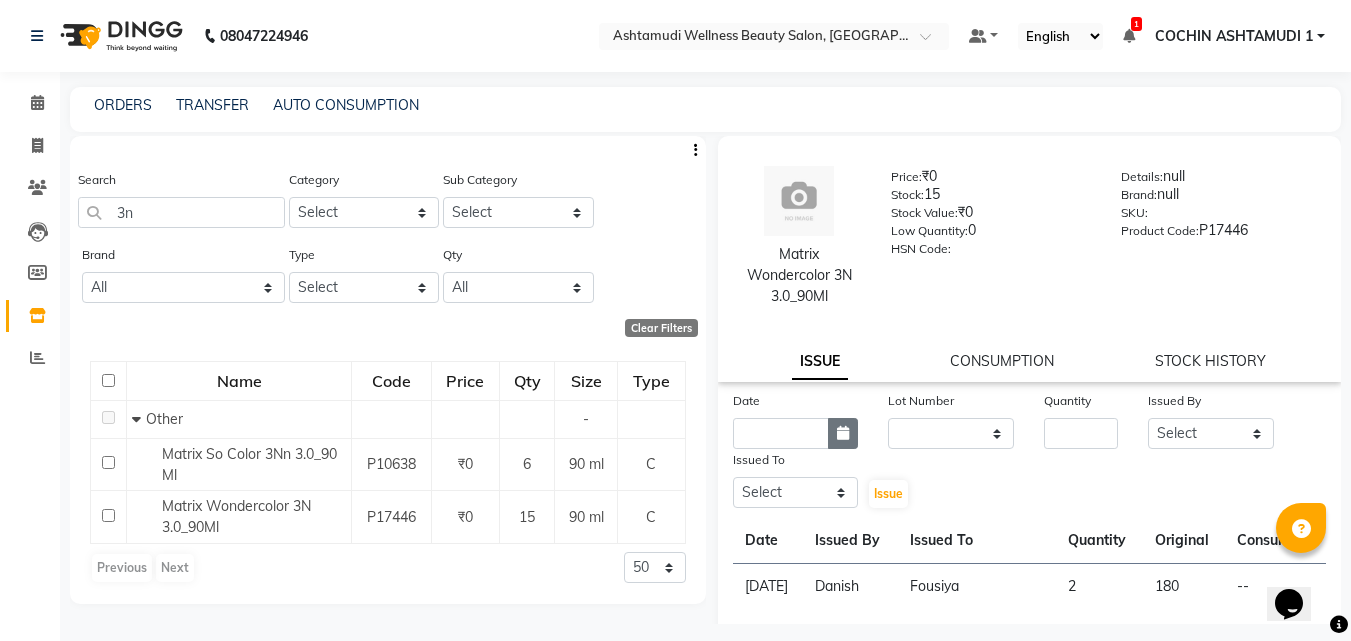 click 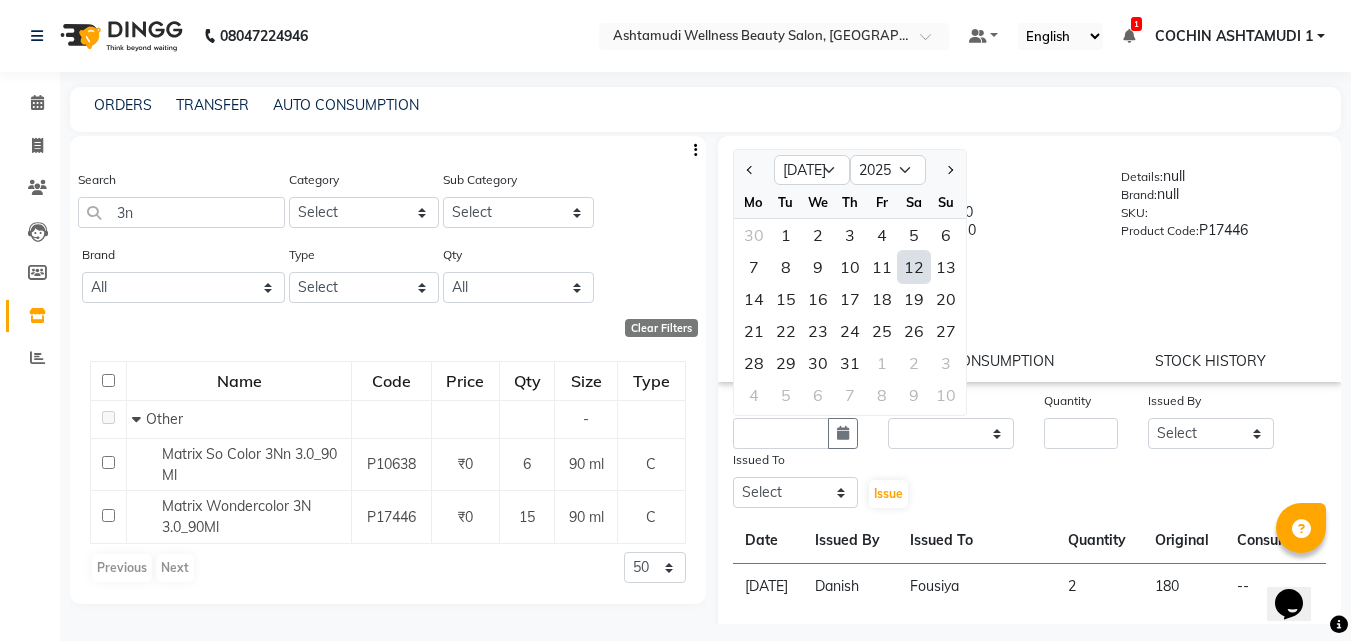 click on "12" 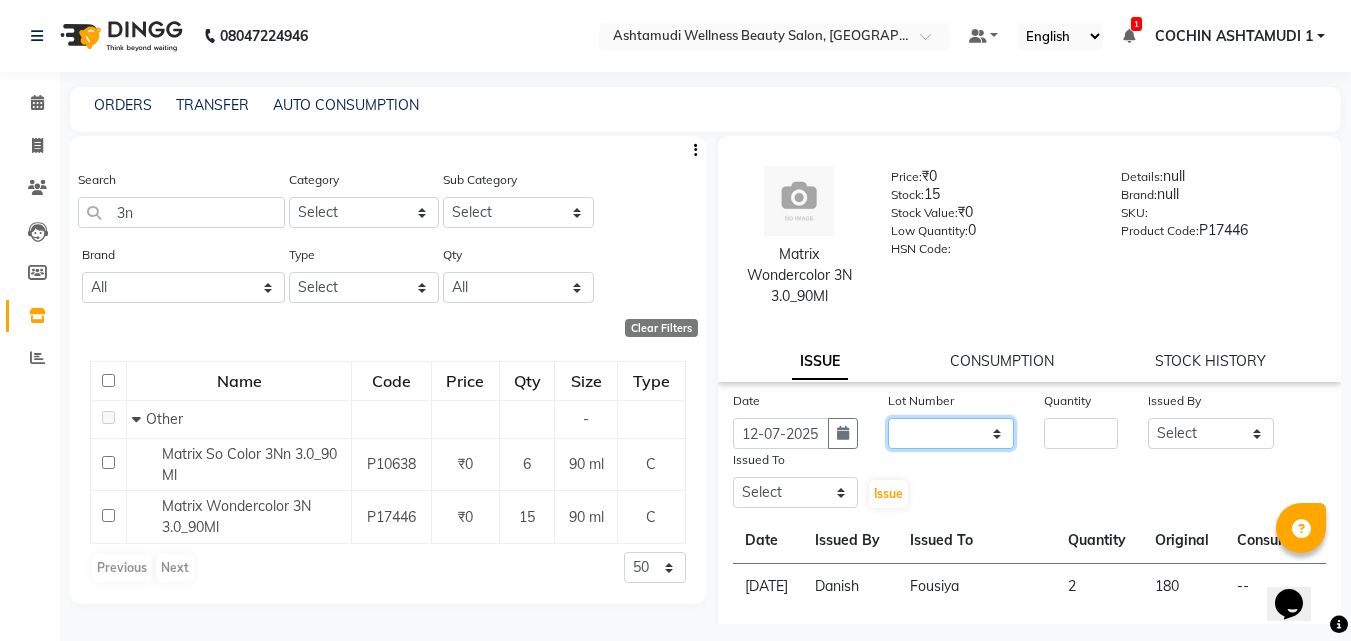 click on "None" 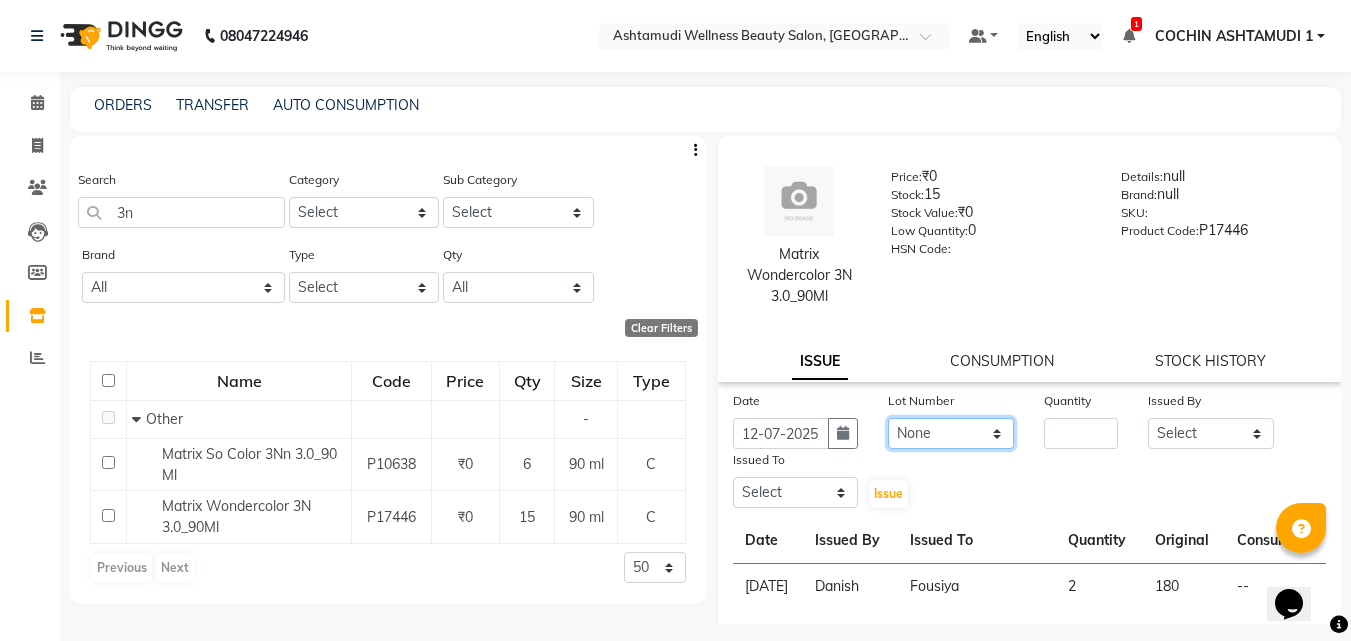 click on "None" 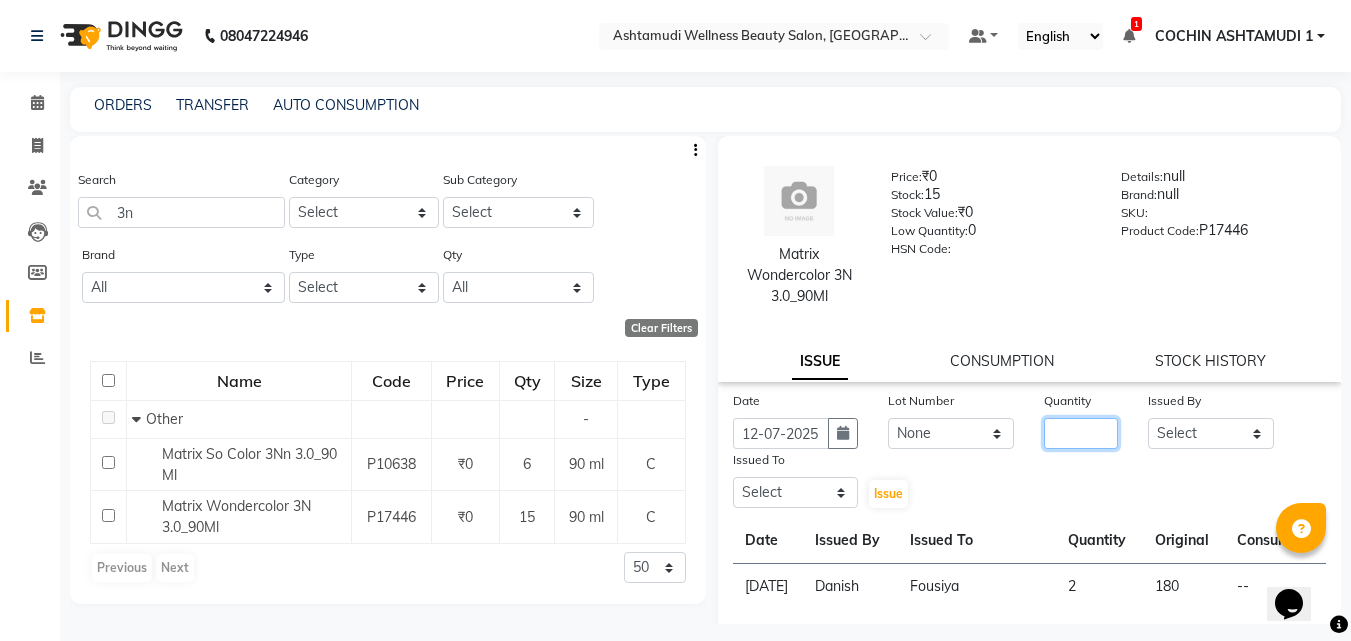 click 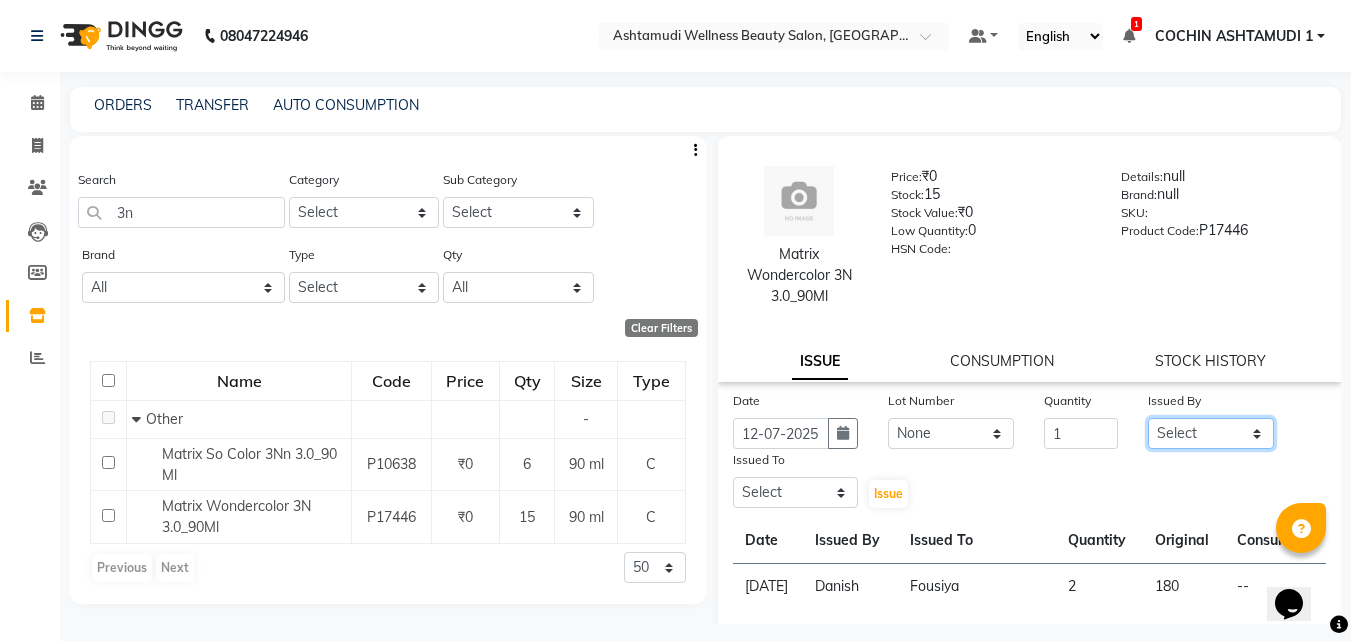 click on "Select Abhirami S Afsha [PERSON_NAME] B [PERSON_NAME] COCHIN ASHTAMUDI Danish [PERSON_NAME] [PERSON_NAME] [PERSON_NAME] [PERSON_NAME] Priyanka [PERSON_NAME]  [PERSON_NAME] Rani RASIYA  [PERSON_NAME] Savez" 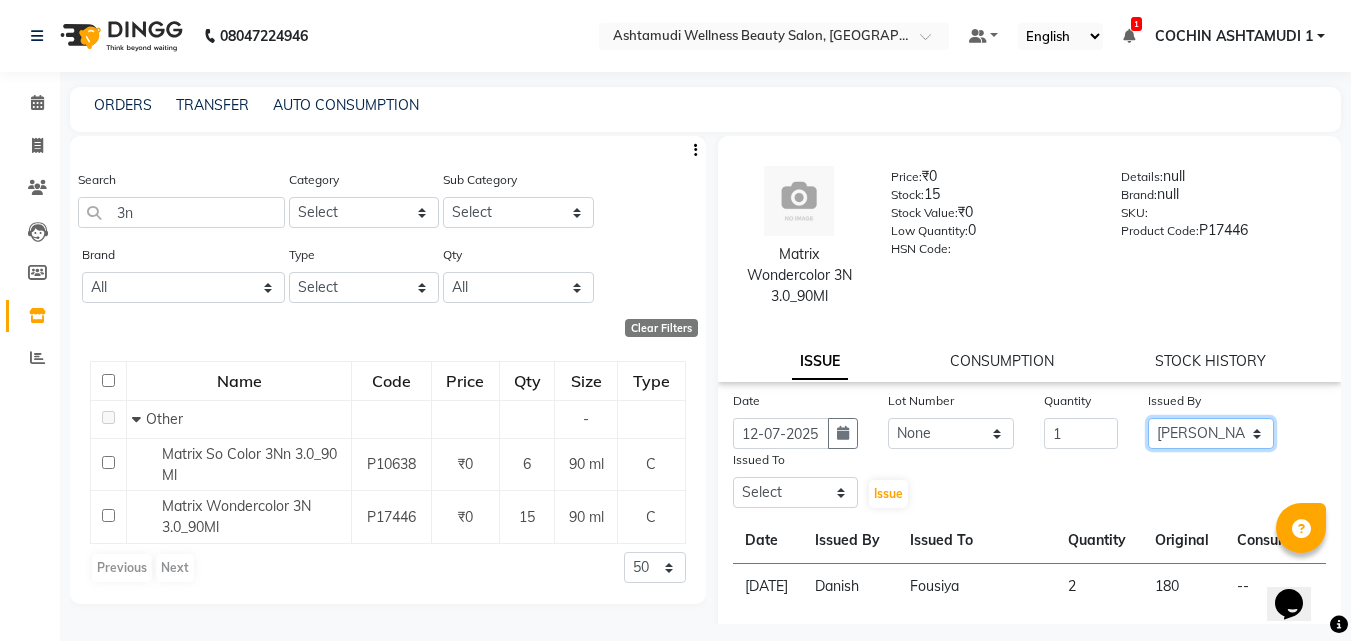click on "Select Abhirami S Afsha [PERSON_NAME] B [PERSON_NAME] COCHIN ASHTAMUDI Danish [PERSON_NAME] [PERSON_NAME] [PERSON_NAME] [PERSON_NAME] Priyanka [PERSON_NAME]  [PERSON_NAME] Rani RASIYA  [PERSON_NAME] Savez" 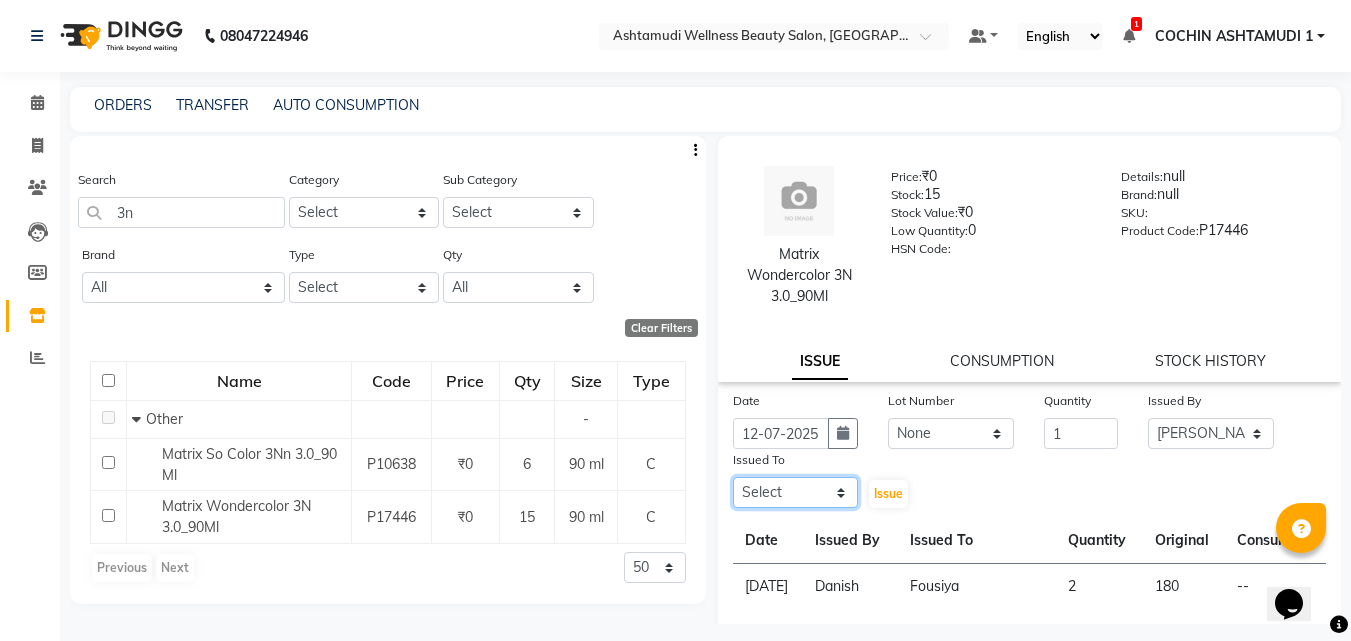 click on "Select Abhirami S Afsha [PERSON_NAME] B [PERSON_NAME] COCHIN ASHTAMUDI Danish [PERSON_NAME] [PERSON_NAME] [PERSON_NAME] [PERSON_NAME] Priyanka [PERSON_NAME]  [PERSON_NAME] Rani RASIYA  [PERSON_NAME] Savez" 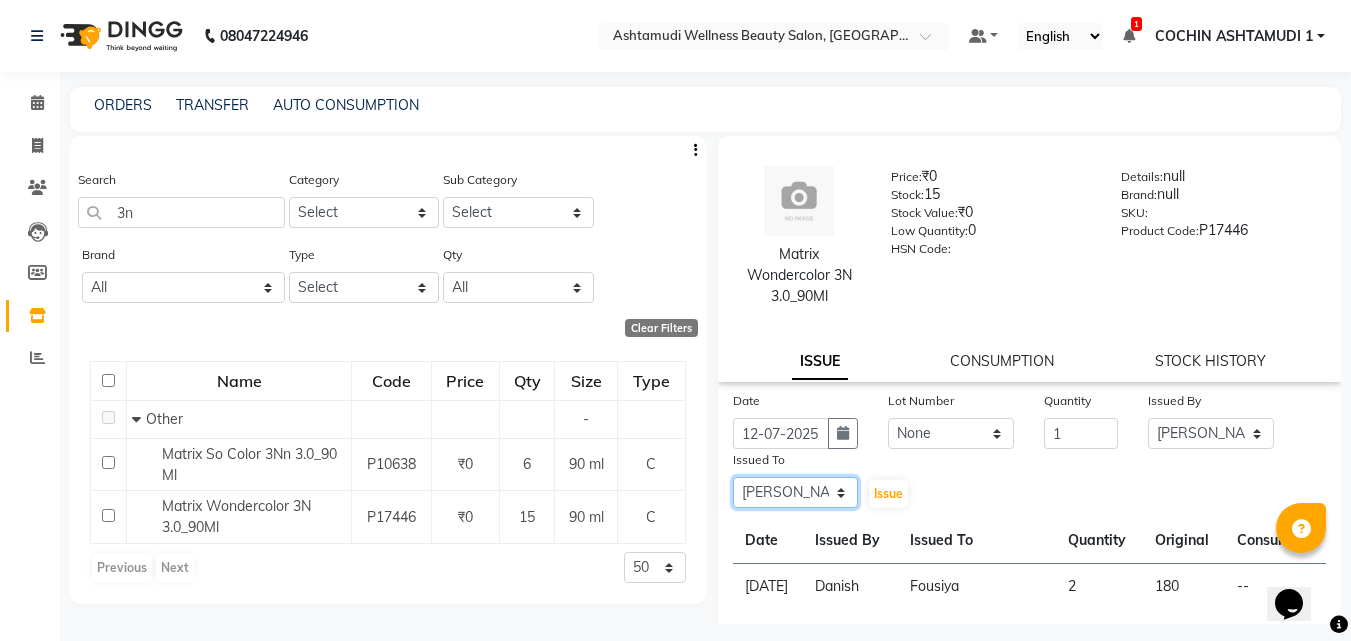 click on "Select Abhirami S Afsha [PERSON_NAME] B [PERSON_NAME] COCHIN ASHTAMUDI Danish [PERSON_NAME] [PERSON_NAME] [PERSON_NAME] [PERSON_NAME] Priyanka [PERSON_NAME]  [PERSON_NAME] Rani RASIYA  [PERSON_NAME] Savez" 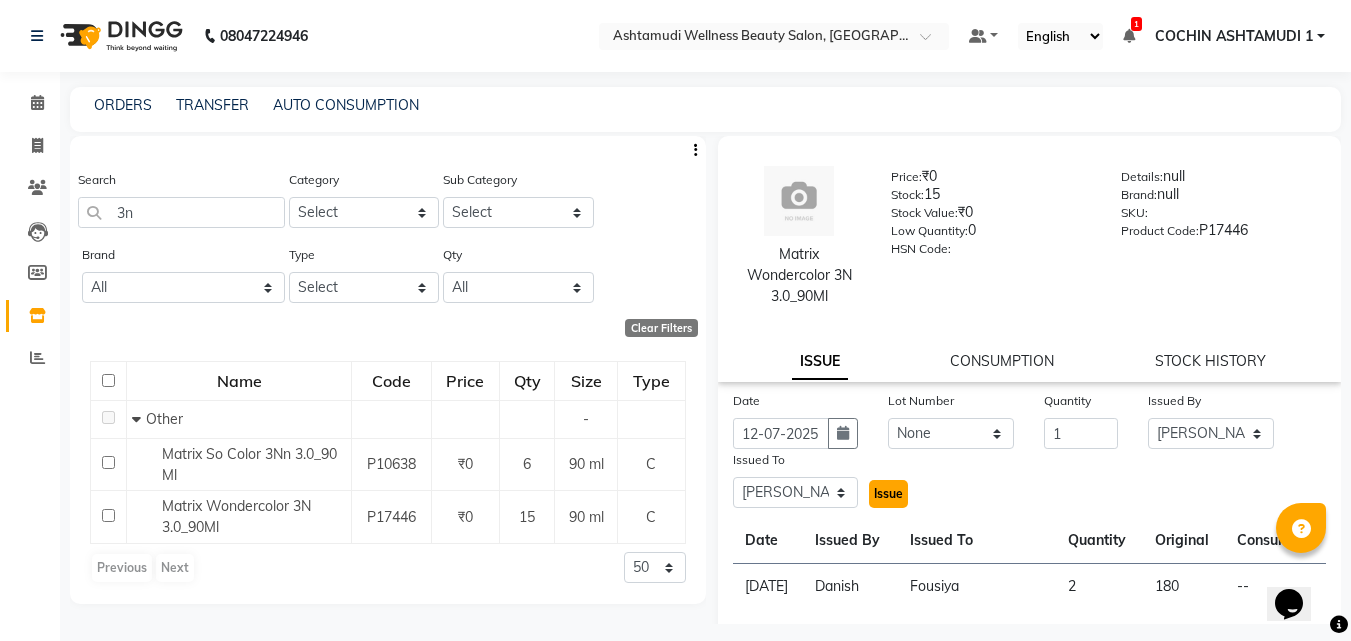 click on "Issue" 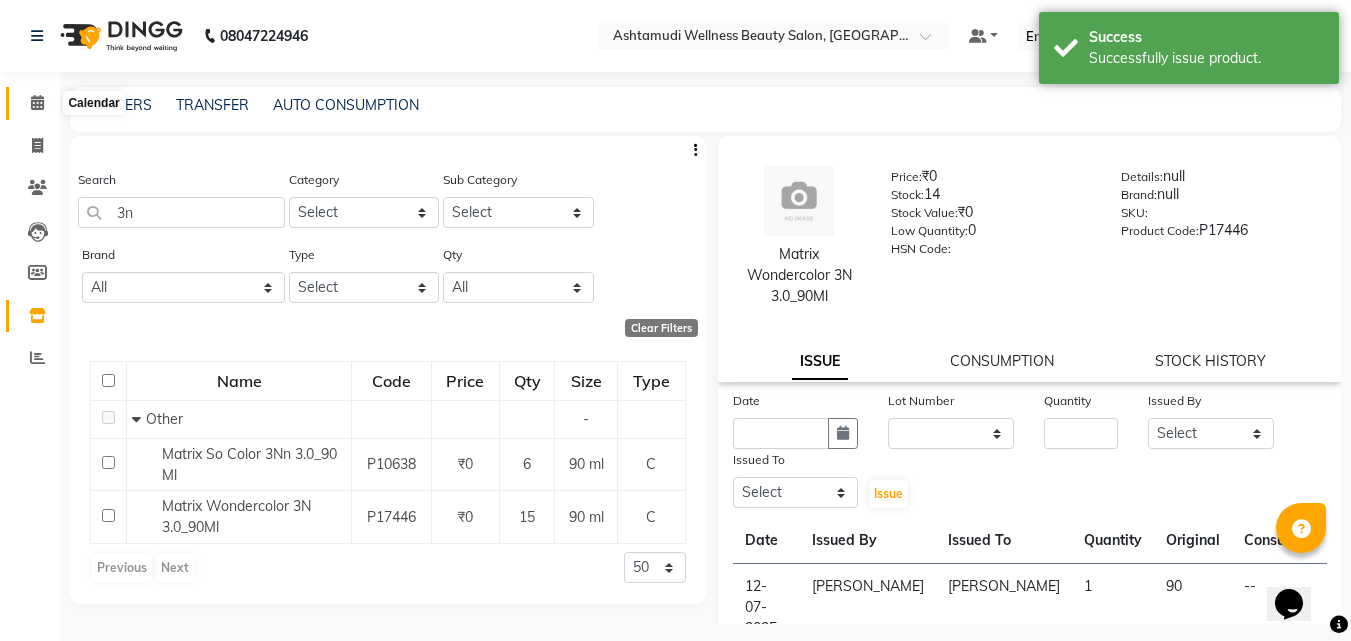 click 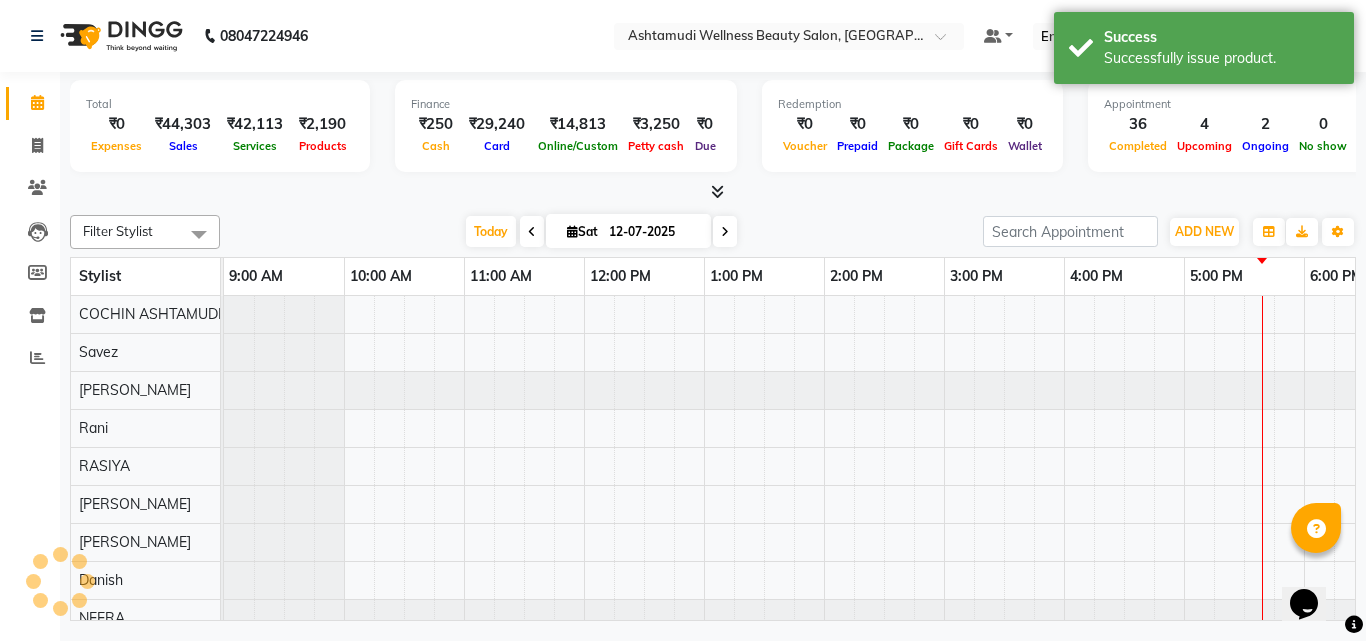scroll, scrollTop: 0, scrollLeft: 0, axis: both 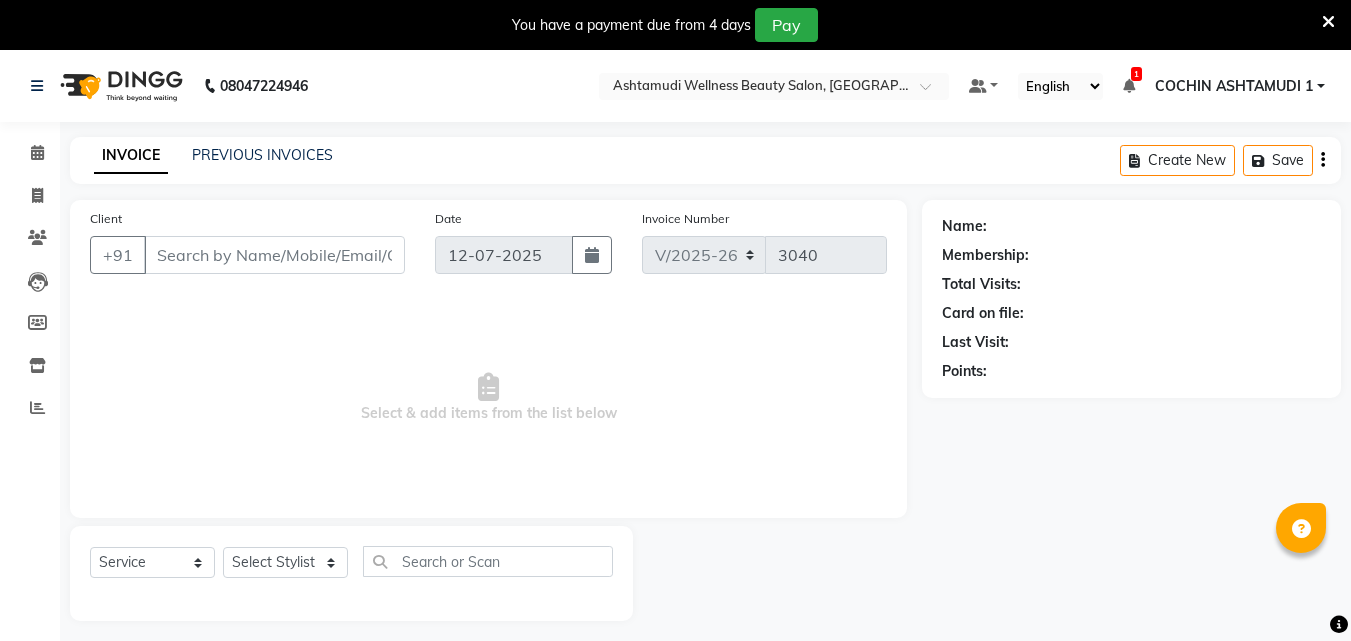 select on "4632" 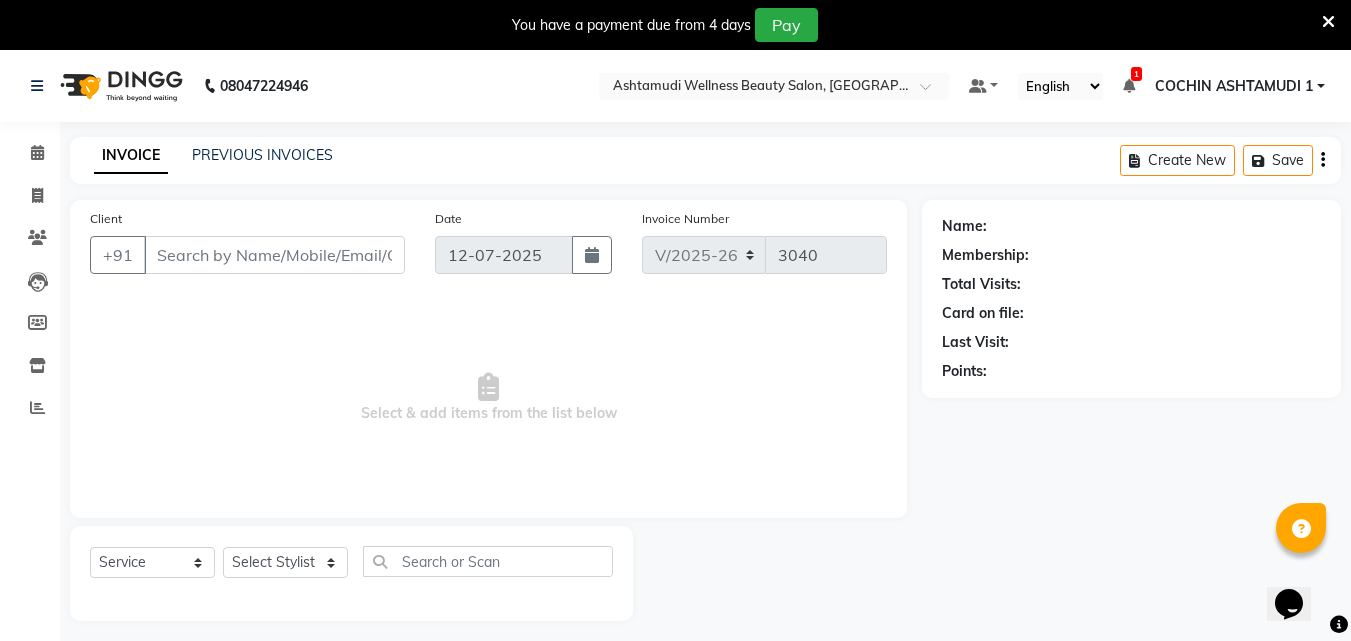 scroll, scrollTop: 0, scrollLeft: 0, axis: both 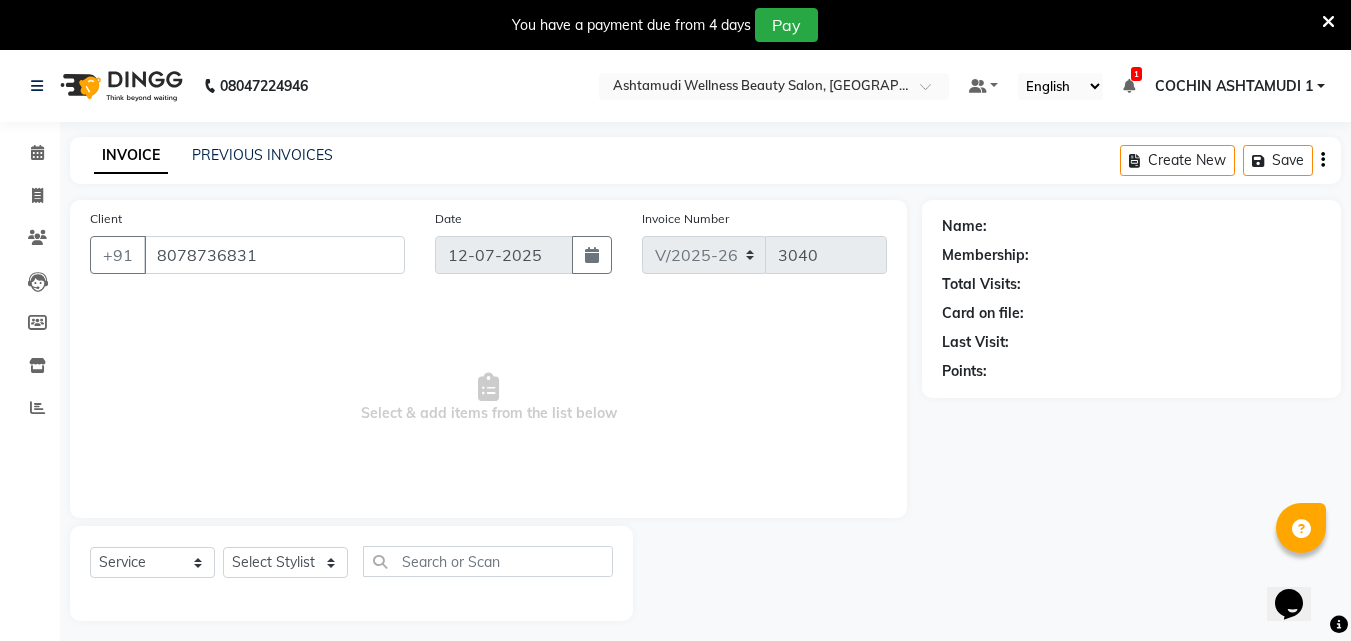 select on "45926" 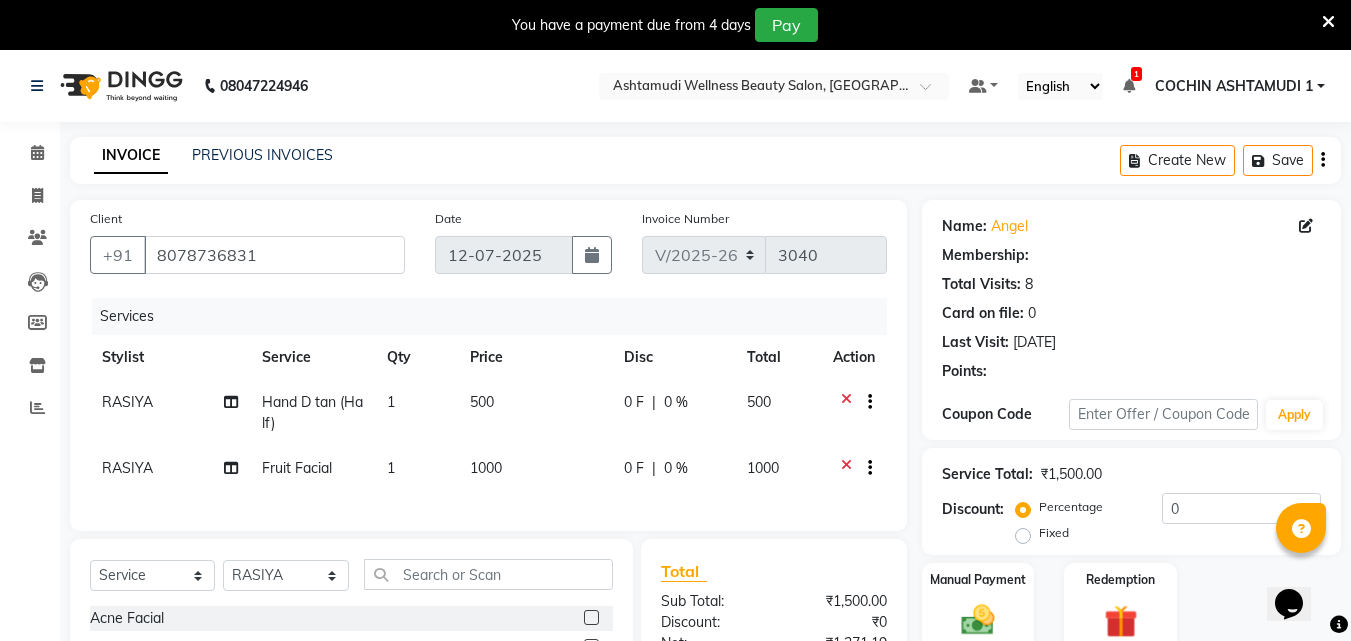select on "2: Object" 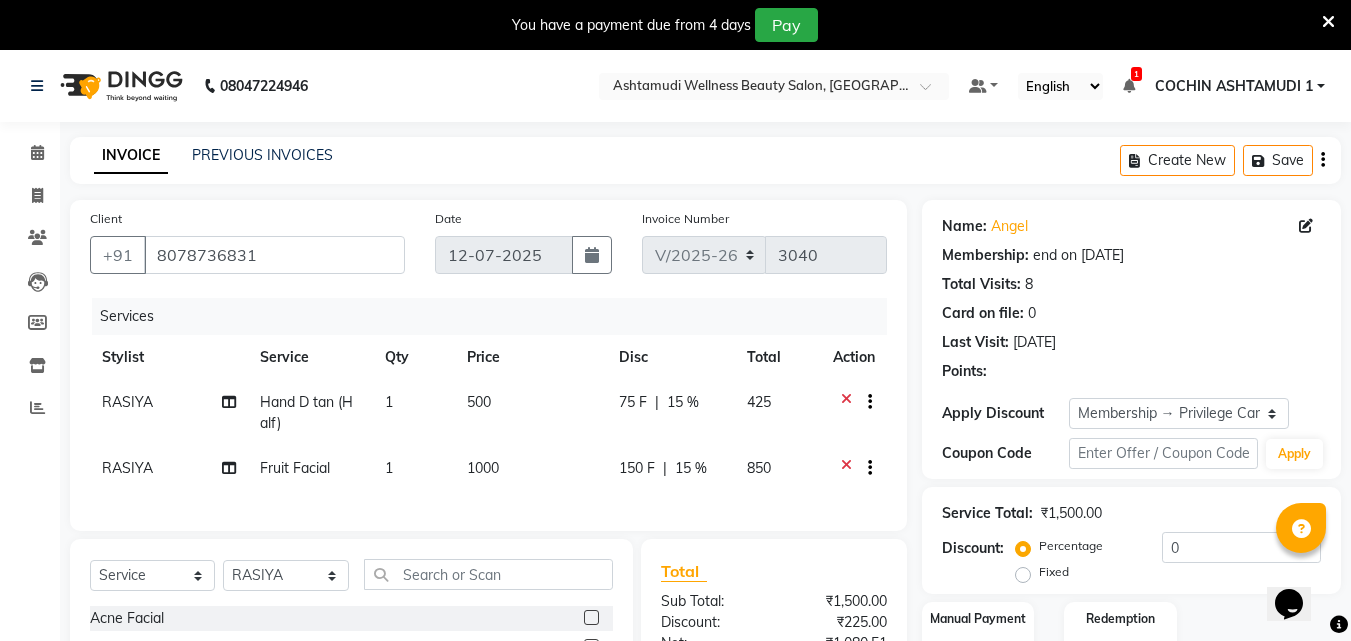 type on "15" 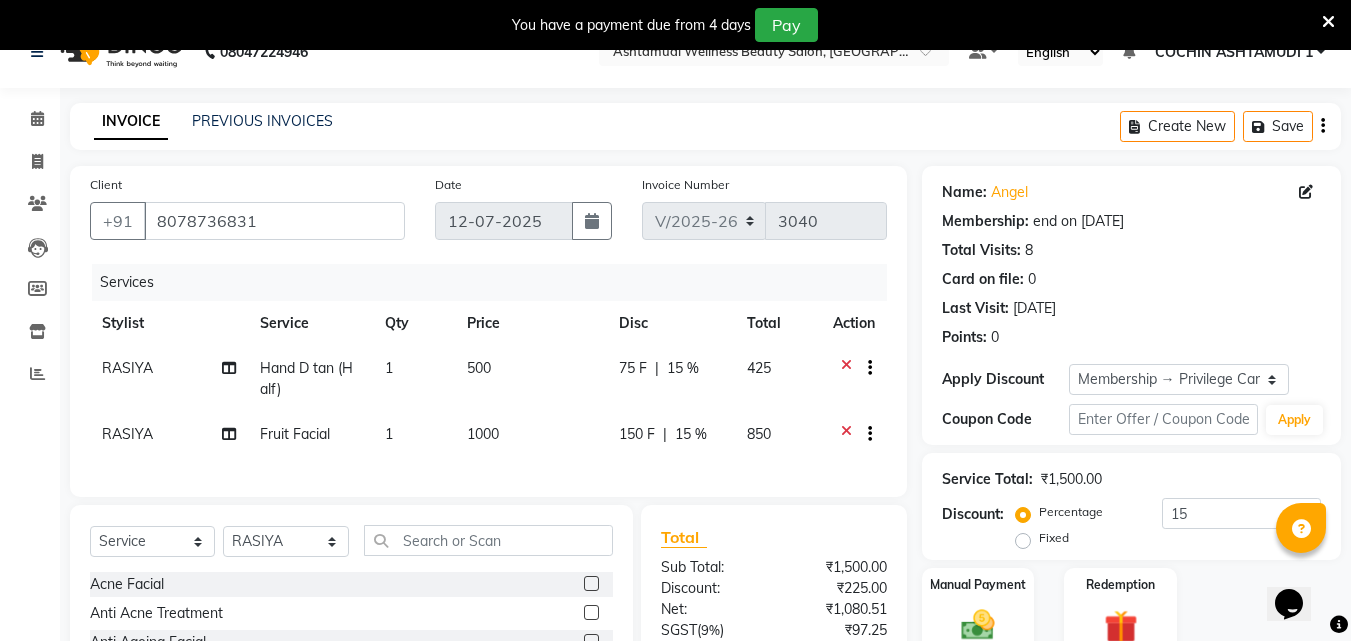 scroll, scrollTop: 0, scrollLeft: 0, axis: both 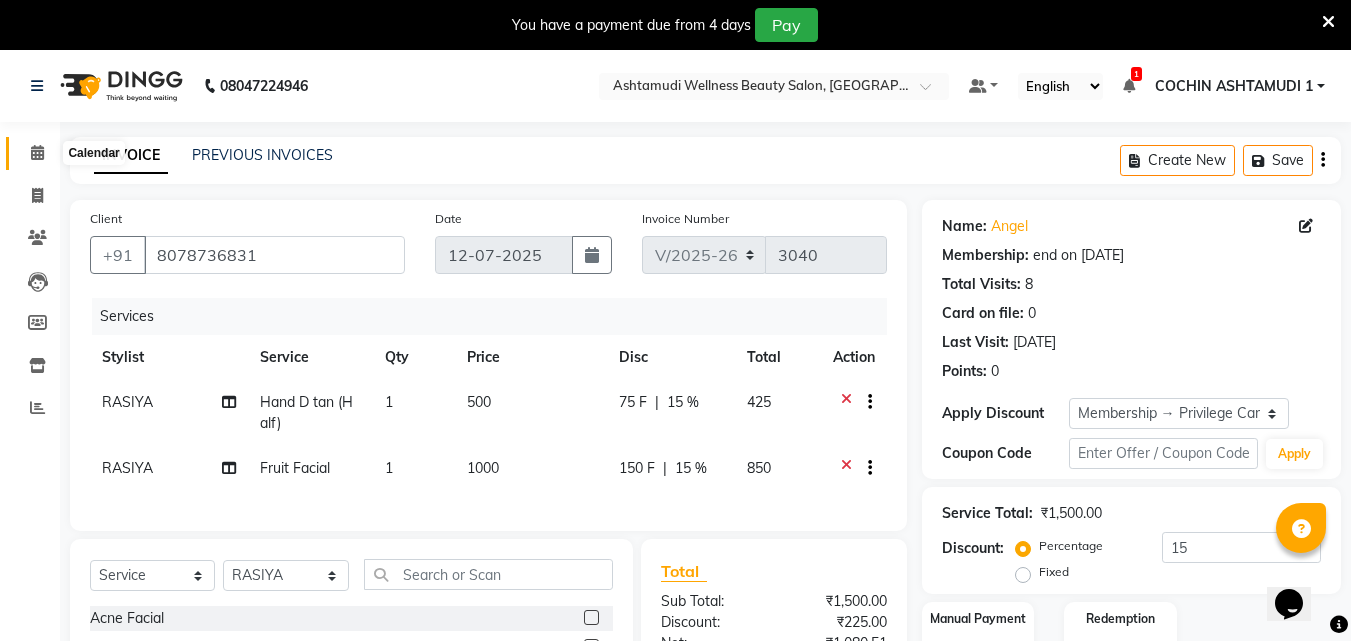 click 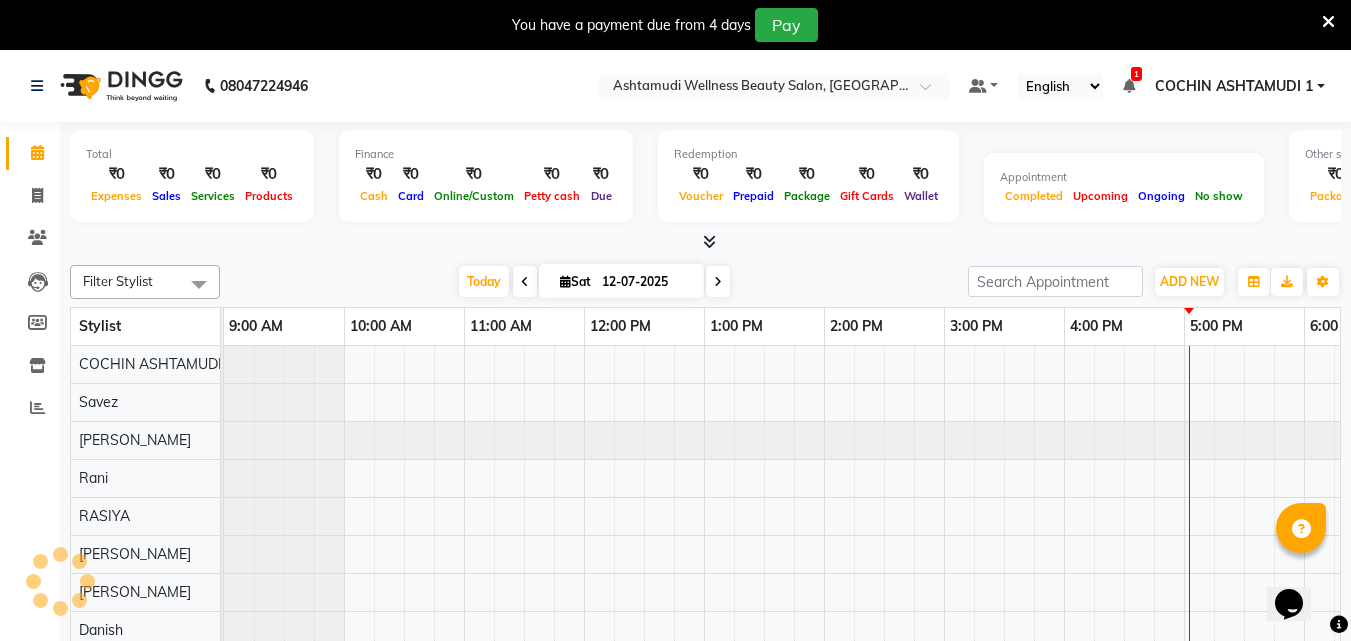 scroll, scrollTop: 0, scrollLeft: 0, axis: both 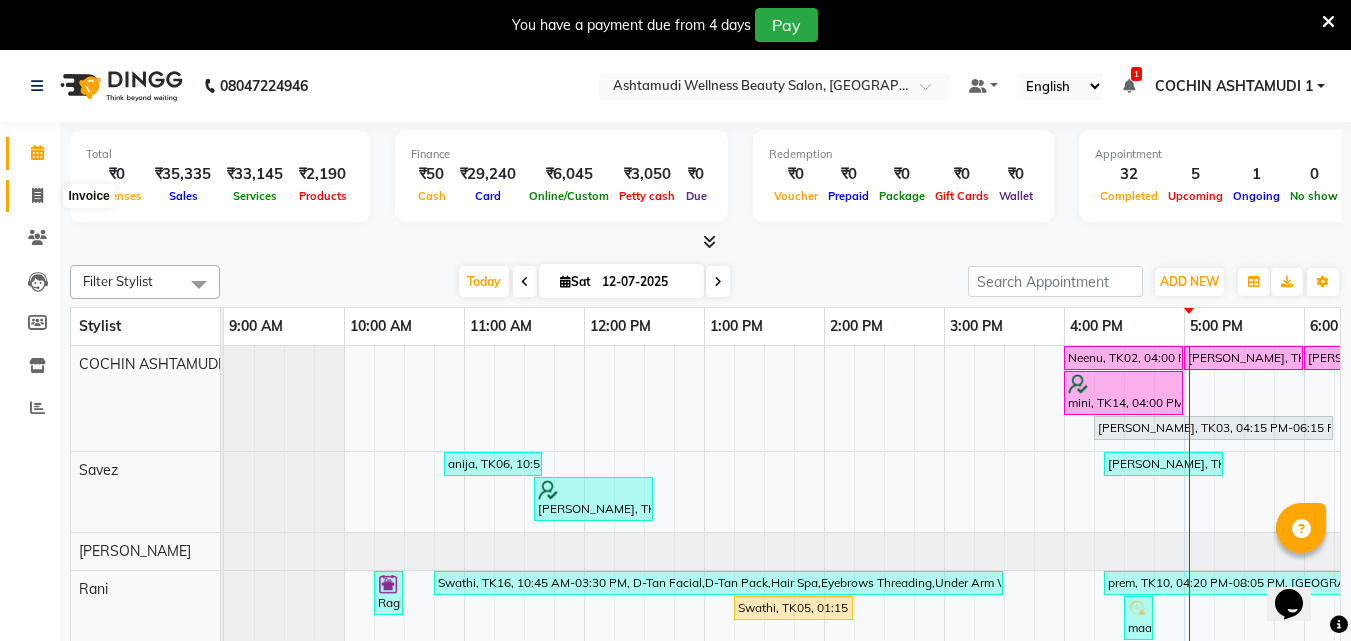 click 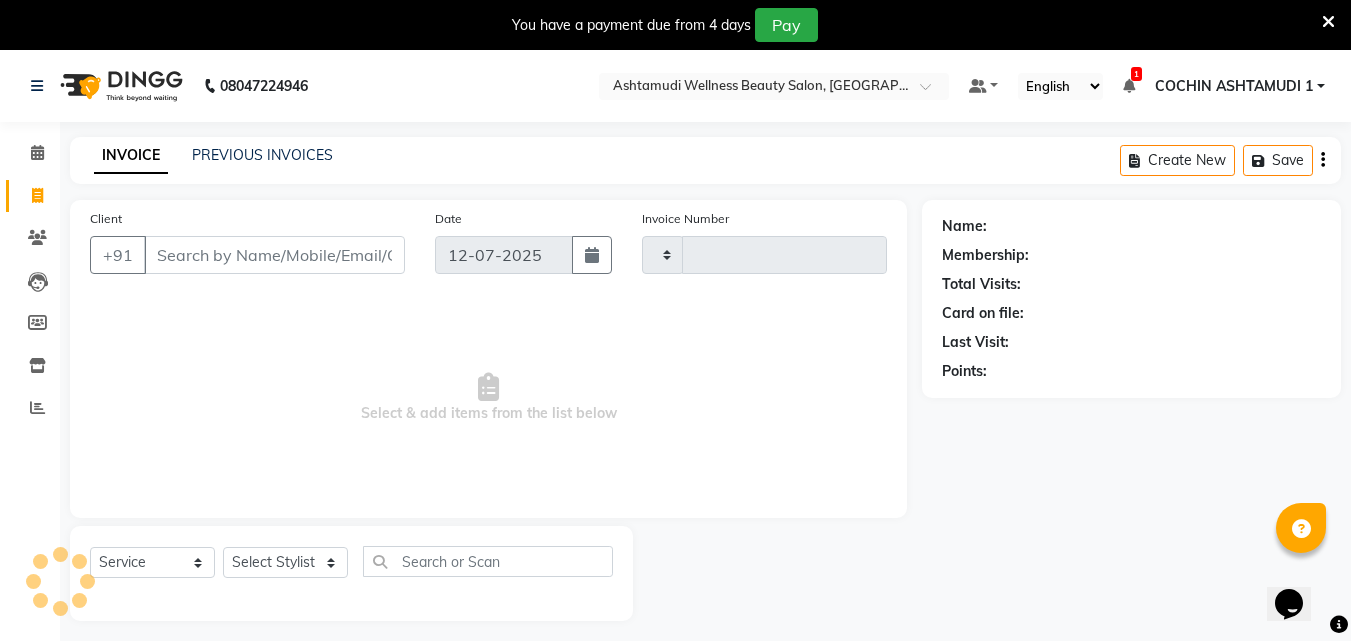 type on "3040" 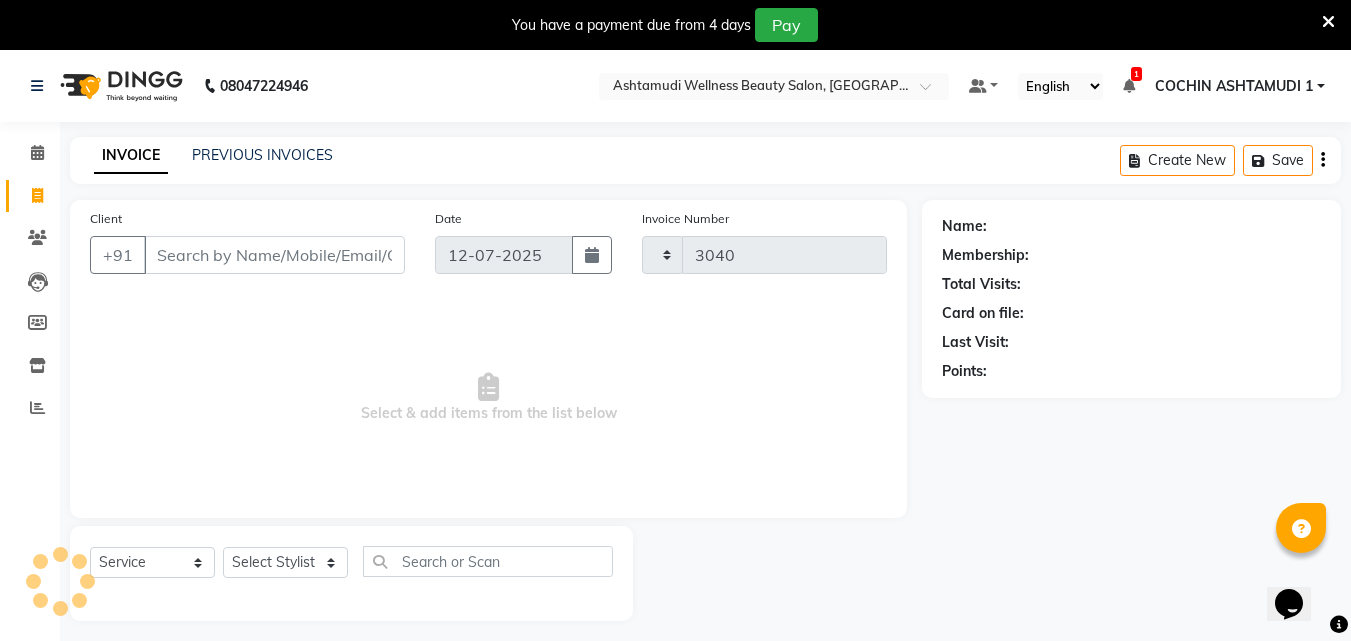 select on "4632" 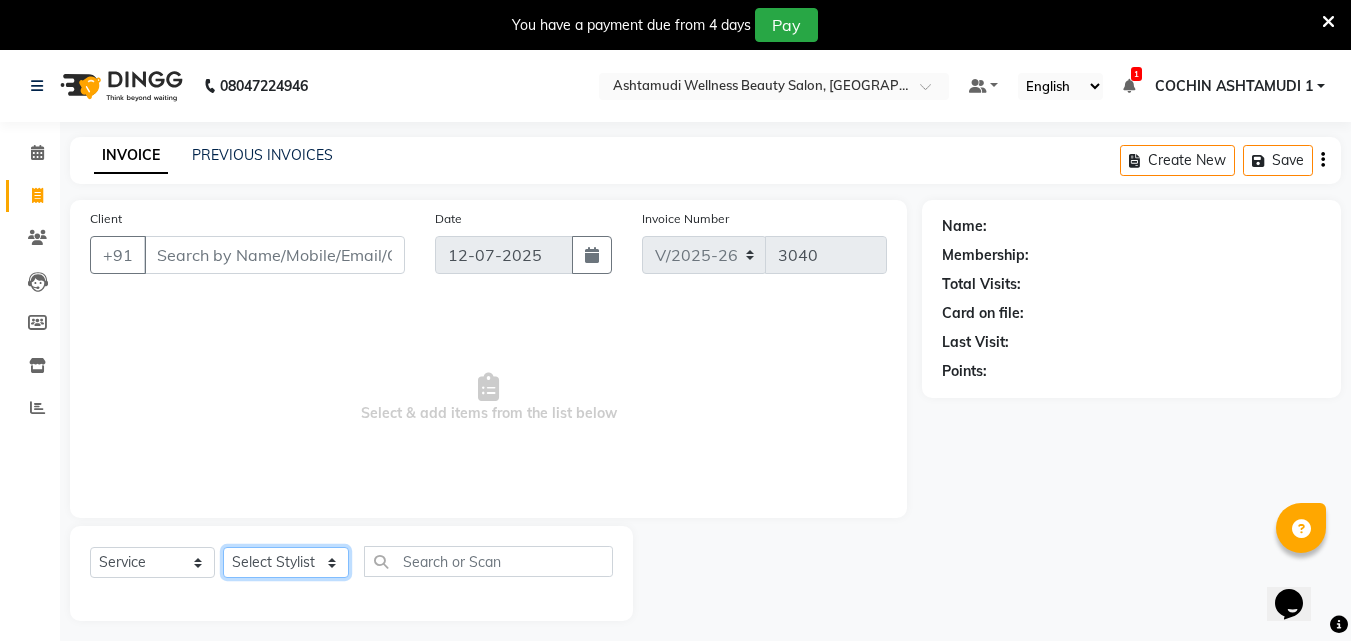 click on "Select Stylist Abhirami S Afsha [PERSON_NAME] B [PERSON_NAME] COCHIN ASHTAMUDI Danish [PERSON_NAME] [PERSON_NAME] [PERSON_NAME] [PERSON_NAME] [PERSON_NAME]  [PERSON_NAME] [PERSON_NAME]" 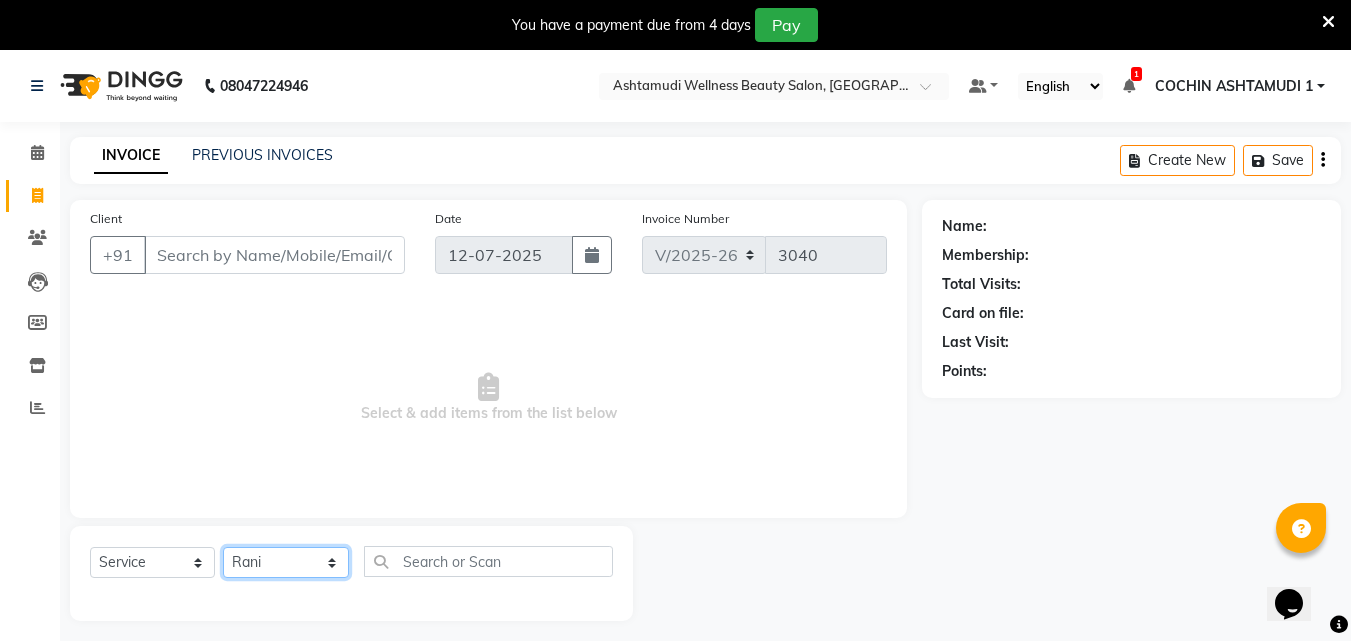 click on "Select Stylist Abhirami S Afsha [PERSON_NAME] B [PERSON_NAME] COCHIN ASHTAMUDI Danish [PERSON_NAME] [PERSON_NAME] [PERSON_NAME] [PERSON_NAME] [PERSON_NAME]  [PERSON_NAME] [PERSON_NAME]" 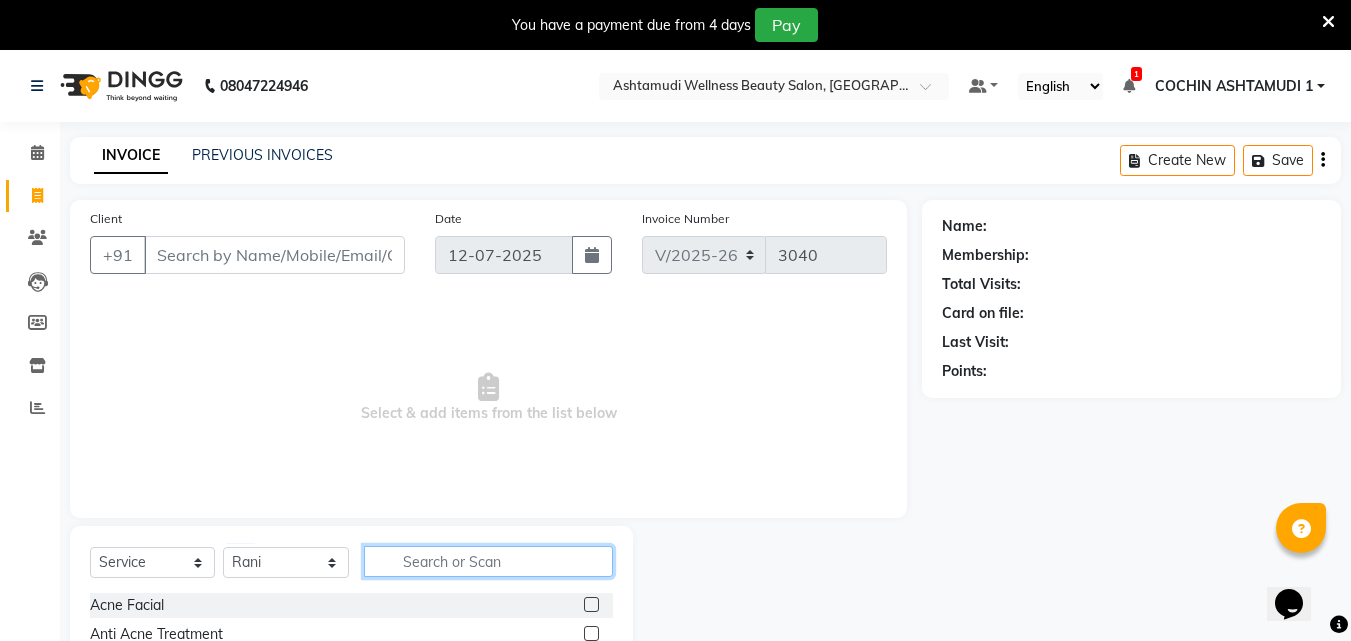 click 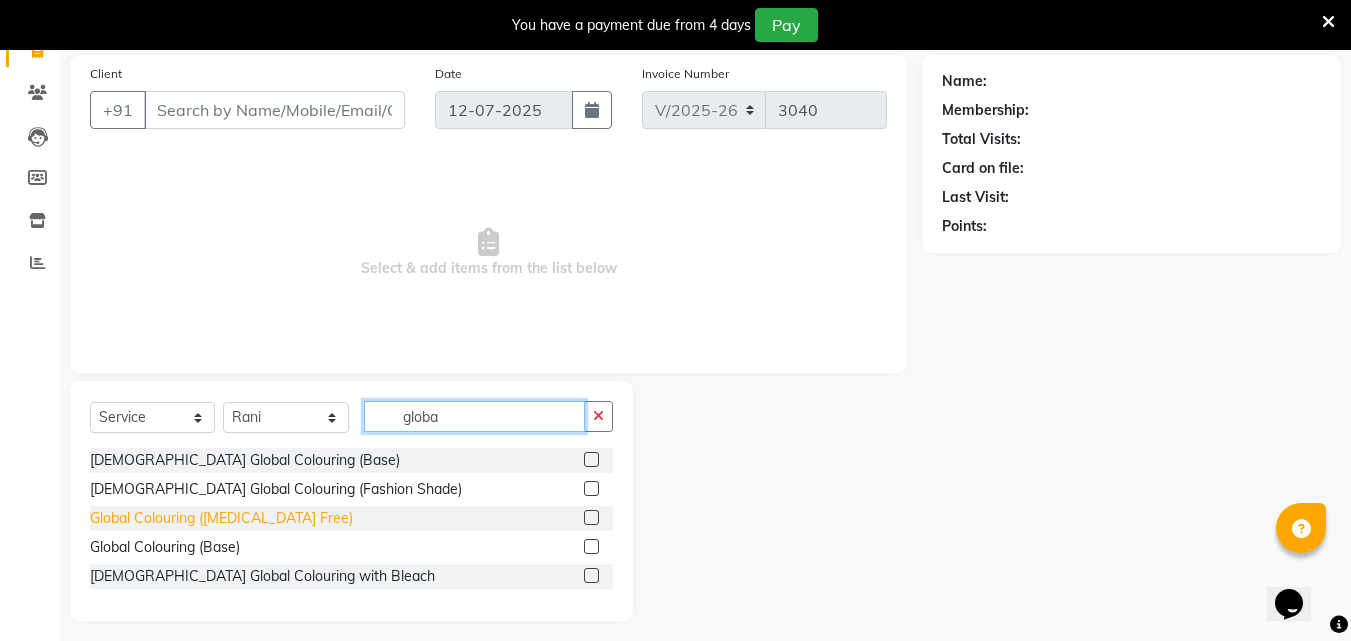 scroll, scrollTop: 155, scrollLeft: 0, axis: vertical 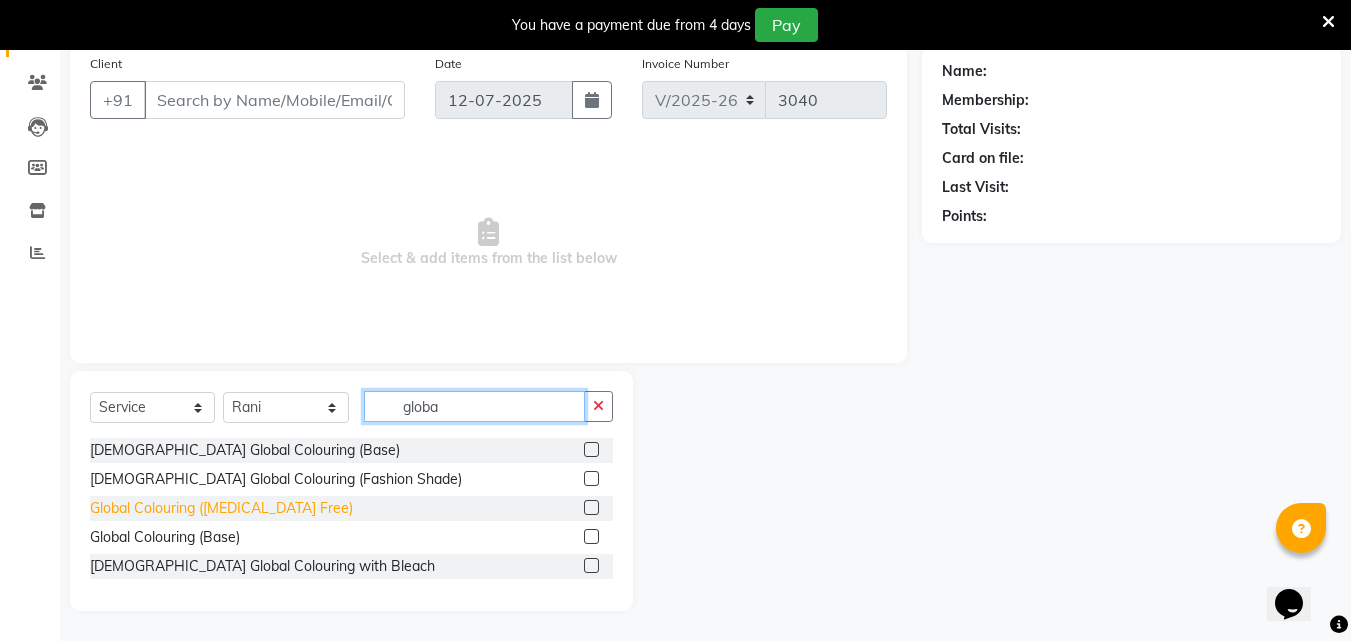 type on "globa" 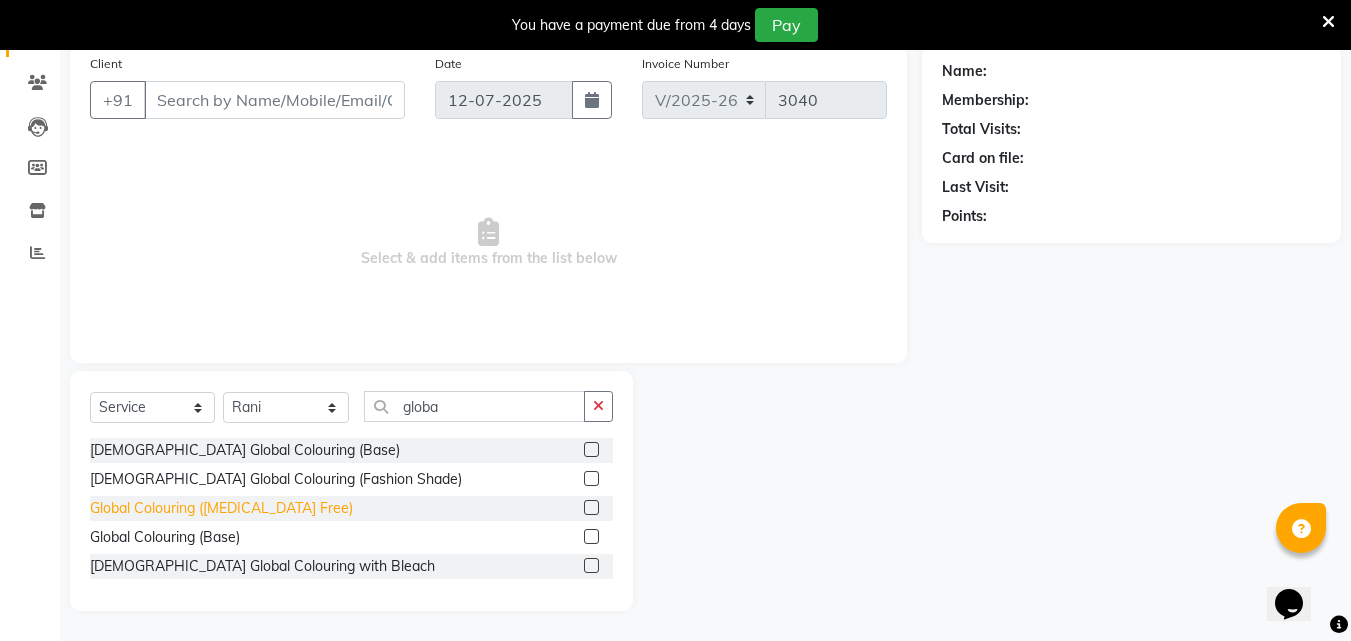 click on "Global Colouring ([MEDICAL_DATA] Free)" 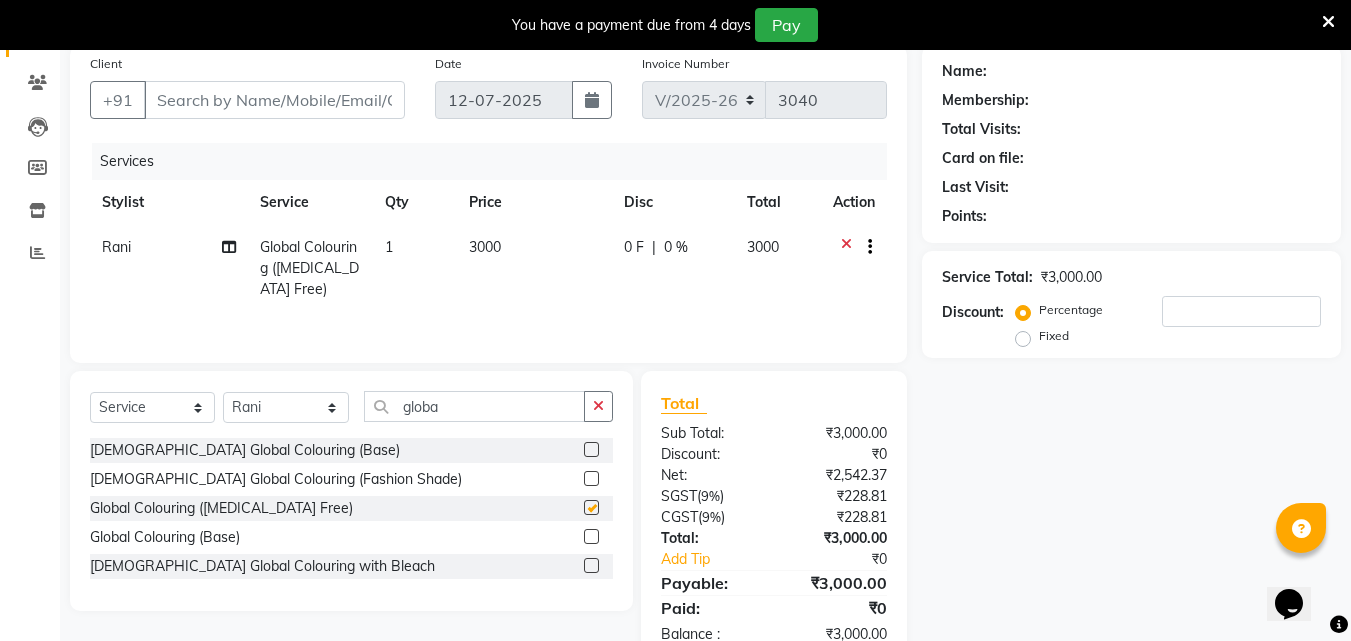 checkbox on "false" 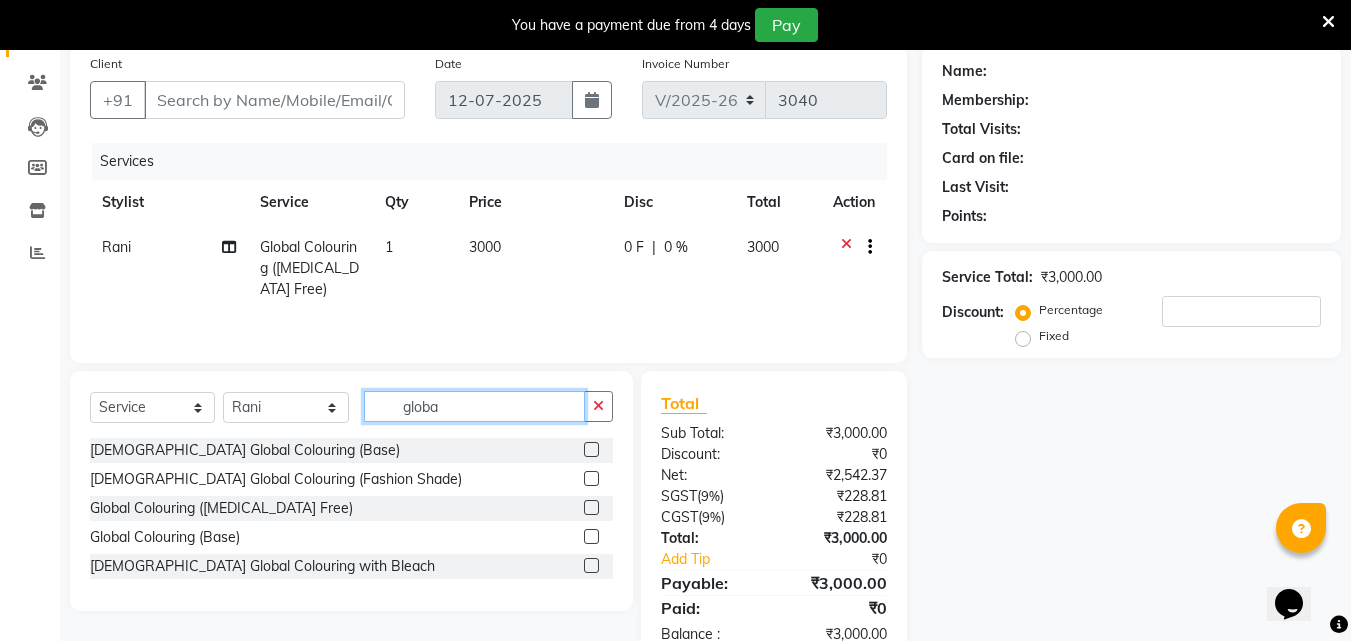drag, startPoint x: 476, startPoint y: 396, endPoint x: 344, endPoint y: 426, distance: 135.36617 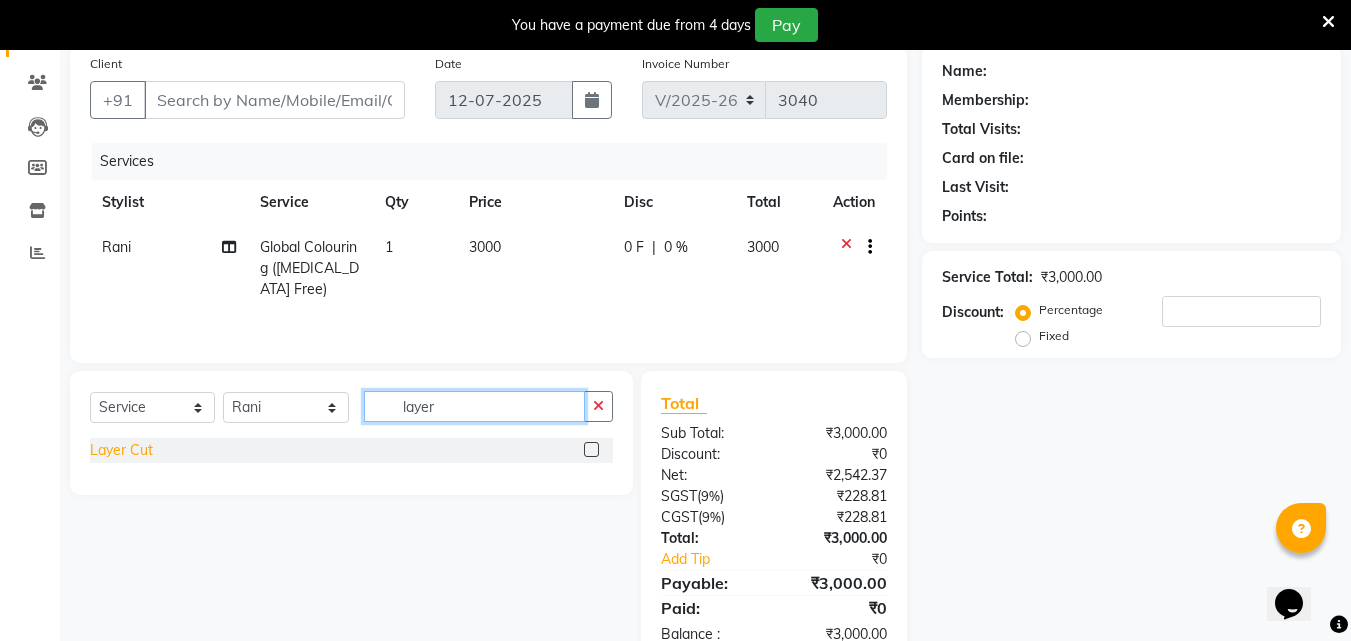 type on "layer" 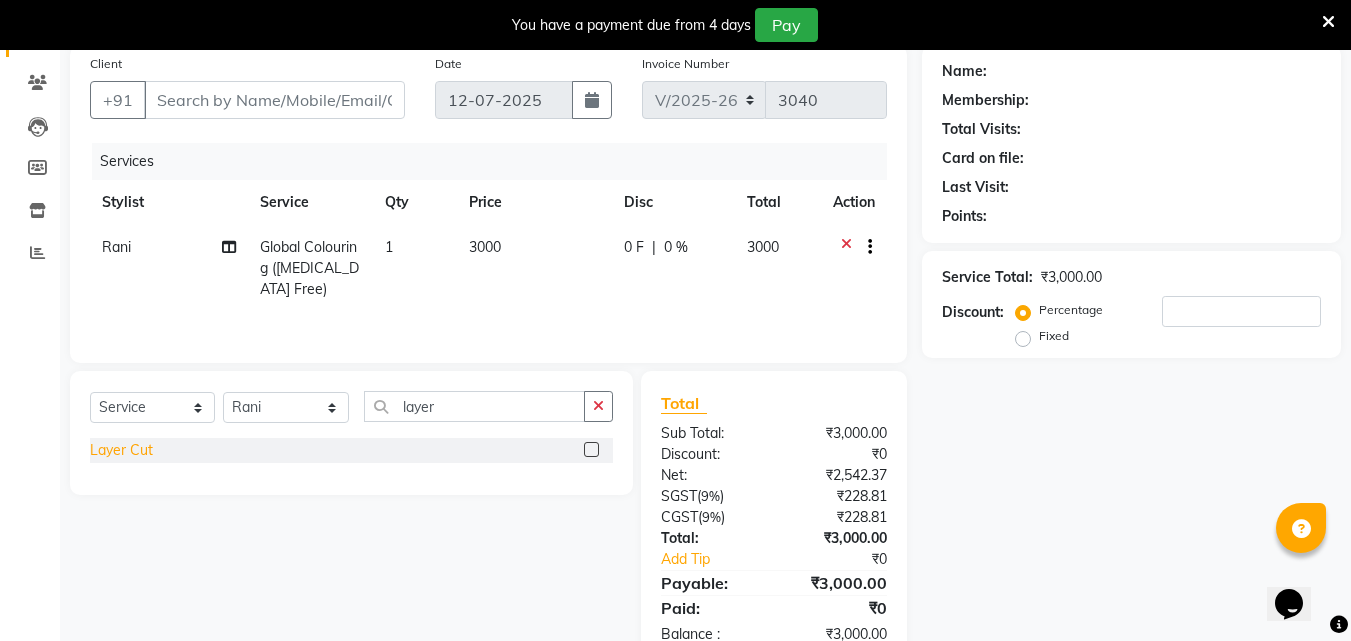 click on "Layer Cut" 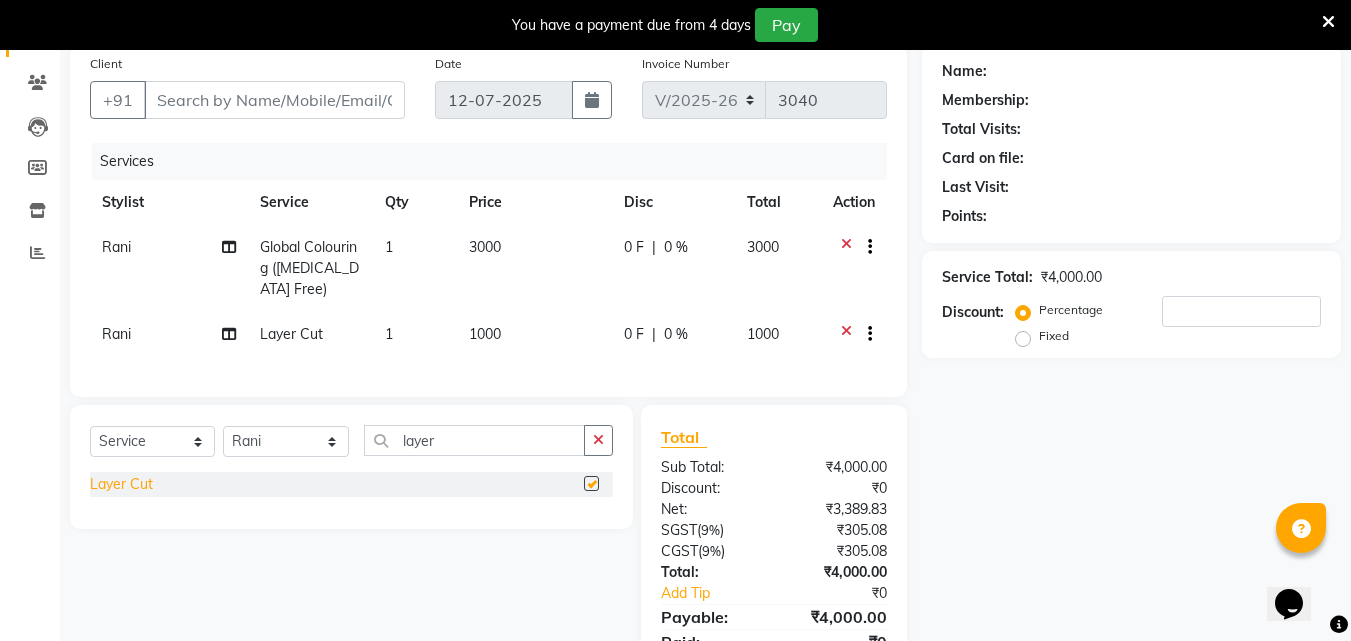 checkbox on "false" 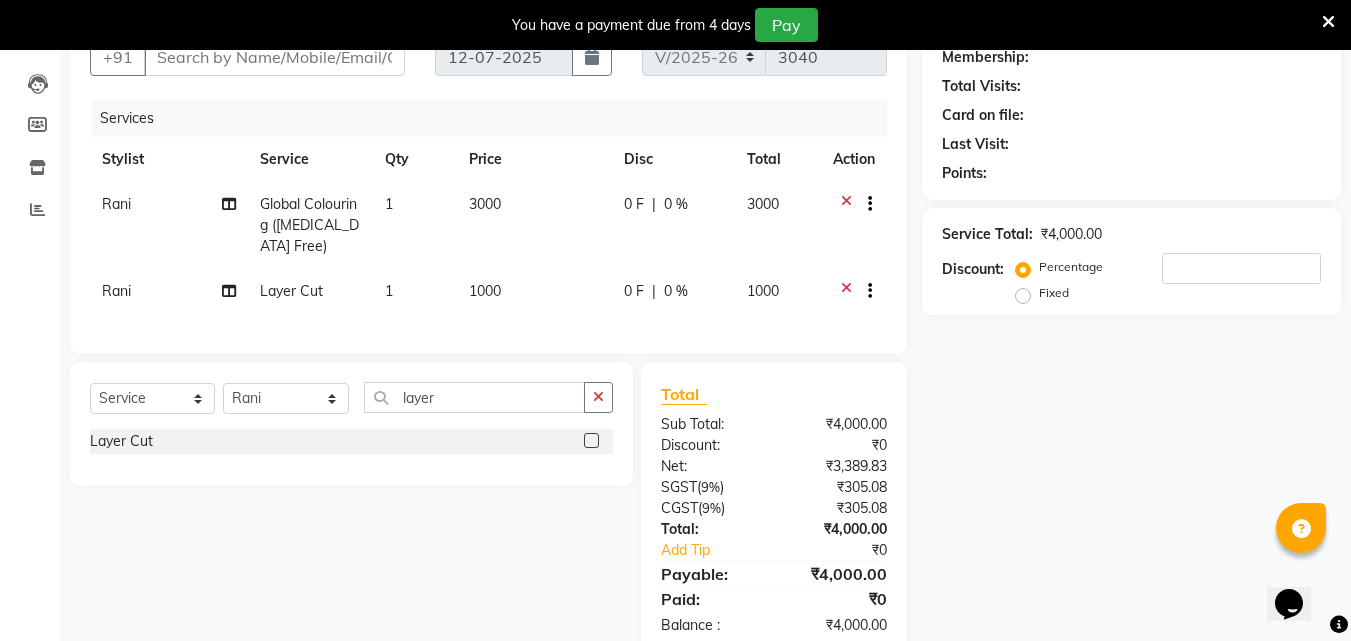 scroll, scrollTop: 200, scrollLeft: 0, axis: vertical 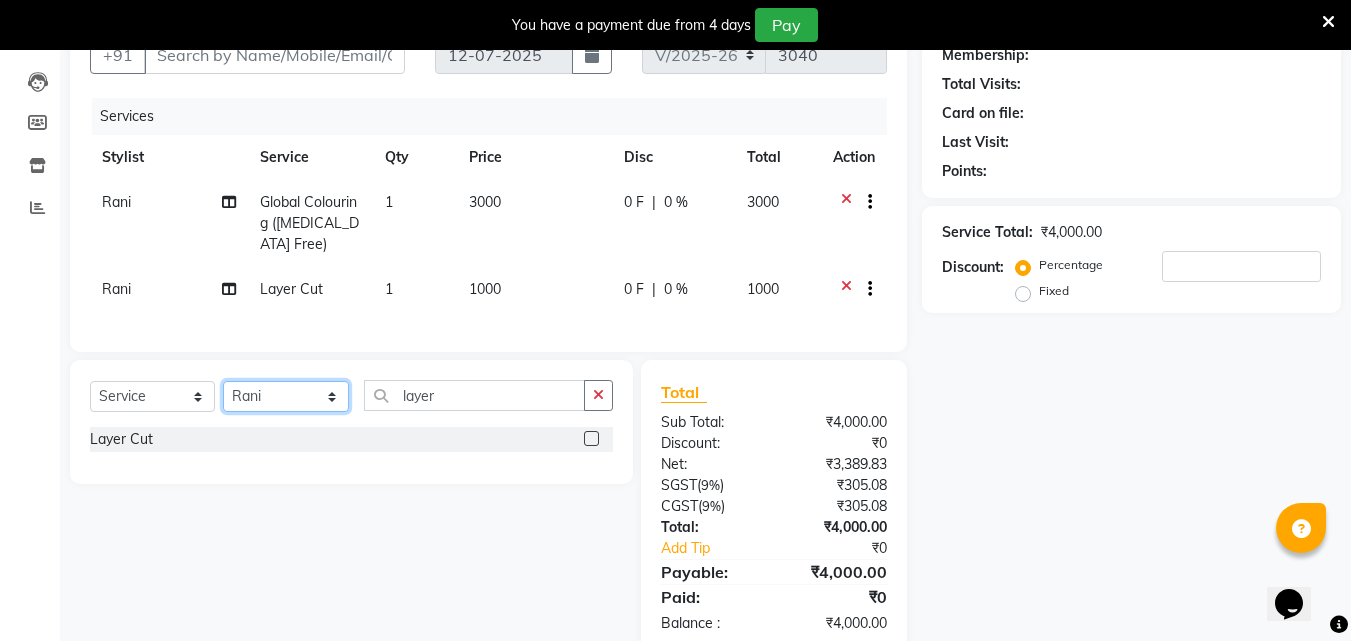 click on "Select Stylist Abhirami S Afsha [PERSON_NAME] B [PERSON_NAME] COCHIN ASHTAMUDI Danish [PERSON_NAME] [PERSON_NAME] [PERSON_NAME] [PERSON_NAME] [PERSON_NAME]  [PERSON_NAME] [PERSON_NAME]" 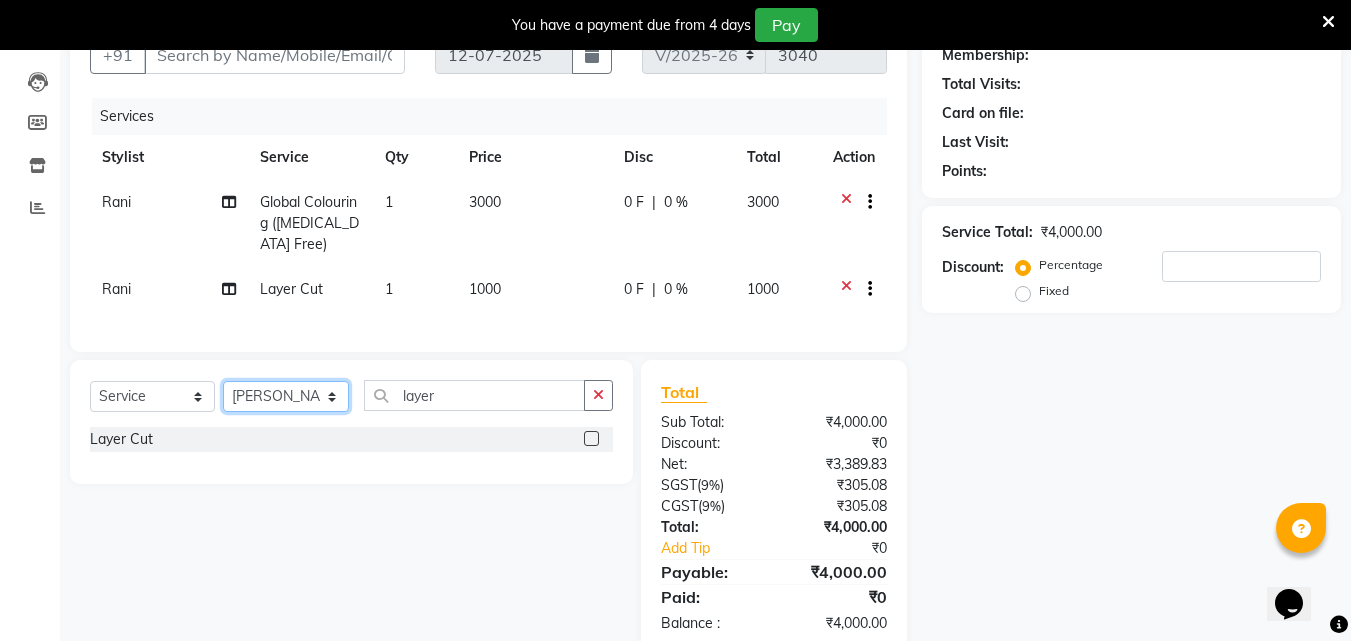 click on "Select Stylist Abhirami S Afsha [PERSON_NAME] B [PERSON_NAME] COCHIN ASHTAMUDI Danish [PERSON_NAME] [PERSON_NAME] [PERSON_NAME] [PERSON_NAME] [PERSON_NAME]  [PERSON_NAME] [PERSON_NAME]" 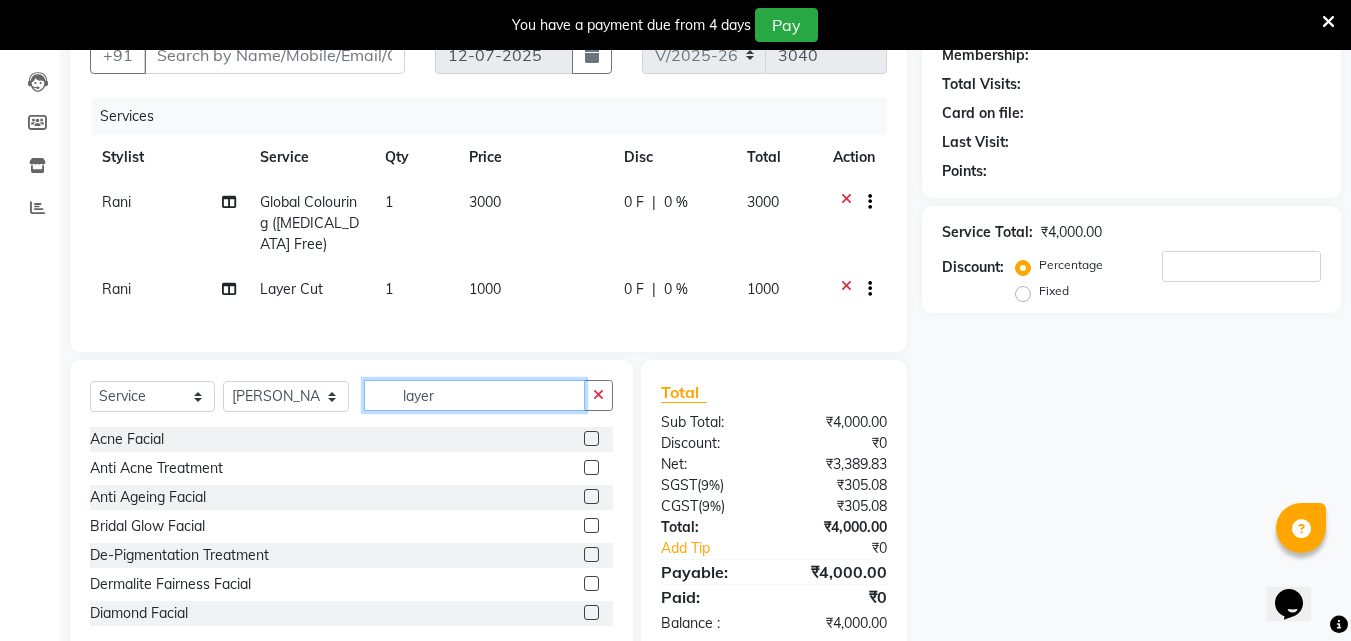 click on "layer" 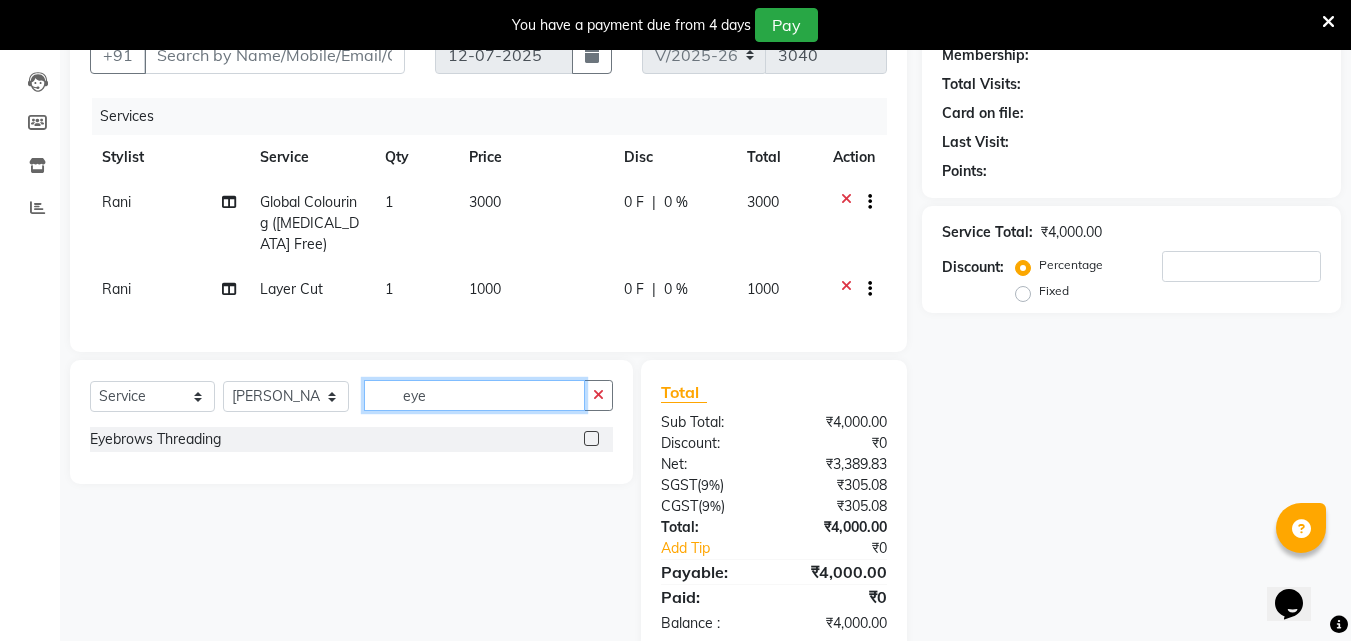 type on "eye" 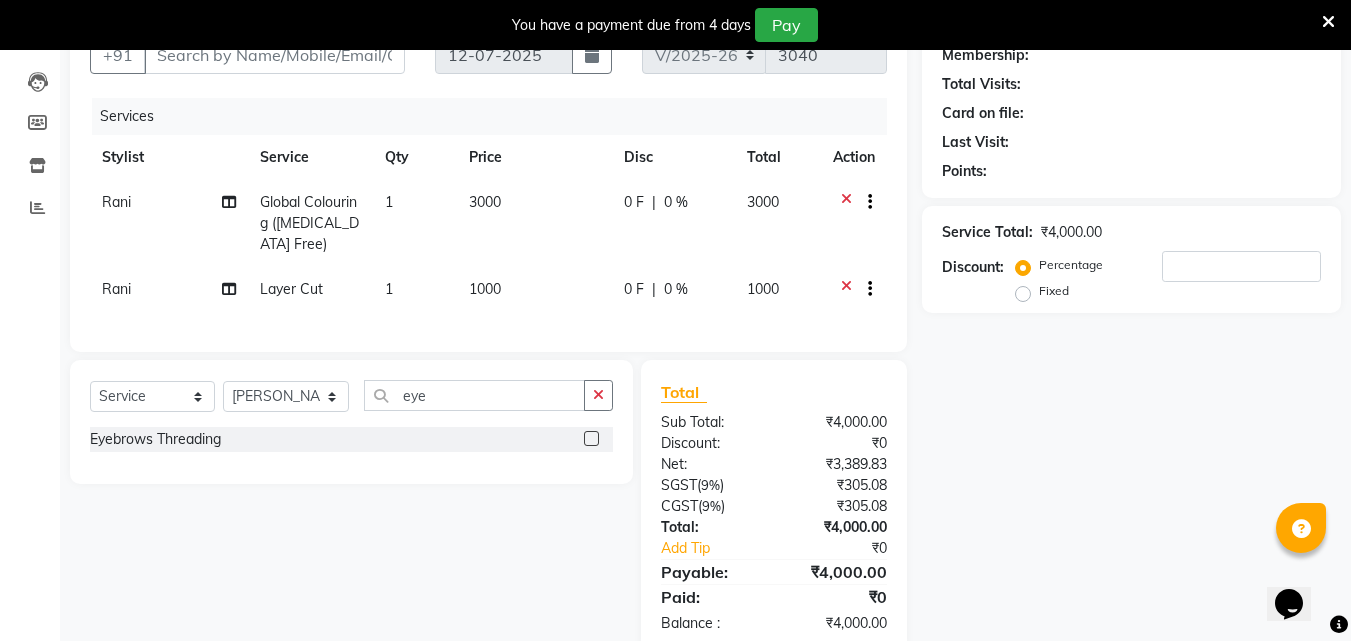 click 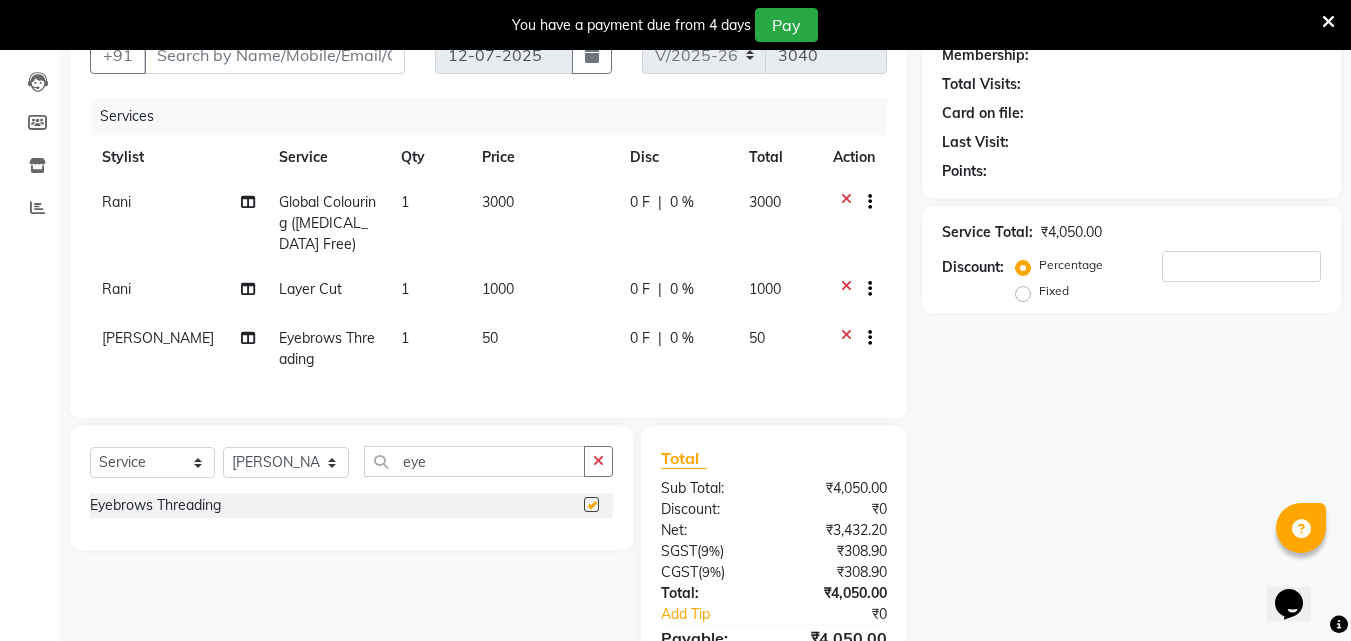 checkbox on "false" 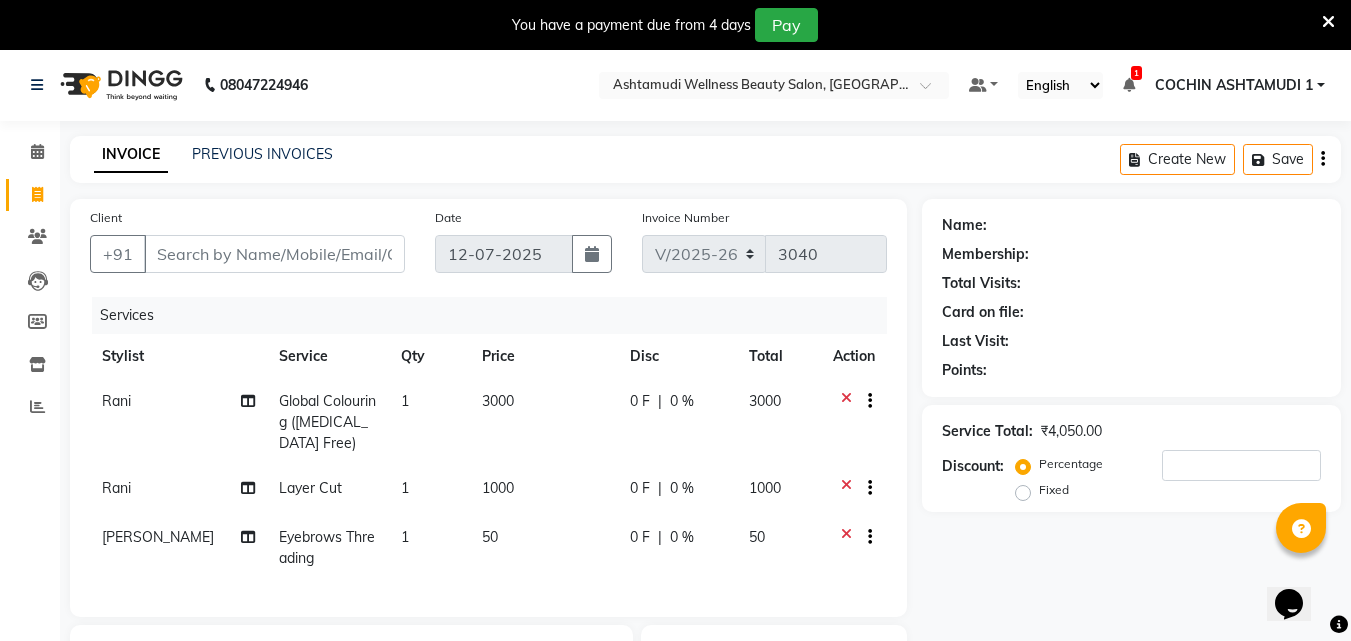 scroll, scrollTop: 0, scrollLeft: 0, axis: both 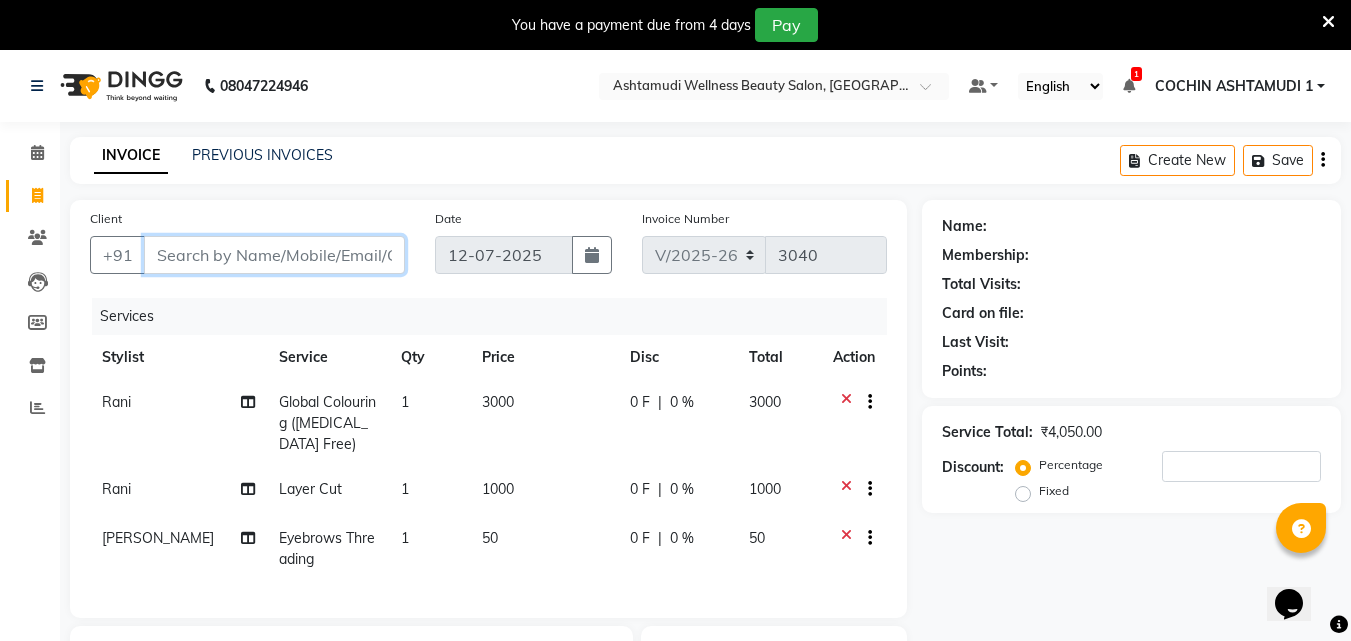 click on "Client" at bounding box center [274, 255] 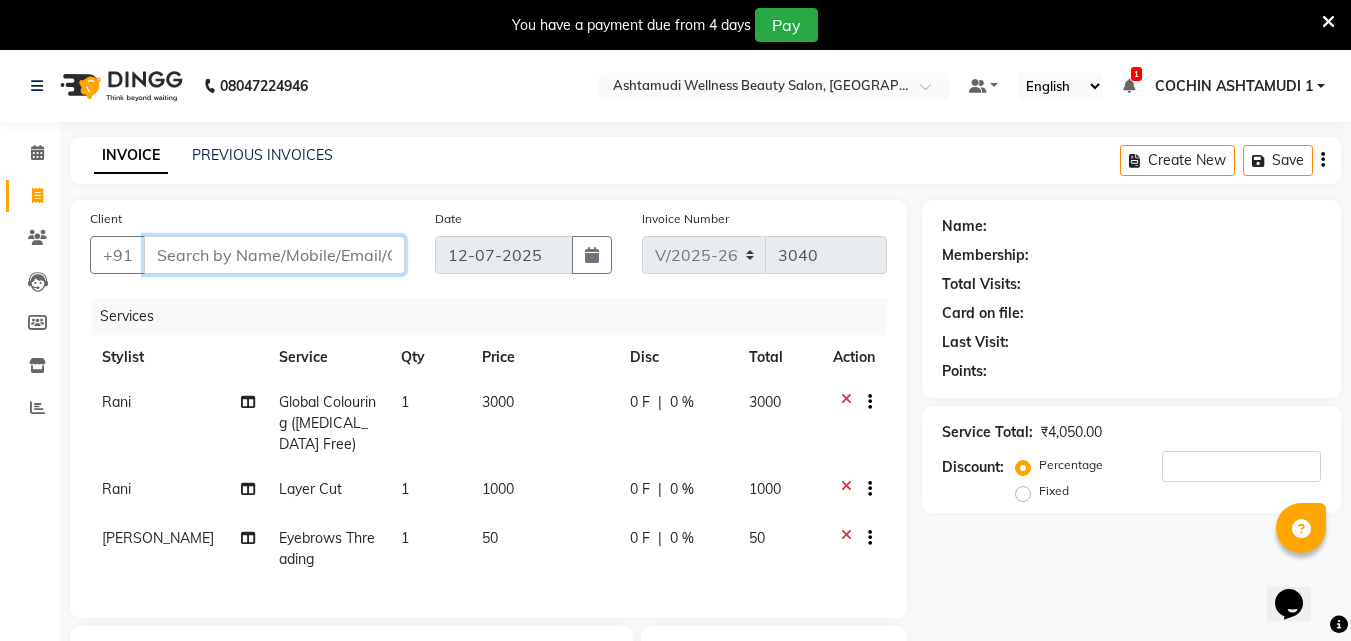 type on "9" 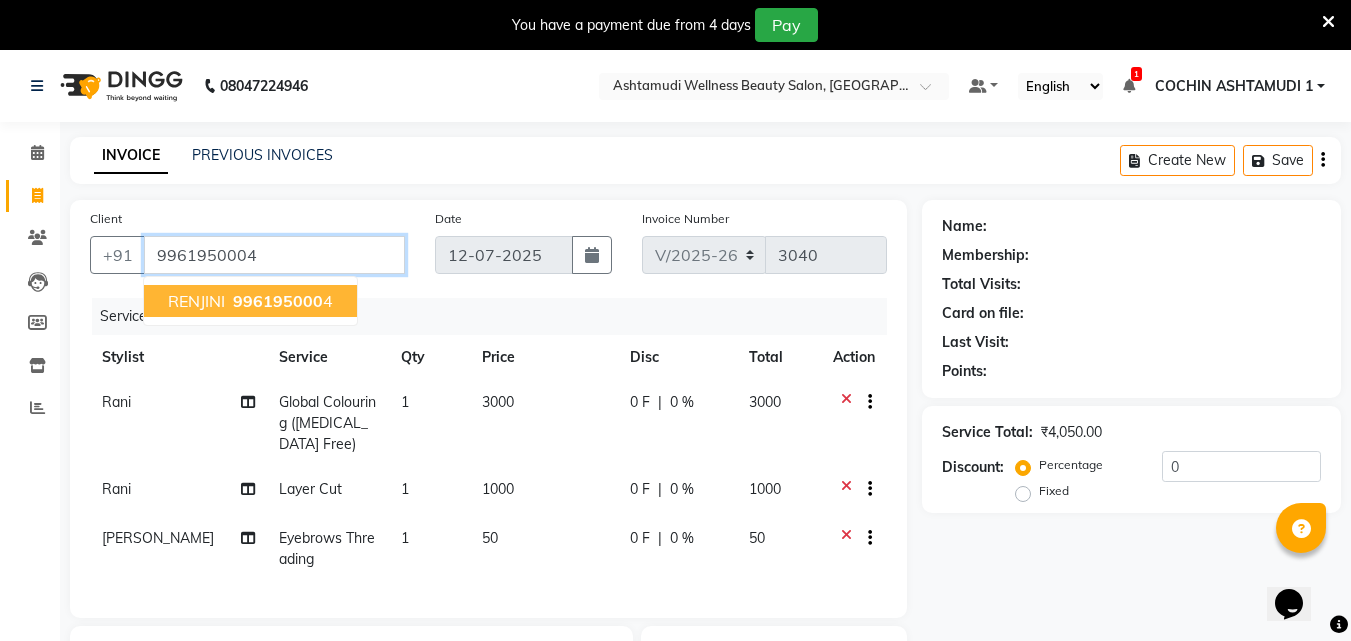 type on "9961950004" 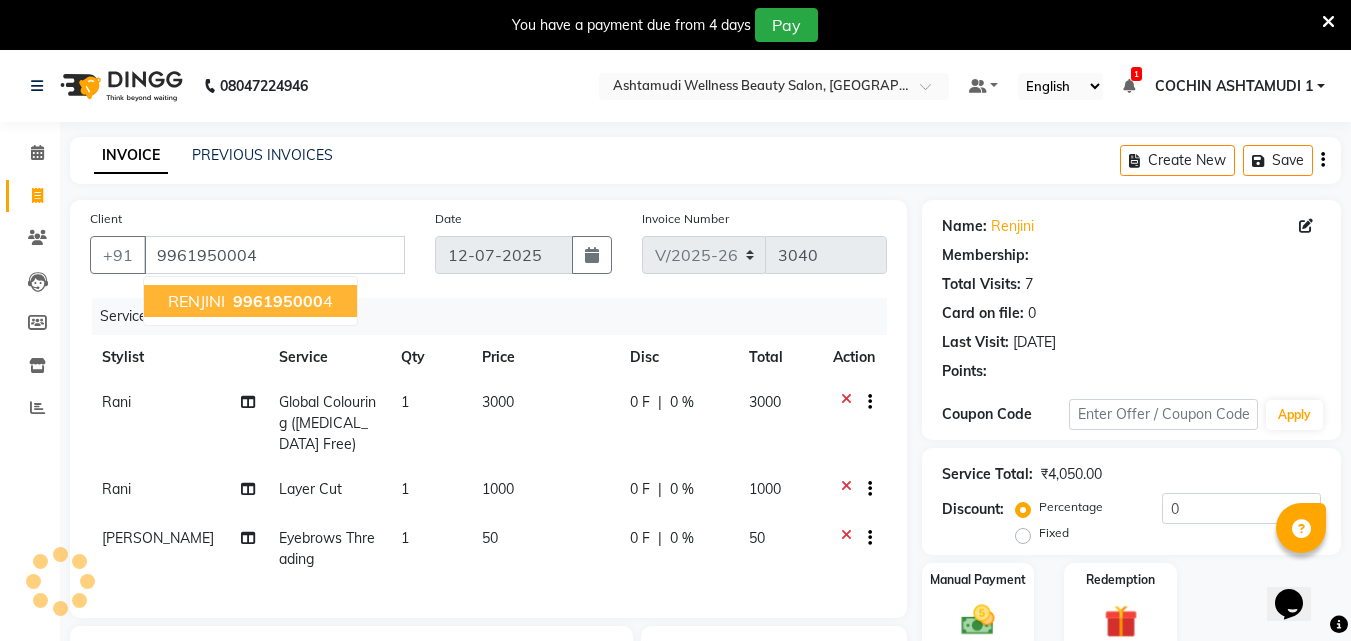 select on "1: Object" 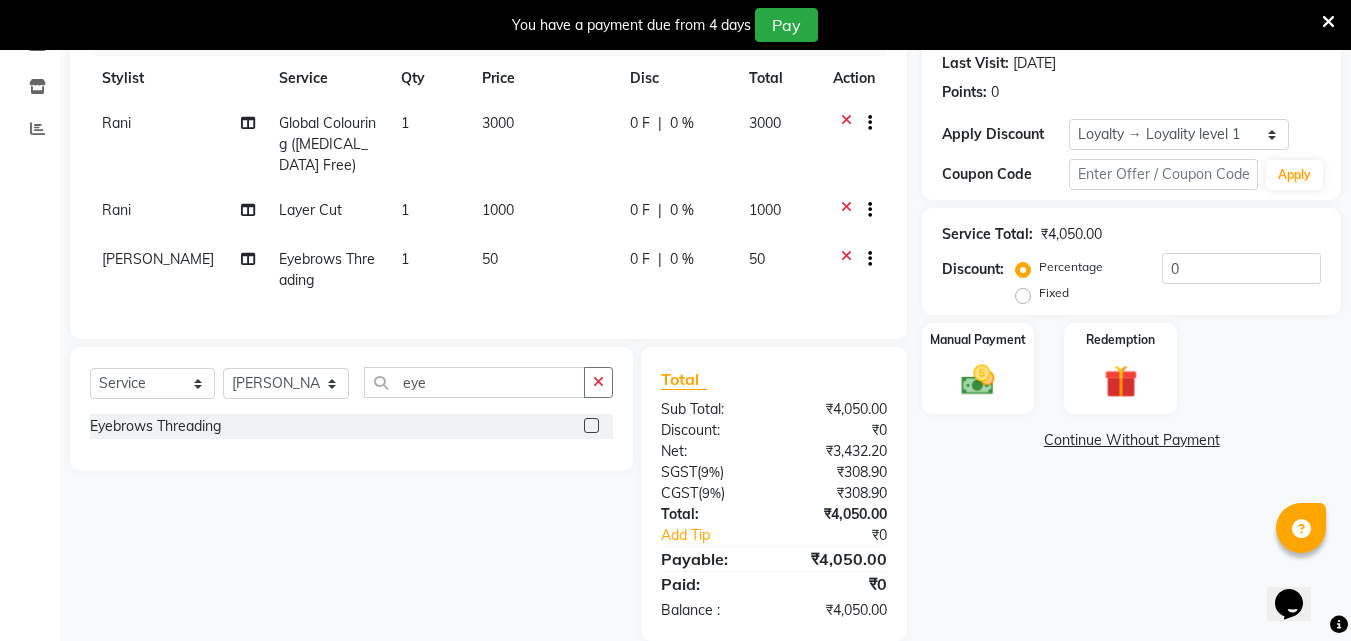 scroll, scrollTop: 324, scrollLeft: 0, axis: vertical 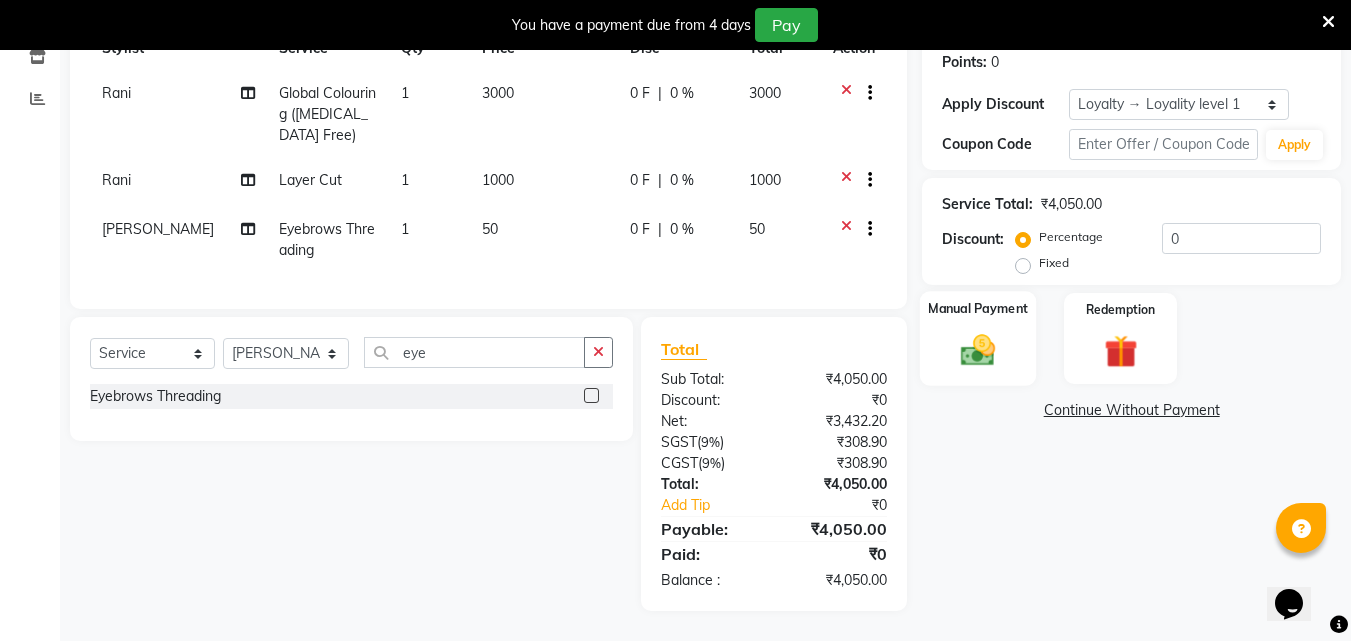 click 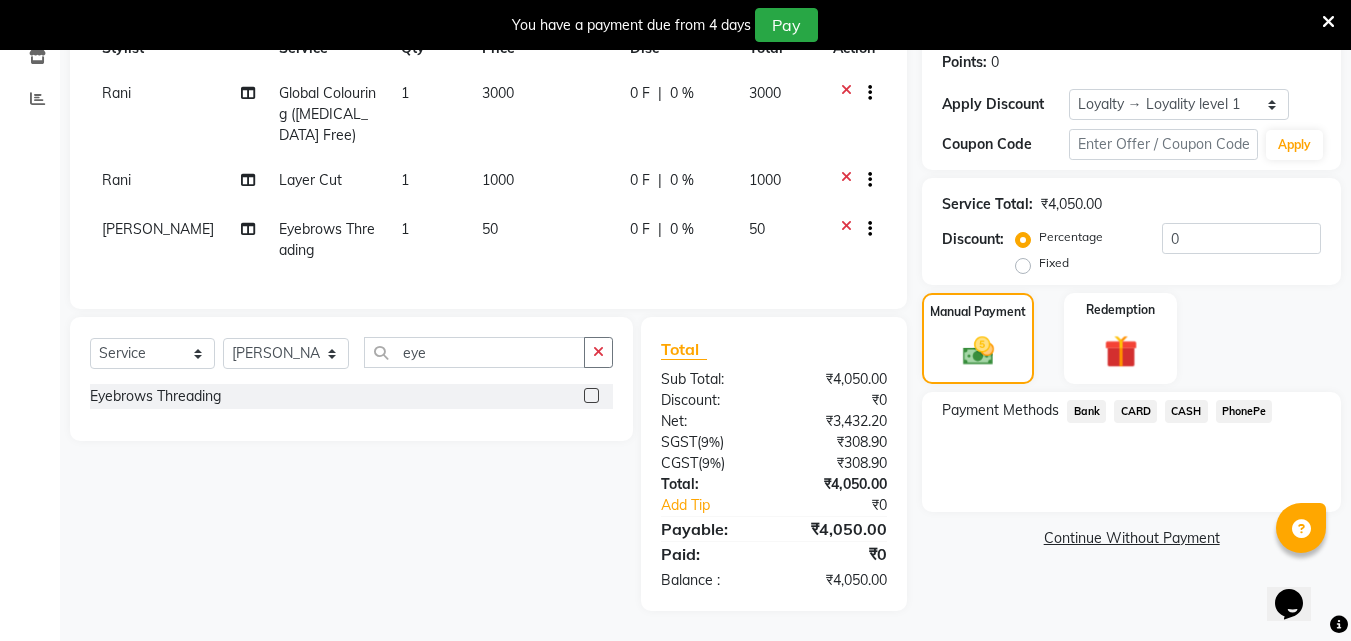 click on "PhonePe" 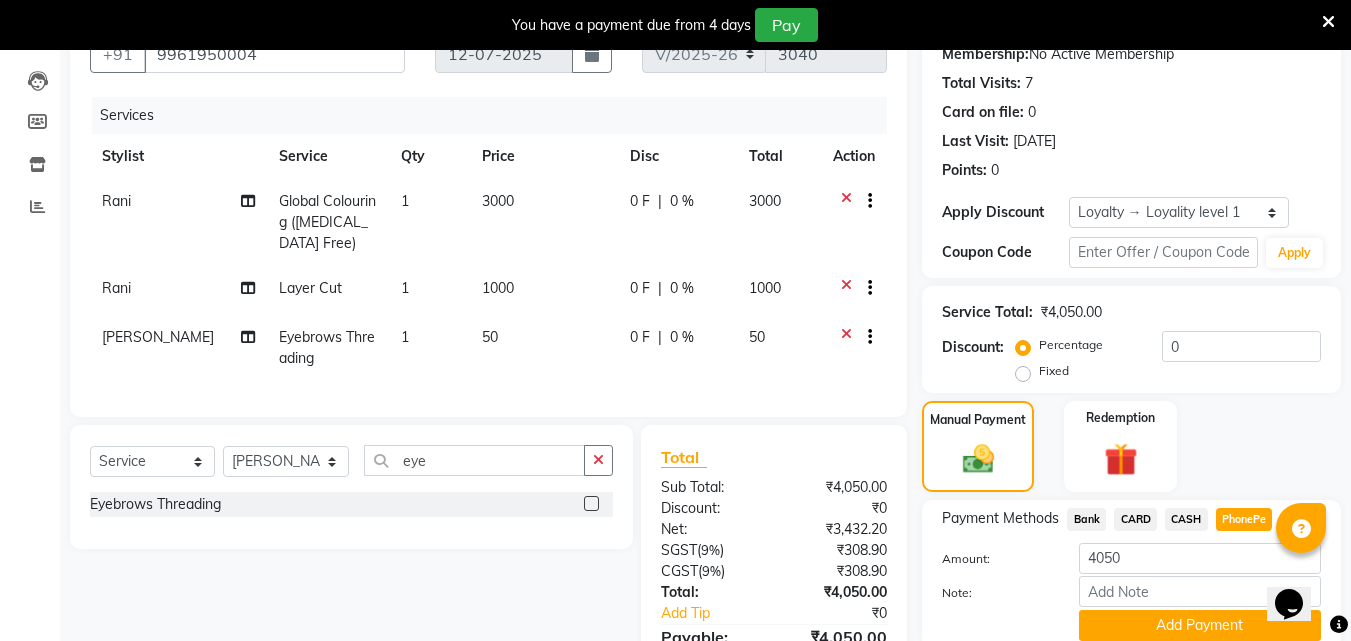 scroll, scrollTop: 324, scrollLeft: 0, axis: vertical 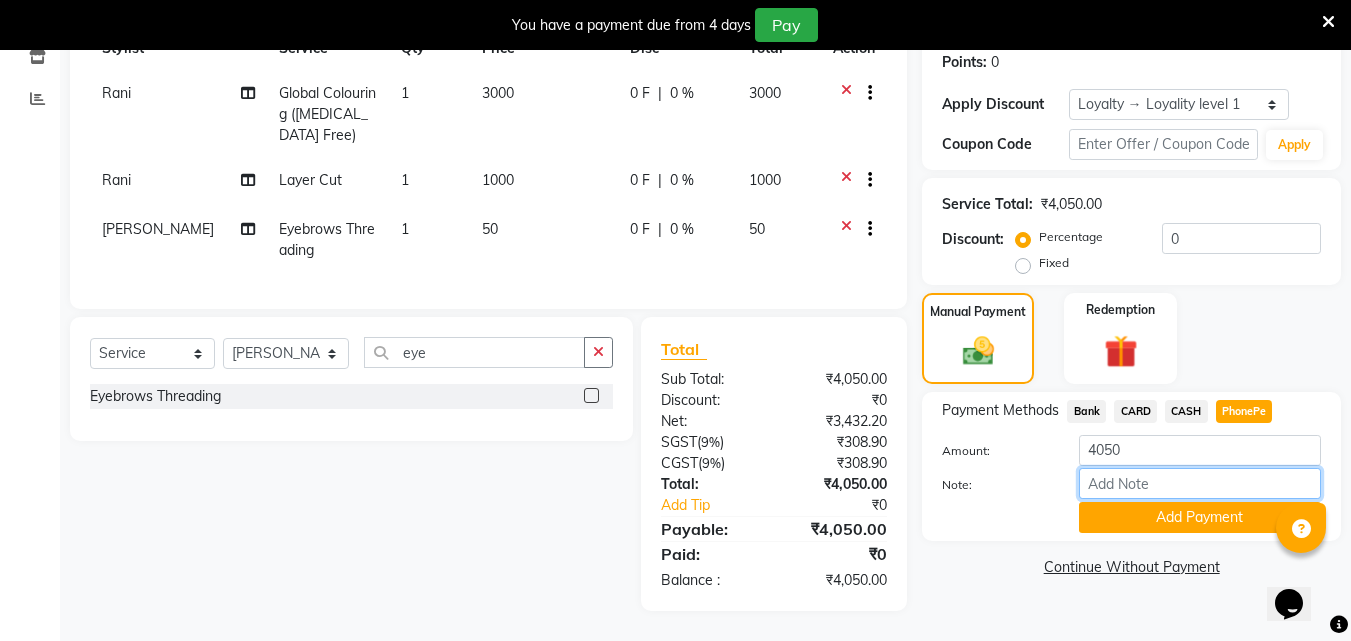 click on "Note:" at bounding box center (1200, 483) 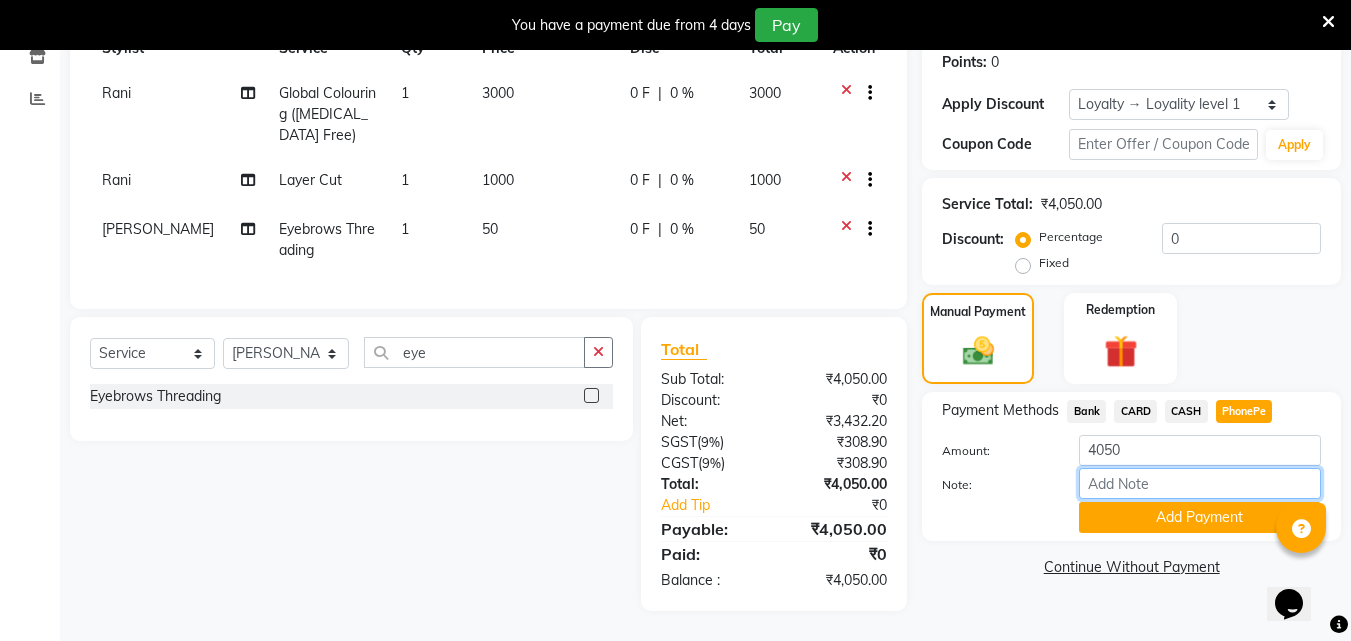 type on "[PERSON_NAME]" 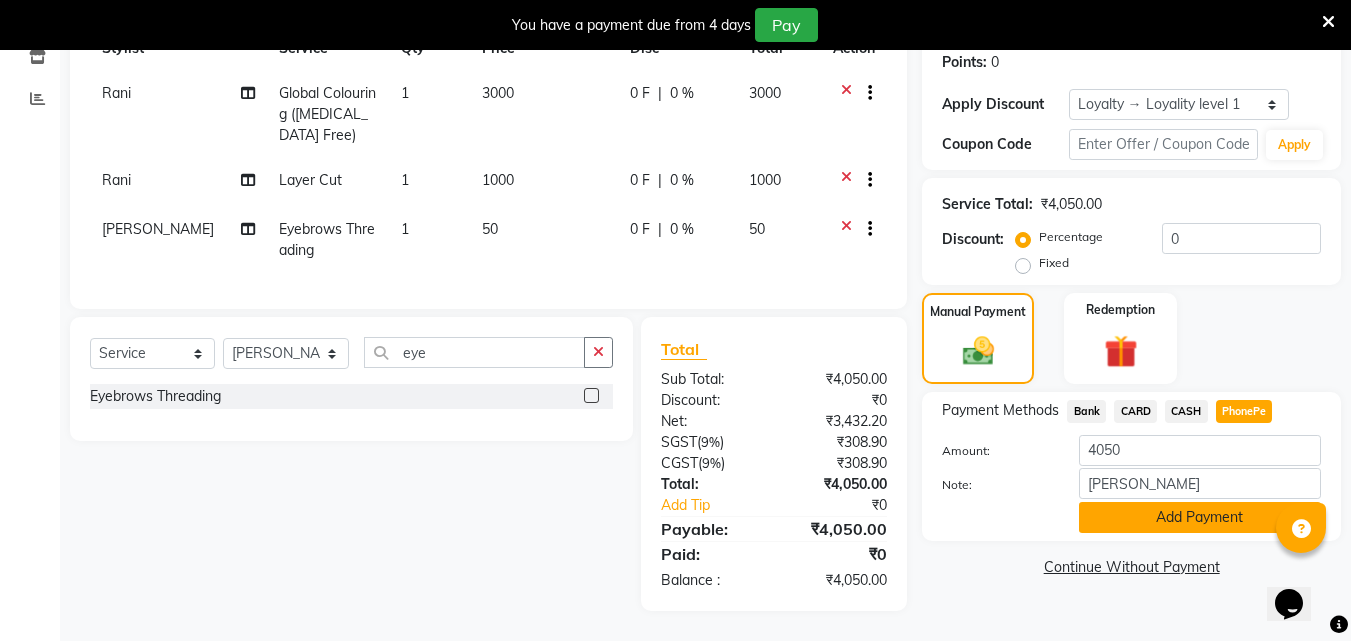 click on "Add Payment" 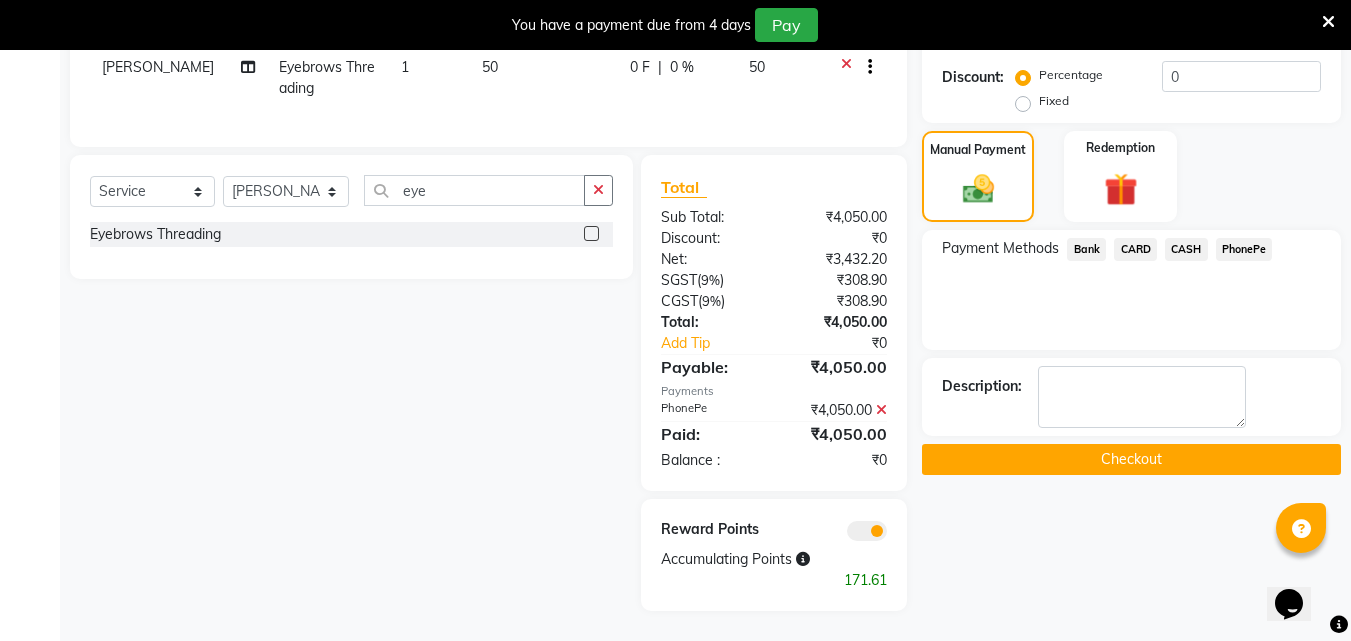 scroll, scrollTop: 486, scrollLeft: 0, axis: vertical 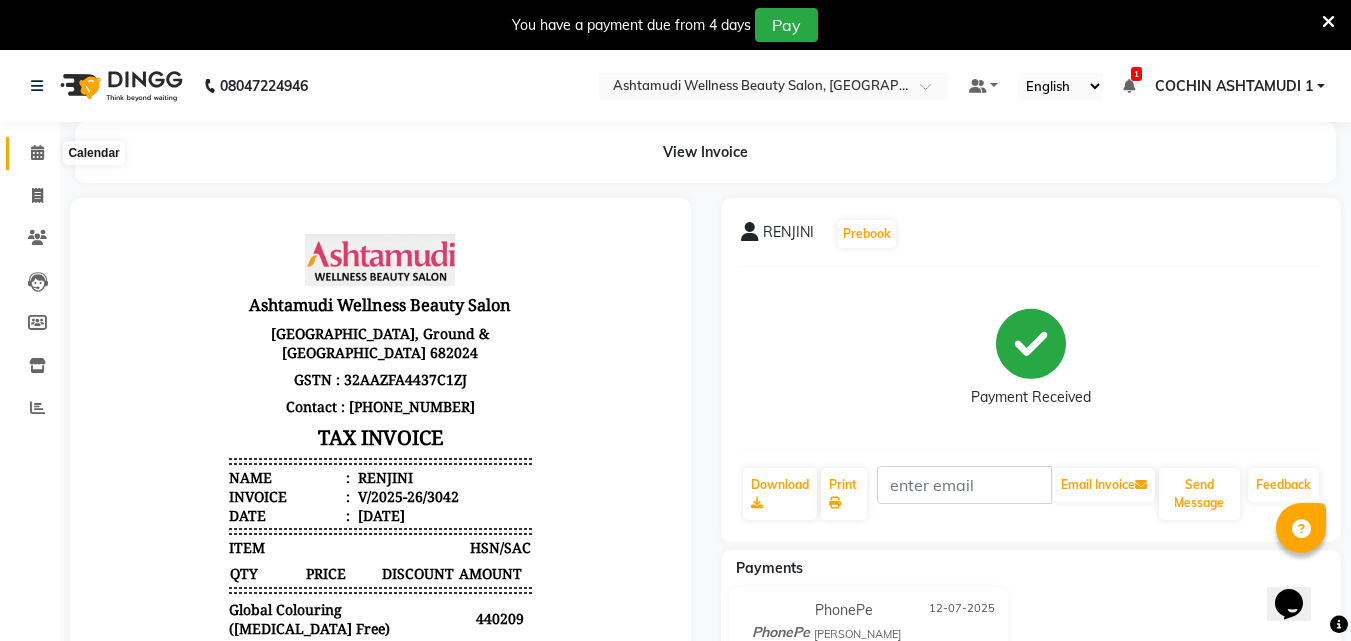 click 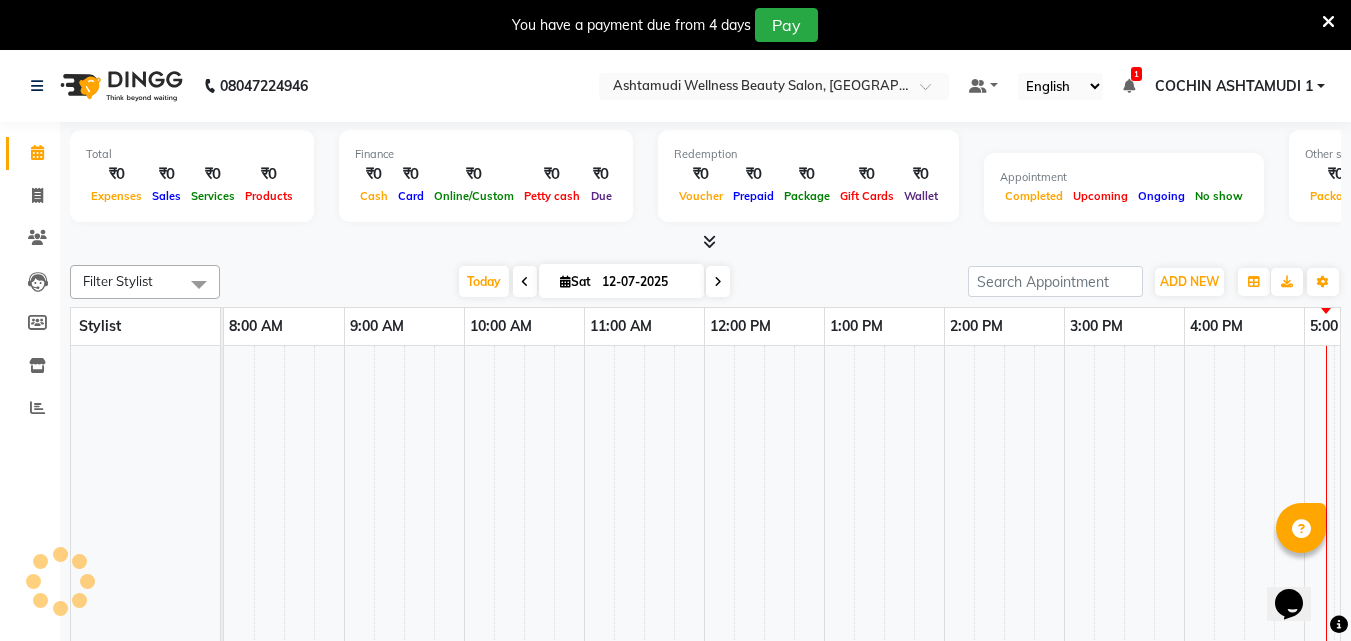 scroll, scrollTop: 0, scrollLeft: 324, axis: horizontal 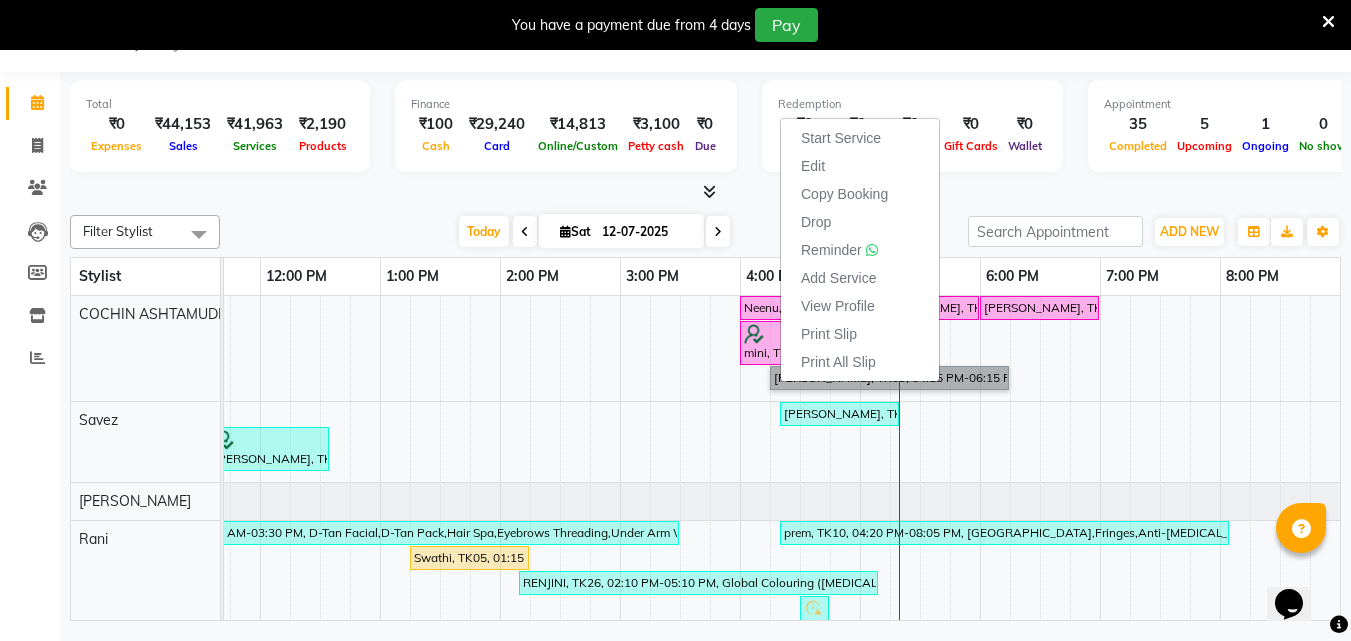 click on "Neenu, TK02, 04:00 PM-05:00 PM, Anti-Dandruff Treatment With Spa    VIJI, TK01, 05:00 PM-06:00 PM, Korean Glass Skin Facial    VIJI, TK01, 06:00 PM-07:00 PM, Fruit Facial     mini, TK14, 04:00 PM-05:00 PM, Hair Wash    Mary Liya, TK03, 04:15 PM-06:15 PM, NANOPLASTIA OFFER - ELBOW LENGTH    anija, TK06, 10:50 AM-11:40 AM, Gents Beard Coloring    sherina, TK18, 04:20 PM-05:20 PM, Hair Wash     Abhi Raj, TK09, 11:35 AM-12:35 PM, Gents Normal Hair Cut,Gents Beard Styling     Raghi, TK04, 10:15 AM-10:30 AM, Eyebrows Threading    Swathi, TK16, 10:45 AM-03:30 PM, D-Tan Facial,D-Tan Pack,Hair Spa,Eyebrows Threading,Under Arm Waxing,Half Arm Waxing,Half Leg Waxing    prem, TK10, 04:20 PM-08:05 PM, U Cut,Fringes,Anti-Dandruff Treatment With Spa,D-Tan Cleanup    Swathi, TK05, 01:15 PM-02:15 PM, Fruit Facial    RENJINI, TK26, 02:10 PM-05:10 PM, Global Colouring (Ammonia Free),Layer Cut     maanvi, TK19, 04:30 PM-04:45 PM, Eyebrows Threading     Shelja, TK12, 01:25 PM-01:55 PM, Hot Oil Massage" at bounding box center (620, 883) 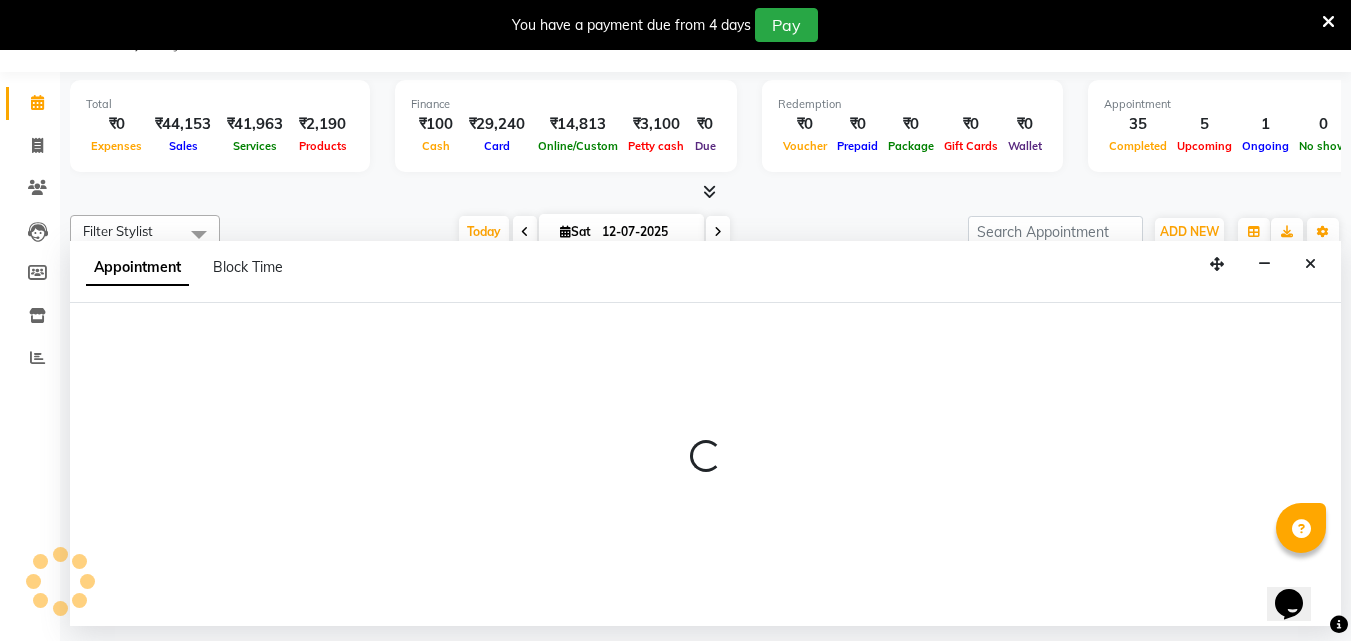 select on "27313" 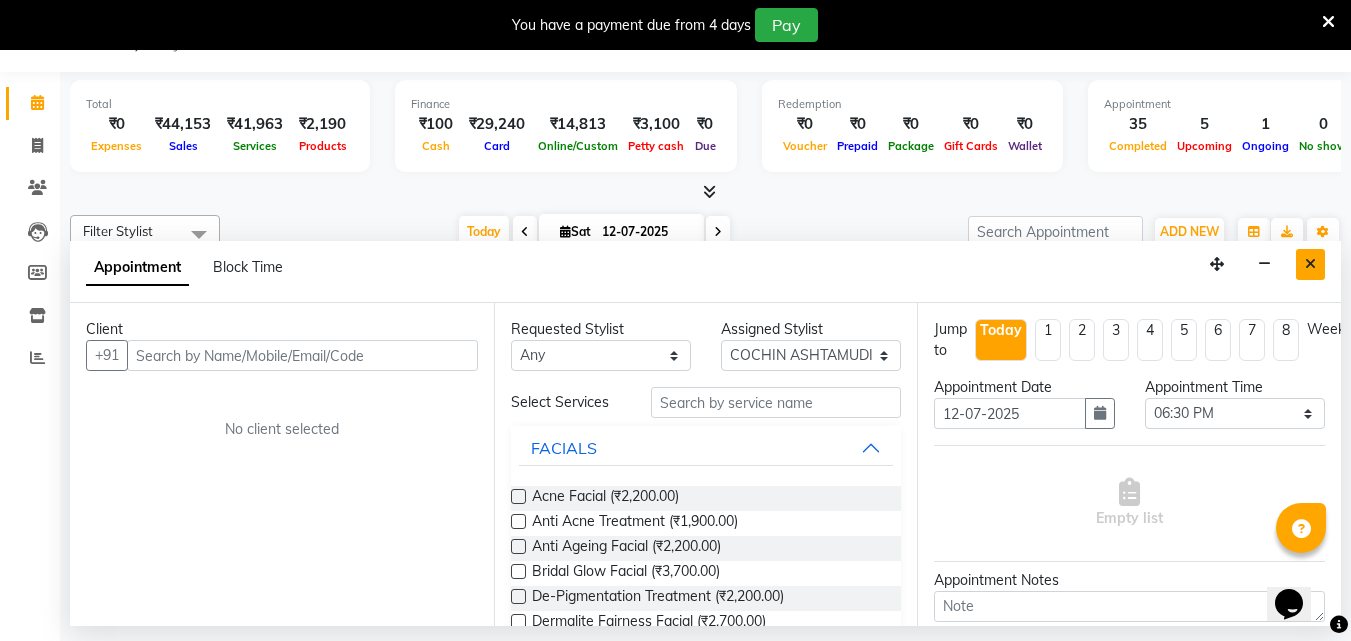 click at bounding box center (1310, 264) 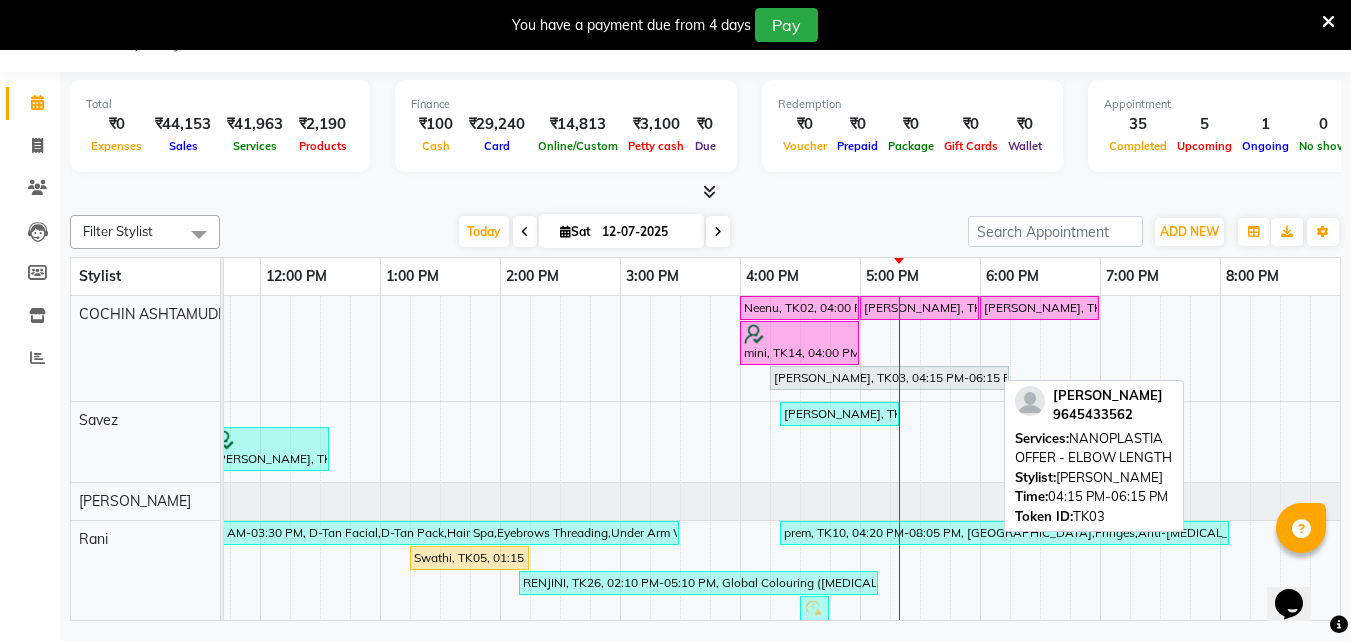 click on "[PERSON_NAME], TK03, 04:15 PM-06:15 PM, NANOPLASTIA OFFER - ELBOW LENGTH" at bounding box center (889, 378) 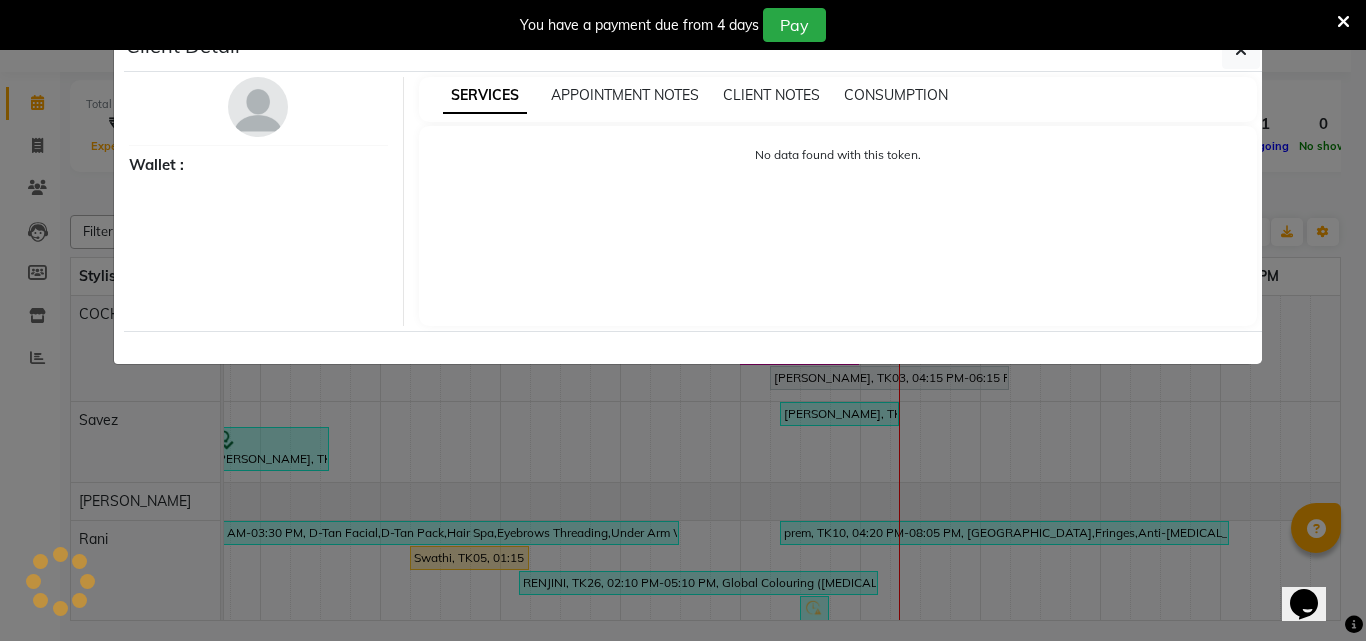 select on "7" 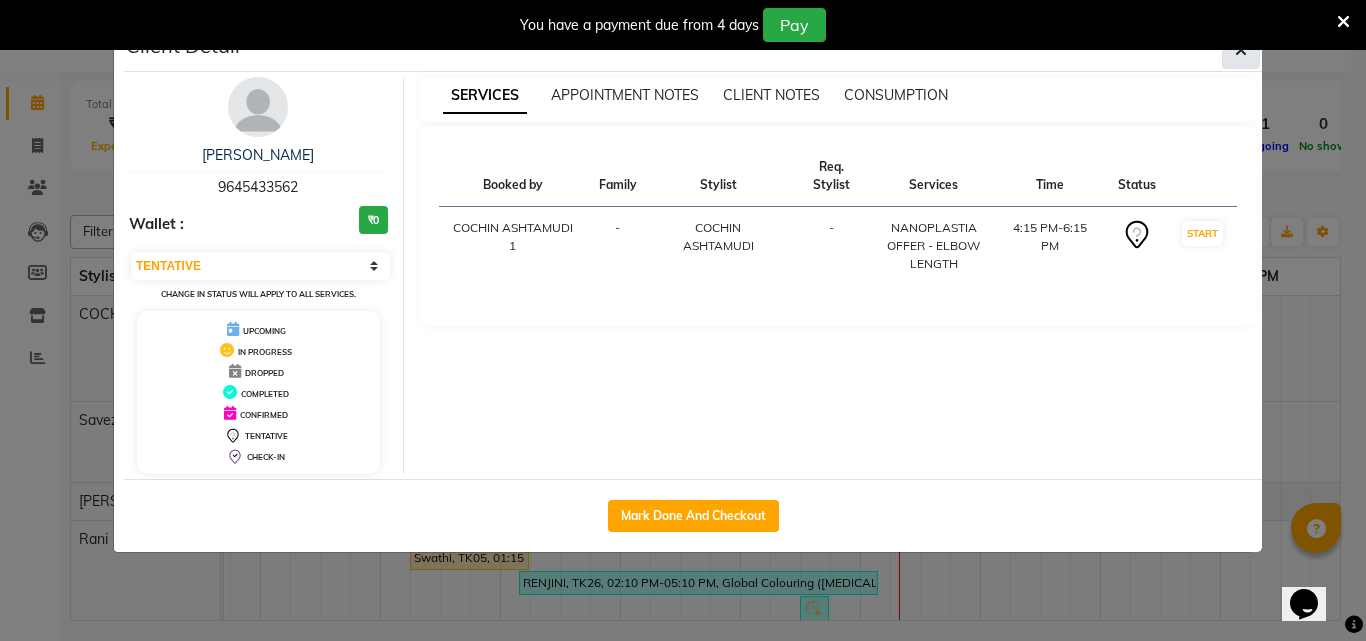 click 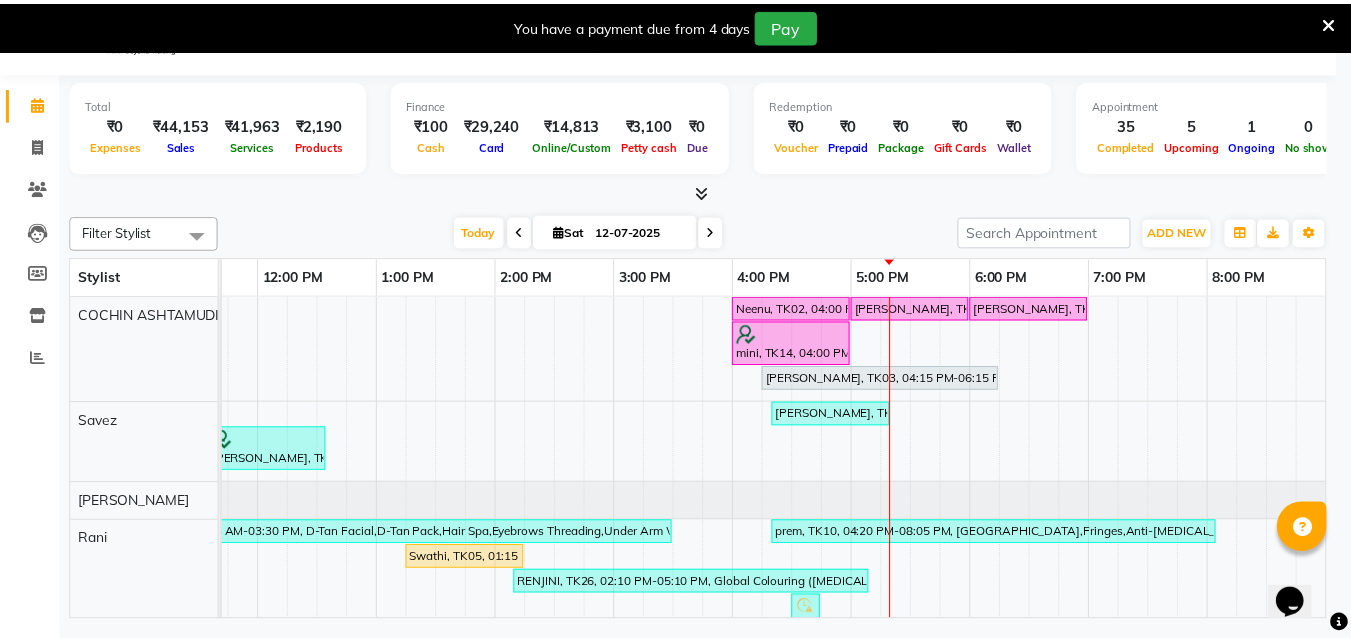 scroll, scrollTop: 0, scrollLeft: 309, axis: horizontal 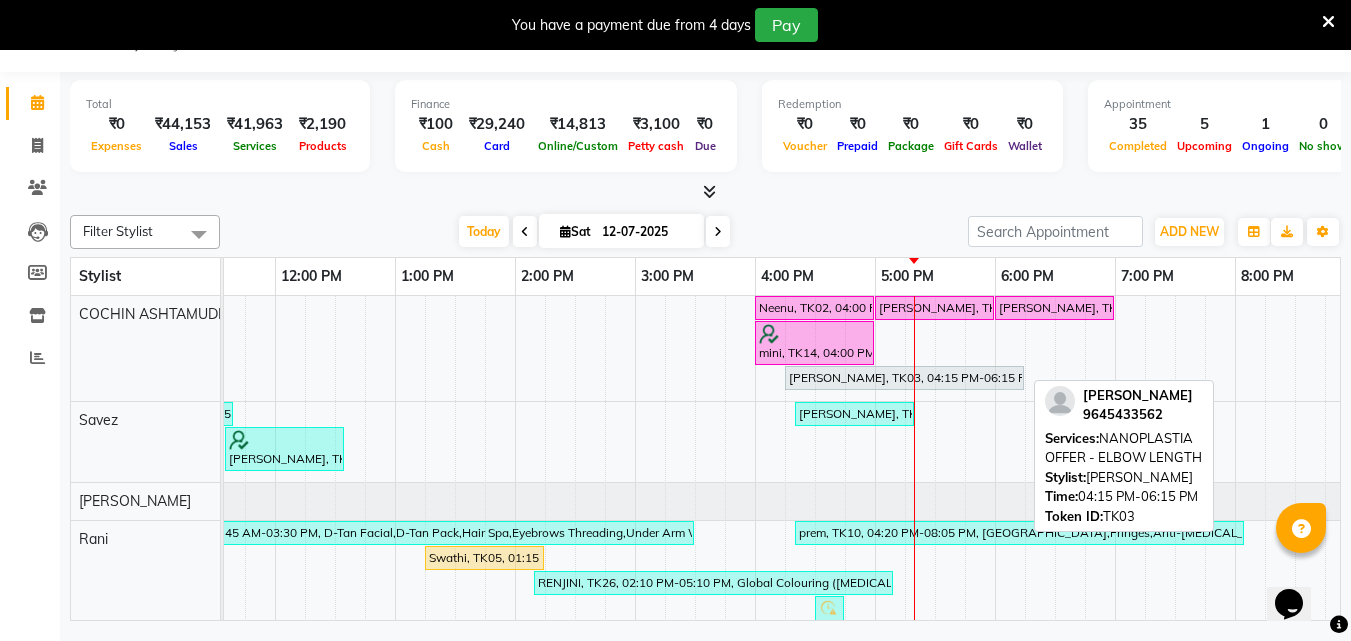 click on "[PERSON_NAME], TK03, 04:15 PM-06:15 PM, NANOPLASTIA OFFER - ELBOW LENGTH" at bounding box center (904, 378) 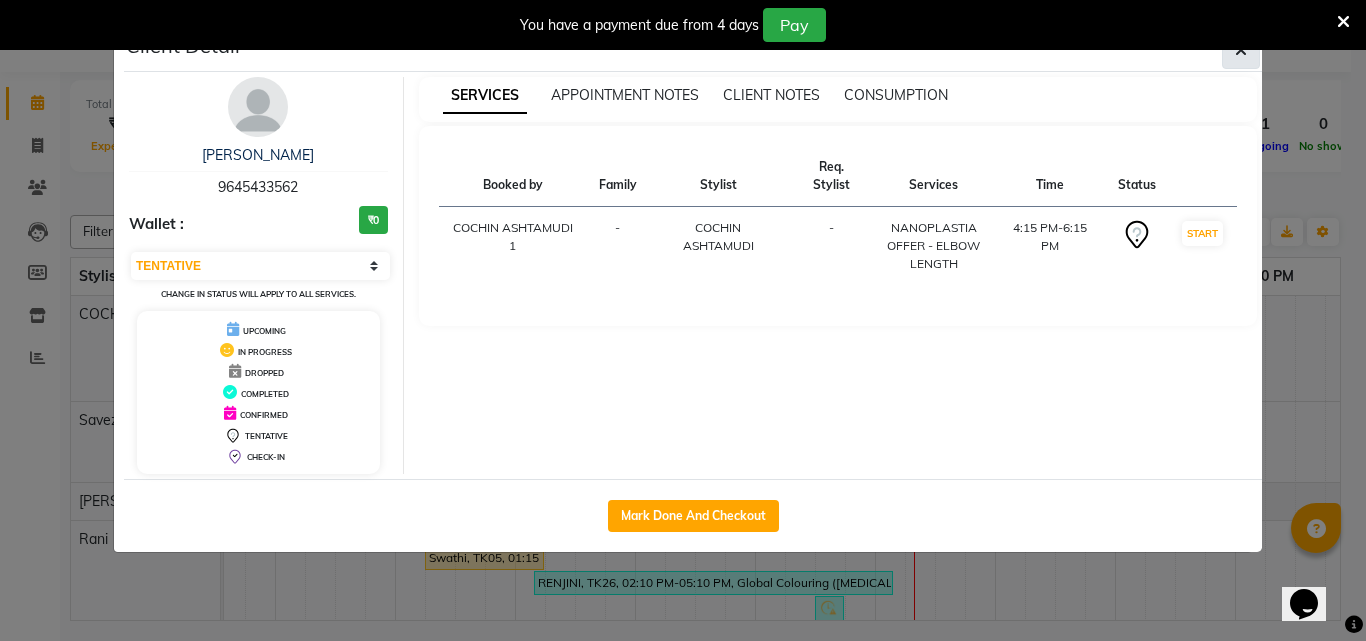 click 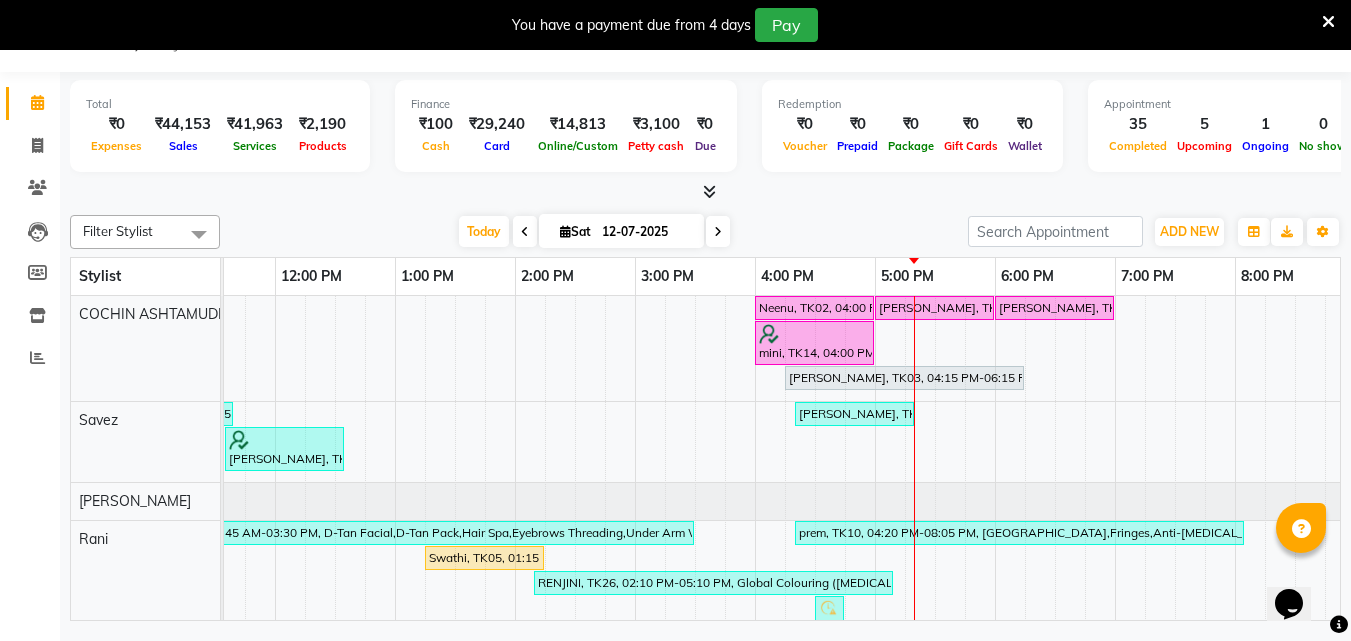 click at bounding box center [1328, 22] 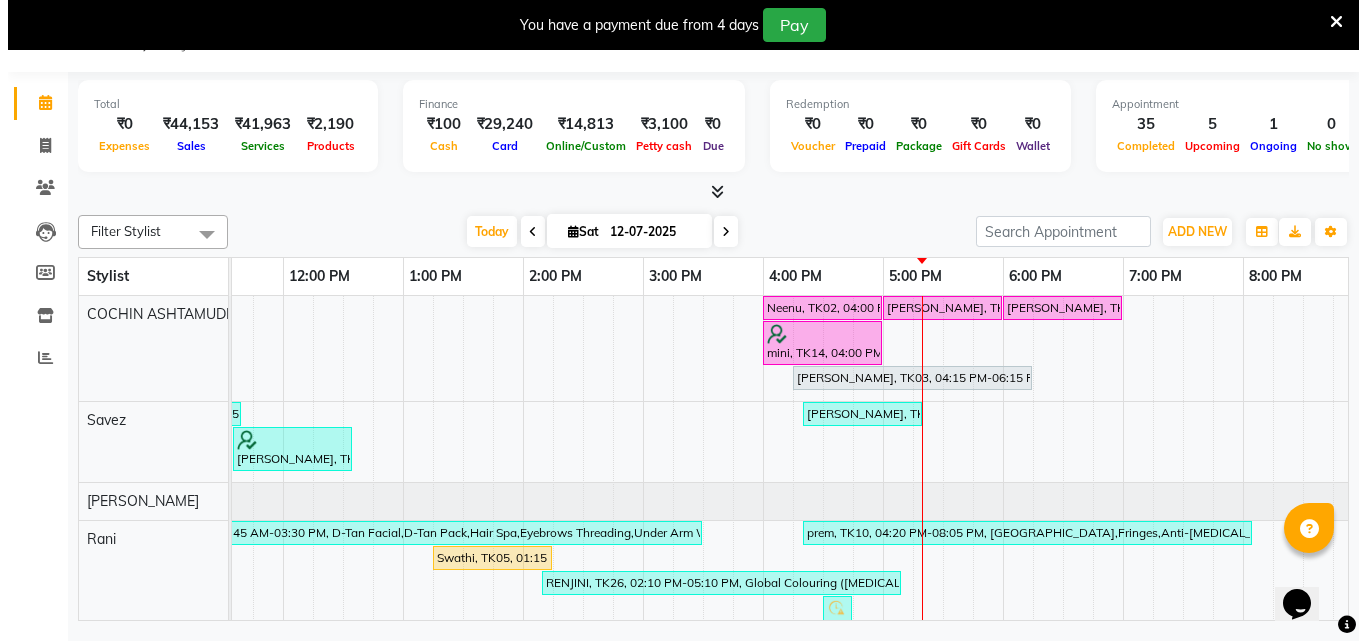 scroll, scrollTop: 0, scrollLeft: 0, axis: both 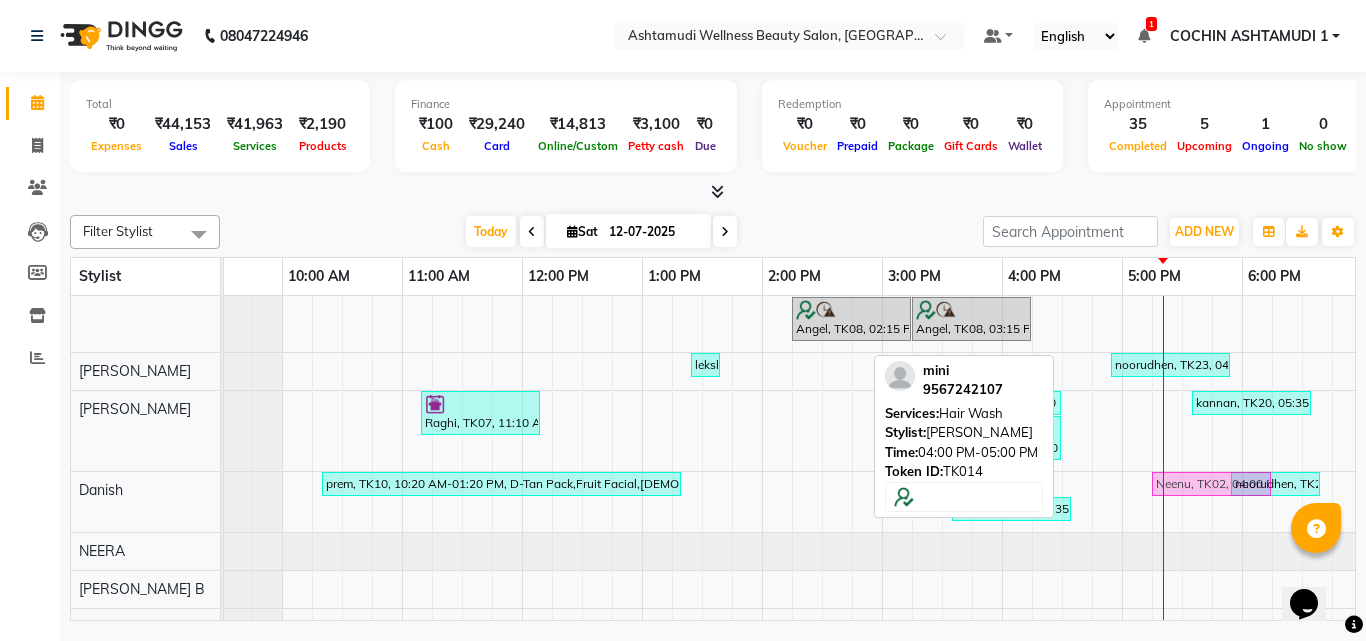 drag, startPoint x: 1081, startPoint y: 313, endPoint x: 1178, endPoint y: 505, distance: 215.1116 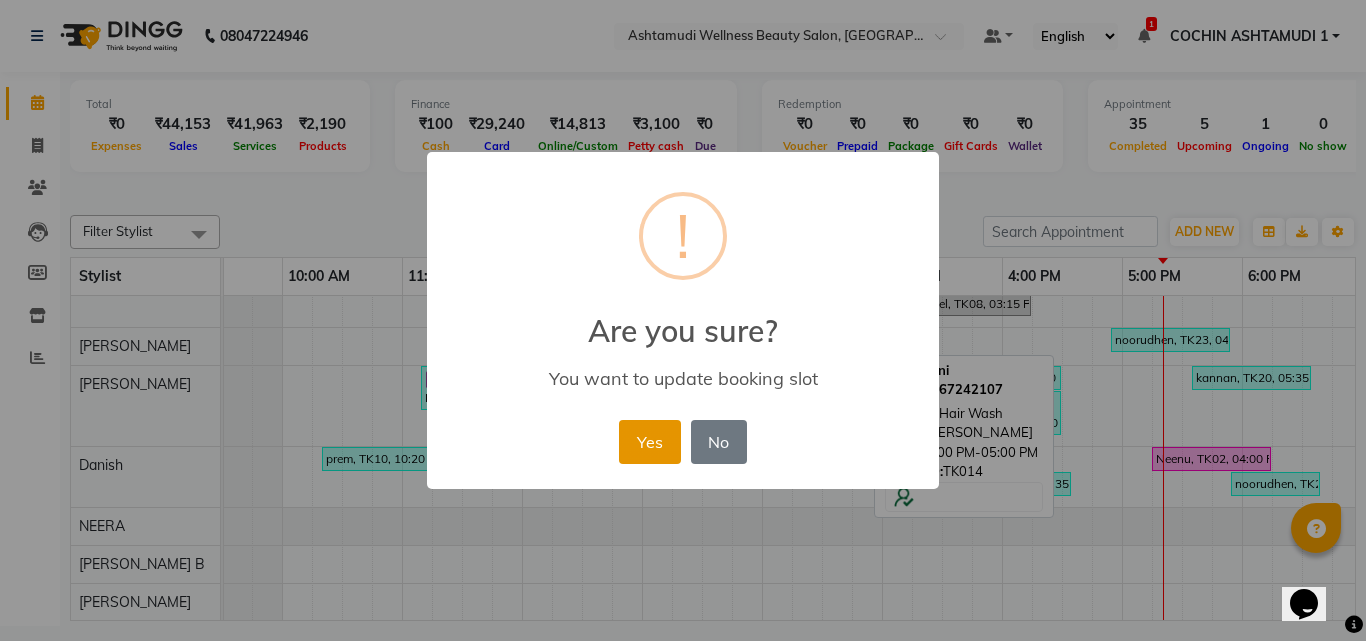 click on "Yes" at bounding box center [649, 442] 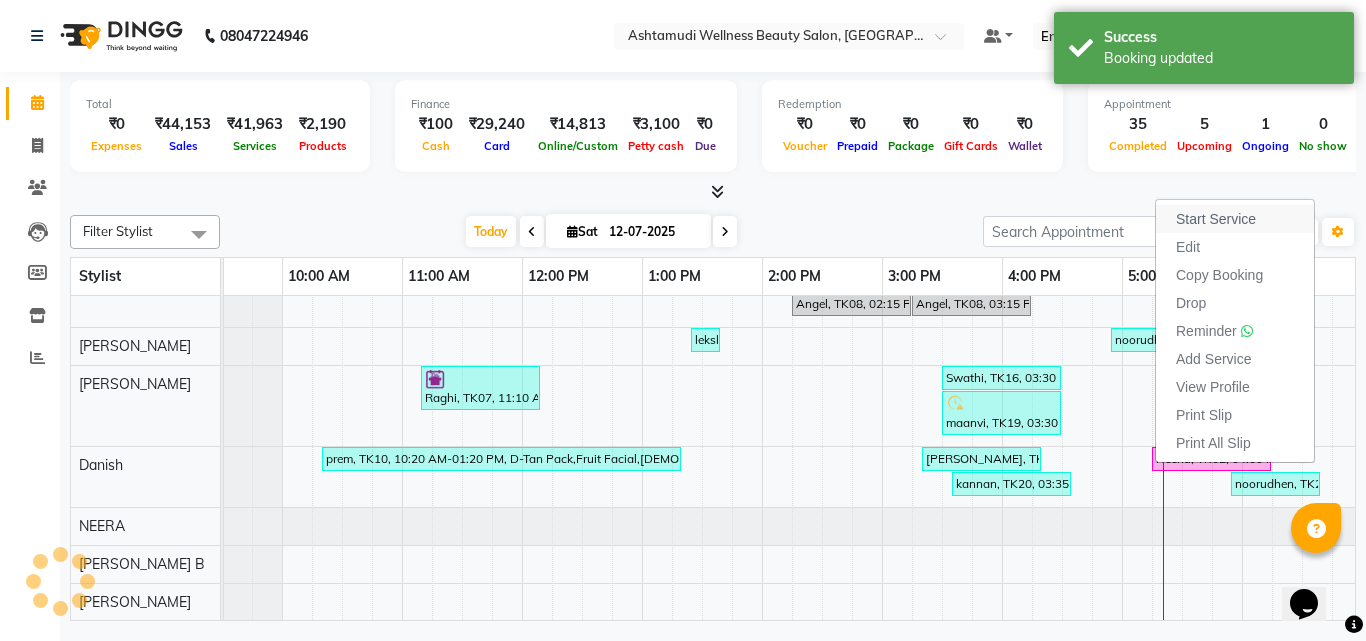 click on "Start Service" at bounding box center (1235, 219) 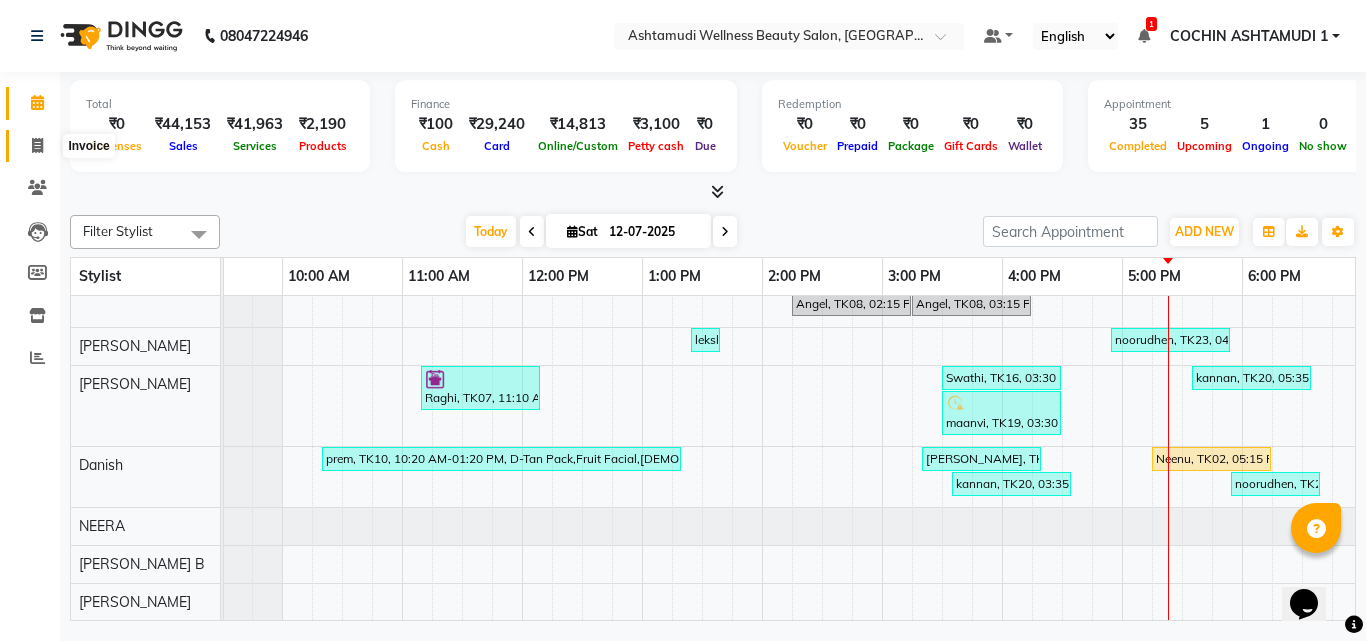 click 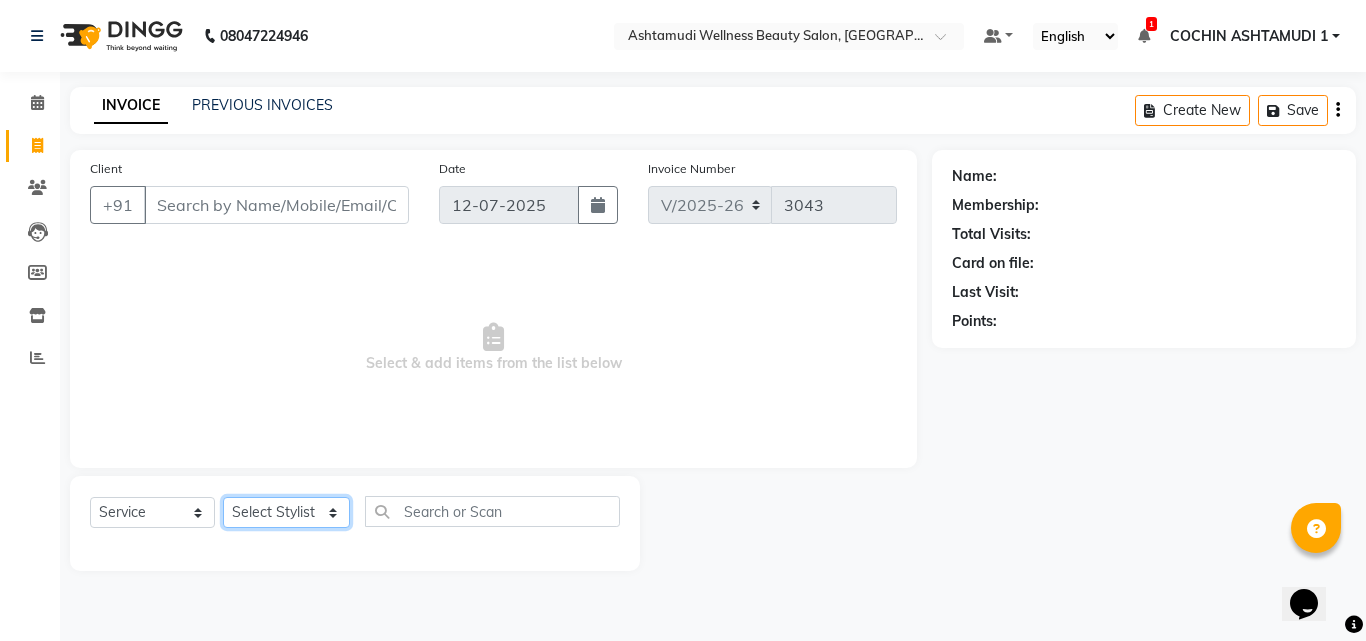 click on "Select Stylist Abhirami S Afsha [PERSON_NAME] B [PERSON_NAME] COCHIN ASHTAMUDI Danish [PERSON_NAME] [PERSON_NAME] [PERSON_NAME] [PERSON_NAME] [PERSON_NAME]  [PERSON_NAME] [PERSON_NAME]" 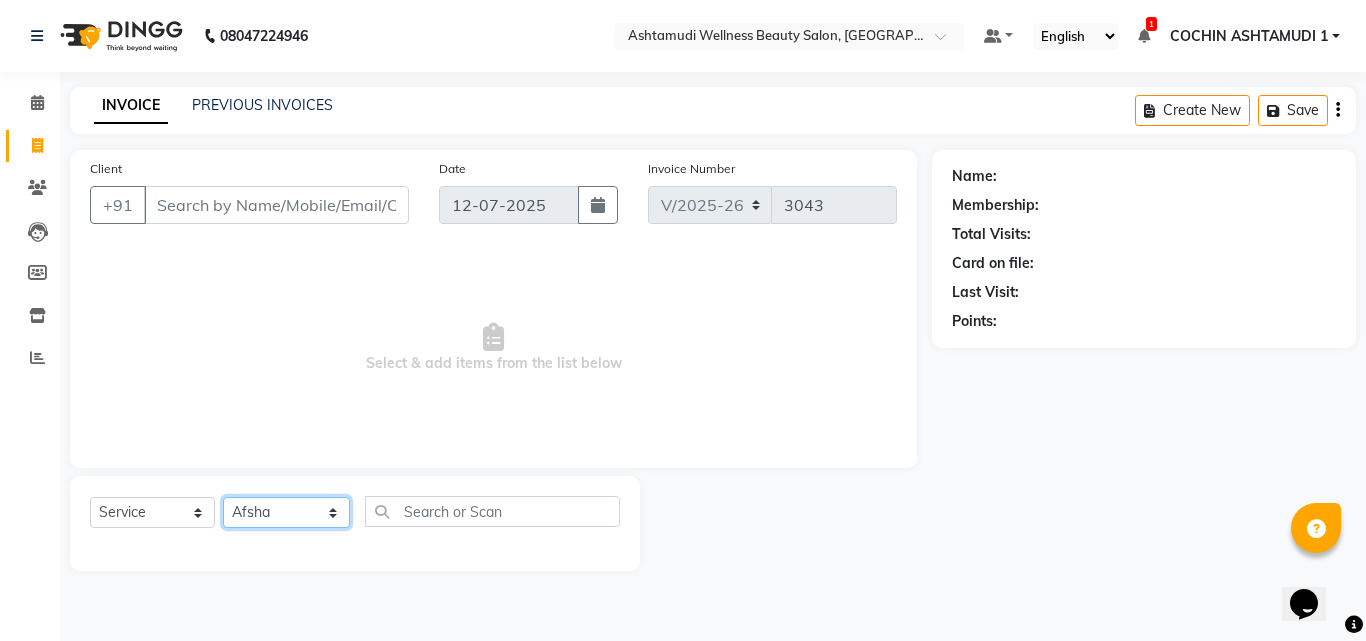 click on "Select Stylist Abhirami S Afsha [PERSON_NAME] B [PERSON_NAME] COCHIN ASHTAMUDI Danish [PERSON_NAME] [PERSON_NAME] [PERSON_NAME] [PERSON_NAME] [PERSON_NAME]  [PERSON_NAME] [PERSON_NAME]" 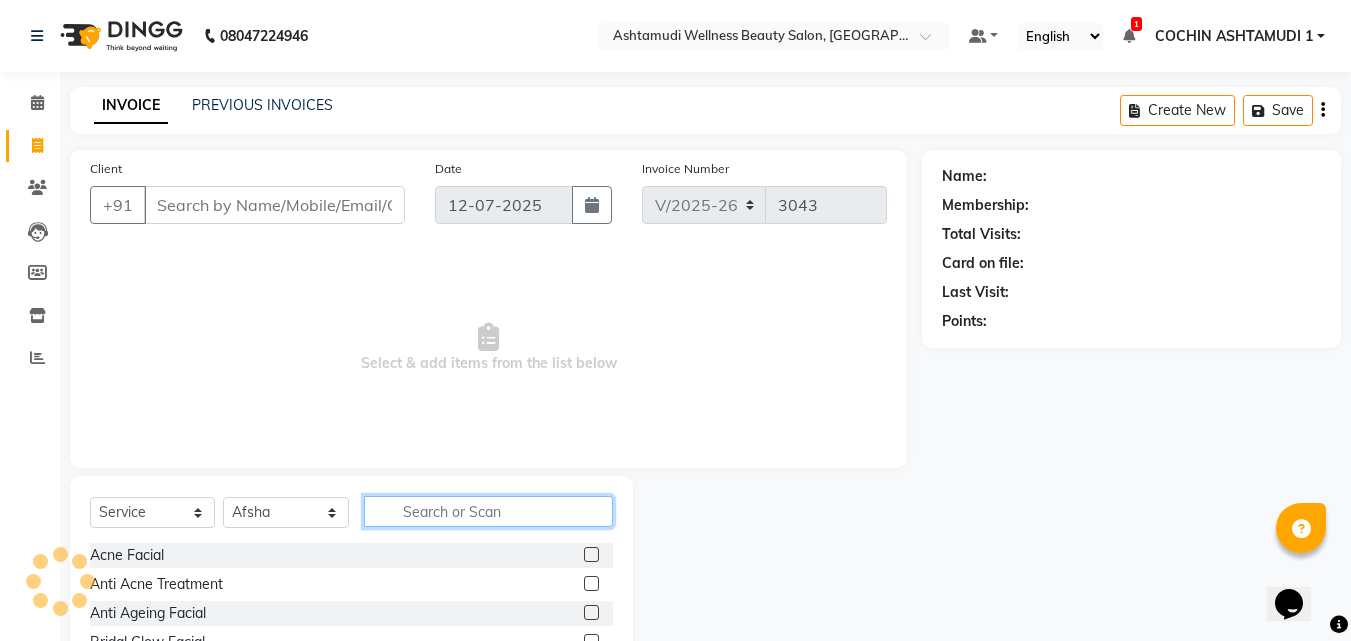 click 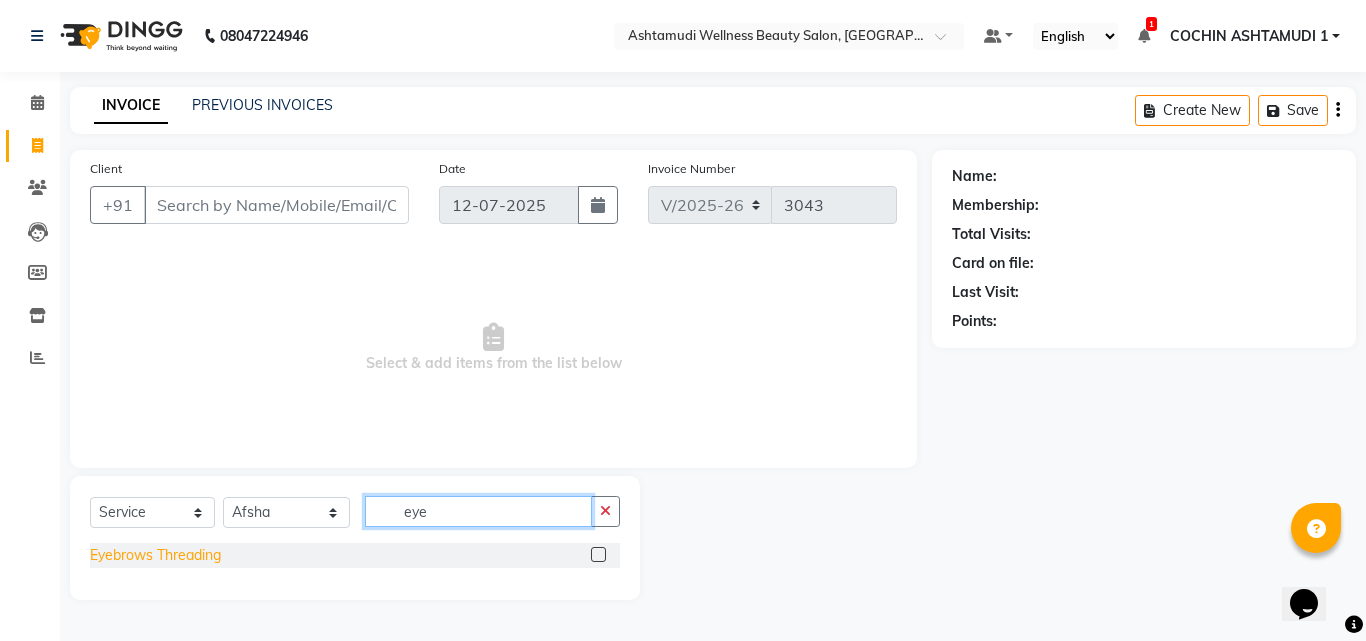 type on "eye" 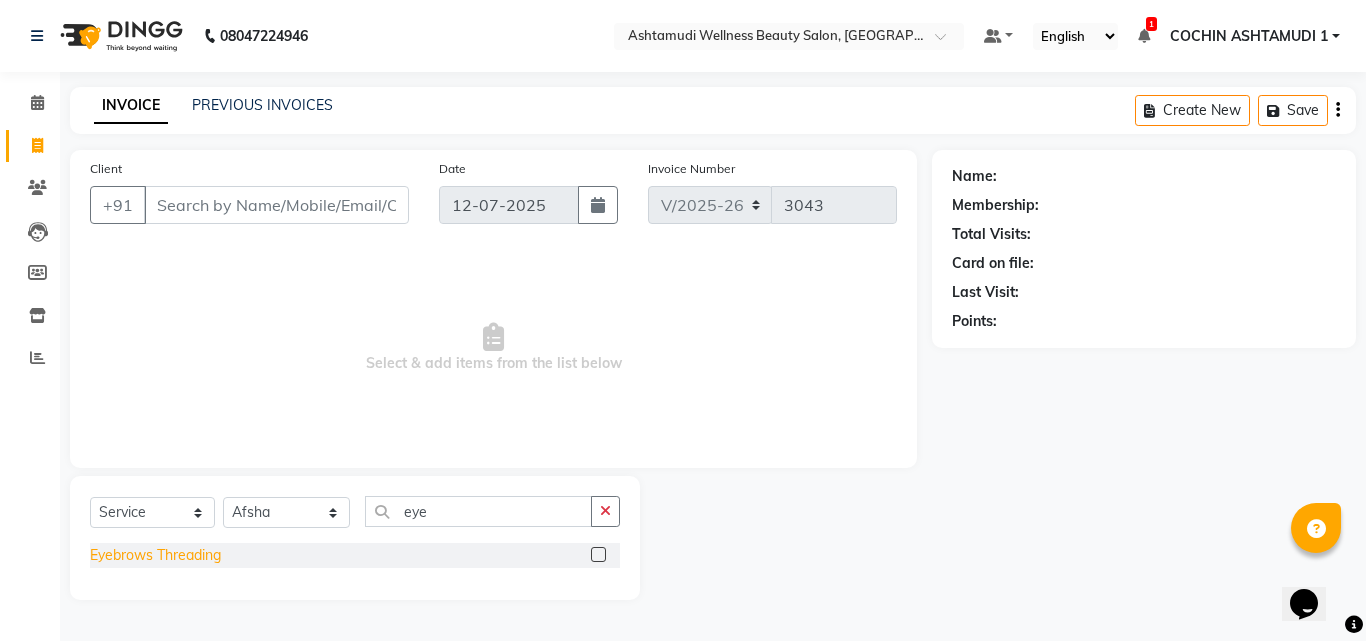 click on "Eyebrows Threading" 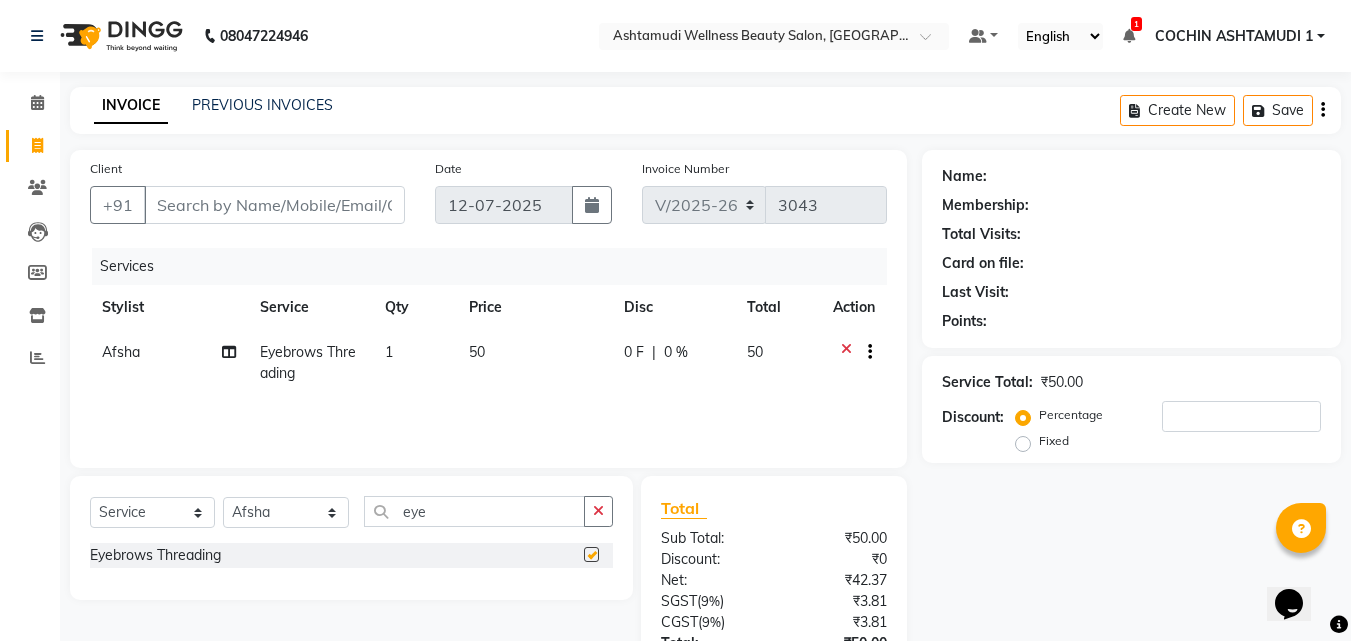 checkbox on "false" 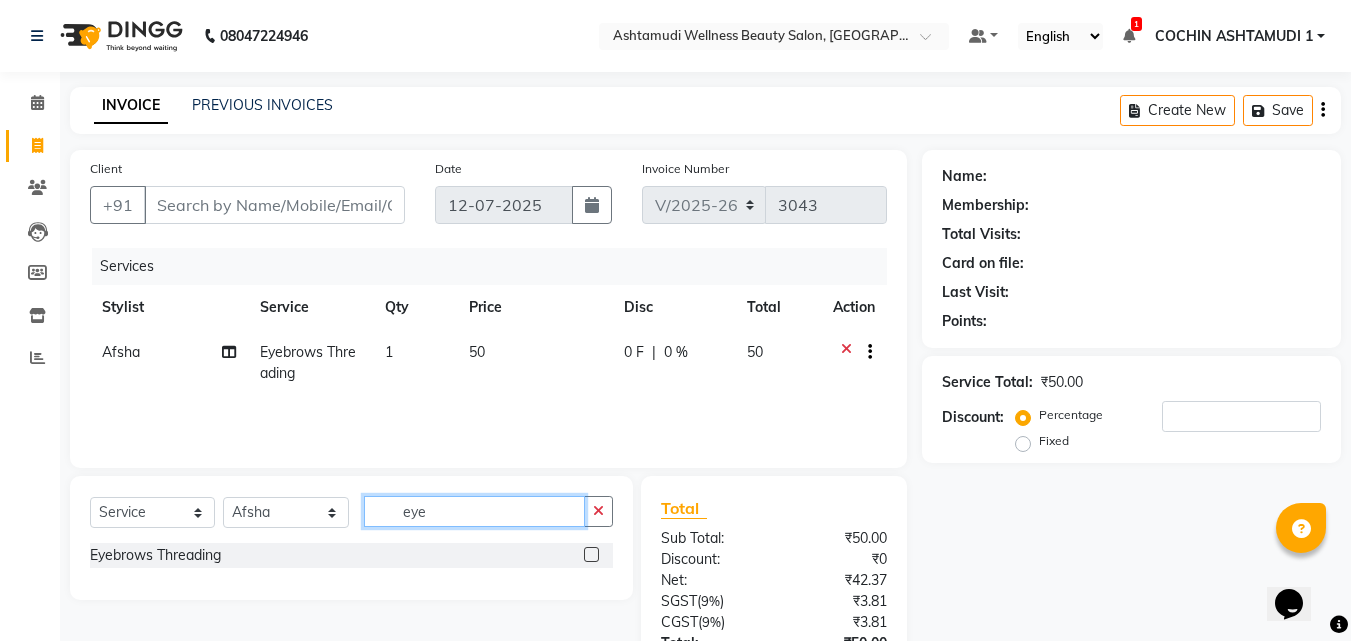 click on "eye" 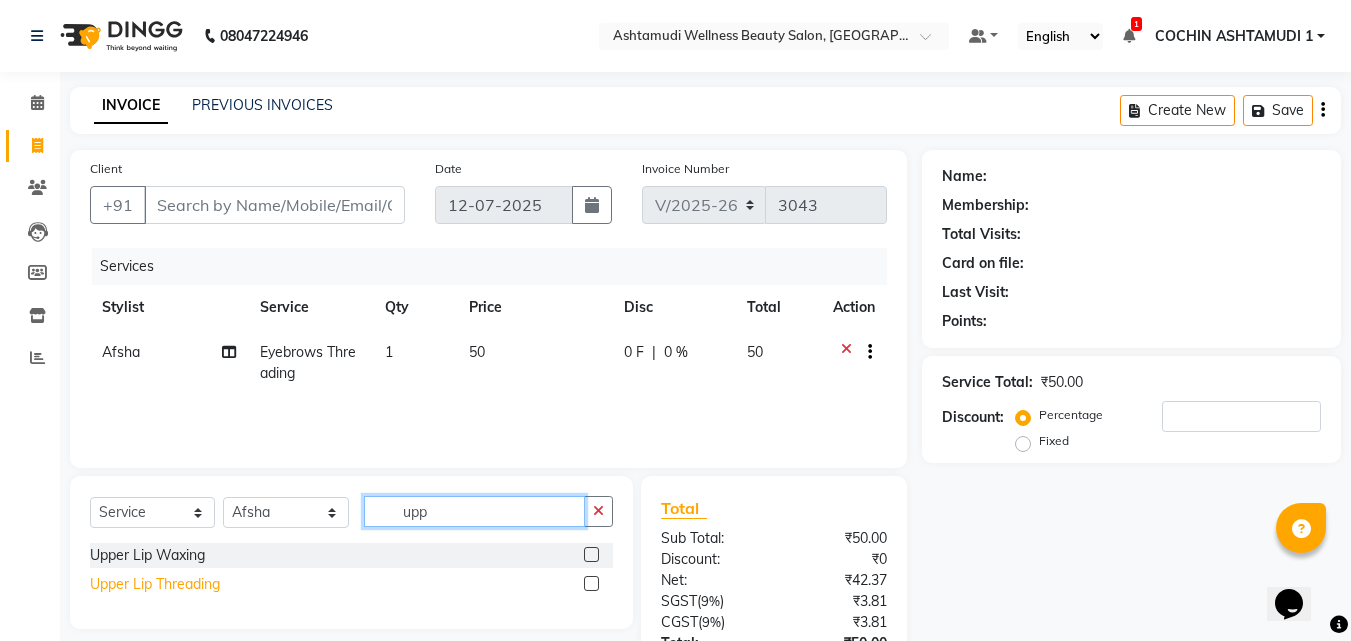 type on "upp" 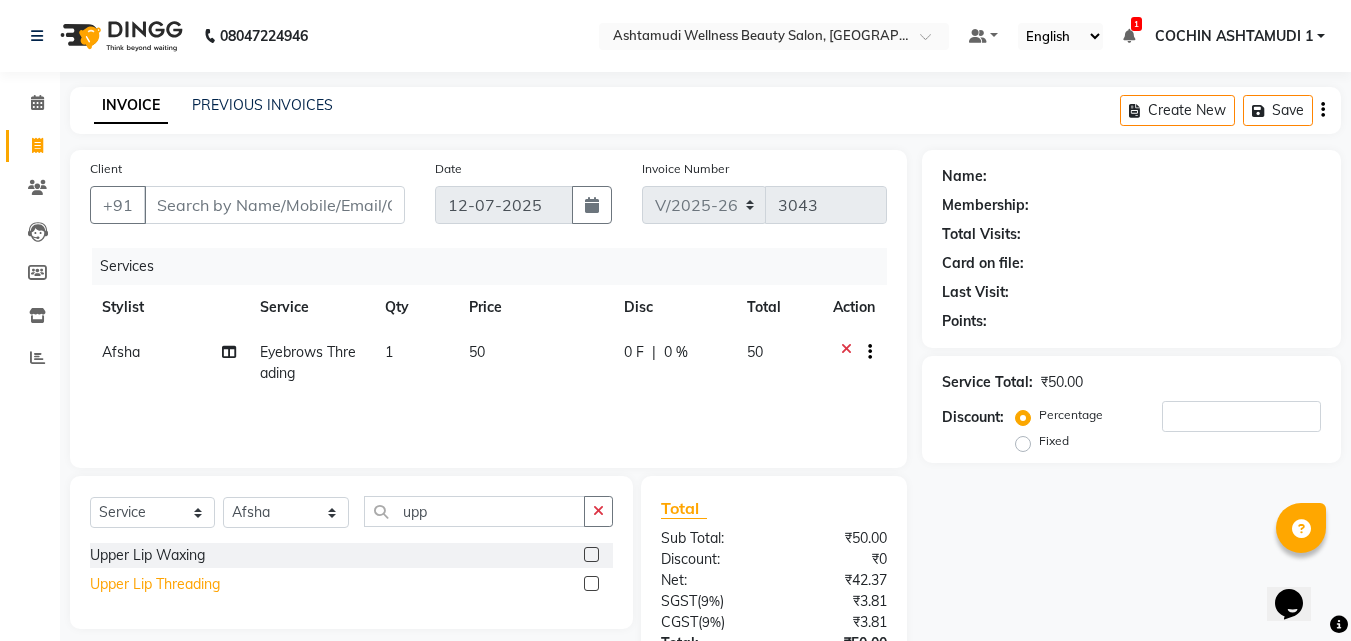 click on "Upper Lip Threading" 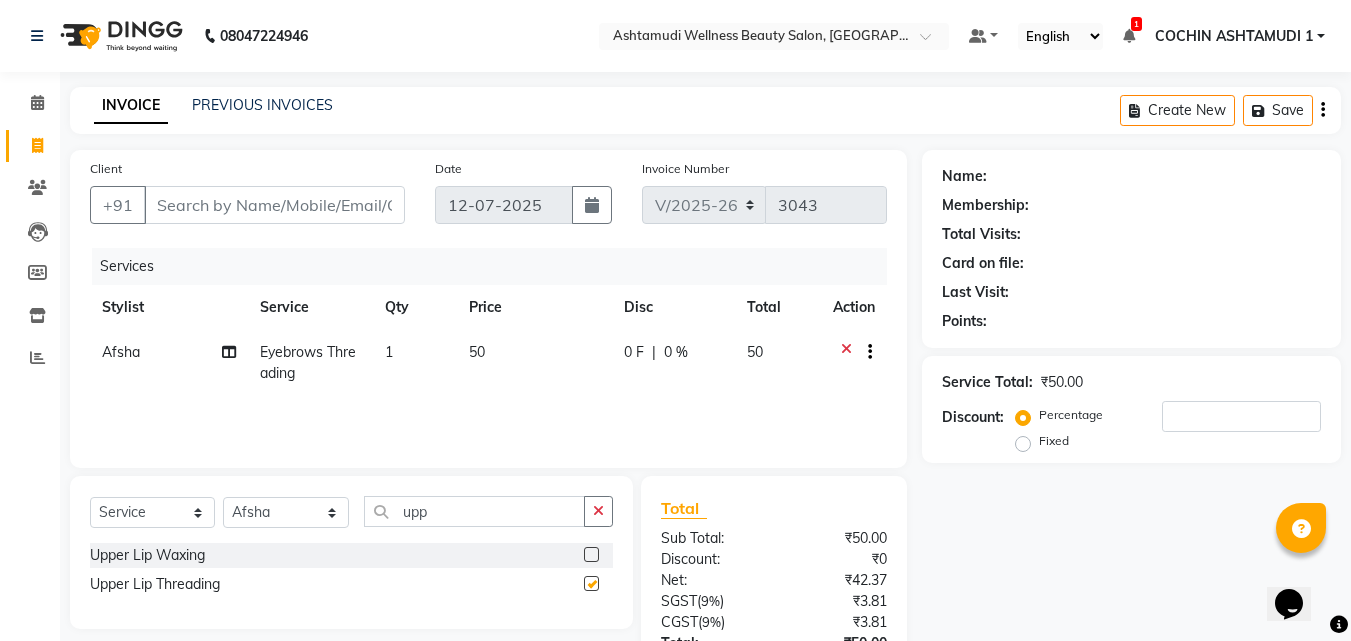 checkbox on "false" 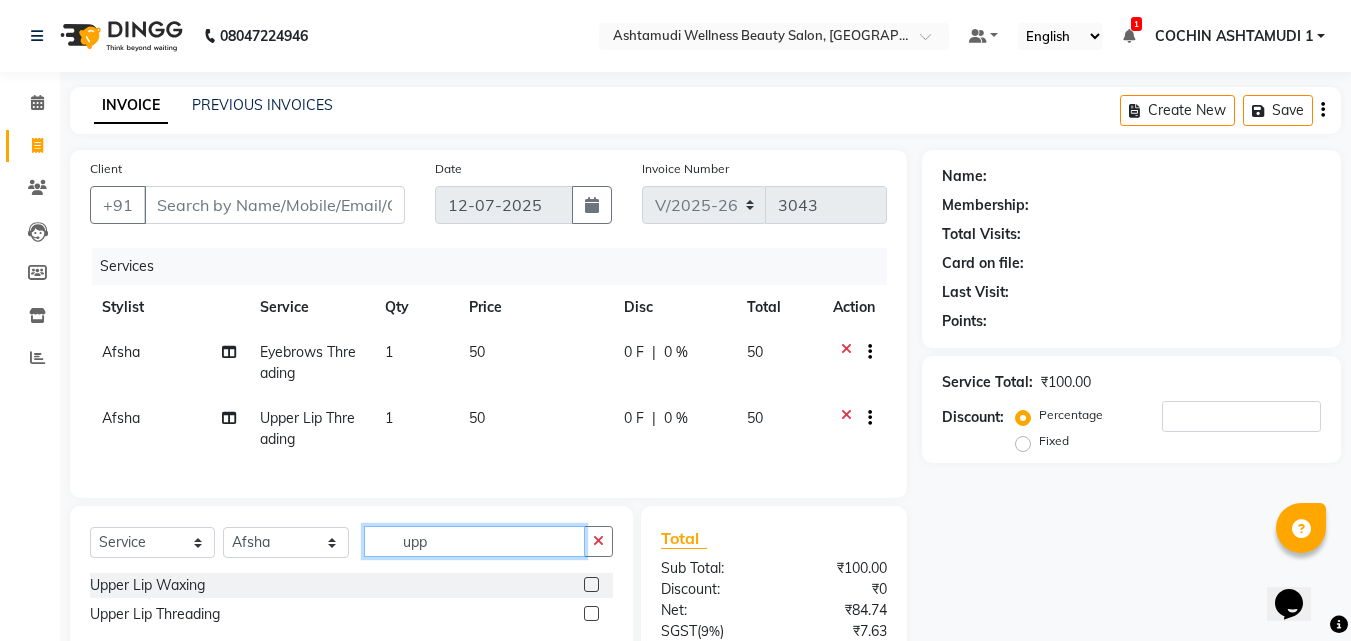click on "upp" 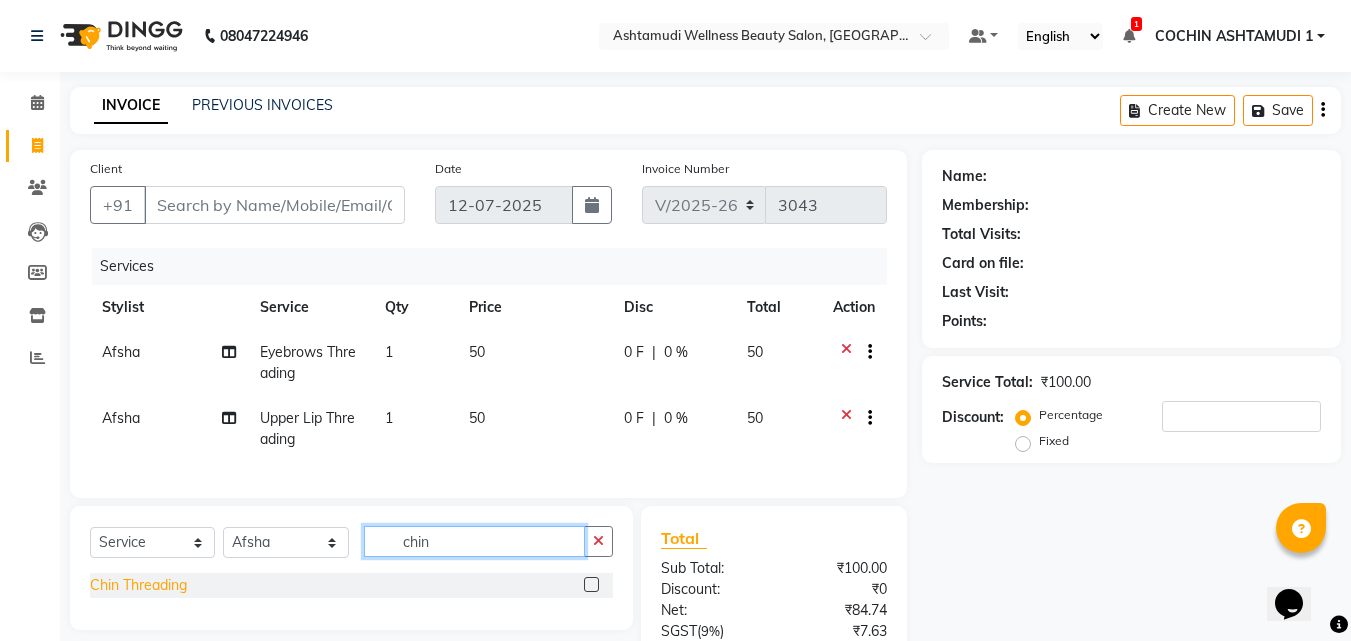 type on "chin" 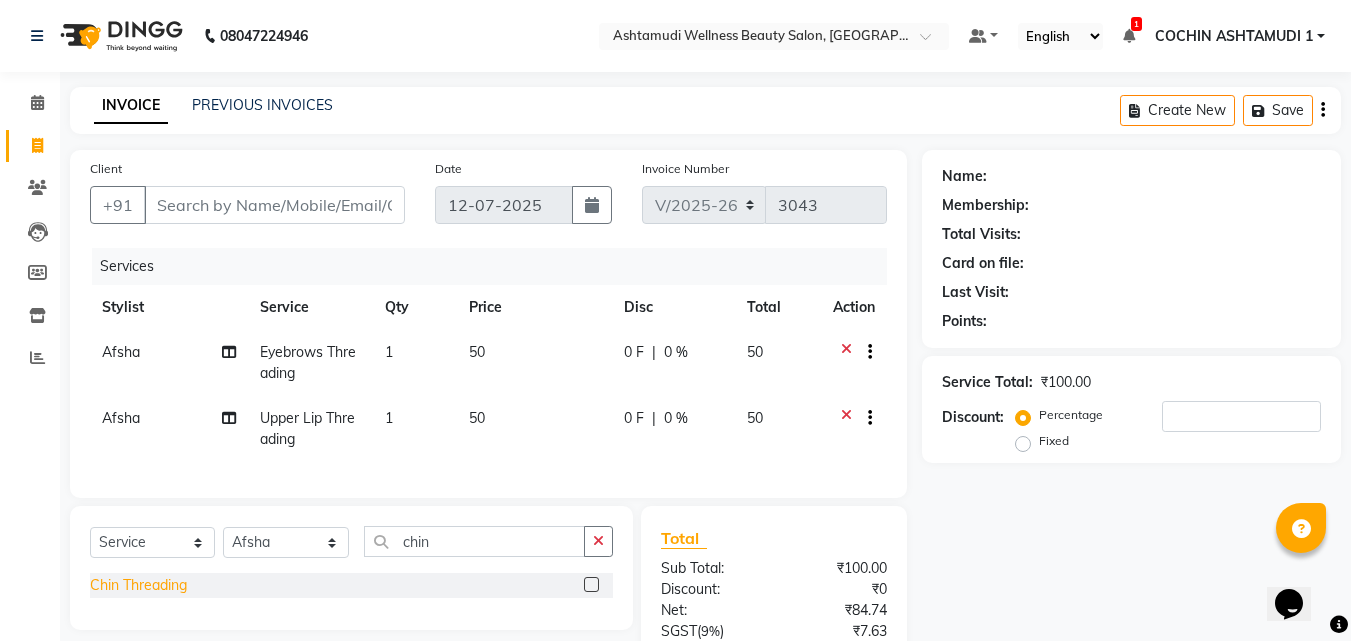 click on "Chin Threading" 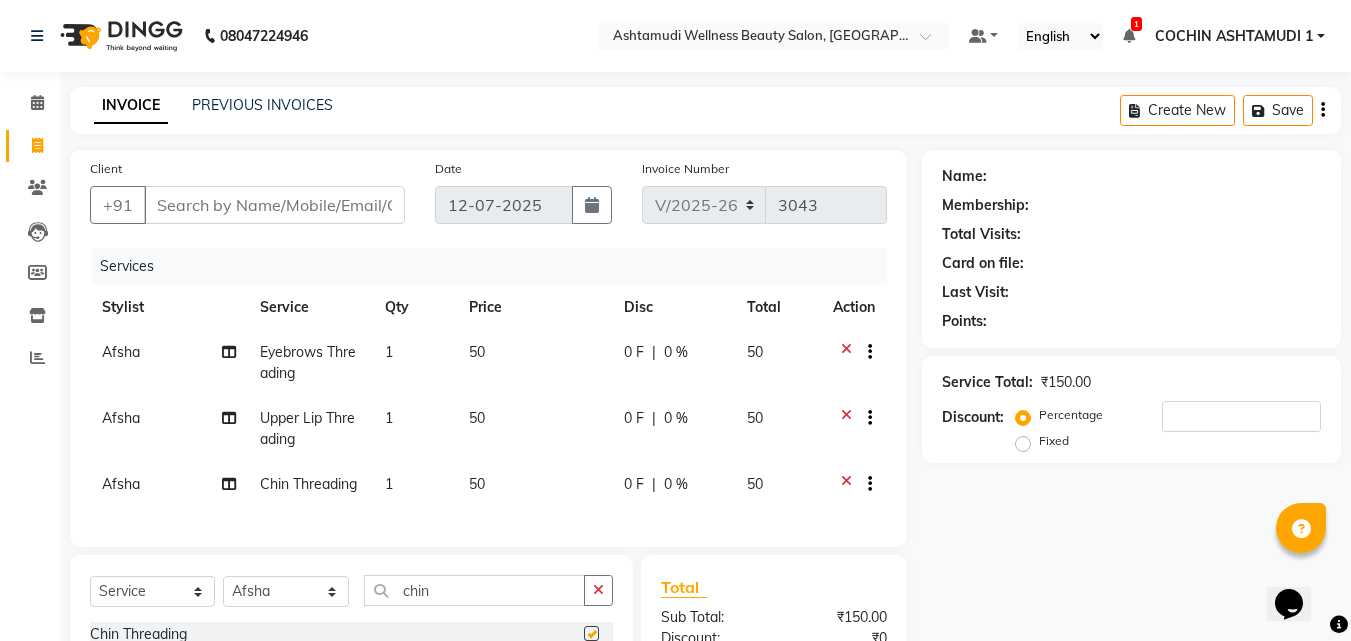 checkbox on "false" 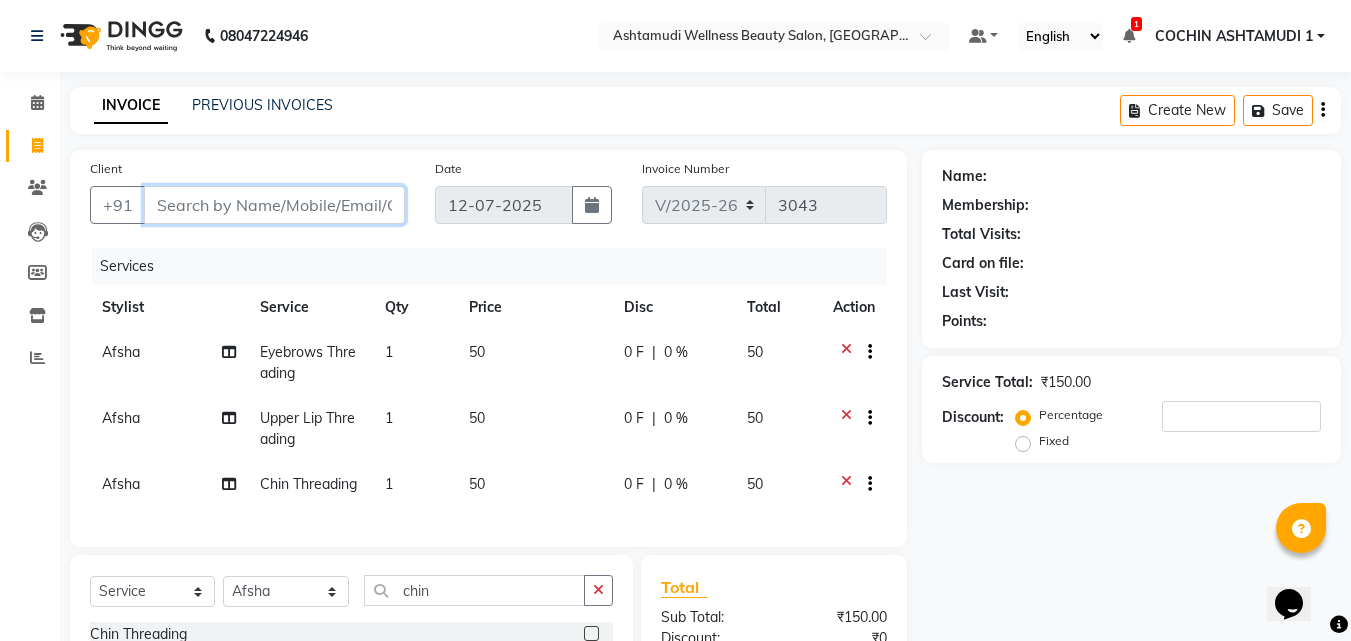 click on "Client" at bounding box center (274, 205) 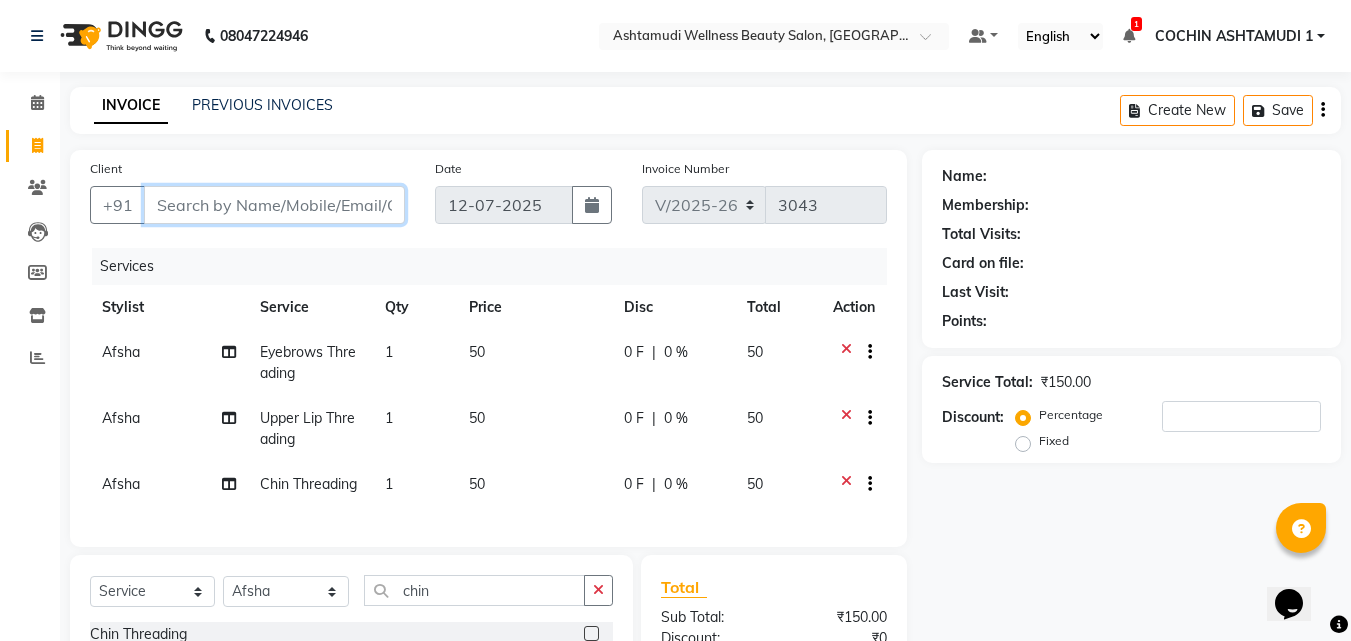 type on "1" 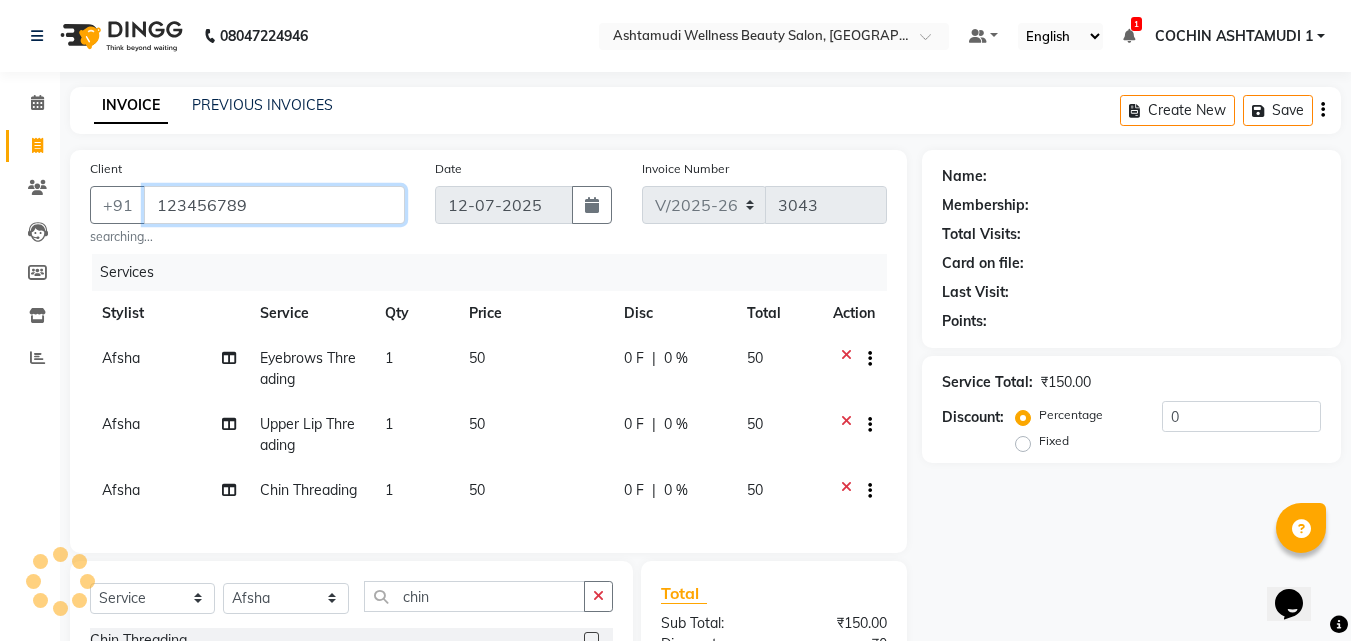 type on "123456789" 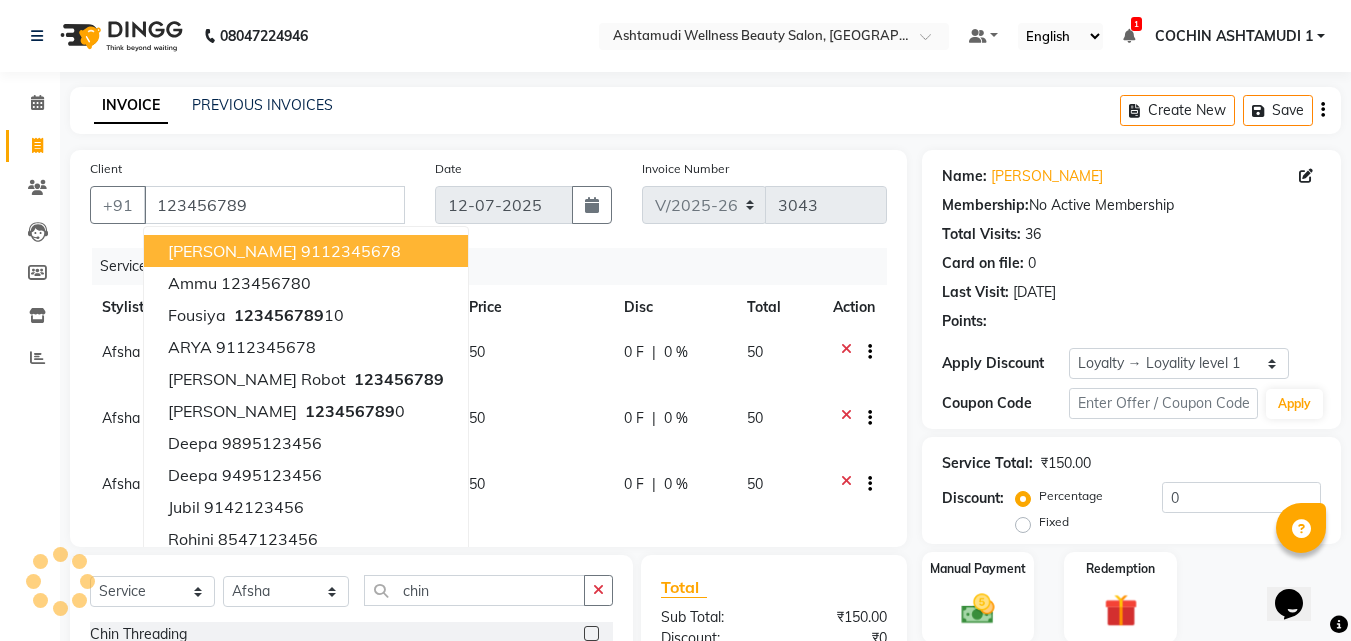 select on "1: Object" 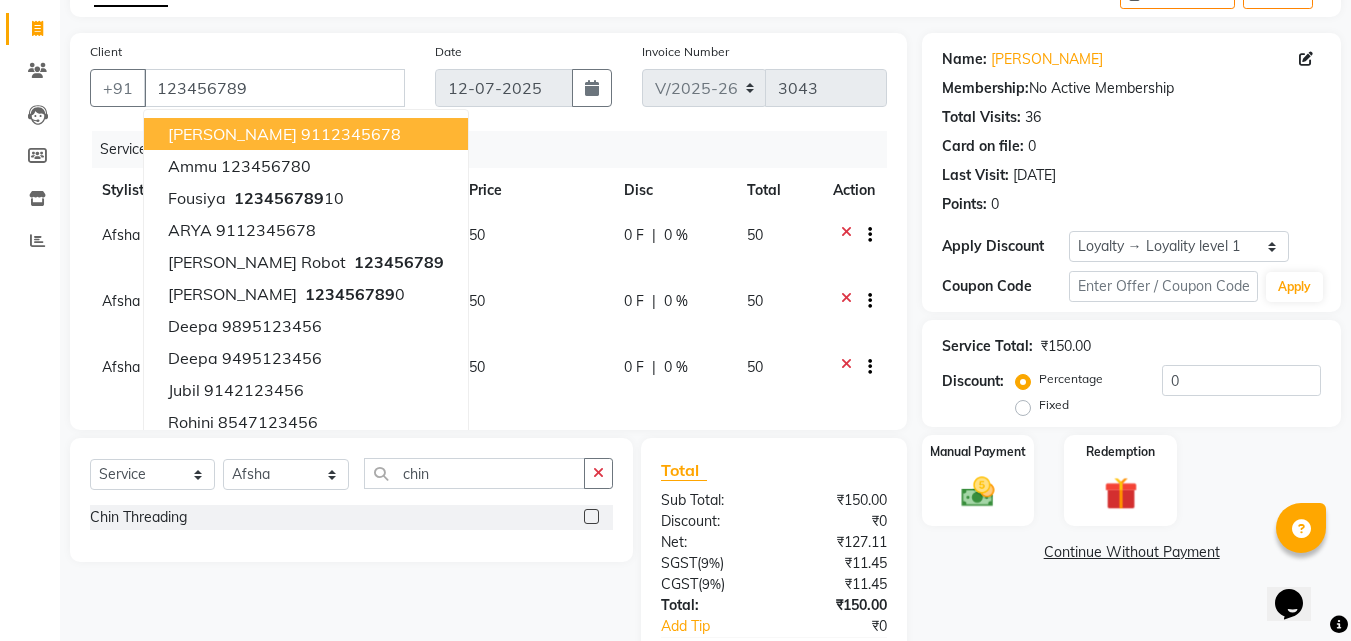 scroll, scrollTop: 253, scrollLeft: 0, axis: vertical 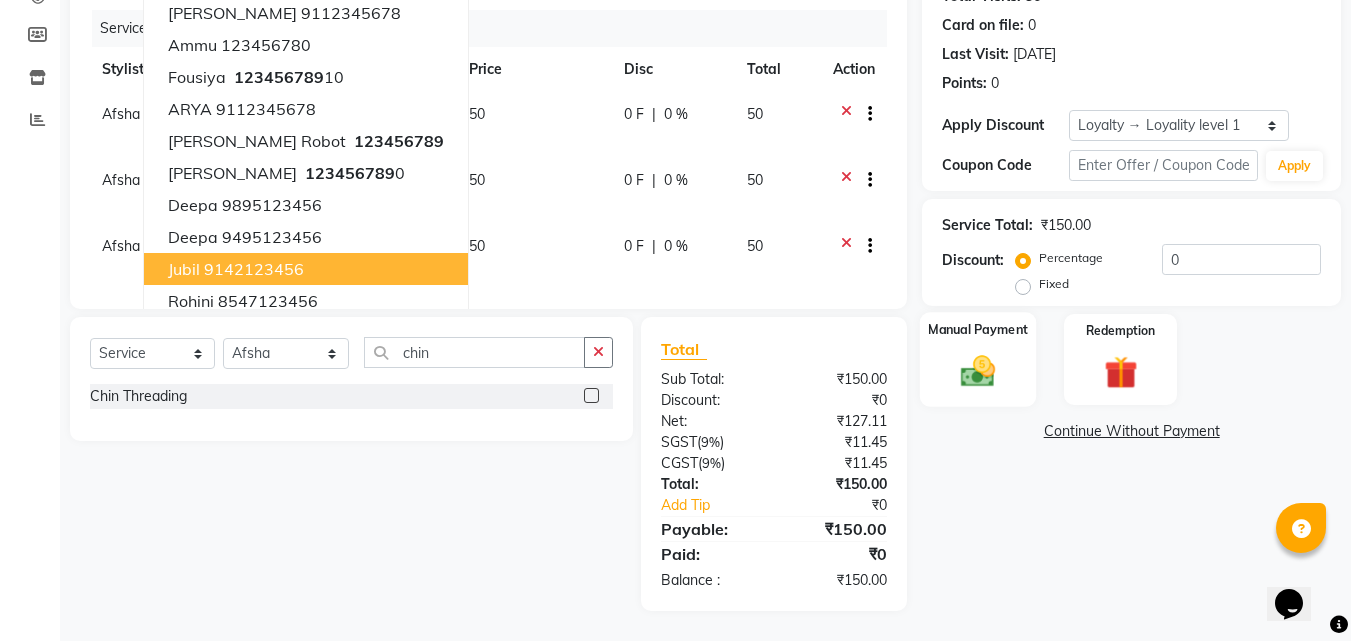 click 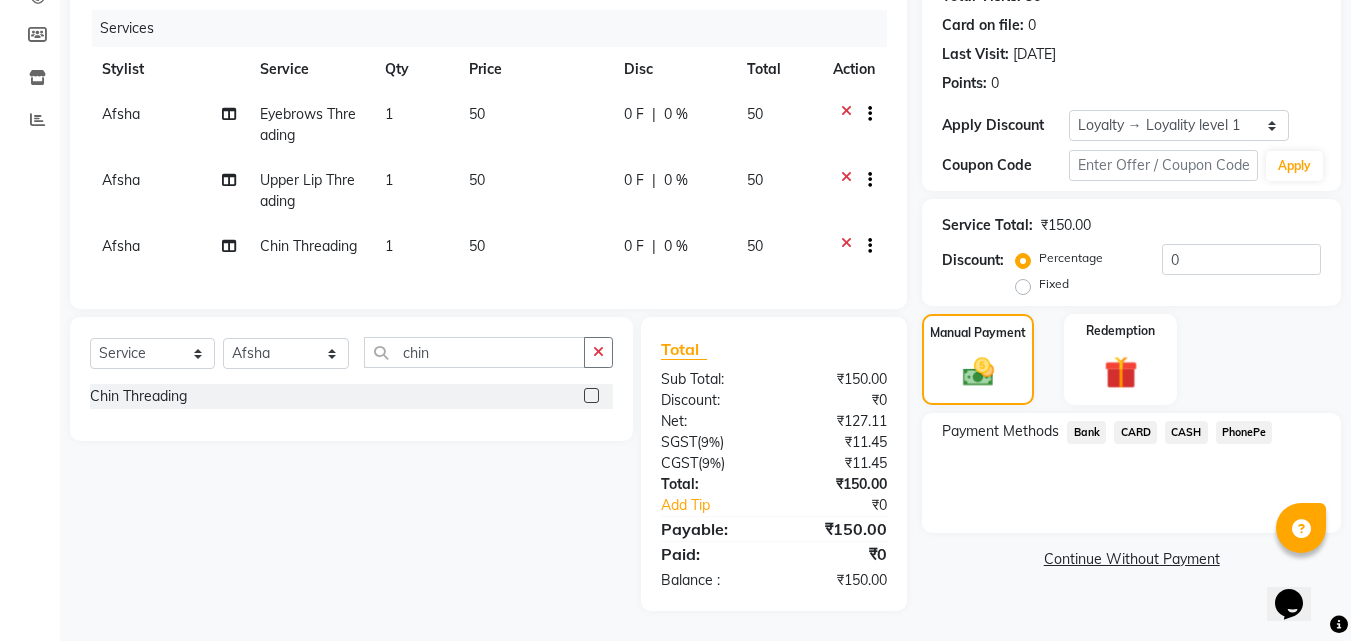click on "CASH" 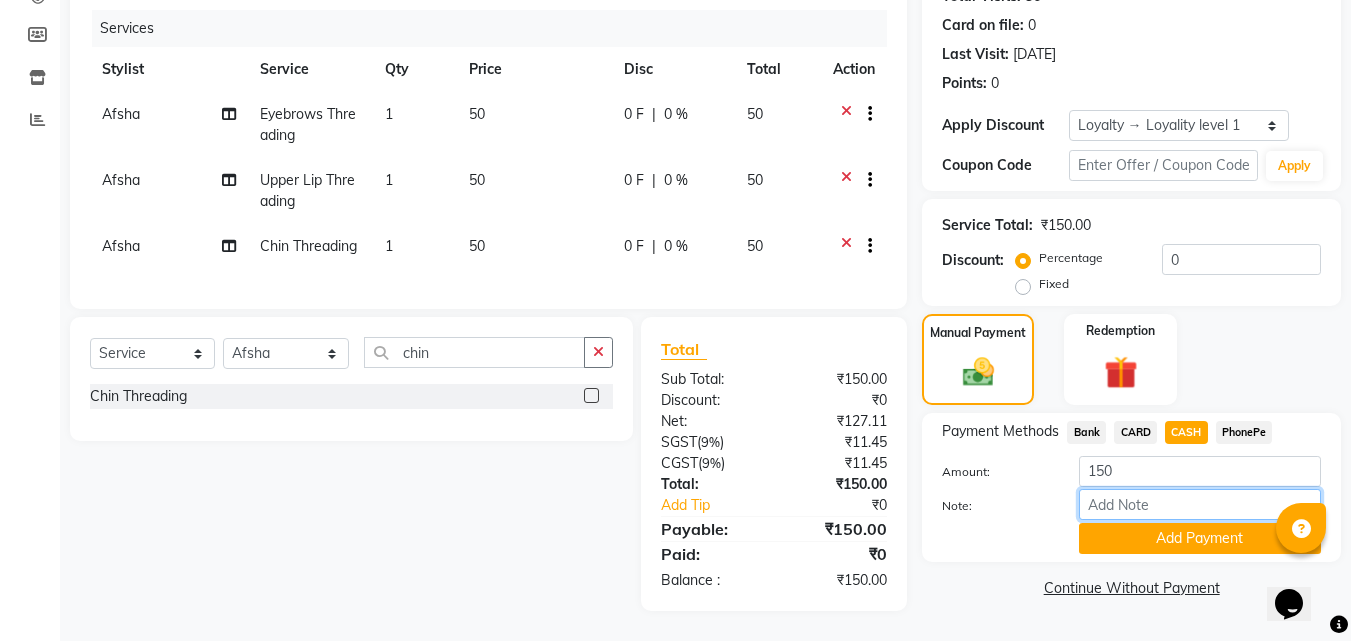 click on "Note:" at bounding box center [1200, 504] 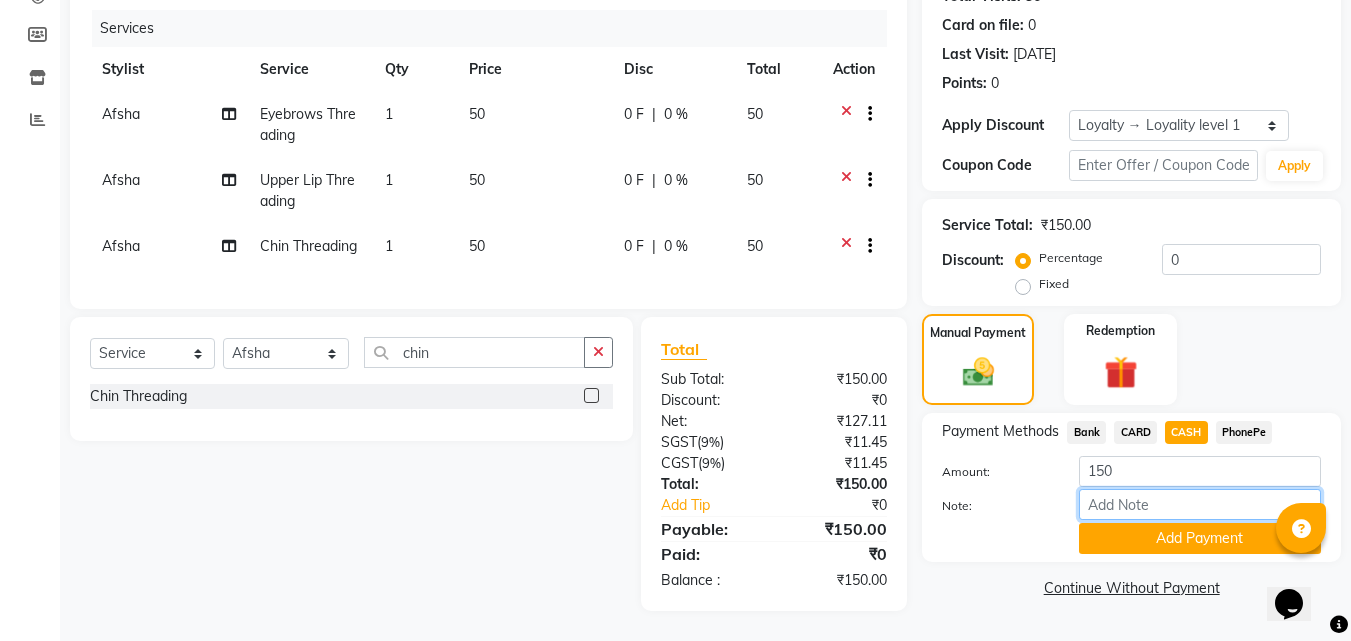 type on "[PERSON_NAME]" 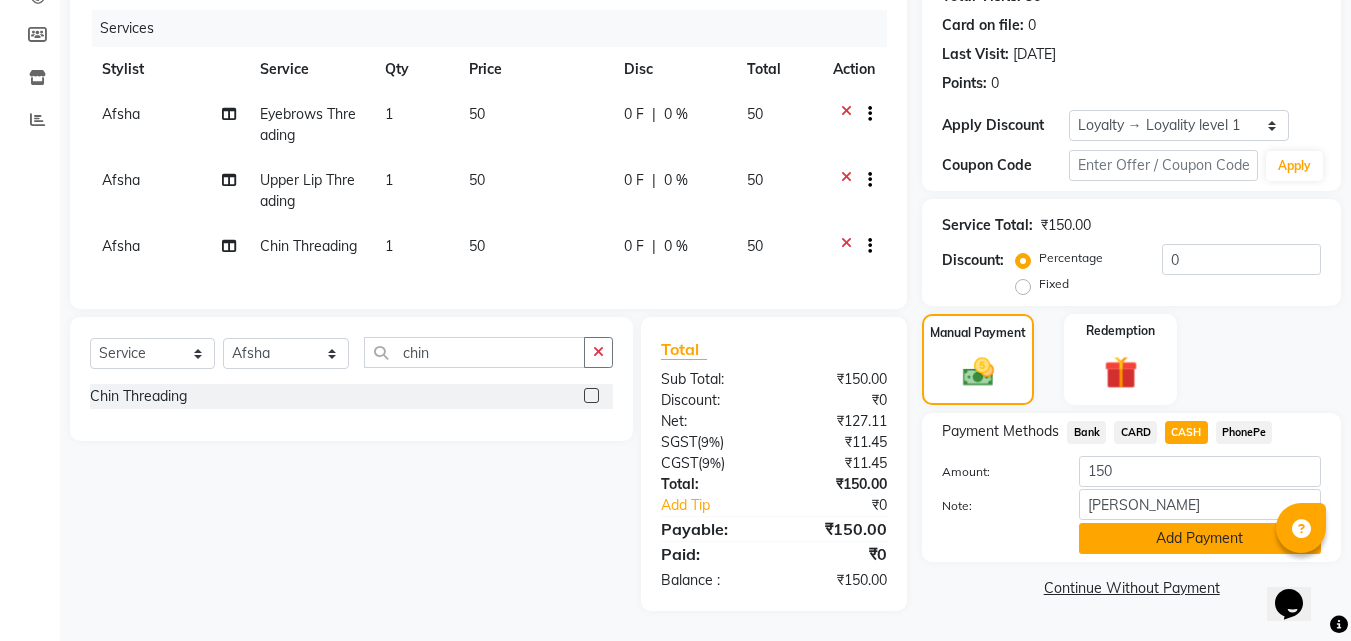 click on "Add Payment" 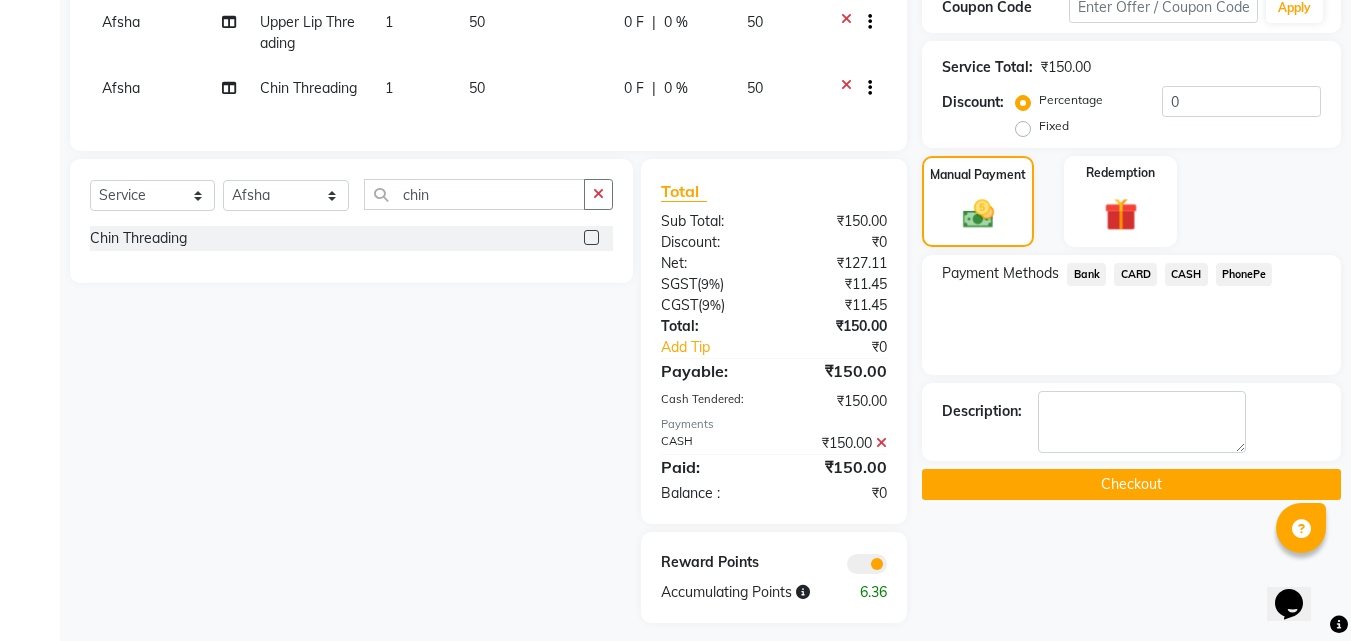 scroll, scrollTop: 423, scrollLeft: 0, axis: vertical 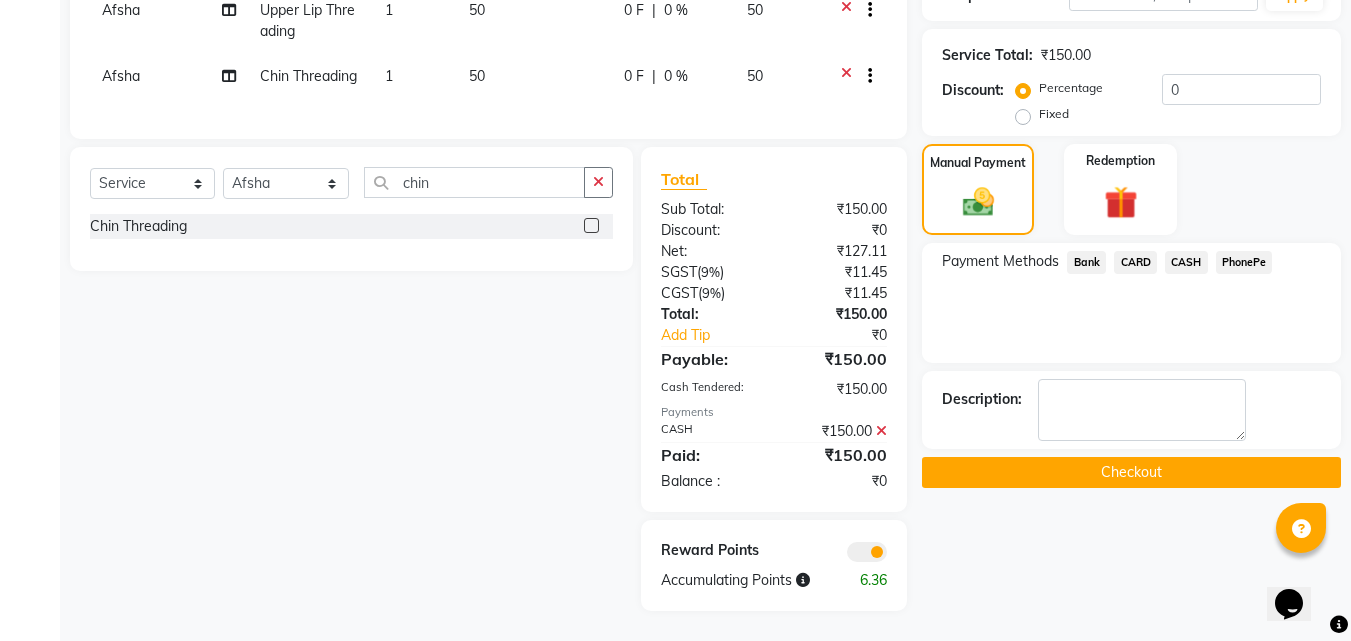 click on "Name: Sreelekshmi  Membership:  No Active Membership  Total Visits:  36 Card on file:  0 Last Visit:   11-07-2025 Points:   0  Apply Discount Select  Loyalty → Loyality level 1  Coupon Code Apply Service Total:  ₹150.00  Discount:  Percentage   Fixed  0 Manual Payment Redemption Payment Methods  Bank   CARD   CASH   PhonePe  Description:                   Checkout" 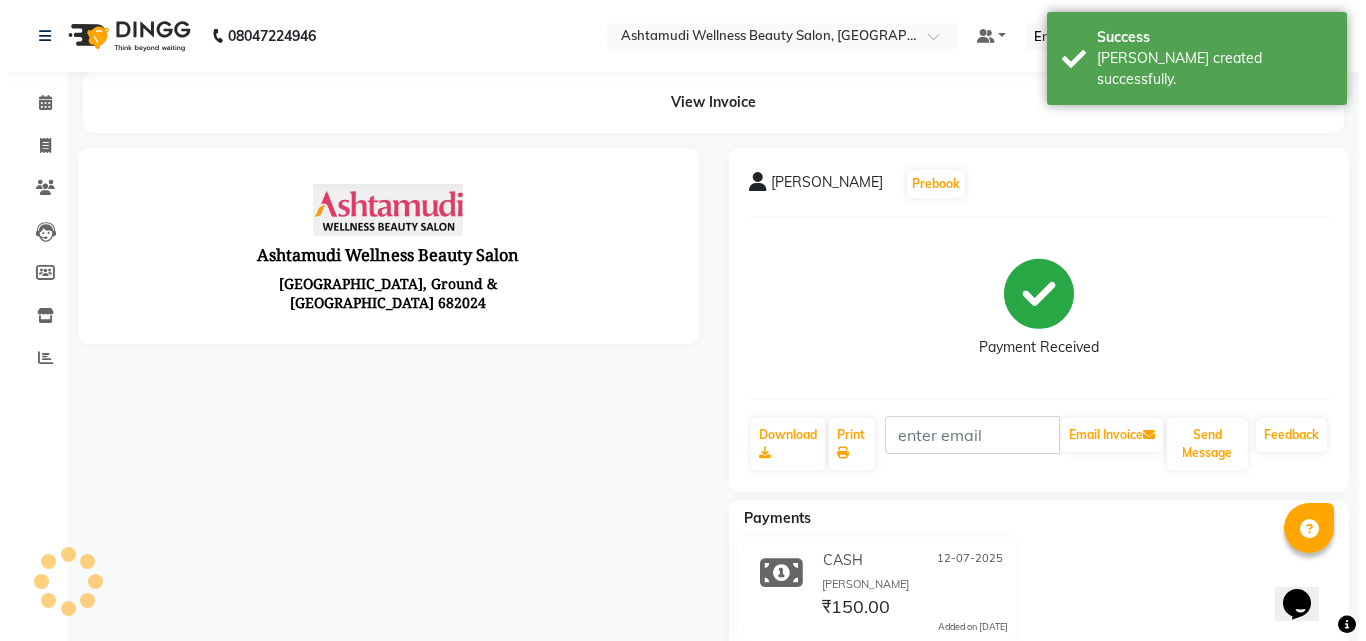 scroll, scrollTop: 0, scrollLeft: 0, axis: both 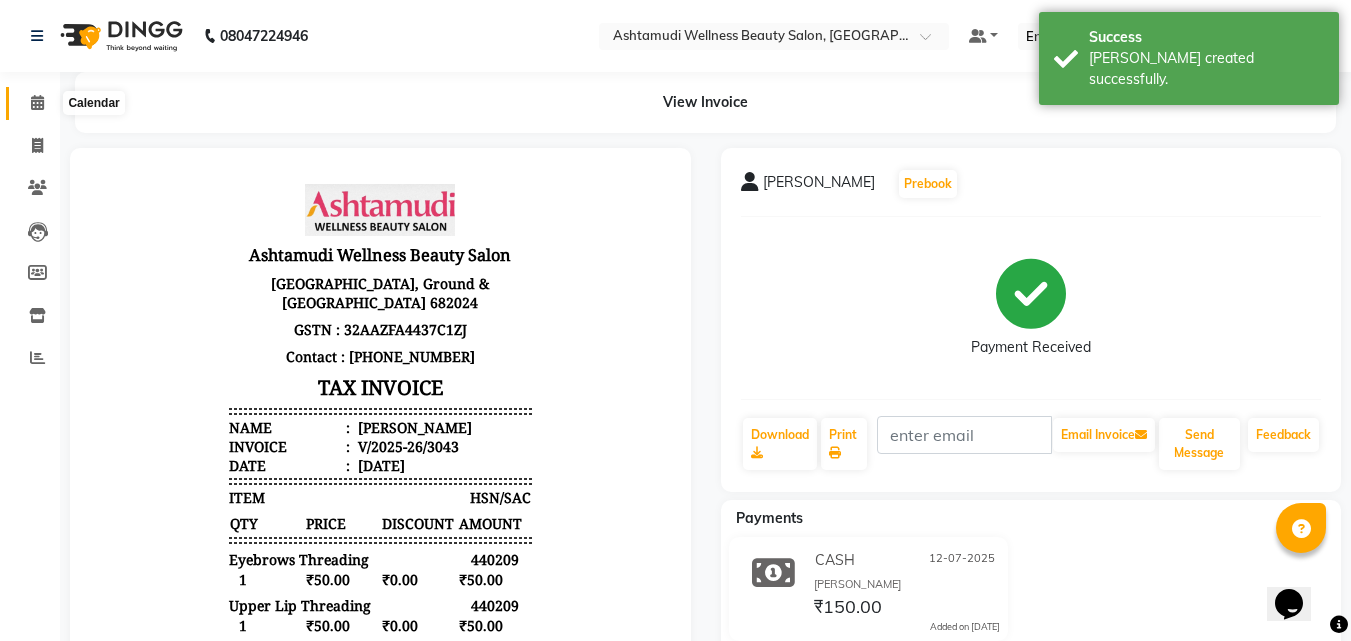 click 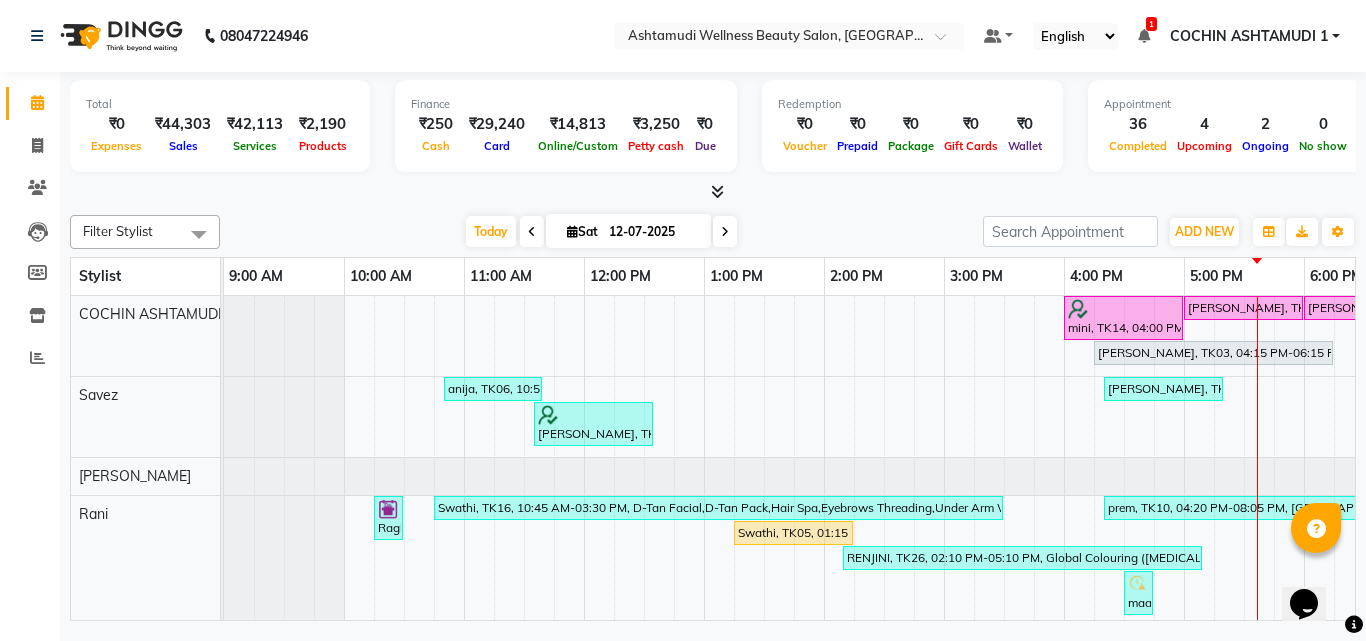 click on "08047224946 Select Location × Ashtamudi Wellness Beauty Salon, Cochin Default Panel My Panel English ENGLISH Español العربية मराठी हिंदी ગુજરાતી தமிழ் 中文 1 Notifications nothing to show COCHIN ASHTAMUDI 1  Manage Profile Change Password Sign out  Version:3.15.4" 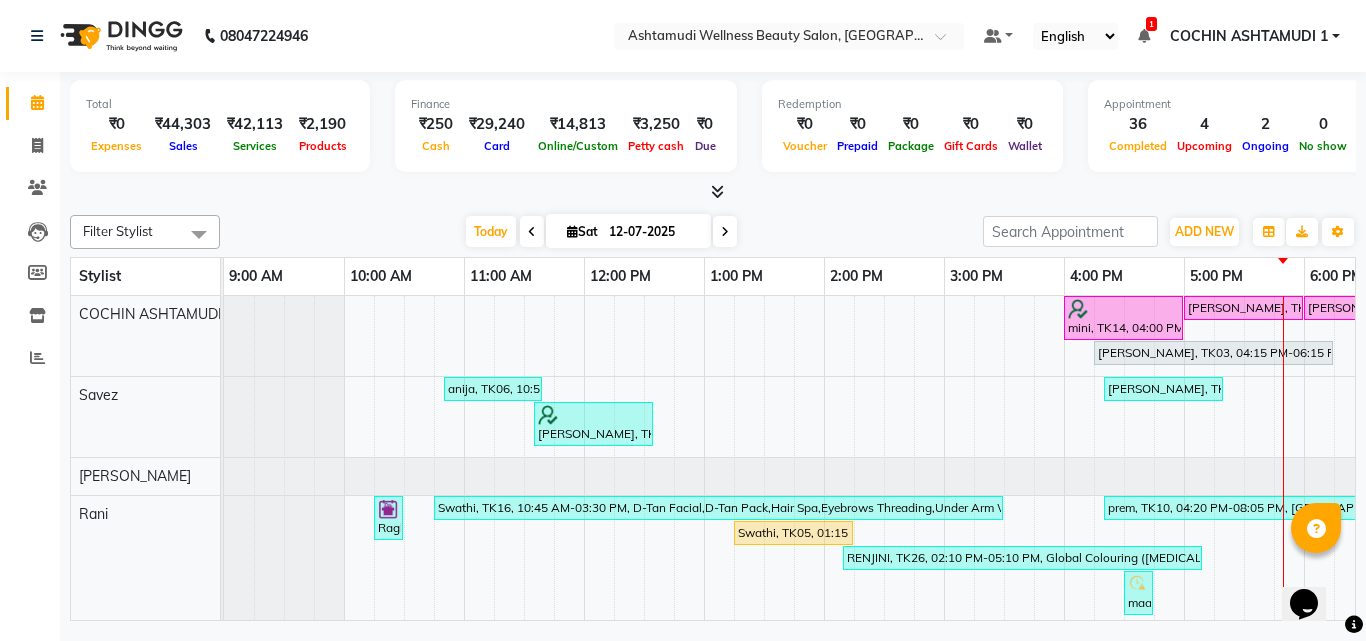click at bounding box center [717, 191] 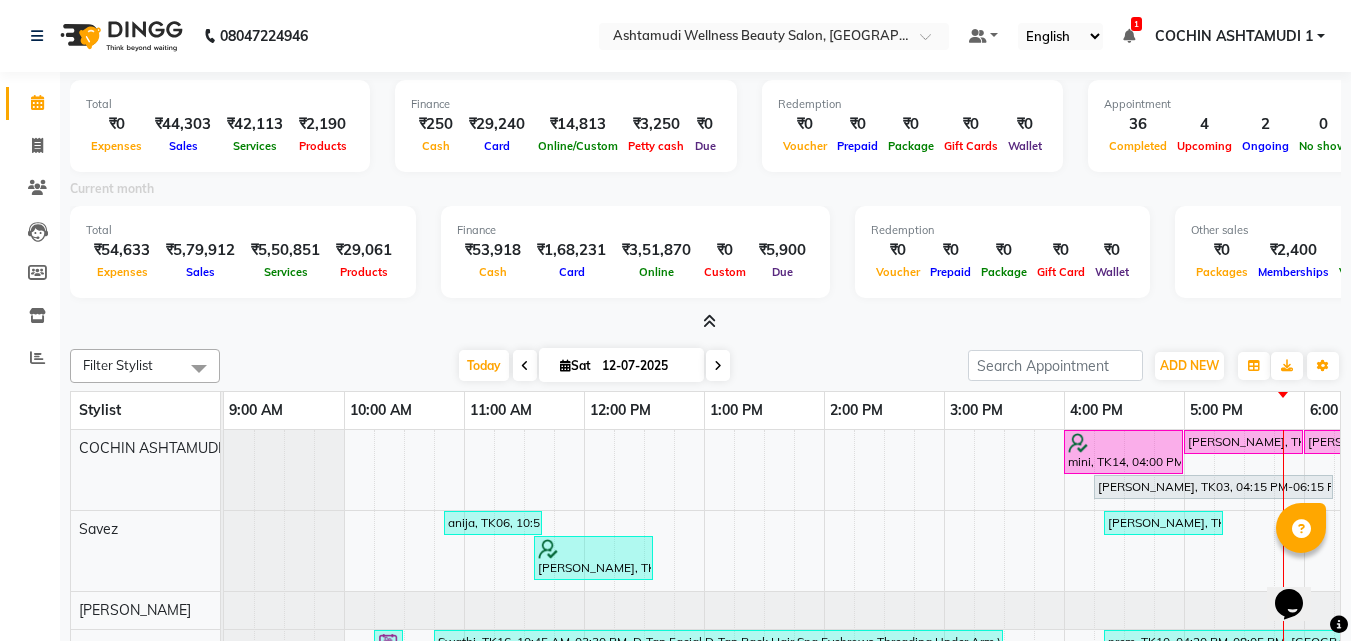 click at bounding box center (709, 321) 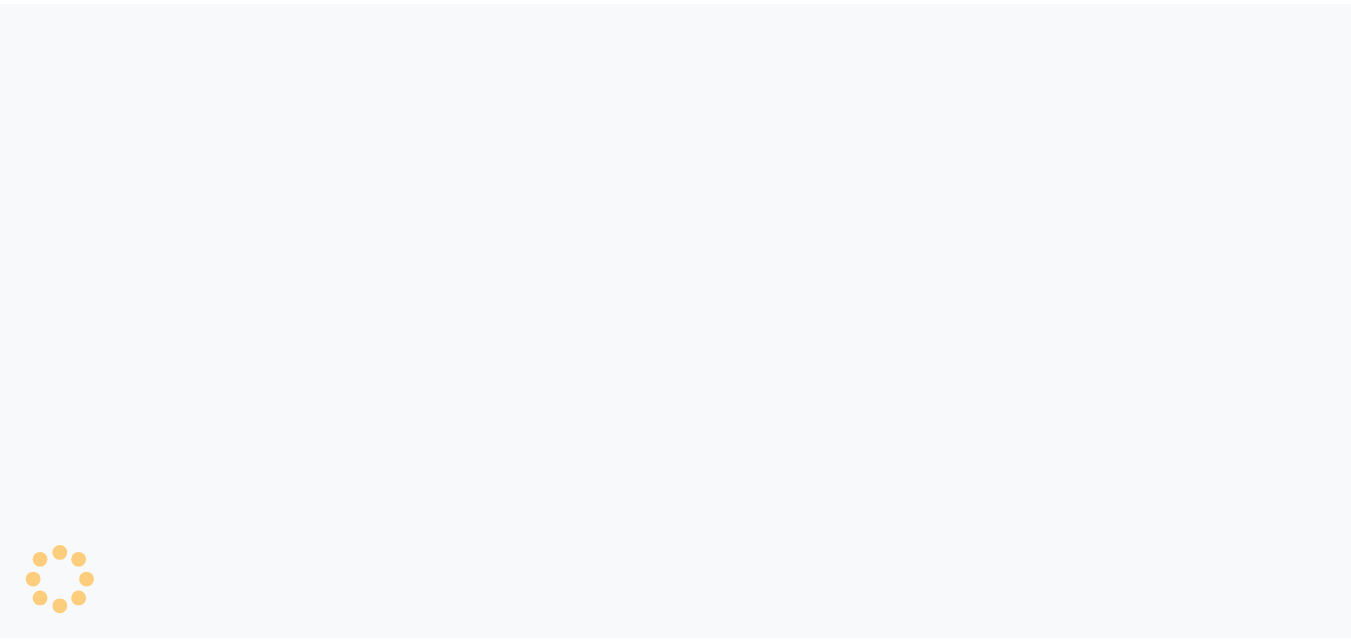scroll, scrollTop: 0, scrollLeft: 0, axis: both 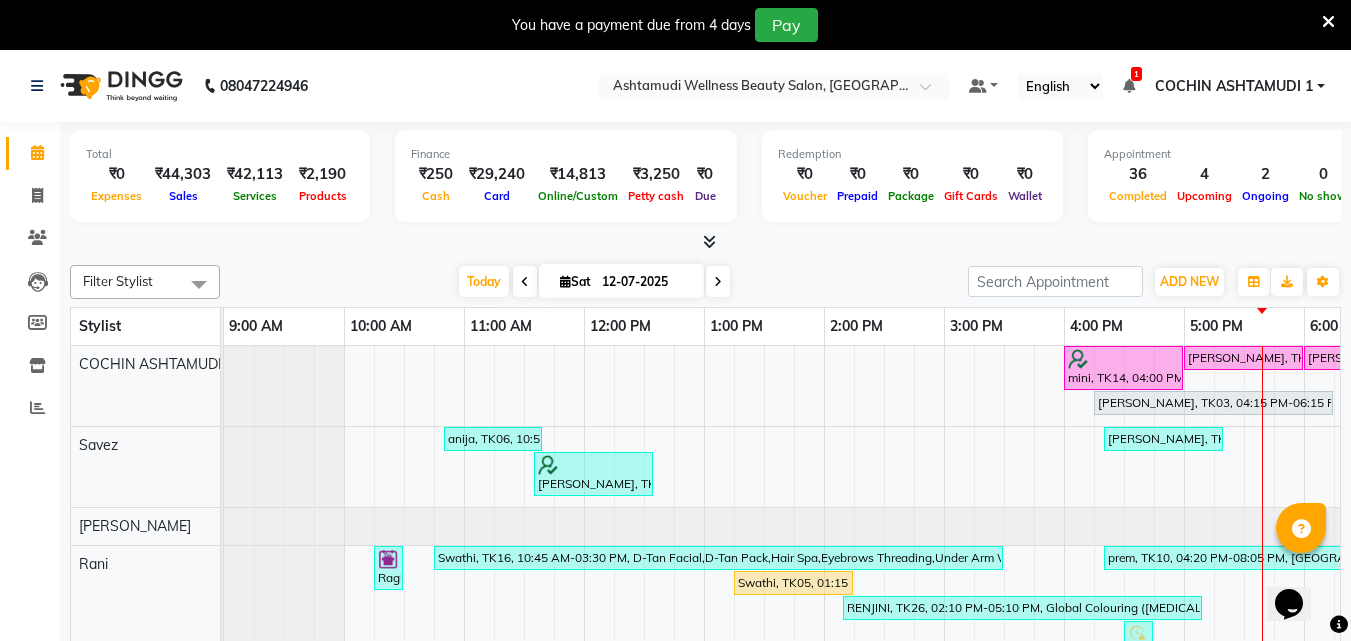 click at bounding box center [709, 241] 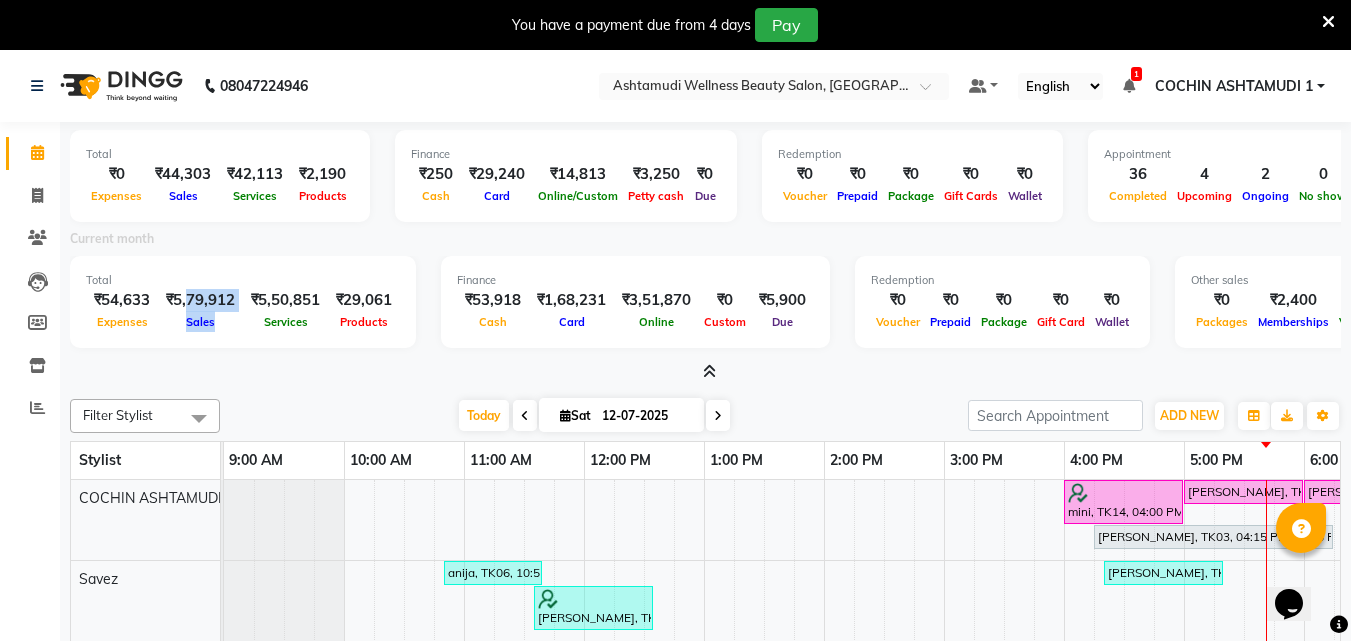 drag, startPoint x: 192, startPoint y: 296, endPoint x: 247, endPoint y: 293, distance: 55.081757 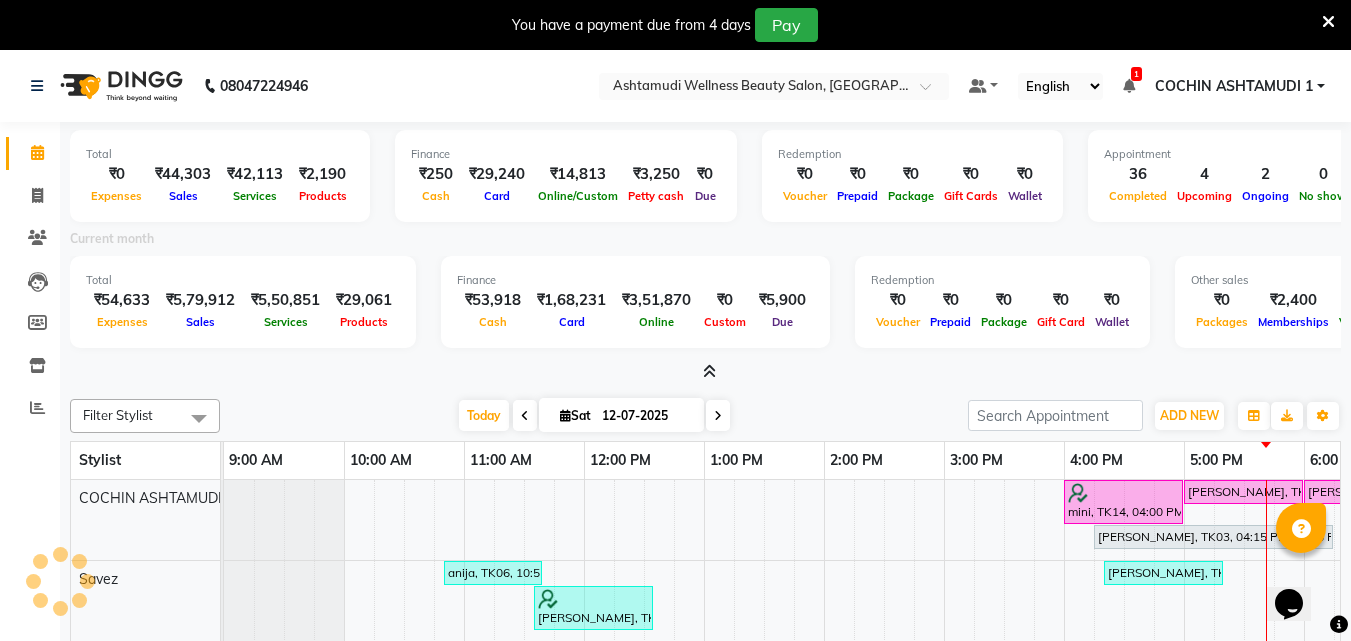 drag, startPoint x: 191, startPoint y: 295, endPoint x: 258, endPoint y: 287, distance: 67.47592 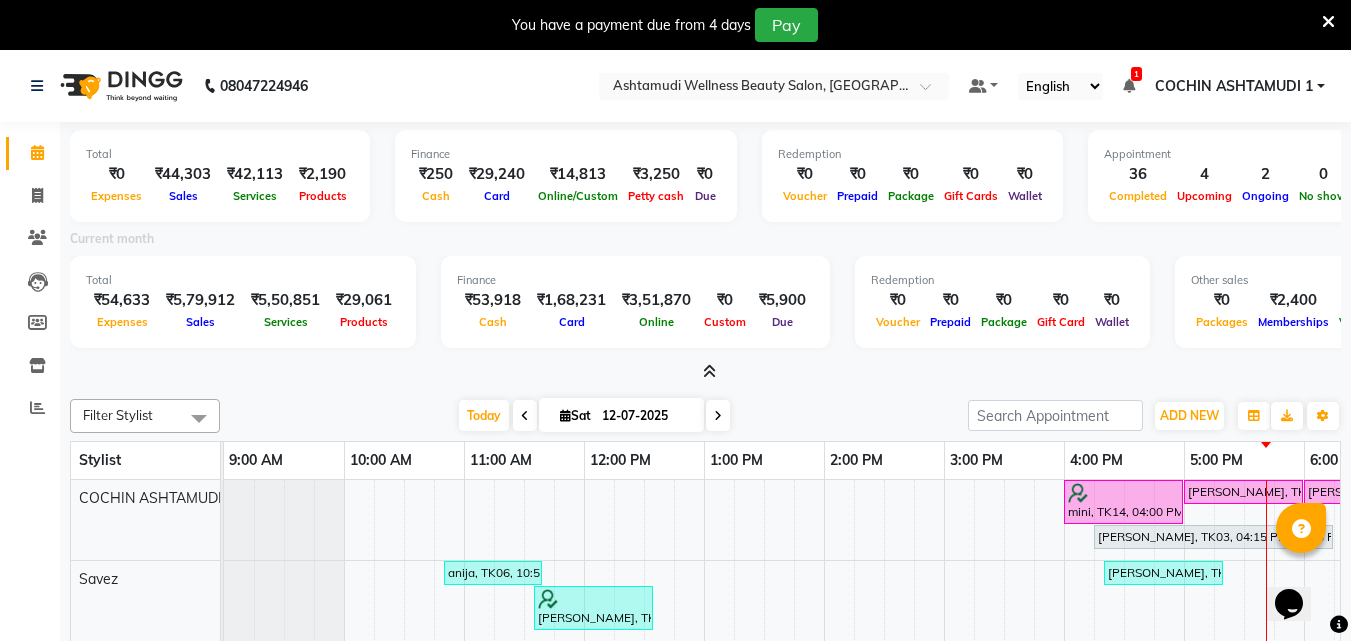 click on "Total" at bounding box center (243, 280) 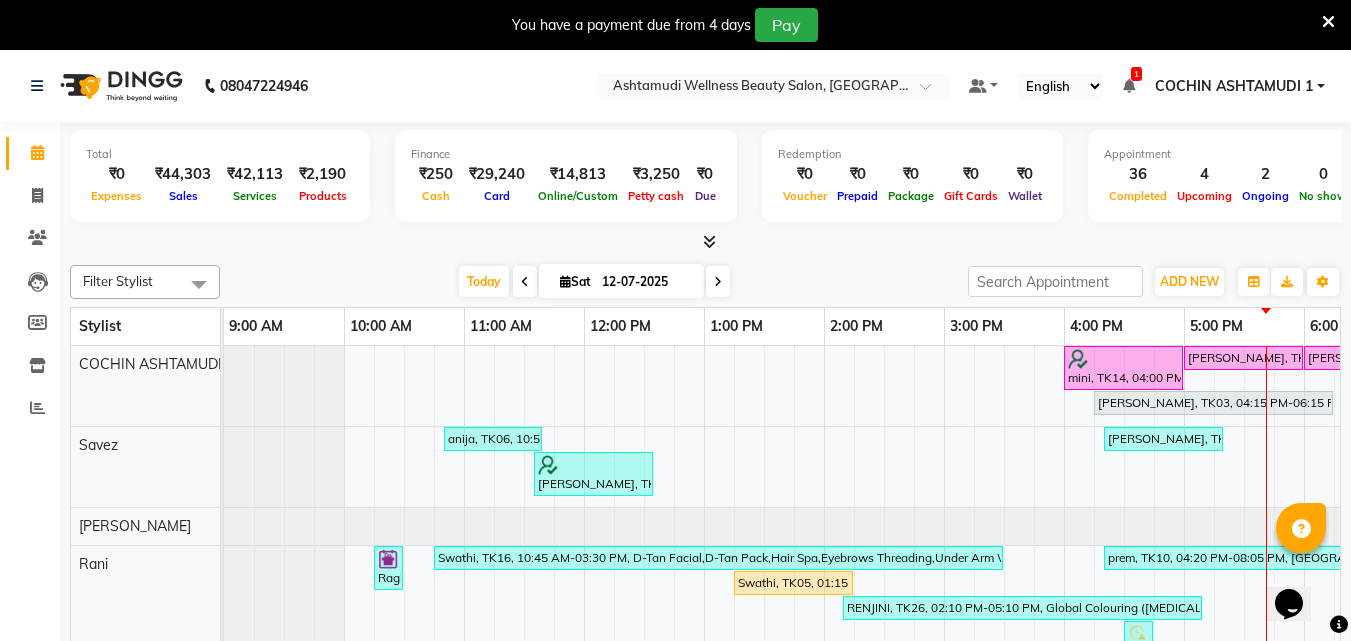 click at bounding box center [709, 241] 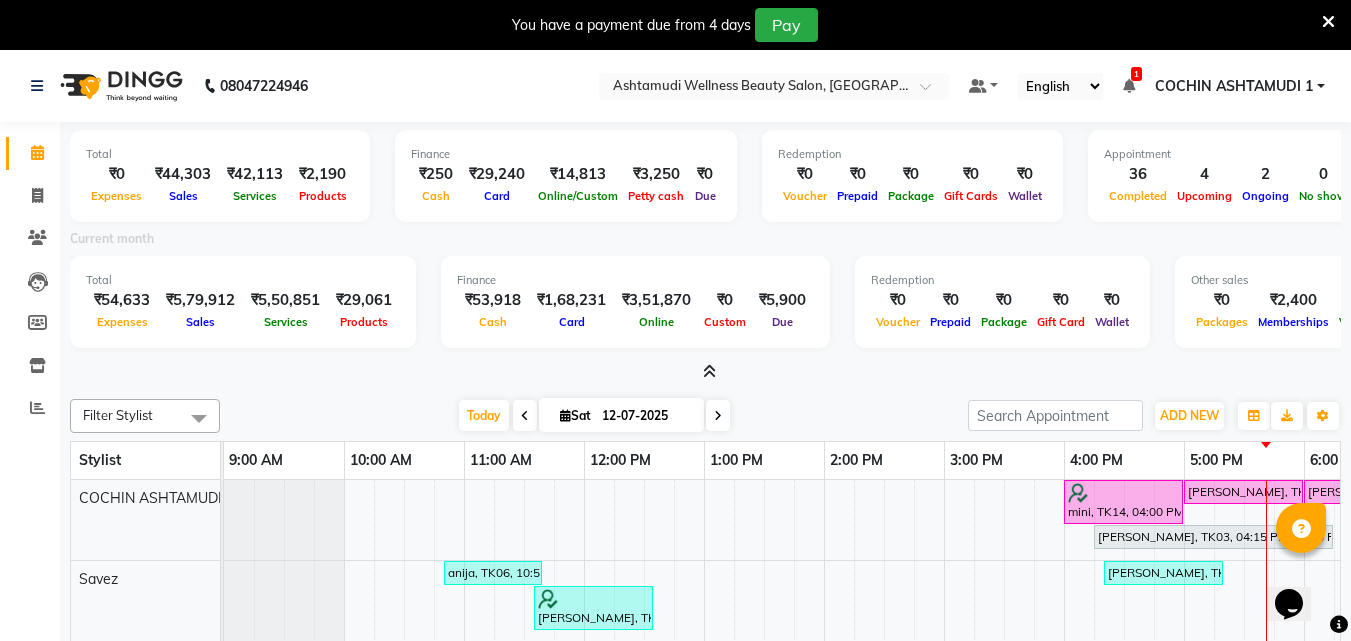 click at bounding box center [705, 372] 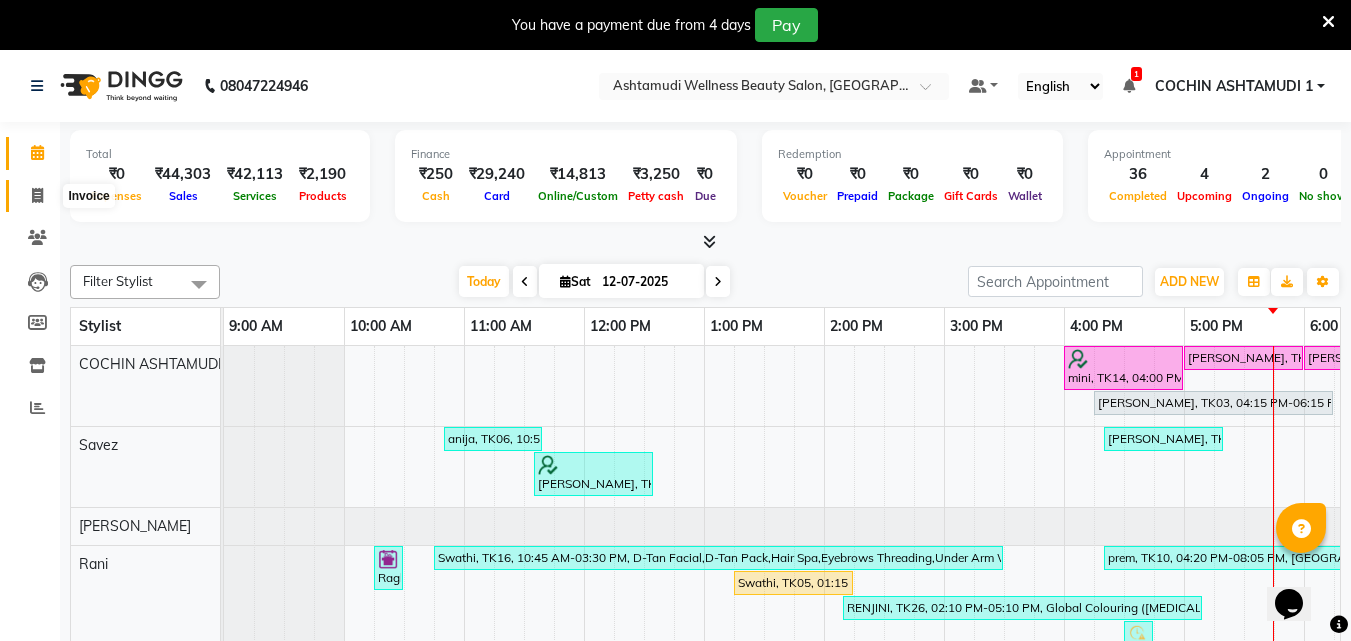 click 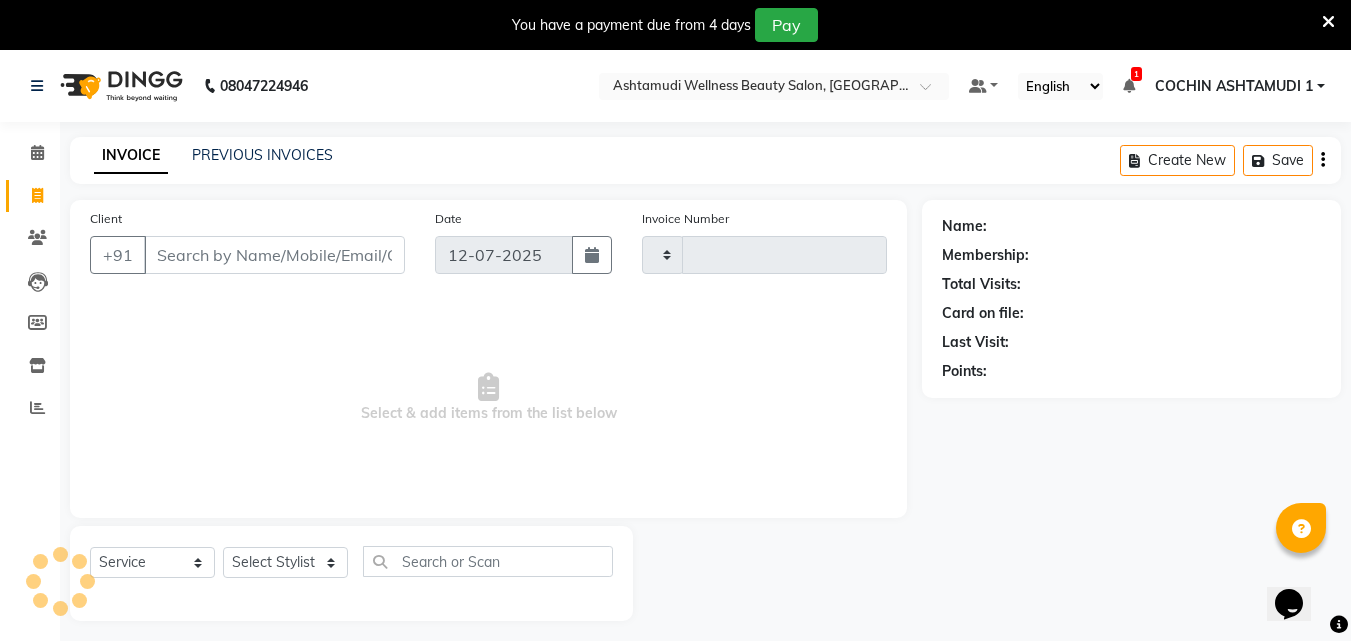 type on "3044" 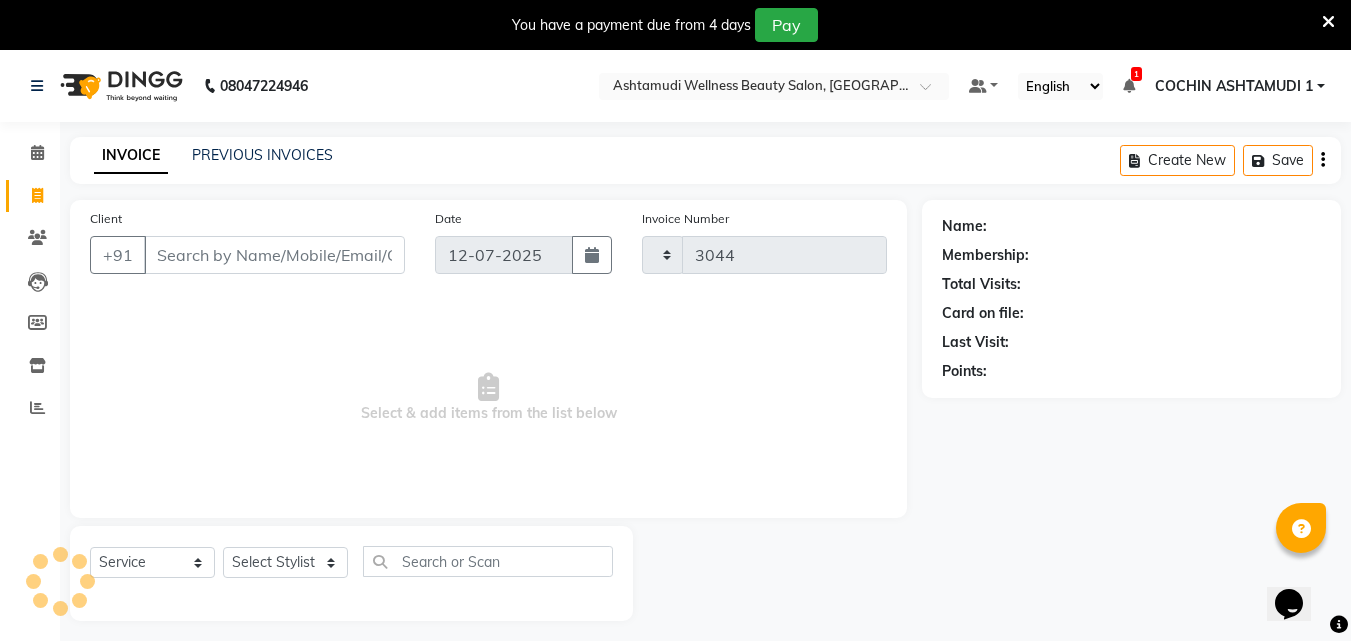 select on "4632" 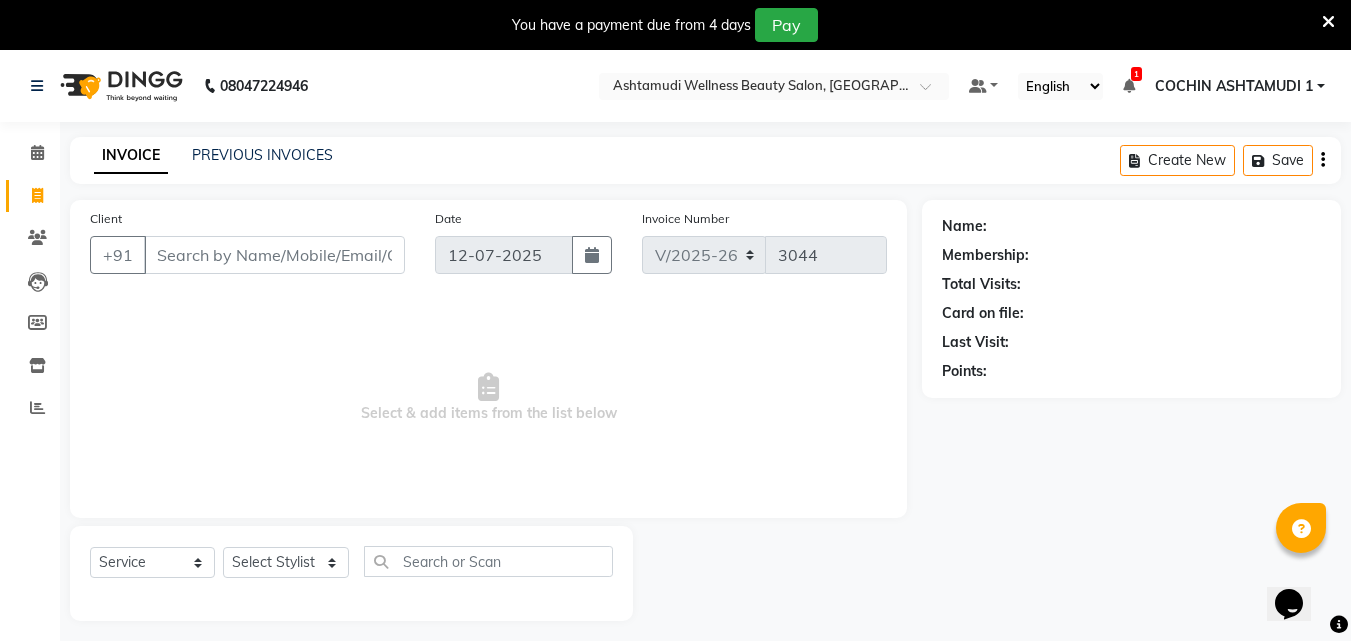 click on "Select  Service  Product  Membership  Package Voucher Prepaid Gift Card  Select Stylist Abhirami S Afsha Aiswarya B BINU MANGAR COCHIN ASHTAMUDI Danish Fousiya GIREESH Jishan Madonna Michael MANIKA RAI NEERA Priyanka rathi chowdhury  RAGHI FERNANDEZ Rani RASIYA  SALMAN ALI Savez" 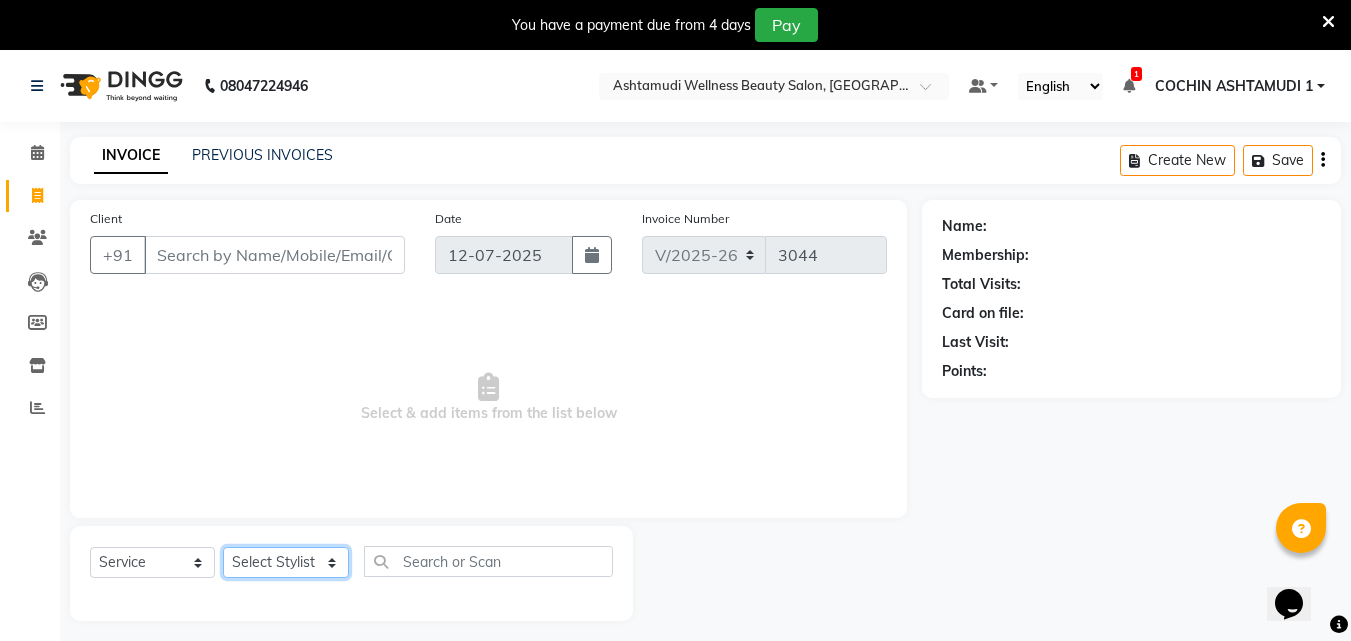 click on "Select Stylist Abhirami S Afsha [PERSON_NAME] B [PERSON_NAME] COCHIN ASHTAMUDI Danish [PERSON_NAME] [PERSON_NAME] [PERSON_NAME] [PERSON_NAME] [PERSON_NAME]  [PERSON_NAME] [PERSON_NAME]" 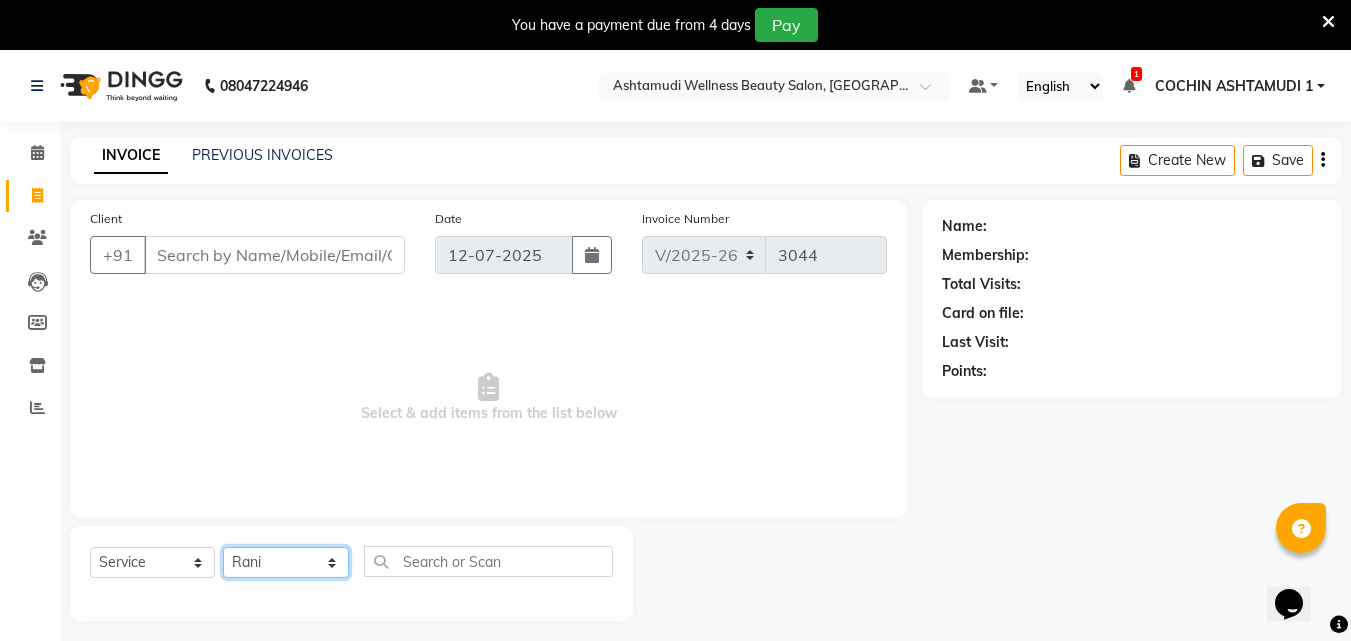click on "Select Stylist Abhirami S Afsha [PERSON_NAME] B [PERSON_NAME] COCHIN ASHTAMUDI Danish [PERSON_NAME] [PERSON_NAME] [PERSON_NAME] [PERSON_NAME] [PERSON_NAME]  [PERSON_NAME] [PERSON_NAME]" 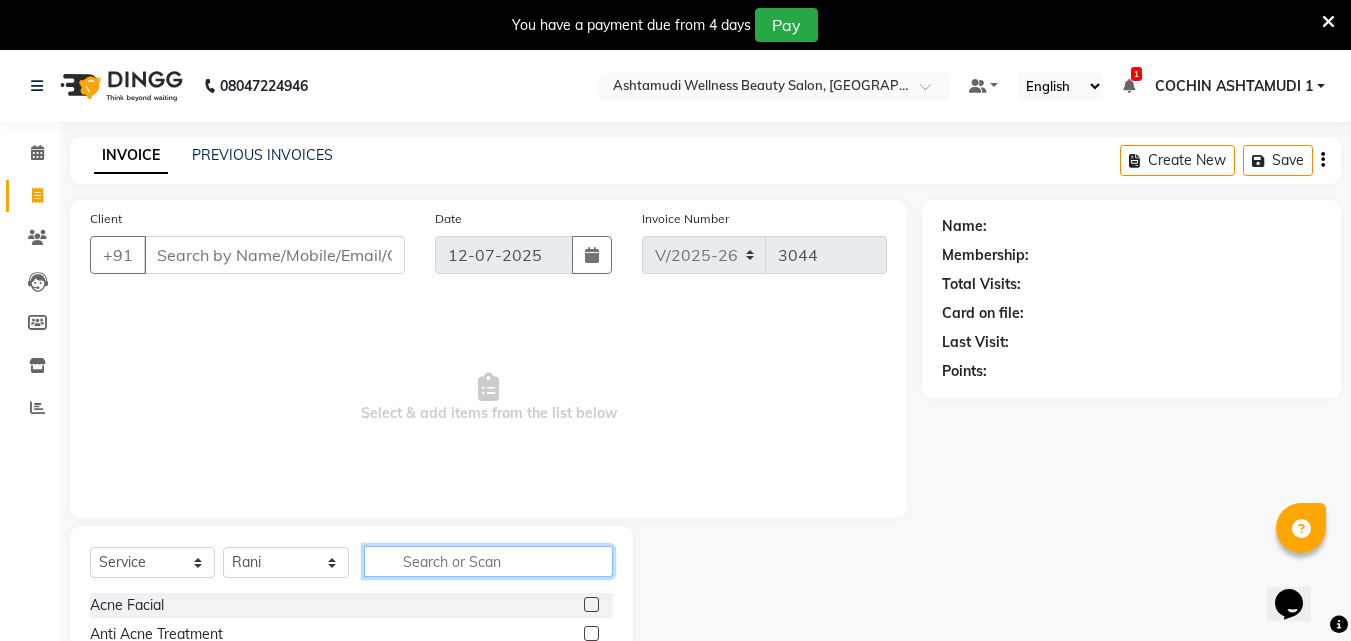 click 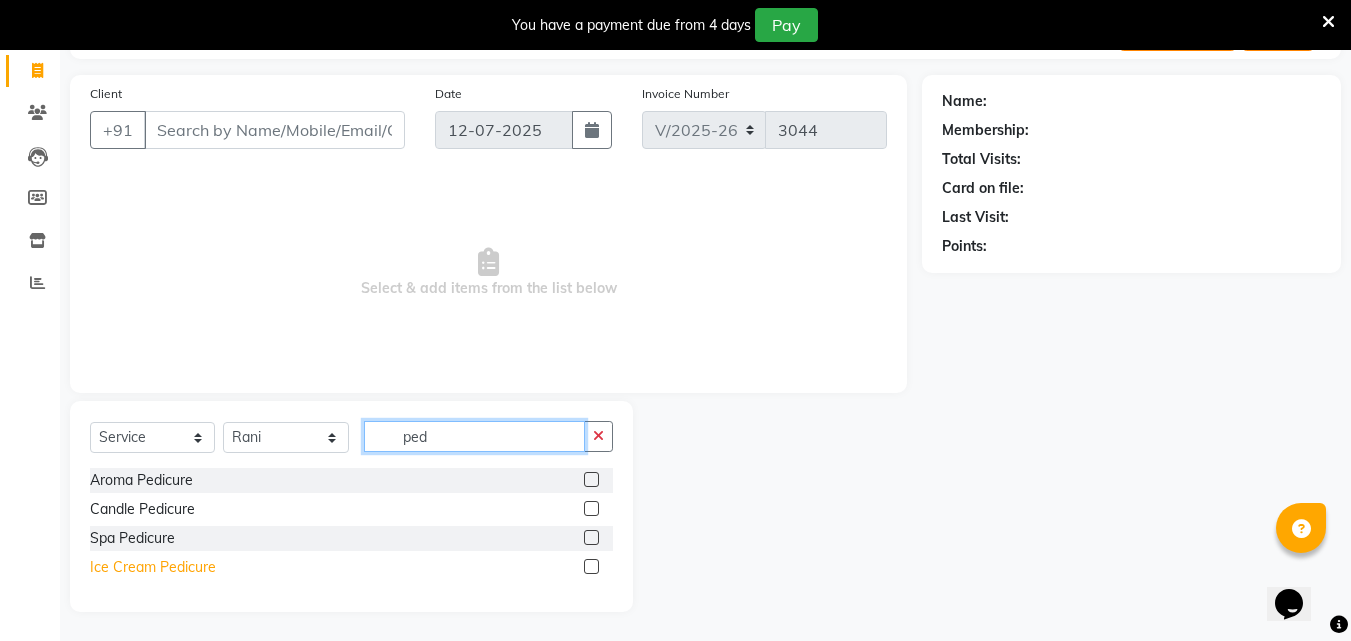 scroll, scrollTop: 126, scrollLeft: 0, axis: vertical 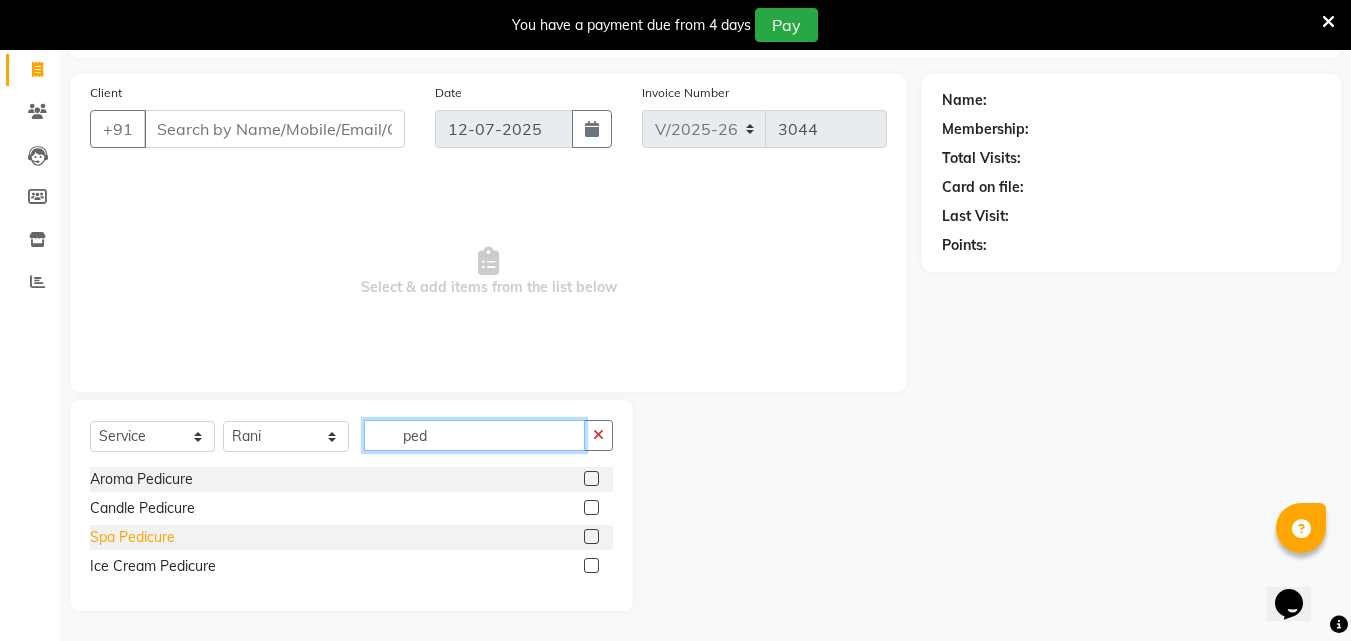 type on "ped" 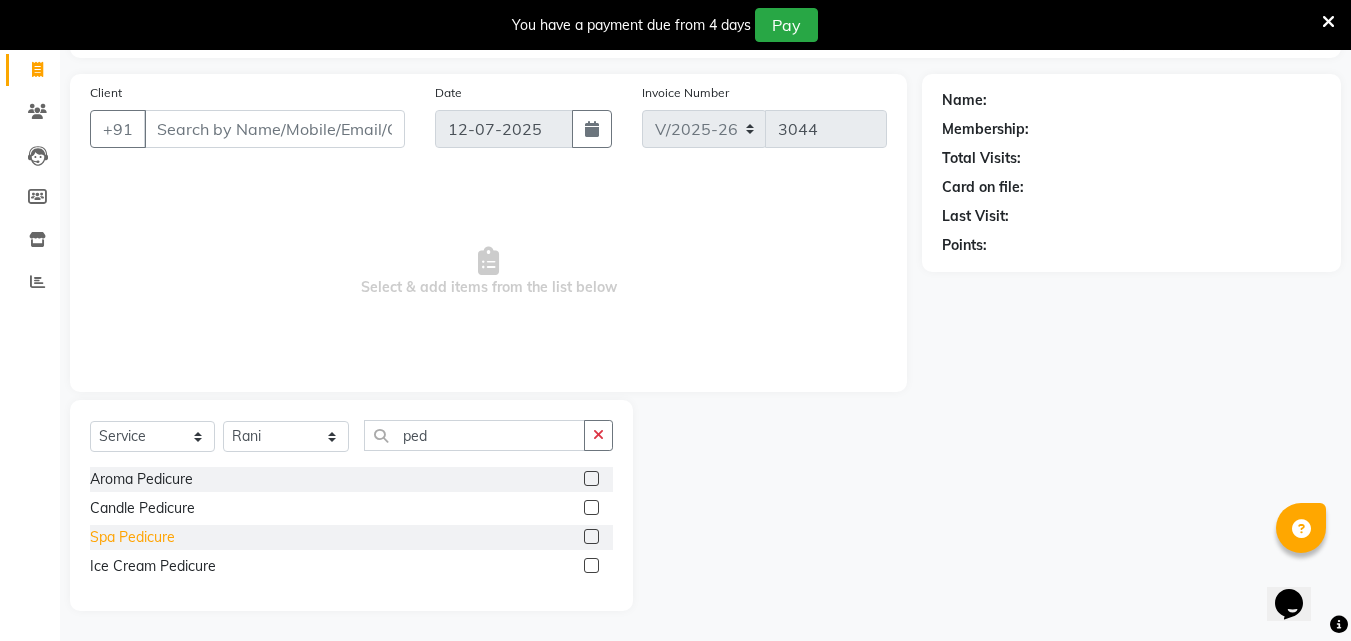 click on "Spa Pedicure" 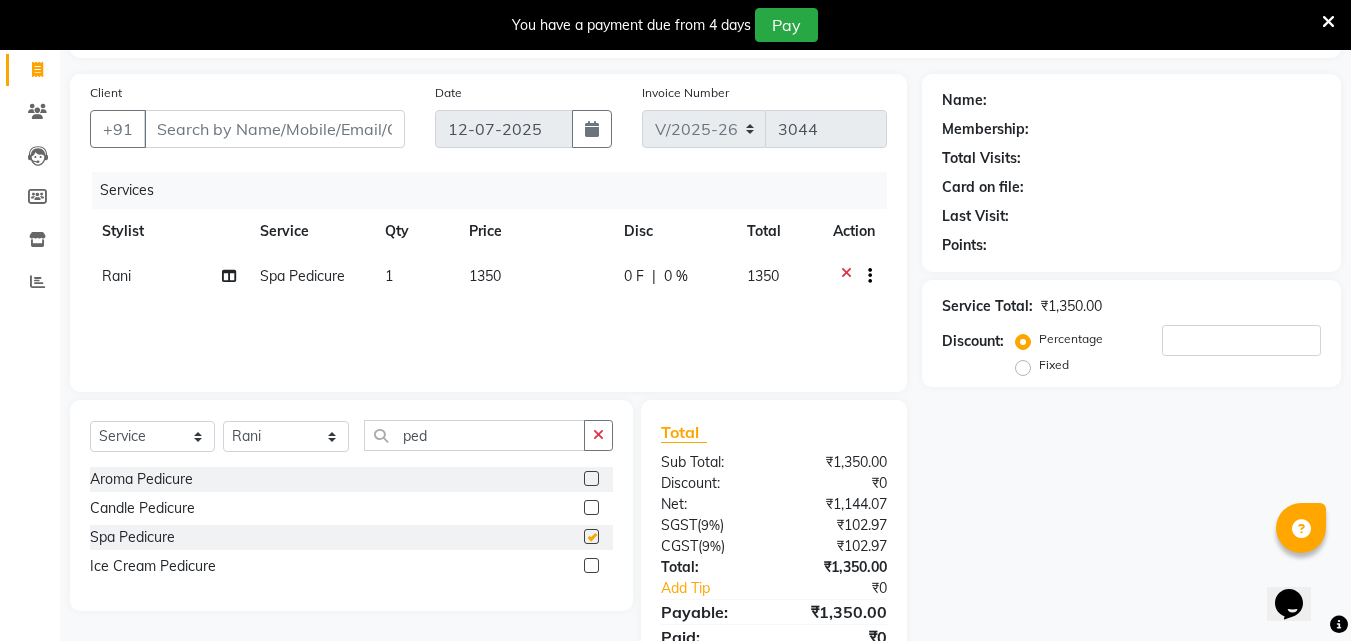 checkbox on "false" 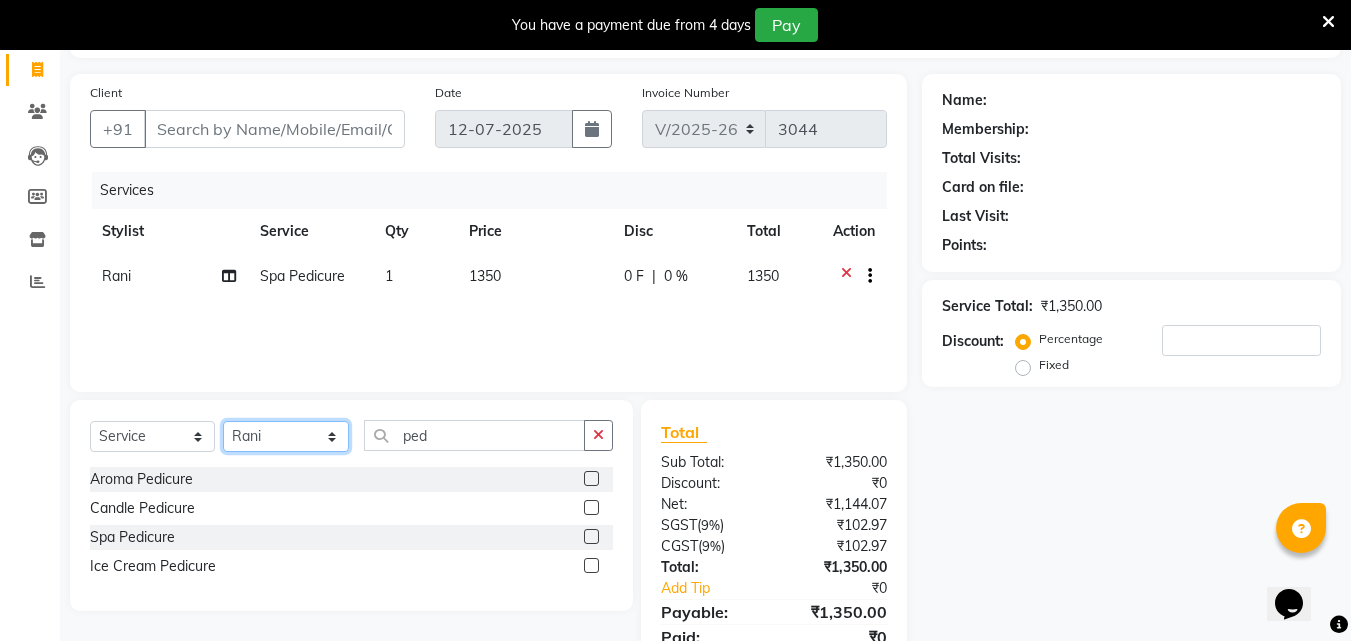 click on "Select Stylist Abhirami S Afsha [PERSON_NAME] B [PERSON_NAME] COCHIN ASHTAMUDI Danish [PERSON_NAME] [PERSON_NAME] [PERSON_NAME] [PERSON_NAME] [PERSON_NAME]  [PERSON_NAME] [PERSON_NAME]" 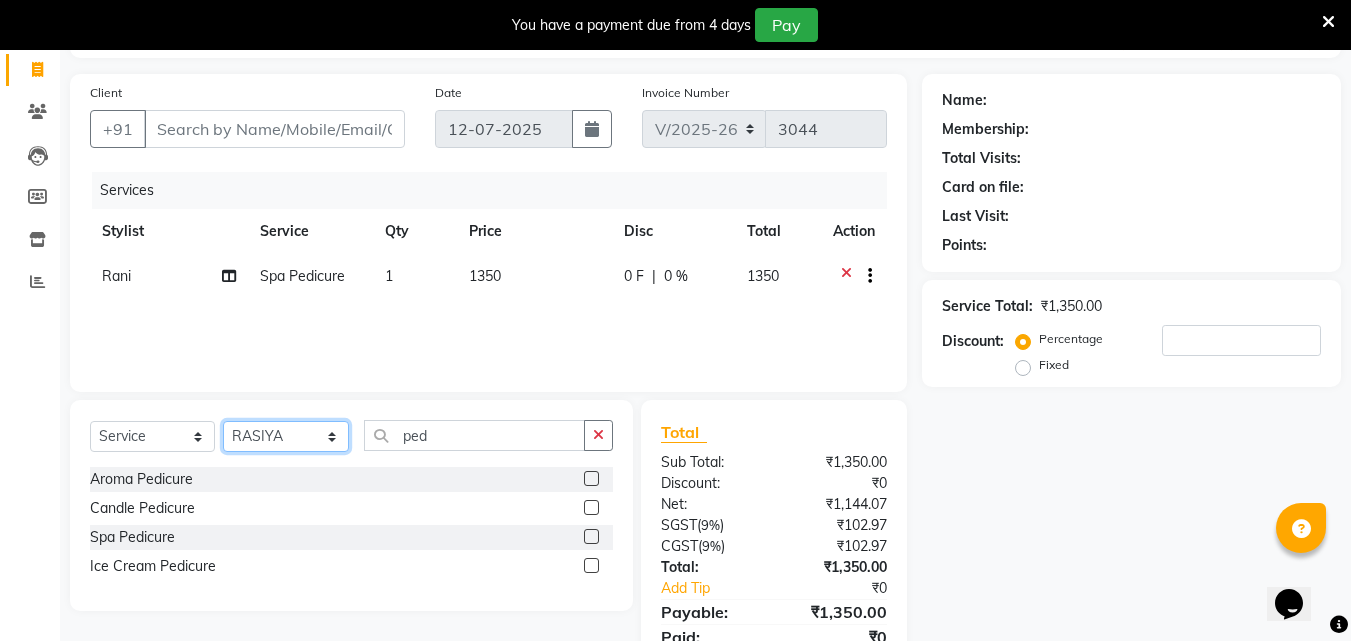 click on "Select Stylist Abhirami S Afsha [PERSON_NAME] B [PERSON_NAME] COCHIN ASHTAMUDI Danish [PERSON_NAME] [PERSON_NAME] [PERSON_NAME] [PERSON_NAME] [PERSON_NAME]  [PERSON_NAME] [PERSON_NAME]" 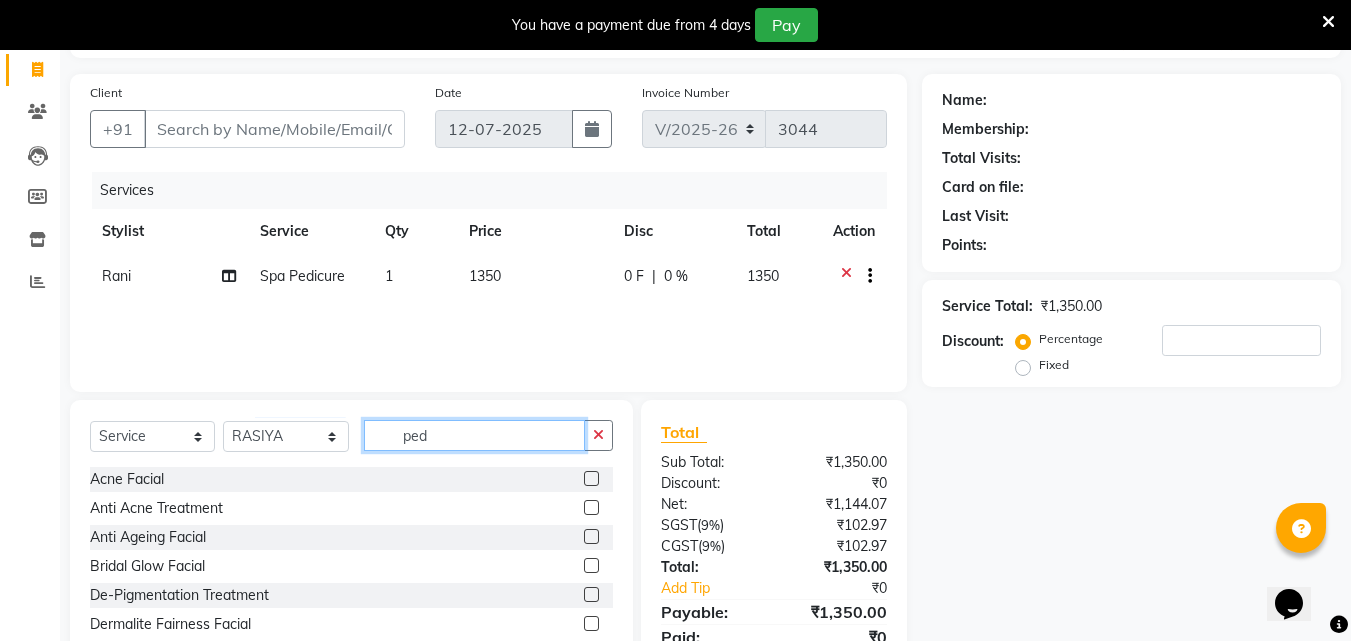 click on "ped" 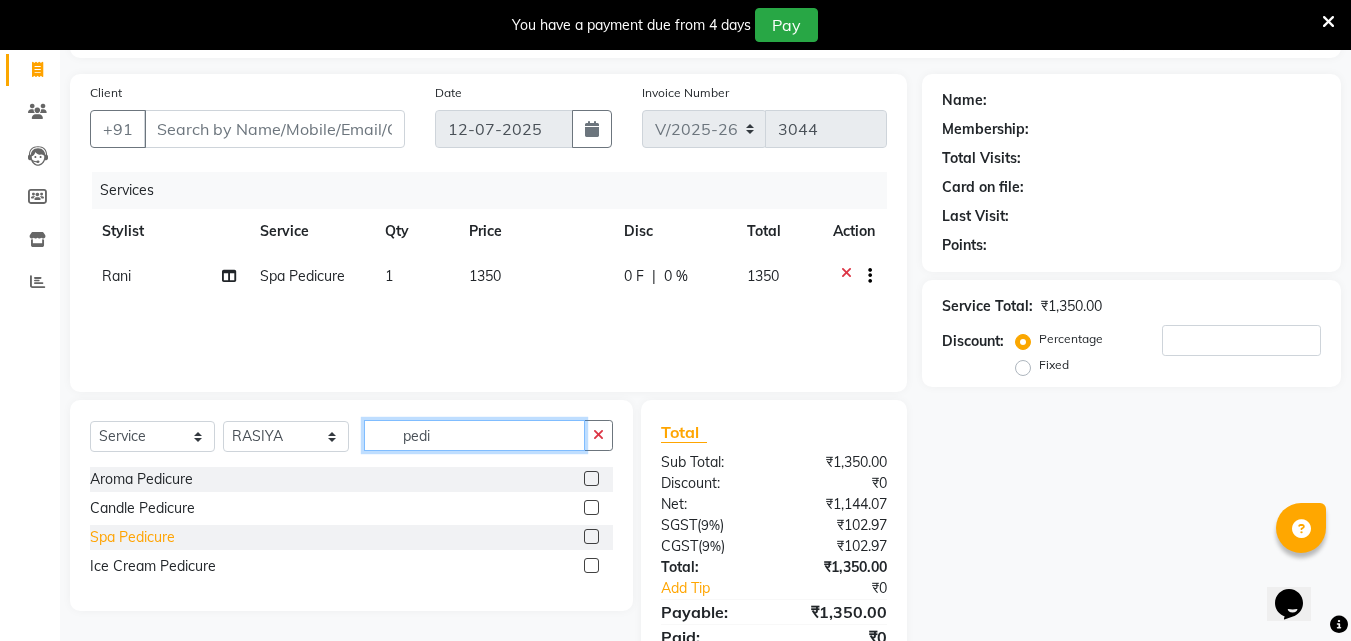 type on "pedi" 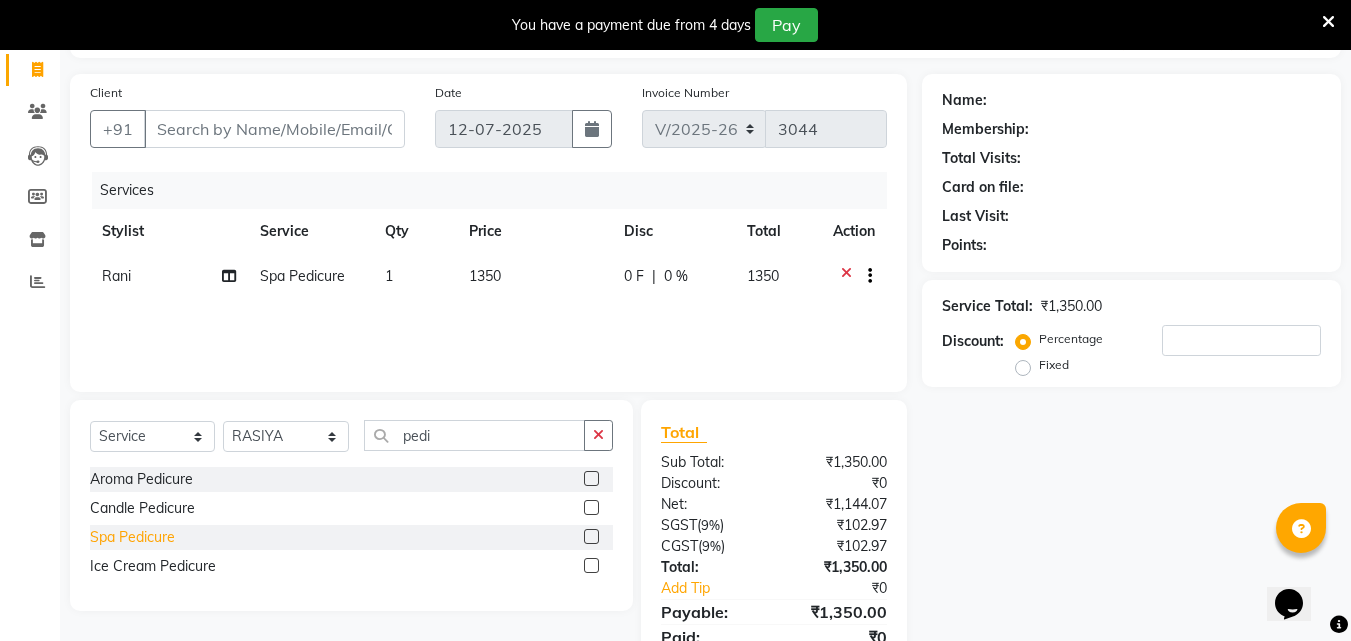 click on "Spa Pedicure" 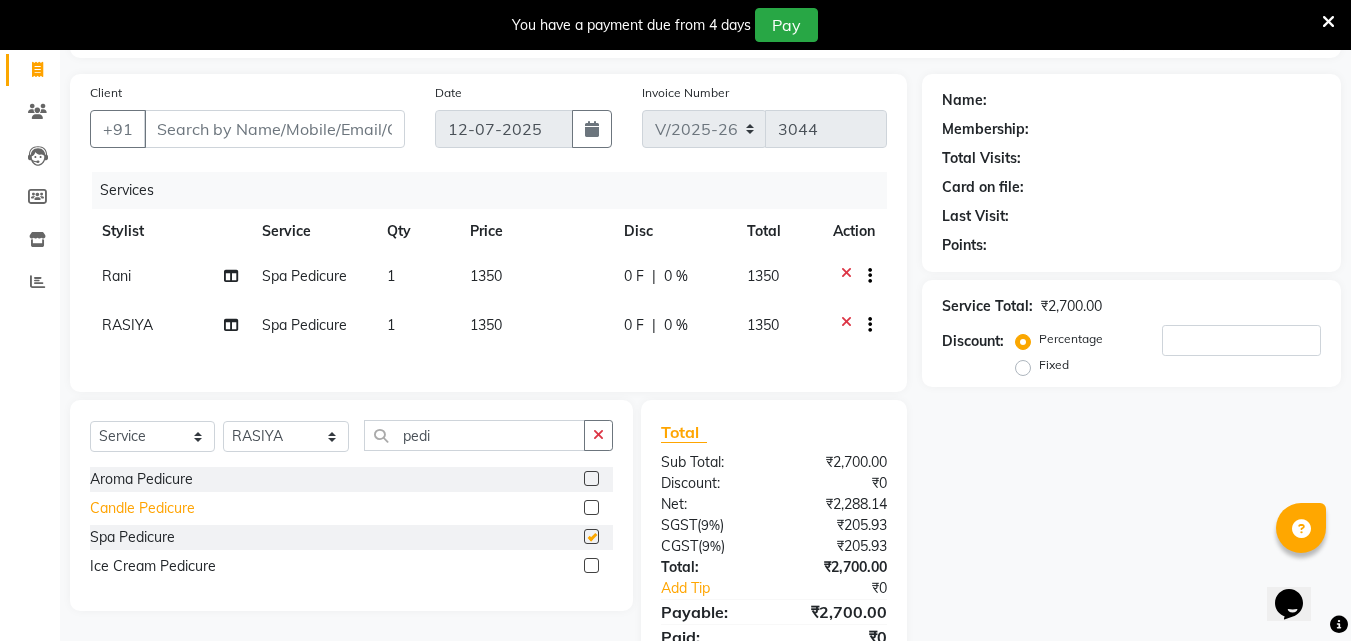 checkbox on "false" 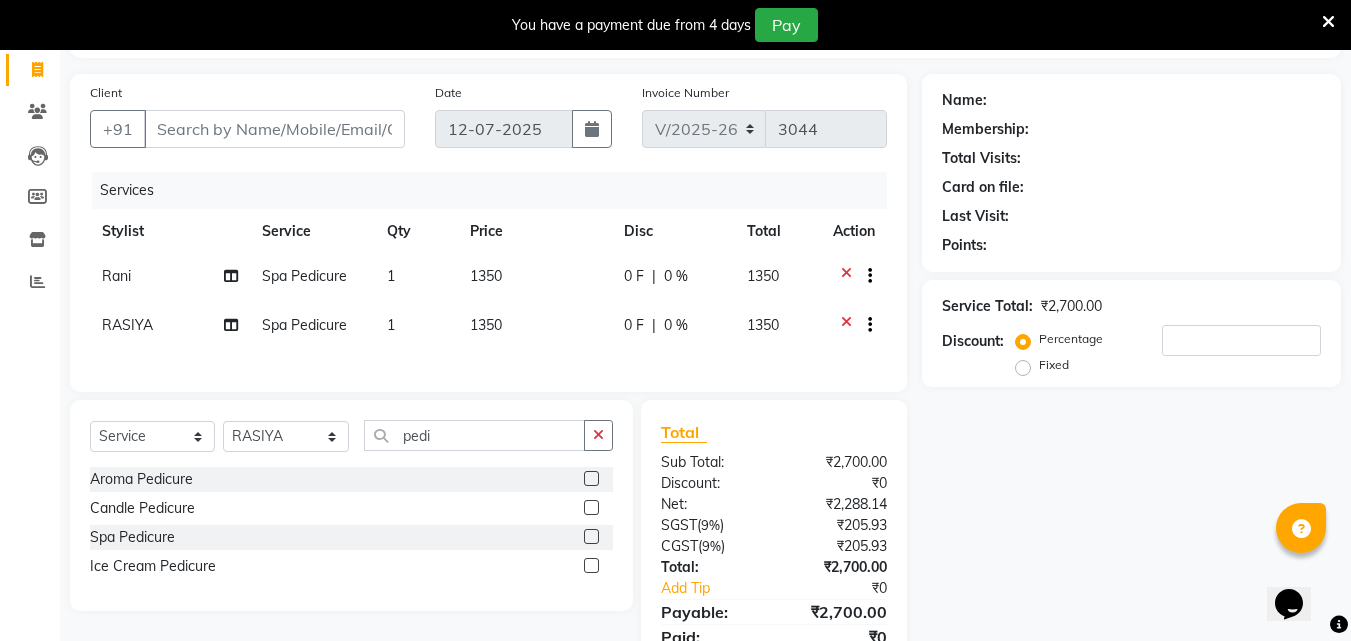 scroll, scrollTop: 0, scrollLeft: 0, axis: both 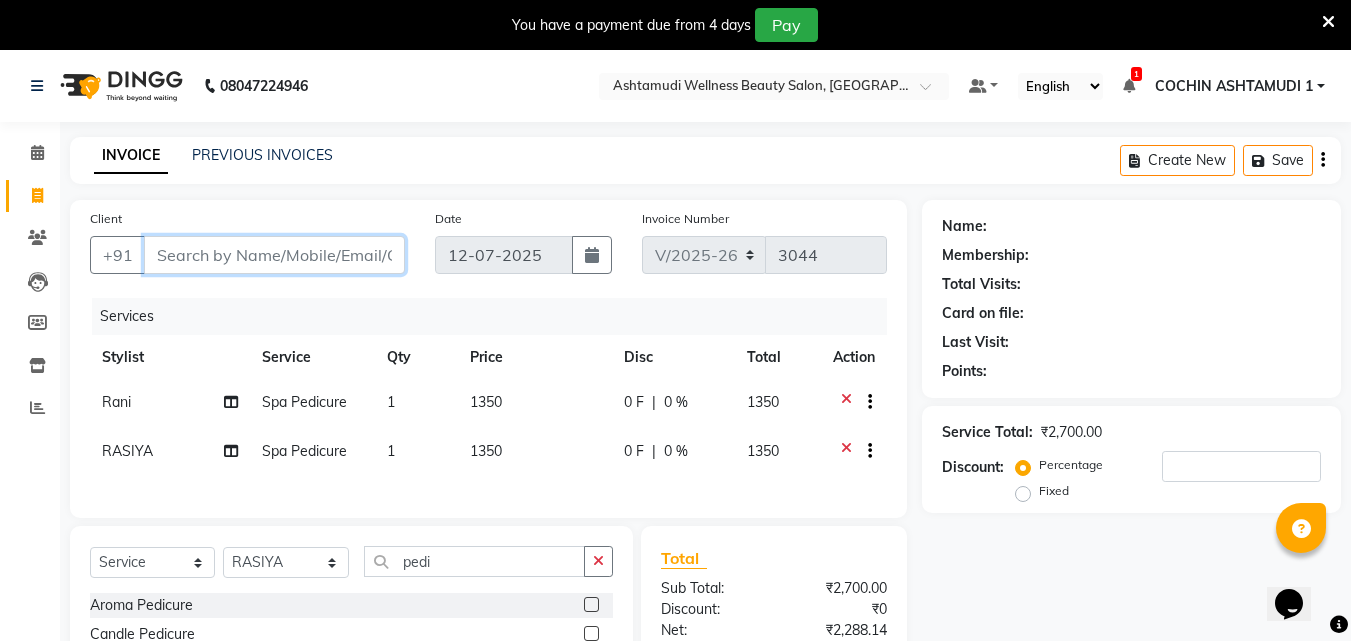 click on "Client" at bounding box center [274, 255] 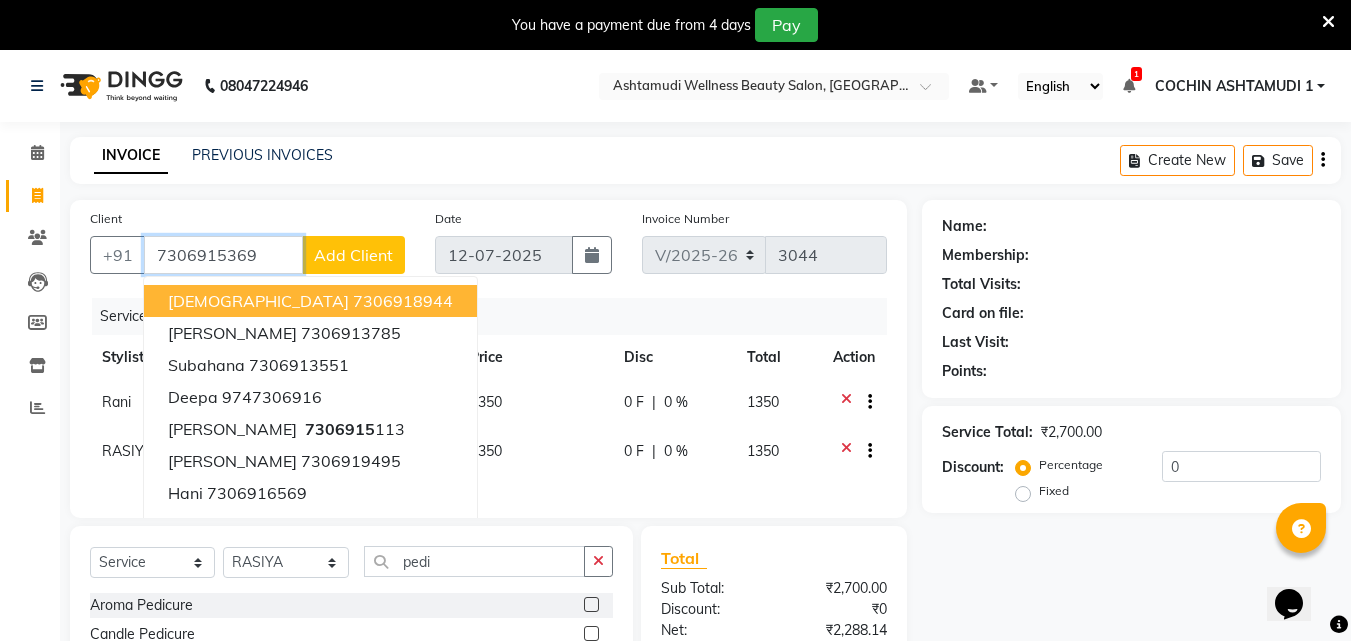 type on "7306915369" 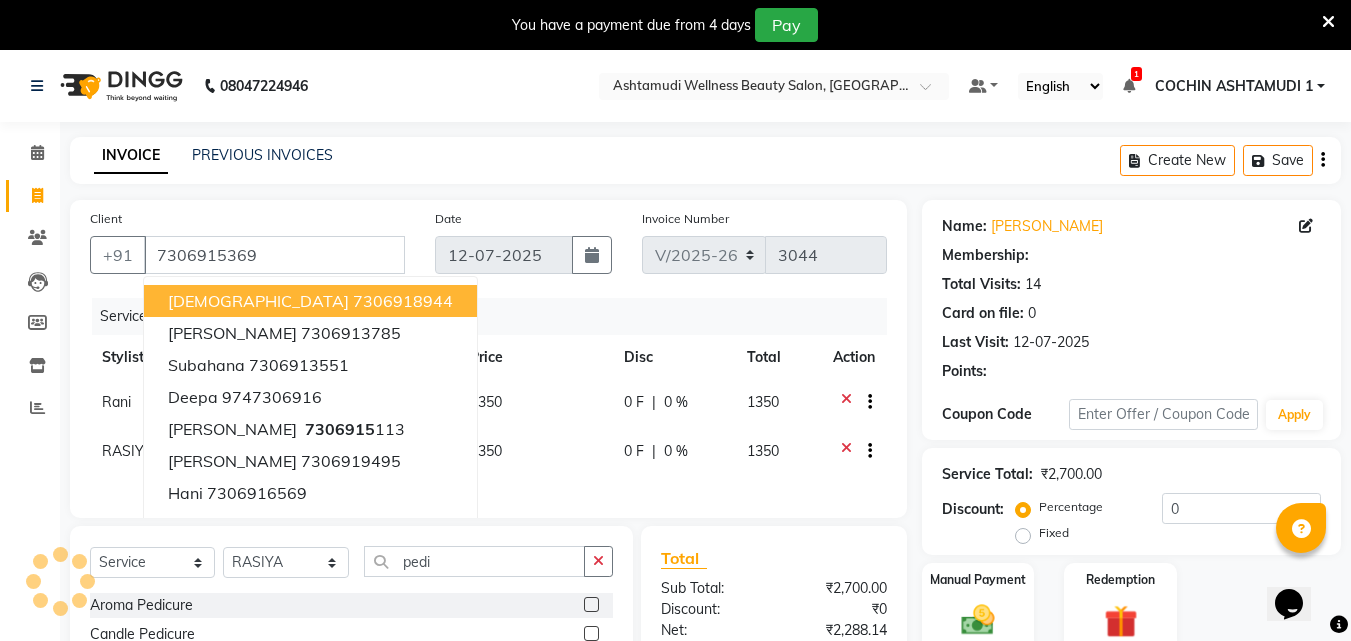 select on "1: Object" 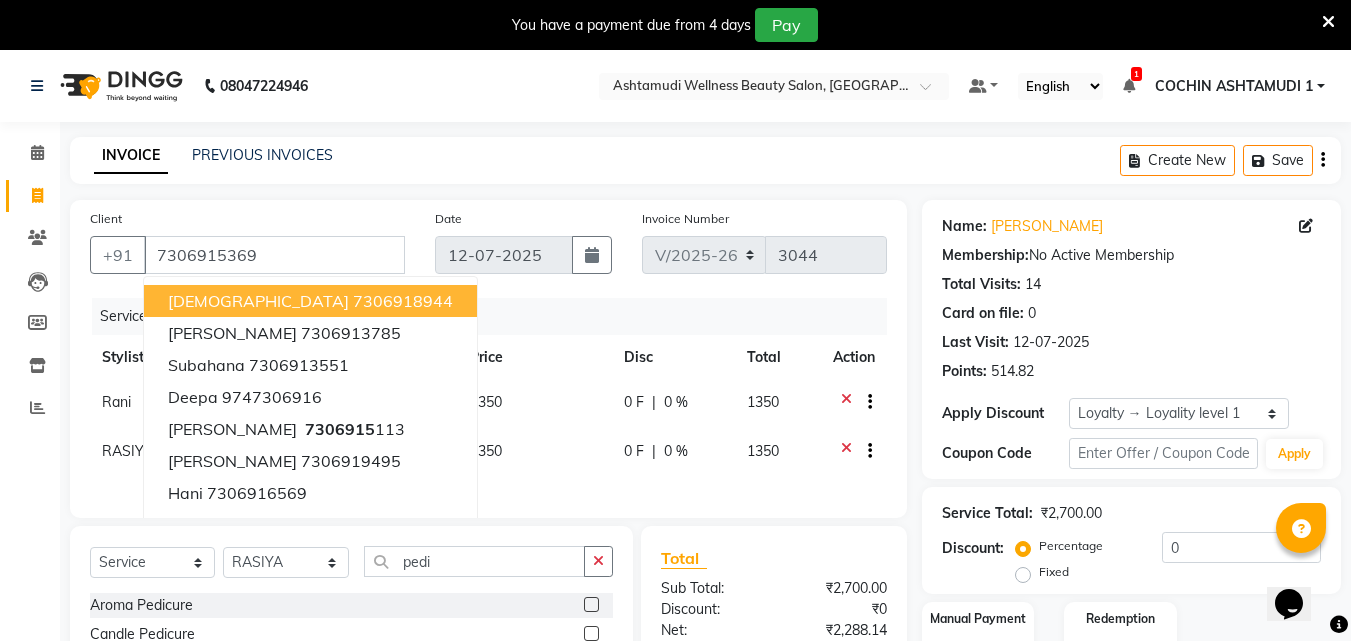 click on "Price" 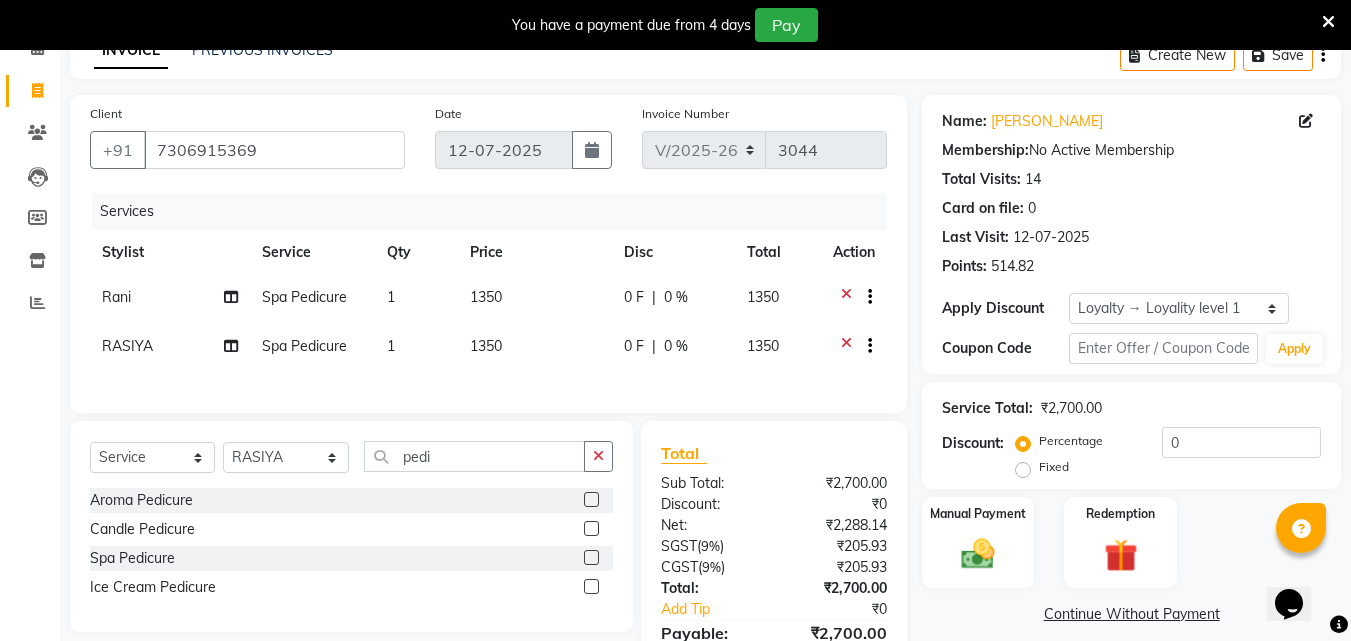 scroll, scrollTop: 220, scrollLeft: 0, axis: vertical 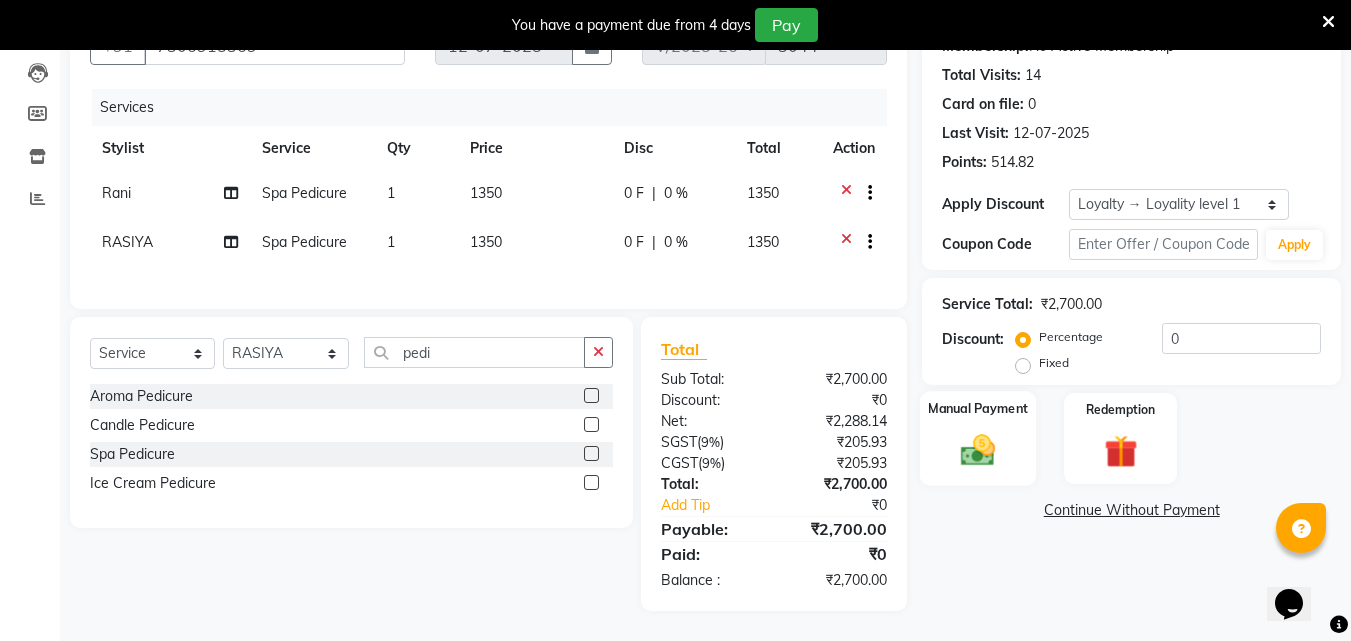 click 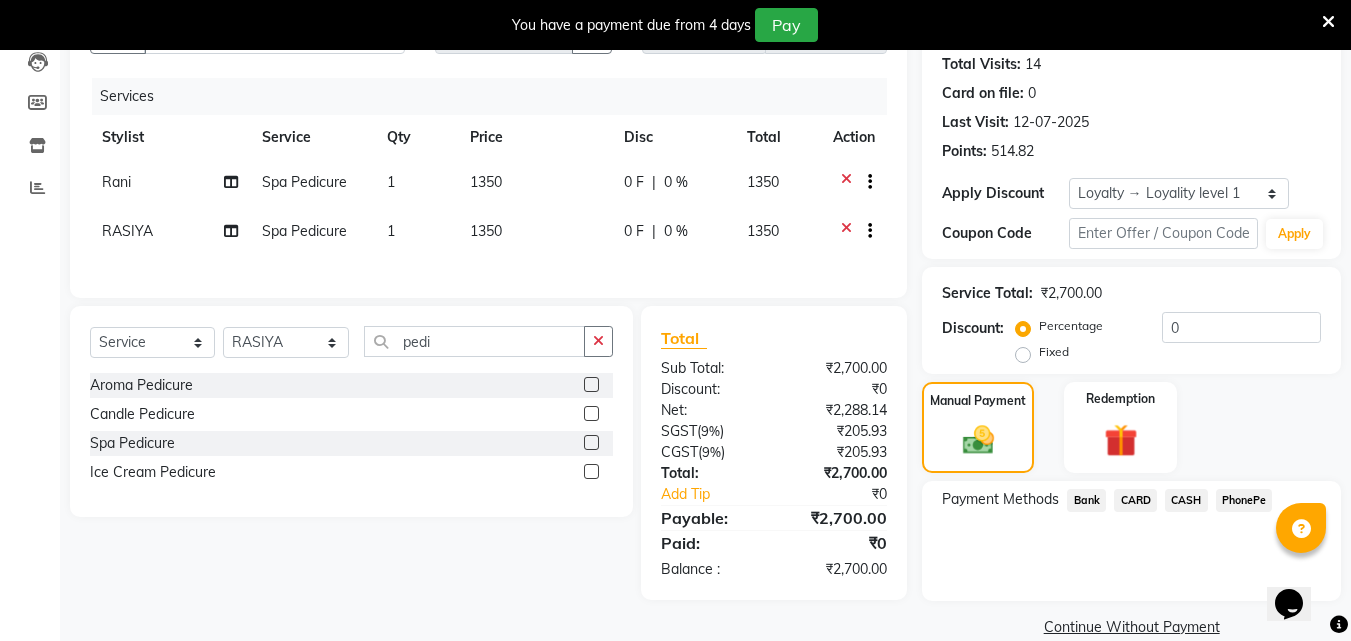 click on "CARD" 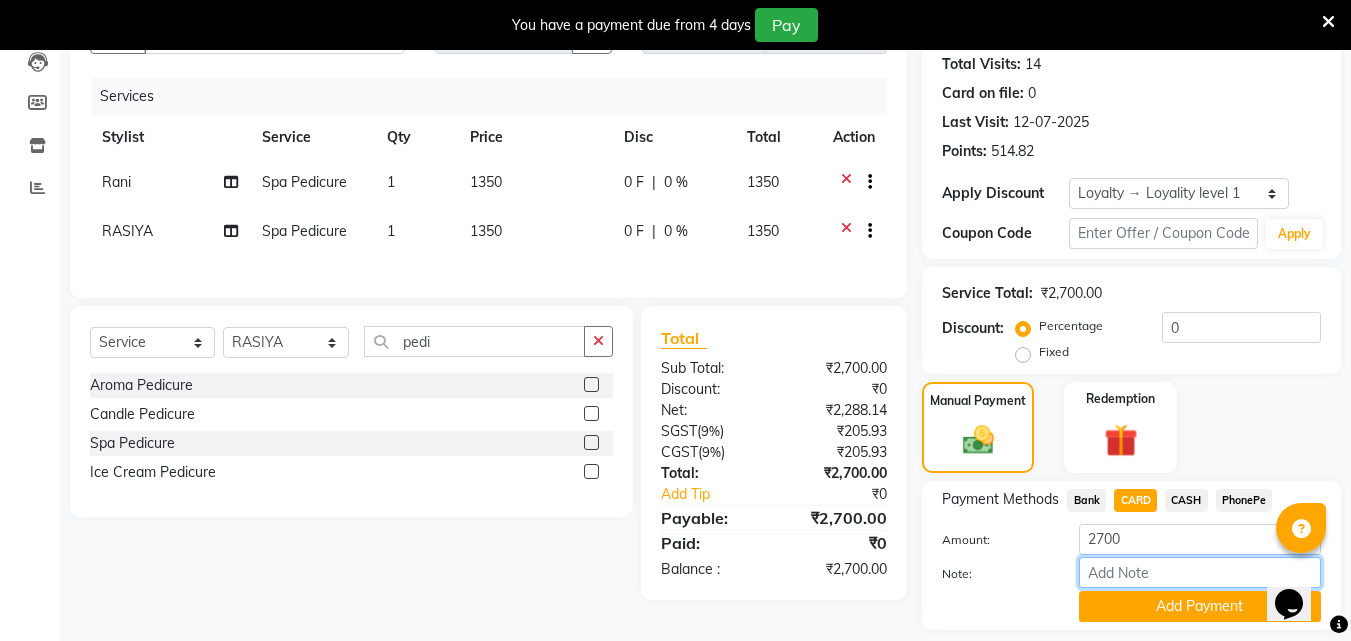 click on "Note:" at bounding box center (1200, 572) 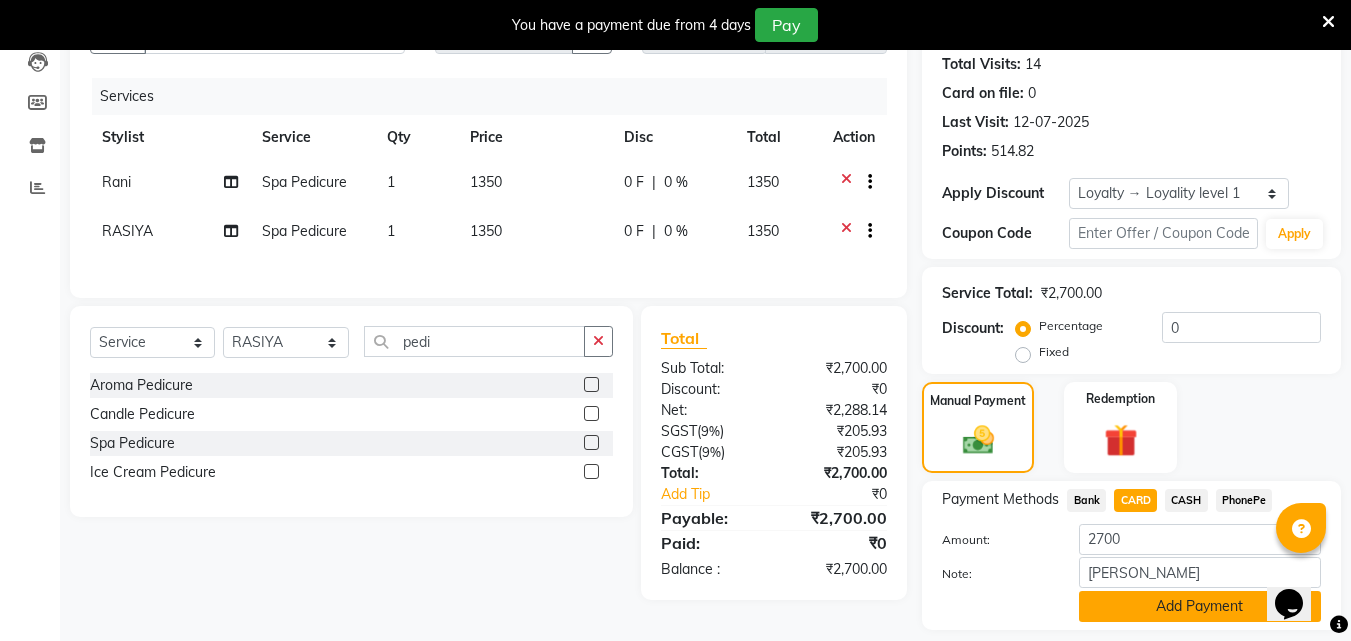 click on "Add Payment" 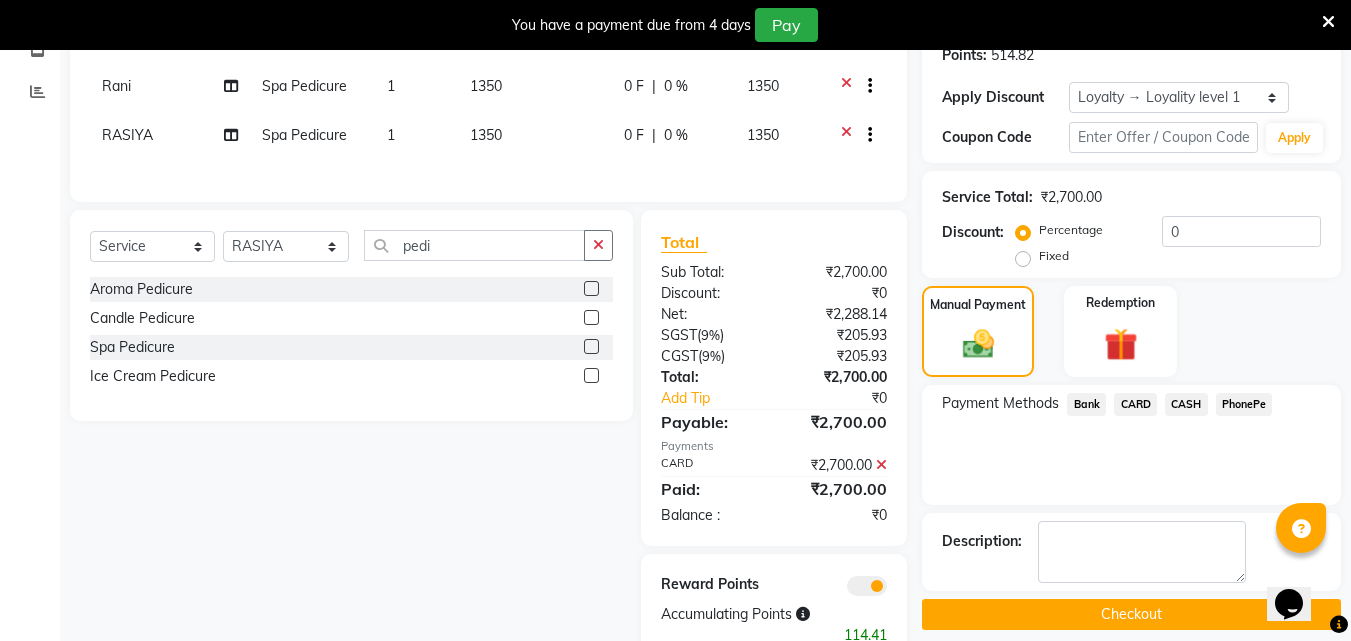 scroll, scrollTop: 382, scrollLeft: 0, axis: vertical 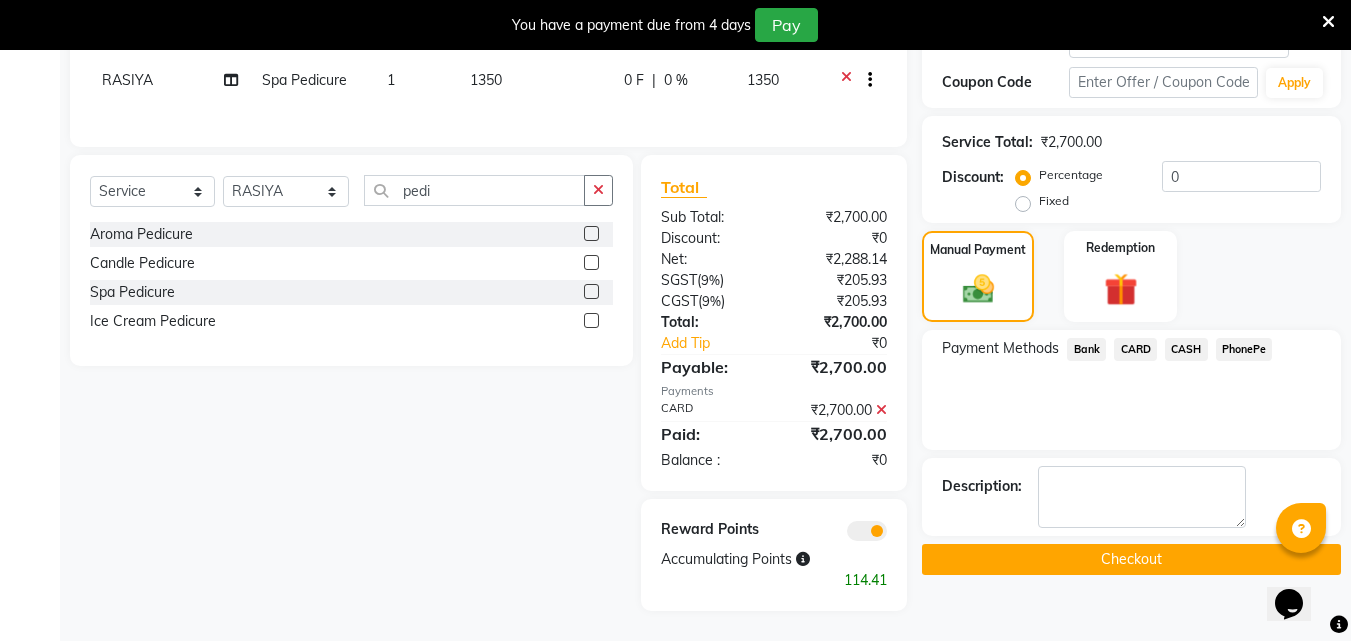 click on "Checkout" 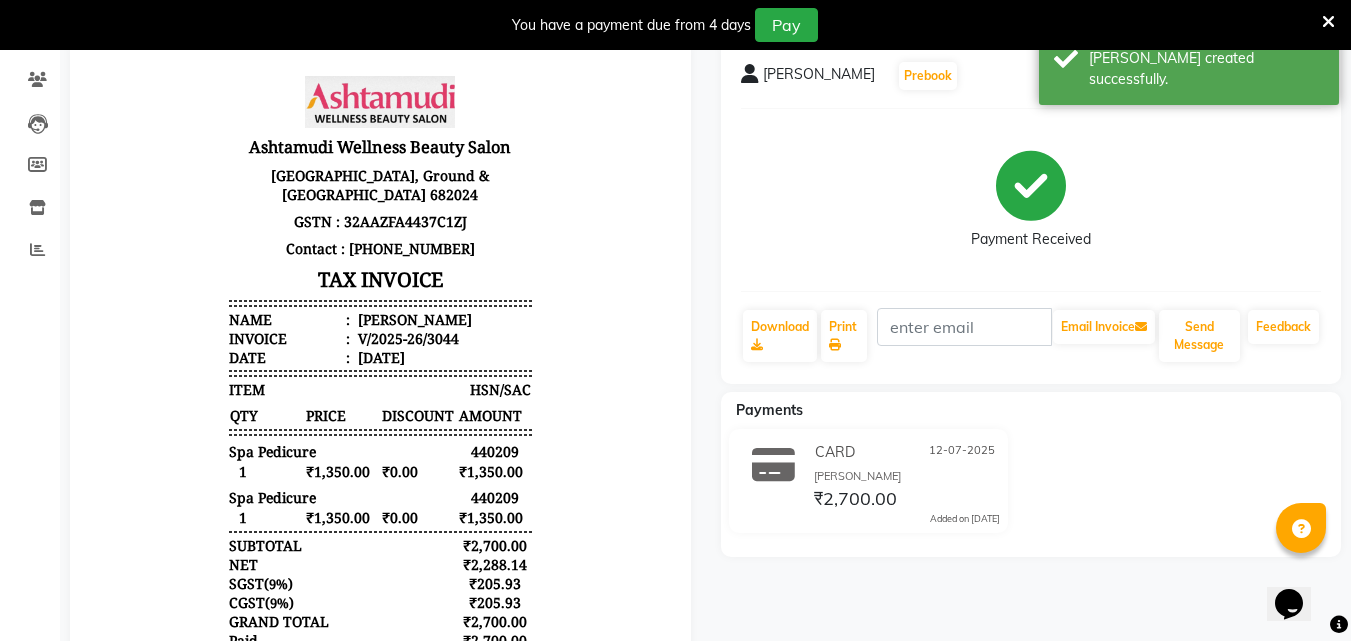scroll, scrollTop: 0, scrollLeft: 0, axis: both 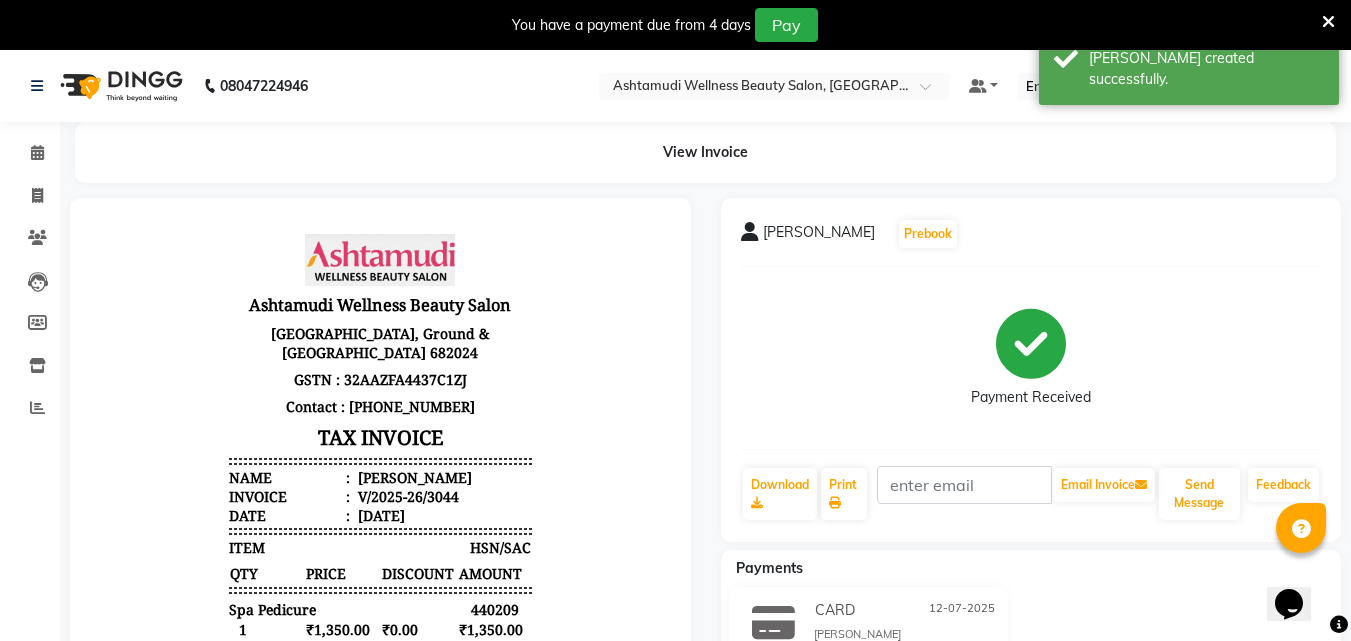 click at bounding box center [1328, 22] 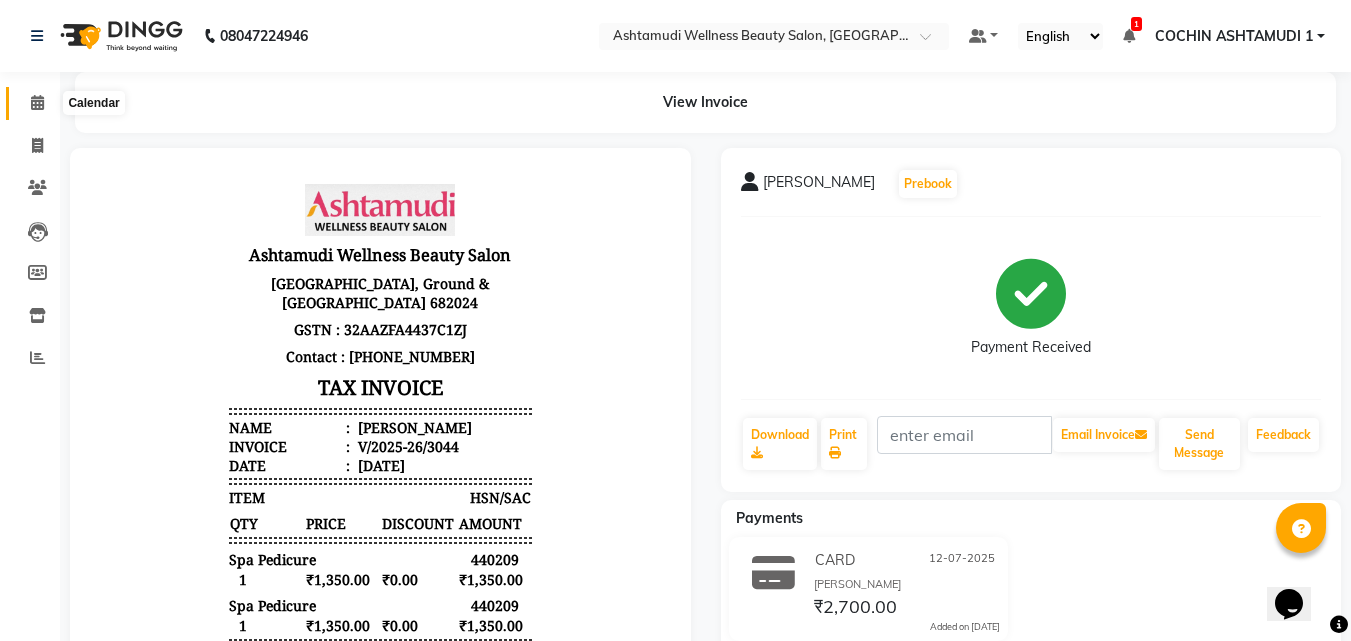 click 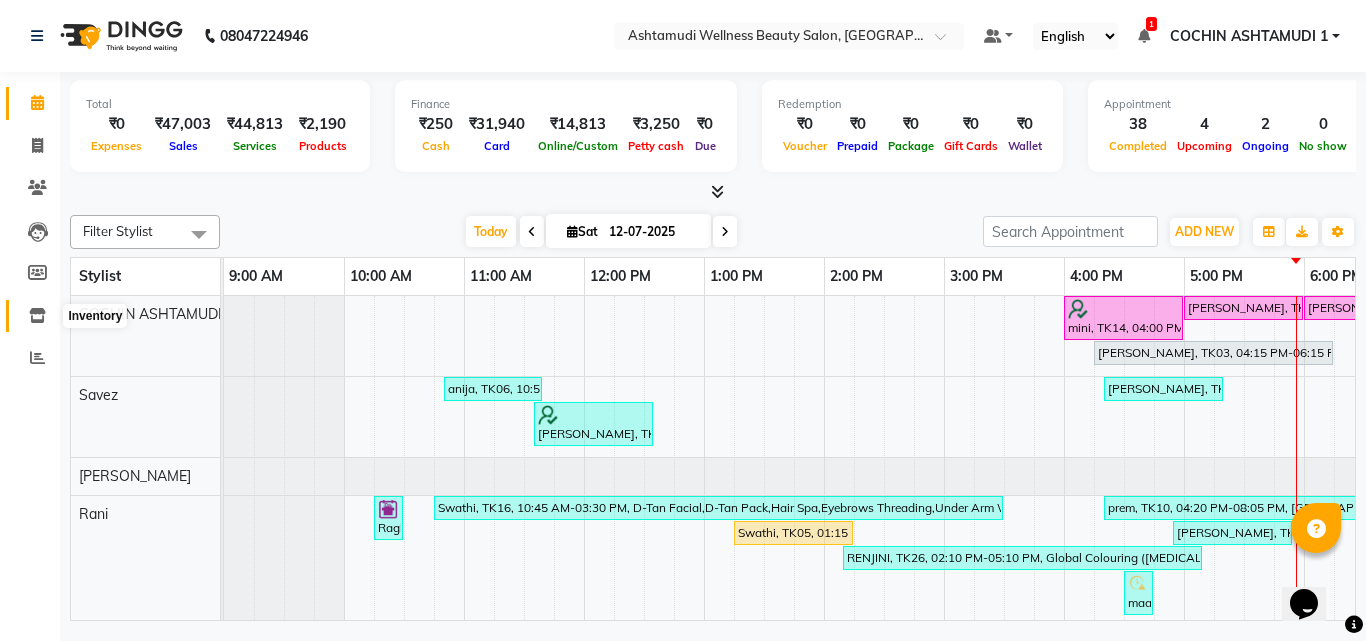click 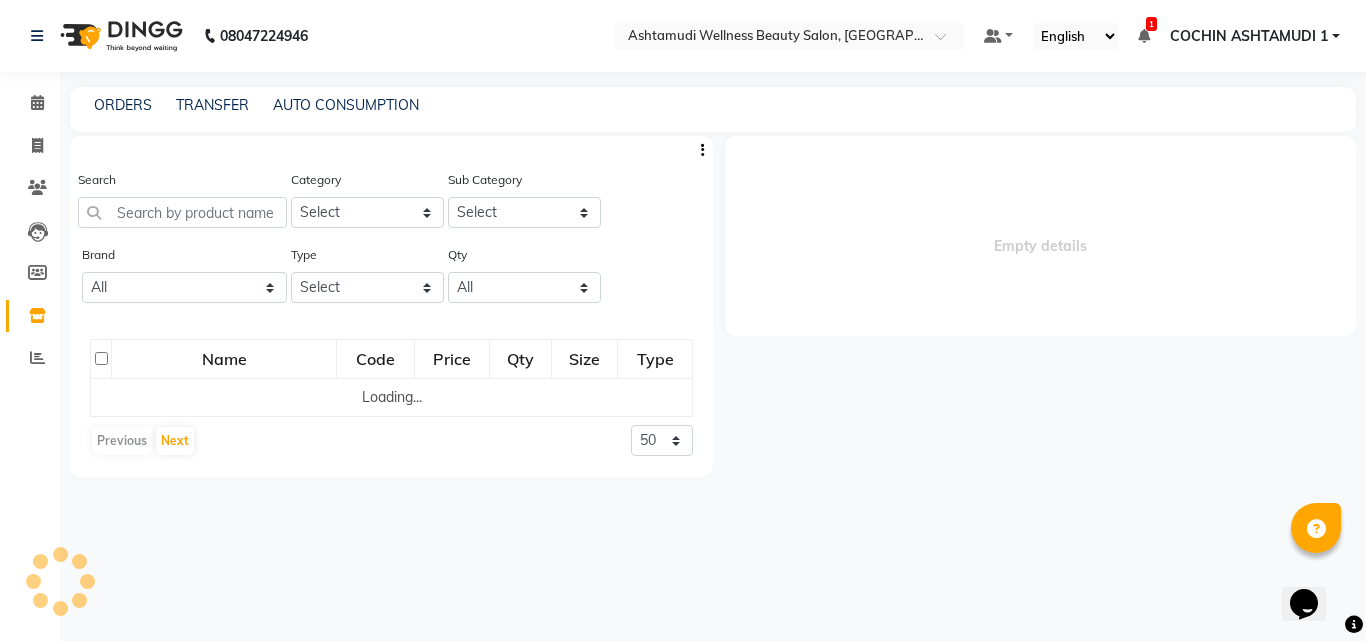 select 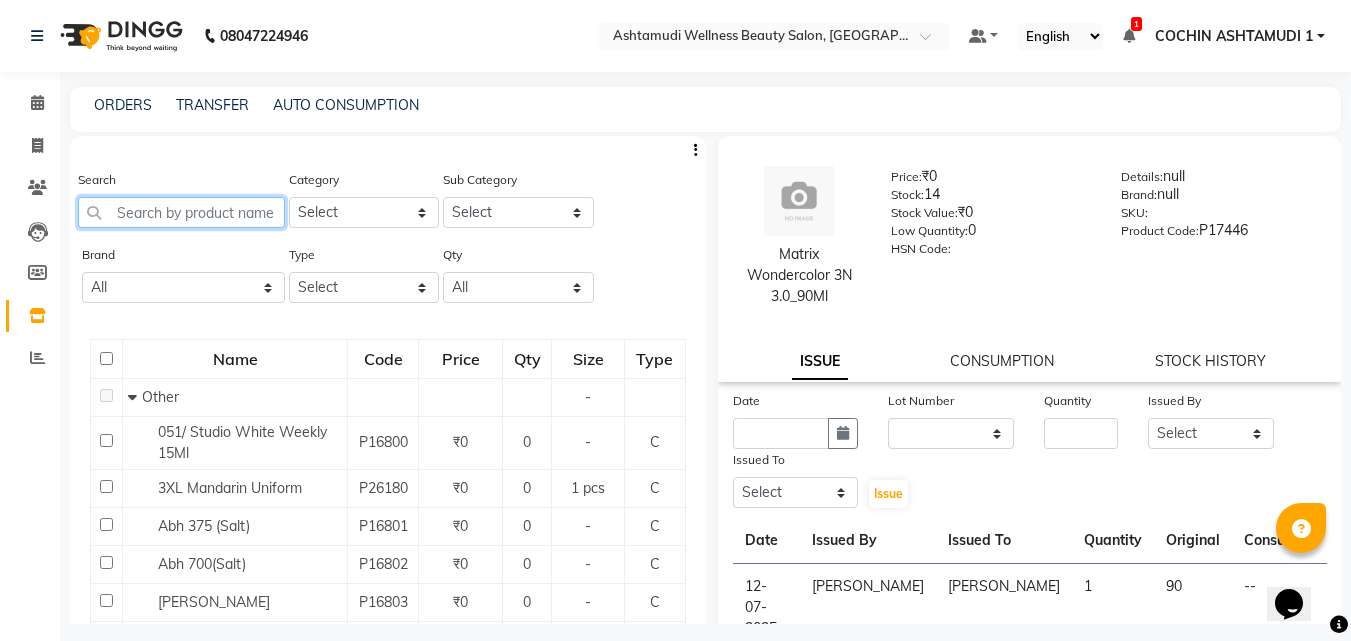 click 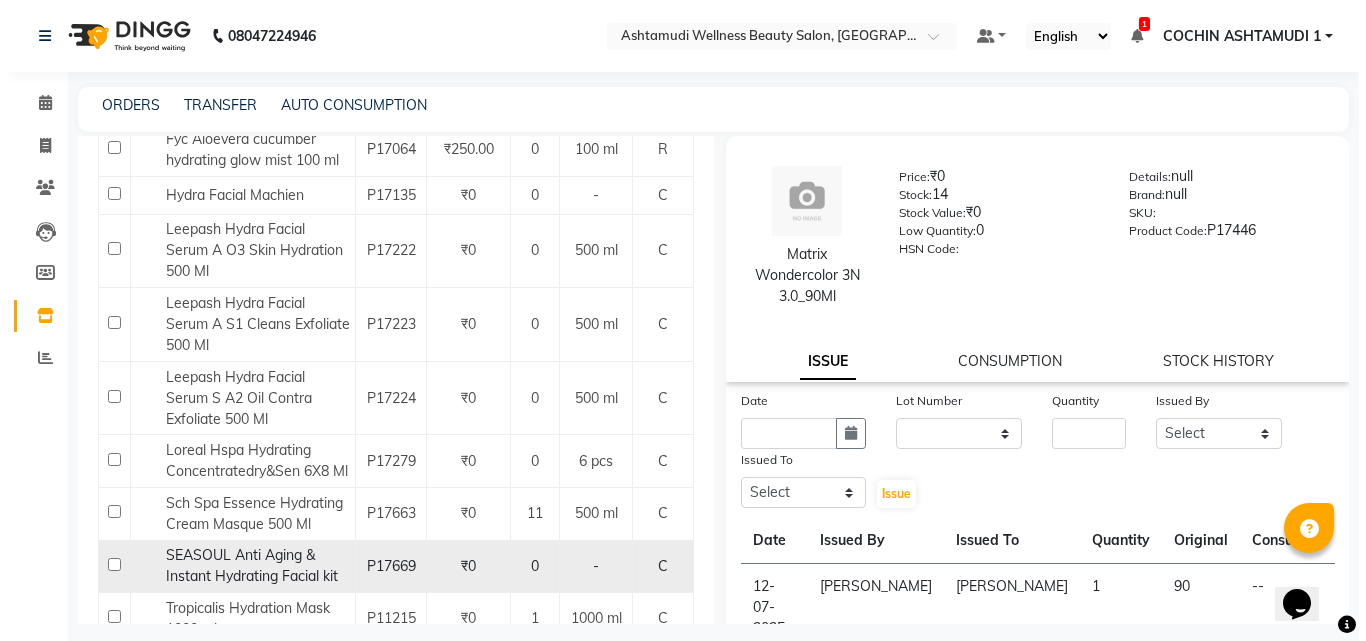 scroll, scrollTop: 500, scrollLeft: 0, axis: vertical 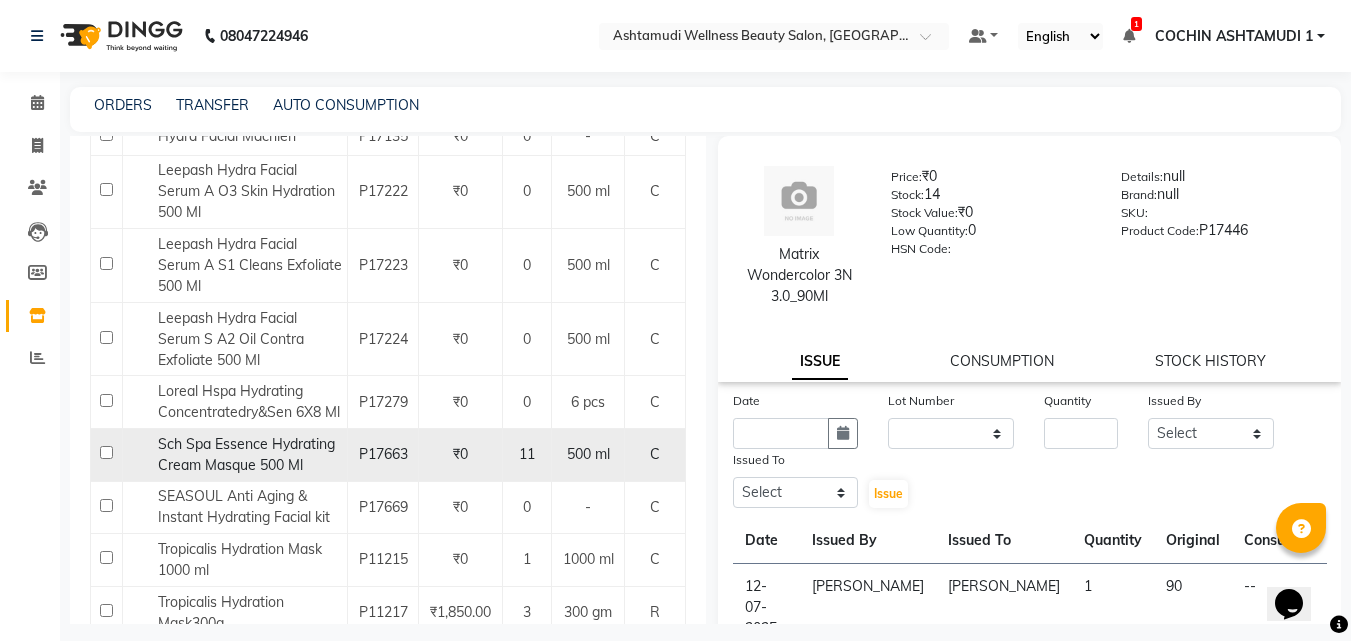 type on "hydra" 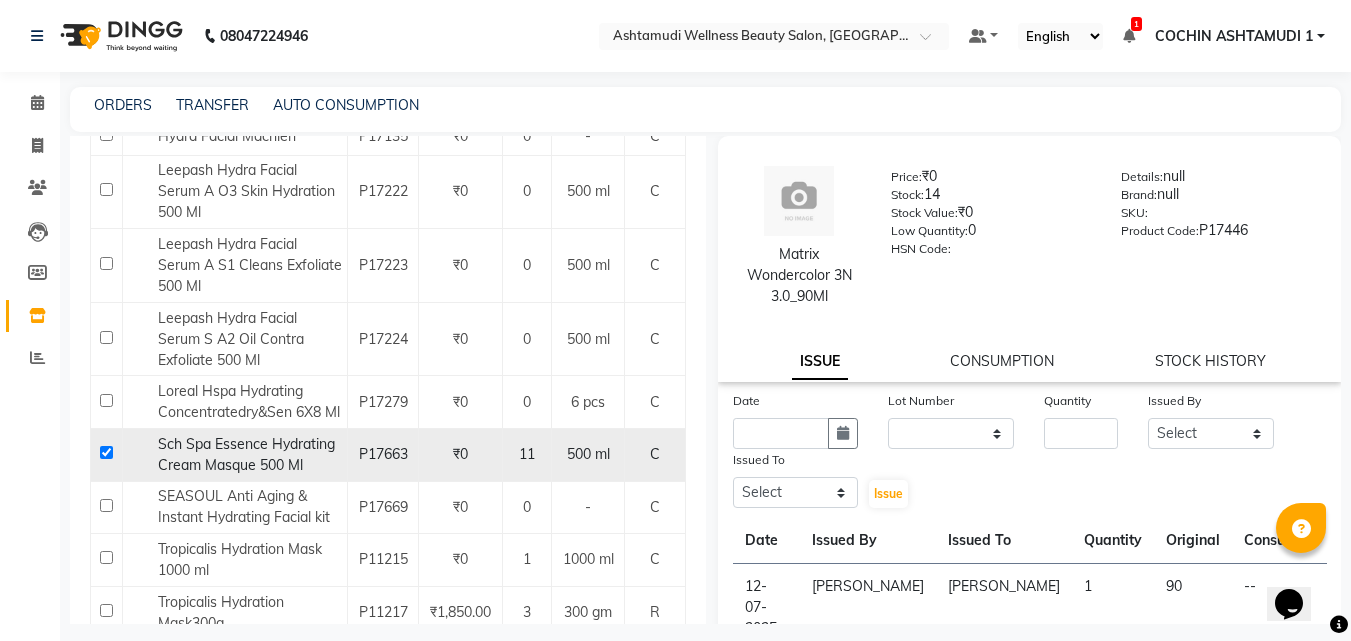 checkbox on "true" 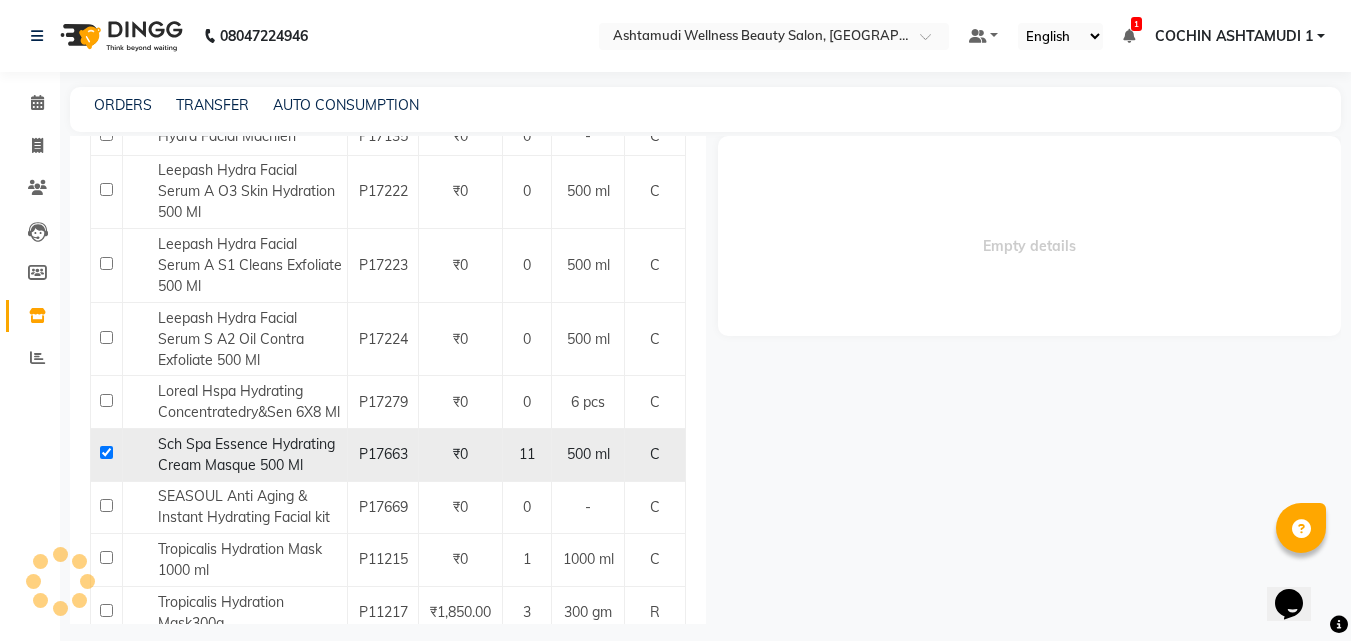 select 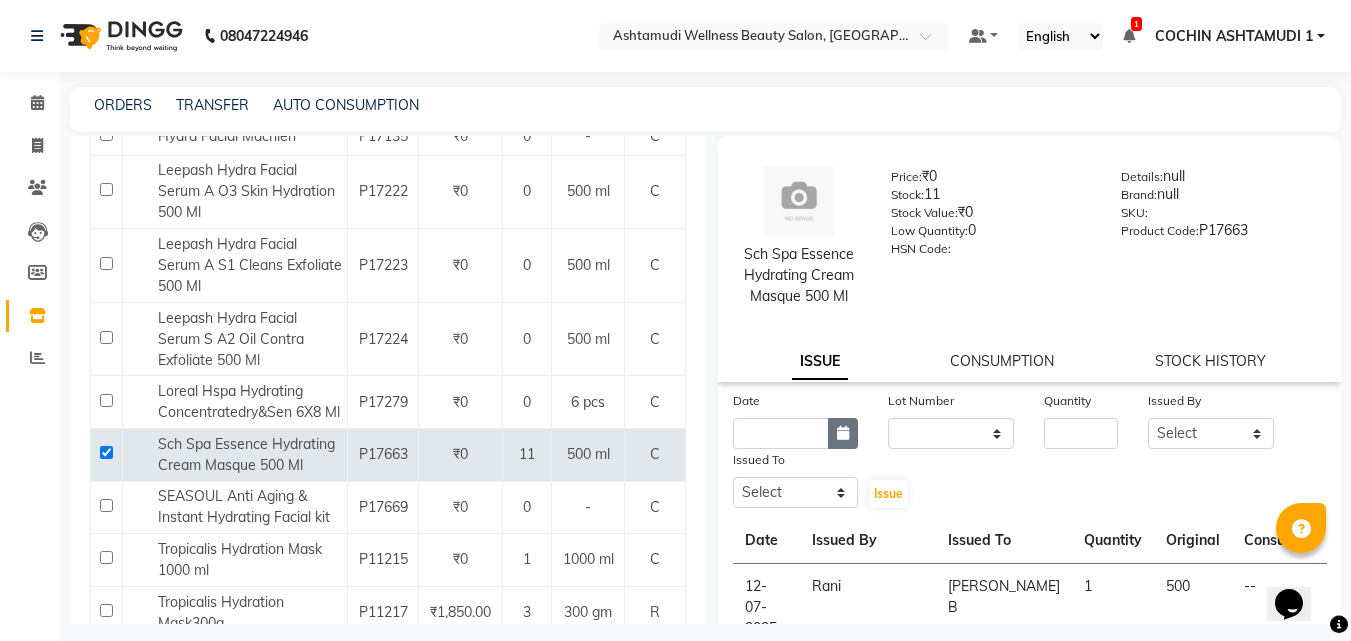 click 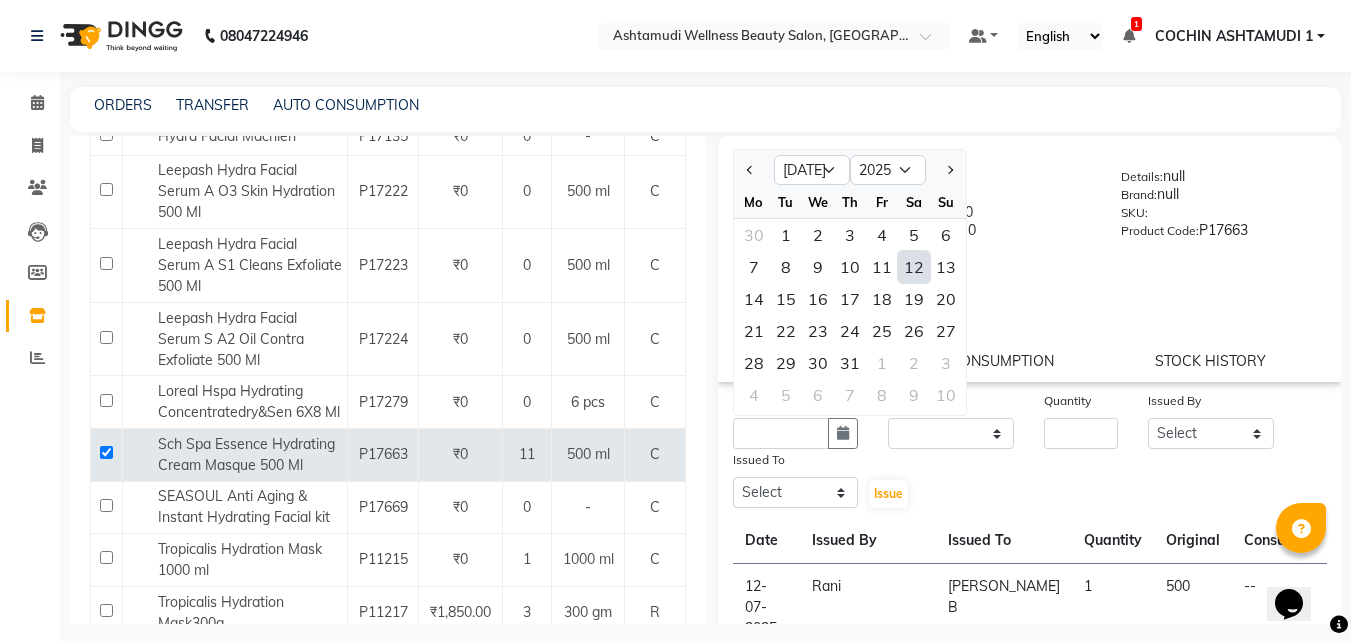 click on "12" 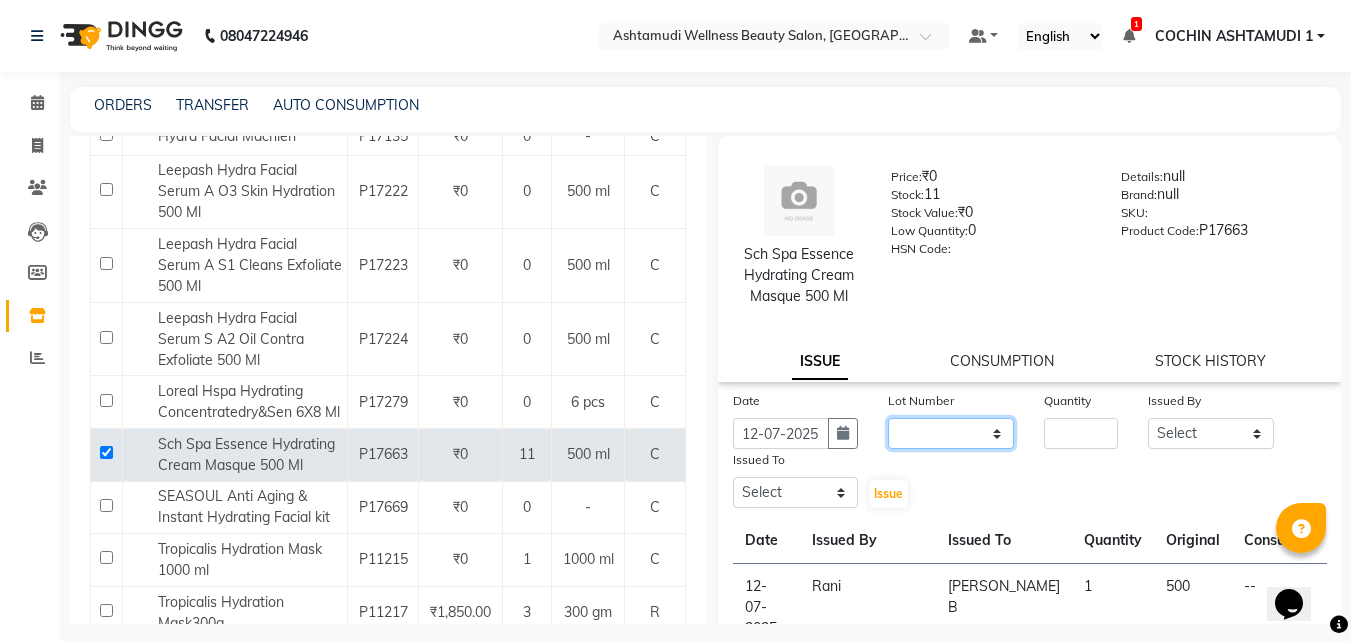 click on "None" 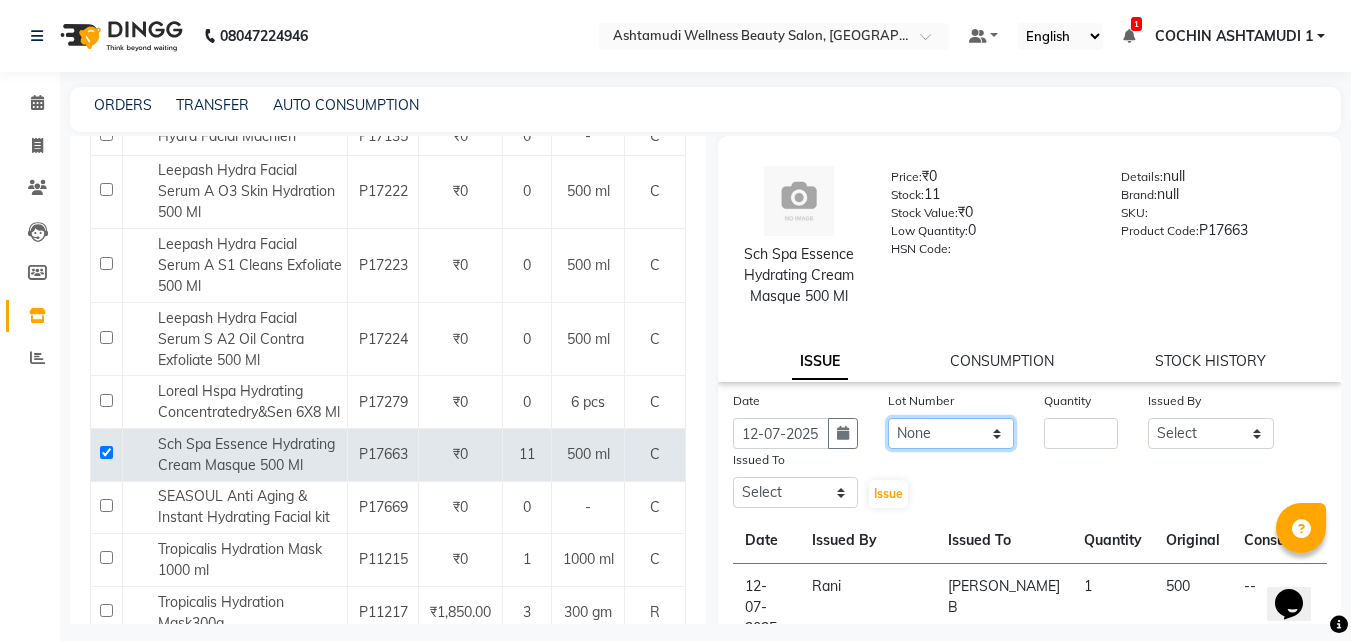 click on "None" 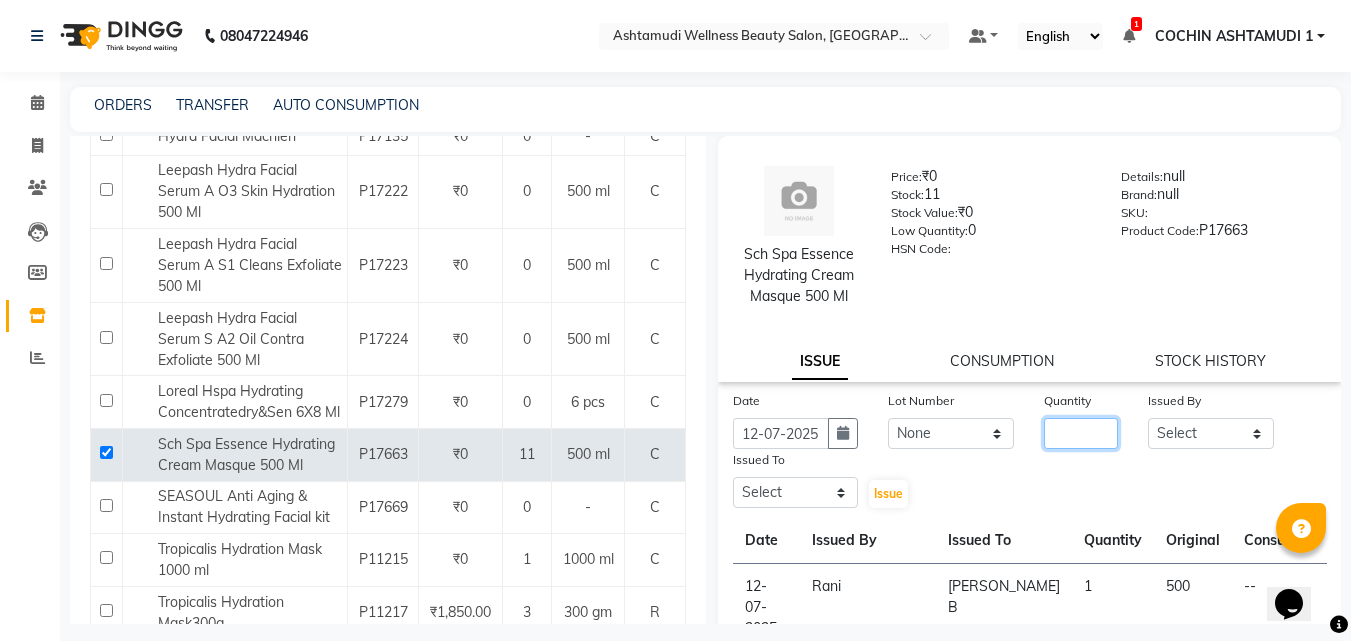 click 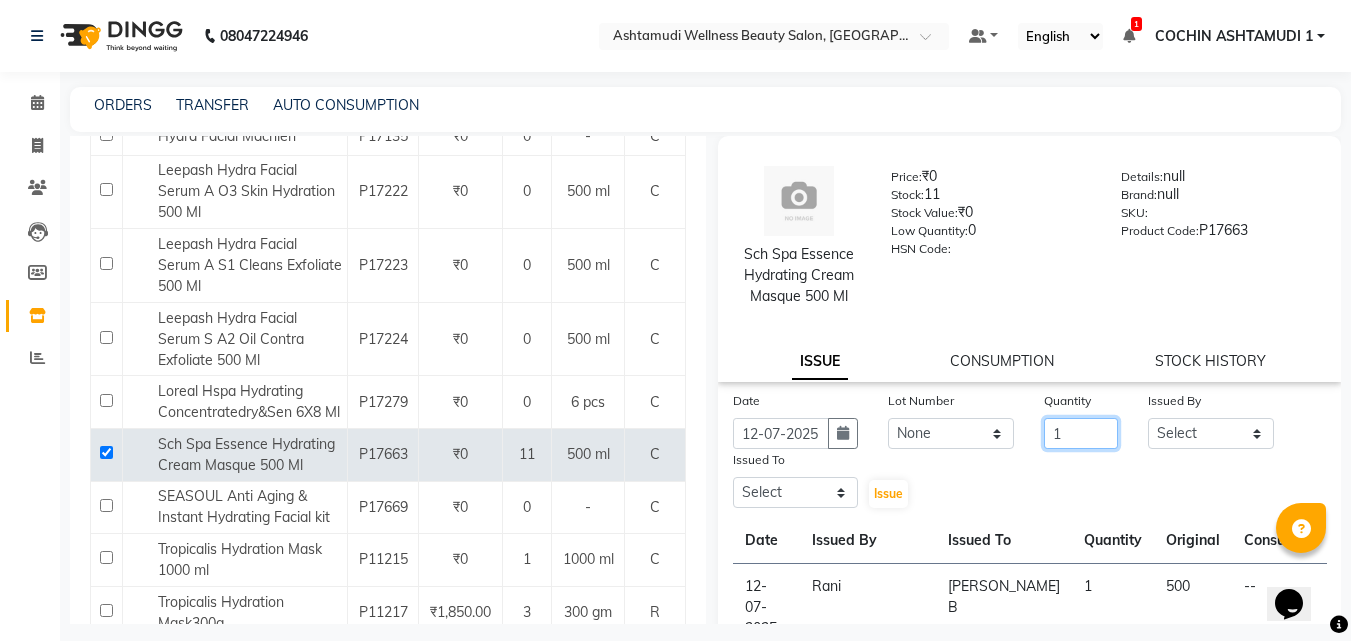 type on "1" 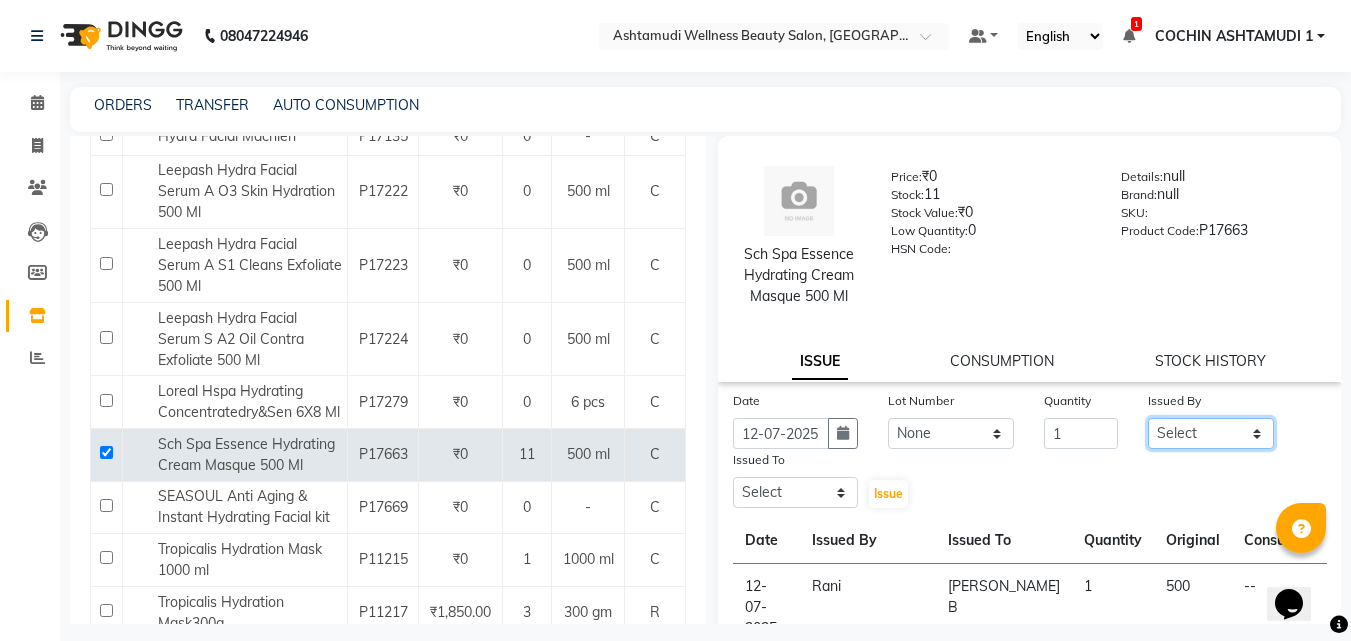 click on "Select Abhirami S Afsha Aiswarya B BINU MANGAR COCHIN ASHTAMUDI Danish Fousiya GIREESH Jishan Madonna Michael MANIKA RAI NEERA Priyanka rathi chowdhury  RAGHI FERNANDEZ Rani RASIYA  SALMAN ALI Savez" 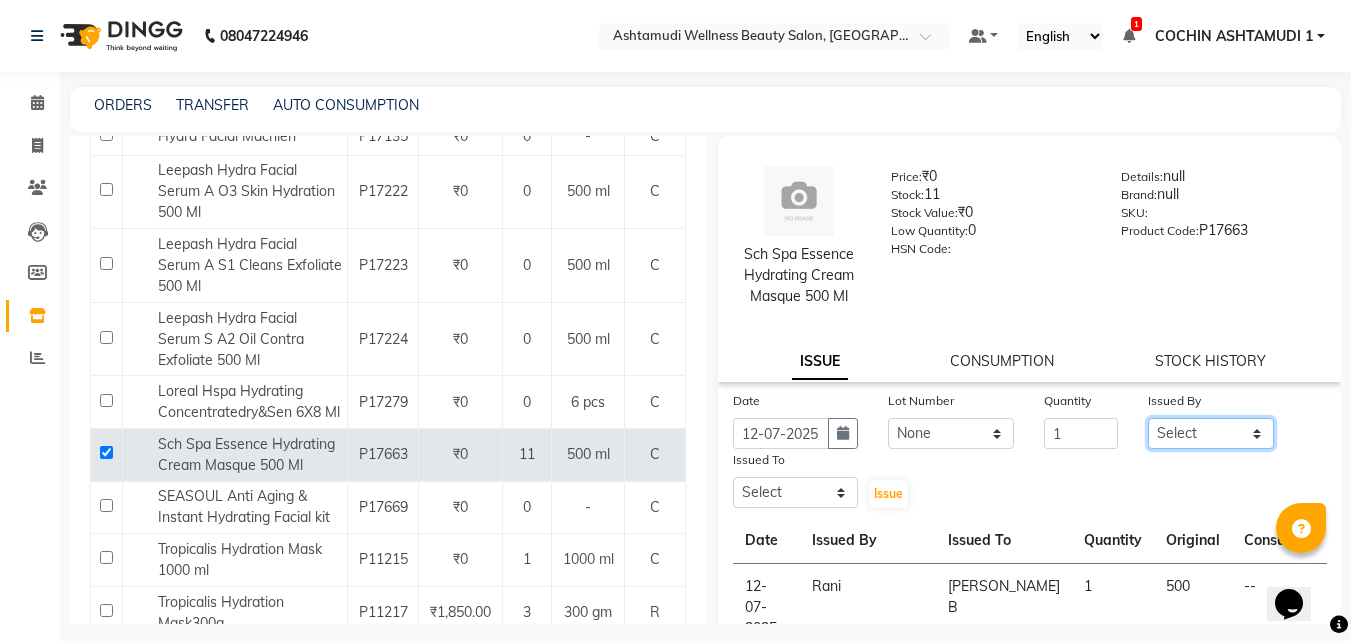 select on "61969" 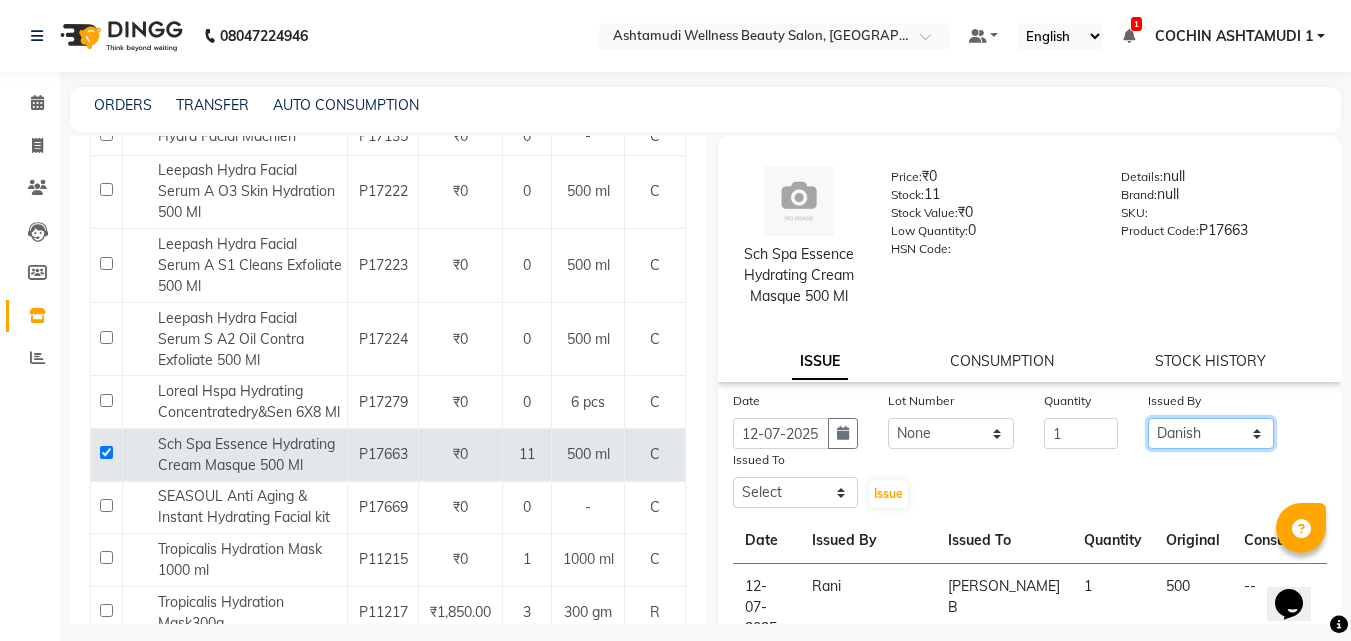 click on "Select Abhirami S Afsha Aiswarya B BINU MANGAR COCHIN ASHTAMUDI Danish Fousiya GIREESH Jishan Madonna Michael MANIKA RAI NEERA Priyanka rathi chowdhury  RAGHI FERNANDEZ Rani RASIYA  SALMAN ALI Savez" 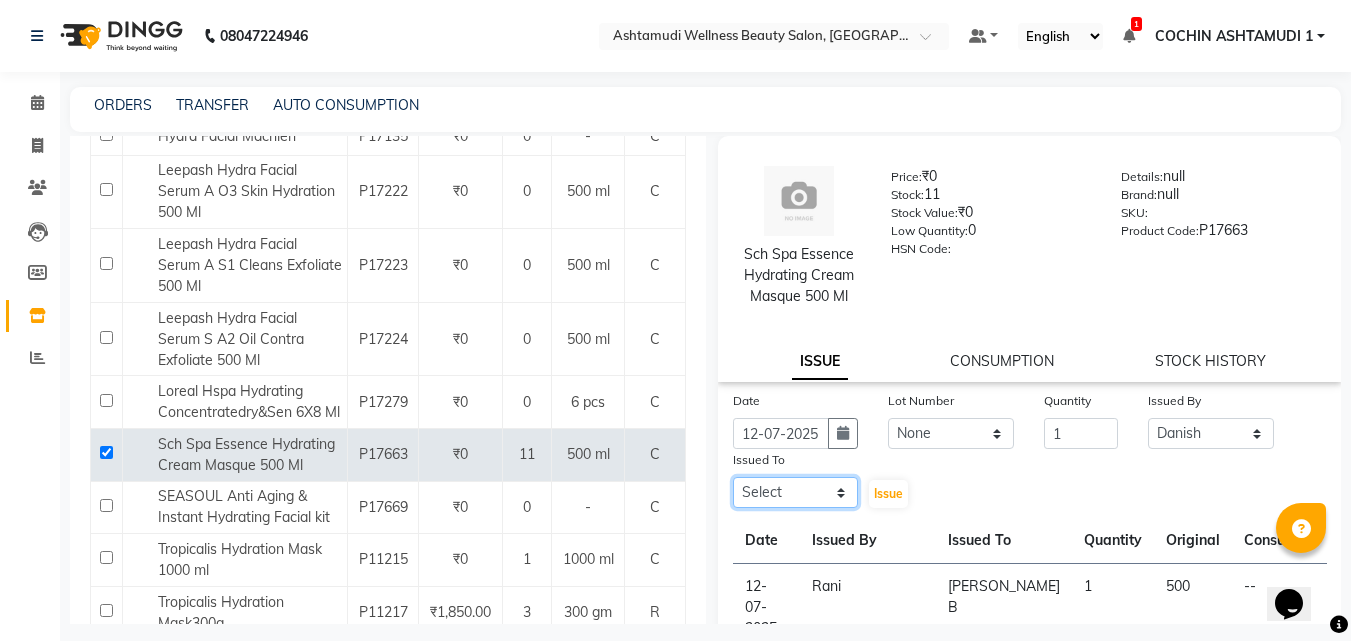 drag, startPoint x: 772, startPoint y: 492, endPoint x: 772, endPoint y: 480, distance: 12 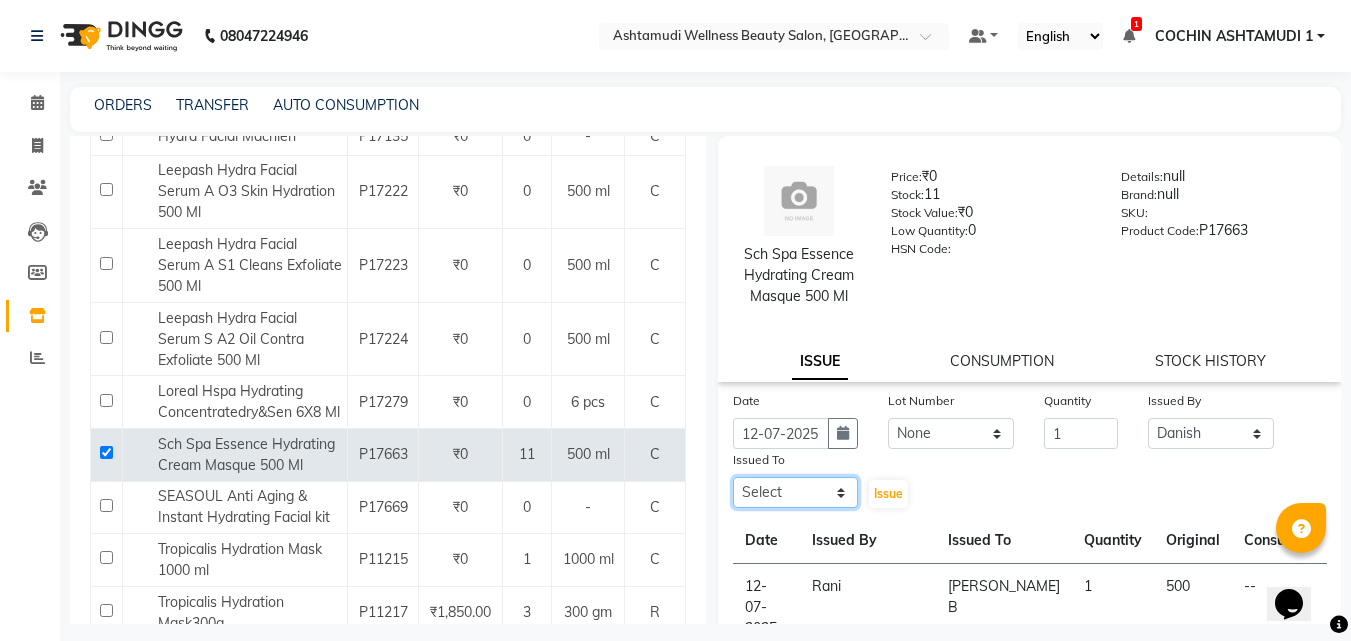 select on "77500" 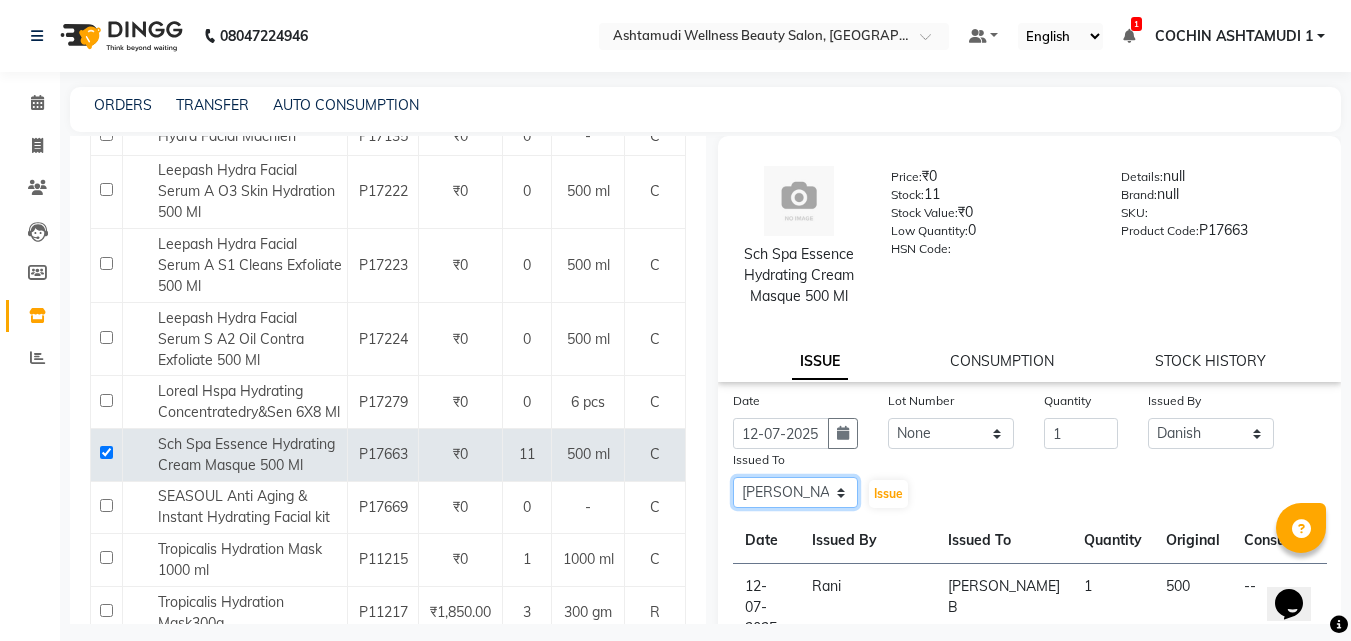 click on "Select Abhirami S Afsha Aiswarya B BINU MANGAR COCHIN ASHTAMUDI Danish Fousiya GIREESH Jishan Madonna Michael MANIKA RAI NEERA Priyanka rathi chowdhury  RAGHI FERNANDEZ Rani RASIYA  SALMAN ALI Savez" 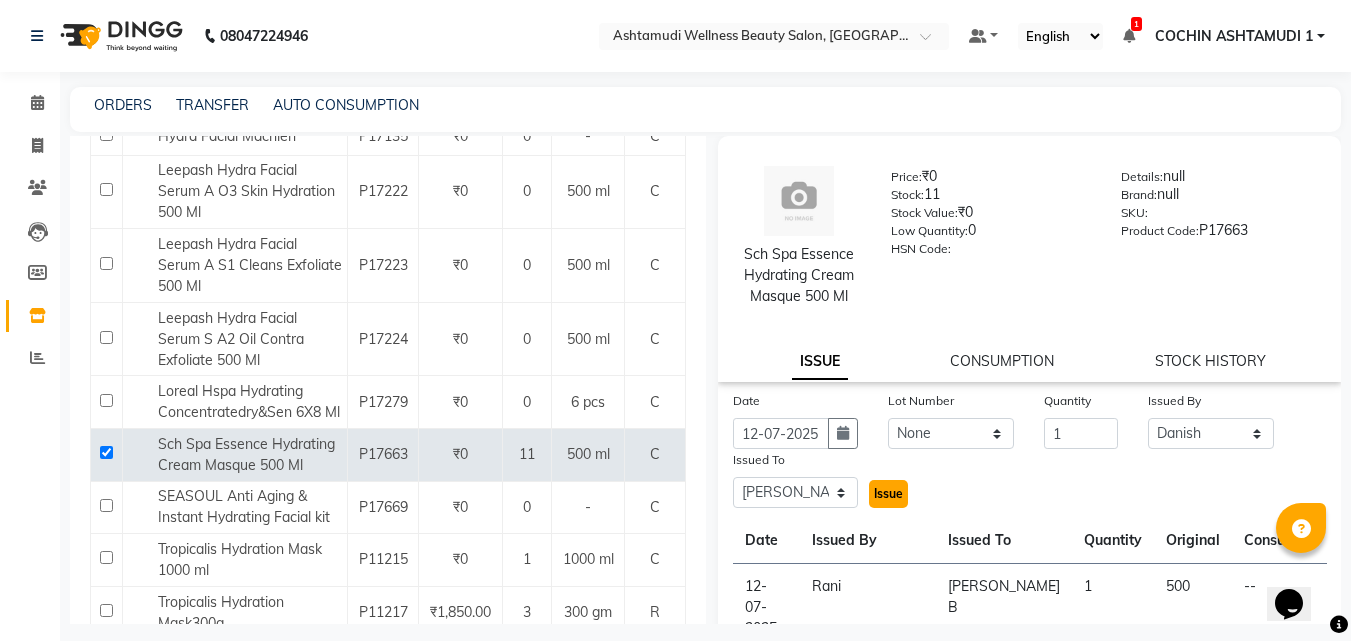 click on "Issue" 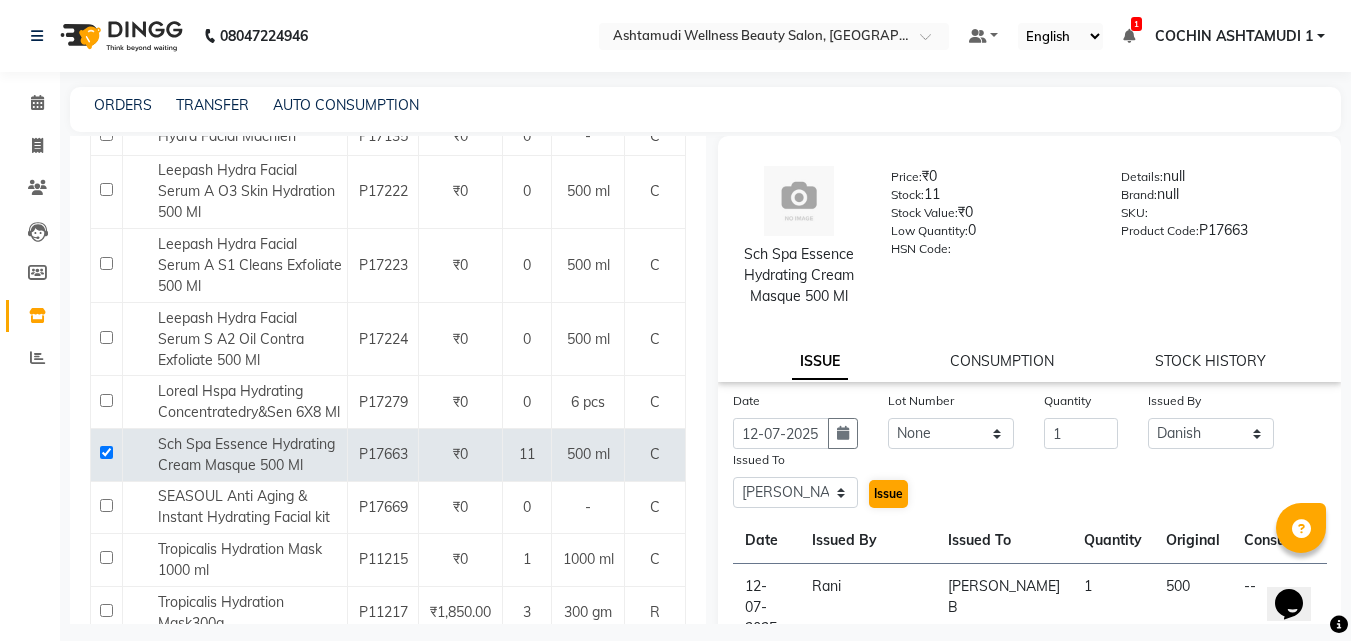 click on "Issue" 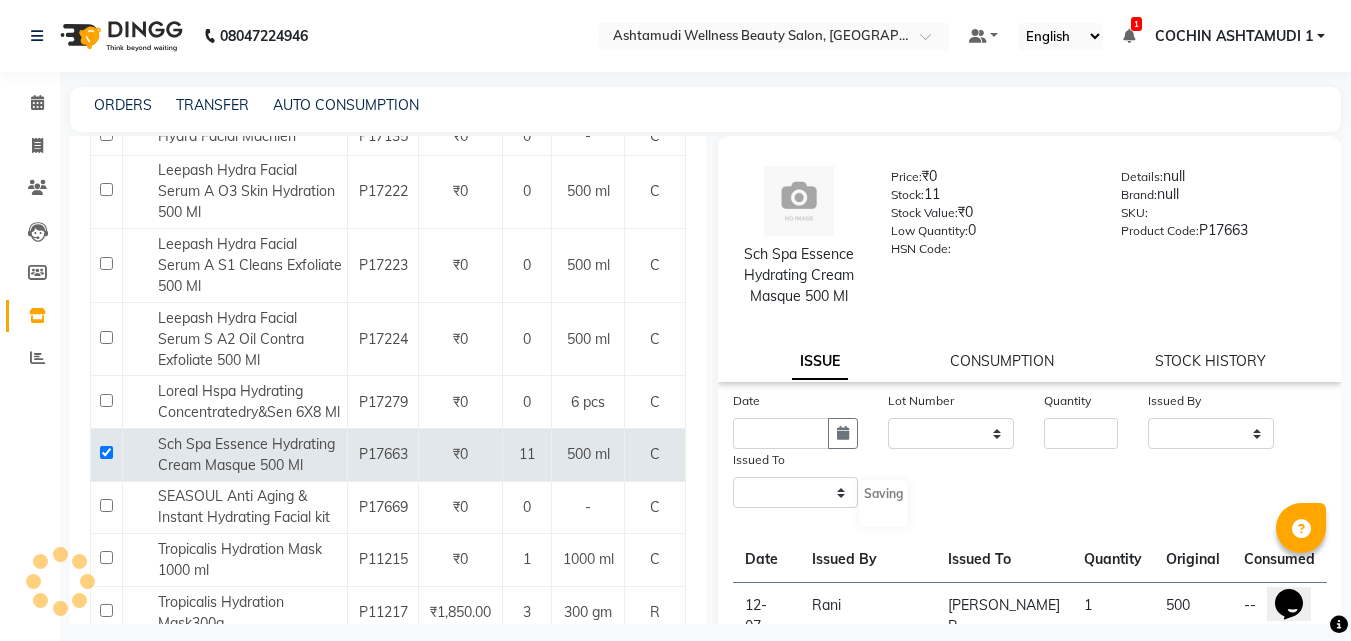 select 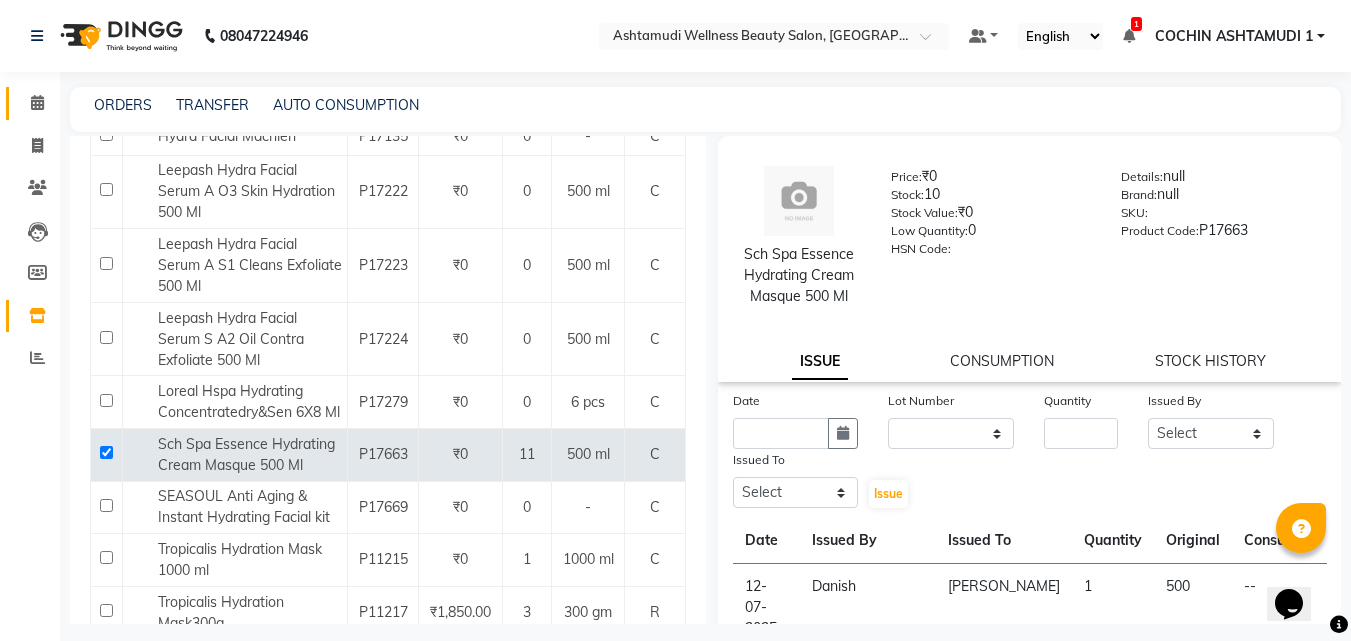click on "Calendar" 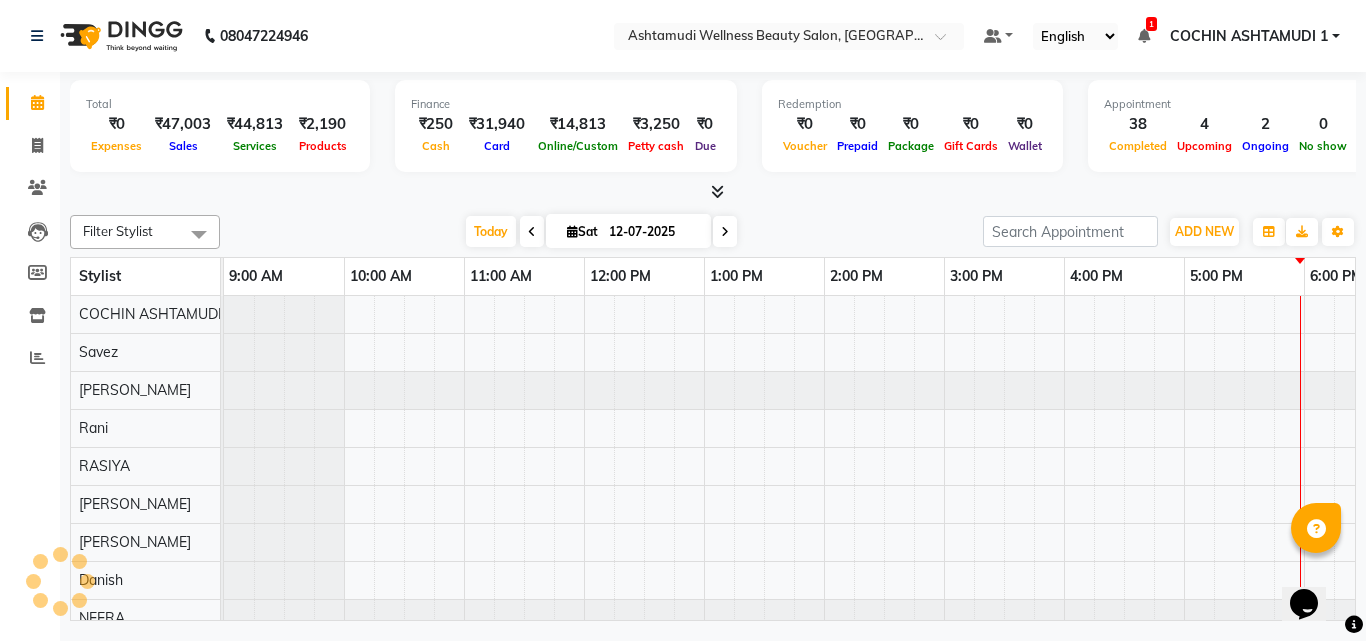 scroll, scrollTop: 0, scrollLeft: 309, axis: horizontal 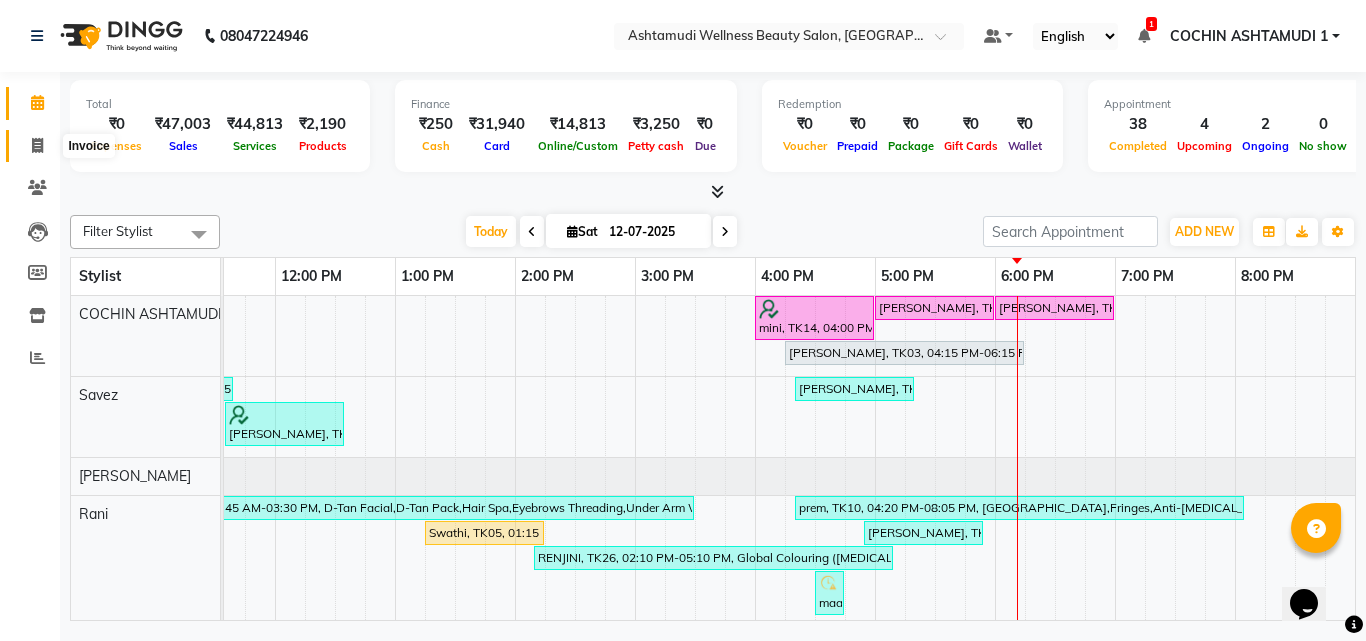 click 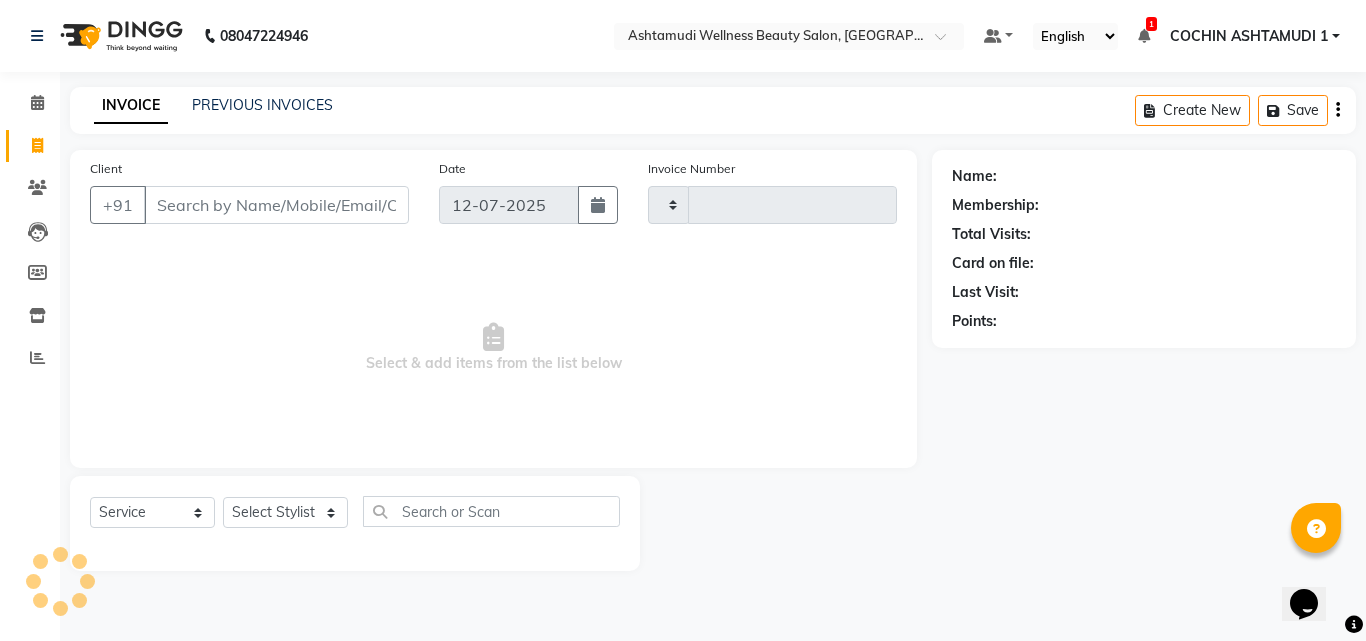 type on "3045" 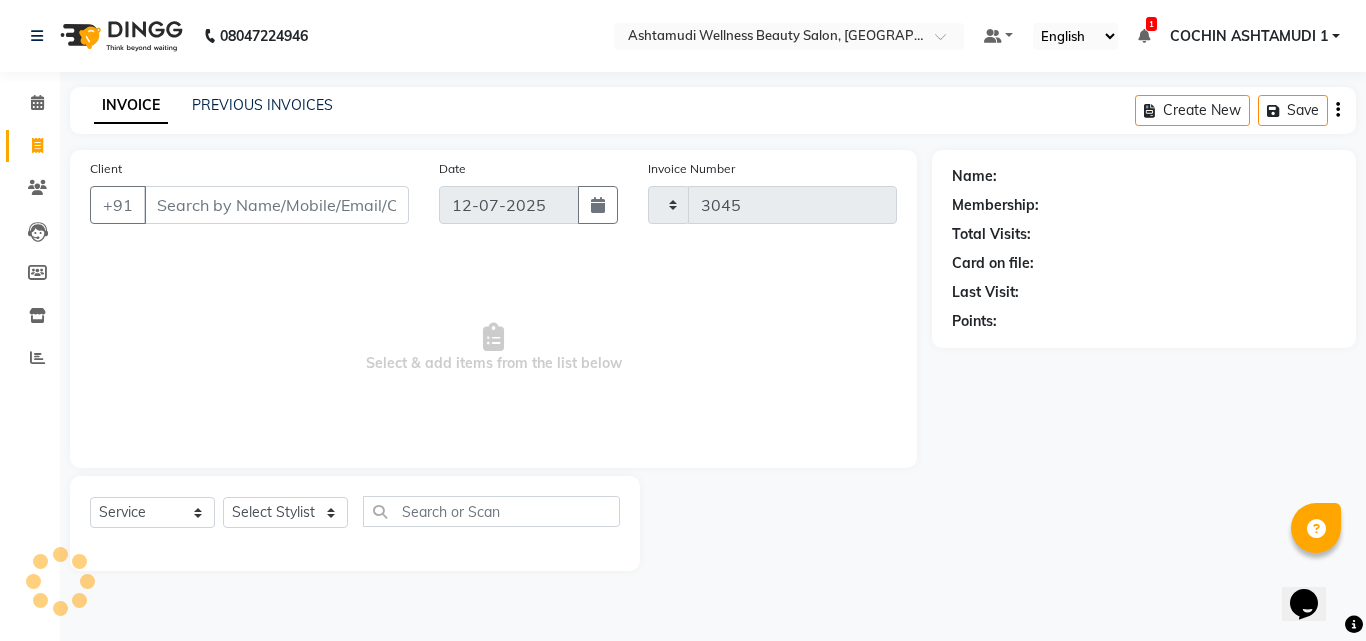 select on "4632" 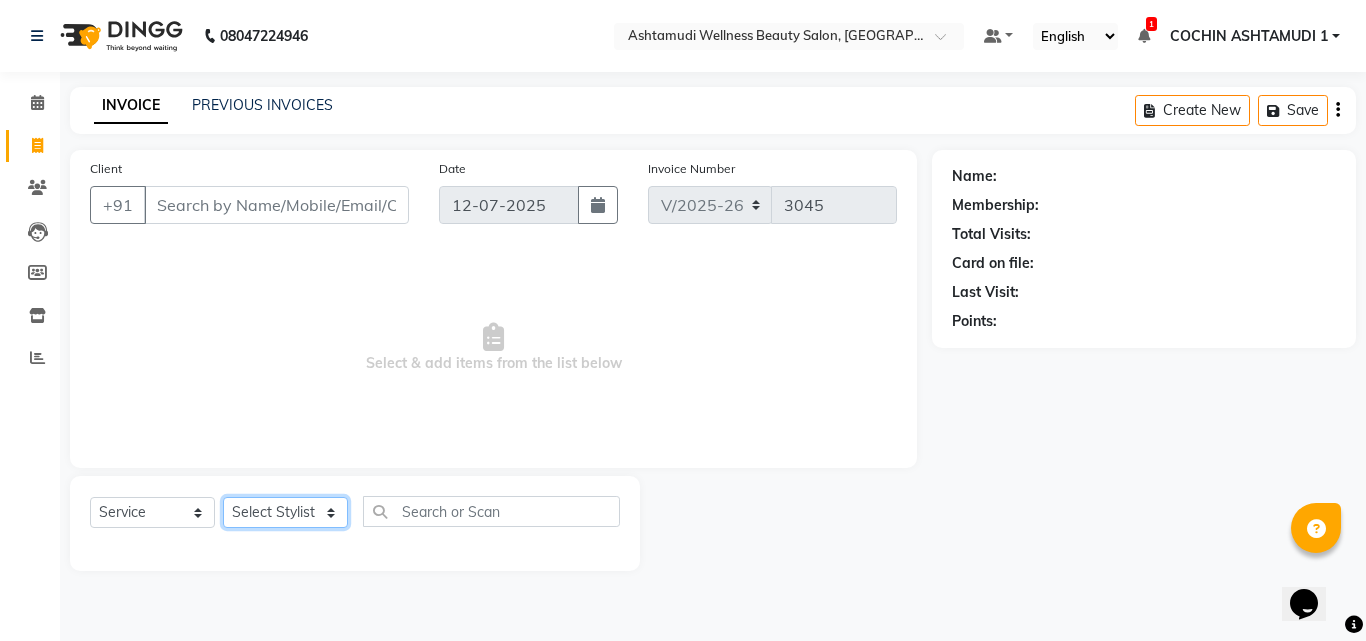 click on "Select Stylist" 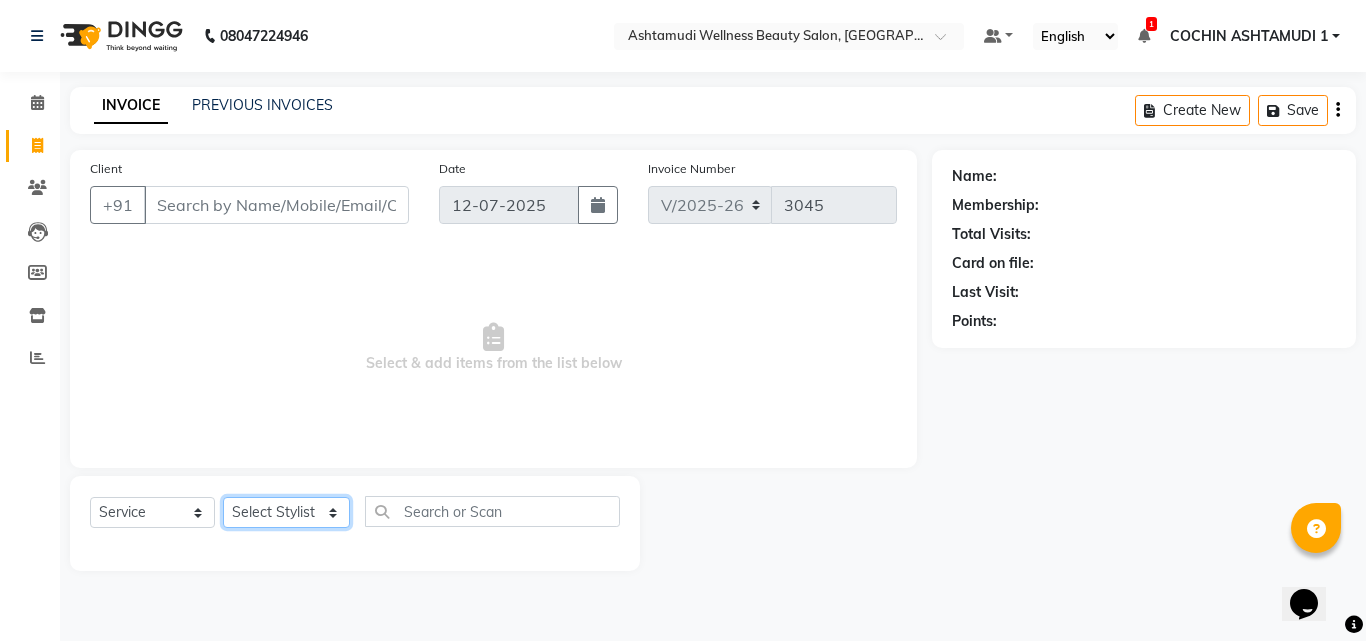 select on "34115" 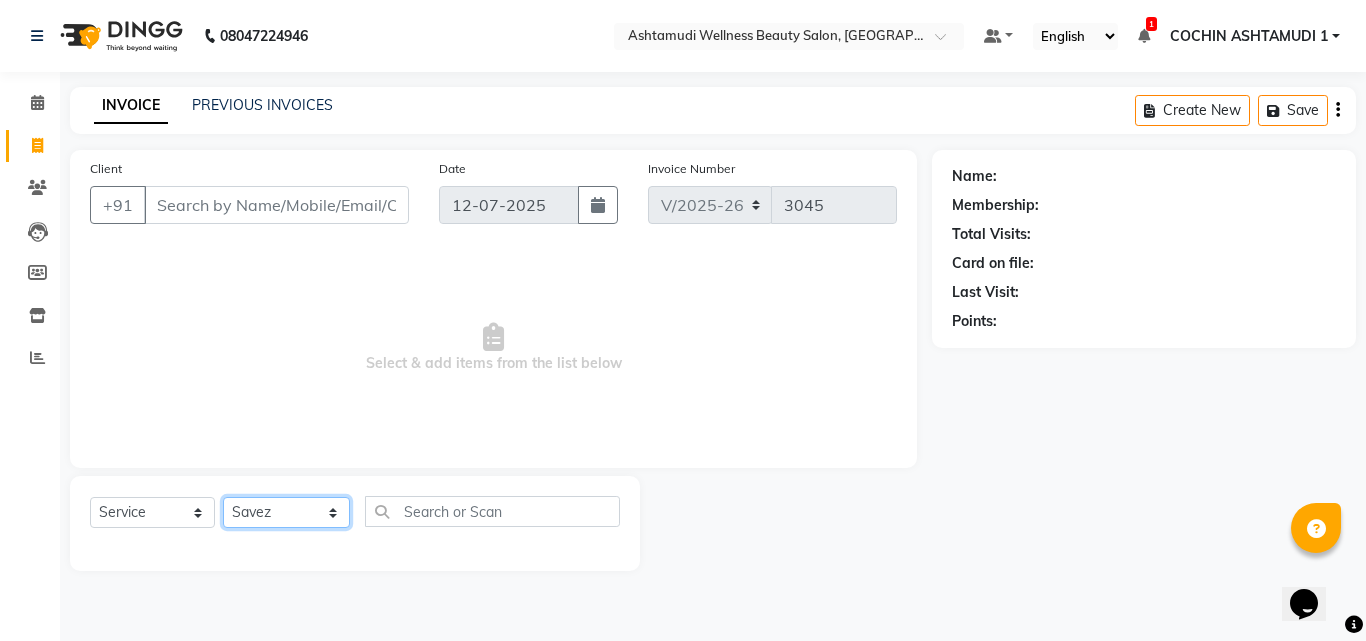 click on "Select Stylist Abhirami S Afsha [PERSON_NAME] B [PERSON_NAME] COCHIN ASHTAMUDI Danish [PERSON_NAME] [PERSON_NAME] [PERSON_NAME] [PERSON_NAME] [PERSON_NAME]  [PERSON_NAME] [PERSON_NAME]" 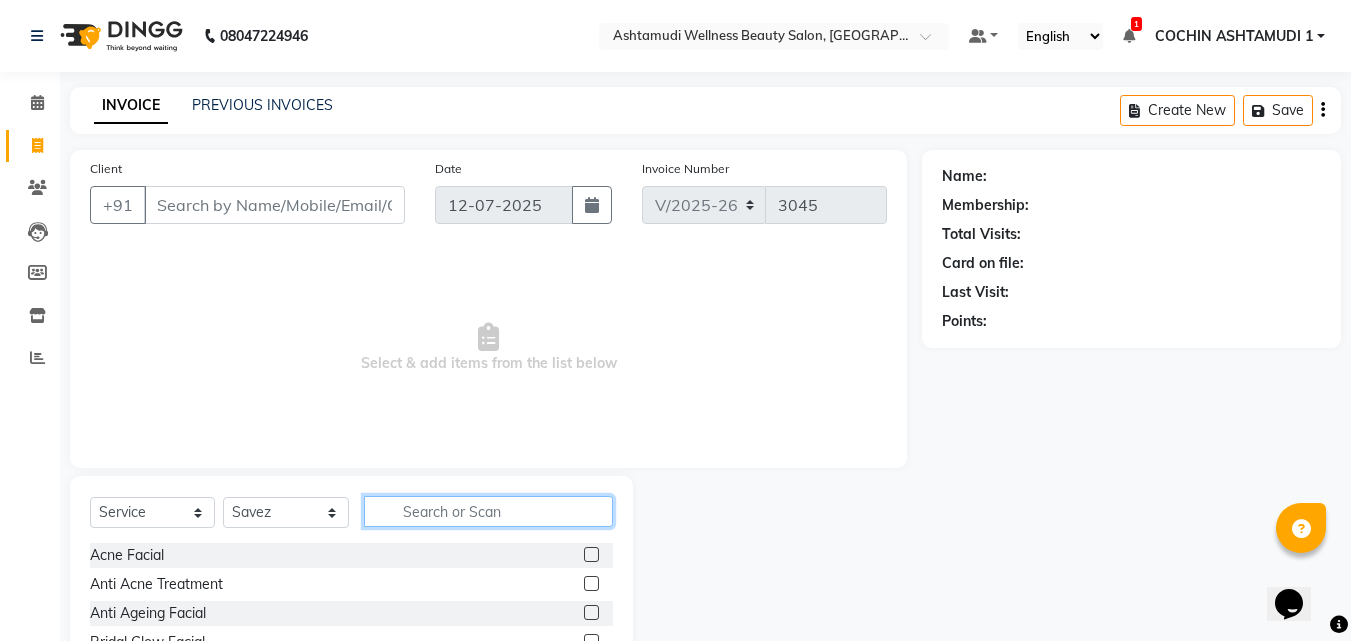 click 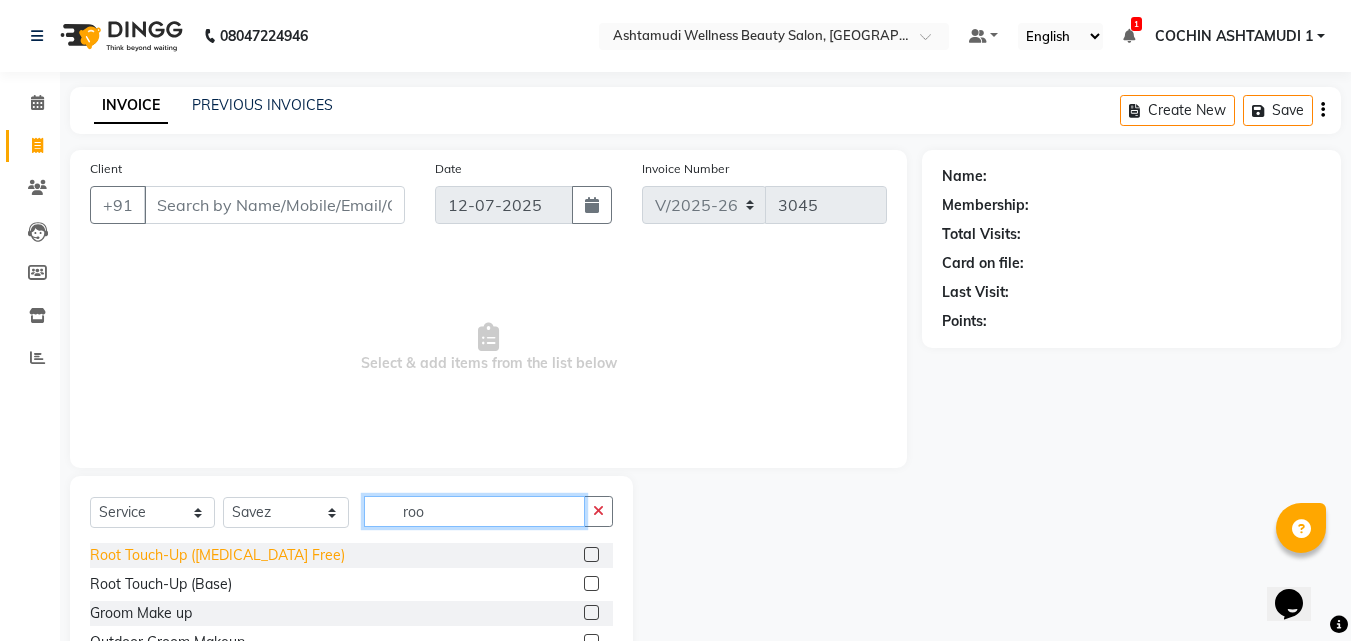 type on "roo" 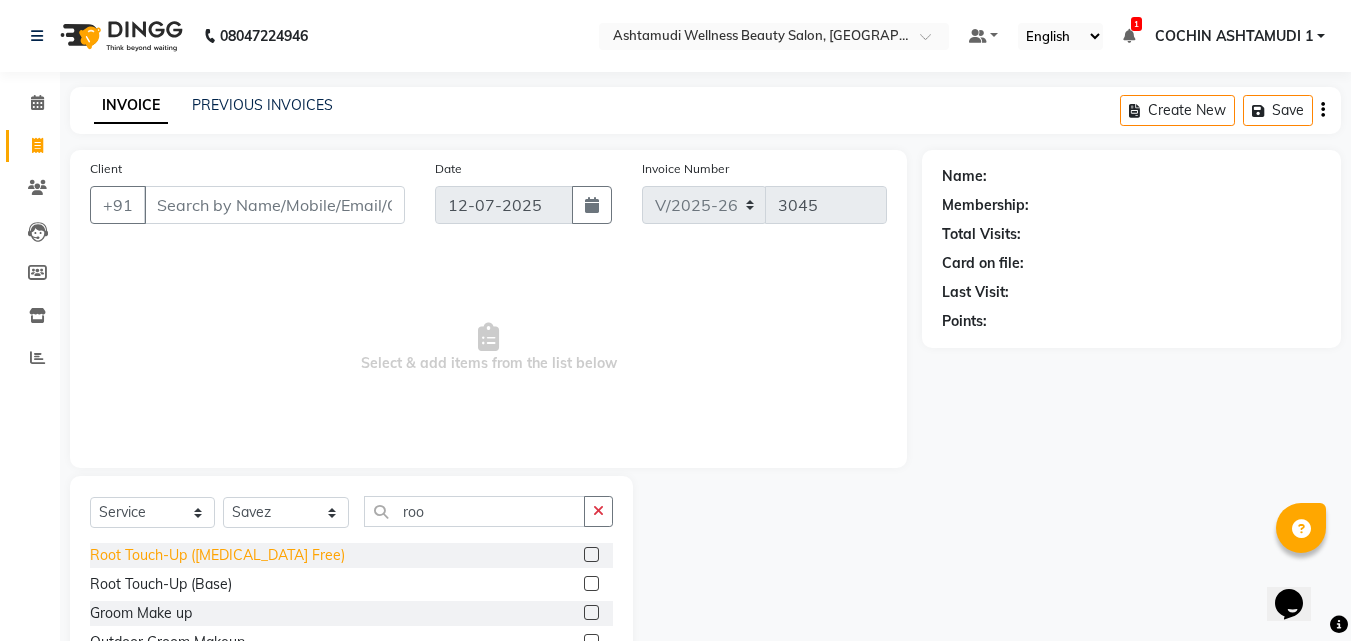 click on "Root Touch-Up ([MEDICAL_DATA] Free)" 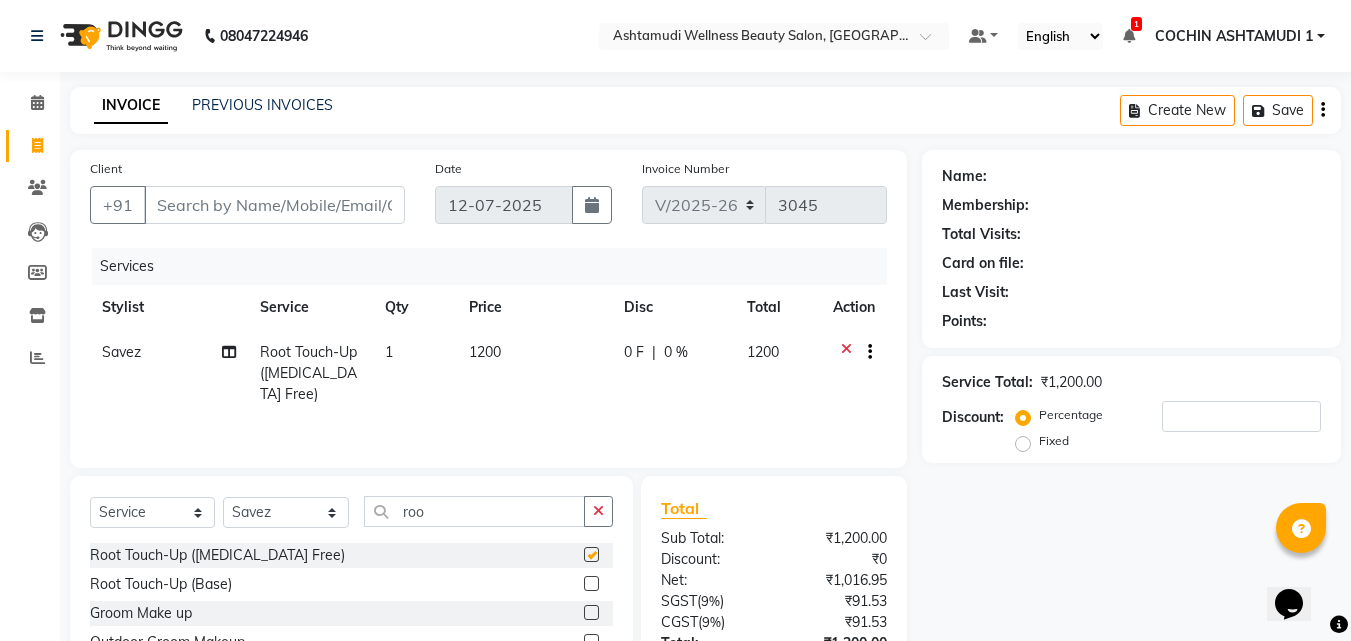 checkbox on "false" 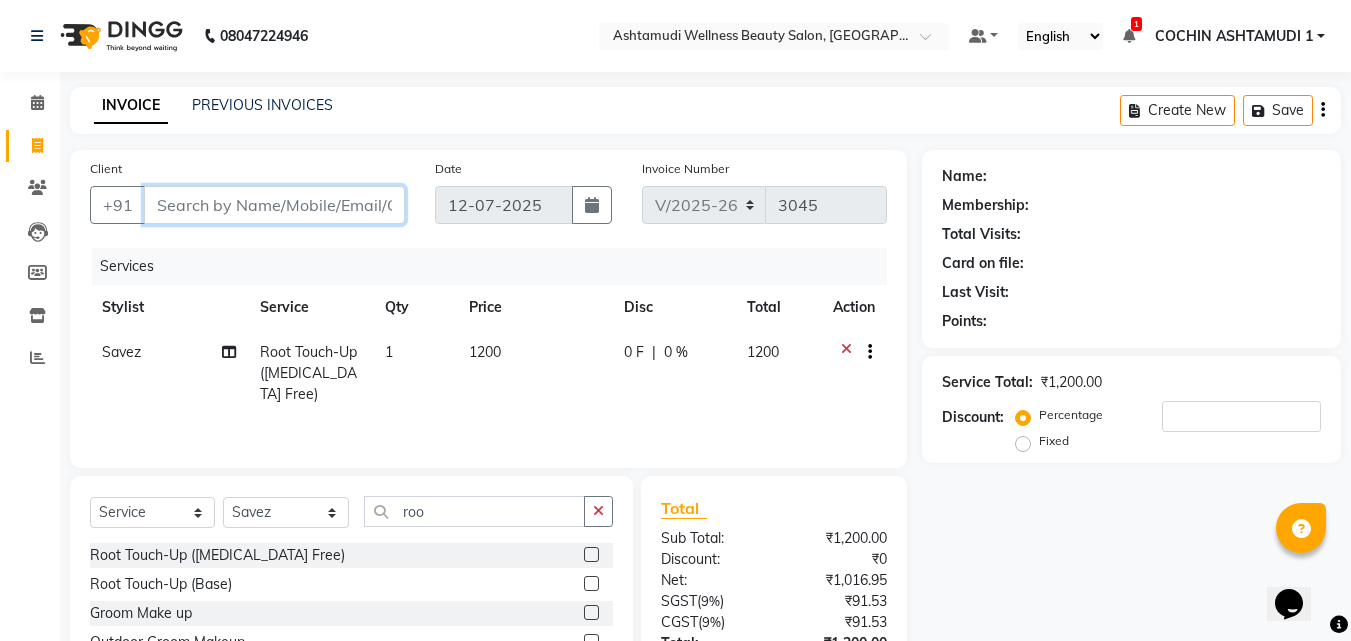 click on "Client" at bounding box center (274, 205) 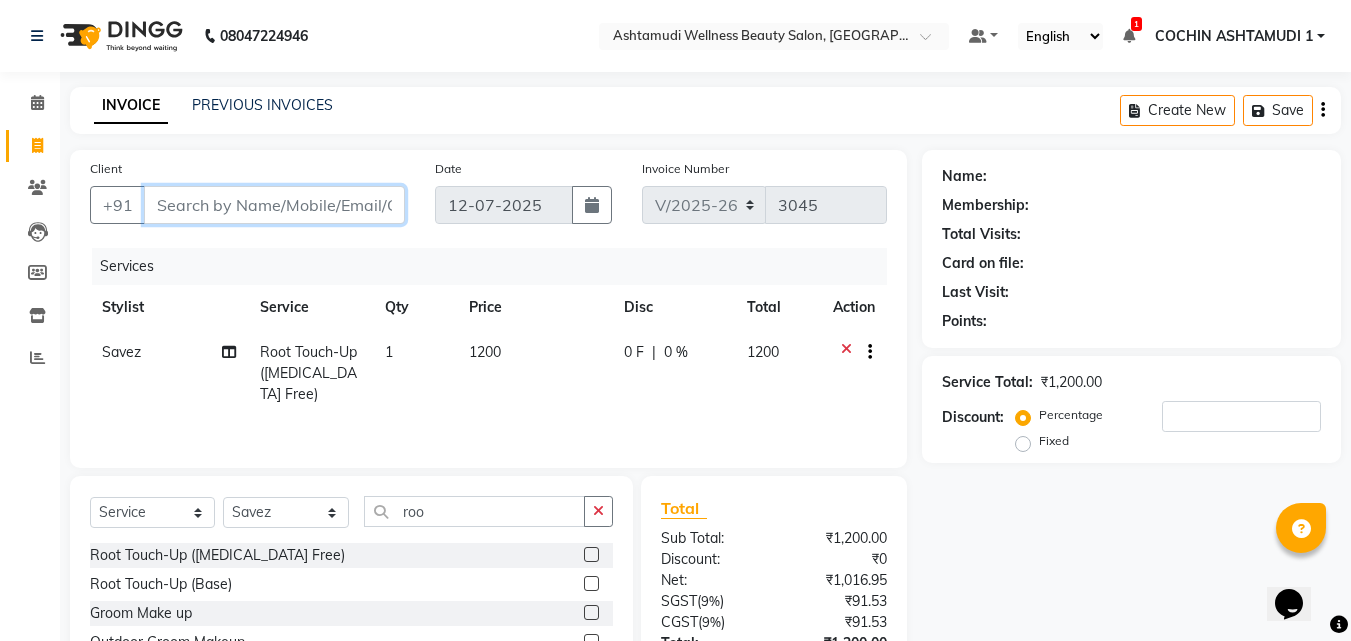 click on "Client" at bounding box center [274, 205] 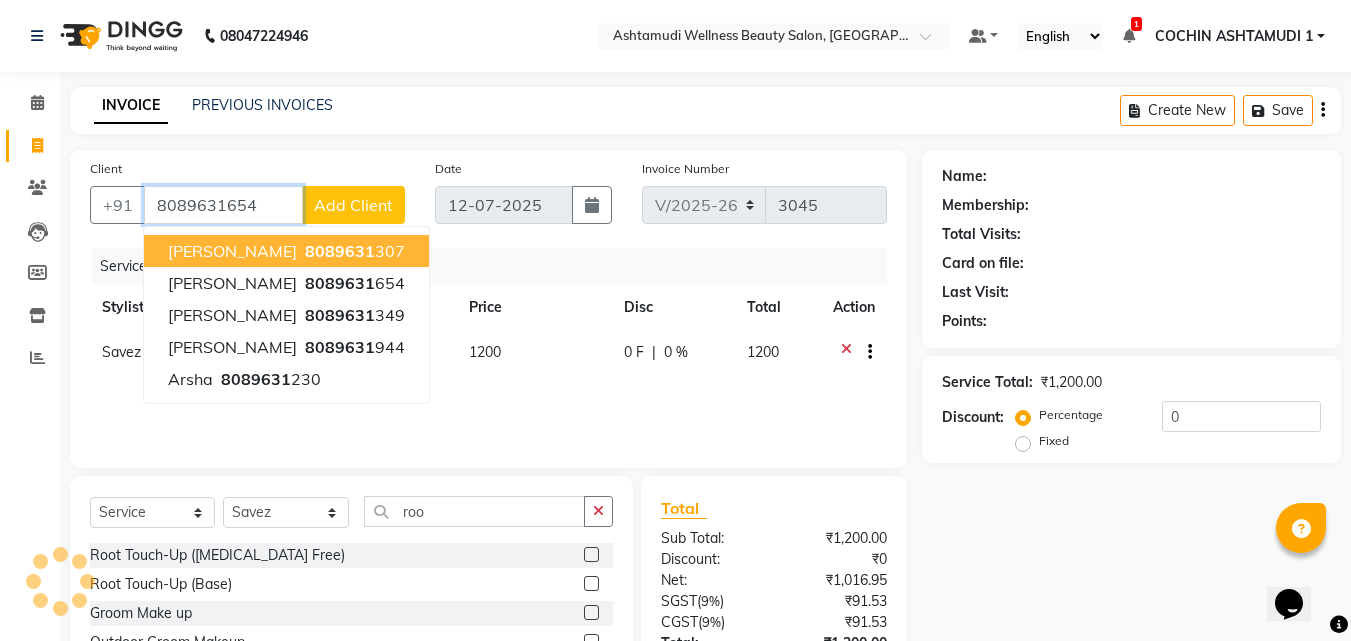 type on "8089631654" 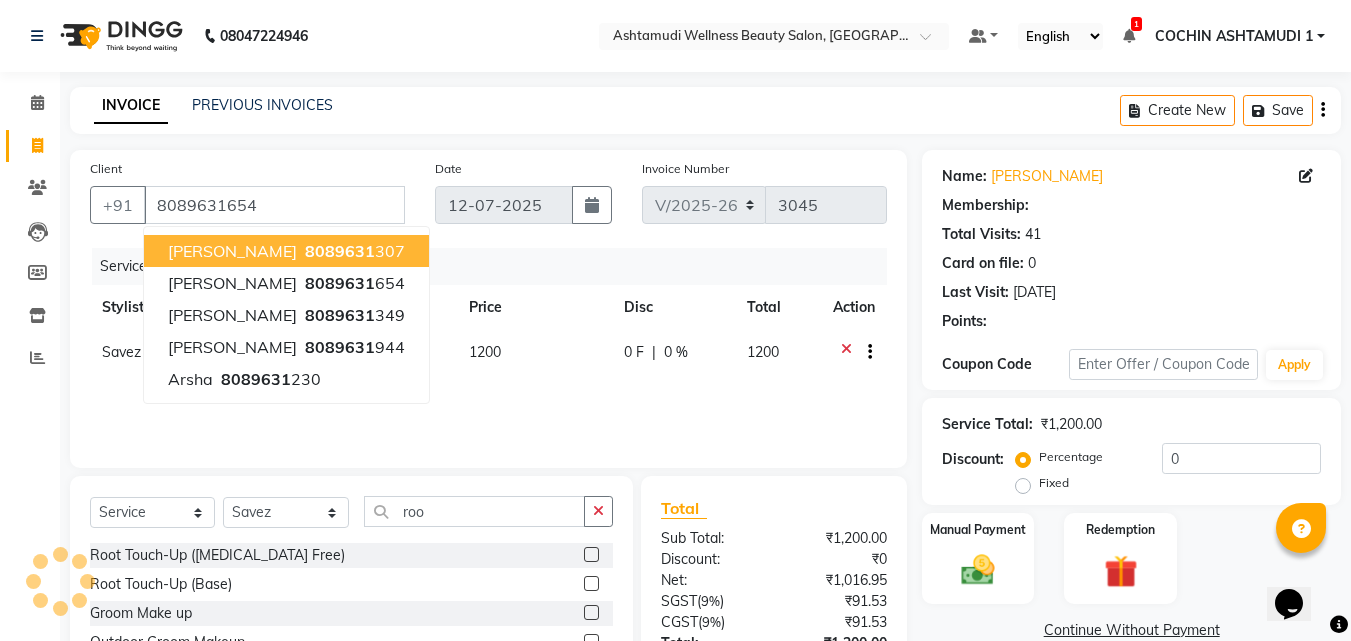 select on "2: Object" 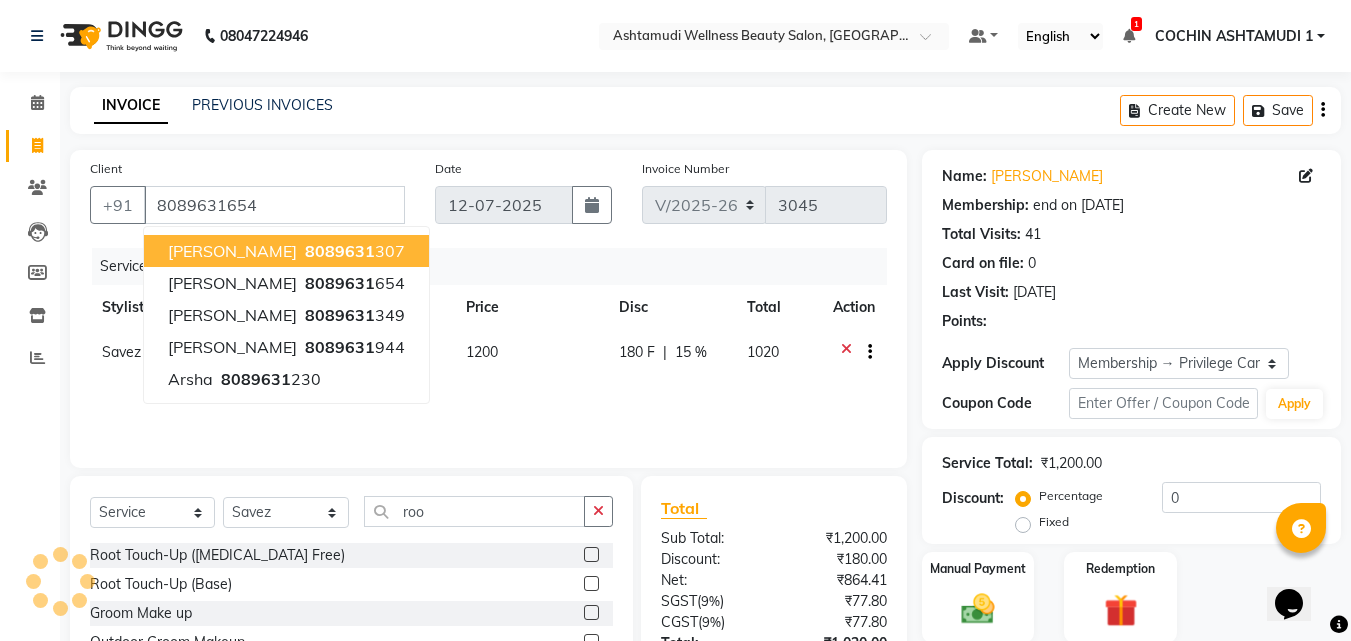 type on "15" 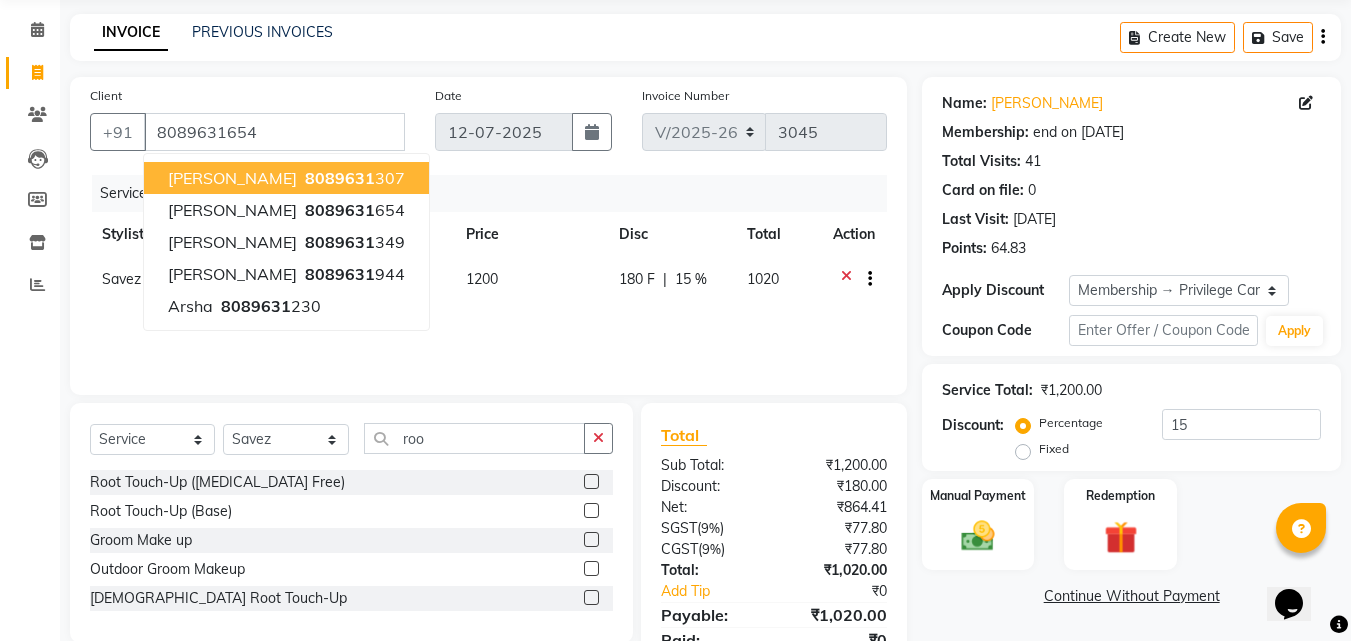 scroll, scrollTop: 159, scrollLeft: 0, axis: vertical 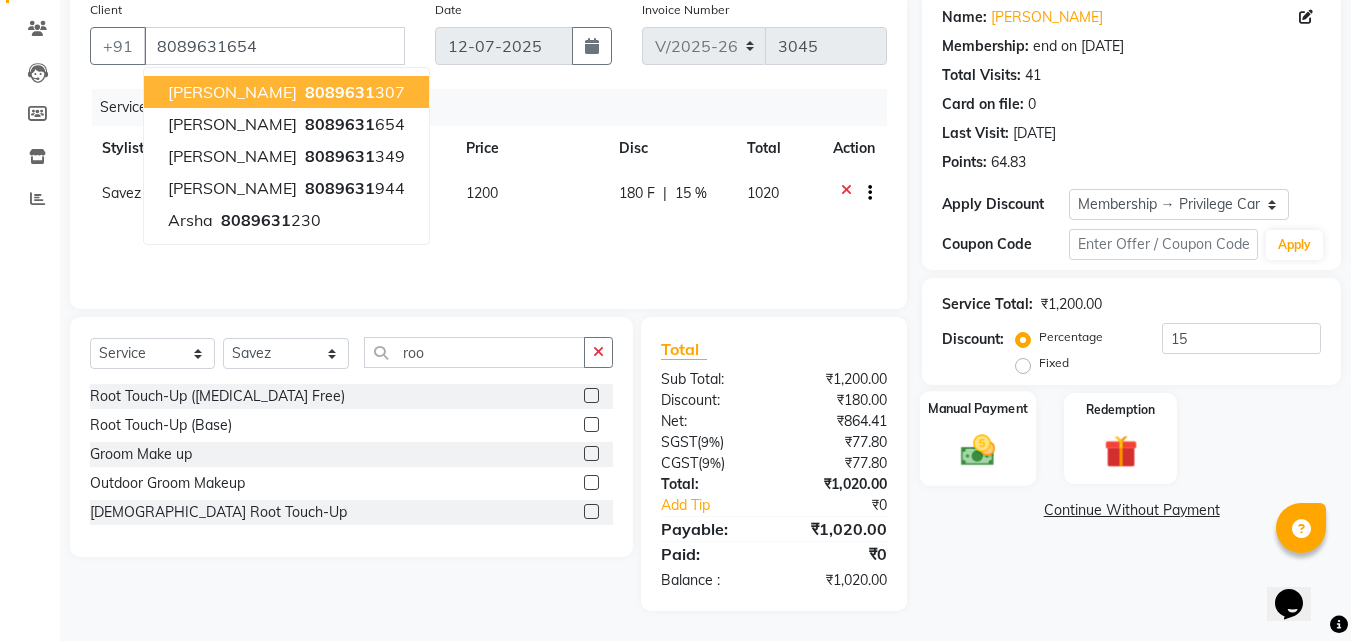 click 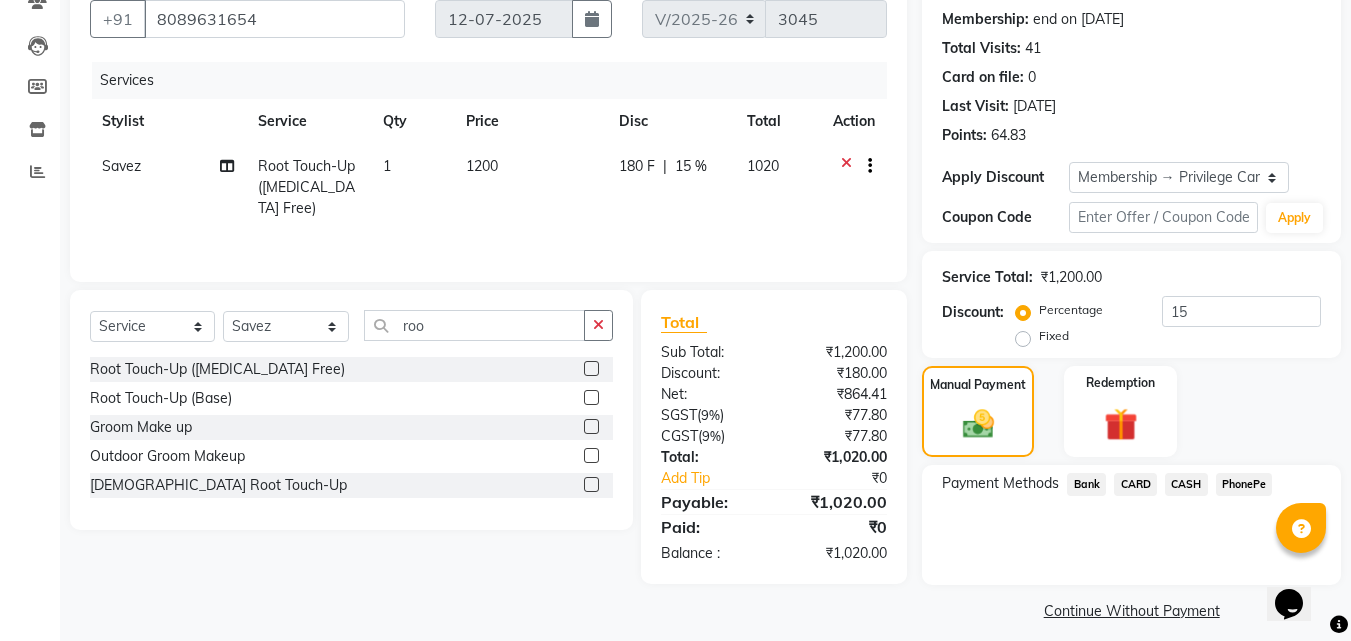scroll, scrollTop: 201, scrollLeft: 0, axis: vertical 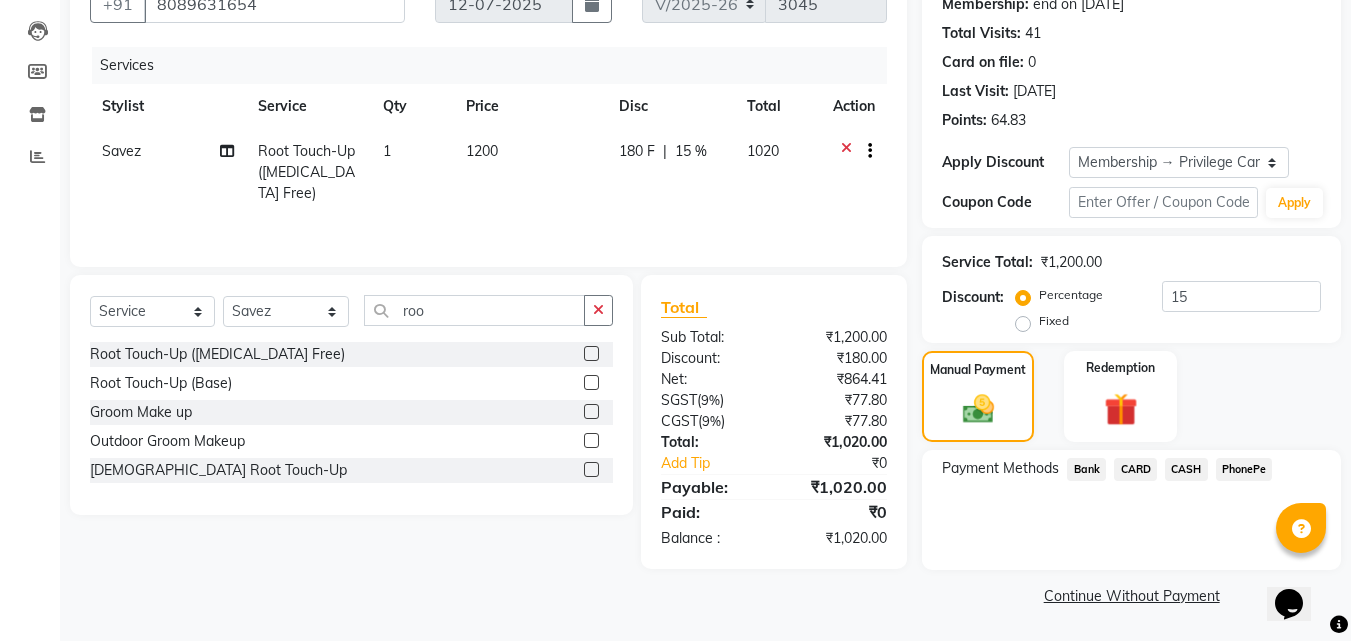 click on "CARD" 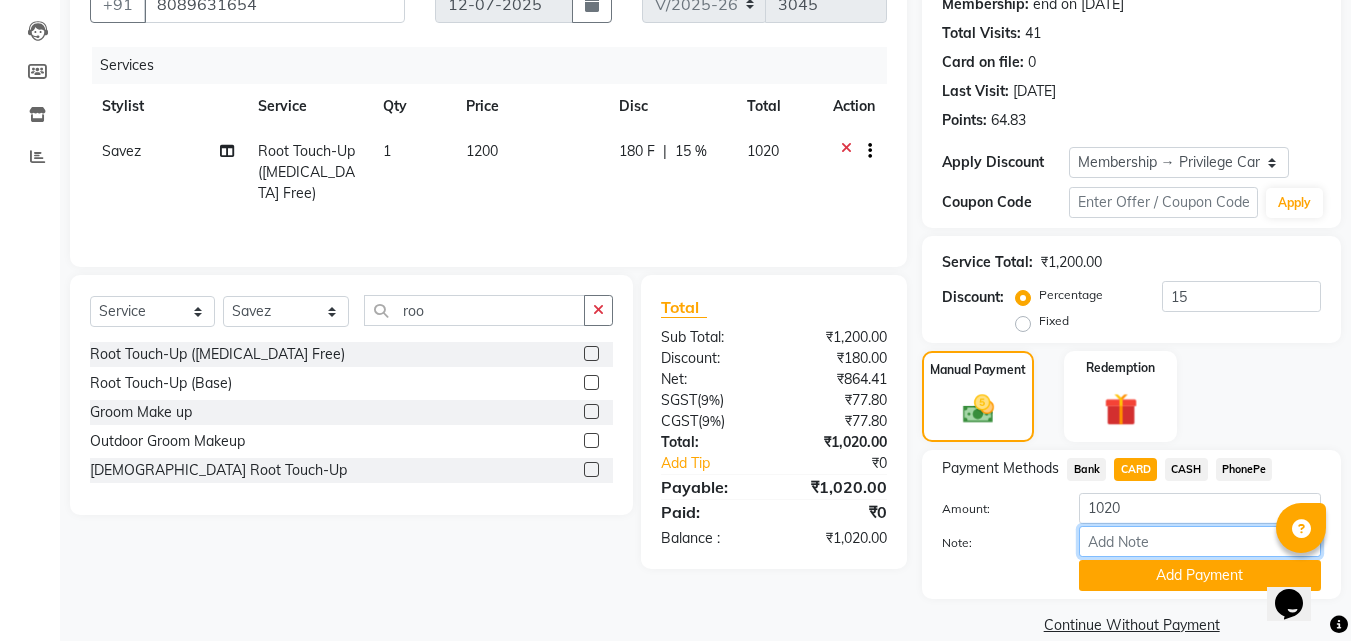 click on "Note:" at bounding box center (1200, 541) 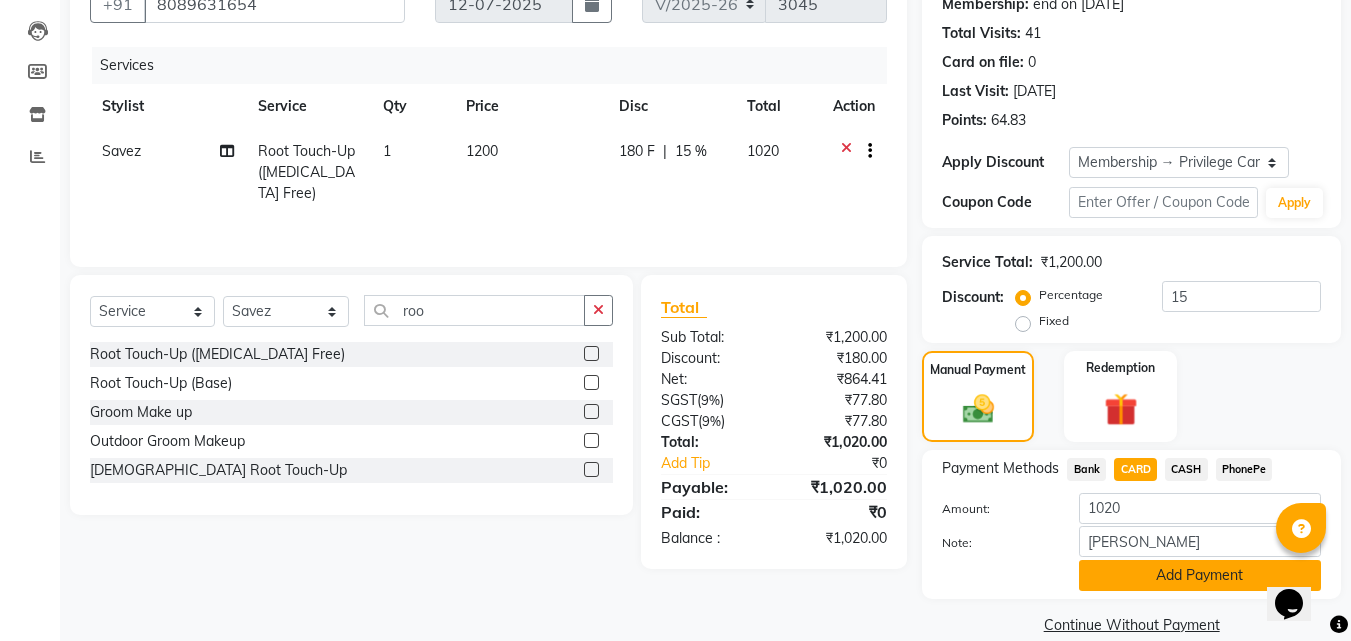click on "Add Payment" 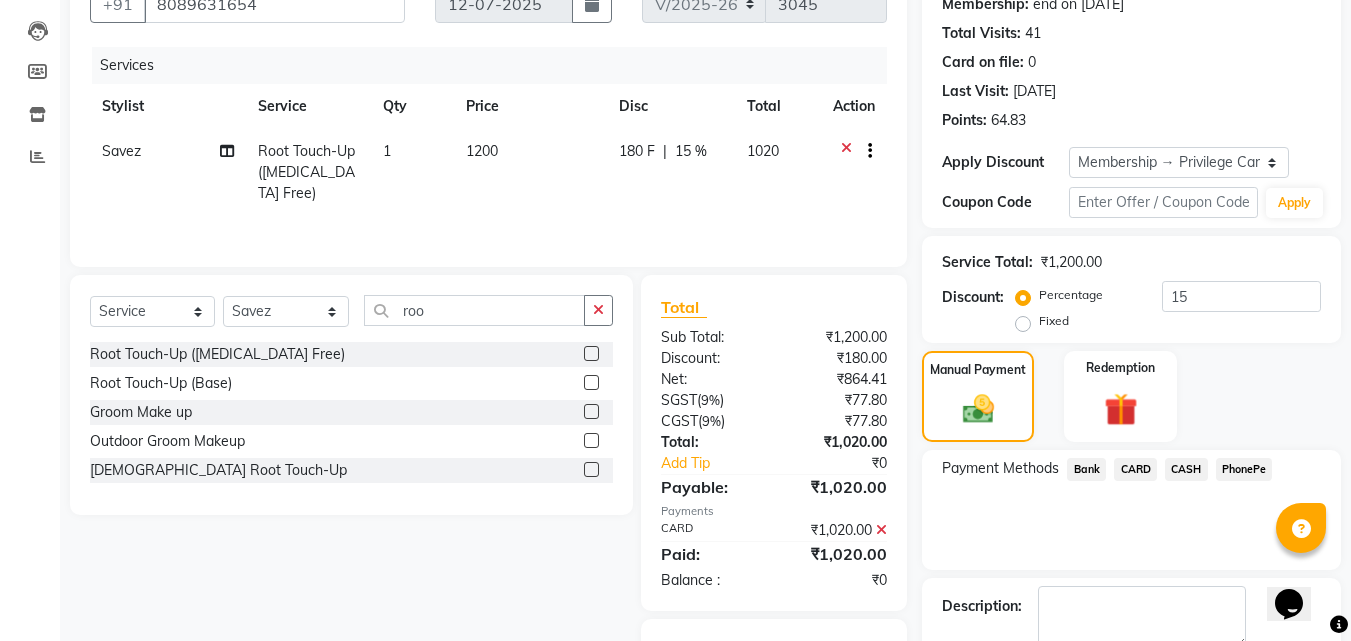 scroll, scrollTop: 285, scrollLeft: 0, axis: vertical 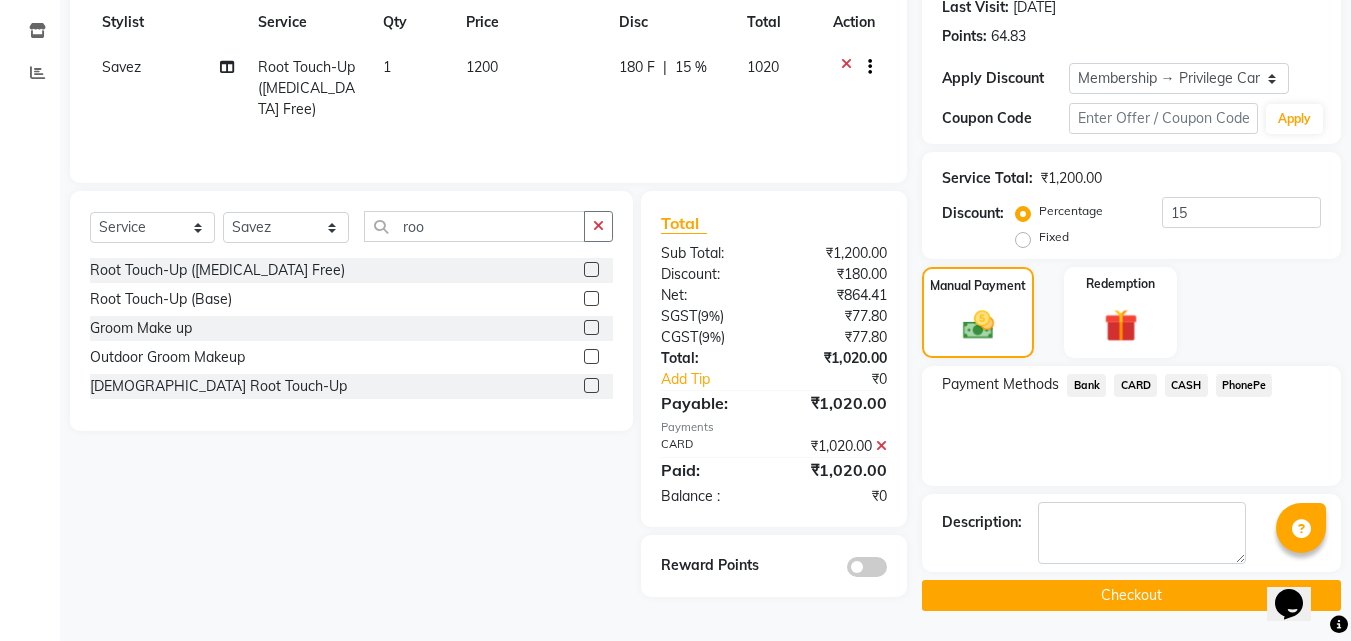 click on "Checkout" 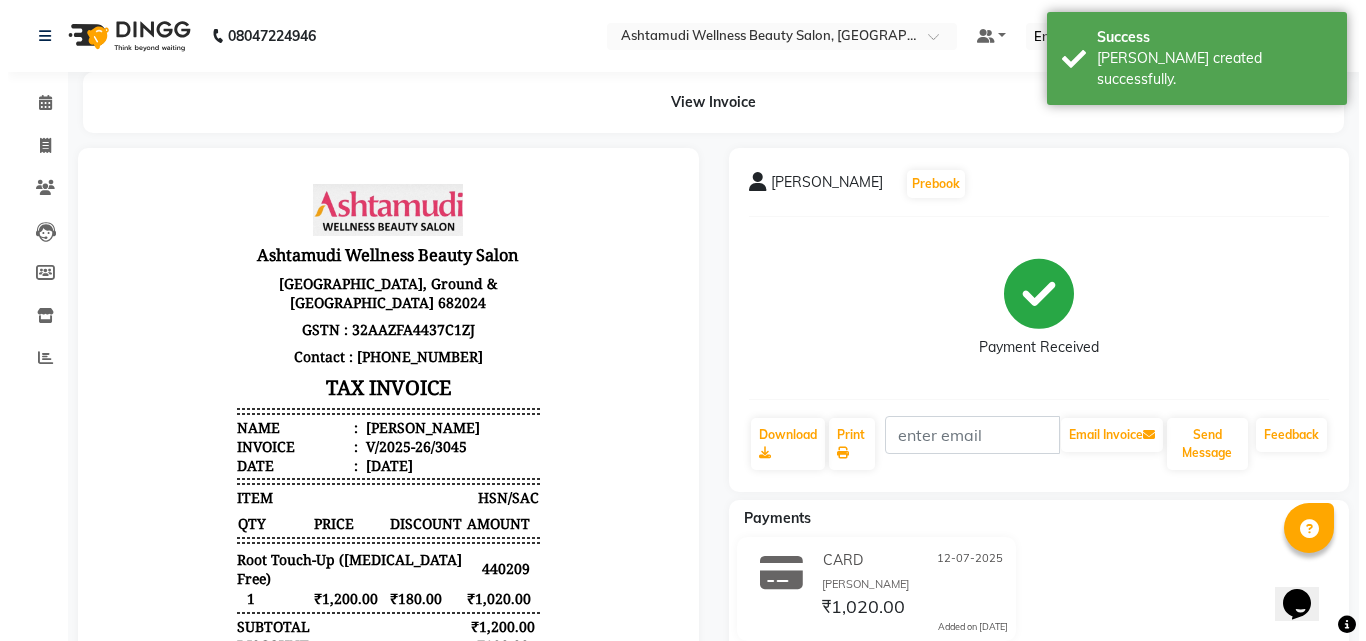 scroll, scrollTop: 0, scrollLeft: 0, axis: both 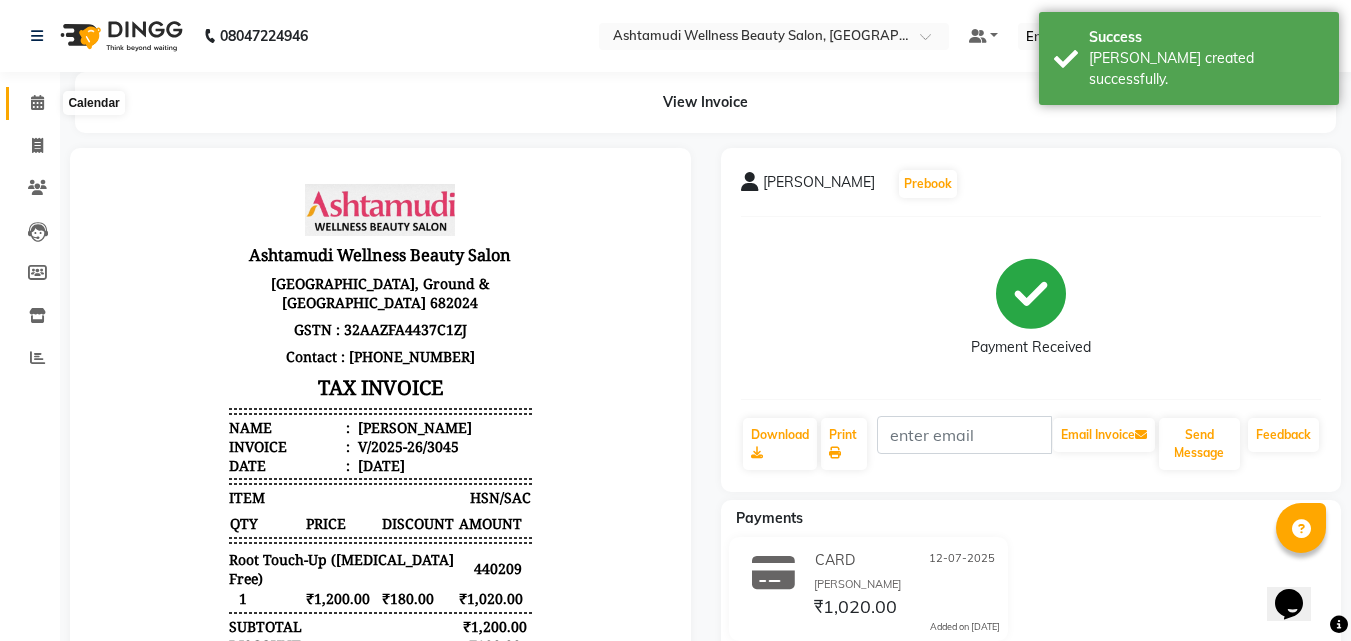 click 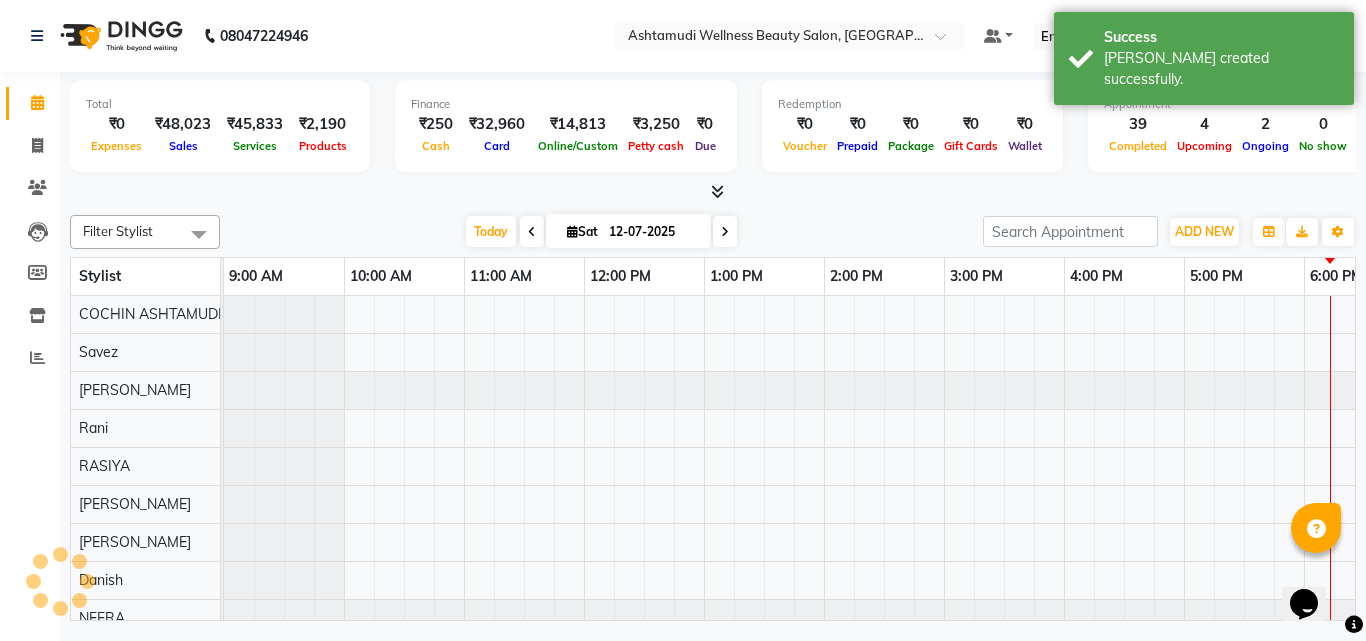 scroll, scrollTop: 0, scrollLeft: 0, axis: both 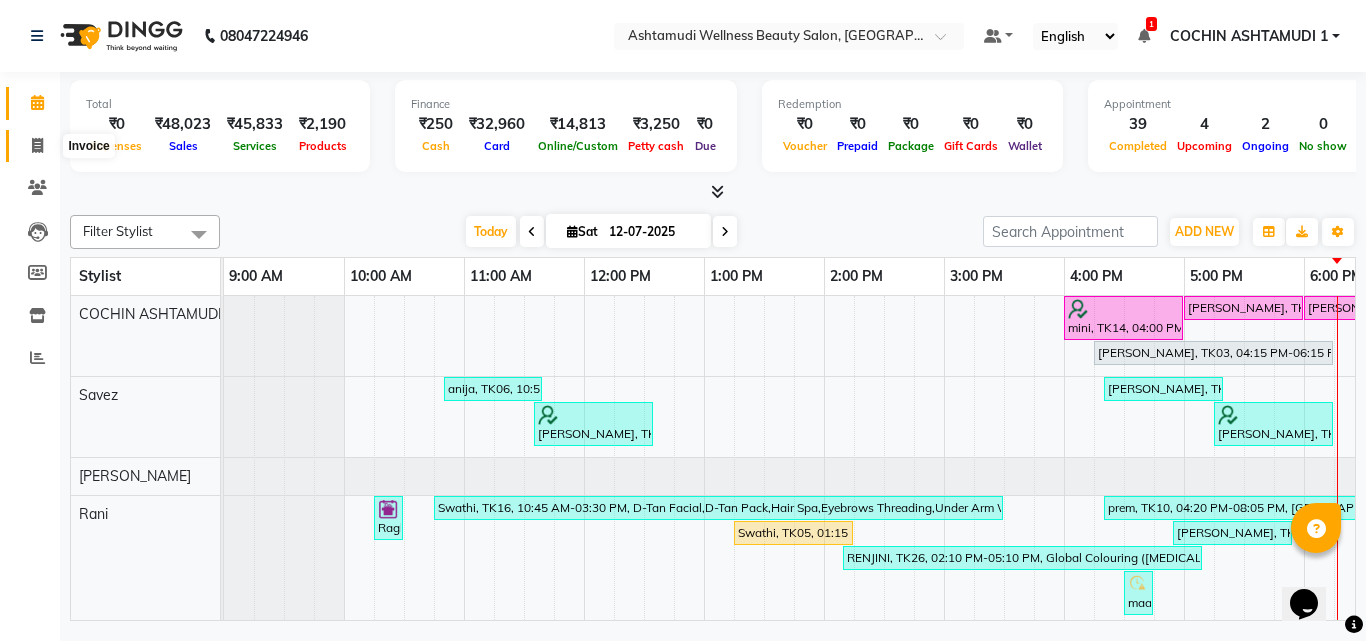 click 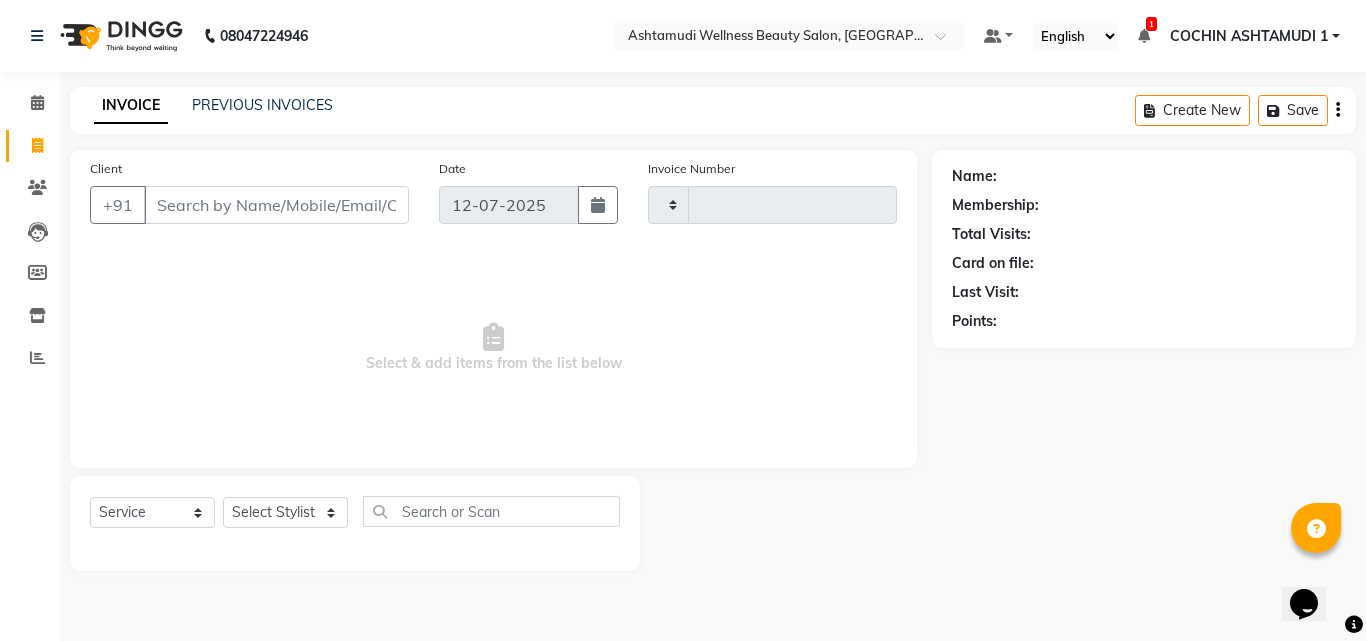 type on "3046" 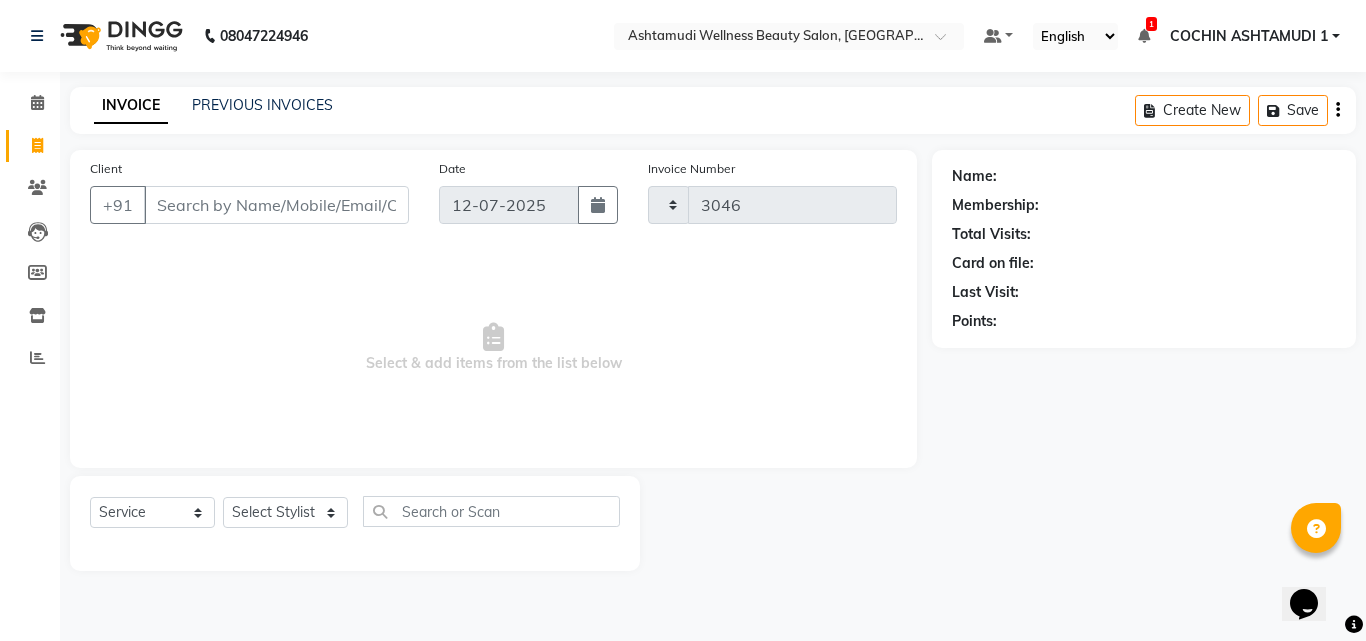 select on "4632" 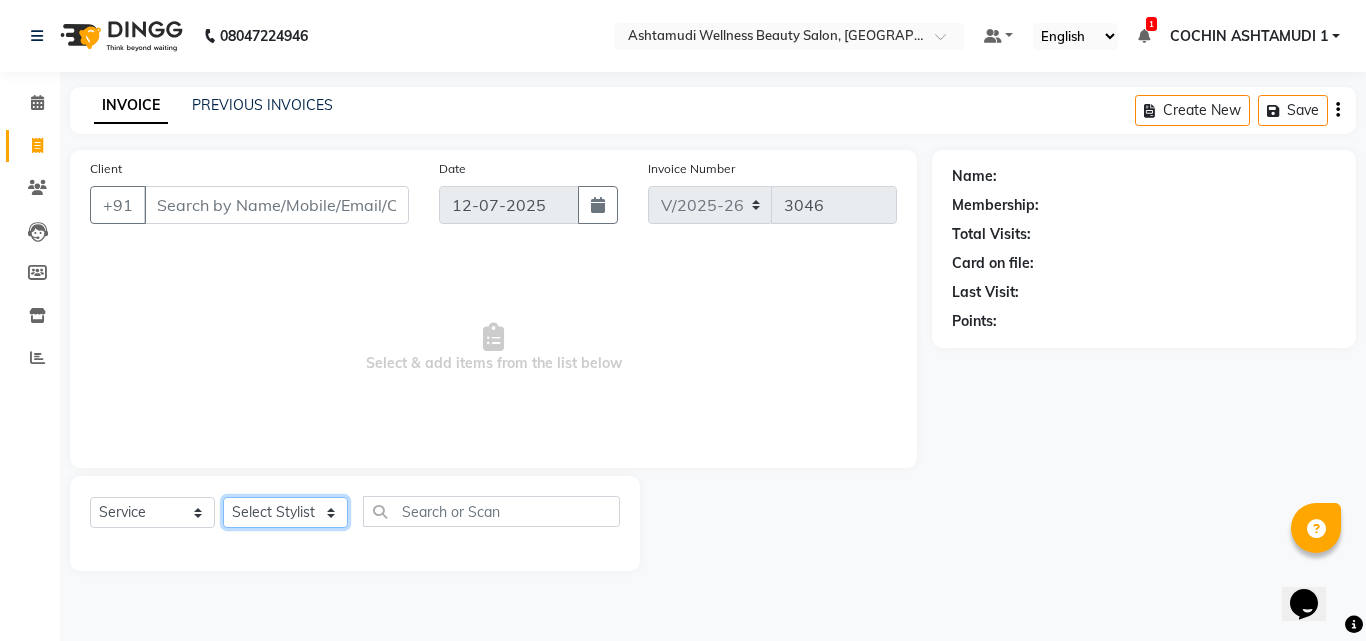 click on "Select Stylist" 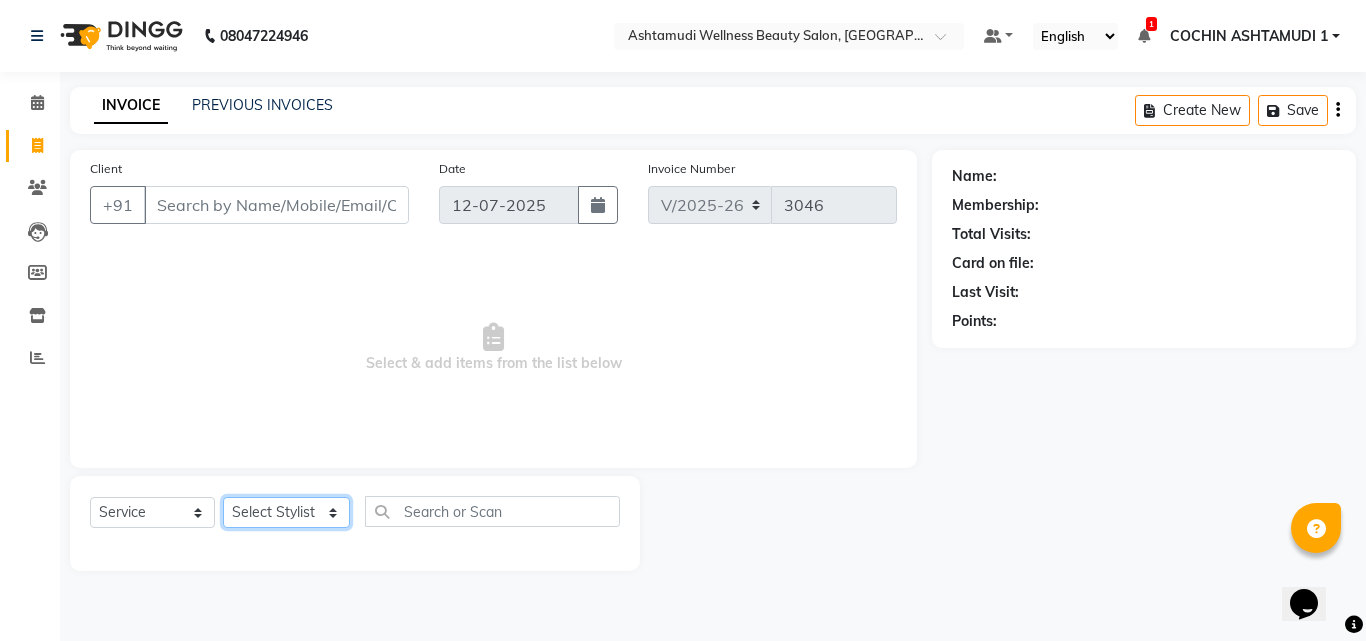 select on "45927" 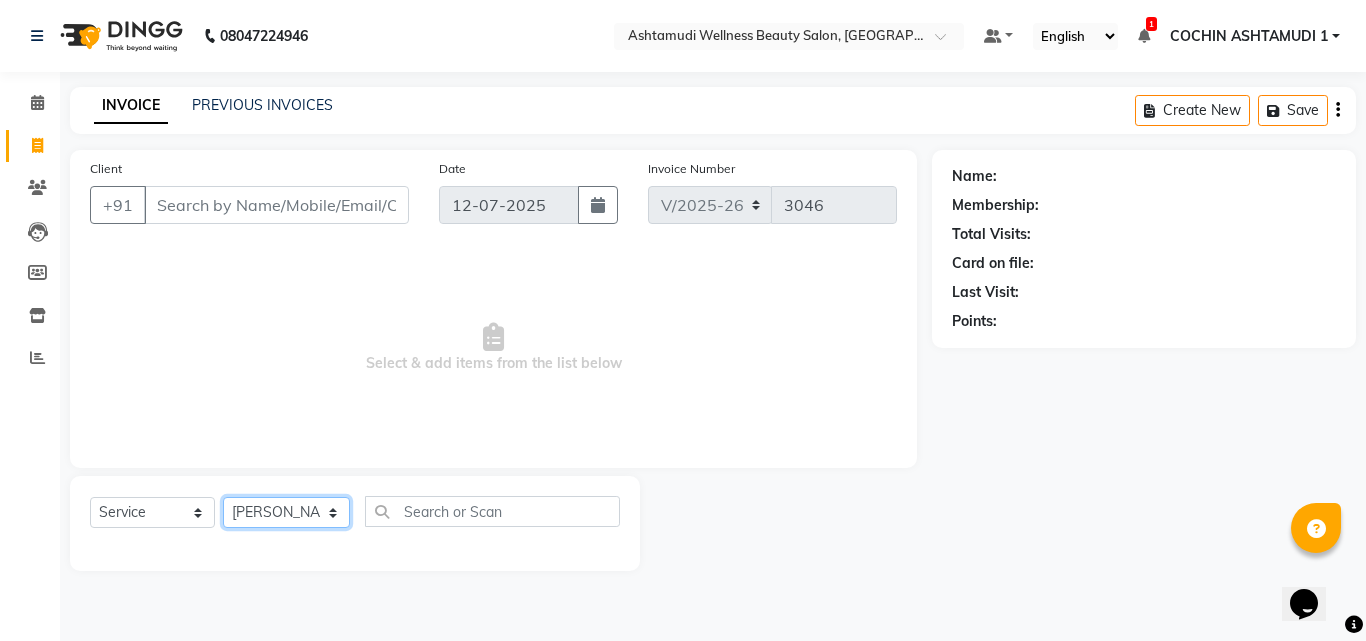 click on "Select Stylist Abhirami S Afsha Aiswarya B BINU MANGAR COCHIN ASHTAMUDI Danish Fousiya GIREESH Jishan Madonna Michael MANIKA RAI NEERA Priyanka rathi chowdhury  RAGHI FERNANDEZ Rani RASIYA  SALMAN ALI Savez" 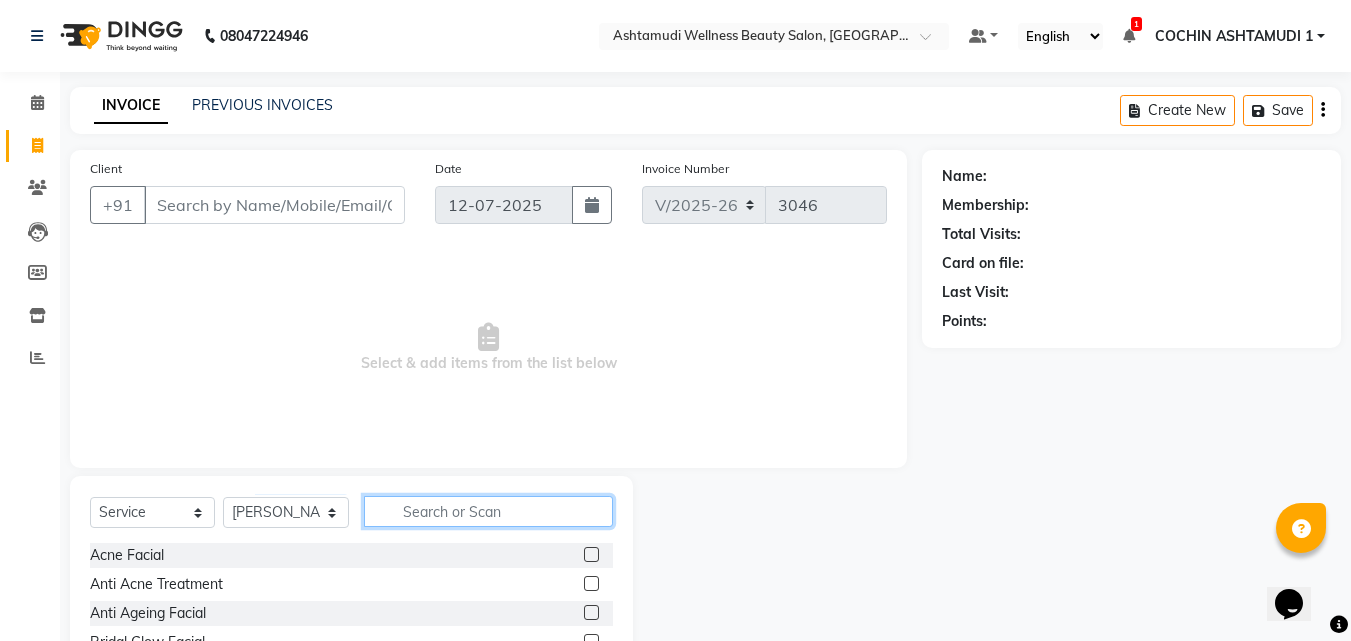 click 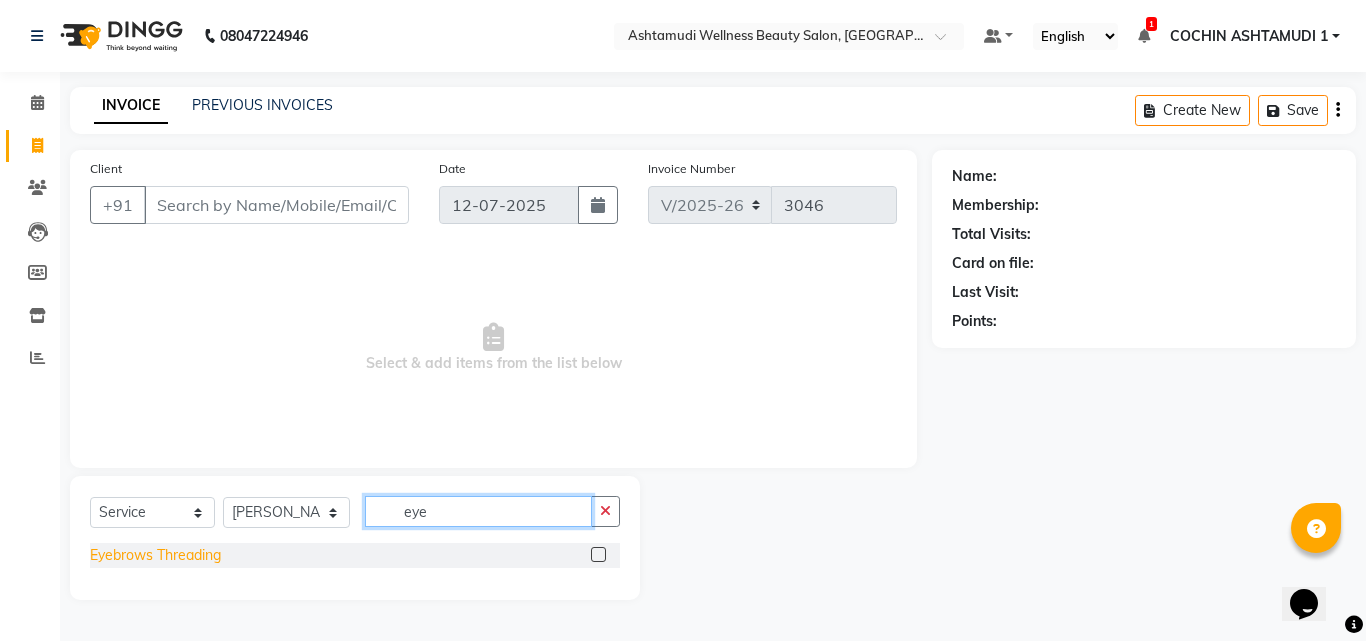 type on "eye" 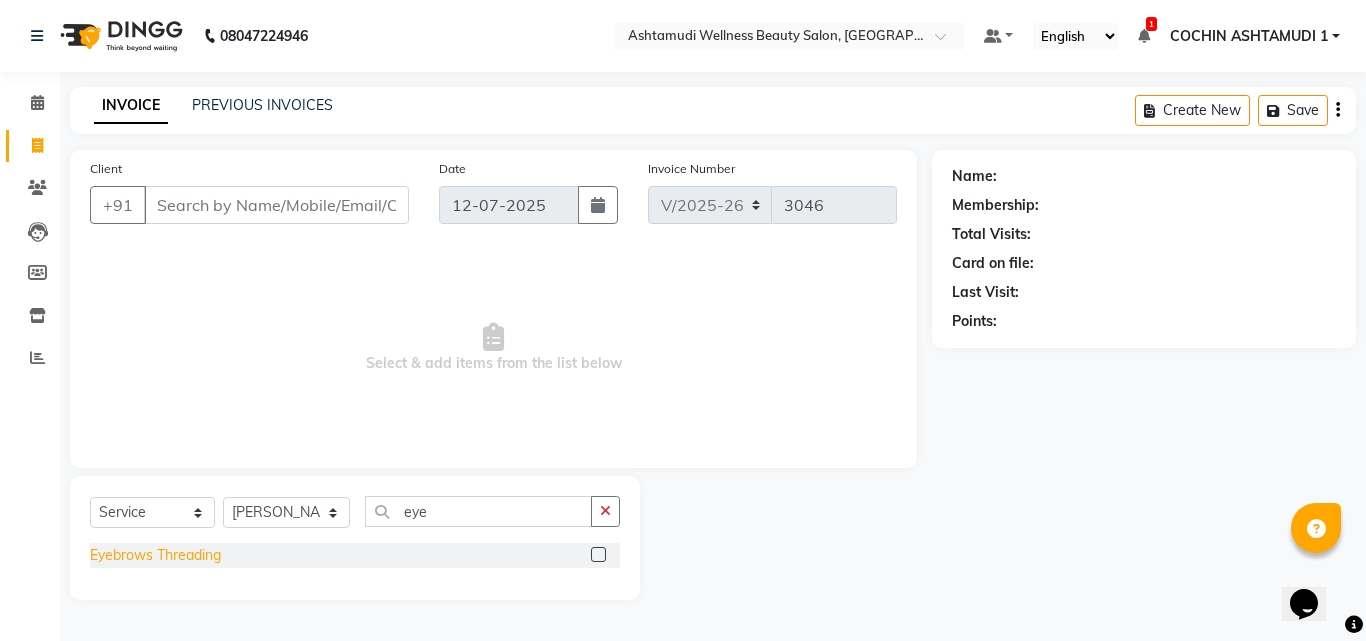 click on "Eyebrows Threading" 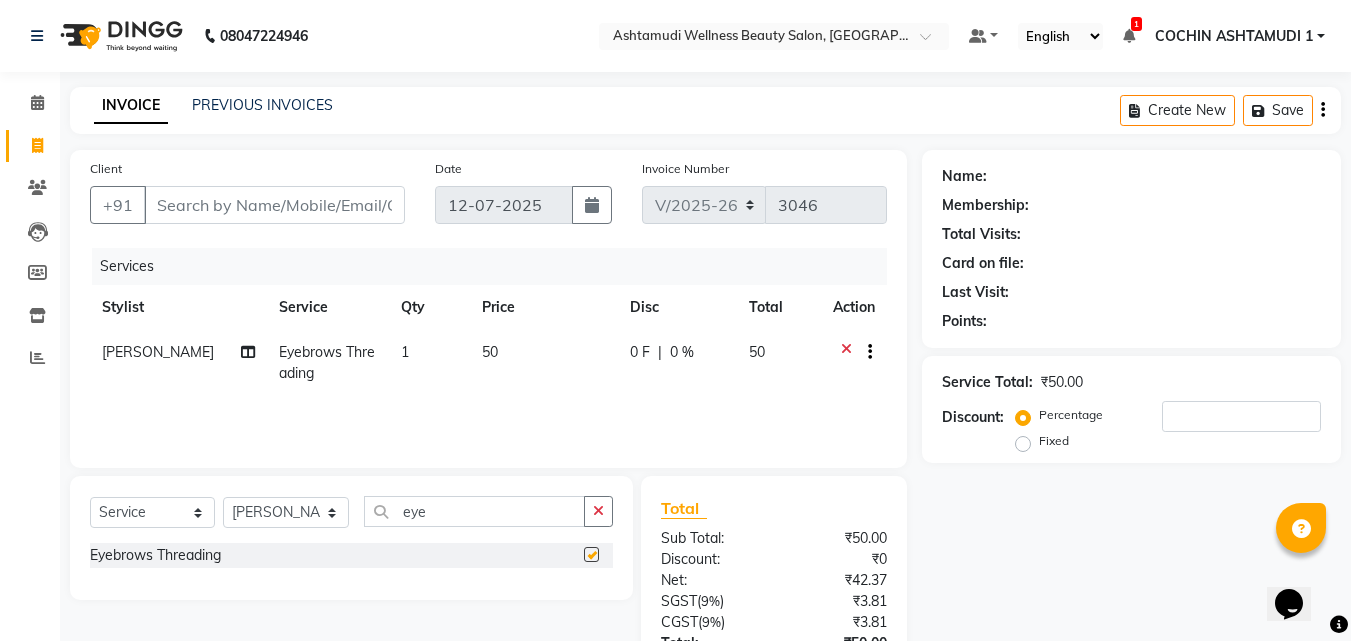 checkbox on "false" 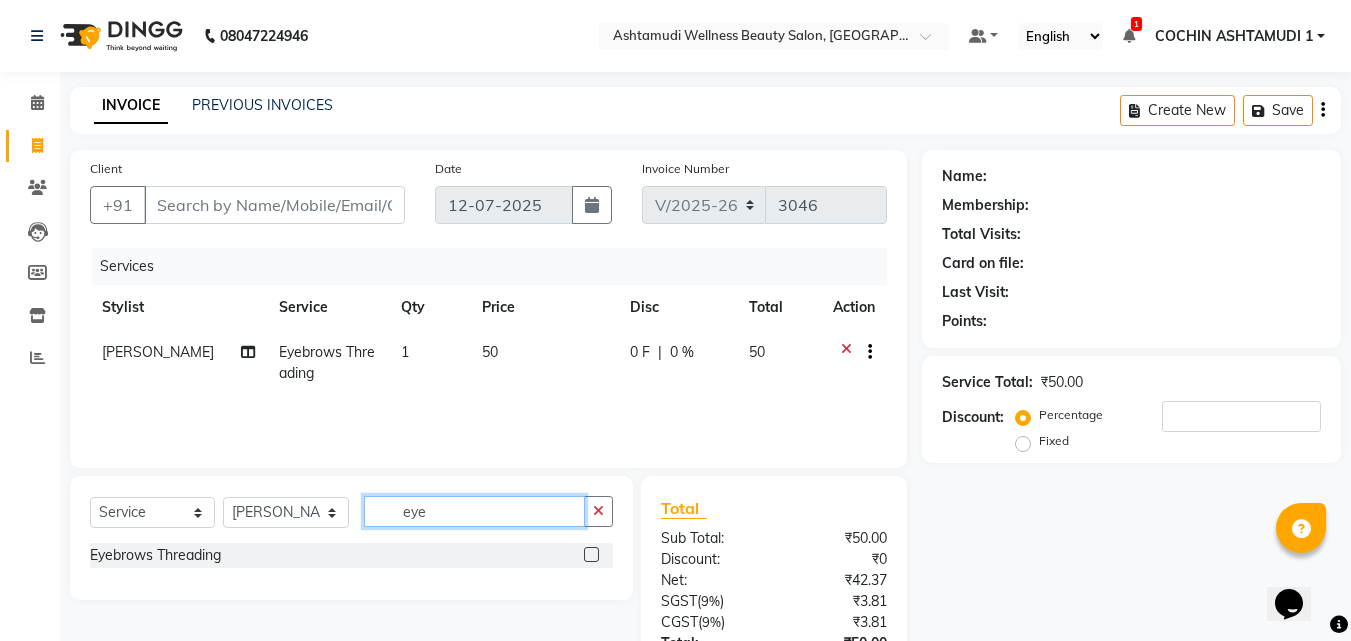 click on "eye" 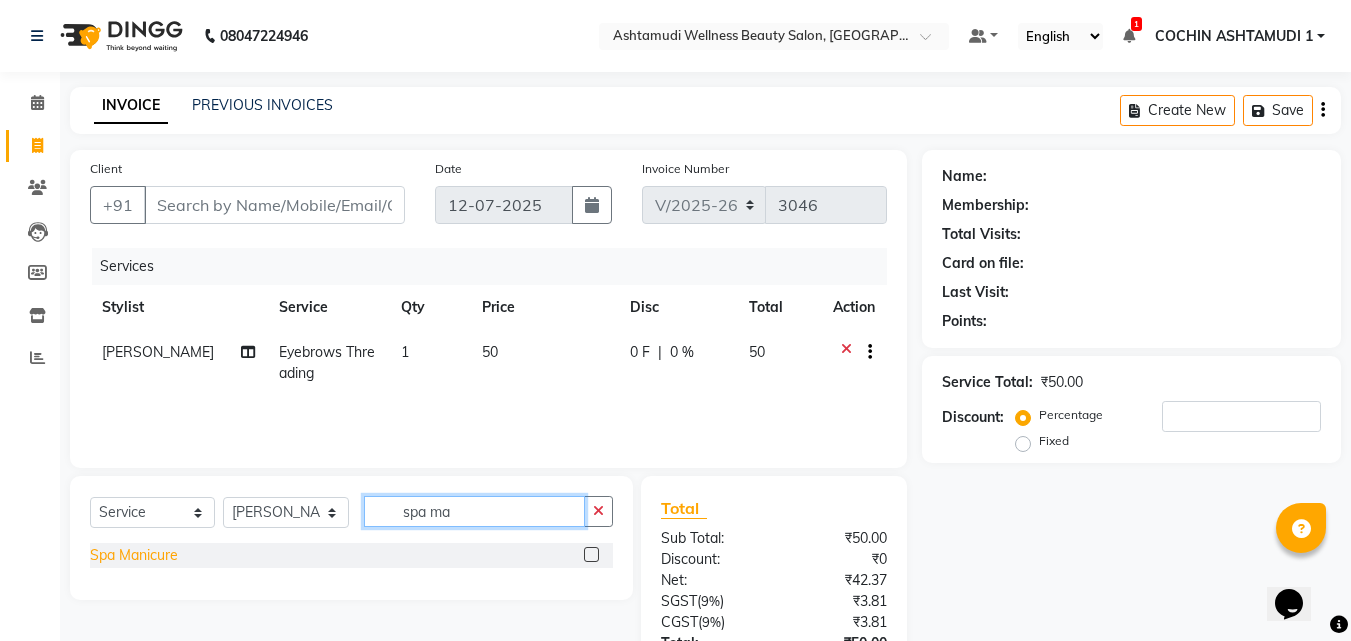 type on "spa ma" 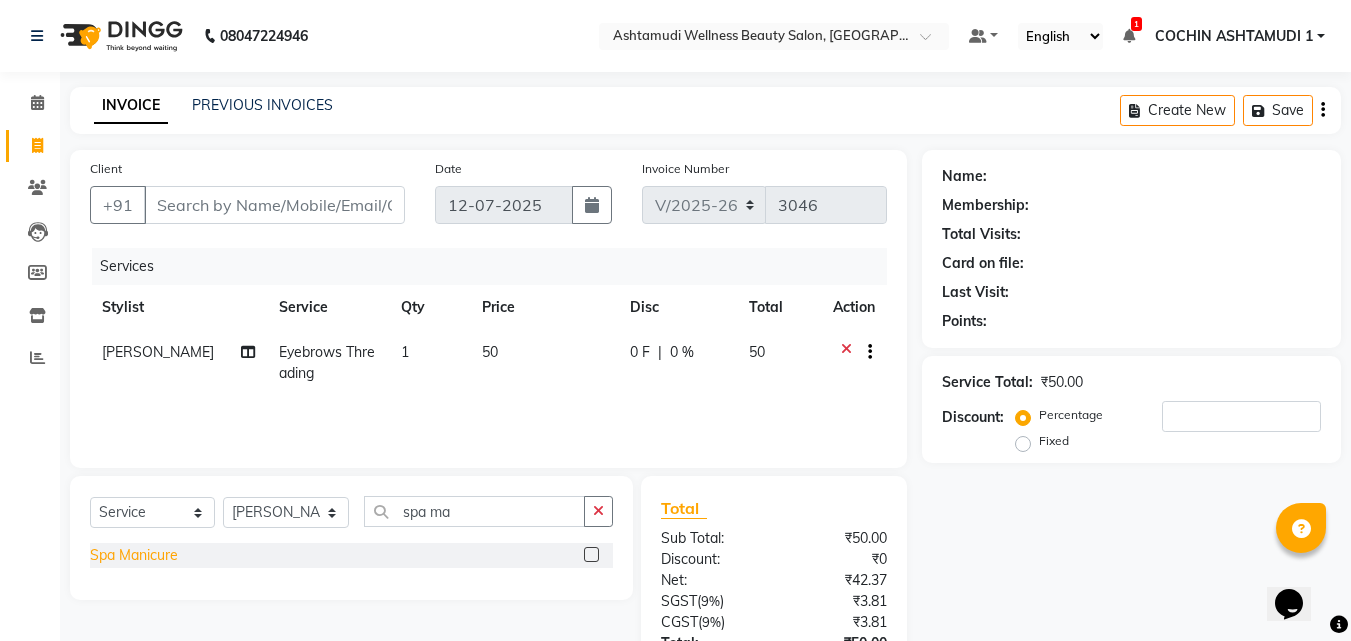 click on "Spa Manicure" 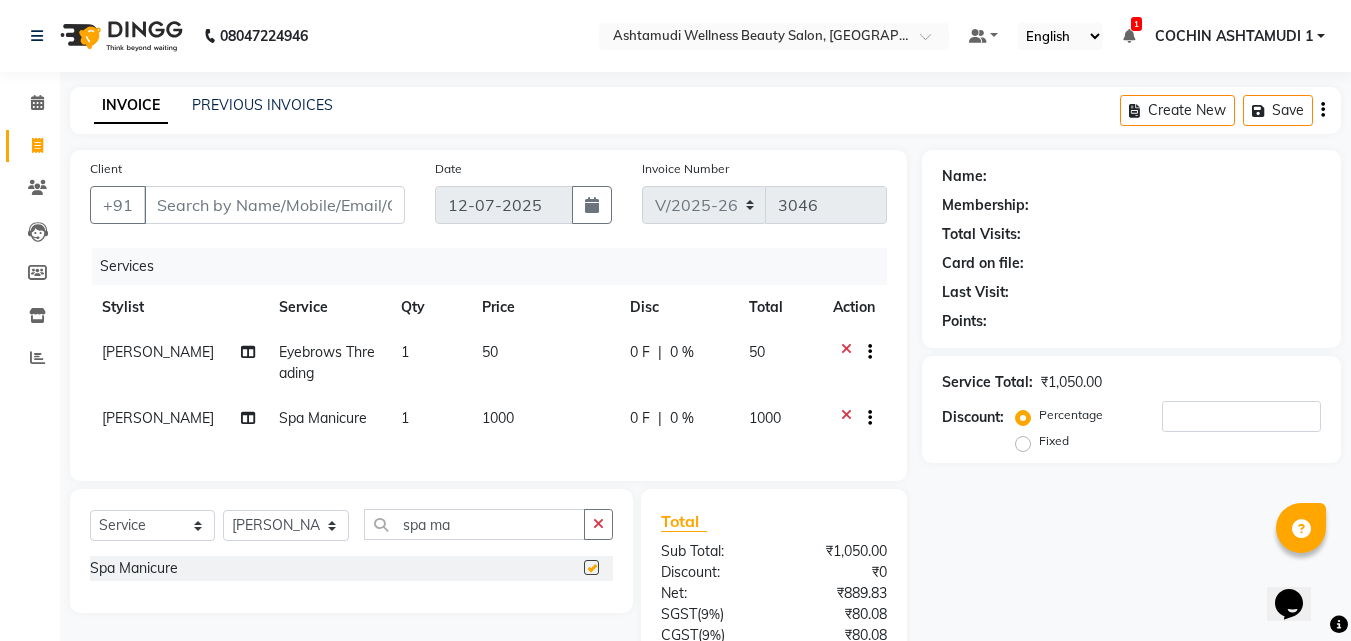 checkbox on "false" 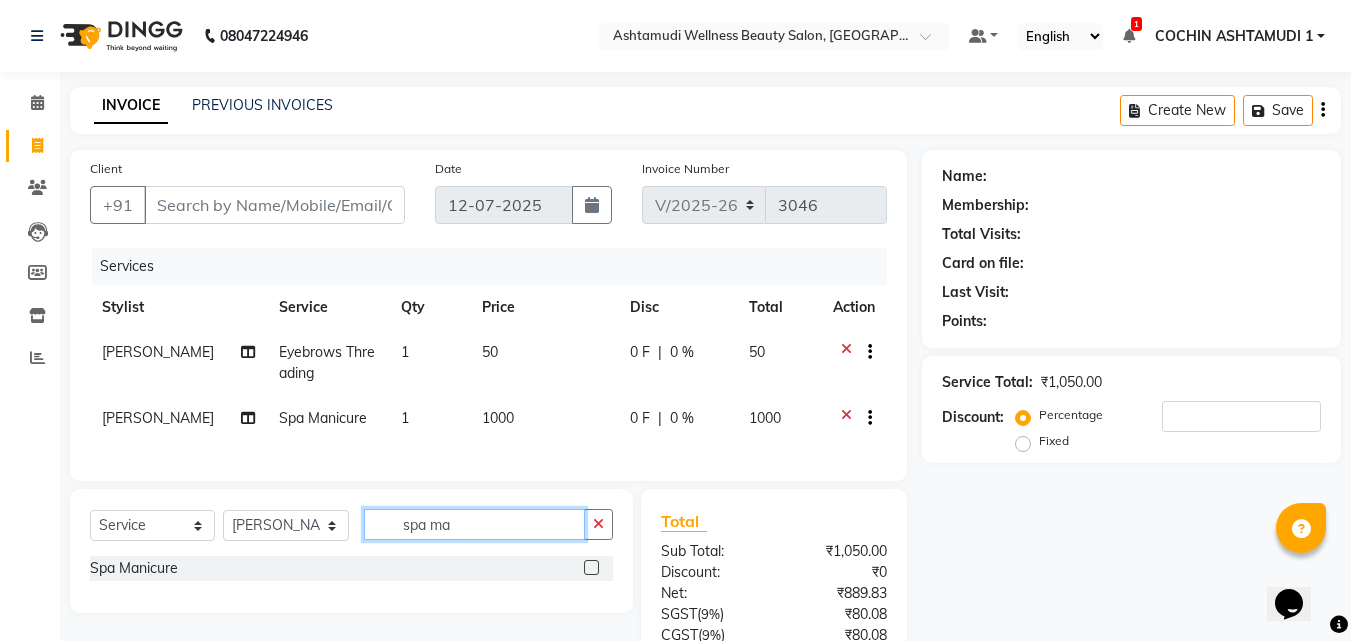 drag, startPoint x: 474, startPoint y: 550, endPoint x: 276, endPoint y: 550, distance: 198 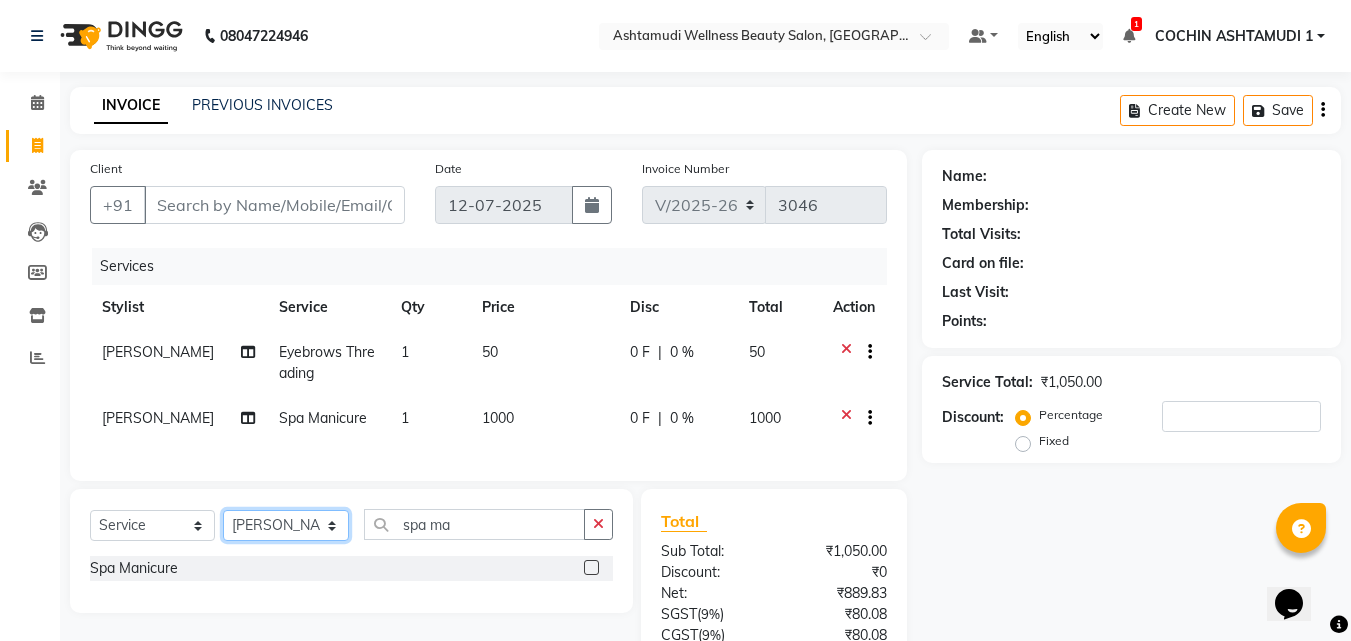 click on "Select Stylist Abhirami S Afsha [PERSON_NAME] B [PERSON_NAME] COCHIN ASHTAMUDI Danish [PERSON_NAME] [PERSON_NAME] [PERSON_NAME] [PERSON_NAME] [PERSON_NAME]  [PERSON_NAME] [PERSON_NAME]" 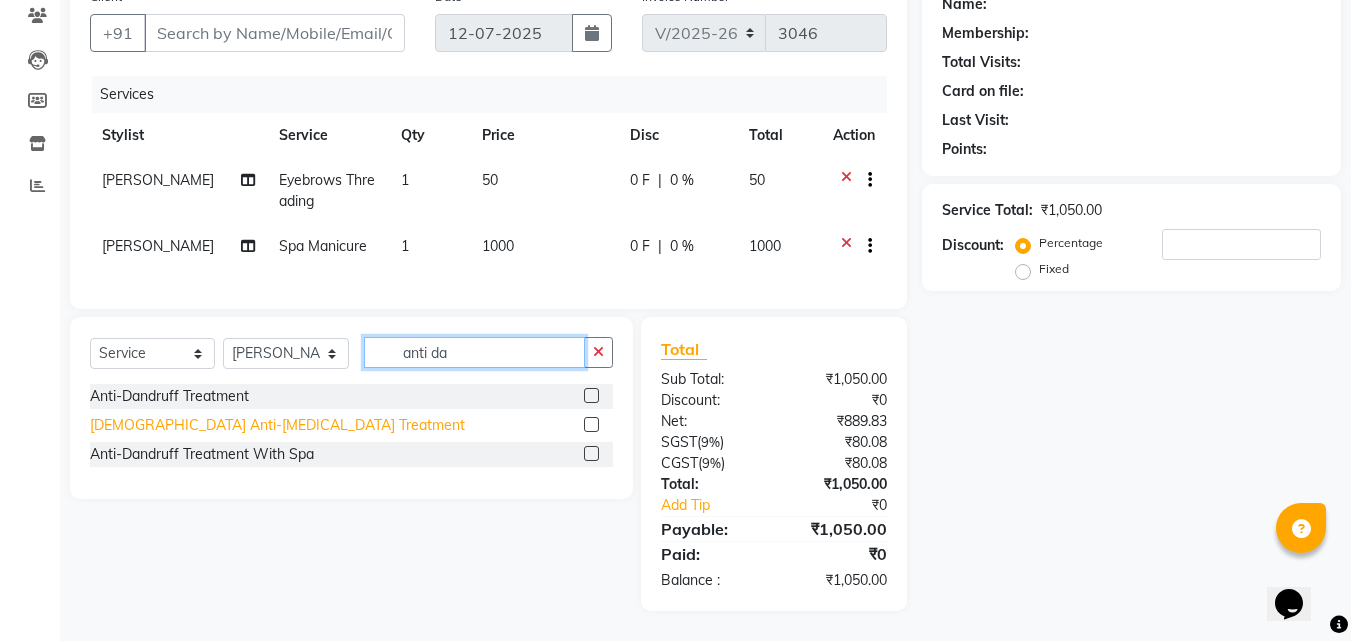 scroll, scrollTop: 187, scrollLeft: 0, axis: vertical 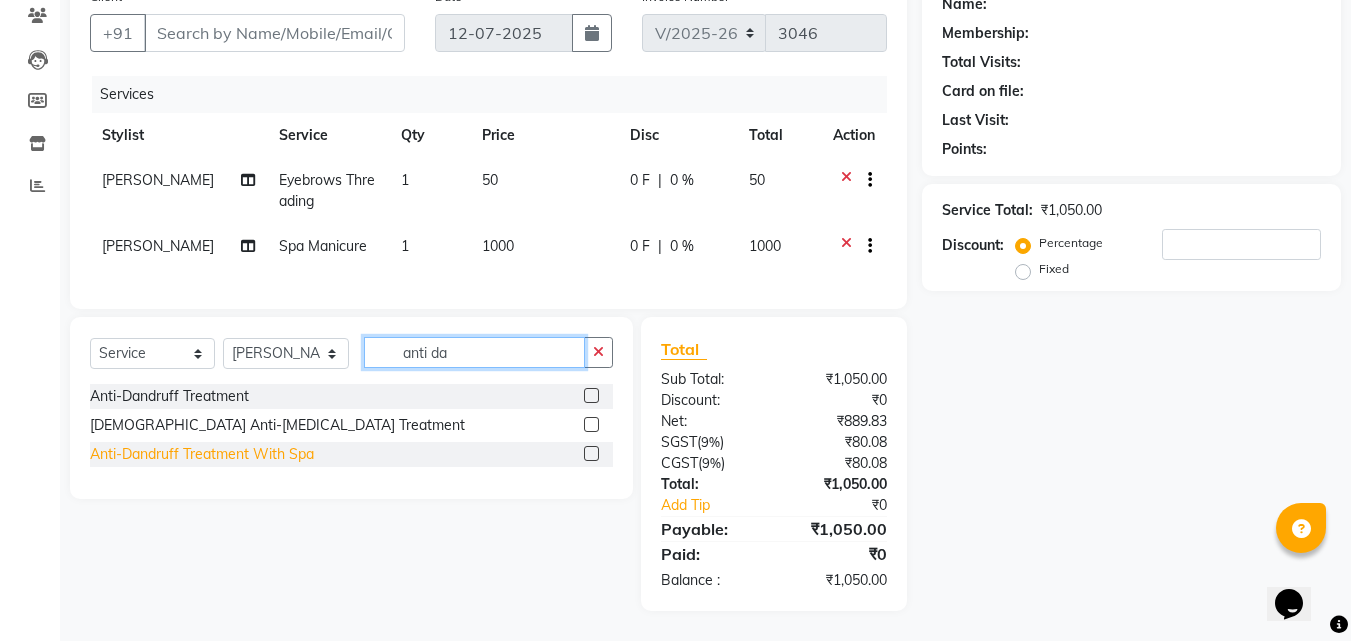 type on "anti da" 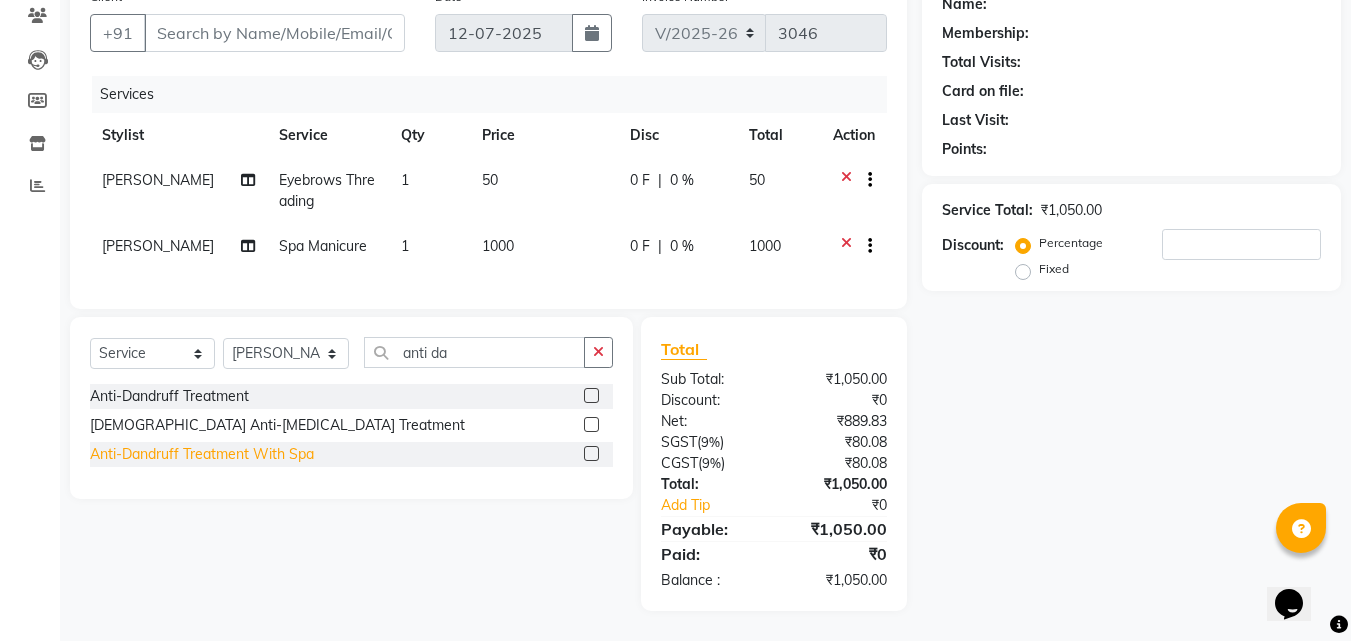 click on "Anti-Dandruff Treatment With Spa" 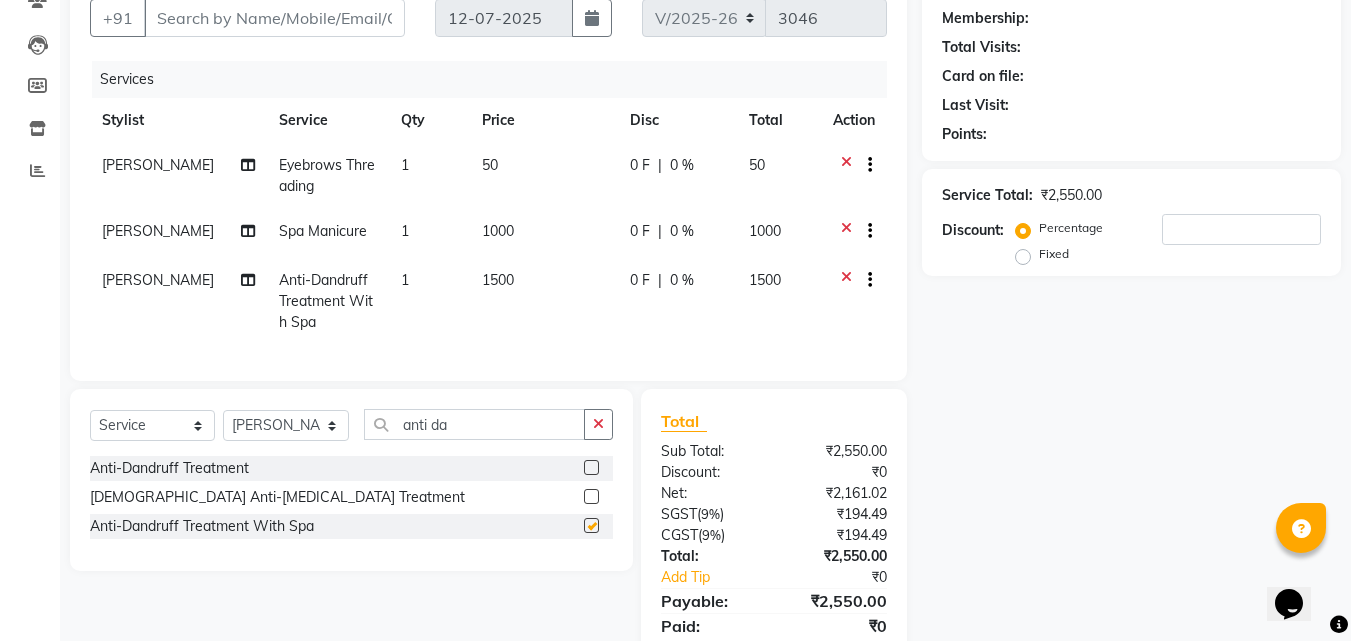checkbox on "false" 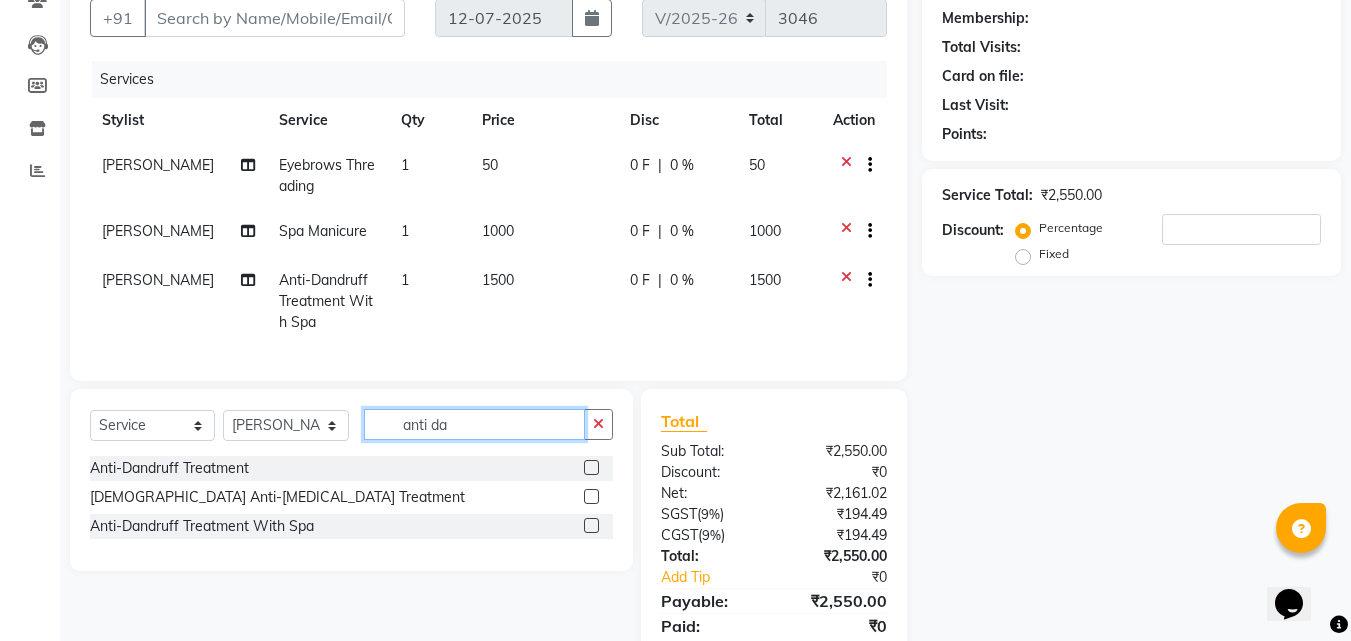 drag, startPoint x: 470, startPoint y: 442, endPoint x: 389, endPoint y: 451, distance: 81.49847 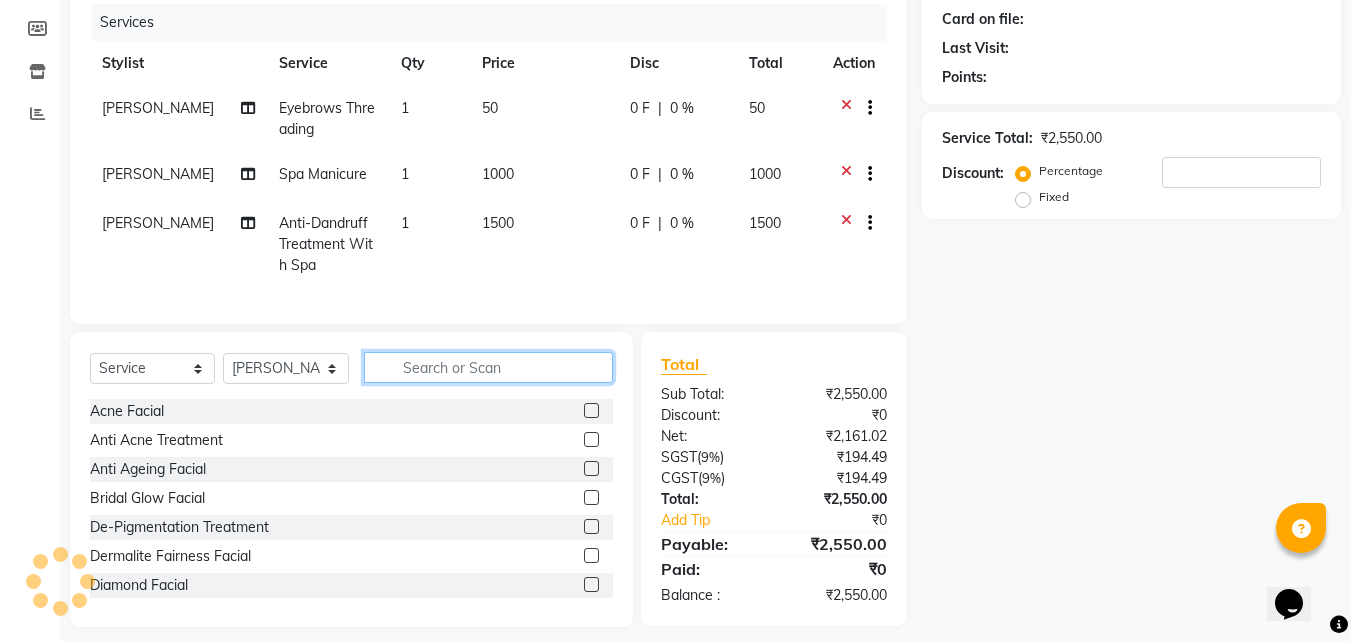 scroll, scrollTop: 275, scrollLeft: 0, axis: vertical 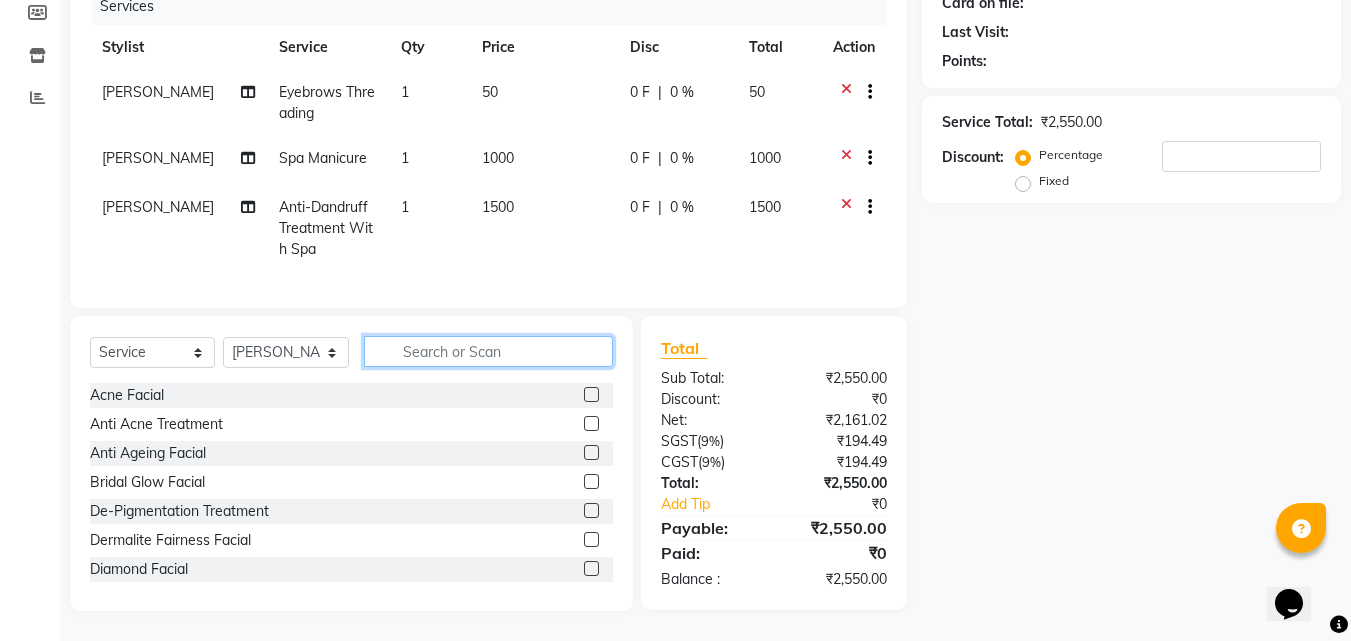click 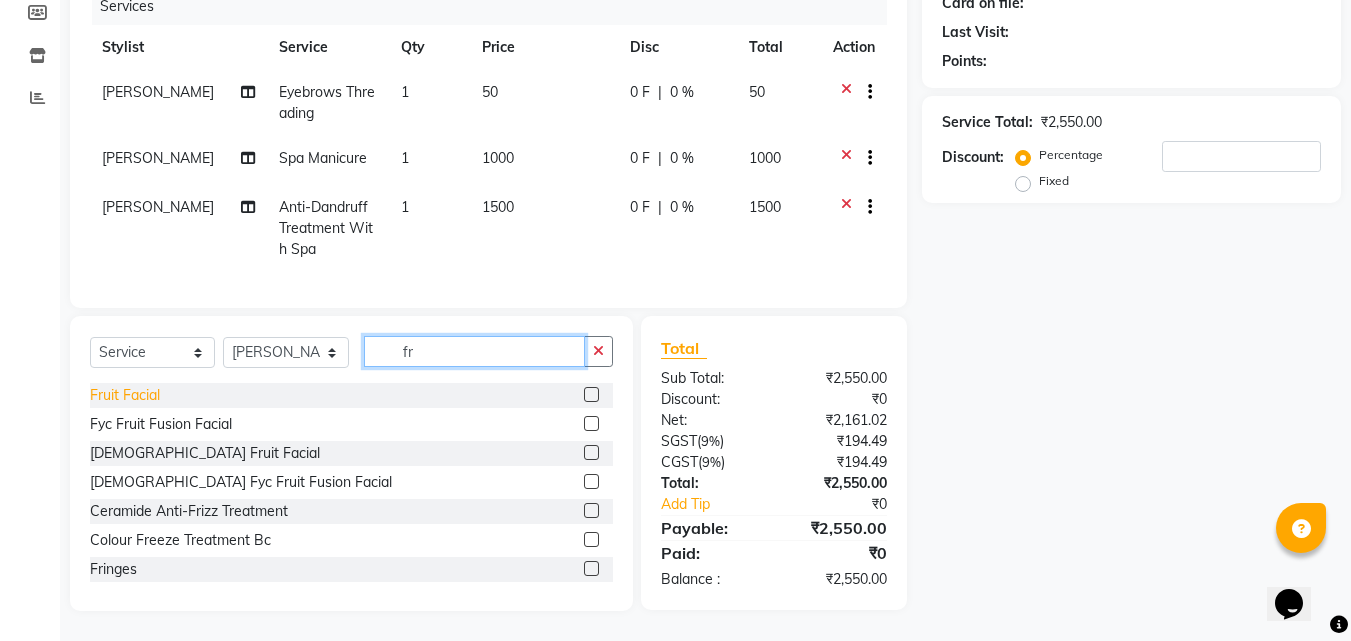 type on "fr" 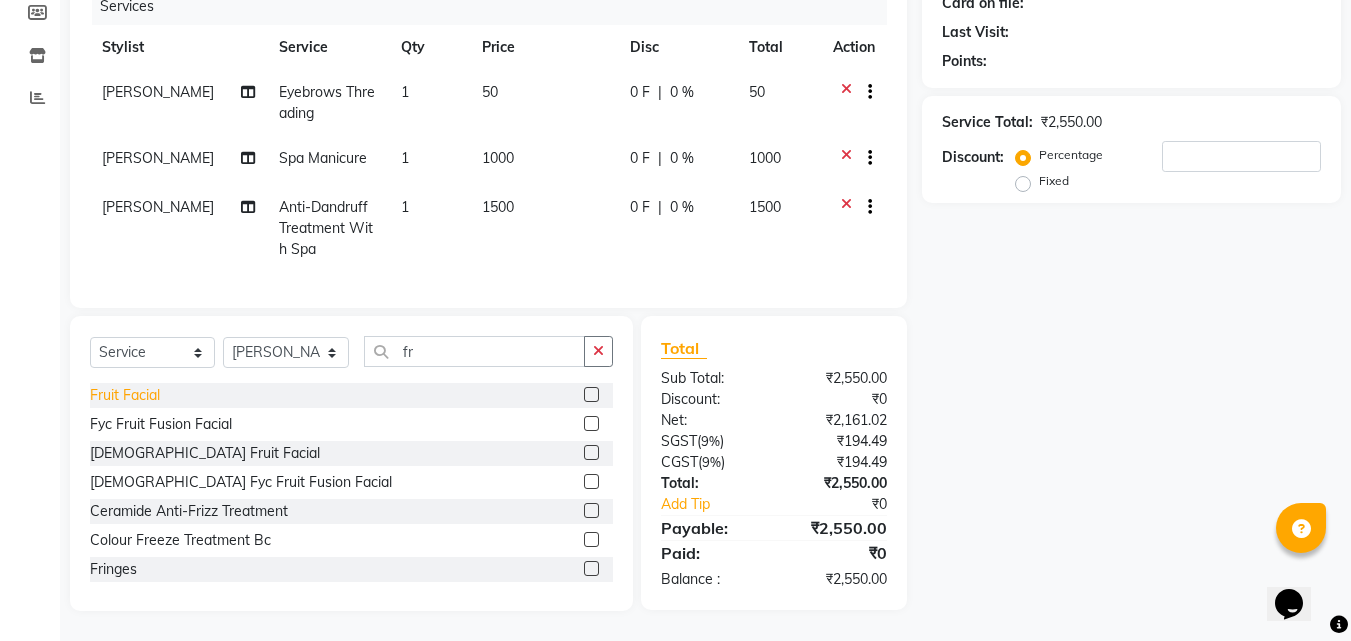 click on "Fruit Facial" 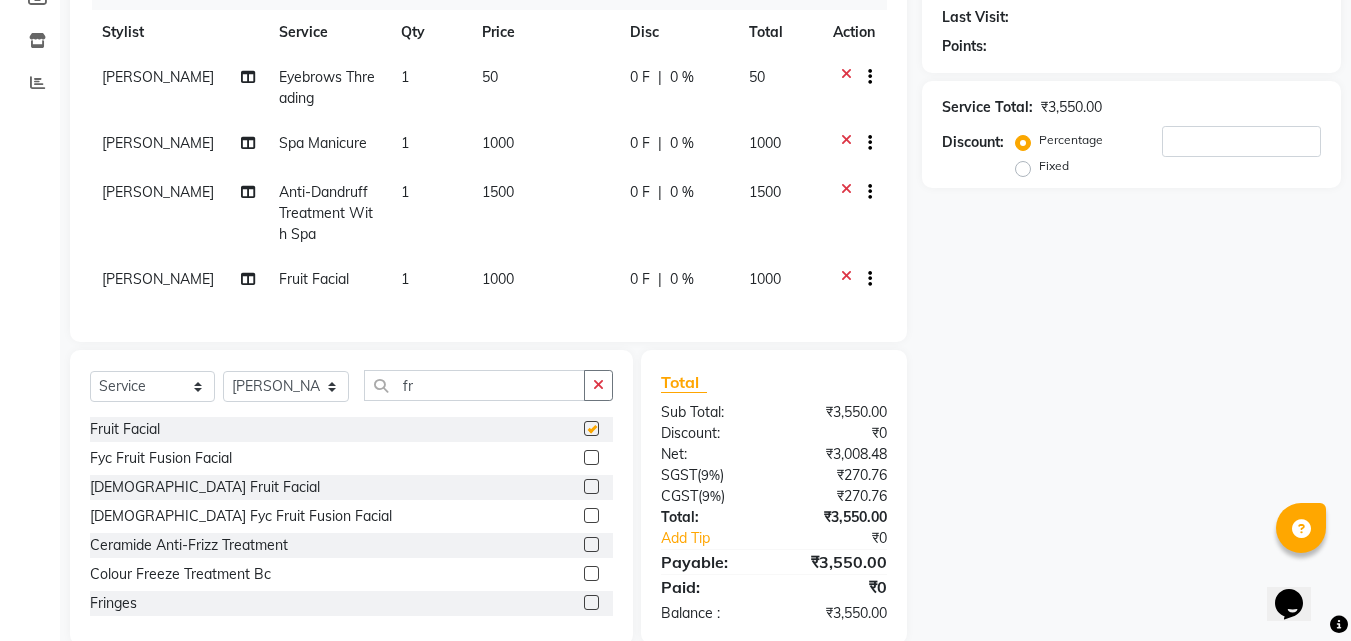 checkbox on "false" 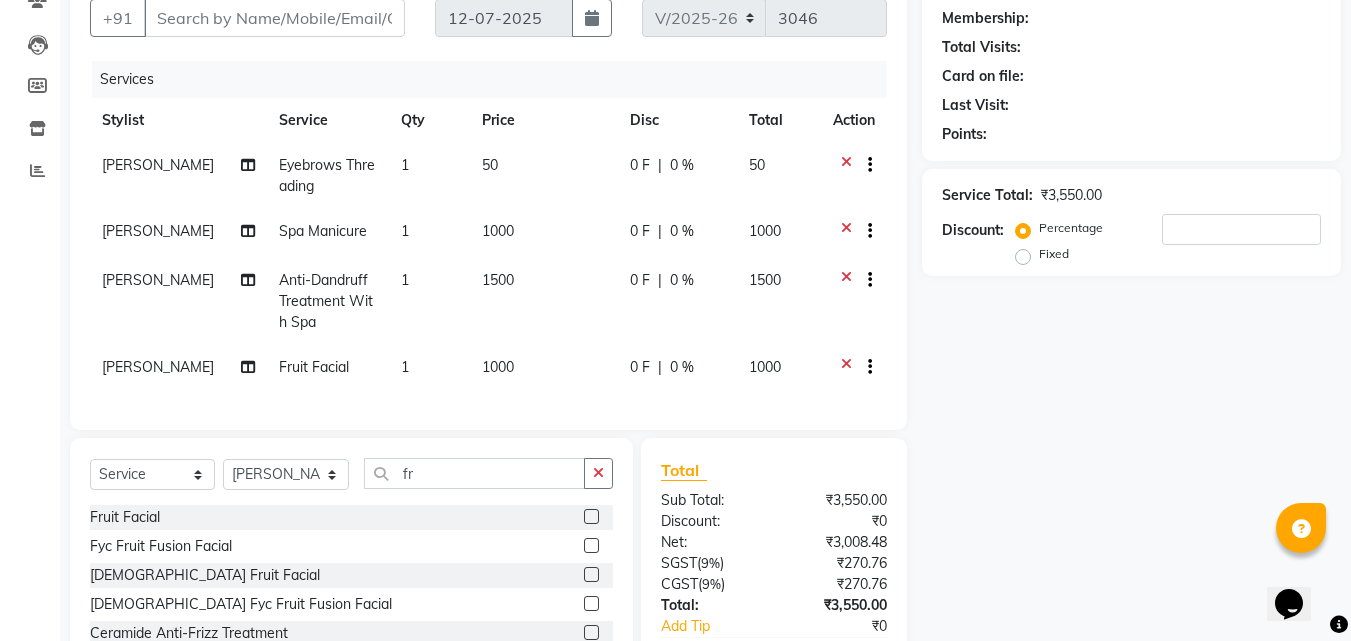scroll, scrollTop: 0, scrollLeft: 0, axis: both 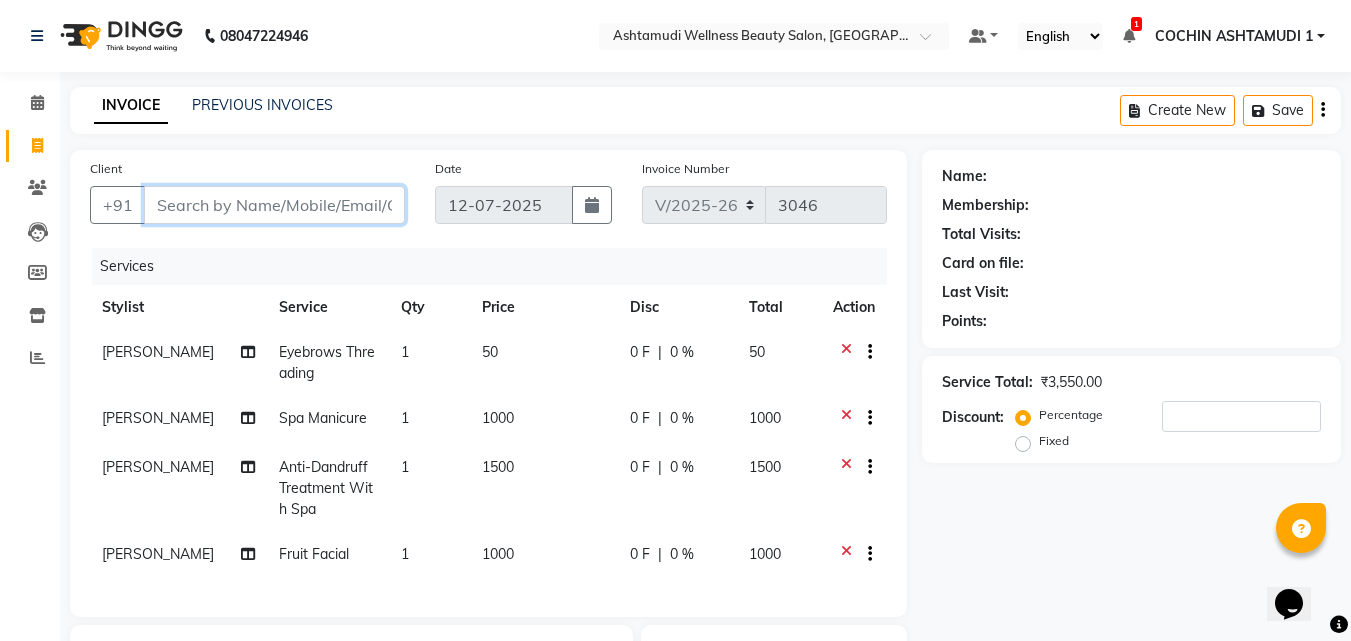 click on "Client" at bounding box center (274, 205) 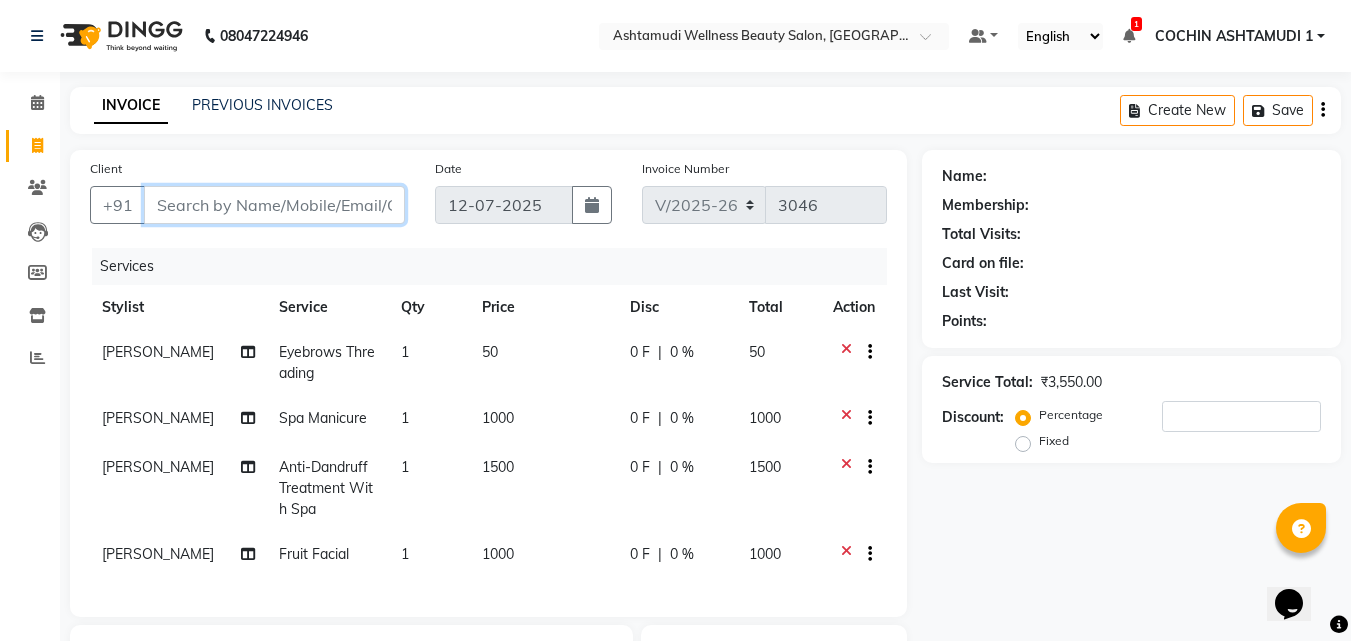 type on "8" 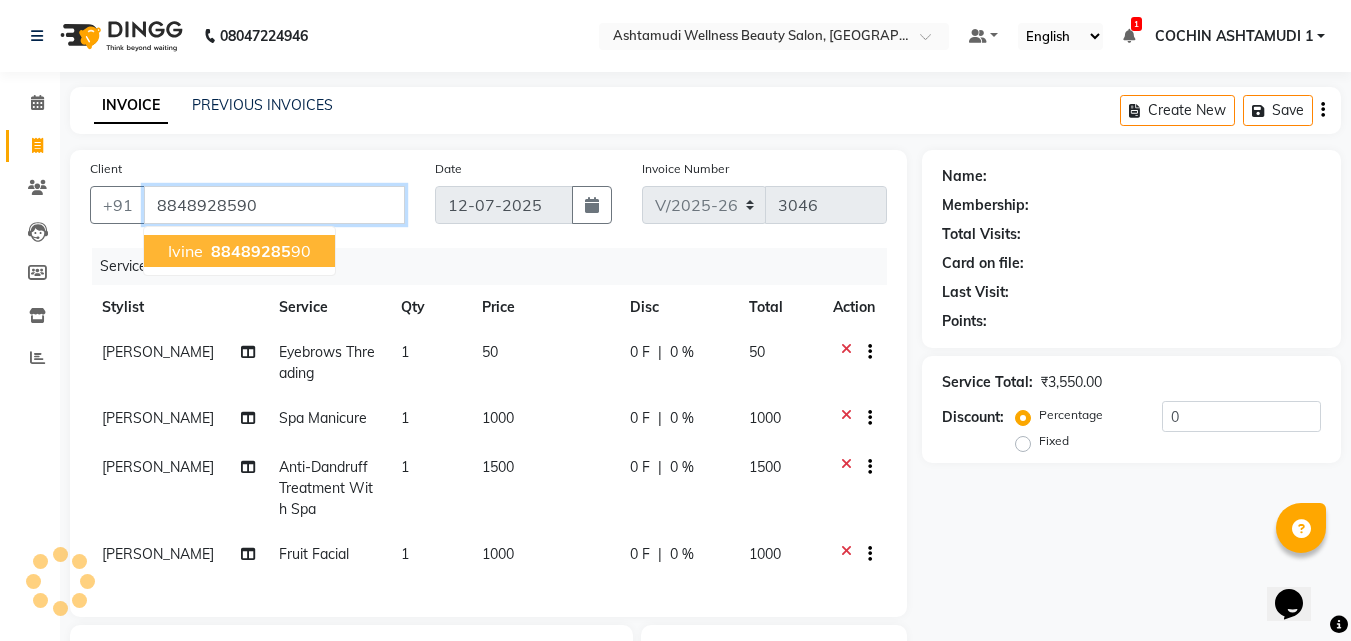 type on "8848928590" 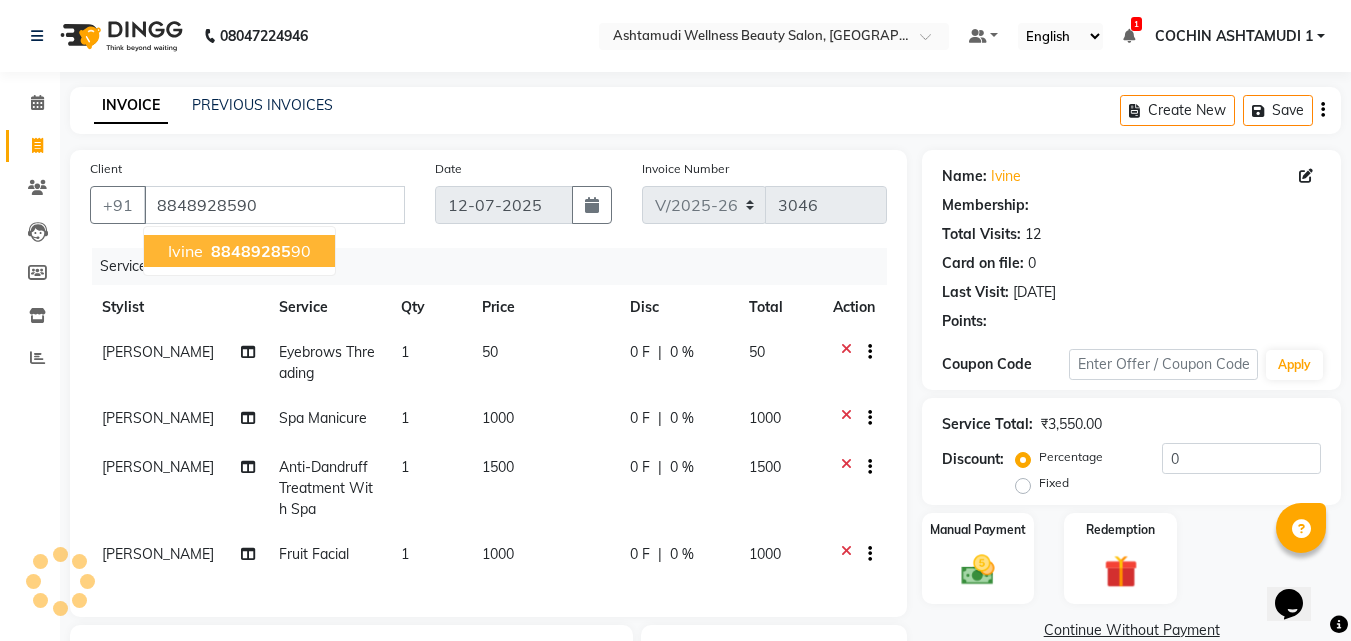 type on "15" 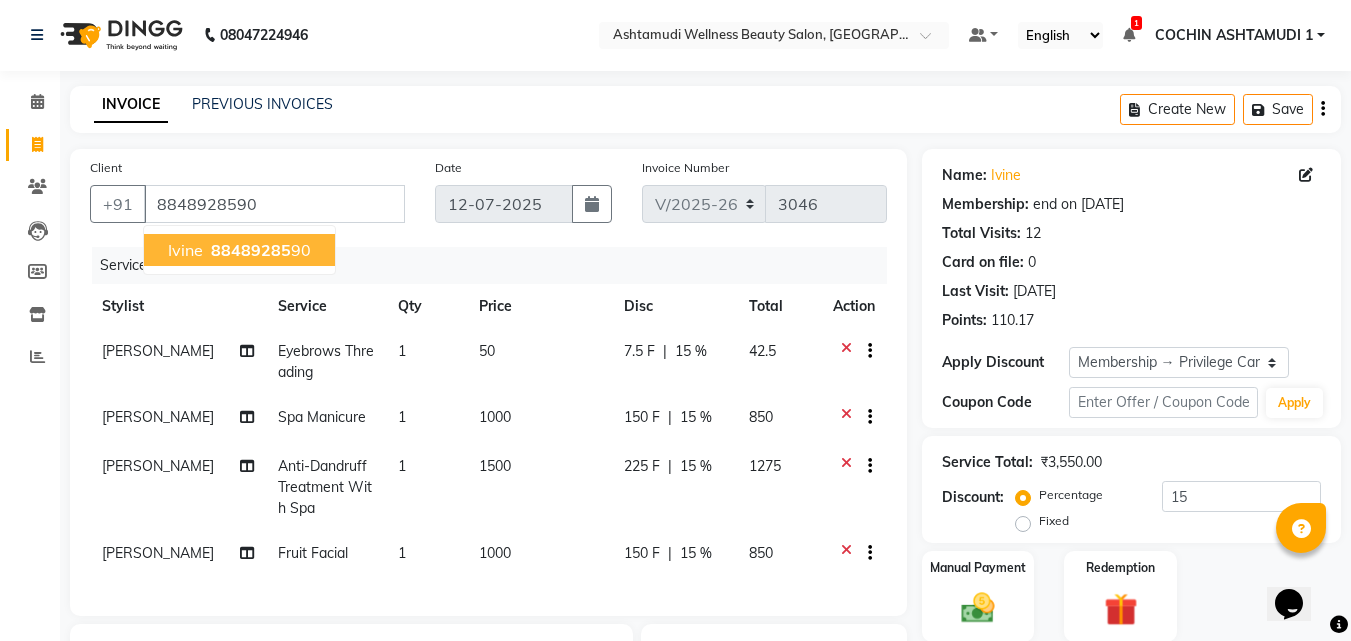 scroll, scrollTop: 0, scrollLeft: 0, axis: both 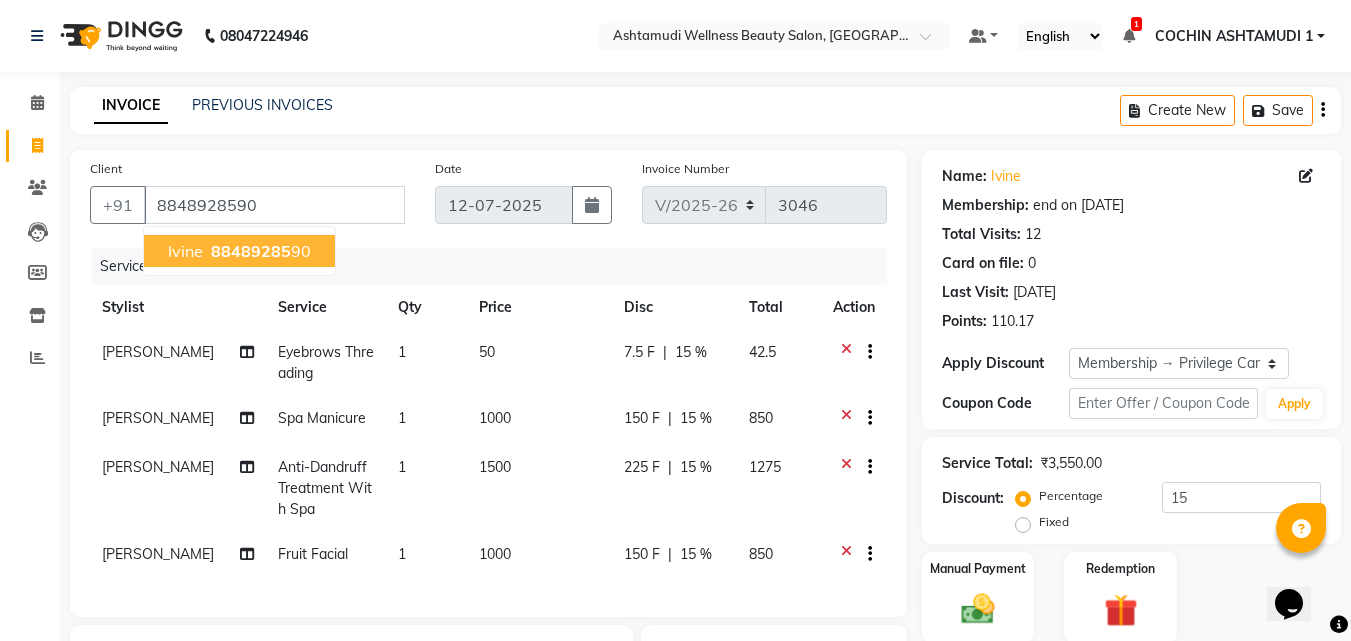 click on "88489285" at bounding box center [251, 251] 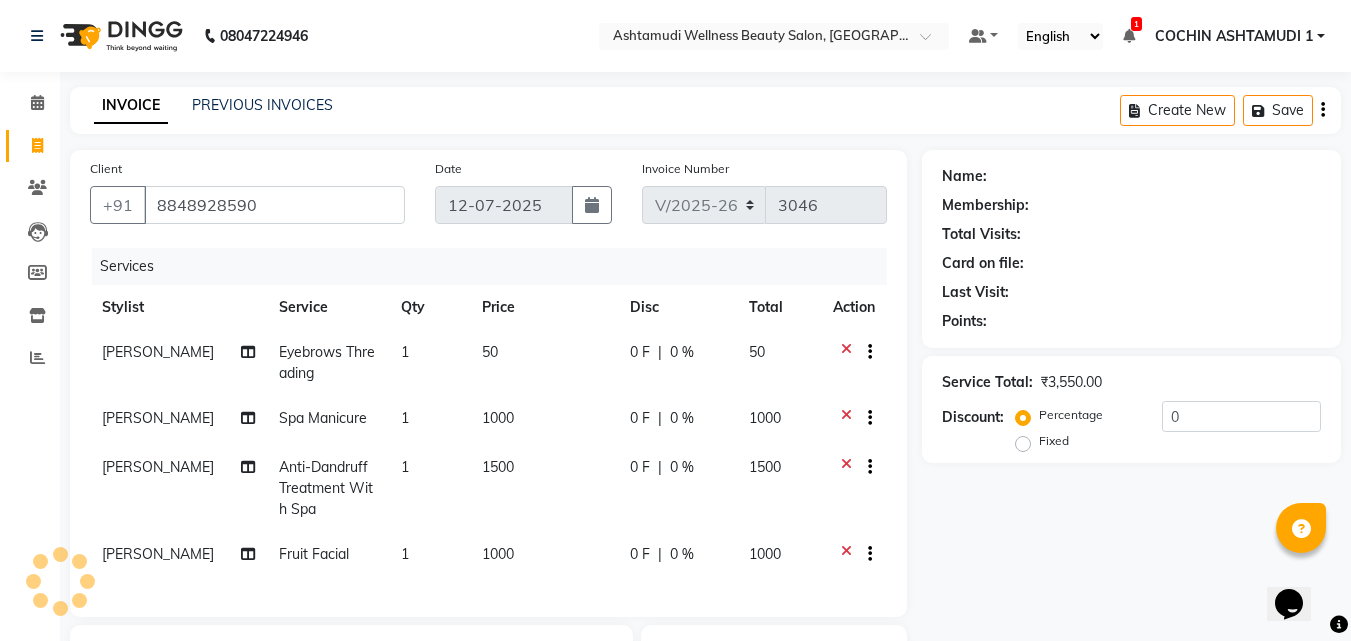 select on "2: Object" 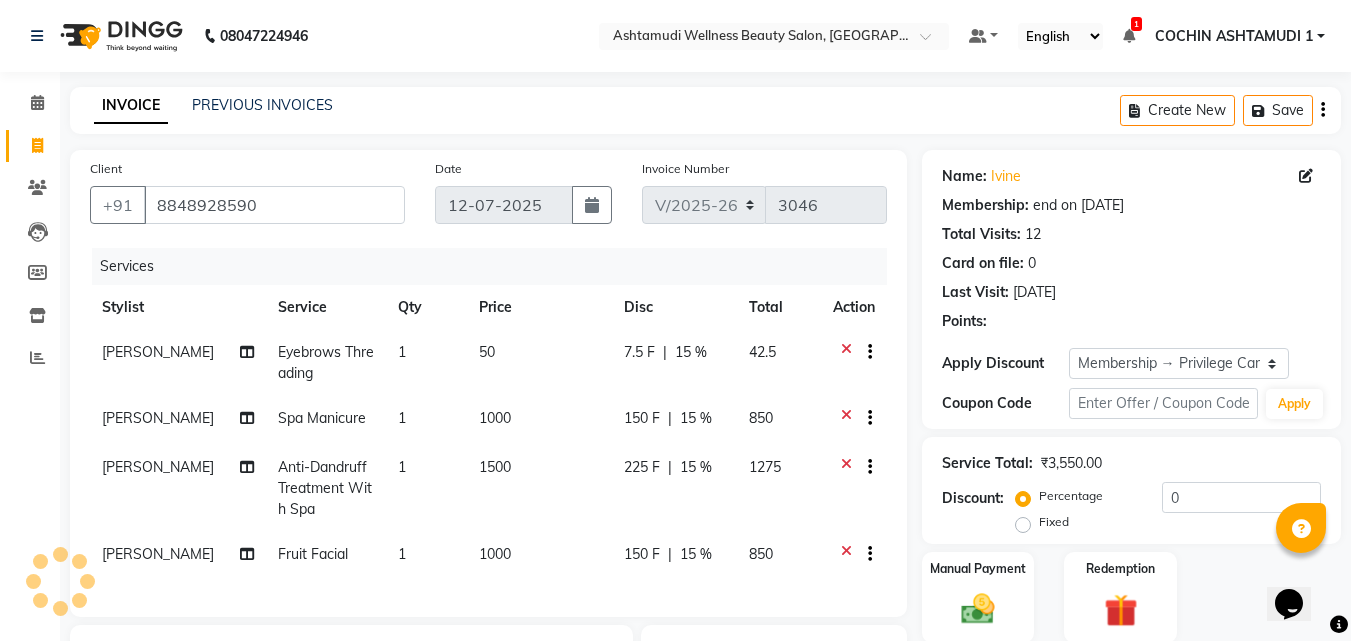type on "15" 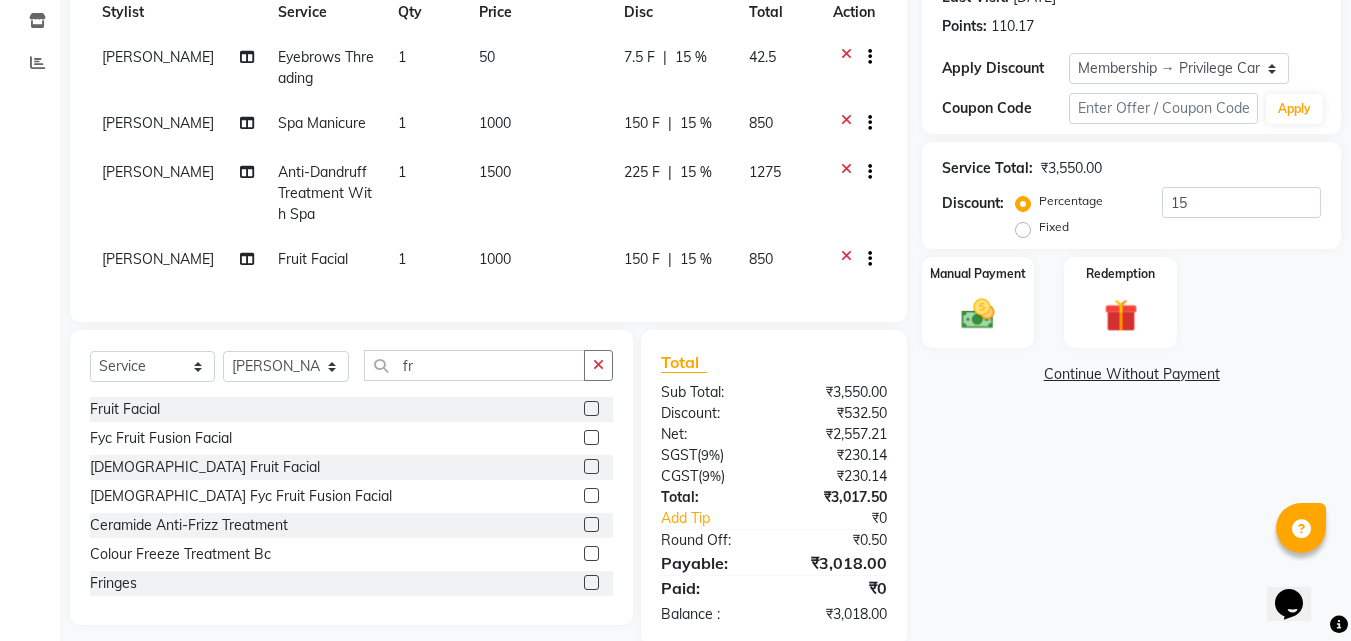 scroll, scrollTop: 344, scrollLeft: 0, axis: vertical 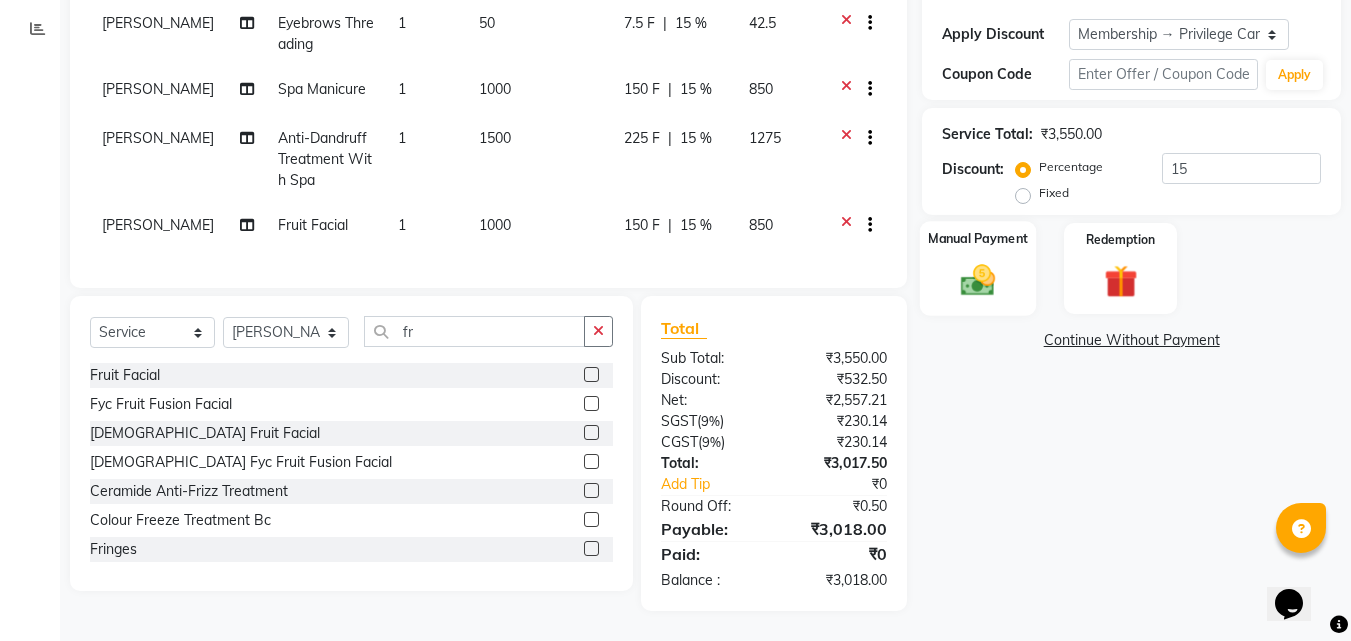 click 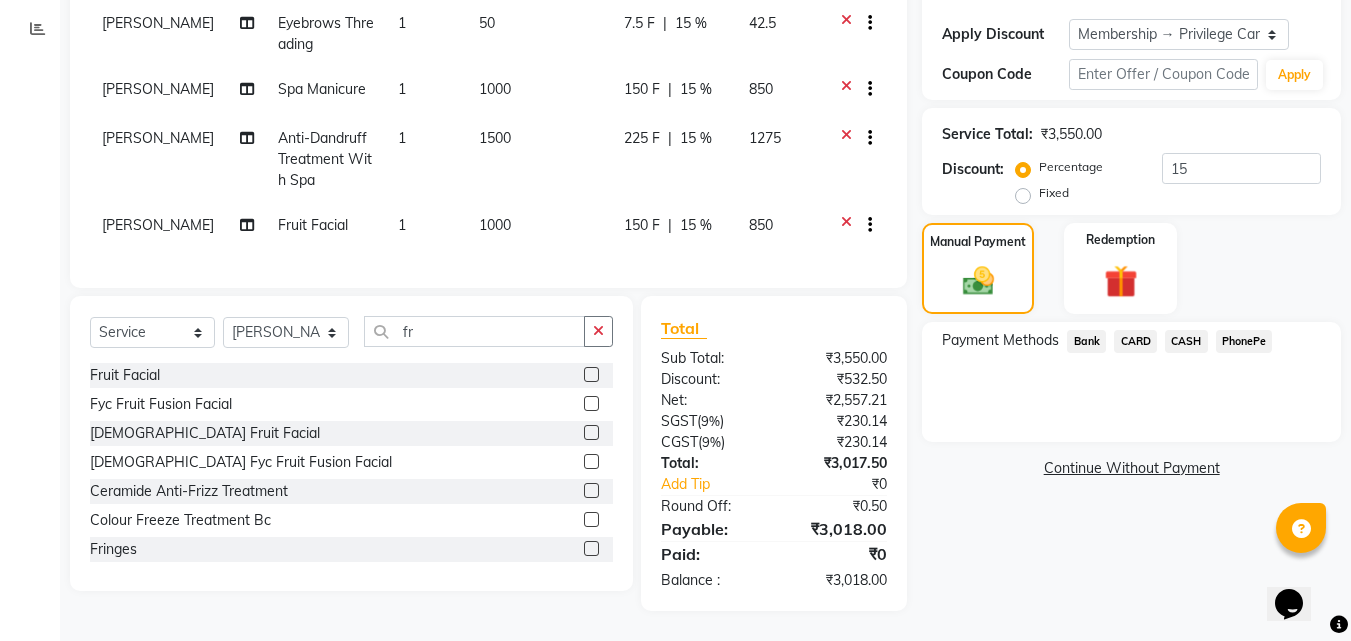 click on "PhonePe" 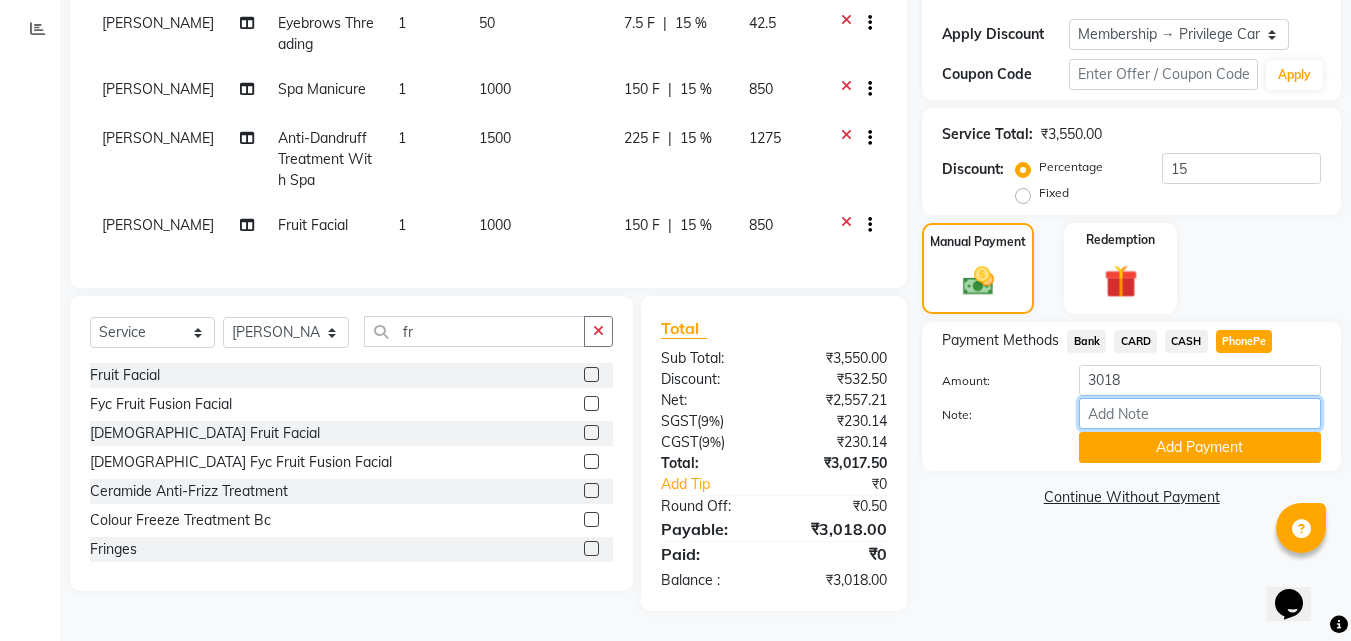 click on "Note:" at bounding box center [1200, 413] 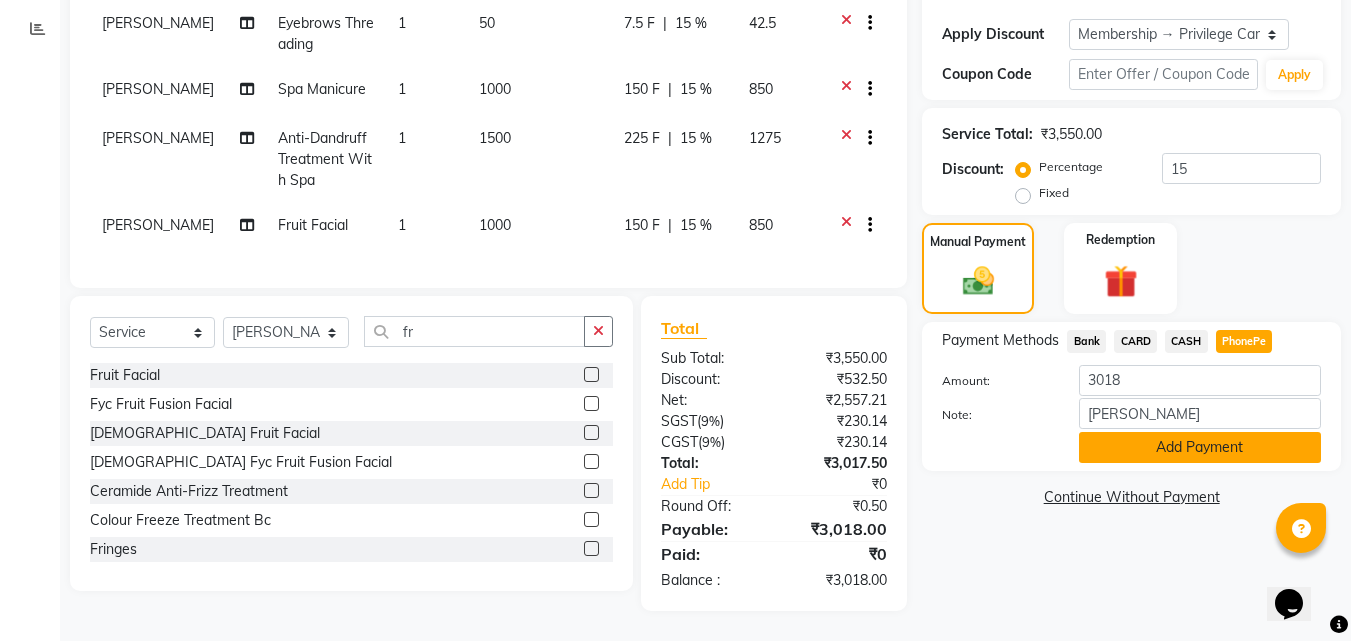 click on "Add Payment" 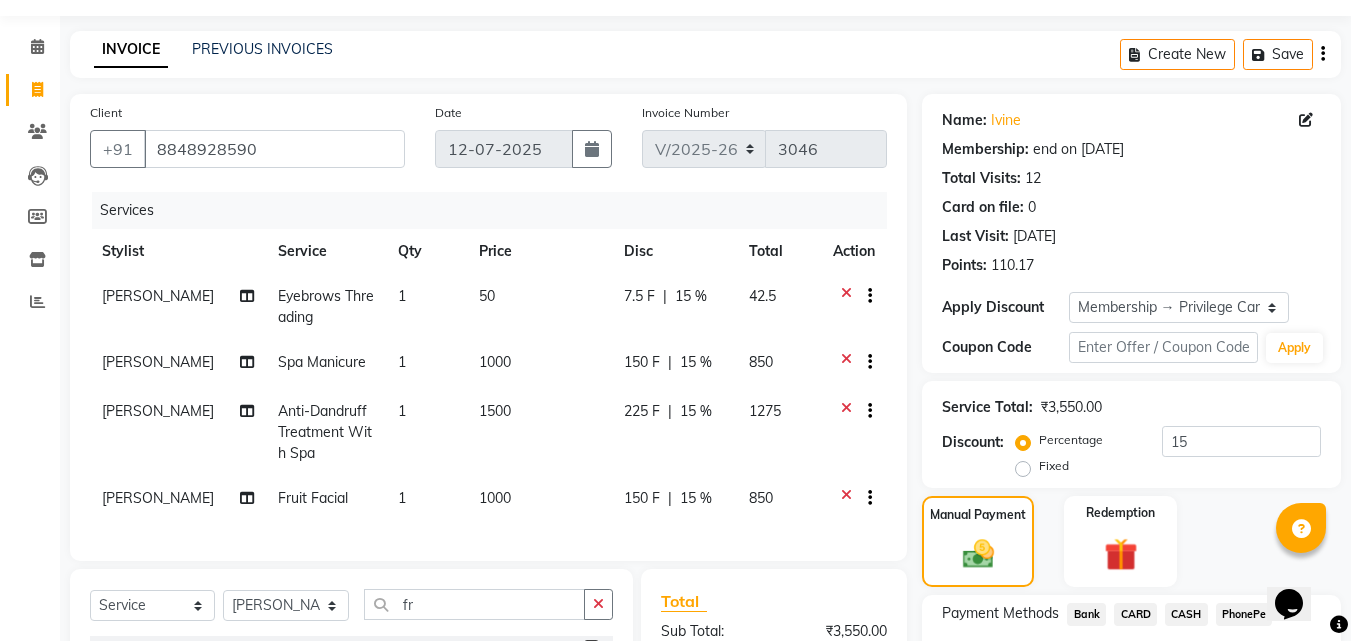 scroll, scrollTop: 456, scrollLeft: 0, axis: vertical 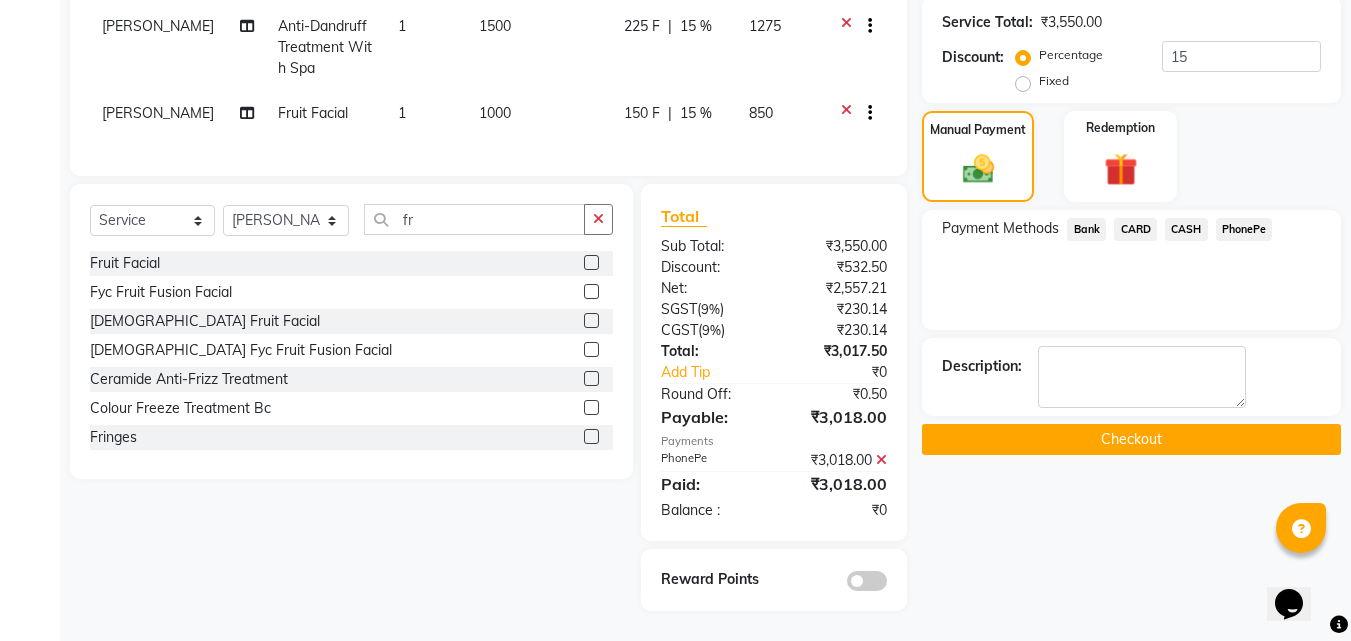 click on "Checkout" 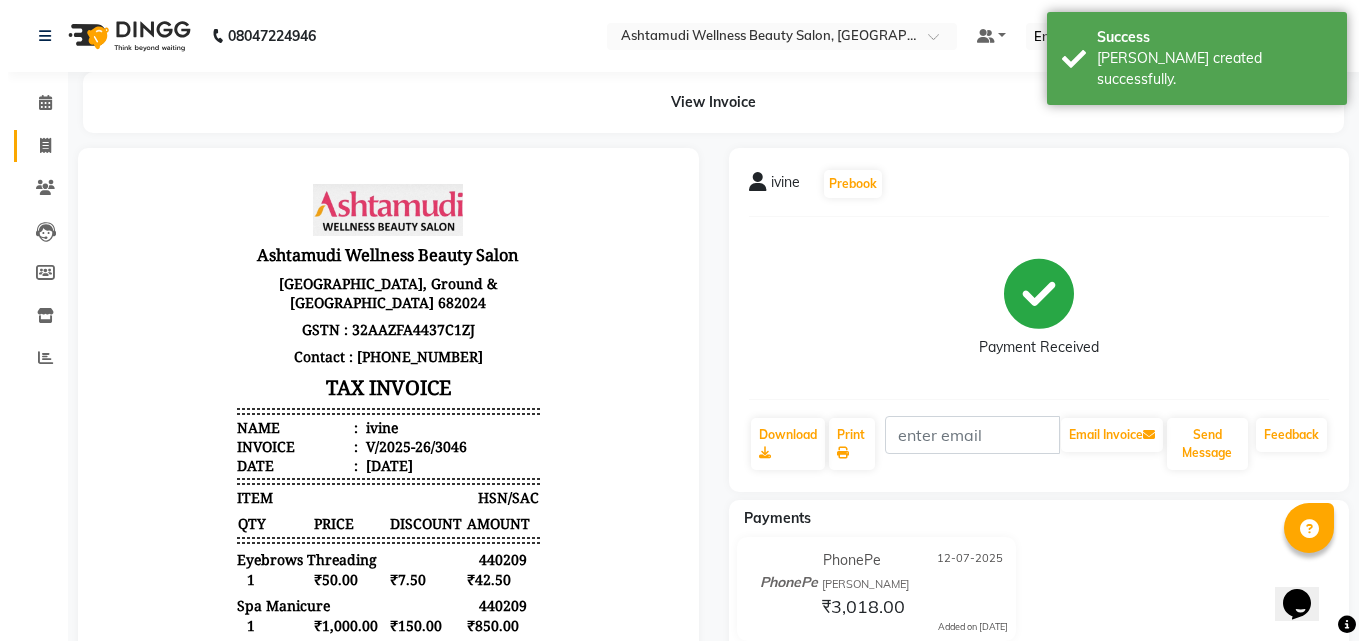 scroll, scrollTop: 0, scrollLeft: 0, axis: both 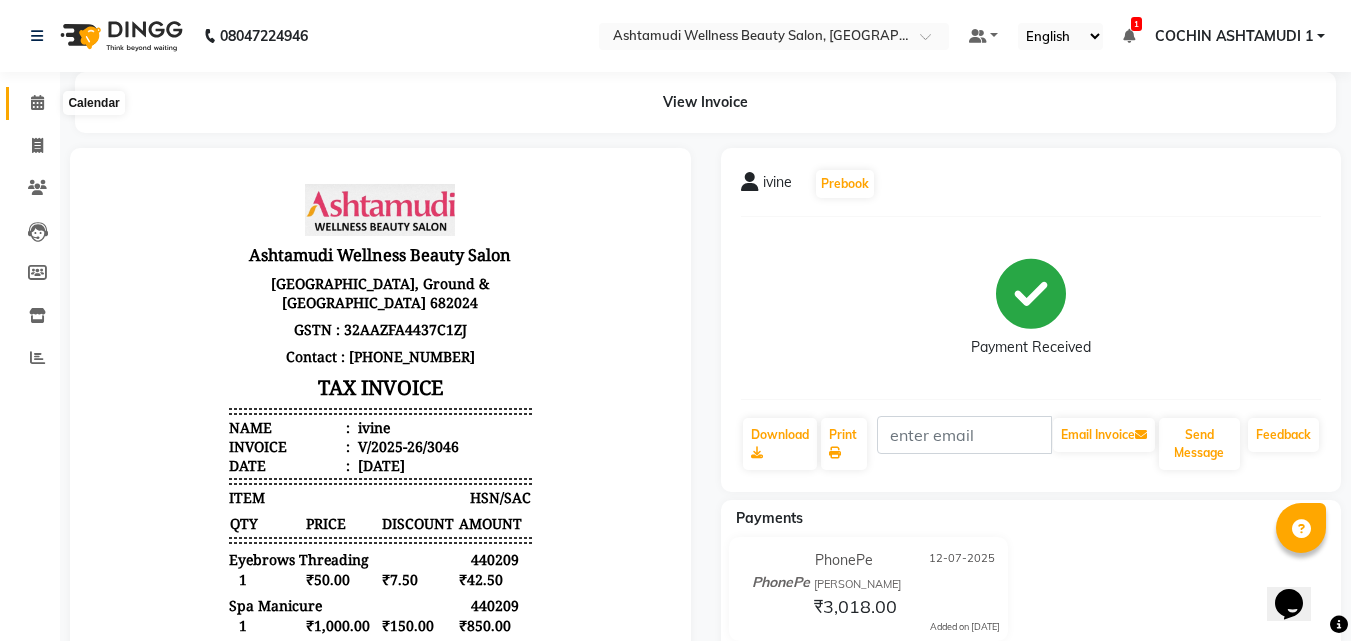 click 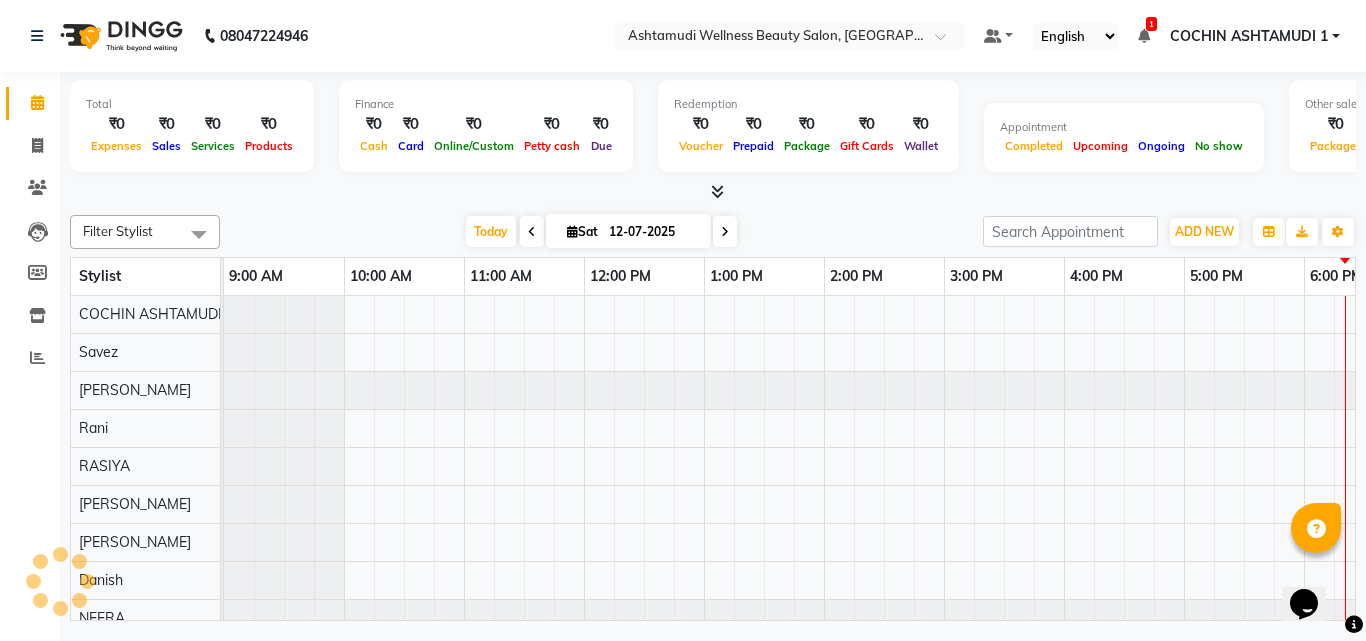 scroll, scrollTop: 0, scrollLeft: 0, axis: both 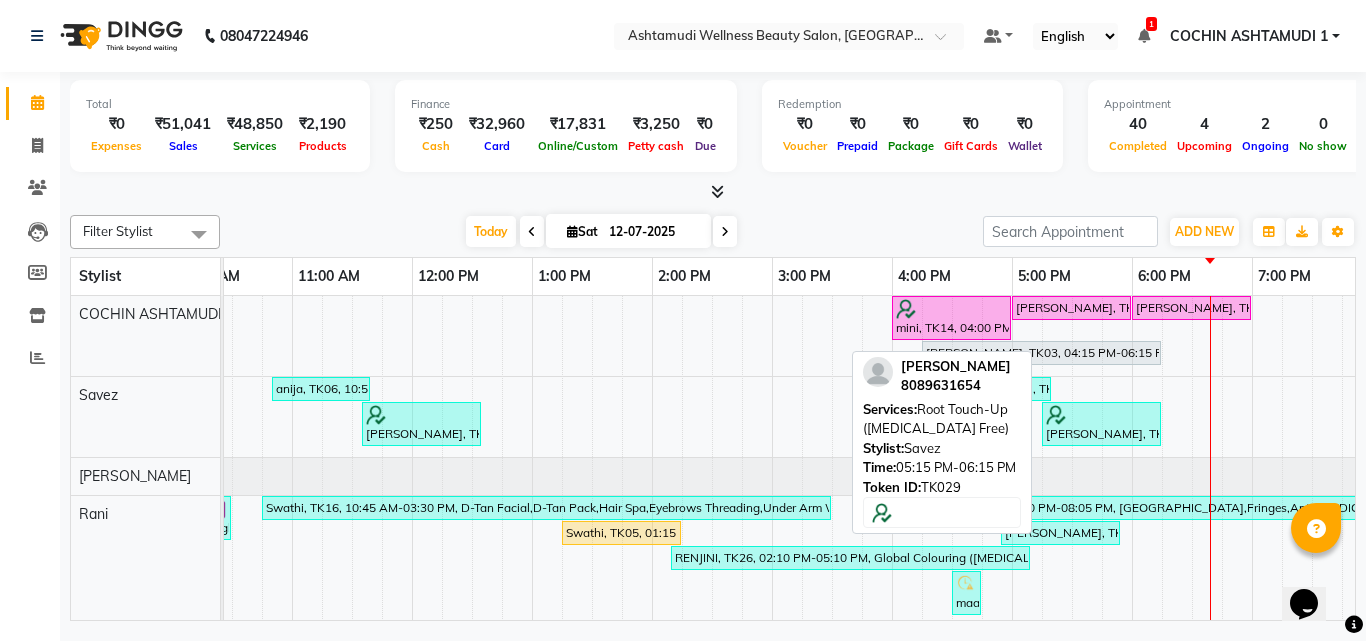 click at bounding box center (1101, 415) 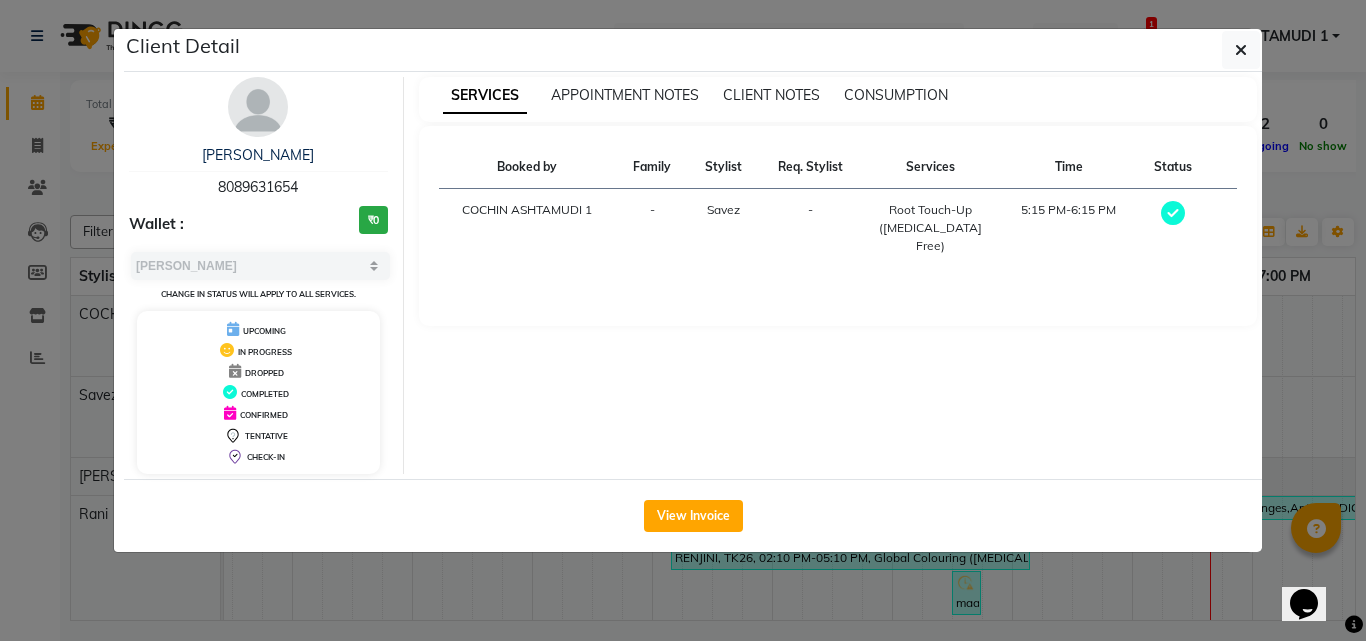 drag, startPoint x: 210, startPoint y: 184, endPoint x: 310, endPoint y: 186, distance: 100.02 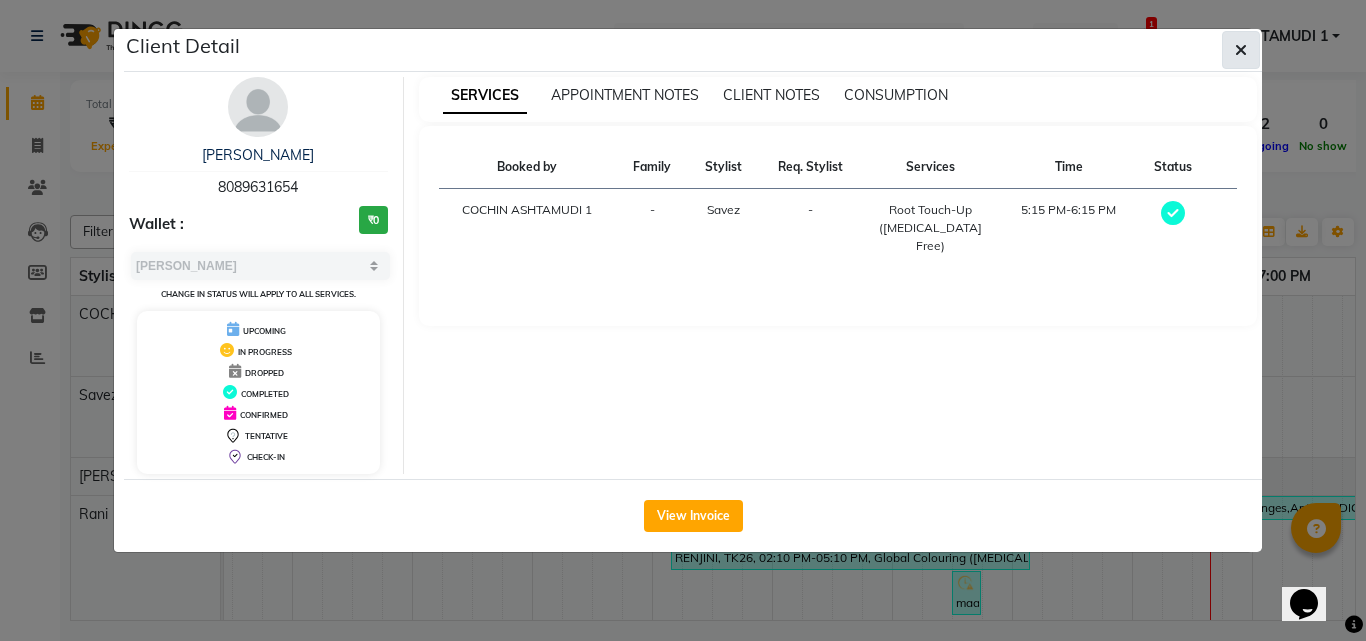 click 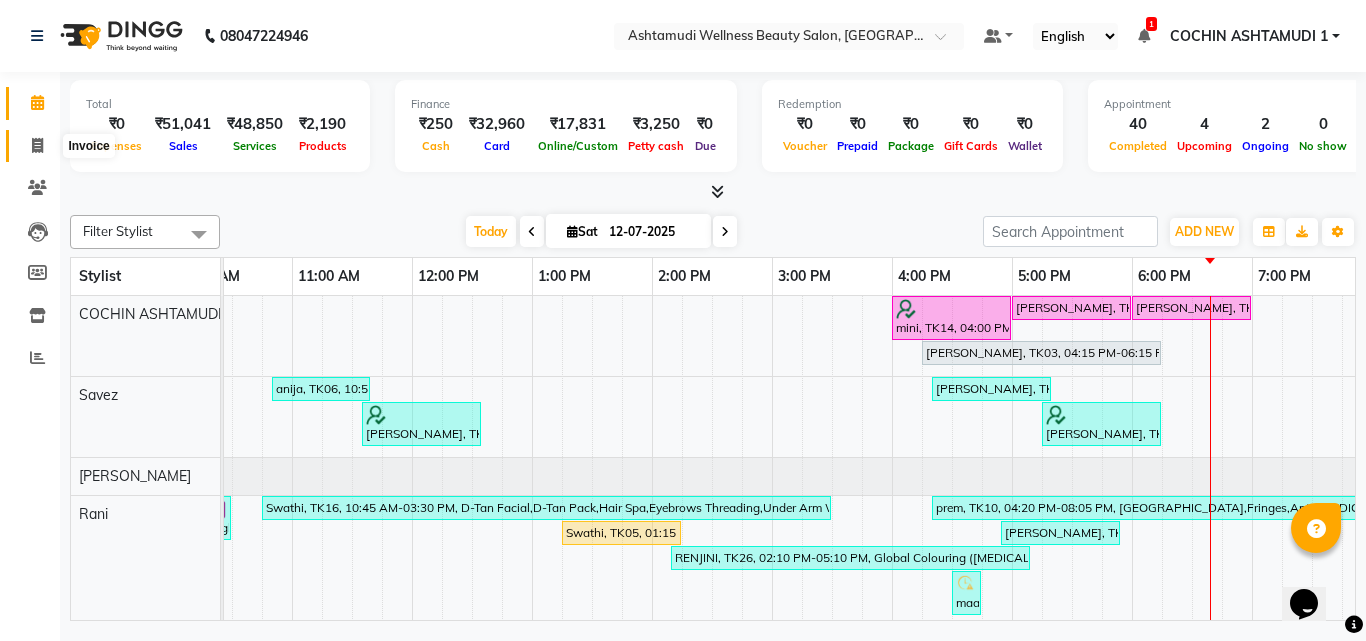 click 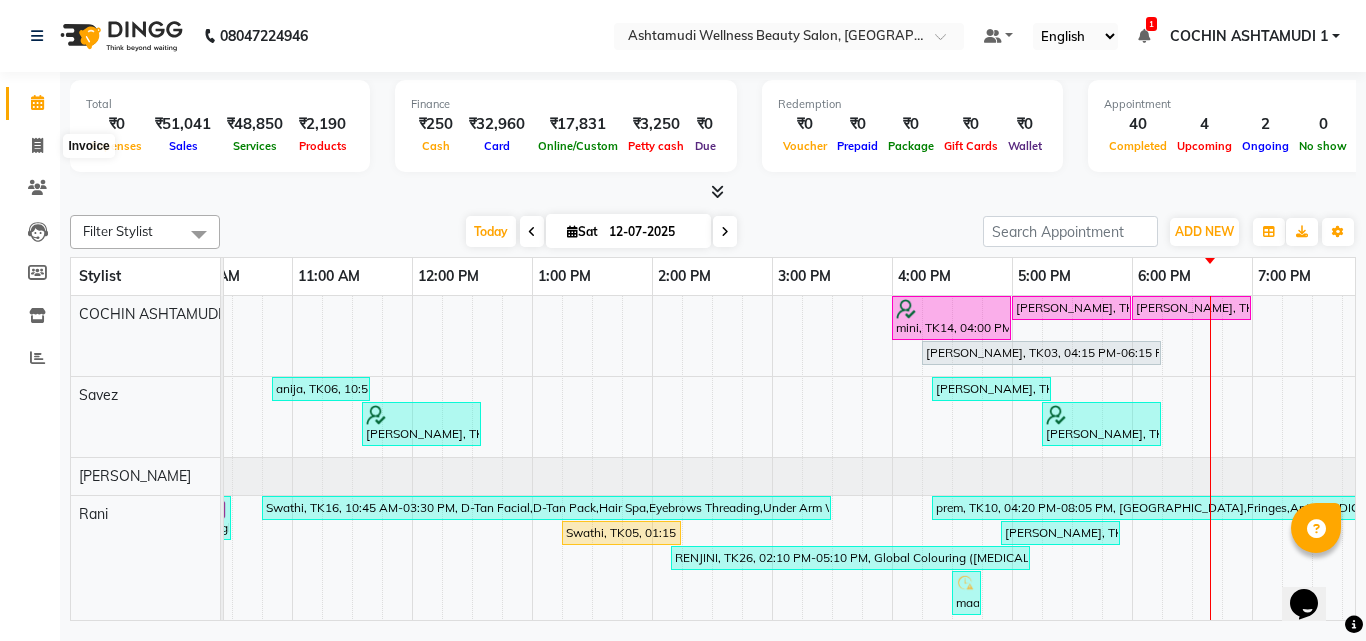 select on "service" 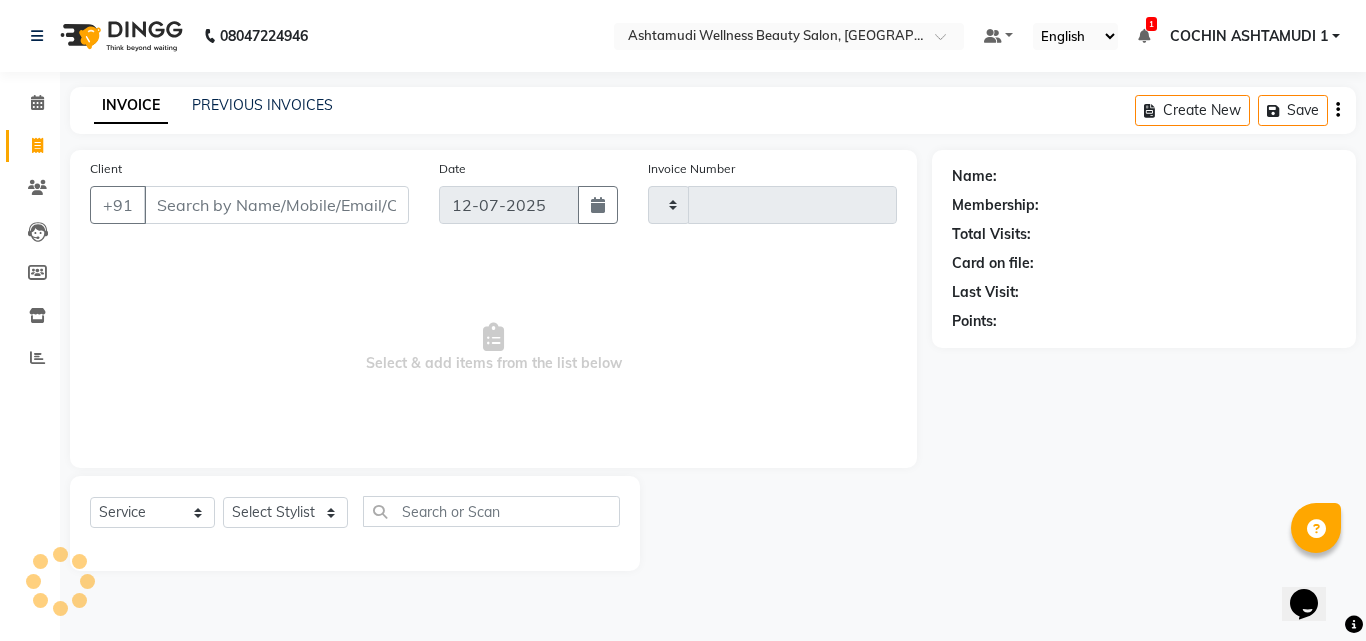type on "3048" 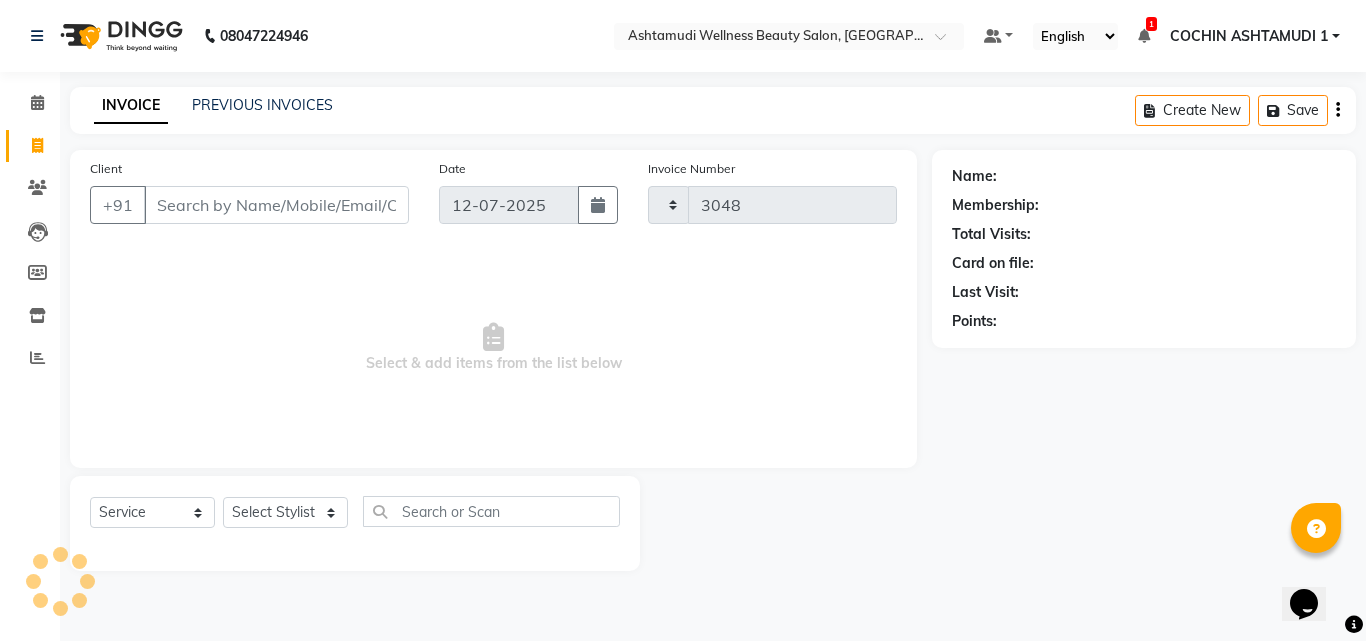 select on "4632" 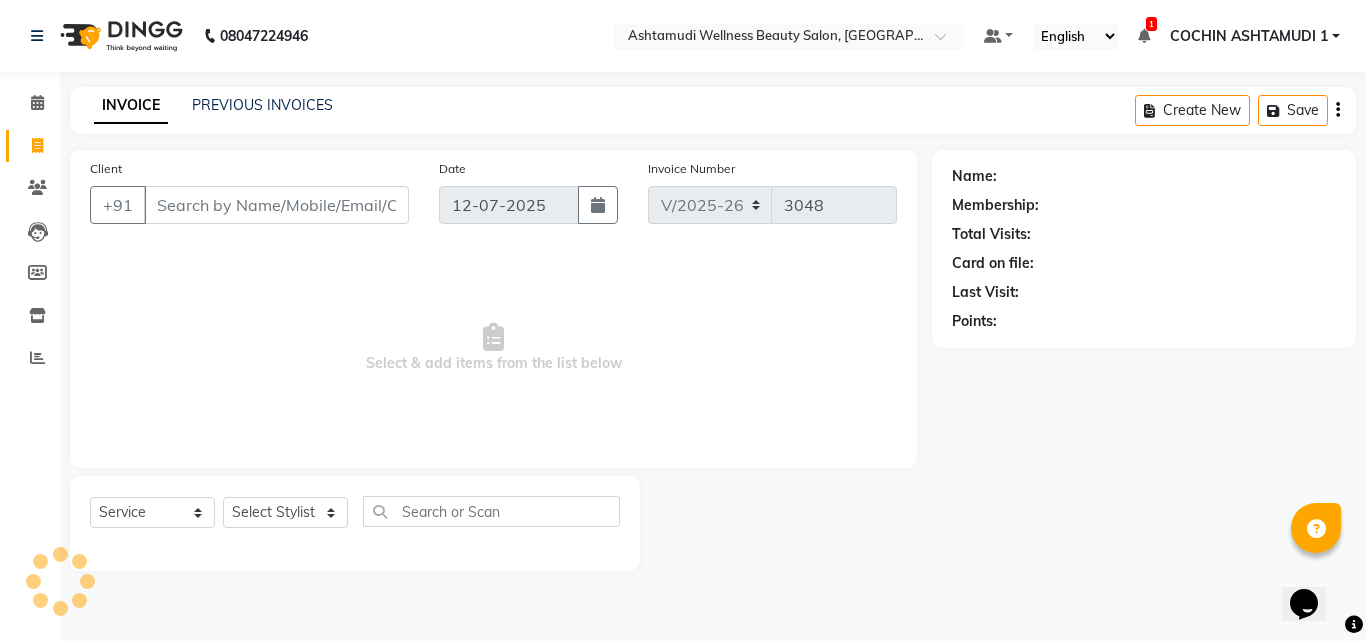 click on "Client" at bounding box center [276, 205] 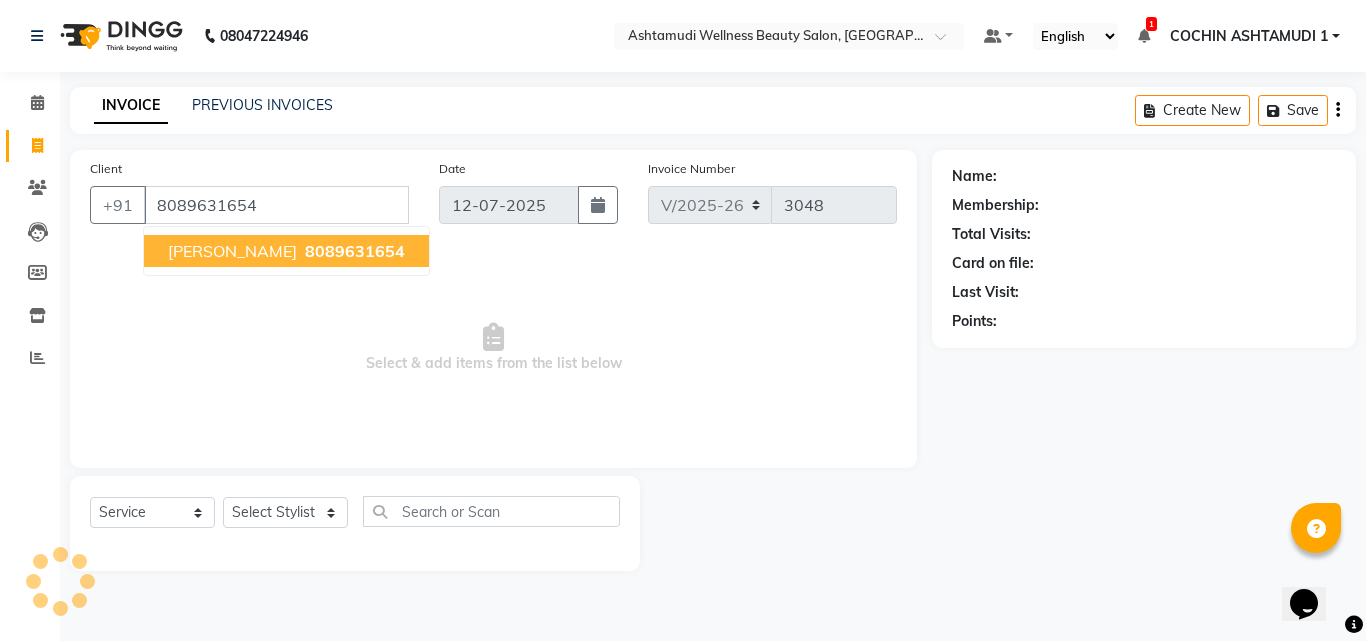 click on "Select  Service  Product  Membership  Package Voucher Prepaid Gift Card  Select Stylist" 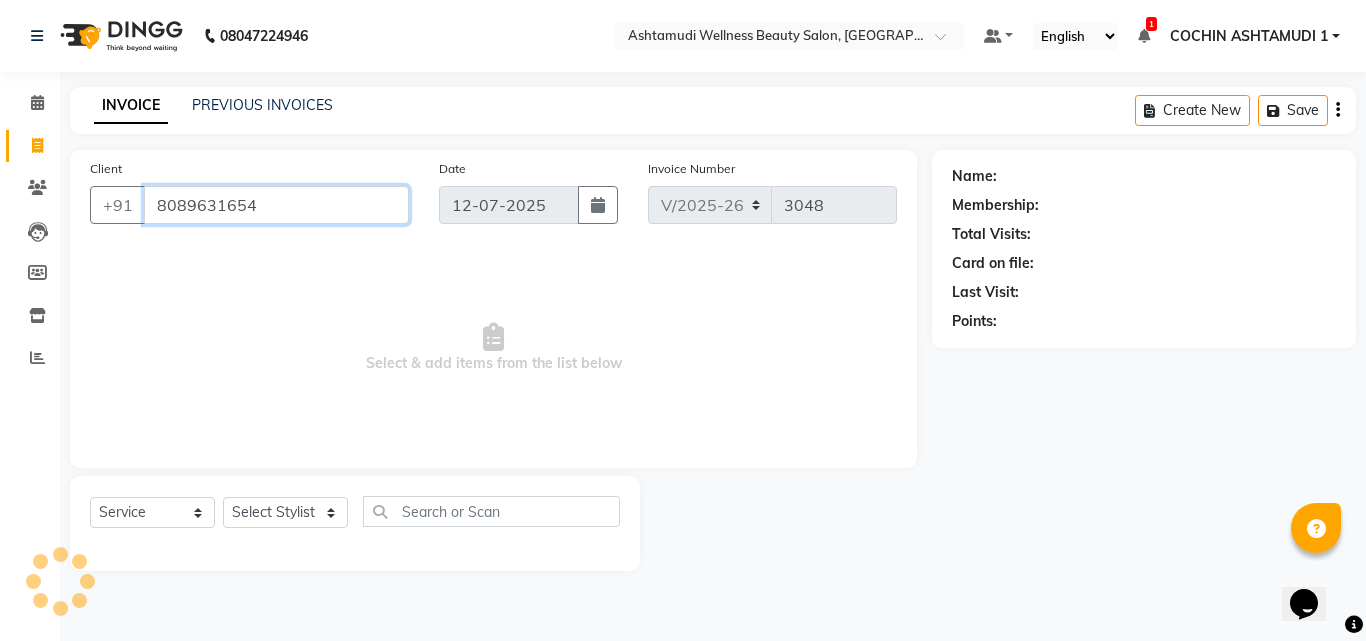 click on "8089631654" at bounding box center (276, 205) 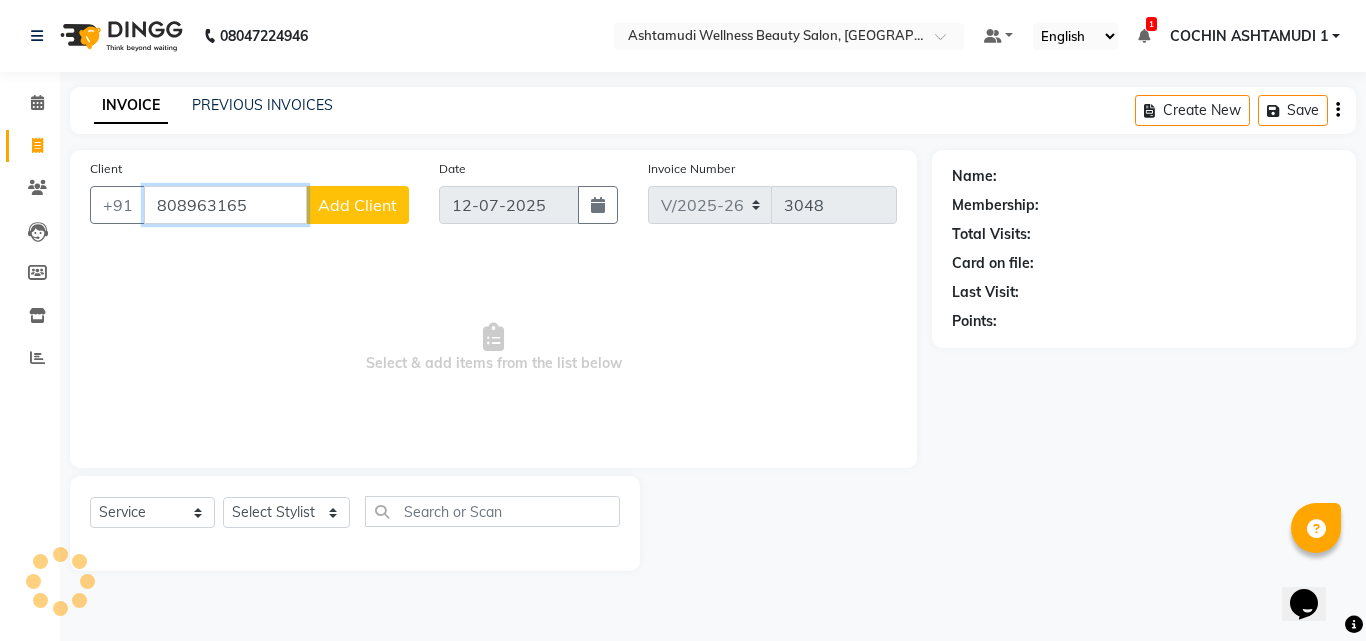 type on "8089631654" 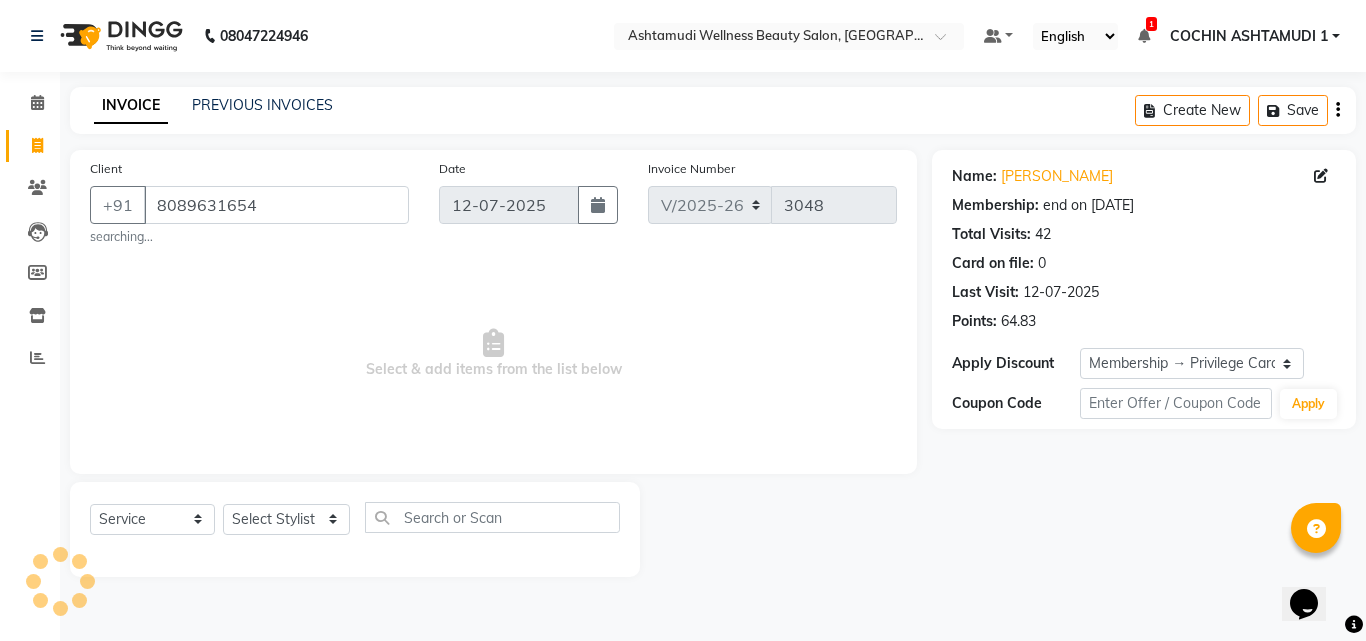 select on "3: Object" 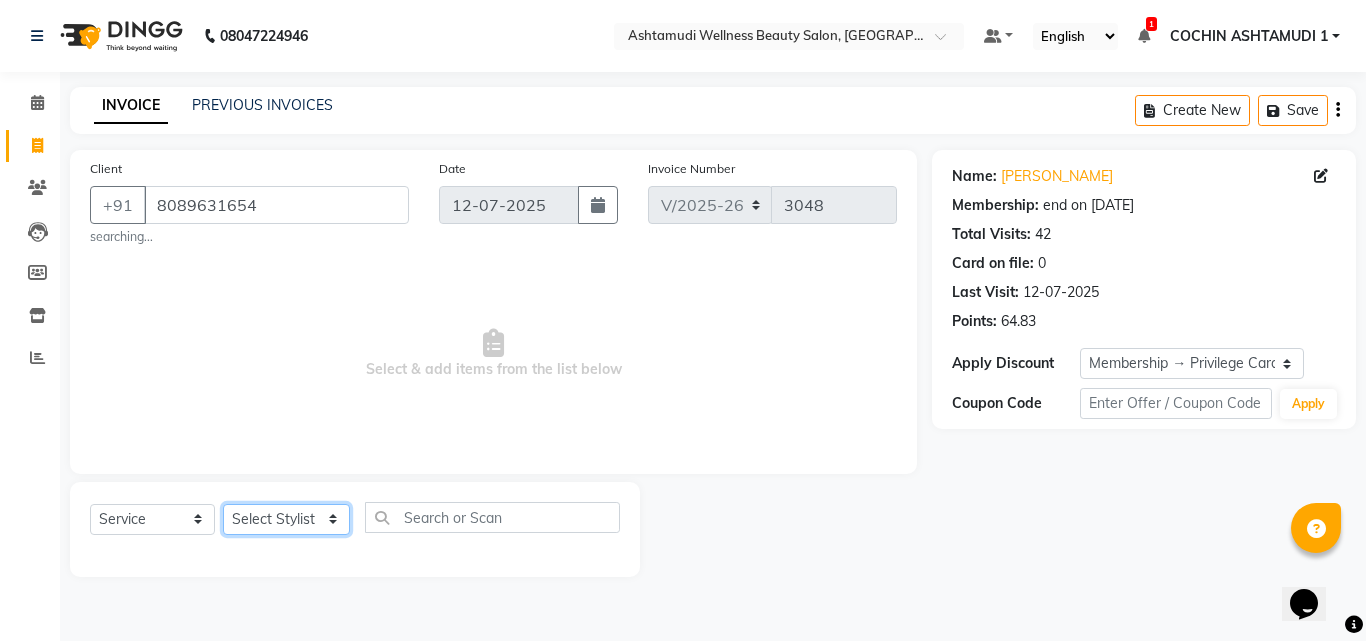 click on "Select Stylist Abhirami S Afsha Aiswarya B BINU MANGAR COCHIN ASHTAMUDI Danish Fousiya GIREESH Jishan Madonna Michael MANIKA RAI NEERA Priyanka rathi chowdhury  RAGHI FERNANDEZ Rani RASIYA  SALMAN ALI Savez" 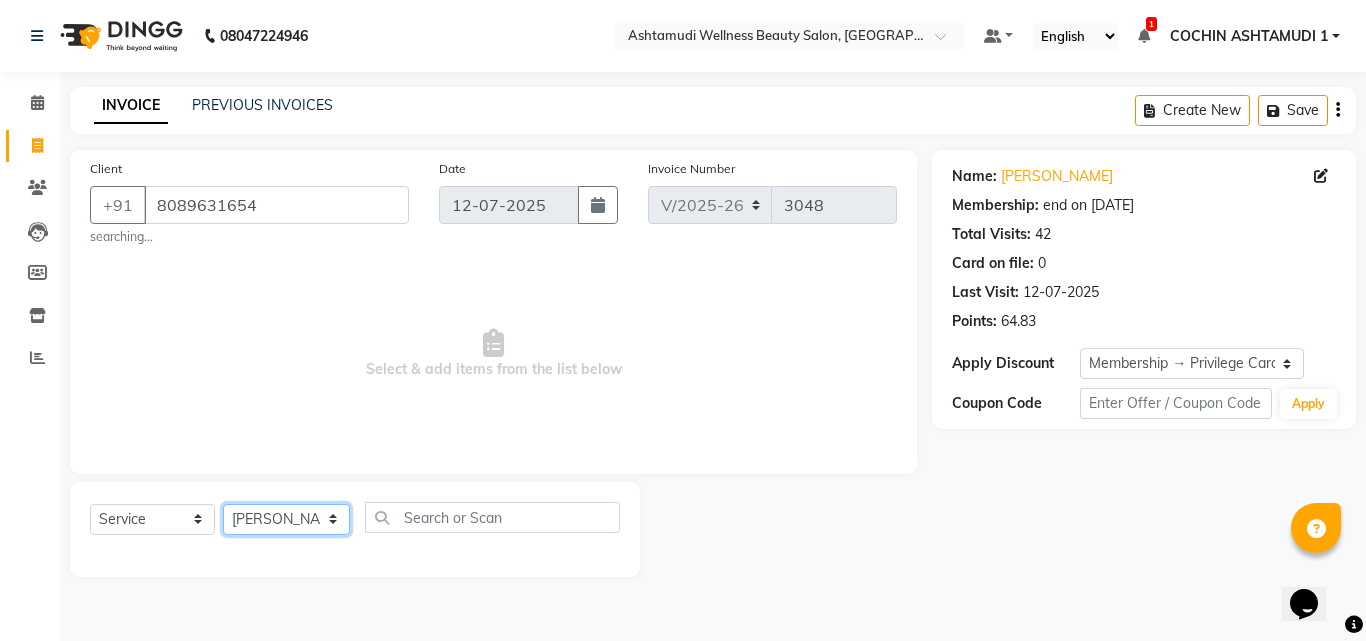 click on "Select Stylist Abhirami S Afsha Aiswarya B BINU MANGAR COCHIN ASHTAMUDI Danish Fousiya GIREESH Jishan Madonna Michael MANIKA RAI NEERA Priyanka rathi chowdhury  RAGHI FERNANDEZ Rani RASIYA  SALMAN ALI Savez" 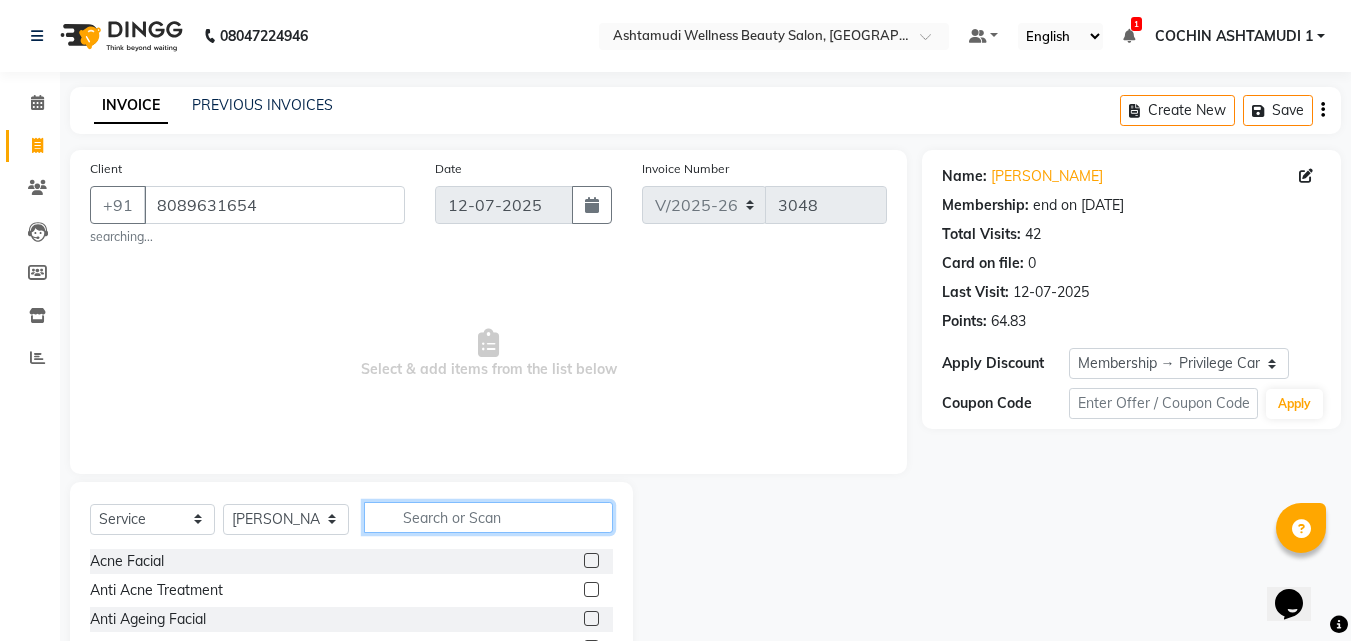 click 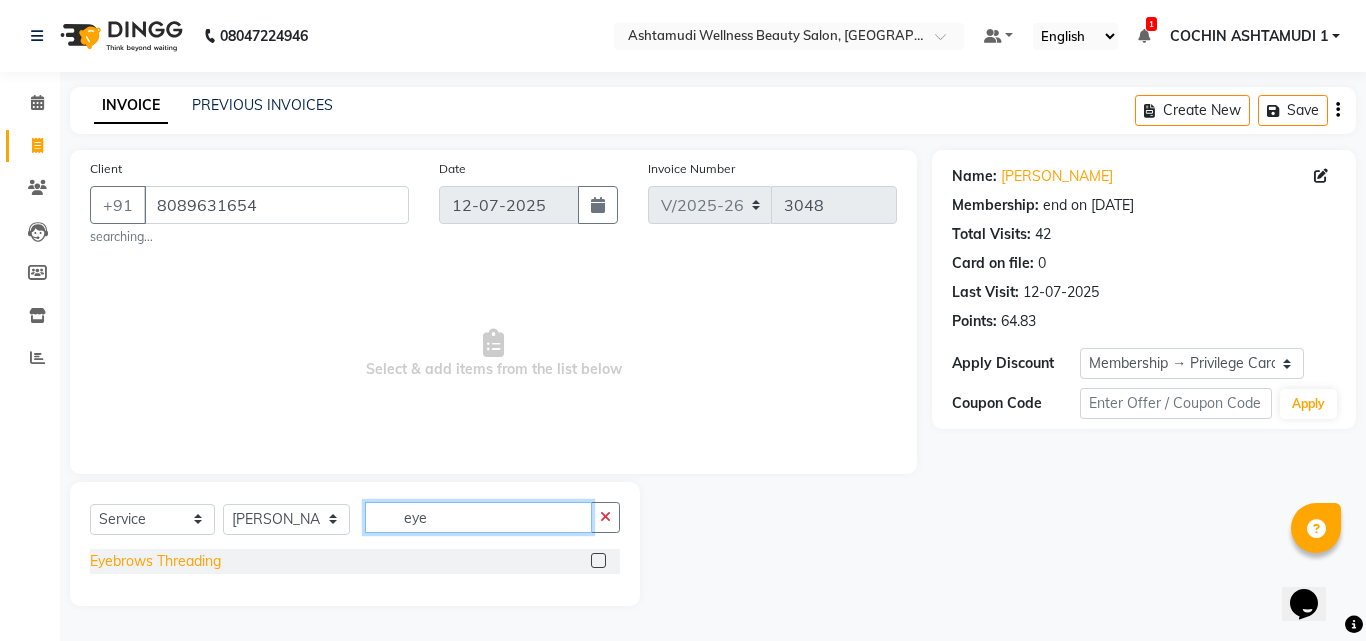 type on "eye" 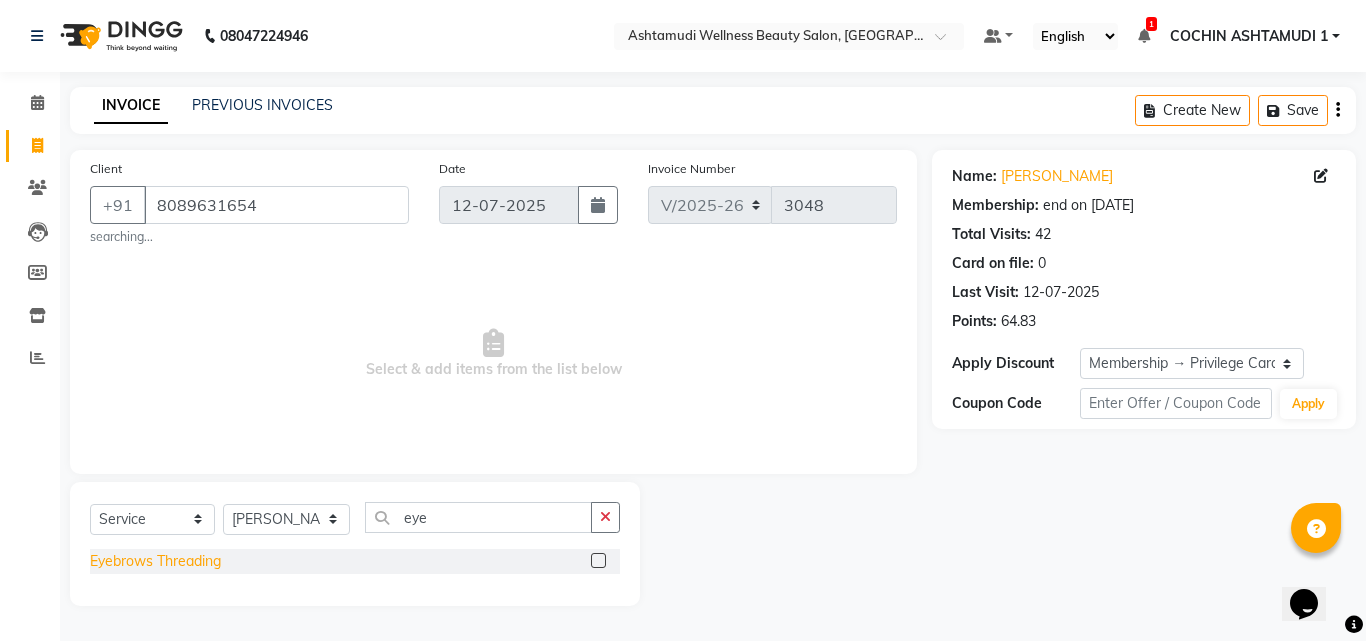 click on "Eyebrows Threading" 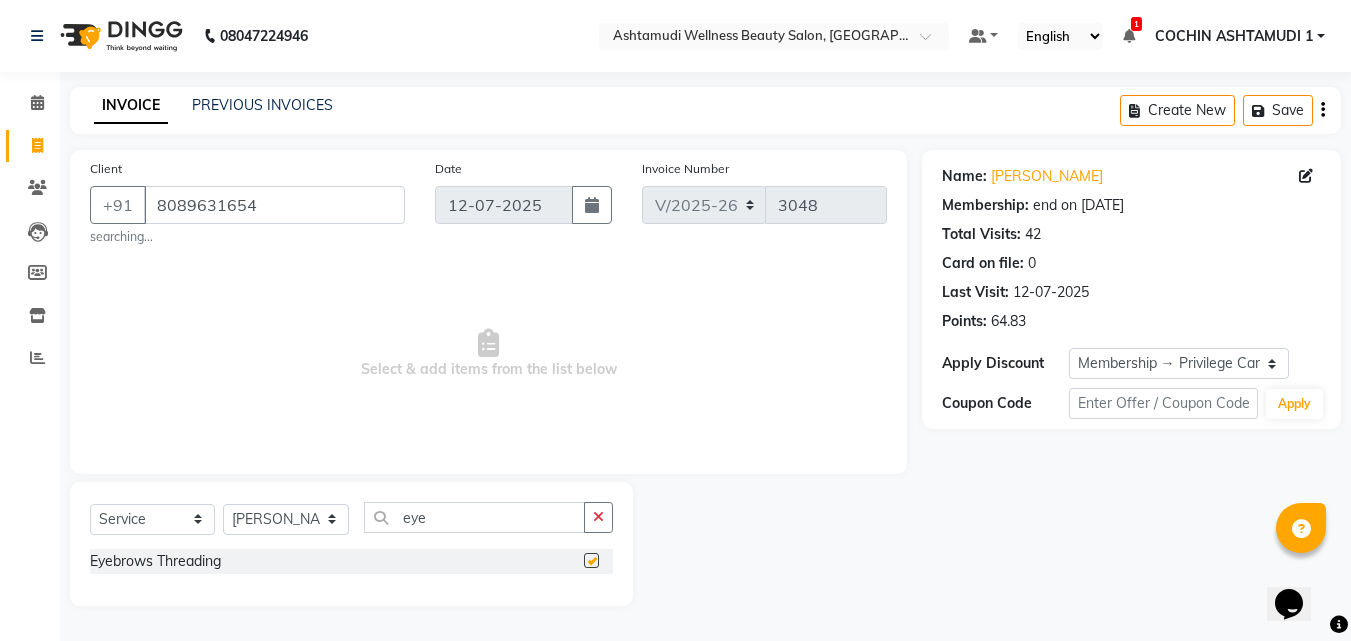checkbox on "false" 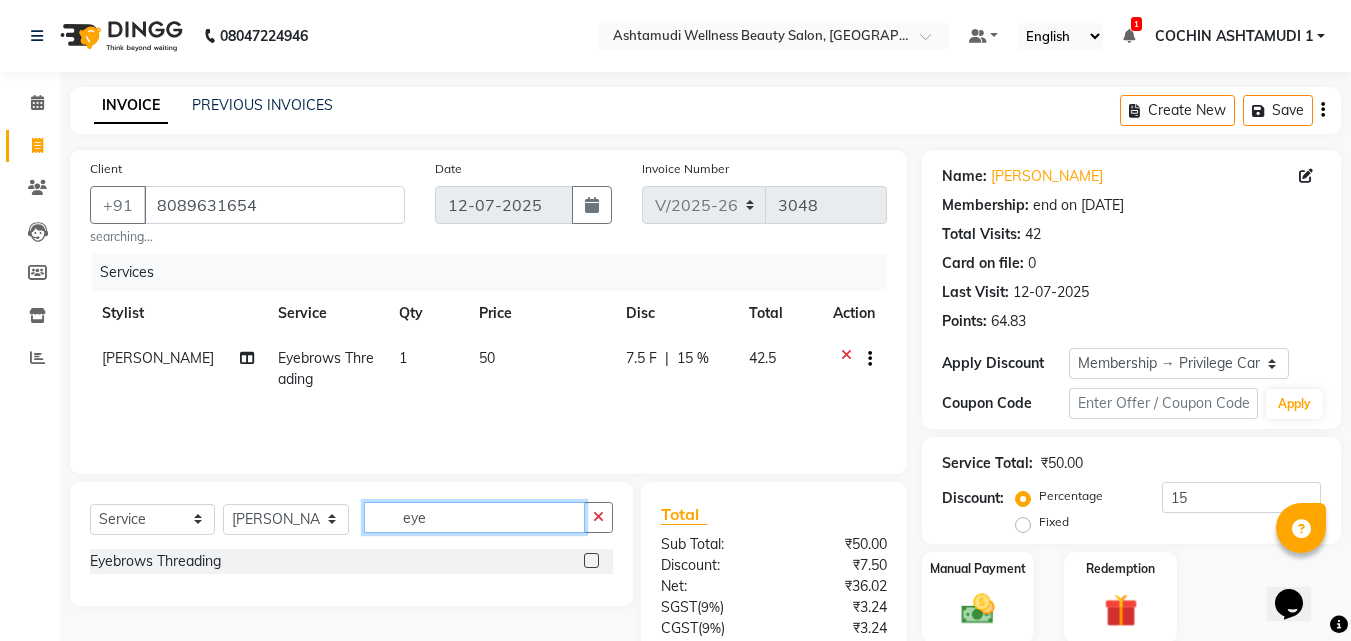 click on "eye" 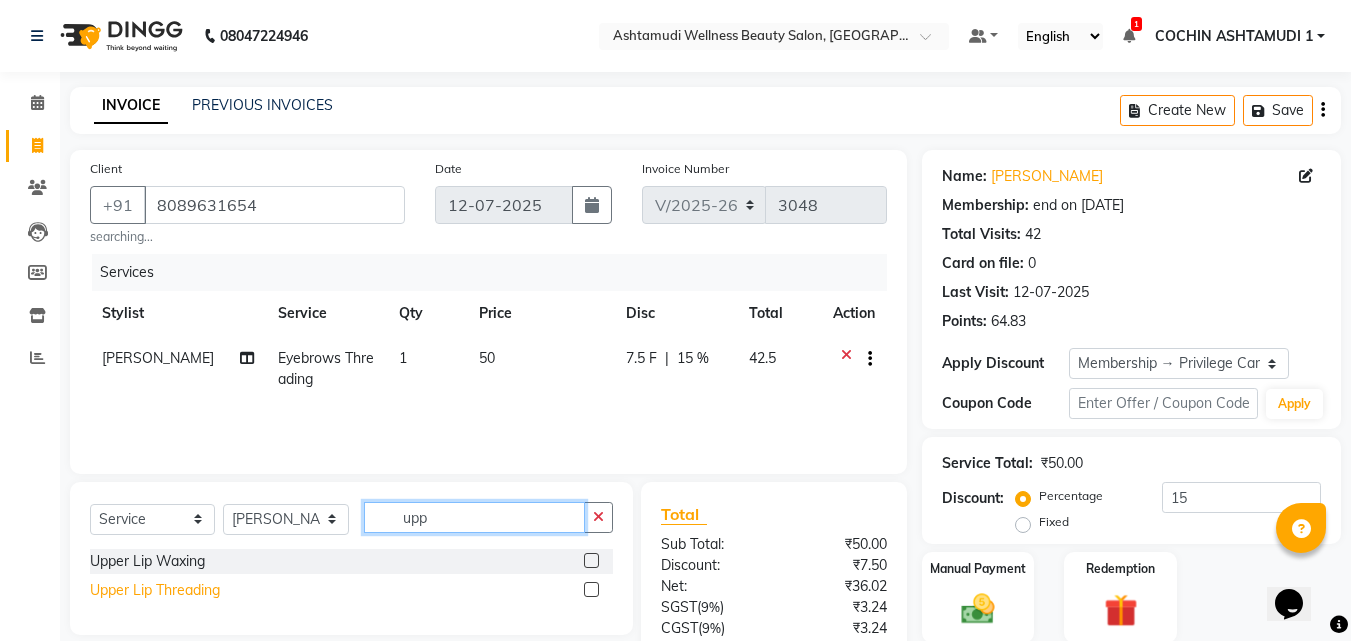 type on "upp" 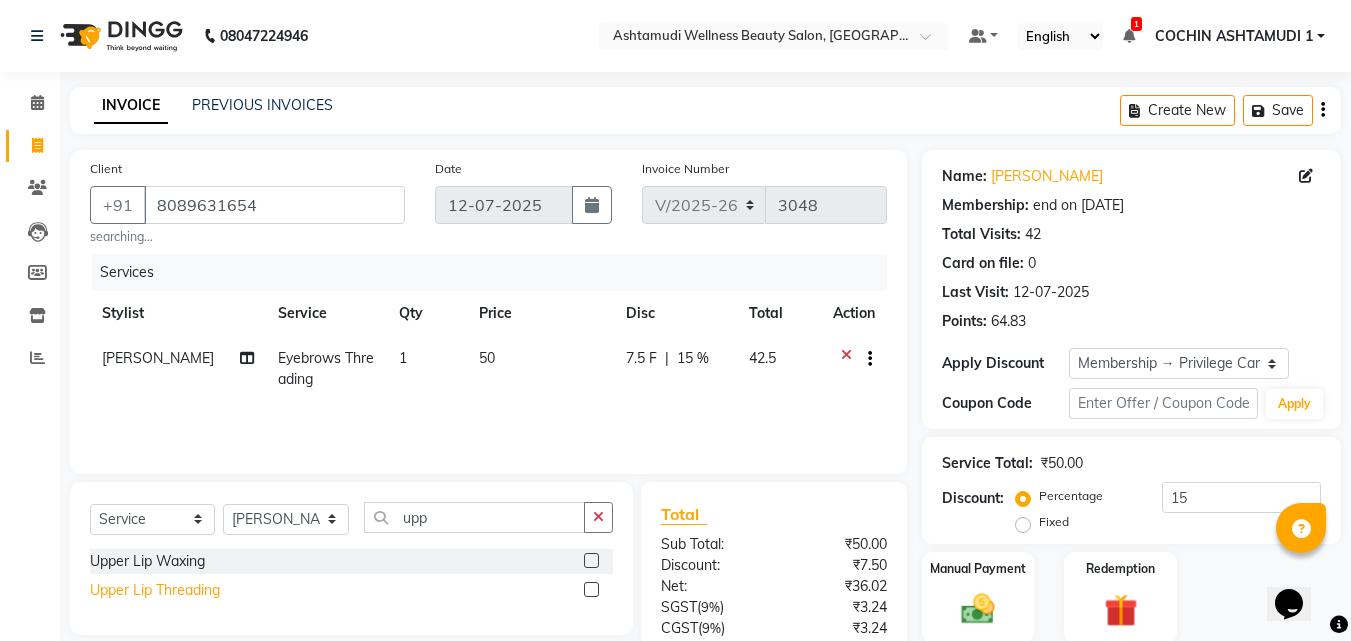 click on "Upper Lip Threading" 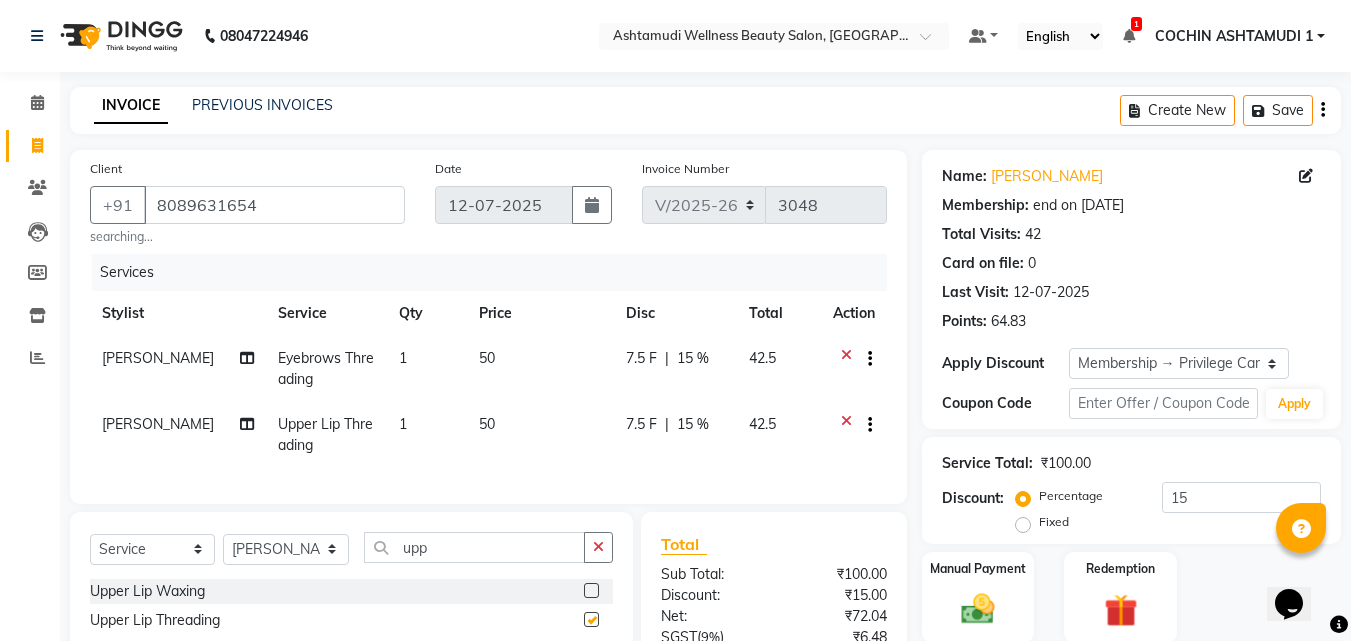 checkbox on "false" 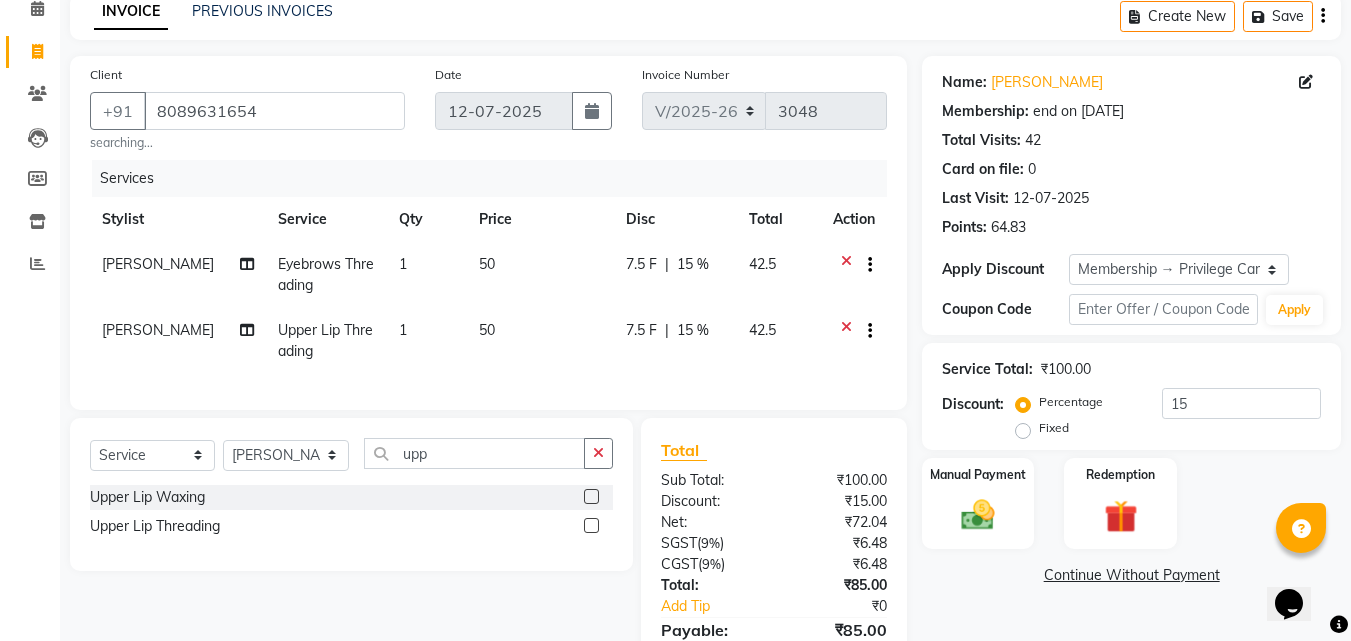 scroll, scrollTop: 210, scrollLeft: 0, axis: vertical 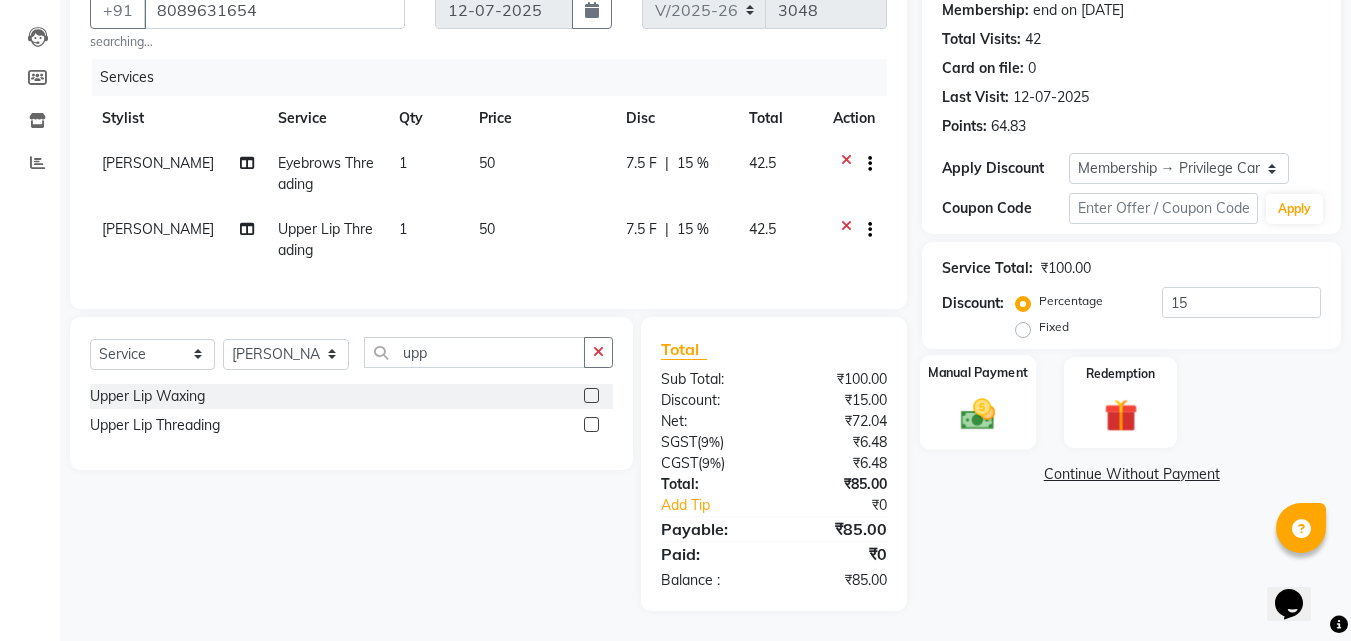 click on "Manual Payment" 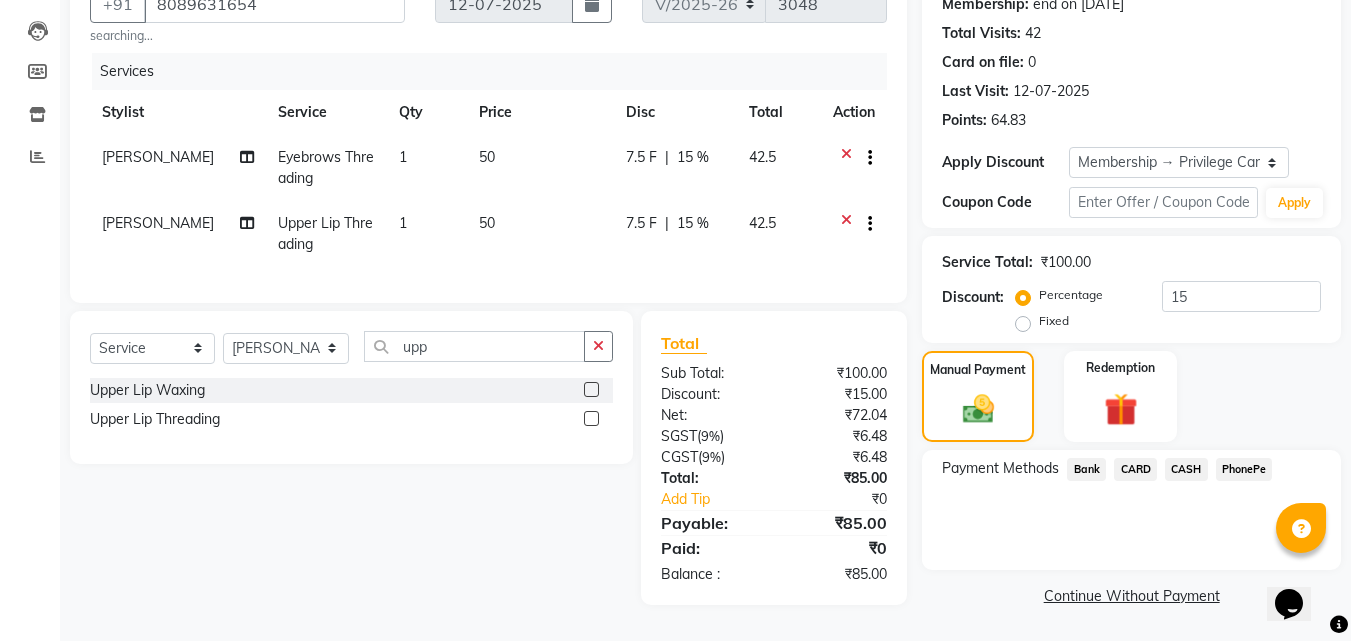 click on "PhonePe" 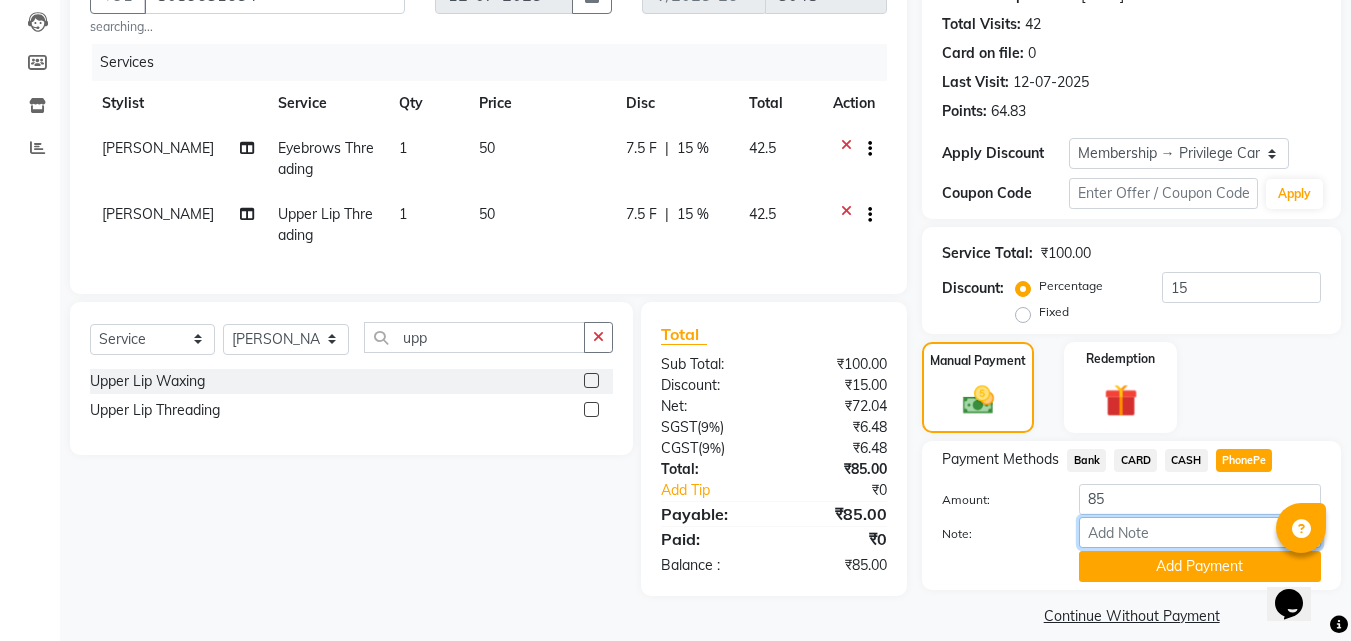 click on "Note:" at bounding box center (1200, 532) 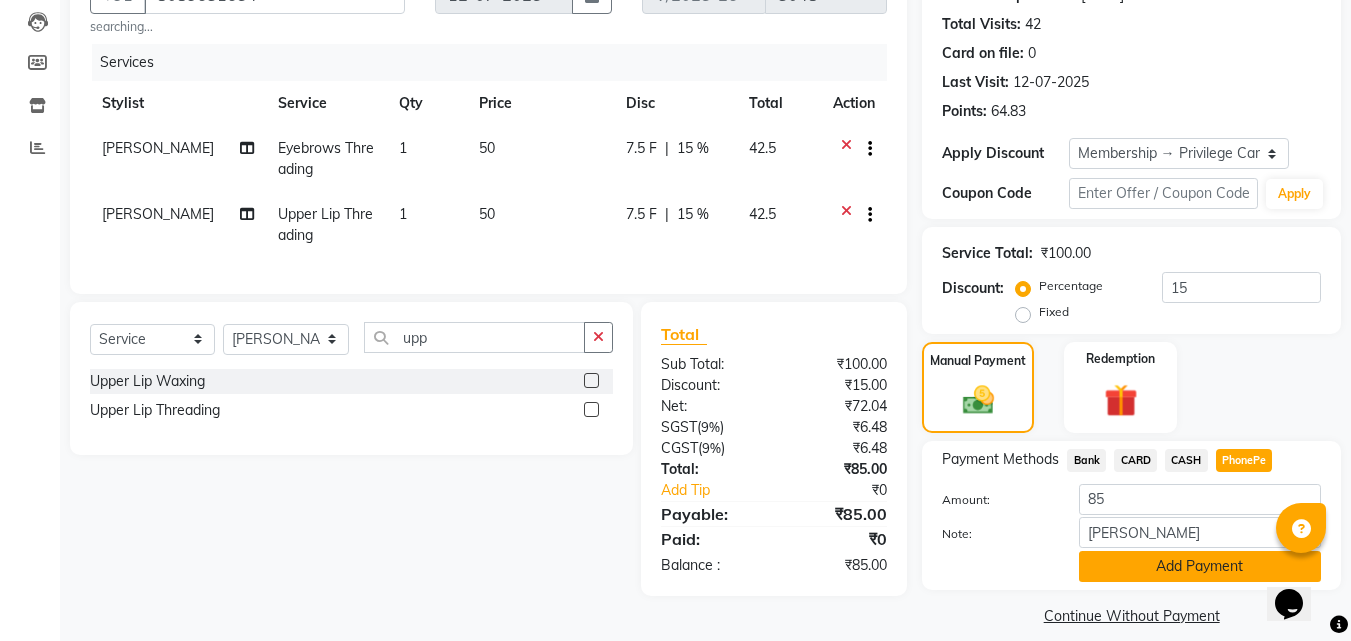 click on "Add Payment" 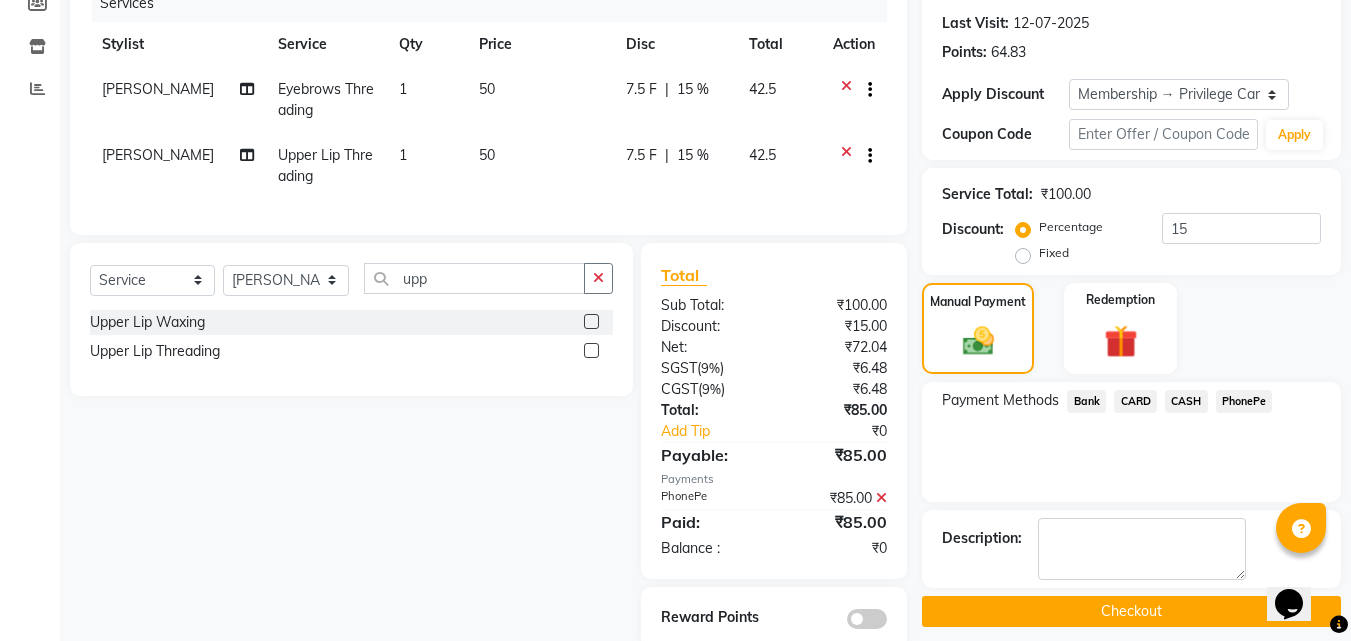 scroll, scrollTop: 322, scrollLeft: 0, axis: vertical 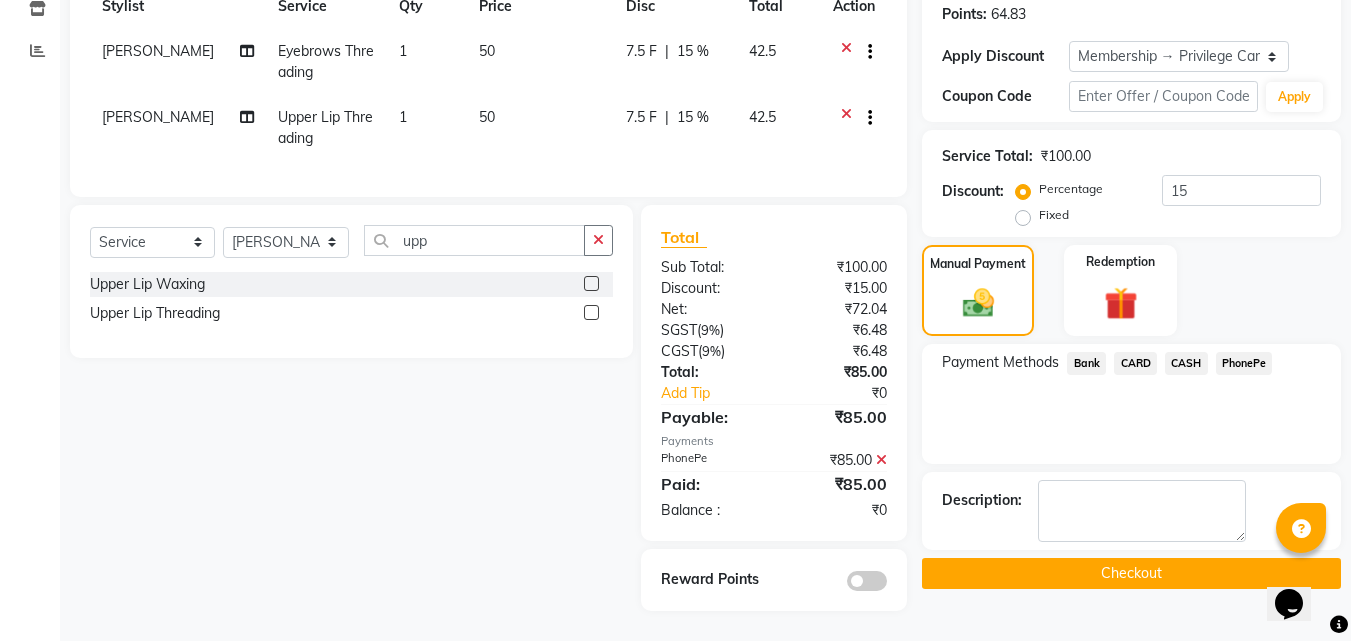click on "Checkout" 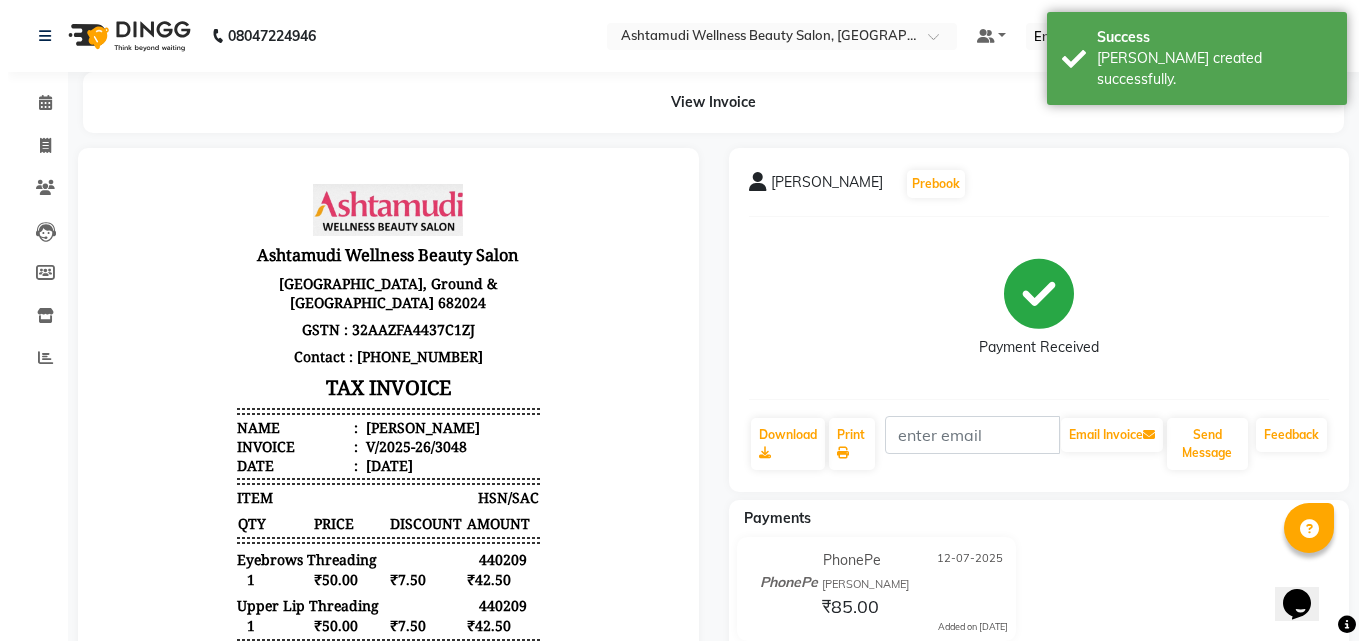 scroll, scrollTop: 0, scrollLeft: 0, axis: both 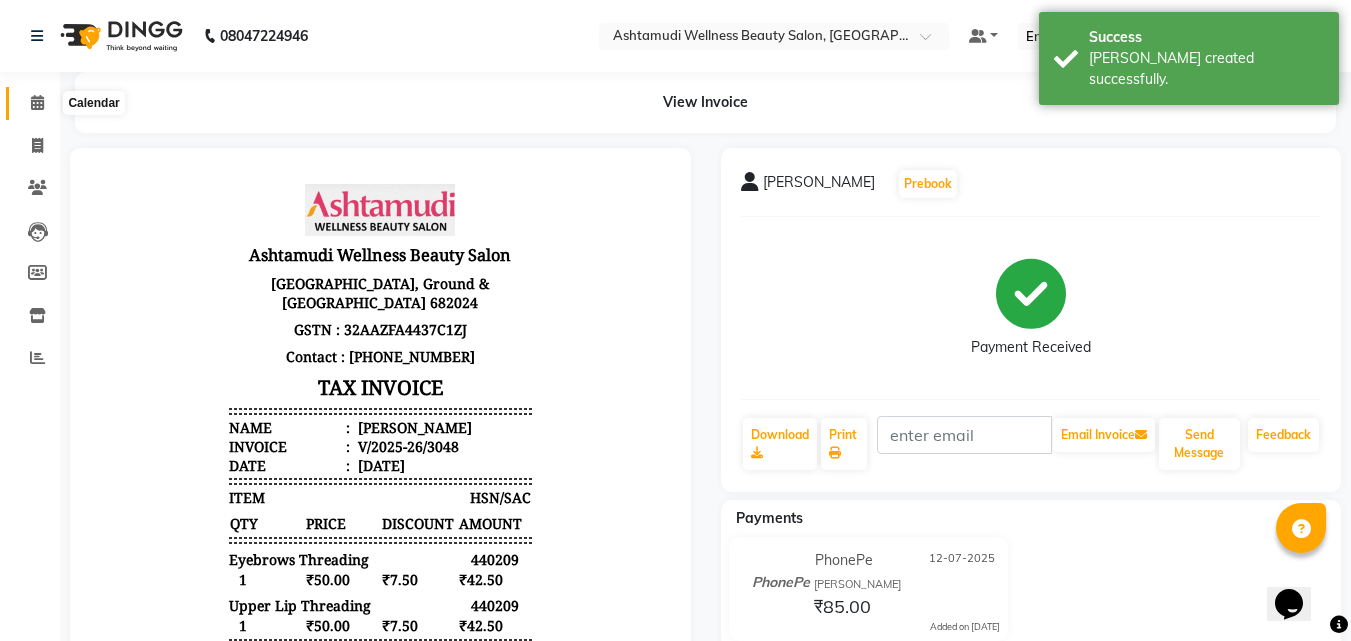 click 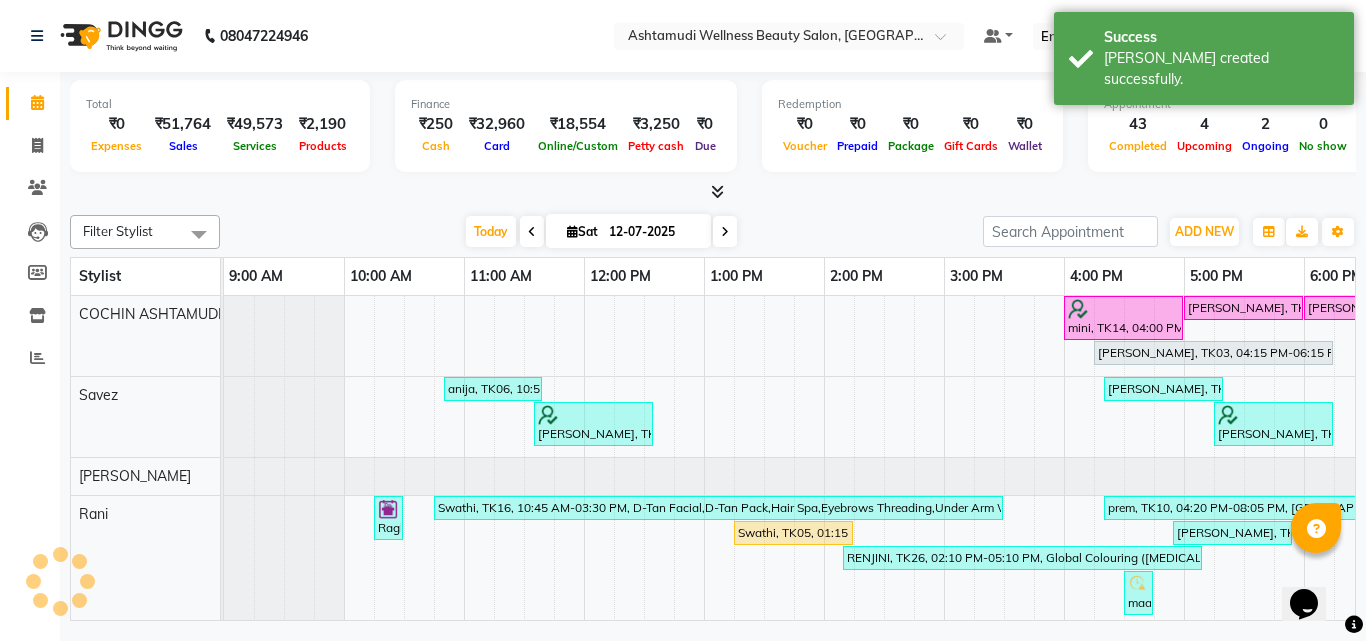 scroll, scrollTop: 0, scrollLeft: 0, axis: both 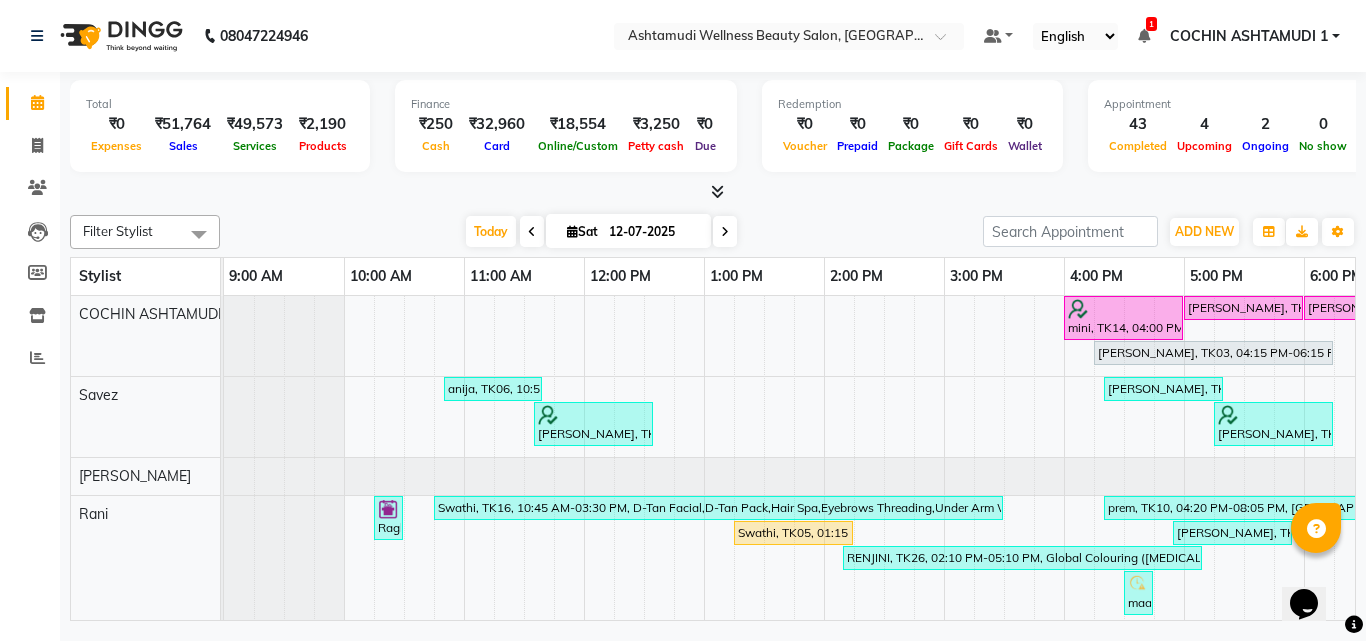 click at bounding box center [717, 191] 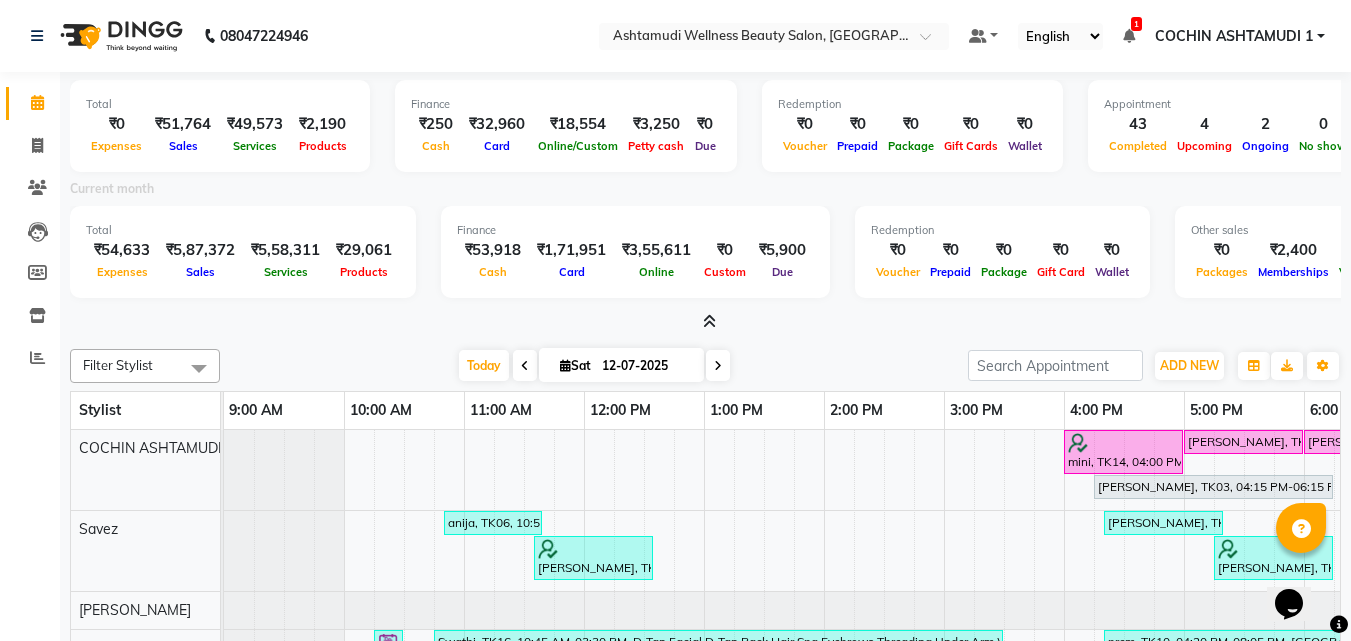 click at bounding box center (705, 322) 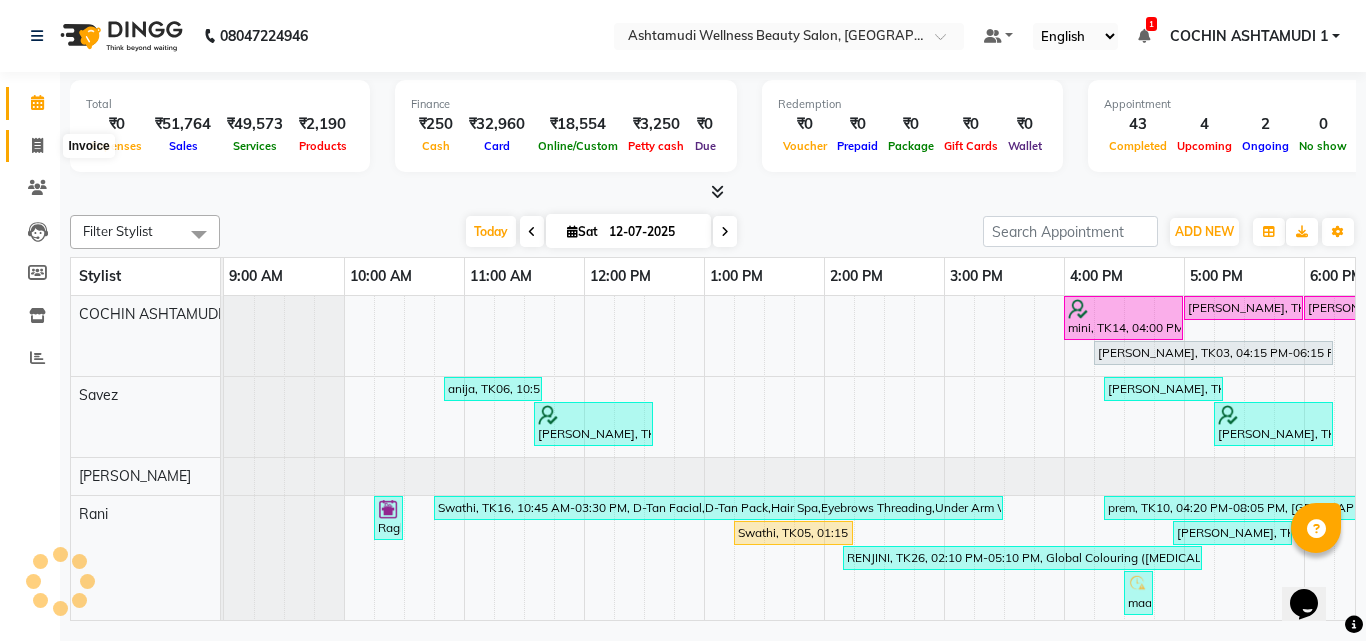 click 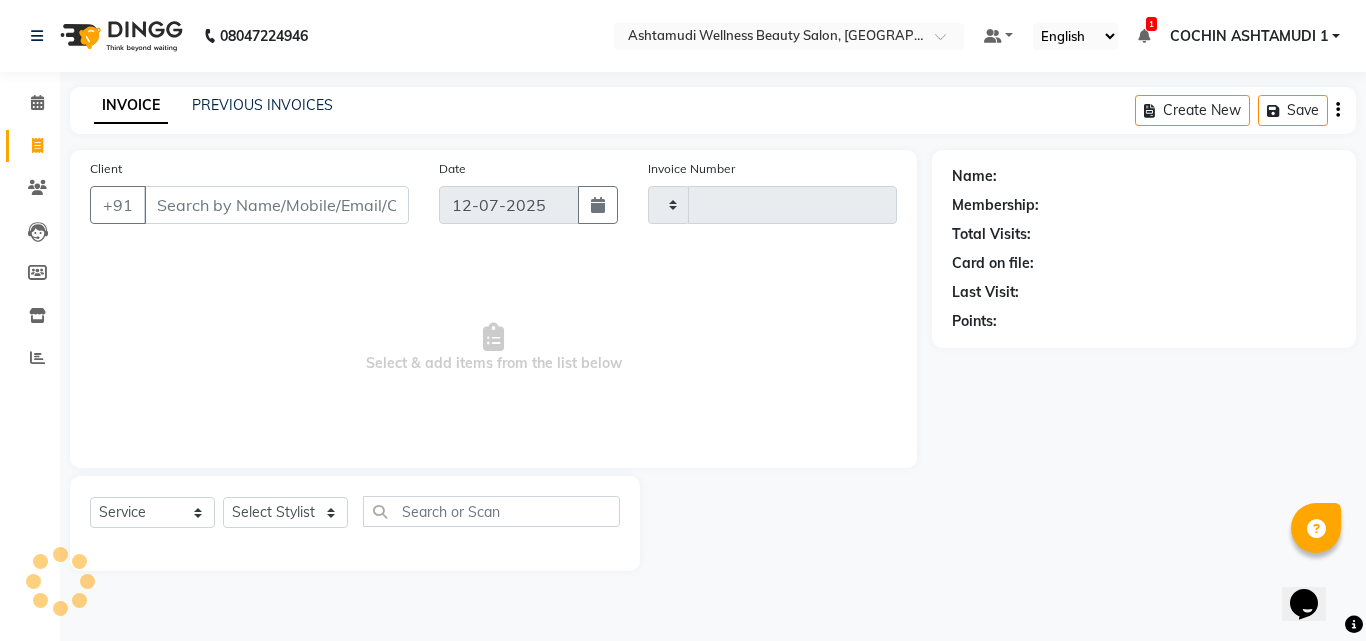 type on "3049" 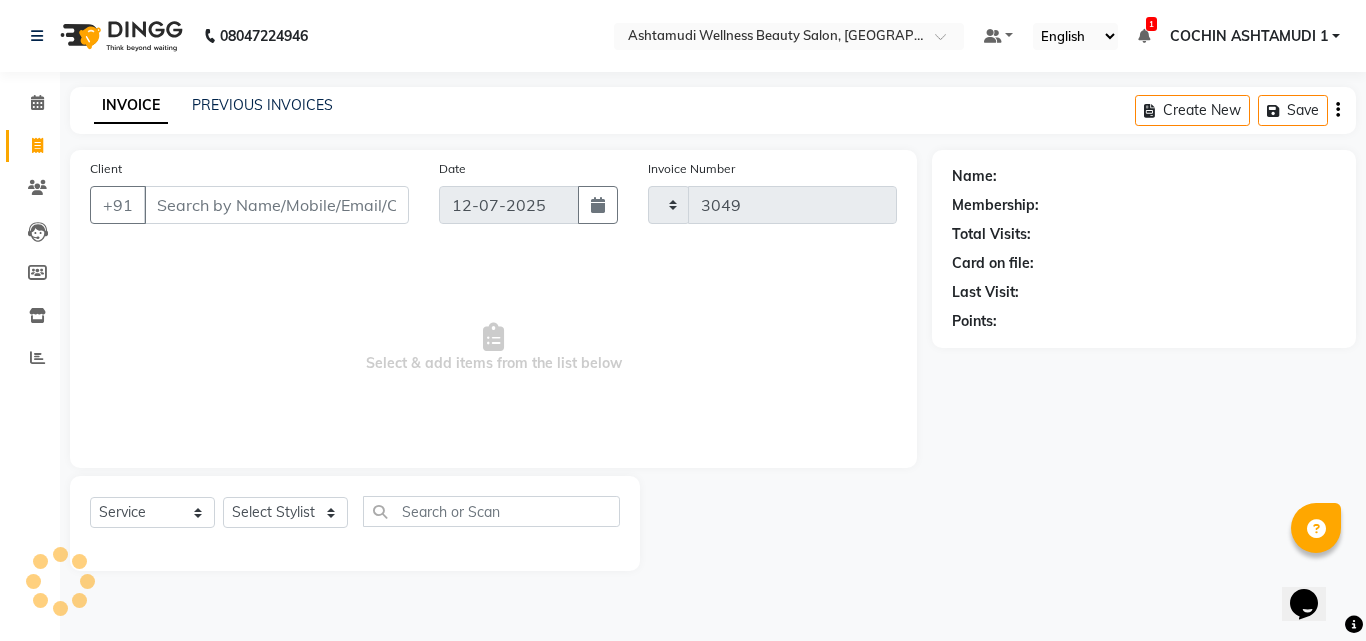 select on "4632" 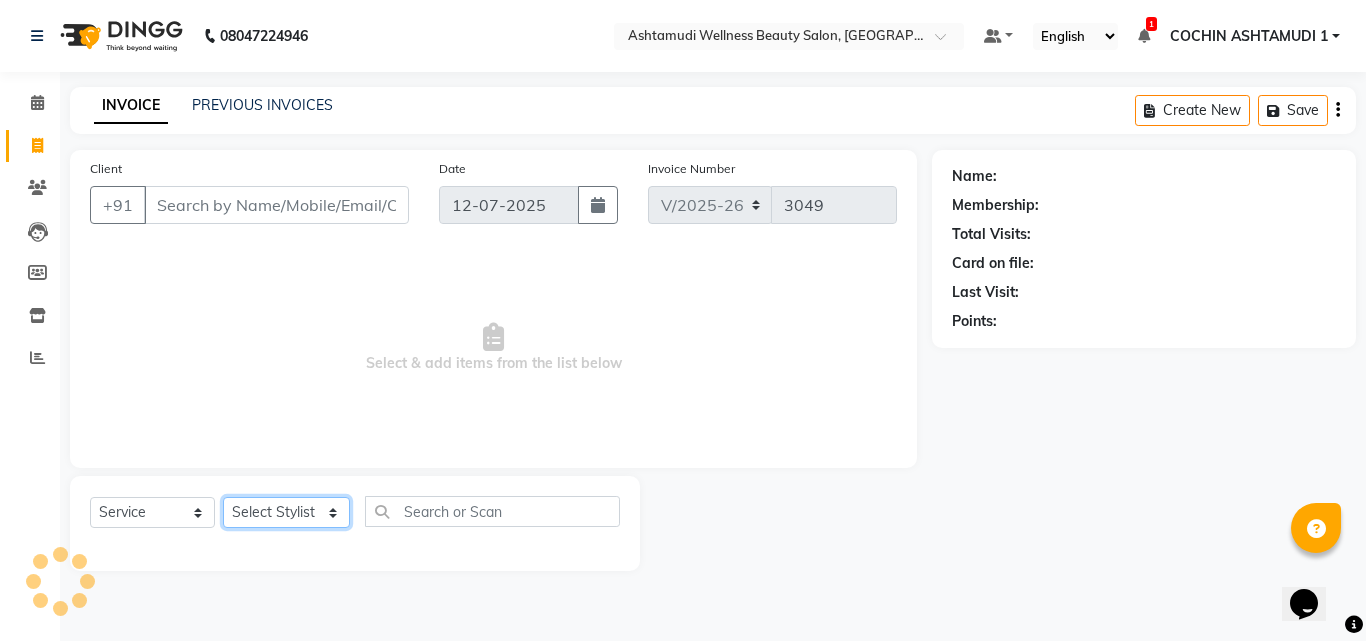 click on "Select Stylist Abhirami S Afsha Aiswarya B BINU MANGAR COCHIN ASHTAMUDI Danish Fousiya GIREESH Jishan Madonna Michael MANIKA RAI NEERA Priyanka rathi chowdhury  RAGHI FERNANDEZ Rani RASIYA  SALMAN ALI Savez" 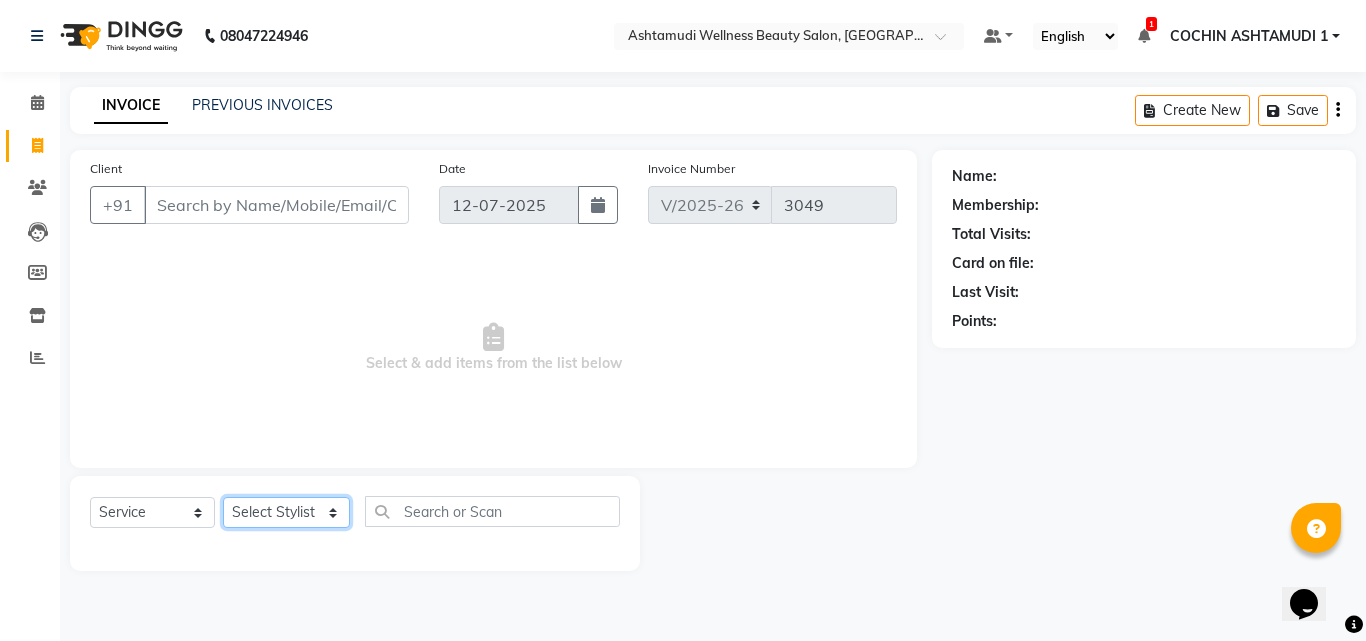 select on "61969" 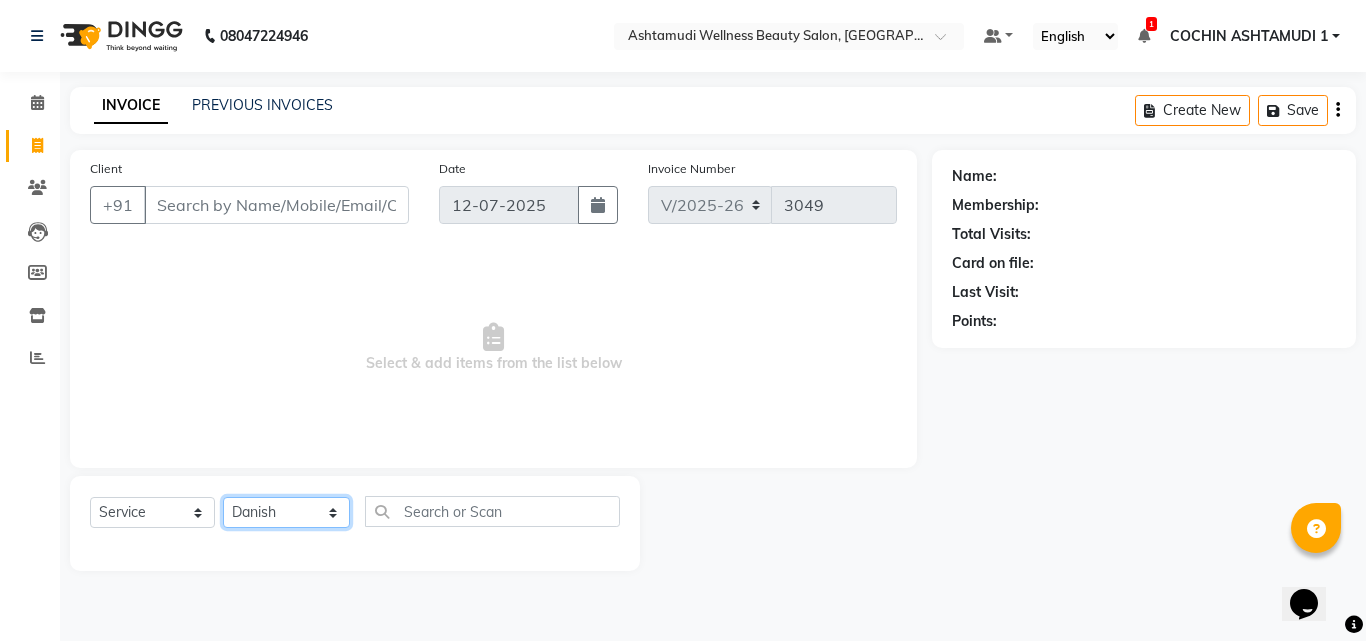click on "Select Stylist Abhirami S Afsha Aiswarya B BINU MANGAR COCHIN ASHTAMUDI Danish Fousiya GIREESH Jishan Madonna Michael MANIKA RAI NEERA Priyanka rathi chowdhury  RAGHI FERNANDEZ Rani RASIYA  SALMAN ALI Savez" 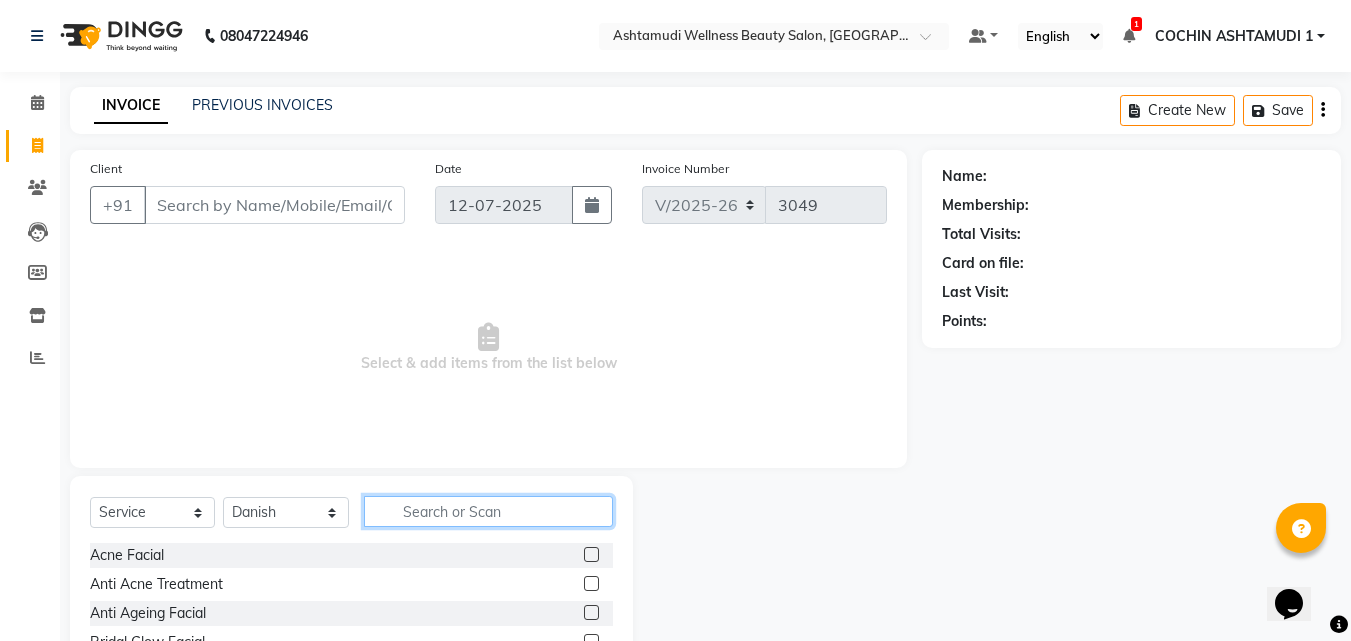 click 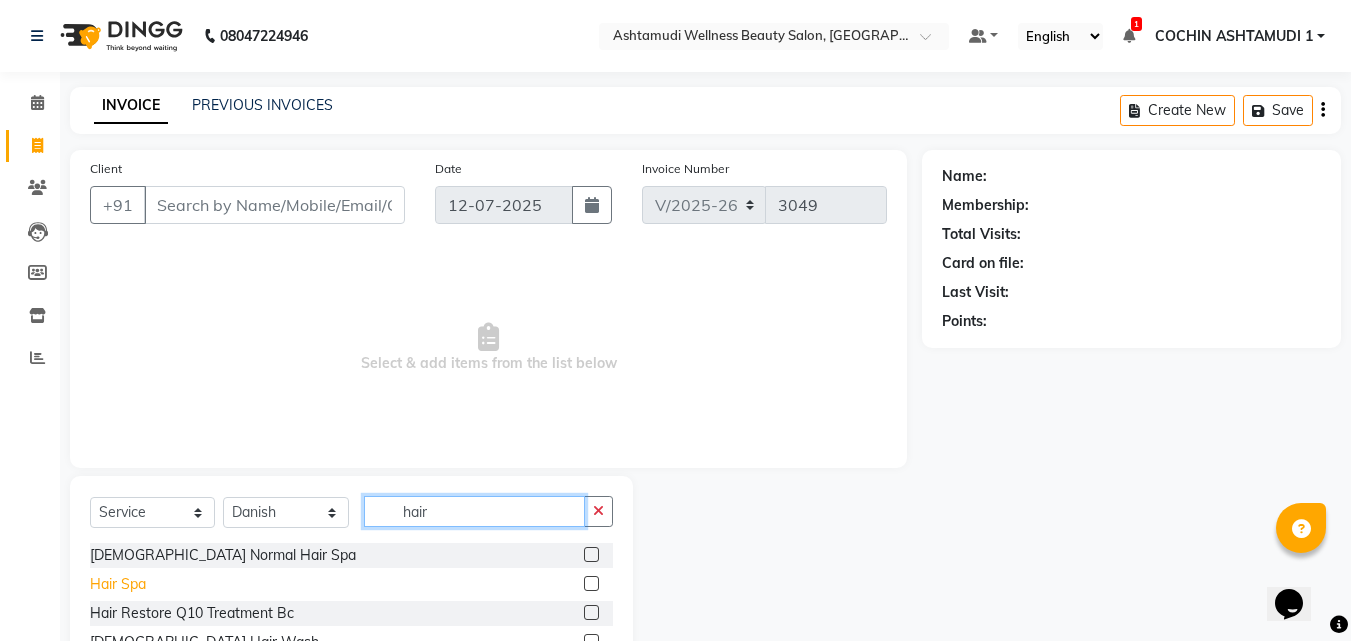 type on "hair" 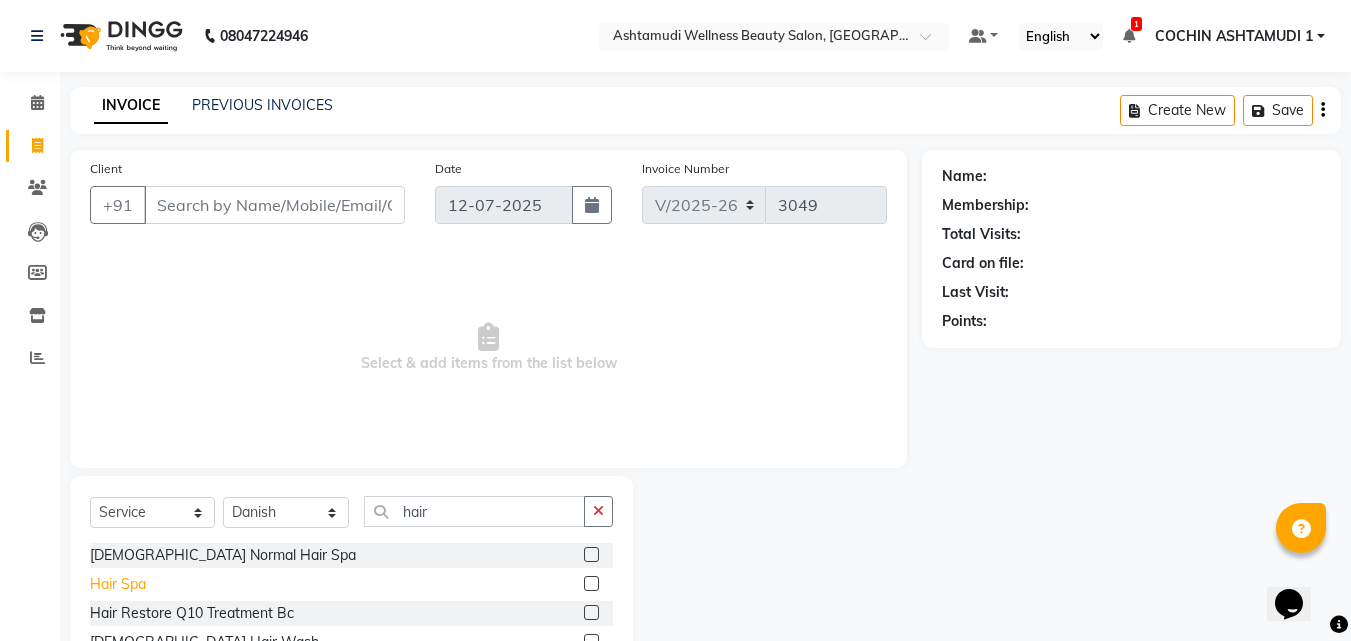 click on "Hair Spa" 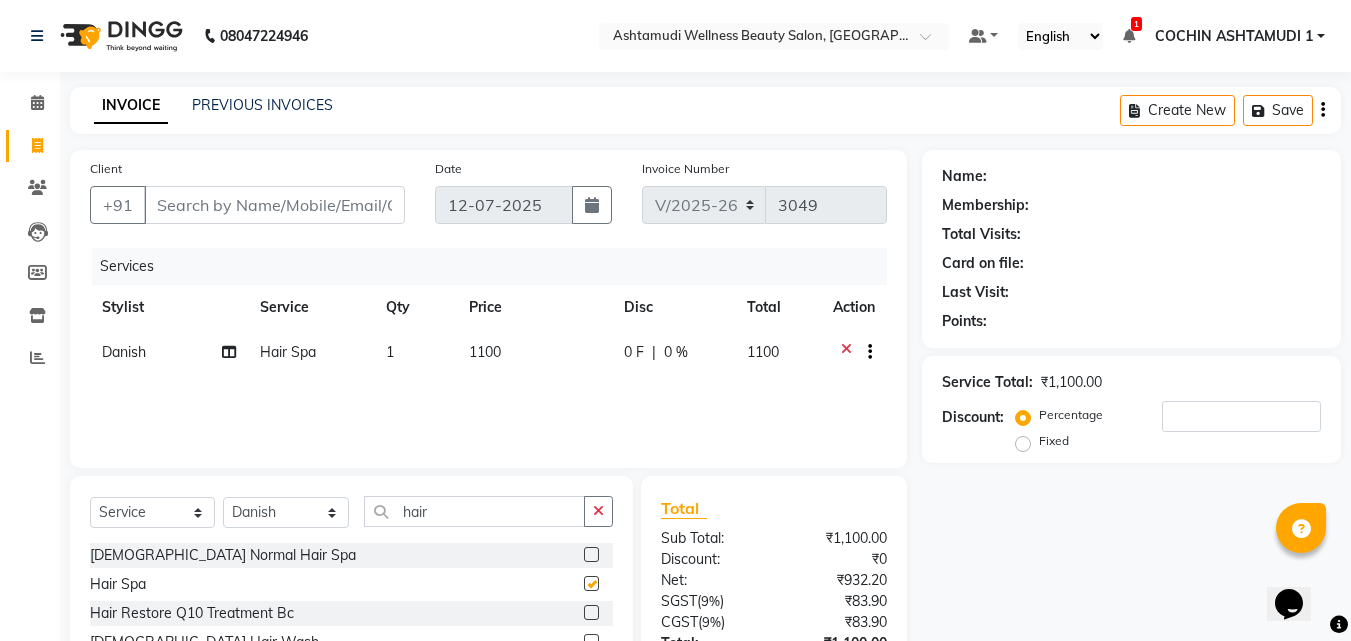 checkbox on "false" 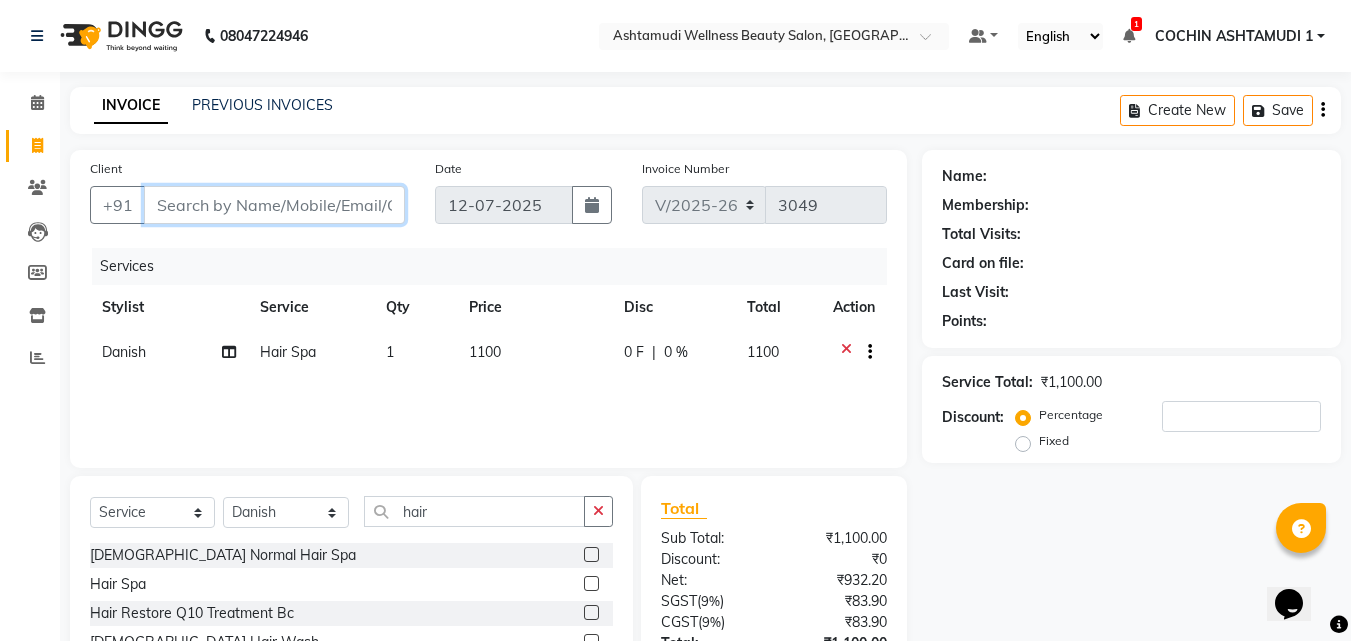 click on "Client" at bounding box center [274, 205] 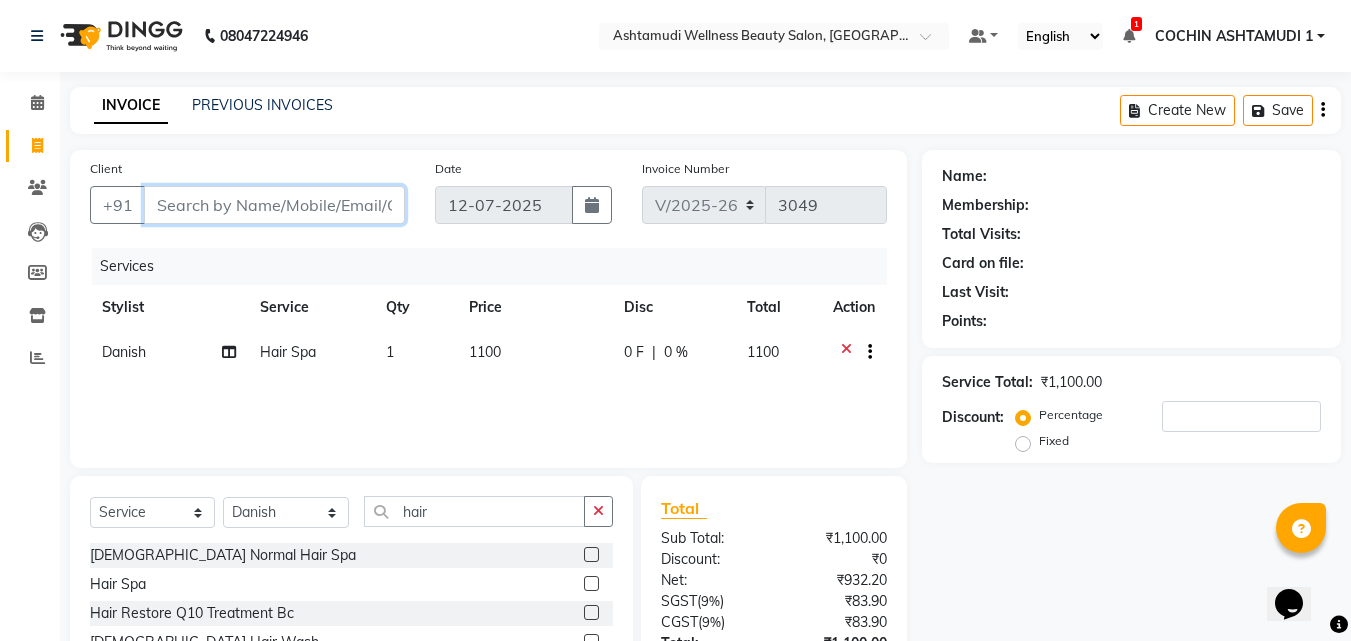 type on "9" 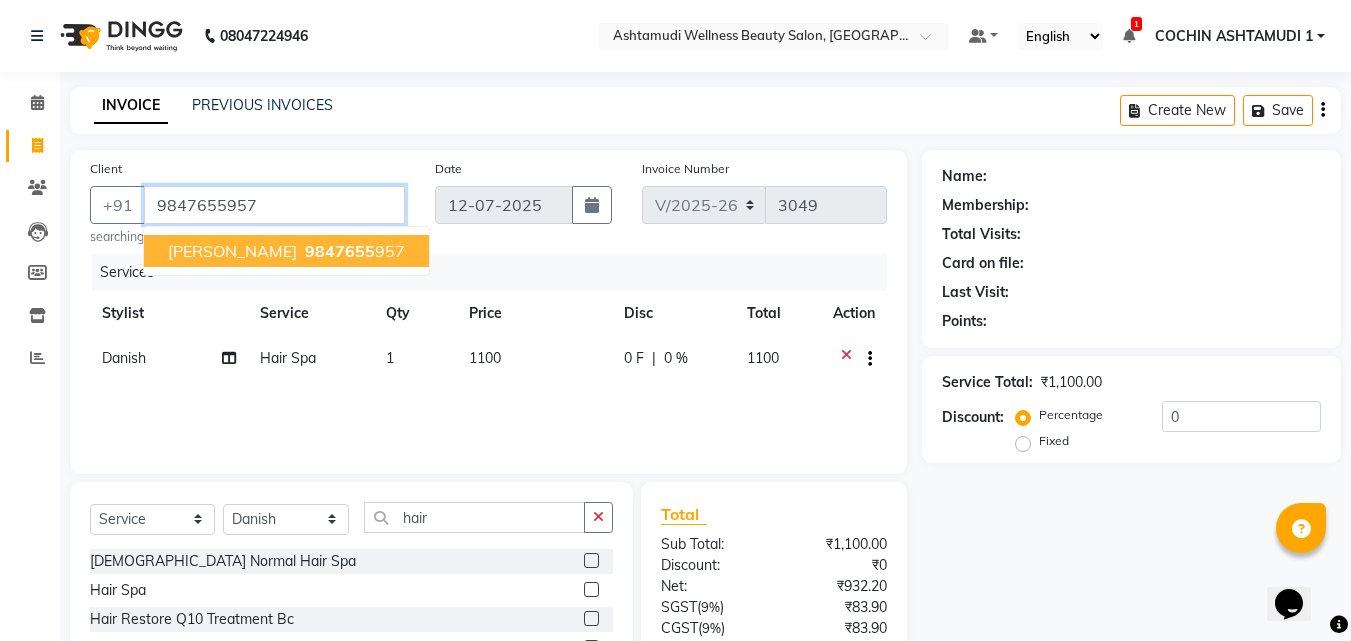 type on "9847655957" 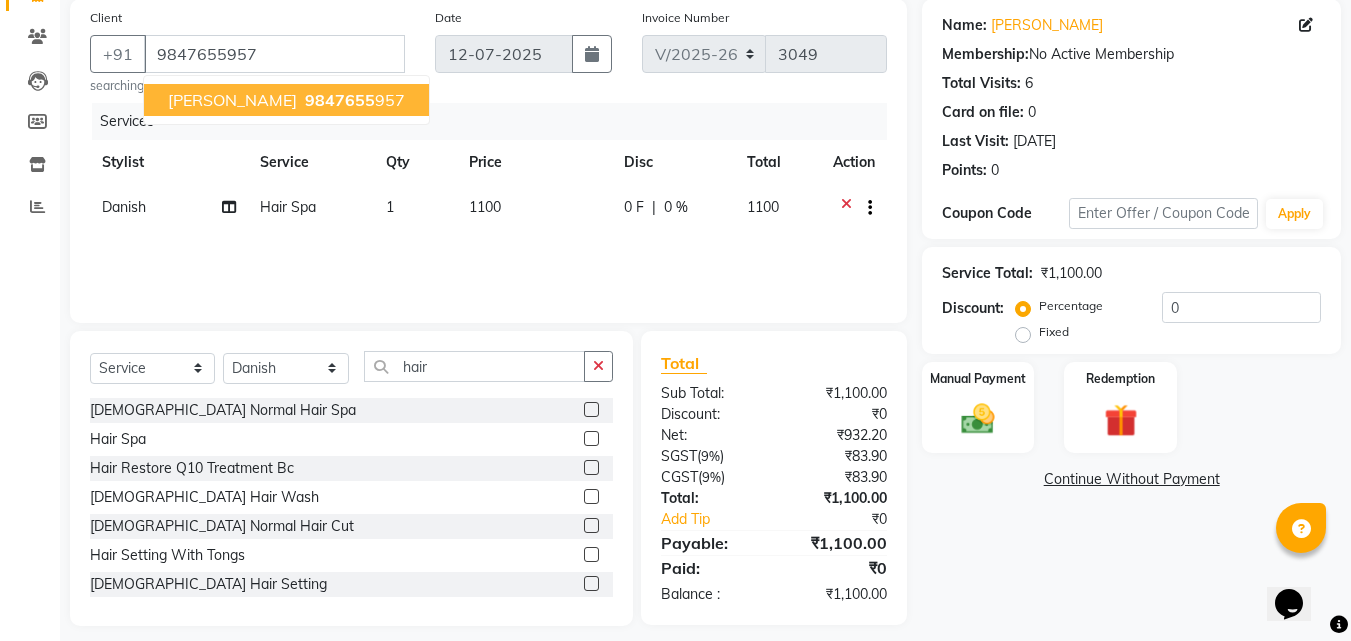scroll, scrollTop: 166, scrollLeft: 0, axis: vertical 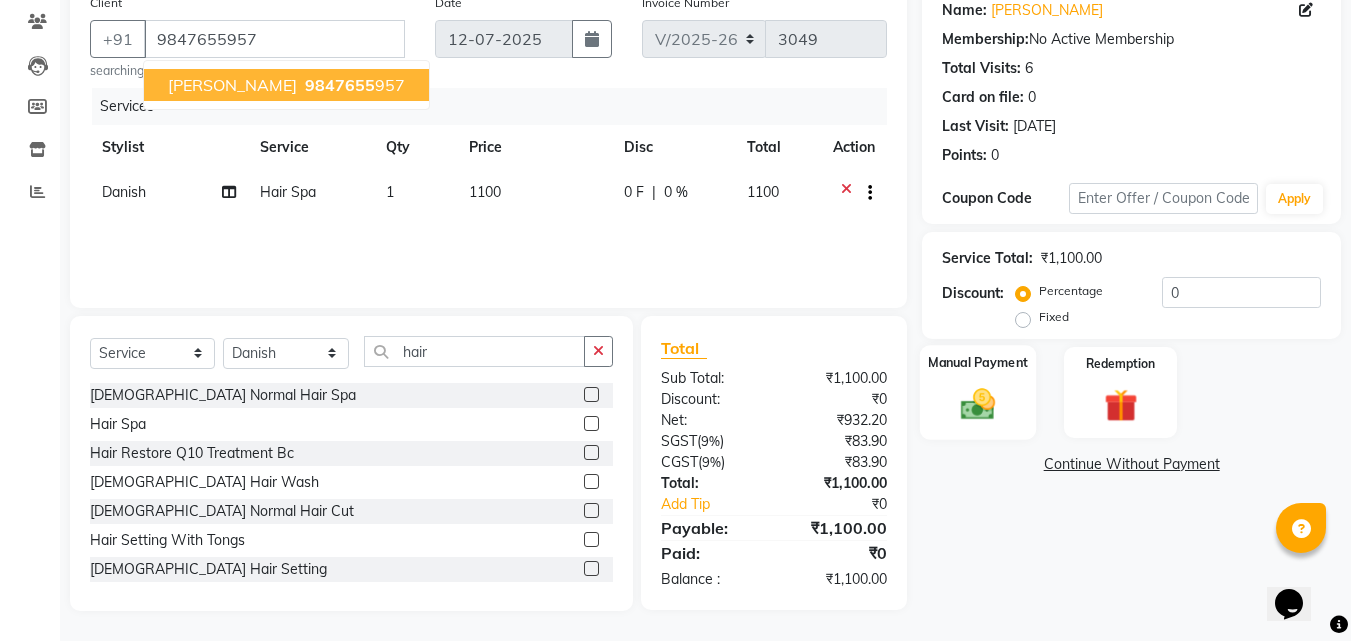 click 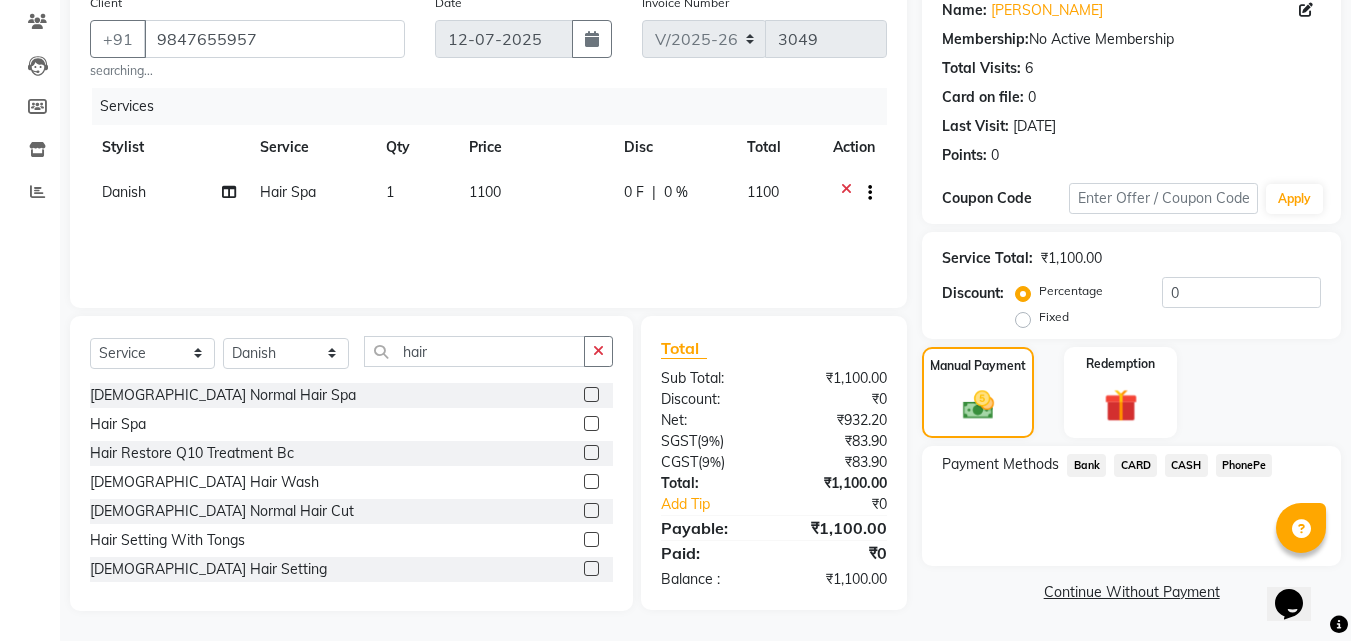 drag, startPoint x: 1124, startPoint y: 464, endPoint x: 1119, endPoint y: 477, distance: 13.928389 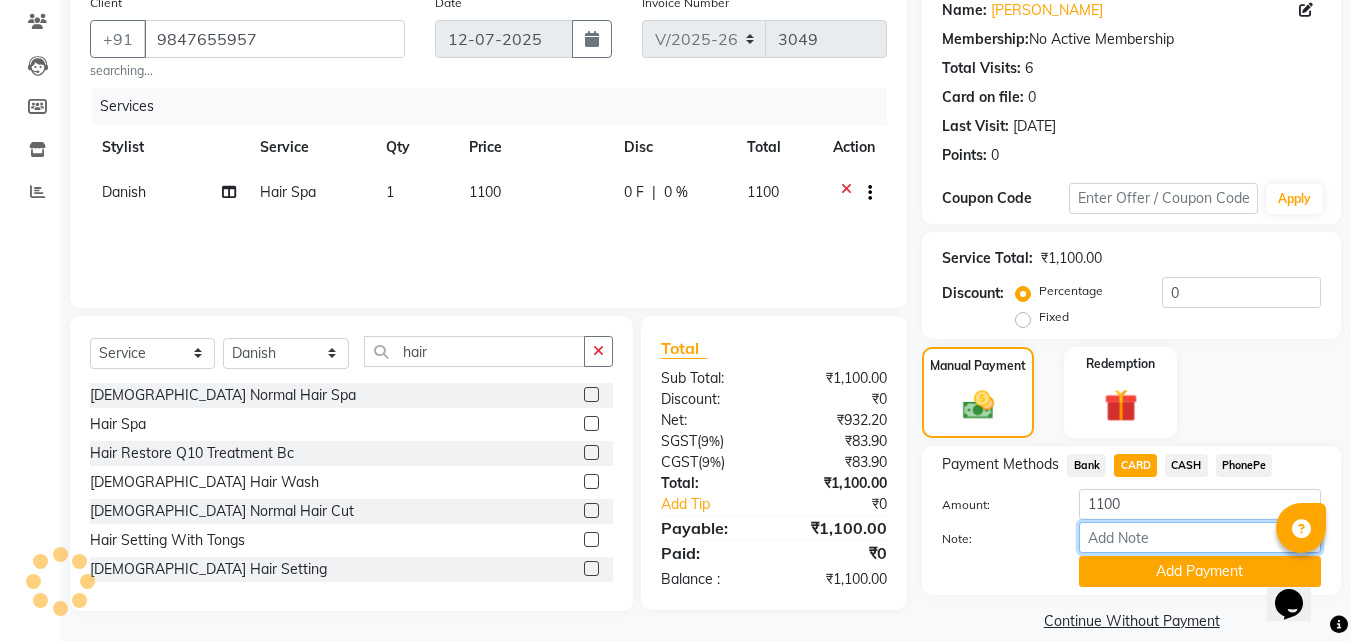 click on "Note:" at bounding box center [1200, 537] 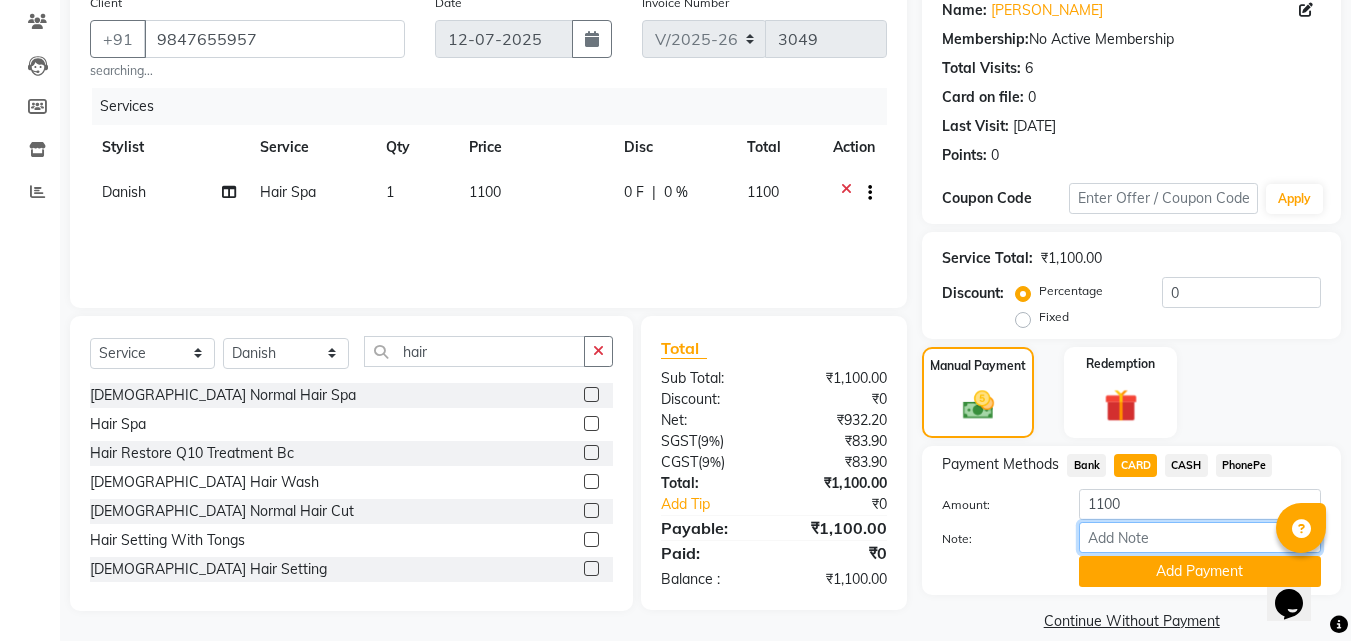type on "Aiswarya" 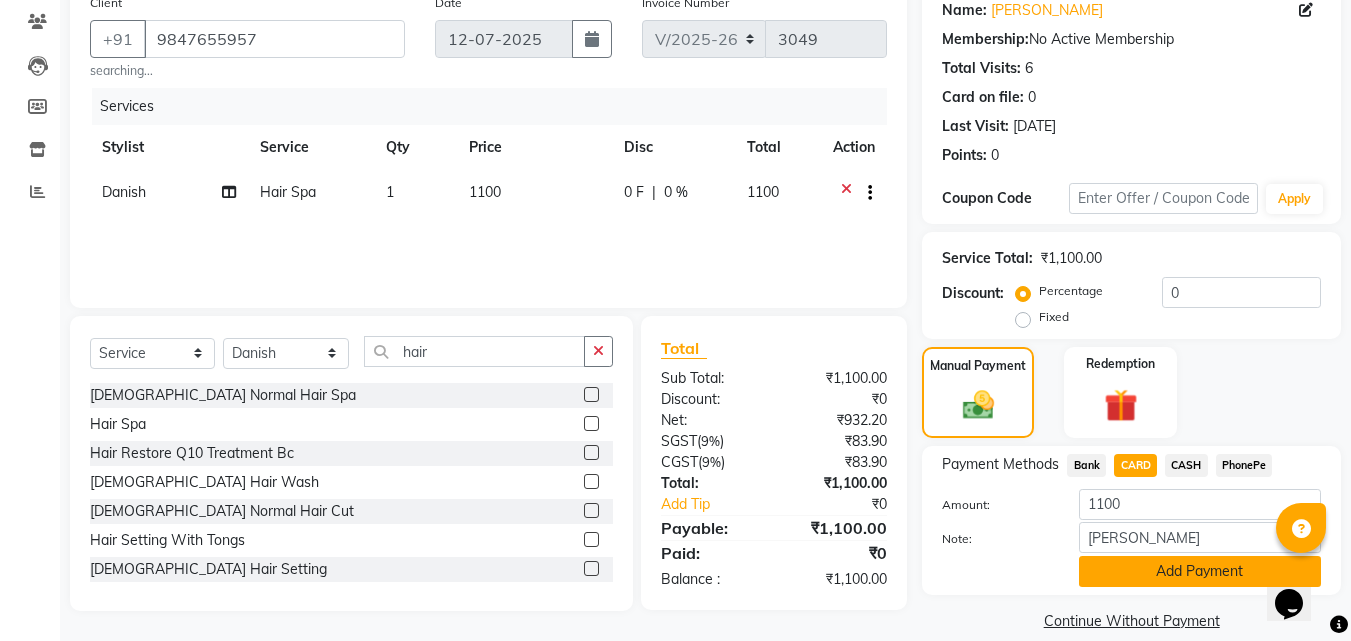 click on "Add Payment" 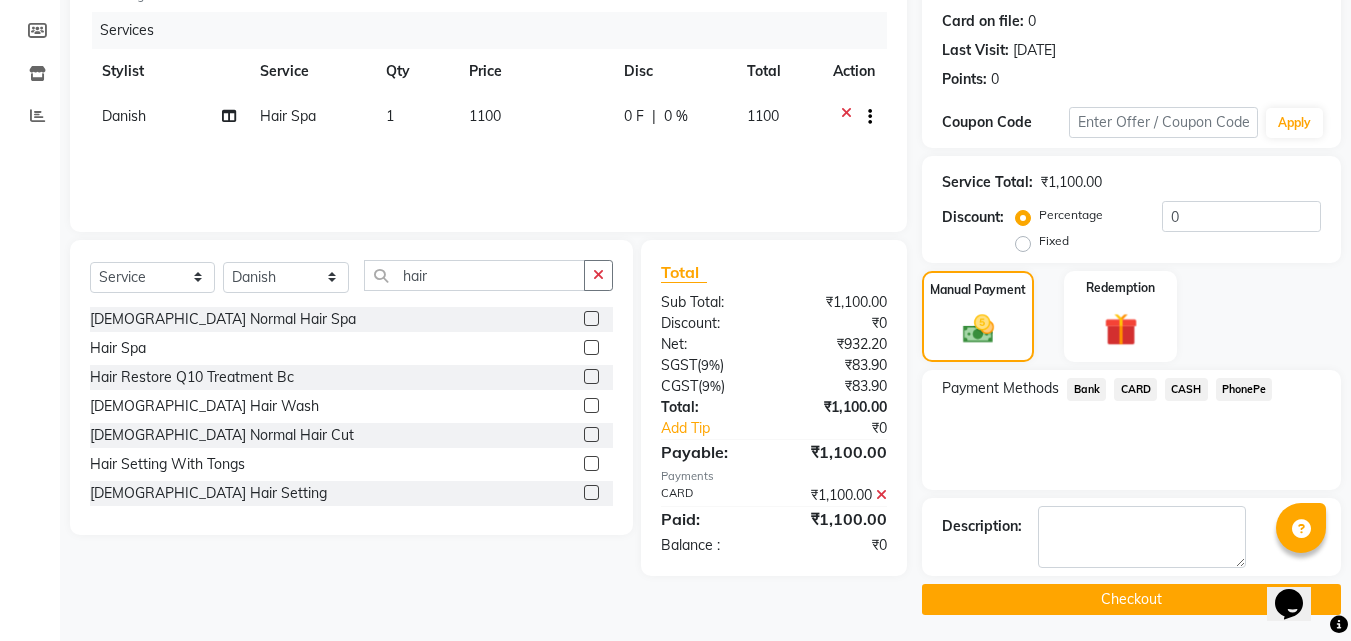 scroll, scrollTop: 246, scrollLeft: 0, axis: vertical 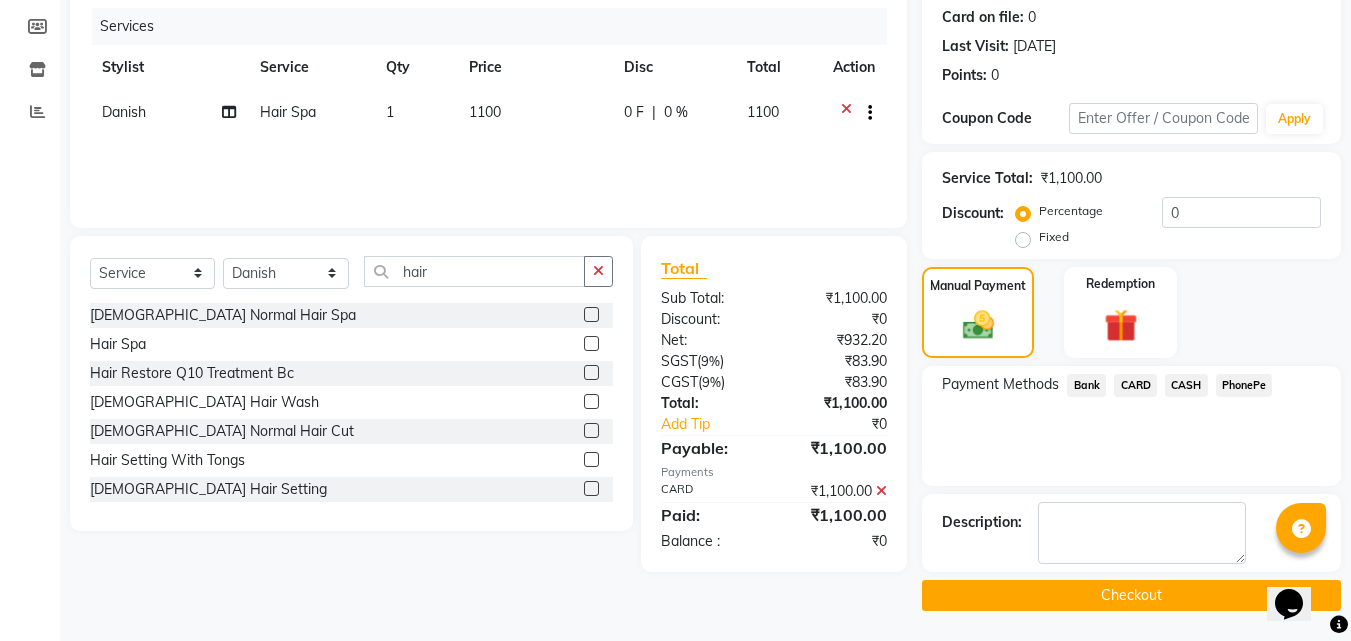 click on "Checkout" 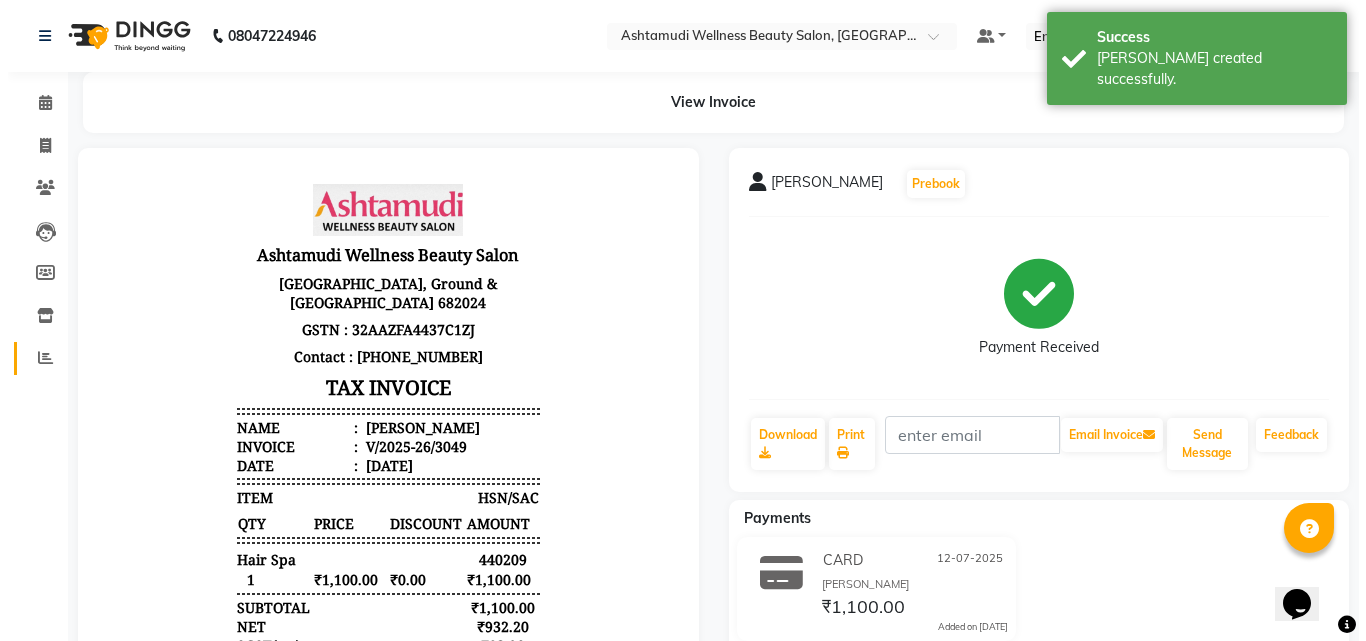 scroll, scrollTop: 0, scrollLeft: 0, axis: both 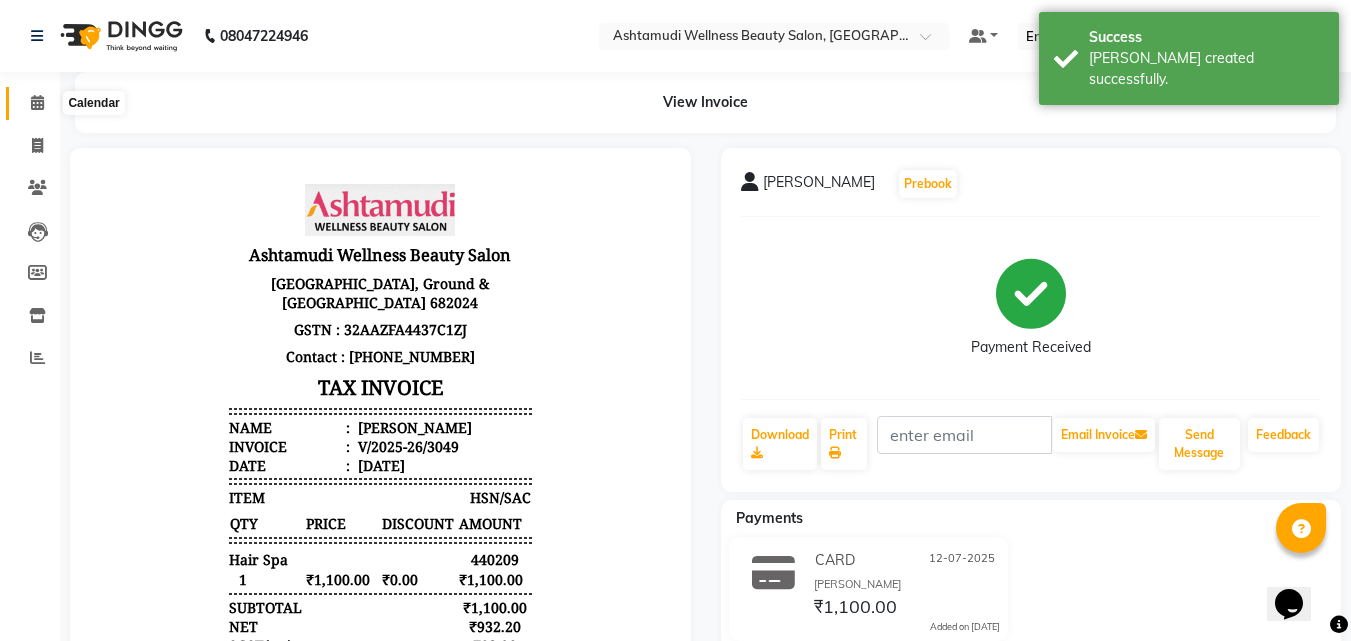 click 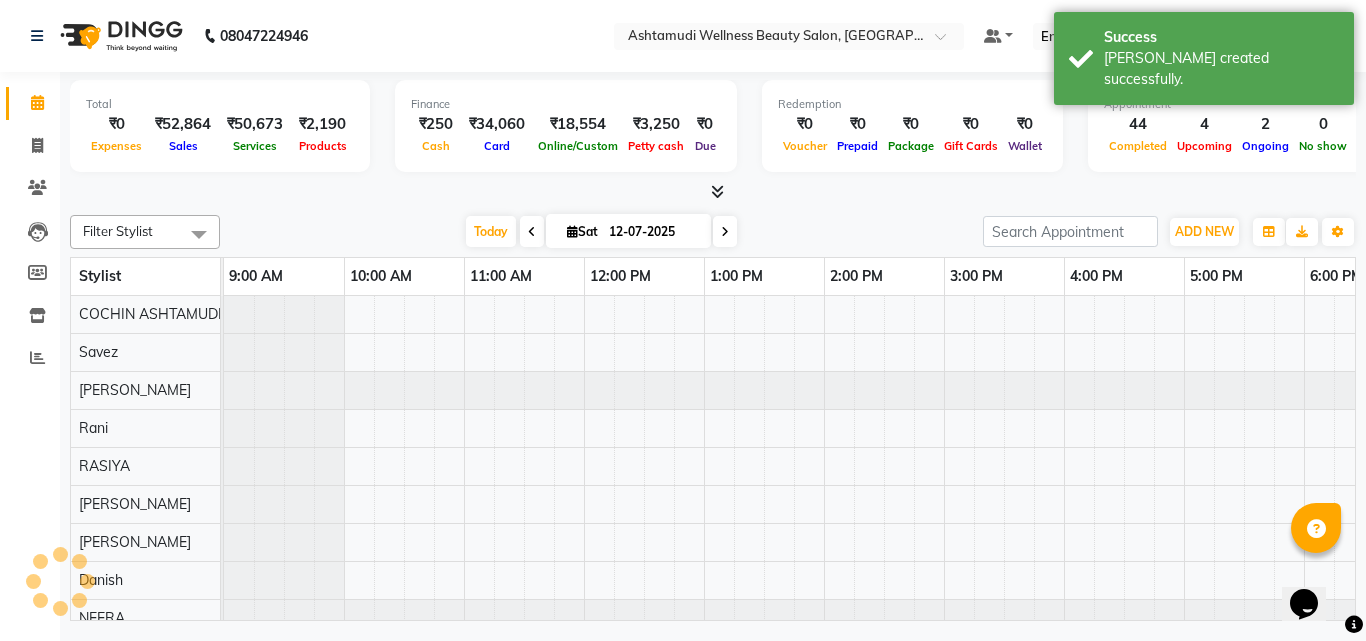 scroll, scrollTop: 0, scrollLeft: 0, axis: both 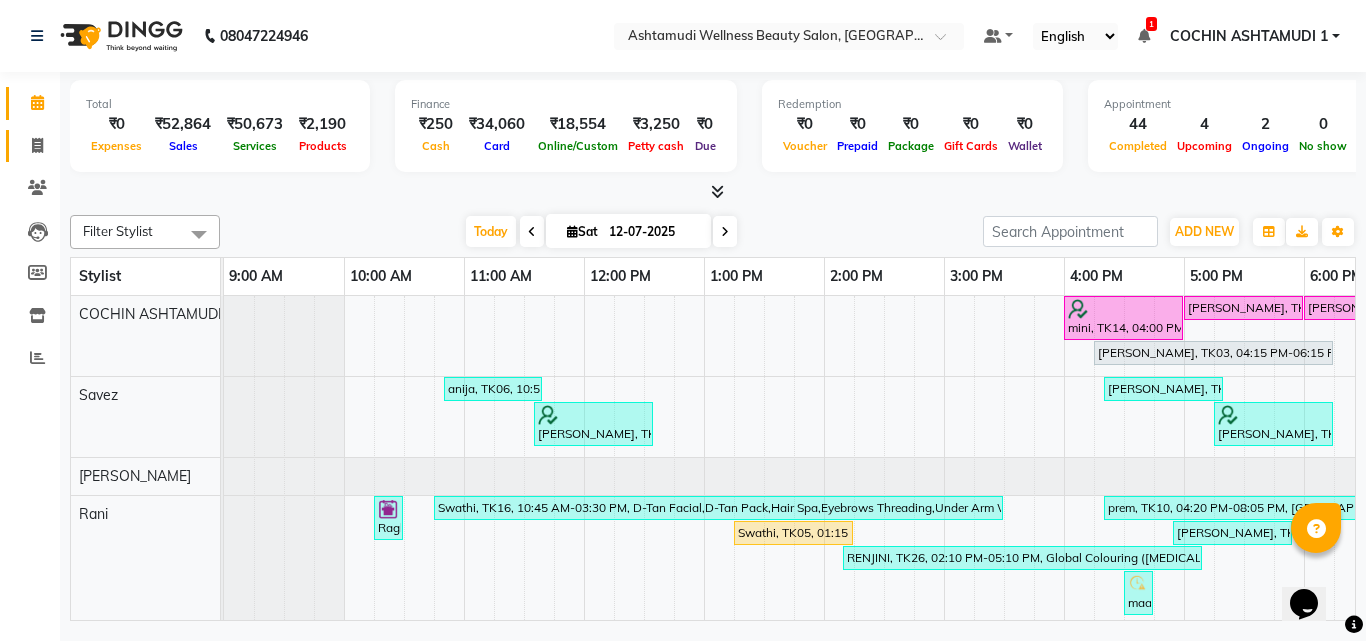 click on "Invoice" 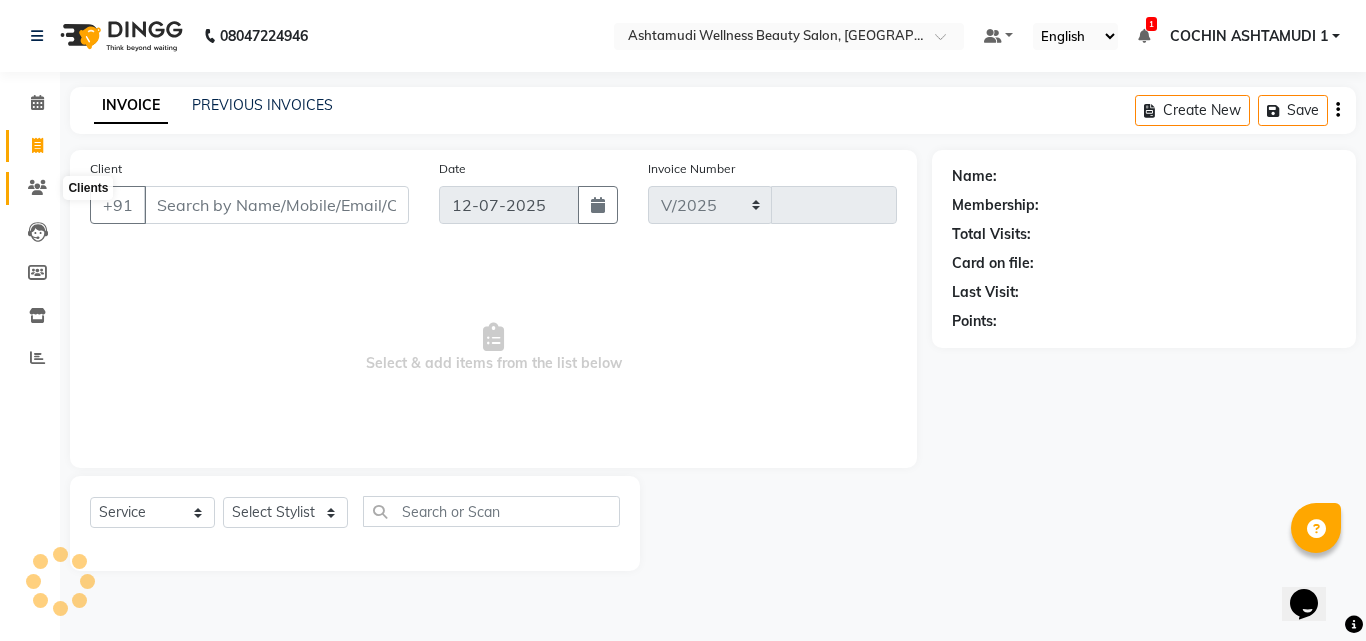 select on "4632" 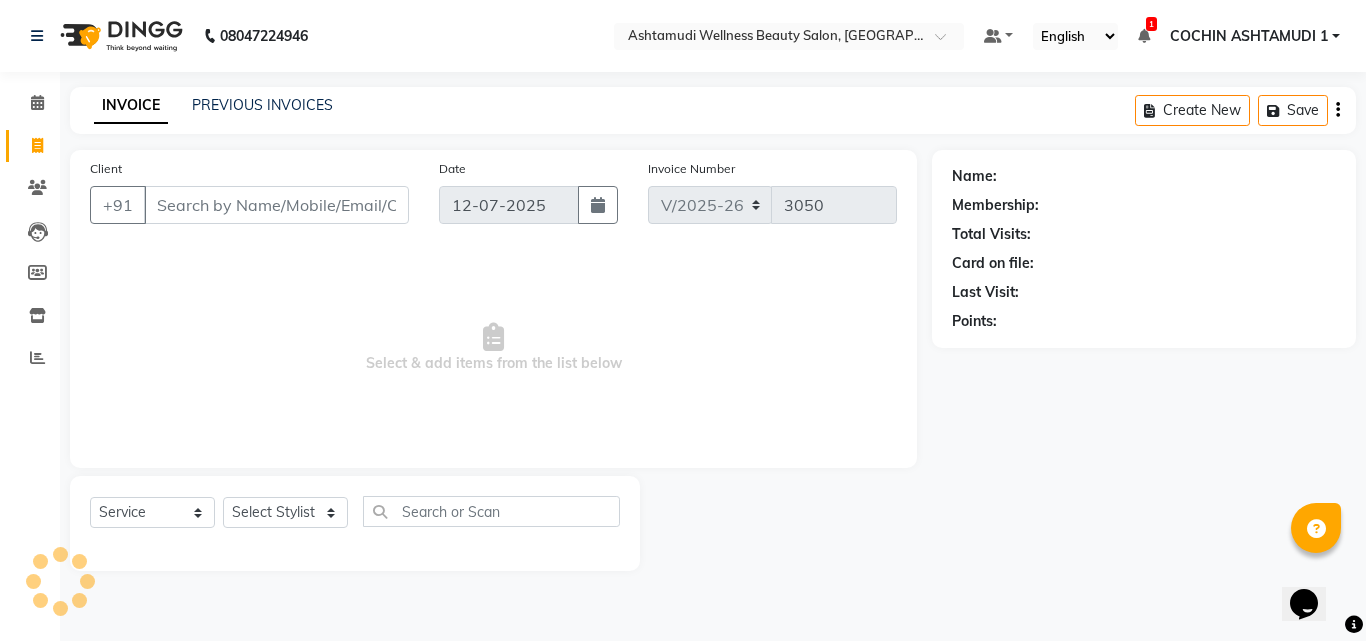 click on "Client" at bounding box center [276, 205] 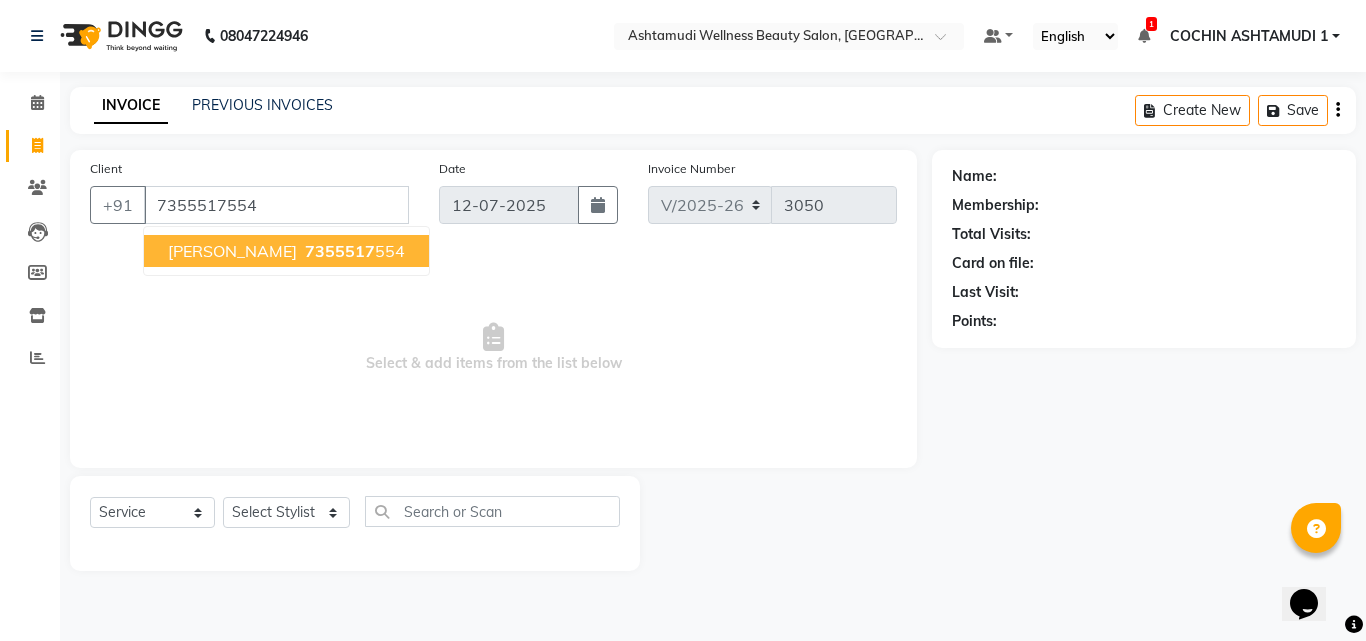 type on "7355517554" 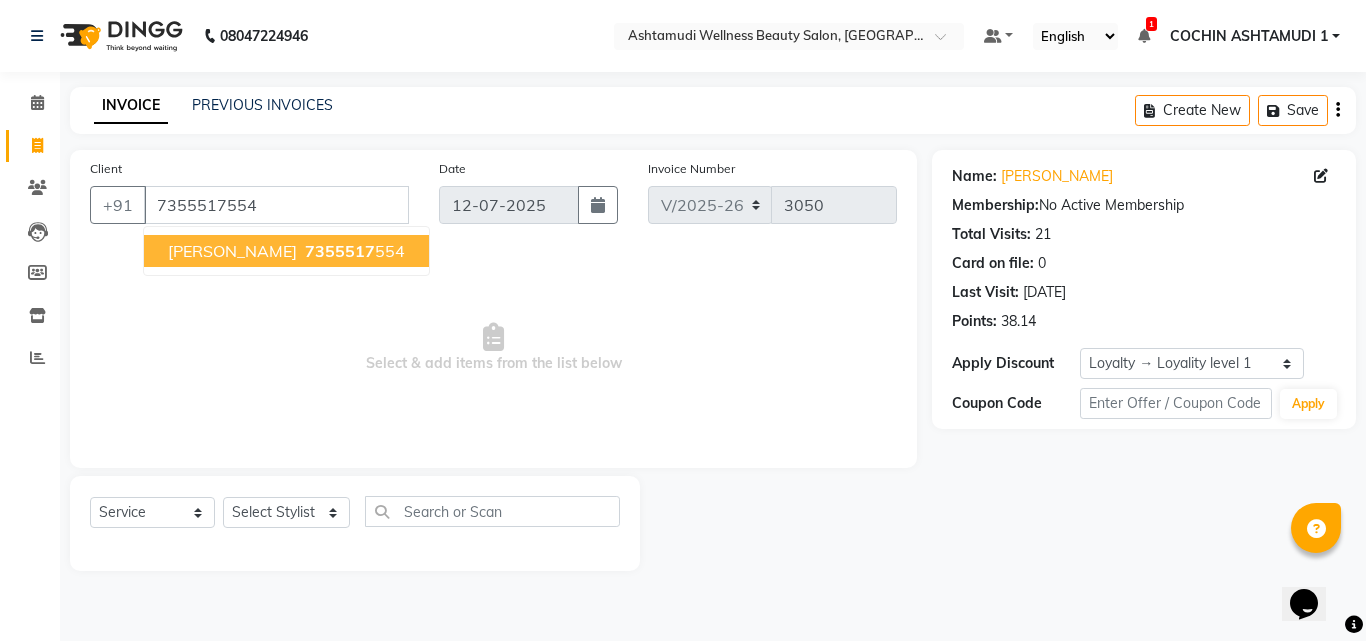click on "7355517" at bounding box center (340, 251) 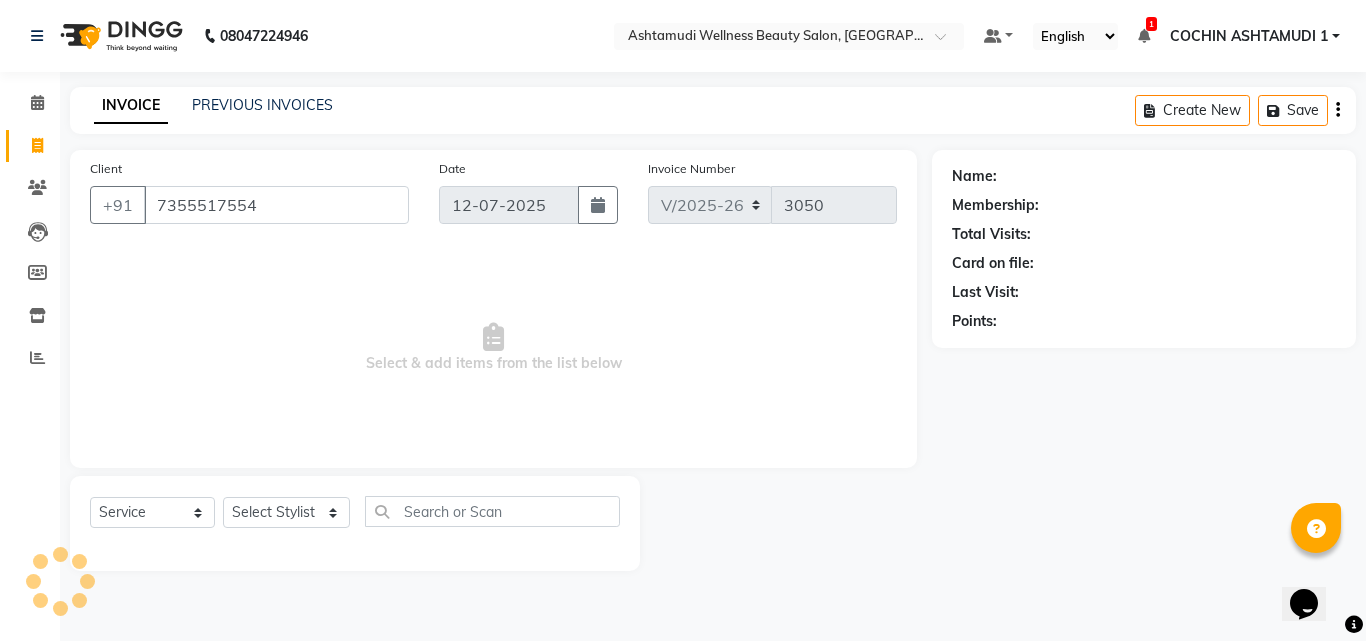 select on "1: Object" 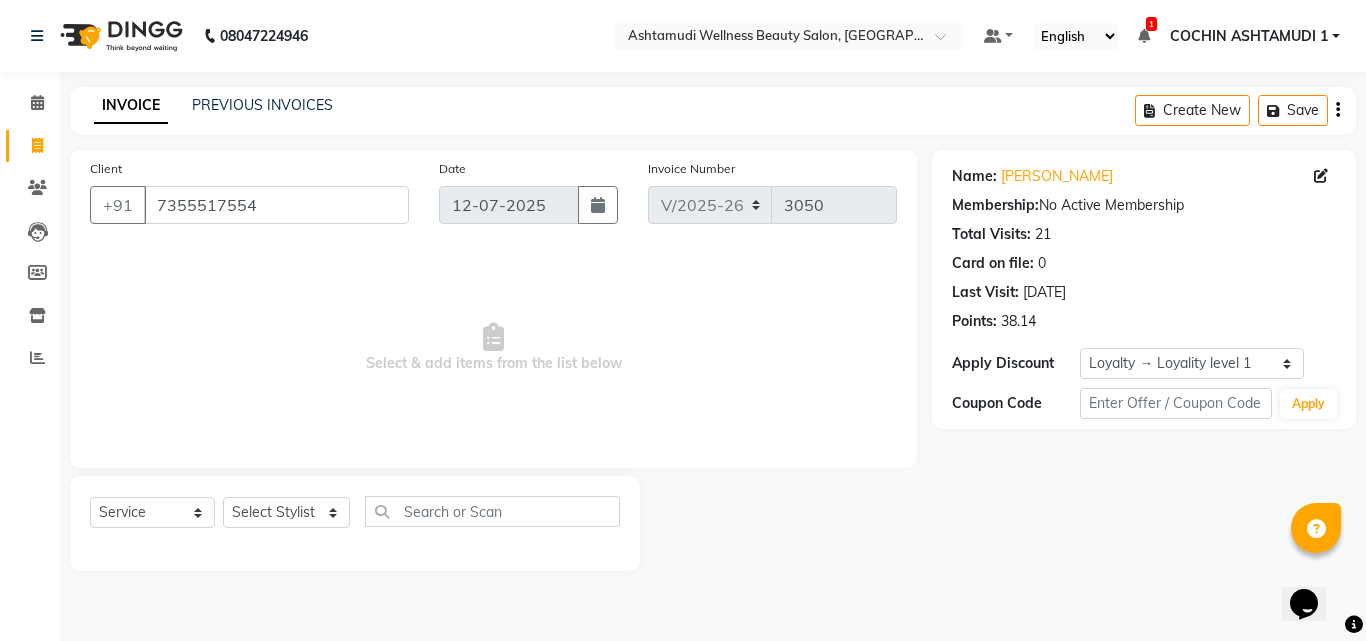 click on "Select  Service  Product  Membership  Package Voucher Prepaid Gift Card  Select Stylist Abhirami S Afsha Aiswarya B BINU MANGAR COCHIN ASHTAMUDI Danish Fousiya GIREESH Jishan Madonna Michael MANIKA RAI NEERA Priyanka rathi chowdhury  RAGHI FERNANDEZ Rani RASIYA  SALMAN ALI Savez" 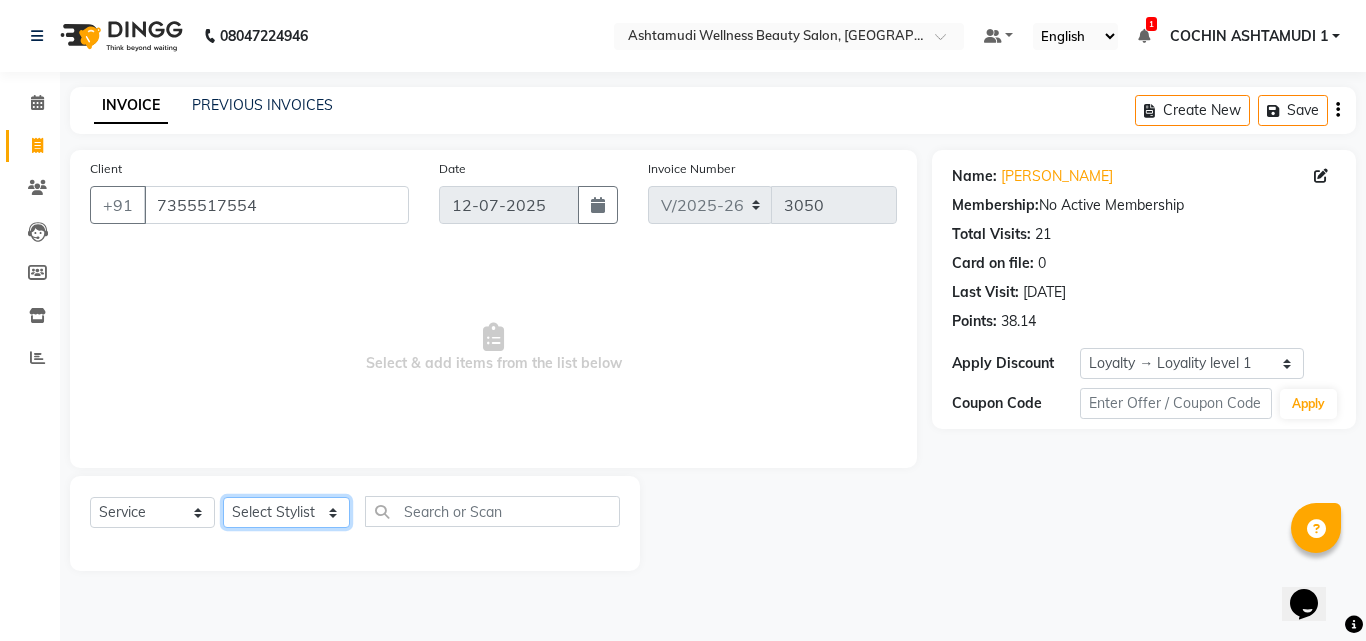 click on "Select Stylist Abhirami S Afsha Aiswarya B BINU MANGAR COCHIN ASHTAMUDI Danish Fousiya GIREESH Jishan Madonna Michael MANIKA RAI NEERA Priyanka rathi chowdhury  RAGHI FERNANDEZ Rani RASIYA  SALMAN ALI Savez" 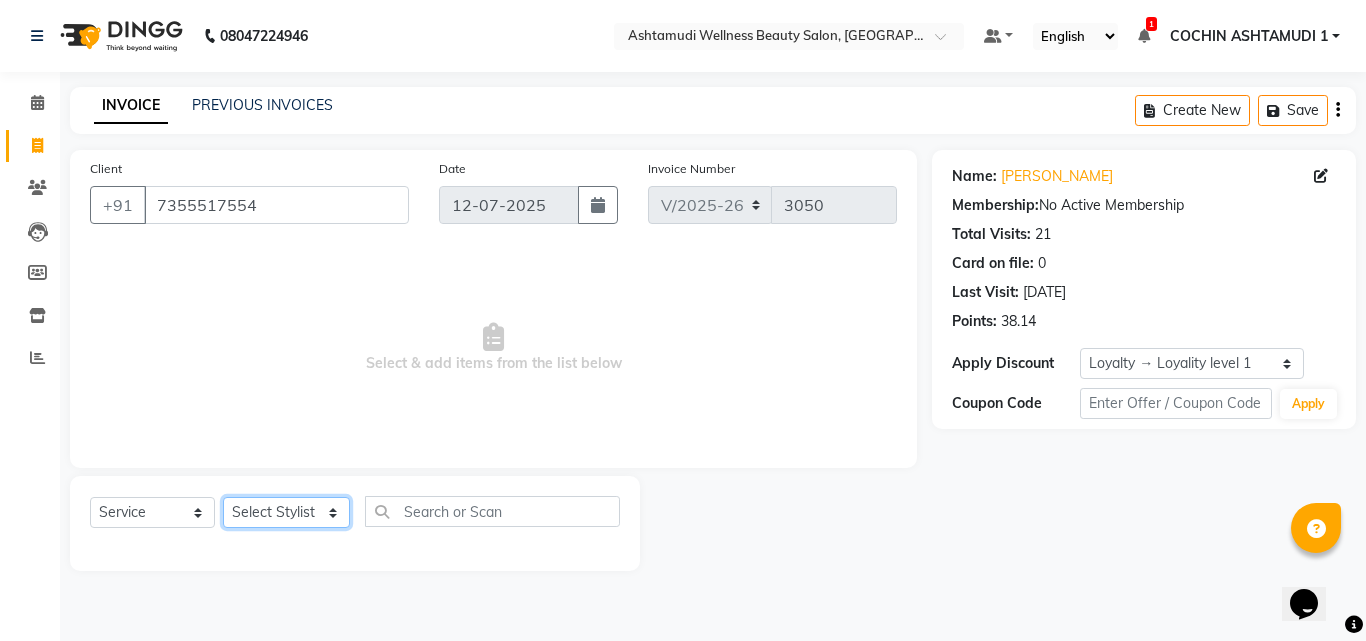 select on "45927" 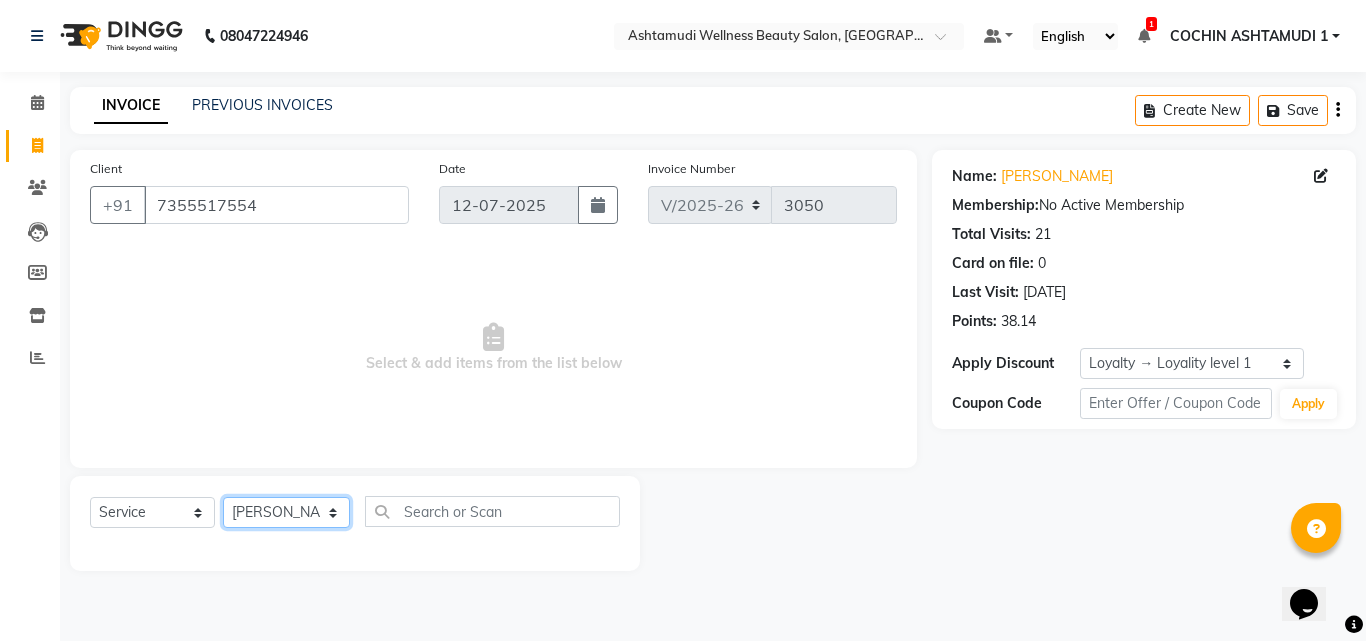 click on "Select Stylist Abhirami S Afsha Aiswarya B BINU MANGAR COCHIN ASHTAMUDI Danish Fousiya GIREESH Jishan Madonna Michael MANIKA RAI NEERA Priyanka rathi chowdhury  RAGHI FERNANDEZ Rani RASIYA  SALMAN ALI Savez" 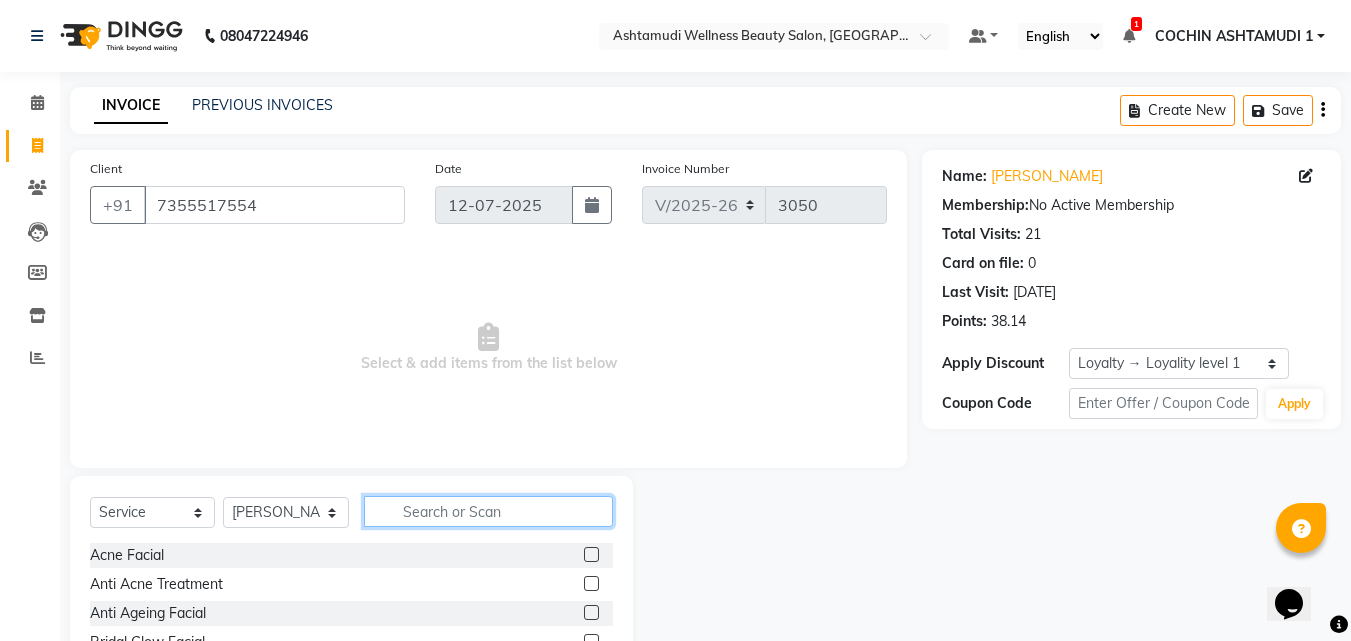 click 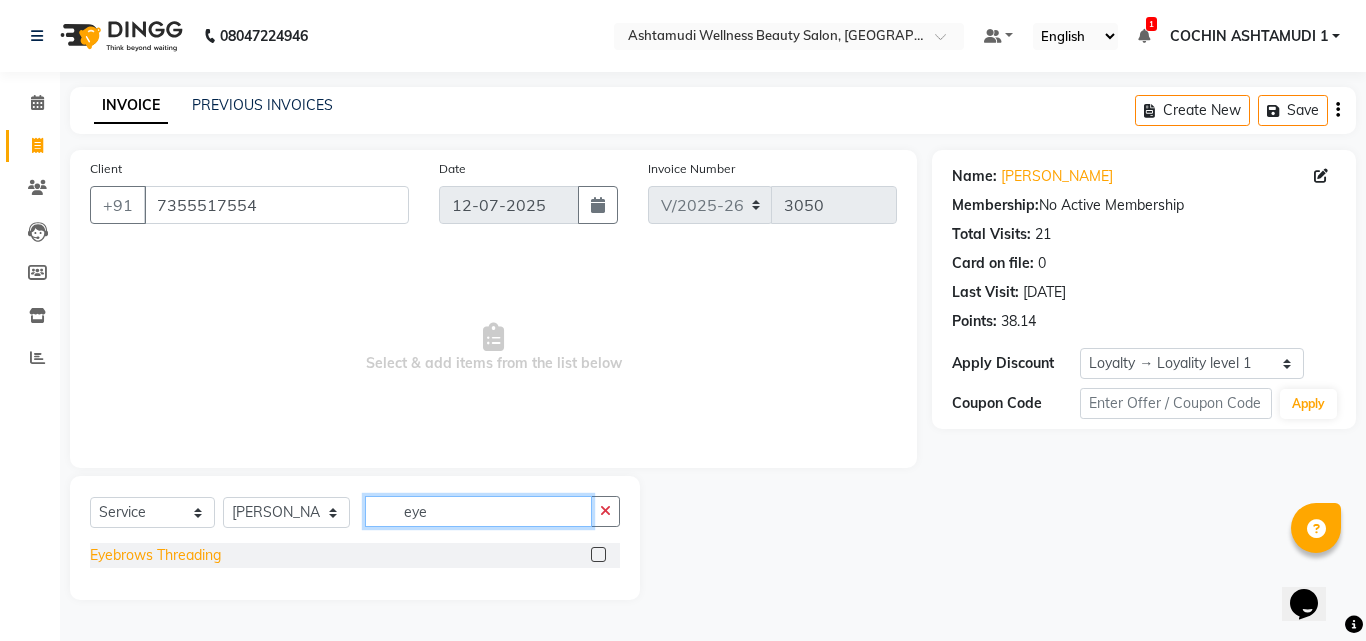 type on "eye" 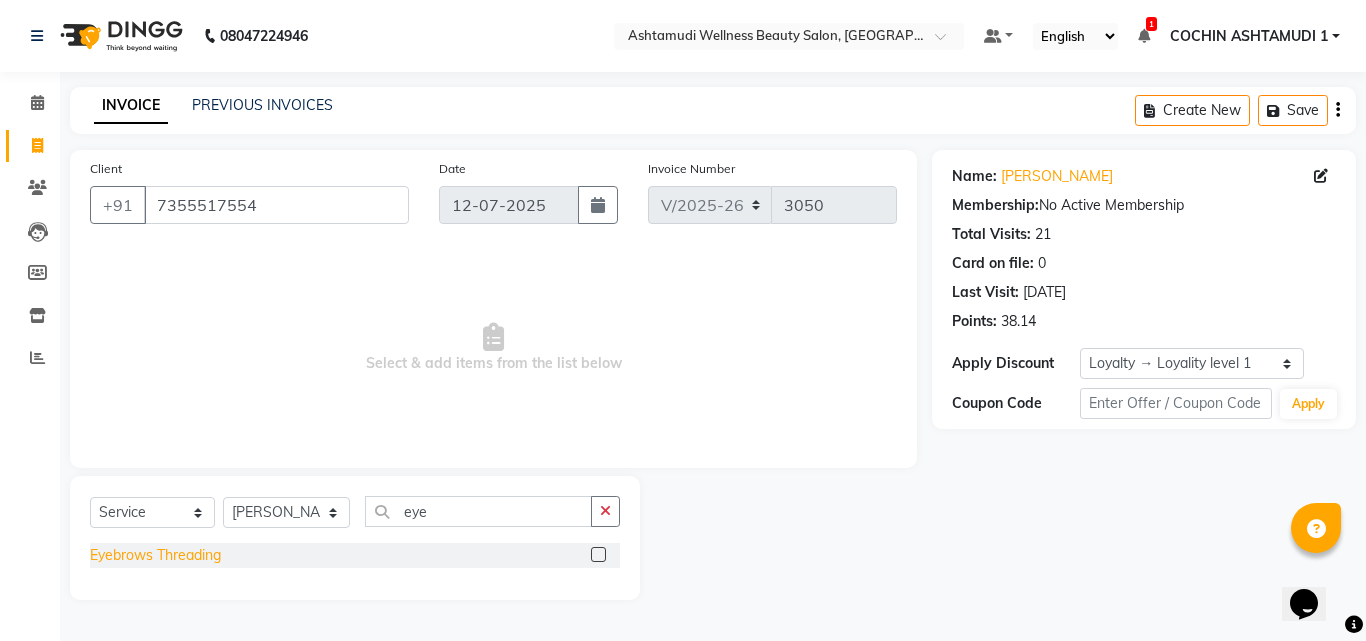 click on "Eyebrows Threading" 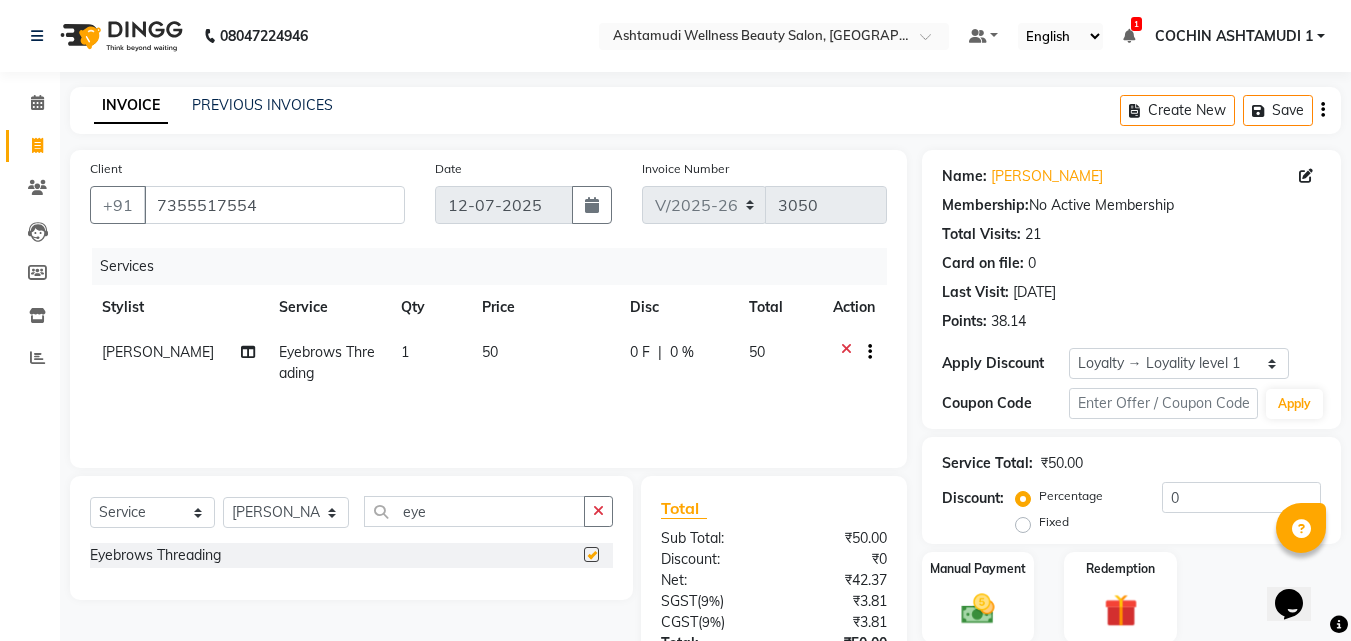 checkbox on "false" 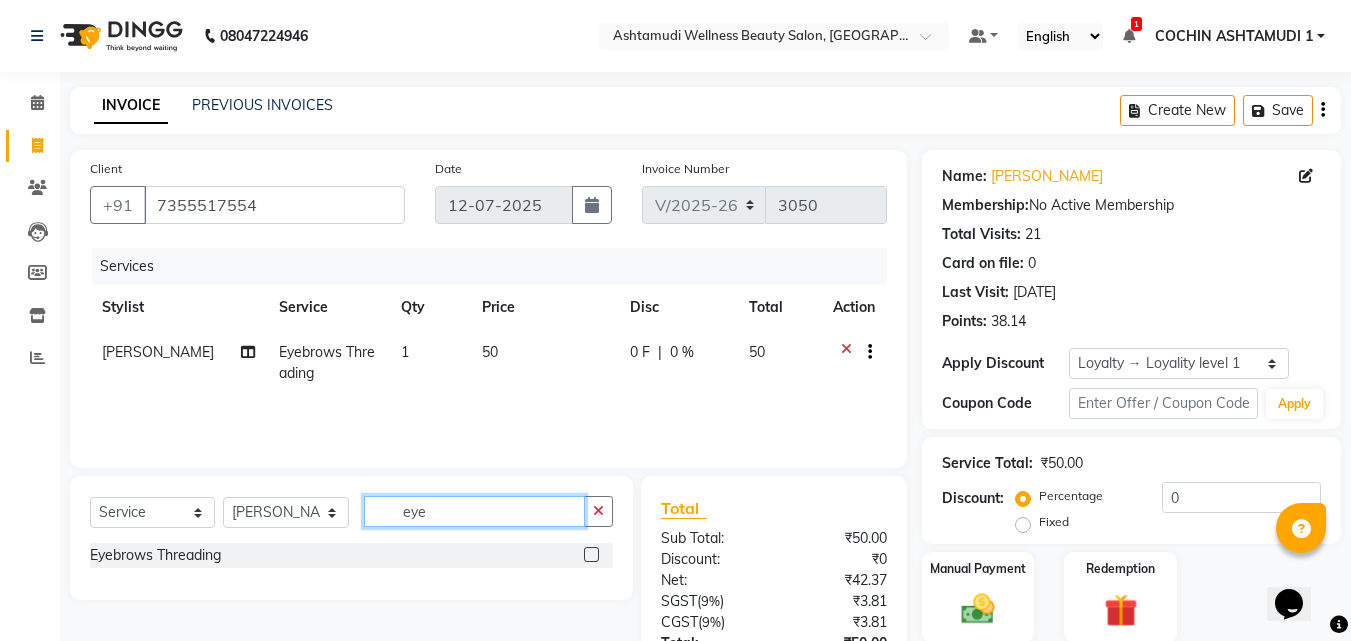 click on "eye" 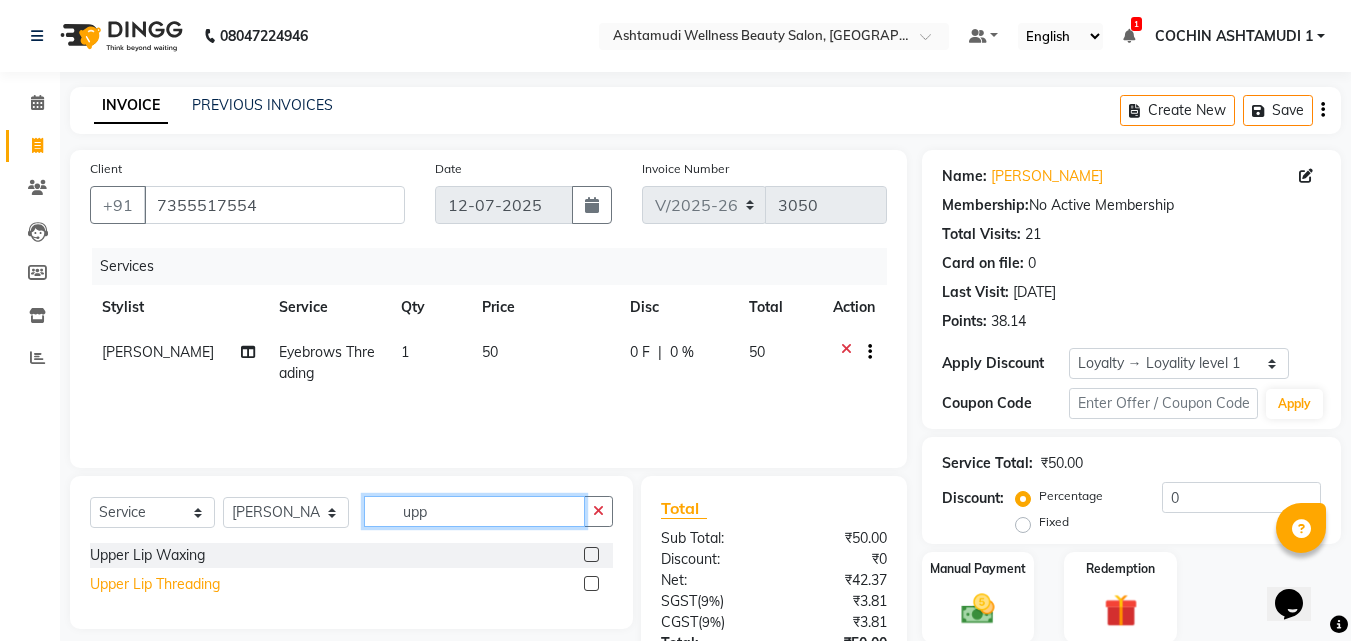 type on "upp" 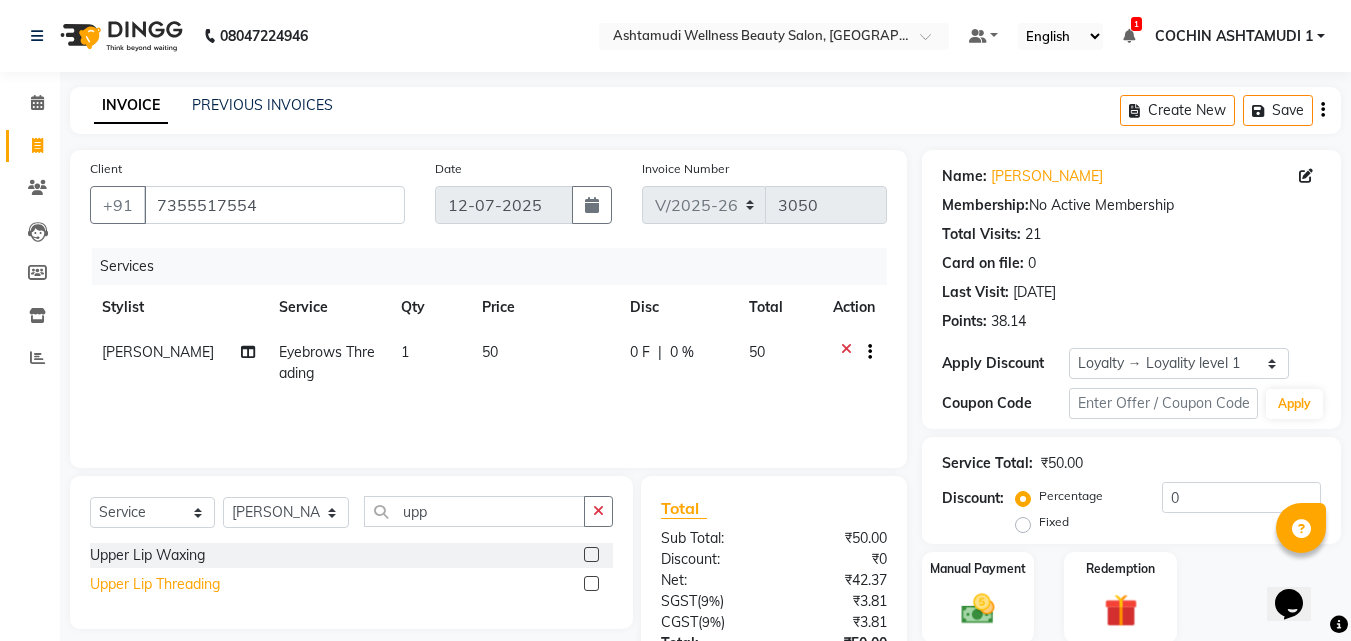 click on "Upper Lip Threading" 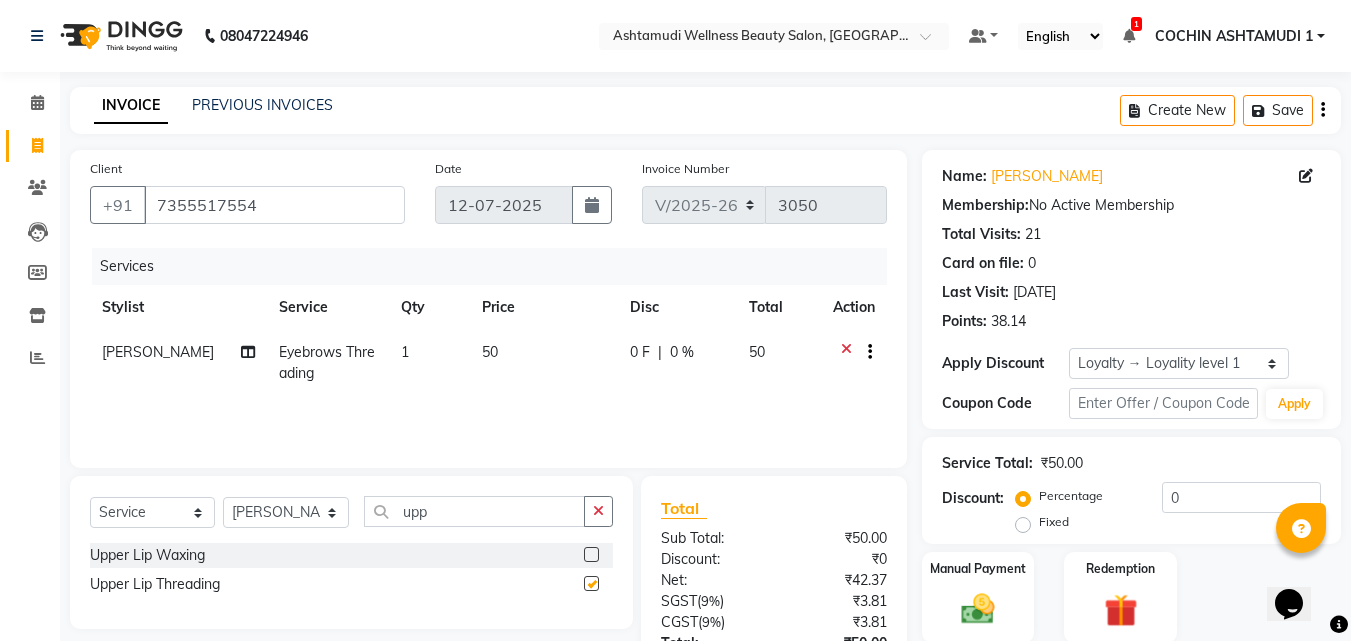 checkbox on "false" 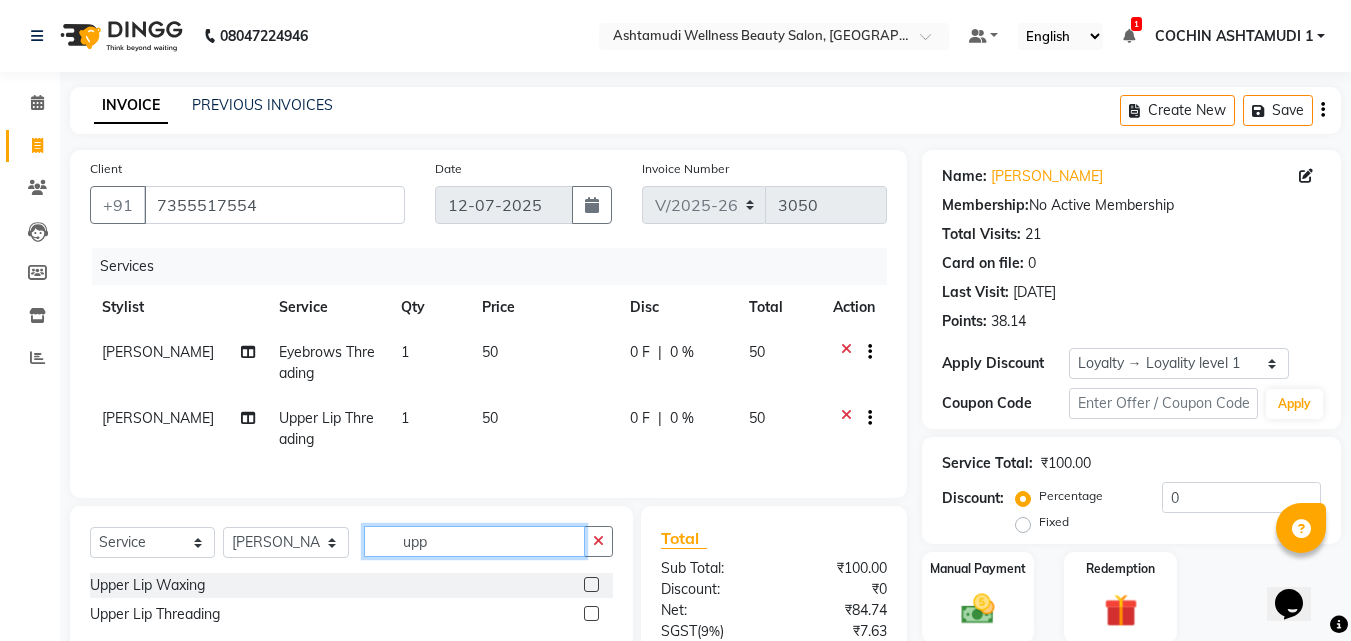click on "upp" 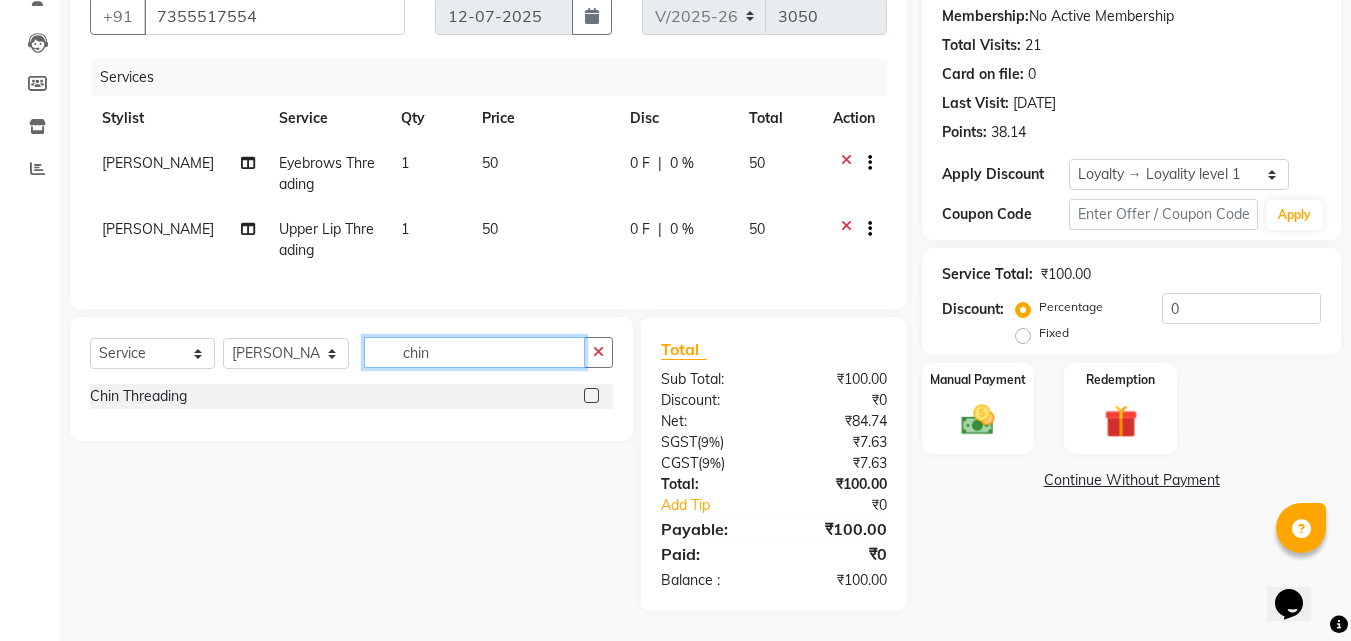 scroll, scrollTop: 204, scrollLeft: 0, axis: vertical 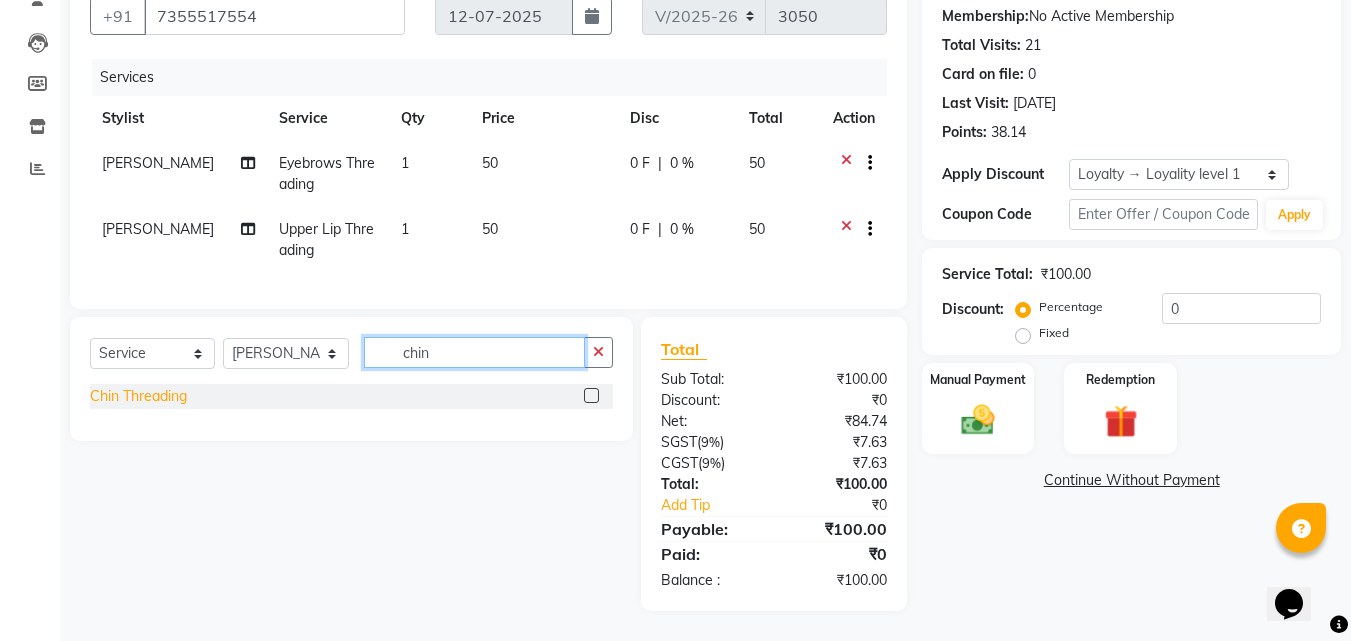 type on "chin" 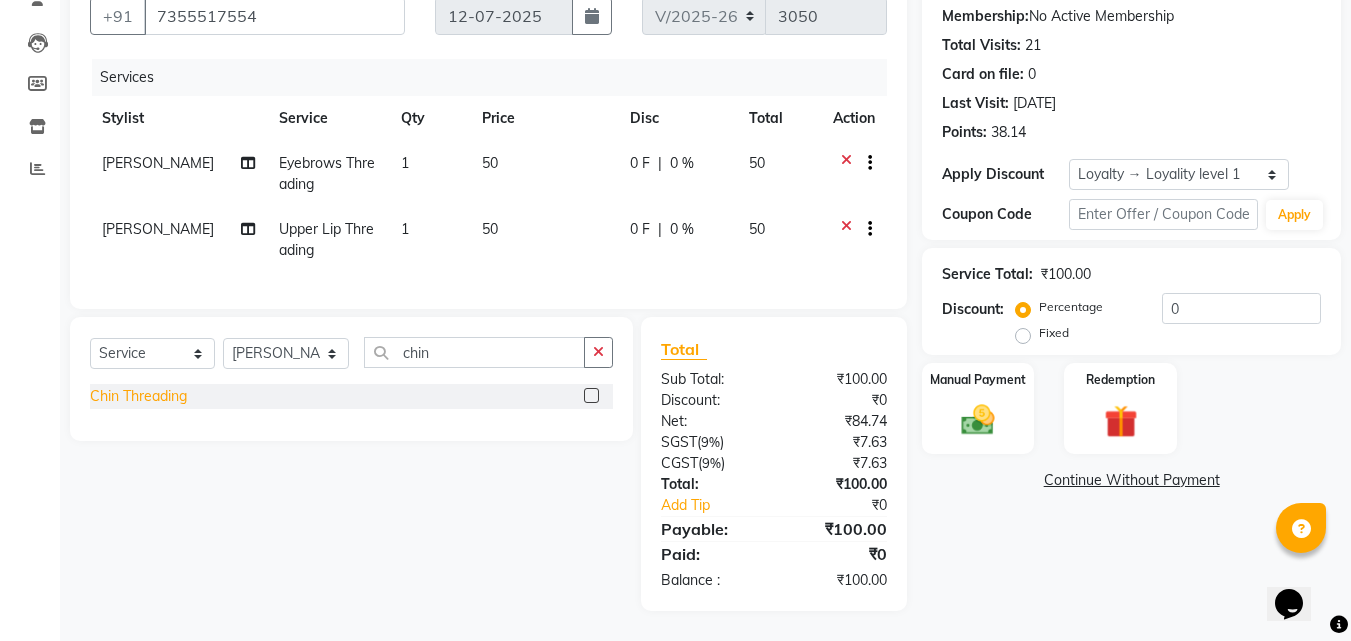 click on "Chin Threading" 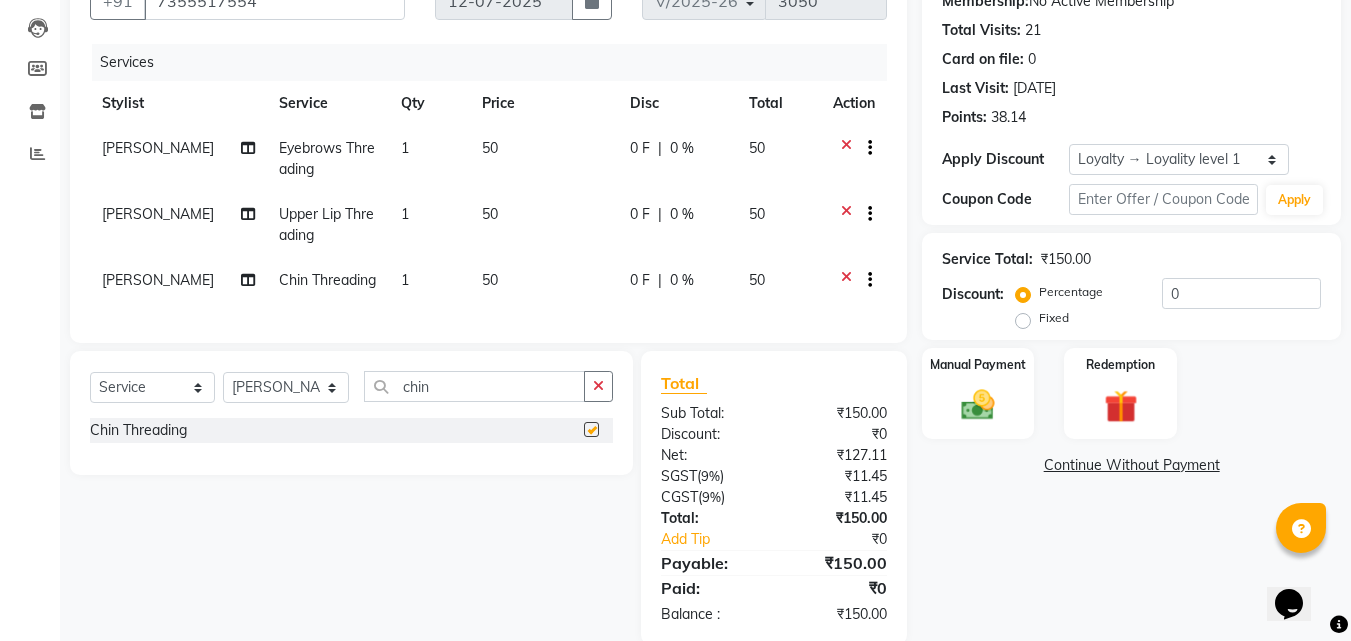 checkbox on "false" 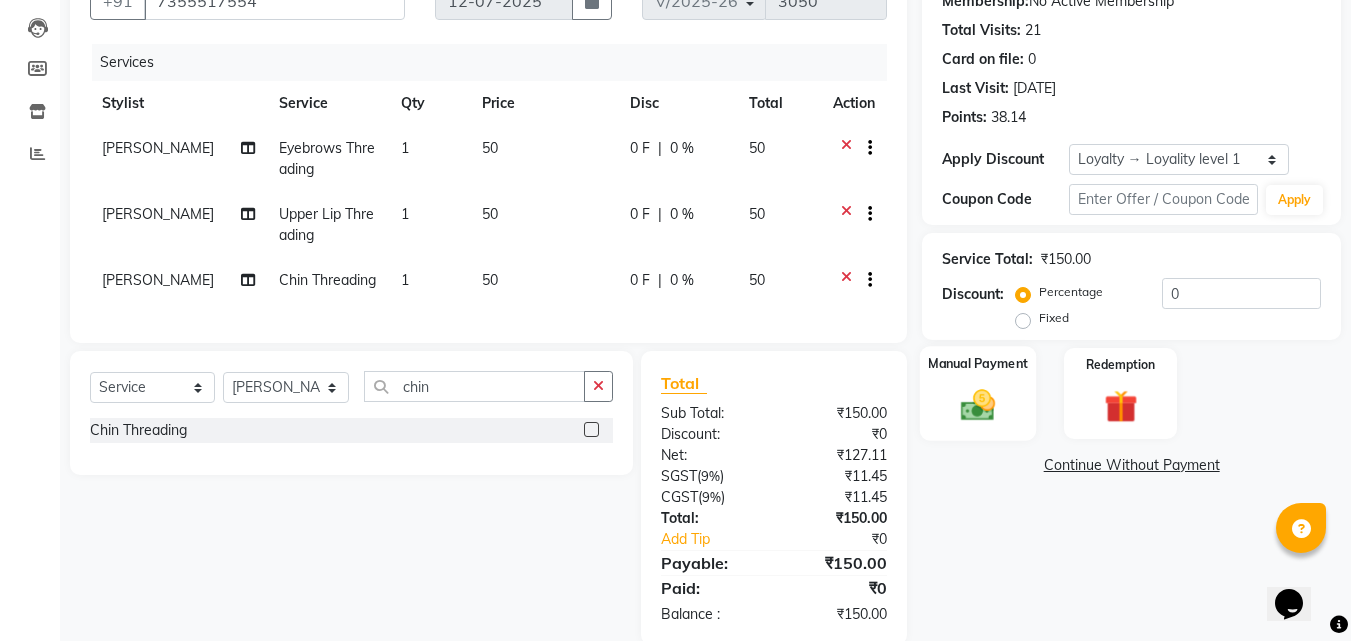 click on "Manual Payment" 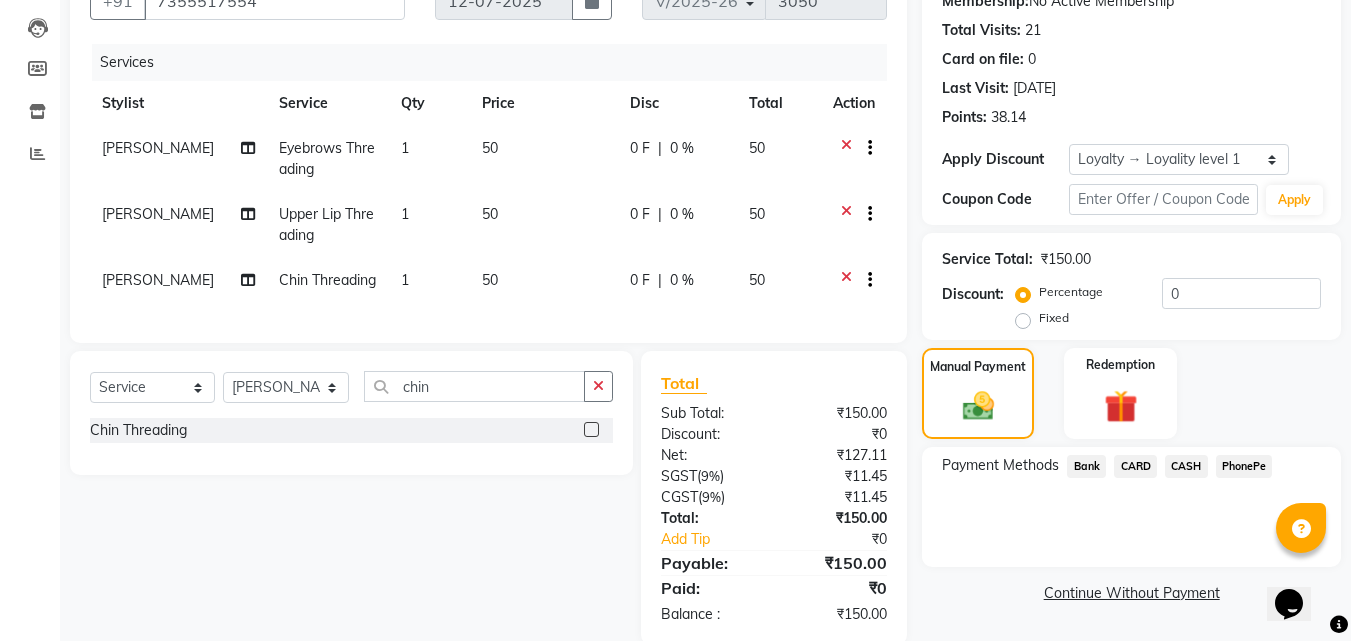 click on "PhonePe" 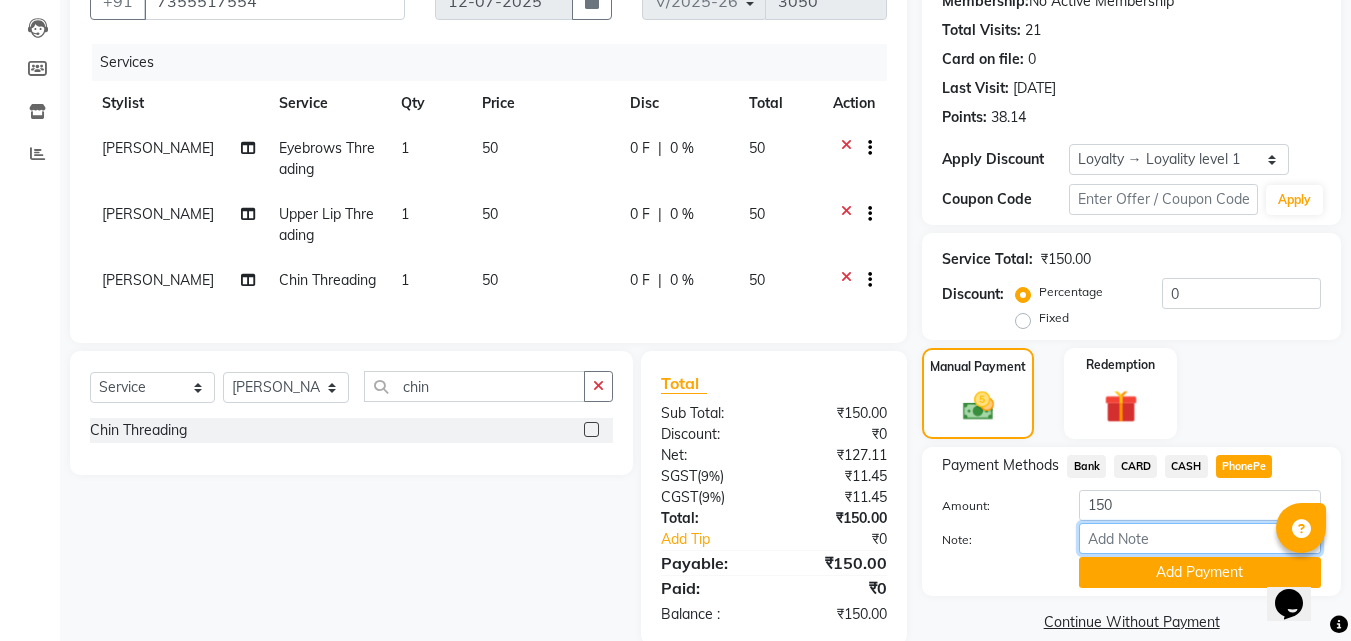 click on "Note:" at bounding box center (1200, 538) 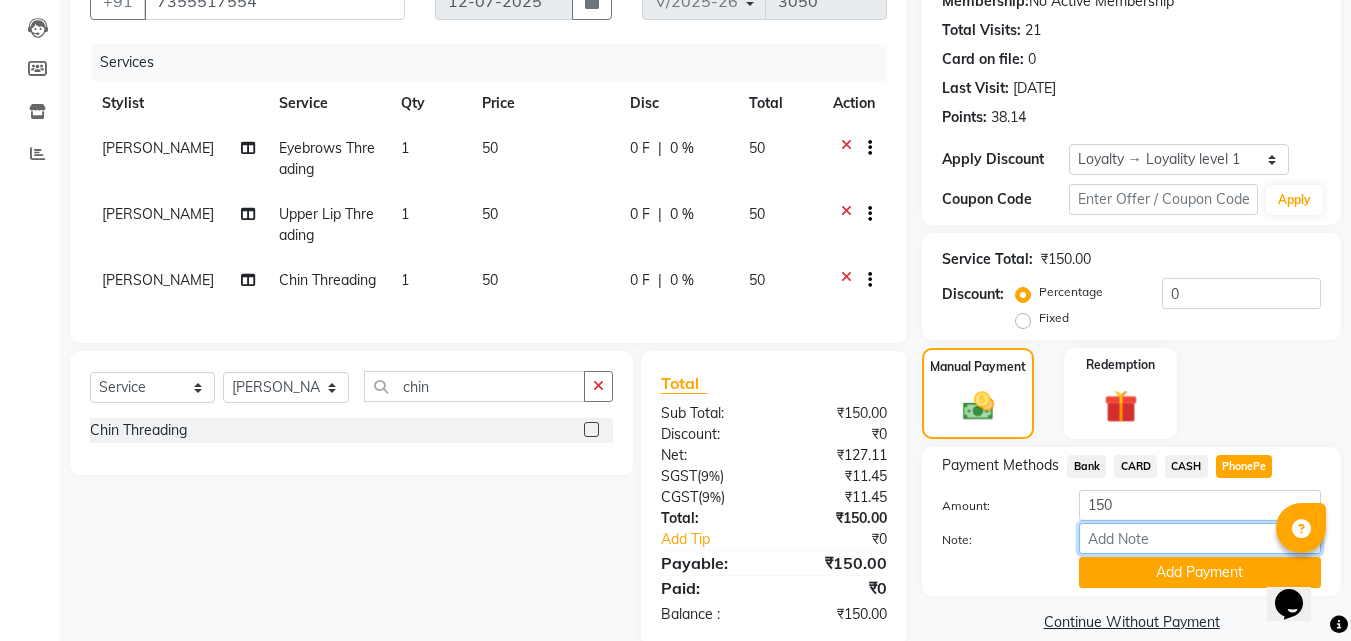 type on "Aiswarya" 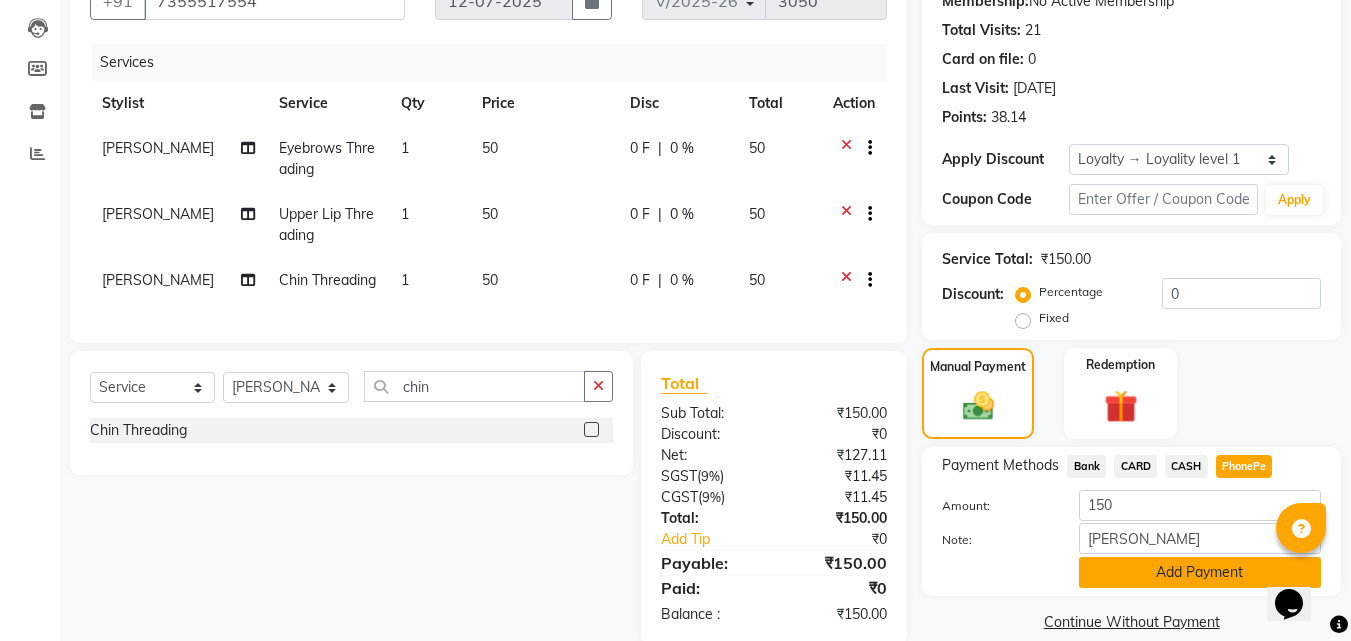 click on "Add Payment" 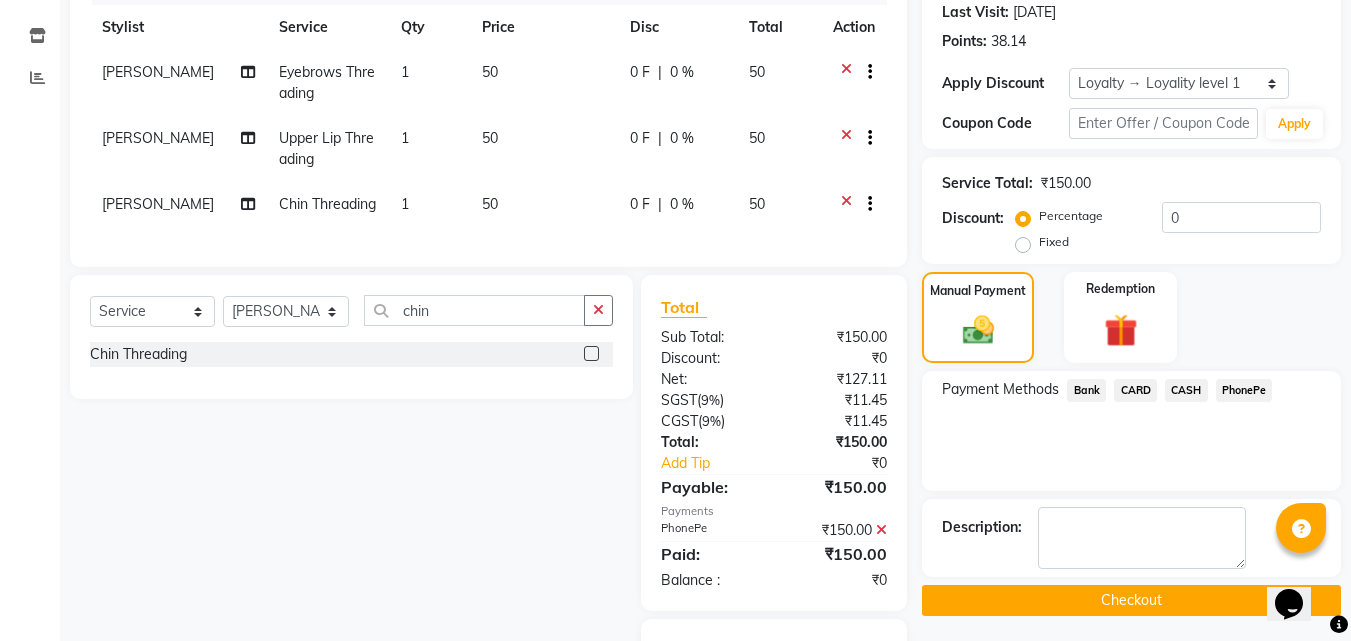 scroll, scrollTop: 394, scrollLeft: 0, axis: vertical 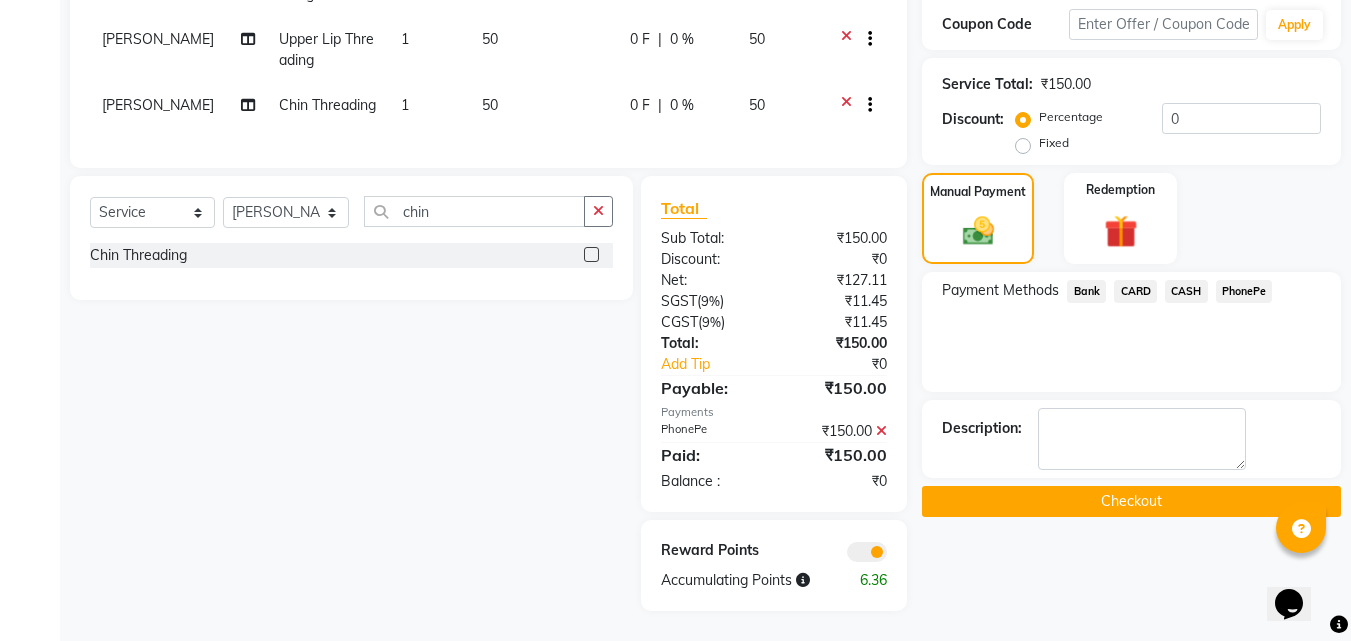 click on "Checkout" 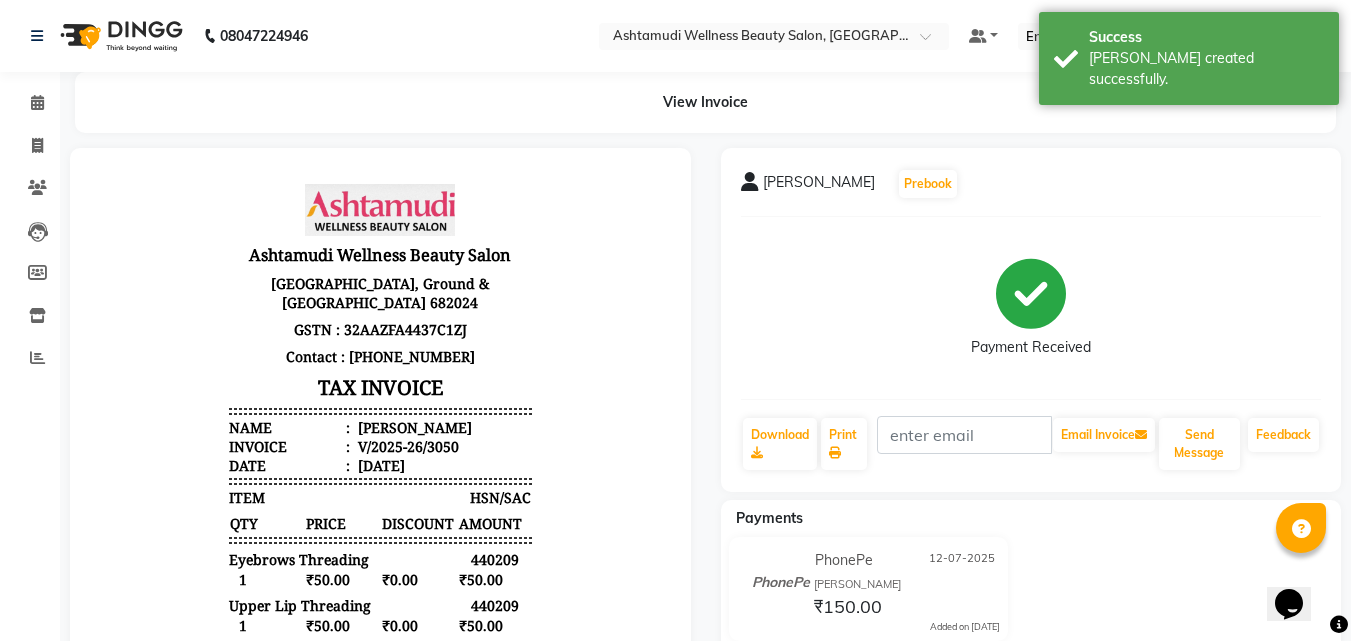 scroll, scrollTop: 0, scrollLeft: 0, axis: both 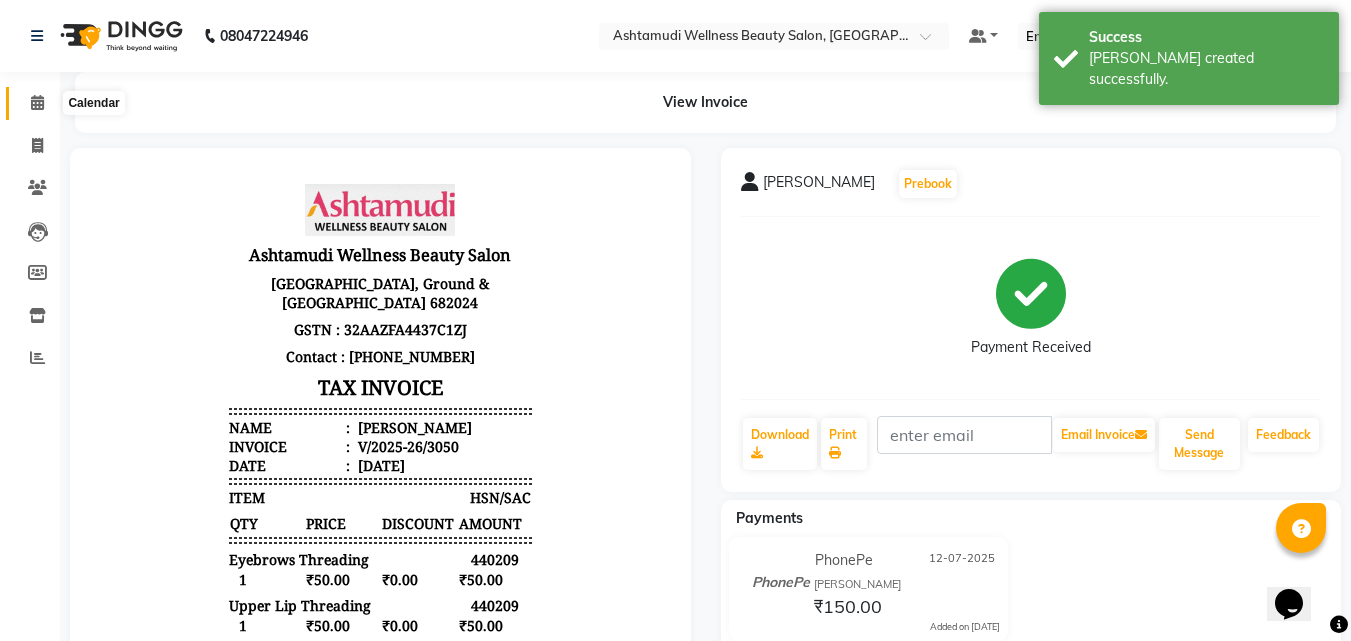 click 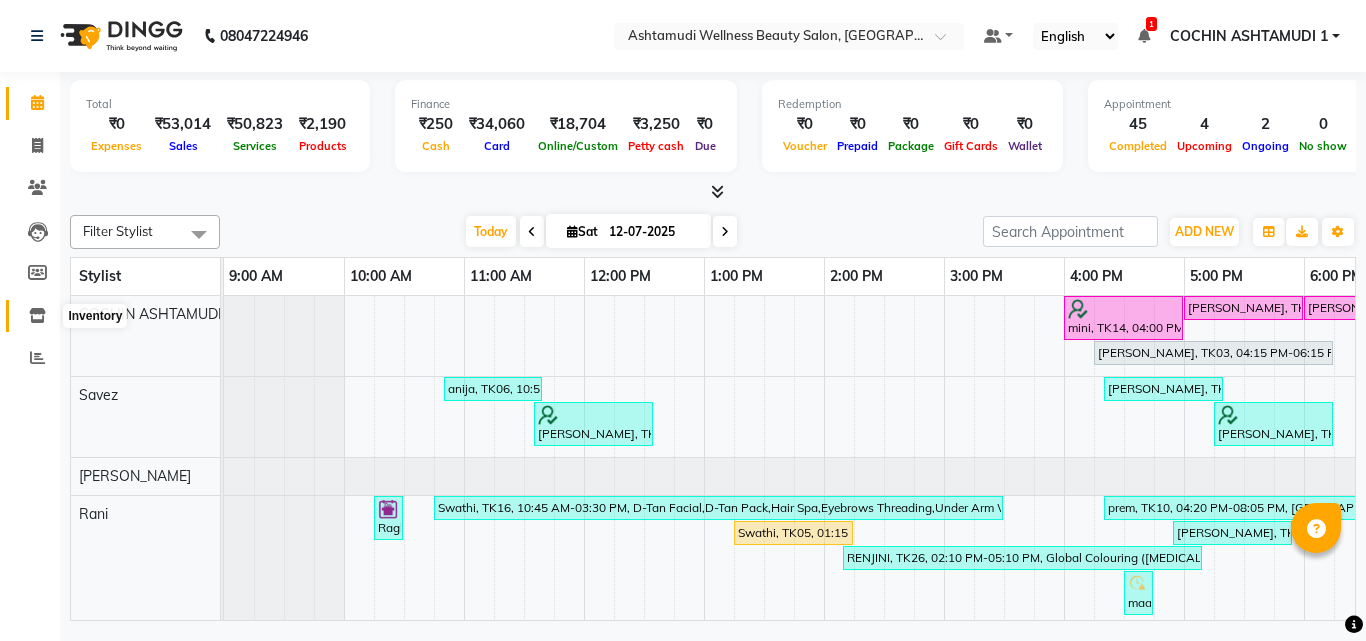 click 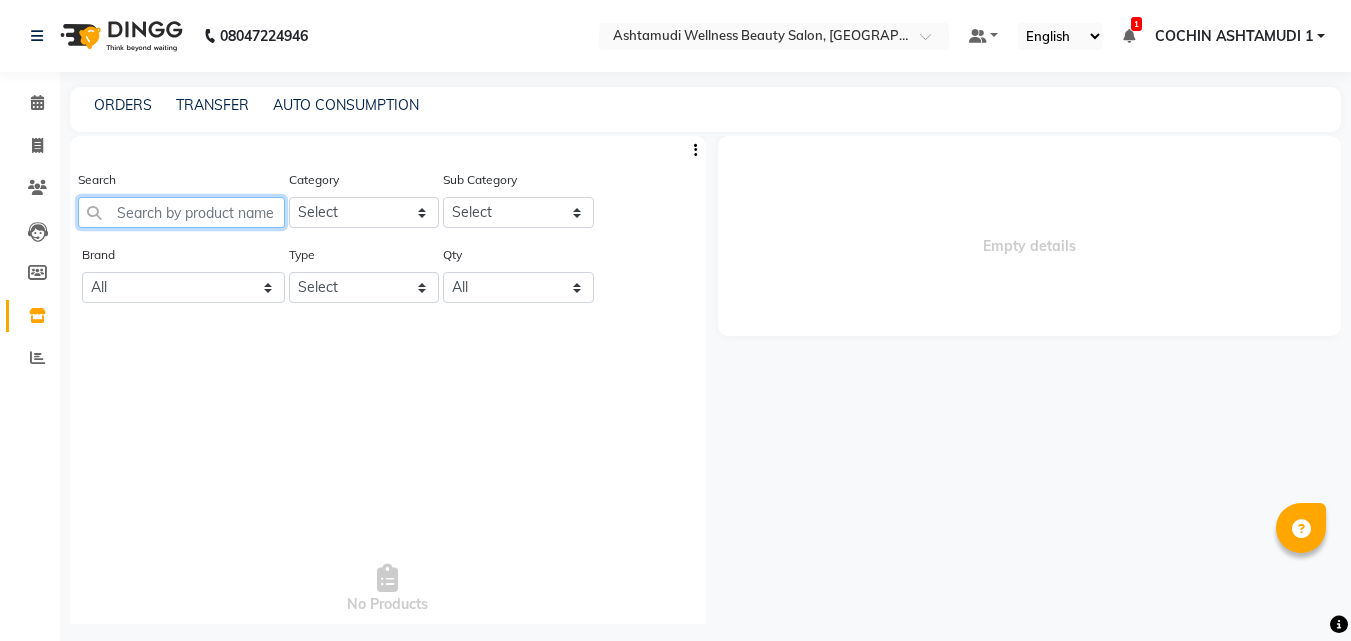 click 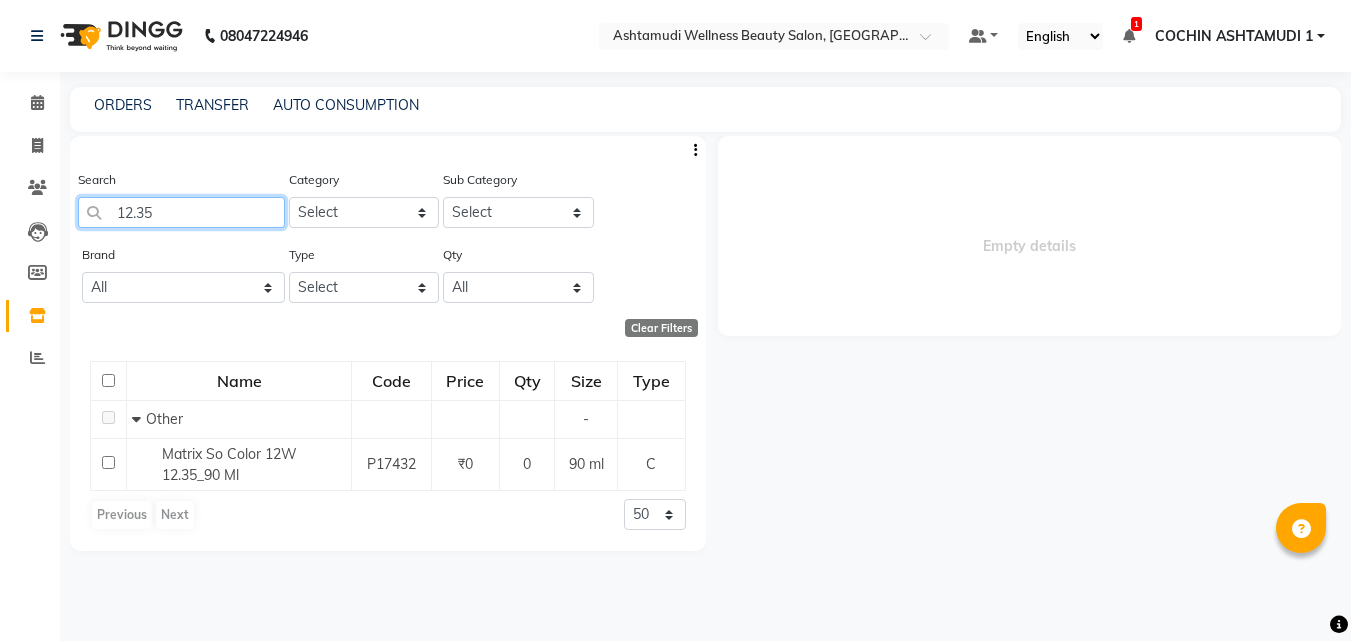 type on "12.35" 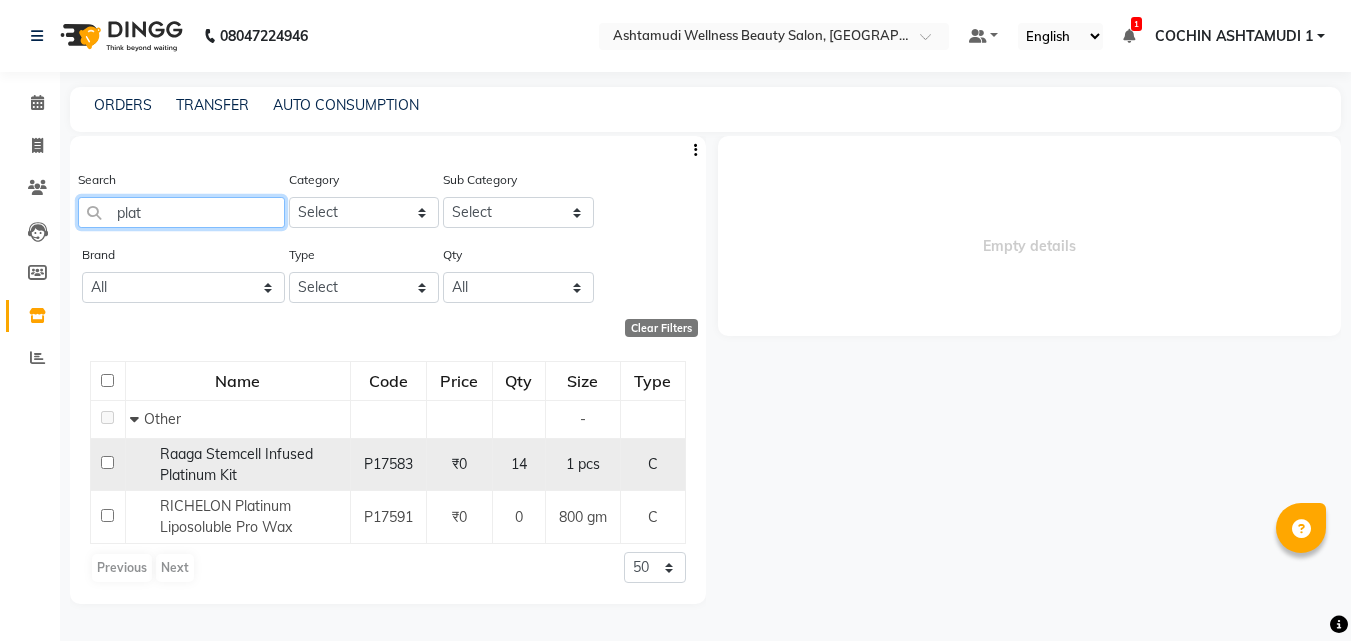 type on "plat" 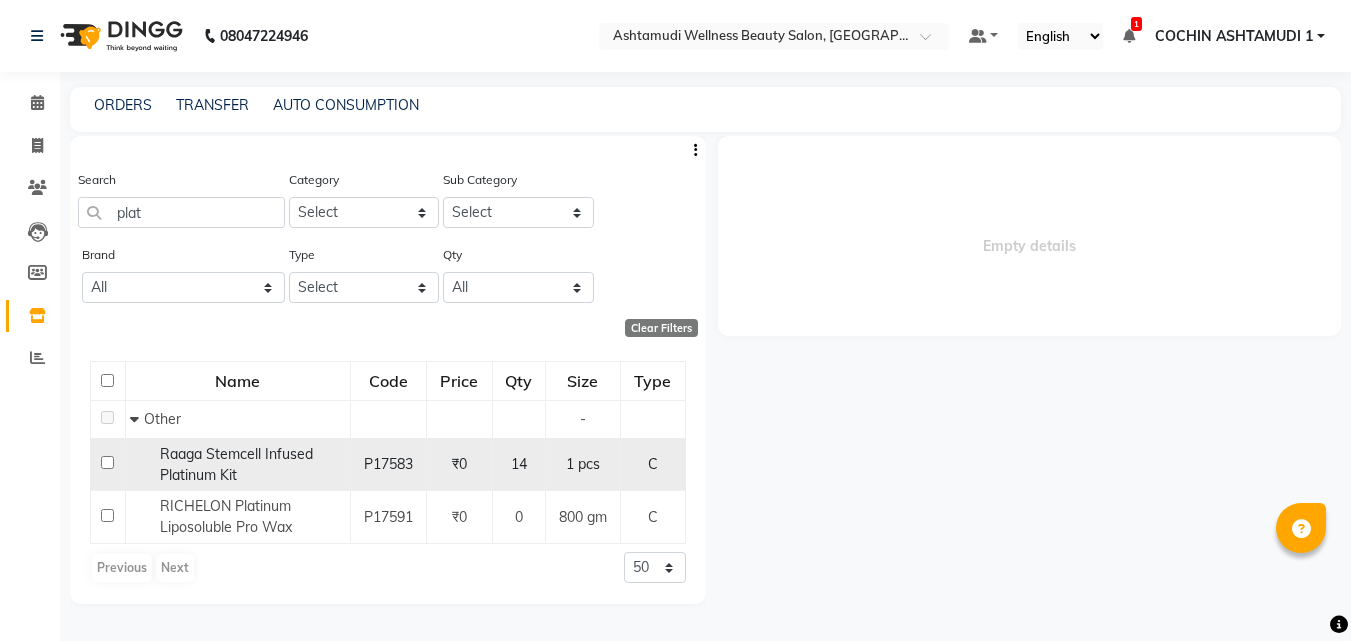 click on "Raaga Stemcell Infused Platinum Kit" 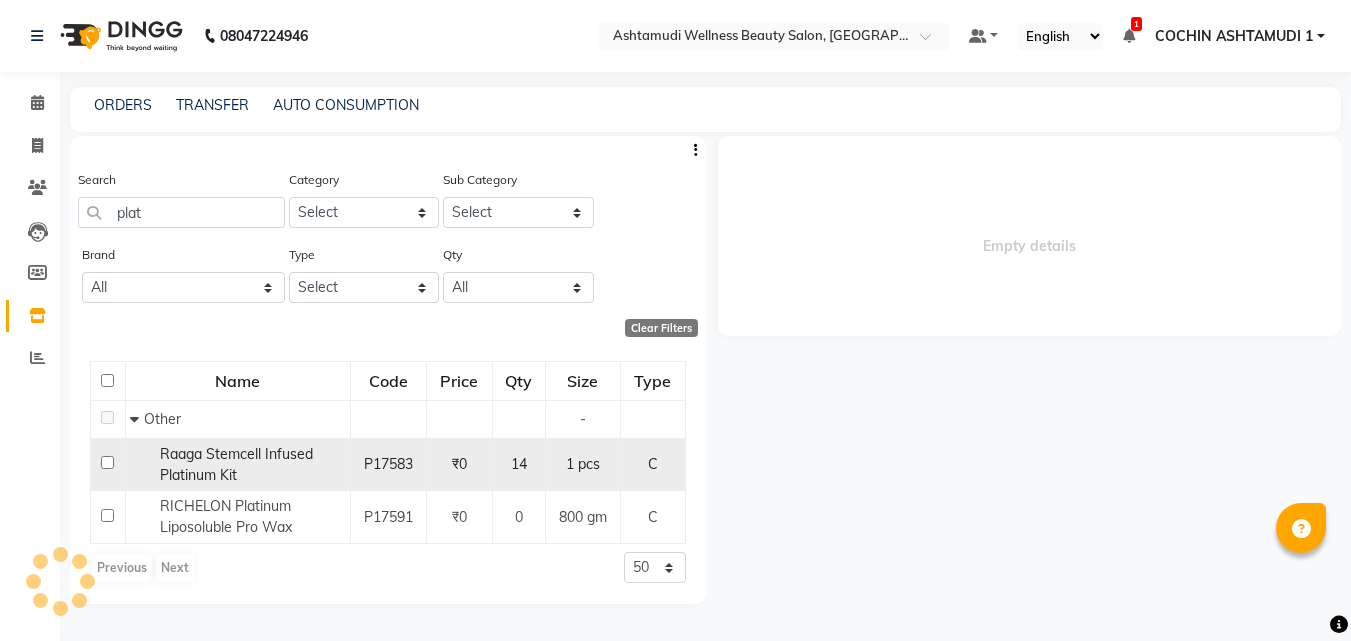 select 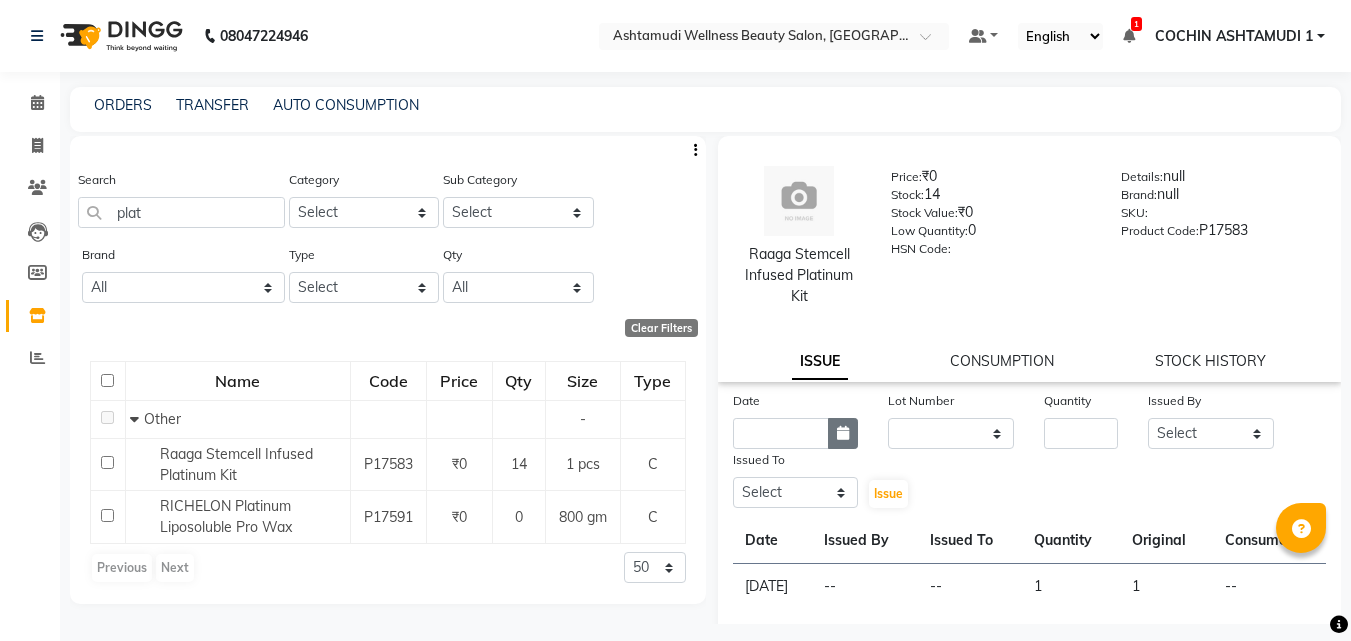 click 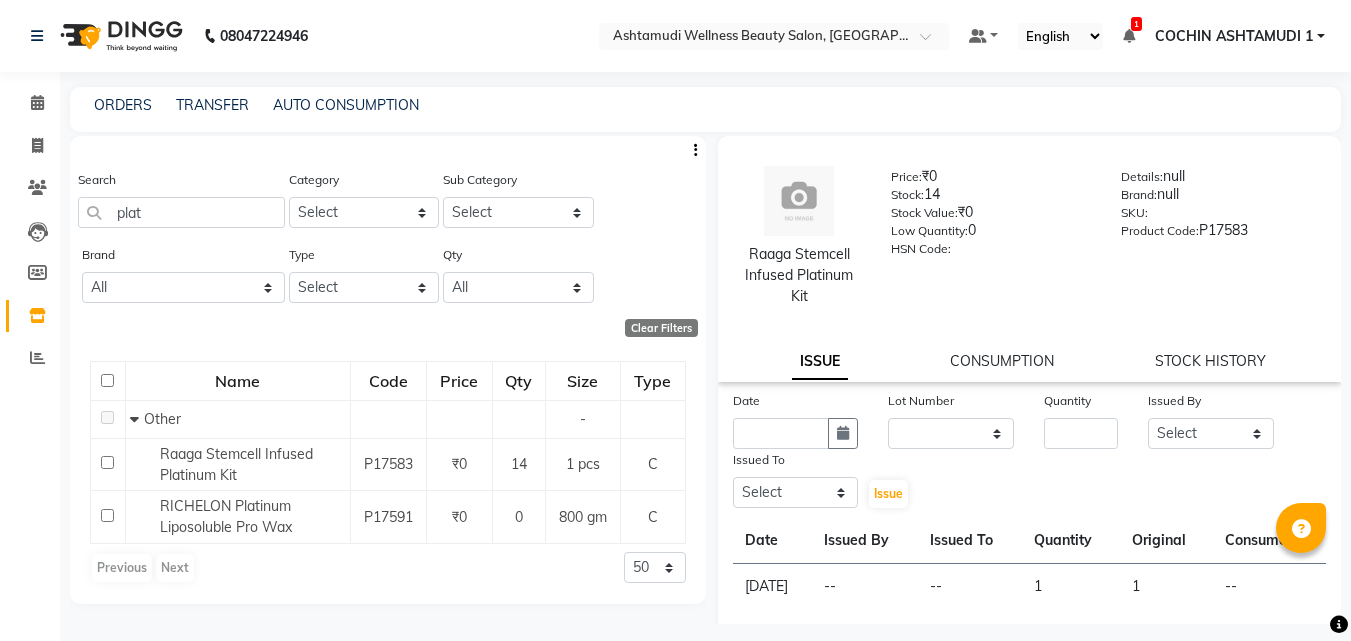 select on "7" 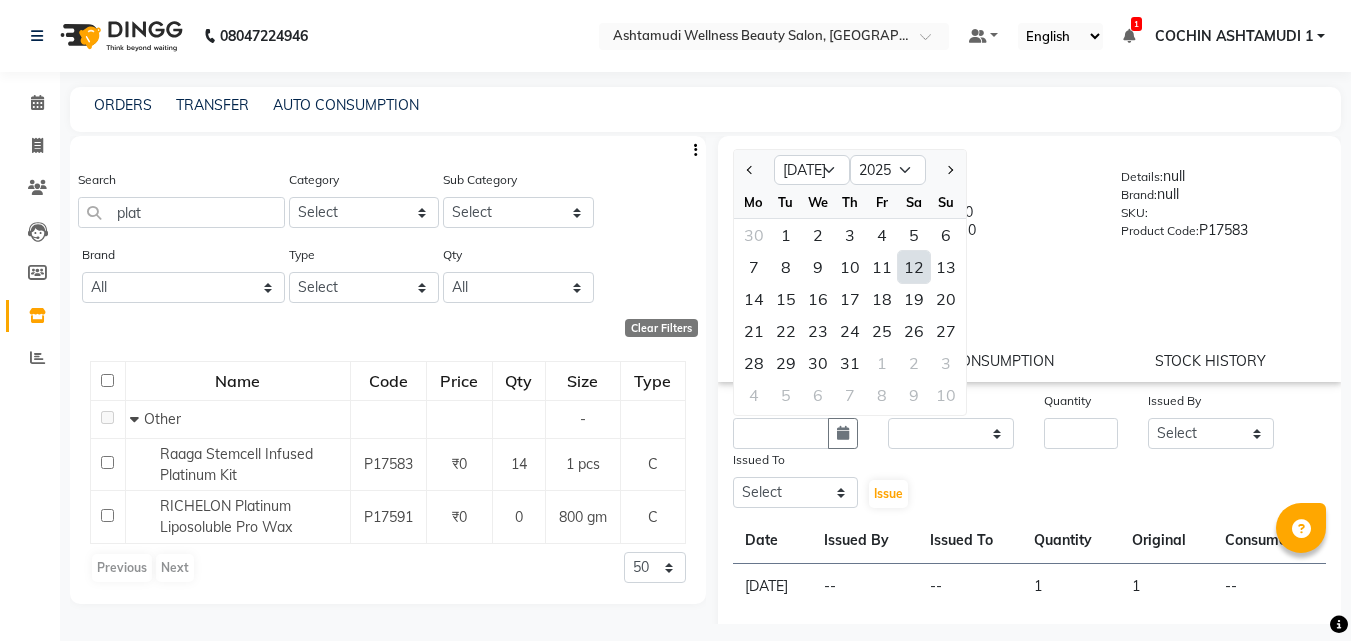 click on "12" 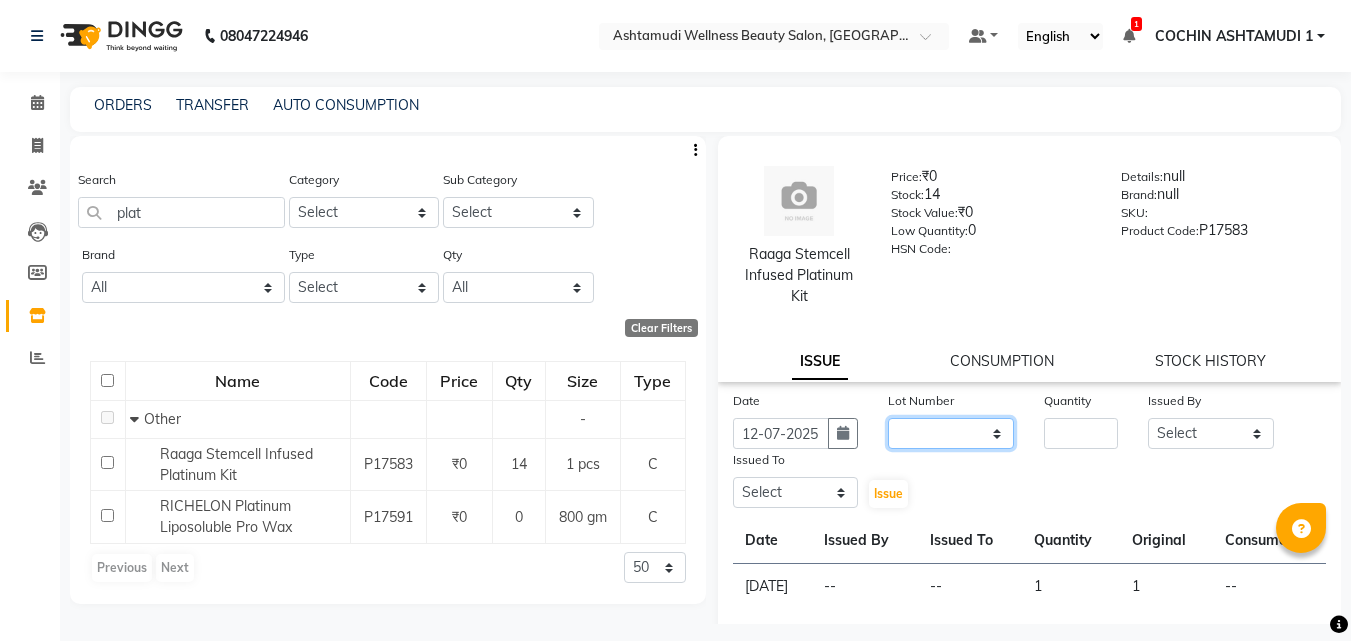 click on "None" 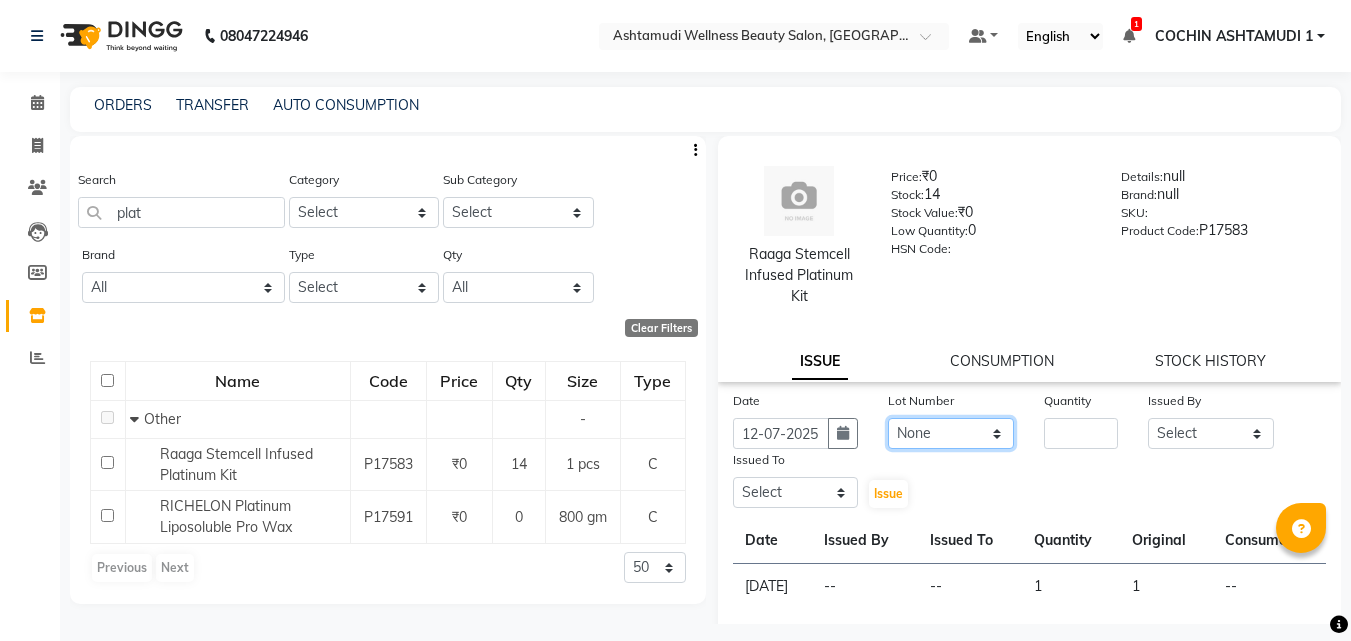 click on "None" 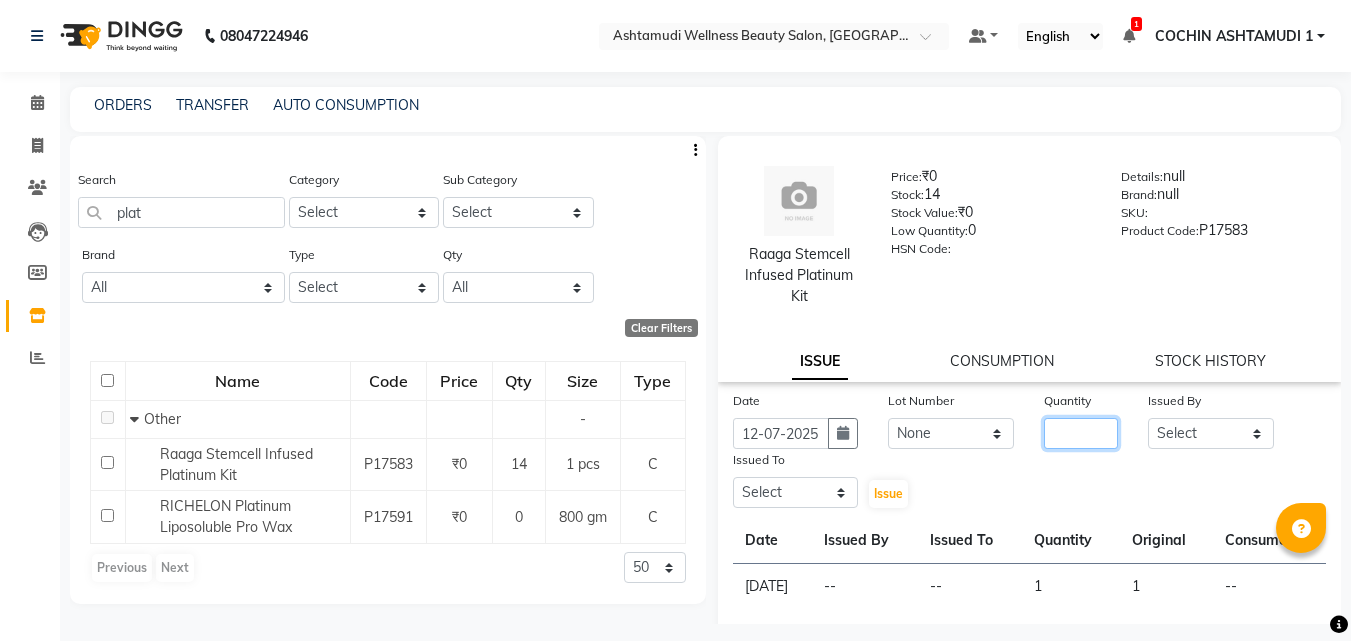click 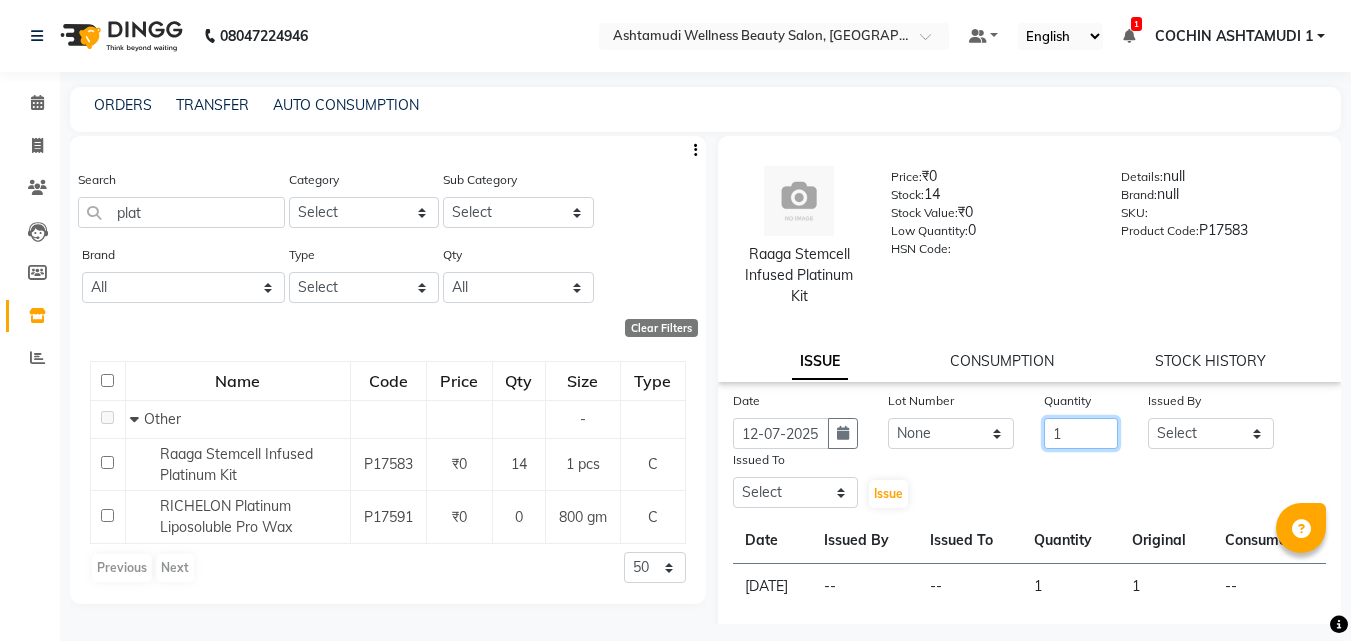 type on "1" 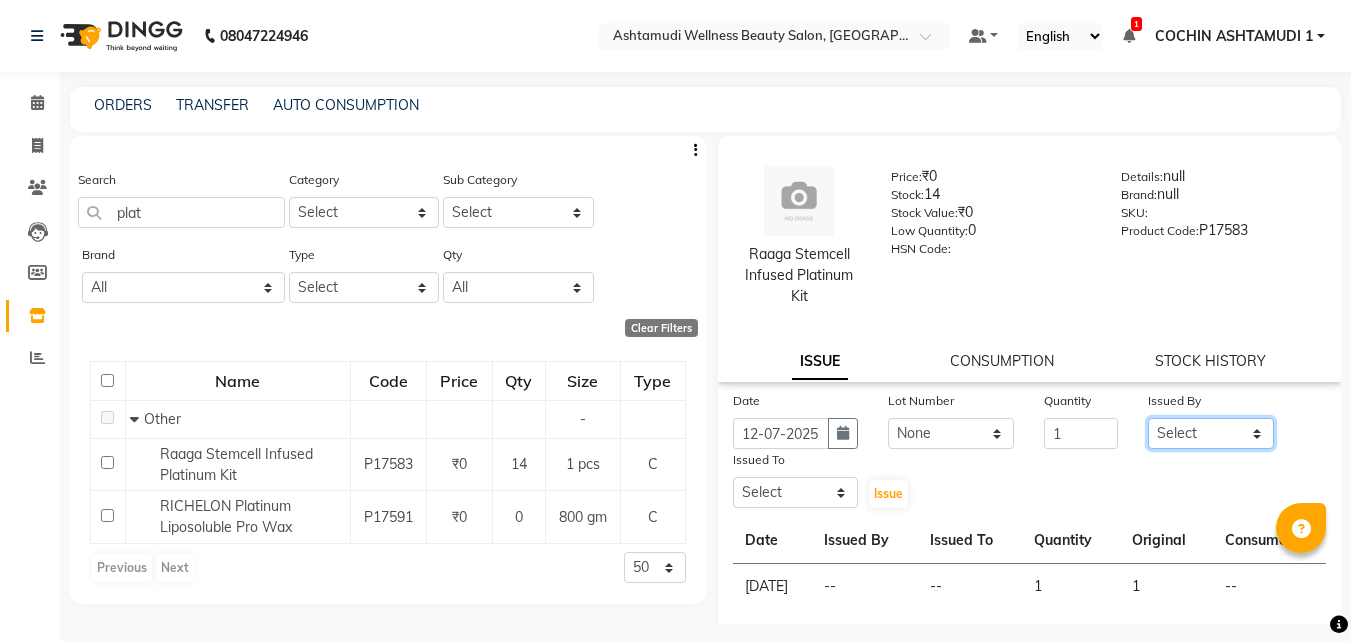 click on "Select" 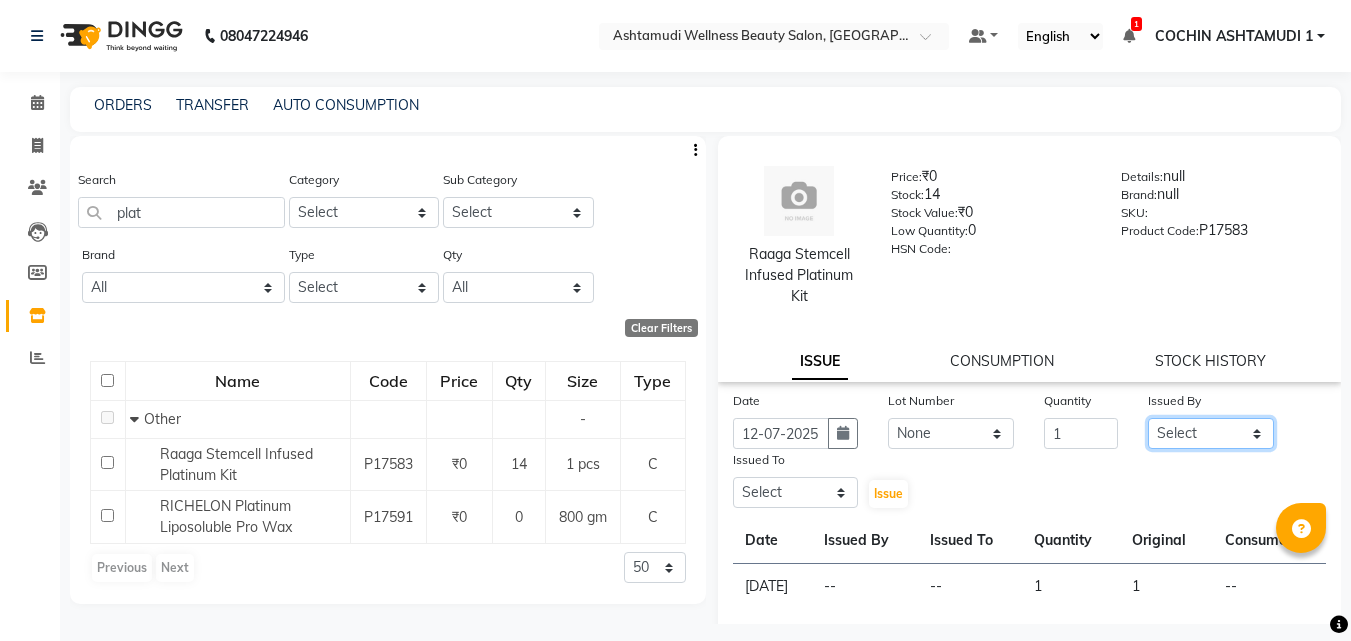 click on "Select" 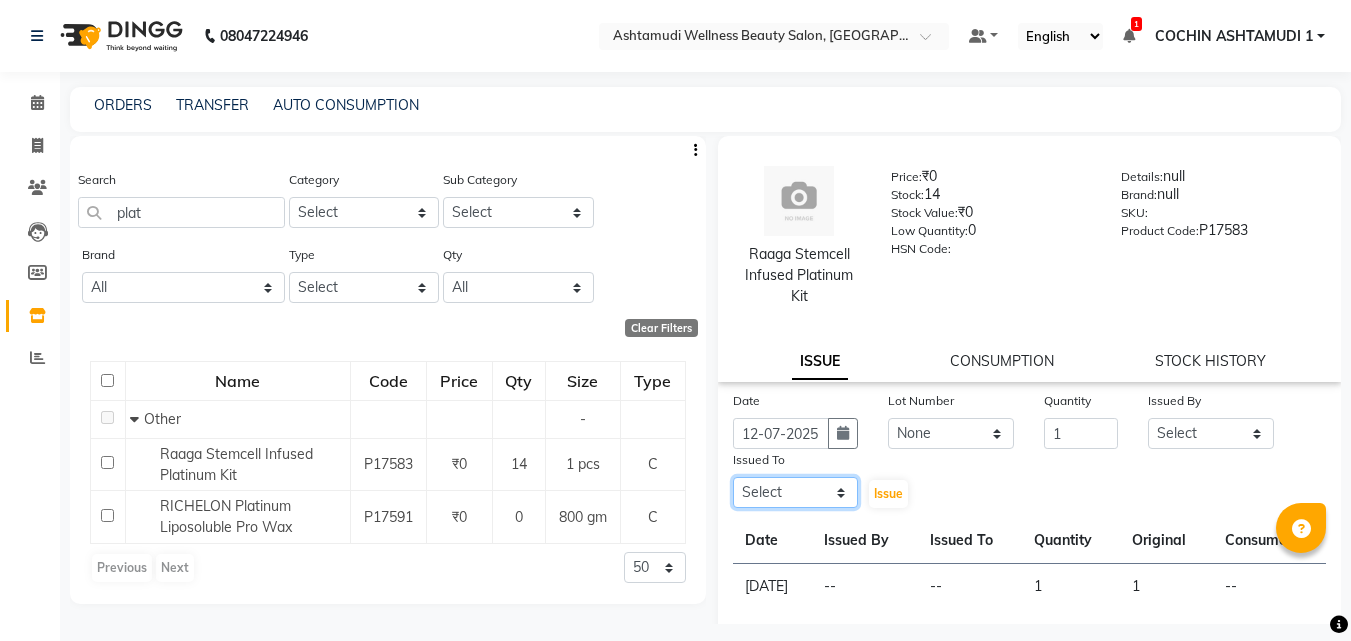 click on "Select" 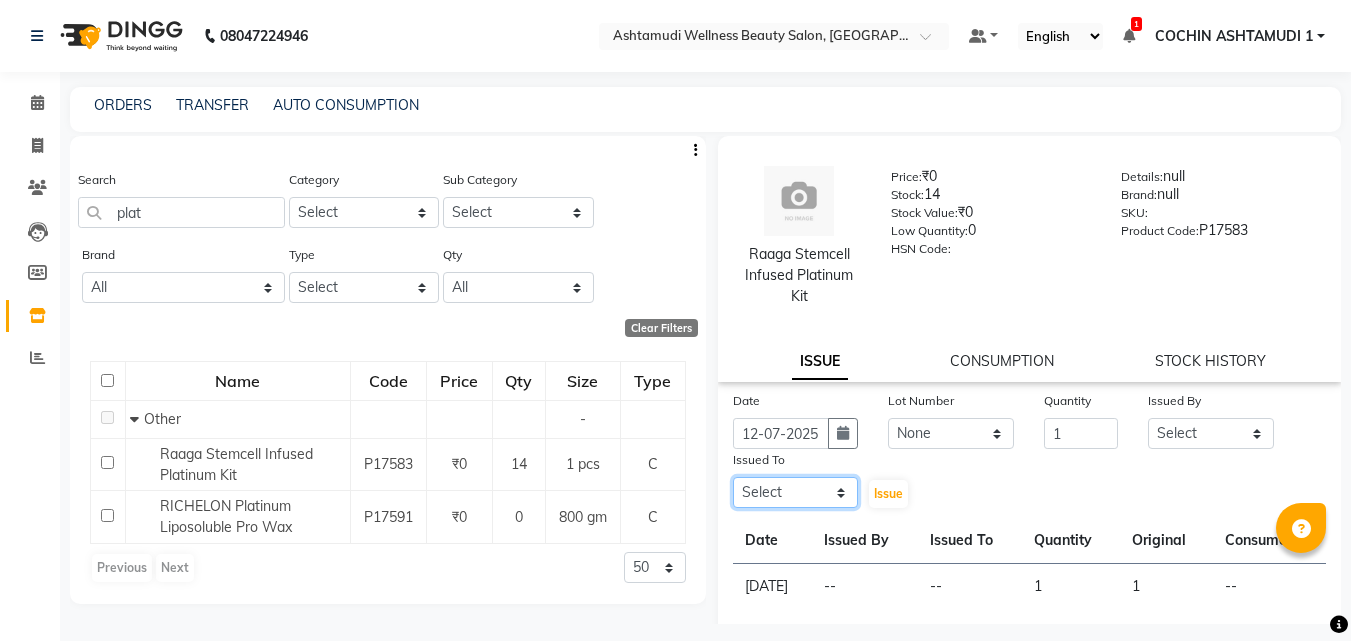 click on "Select" 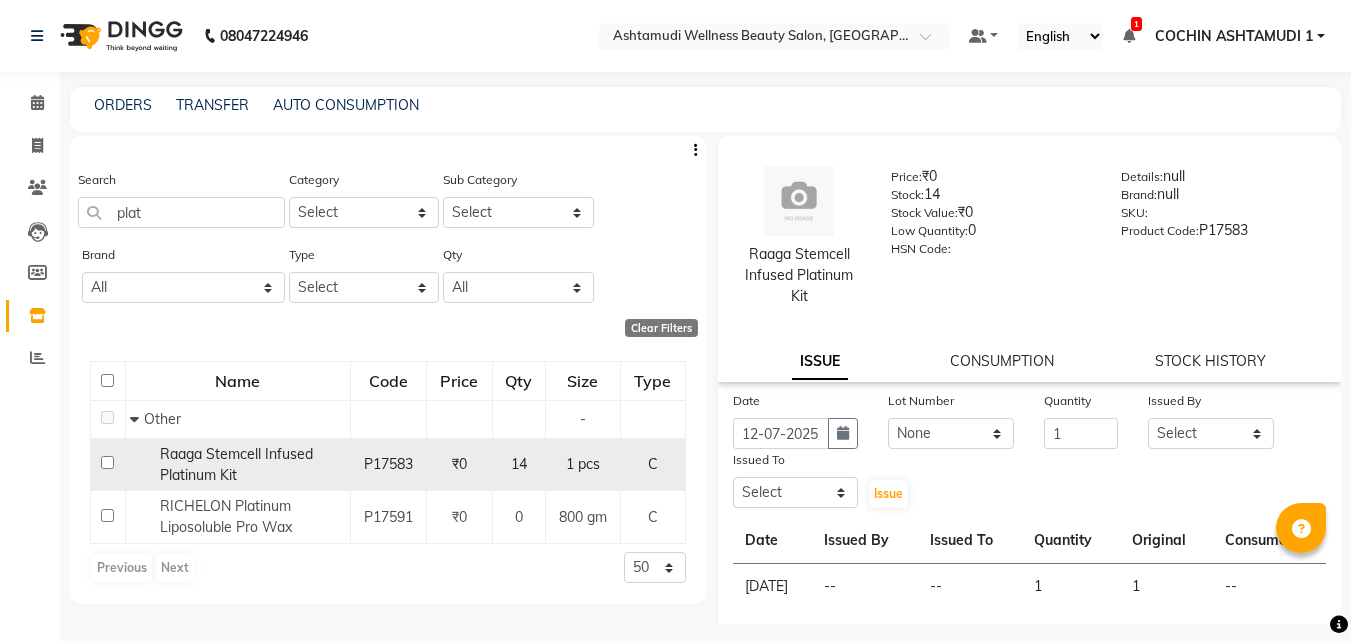 click 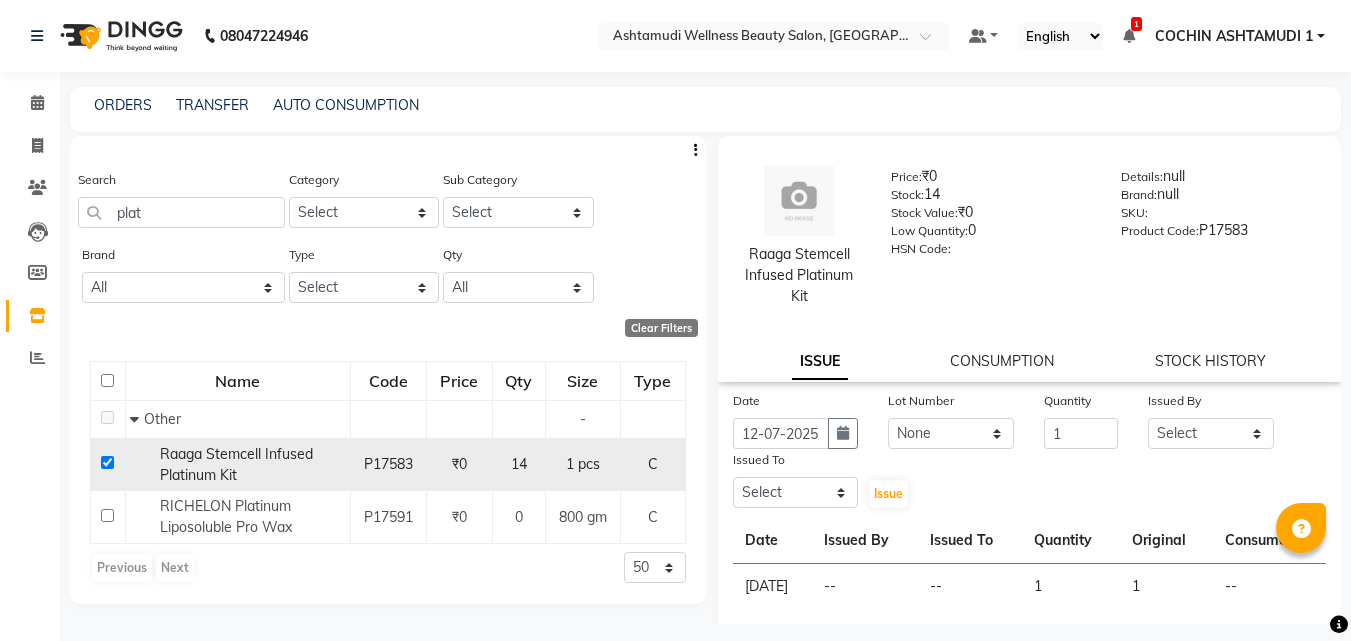 checkbox on "true" 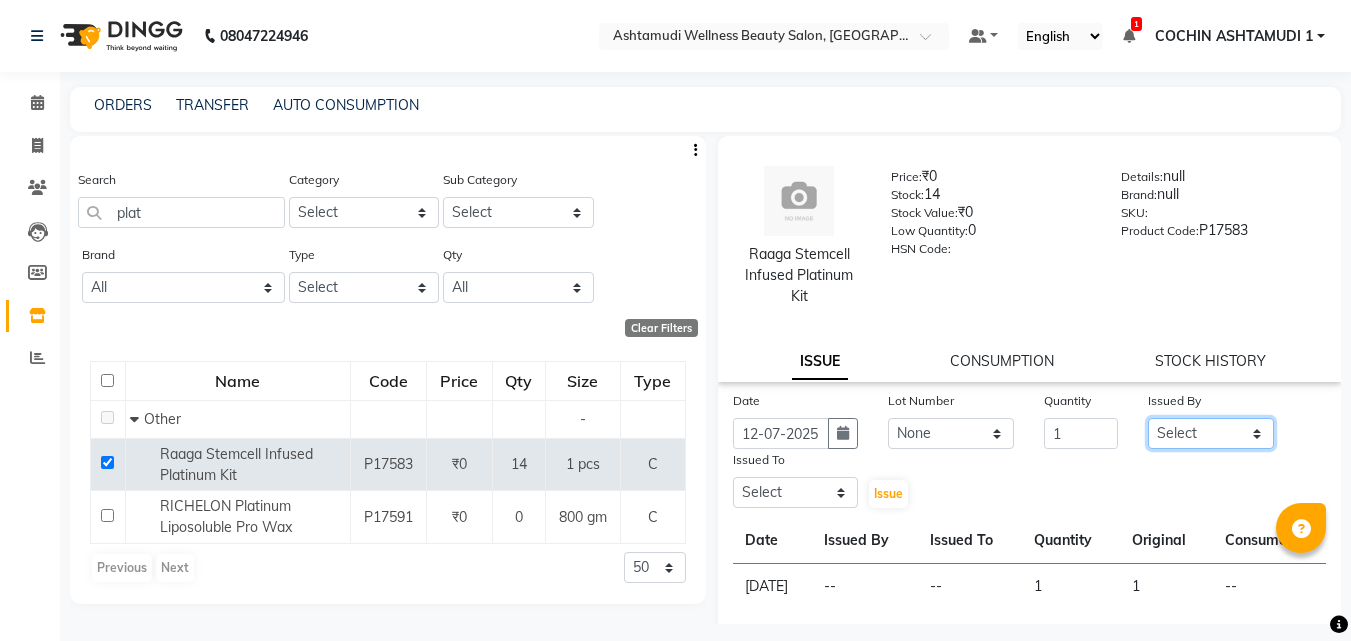 click on "Select" 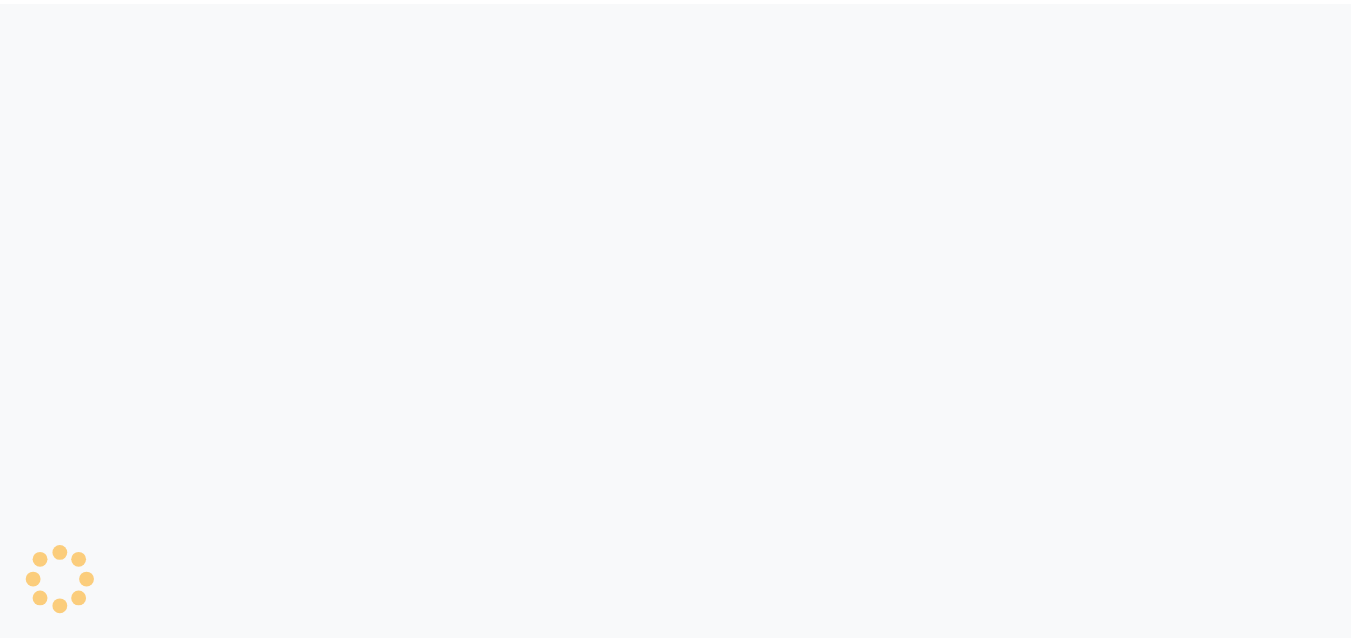 scroll, scrollTop: 0, scrollLeft: 0, axis: both 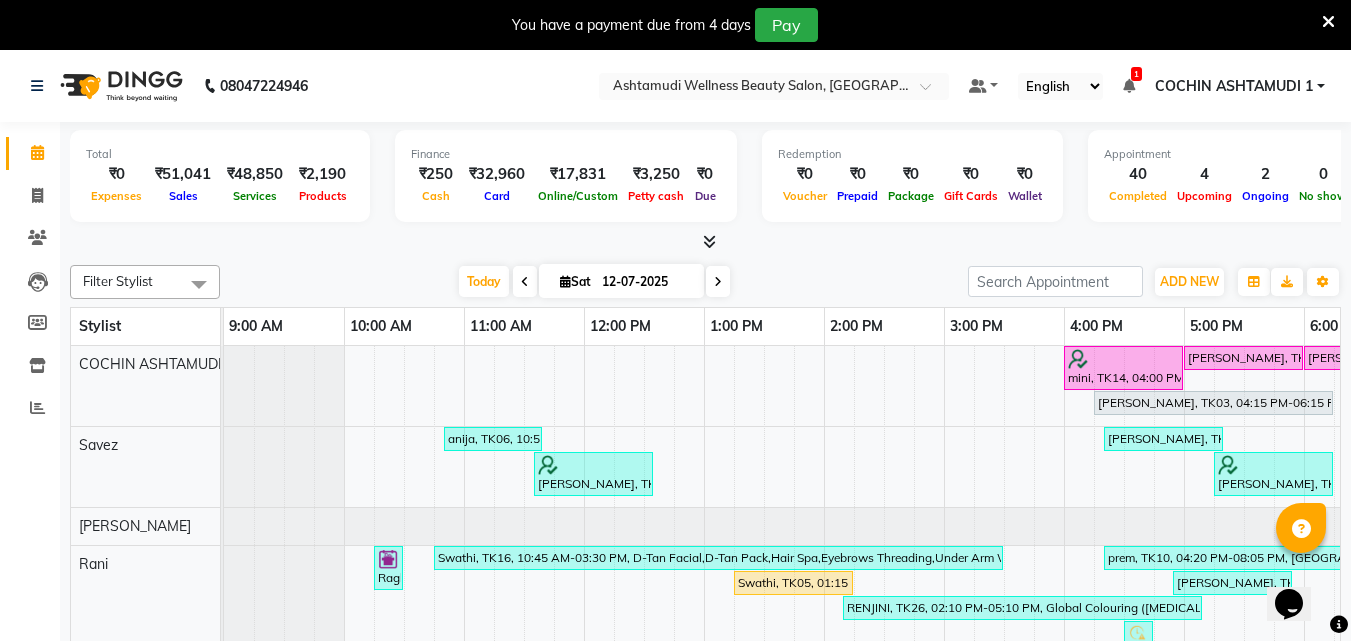click at bounding box center (1328, 22) 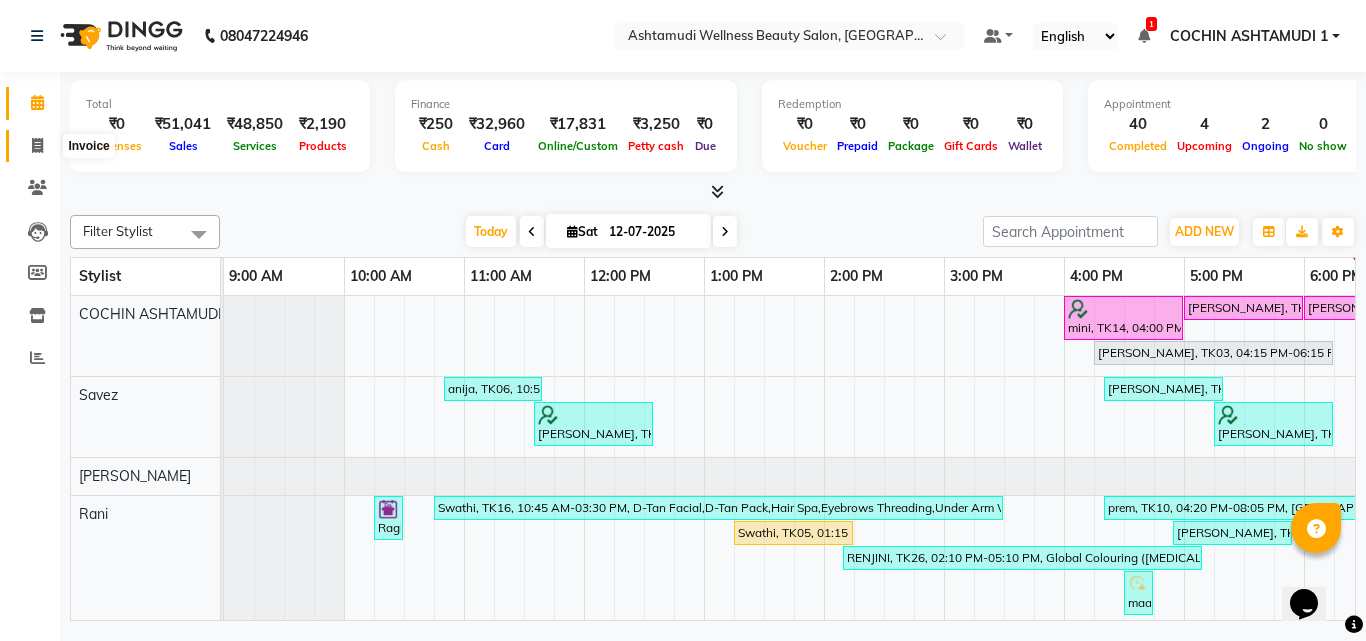 click 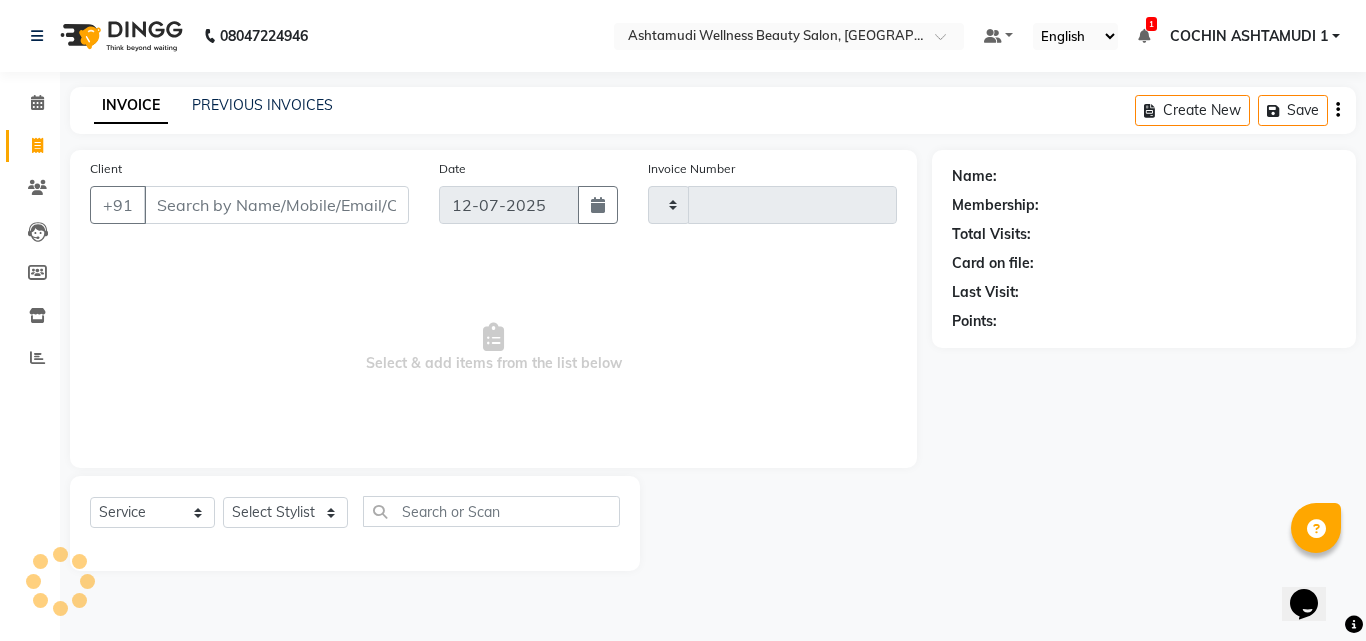type on "3047" 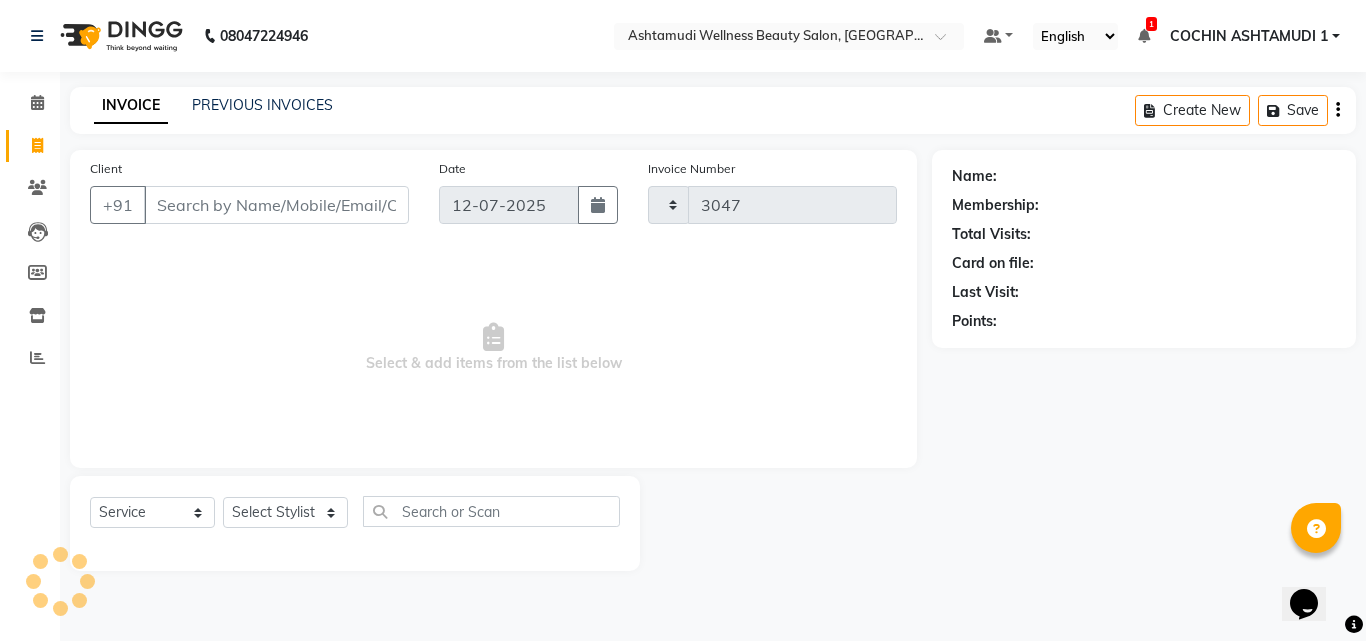 select on "4632" 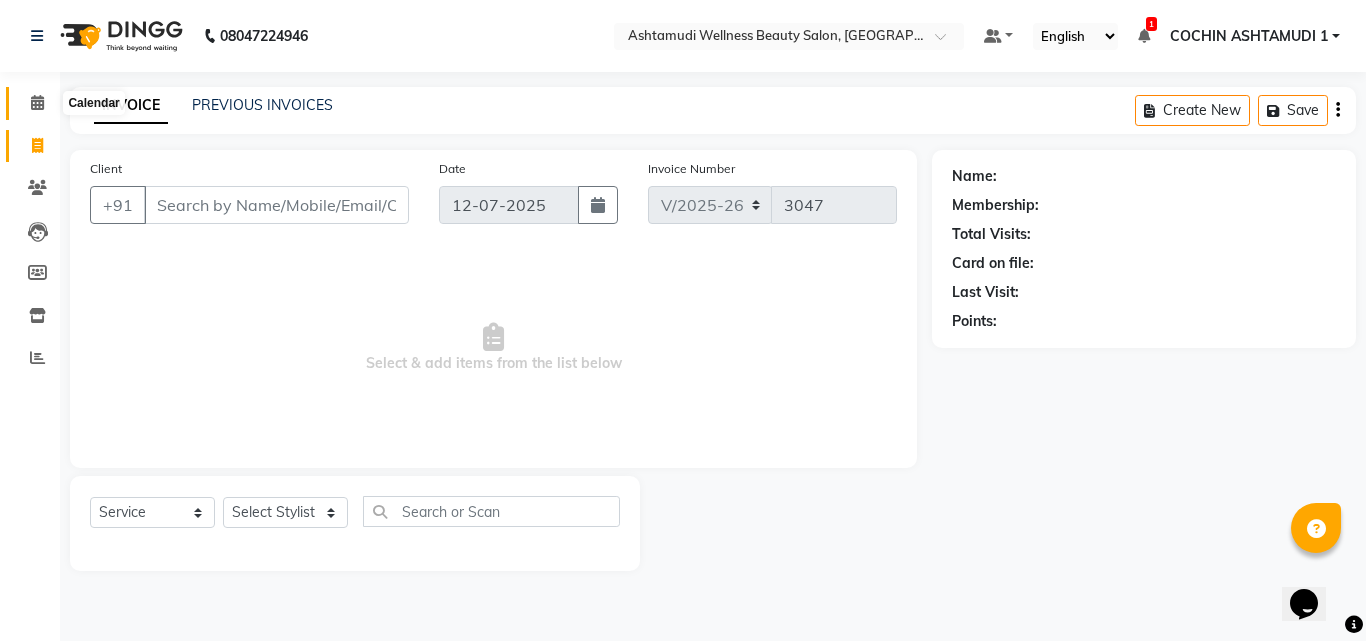 click 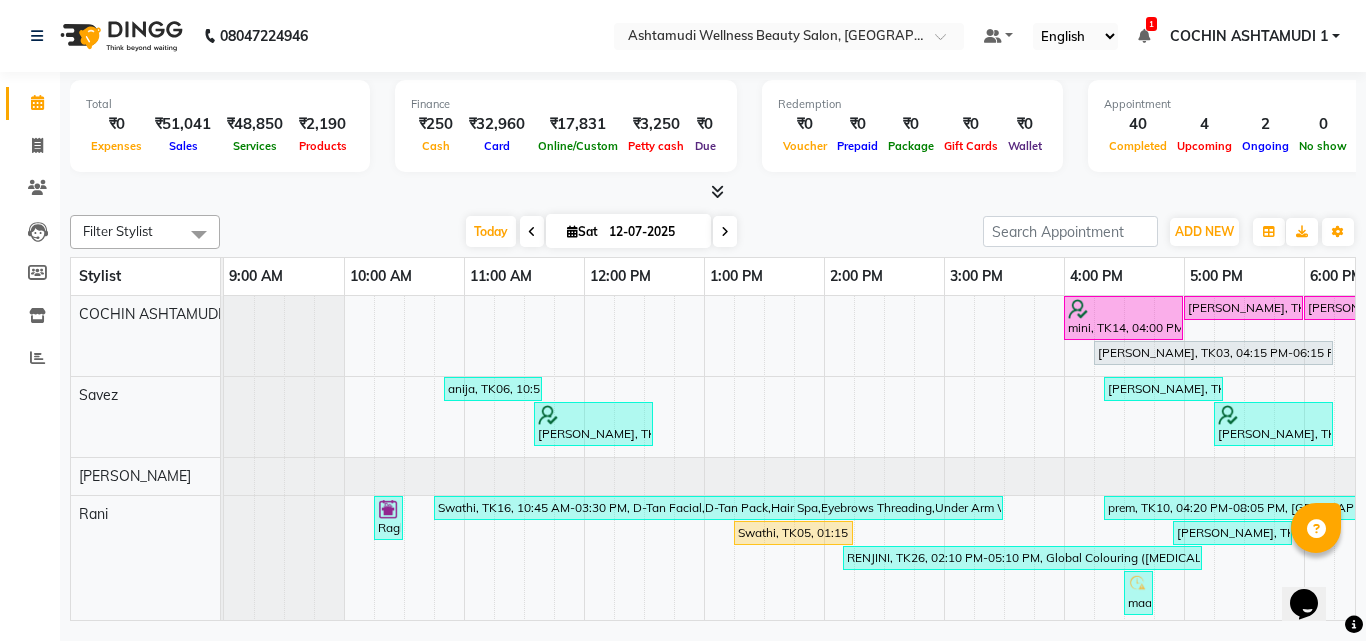 scroll, scrollTop: 0, scrollLeft: 123, axis: horizontal 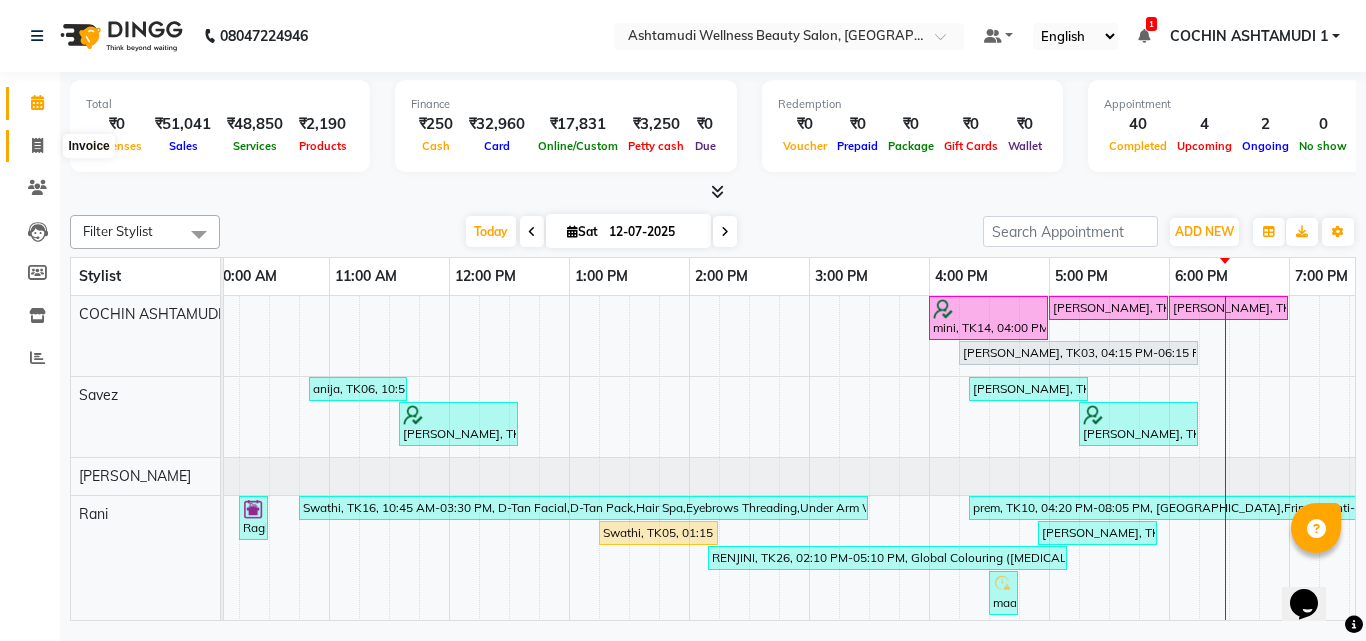 click 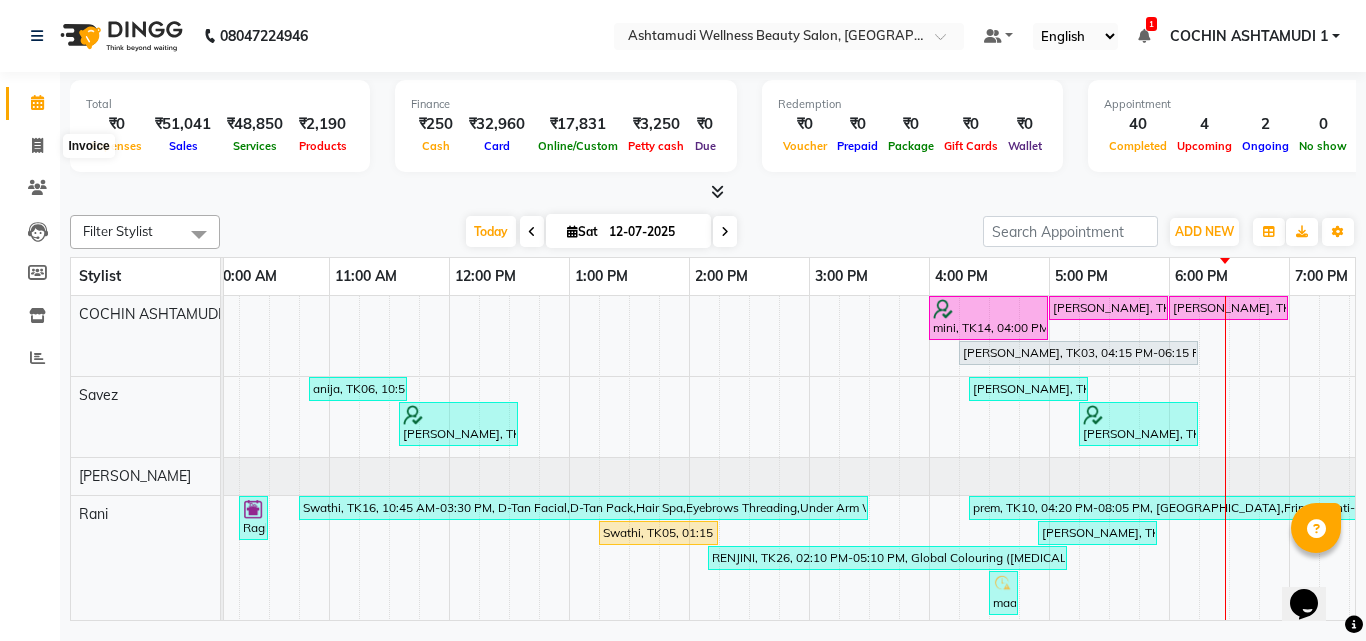 select on "service" 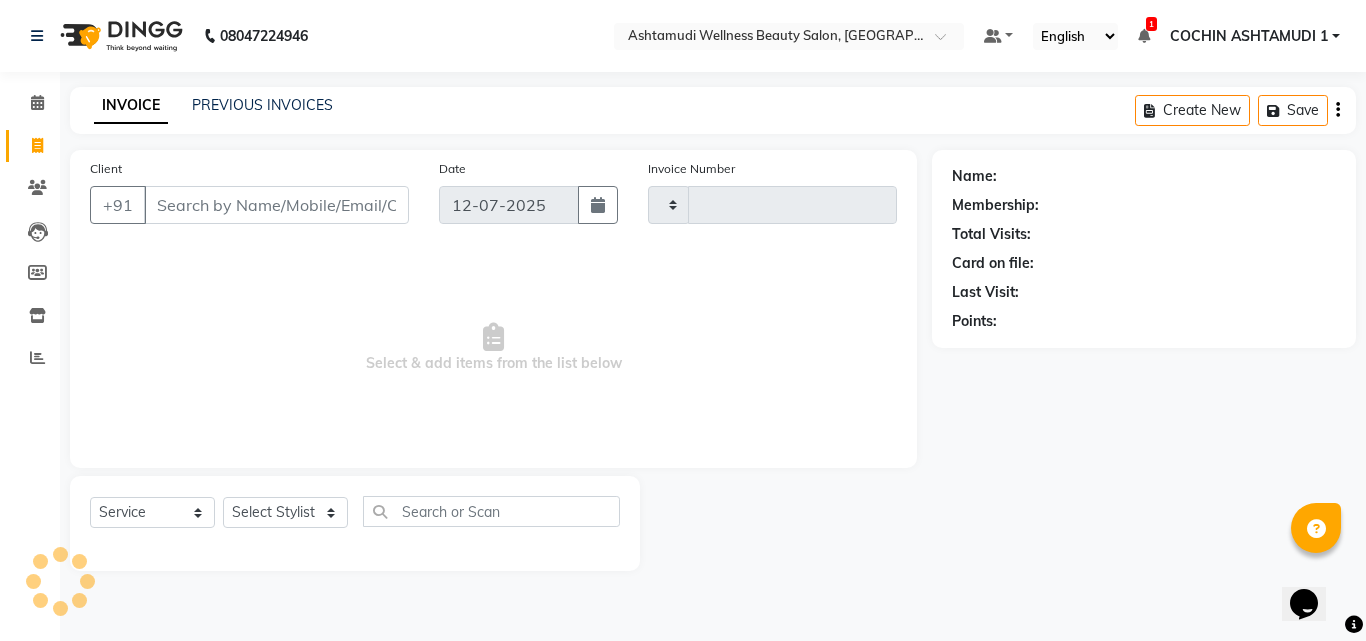 type on "3047" 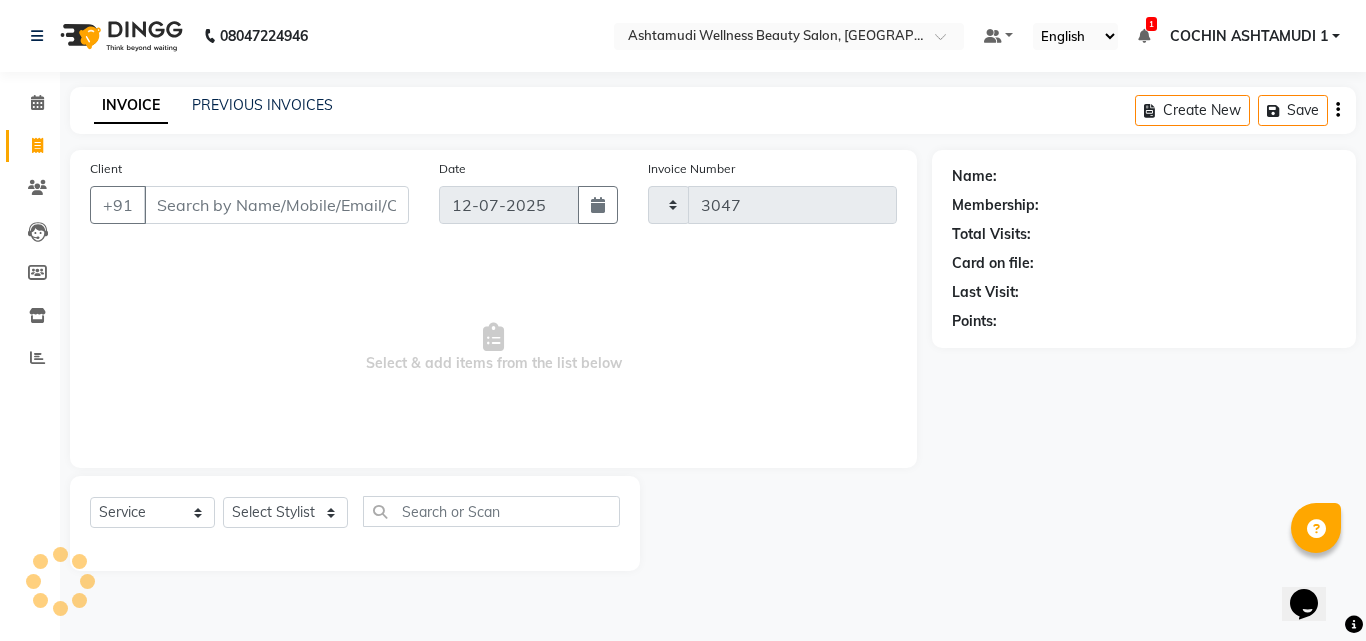 select on "4632" 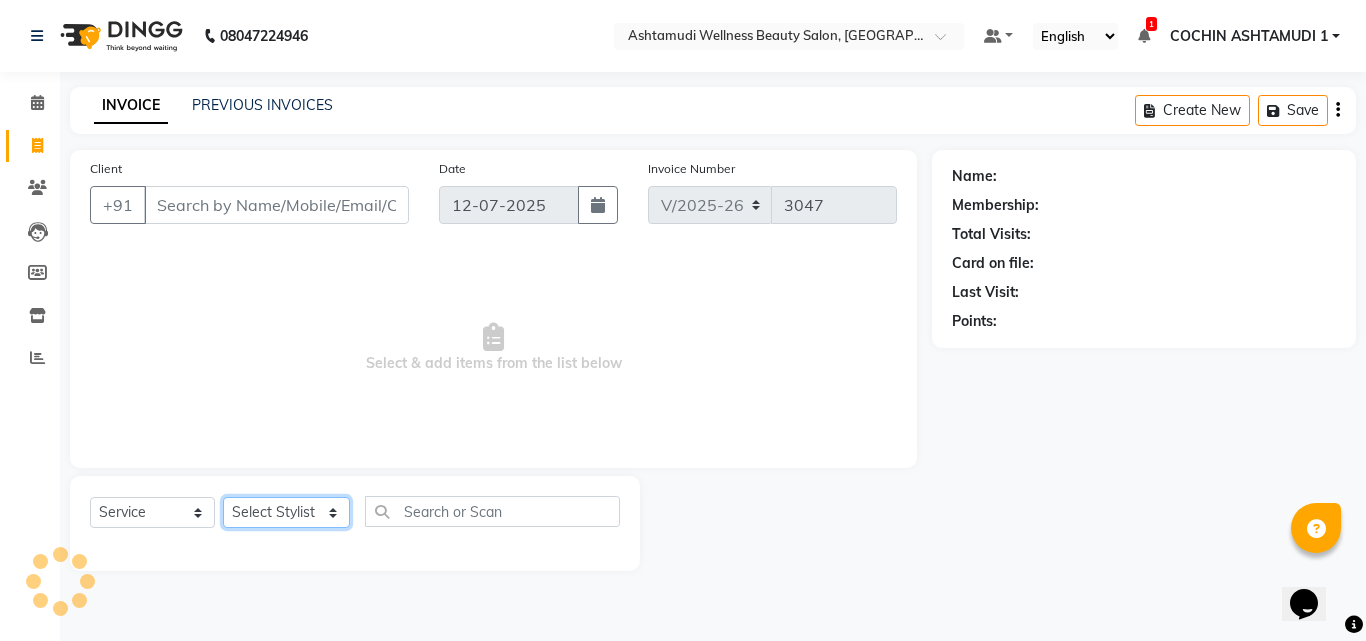 click on "Select Stylist Abhirami S Afsha [PERSON_NAME] B [PERSON_NAME] COCHIN ASHTAMUDI Danish [PERSON_NAME] [PERSON_NAME] [PERSON_NAME] [PERSON_NAME] [PERSON_NAME]  [PERSON_NAME] [PERSON_NAME]" 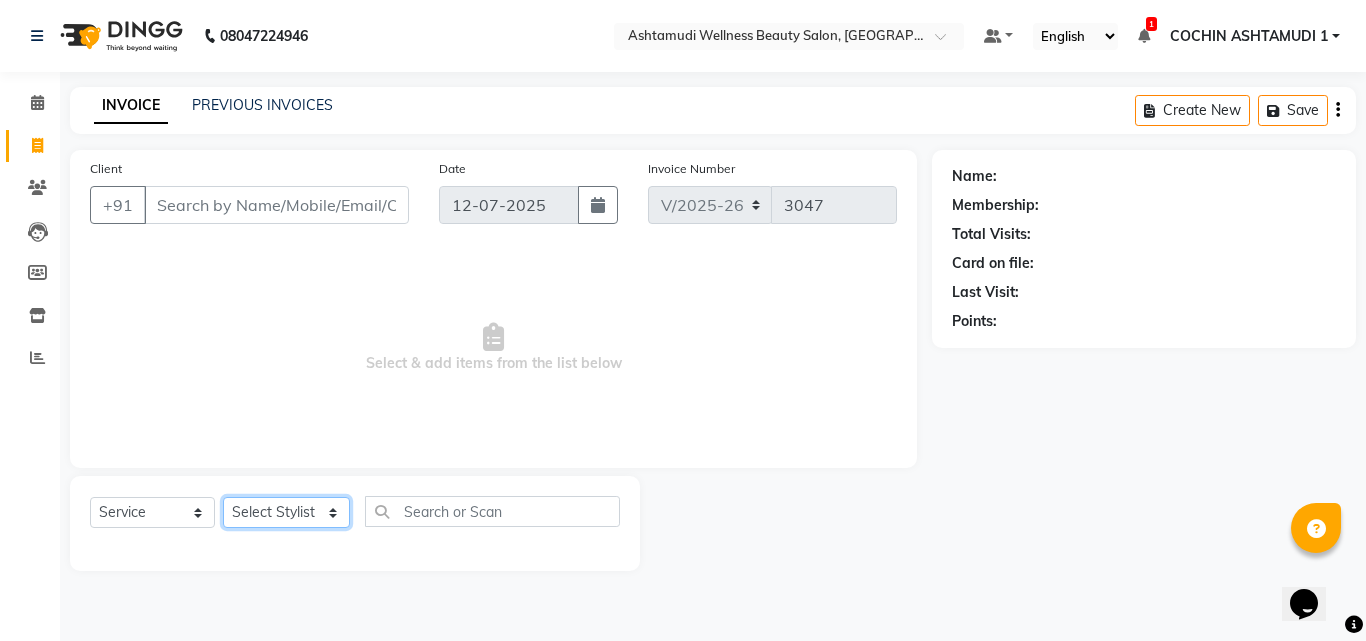 select on "85752" 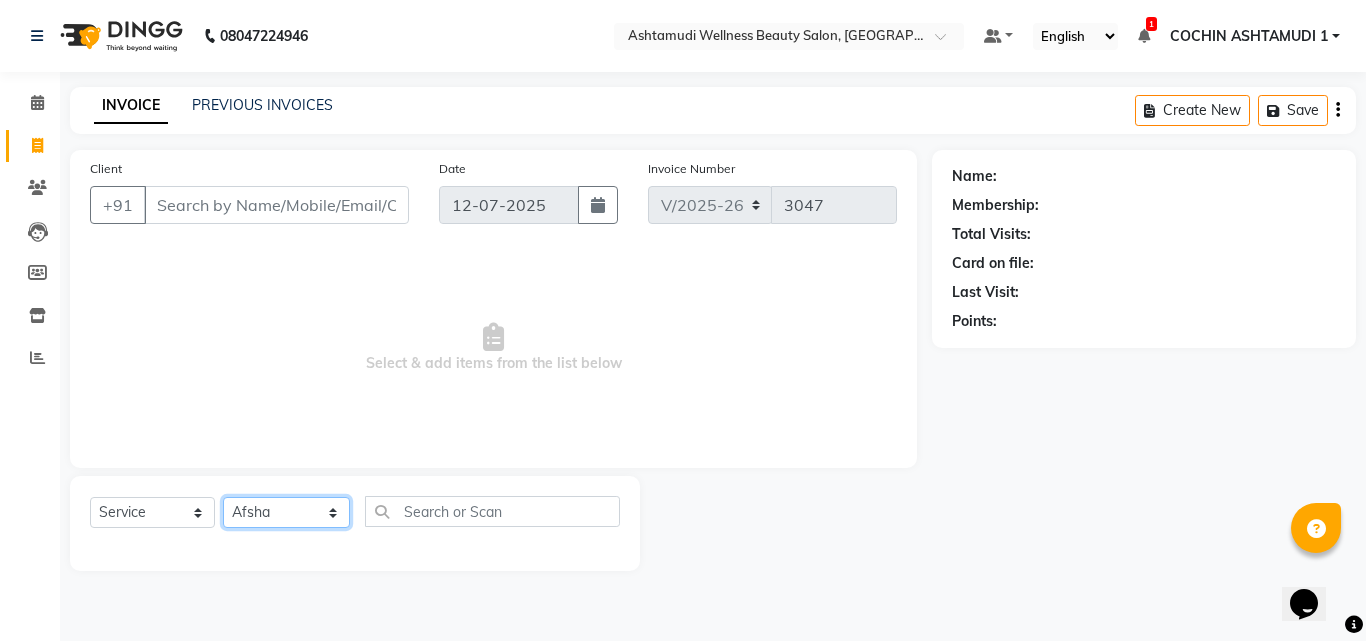 click on "Select Stylist Abhirami S Afsha [PERSON_NAME] B [PERSON_NAME] COCHIN ASHTAMUDI Danish [PERSON_NAME] [PERSON_NAME] [PERSON_NAME] [PERSON_NAME] [PERSON_NAME]  [PERSON_NAME] [PERSON_NAME]" 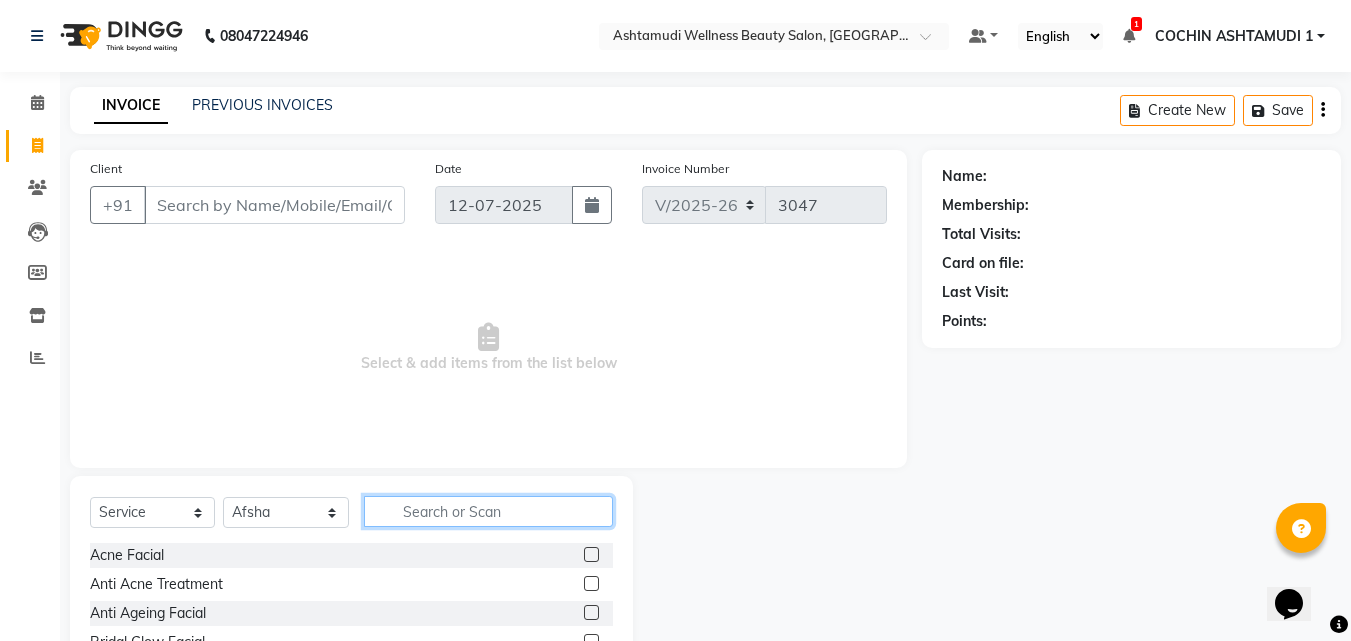 click 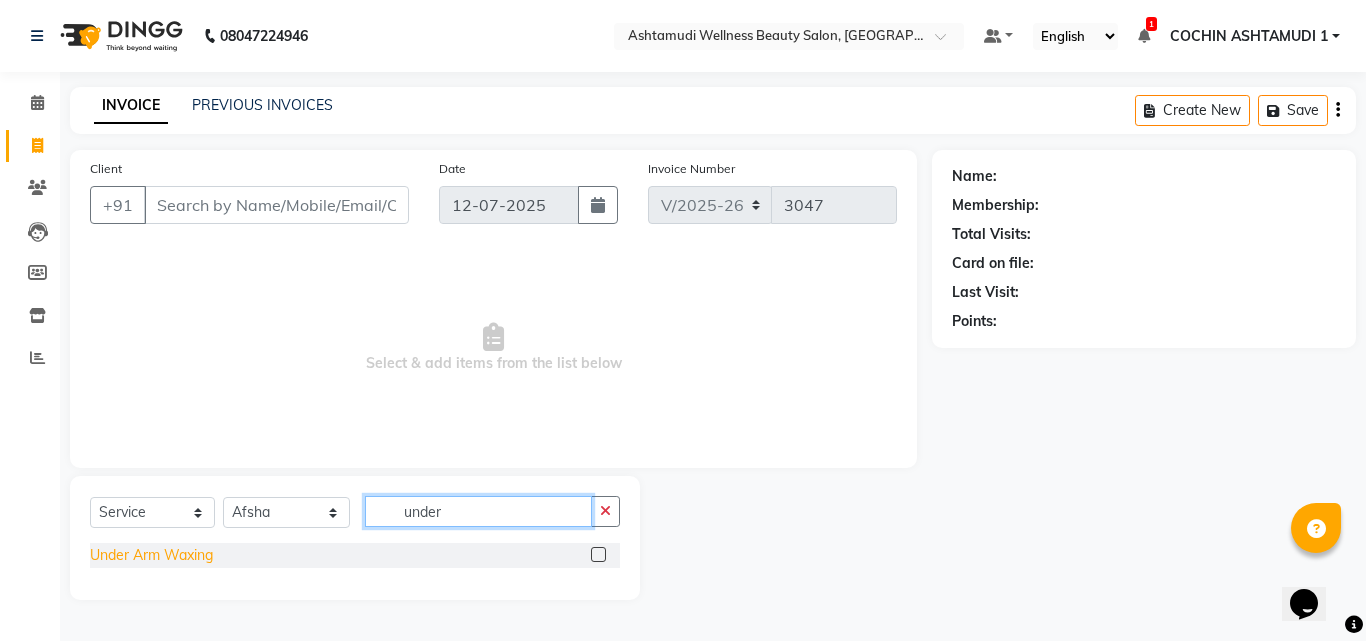 type on "under" 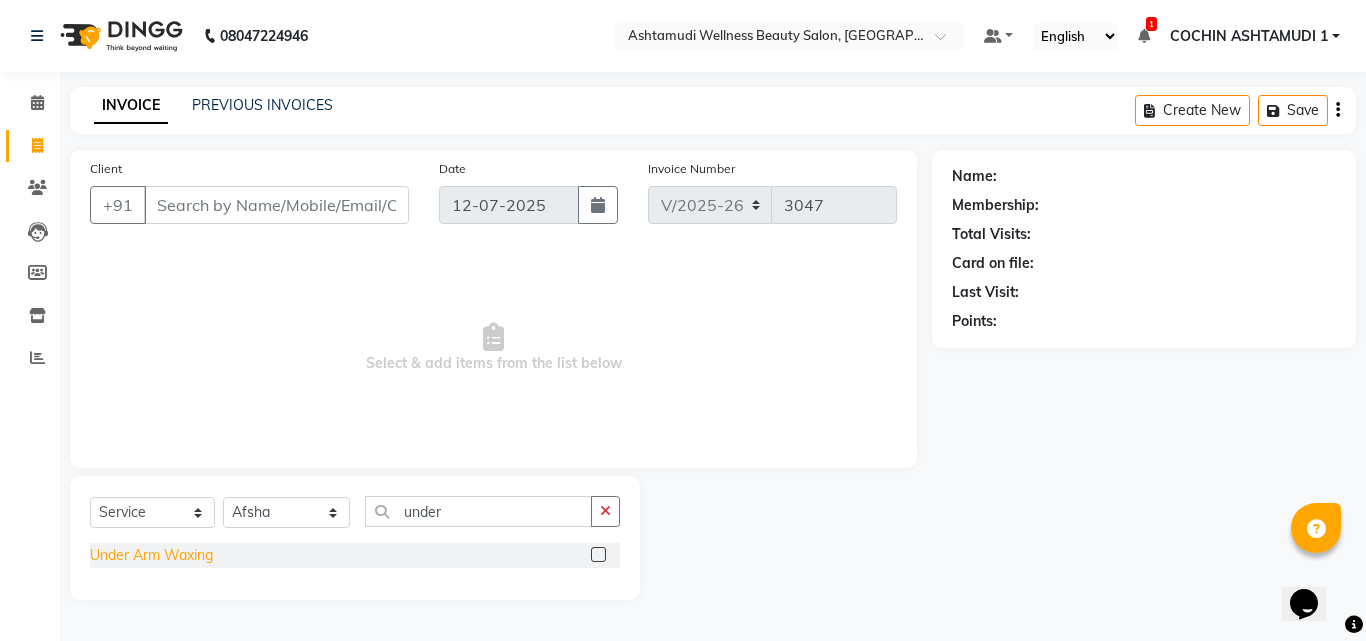 click on "Under Arm Waxing" 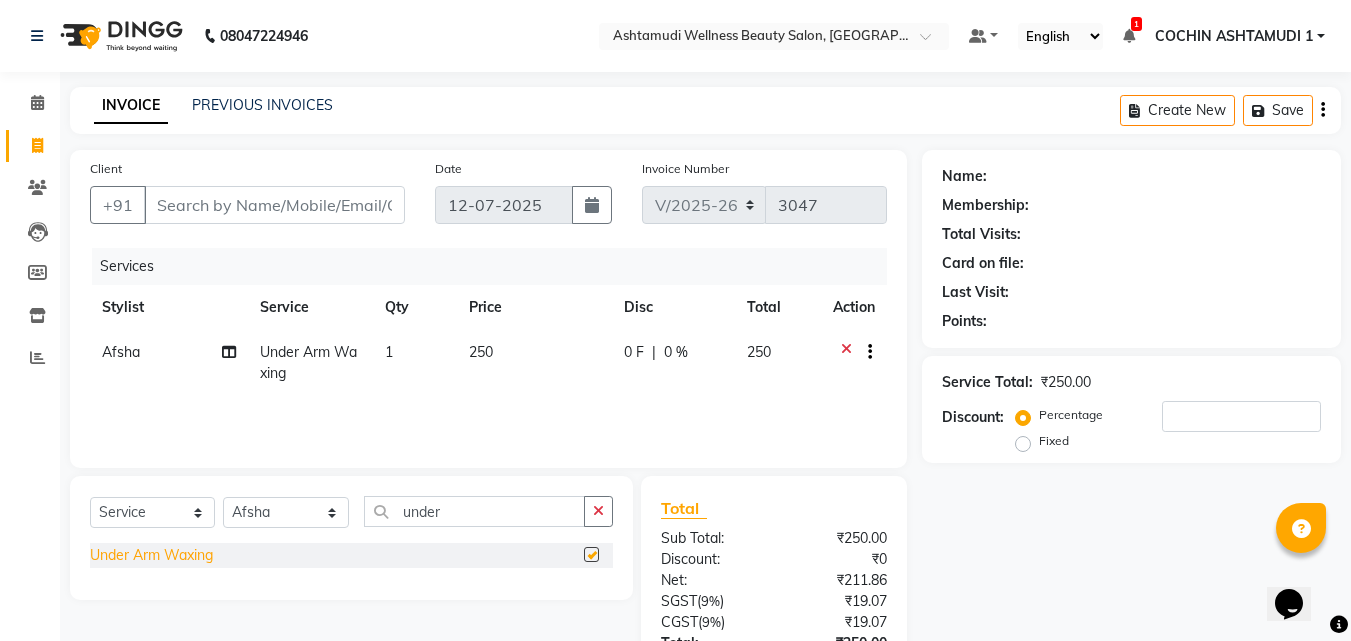 checkbox on "false" 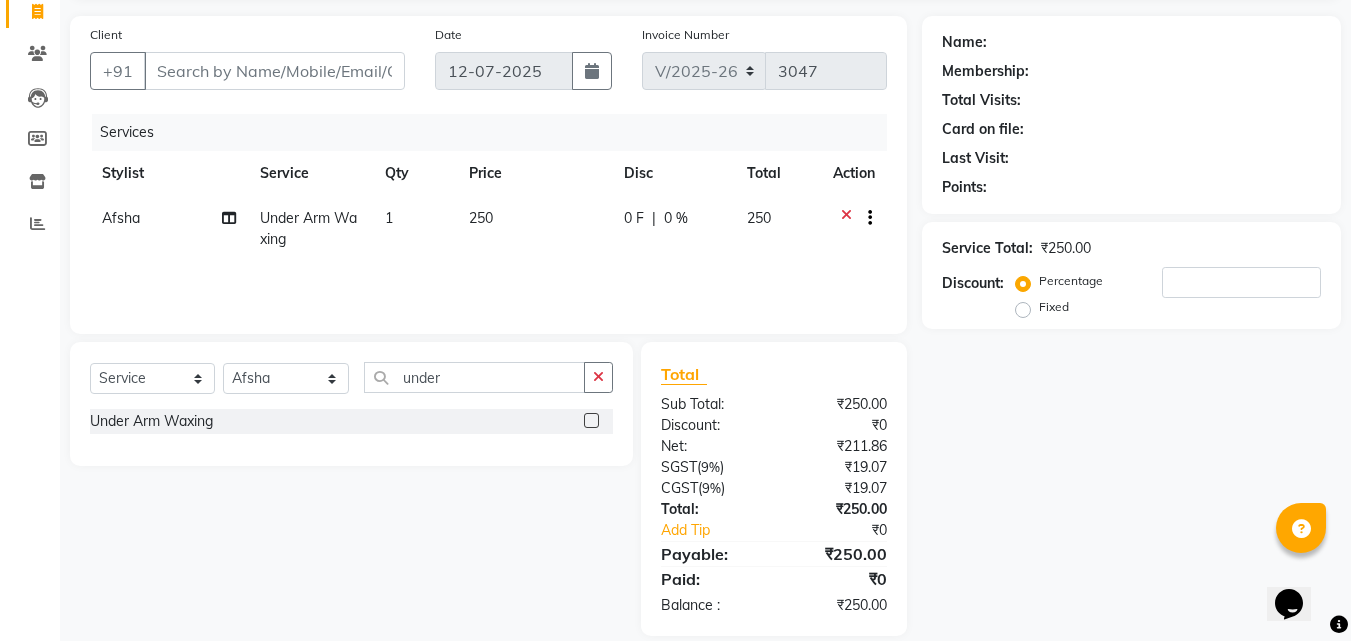 scroll, scrollTop: 159, scrollLeft: 0, axis: vertical 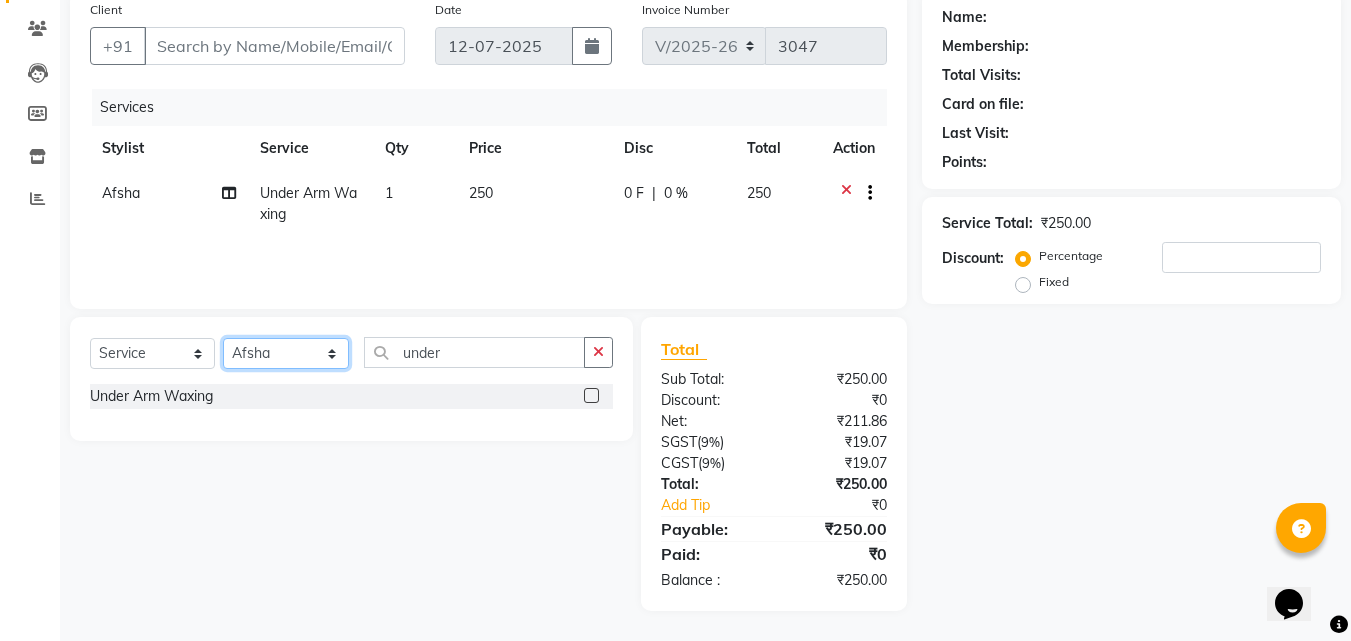 click on "Select Stylist Abhirami S Afsha [PERSON_NAME] B [PERSON_NAME] COCHIN ASHTAMUDI Danish [PERSON_NAME] [PERSON_NAME] [PERSON_NAME] [PERSON_NAME] [PERSON_NAME]  [PERSON_NAME] [PERSON_NAME]" 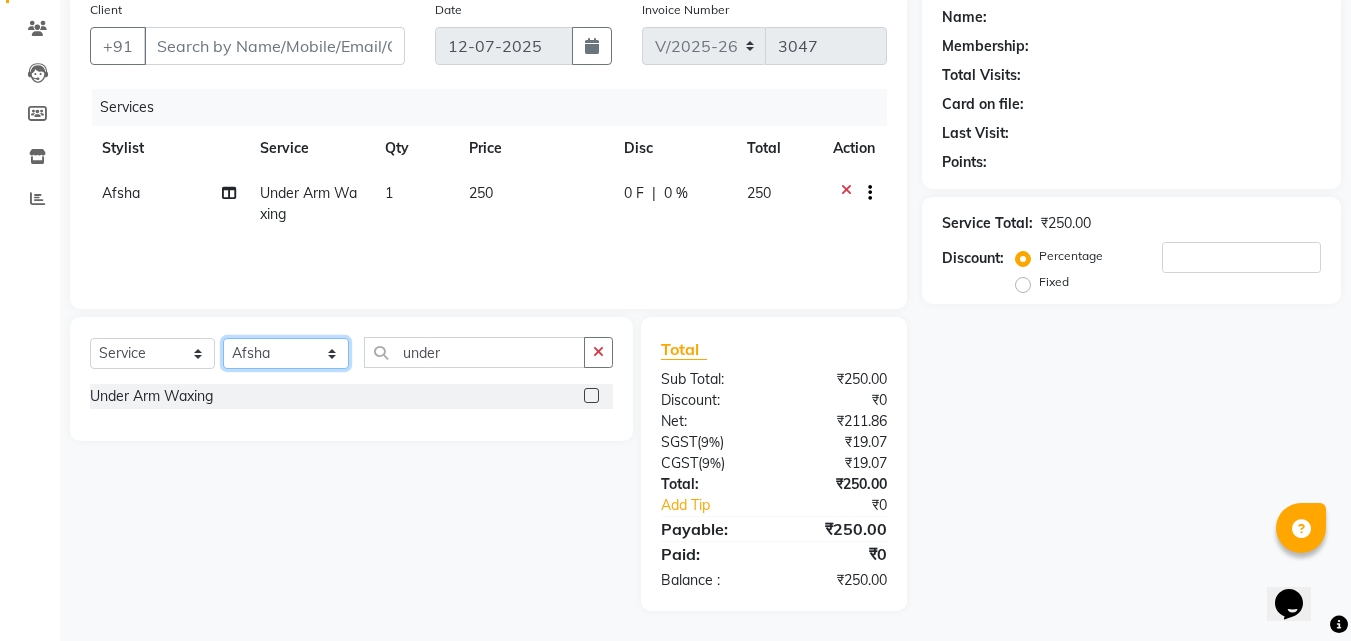 select on "44402" 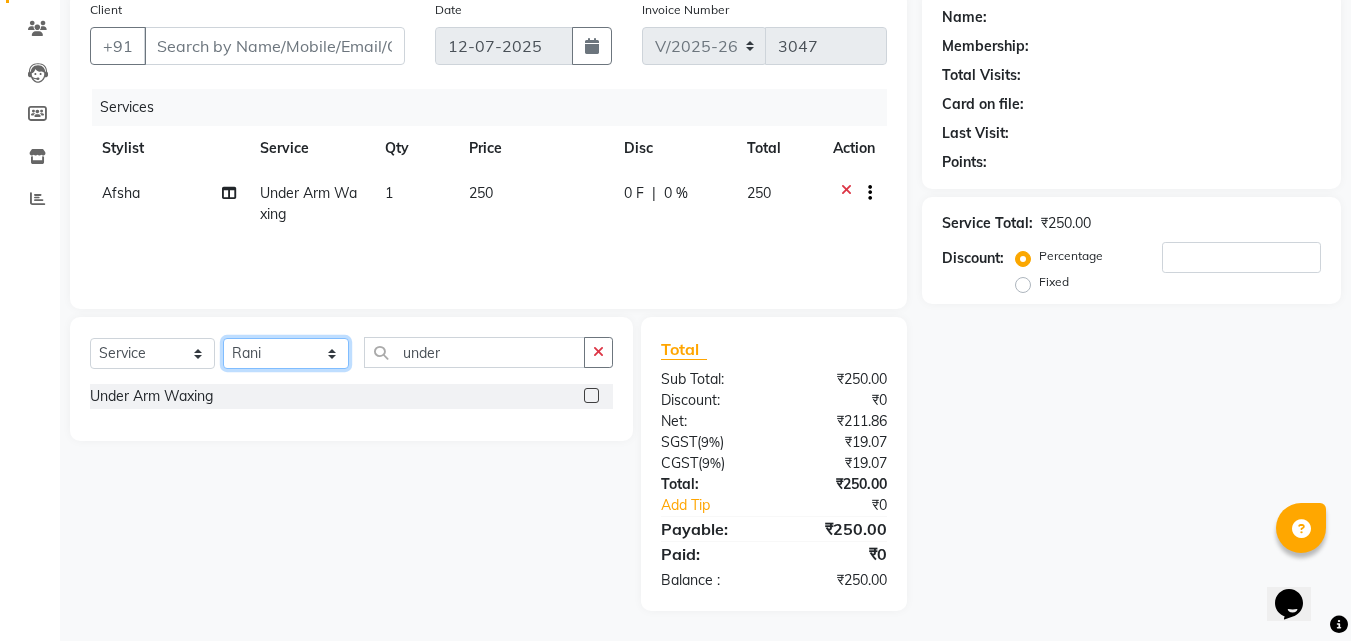 click on "Select Stylist Abhirami S Afsha [PERSON_NAME] B [PERSON_NAME] COCHIN ASHTAMUDI Danish [PERSON_NAME] [PERSON_NAME] [PERSON_NAME] [PERSON_NAME] [PERSON_NAME]  [PERSON_NAME] [PERSON_NAME]" 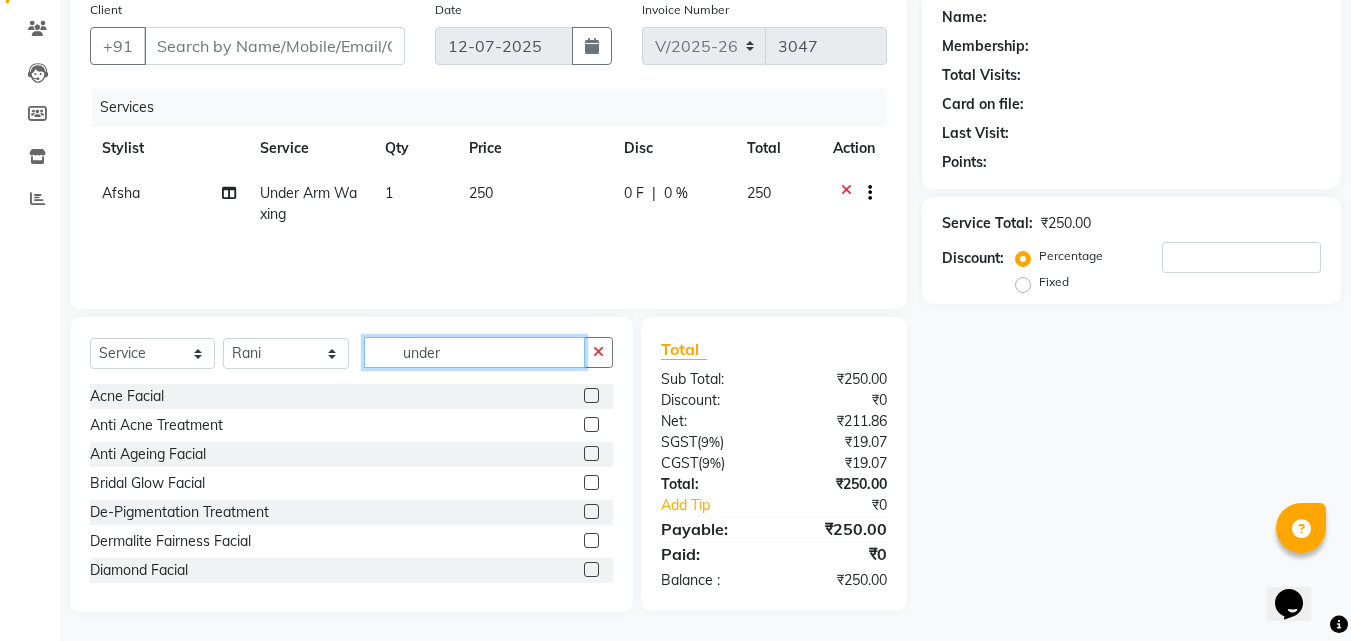 click on "under" 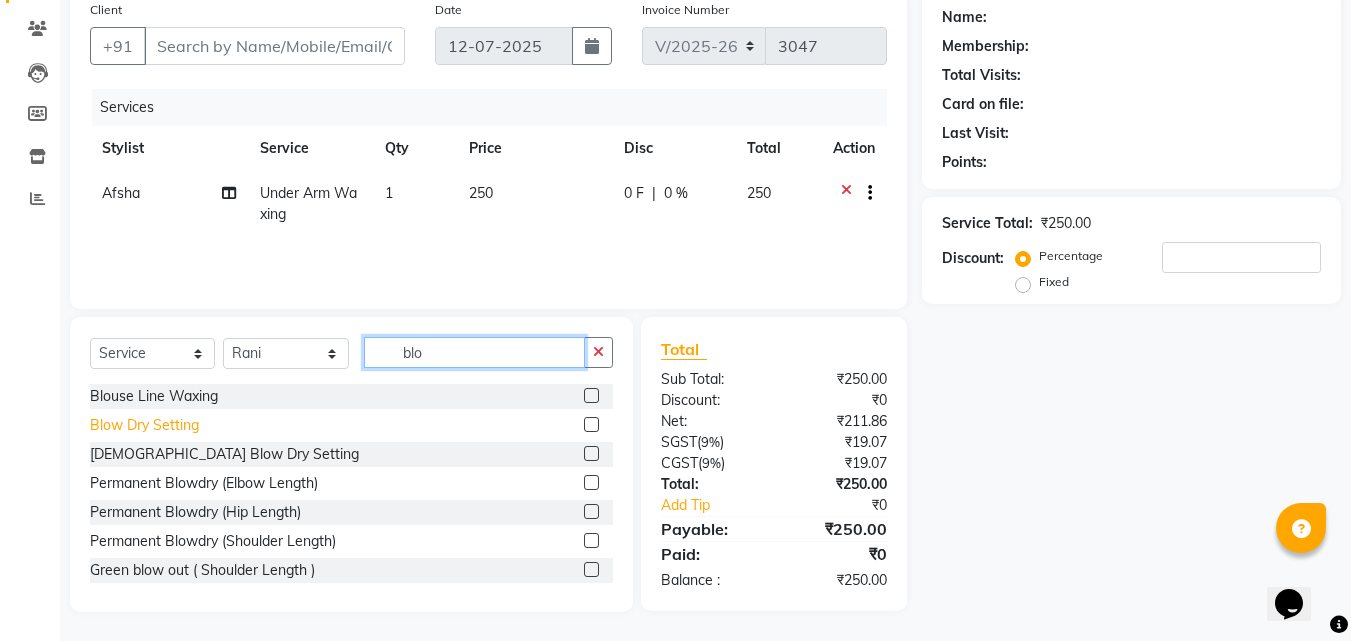type on "blo" 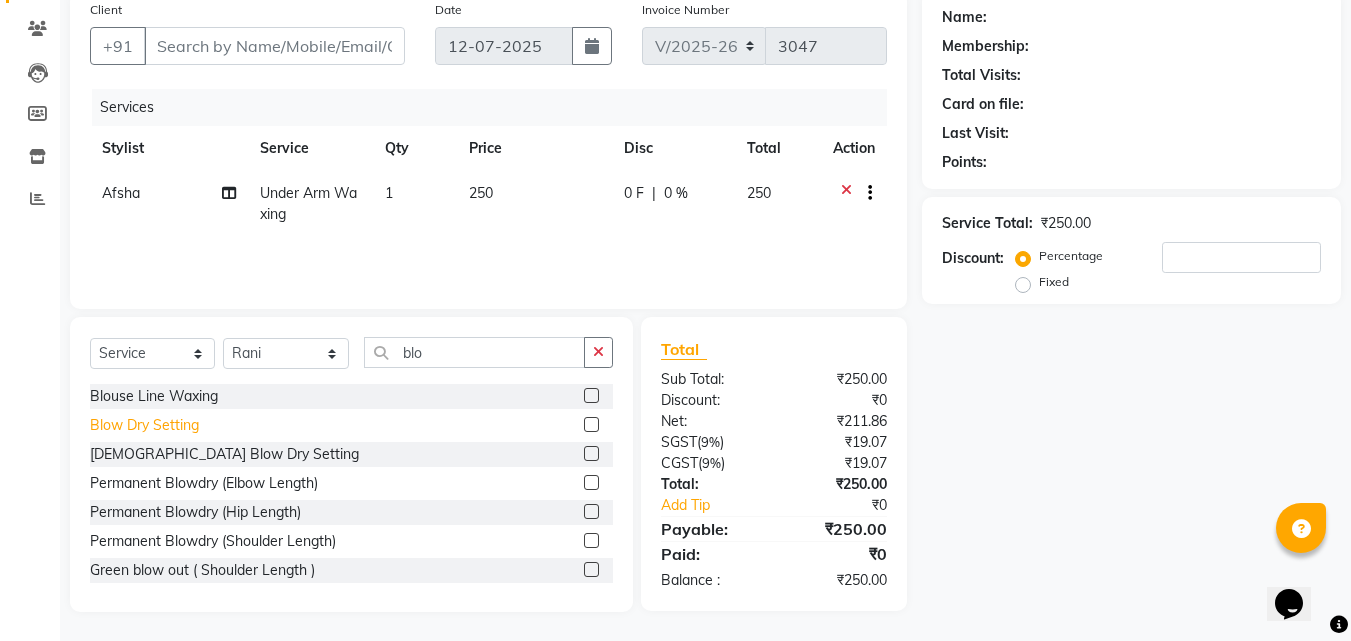 click on "Blow Dry Setting" 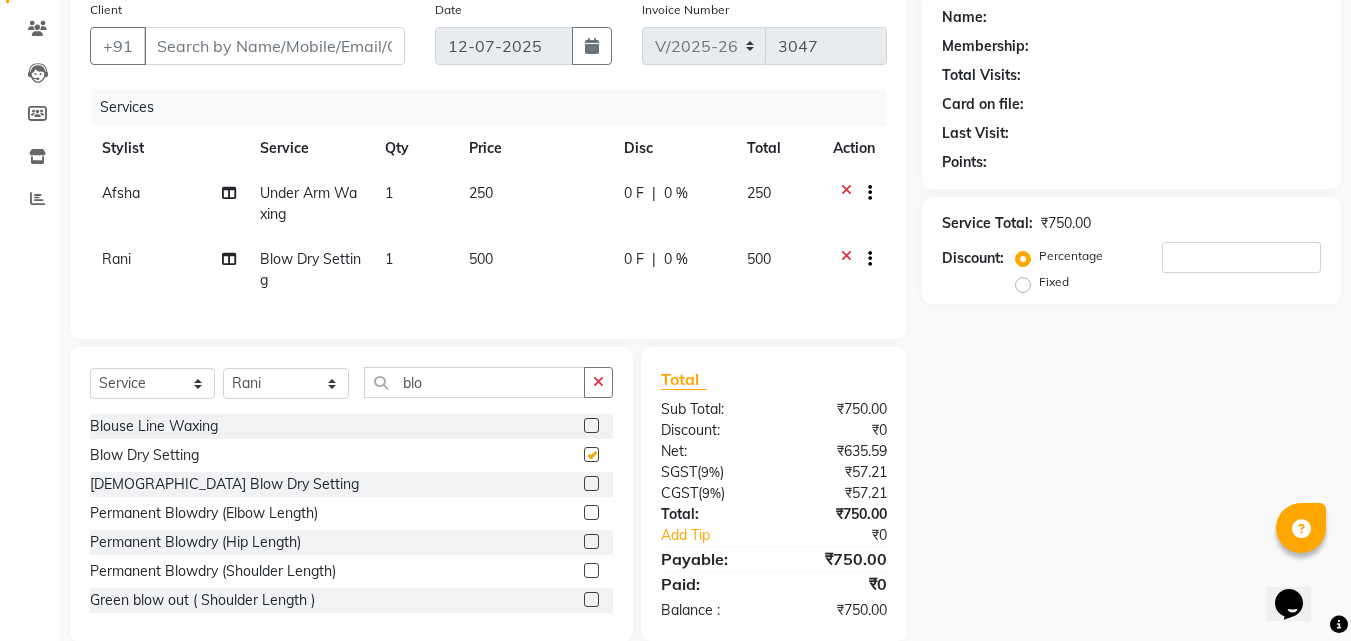 checkbox on "false" 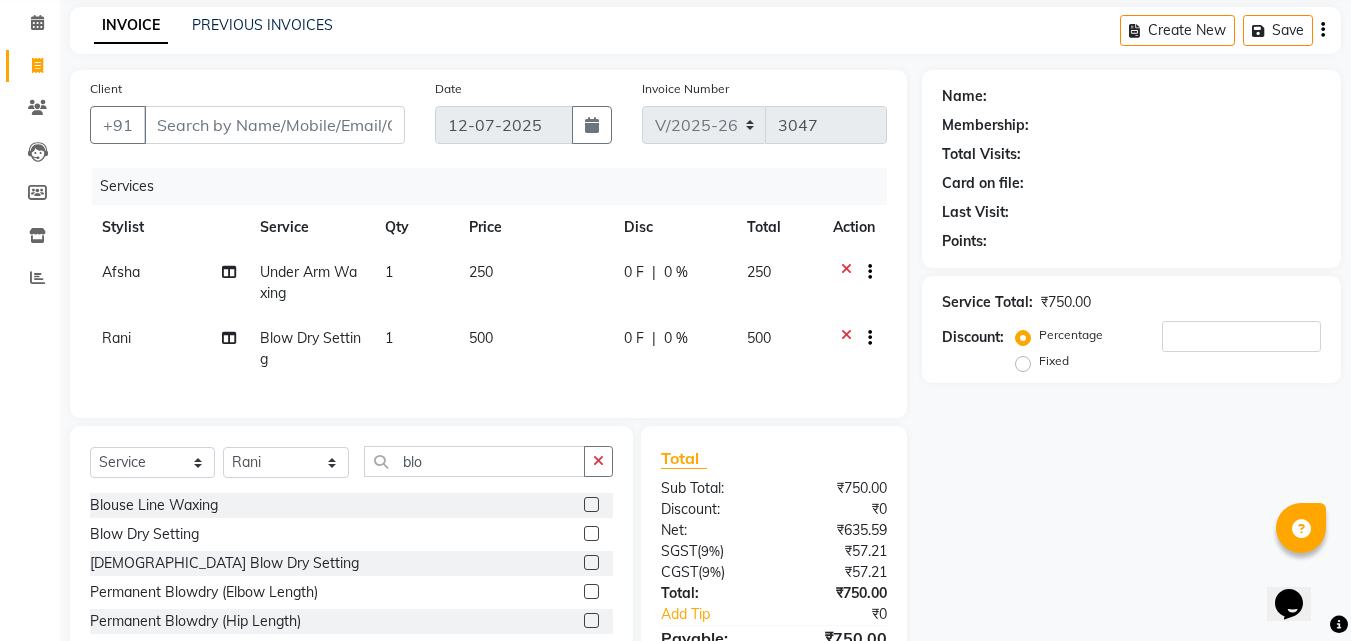 scroll, scrollTop: 0, scrollLeft: 0, axis: both 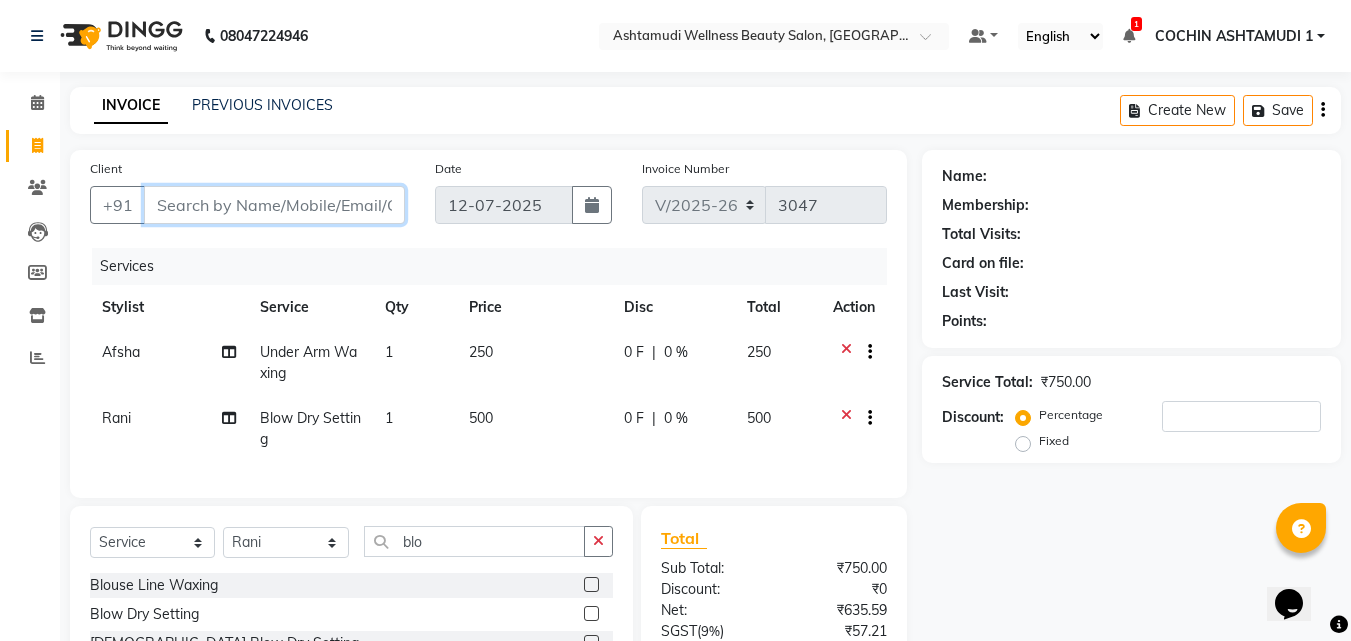 click on "Client" at bounding box center (274, 205) 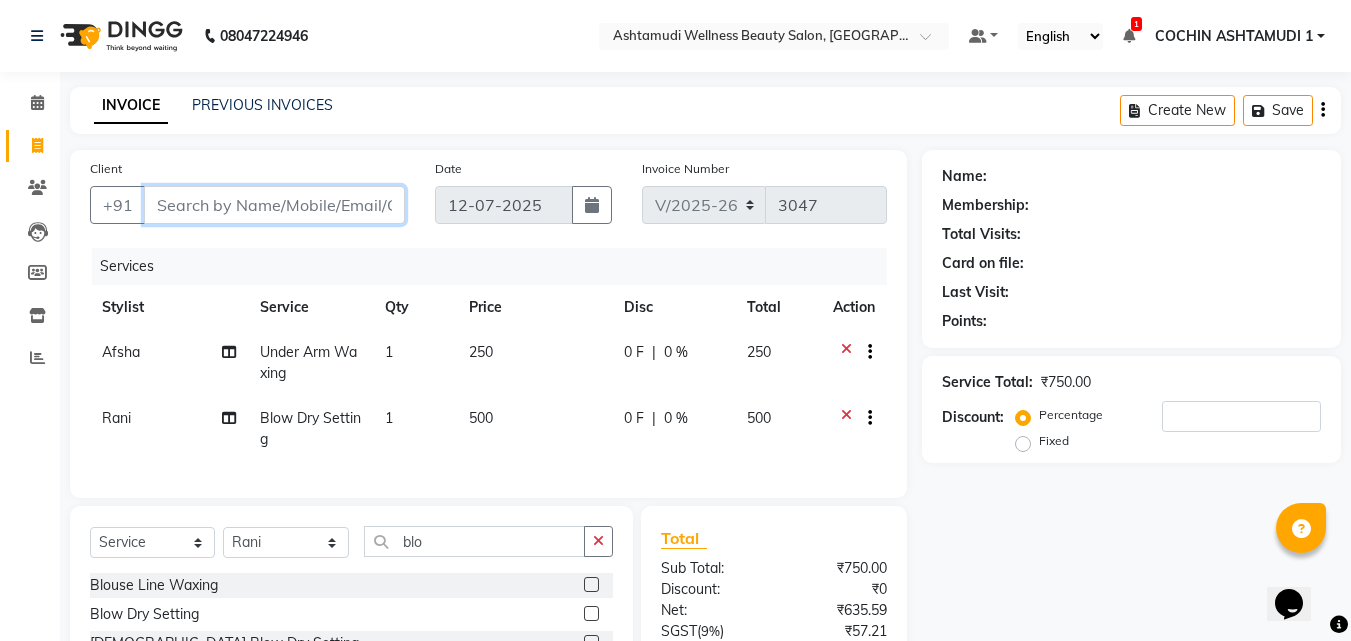 type on "8" 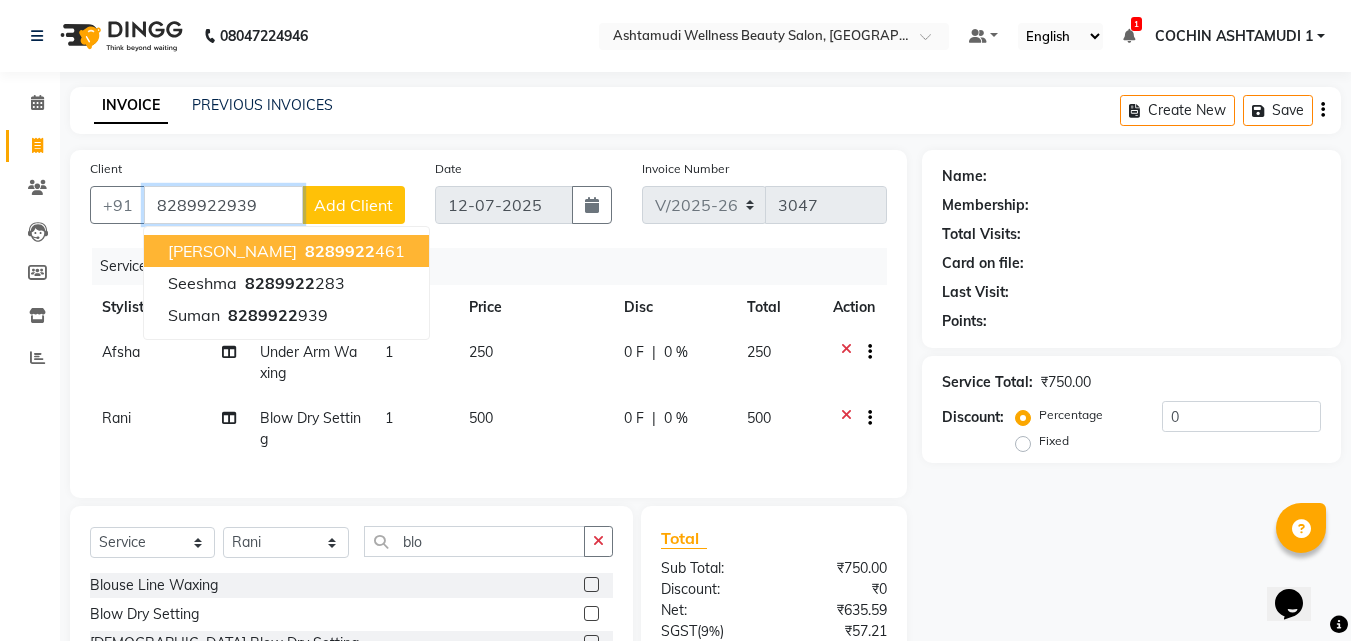 type on "8289922939" 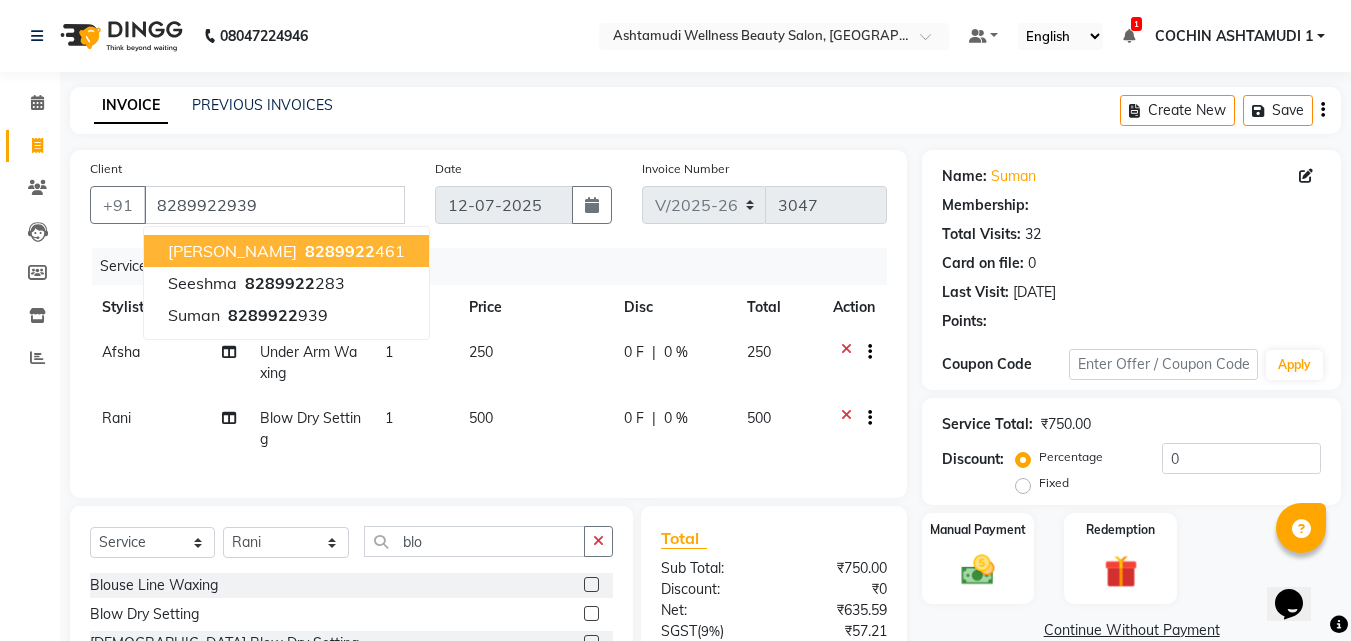 select on "2: Object" 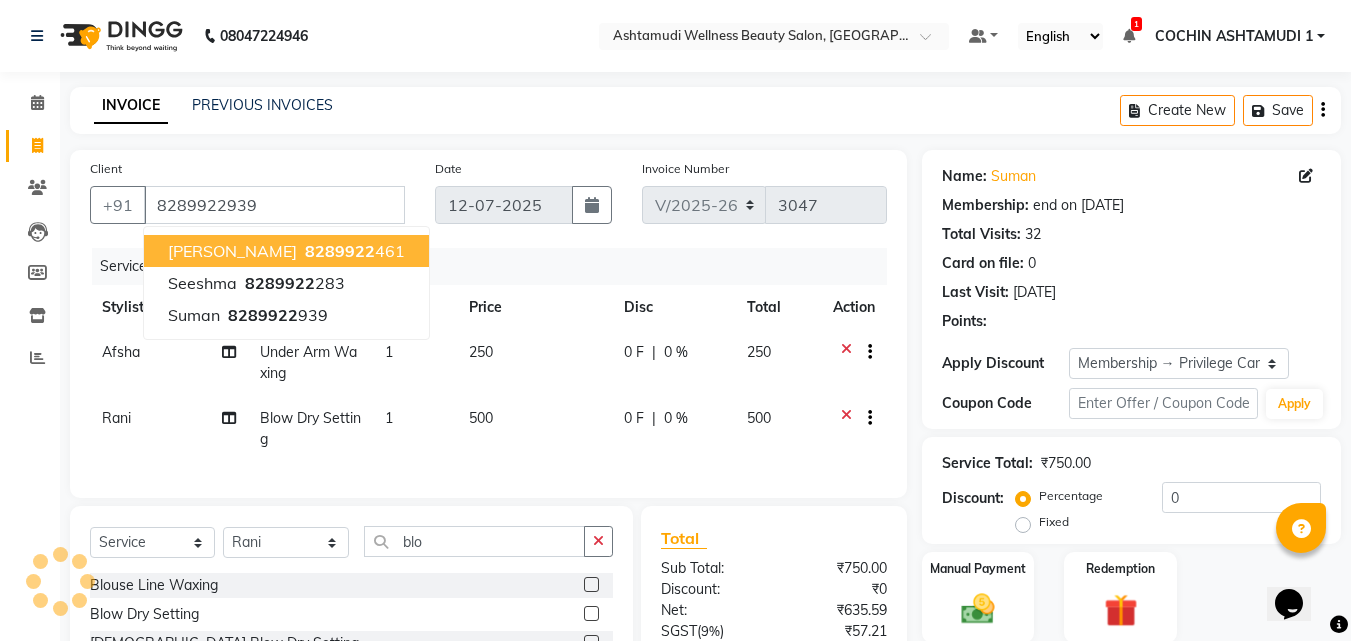 type on "15" 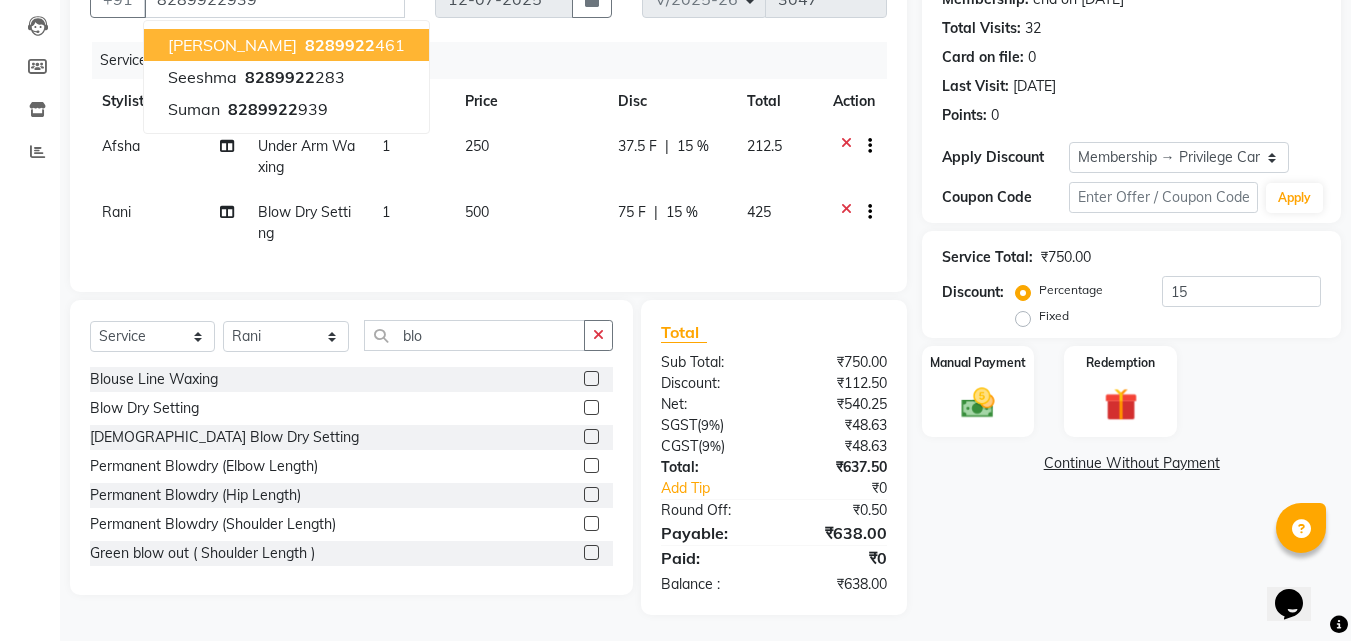 scroll, scrollTop: 225, scrollLeft: 0, axis: vertical 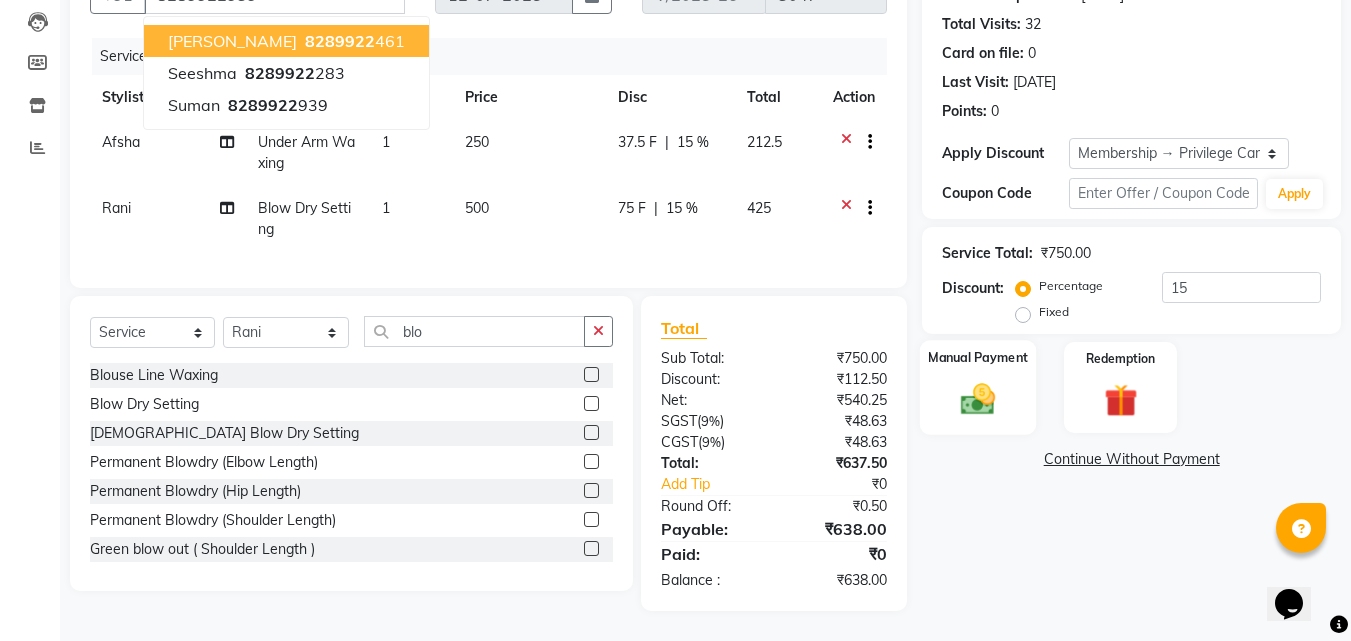 click 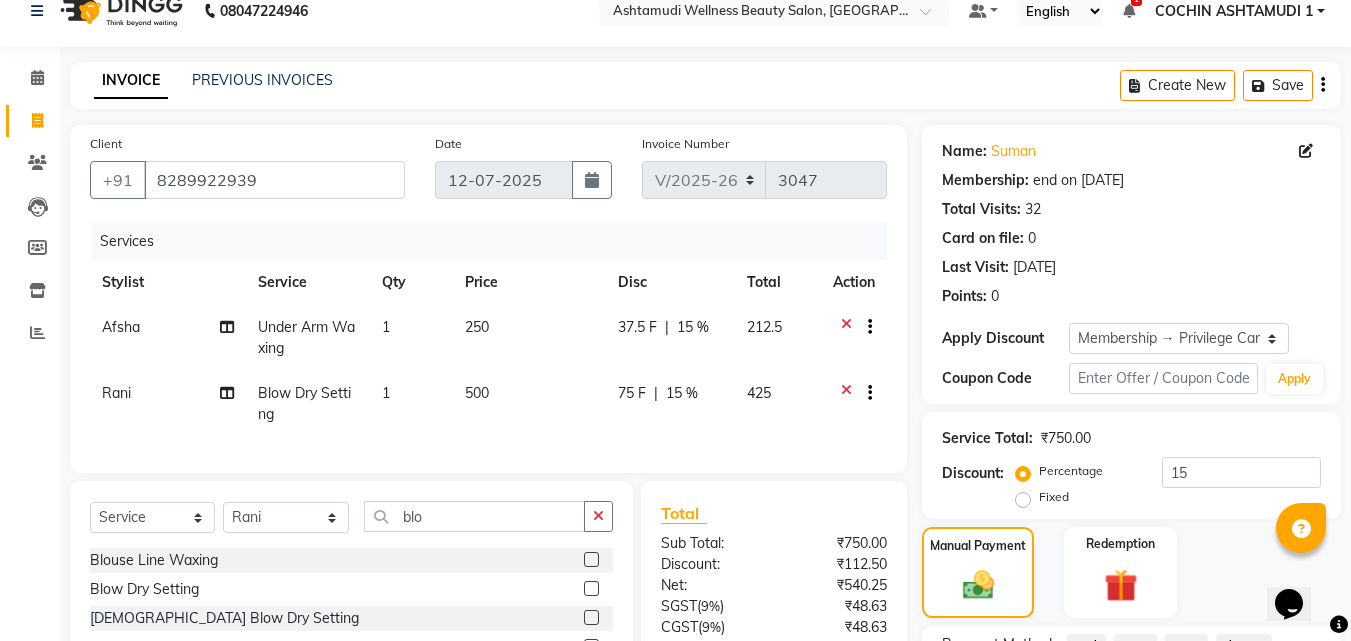 scroll, scrollTop: 225, scrollLeft: 0, axis: vertical 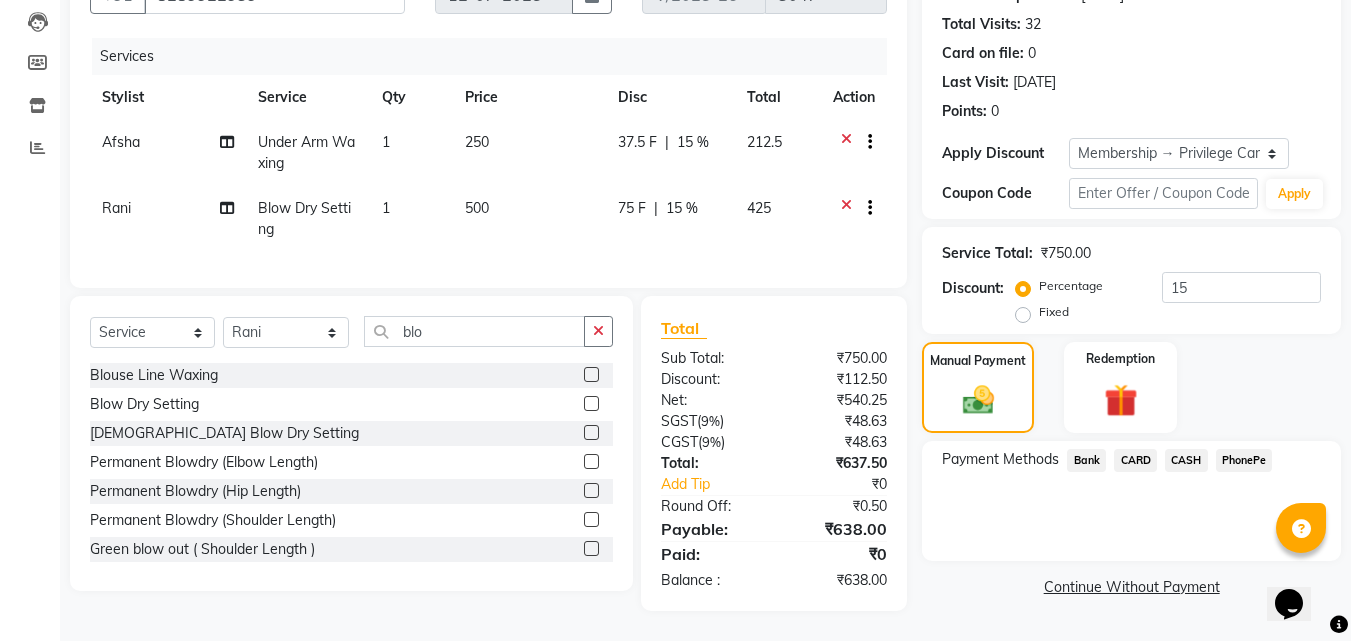click on "PhonePe" 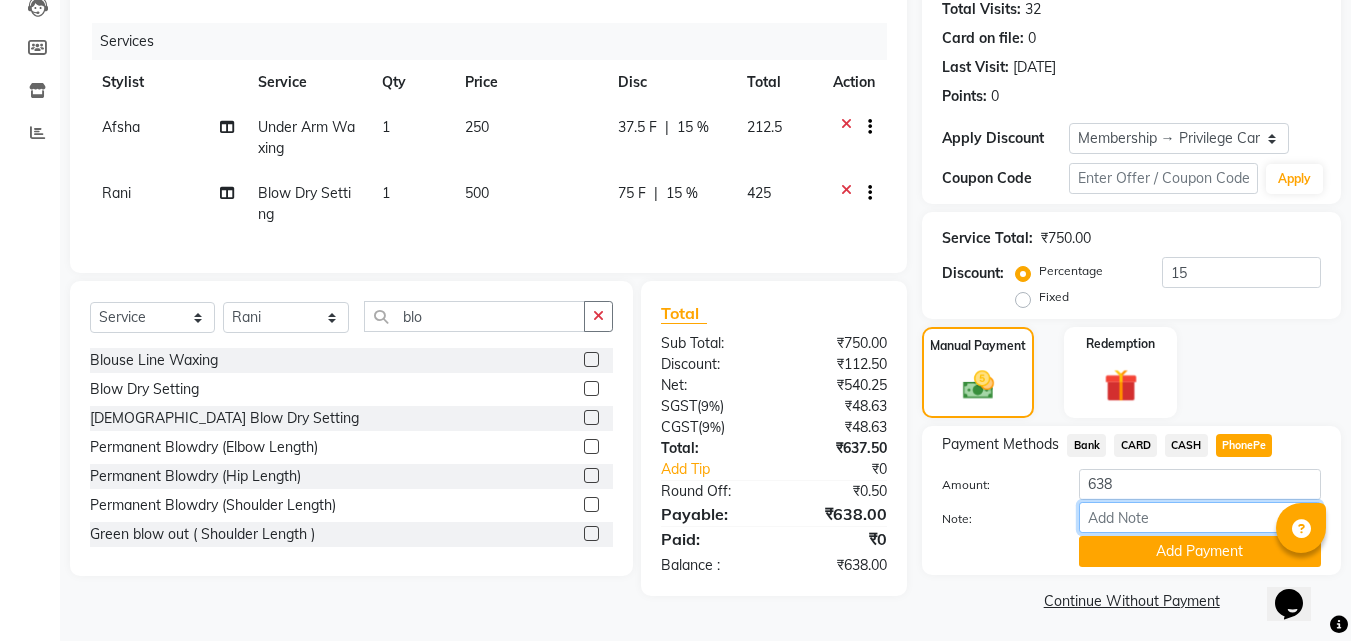 click on "Note:" at bounding box center [1200, 517] 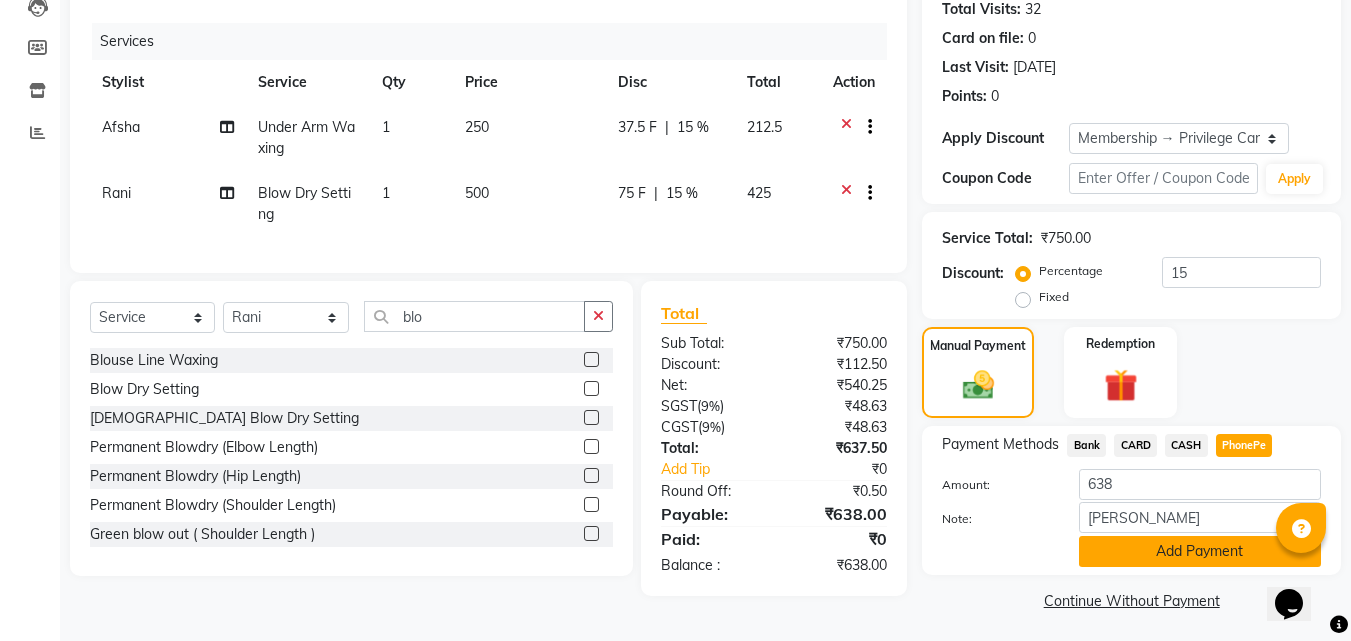click on "Add Payment" 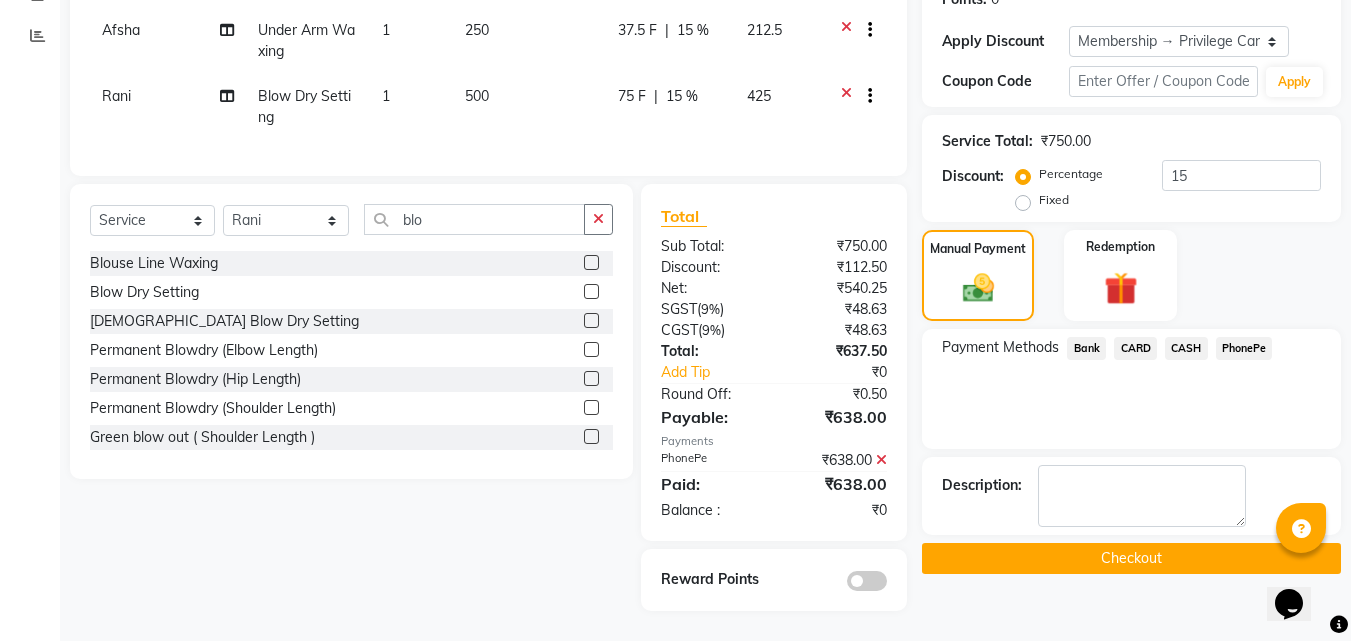 scroll, scrollTop: 337, scrollLeft: 0, axis: vertical 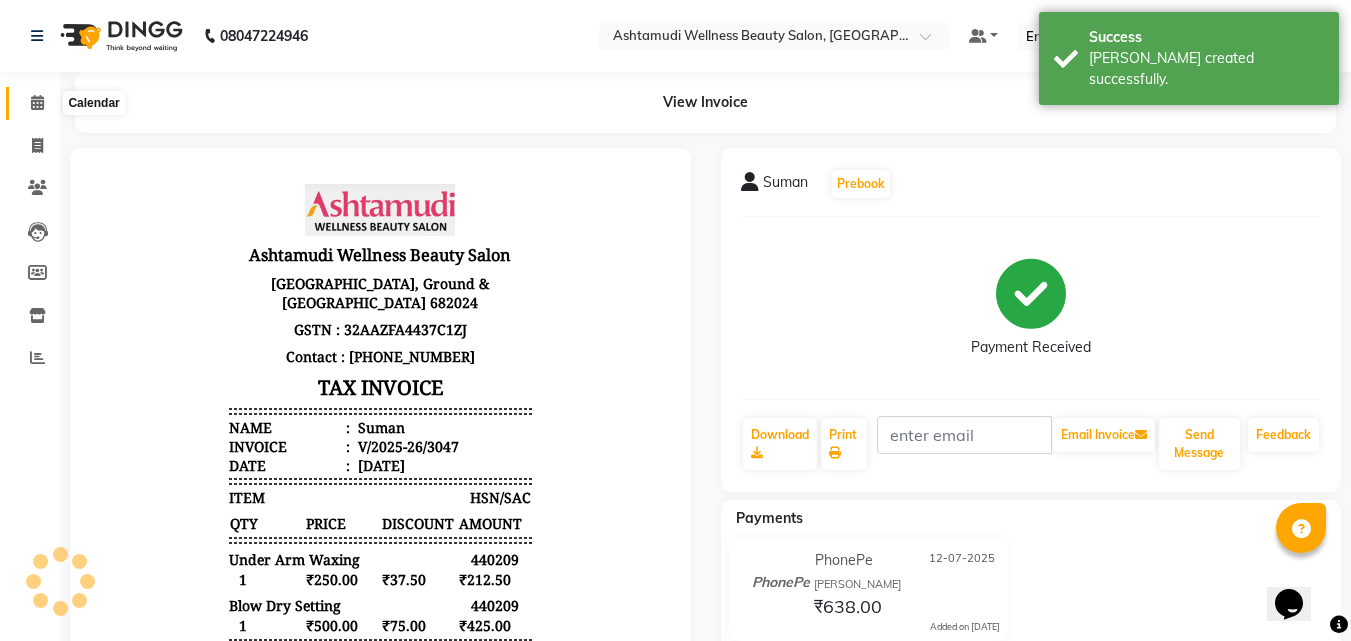 click 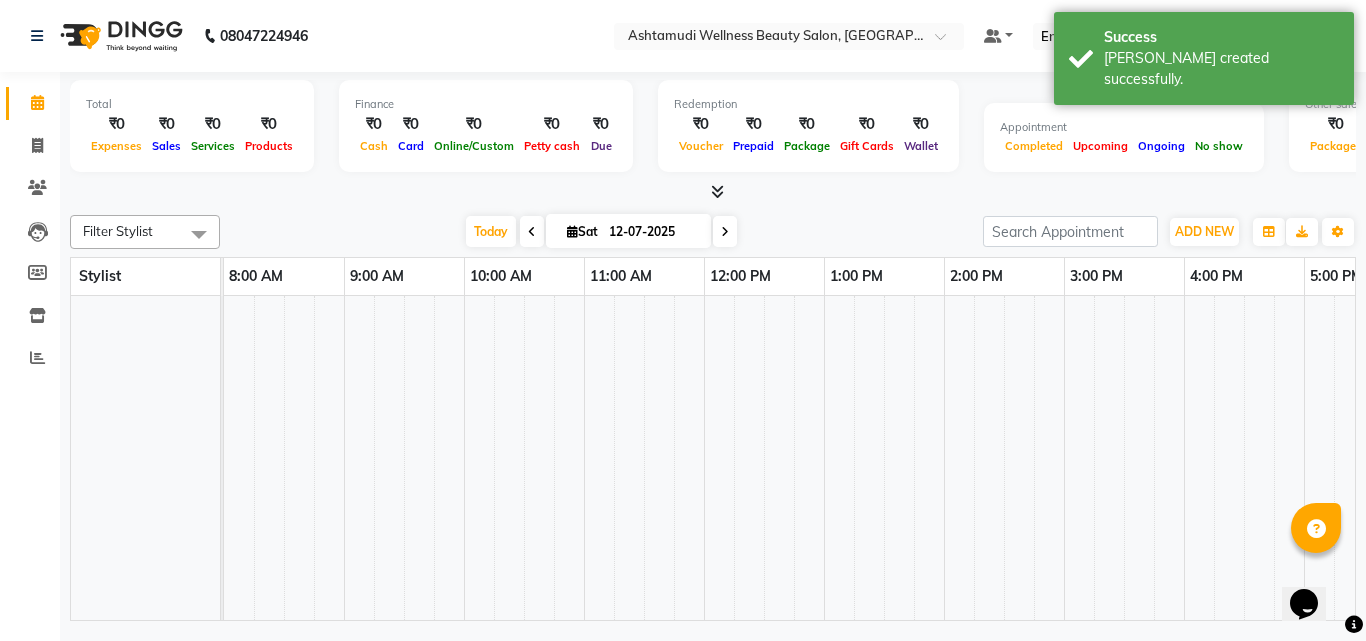 scroll, scrollTop: 0, scrollLeft: 0, axis: both 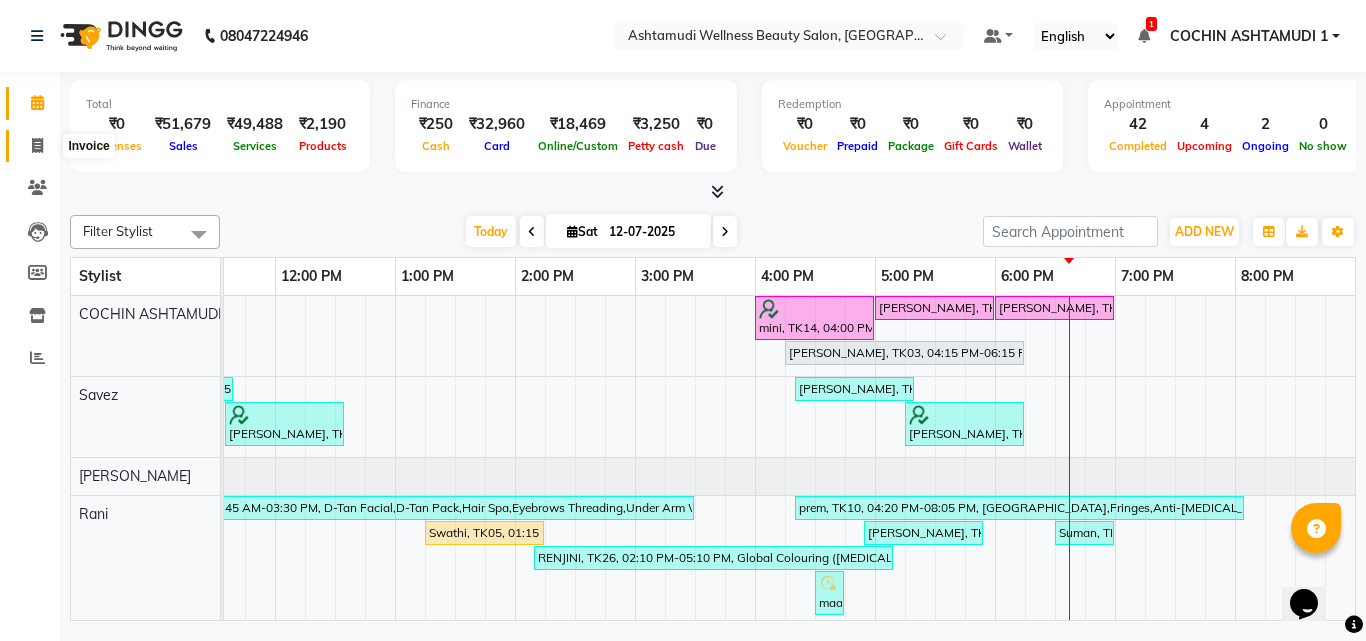 click 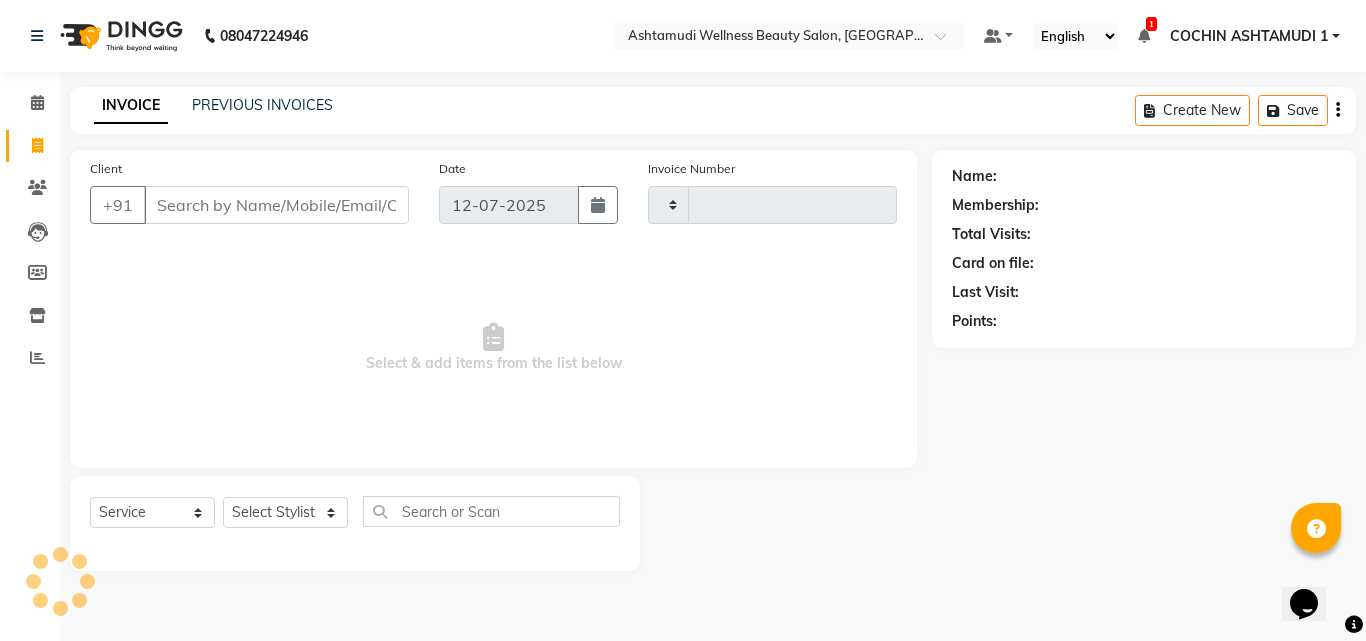 type on "3048" 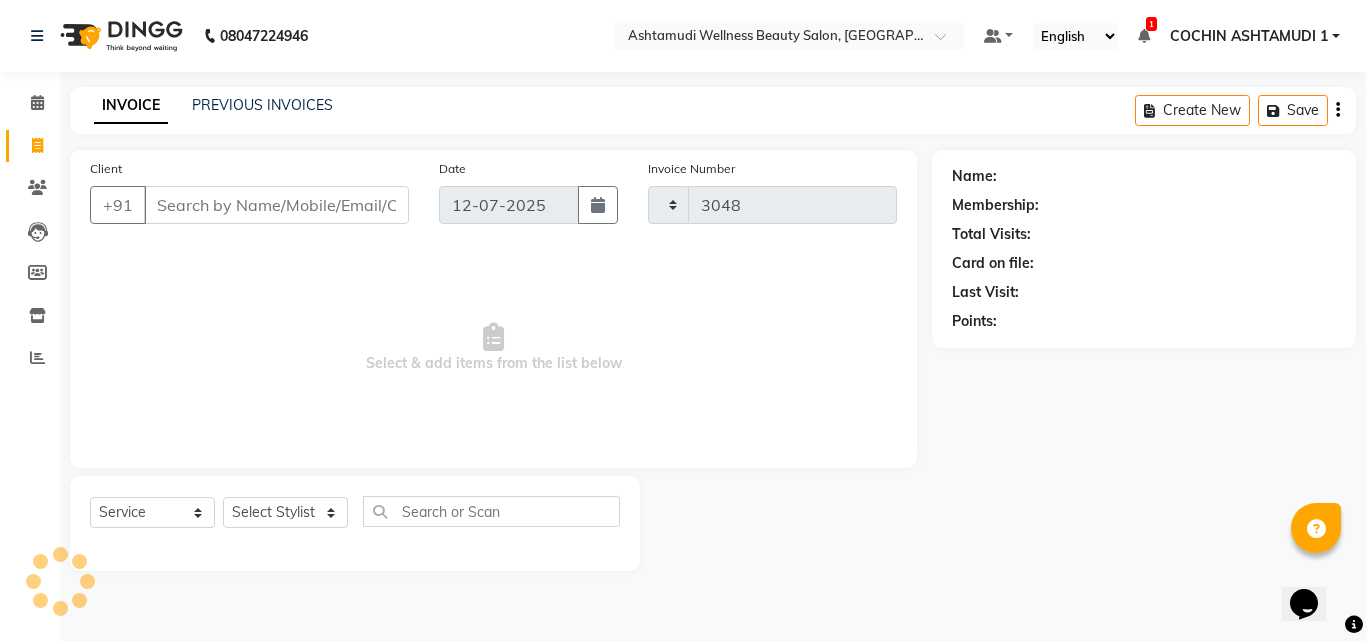 select on "4632" 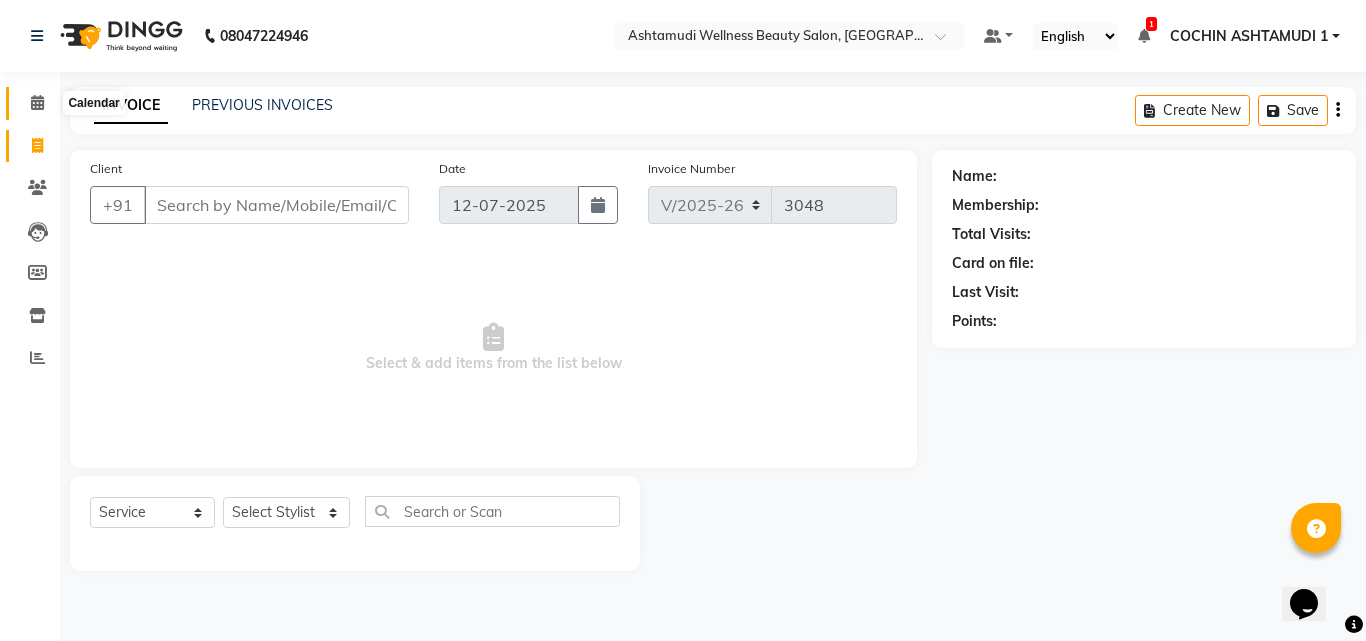 click 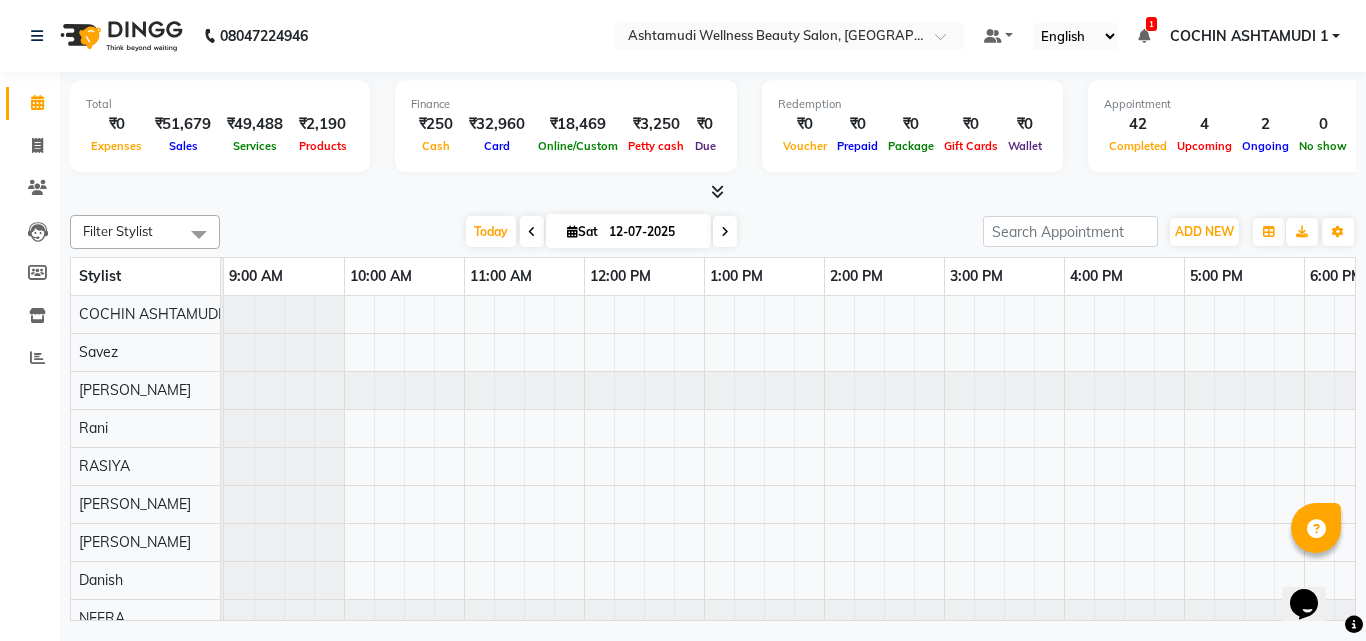 scroll, scrollTop: 0, scrollLeft: 309, axis: horizontal 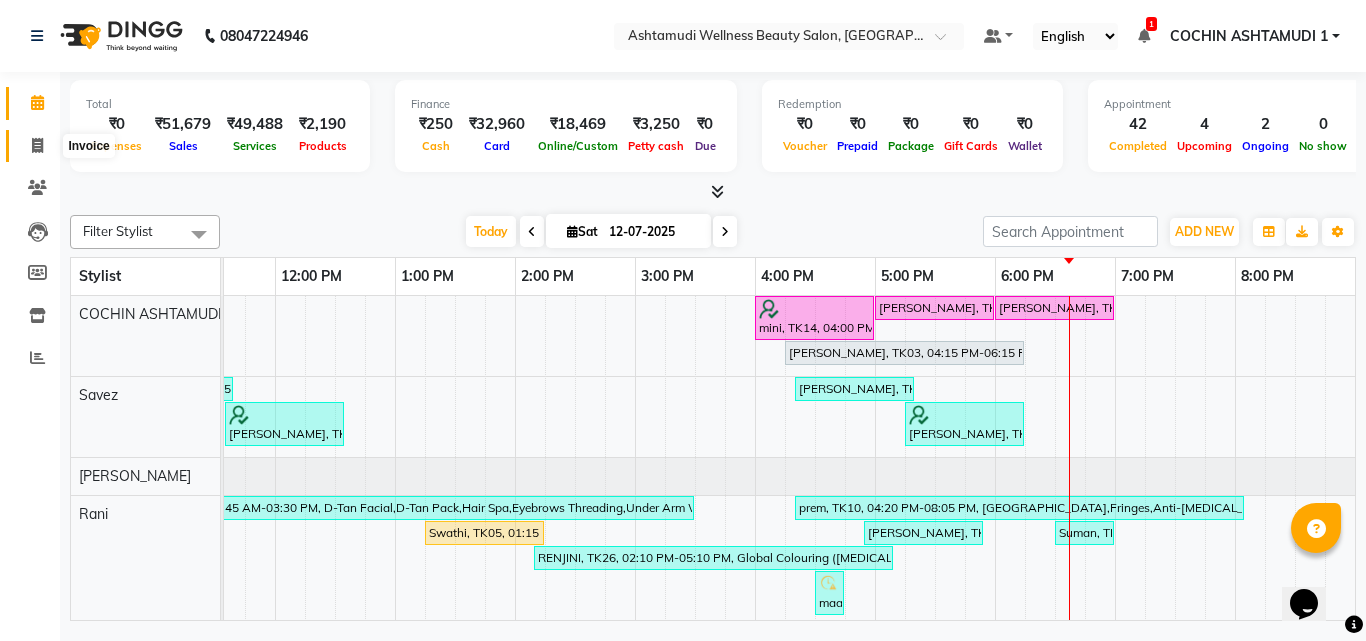click 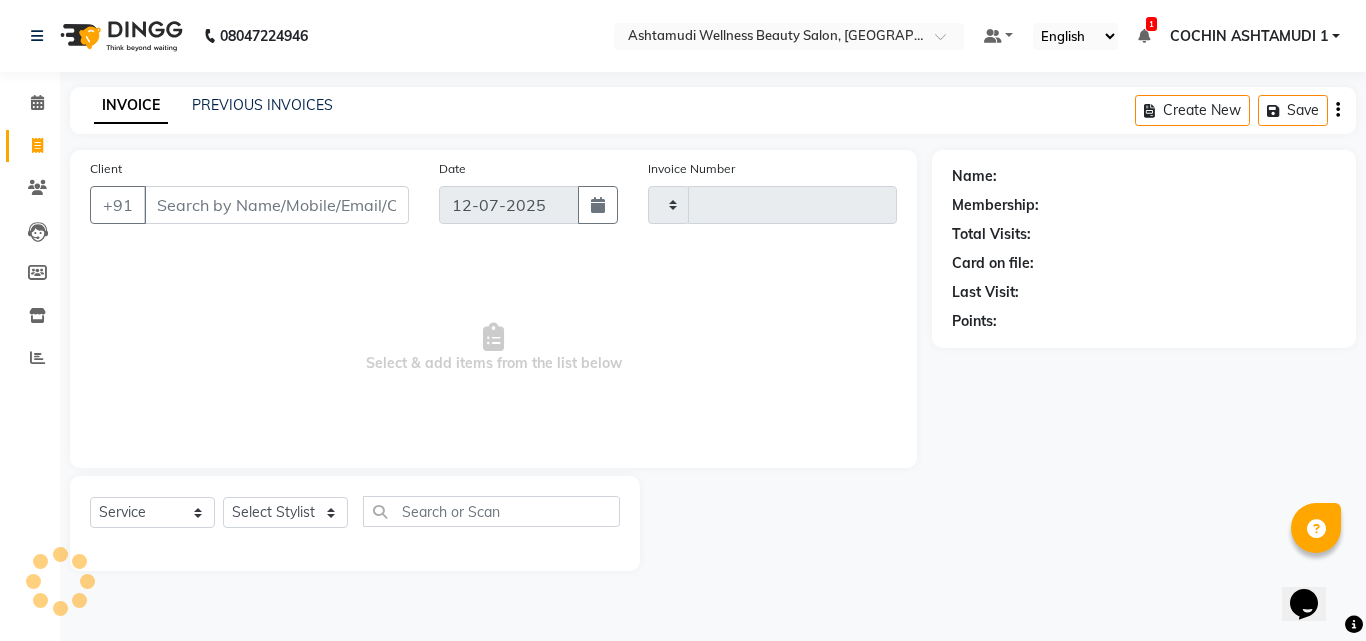type on "3048" 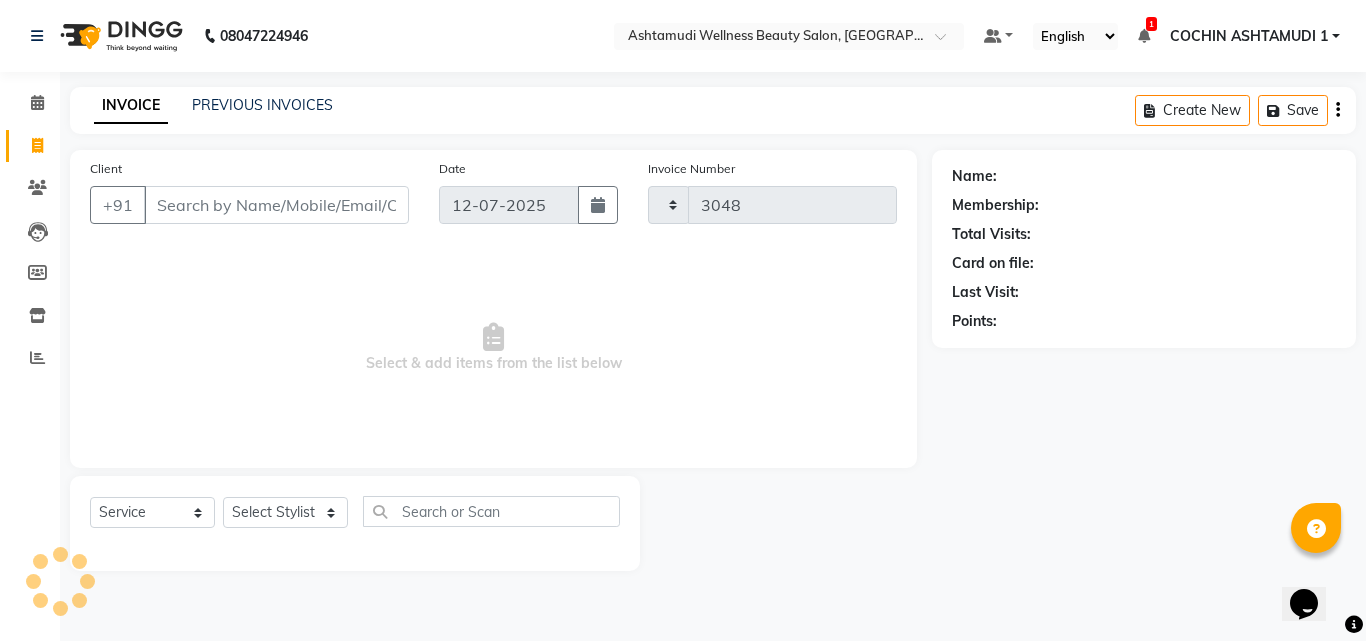 select on "4632" 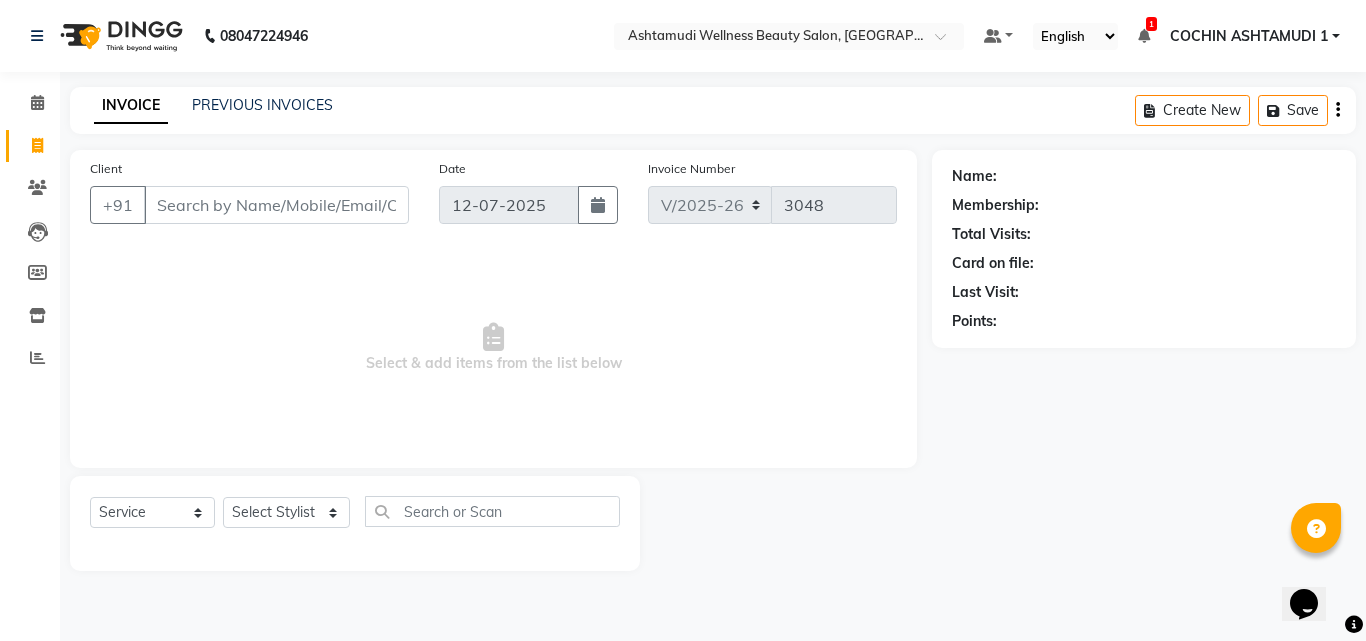 click on "Client" at bounding box center (276, 205) 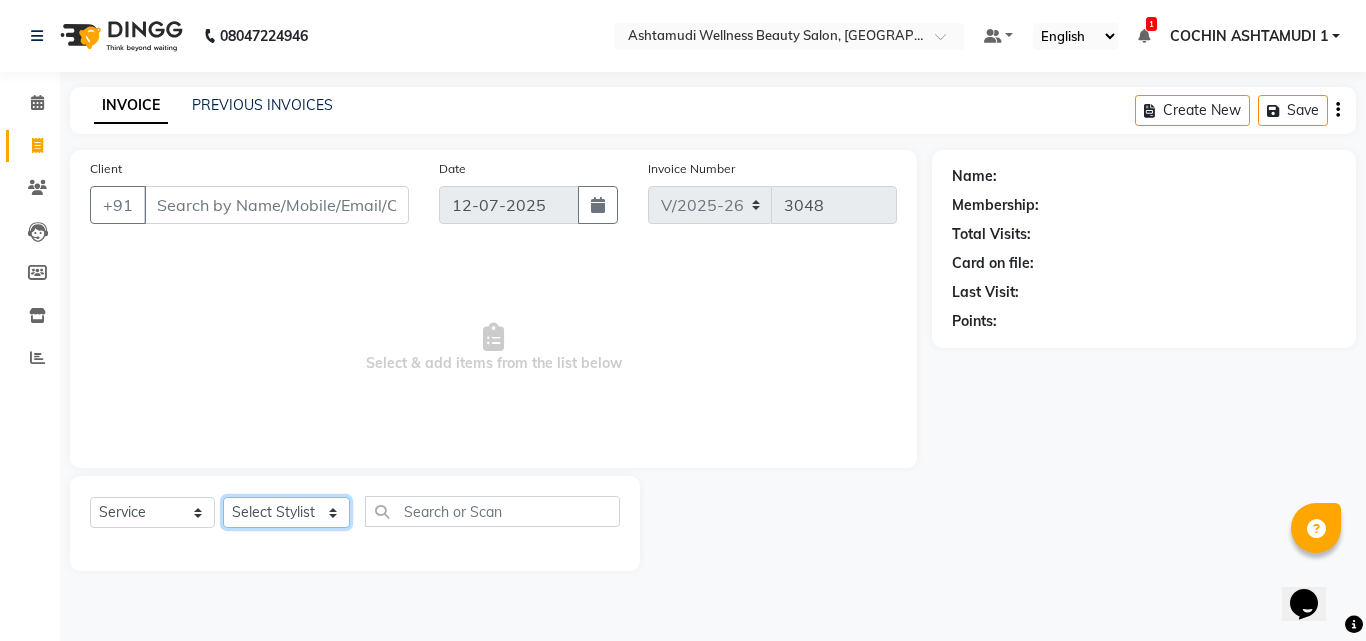 click on "Select Stylist Abhirami S Afsha [PERSON_NAME] B [PERSON_NAME] COCHIN ASHTAMUDI Danish [PERSON_NAME] [PERSON_NAME] [PERSON_NAME] [PERSON_NAME] [PERSON_NAME]  [PERSON_NAME] [PERSON_NAME]" 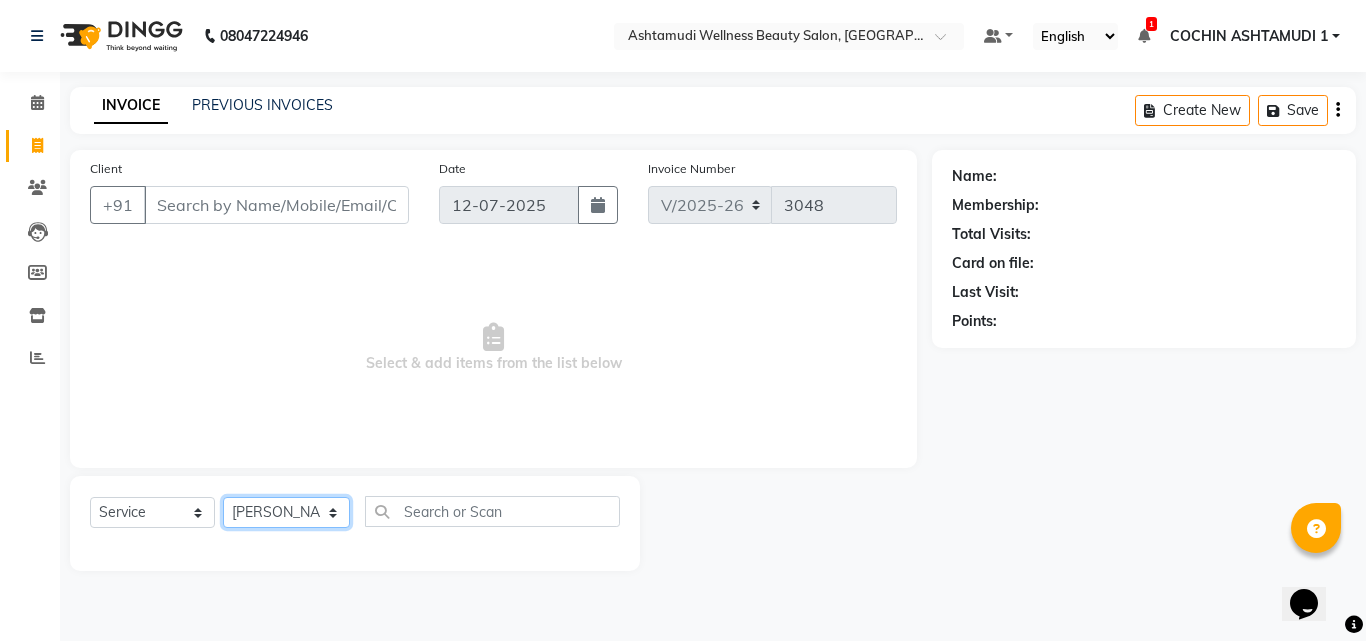 click on "Select Stylist Abhirami S Afsha [PERSON_NAME] B [PERSON_NAME] COCHIN ASHTAMUDI Danish [PERSON_NAME] [PERSON_NAME] [PERSON_NAME] [PERSON_NAME] [PERSON_NAME]  [PERSON_NAME] [PERSON_NAME]" 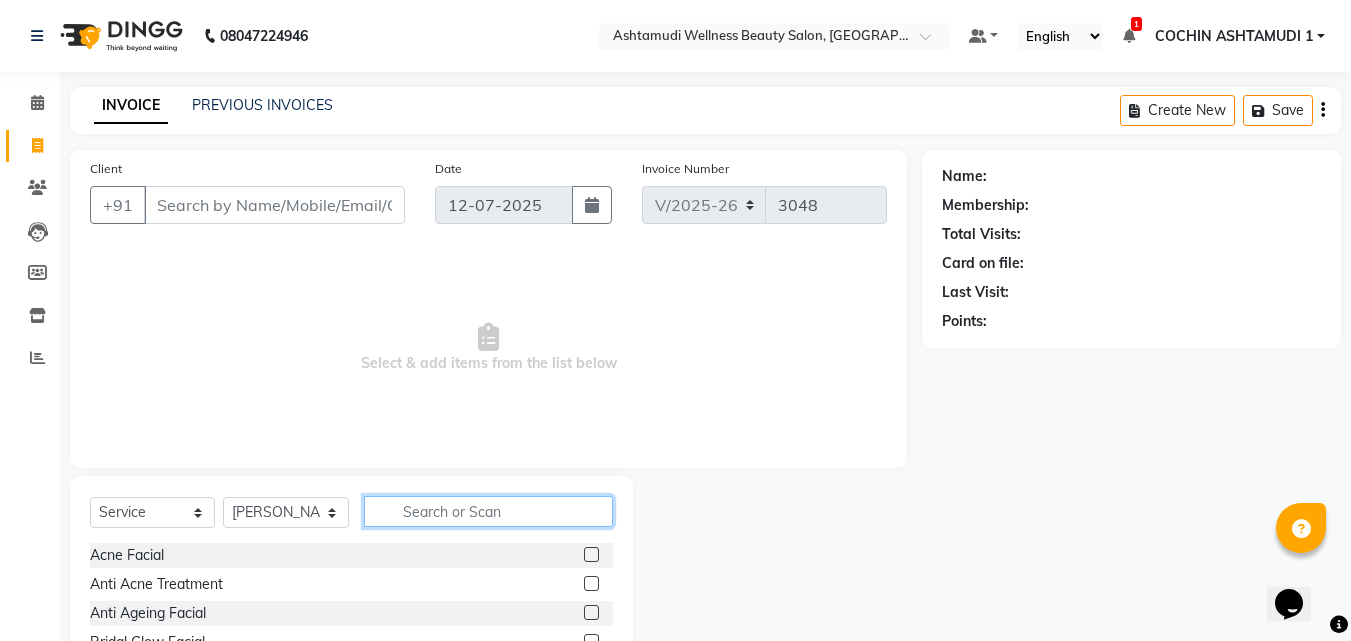 click 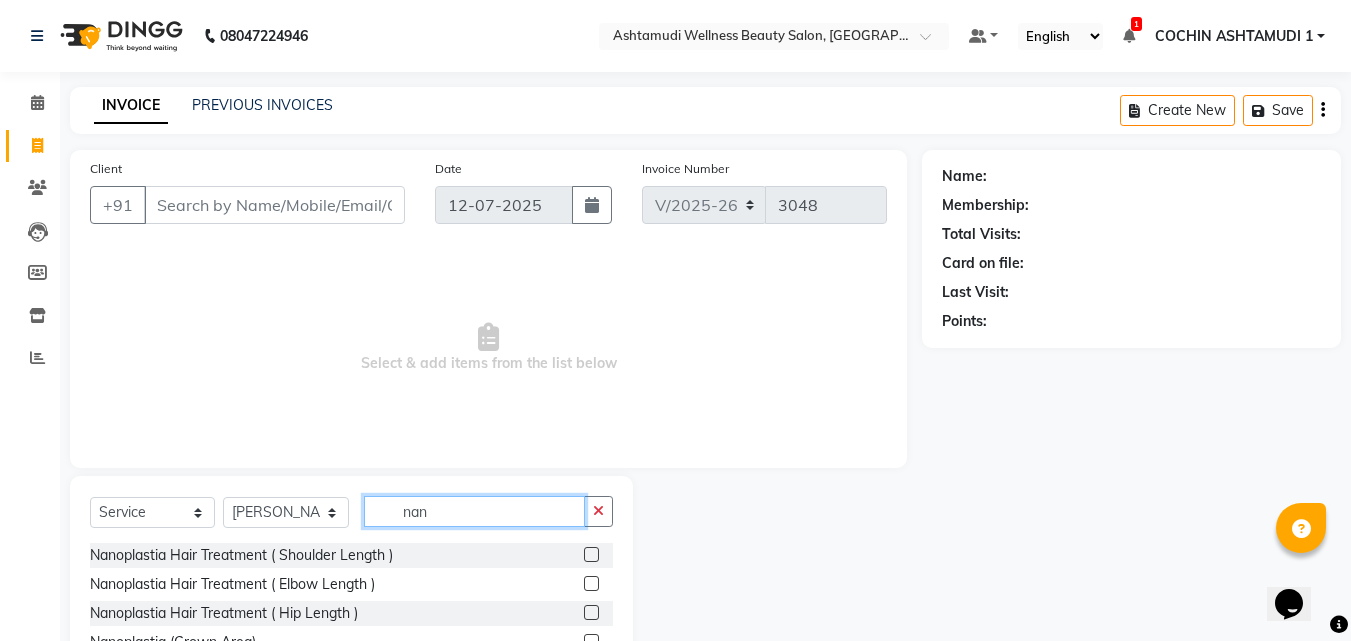 type on "nan" 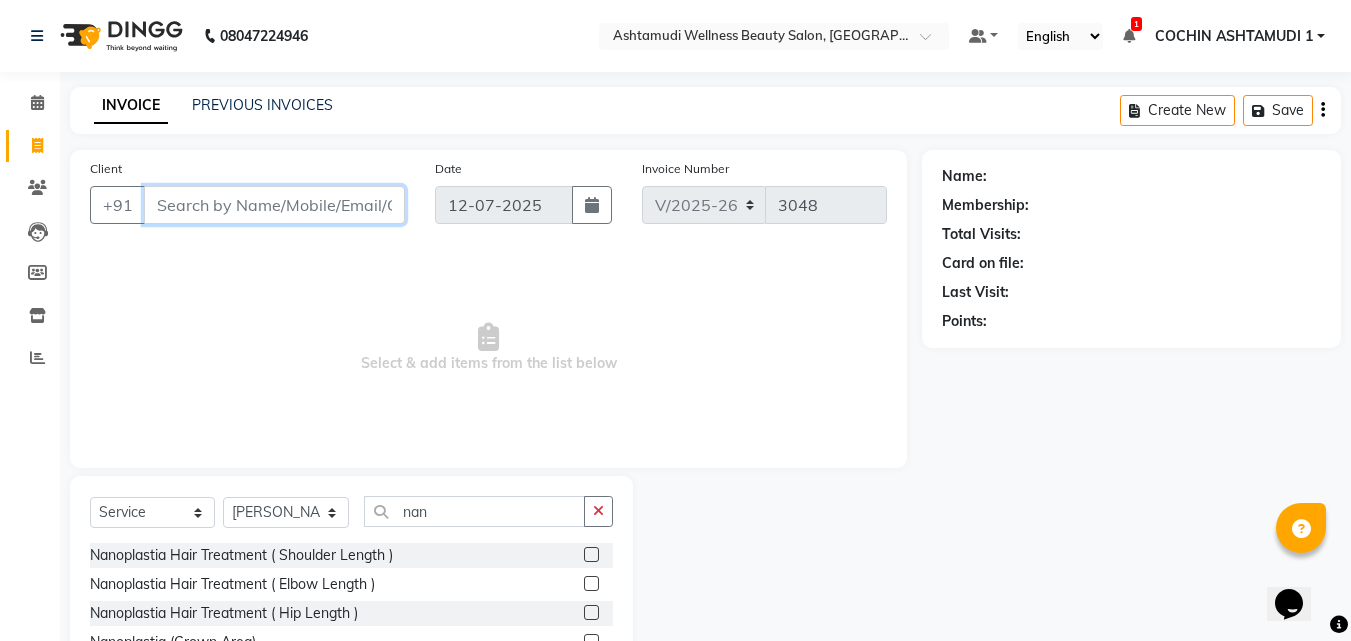 click on "Client" at bounding box center [274, 205] 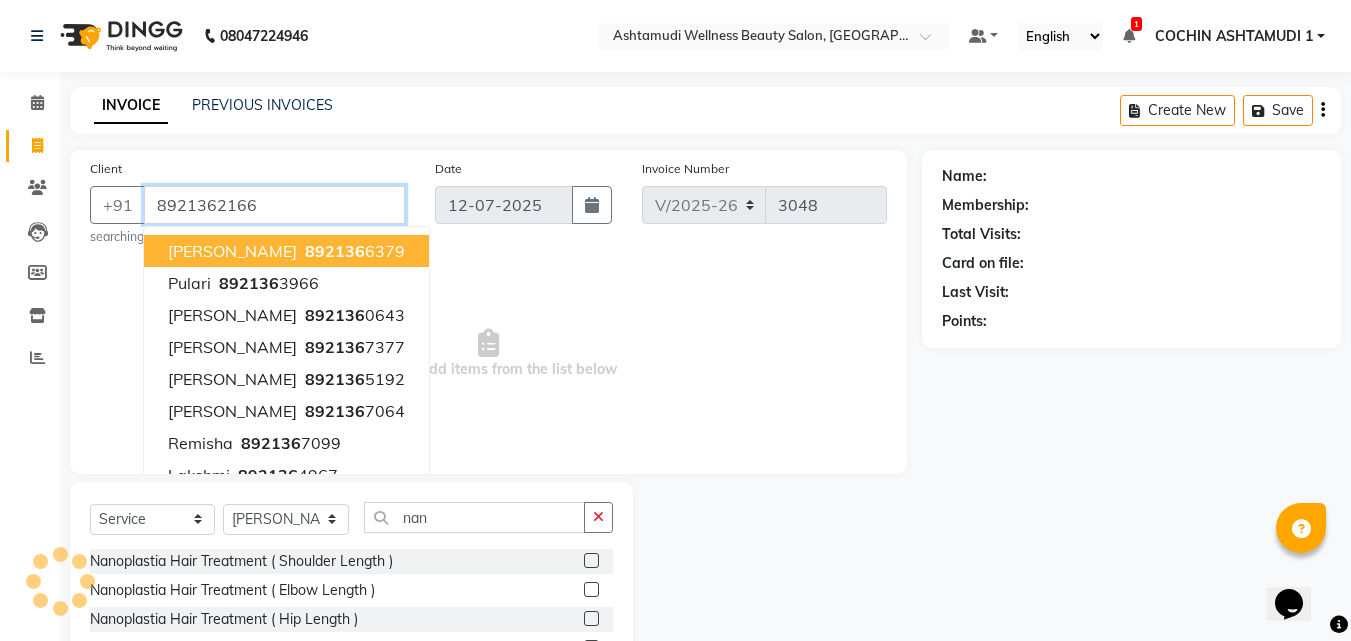 type on "8921362166" 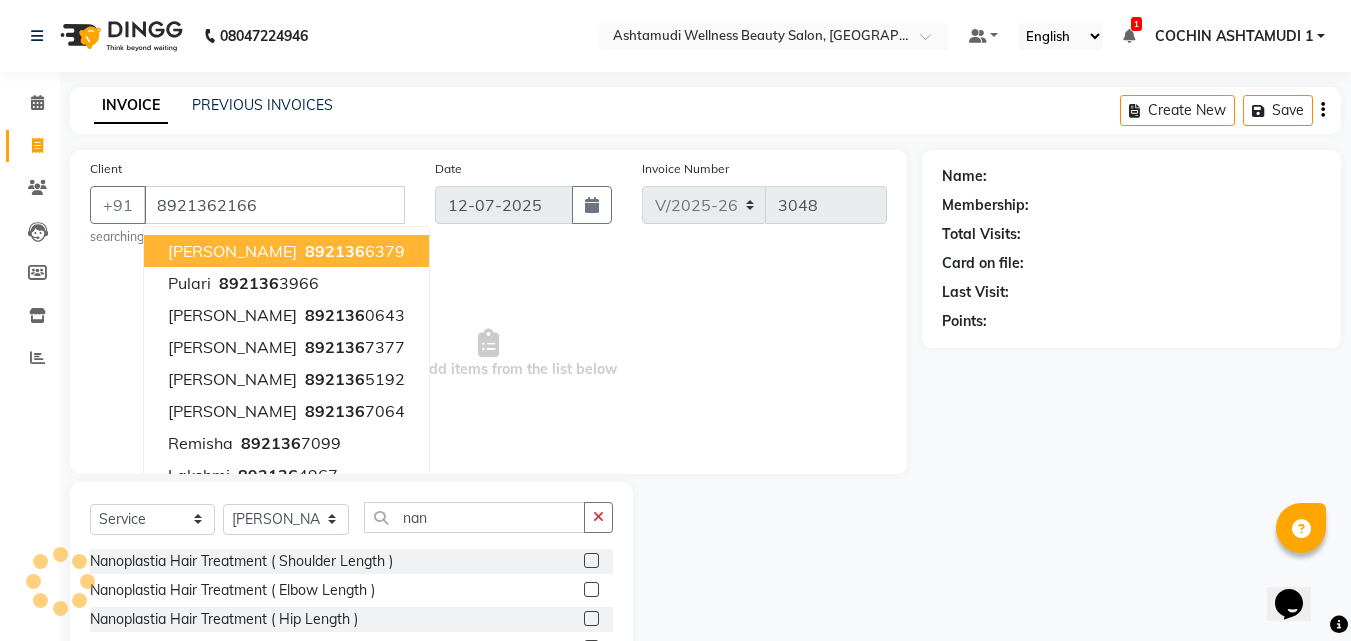 select on "1: Object" 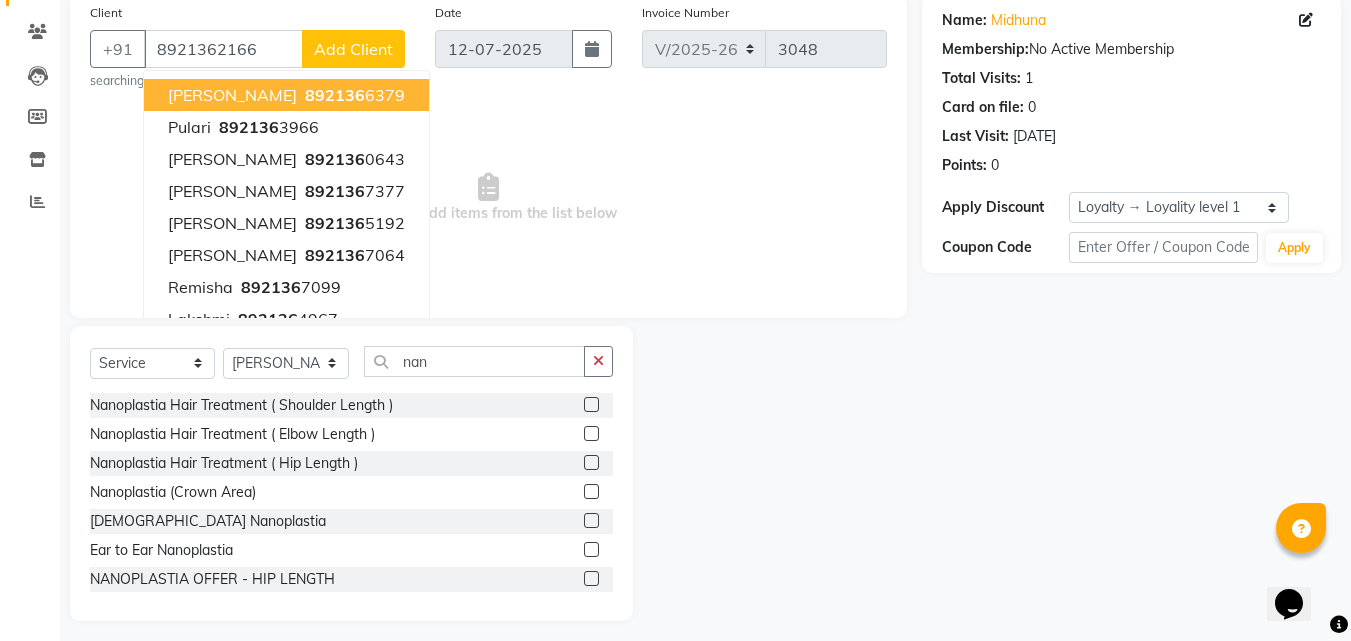 scroll, scrollTop: 166, scrollLeft: 0, axis: vertical 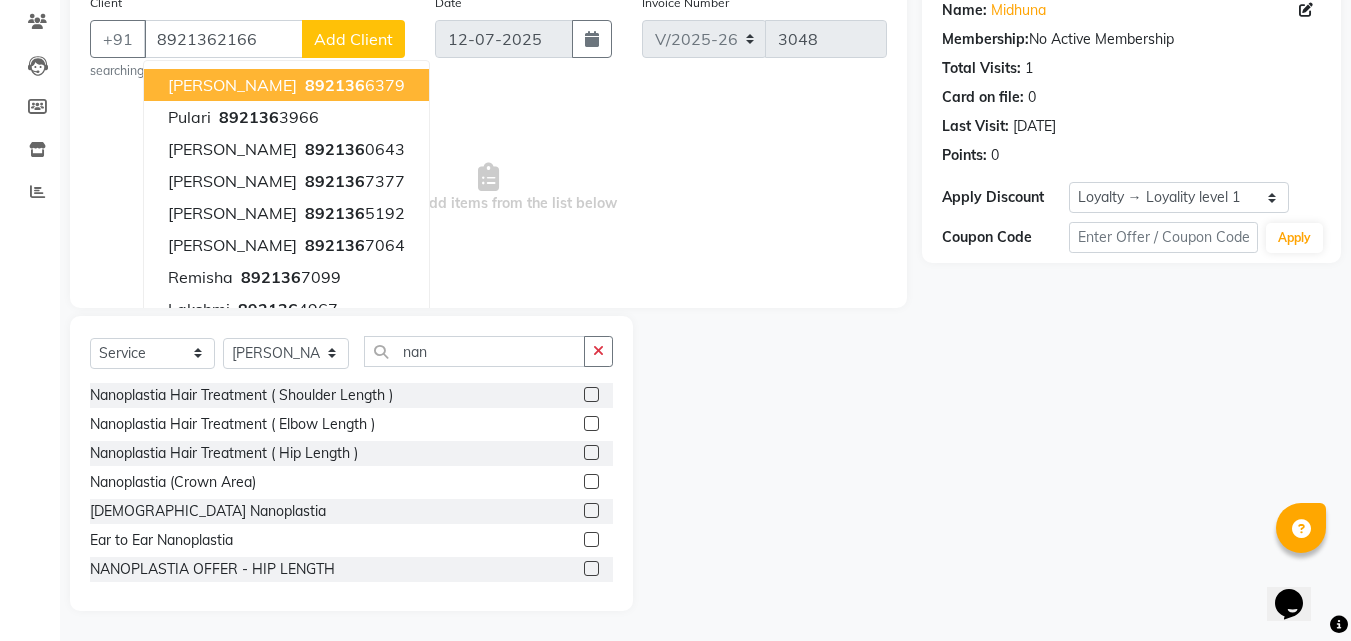 click on "Select & add items from the list below" at bounding box center [488, 188] 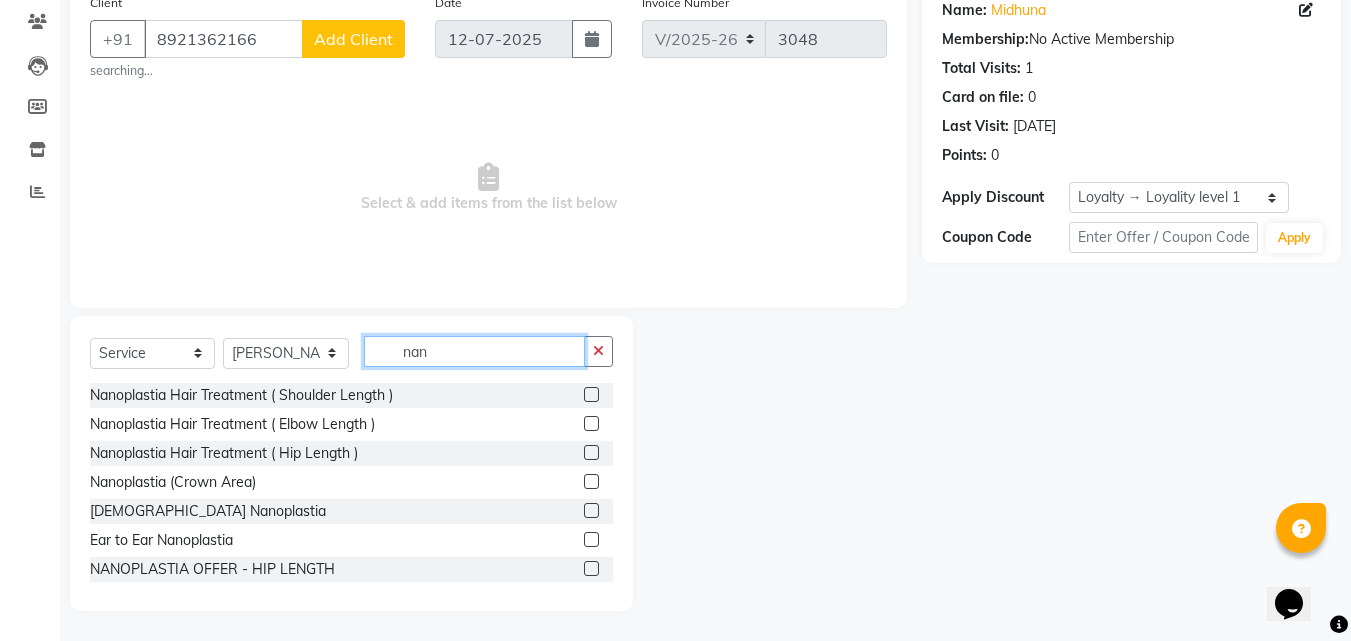 click on "nan" 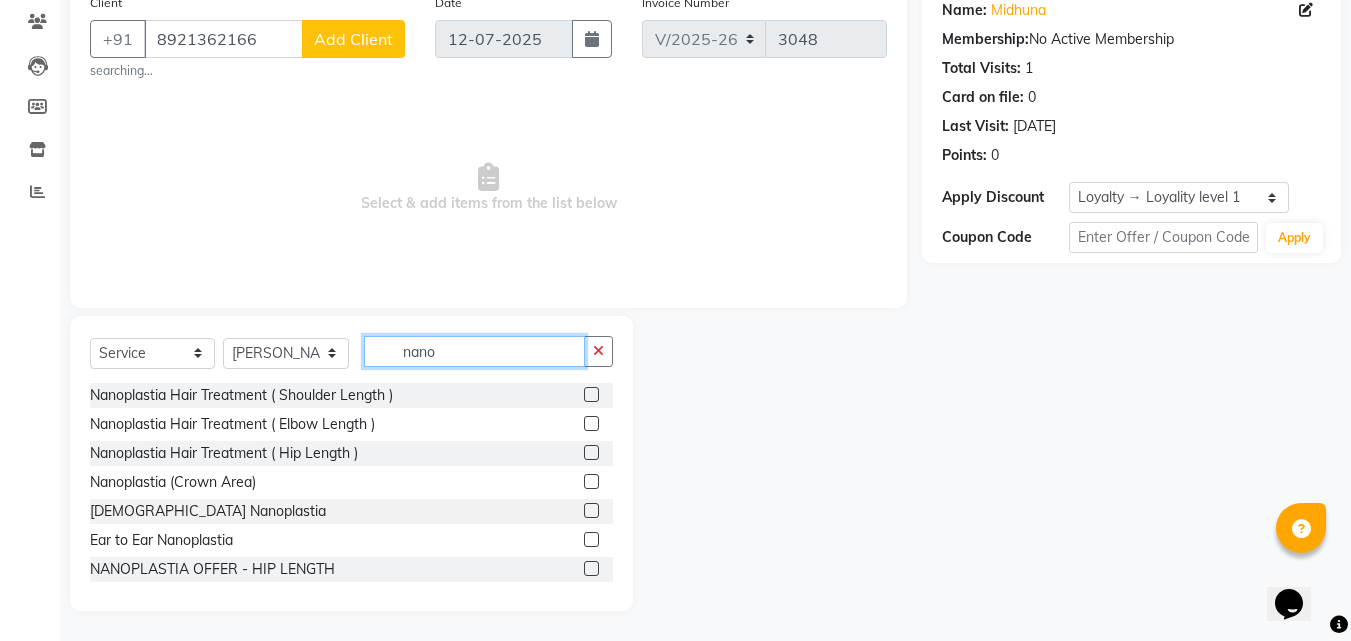 scroll, scrollTop: 61, scrollLeft: 0, axis: vertical 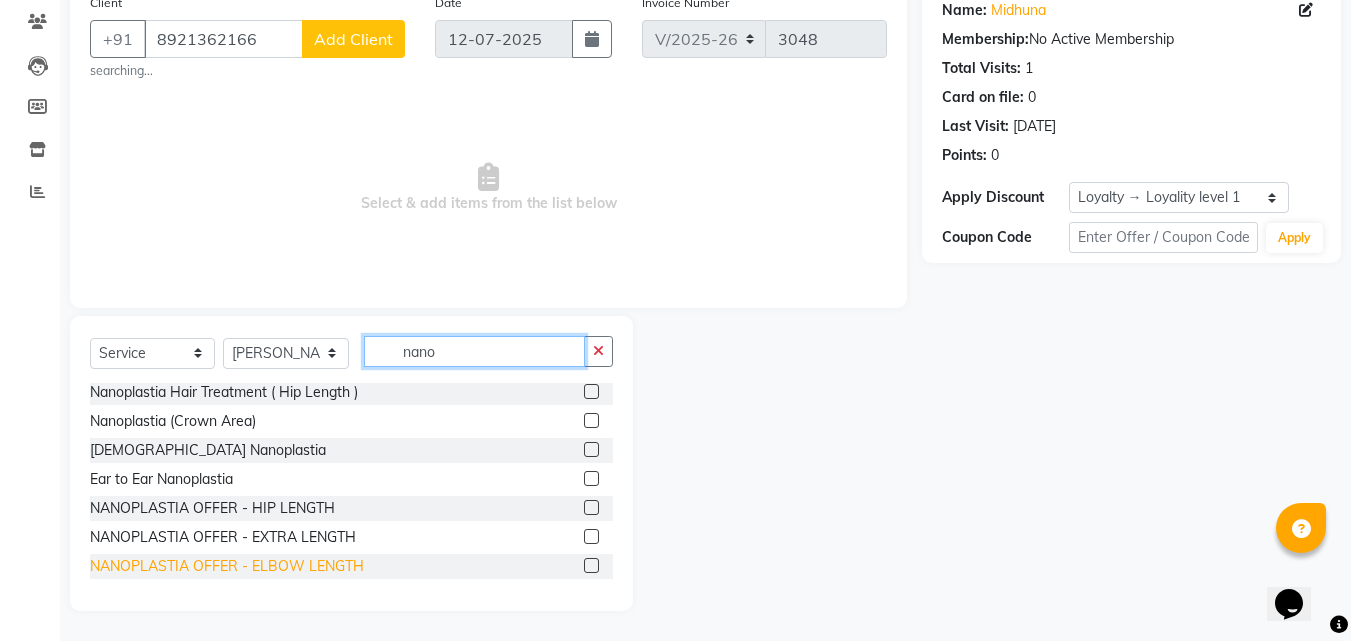 type on "nano" 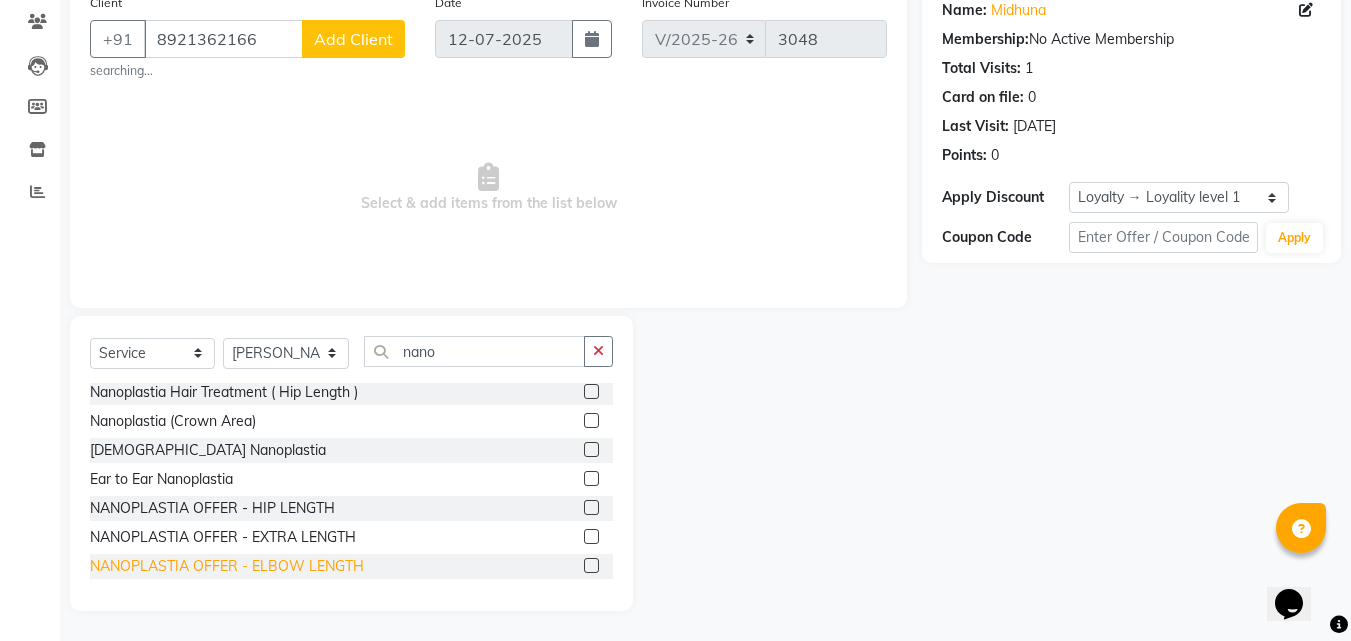 click on "NANOPLASTIA OFFER - ELBOW LENGTH" 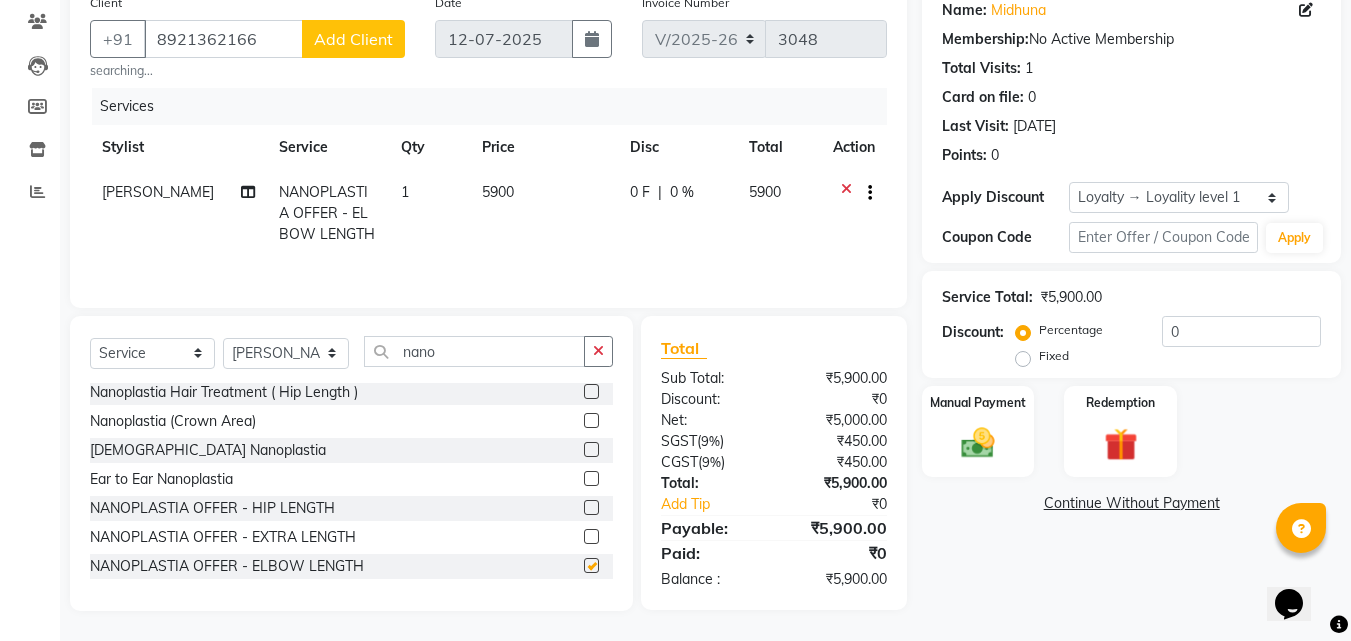 checkbox on "false" 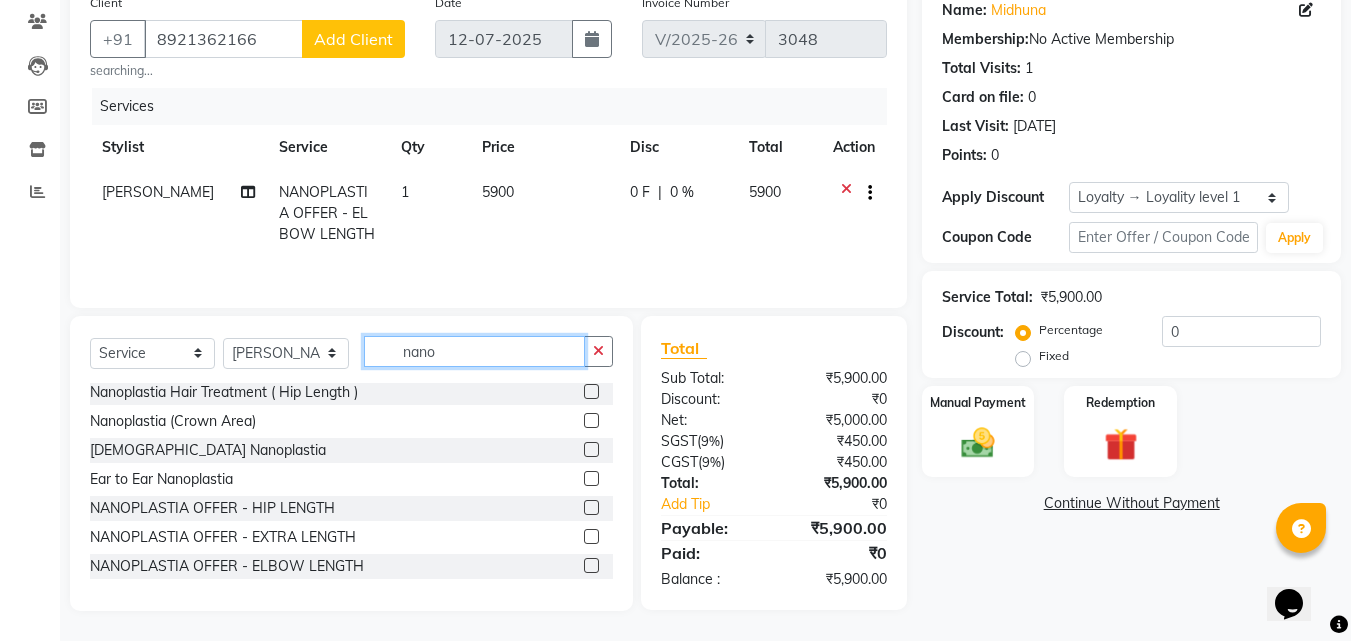 click on "nano" 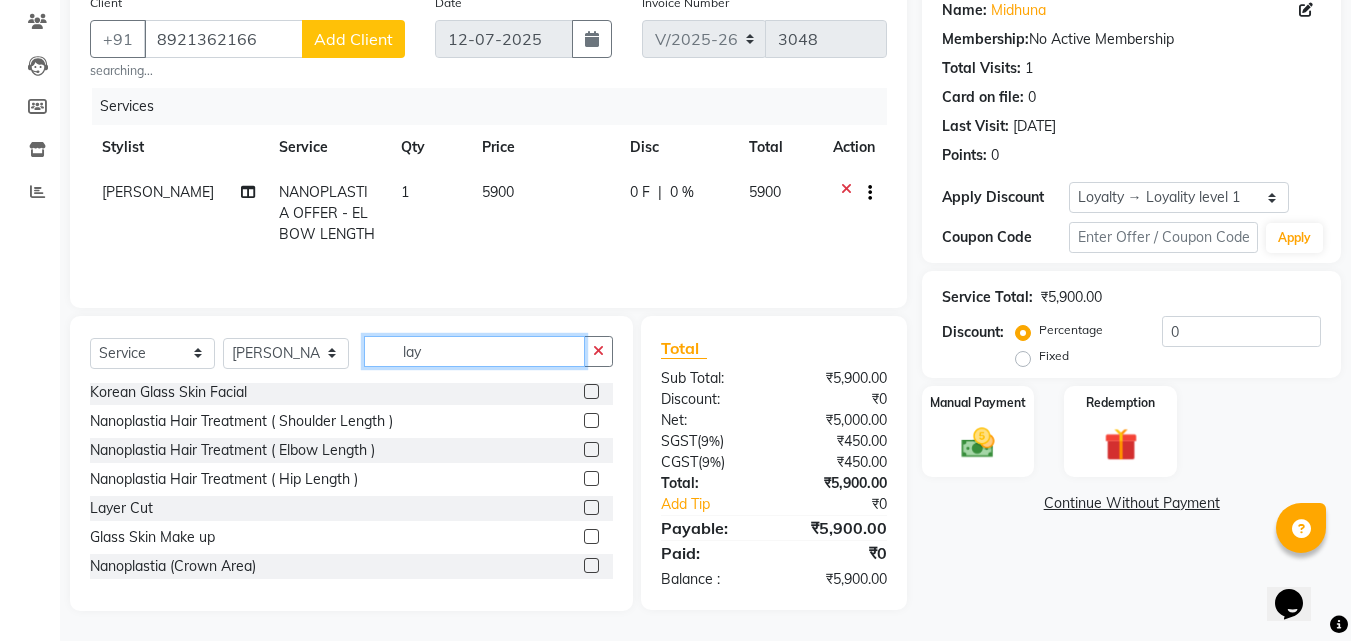 scroll, scrollTop: 0, scrollLeft: 0, axis: both 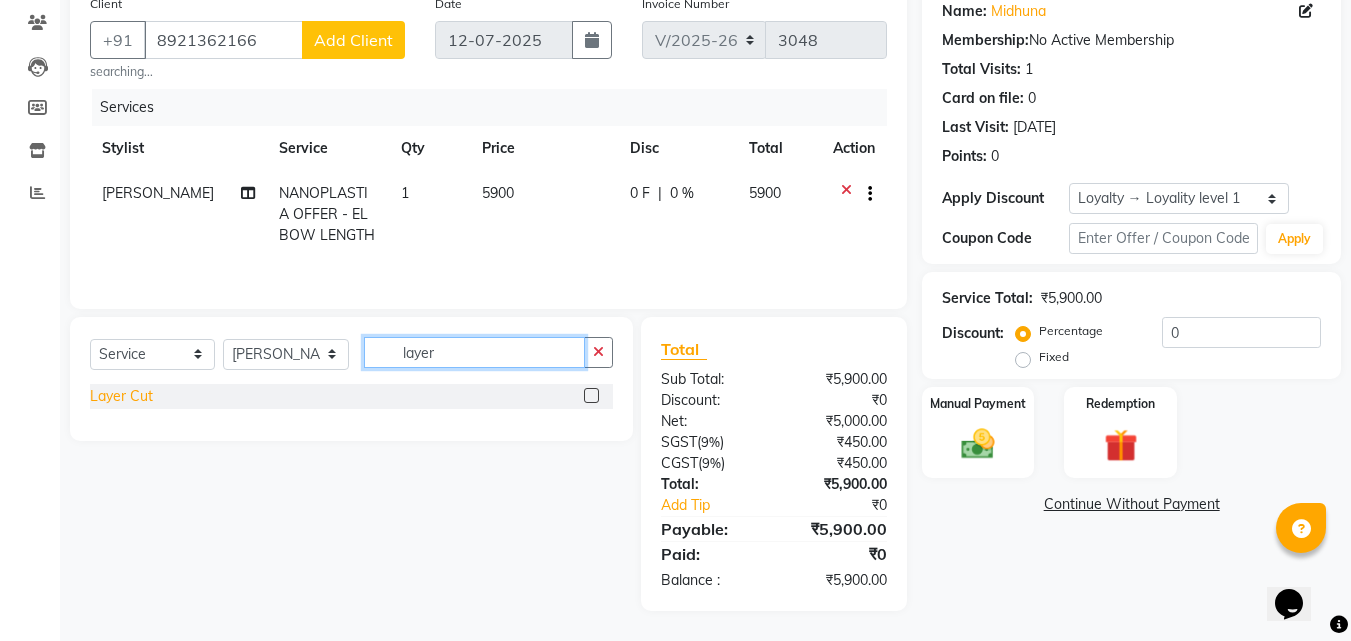 type on "layer" 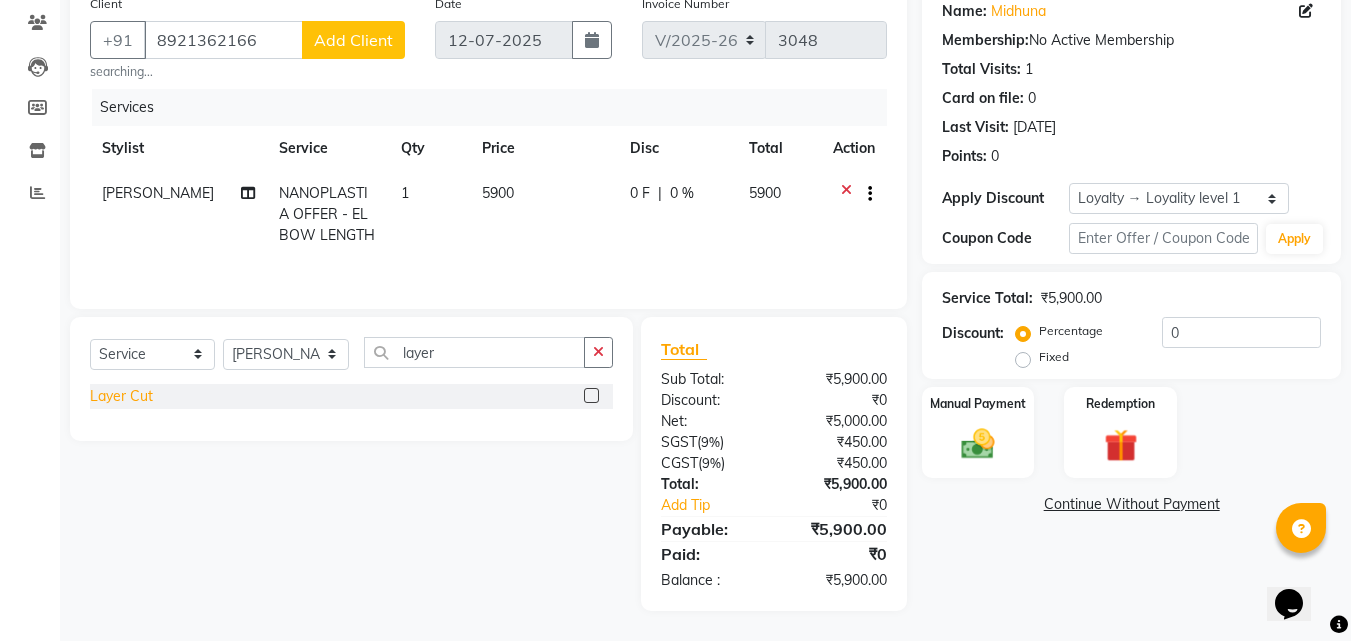 click on "Layer Cut" 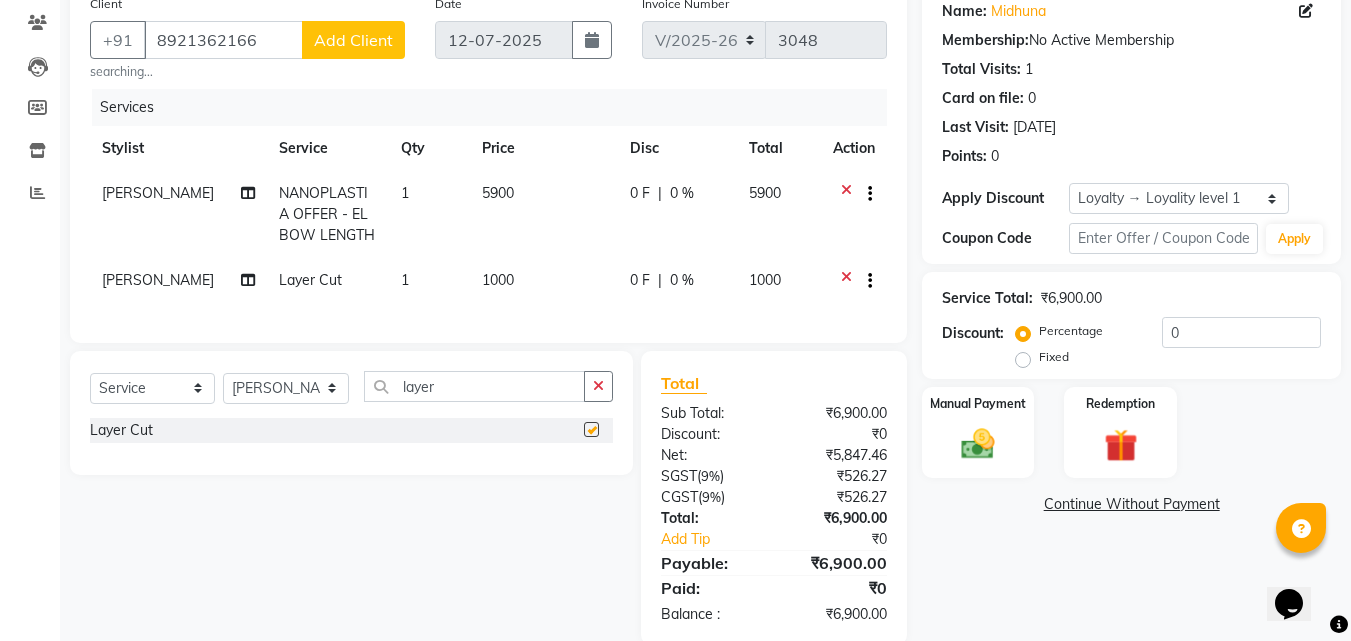 checkbox on "false" 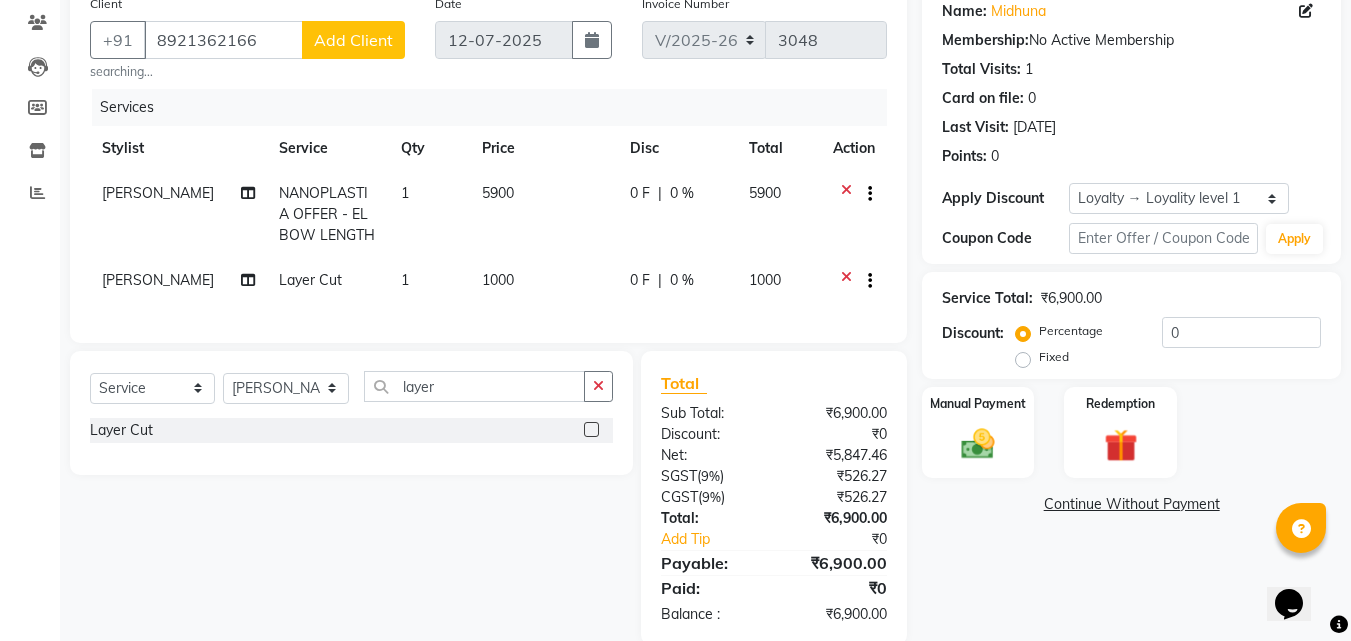 scroll, scrollTop: 214, scrollLeft: 0, axis: vertical 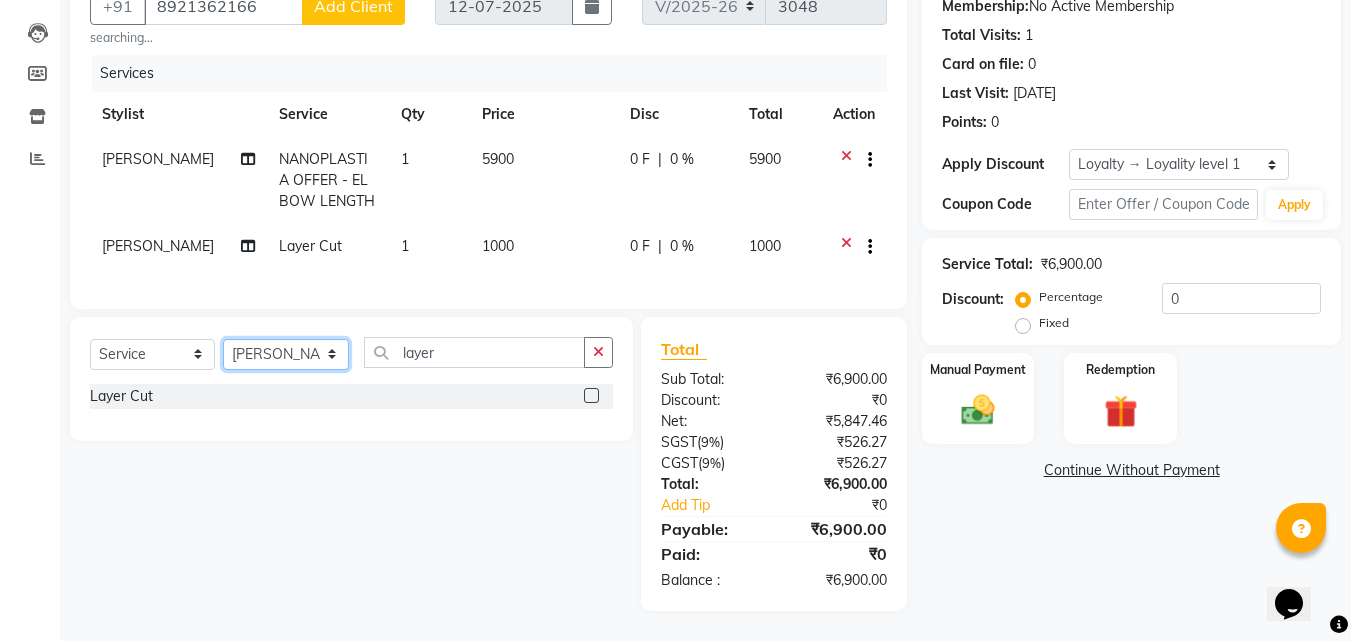 click on "Select Stylist Abhirami S Afsha [PERSON_NAME] B [PERSON_NAME] COCHIN ASHTAMUDI Danish [PERSON_NAME] [PERSON_NAME] [PERSON_NAME] [PERSON_NAME] [PERSON_NAME]  [PERSON_NAME] [PERSON_NAME]" 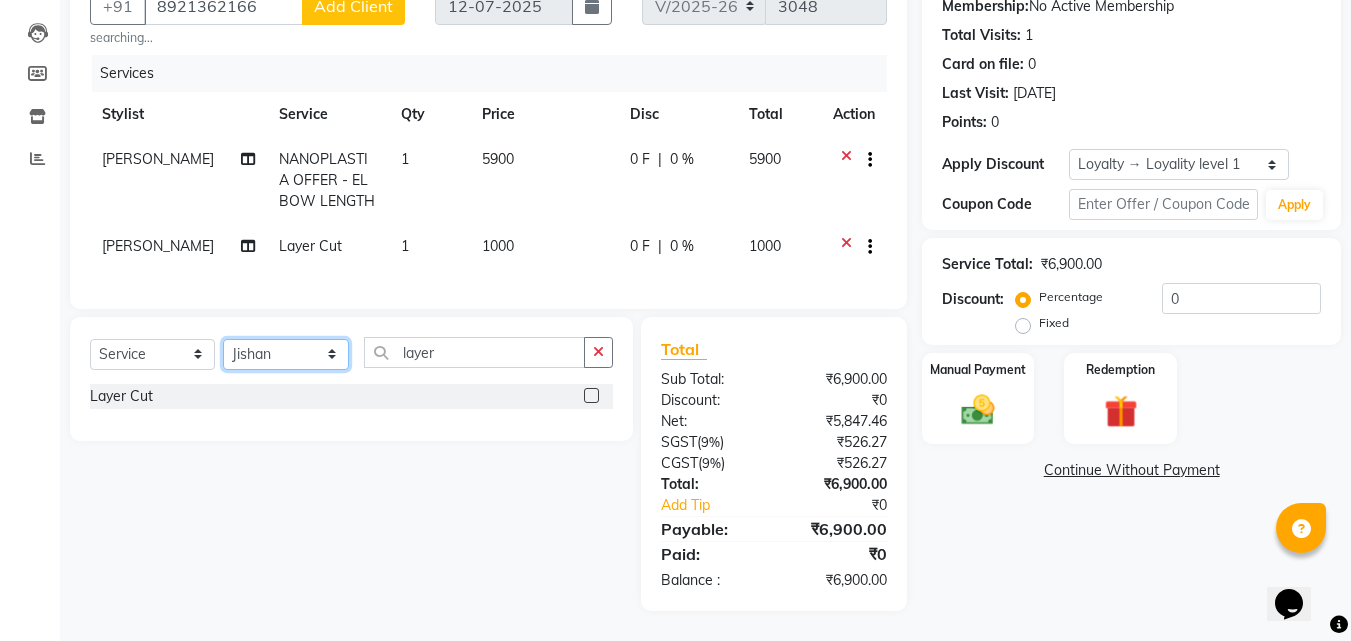click on "Select Stylist Abhirami S Afsha [PERSON_NAME] B [PERSON_NAME] COCHIN ASHTAMUDI Danish [PERSON_NAME] [PERSON_NAME] [PERSON_NAME] [PERSON_NAME] [PERSON_NAME]  [PERSON_NAME] [PERSON_NAME]" 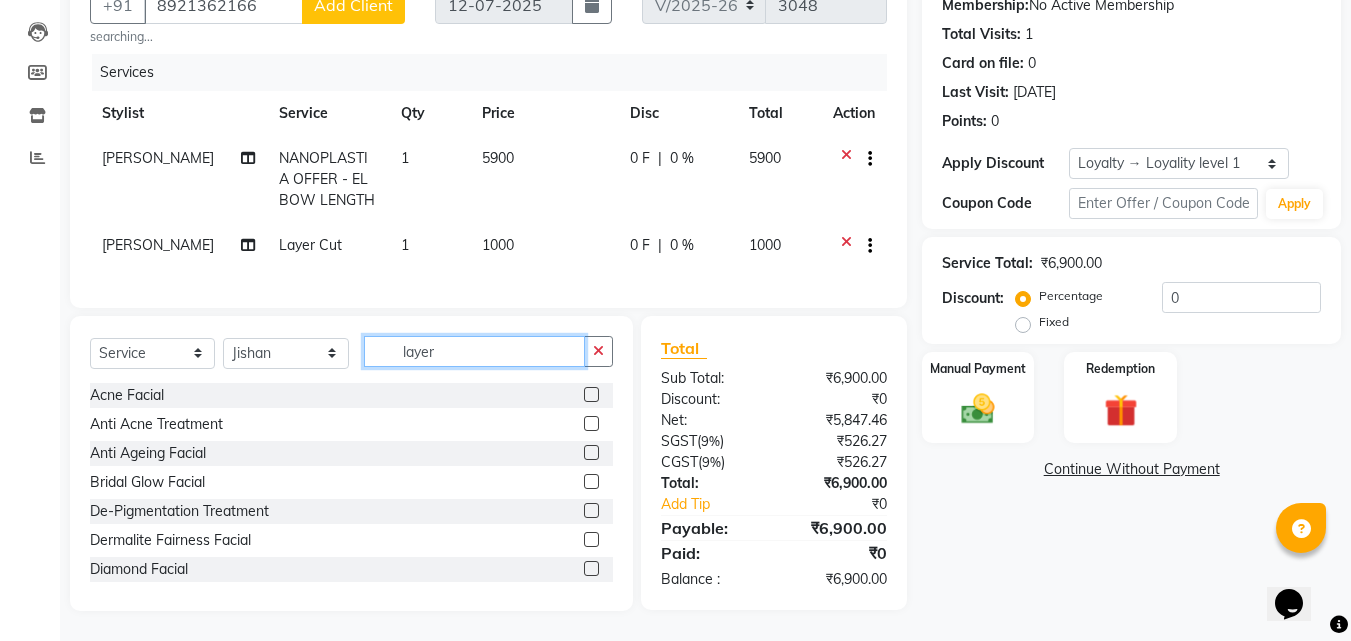 click on "layer" 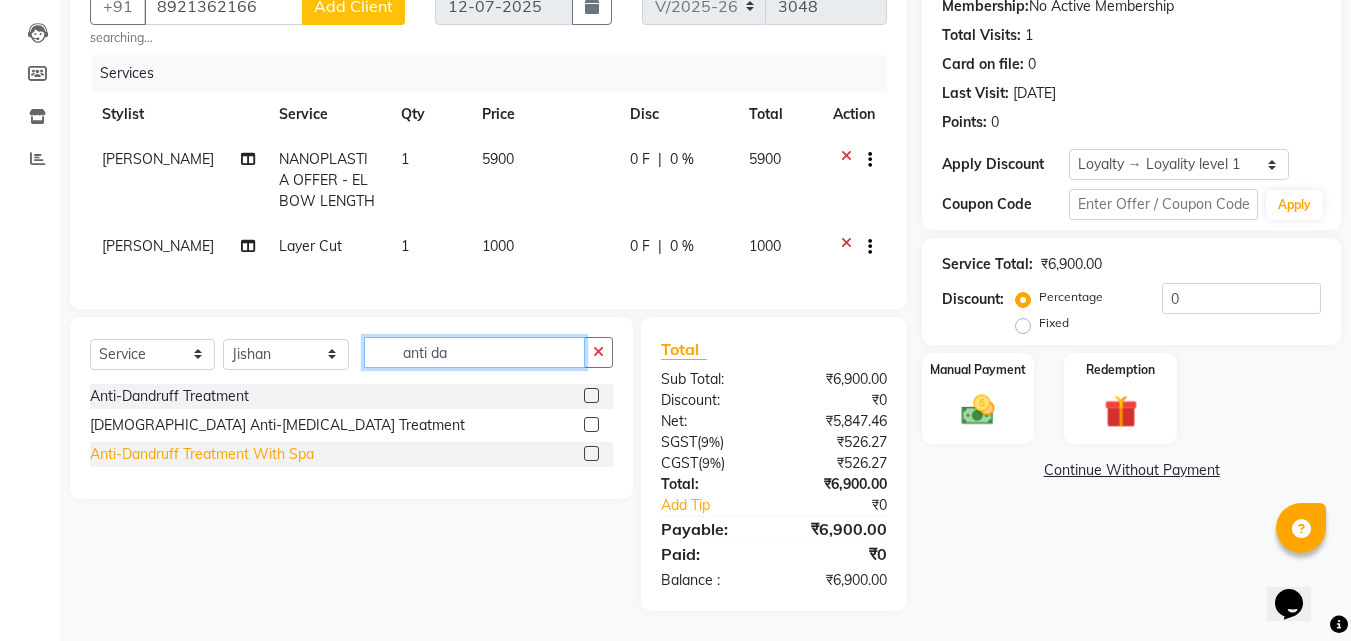 type on "anti da" 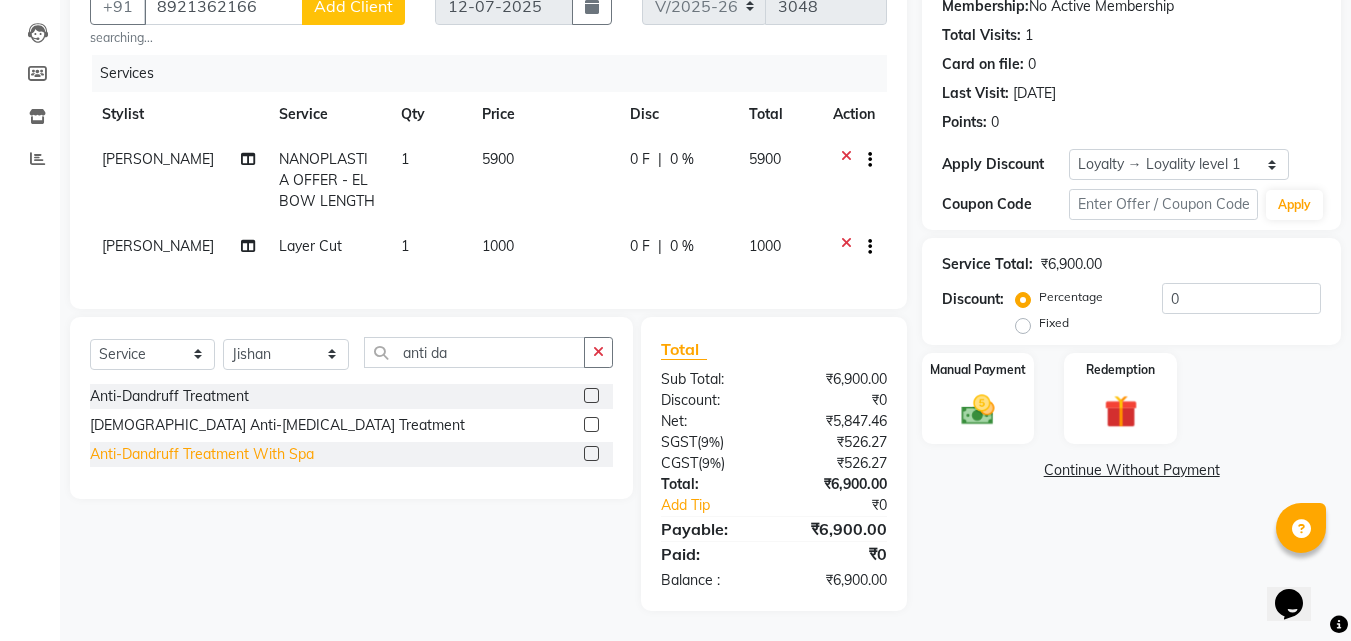 click on "Anti-Dandruff Treatment With Spa" 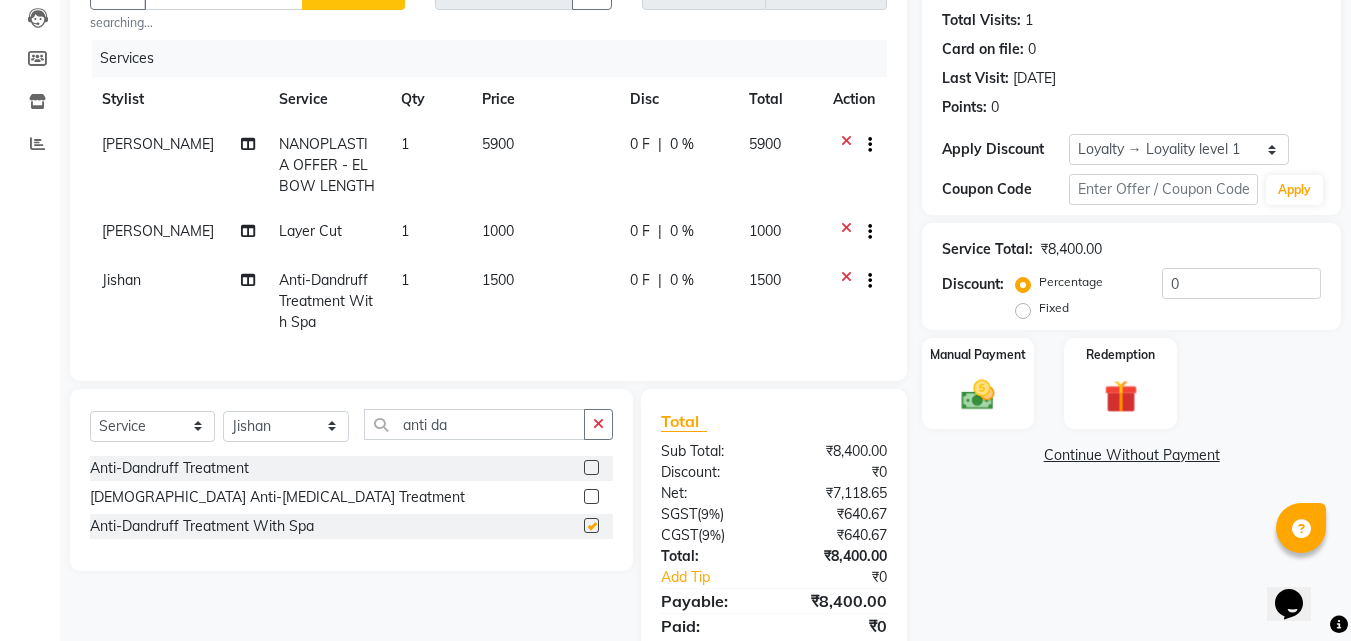 checkbox on "false" 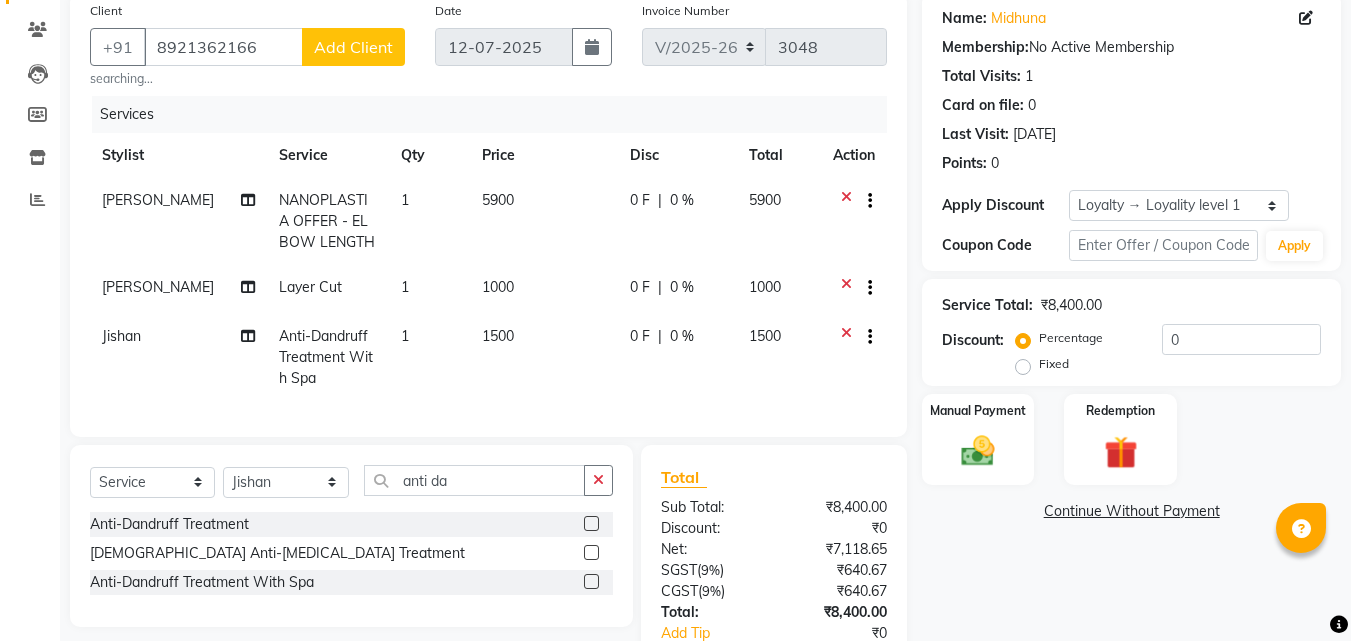 scroll, scrollTop: 0, scrollLeft: 0, axis: both 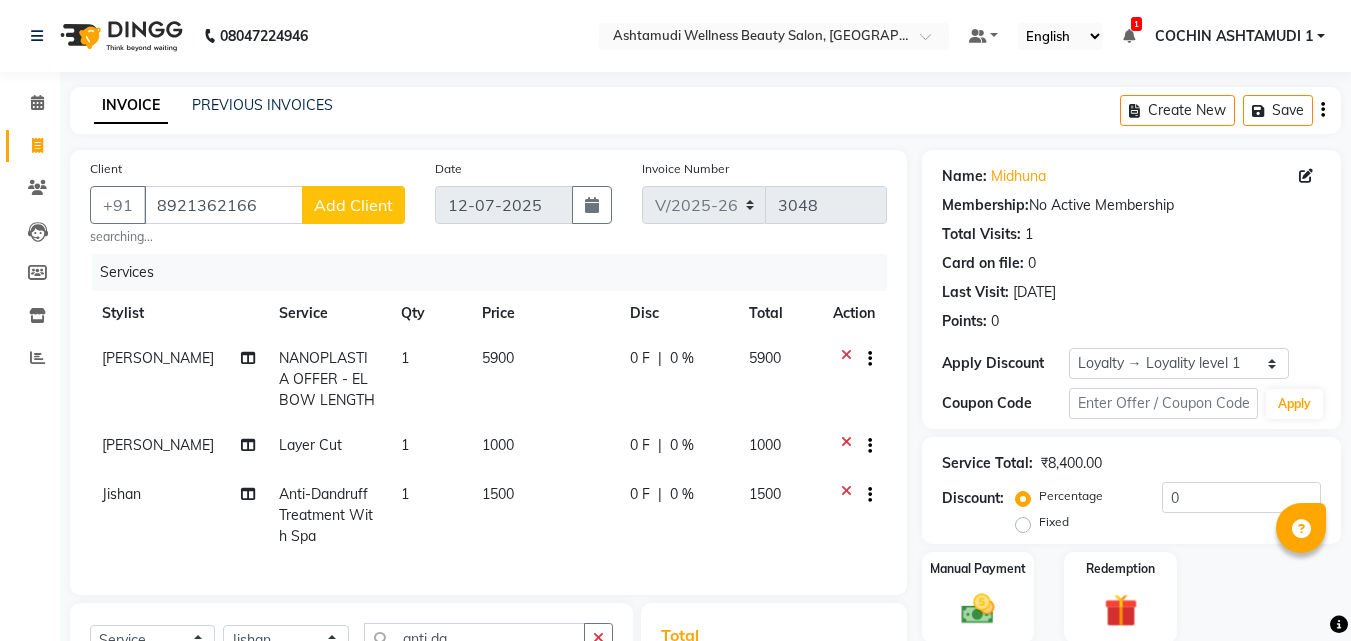 click on "08047224946 Select Location × Ashtamudi Wellness Beauty Salon, Cochin Default Panel My Panel English ENGLISH Español العربية मराठी हिंदी ગુજરાતી தமிழ் 中文 1 Notifications nothing to show COCHIN ASHTAMUDI 1  Manage Profile Change Password Sign out  Version:3.15.4" 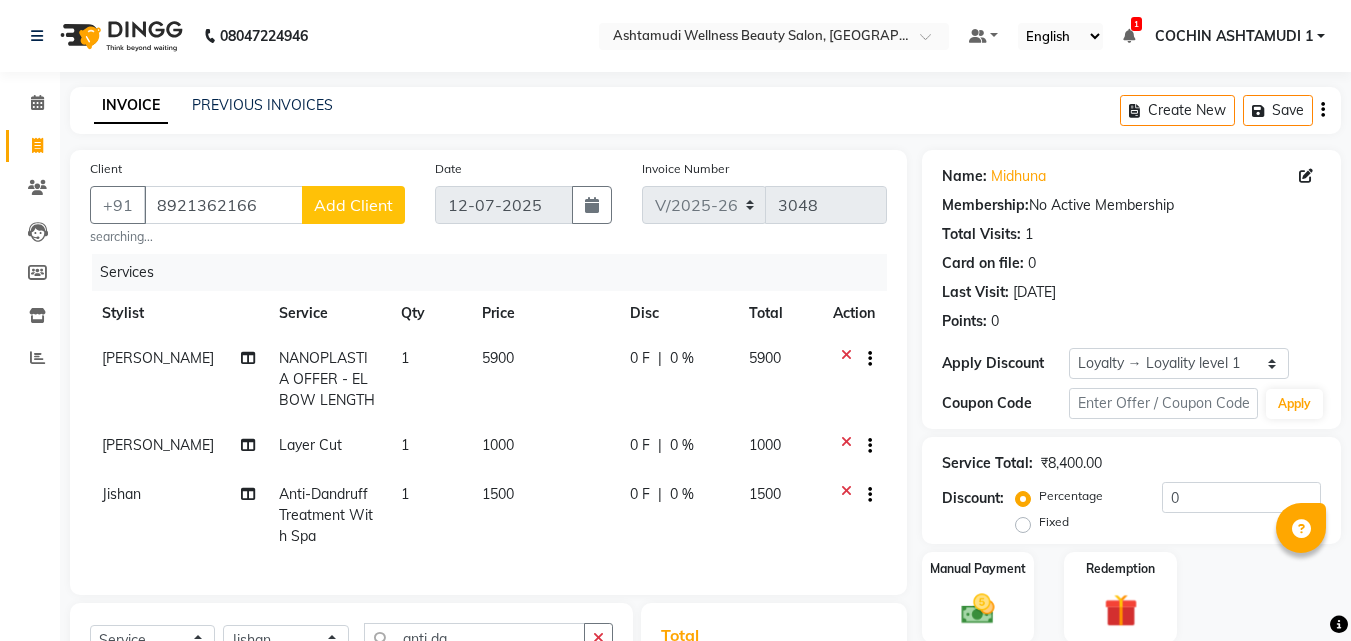 scroll, scrollTop: 100, scrollLeft: 0, axis: vertical 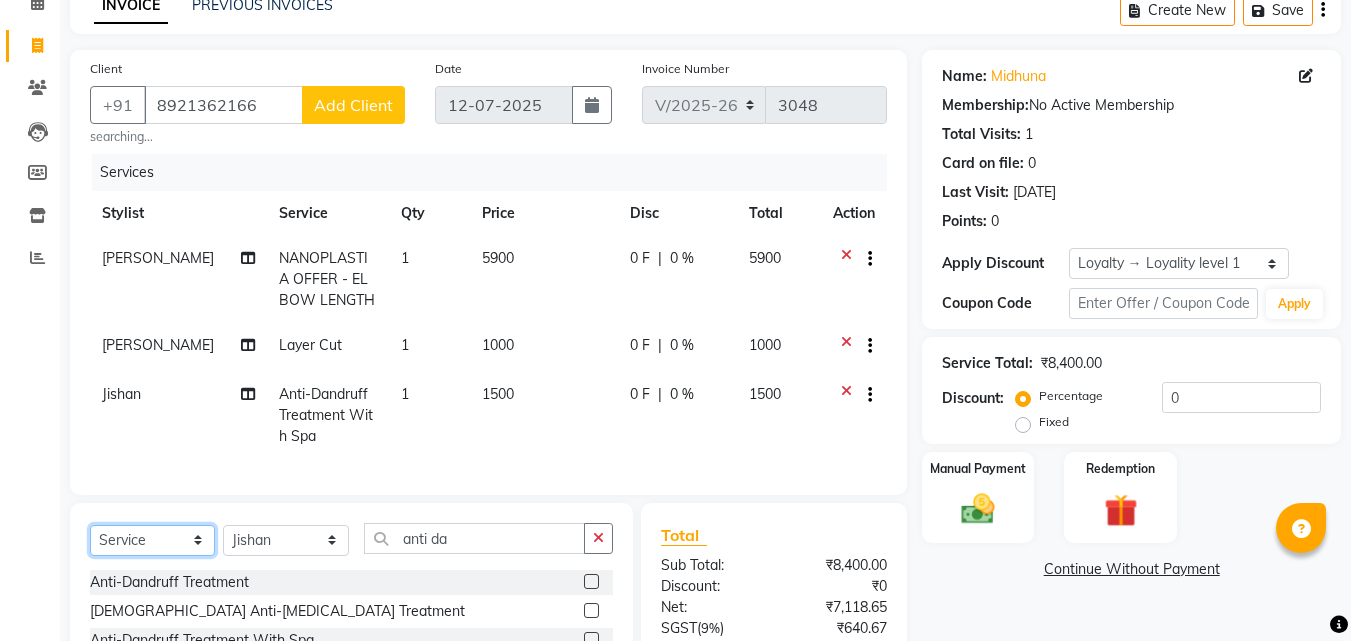 click on "Select  Service  Product  Membership  Package Voucher Prepaid Gift Card" 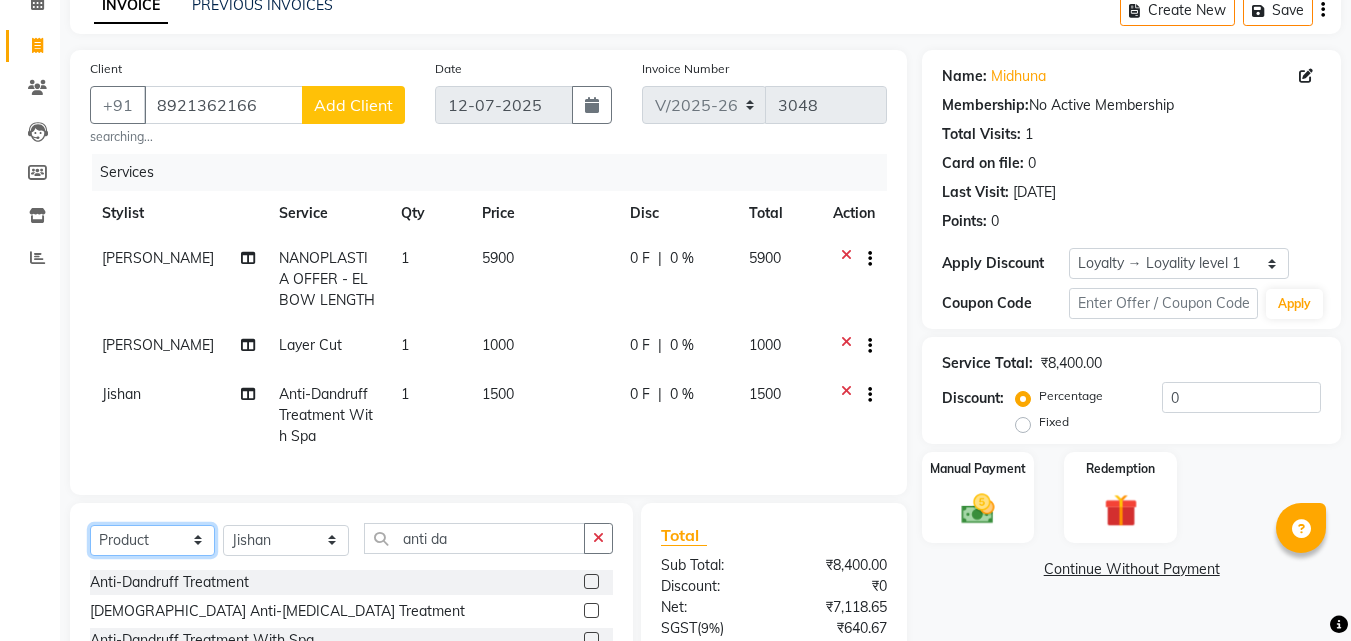 click on "Select  Service  Product  Membership  Package Voucher Prepaid Gift Card" 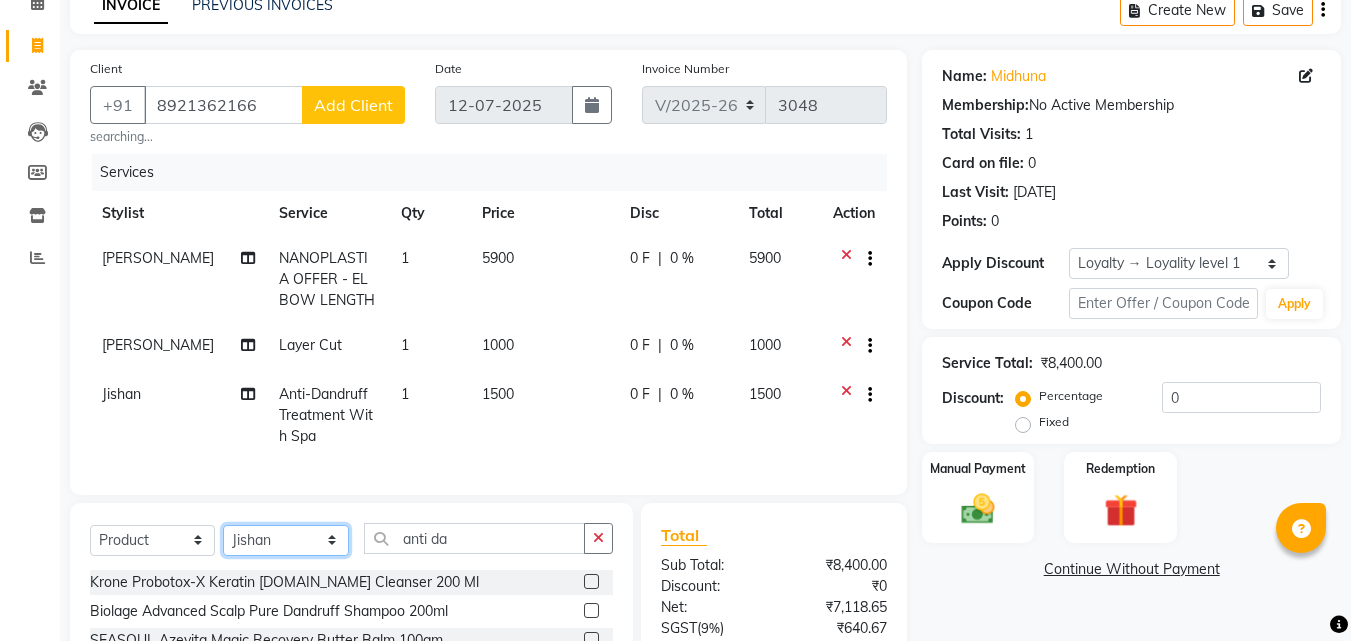 click on "Select Stylist Abhirami S Afsha [PERSON_NAME] B [PERSON_NAME] COCHIN ASHTAMUDI Danish [PERSON_NAME] [PERSON_NAME] [PERSON_NAME] [PERSON_NAME] [PERSON_NAME]  [PERSON_NAME] [PERSON_NAME]" 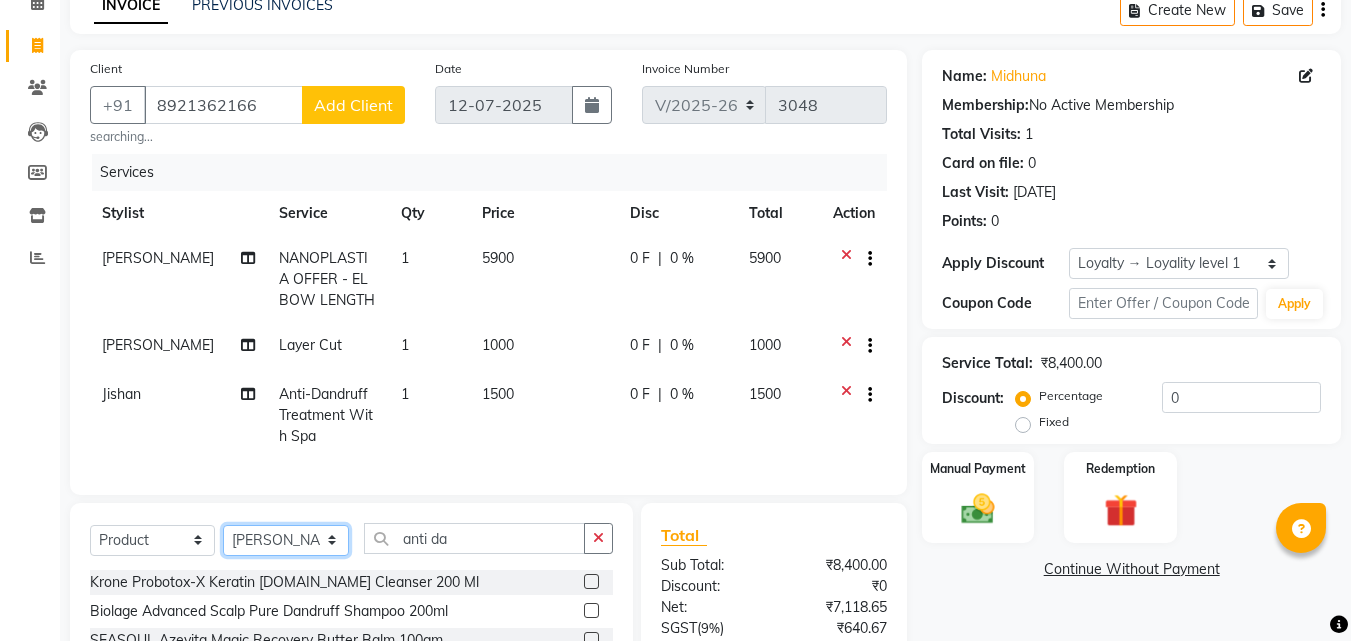 click on "Select Stylist Abhirami S Afsha [PERSON_NAME] B [PERSON_NAME] COCHIN ASHTAMUDI Danish [PERSON_NAME] [PERSON_NAME] [PERSON_NAME] [PERSON_NAME] [PERSON_NAME]  [PERSON_NAME] [PERSON_NAME]" 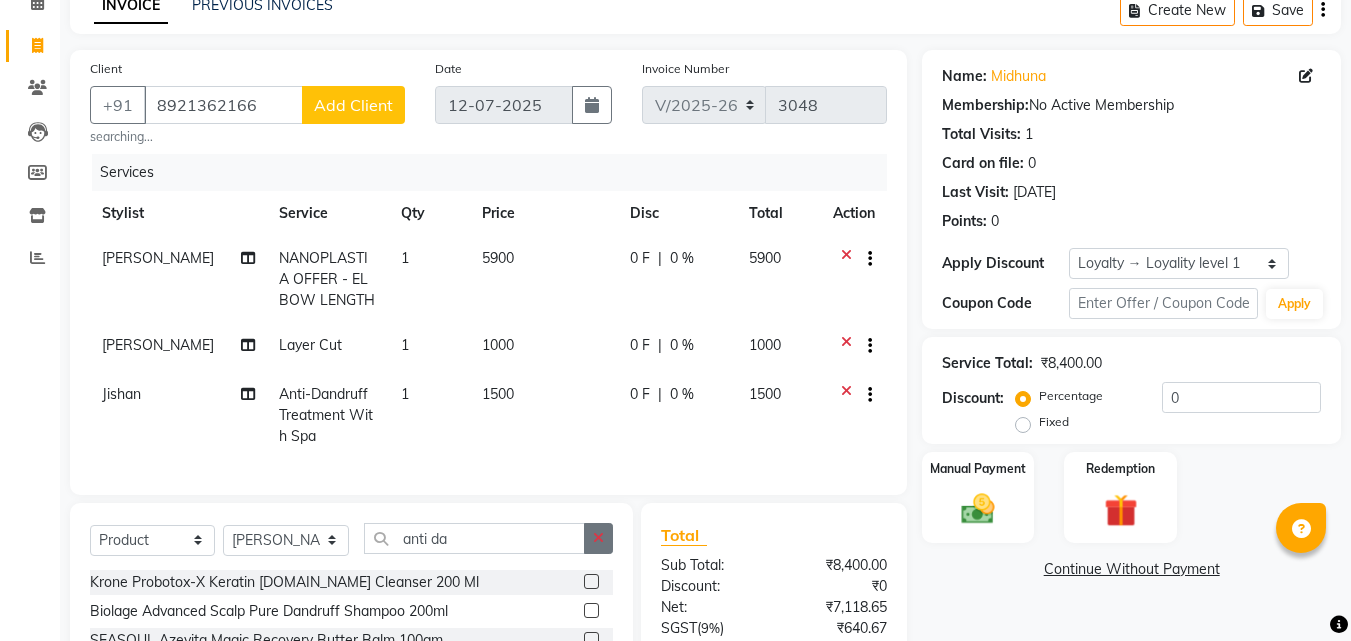click 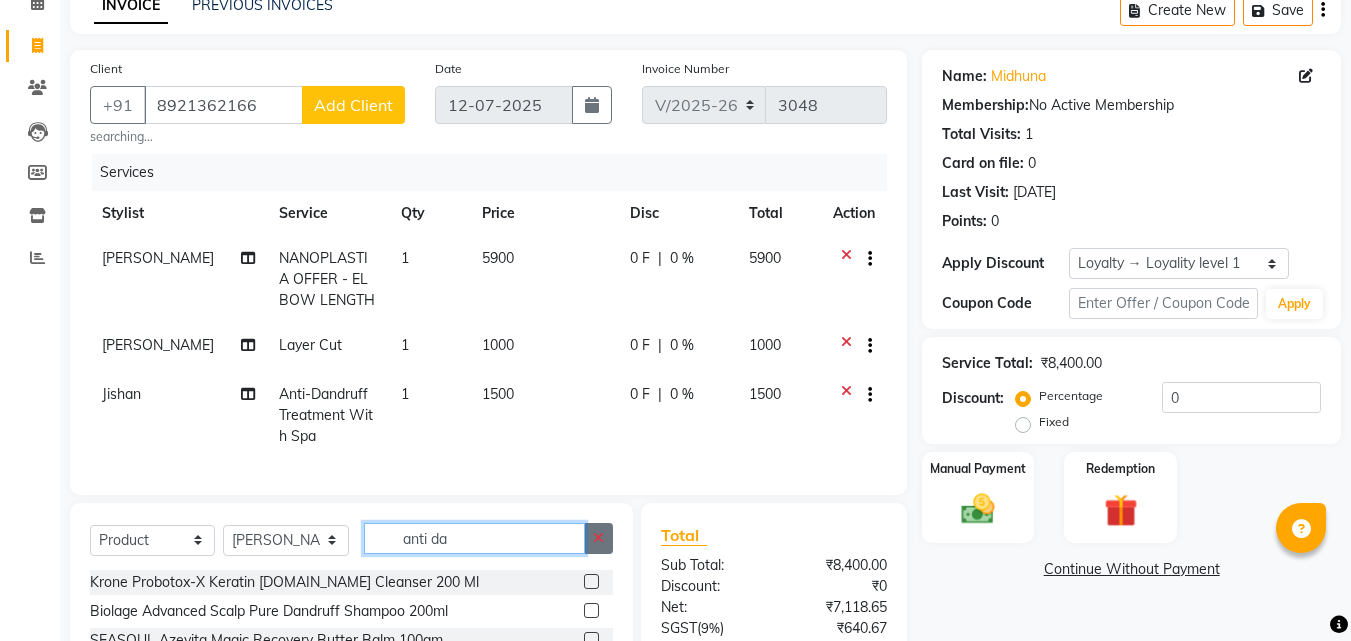 type 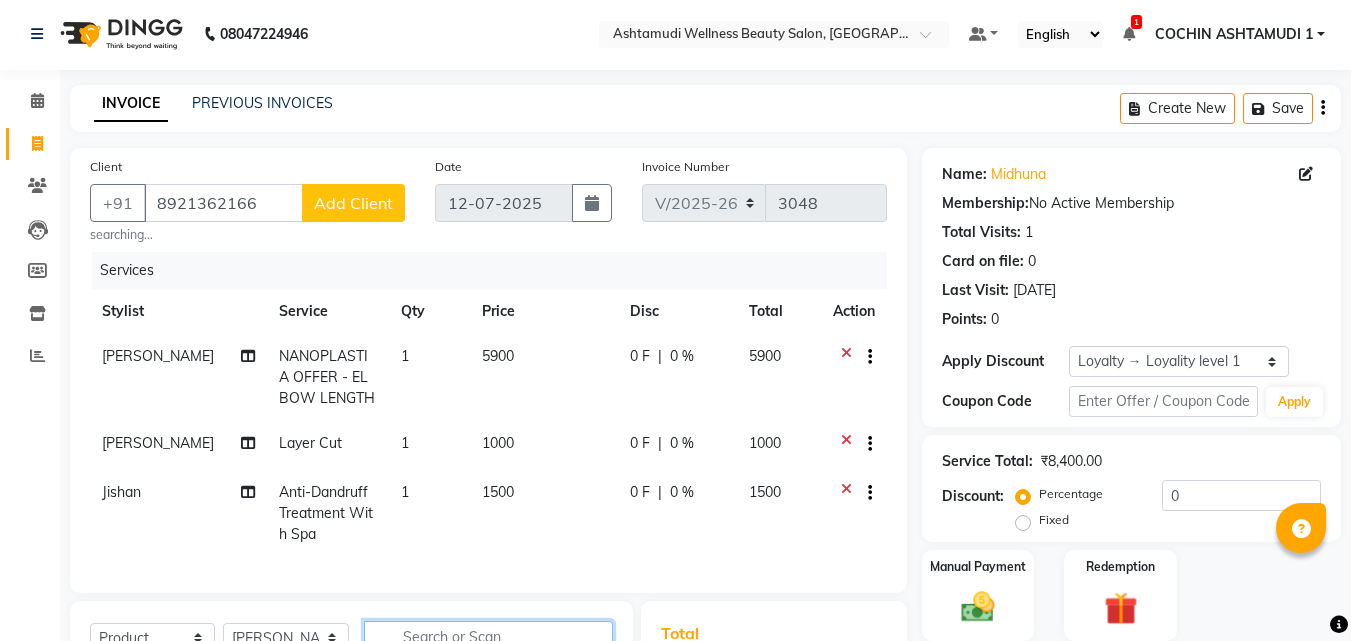 scroll, scrollTop: 202, scrollLeft: 0, axis: vertical 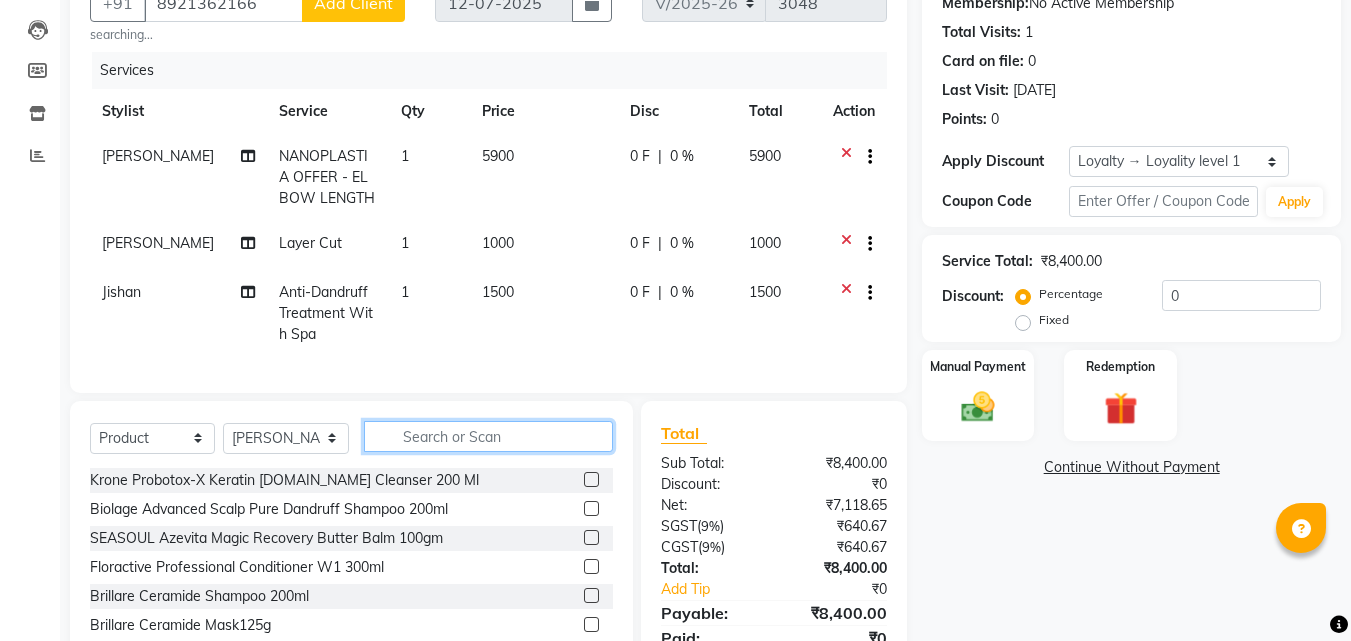 click 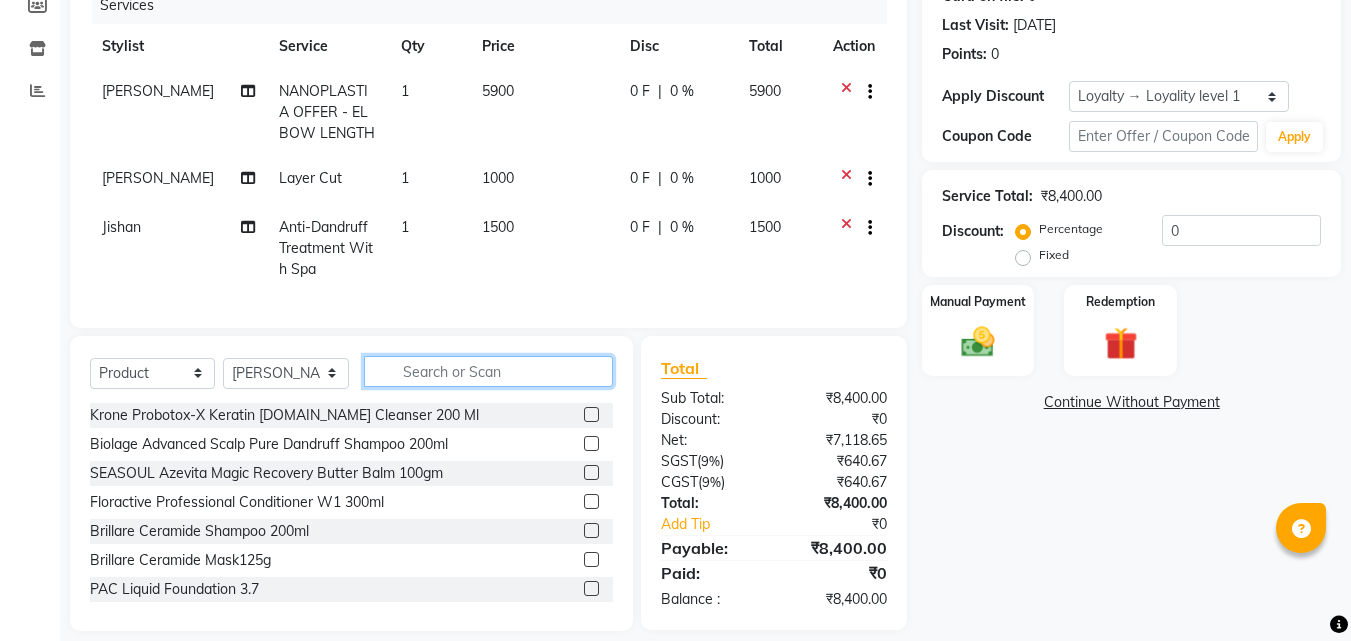 scroll, scrollTop: 302, scrollLeft: 0, axis: vertical 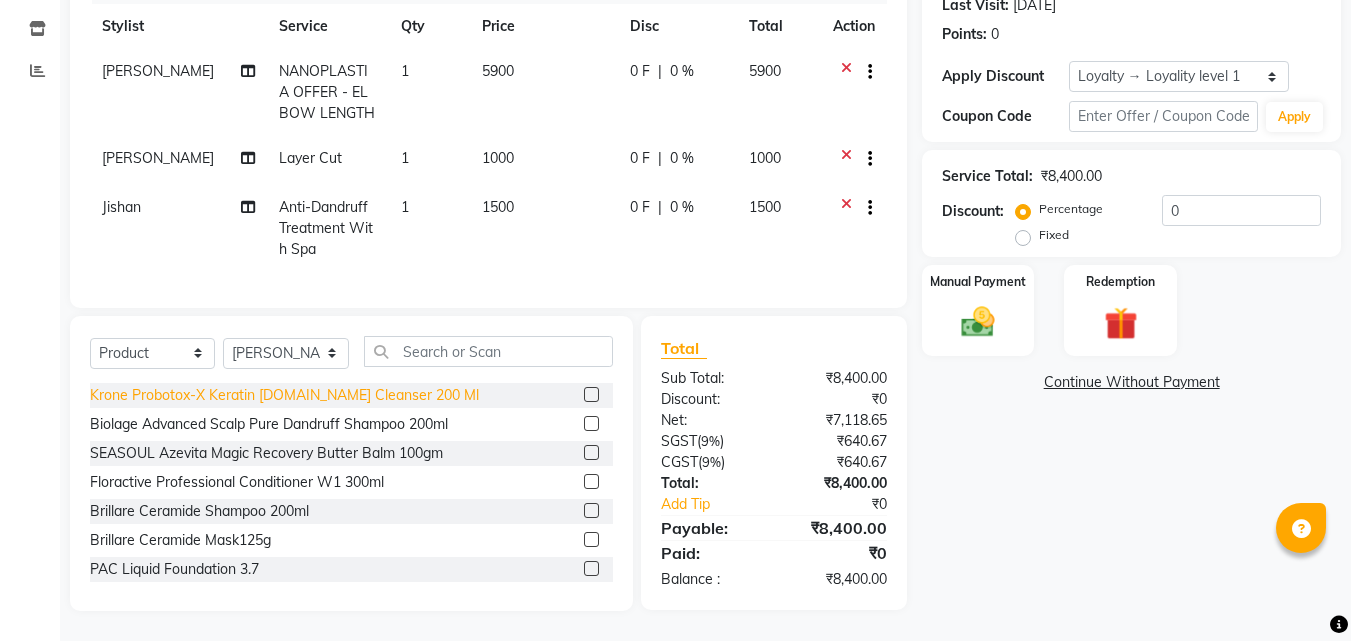 click on "Krone Probotox-X Keratin Sul.Free Cleanser 200 Ml" 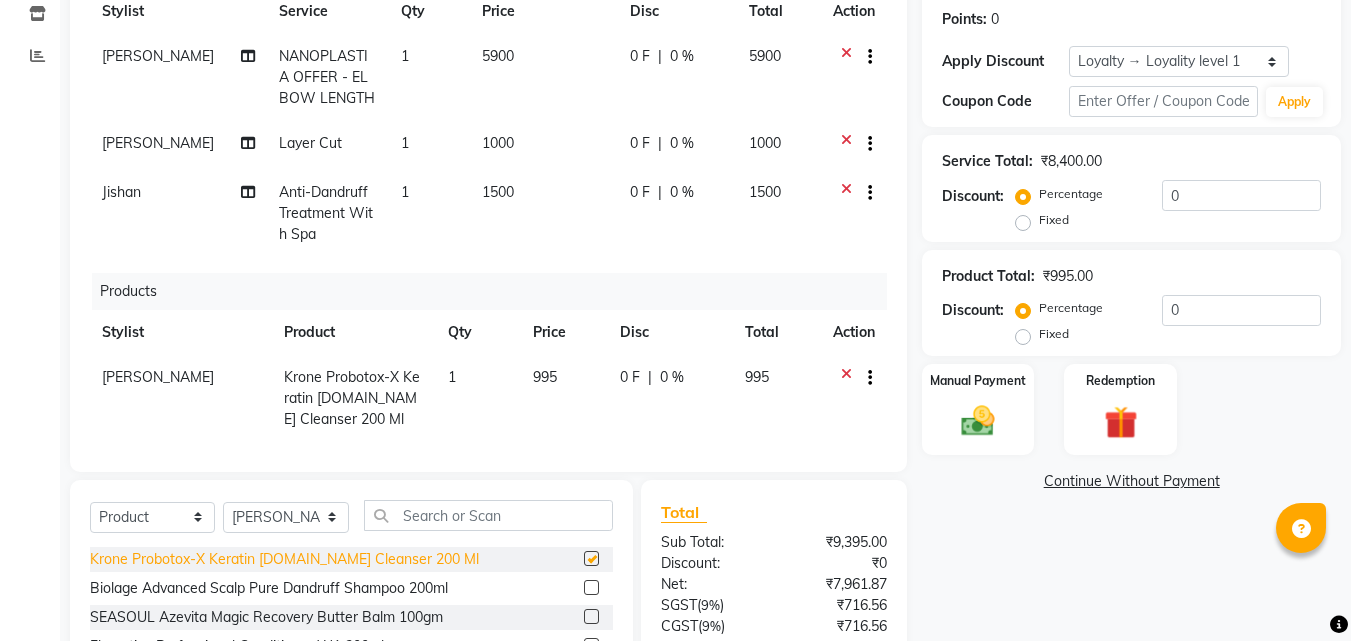 checkbox on "false" 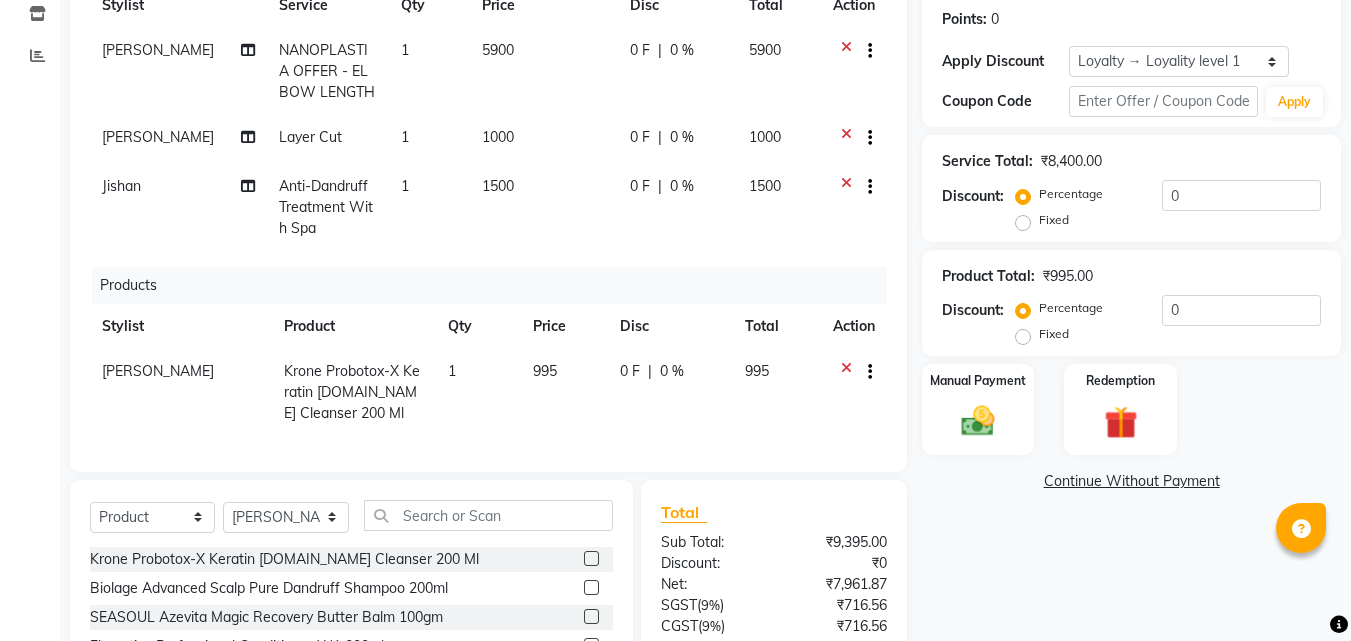 scroll, scrollTop: 21, scrollLeft: 0, axis: vertical 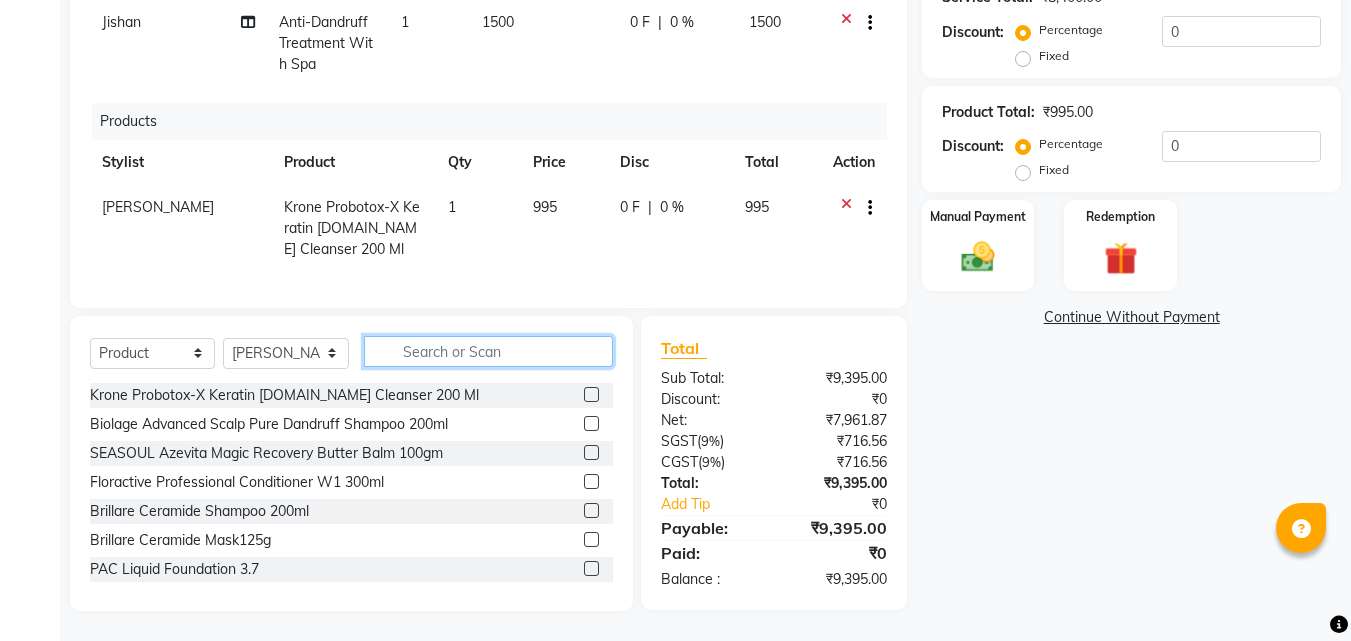 click 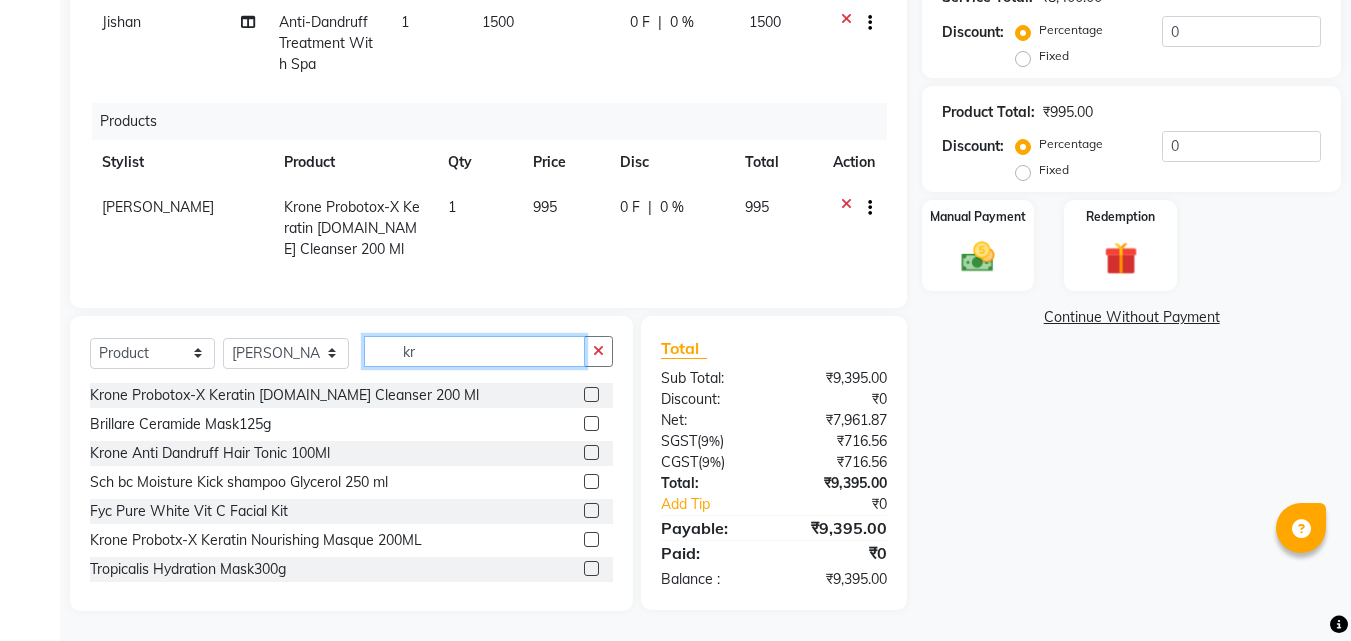 scroll, scrollTop: 465, scrollLeft: 0, axis: vertical 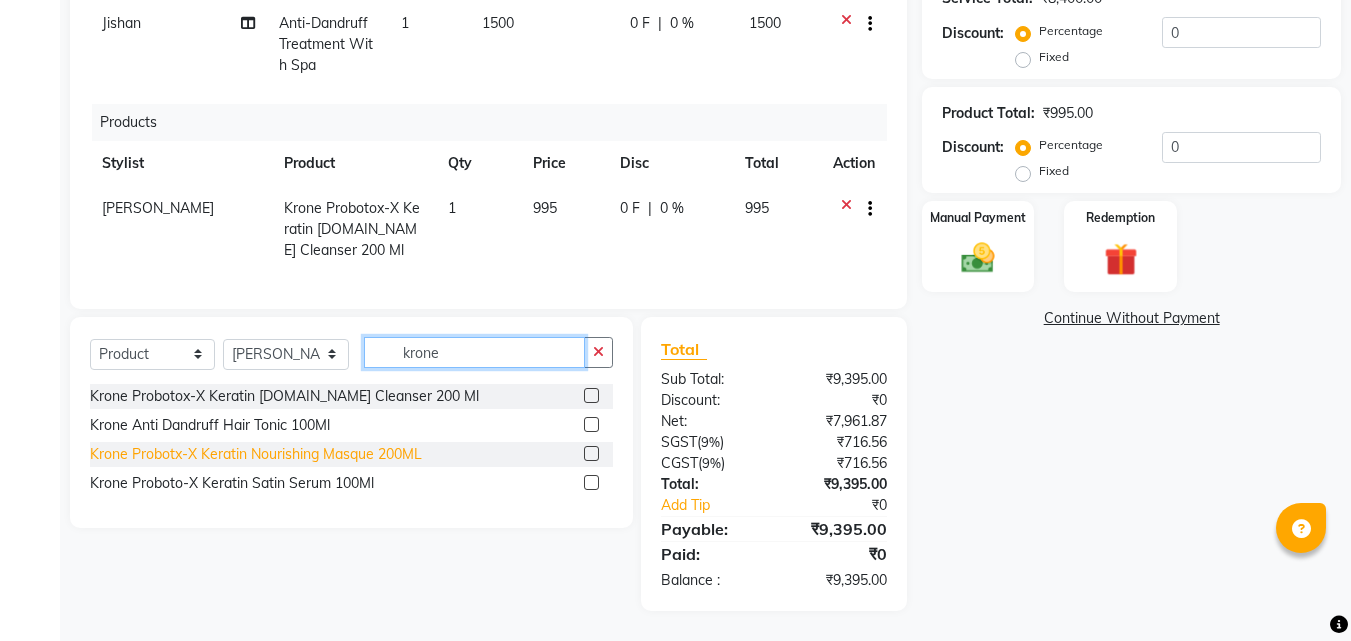 type on "krone" 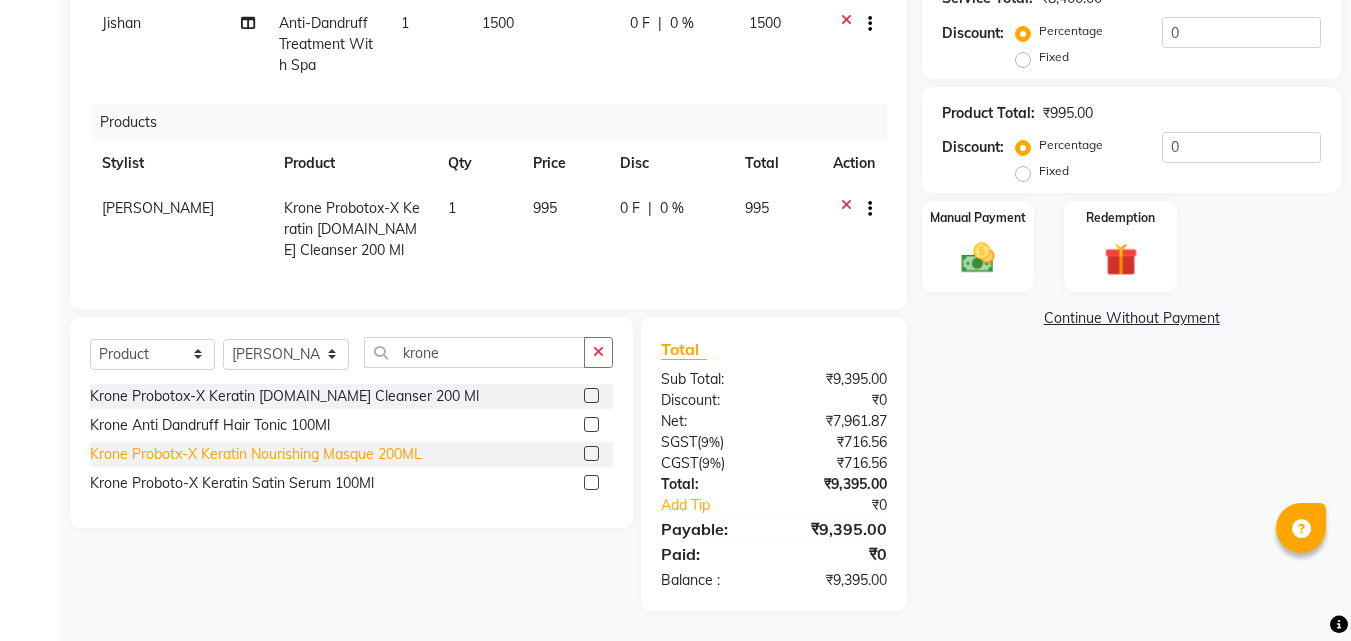 click on "Krone Probotx-X Keratin Nourishing Masque 200ML" 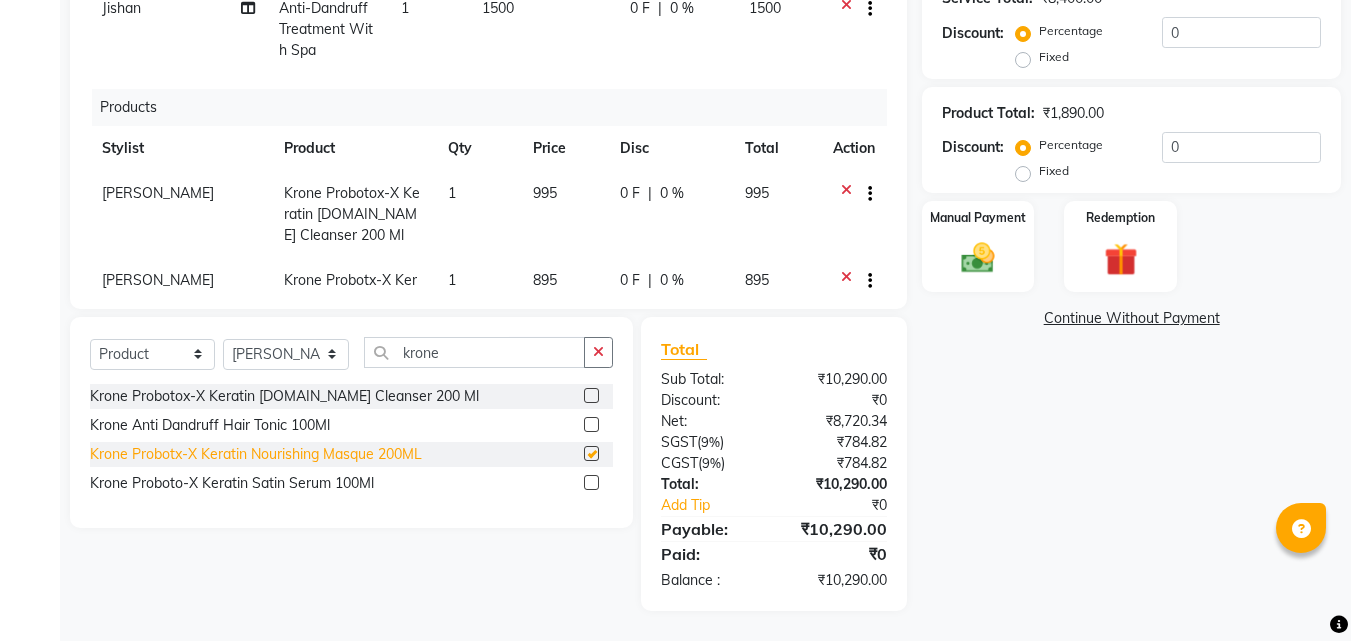 checkbox on "false" 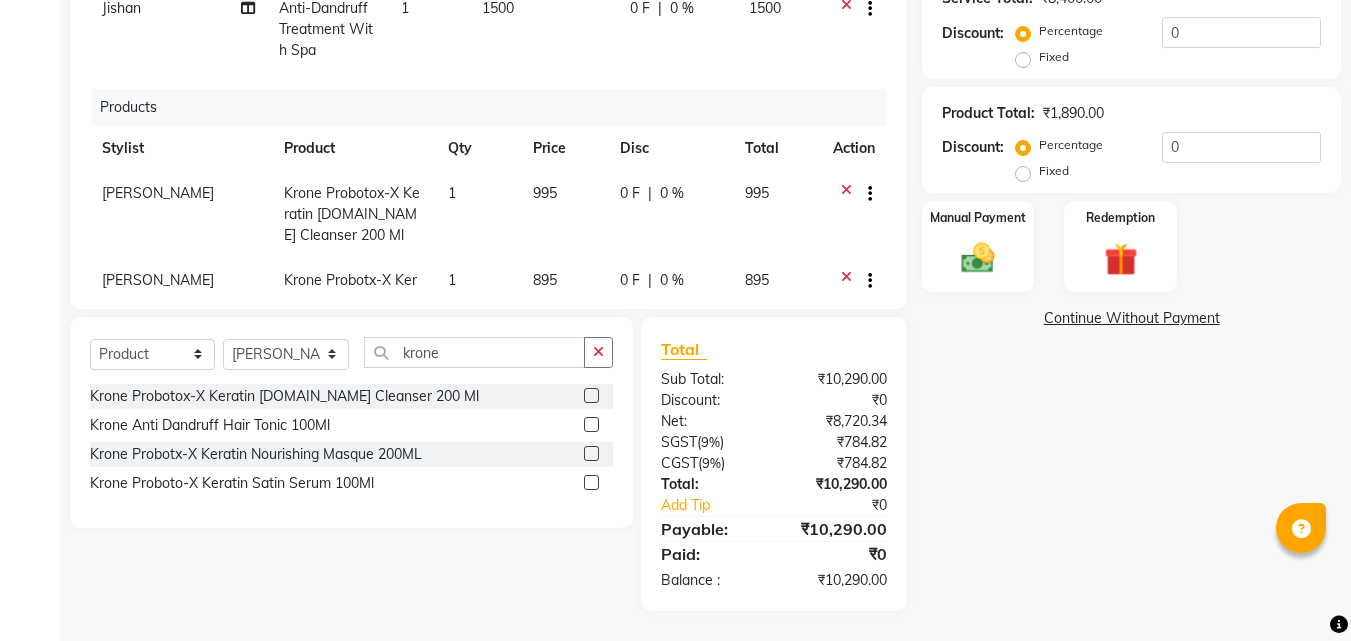 scroll, scrollTop: 108, scrollLeft: 0, axis: vertical 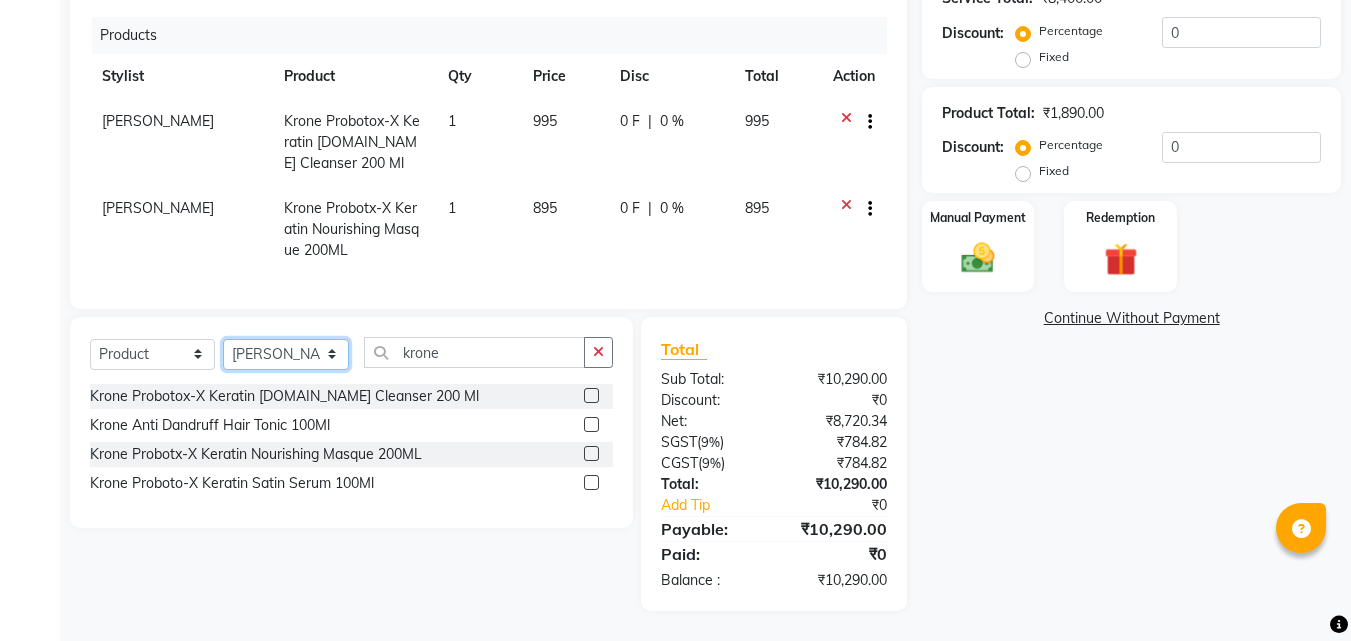 click on "Select Stylist Abhirami S Afsha [PERSON_NAME] B [PERSON_NAME] COCHIN ASHTAMUDI Danish [PERSON_NAME] [PERSON_NAME] [PERSON_NAME] [PERSON_NAME] [PERSON_NAME]  [PERSON_NAME] [PERSON_NAME]" 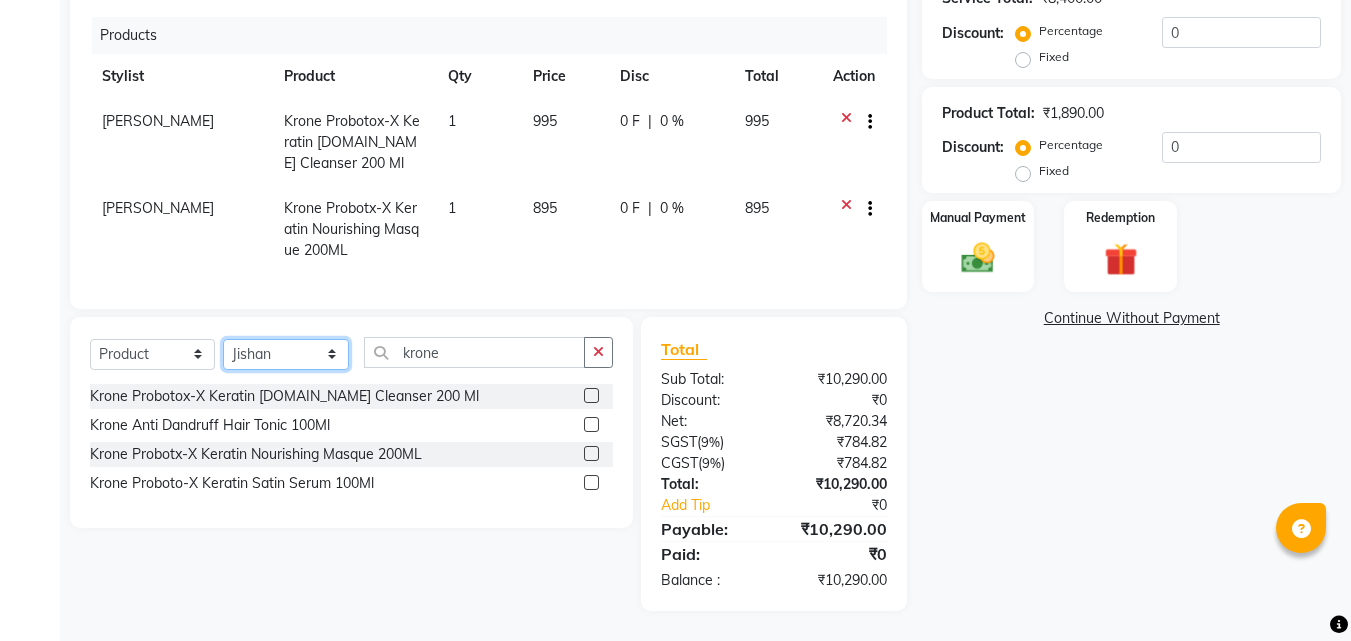 click on "Select Stylist Abhirami S Afsha [PERSON_NAME] B [PERSON_NAME] COCHIN ASHTAMUDI Danish [PERSON_NAME] [PERSON_NAME] [PERSON_NAME] [PERSON_NAME] [PERSON_NAME]  [PERSON_NAME] [PERSON_NAME]" 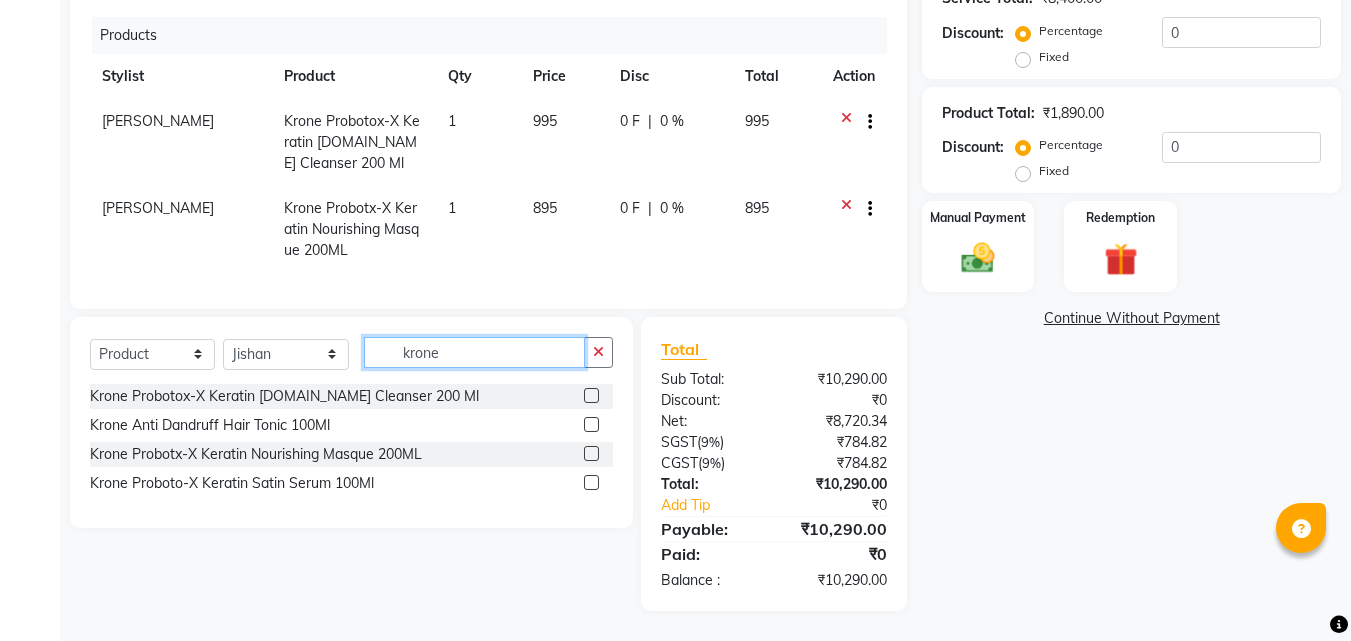drag, startPoint x: 450, startPoint y: 358, endPoint x: 395, endPoint y: 358, distance: 55 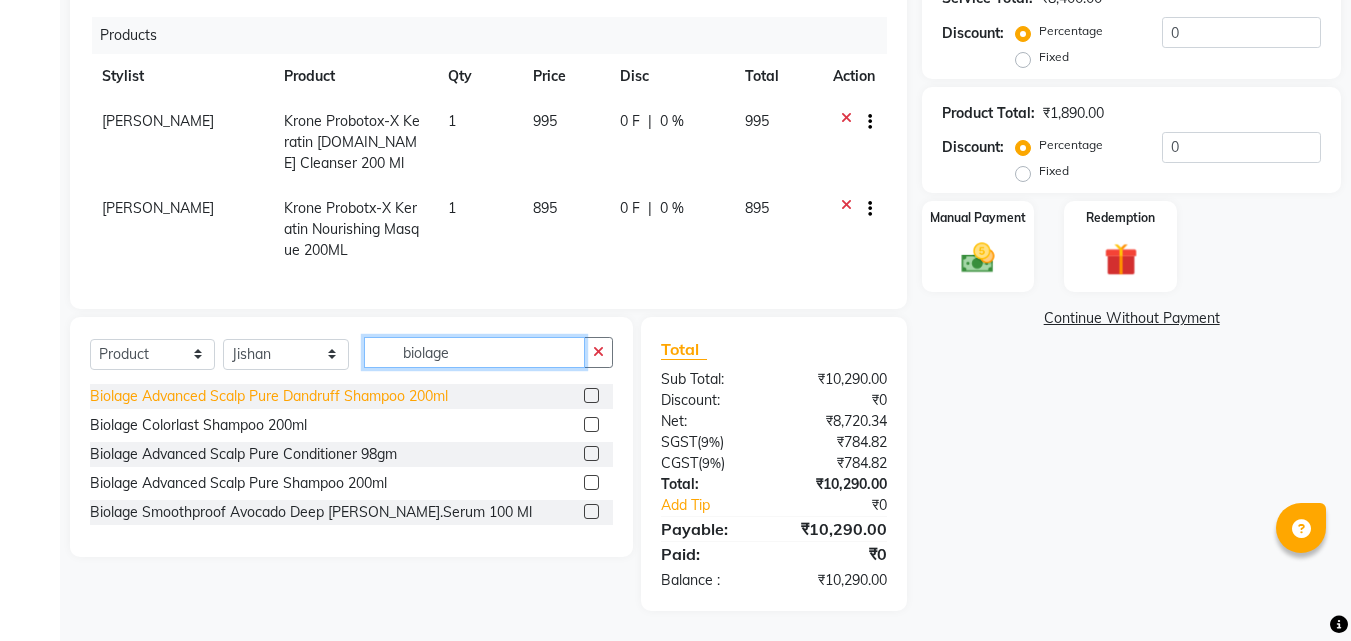 type on "biolage" 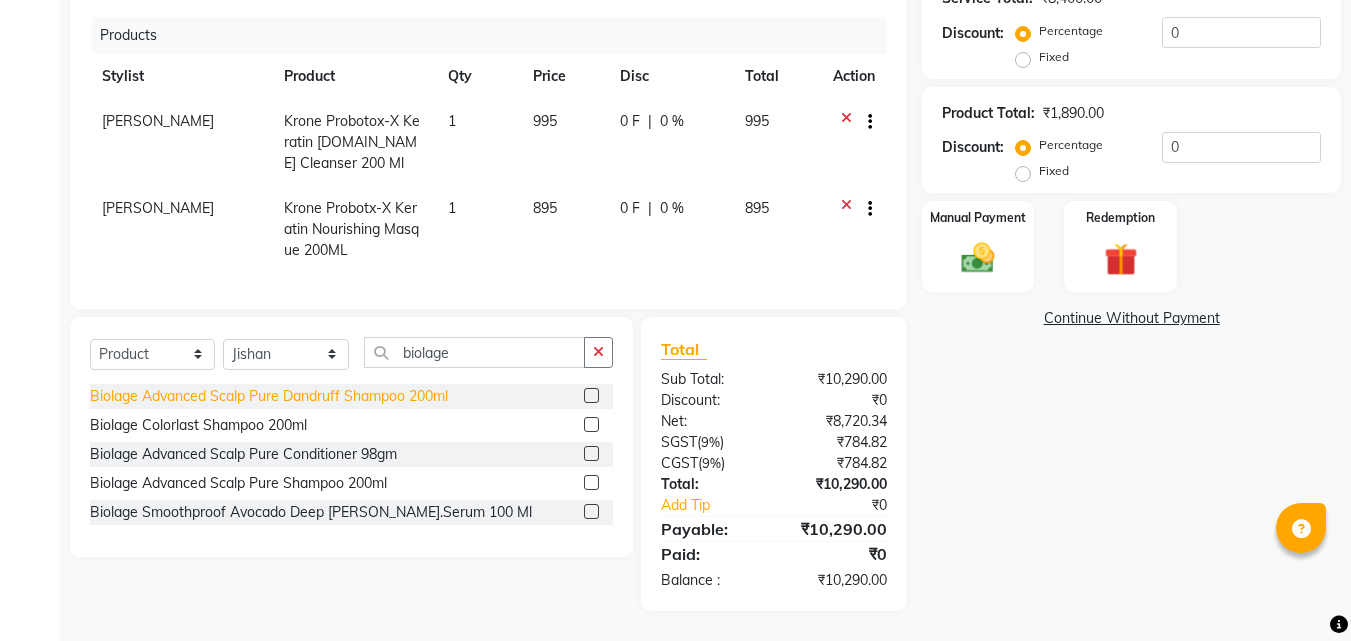 click on "Biolage Advanced Scalp Pure Dandruff Shampoo 200ml" 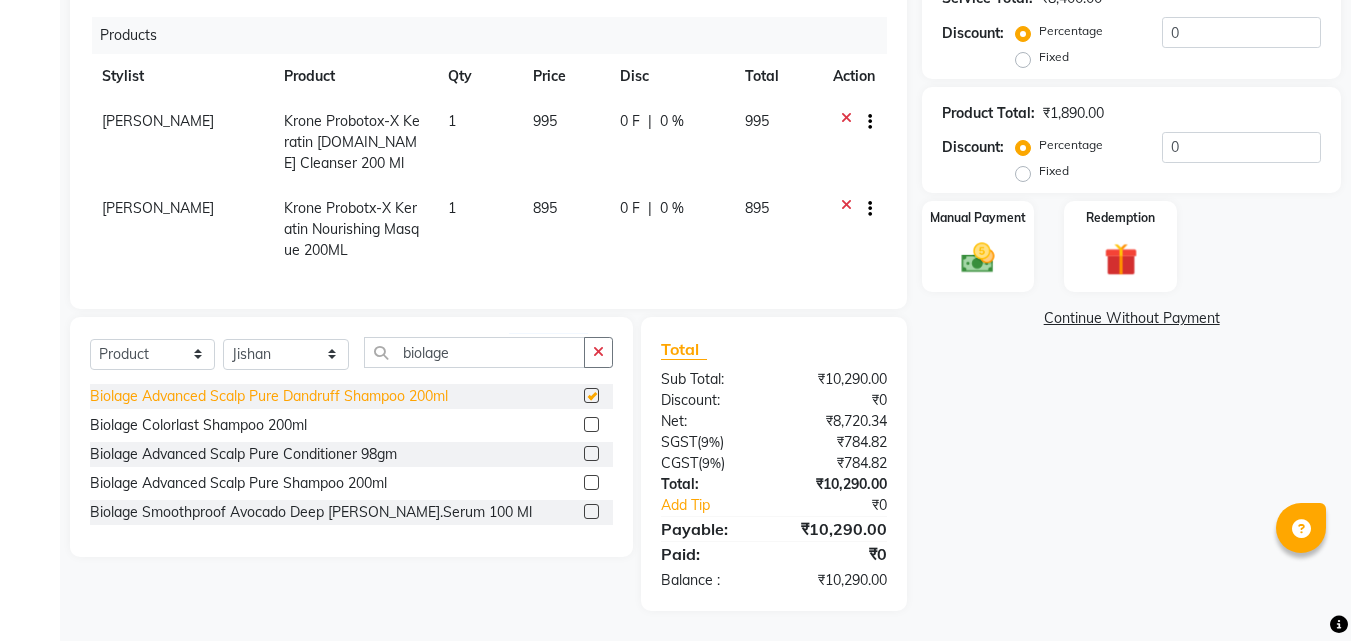 checkbox on "false" 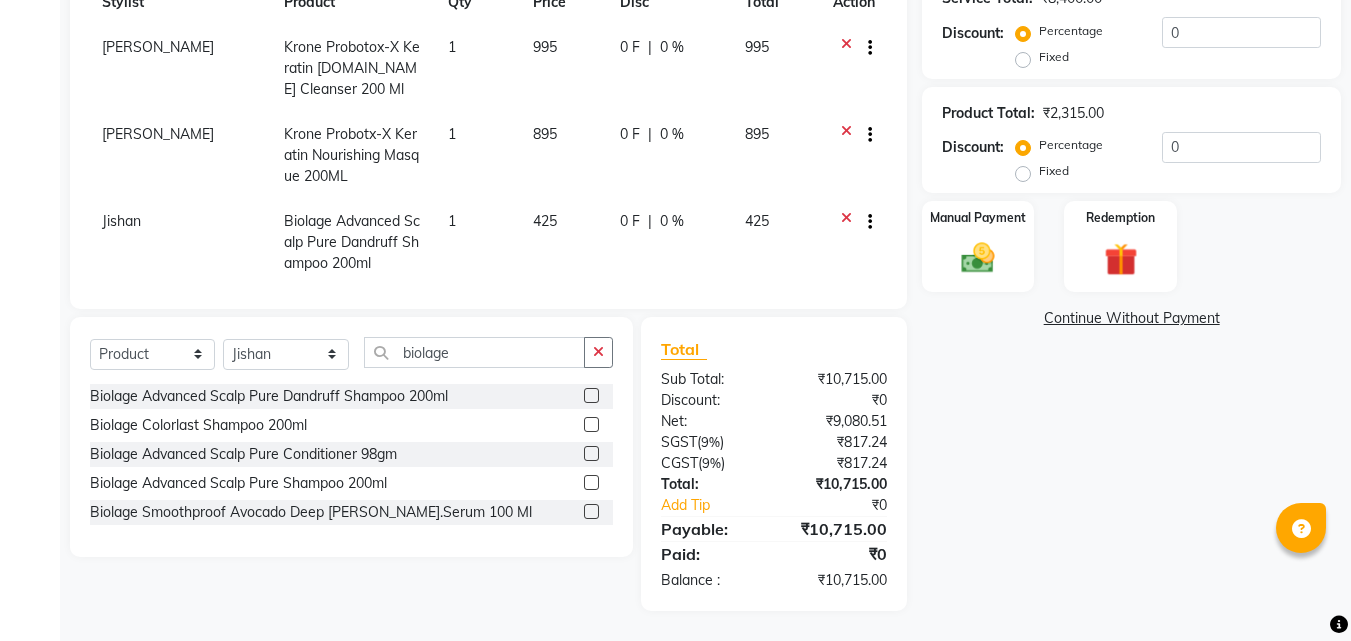 scroll, scrollTop: 195, scrollLeft: 0, axis: vertical 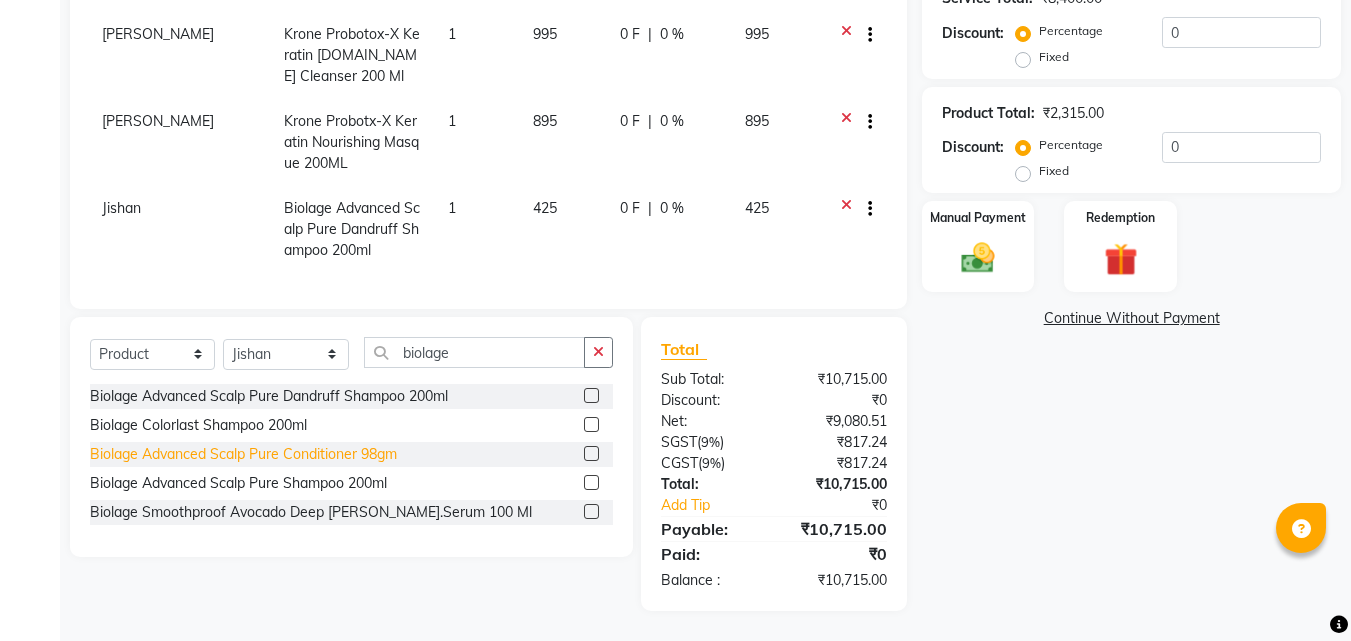 click on "Biolage Advanced Scalp Pure Conditioner 98gm" 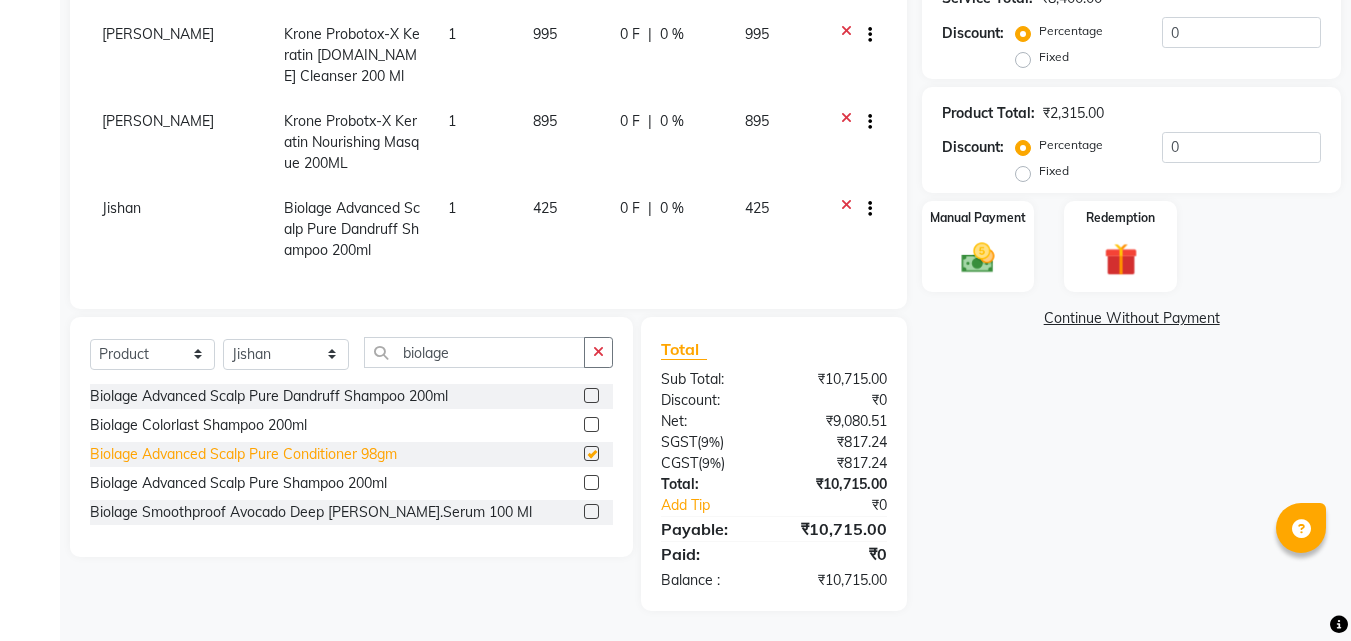 checkbox on "false" 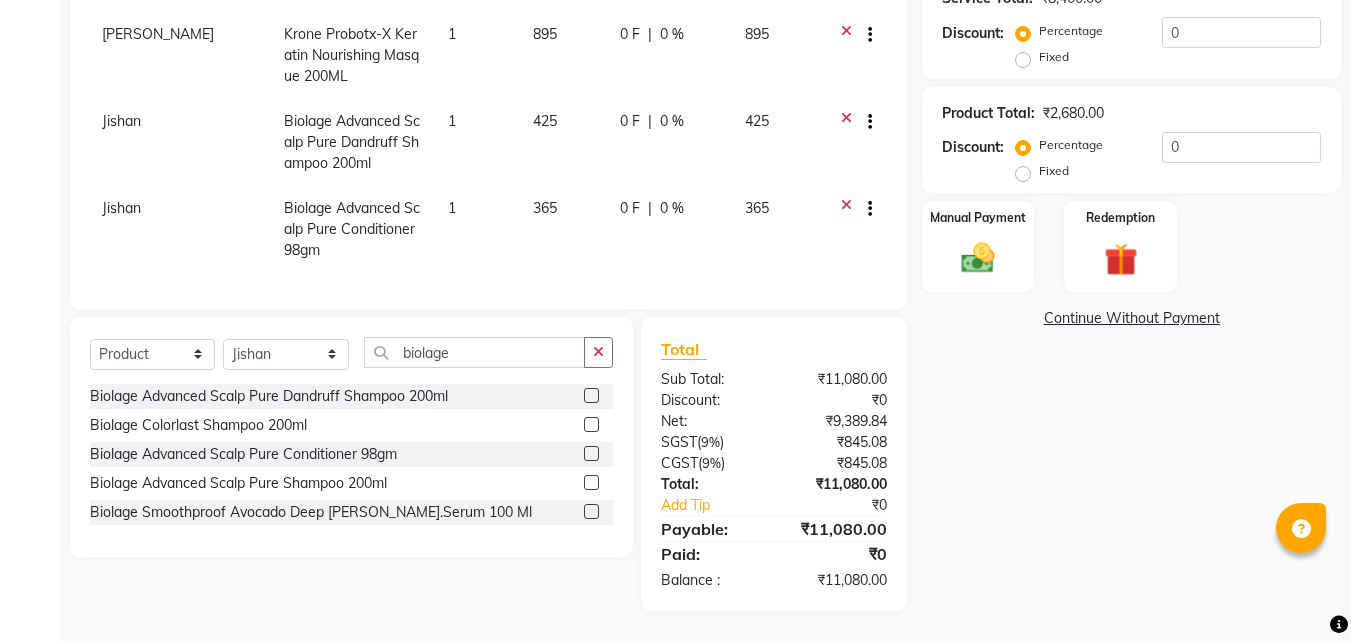 scroll, scrollTop: 282, scrollLeft: 0, axis: vertical 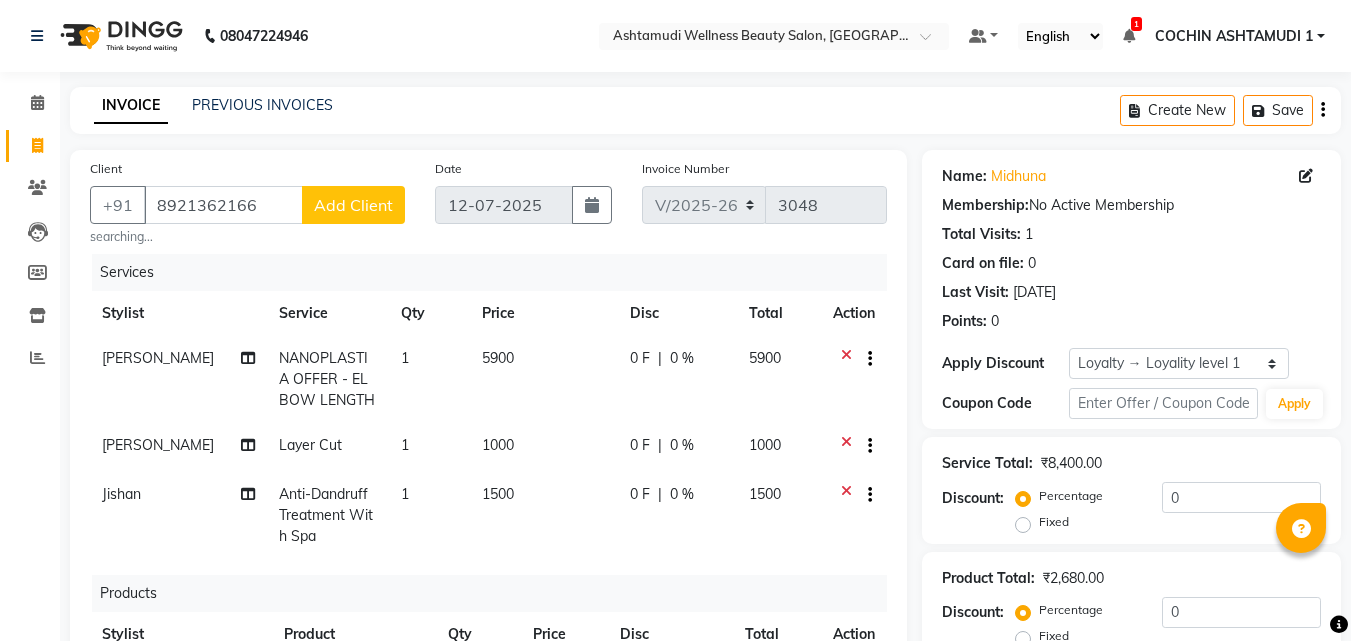 click on "Add Client" 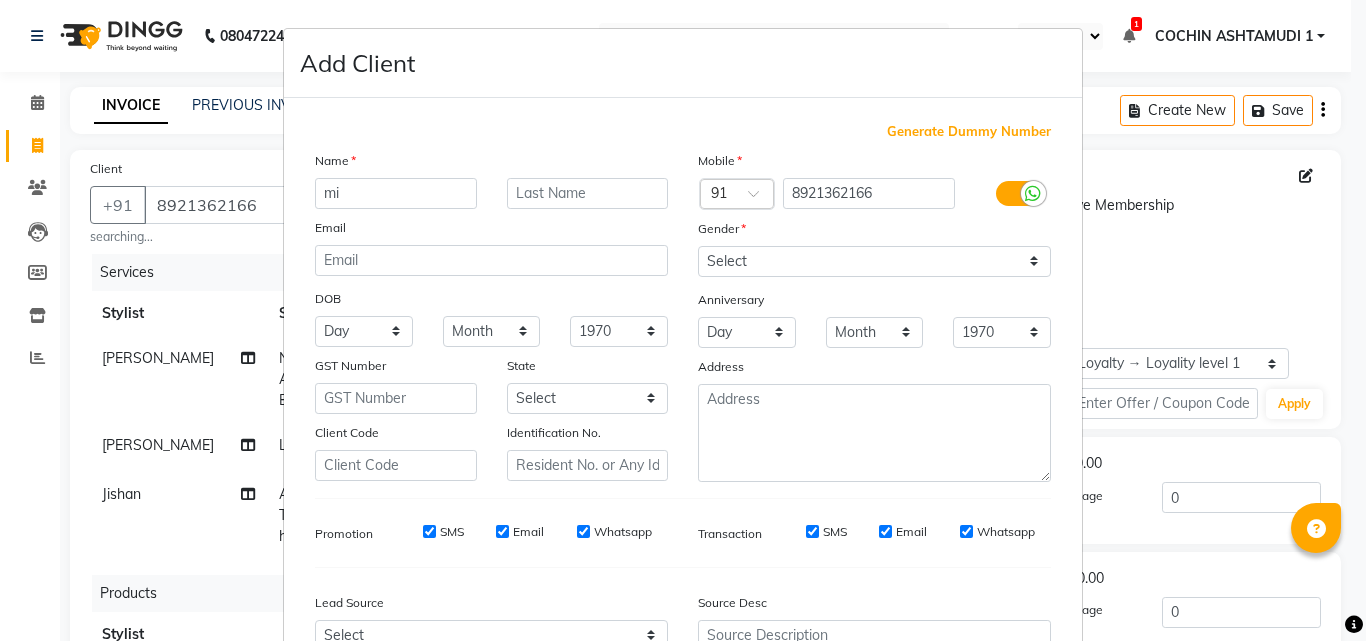 type on "mi" 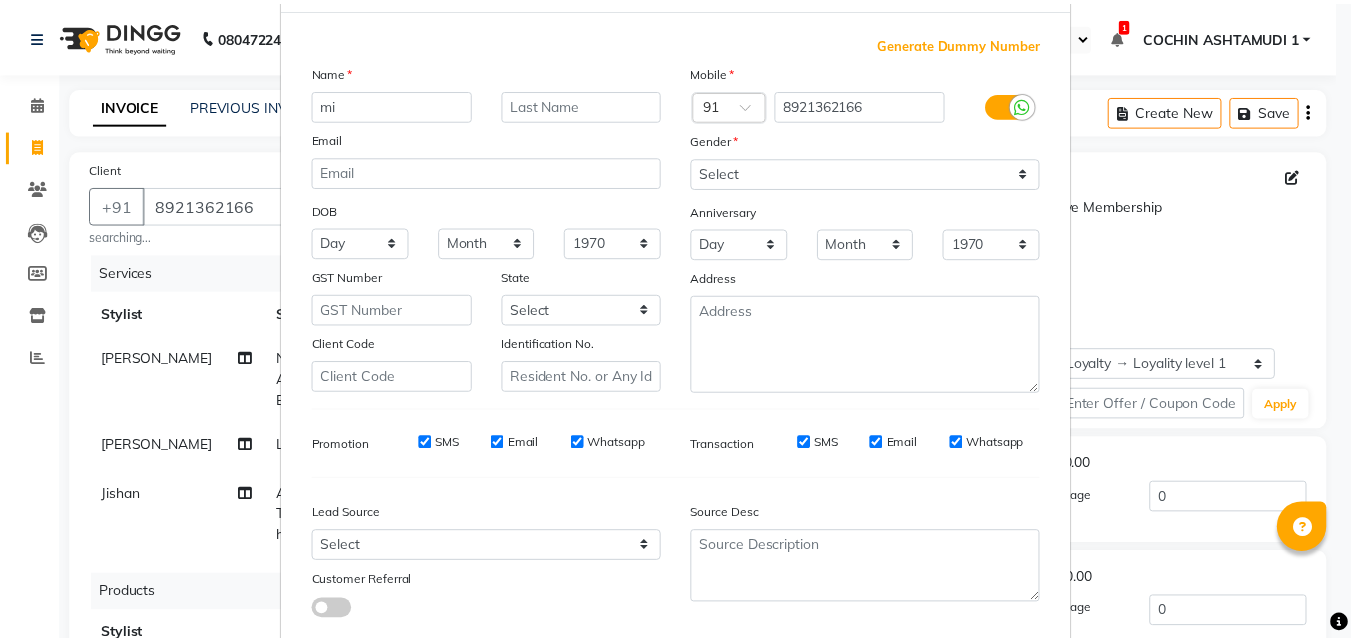 scroll, scrollTop: 208, scrollLeft: 0, axis: vertical 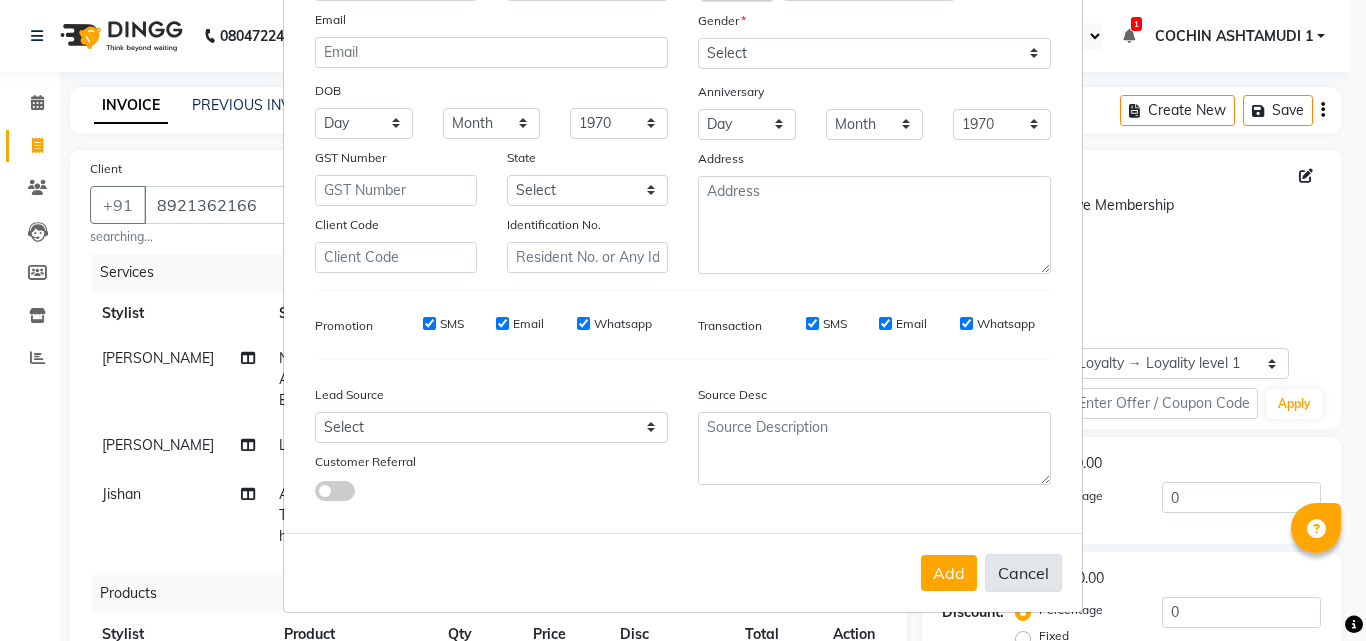 click on "Cancel" at bounding box center (1023, 573) 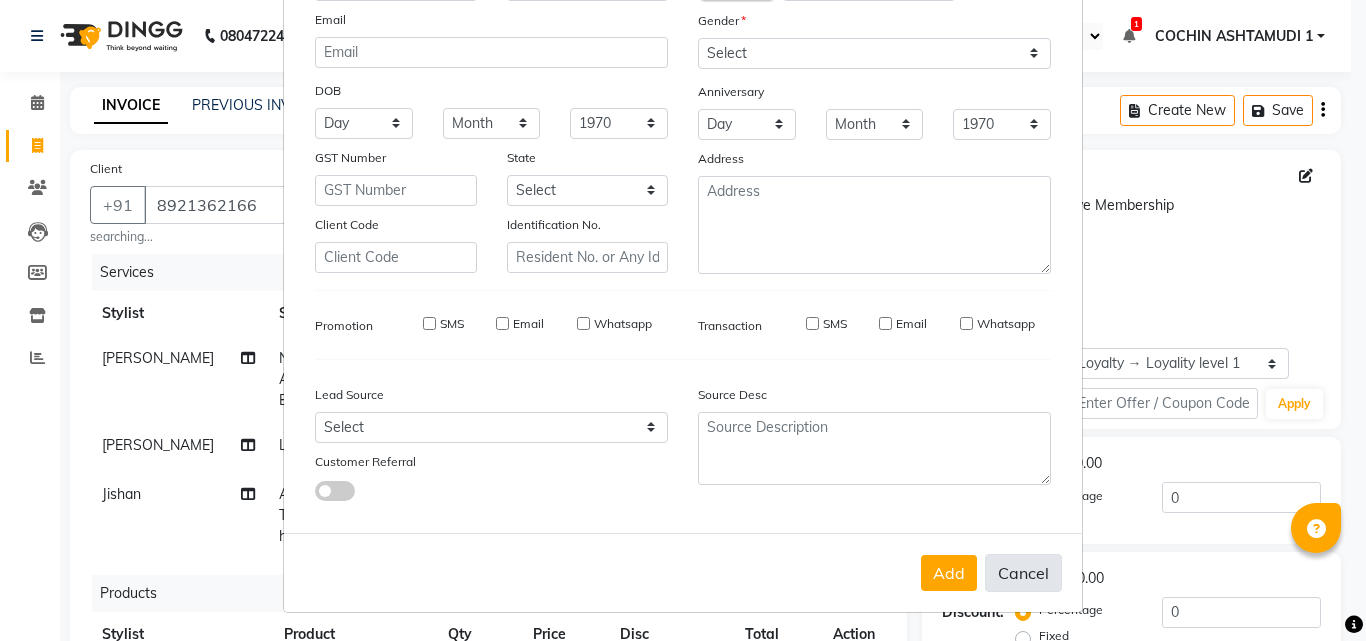 type 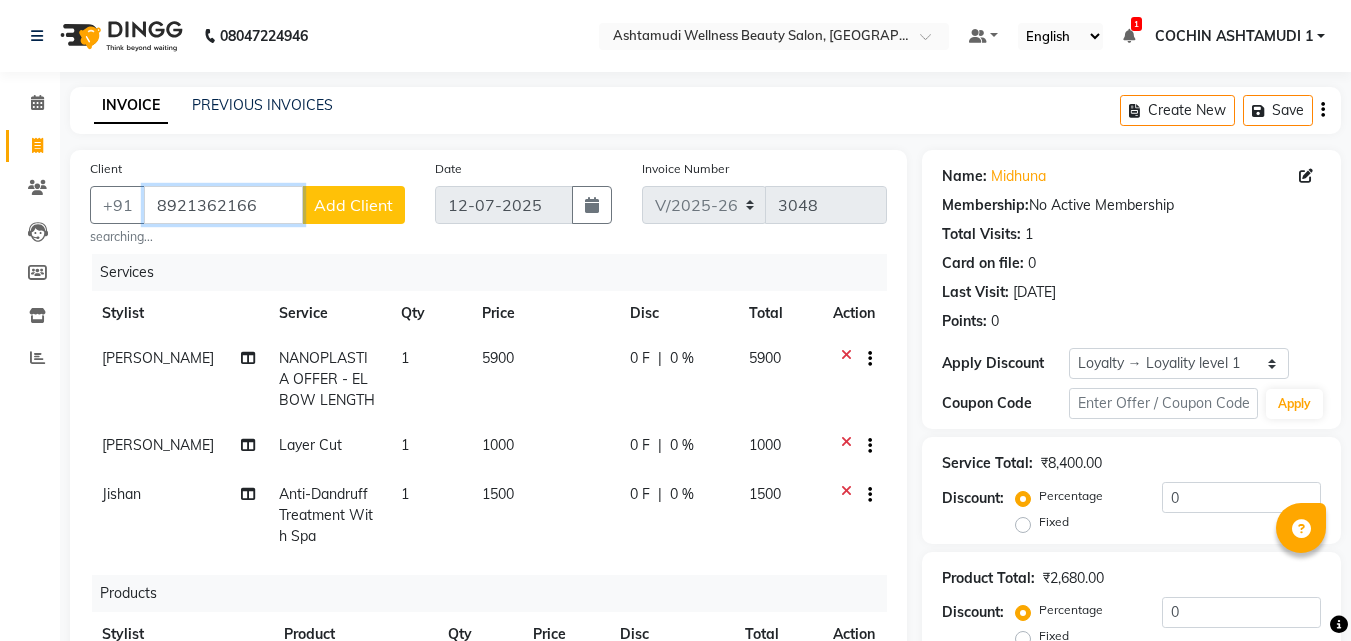 click on "8921362166" at bounding box center [223, 205] 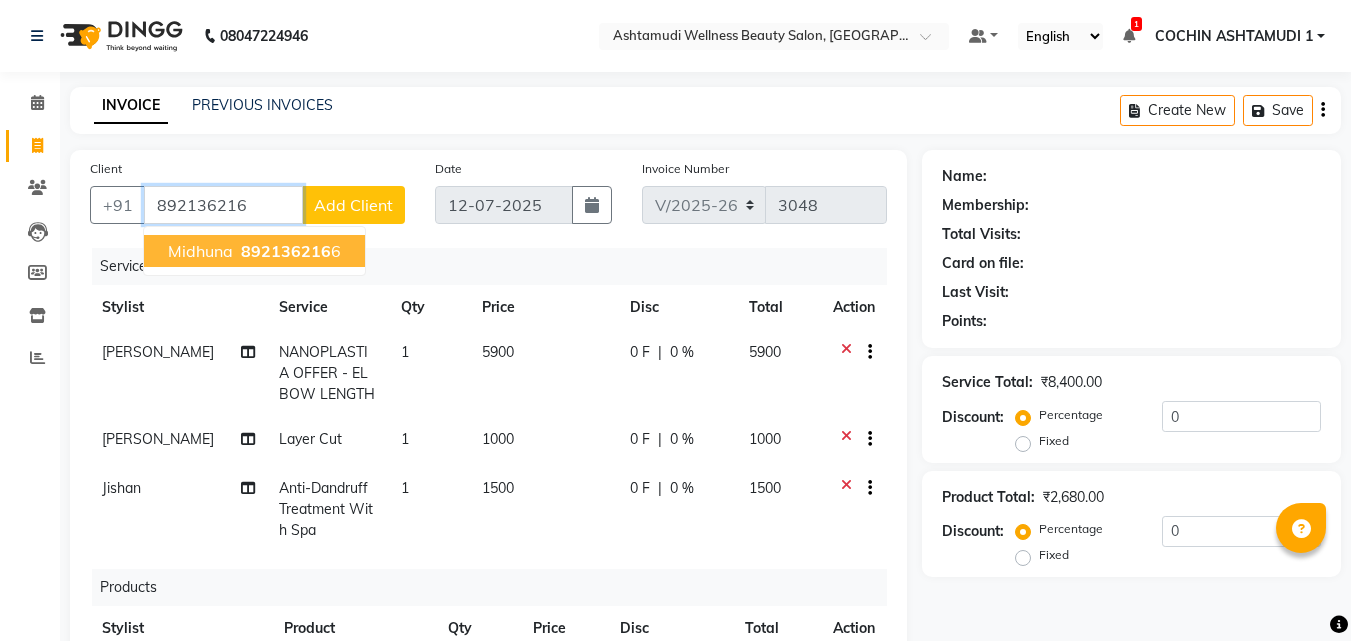 type on "8921362166" 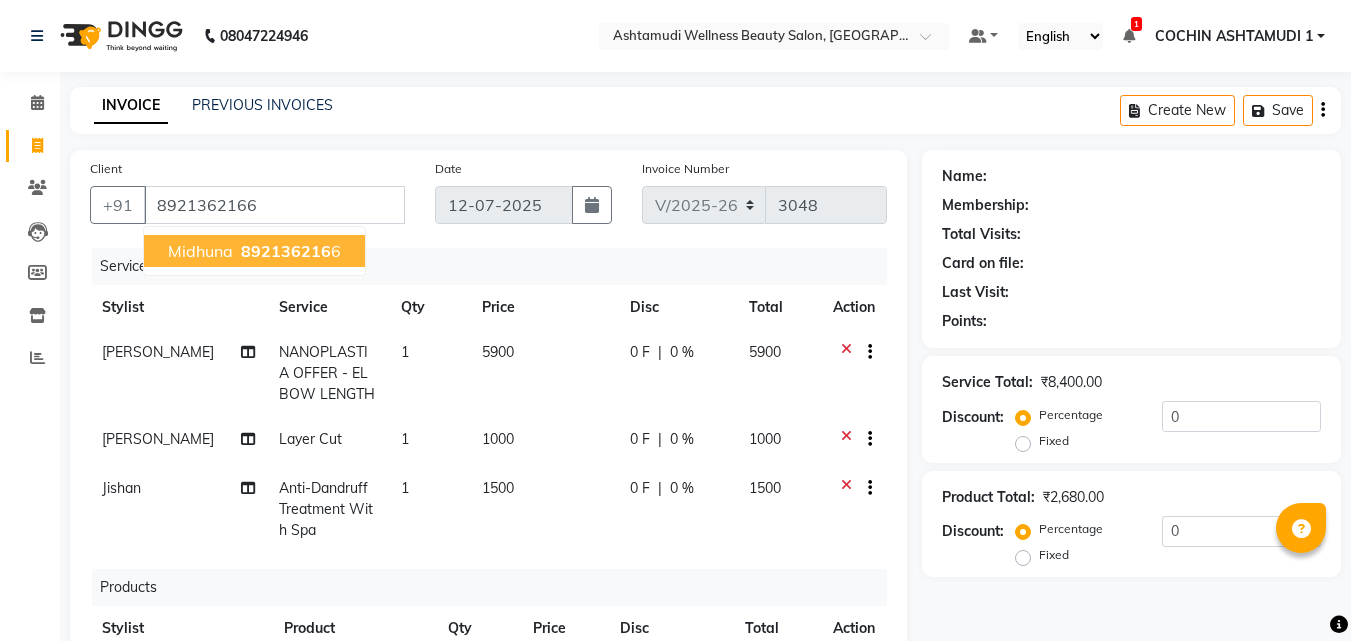 select on "1: Object" 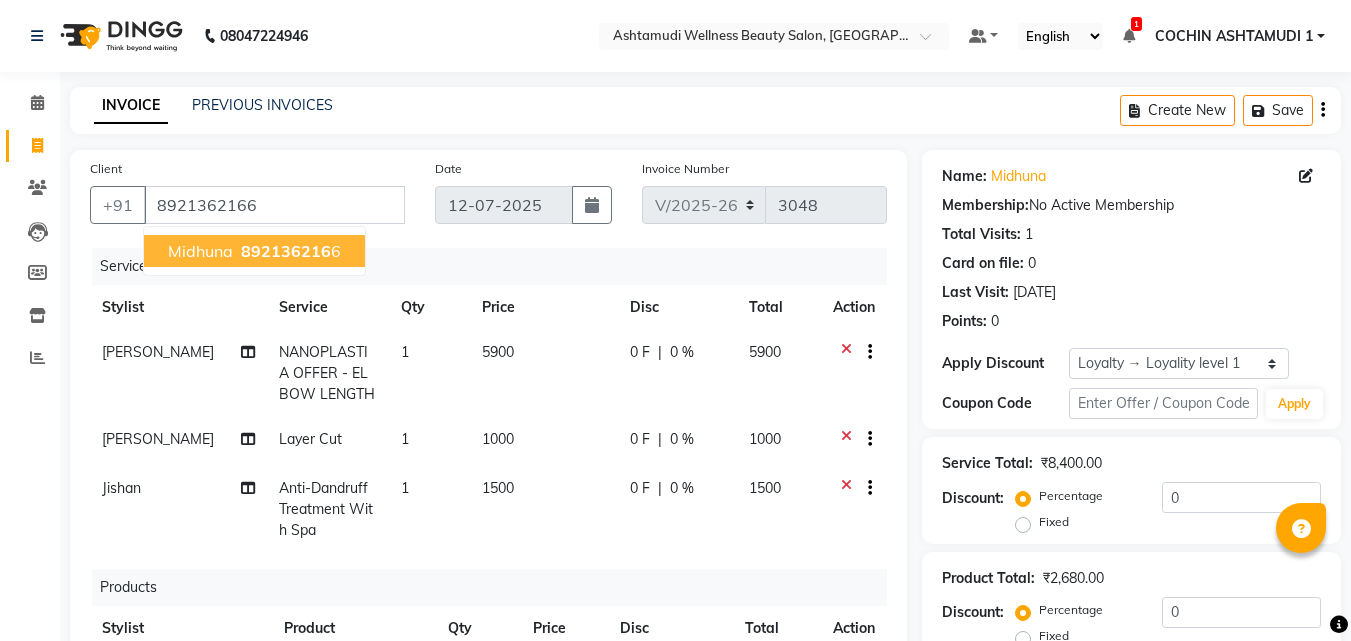 click on "892136216" at bounding box center [286, 251] 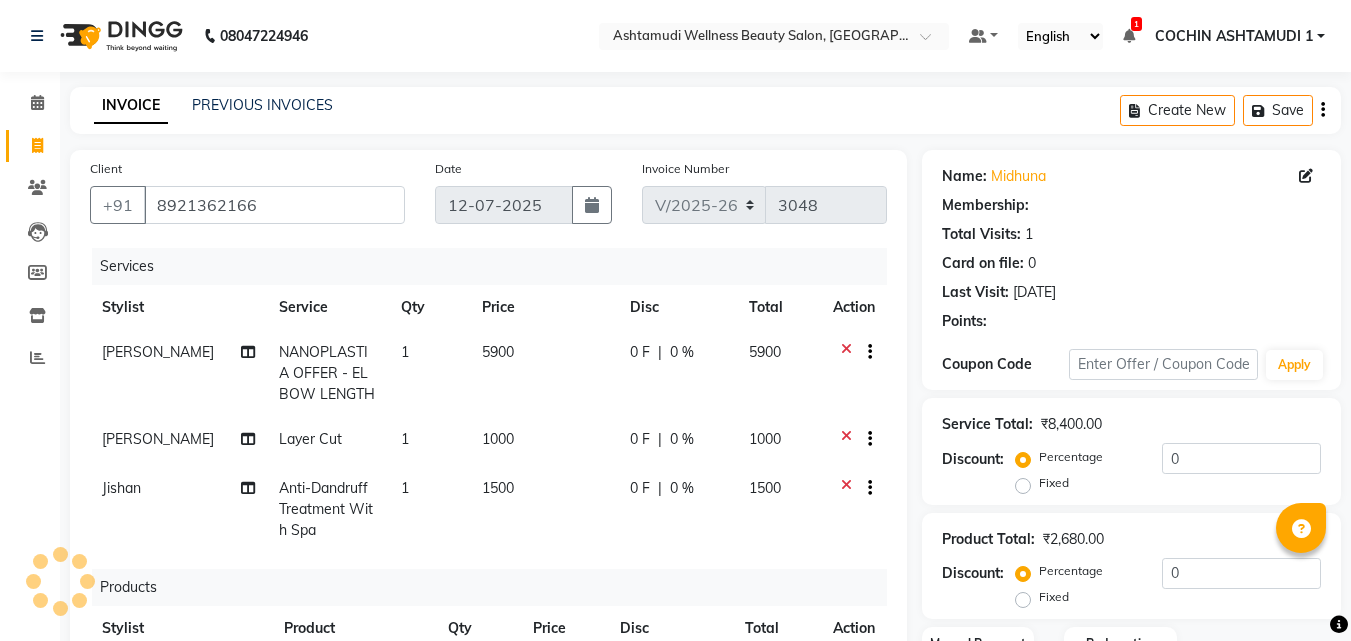 select on "1: Object" 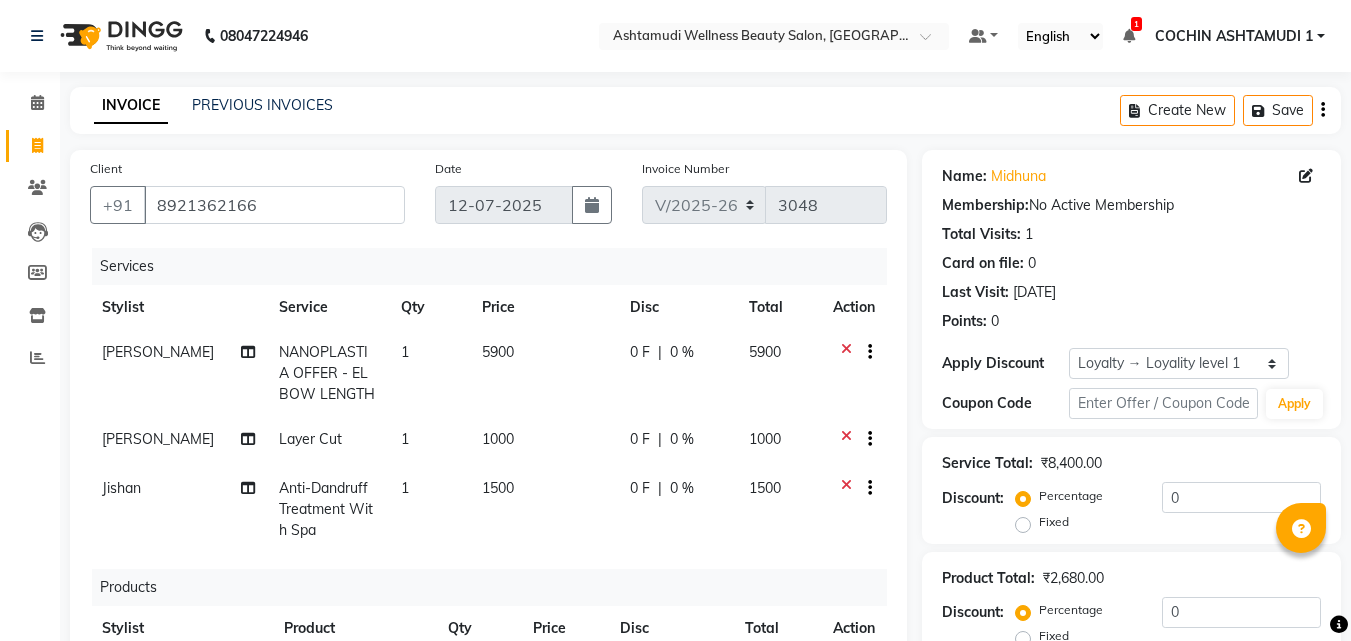 scroll, scrollTop: 282, scrollLeft: 0, axis: vertical 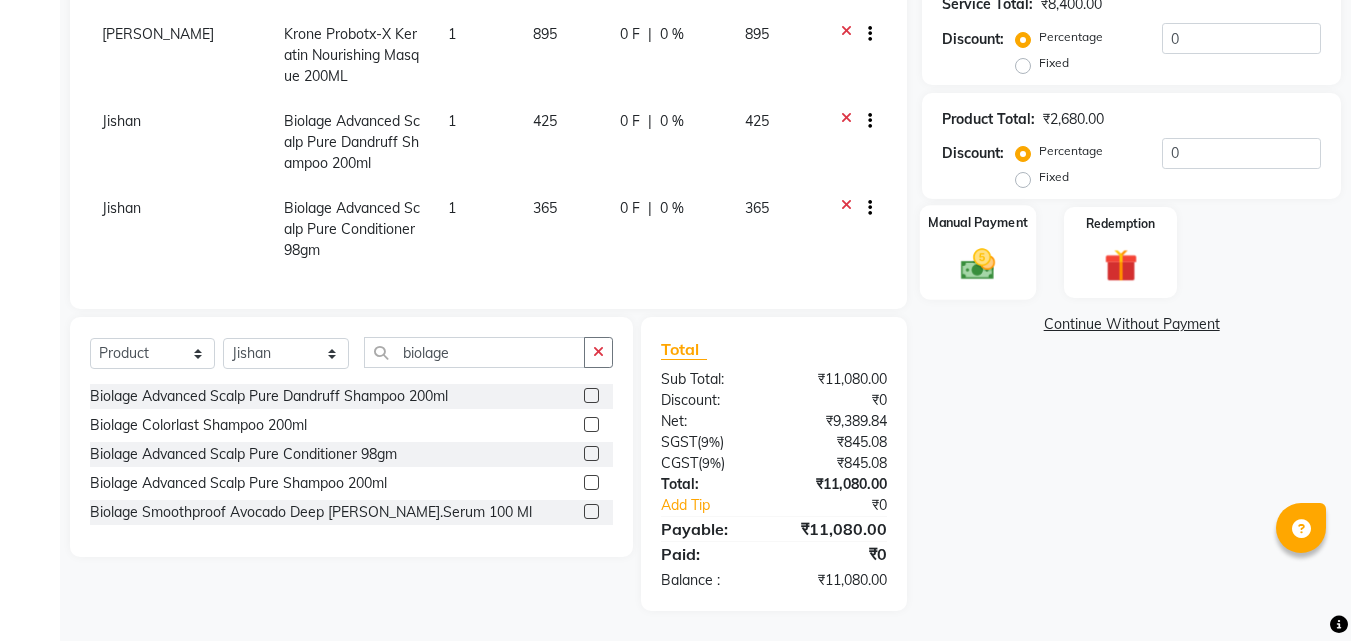 click 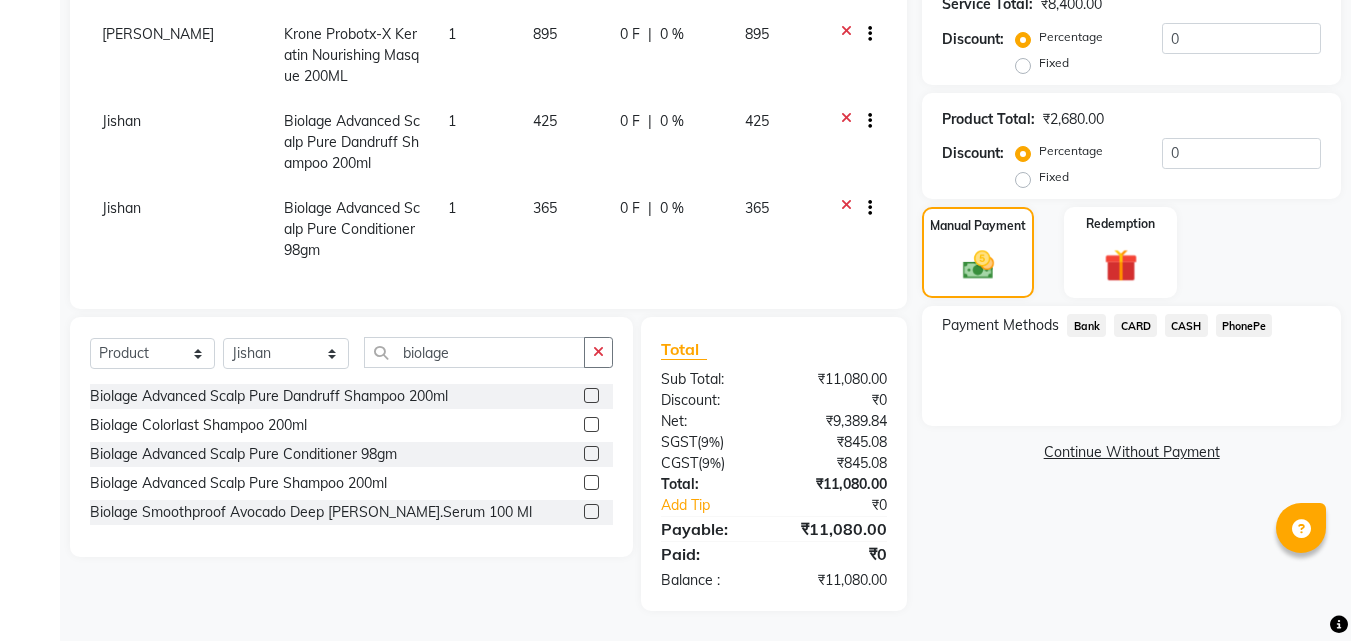 click on "PhonePe" 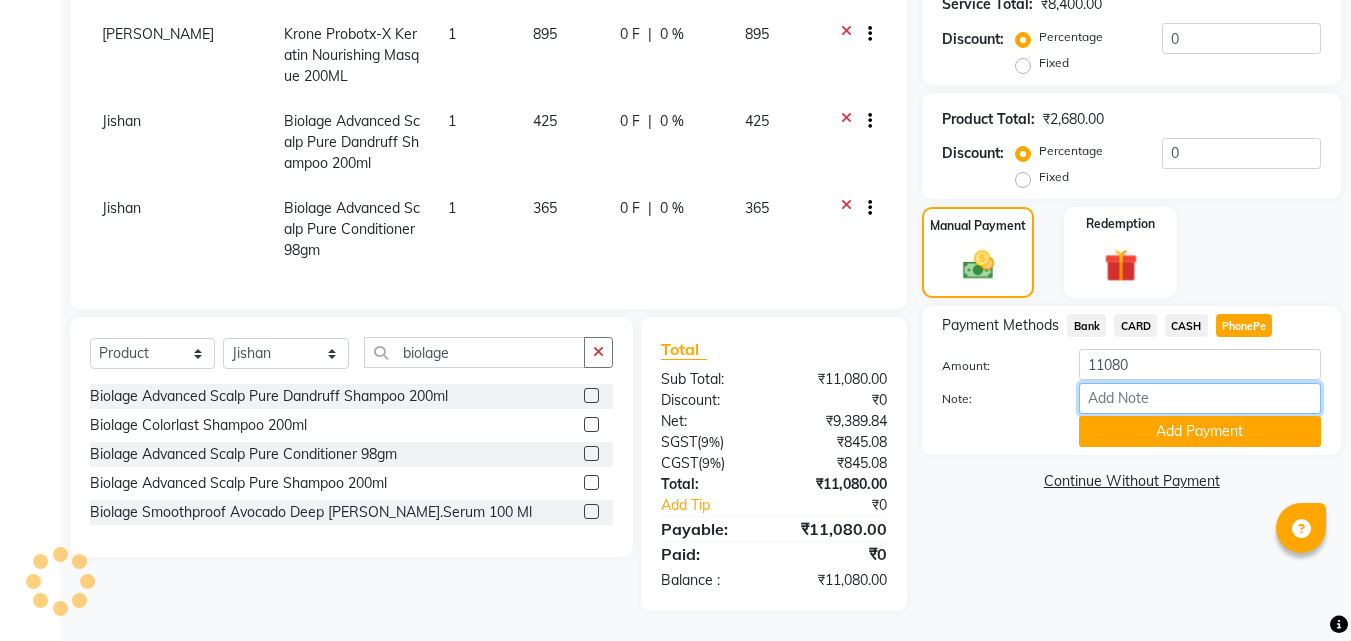 click on "Note:" at bounding box center [1200, 398] 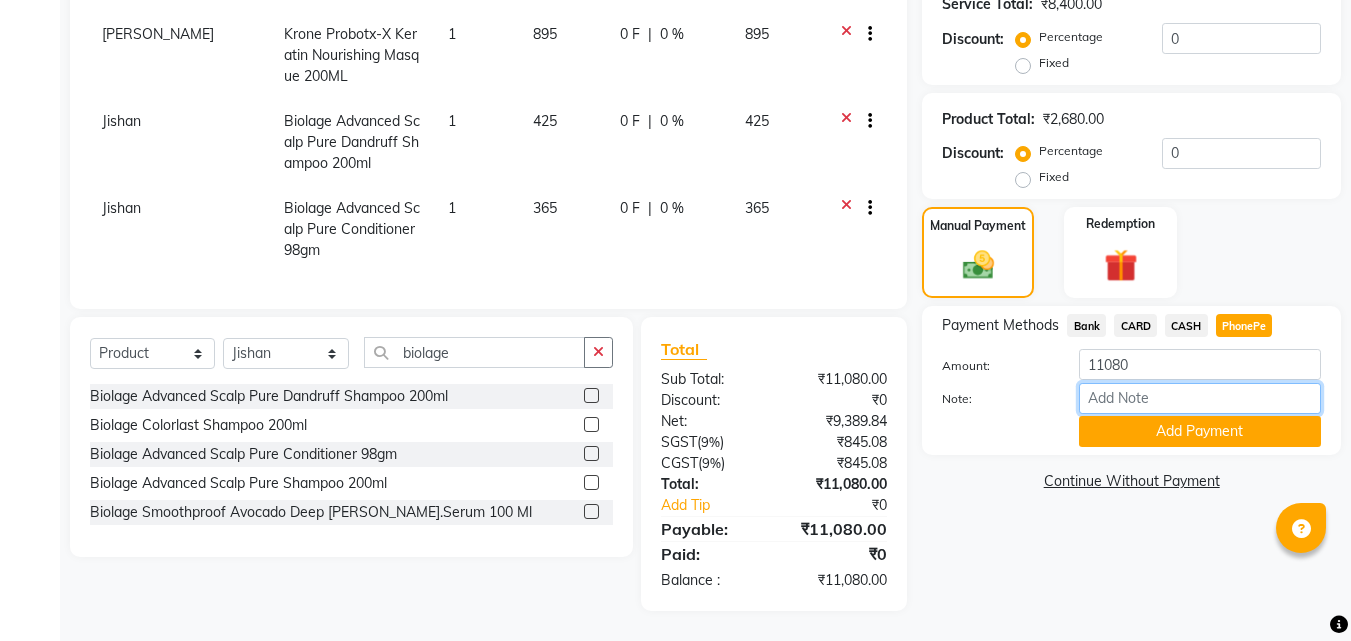 type on "RAGHI" 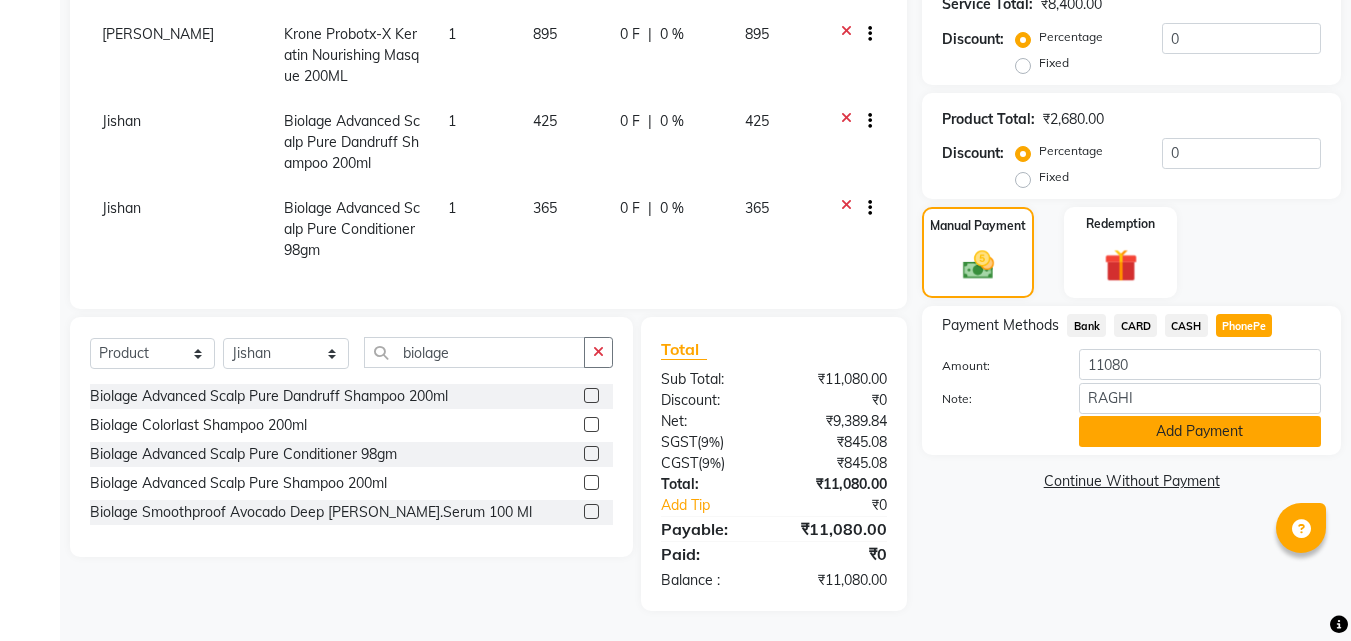 click on "Add Payment" 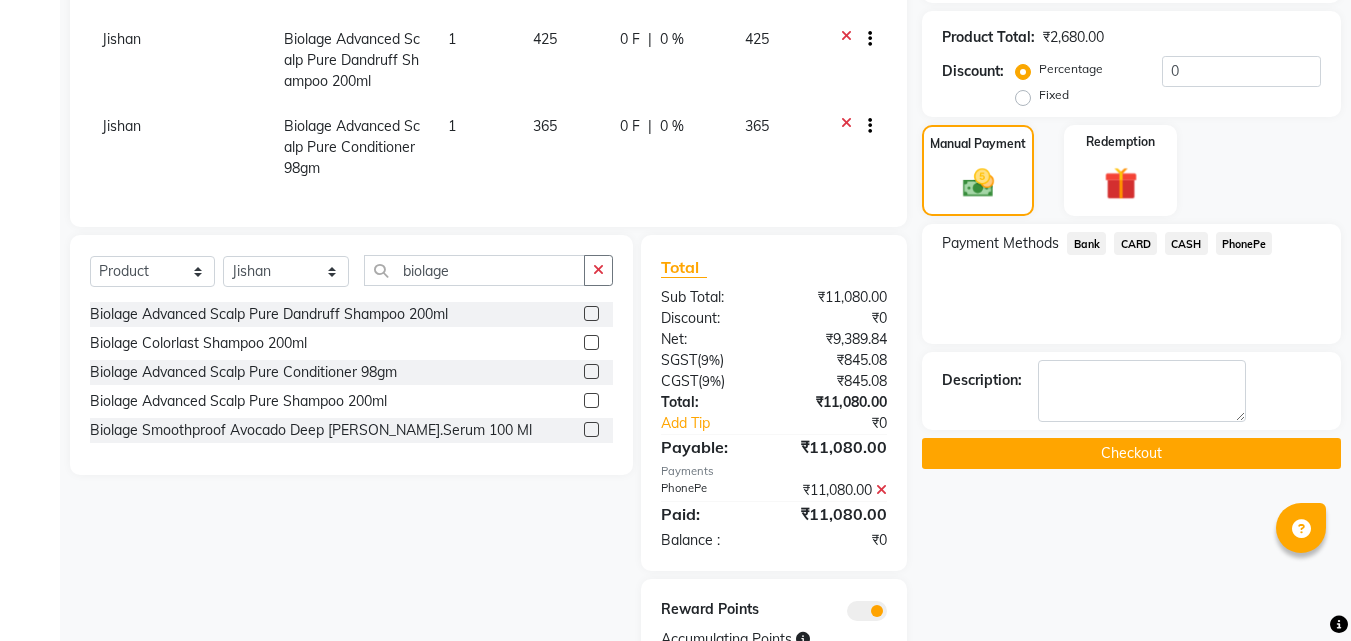 scroll, scrollTop: 621, scrollLeft: 0, axis: vertical 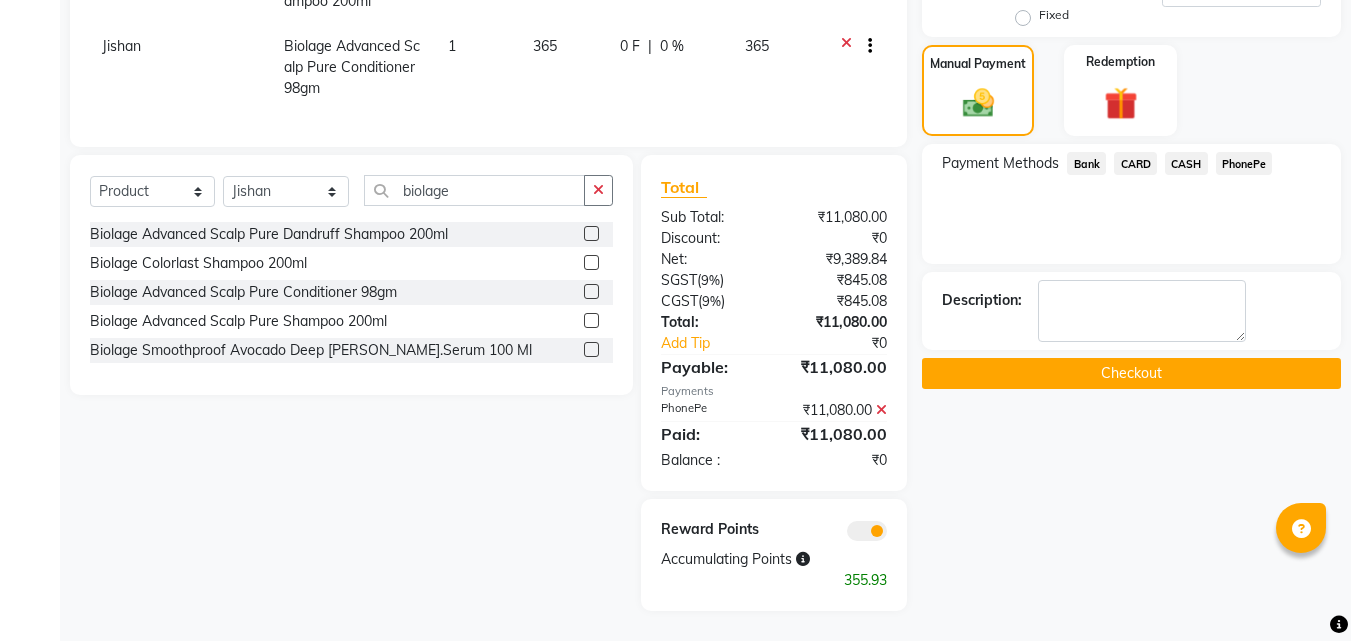 click on "Checkout" 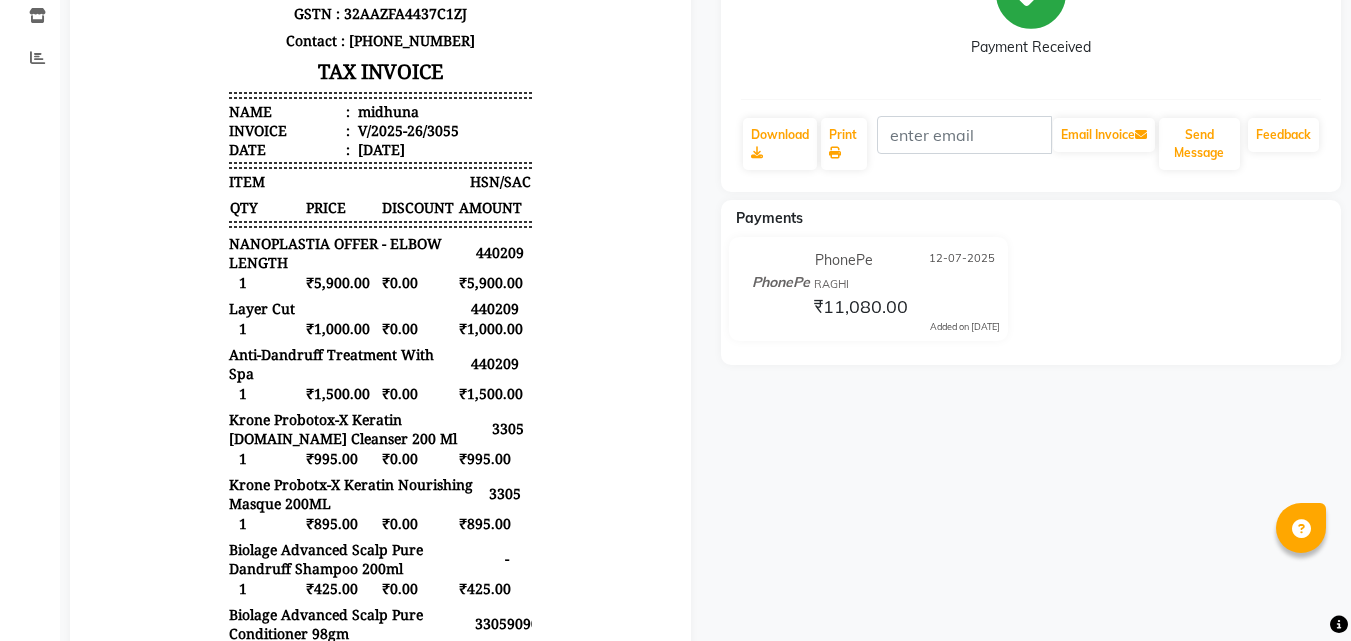 scroll, scrollTop: 400, scrollLeft: 0, axis: vertical 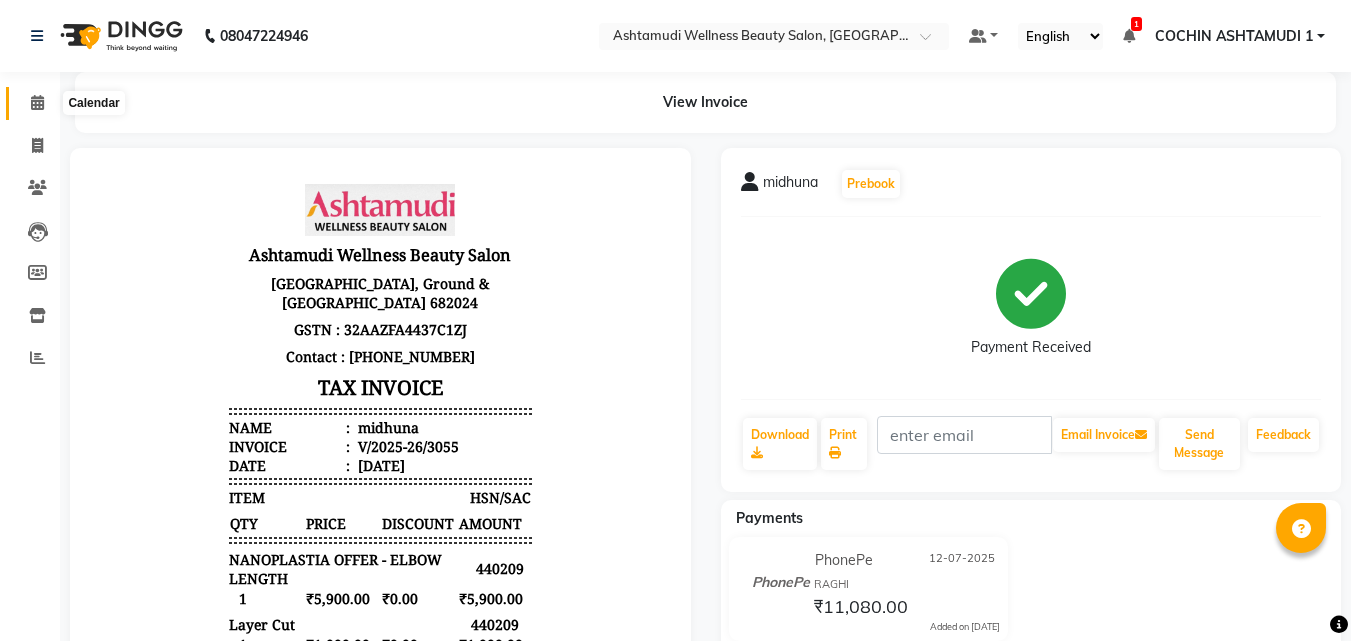 click 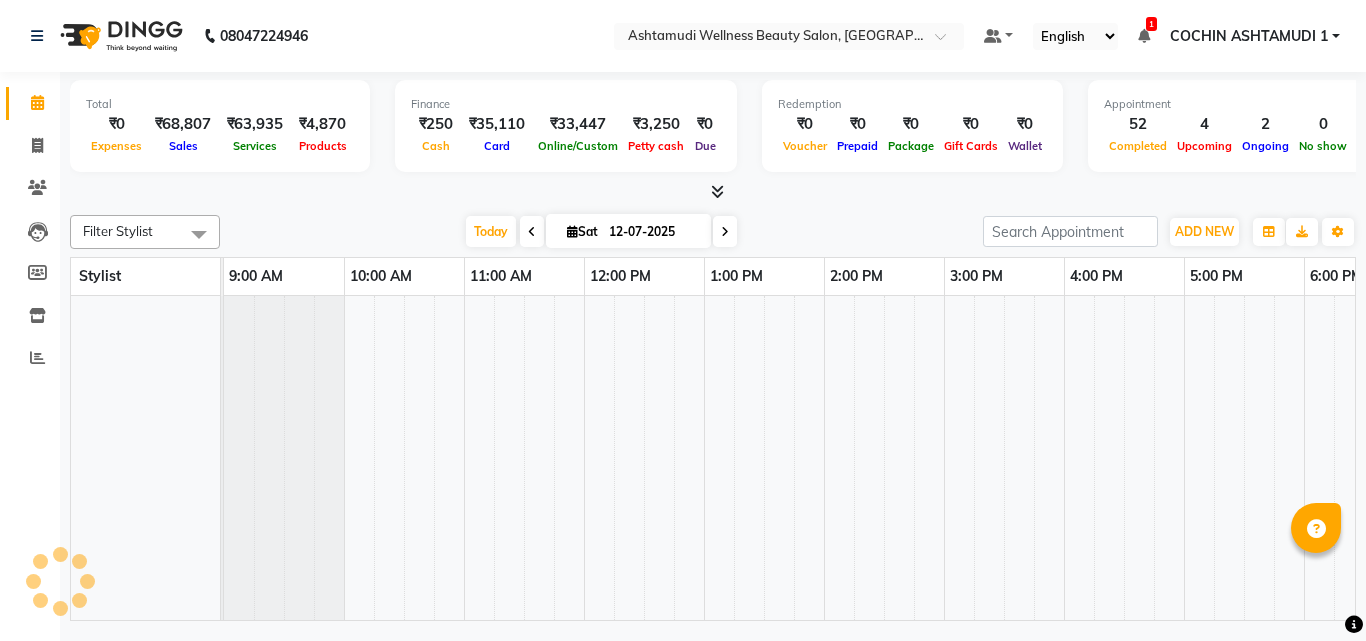 scroll, scrollTop: 0, scrollLeft: 309, axis: horizontal 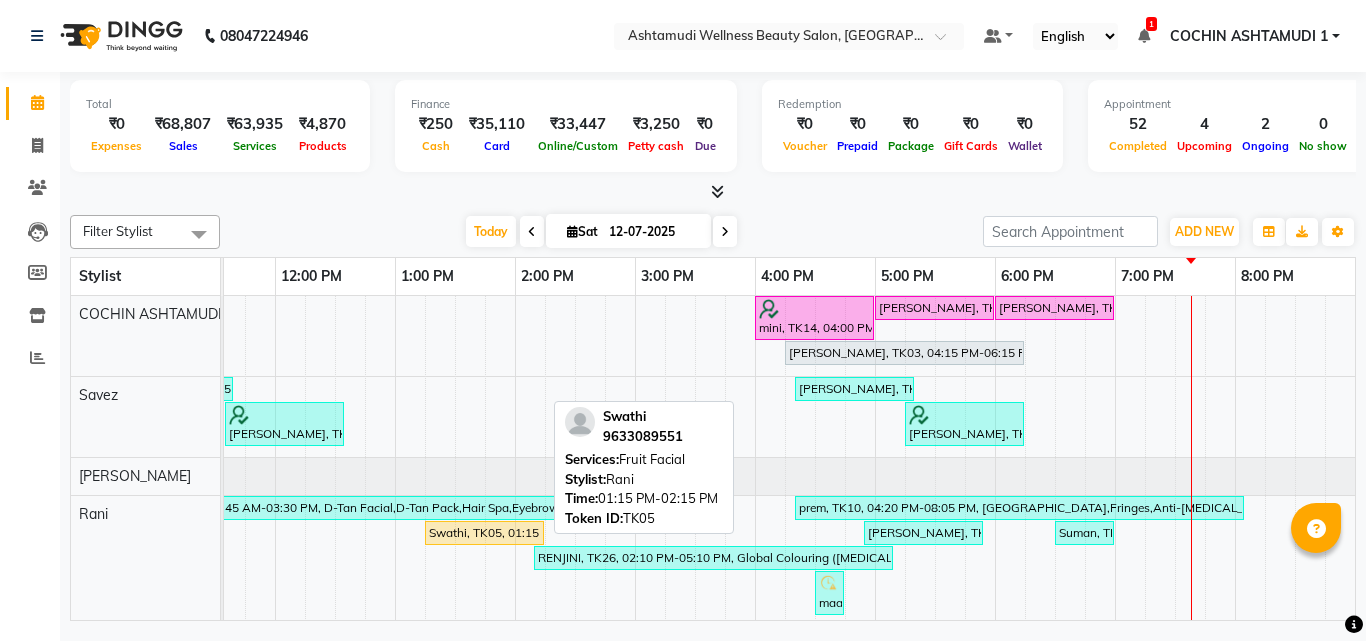 click on "Swathi, TK05, 01:15 PM-02:15 PM, Fruit Facial" at bounding box center [484, 533] 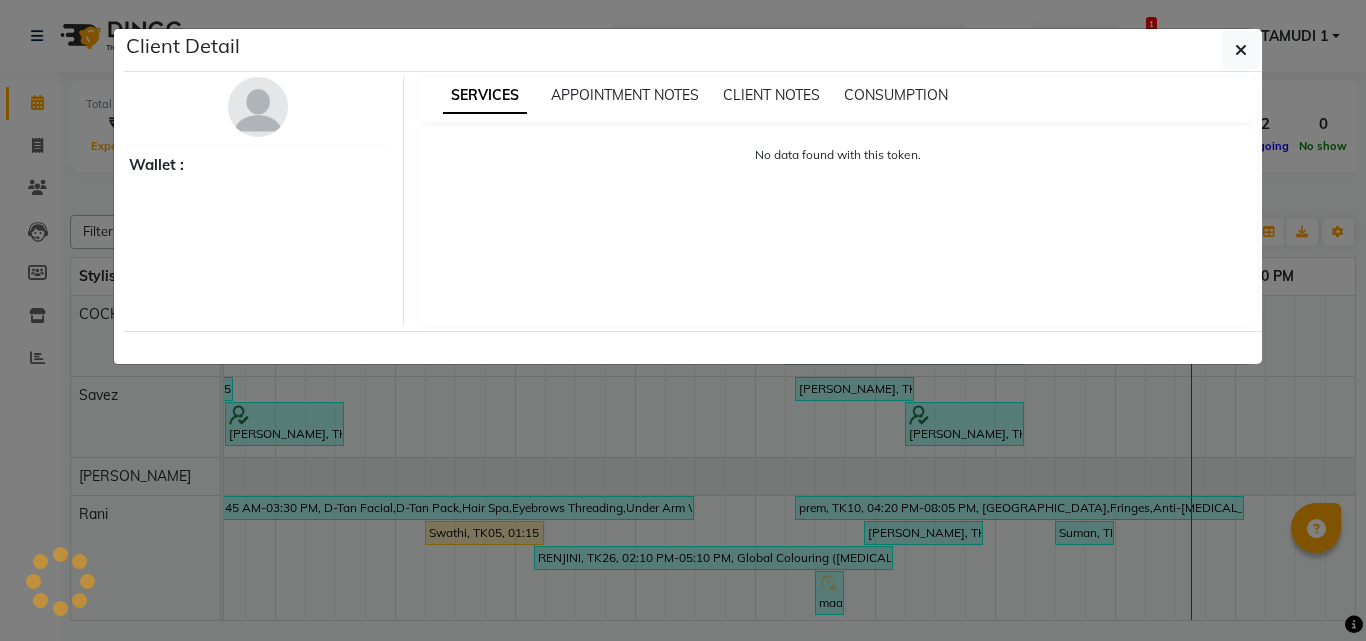 select on "1" 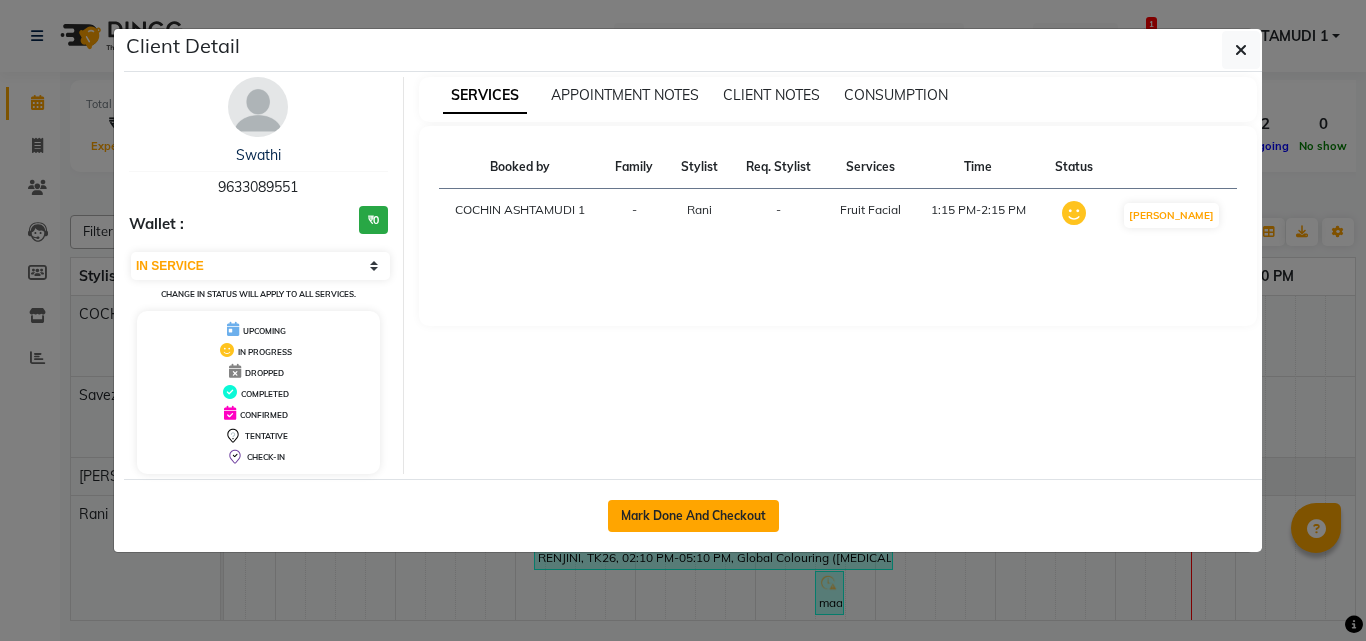 click on "Mark Done And Checkout" 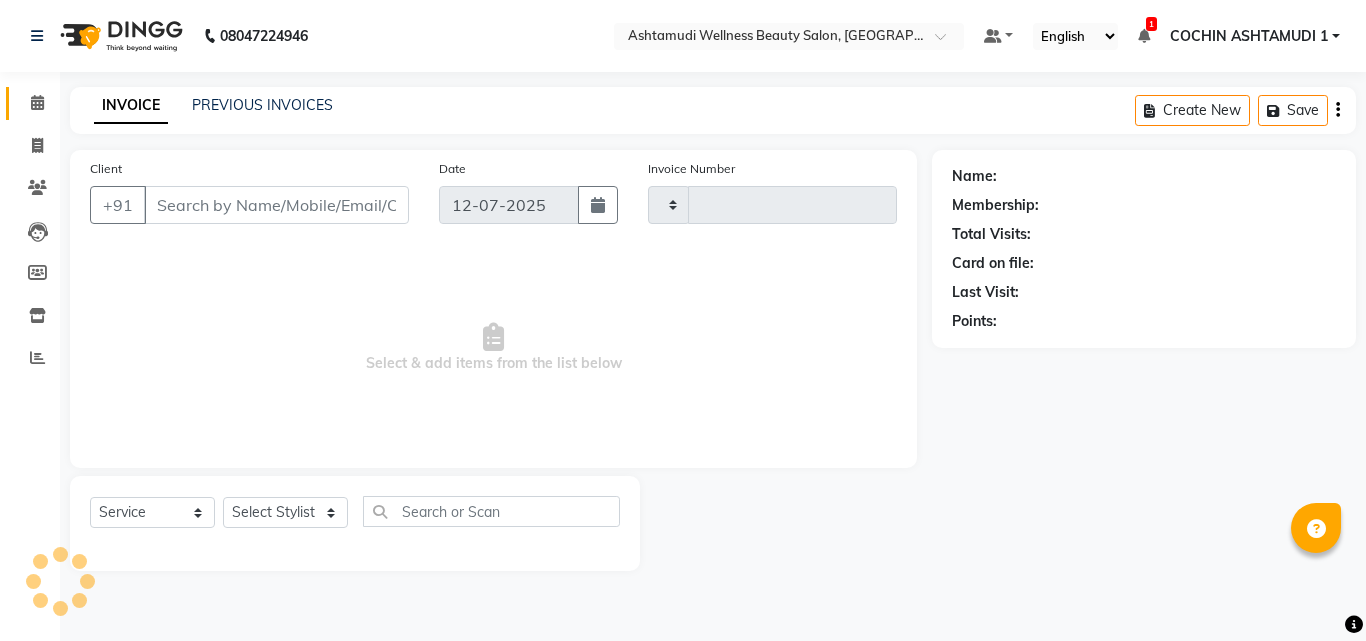 type on "3056" 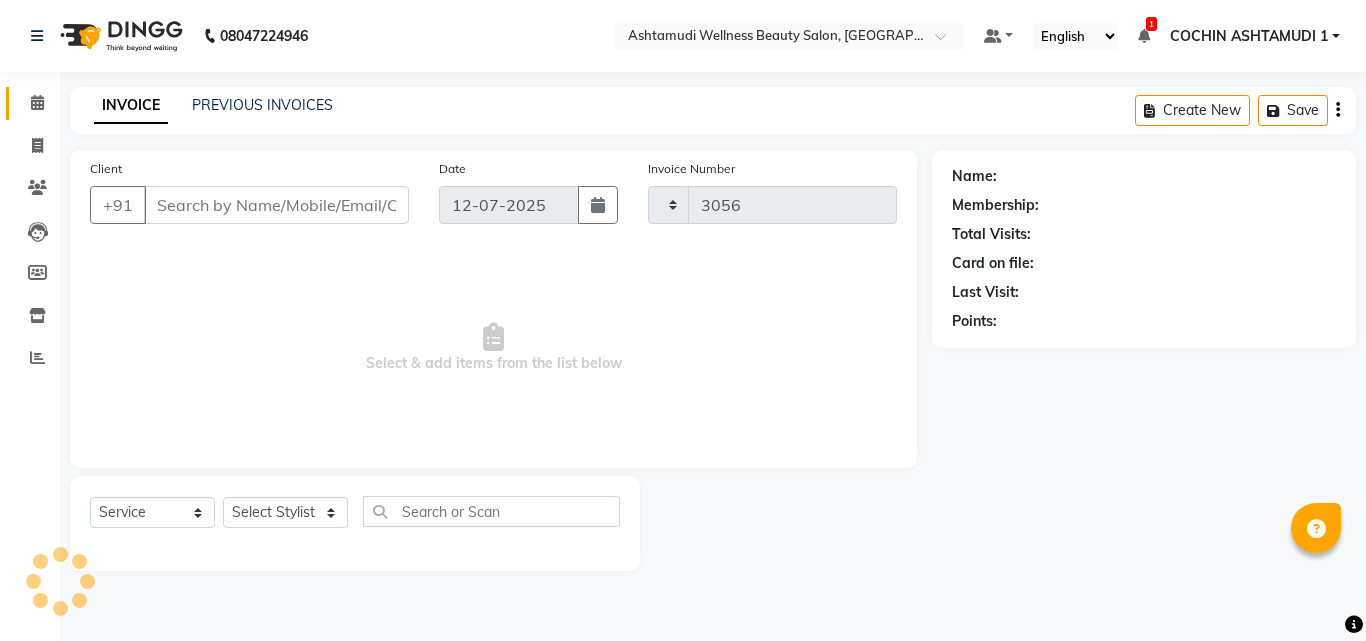 select on "4632" 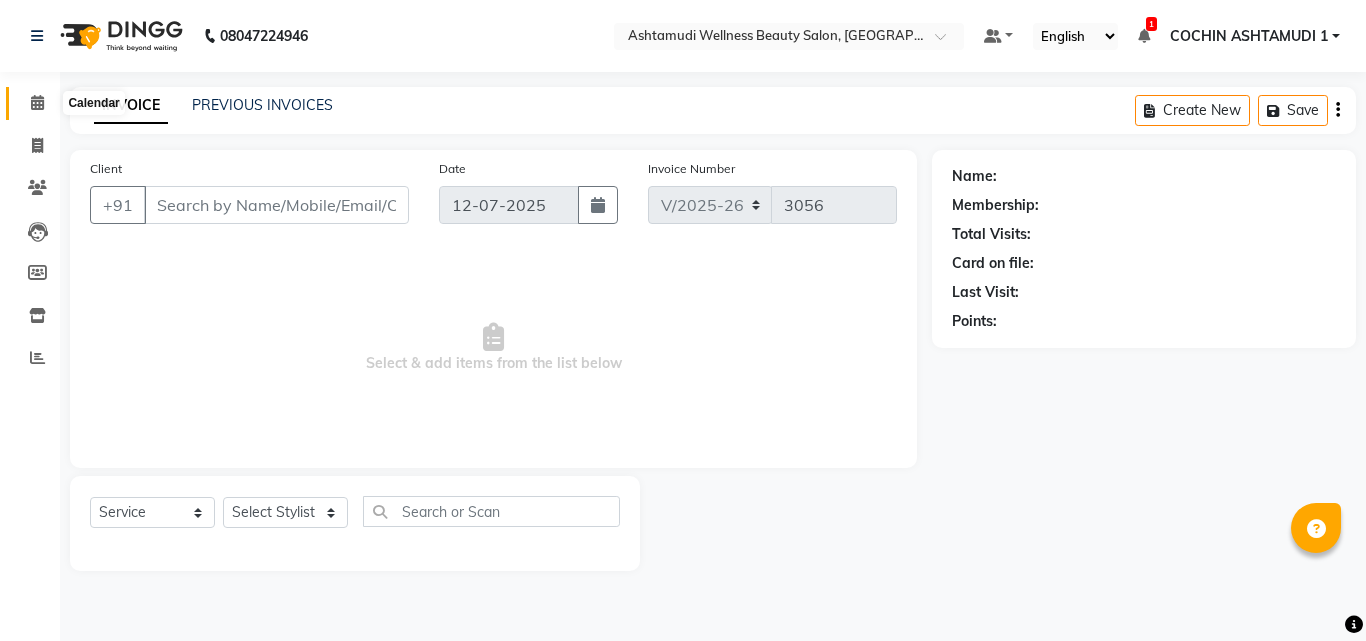 click 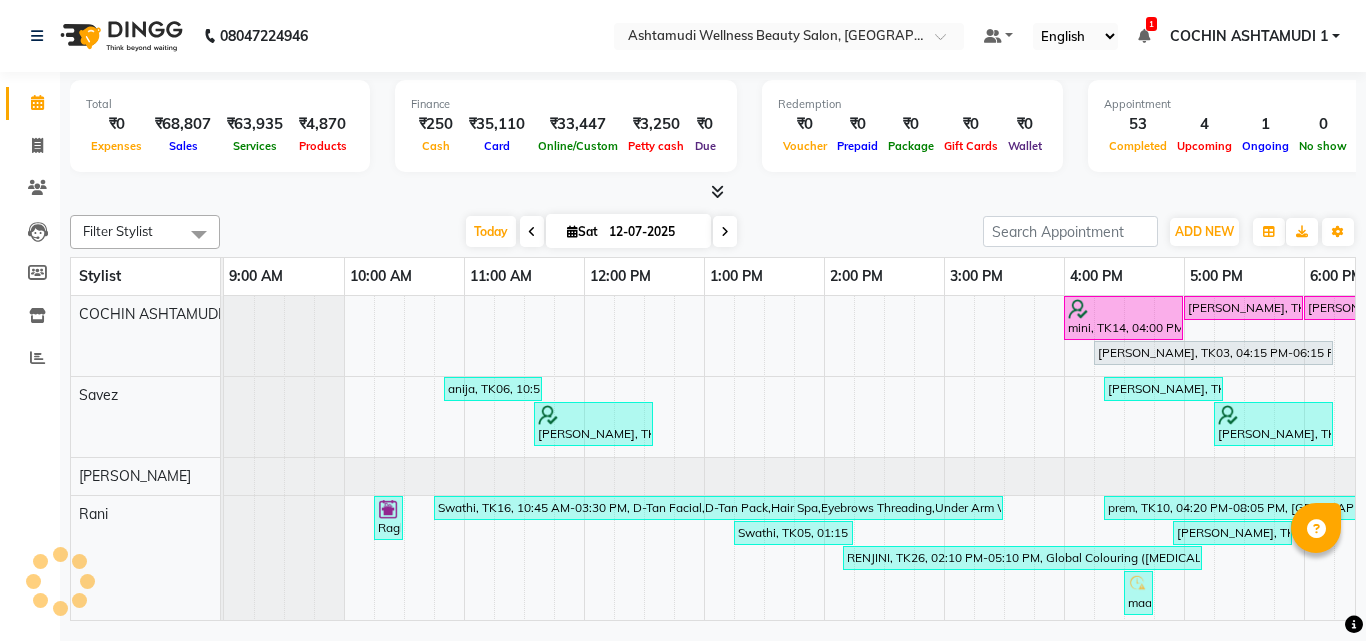 scroll, scrollTop: 0, scrollLeft: 0, axis: both 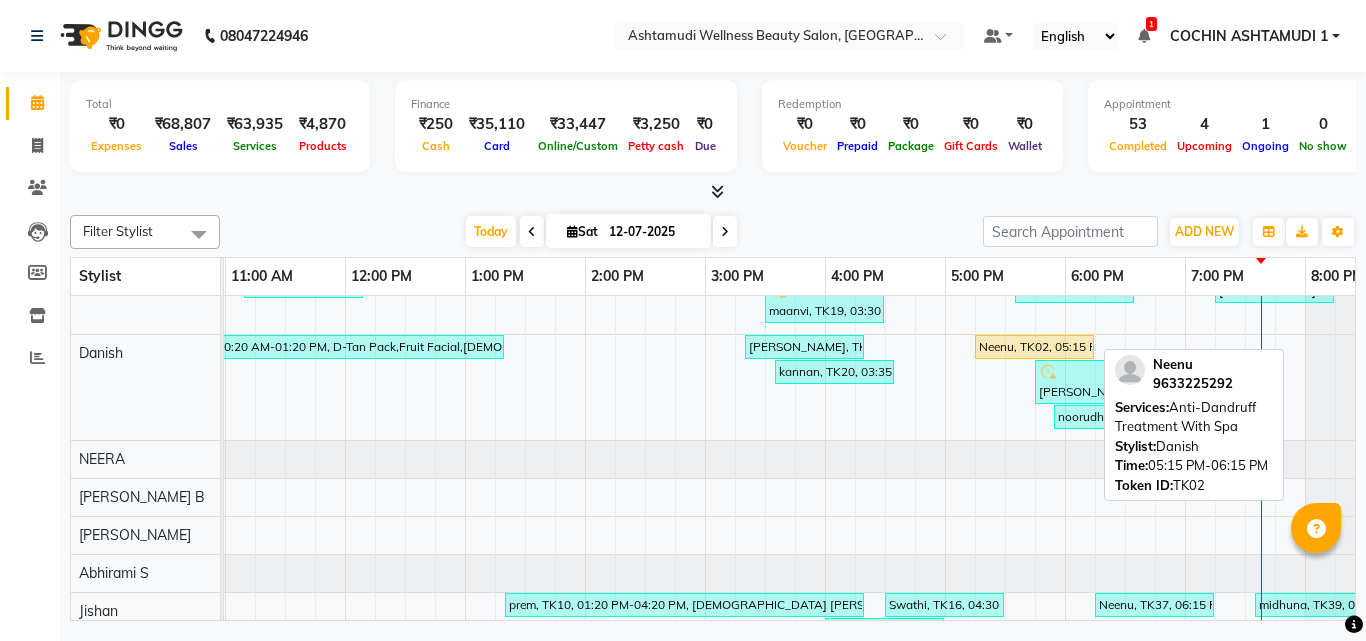 click on "Neenu, TK02, 05:15 PM-06:15 PM, Anti-[MEDICAL_DATA] Treatment With Spa" at bounding box center (1034, 347) 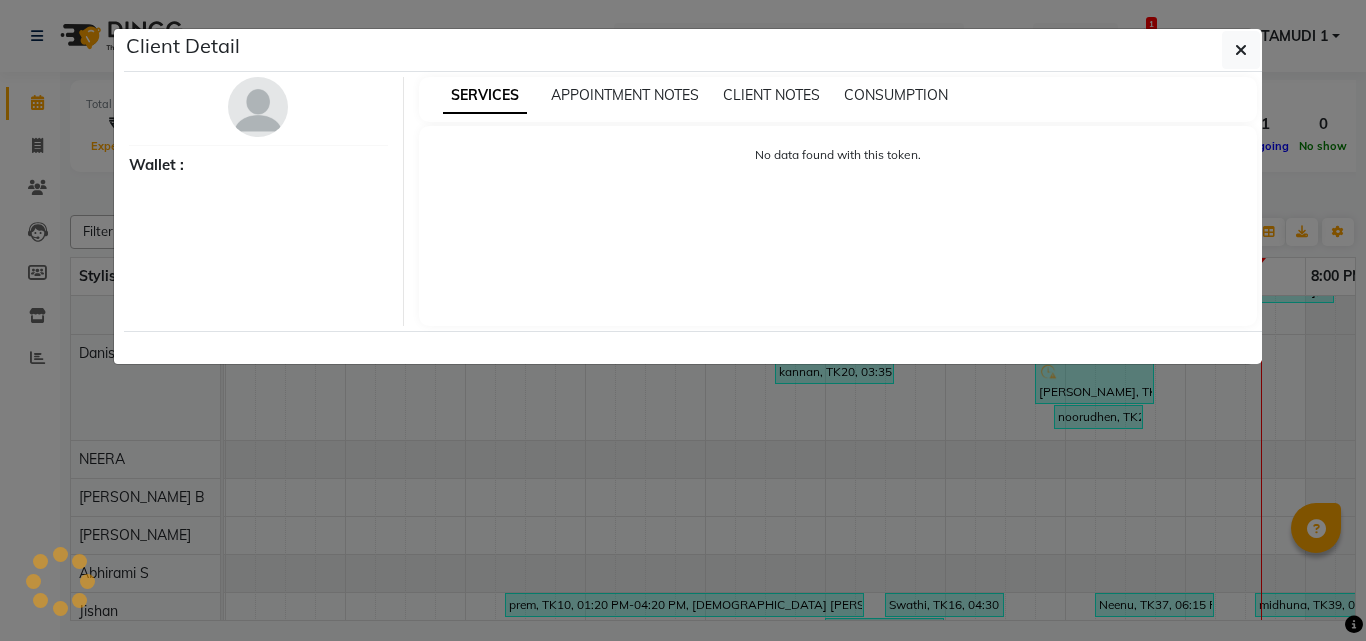select on "1" 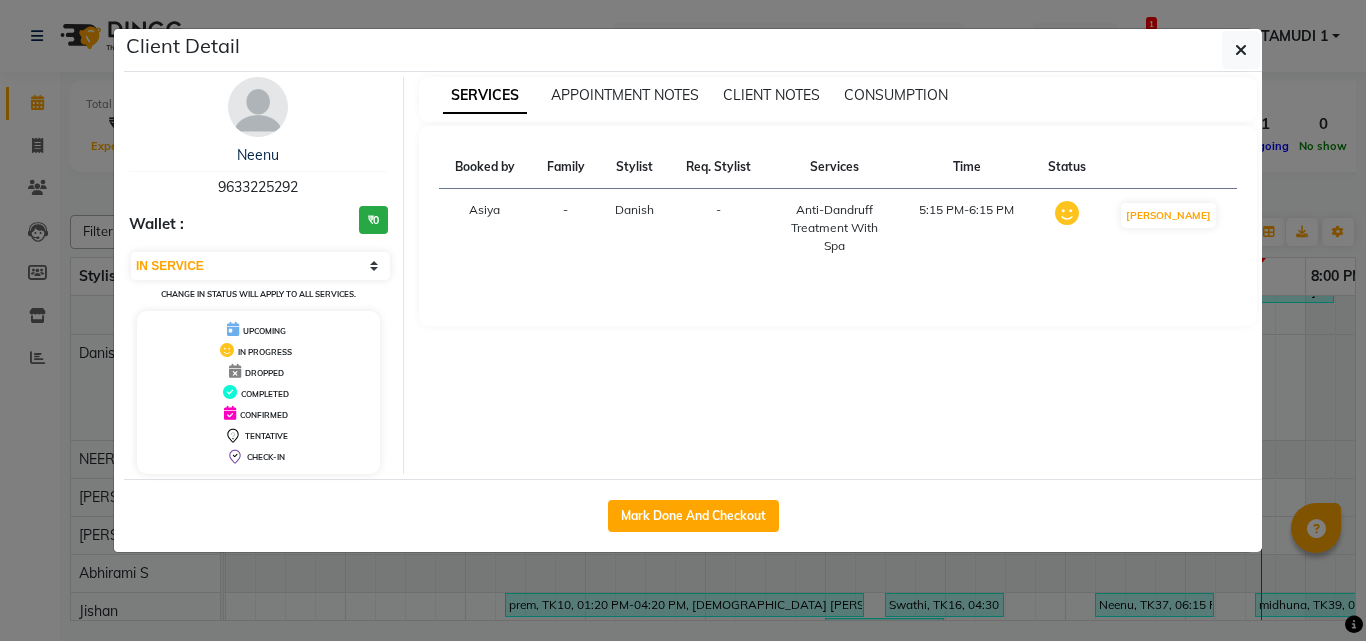 click on "Client Detail  Neenu    9633225292 Wallet : ₹0 Select IN SERVICE CONFIRMED TENTATIVE CHECK IN MARK DONE DROPPED UPCOMING Change in status will apply to all services. UPCOMING IN PROGRESS DROPPED COMPLETED CONFIRMED TENTATIVE CHECK-IN SERVICES APPOINTMENT NOTES CLIENT NOTES CONSUMPTION Booked by Family Stylist Req. Stylist Services Time Status  Asiya  - Danish -  Anti-Dandruff Treatment With Spa   5:15 PM-6:15 PM   MARK DONE   Mark Done And Checkout" 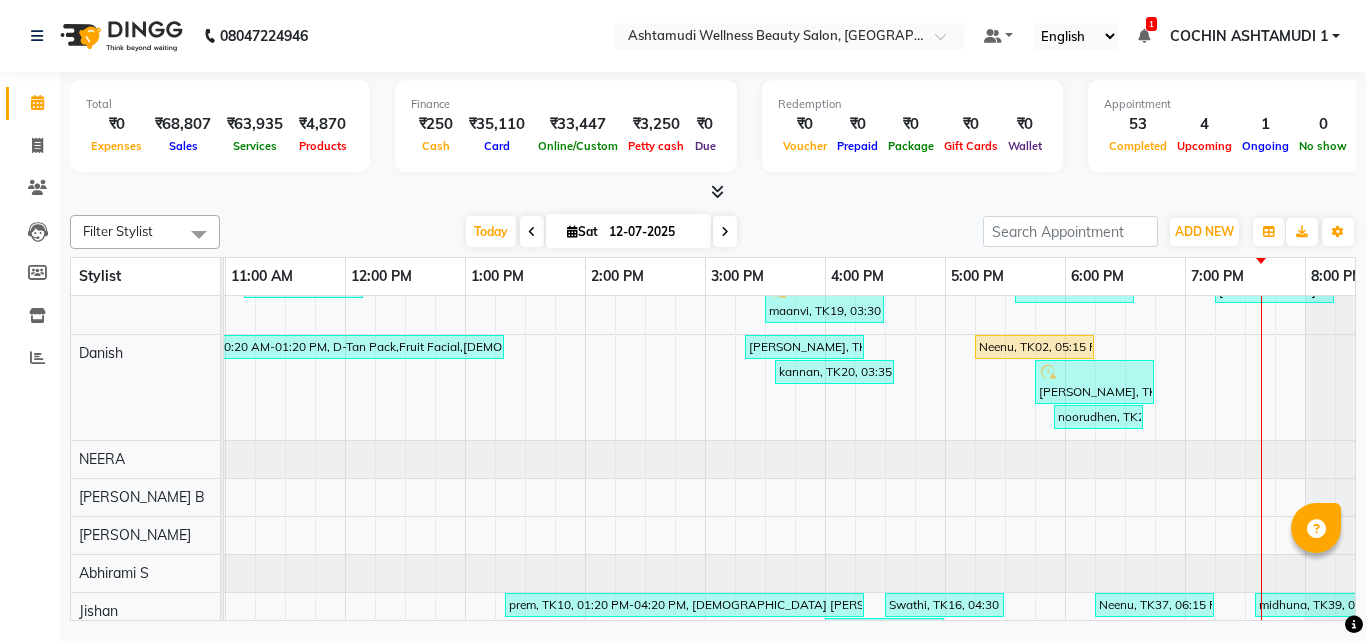 scroll, scrollTop: 301, scrollLeft: 239, axis: both 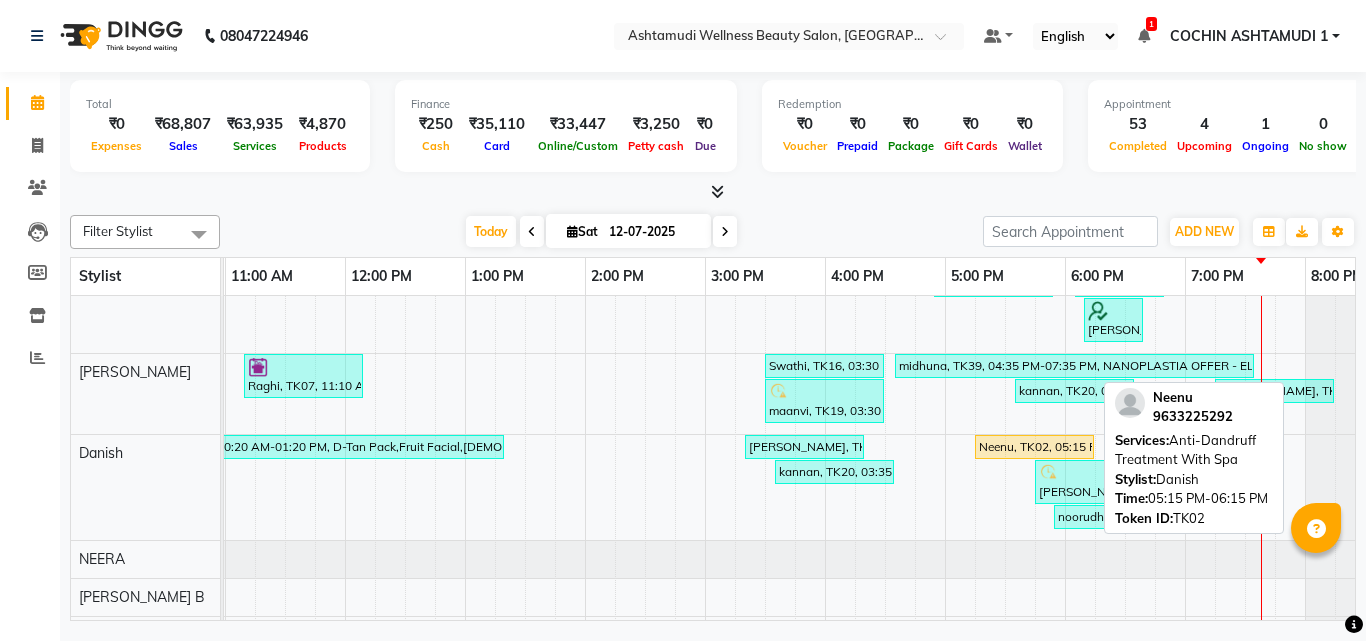 click on "Neenu, TK02, 05:15 PM-06:15 PM, Anti-[MEDICAL_DATA] Treatment With Spa" at bounding box center [1034, 447] 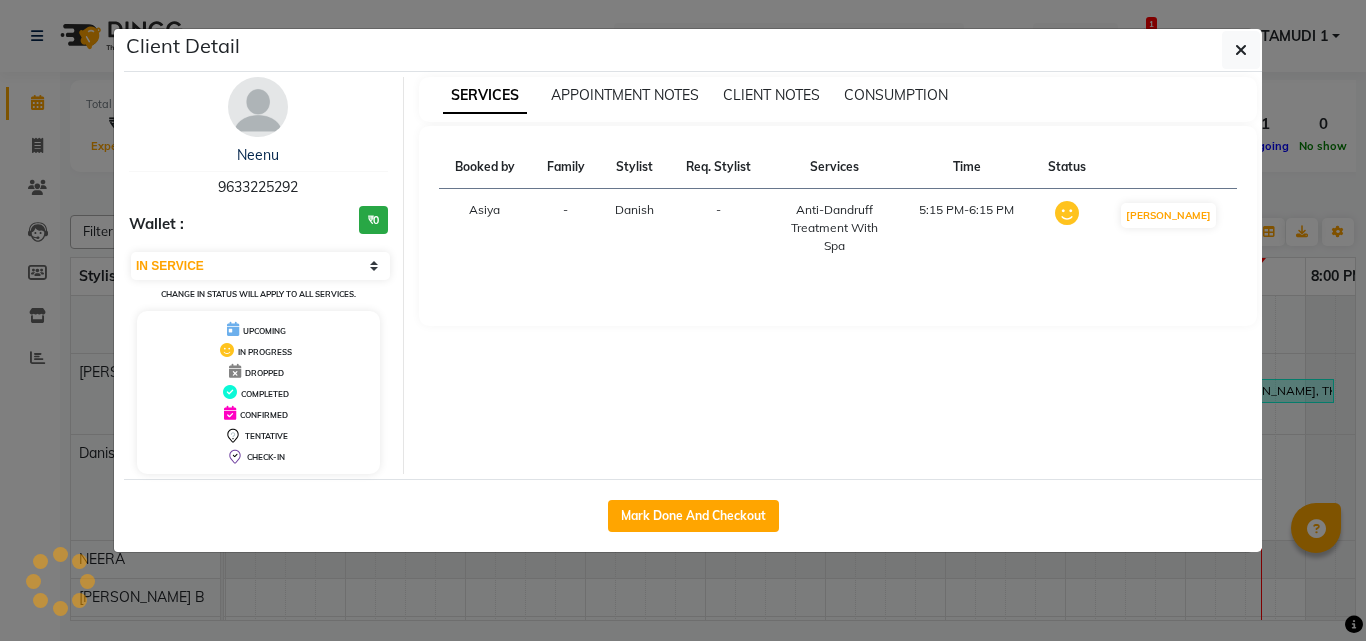 click on "Mark Done And Checkout" 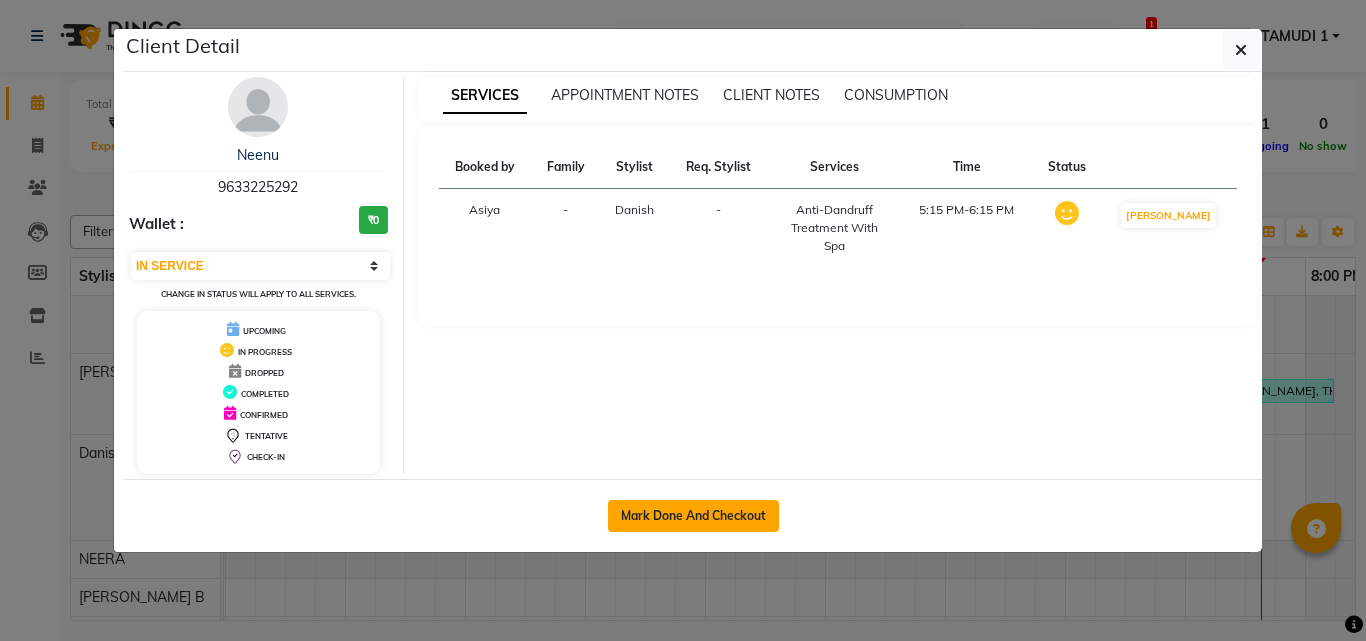 click on "Mark Done And Checkout" 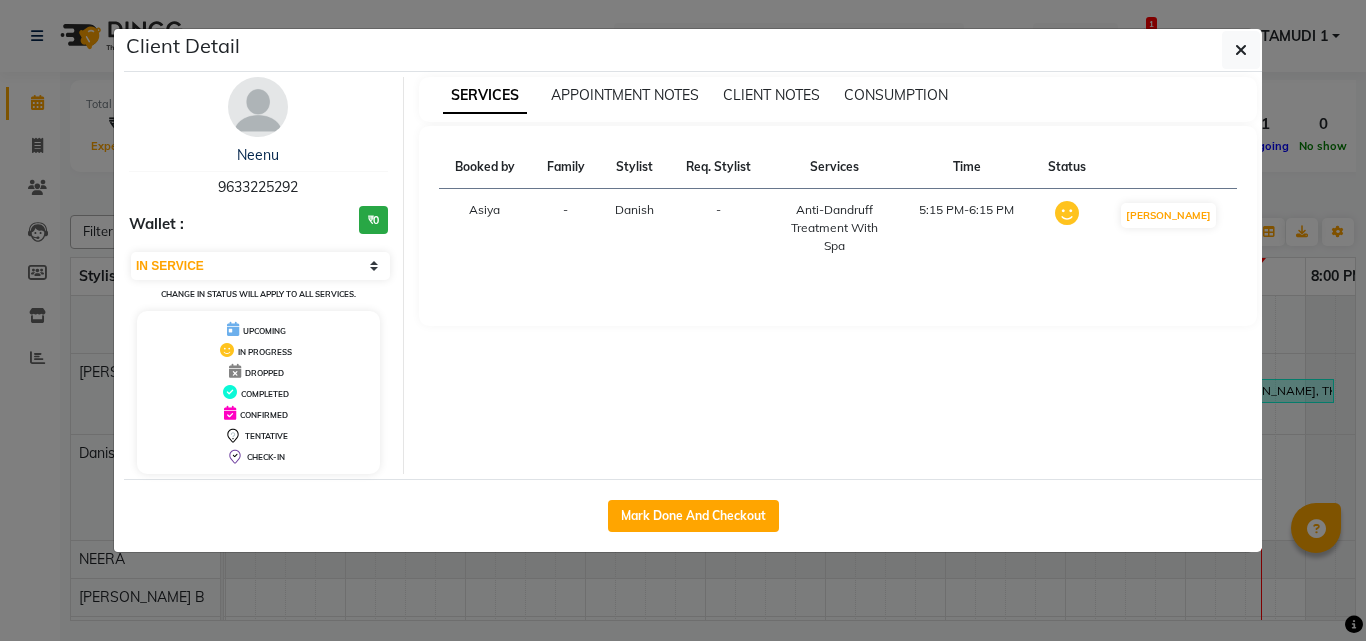 select on "4632" 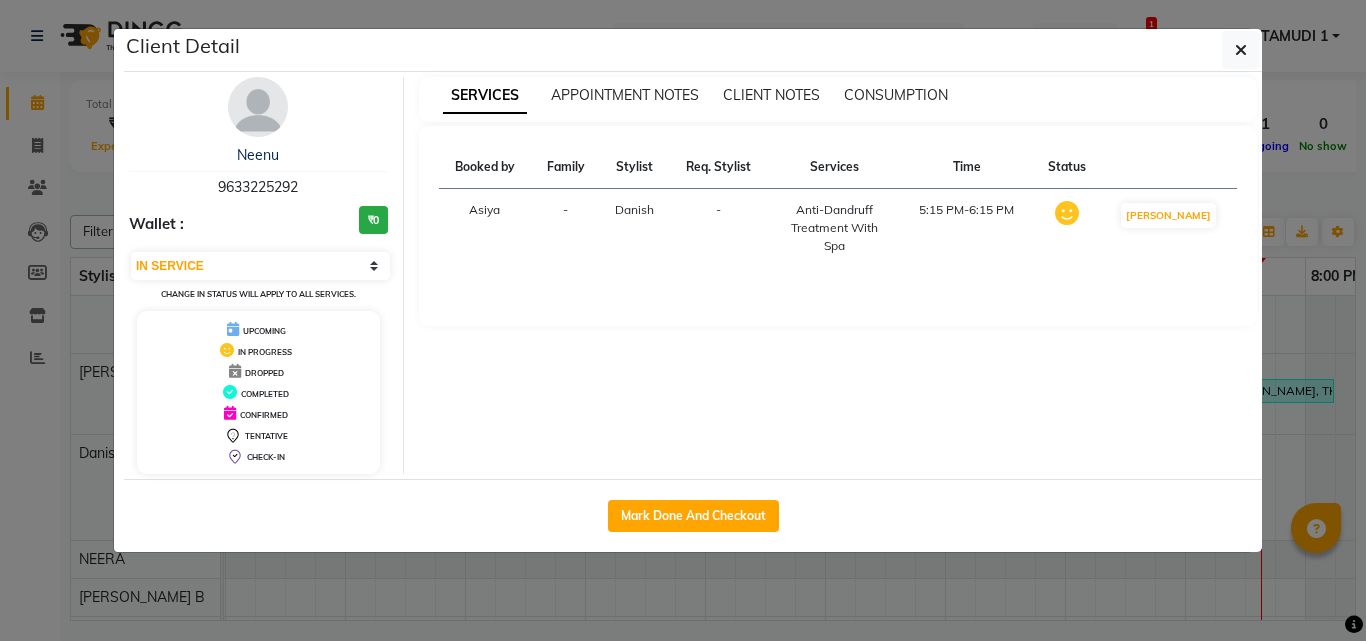 select on "service" 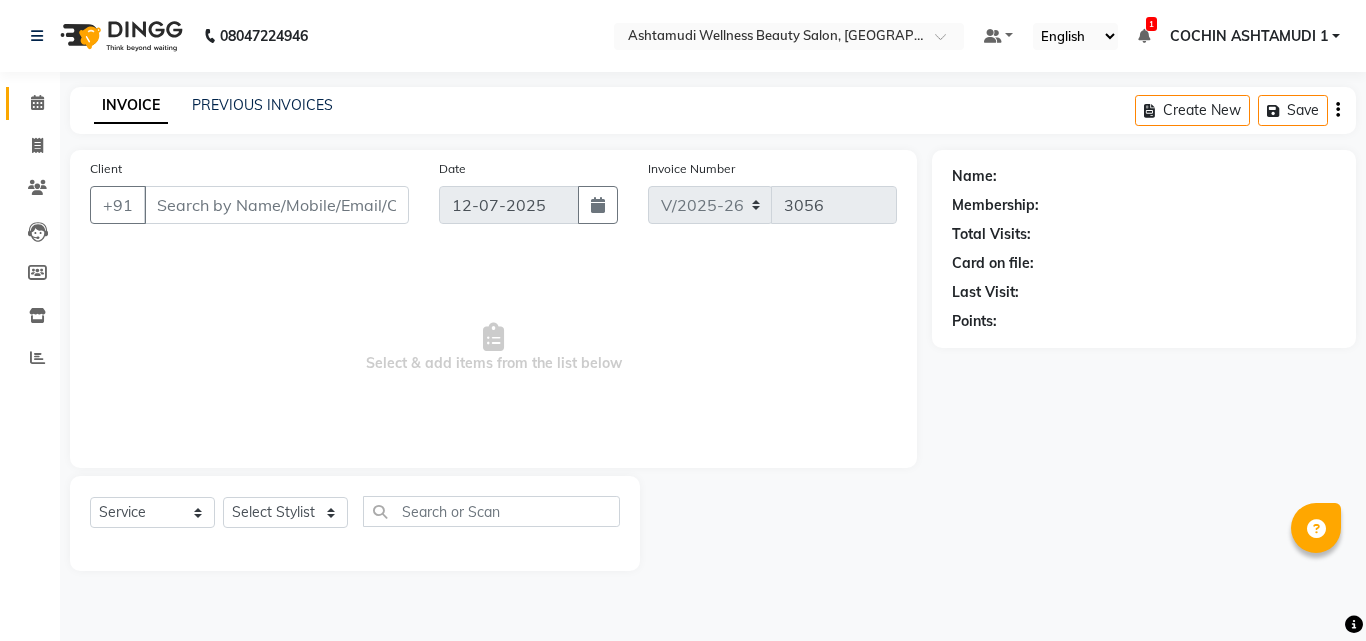 select on "3" 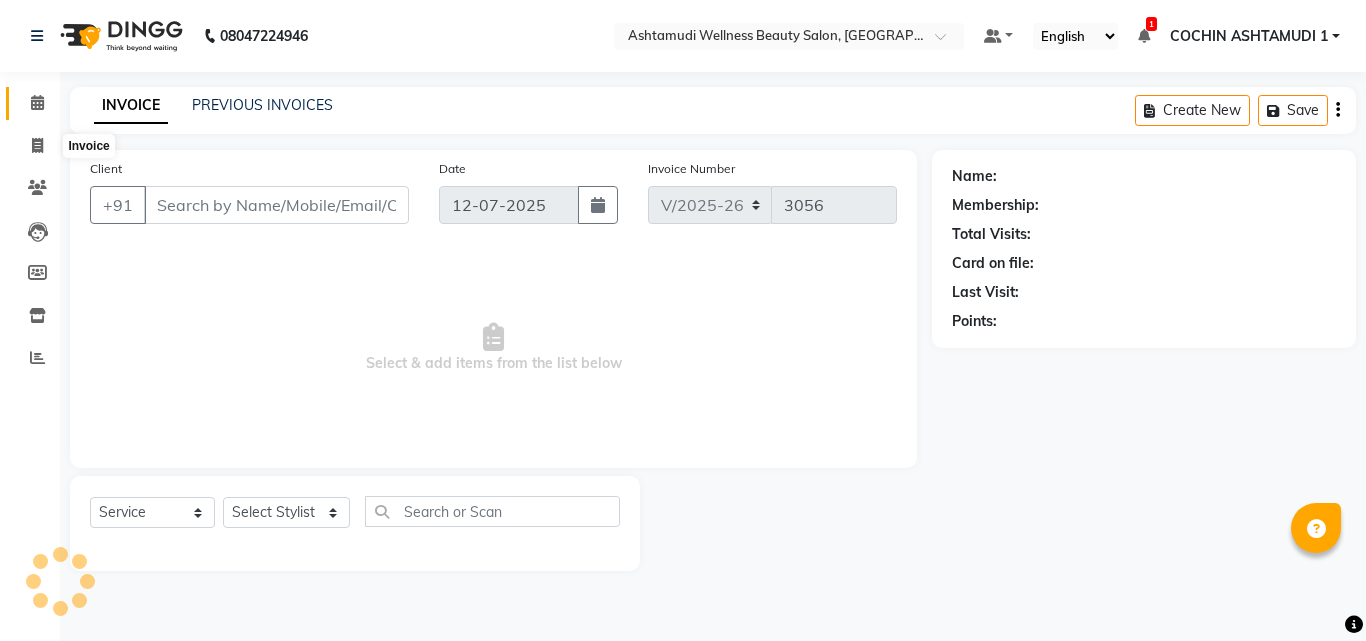 type on "9633225292" 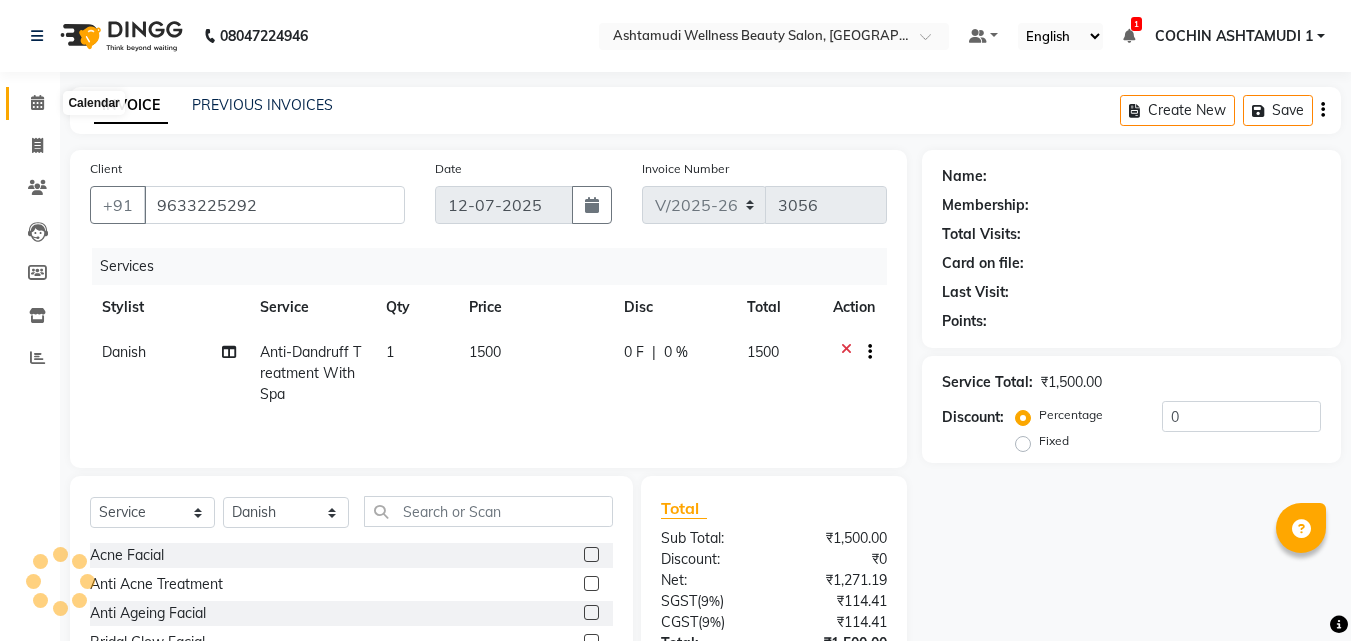 select on "1: Object" 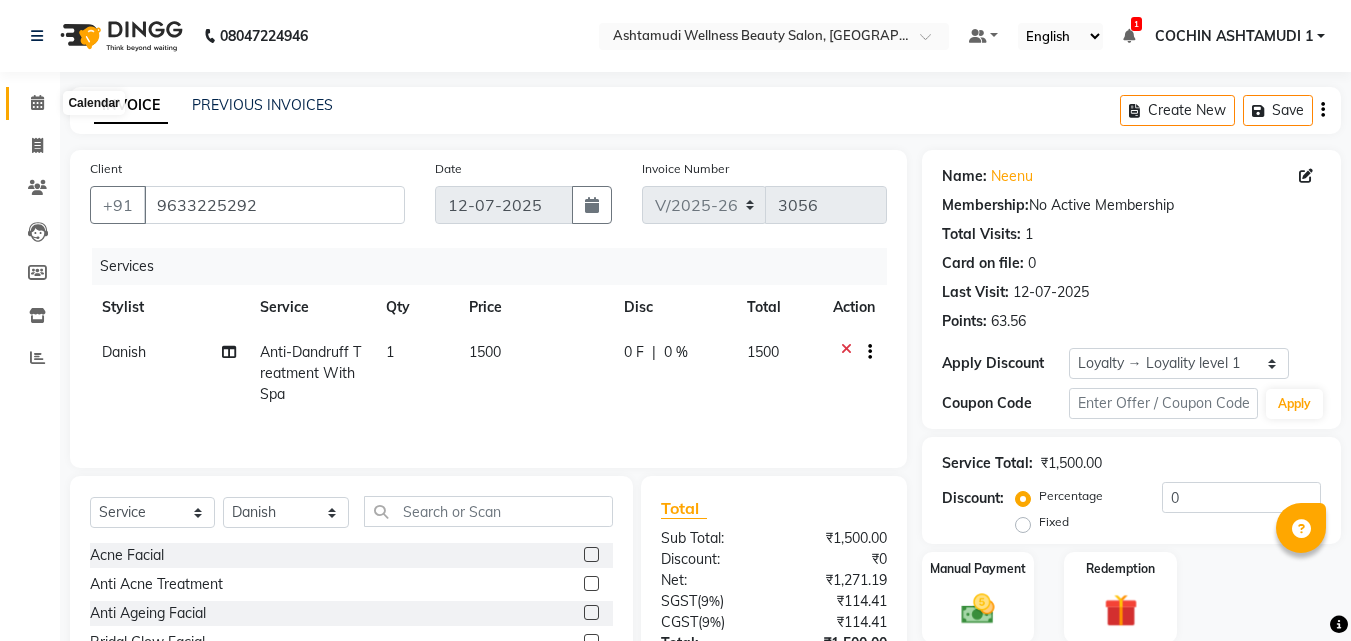click 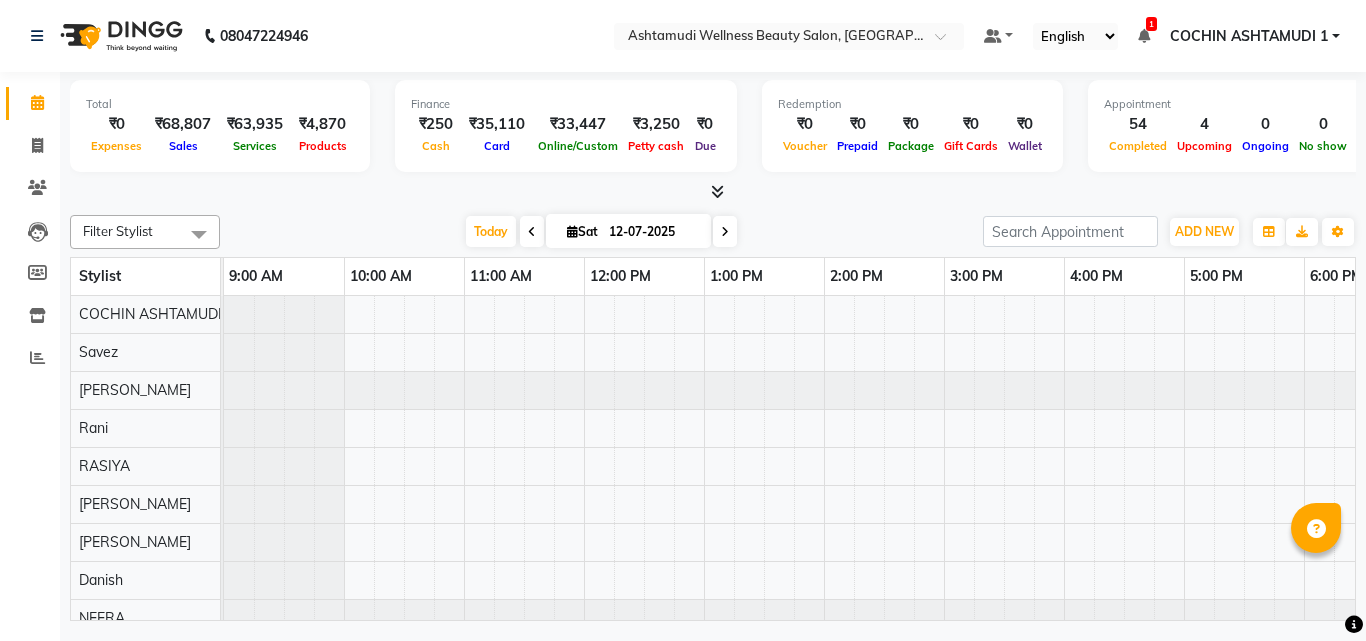 scroll, scrollTop: 0, scrollLeft: 0, axis: both 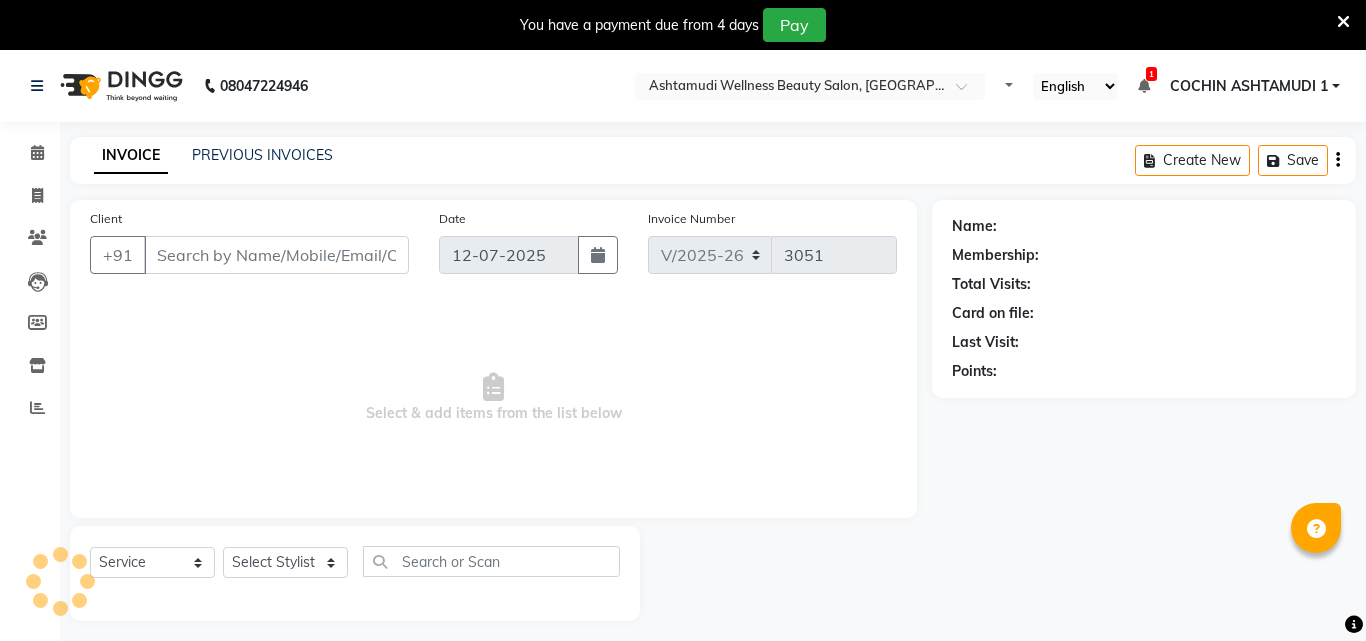 select on "4632" 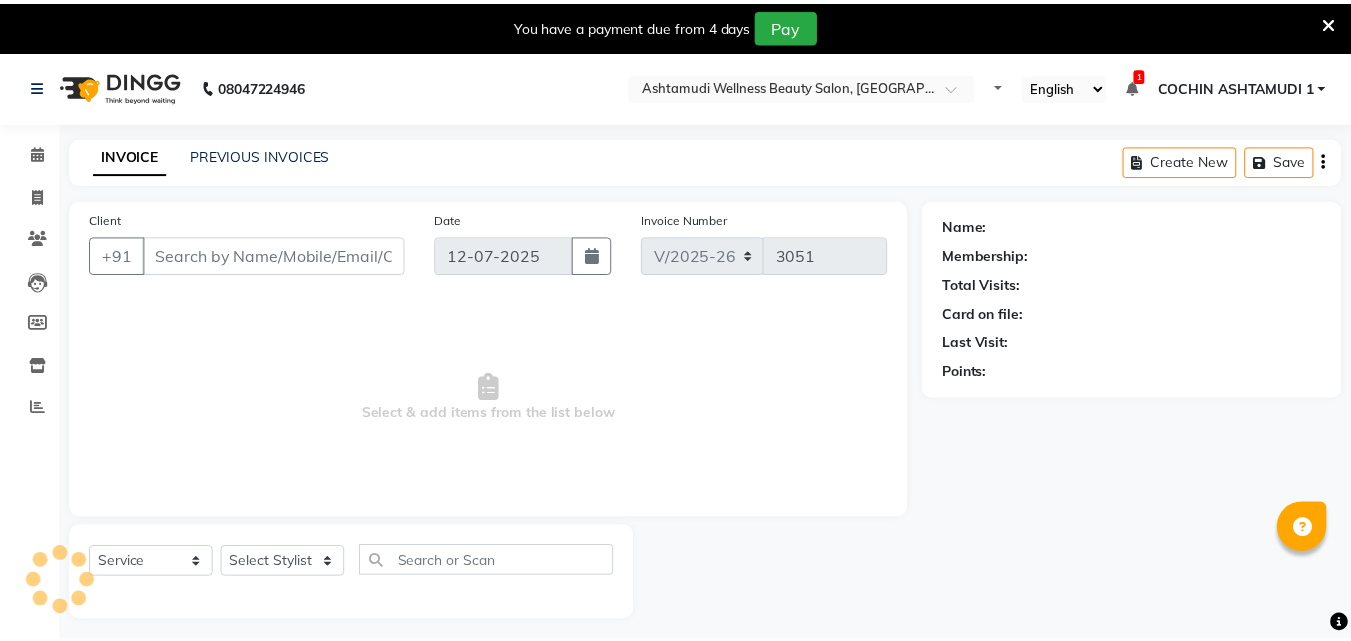 scroll, scrollTop: 0, scrollLeft: 0, axis: both 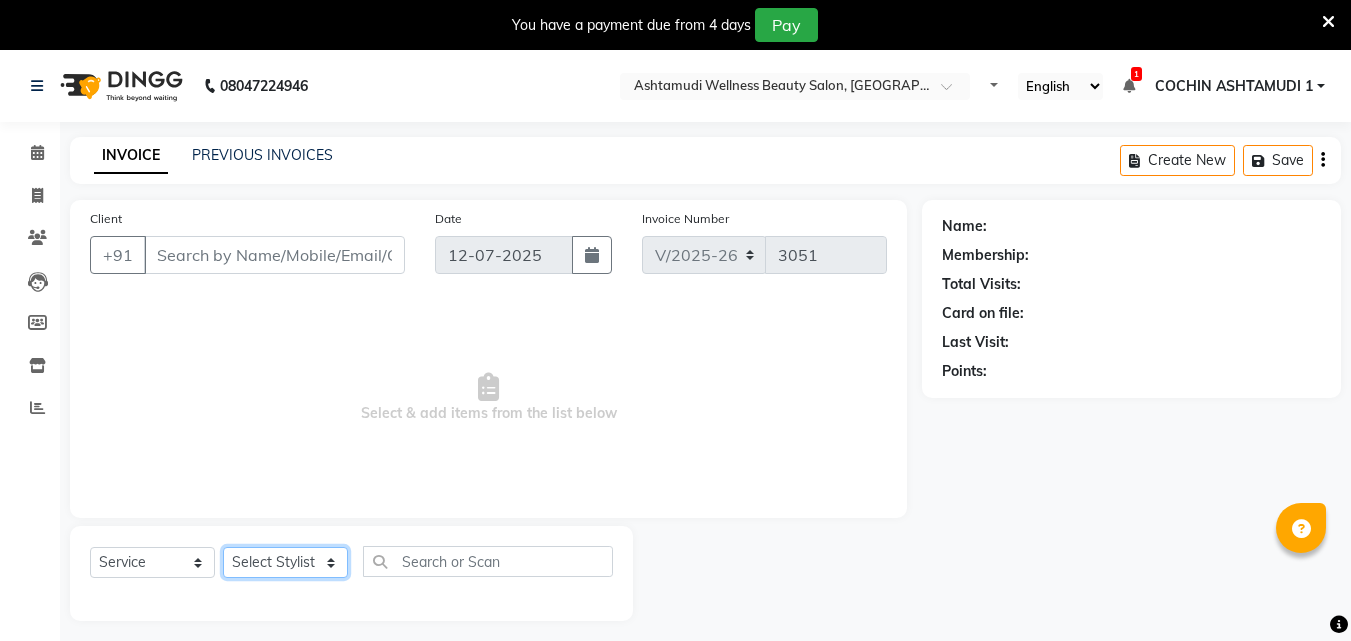 click on "Select Stylist" 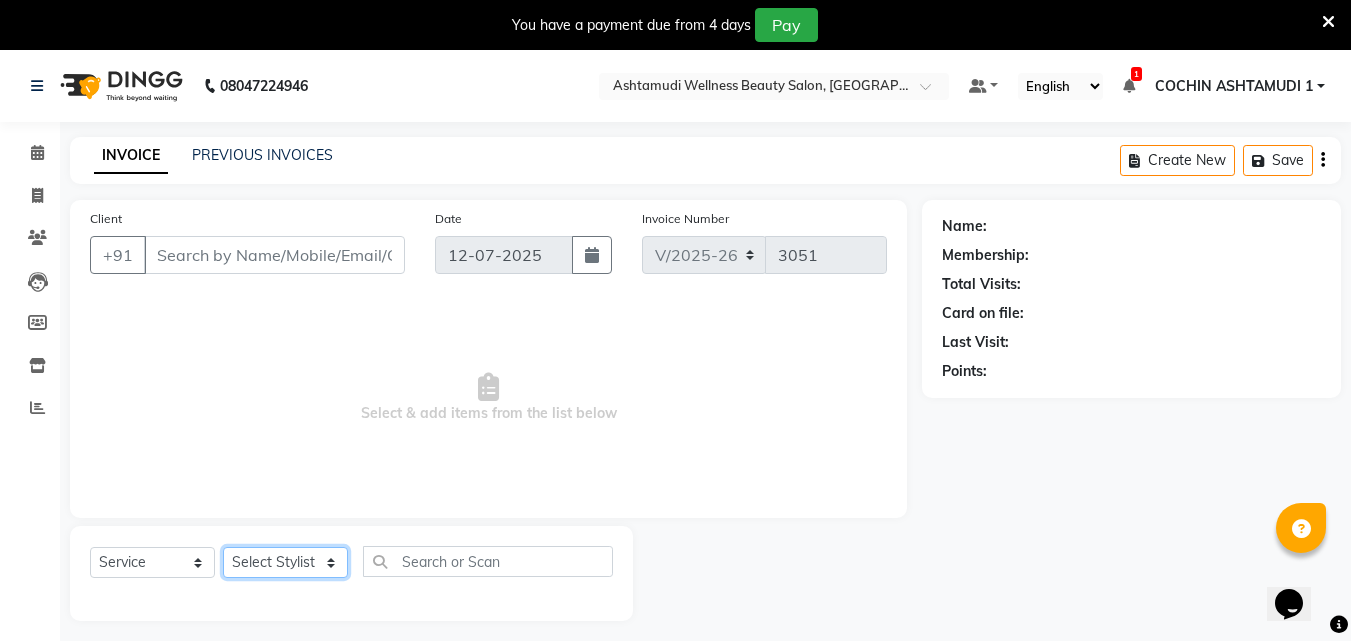 scroll, scrollTop: 0, scrollLeft: 0, axis: both 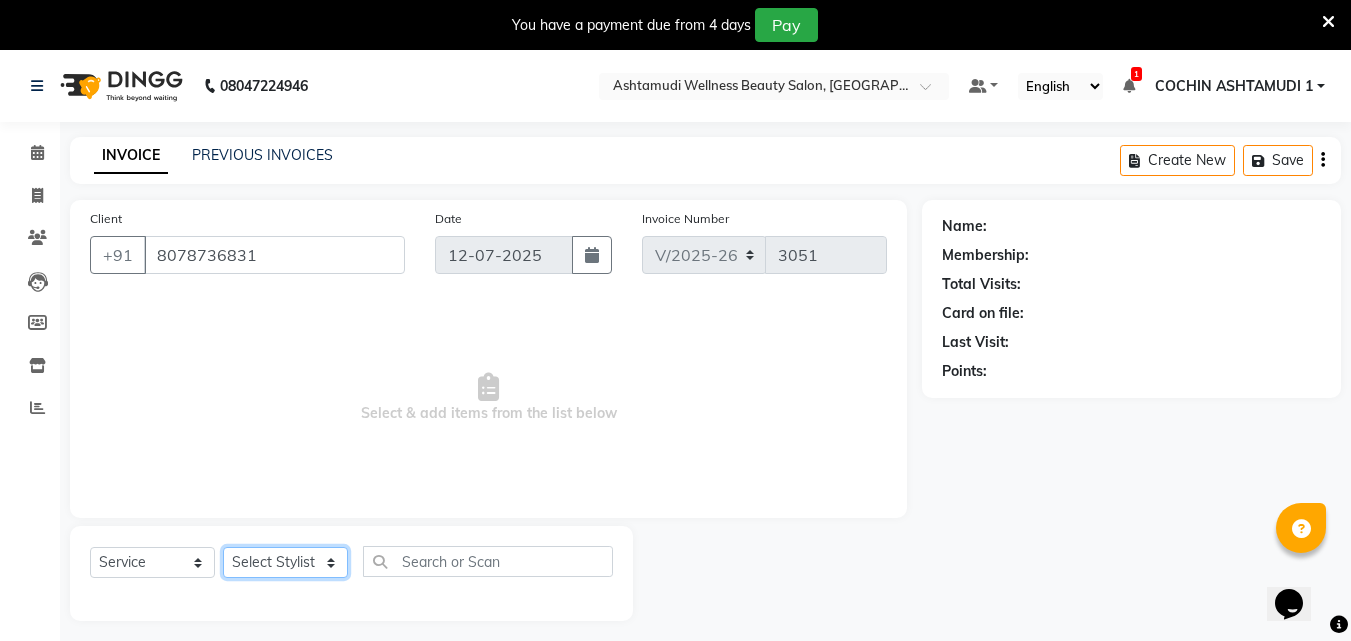 select on "85751" 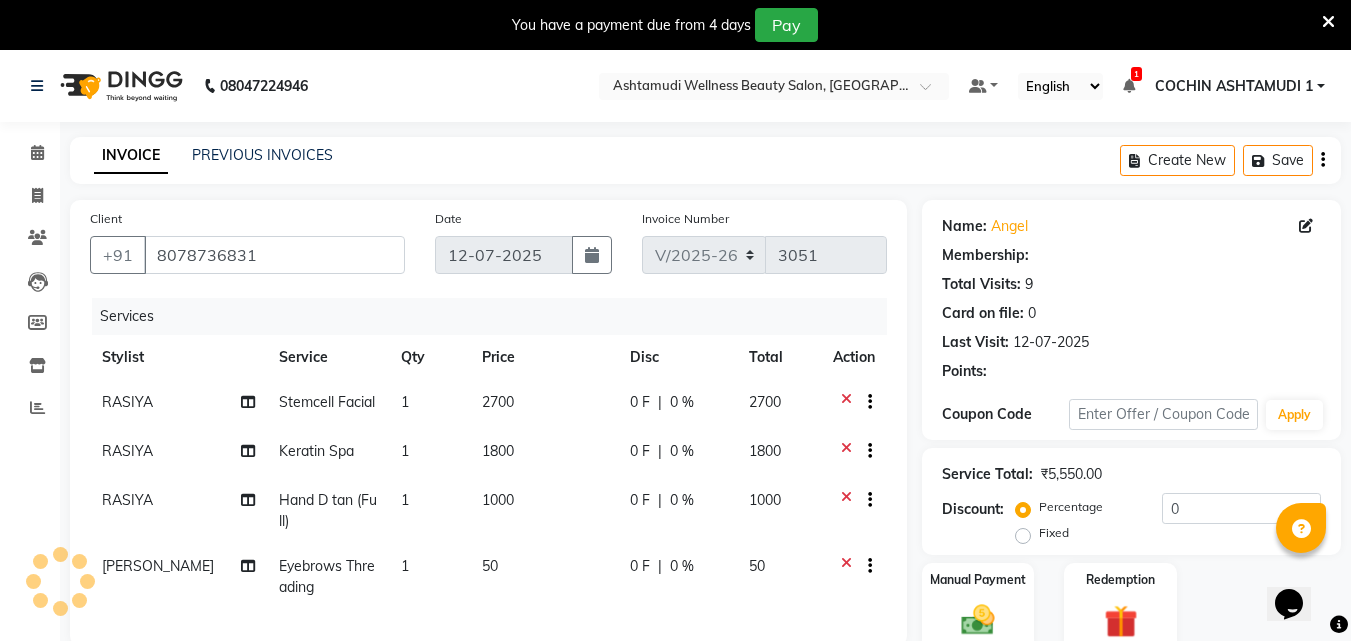 select on "2: Object" 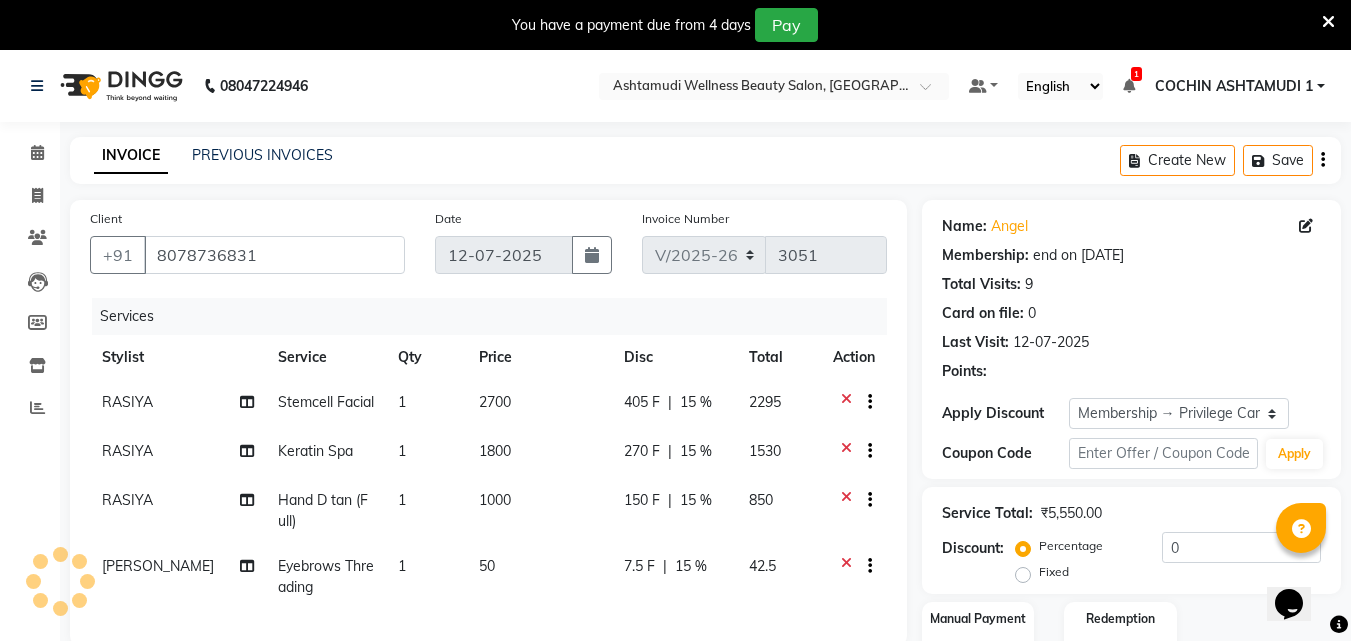 type on "15" 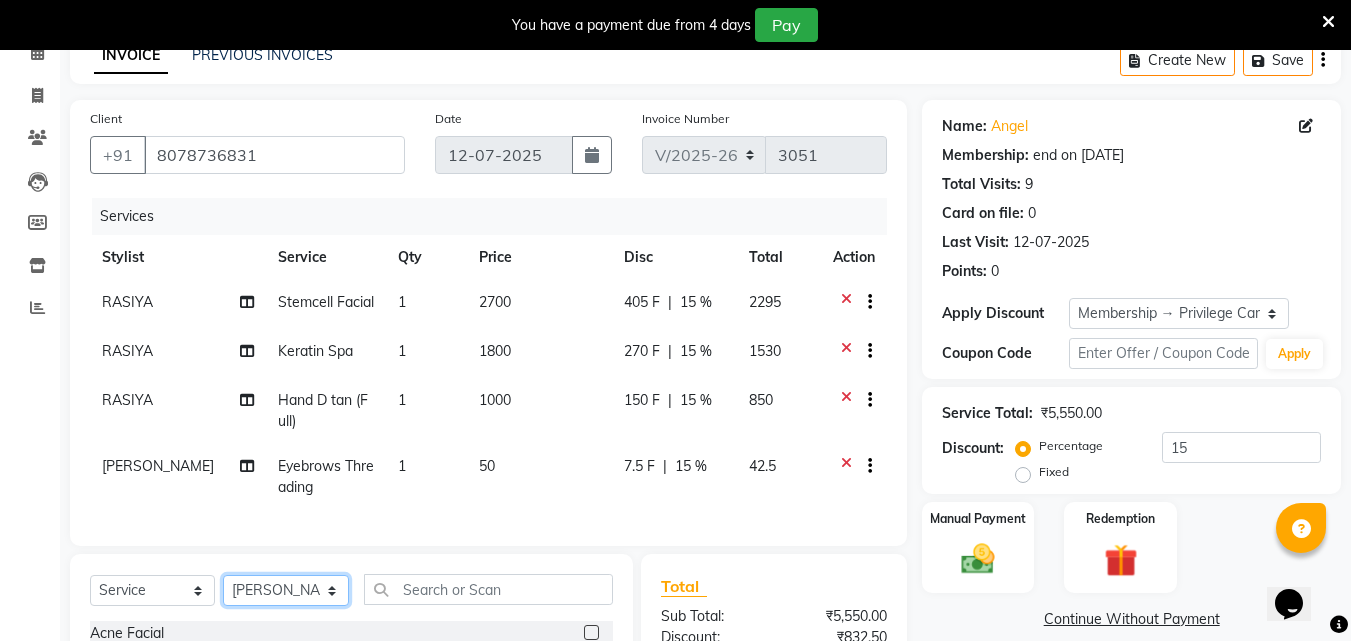scroll, scrollTop: 0, scrollLeft: 0, axis: both 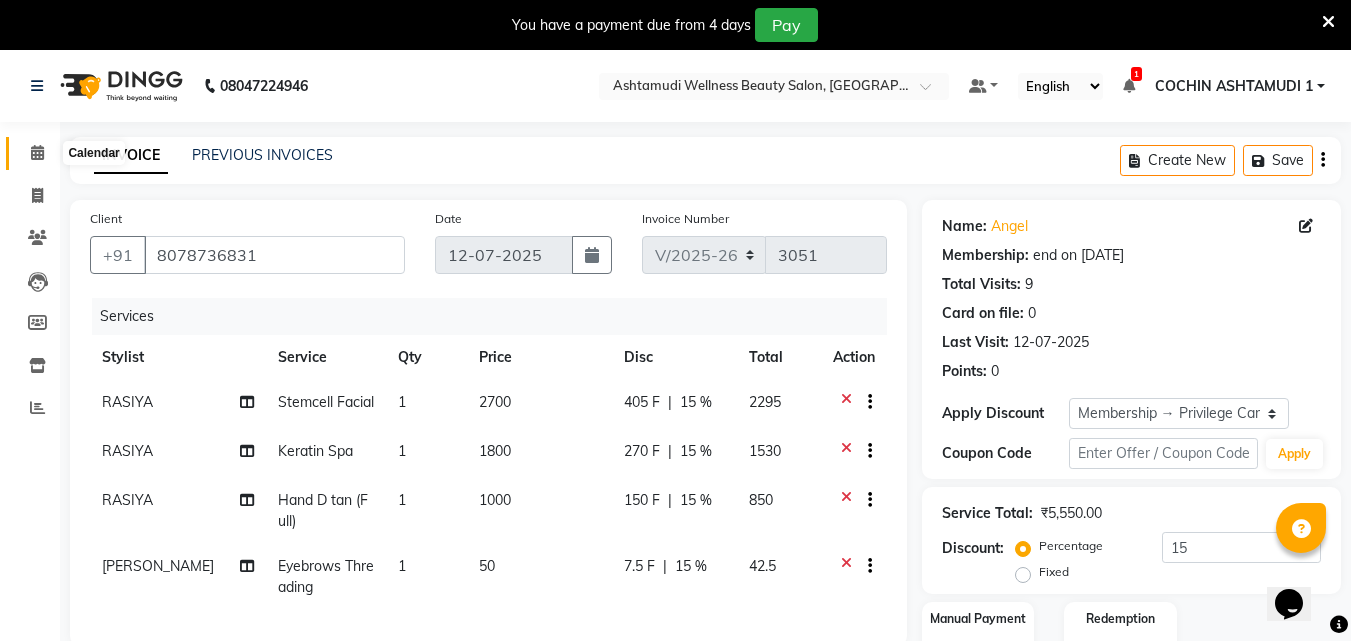 click 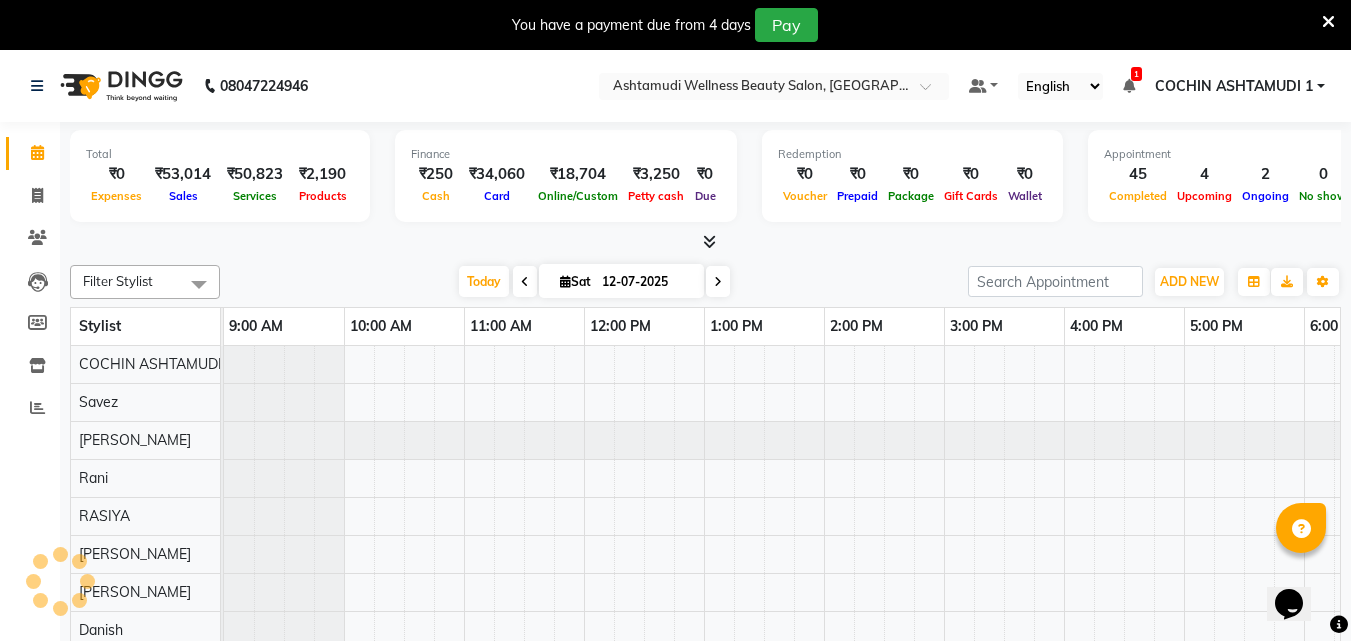 scroll, scrollTop: 0, scrollLeft: 0, axis: both 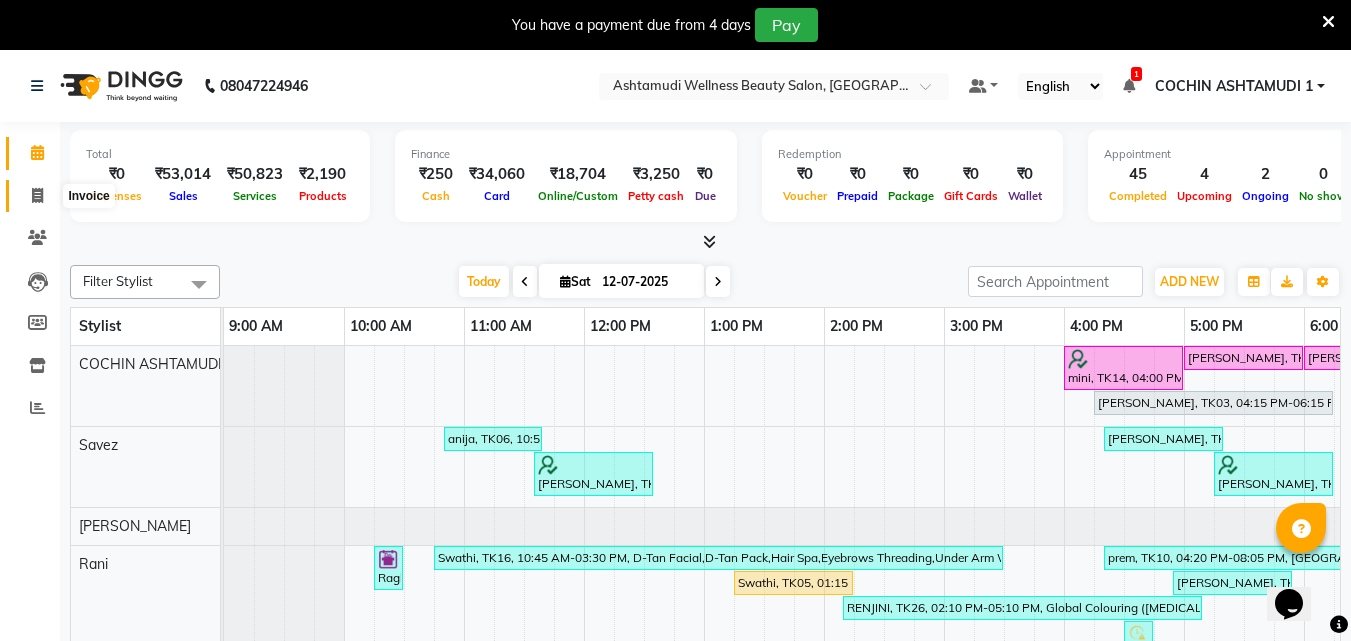 click 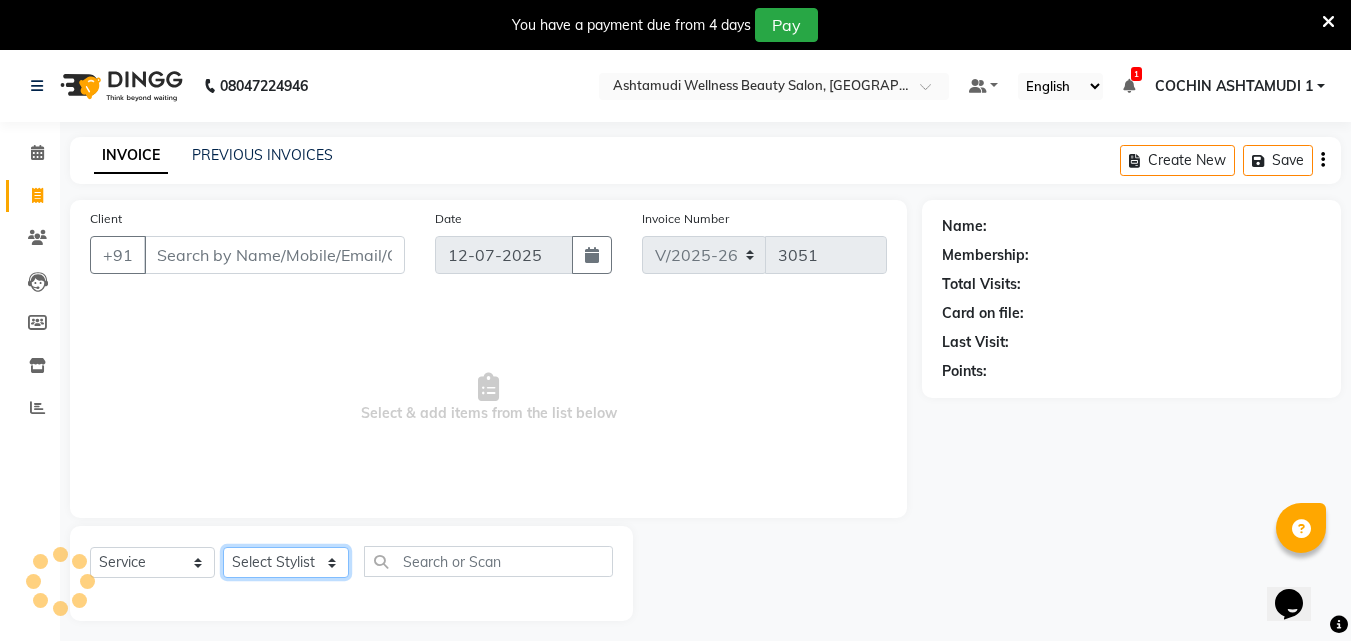 click on "Select Stylist Abhirami S Afsha [PERSON_NAME] B [PERSON_NAME] COCHIN ASHTAMUDI Danish [PERSON_NAME] [PERSON_NAME] [PERSON_NAME] [PERSON_NAME] [PERSON_NAME]  [PERSON_NAME] [PERSON_NAME]" 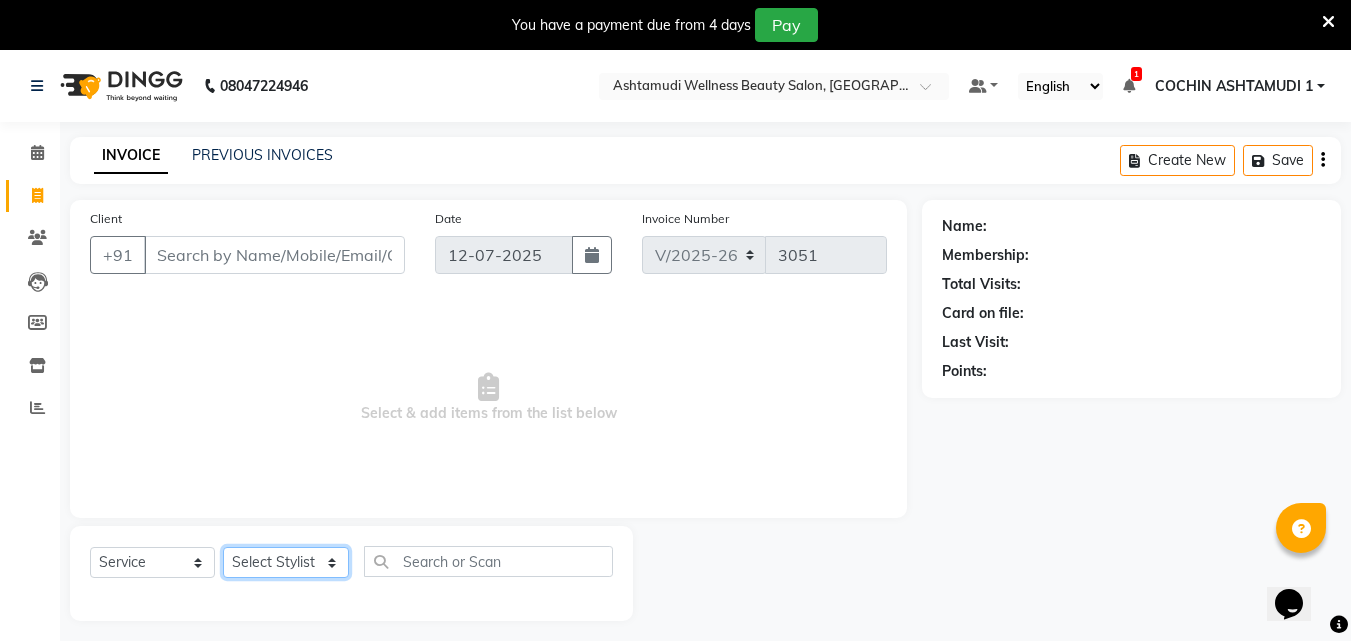 select on "85752" 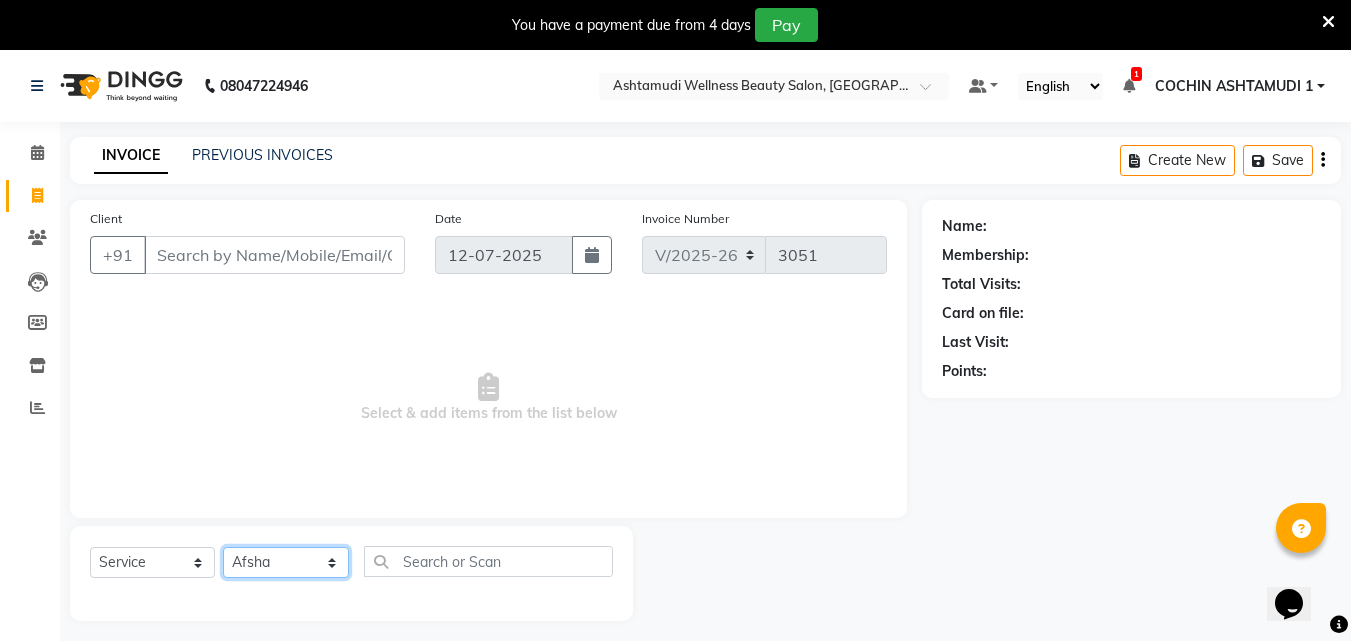 click on "Select Stylist Abhirami S Afsha [PERSON_NAME] B [PERSON_NAME] COCHIN ASHTAMUDI Danish [PERSON_NAME] [PERSON_NAME] [PERSON_NAME] [PERSON_NAME] [PERSON_NAME]  [PERSON_NAME] [PERSON_NAME]" 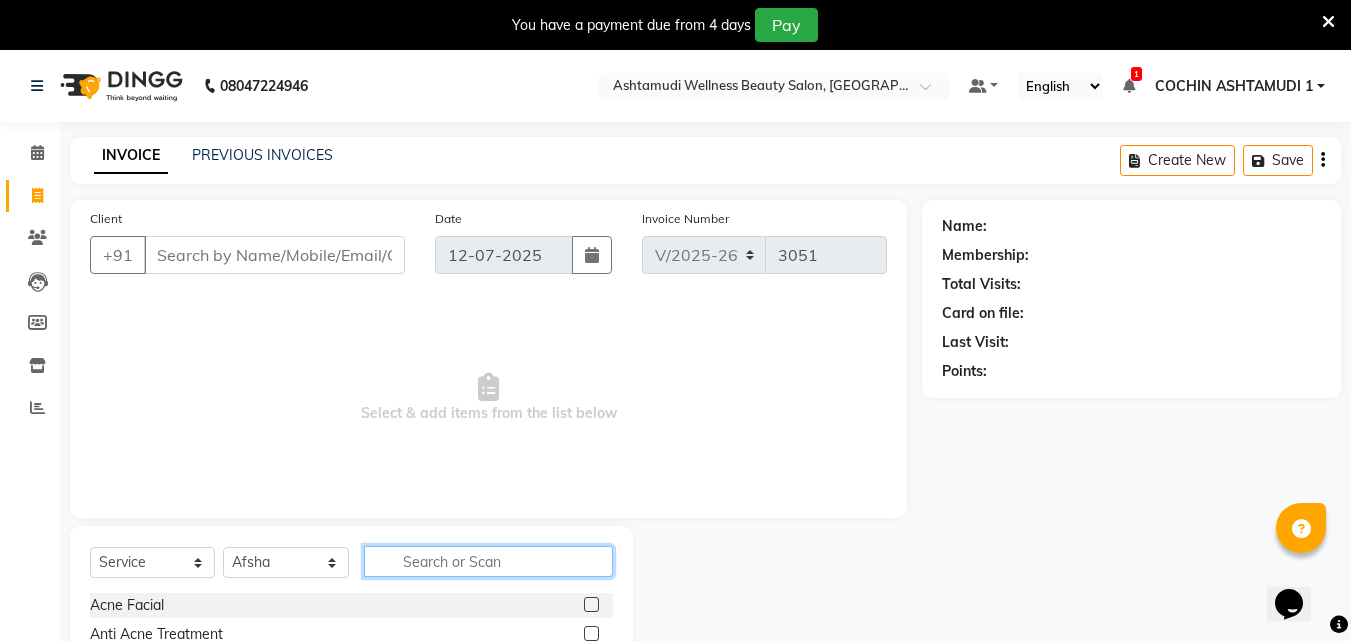 click 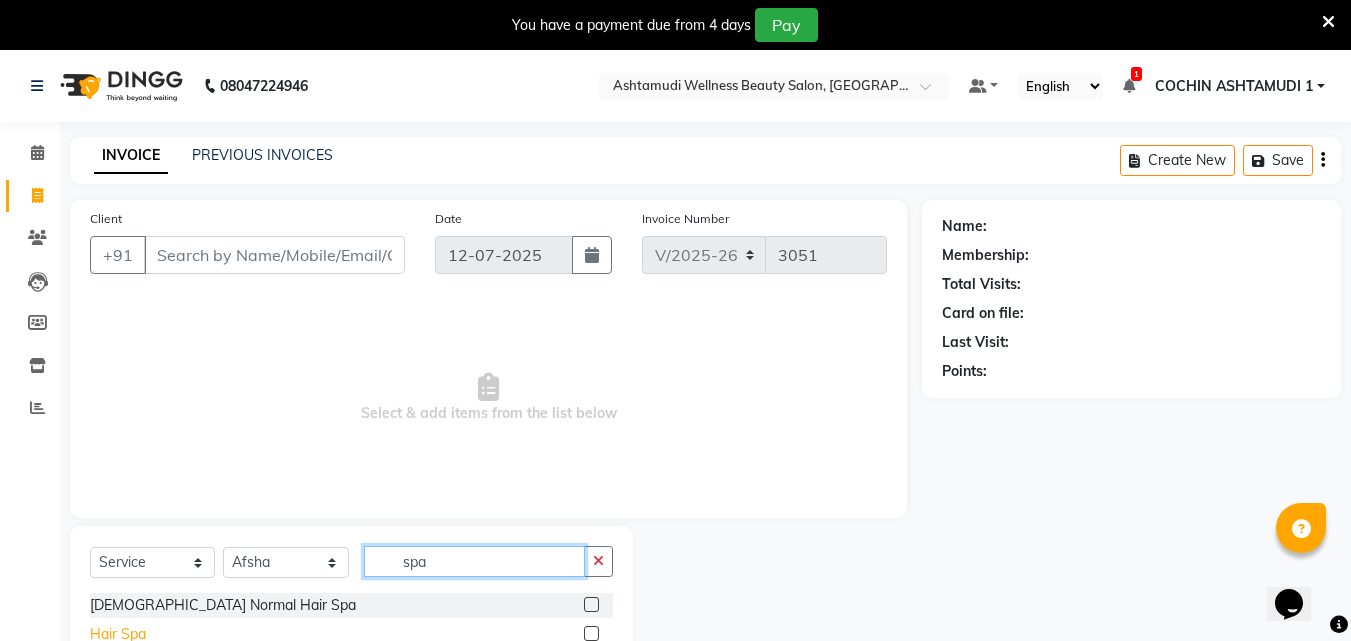 type on "spa" 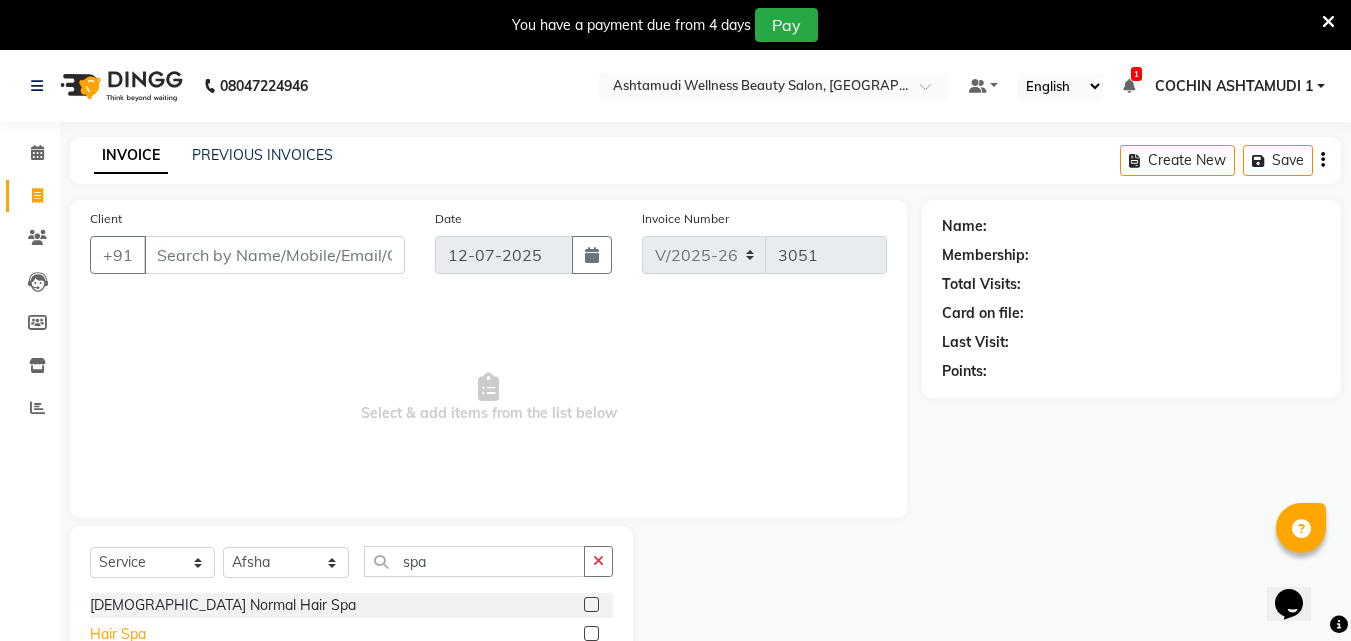 click on "Hair Spa" 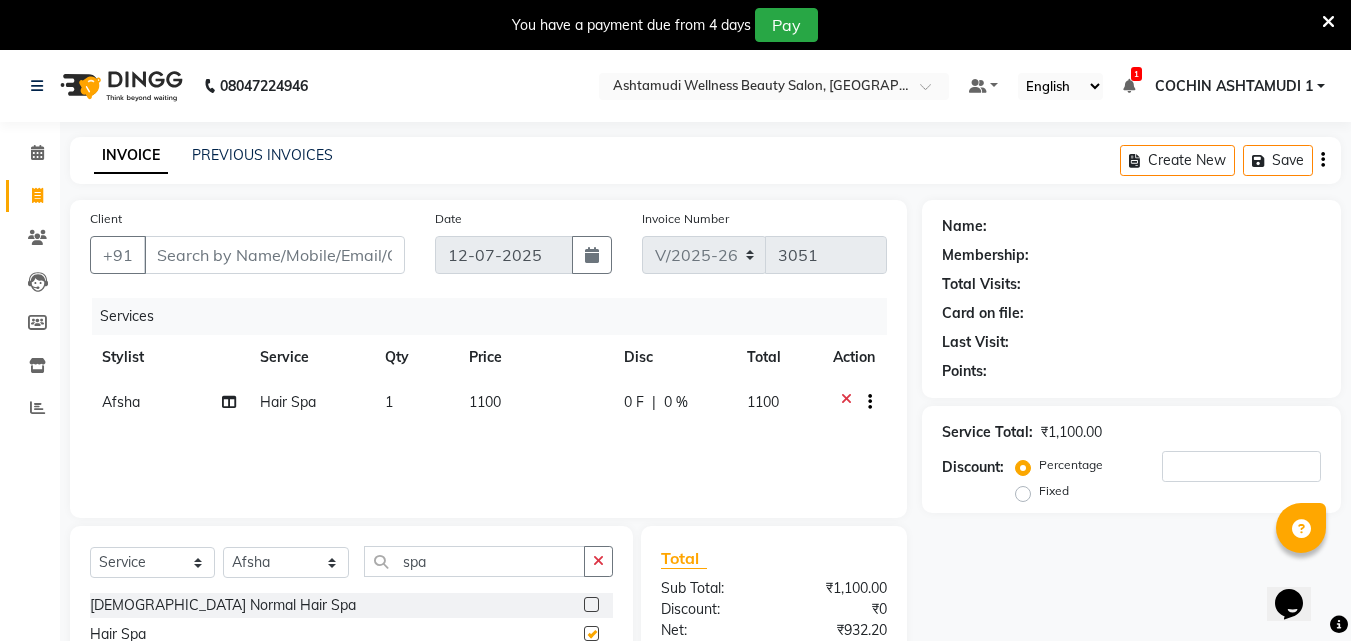 checkbox on "false" 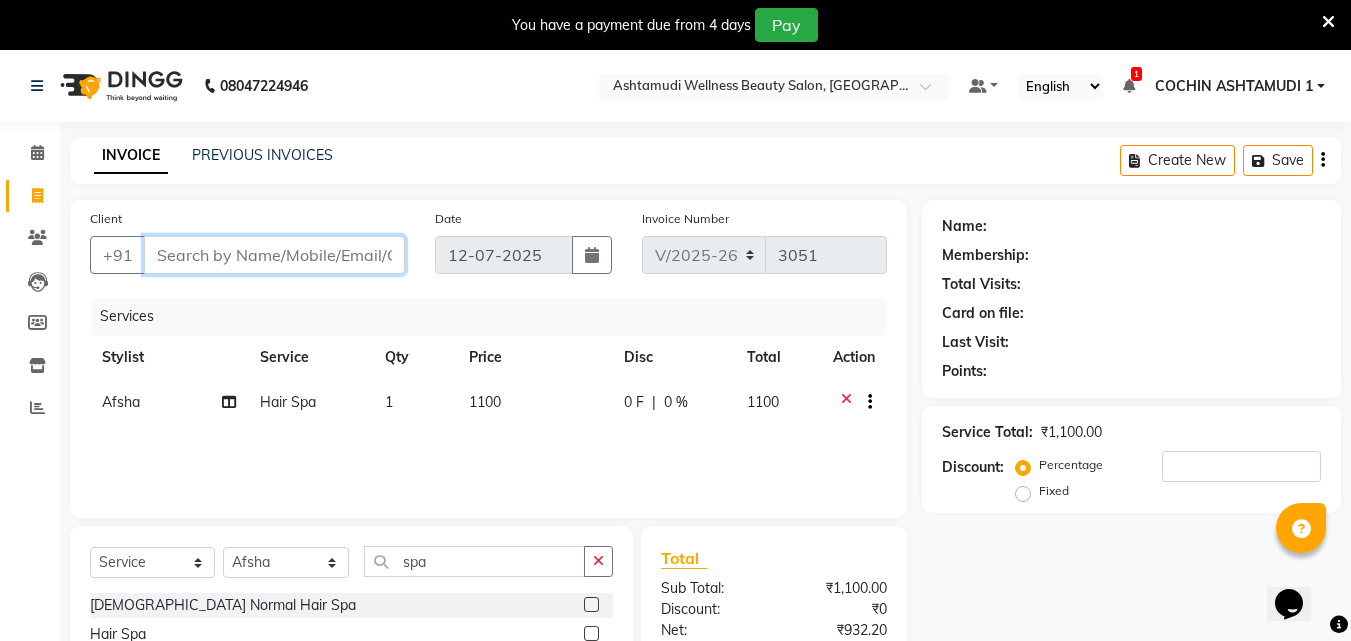 click on "Client" at bounding box center [274, 255] 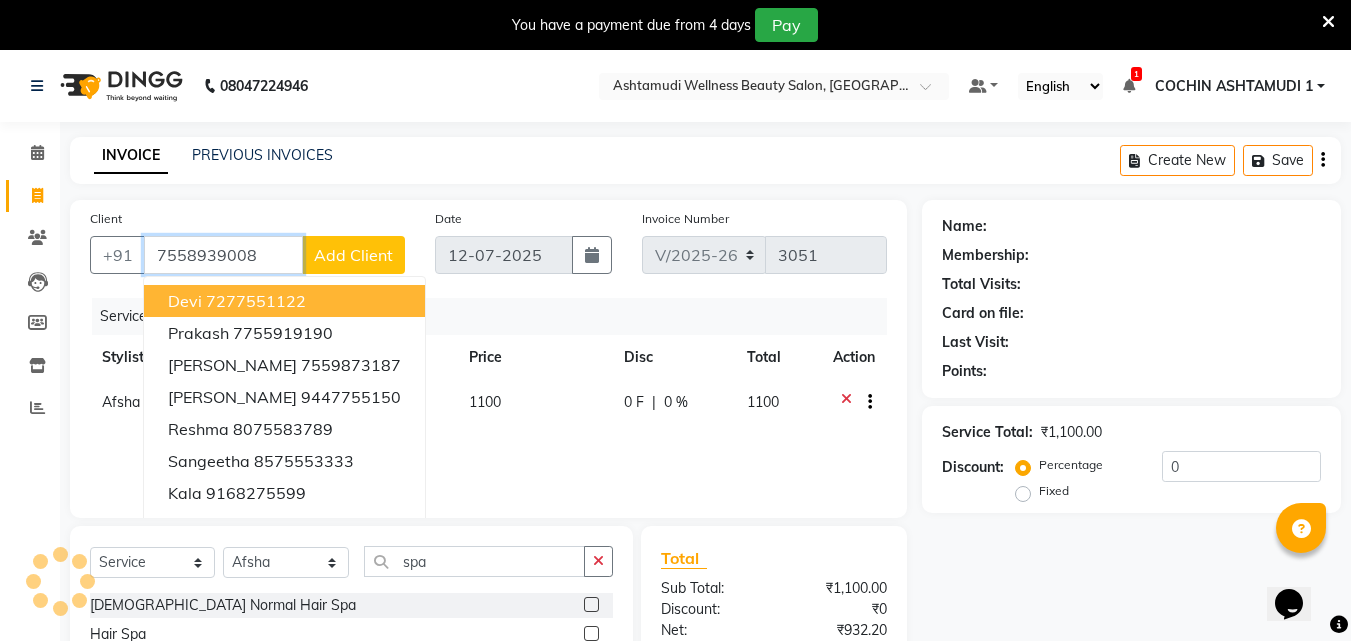 type on "7558939008" 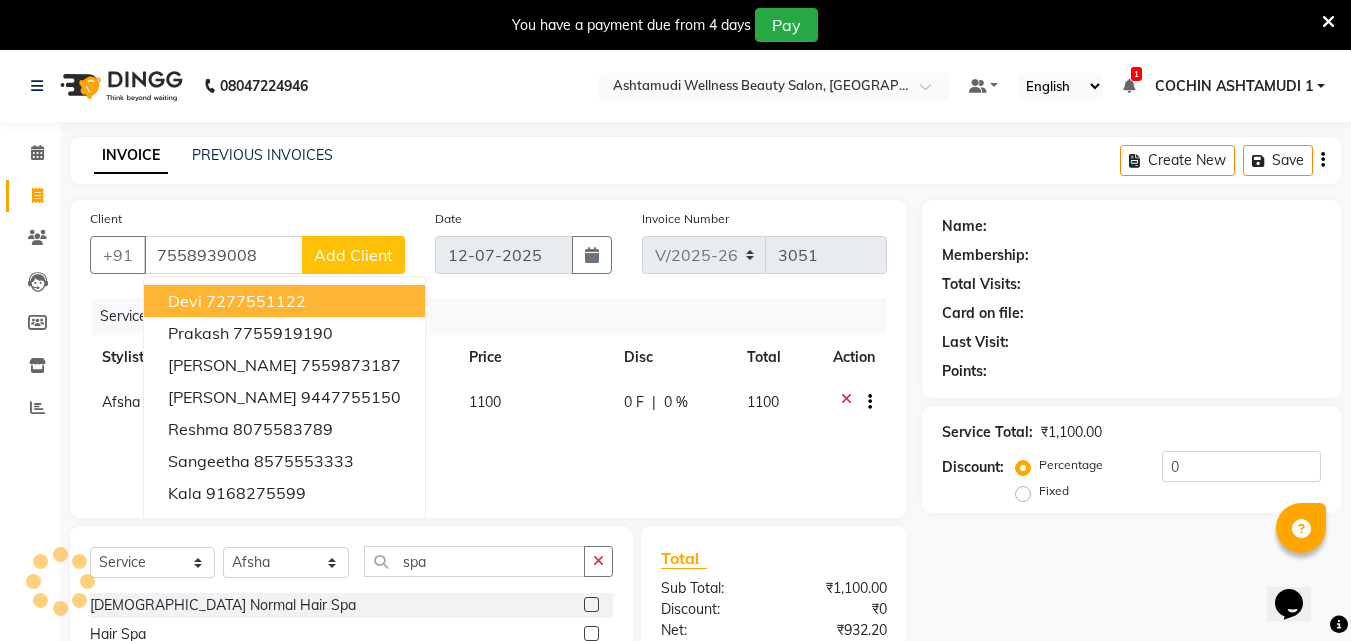 select on "1: Object" 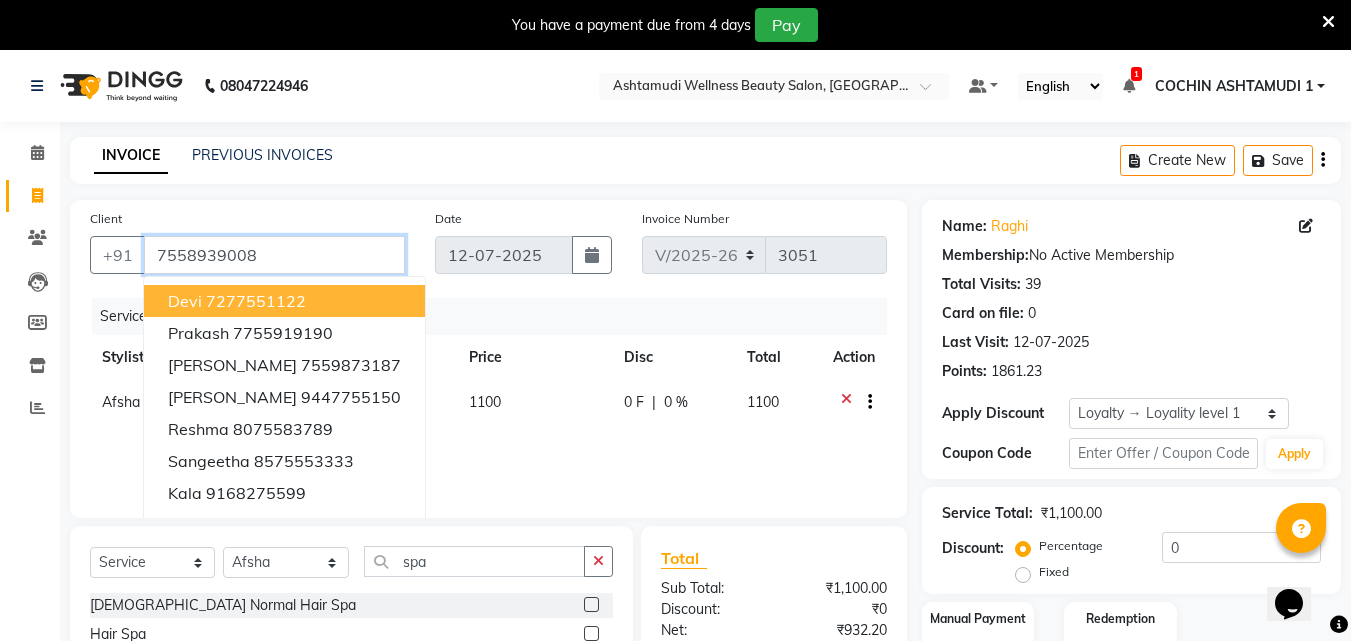 click on "7558939008" at bounding box center [274, 255] 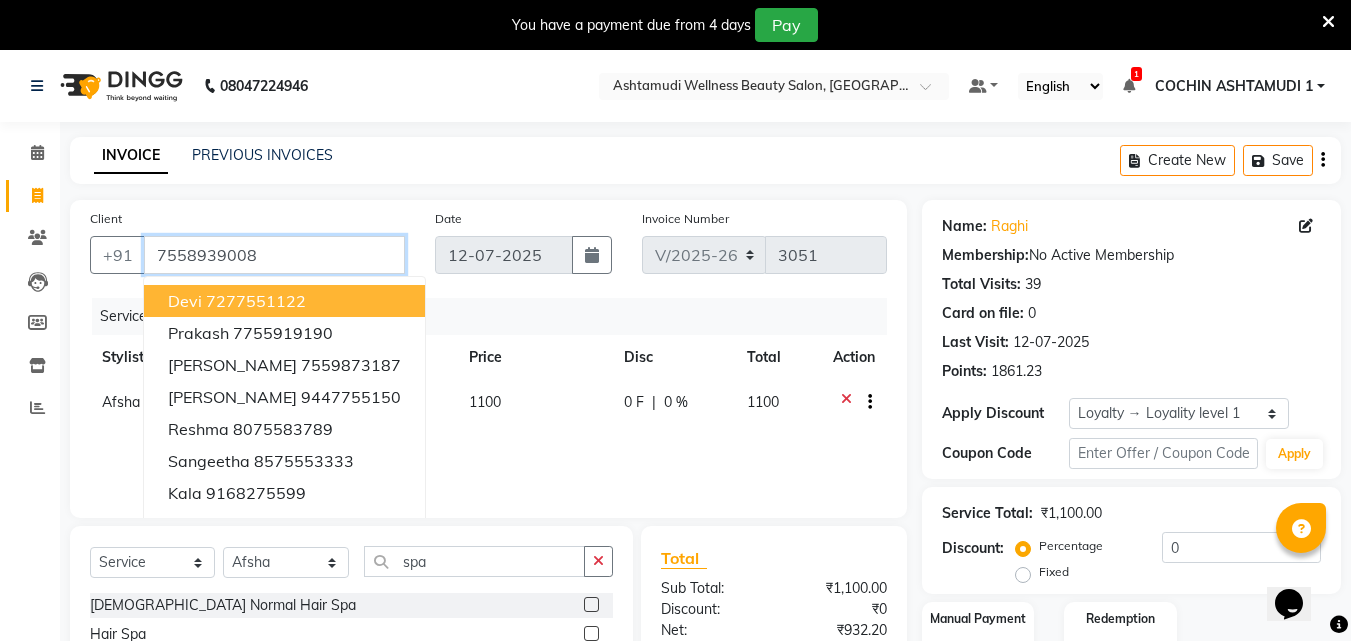 click on "7558939008" at bounding box center (274, 255) 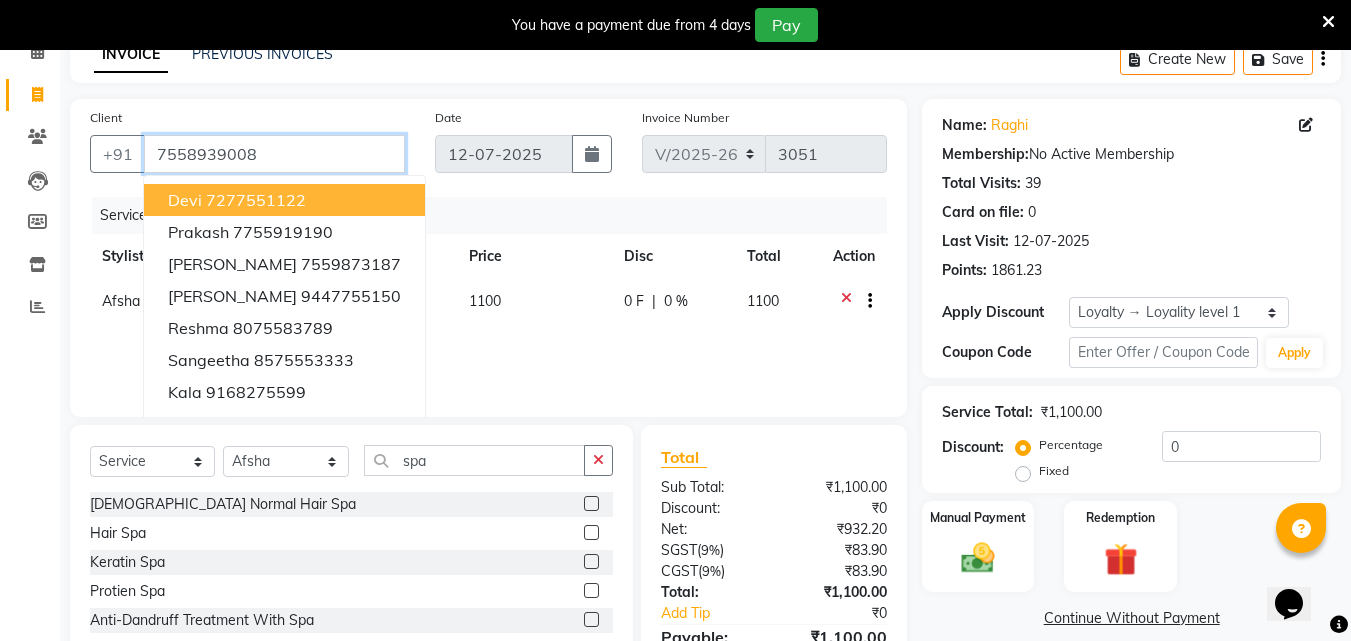 scroll, scrollTop: 210, scrollLeft: 0, axis: vertical 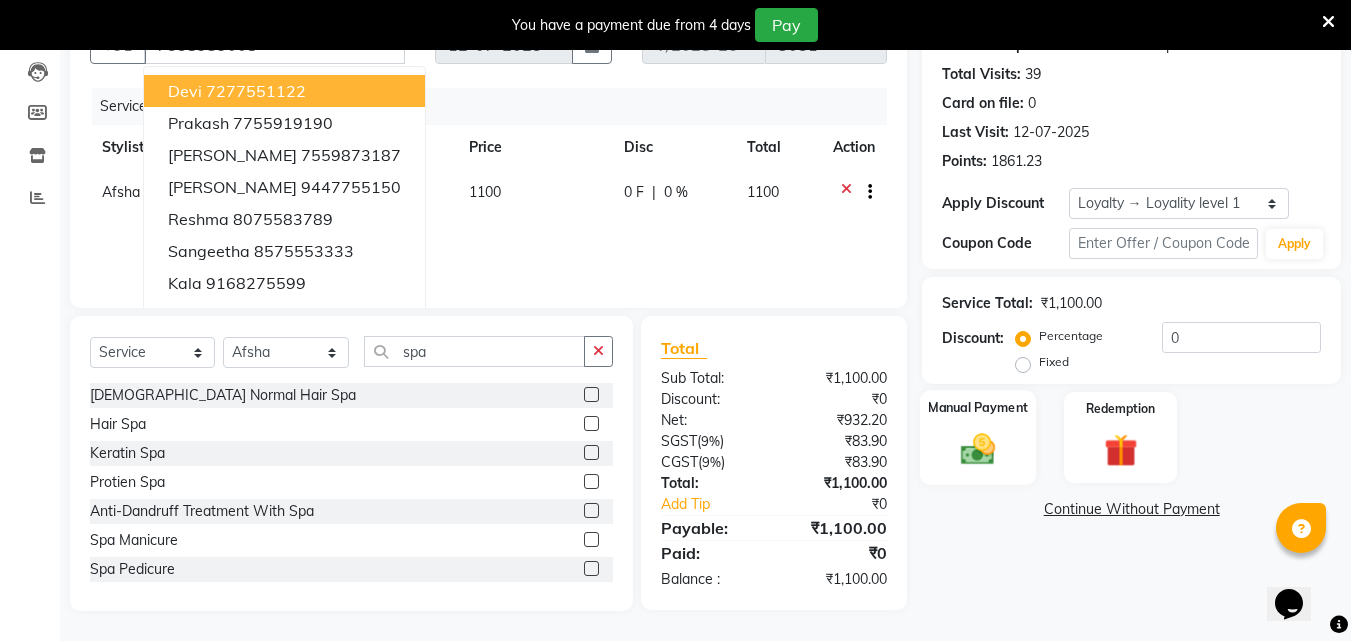 click 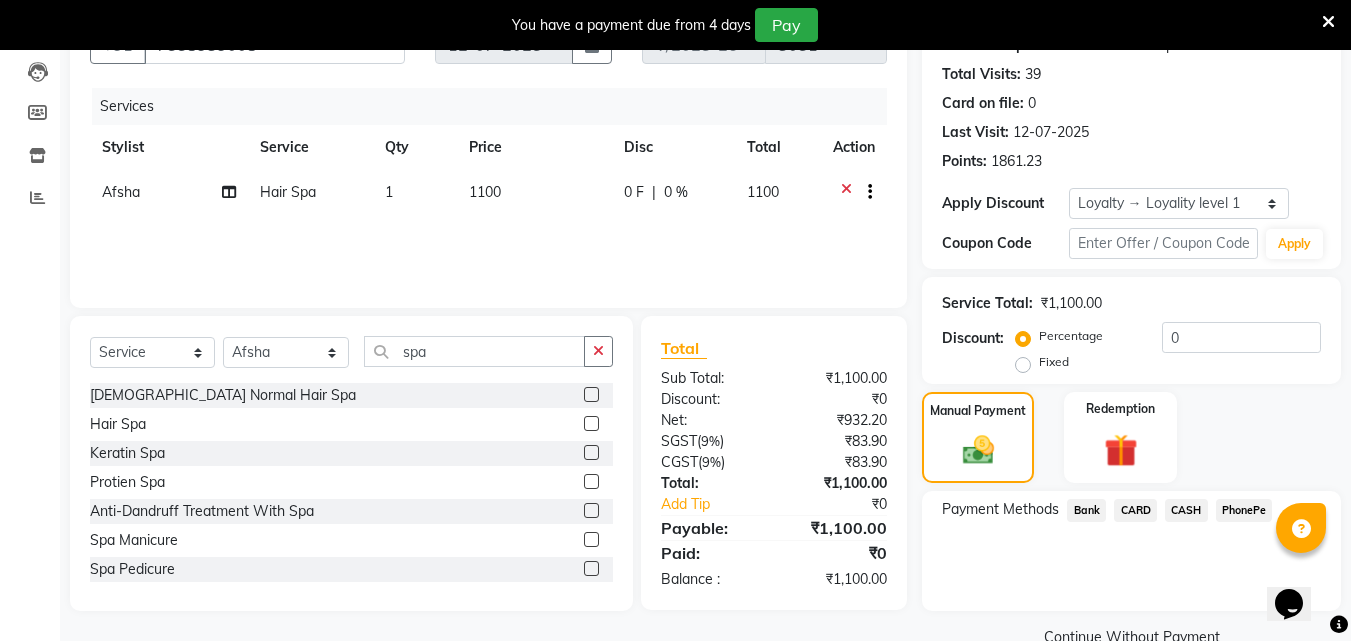 click on "PhonePe" 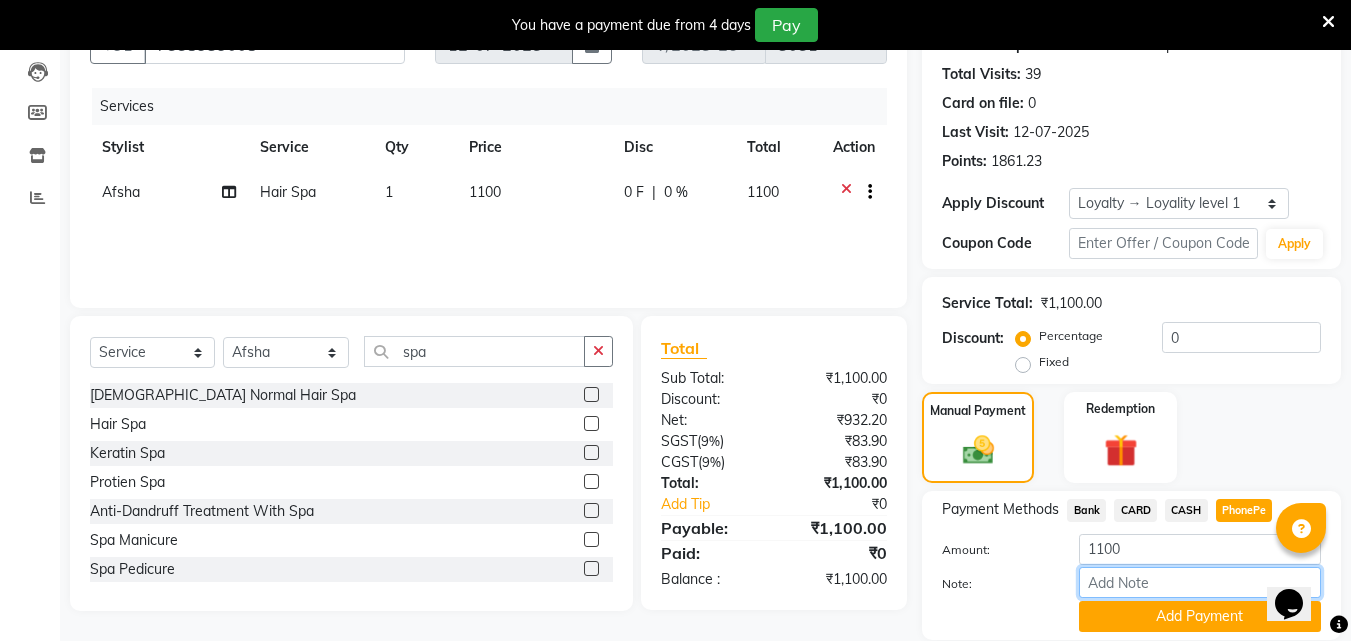 click on "Note:" at bounding box center [1200, 582] 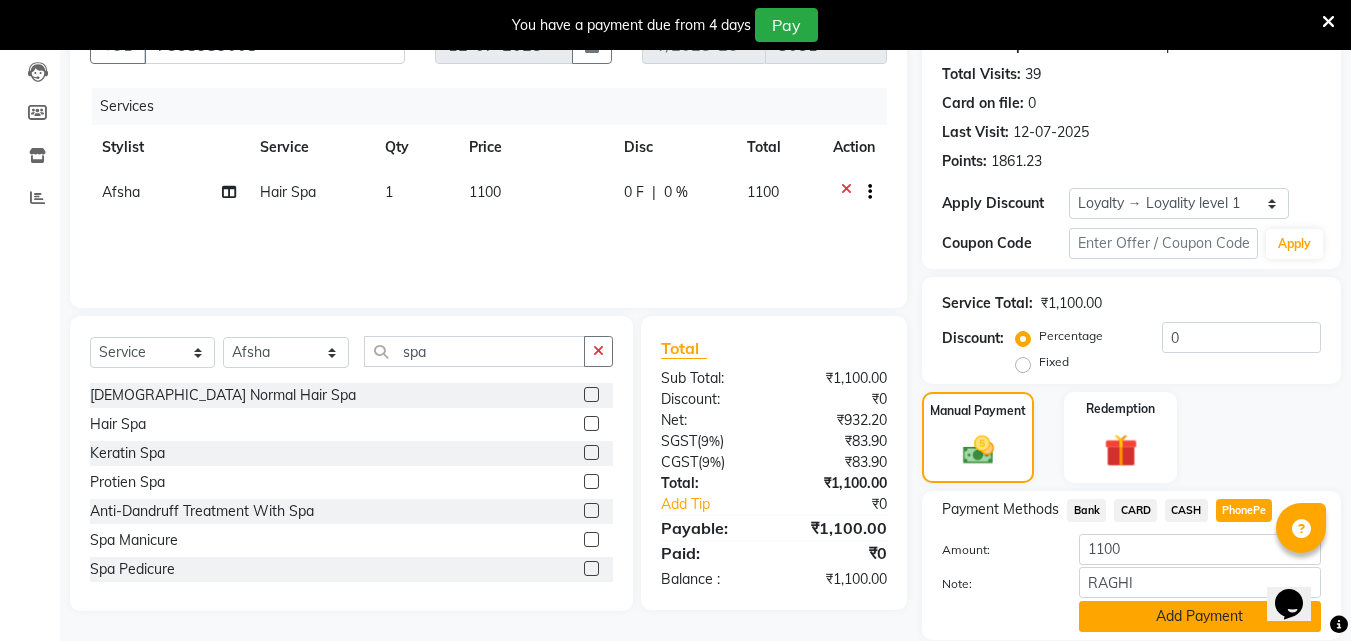 click on "Add Payment" 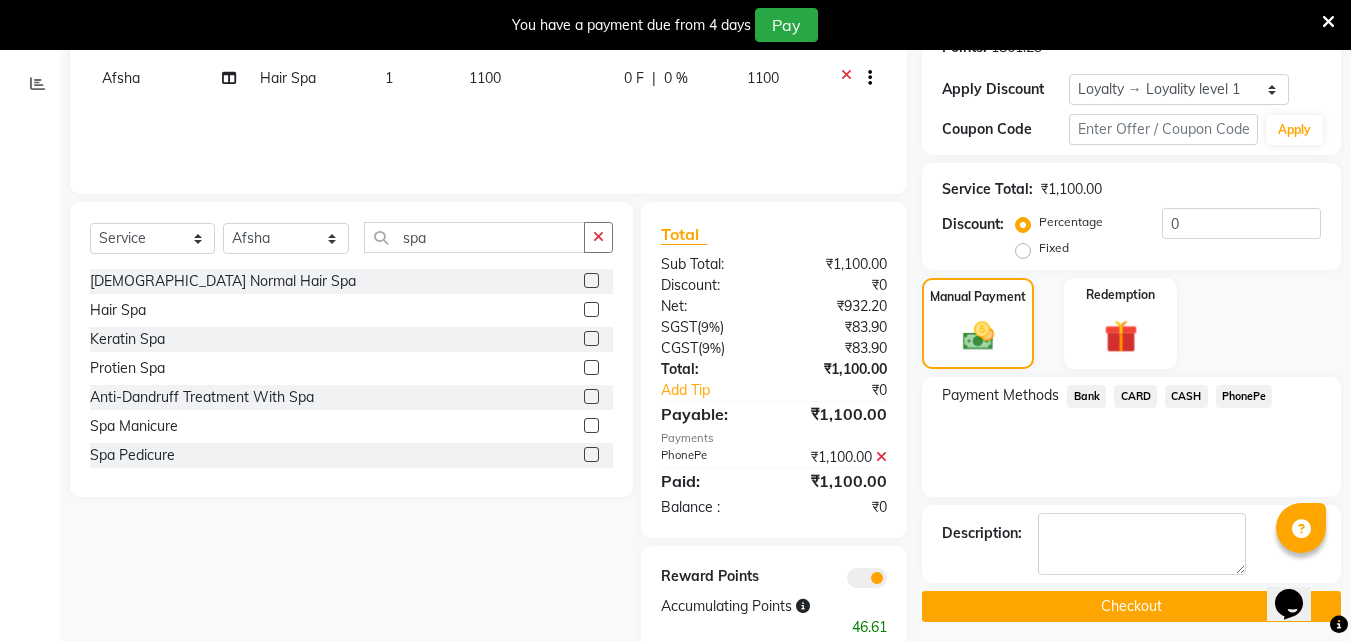 scroll, scrollTop: 371, scrollLeft: 0, axis: vertical 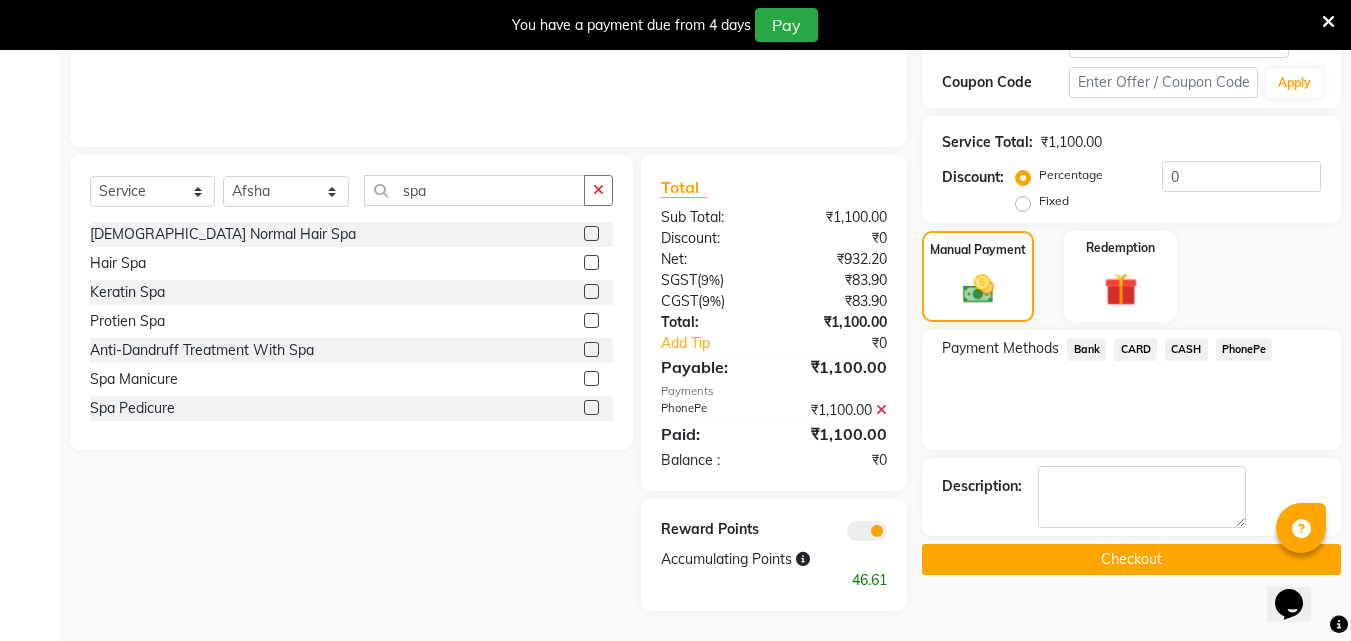 click on "Checkout" 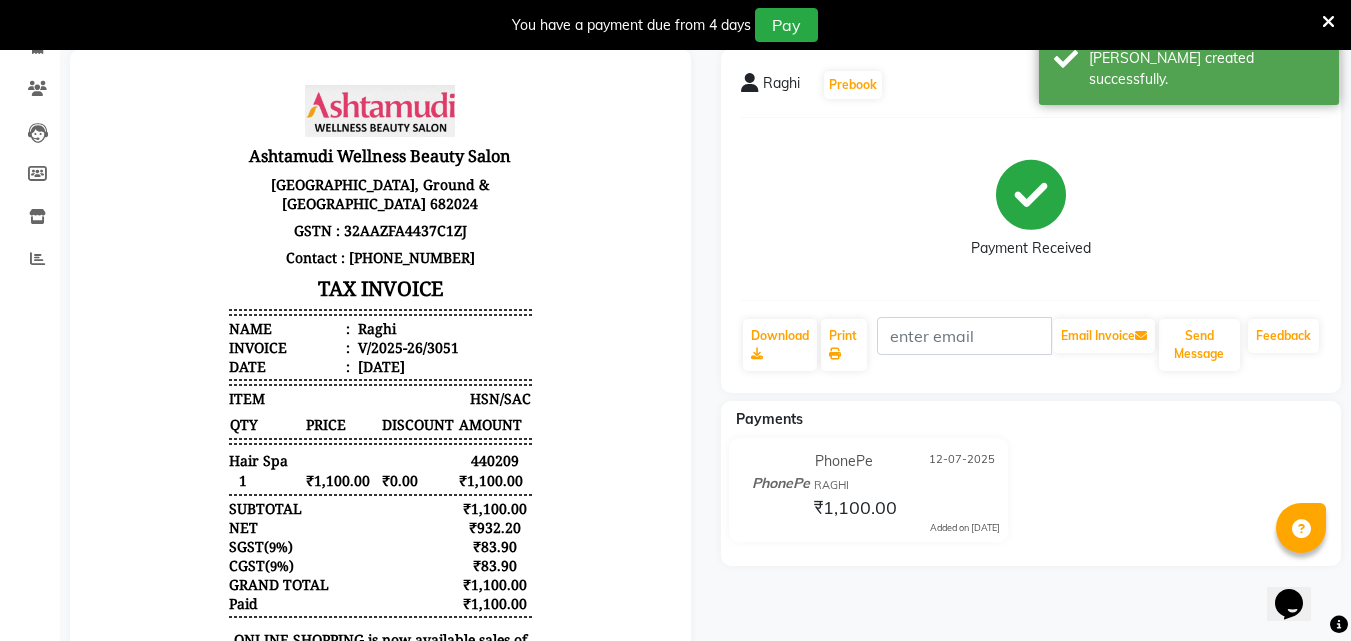 scroll, scrollTop: 0, scrollLeft: 0, axis: both 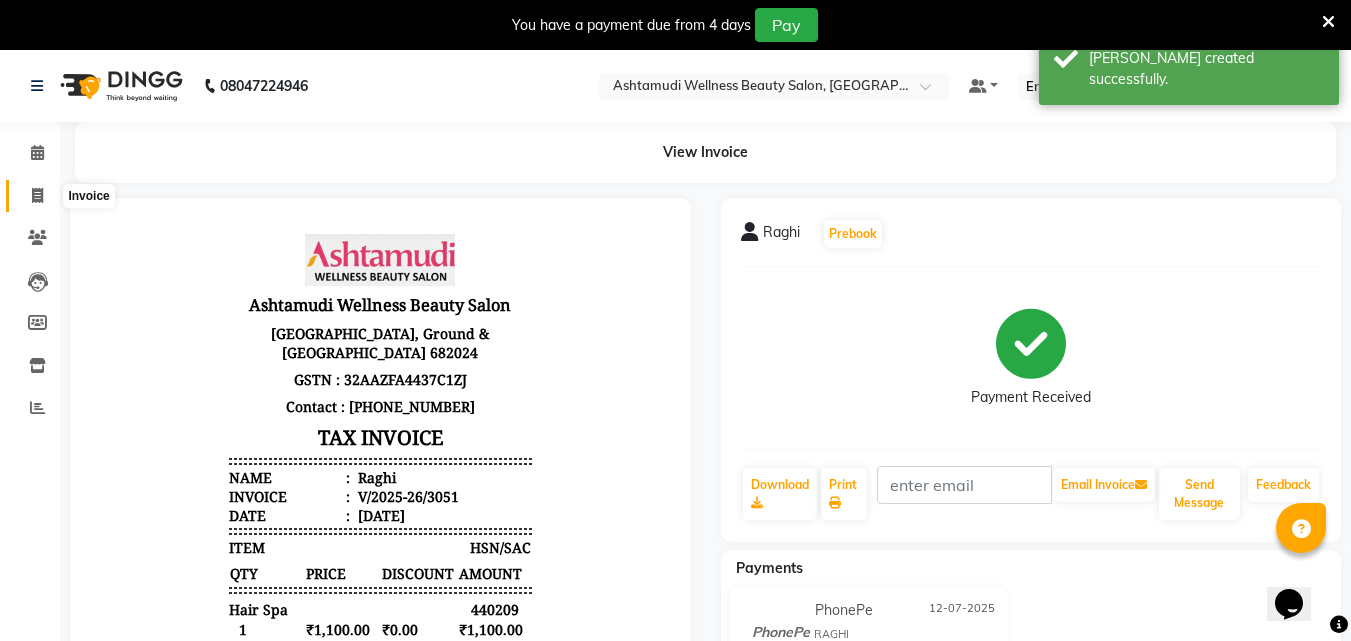 click 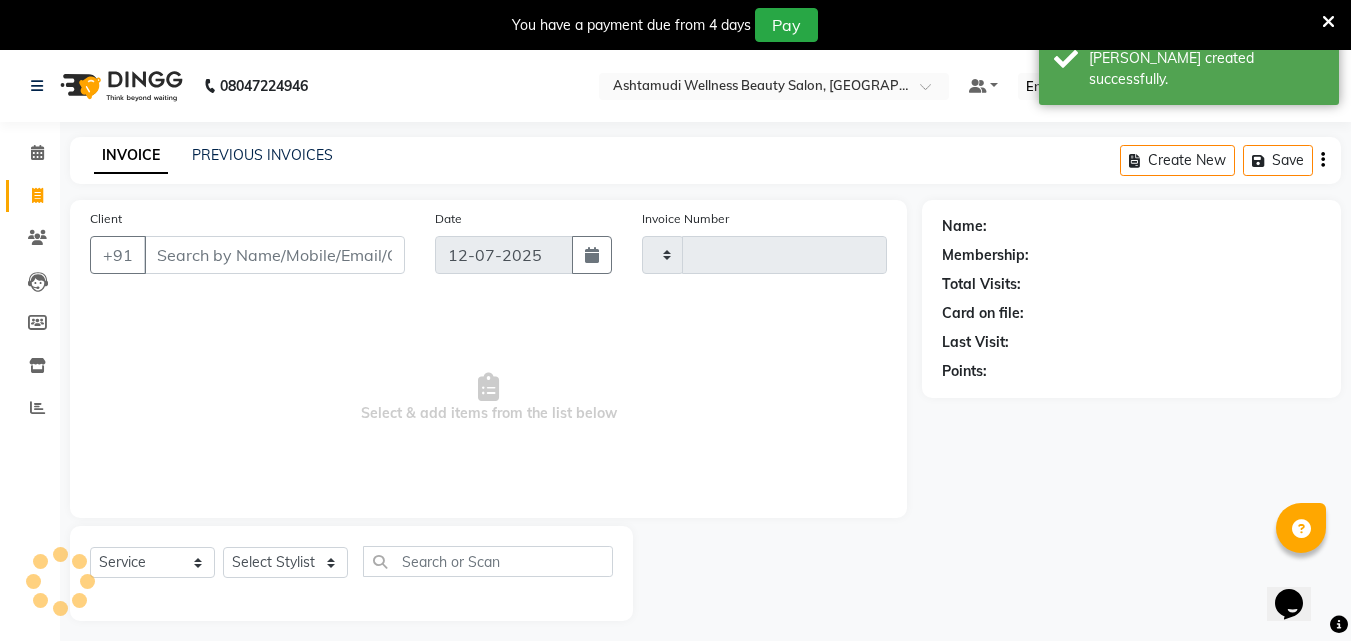 scroll, scrollTop: 50, scrollLeft: 0, axis: vertical 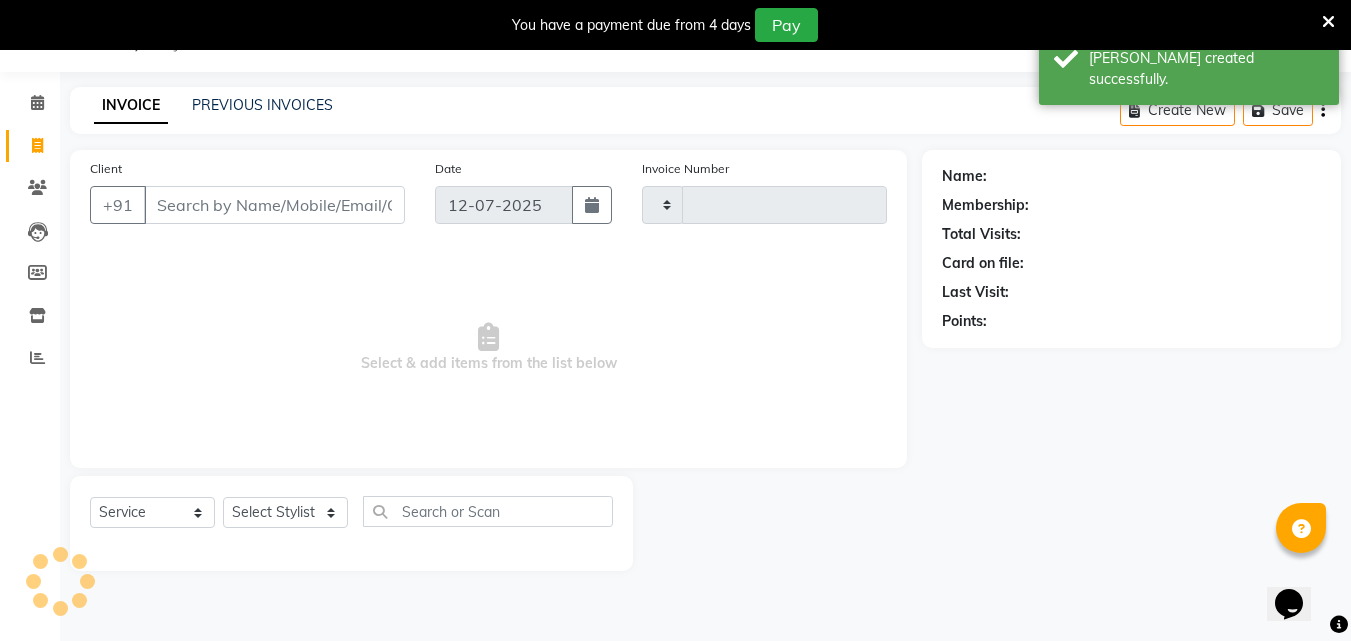 type on "3052" 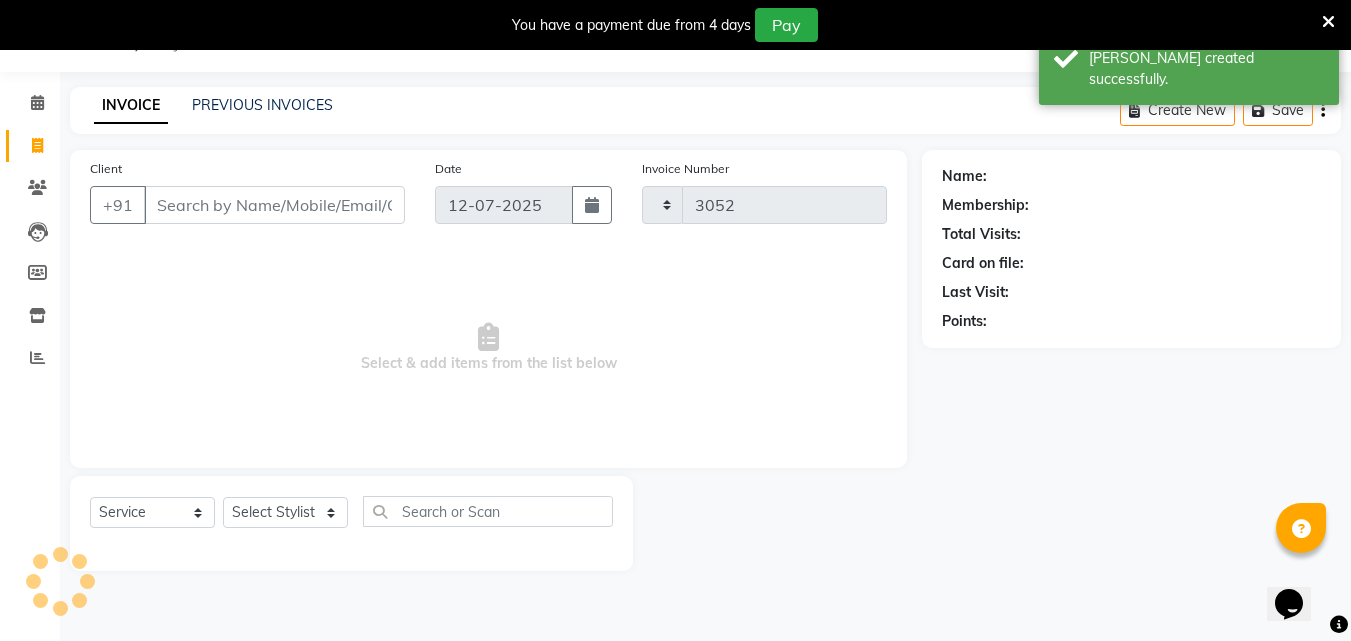 select on "4632" 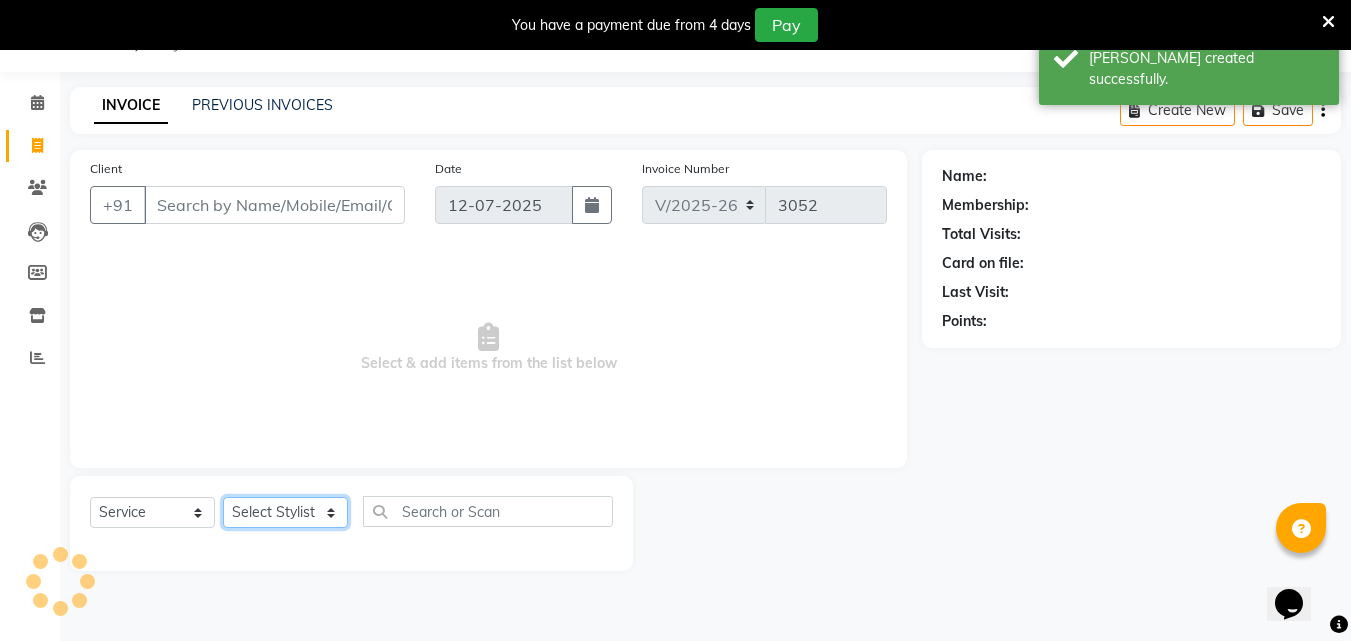 click on "Select Stylist" 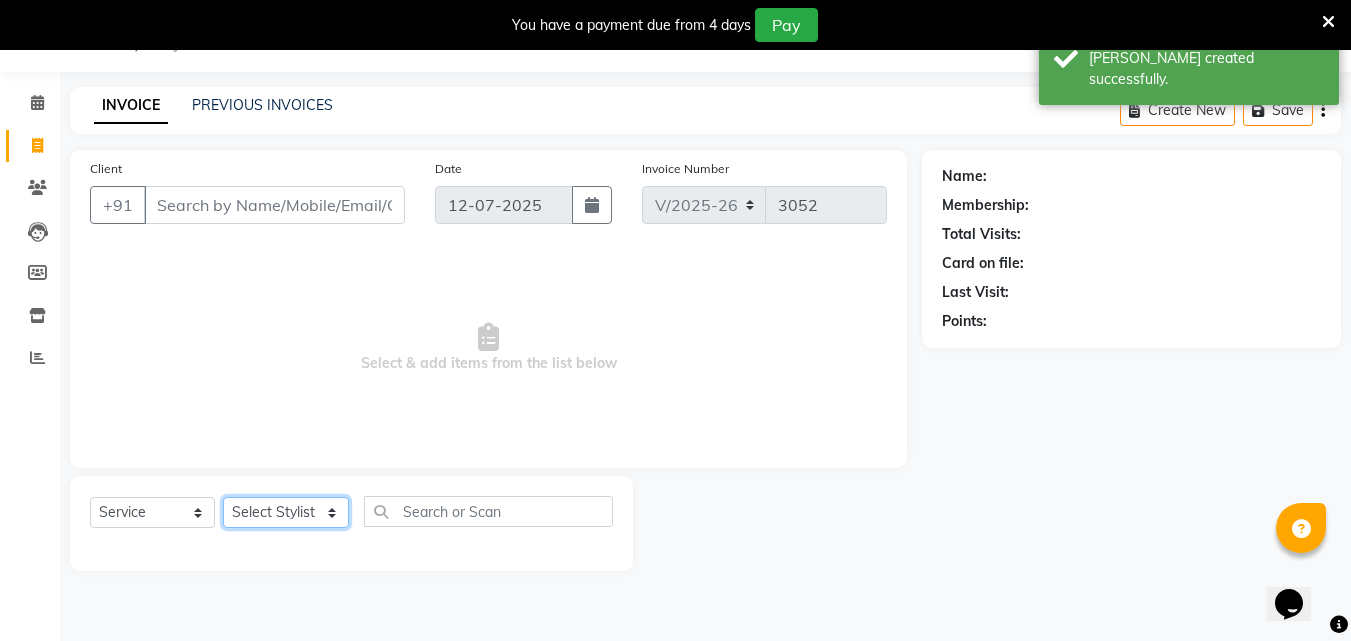 select on "61969" 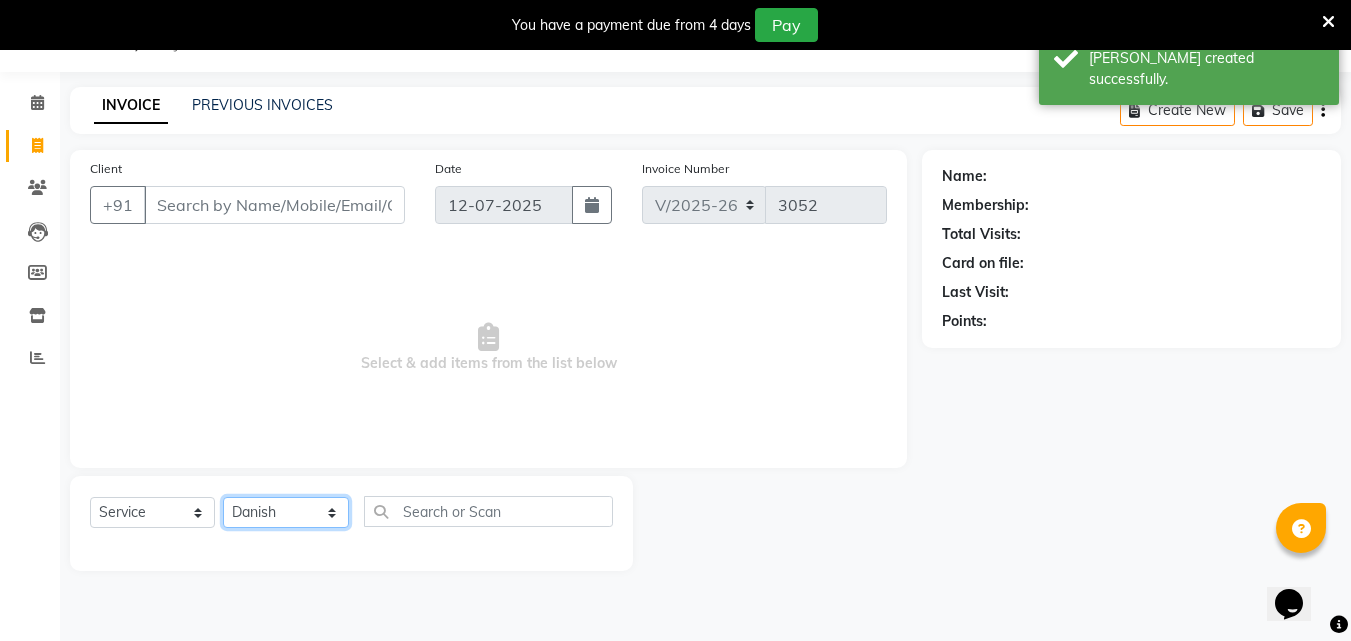 click on "Select Stylist Abhirami S Afsha [PERSON_NAME] B [PERSON_NAME] COCHIN ASHTAMUDI Danish [PERSON_NAME] [PERSON_NAME] [PERSON_NAME] [PERSON_NAME] [PERSON_NAME]  [PERSON_NAME] [PERSON_NAME]" 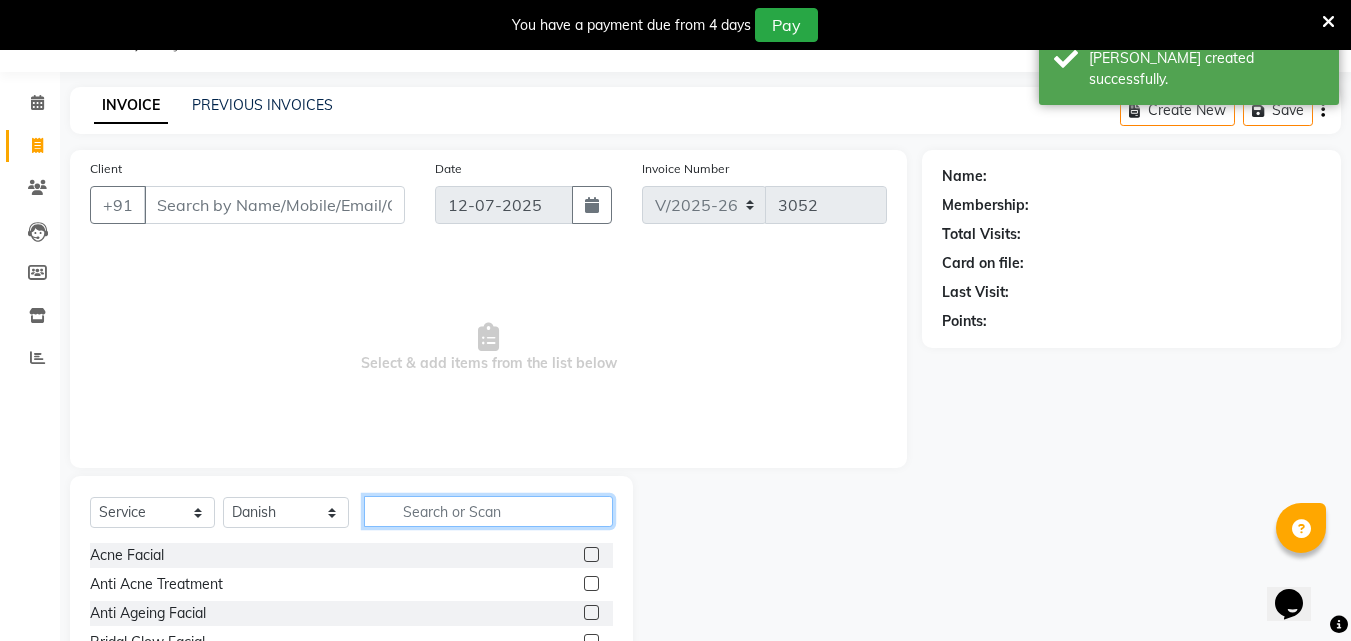 click 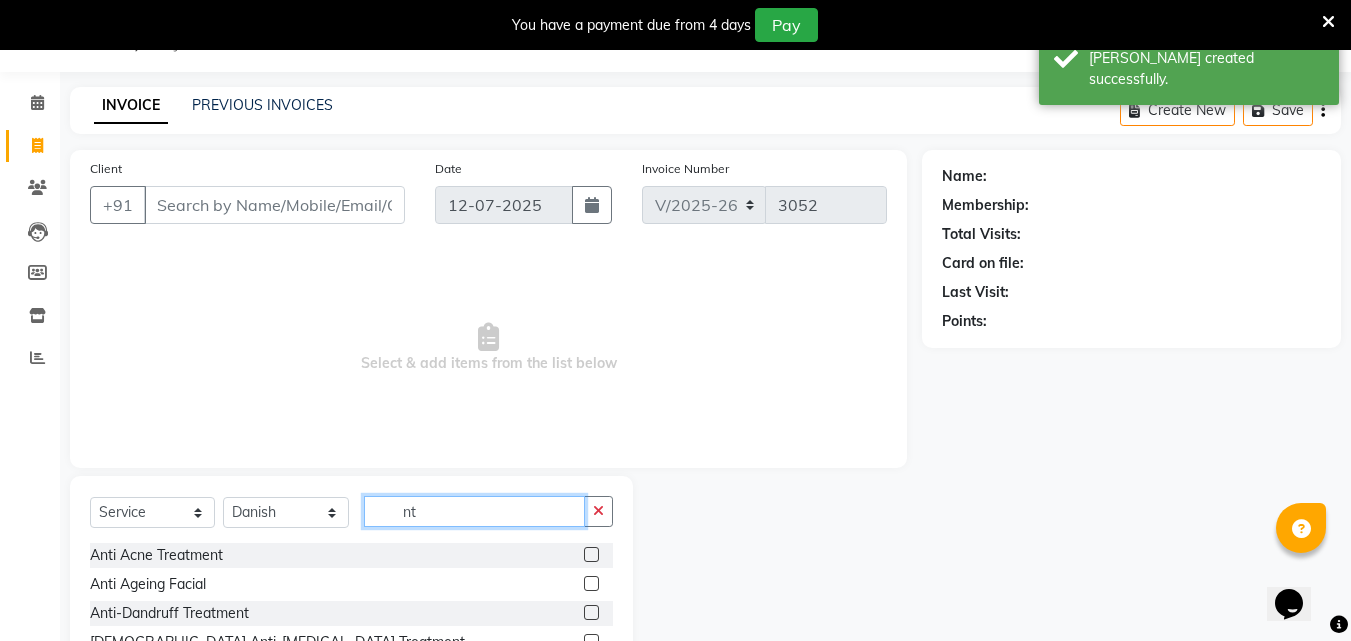 type on "n" 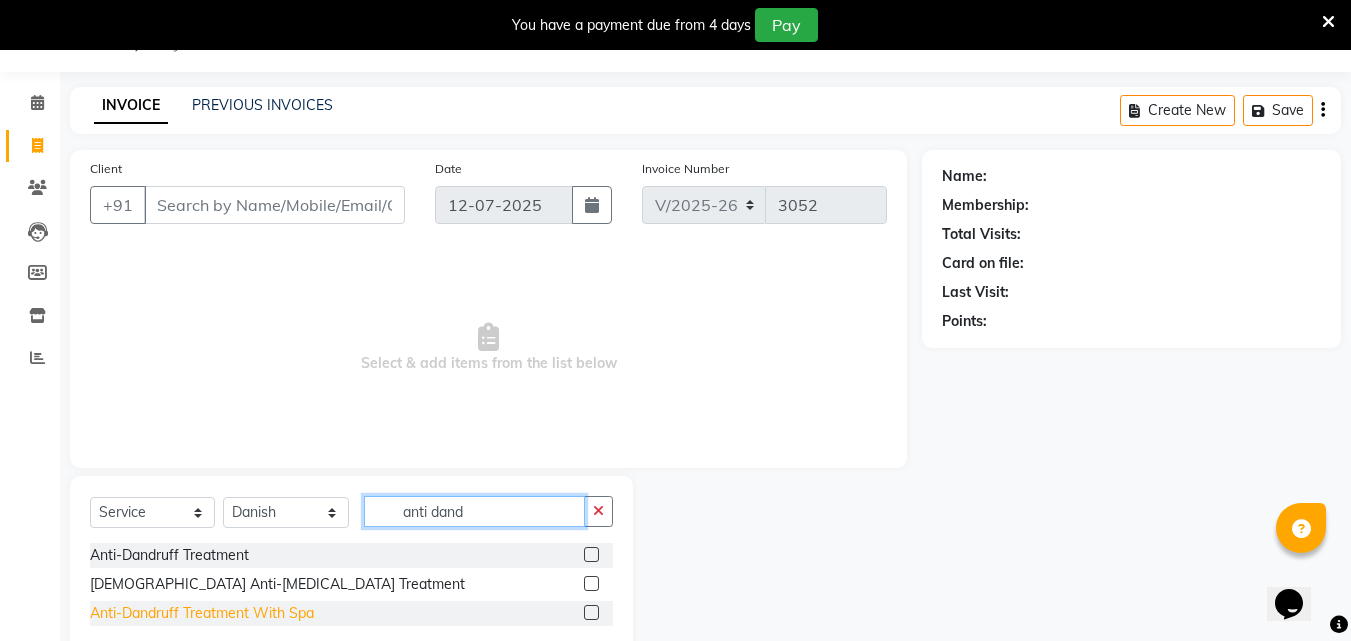 type on "anti dand" 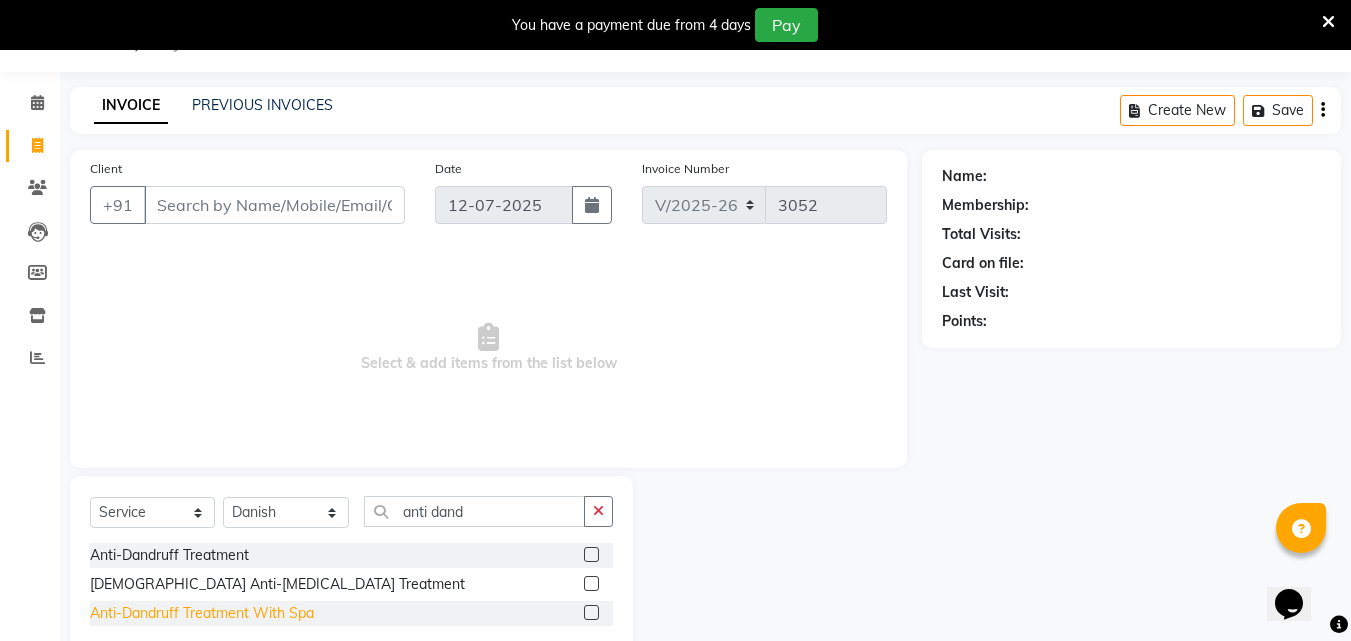 click on "Anti-Dandruff Treatment With Spa" 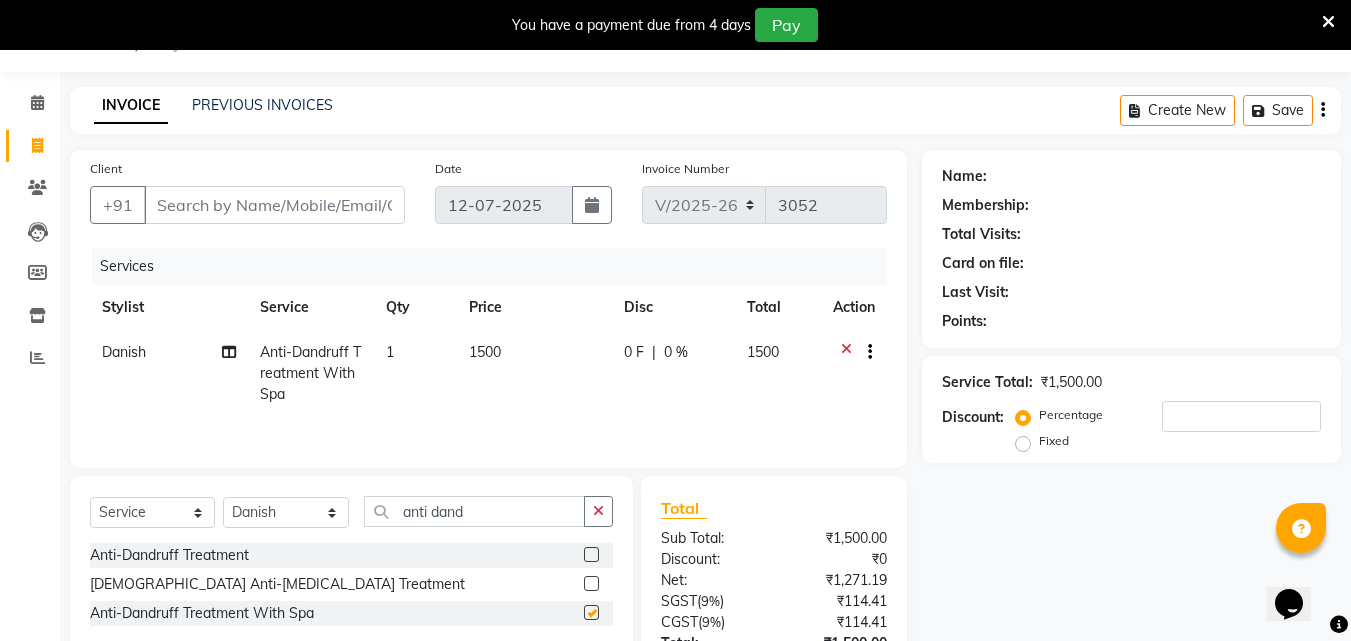 checkbox on "false" 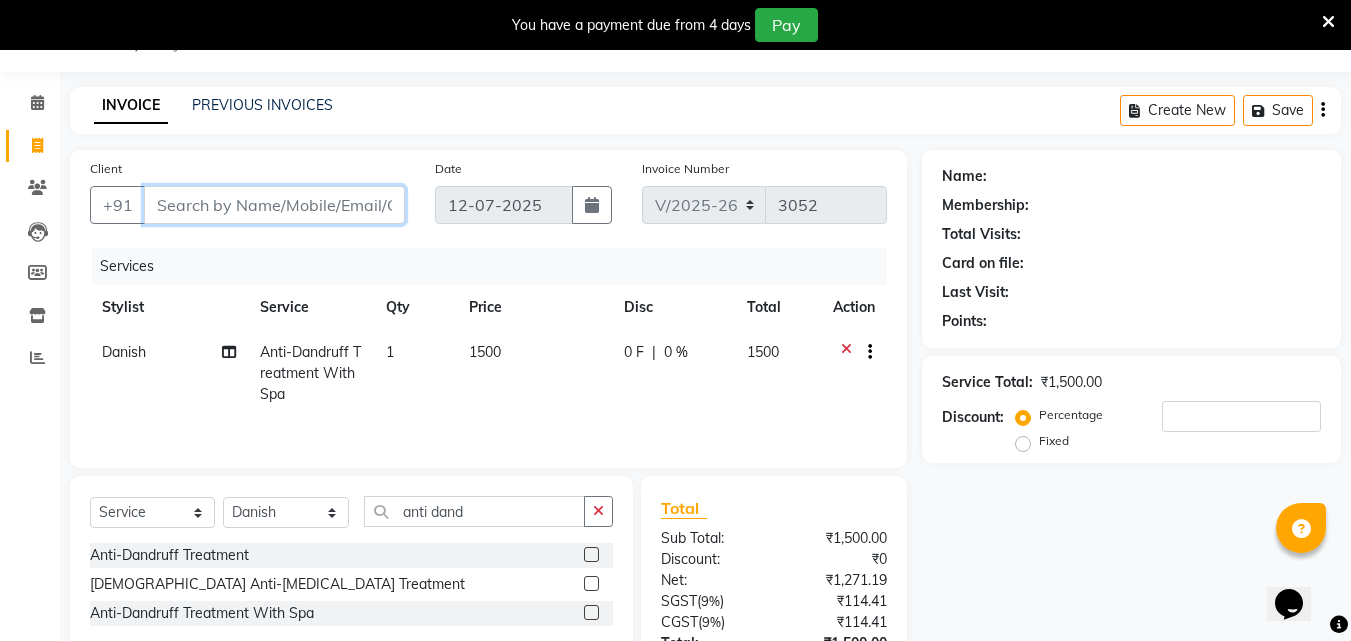 click on "Client" at bounding box center (274, 205) 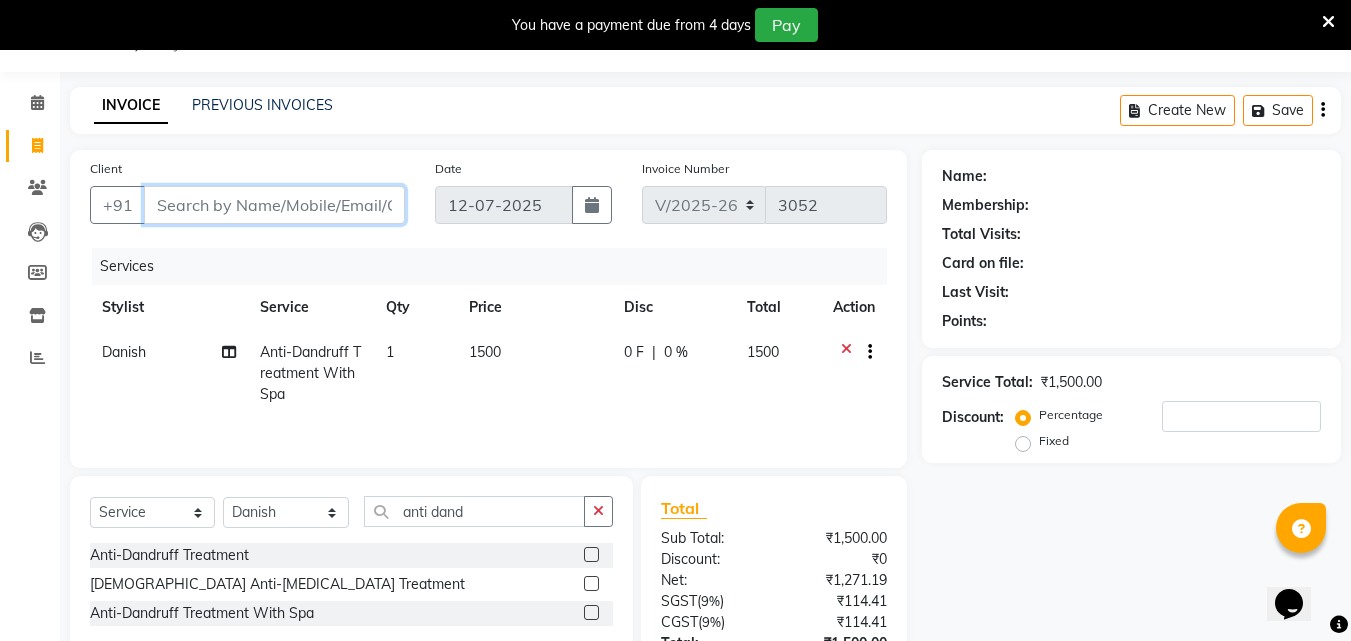 type on "9" 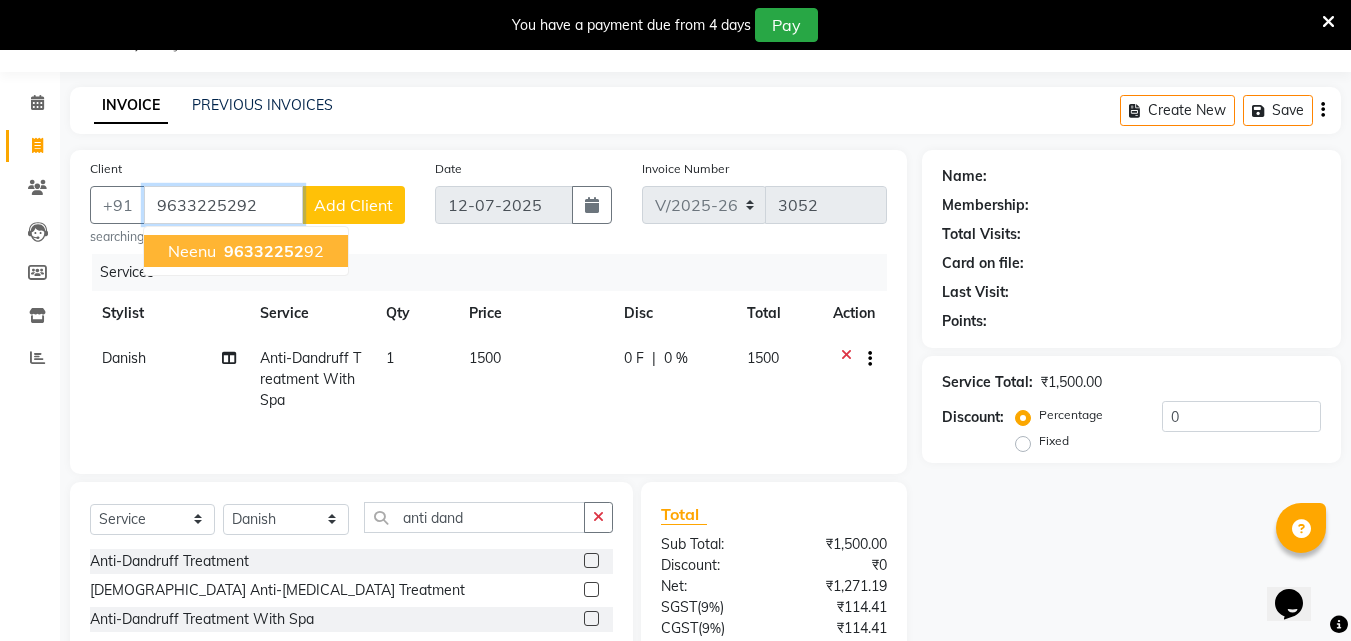 type on "9633225292" 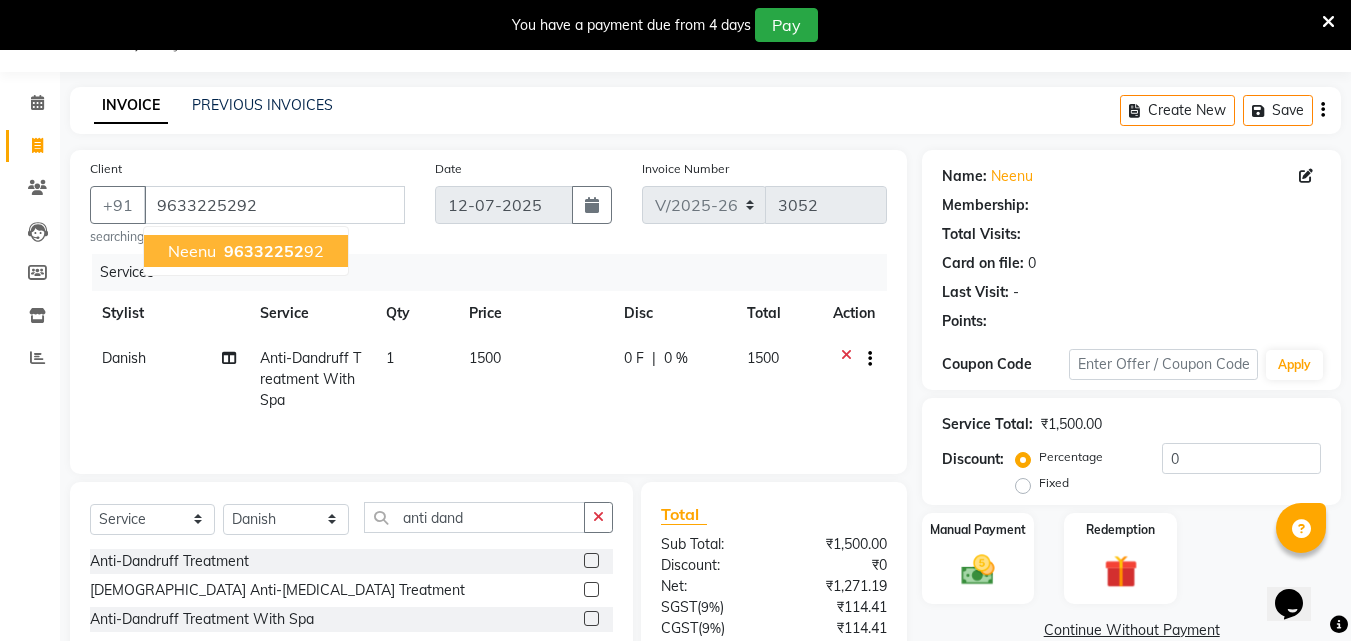 select on "1: Object" 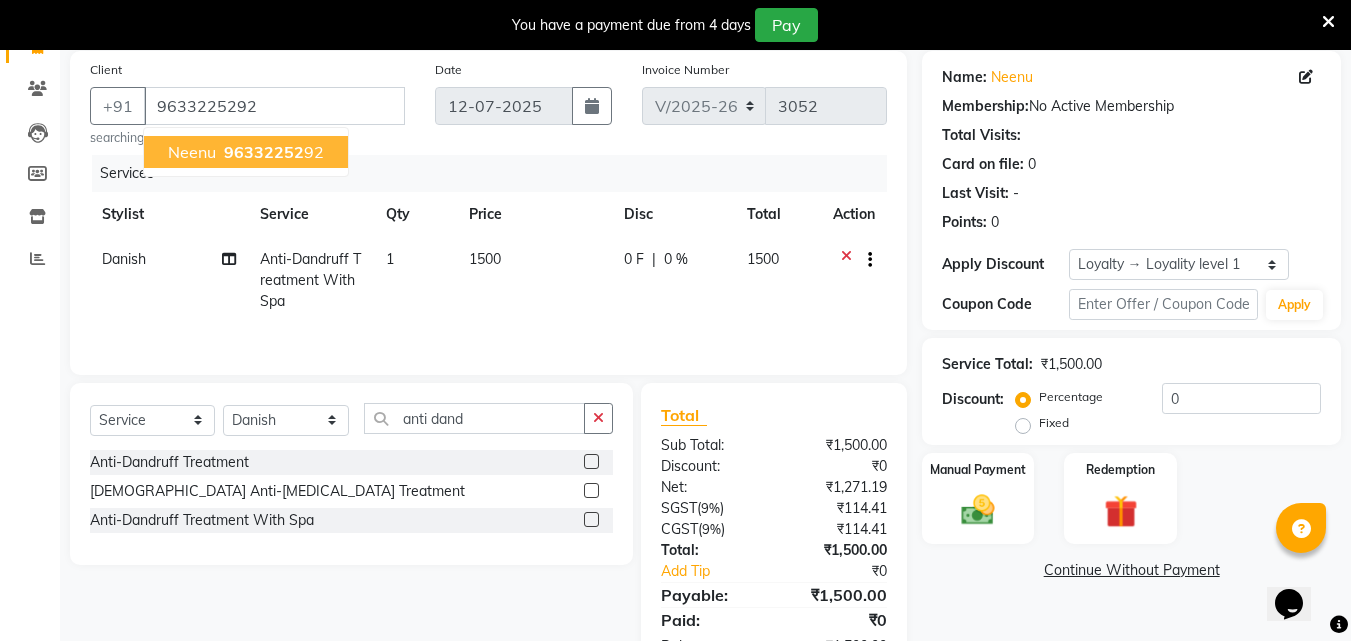 scroll, scrollTop: 215, scrollLeft: 0, axis: vertical 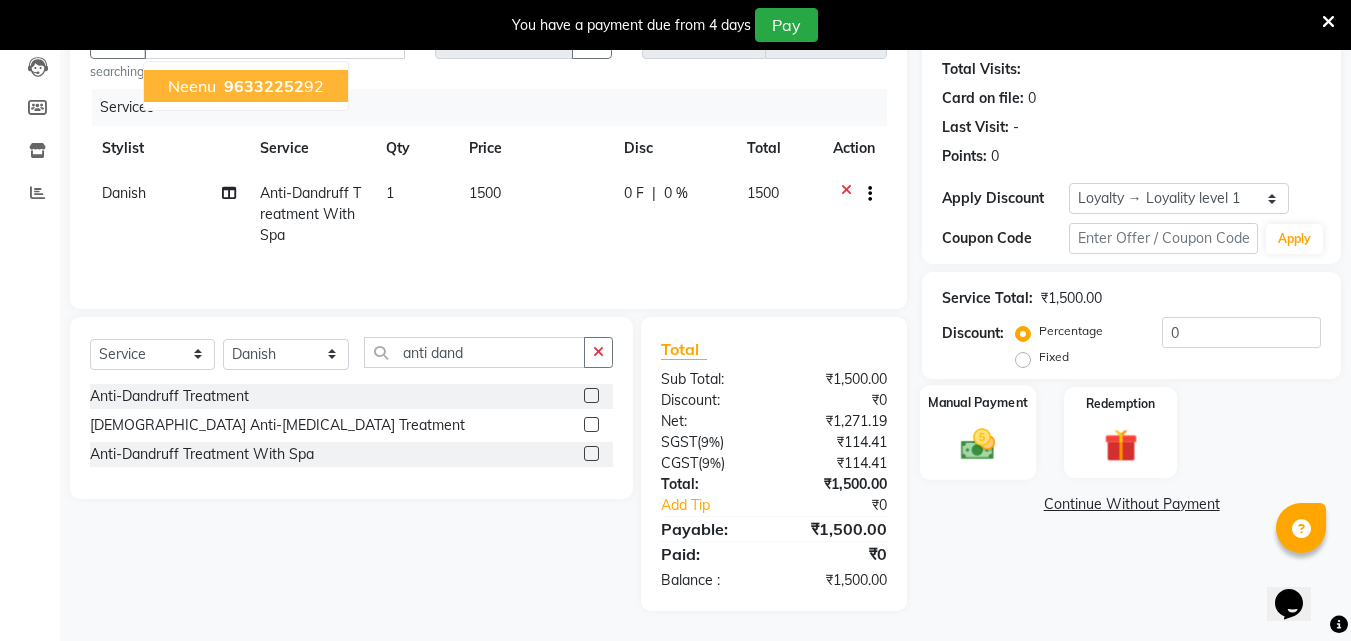 click 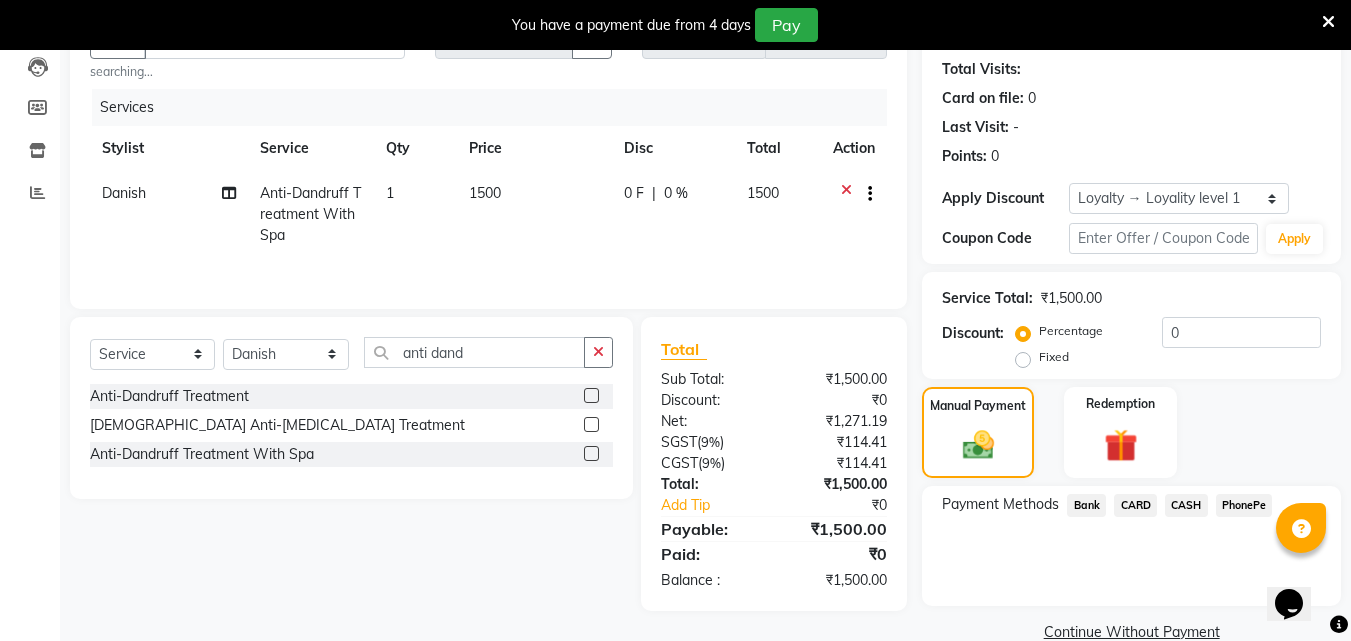 click on "PhonePe" 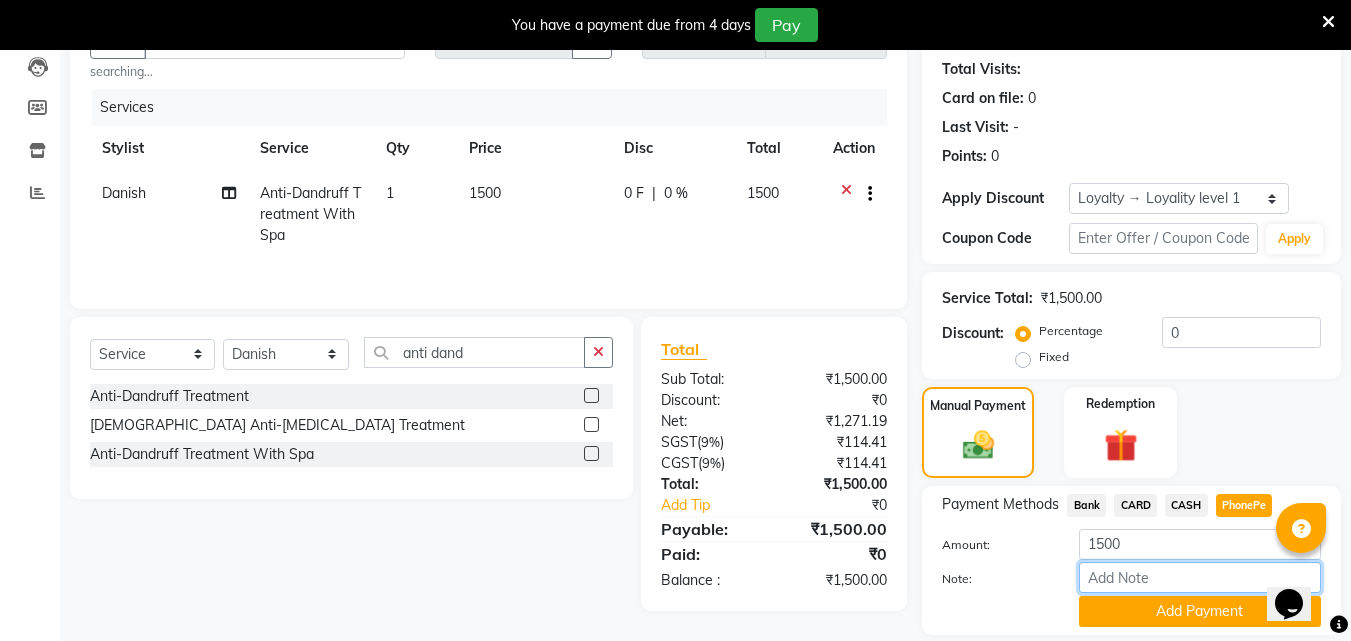 click on "Note:" at bounding box center (1200, 577) 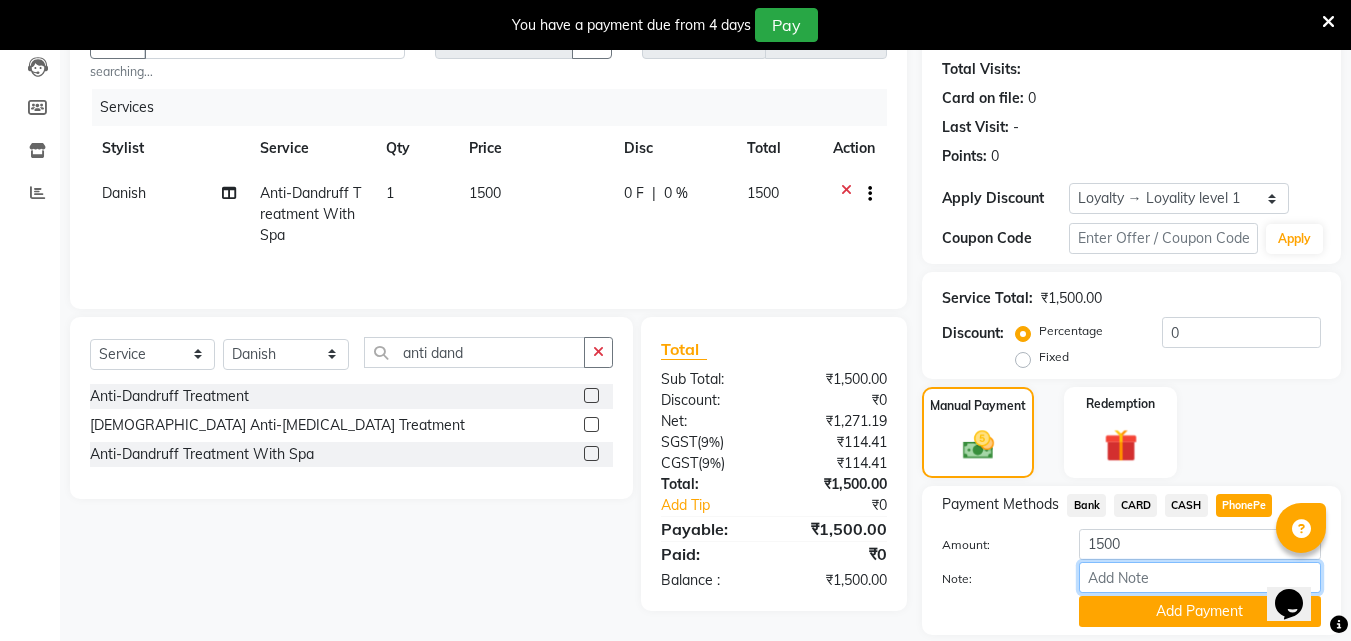 type on "RAGHI" 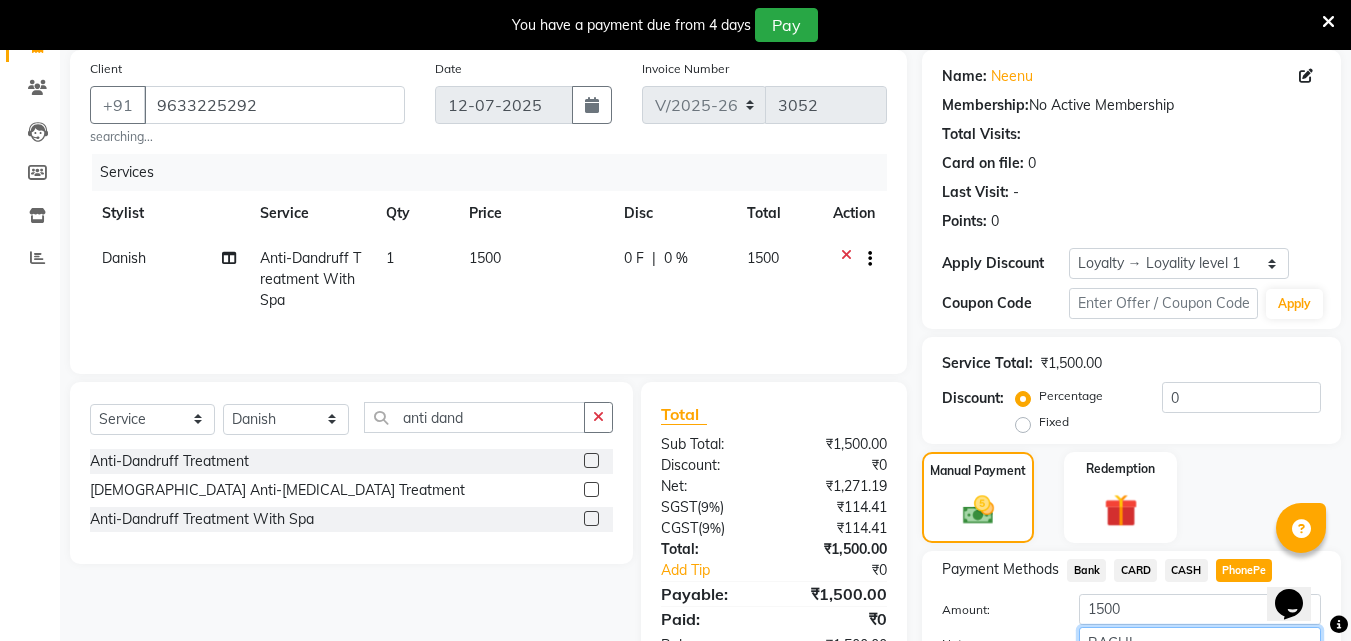 scroll, scrollTop: 280, scrollLeft: 0, axis: vertical 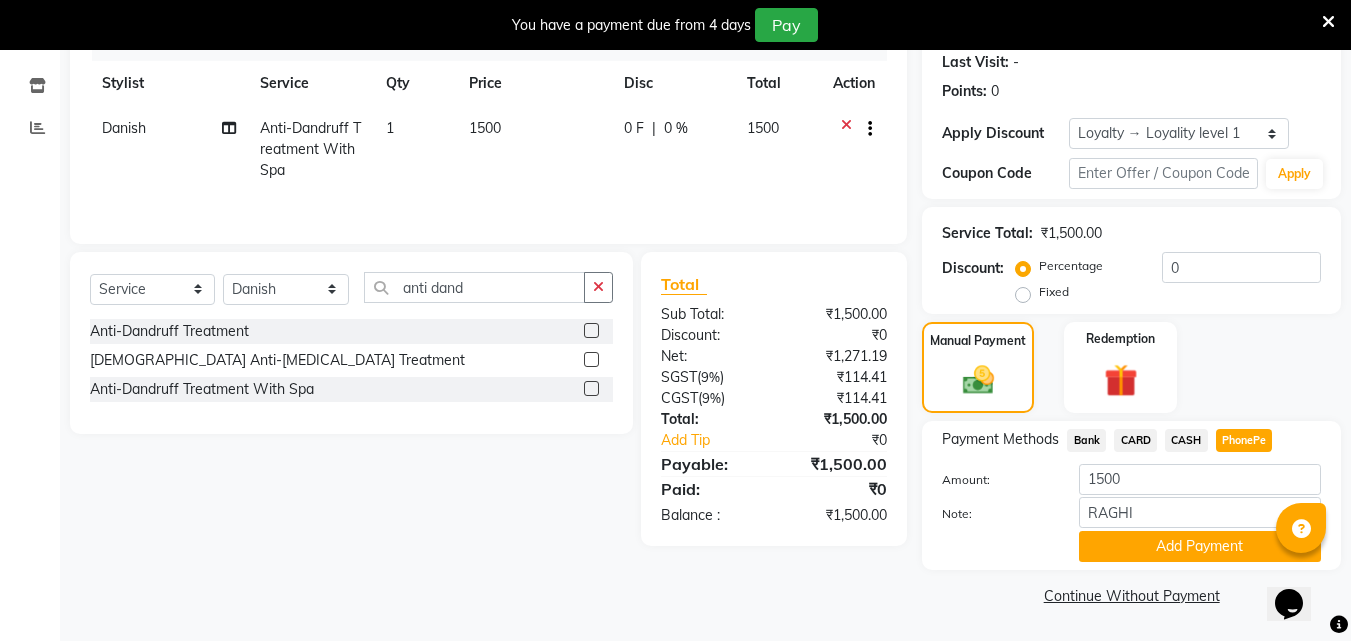 click on "Danish" 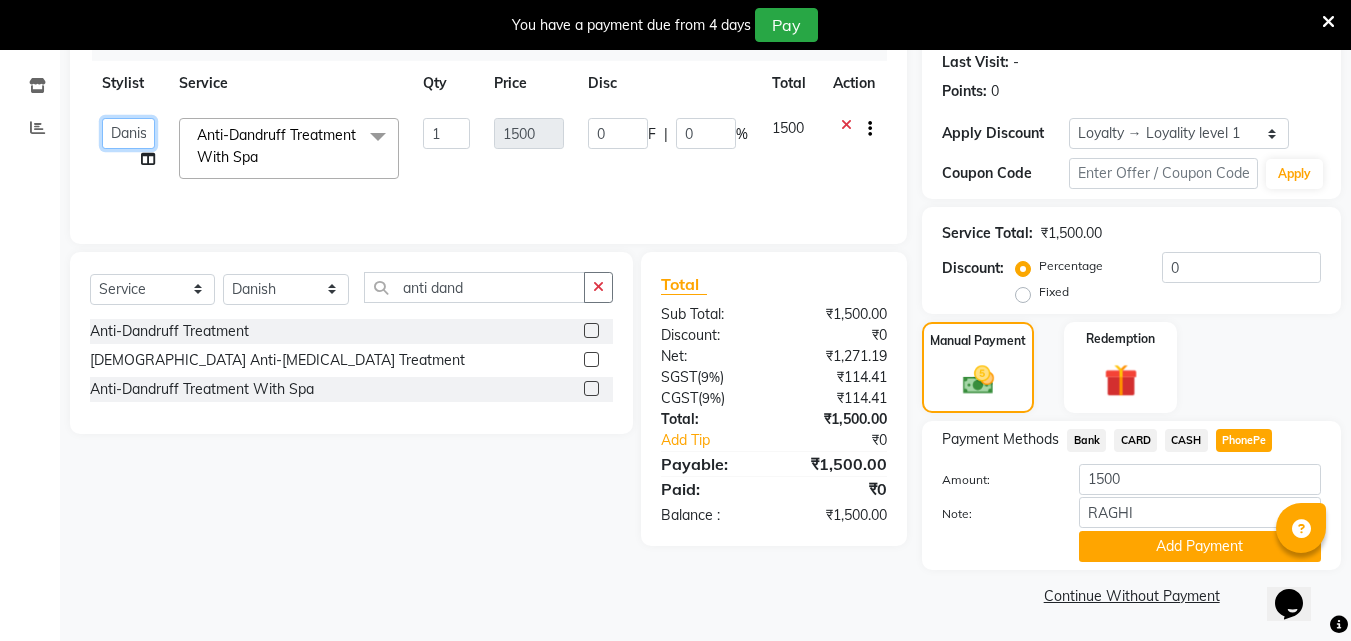 click on "Abhirami S   Afsha   [PERSON_NAME] B   [PERSON_NAME]   COCHIN ASHTAMUDI   Danish   [PERSON_NAME]   [PERSON_NAME] [PERSON_NAME] [PERSON_NAME]   [PERSON_NAME]    [PERSON_NAME]   Rani   RASIYA    [PERSON_NAME]   Savez" 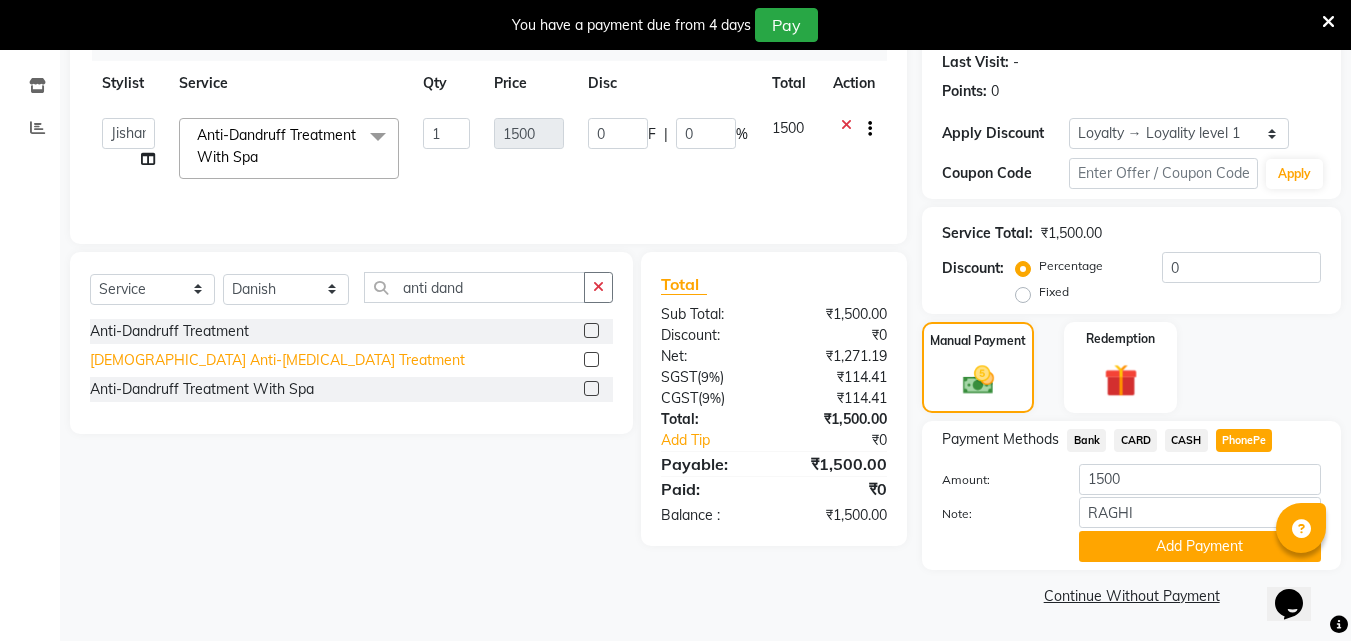 select on "80731" 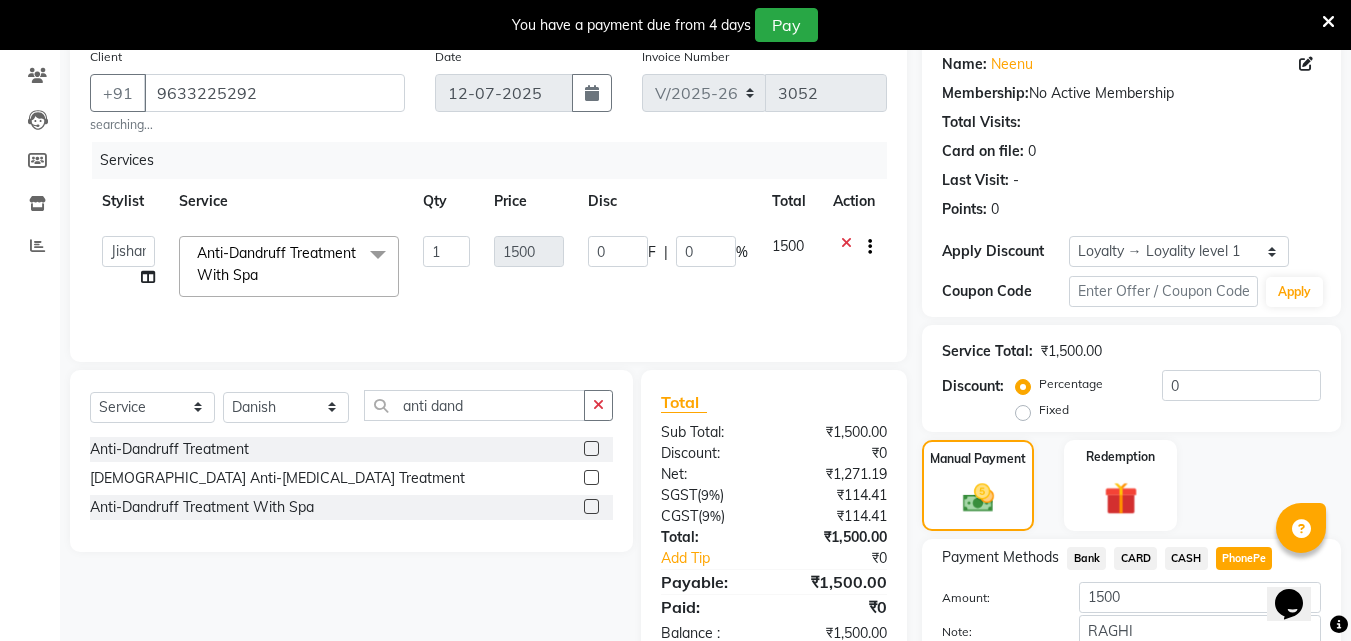 scroll, scrollTop: 0, scrollLeft: 0, axis: both 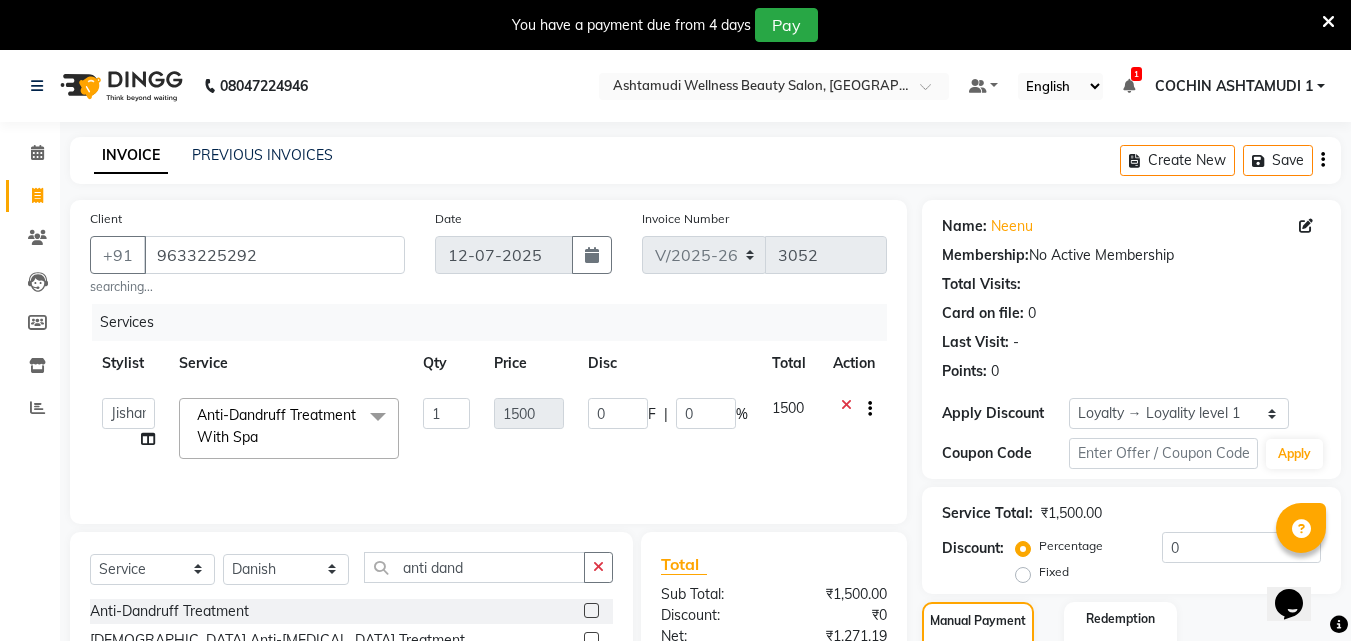 click on "Services" 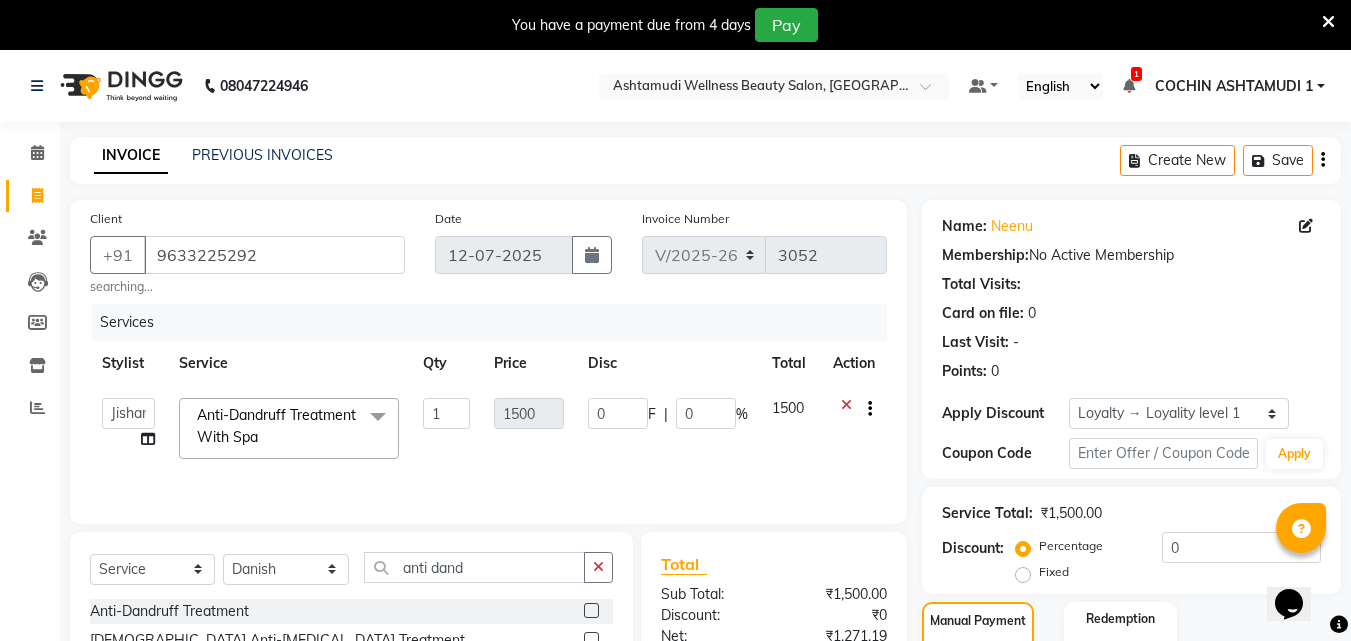 click 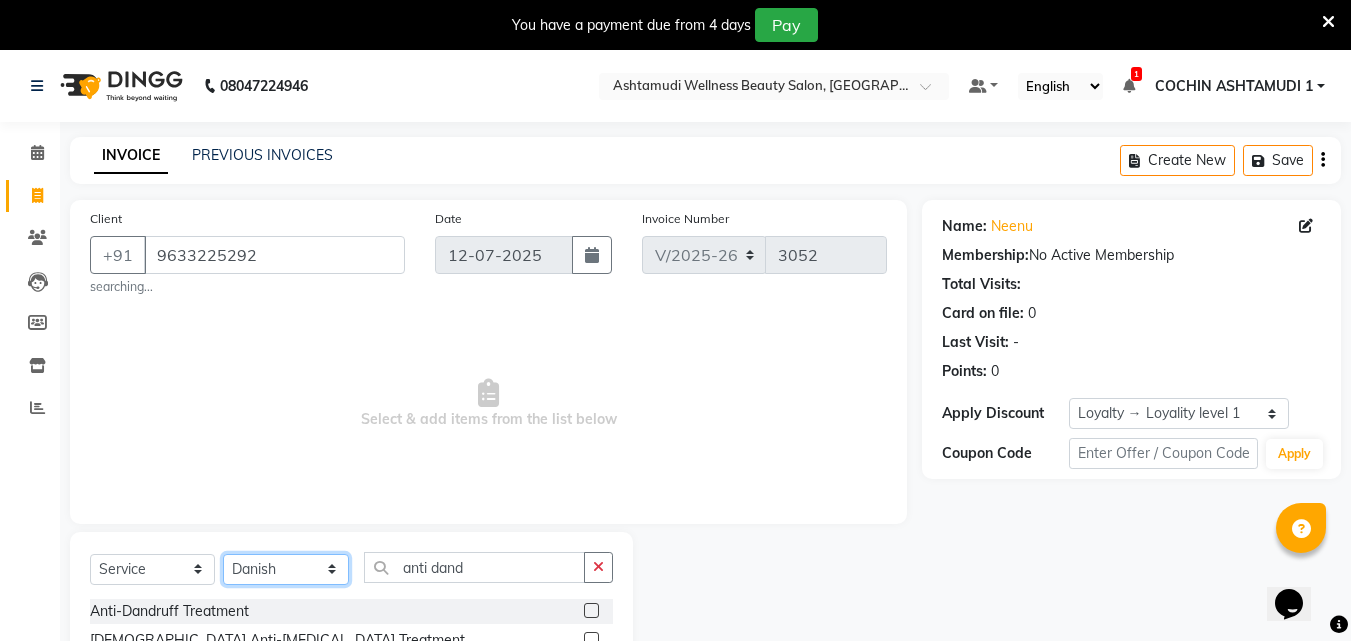 drag, startPoint x: 299, startPoint y: 566, endPoint x: 299, endPoint y: 554, distance: 12 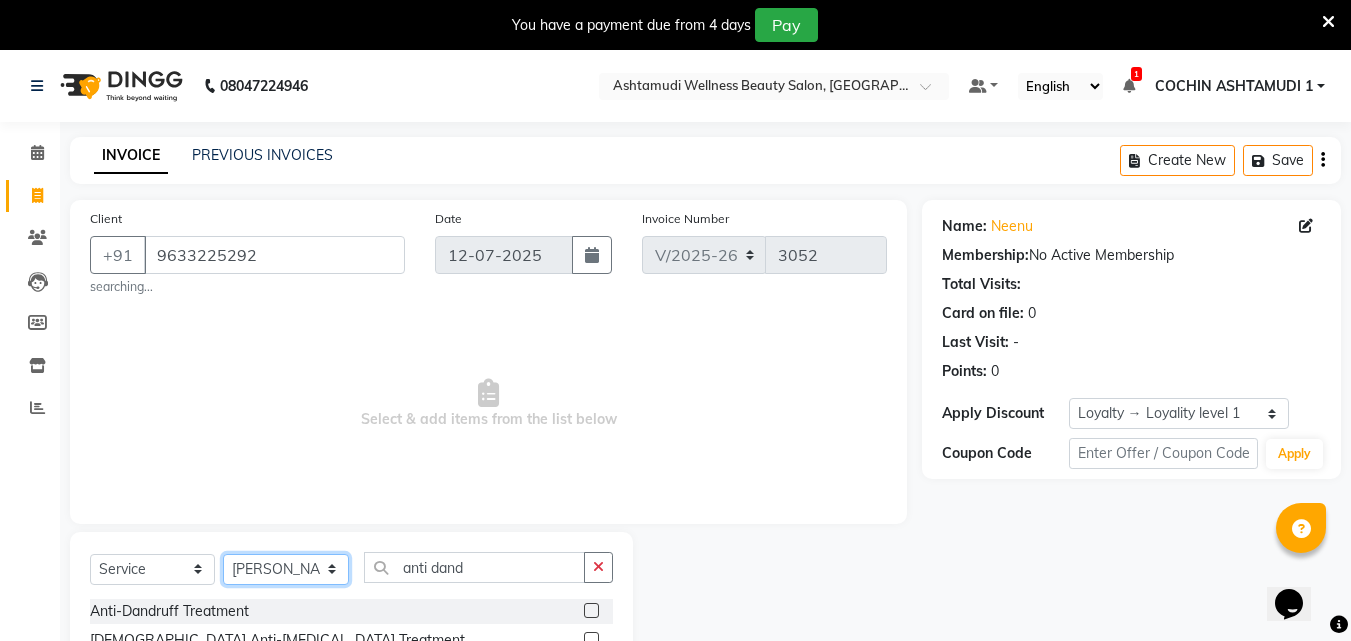 click on "Select Stylist Abhirami S Afsha [PERSON_NAME] B [PERSON_NAME] COCHIN ASHTAMUDI Danish [PERSON_NAME] [PERSON_NAME] [PERSON_NAME] [PERSON_NAME] [PERSON_NAME]  [PERSON_NAME] [PERSON_NAME]" 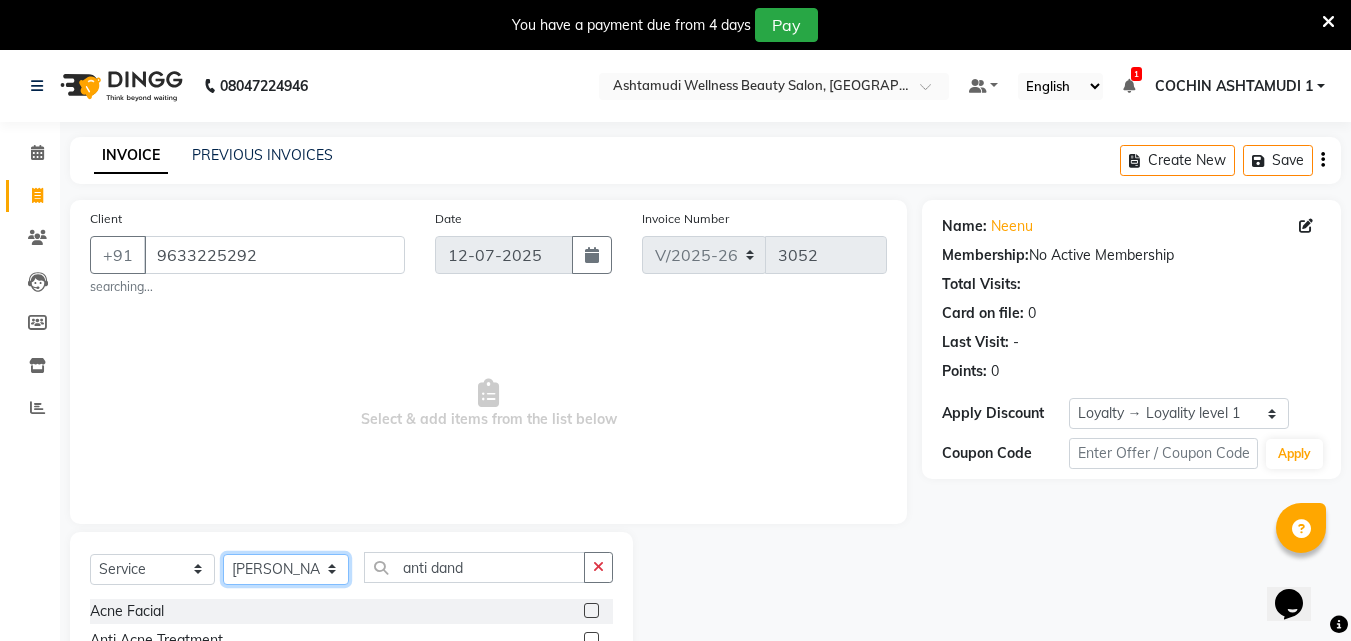 click on "Select Stylist Abhirami S Afsha [PERSON_NAME] B [PERSON_NAME] COCHIN ASHTAMUDI Danish [PERSON_NAME] [PERSON_NAME] [PERSON_NAME] [PERSON_NAME] [PERSON_NAME]  [PERSON_NAME] [PERSON_NAME]" 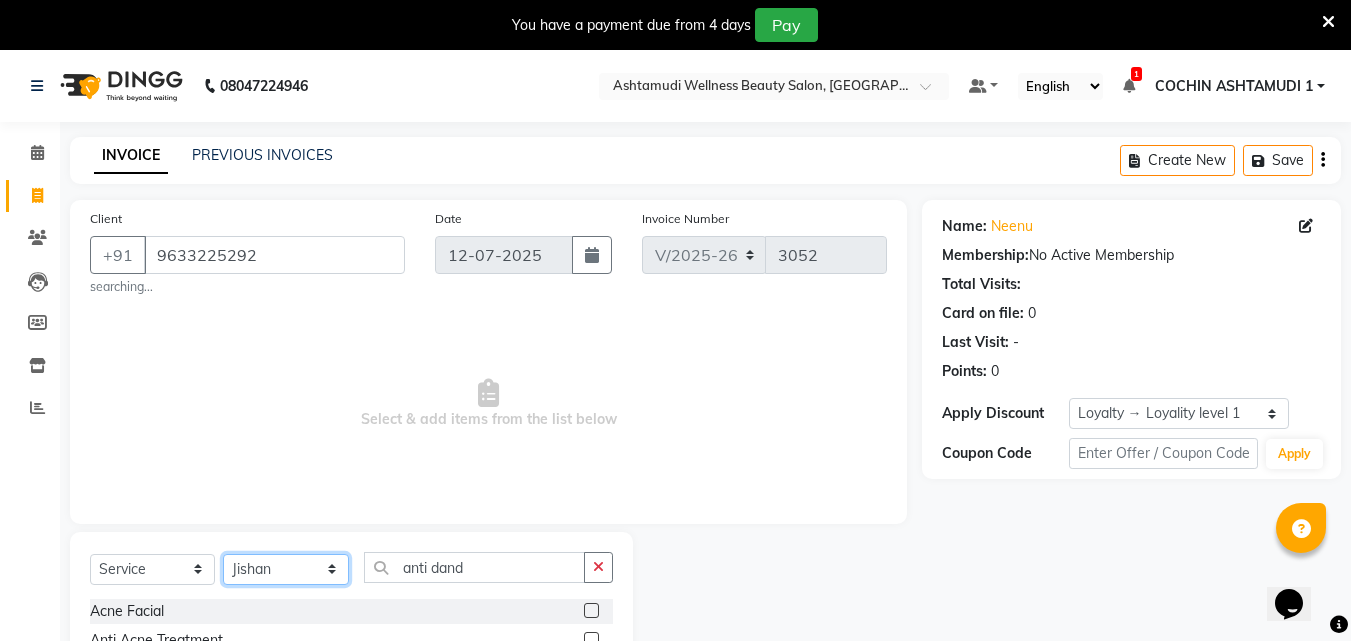 click on "Select Stylist Abhirami S Afsha [PERSON_NAME] B [PERSON_NAME] COCHIN ASHTAMUDI Danish [PERSON_NAME] [PERSON_NAME] [PERSON_NAME] [PERSON_NAME] [PERSON_NAME]  [PERSON_NAME] [PERSON_NAME]" 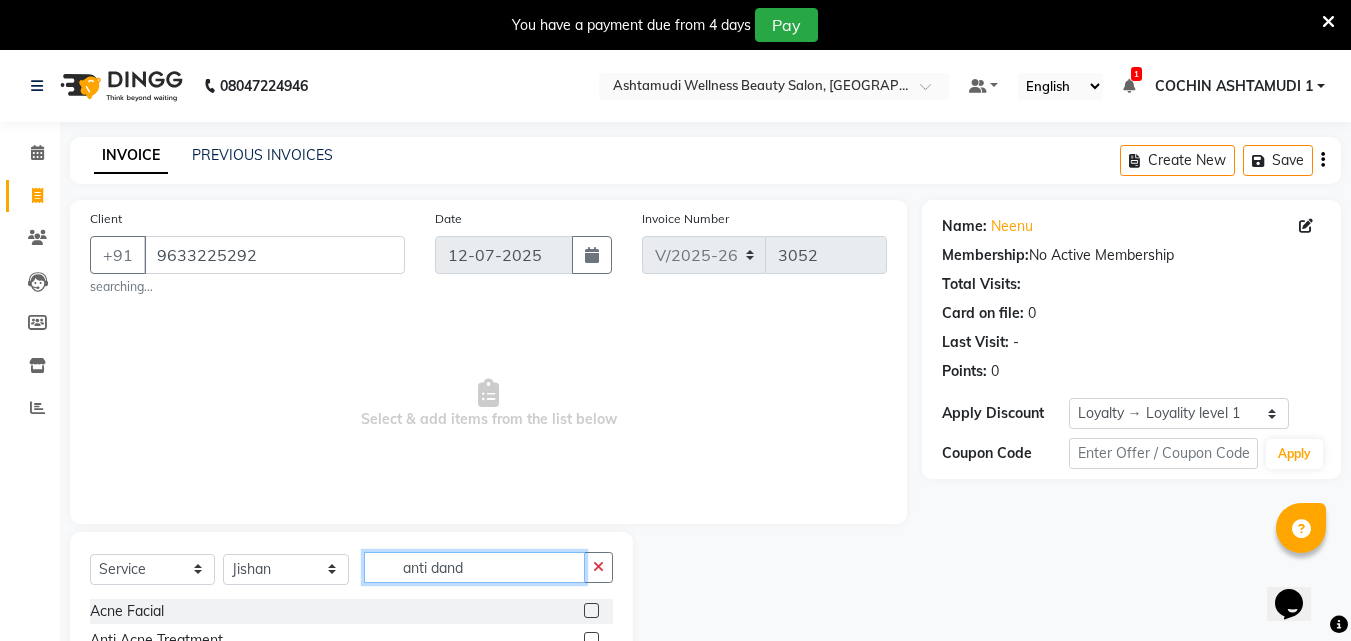 click on "anti dand" 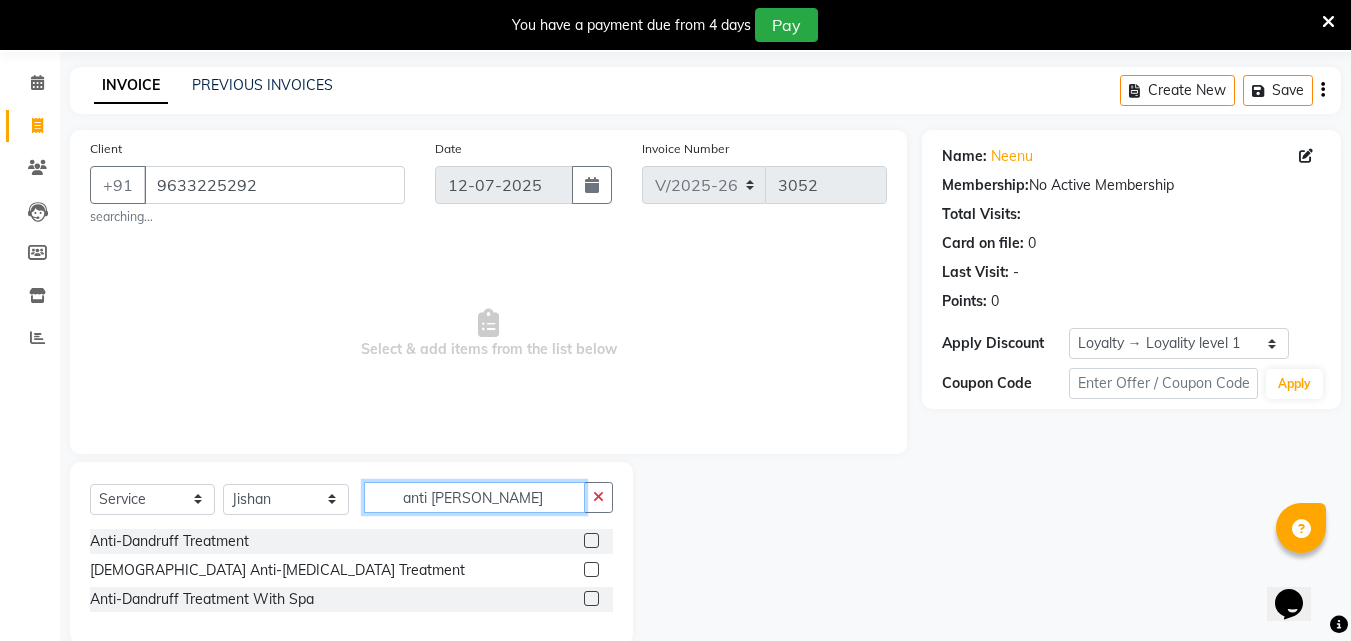 scroll, scrollTop: 103, scrollLeft: 0, axis: vertical 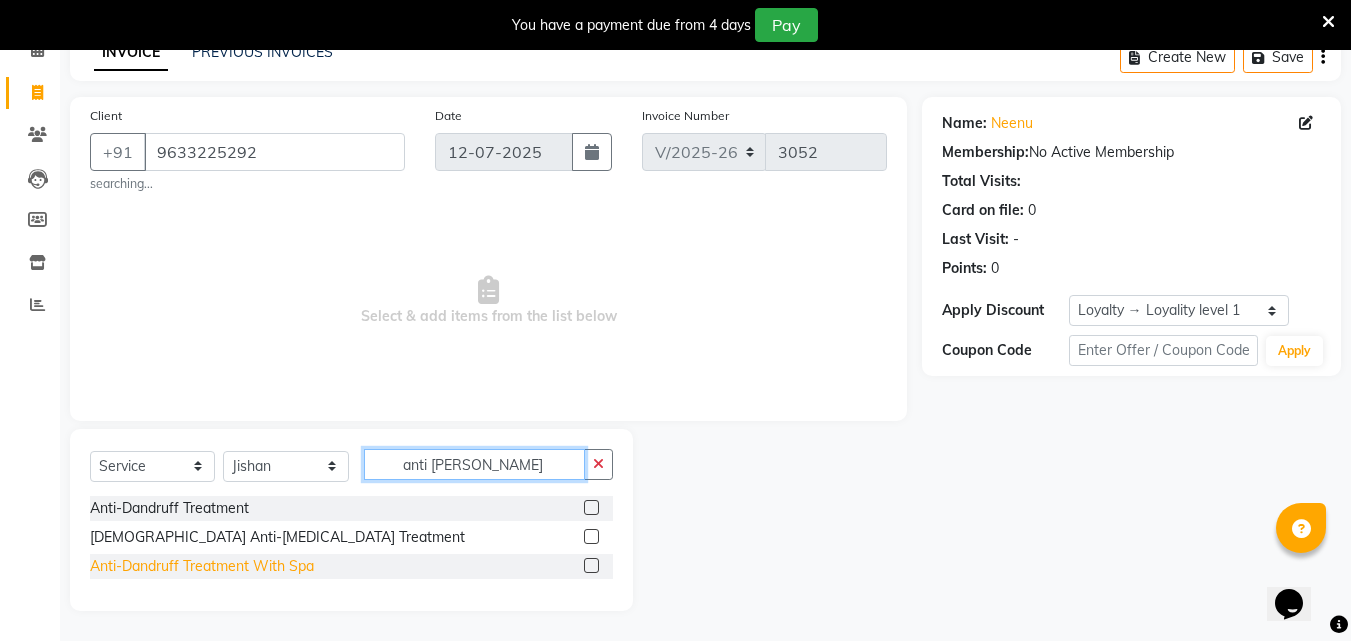 type on "anti [PERSON_NAME]" 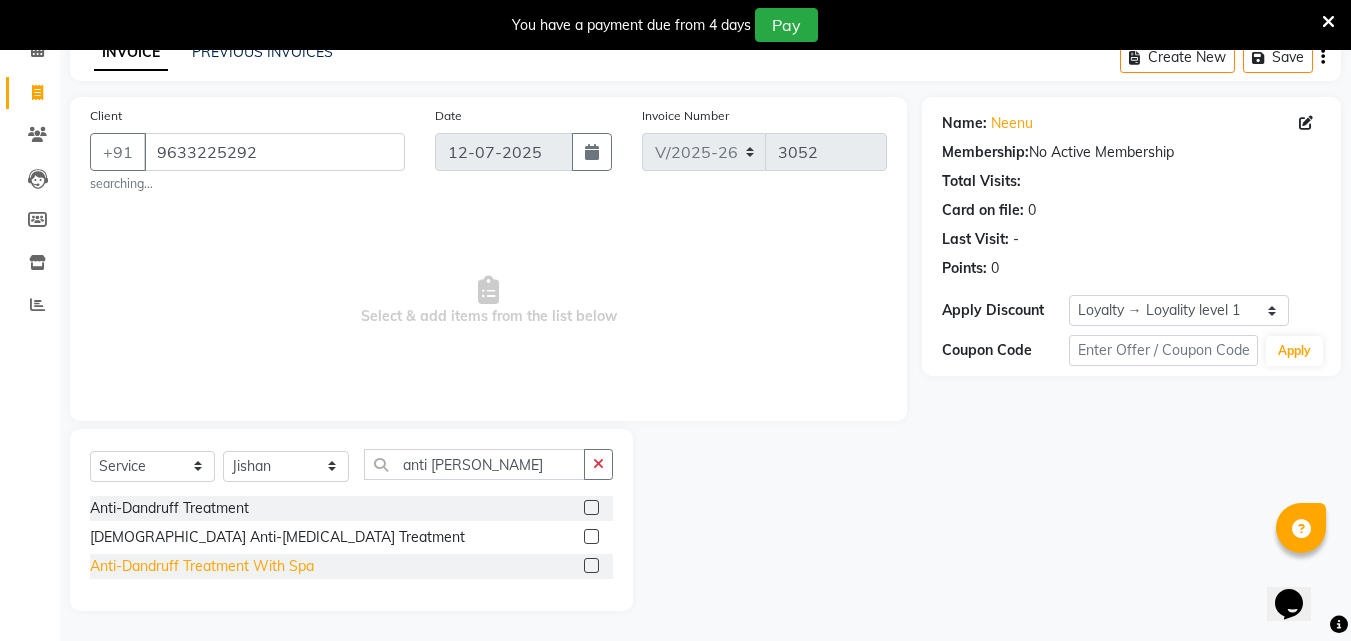 click on "Anti-Dandruff Treatment With Spa" 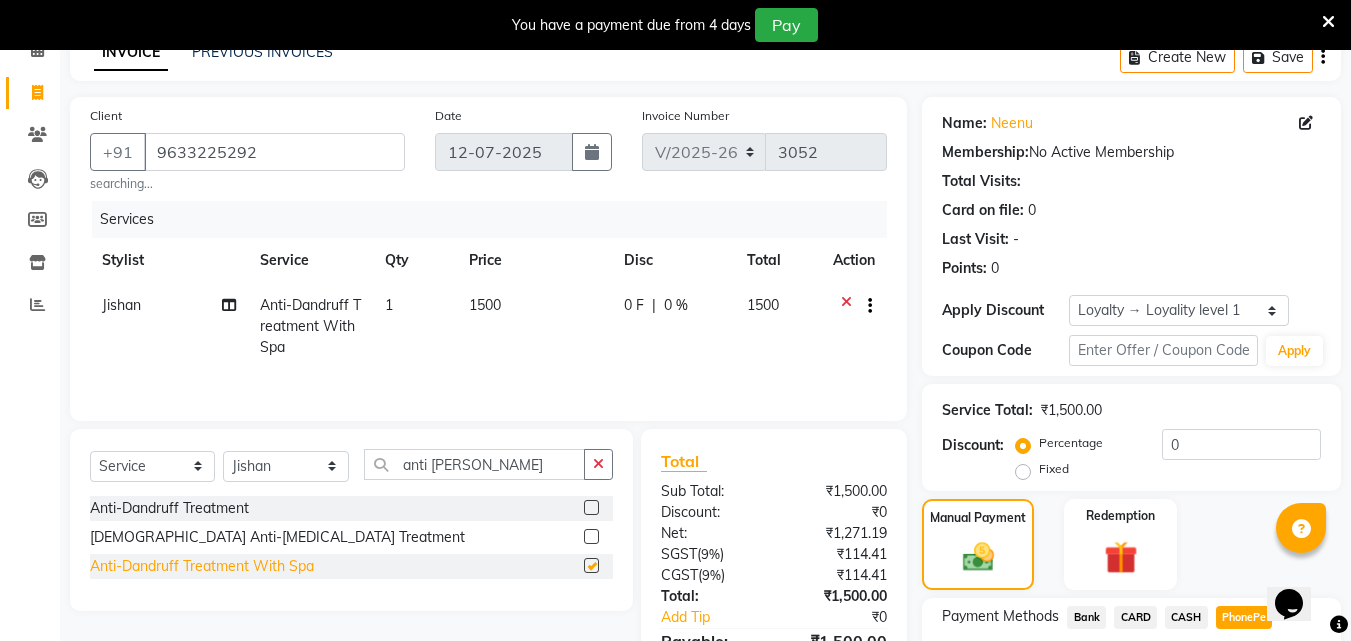 checkbox on "false" 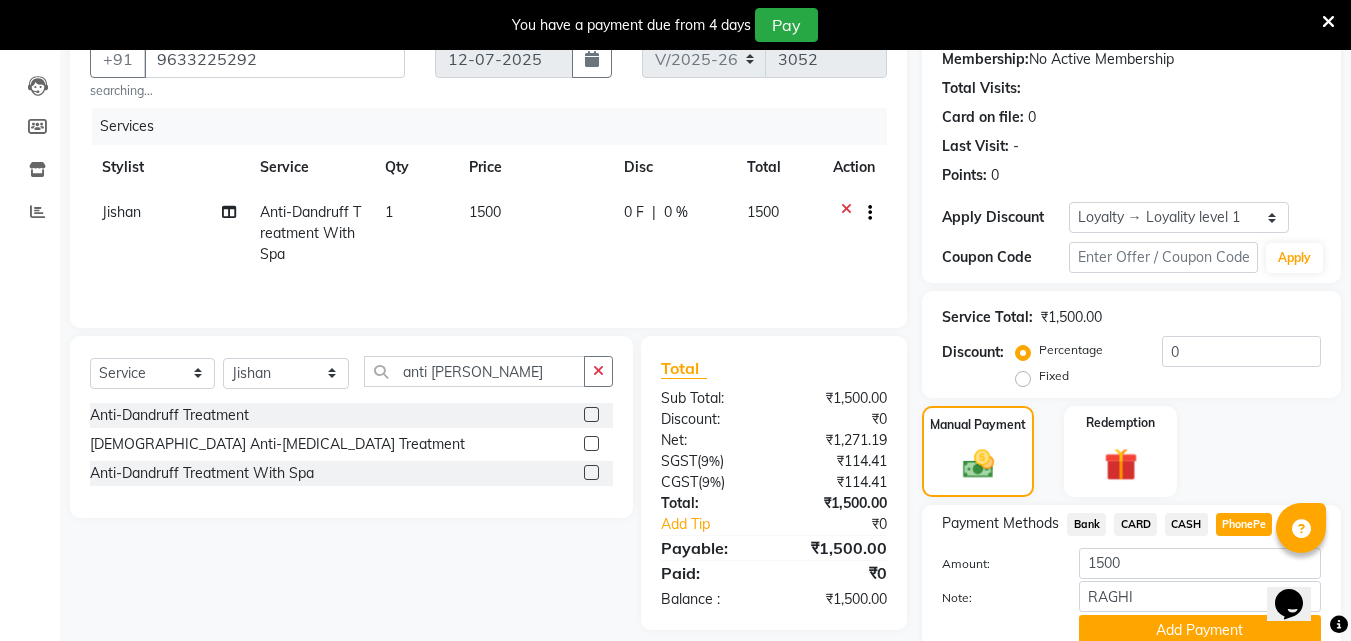 scroll, scrollTop: 280, scrollLeft: 0, axis: vertical 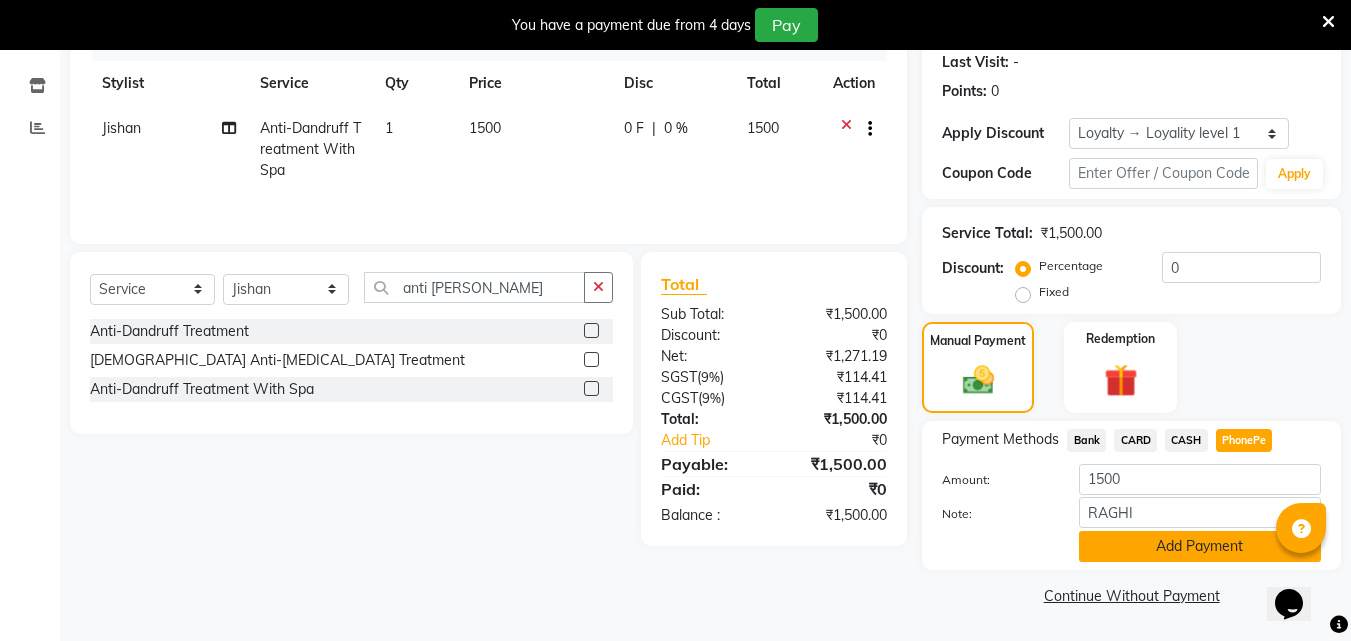 click on "Add Payment" 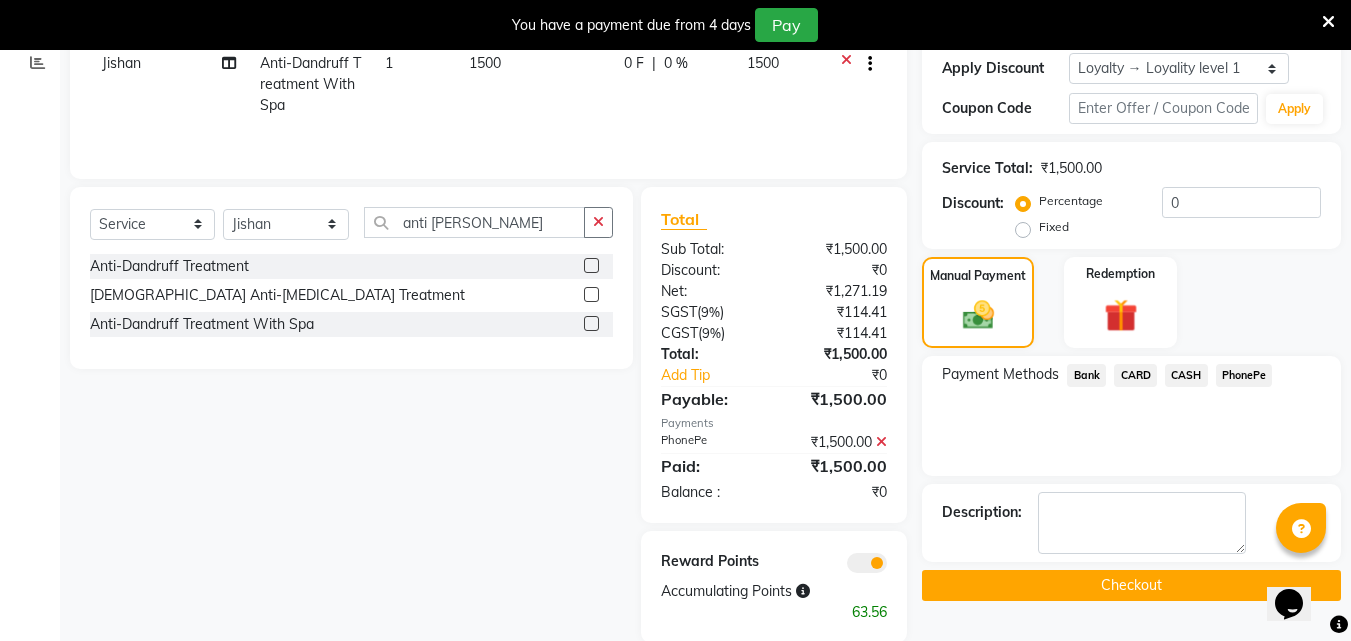 scroll, scrollTop: 377, scrollLeft: 0, axis: vertical 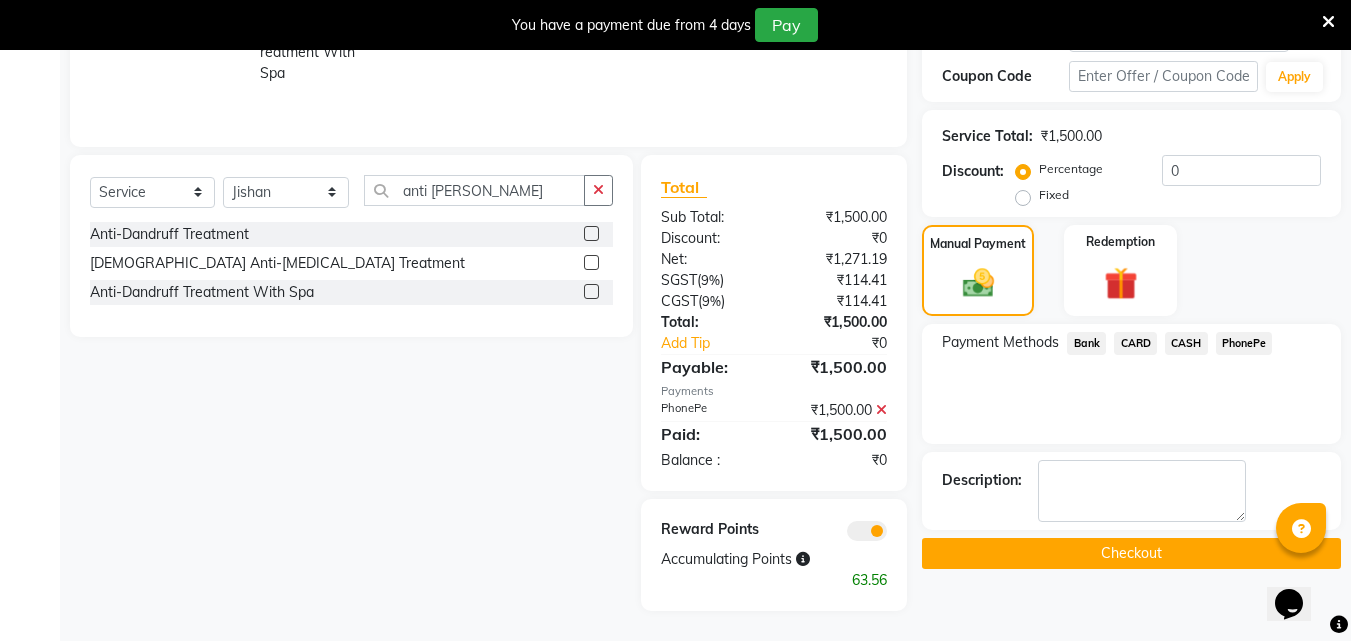 click on "Checkout" 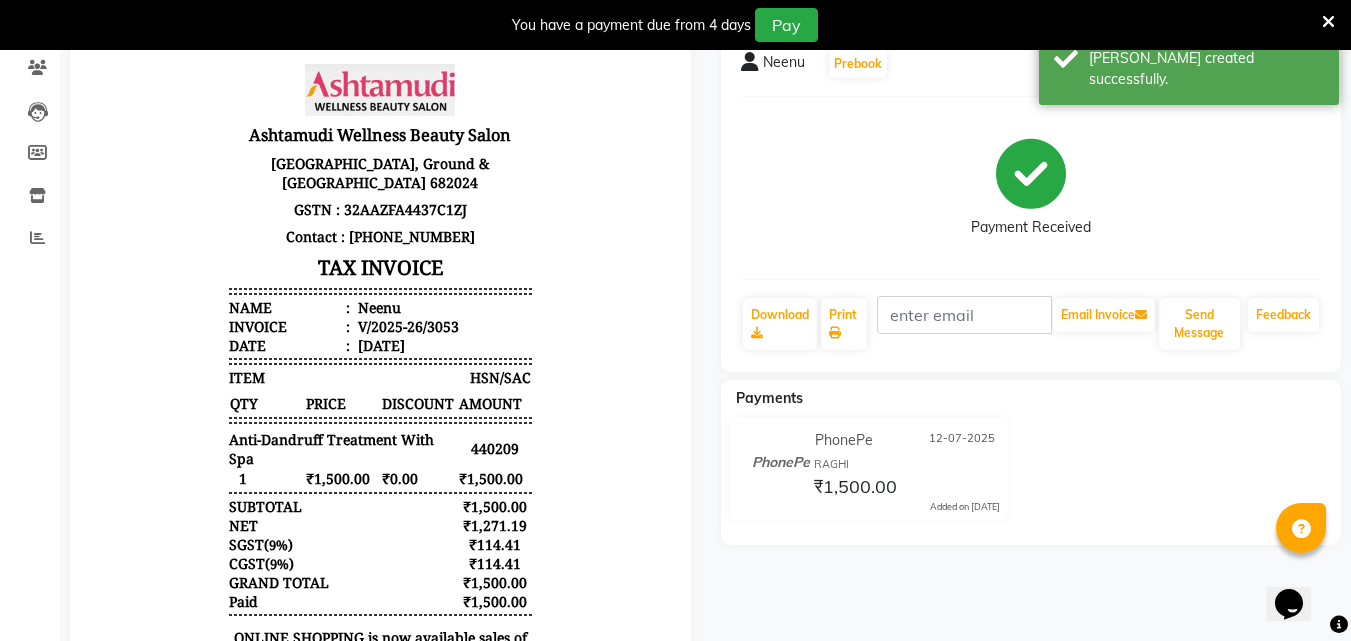 scroll, scrollTop: 0, scrollLeft: 0, axis: both 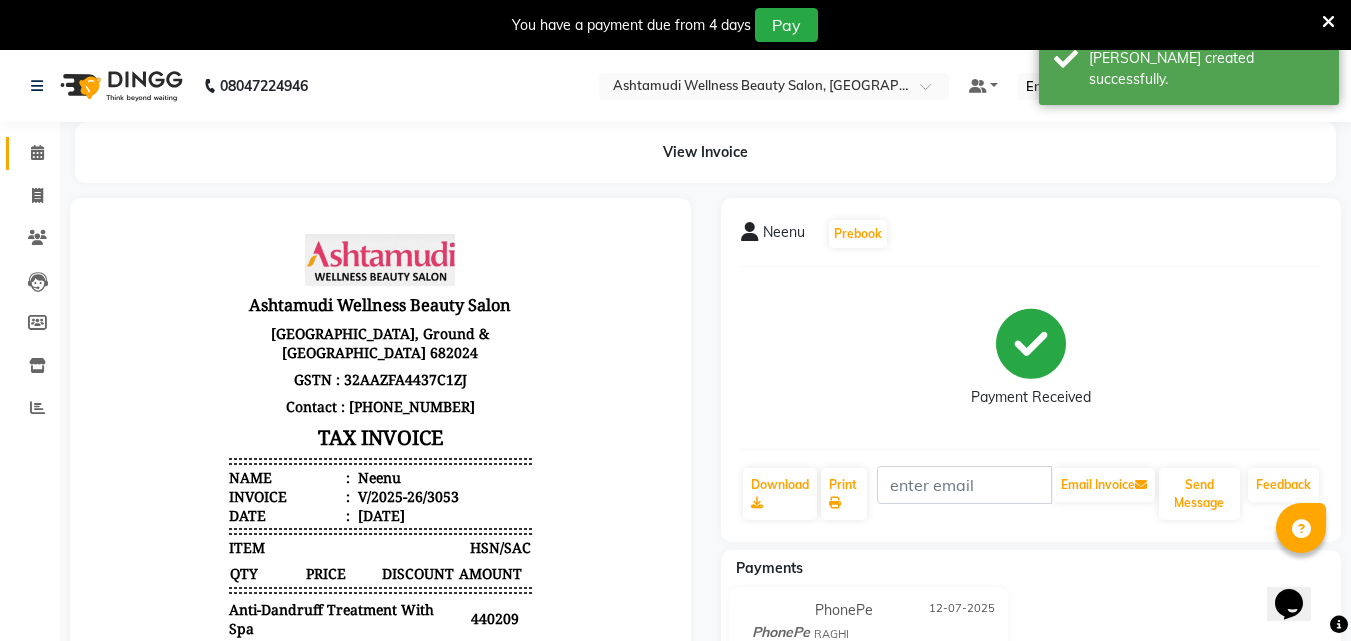 click 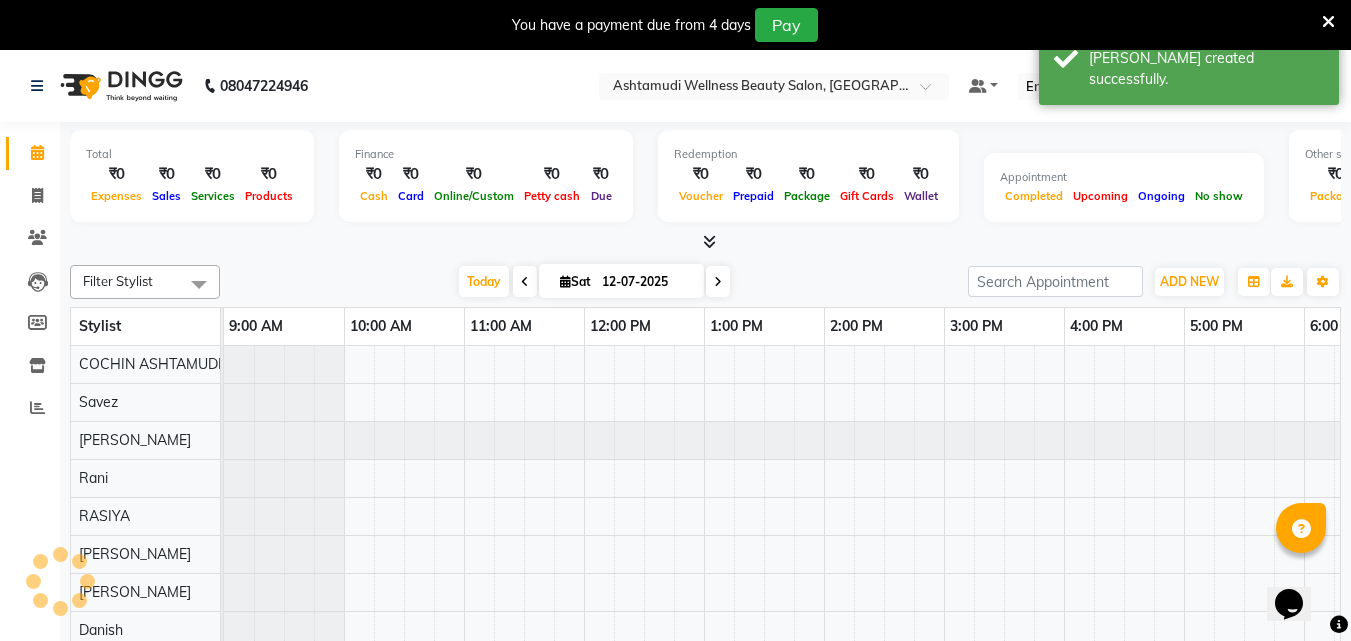 scroll, scrollTop: 0, scrollLeft: 0, axis: both 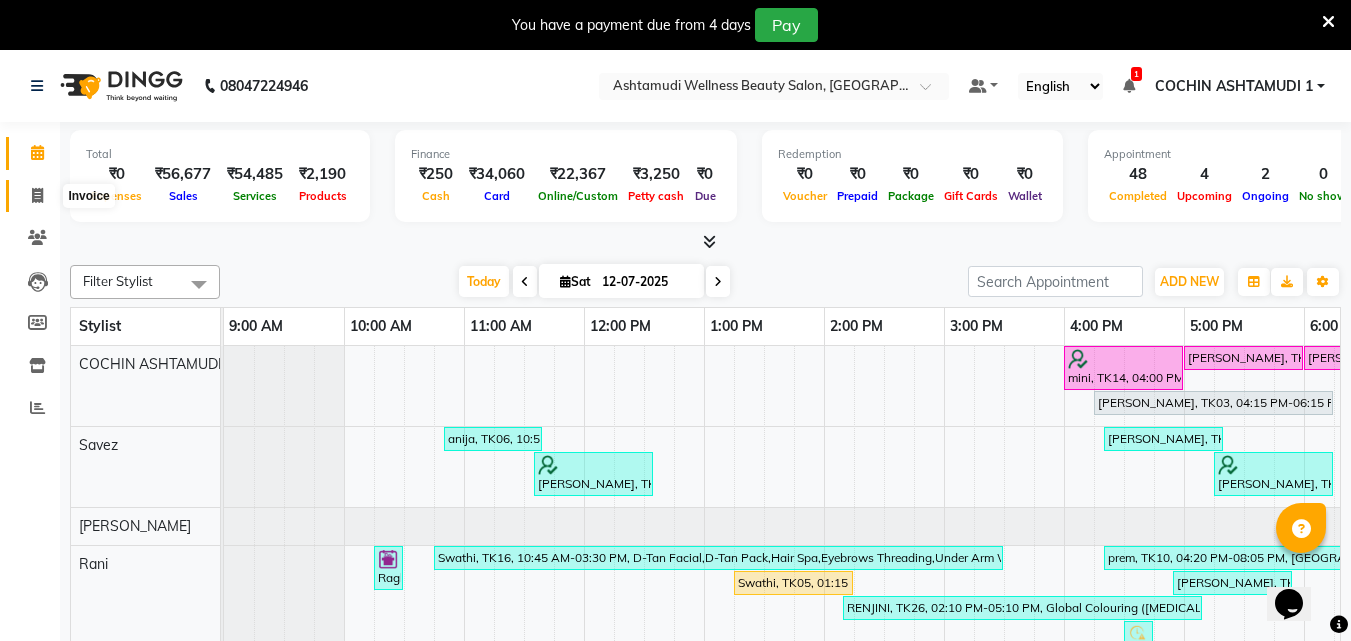 click 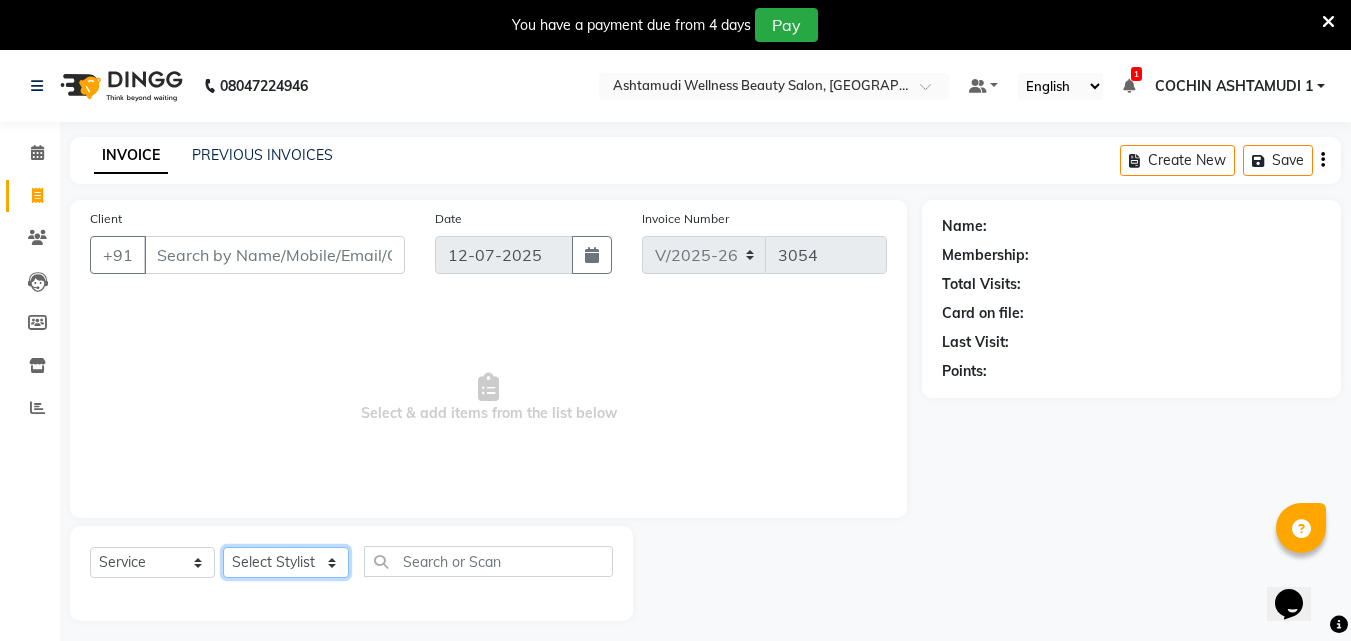 click on "Select Stylist Abhirami S Afsha [PERSON_NAME] B [PERSON_NAME] COCHIN ASHTAMUDI Danish [PERSON_NAME] [PERSON_NAME] [PERSON_NAME] [PERSON_NAME] [PERSON_NAME]  [PERSON_NAME] [PERSON_NAME]" 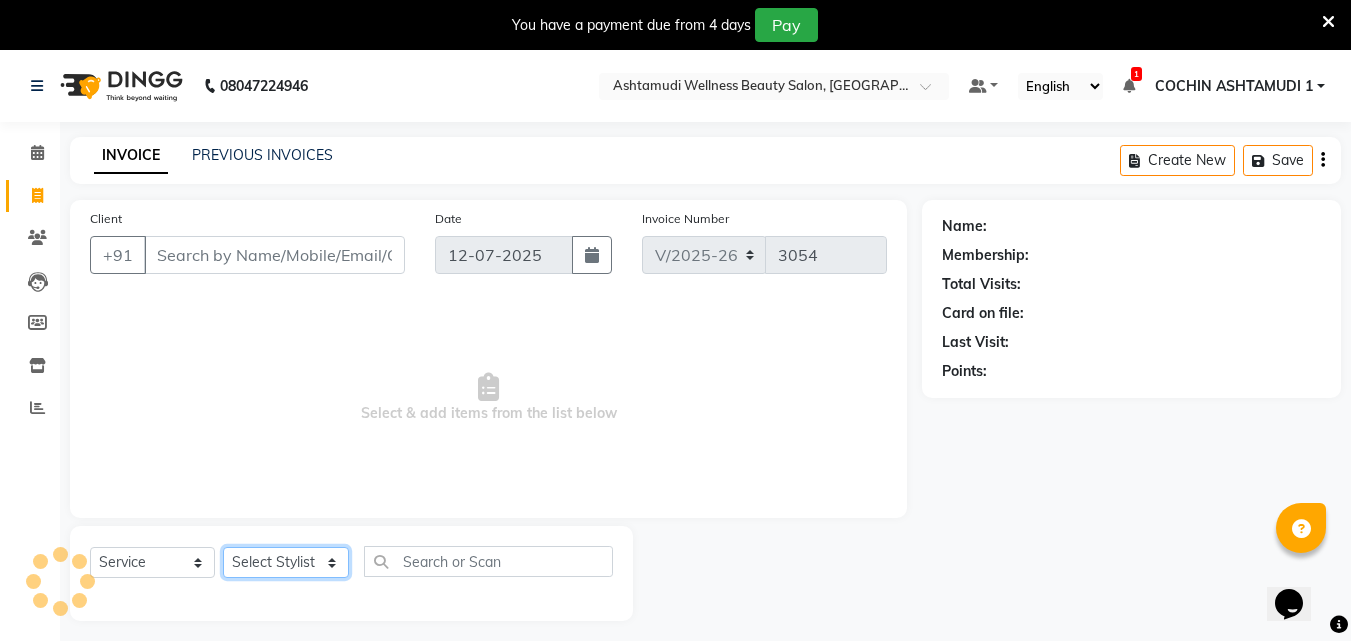 select on "45927" 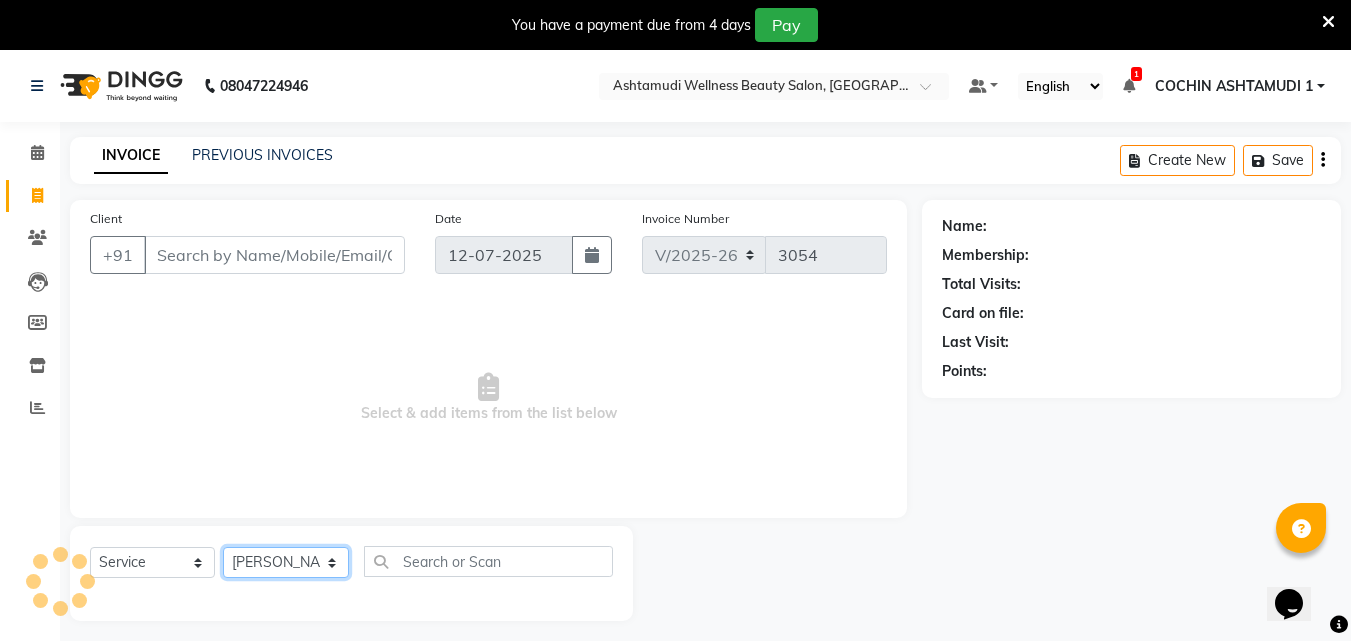 click on "Select Stylist Abhirami S Afsha [PERSON_NAME] B [PERSON_NAME] COCHIN ASHTAMUDI Danish [PERSON_NAME] [PERSON_NAME] [PERSON_NAME] [PERSON_NAME] [PERSON_NAME]  [PERSON_NAME] [PERSON_NAME]" 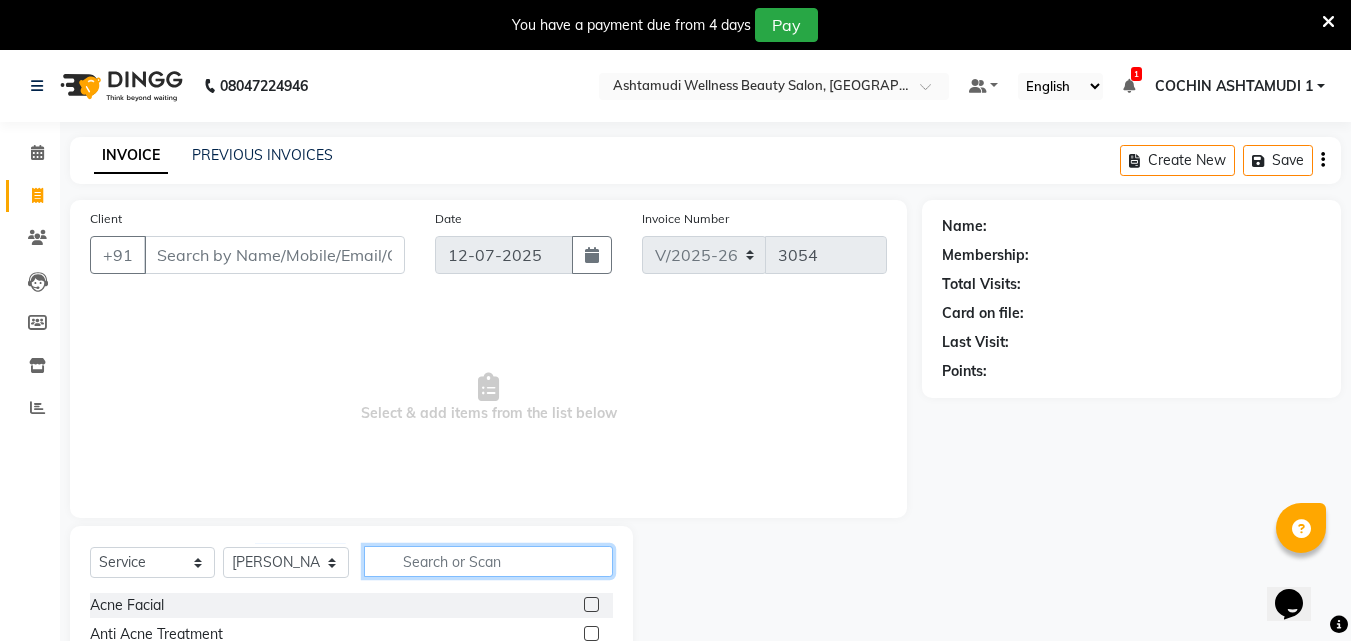 click 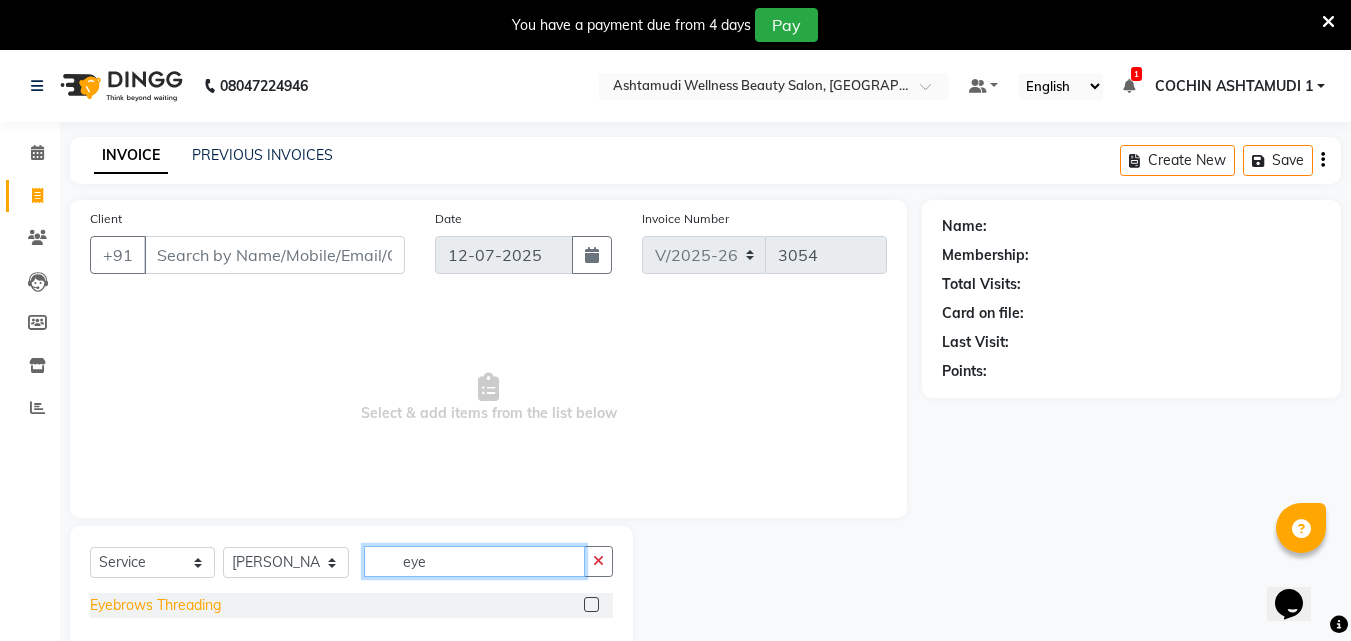 type on "eye" 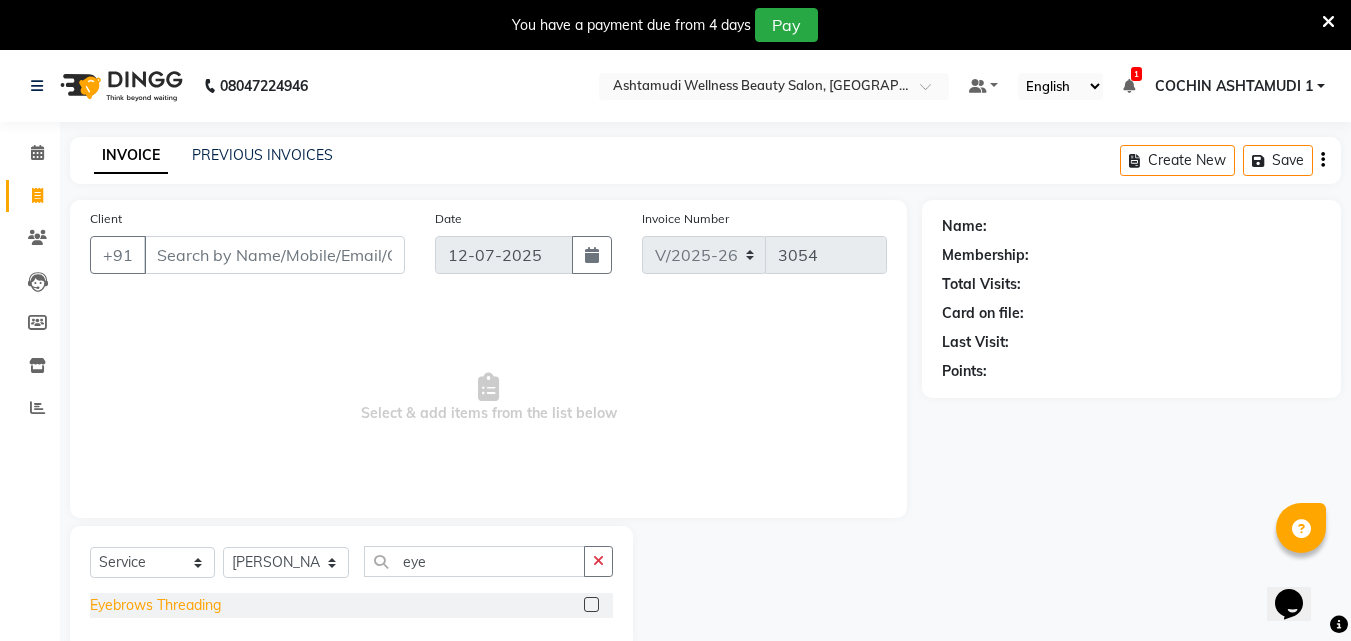 click on "Eyebrows Threading" 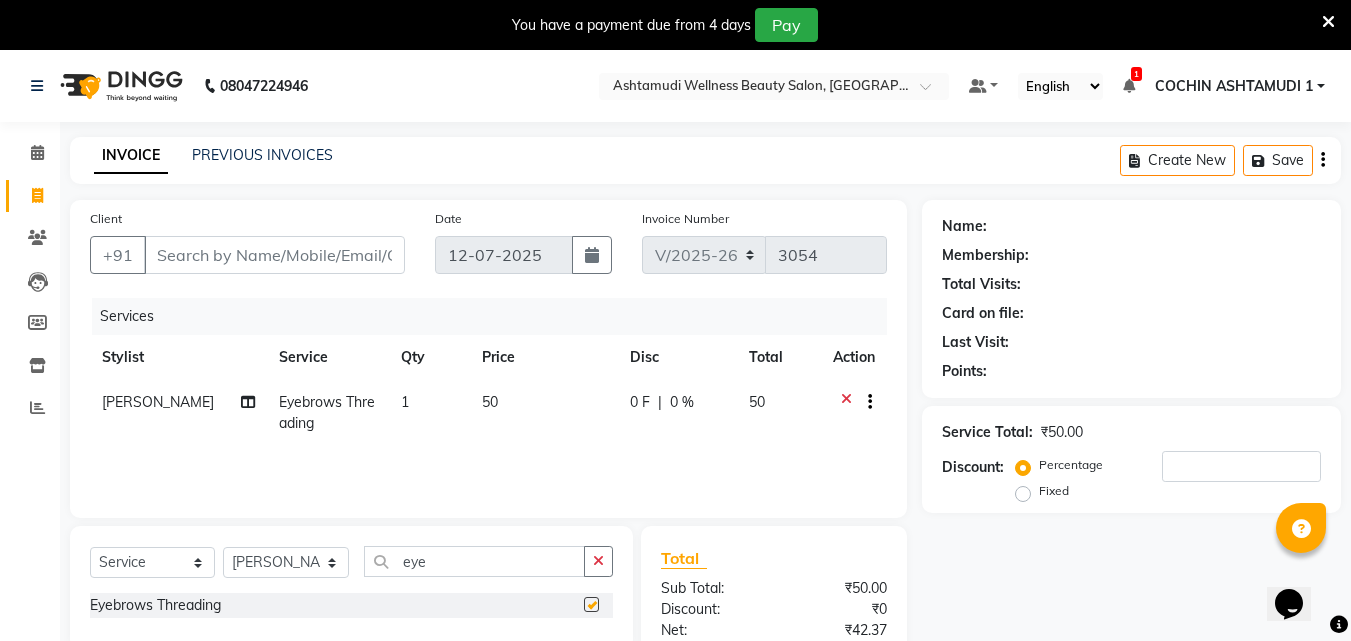 checkbox on "false" 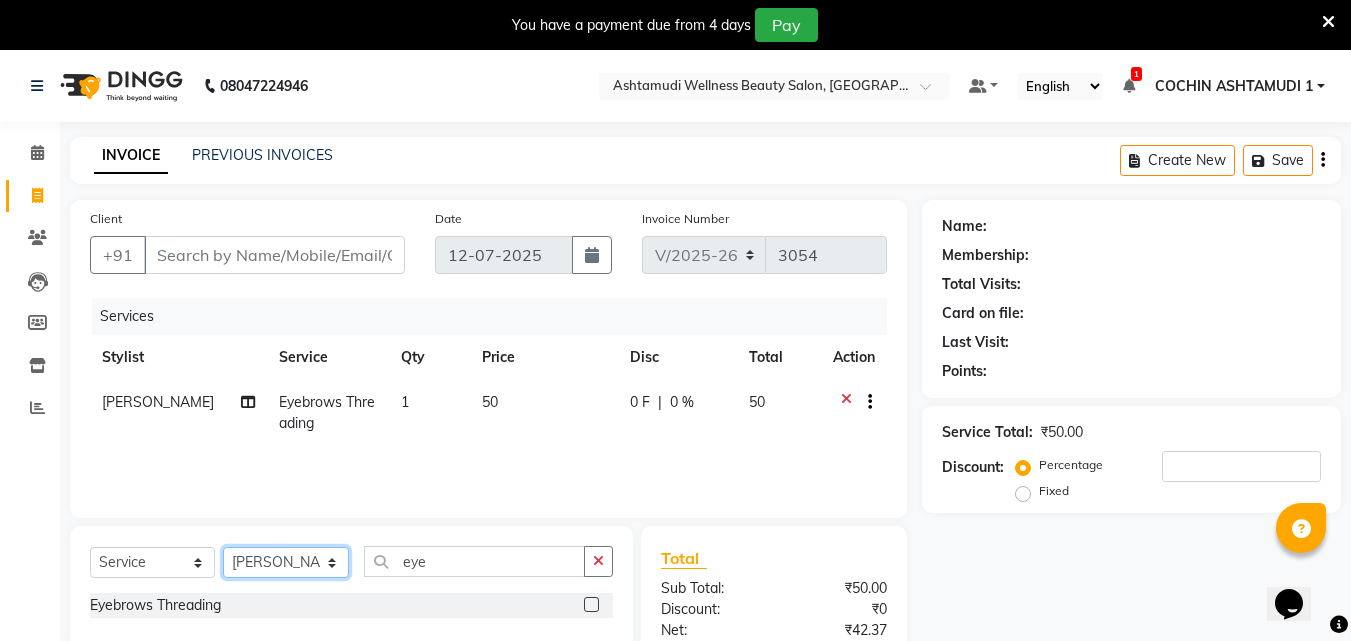 click on "Select Stylist Abhirami S Afsha [PERSON_NAME] B [PERSON_NAME] COCHIN ASHTAMUDI Danish [PERSON_NAME] [PERSON_NAME] [PERSON_NAME] [PERSON_NAME] [PERSON_NAME]  [PERSON_NAME] [PERSON_NAME]" 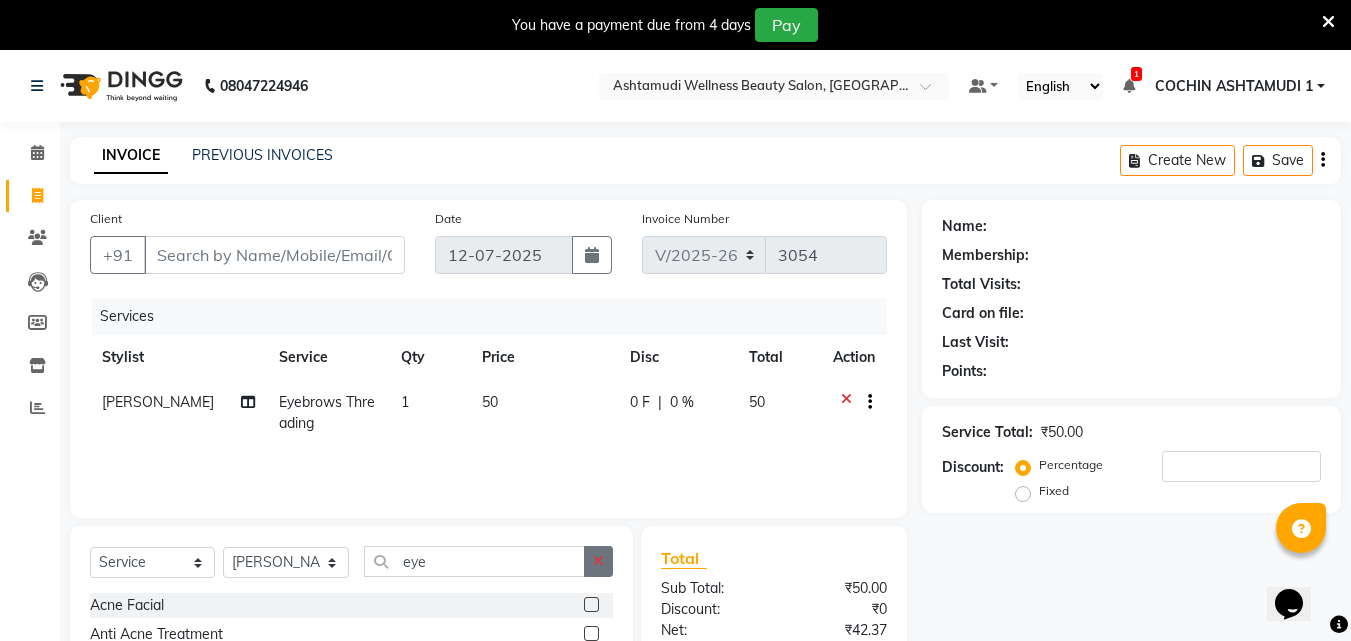 click 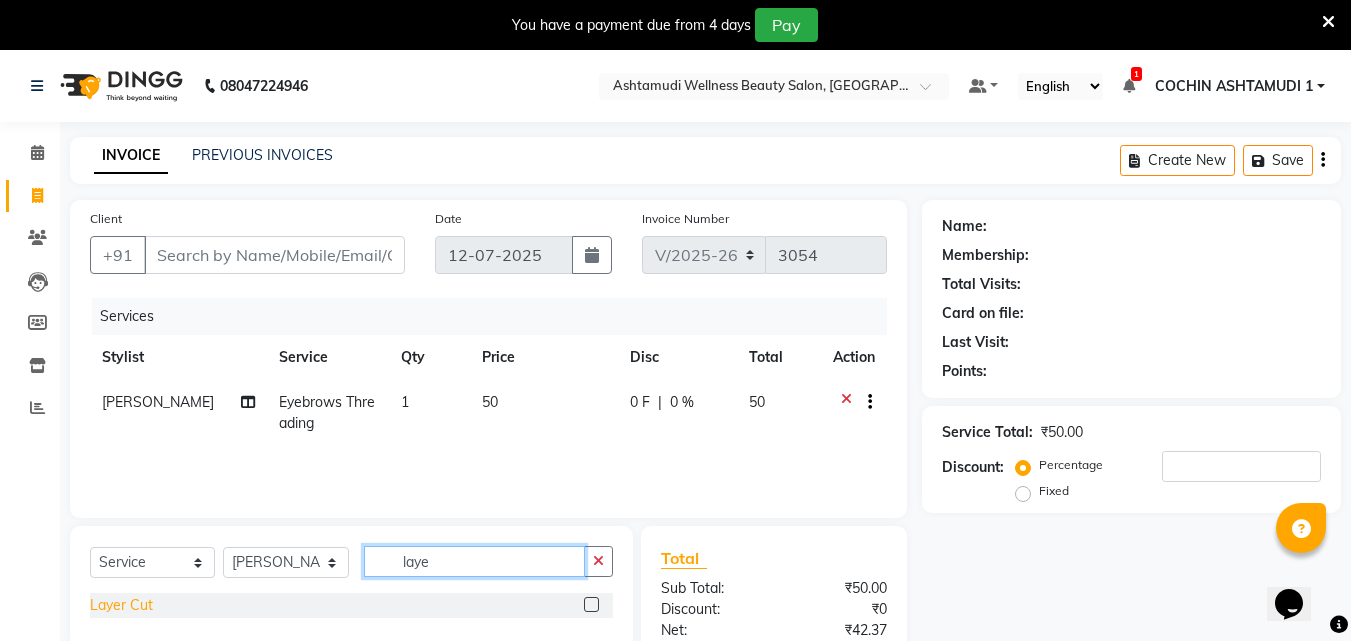 type on "laye" 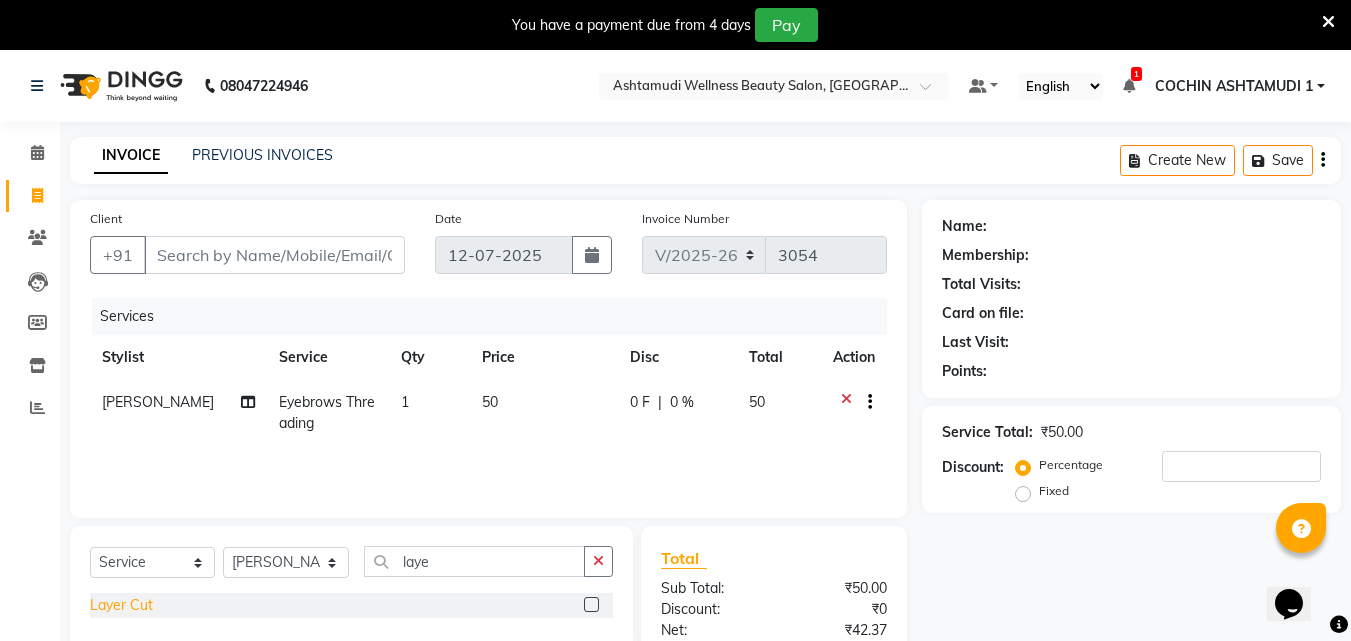 click on "Layer Cut" 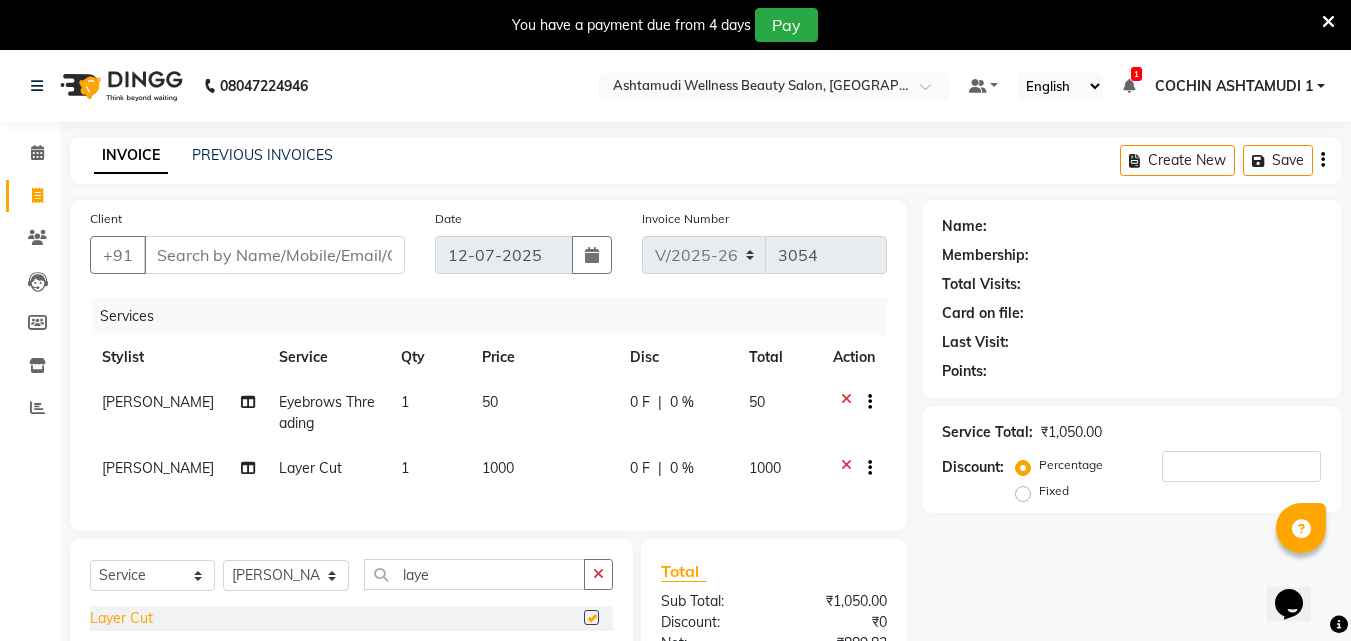 checkbox on "false" 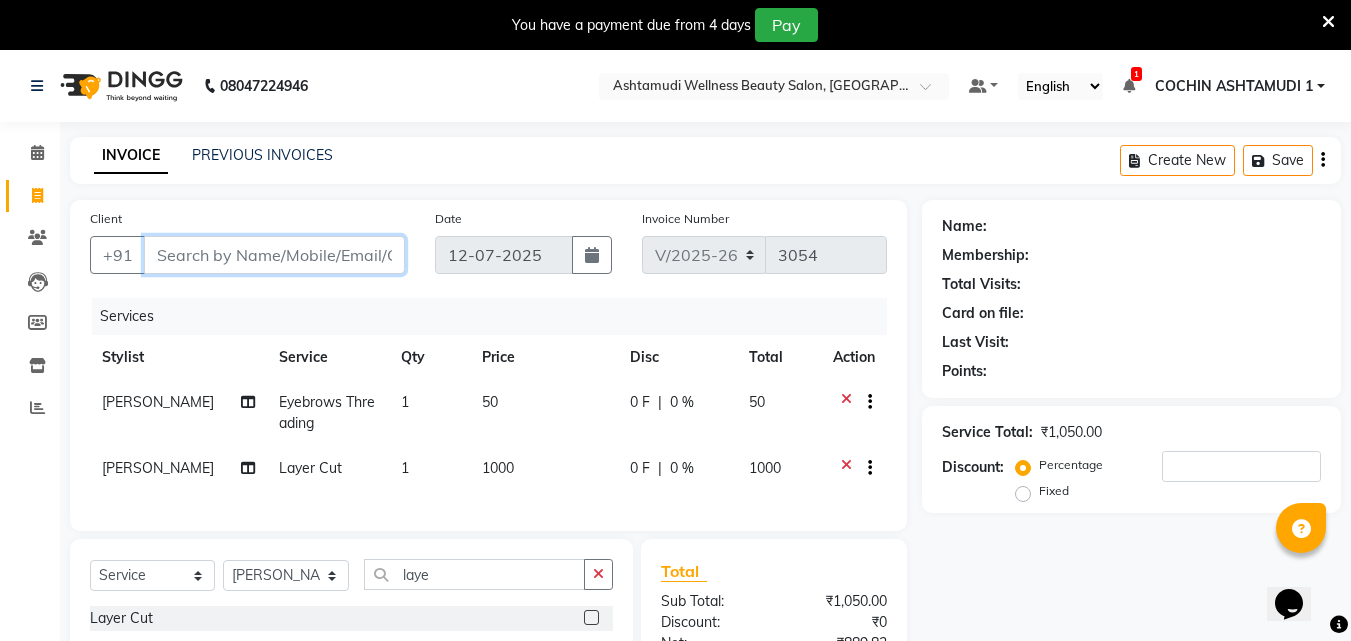 click on "Client" at bounding box center [274, 255] 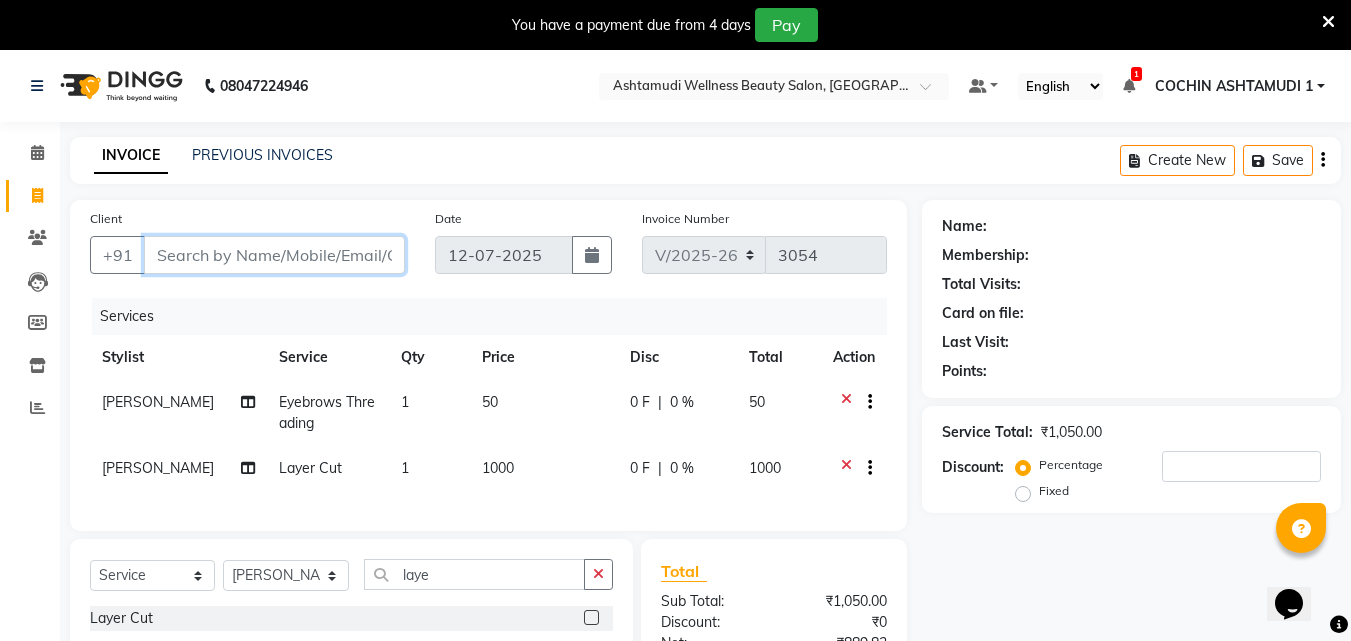 type on "8" 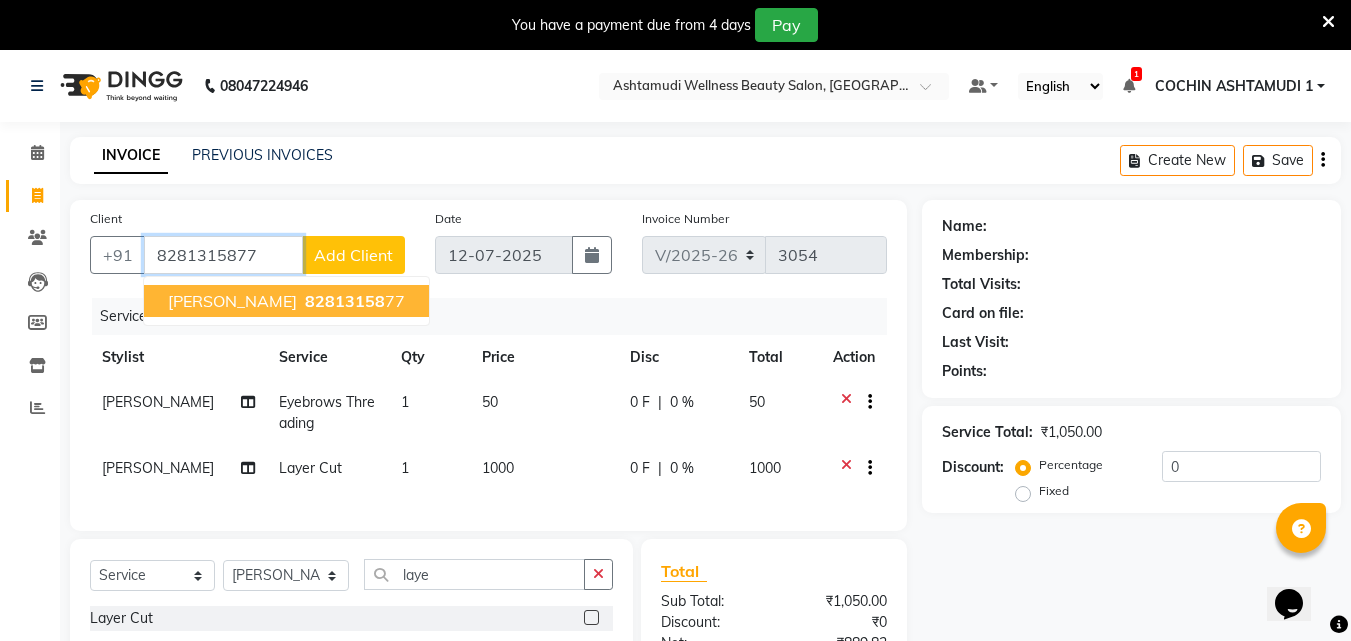 type on "8281315877" 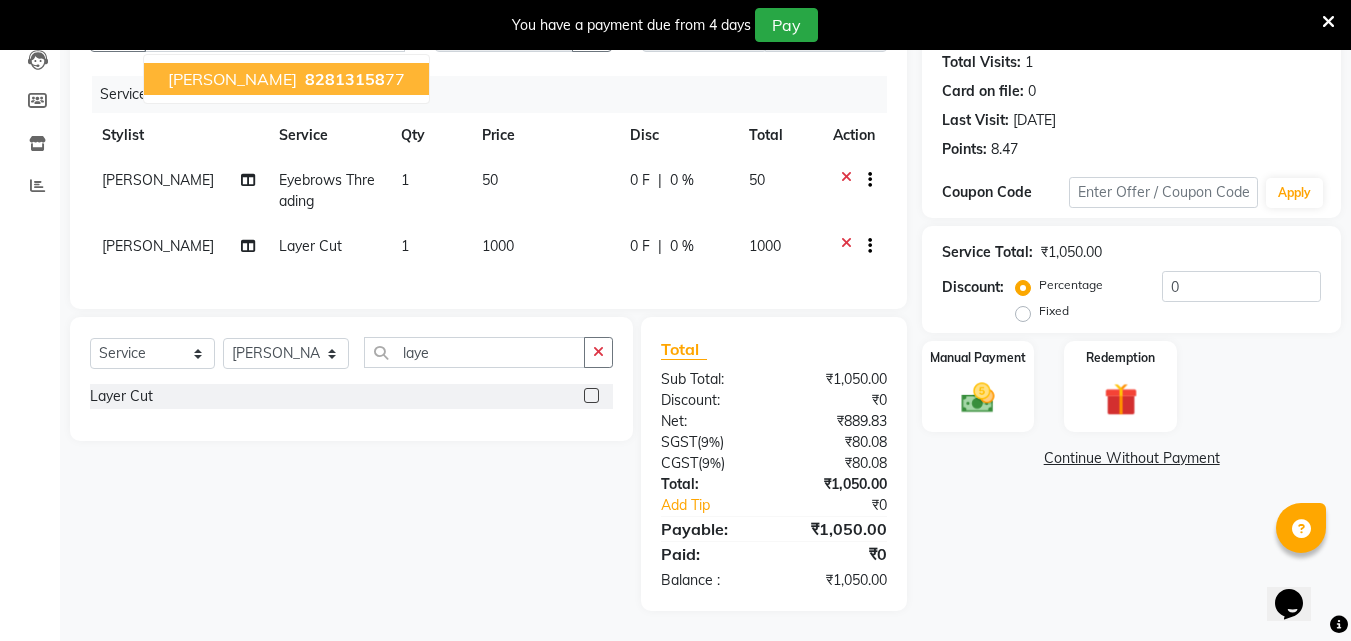 scroll, scrollTop: 237, scrollLeft: 0, axis: vertical 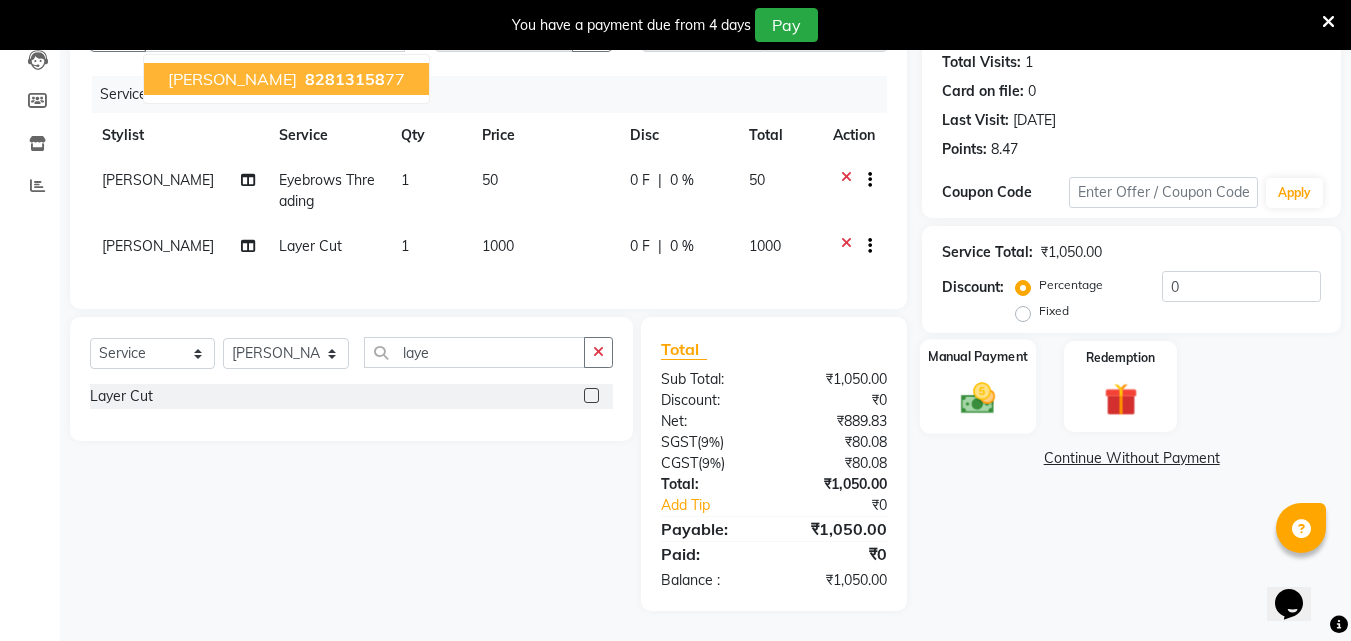 click on "Manual Payment" 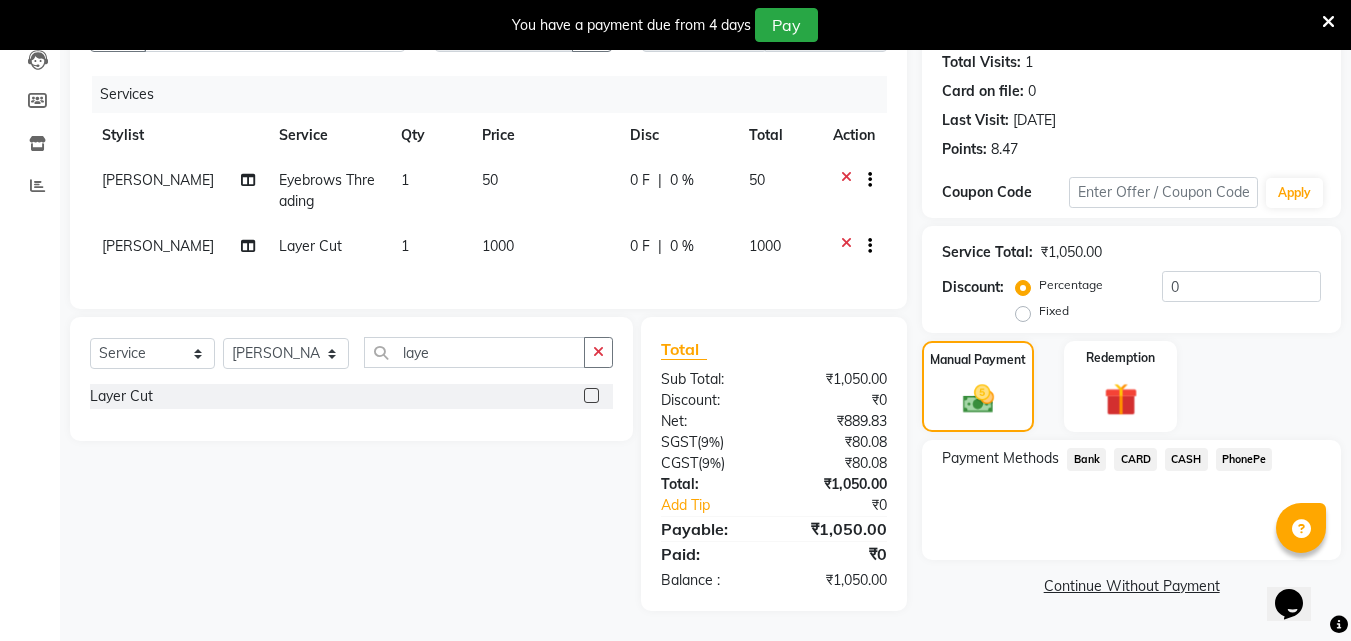 click on "CARD" 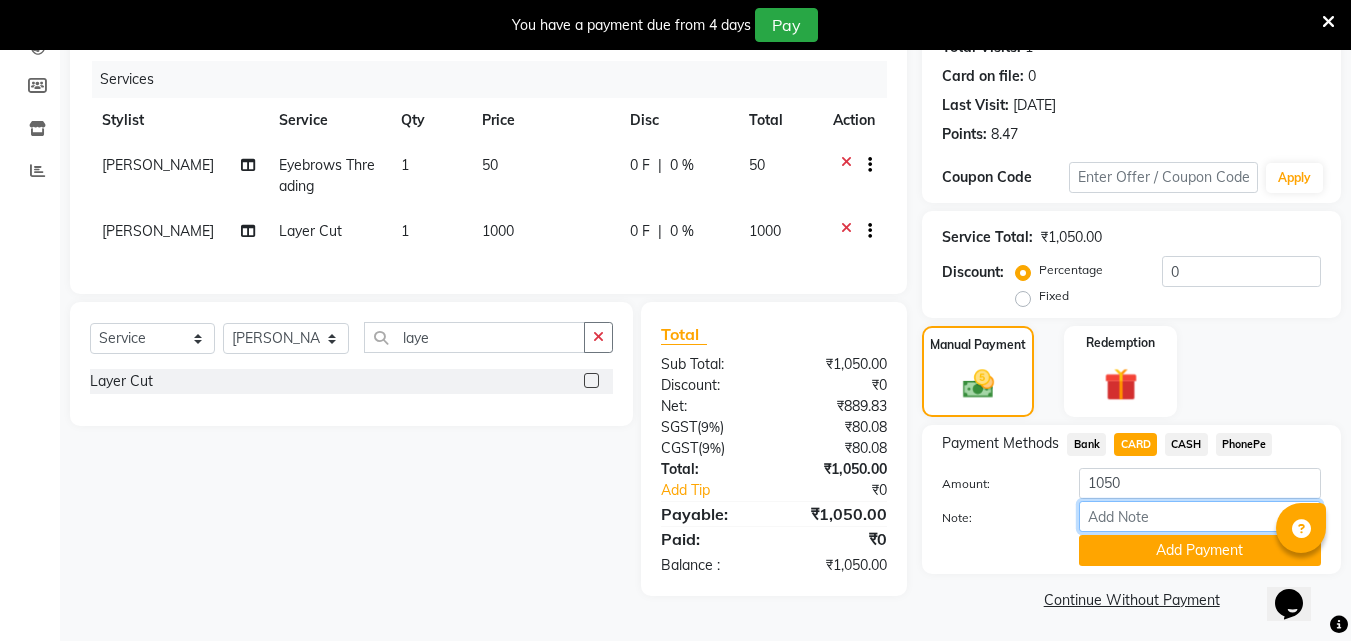 click on "Note:" at bounding box center [1200, 516] 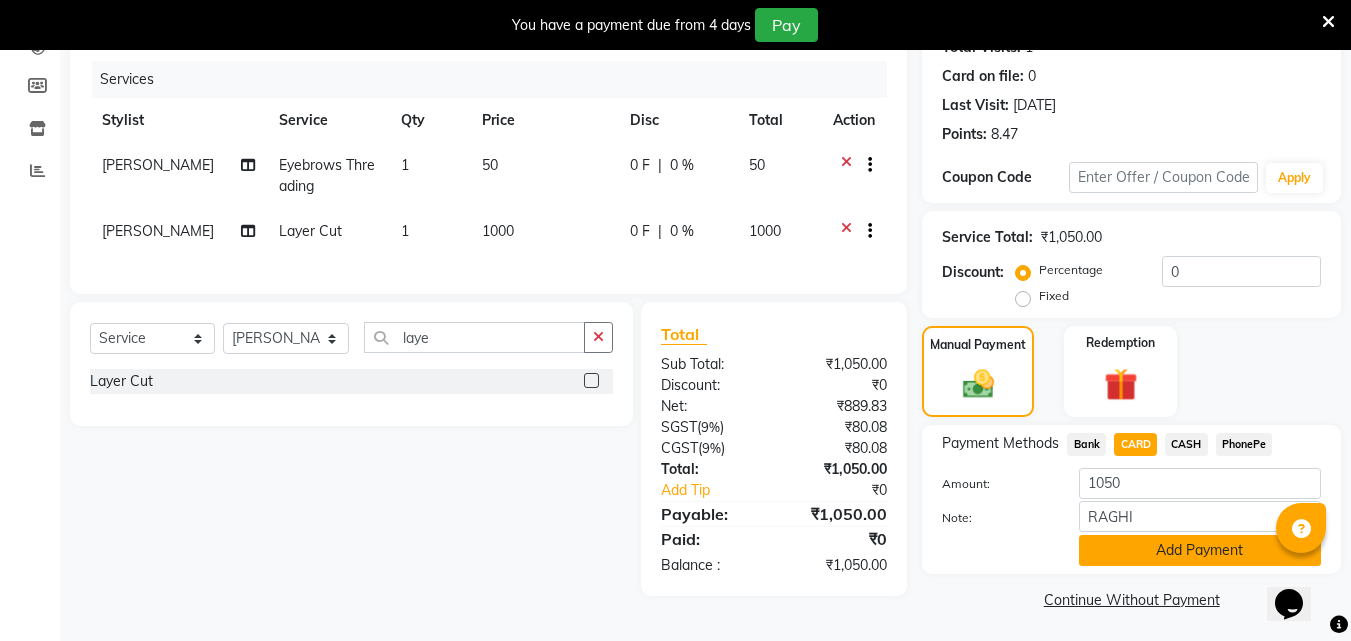 click on "Add Payment" 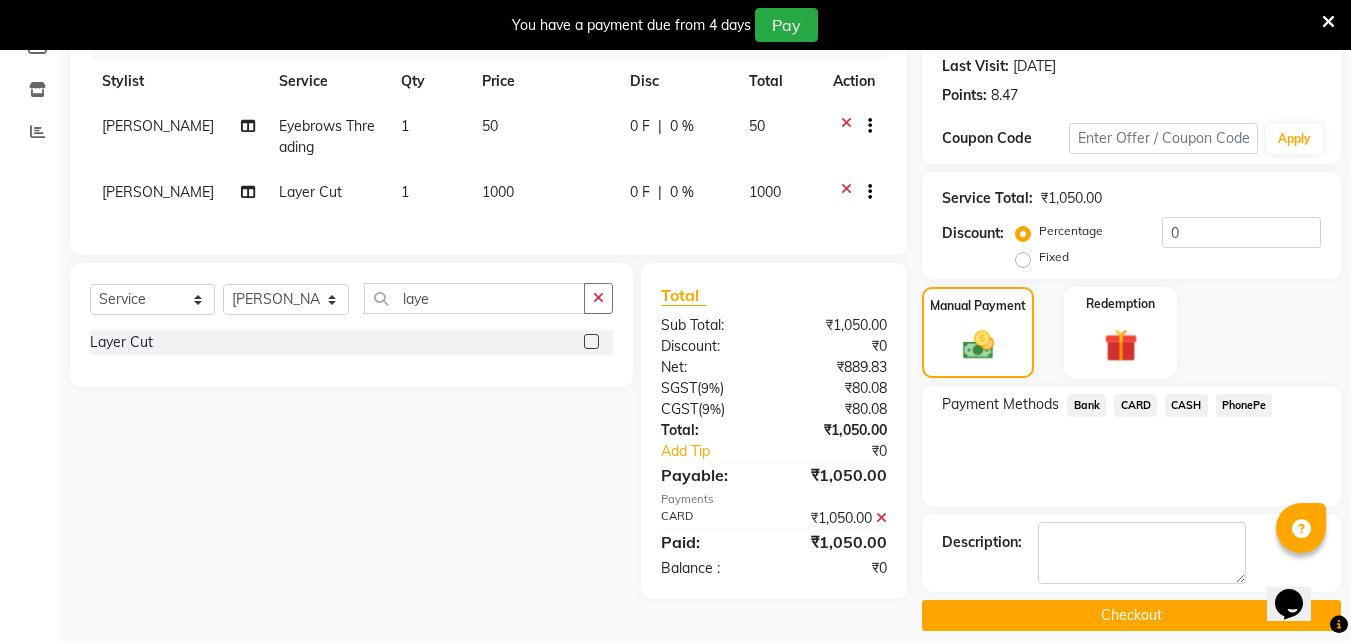 scroll, scrollTop: 296, scrollLeft: 0, axis: vertical 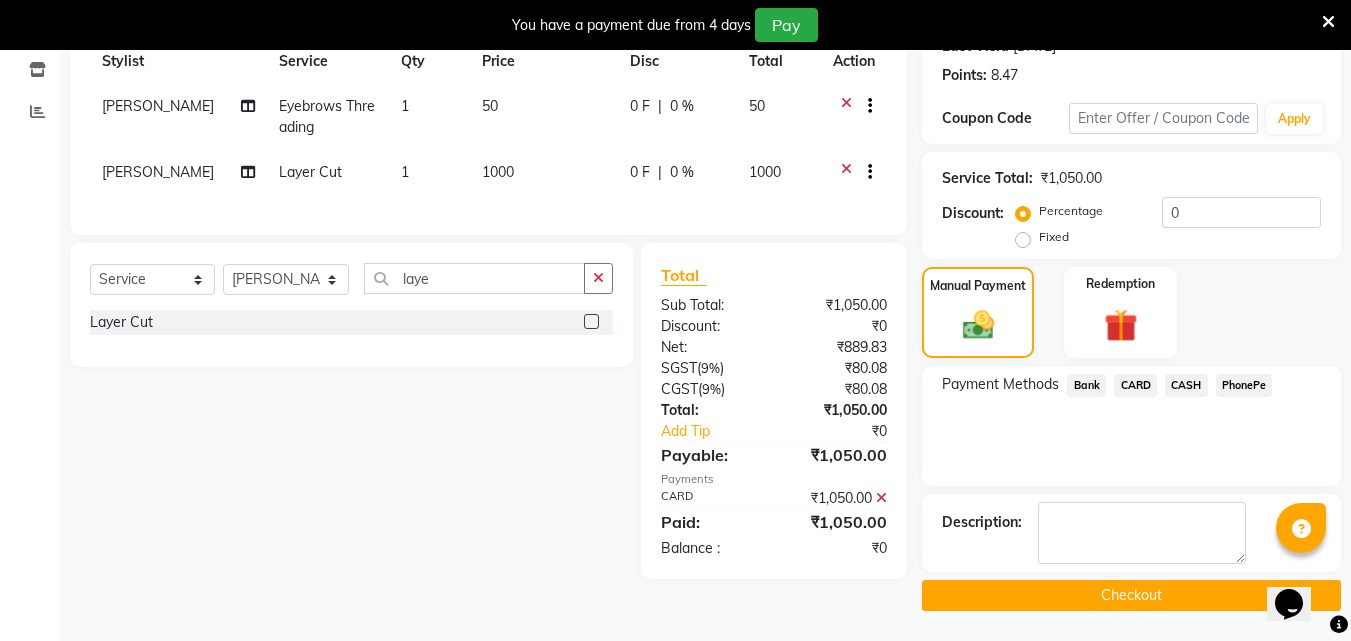 click on "Checkout" 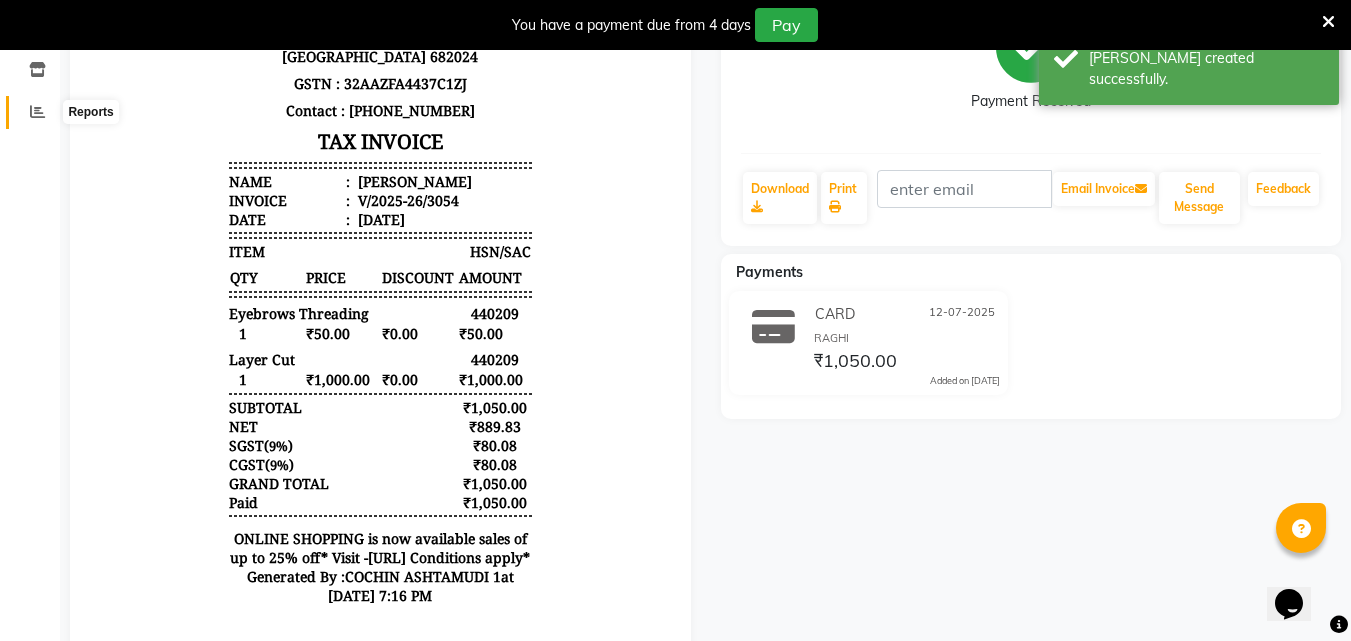 scroll, scrollTop: 0, scrollLeft: 0, axis: both 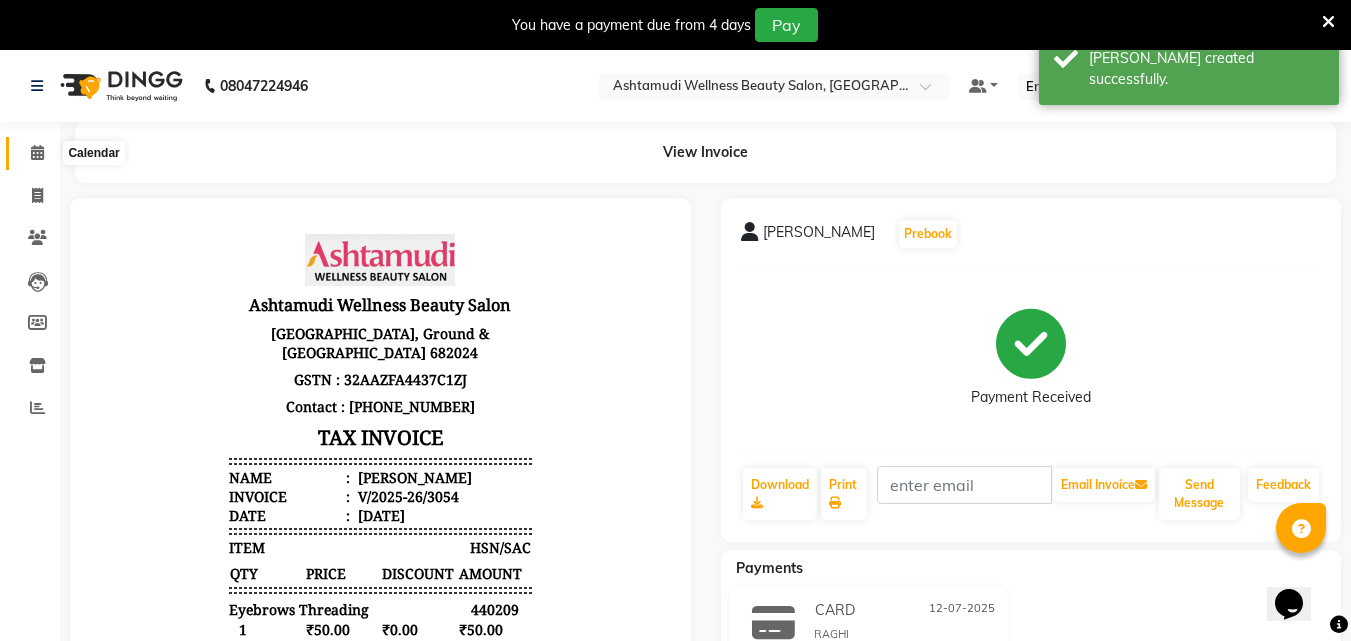 click 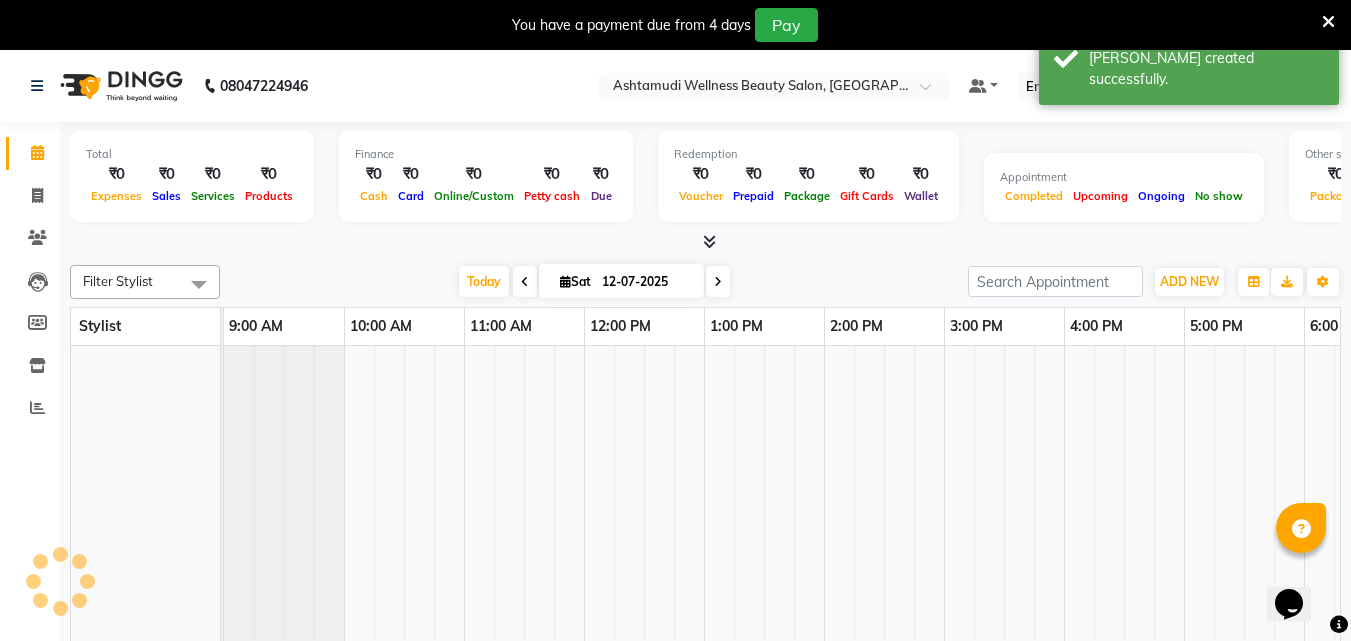 scroll, scrollTop: 0, scrollLeft: 324, axis: horizontal 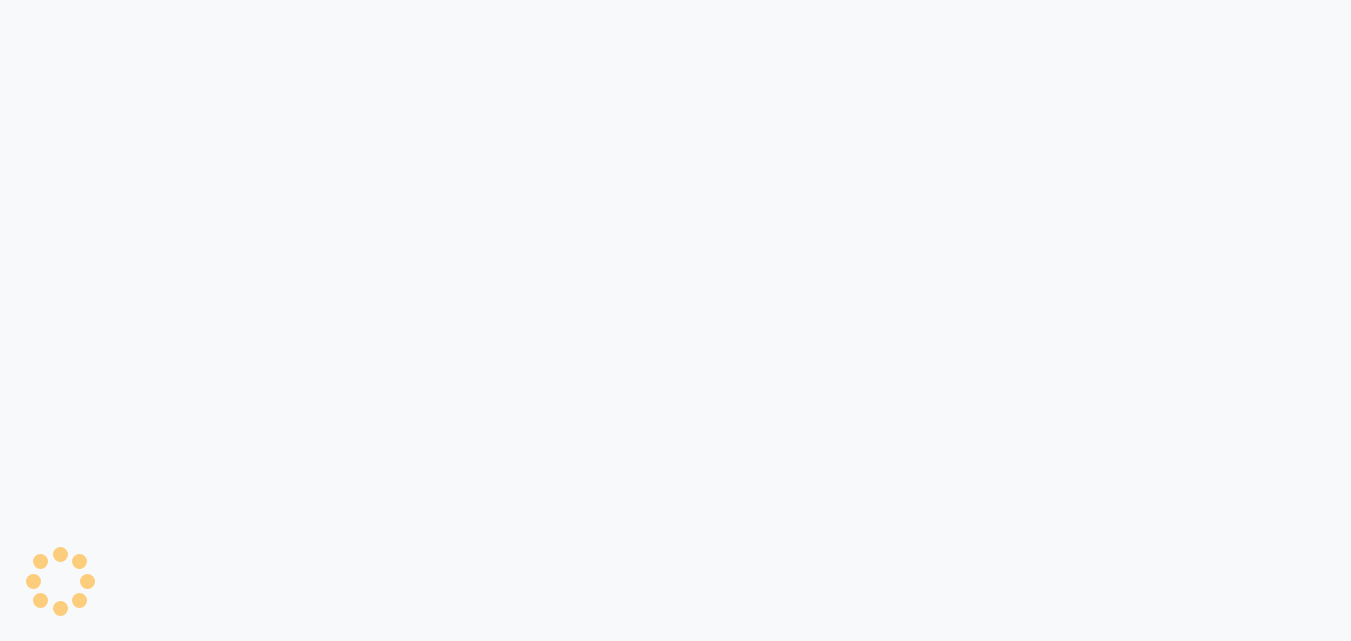select on "4632" 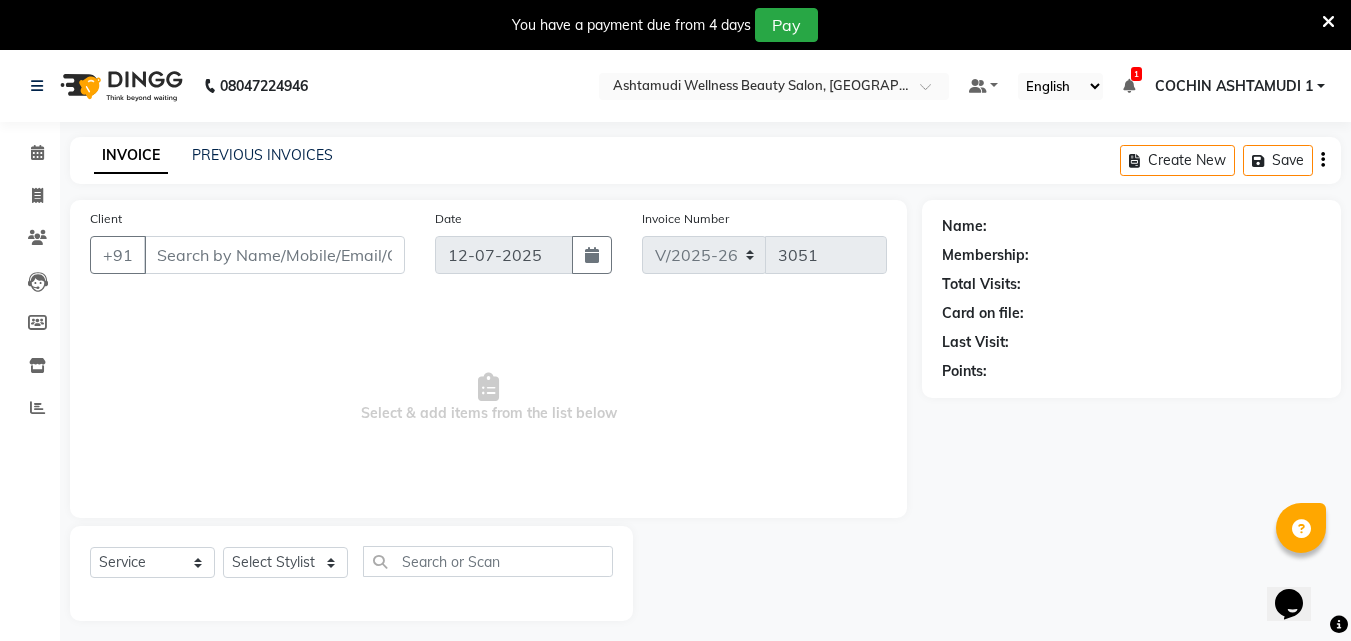 scroll, scrollTop: 0, scrollLeft: 0, axis: both 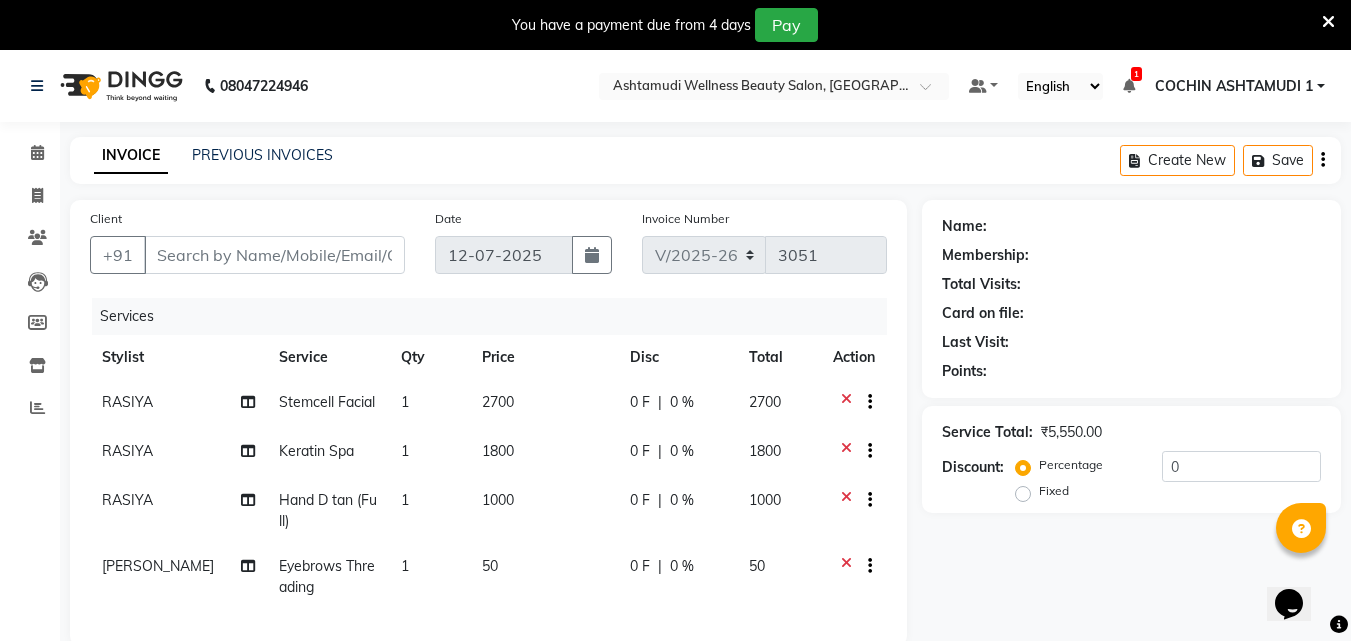 type on "8078736831" 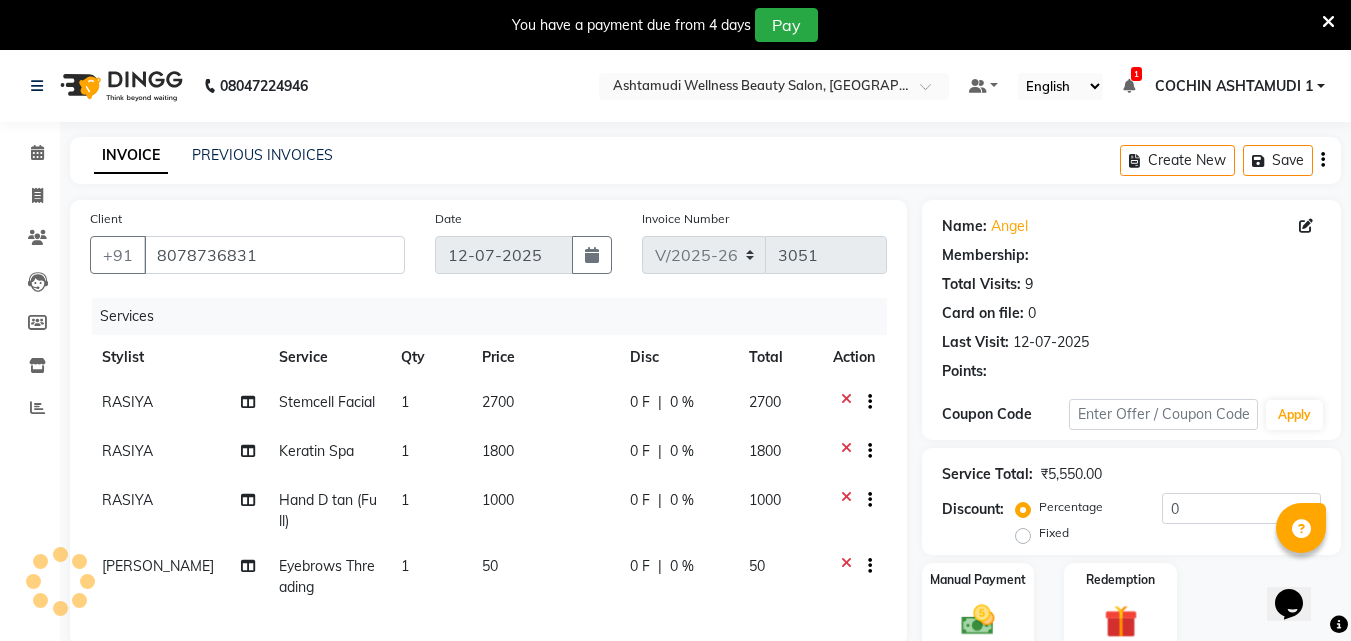 select on "2: Object" 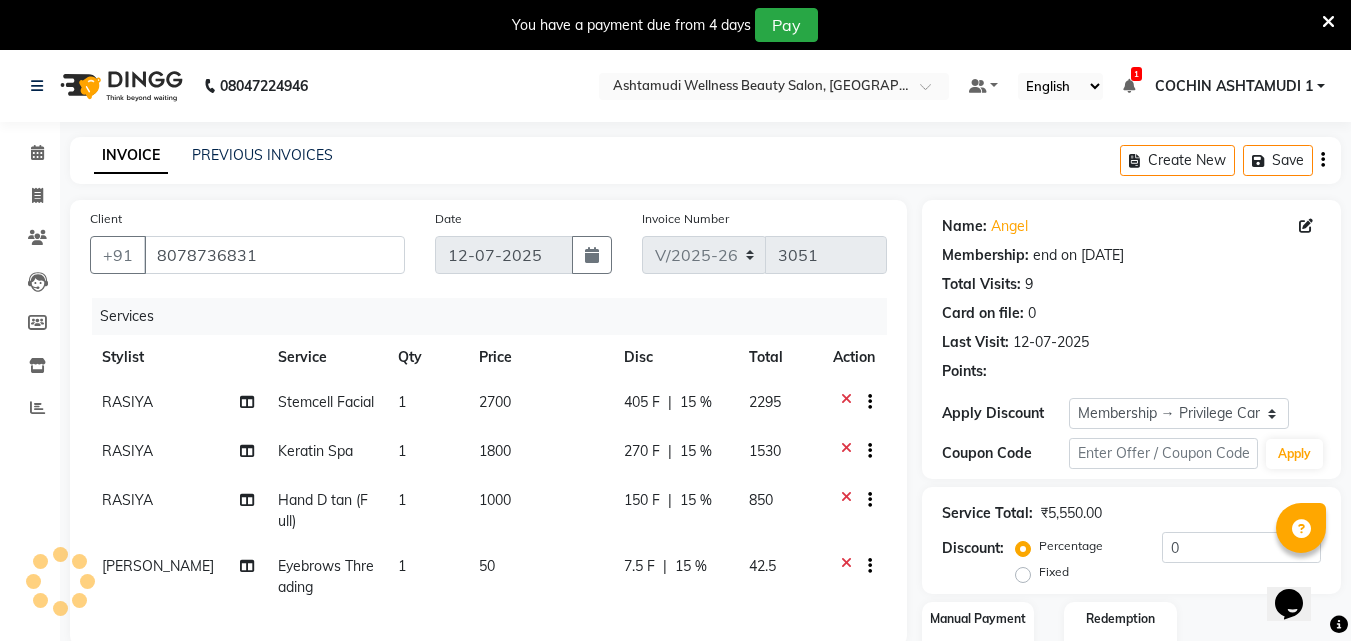 type on "15" 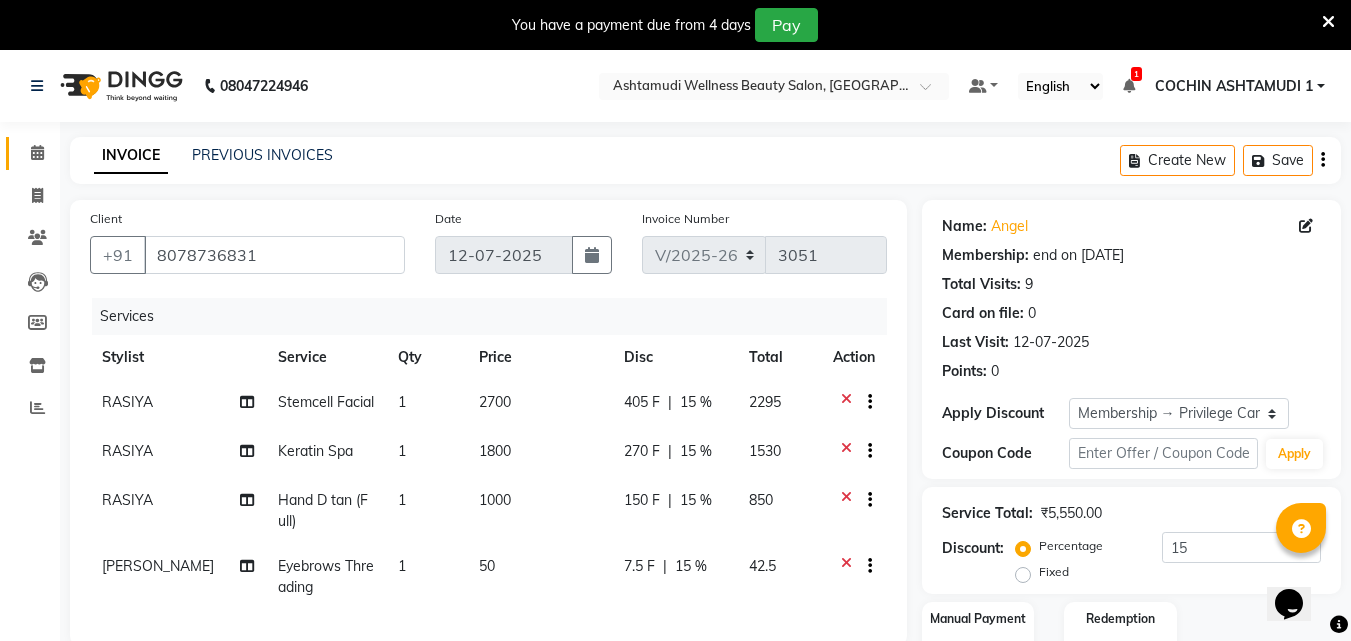 click on "Calendar" 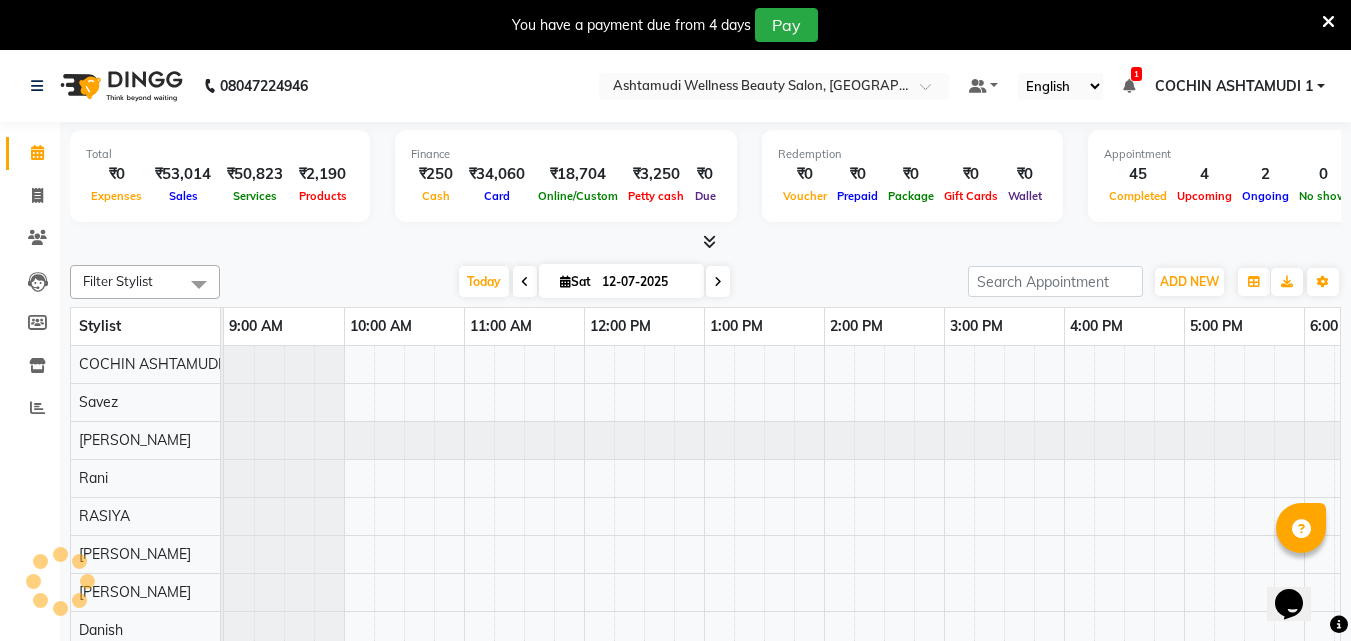 scroll, scrollTop: 0, scrollLeft: 0, axis: both 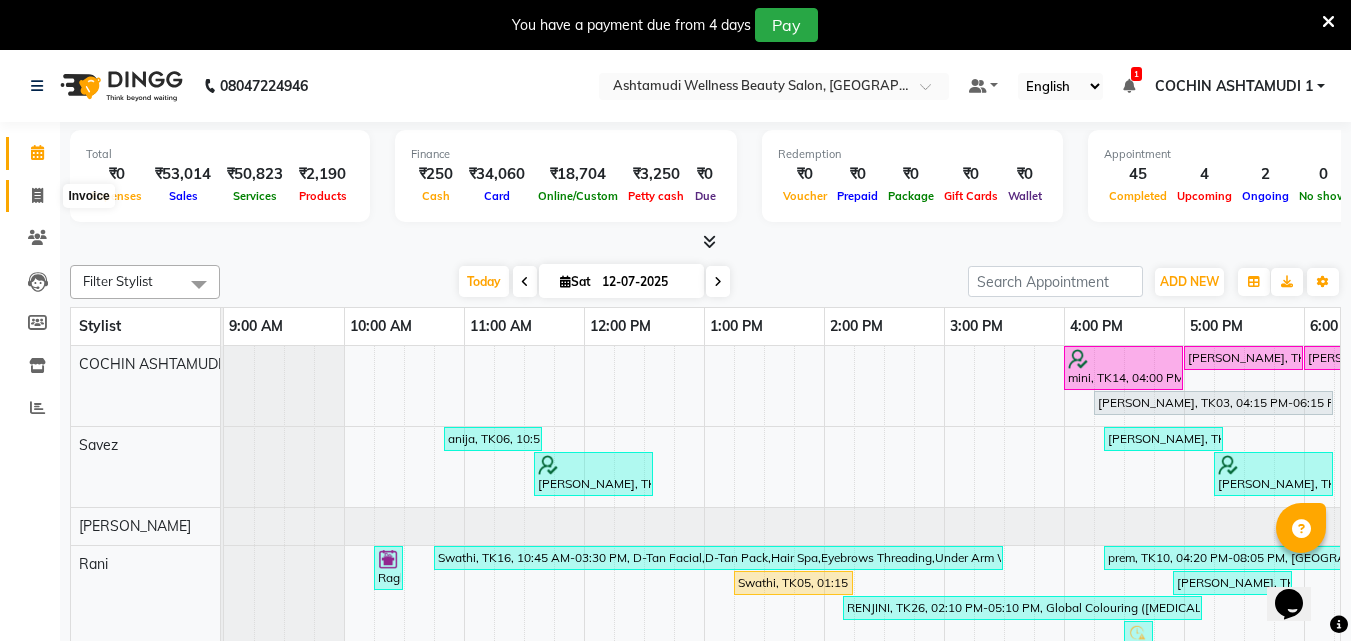 click 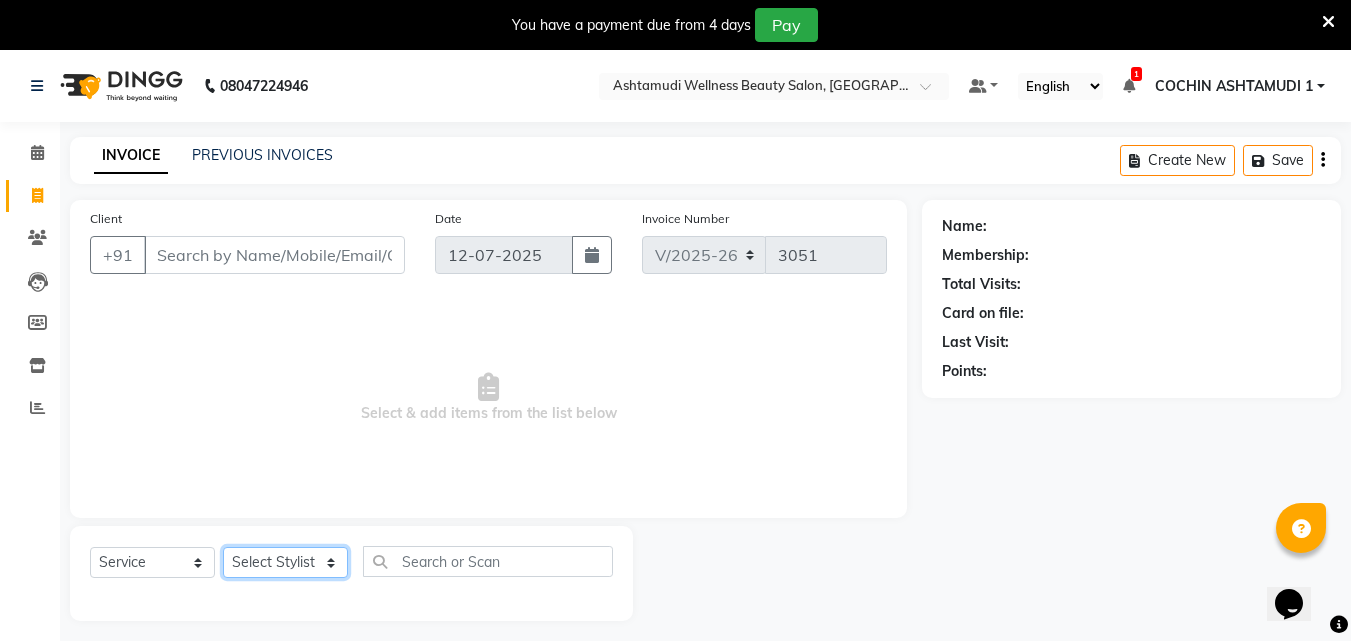 click on "Select Stylist" 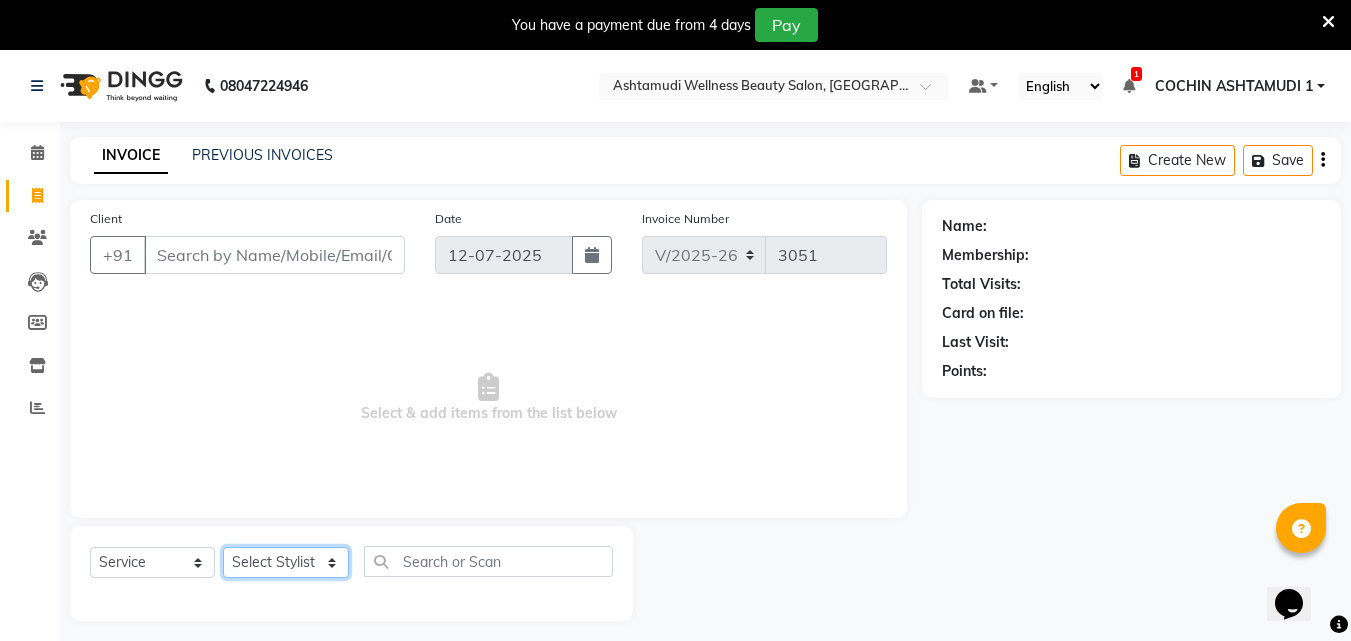 select on "85751" 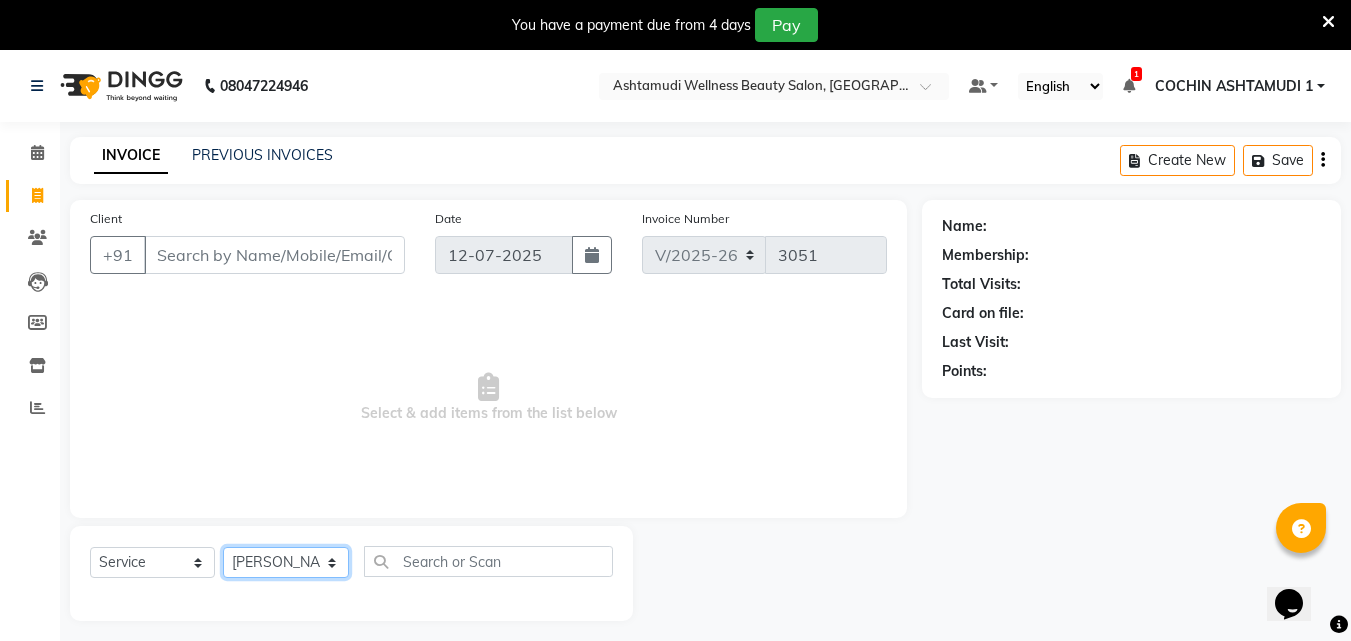 click on "Select Stylist Abhirami S Afsha [PERSON_NAME] B [PERSON_NAME] COCHIN ASHTAMUDI Danish [PERSON_NAME] [PERSON_NAME] [PERSON_NAME] [PERSON_NAME] [PERSON_NAME]  [PERSON_NAME] [PERSON_NAME]" 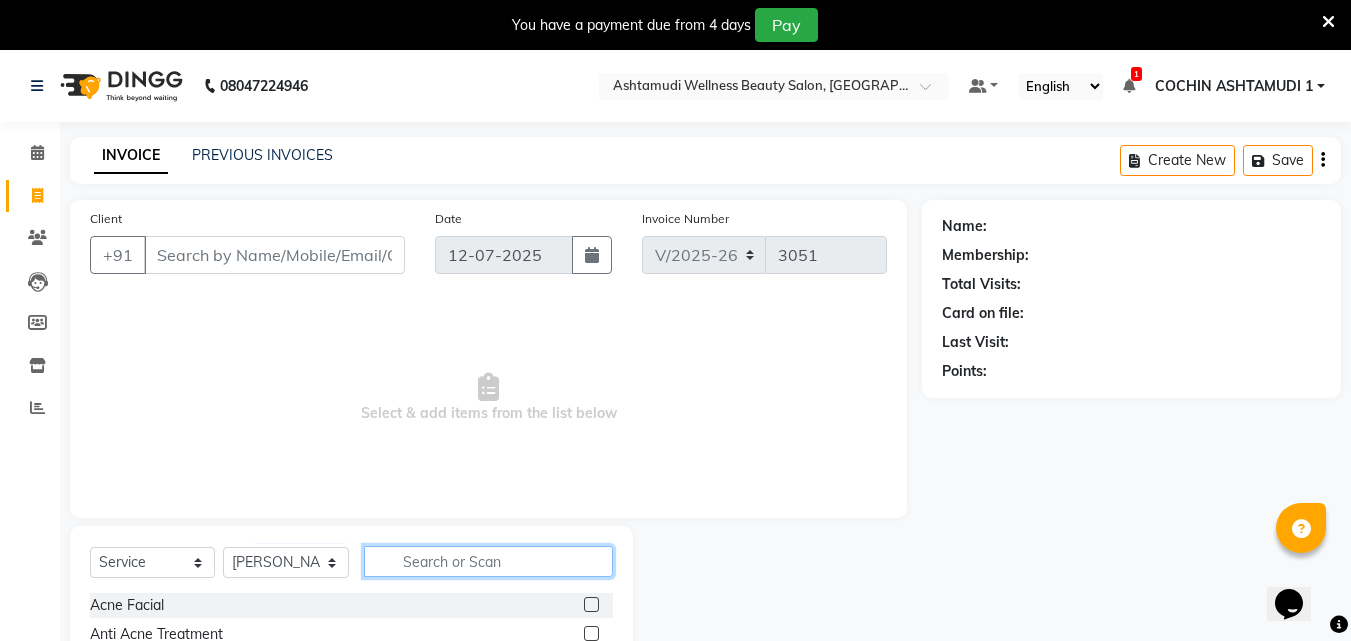 click 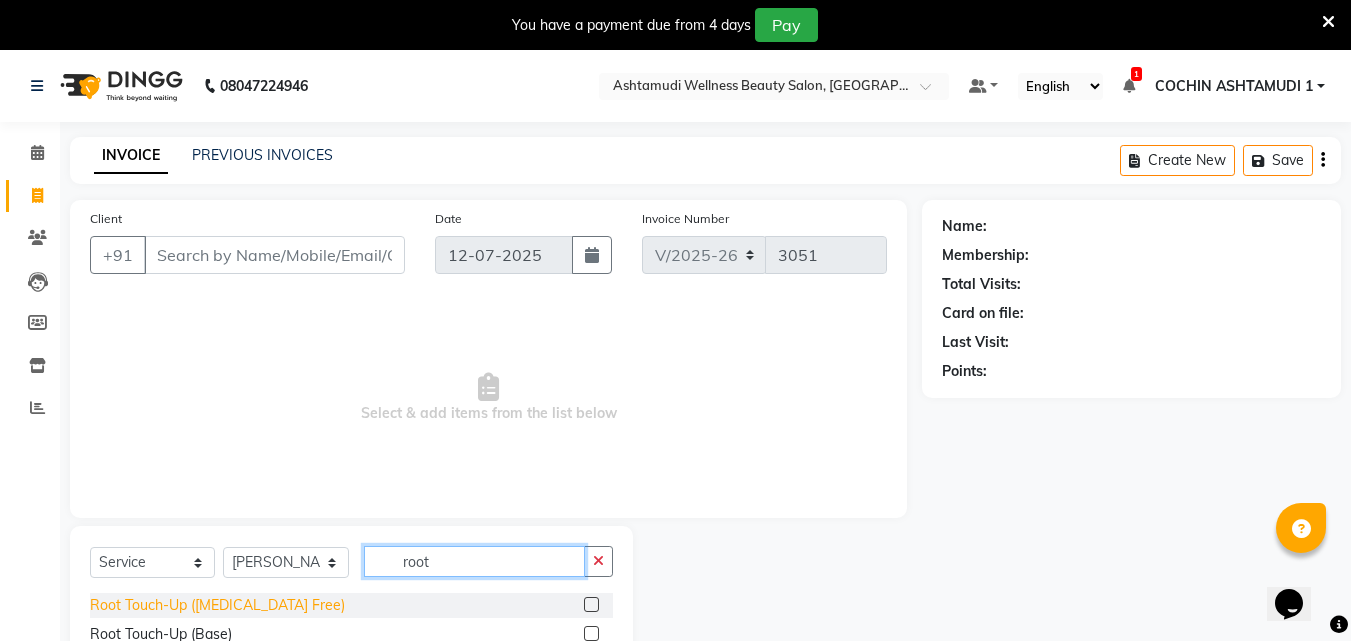 type on "root" 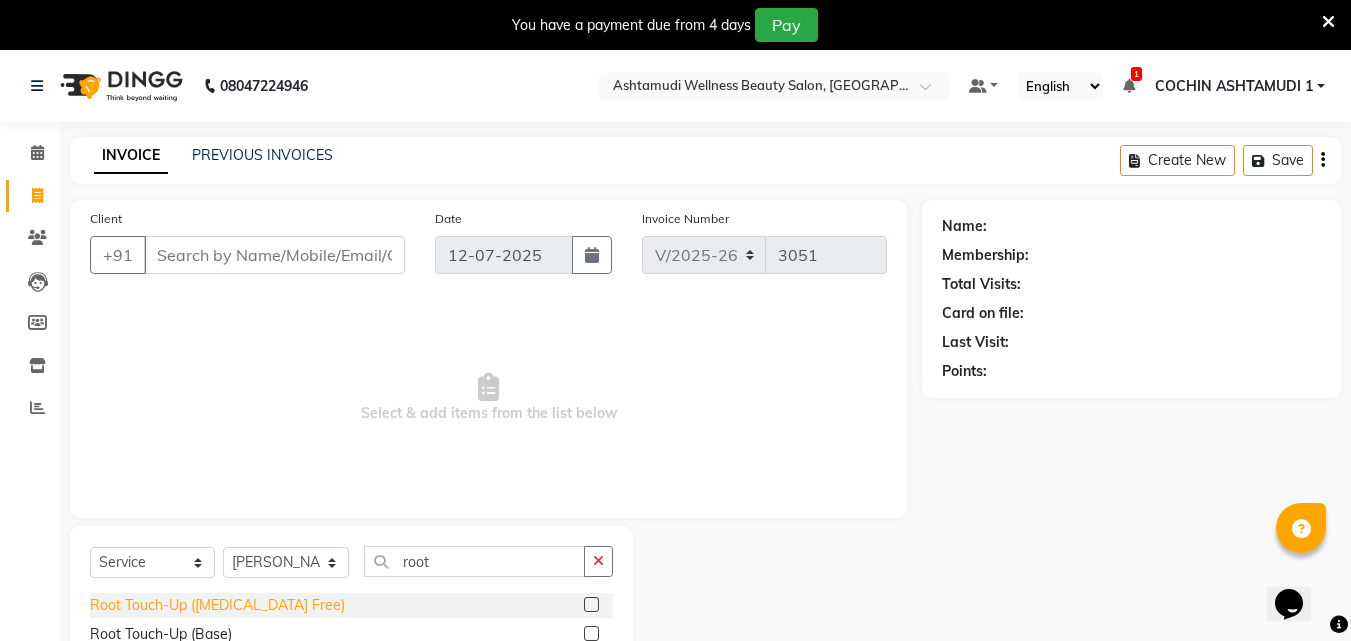 click on "Root Touch-Up ([MEDICAL_DATA] Free)" 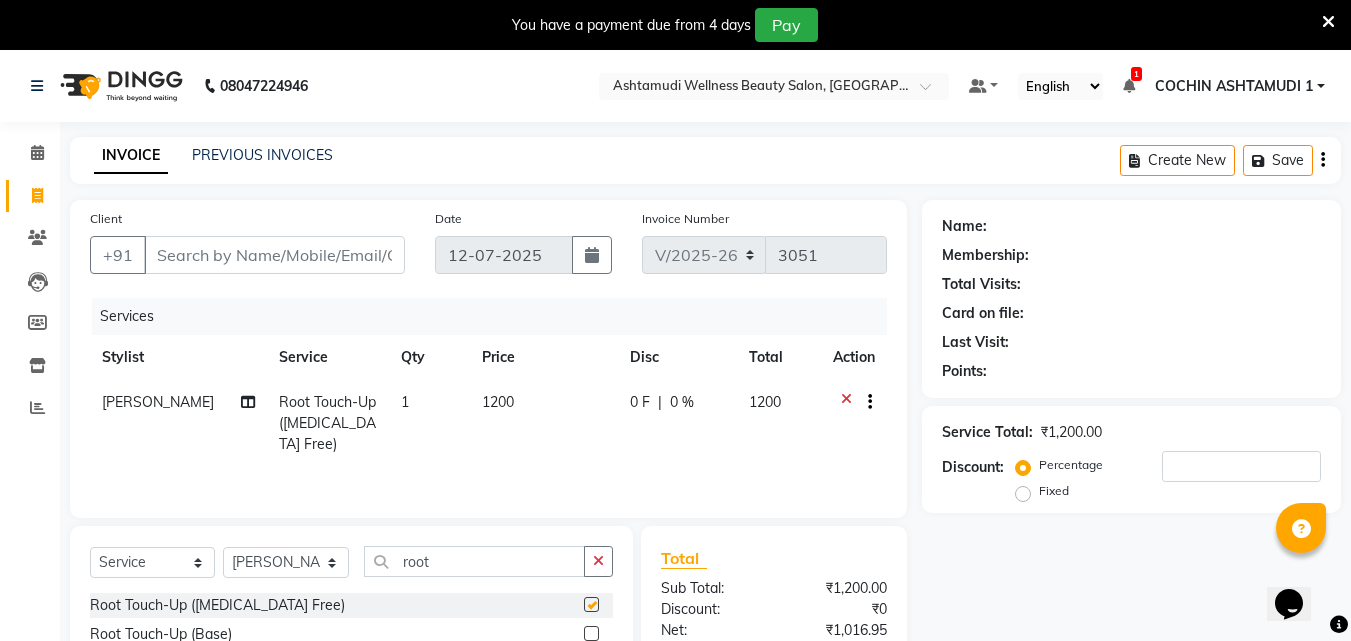 checkbox on "false" 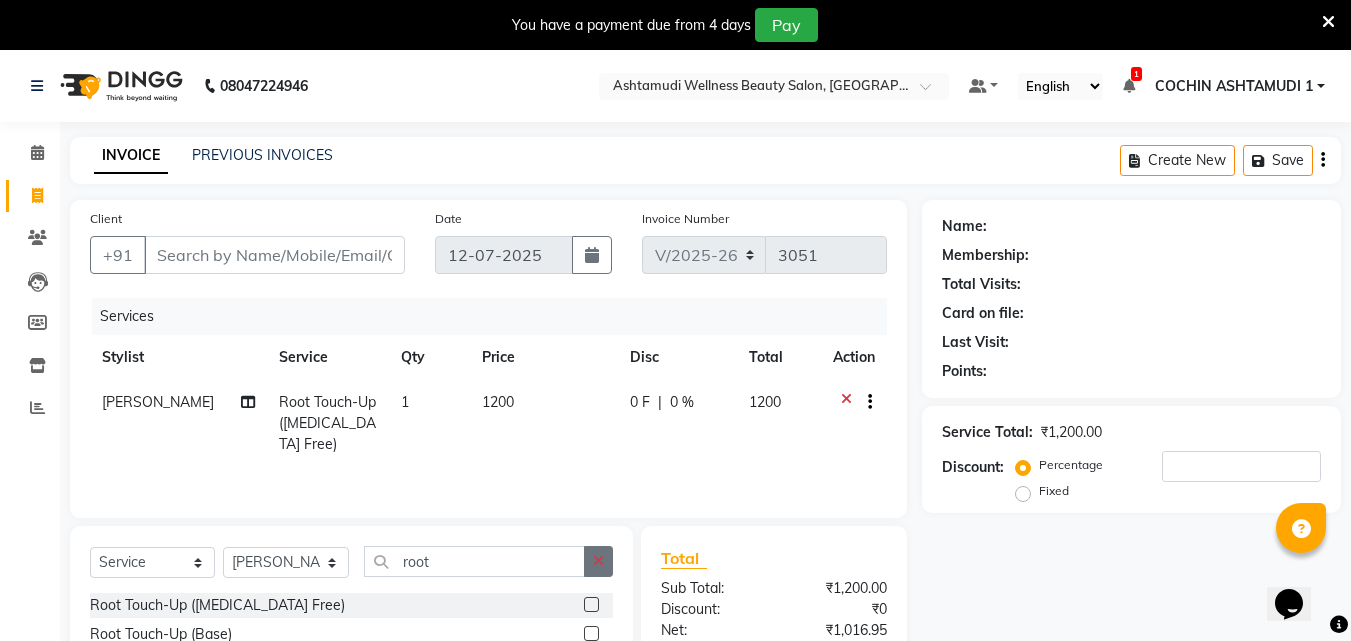 click 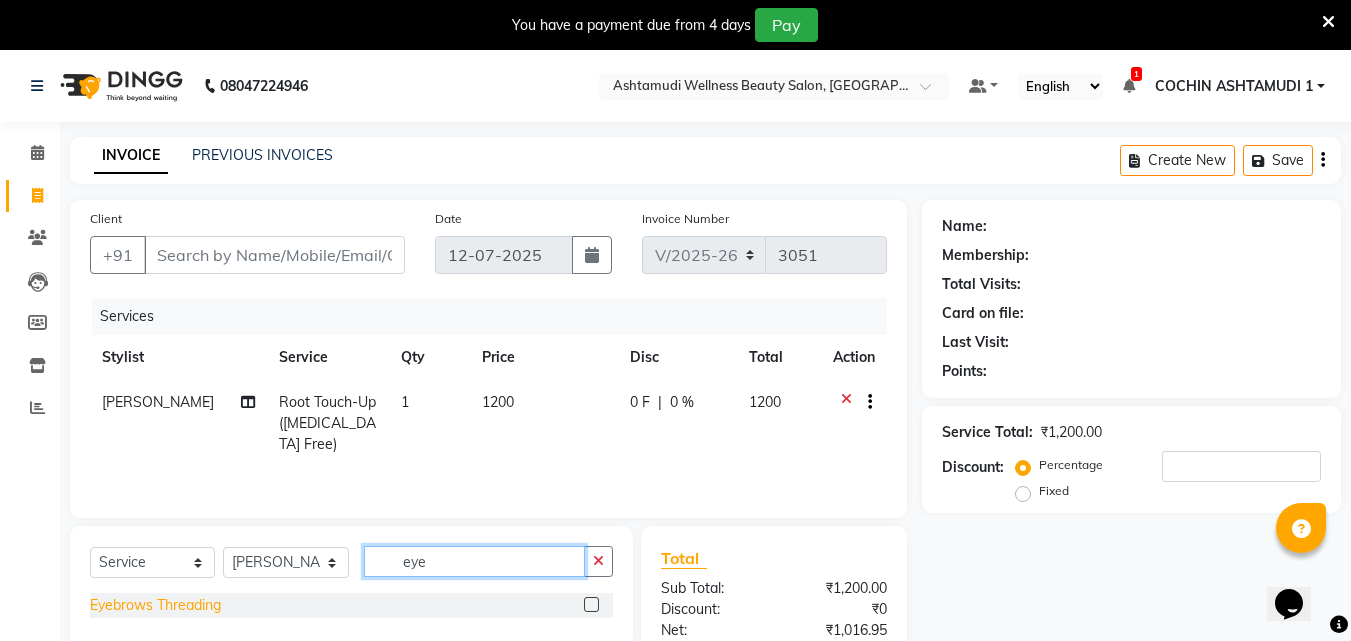type on "eye" 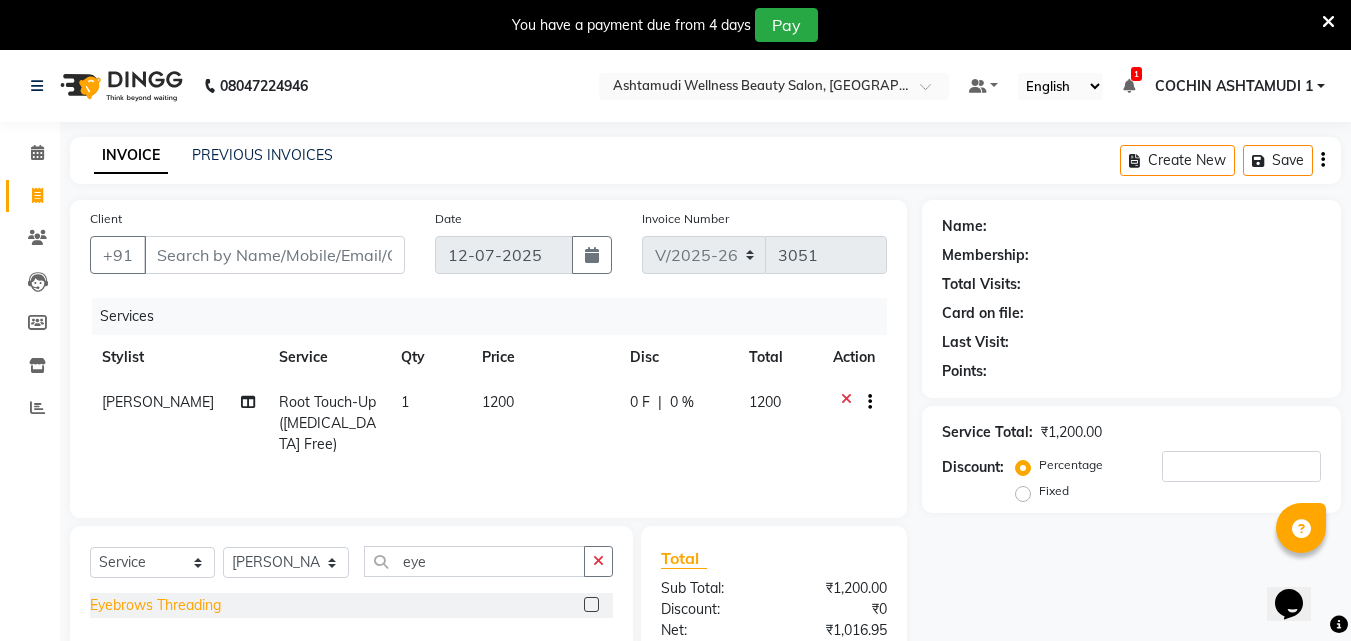 click on "Eyebrows Threading" 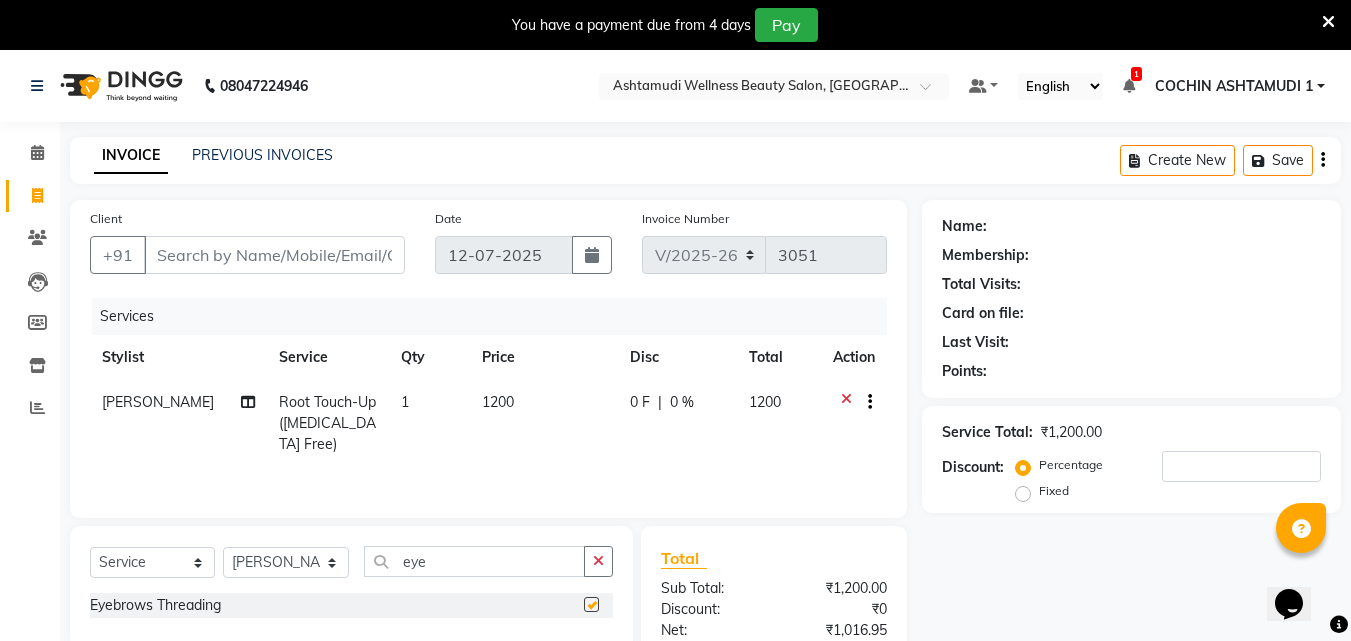 checkbox on "false" 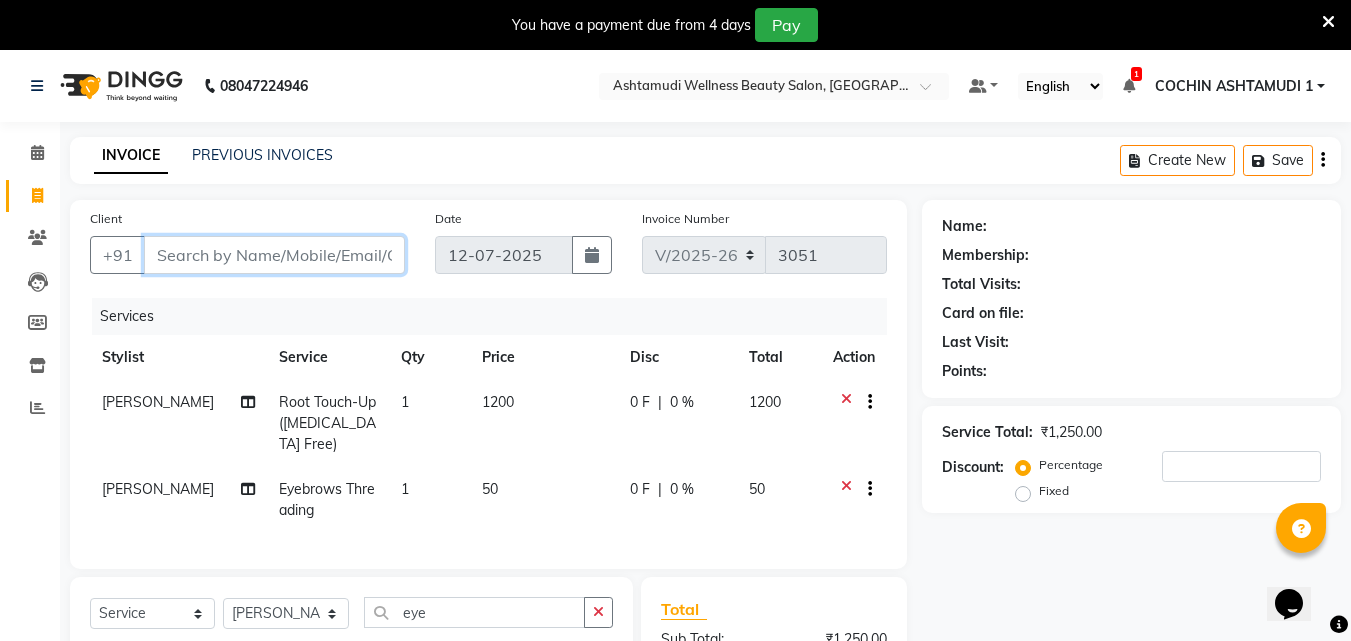 click on "Client" at bounding box center (274, 255) 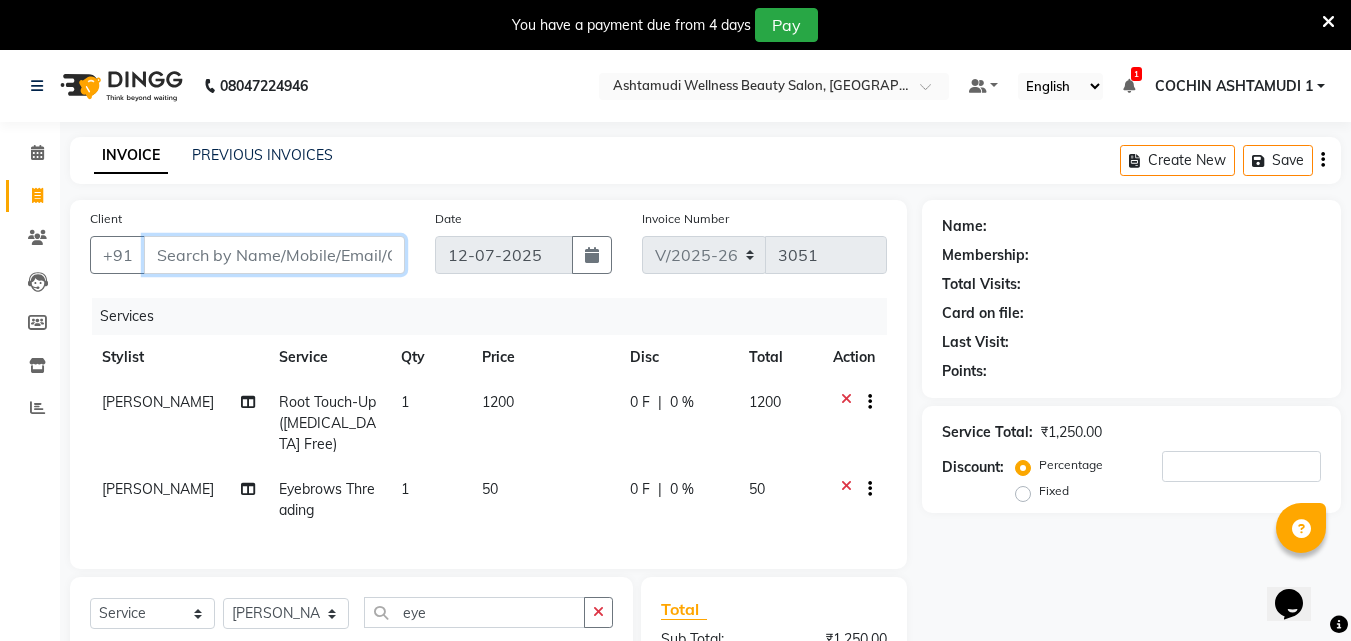 type on "8" 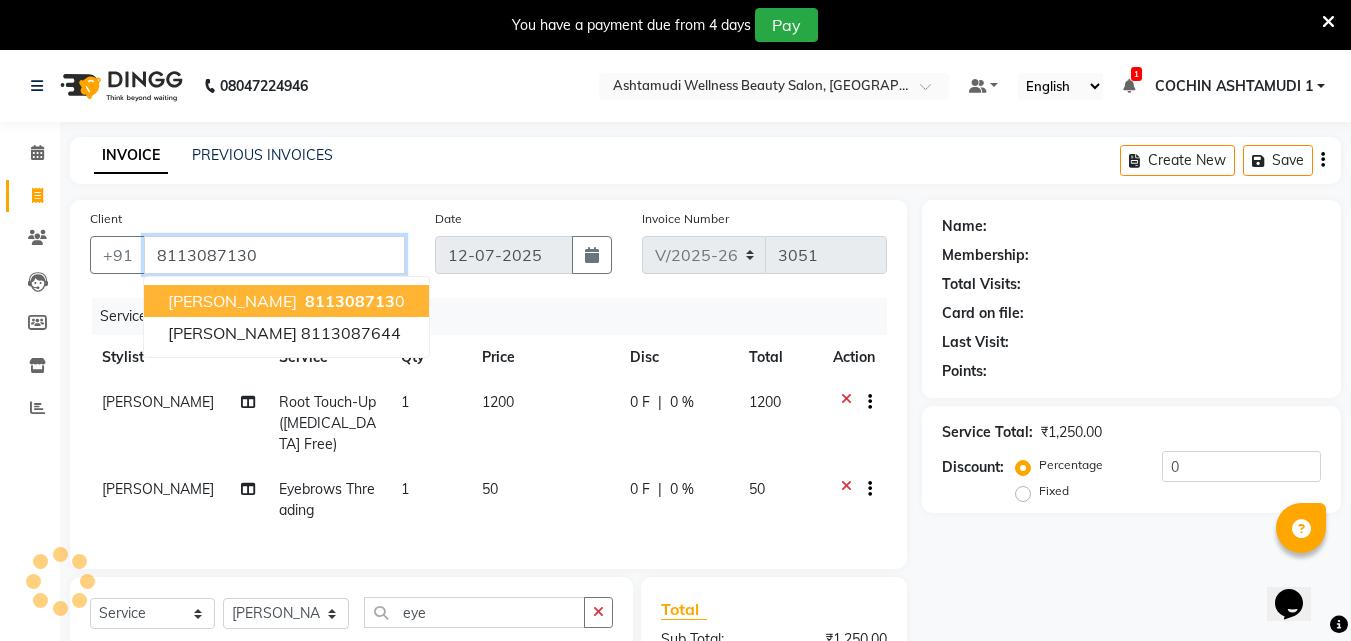 type on "8113087130" 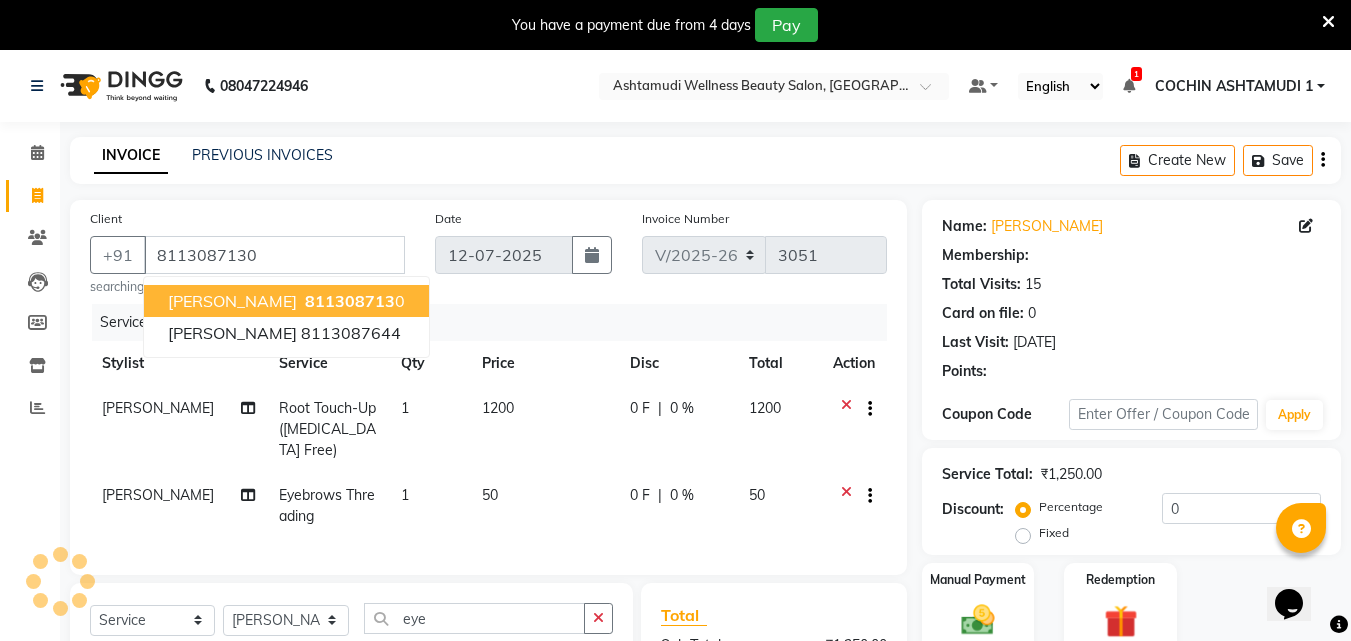 select on "2: Object" 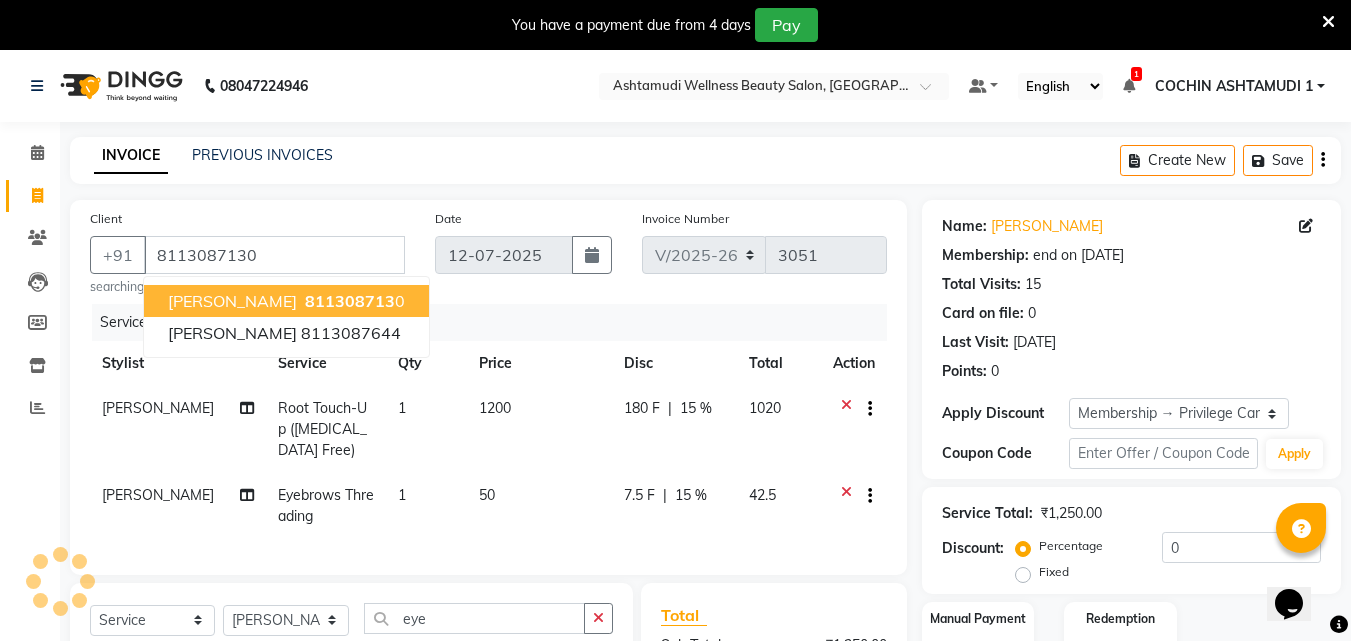 type on "15" 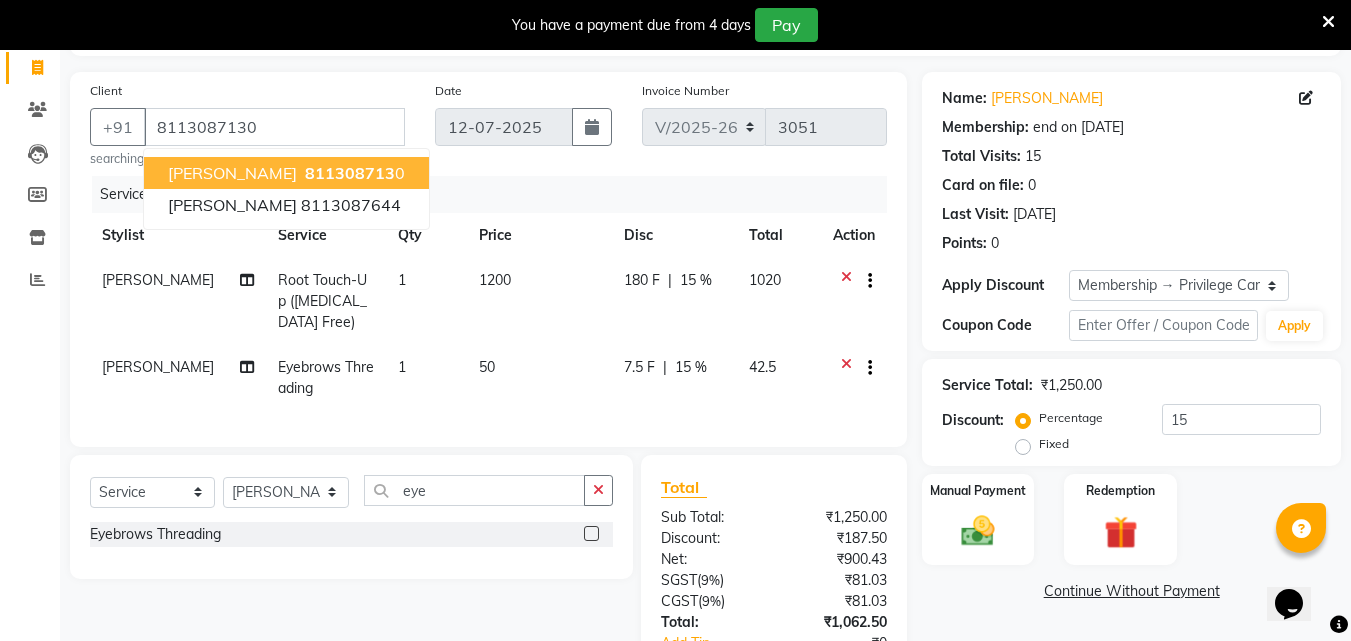 scroll, scrollTop: 302, scrollLeft: 0, axis: vertical 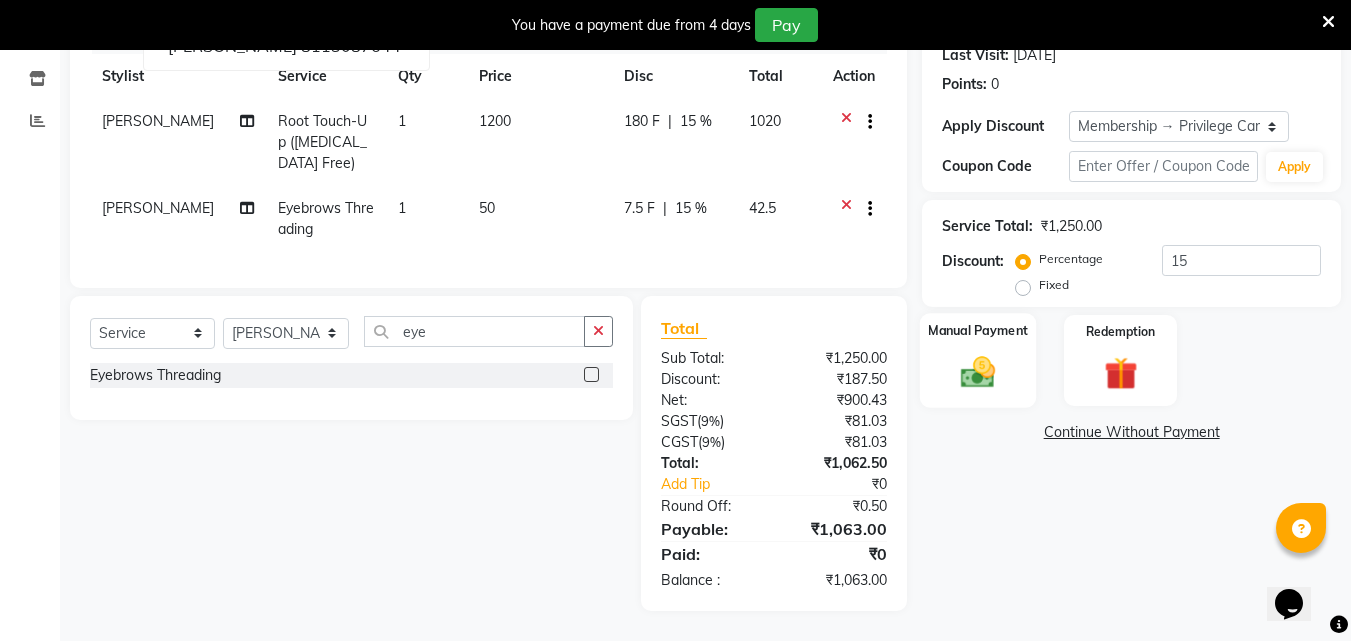 click 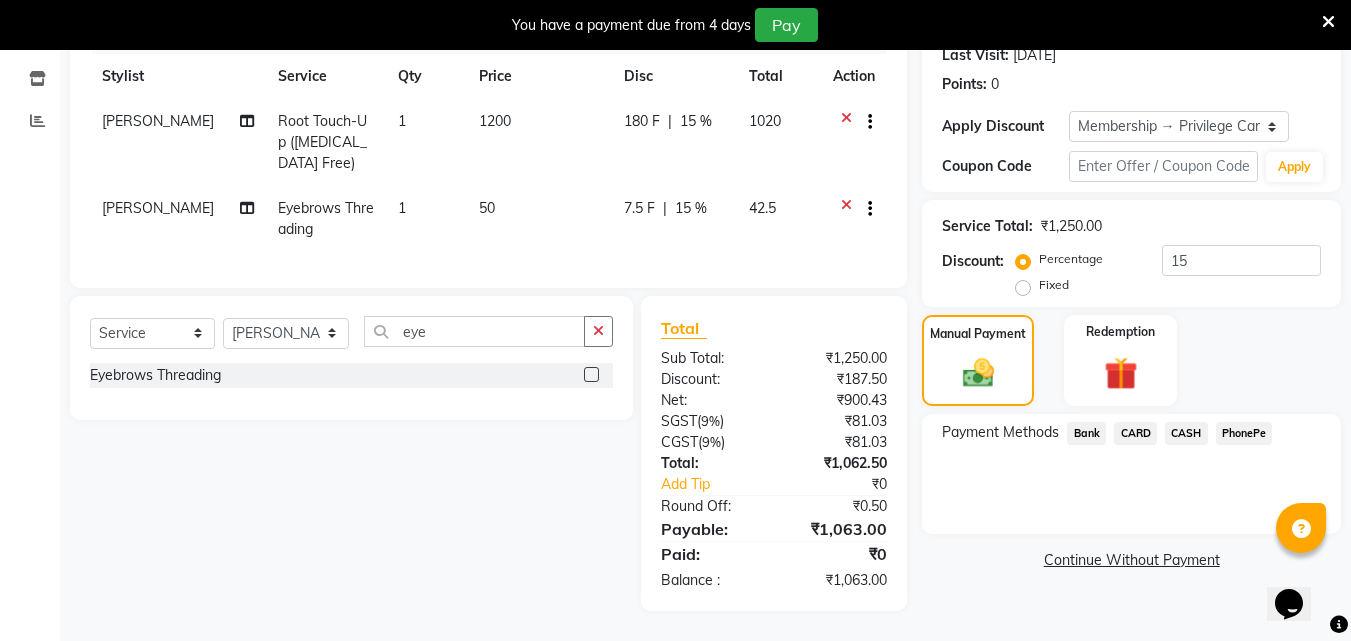 click on "PhonePe" 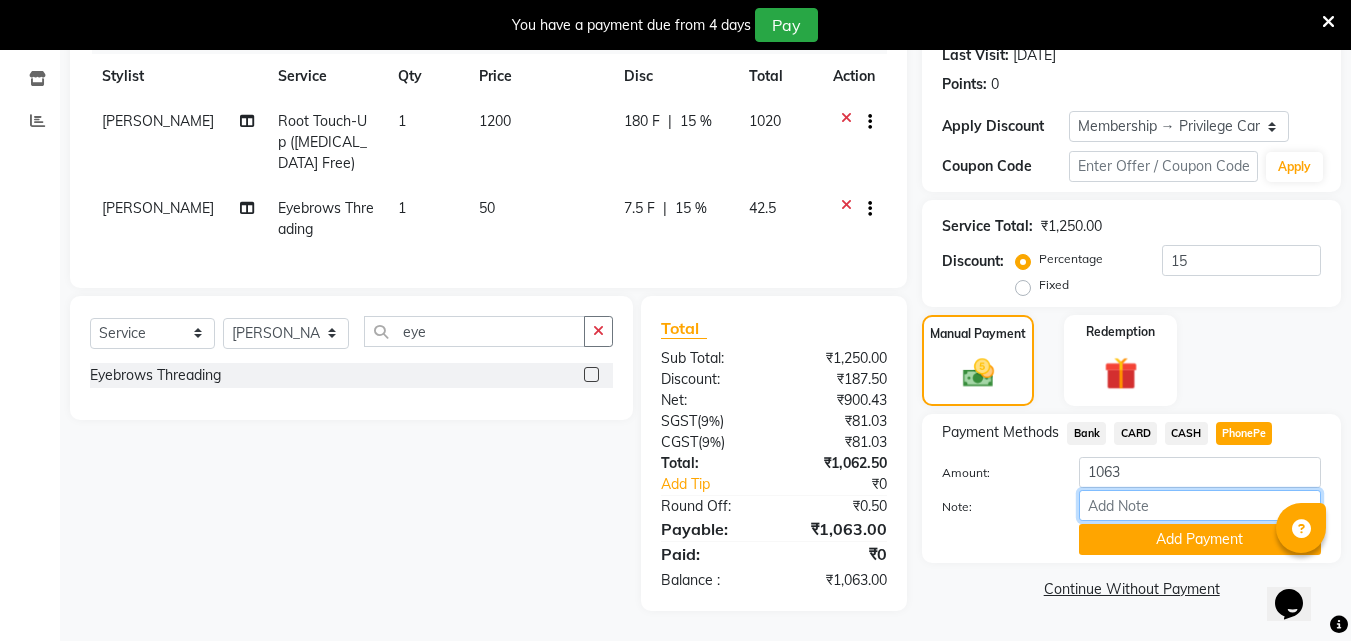 click on "Note:" at bounding box center [1200, 505] 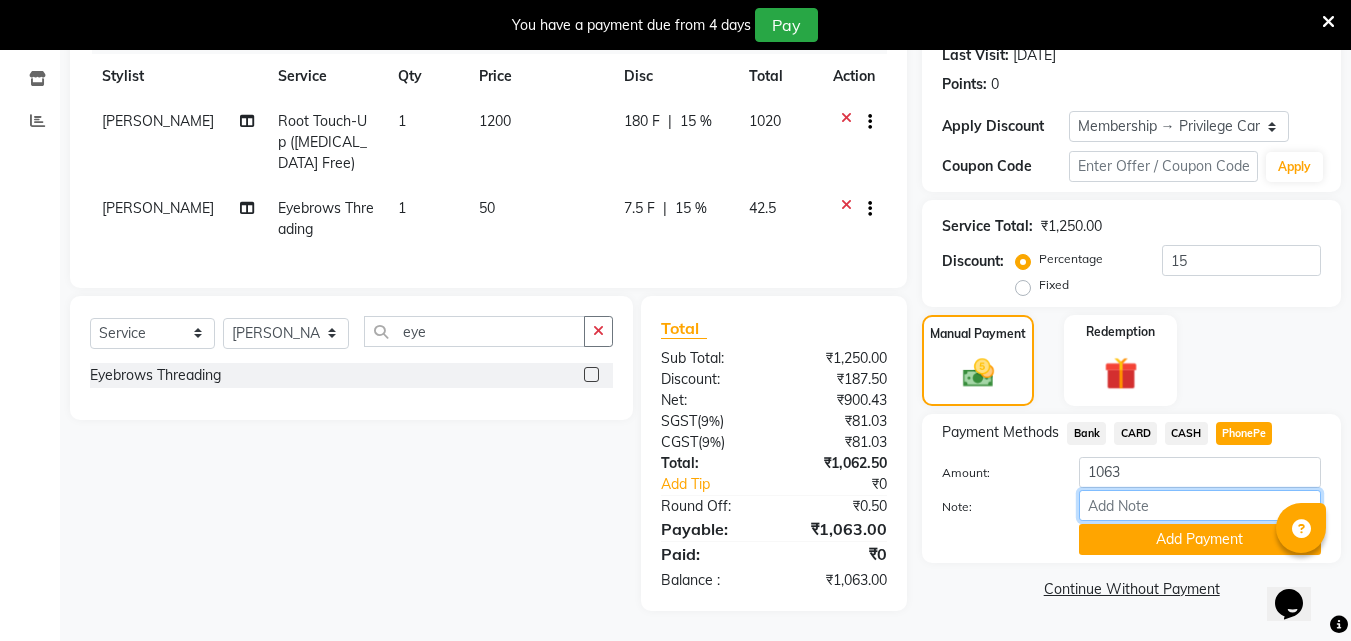 type on "RAGHI" 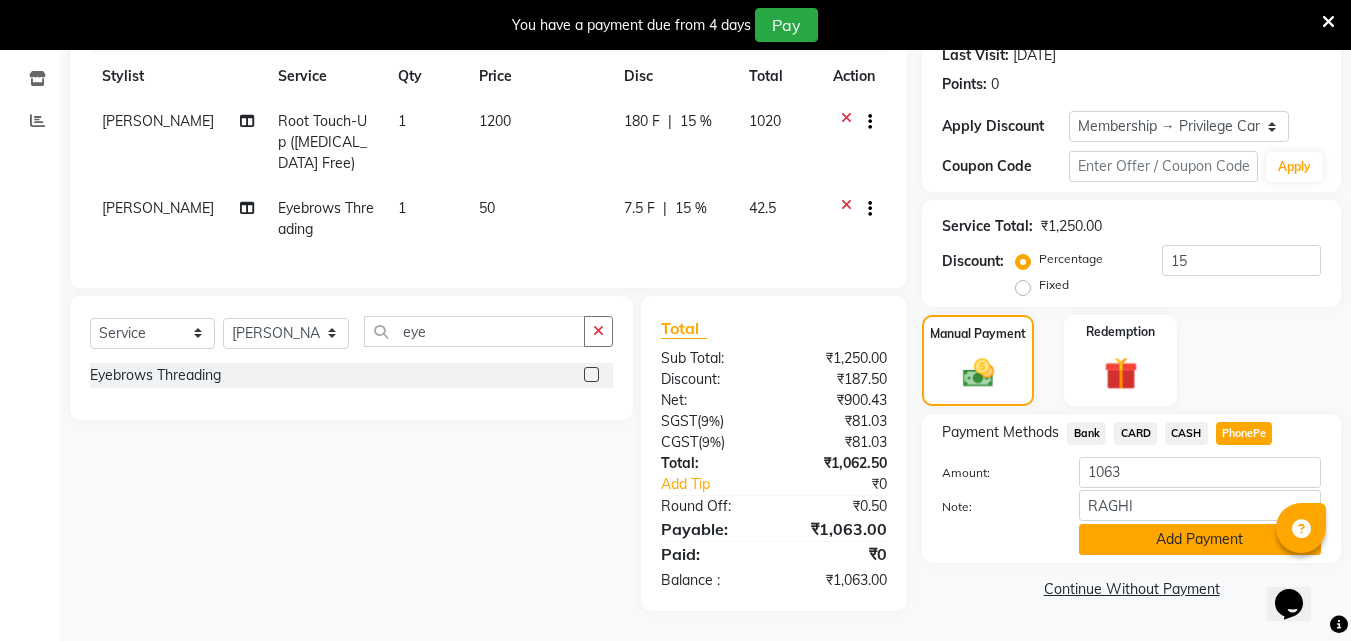 click on "Add Payment" 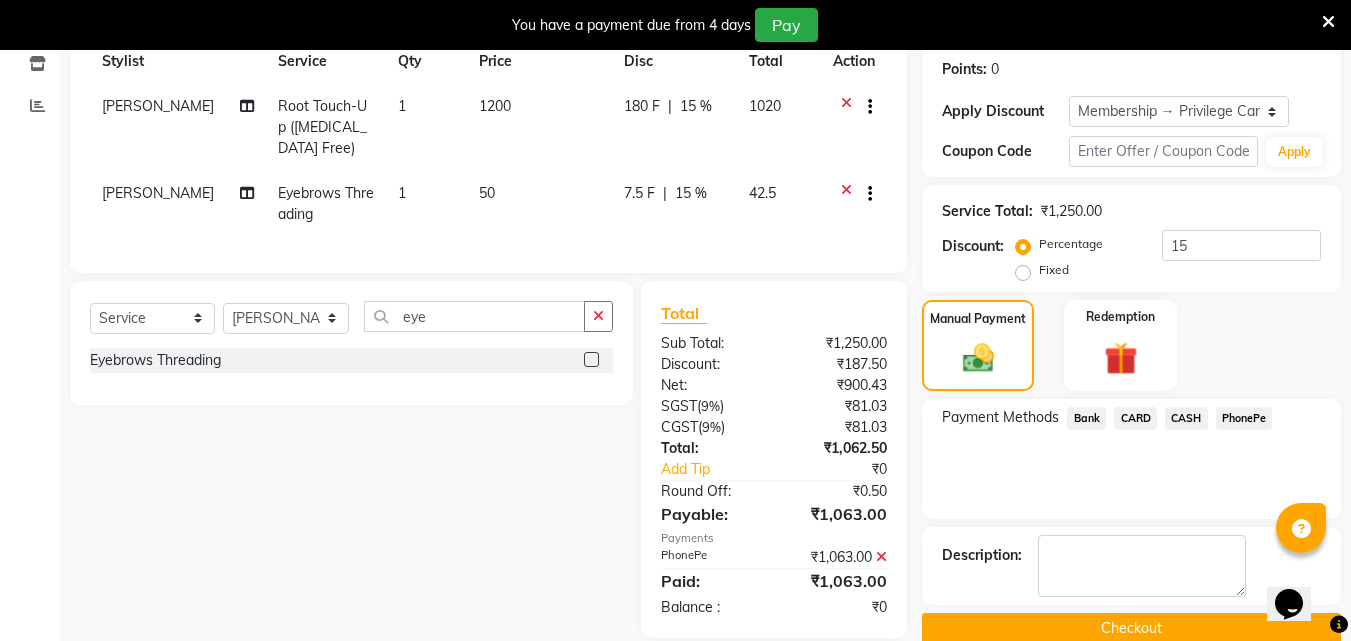 click on "Checkout" 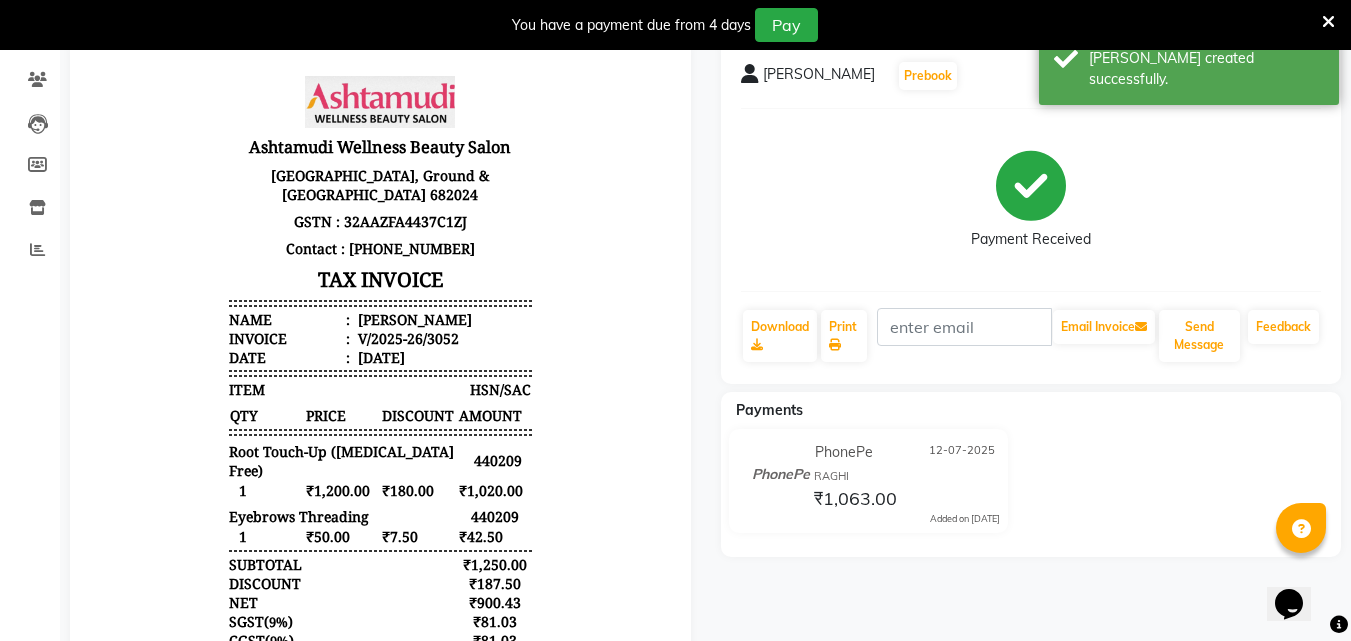 scroll, scrollTop: 0, scrollLeft: 0, axis: both 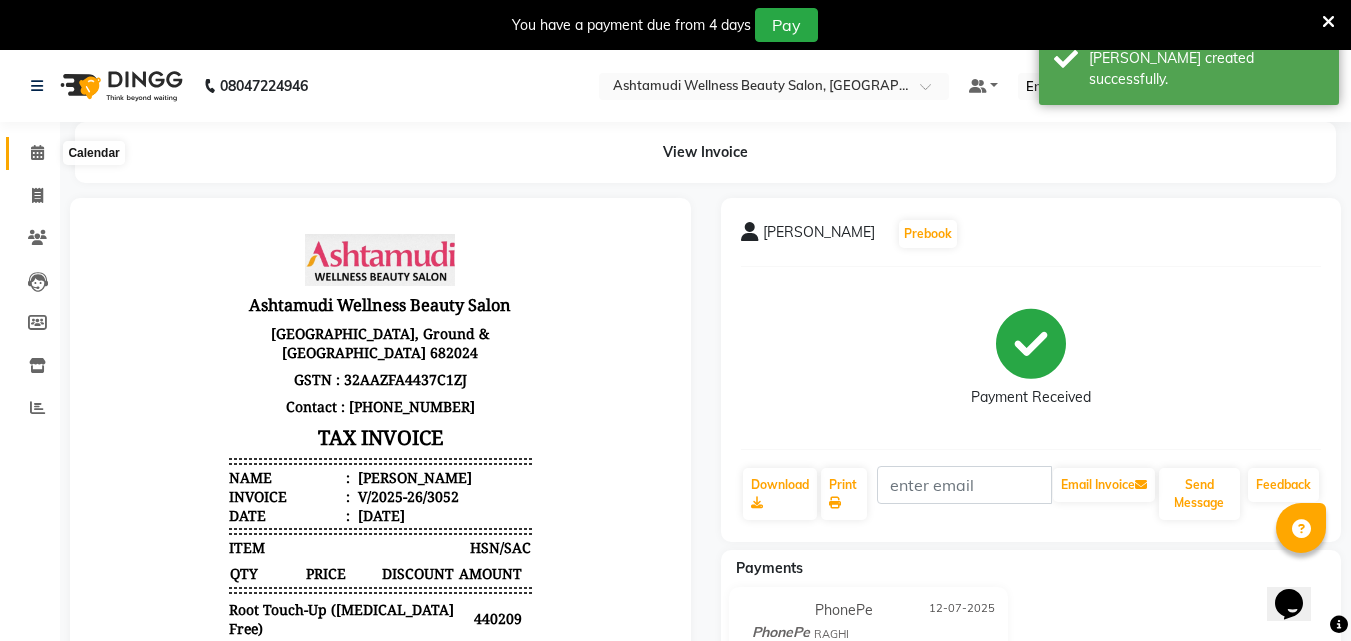 click 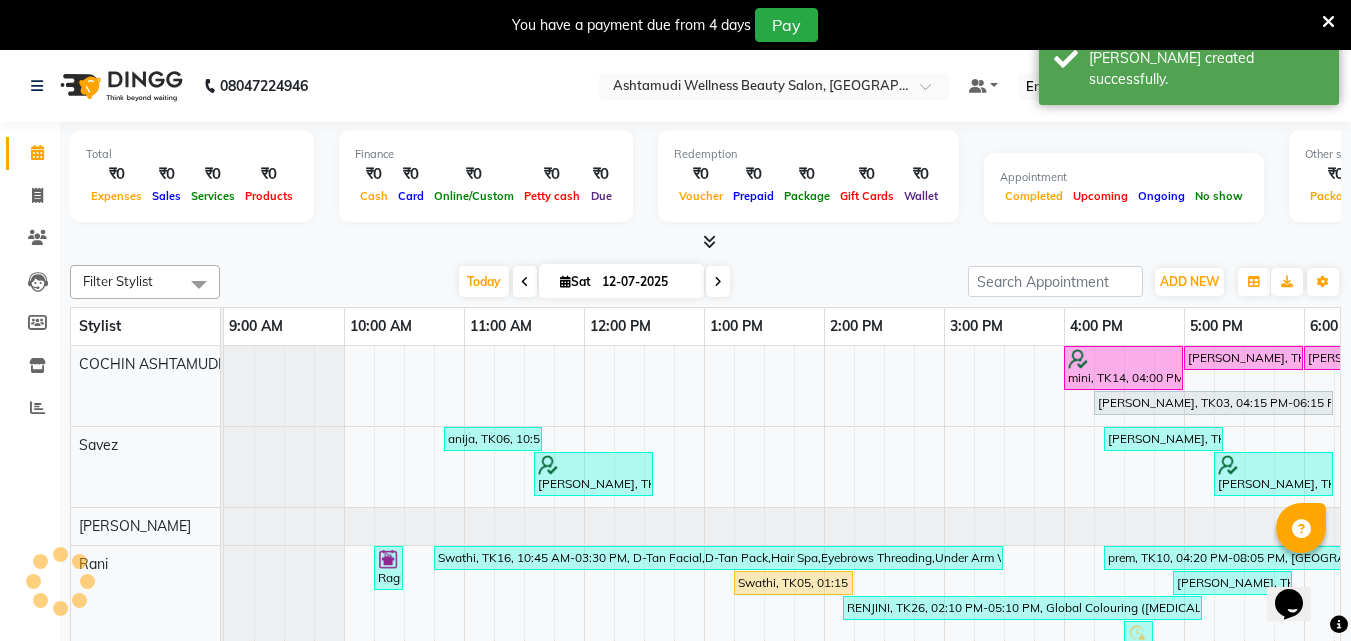 scroll, scrollTop: 0, scrollLeft: 0, axis: both 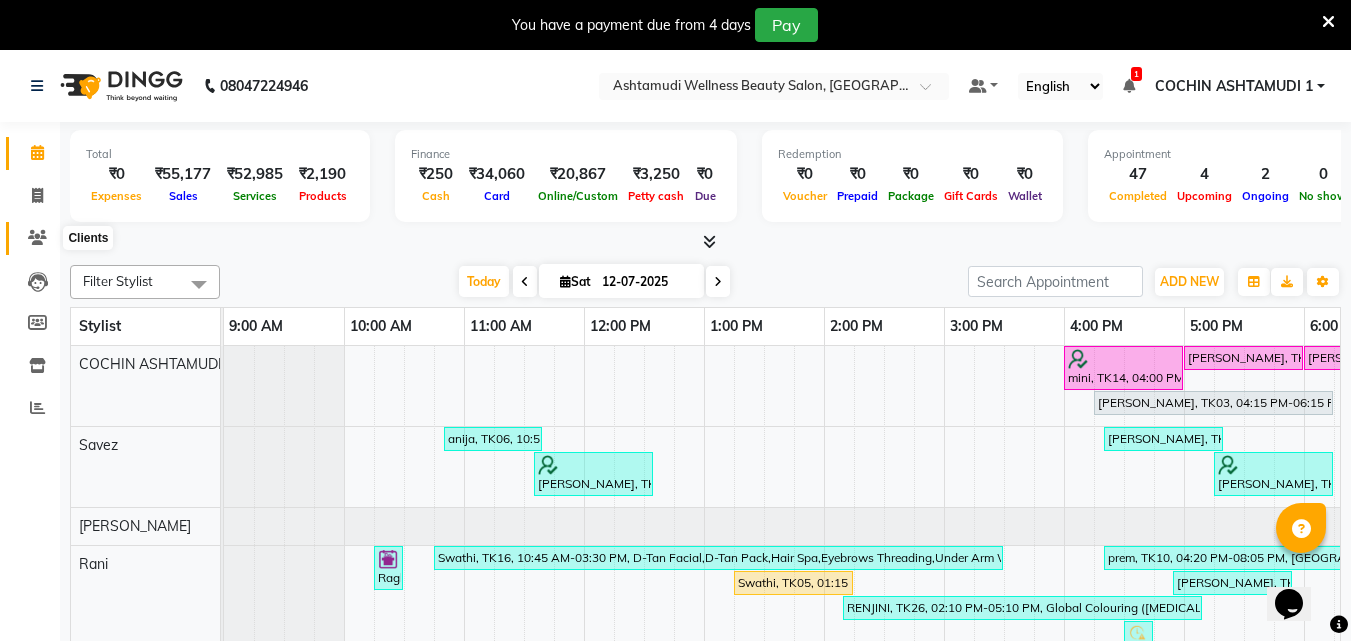 click 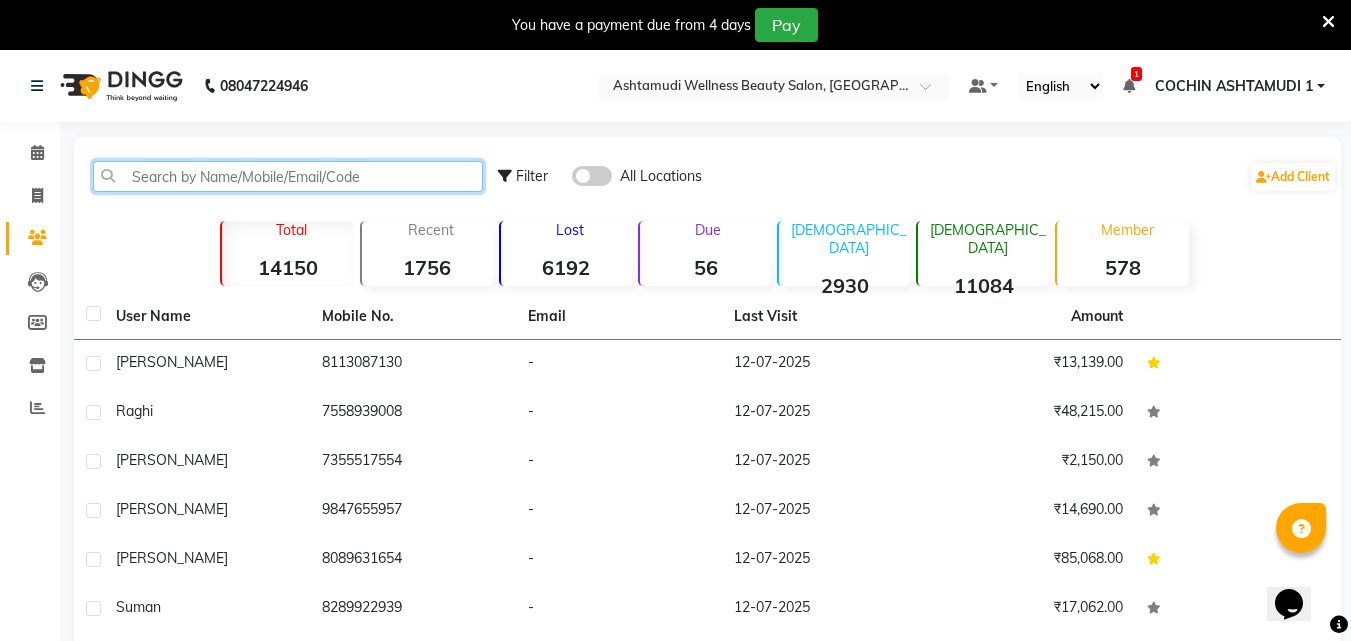 click 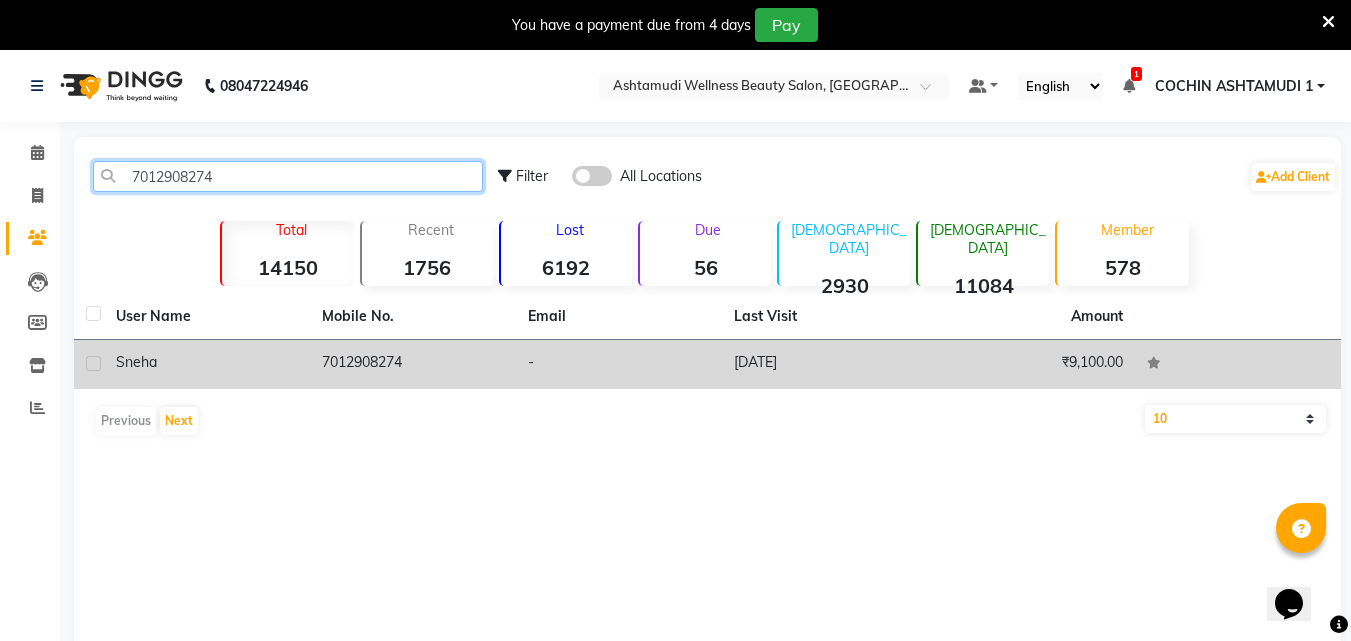 type on "7012908274" 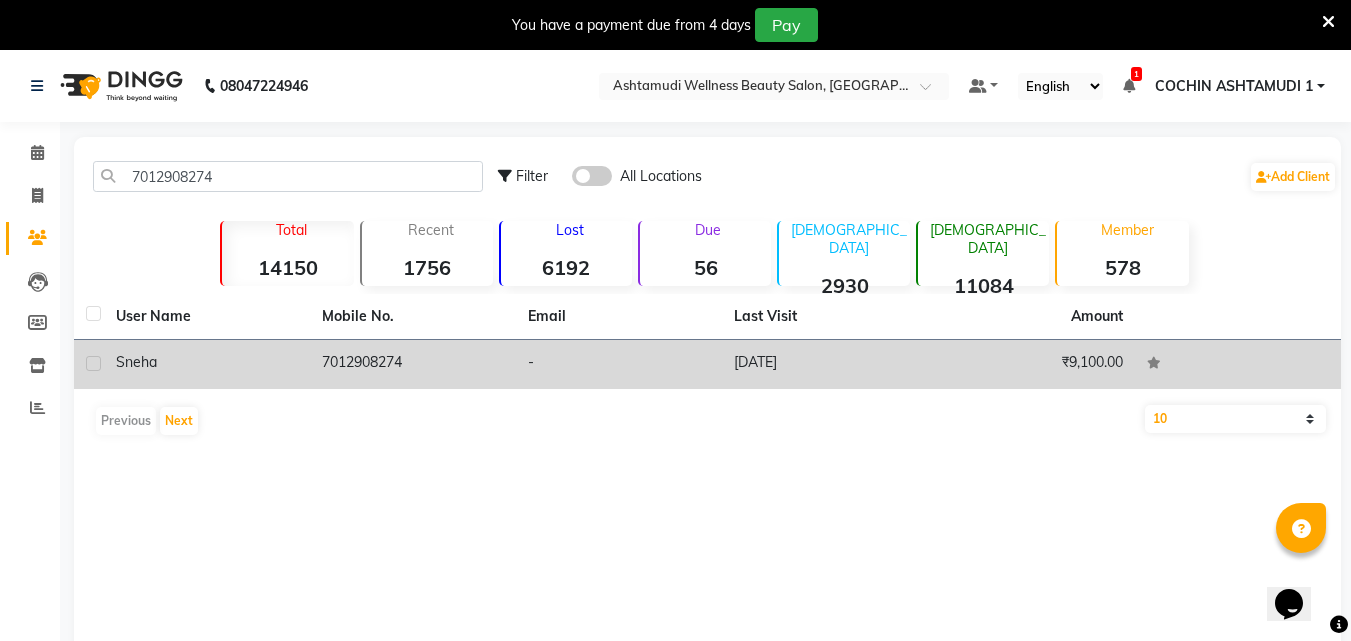 click on "Sneha" 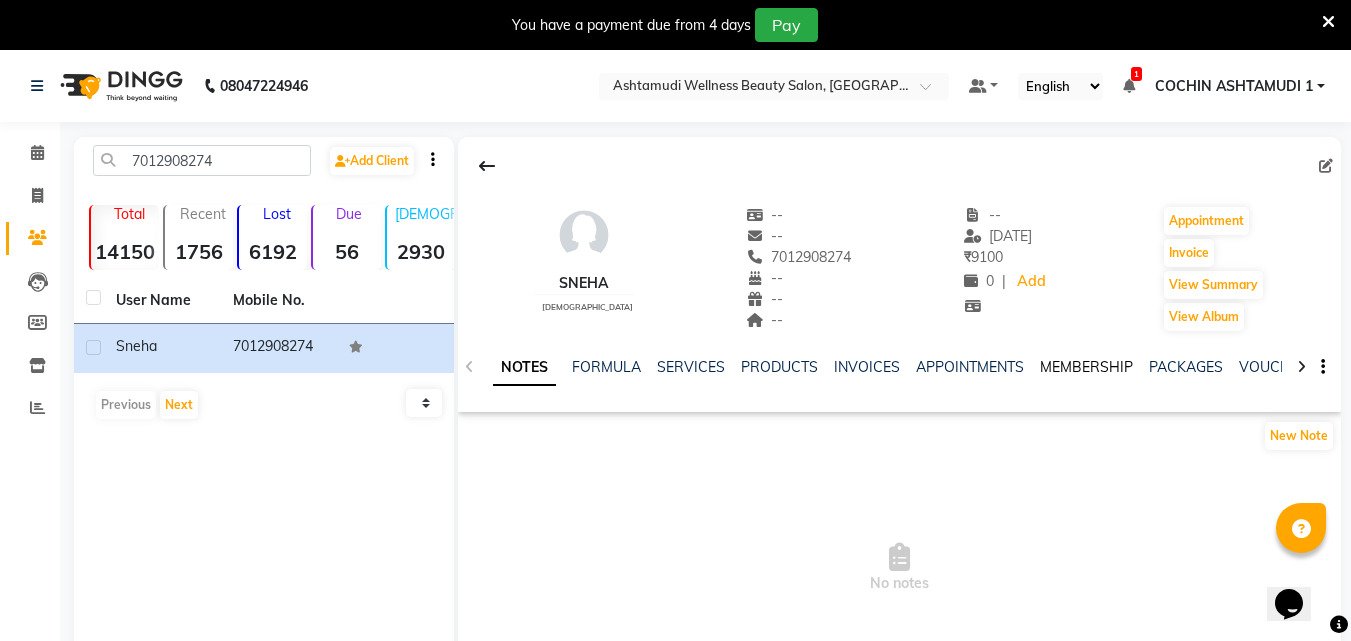 click on "MEMBERSHIP" 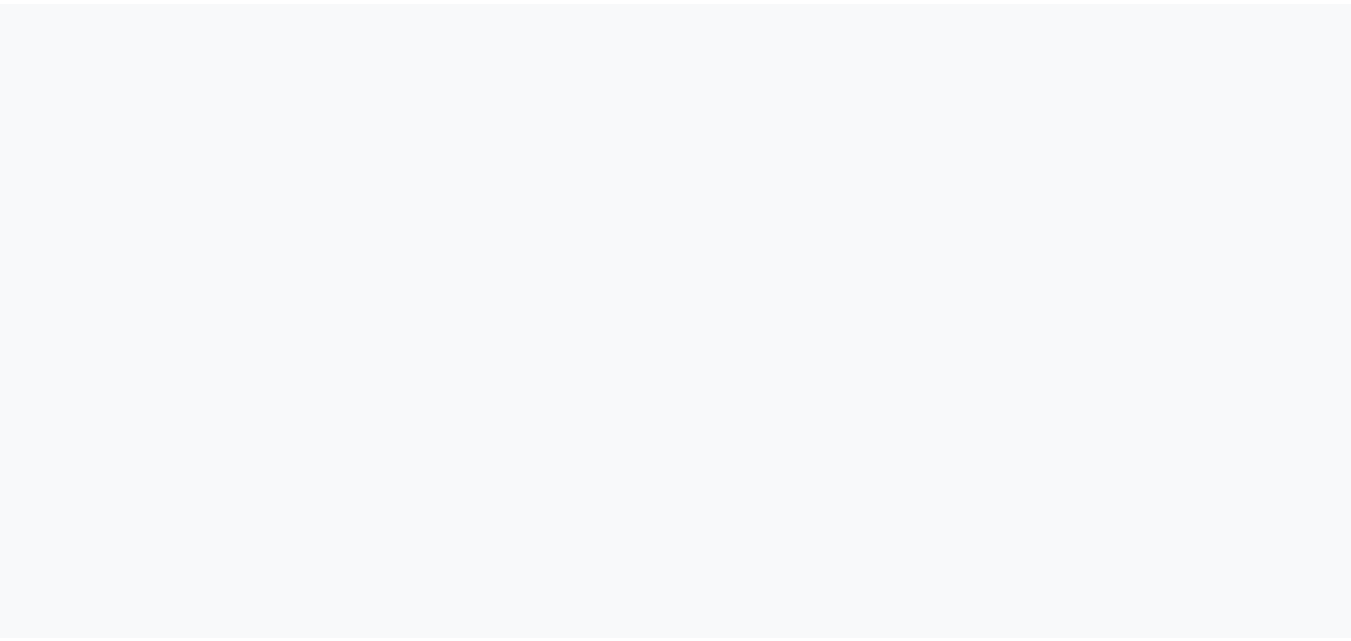 scroll, scrollTop: 0, scrollLeft: 0, axis: both 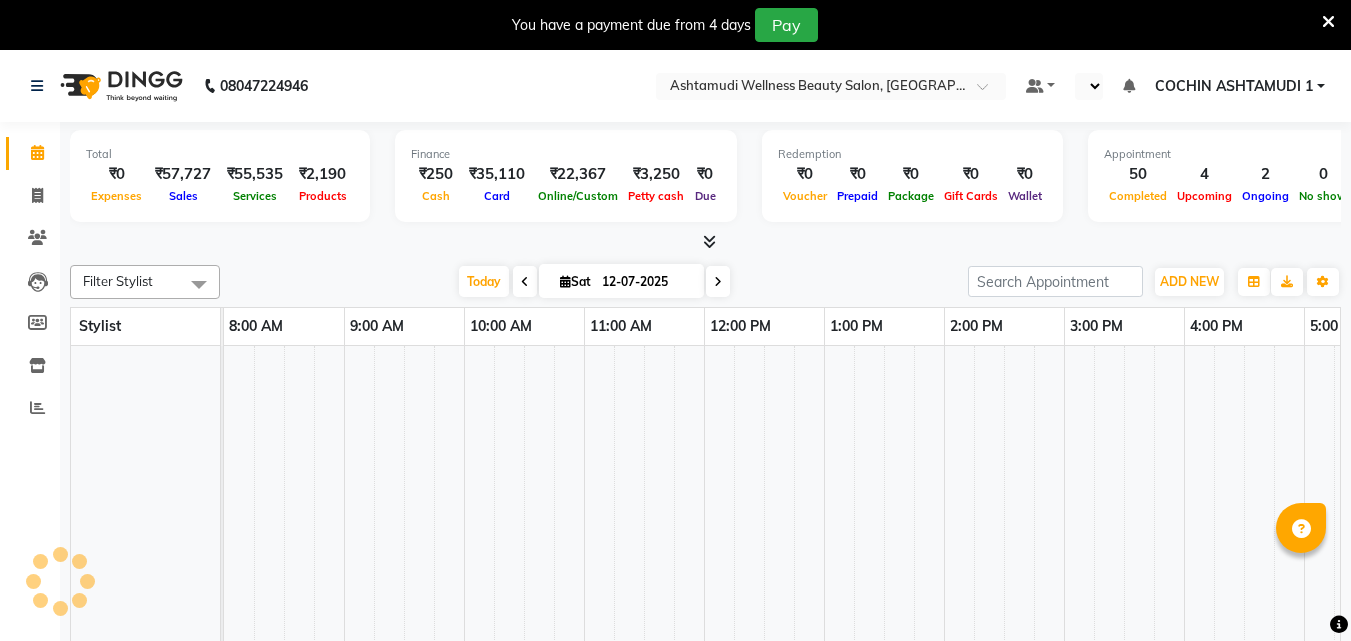select on "en" 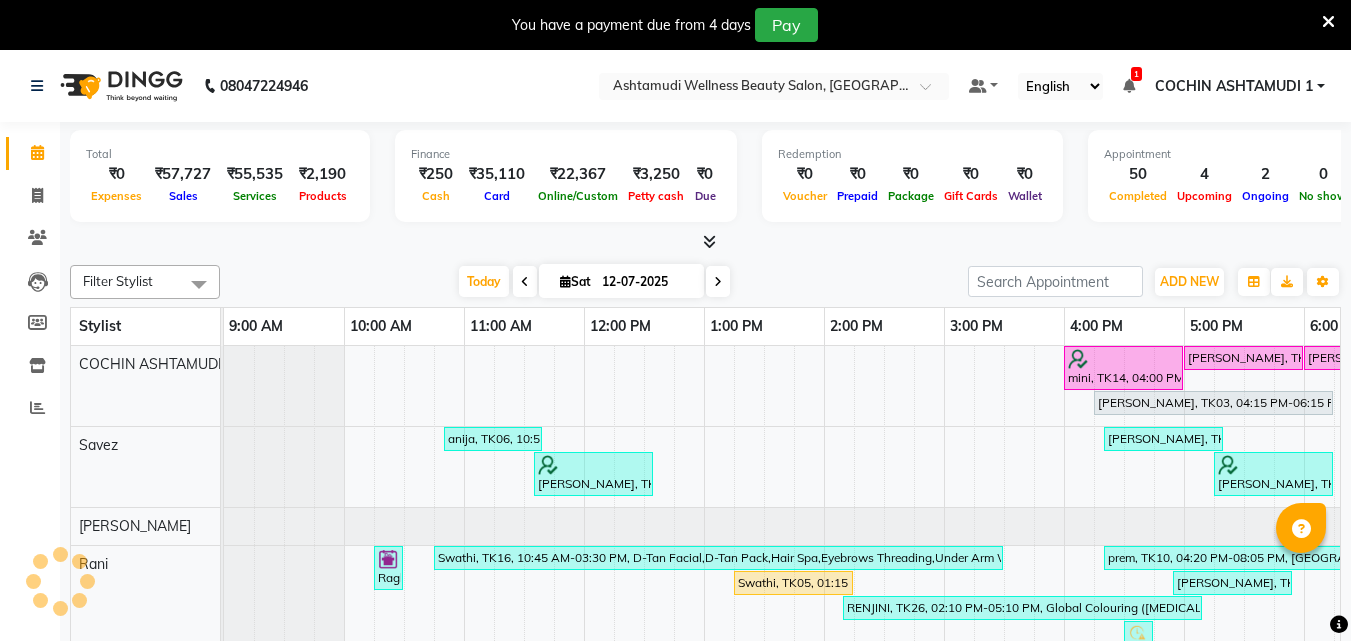 scroll, scrollTop: 0, scrollLeft: 0, axis: both 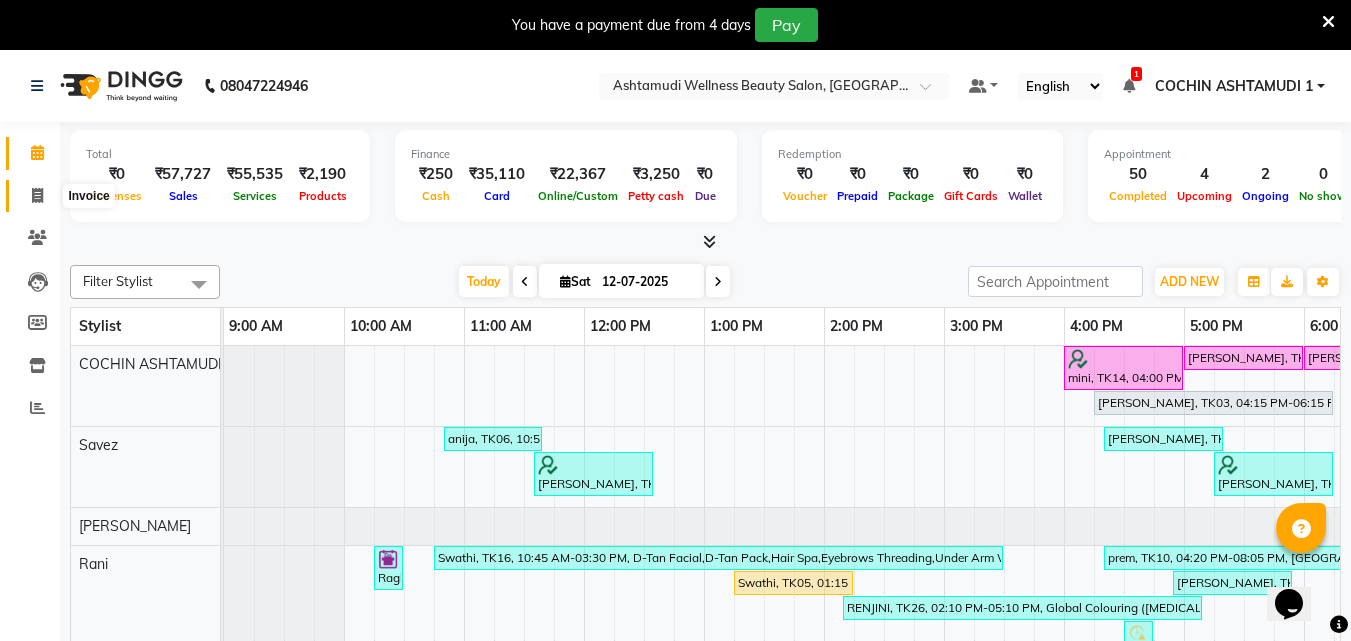 click 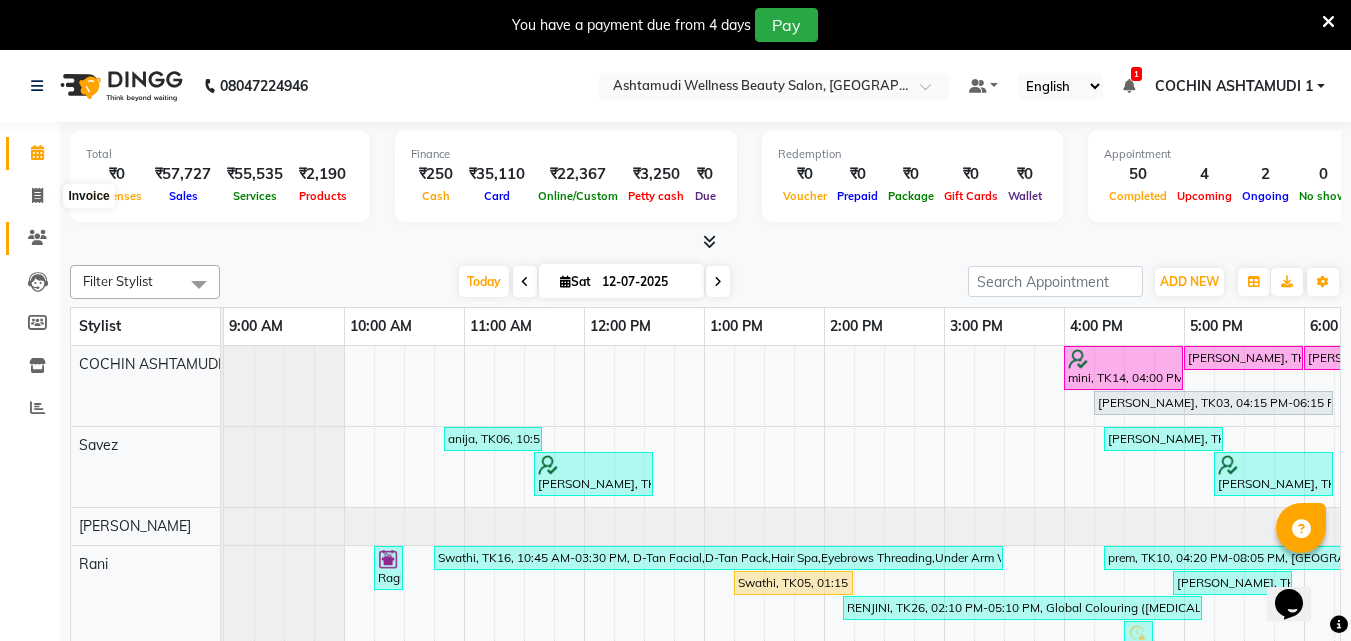 select on "service" 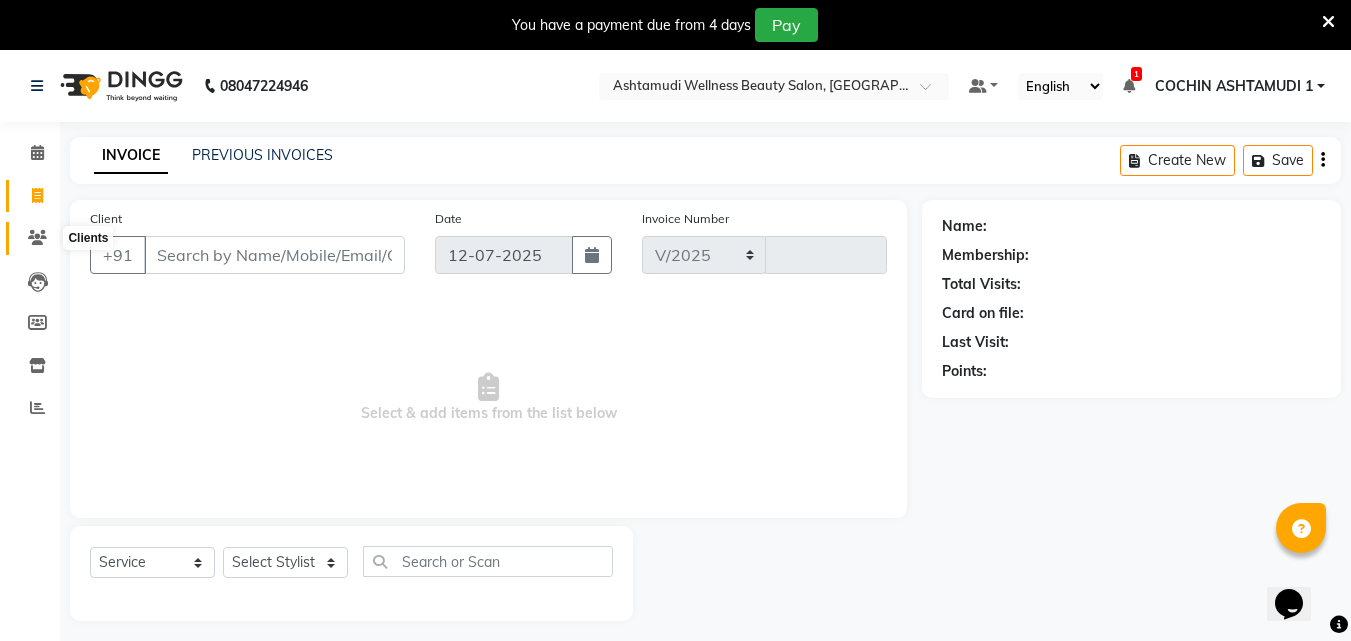 select on "4632" 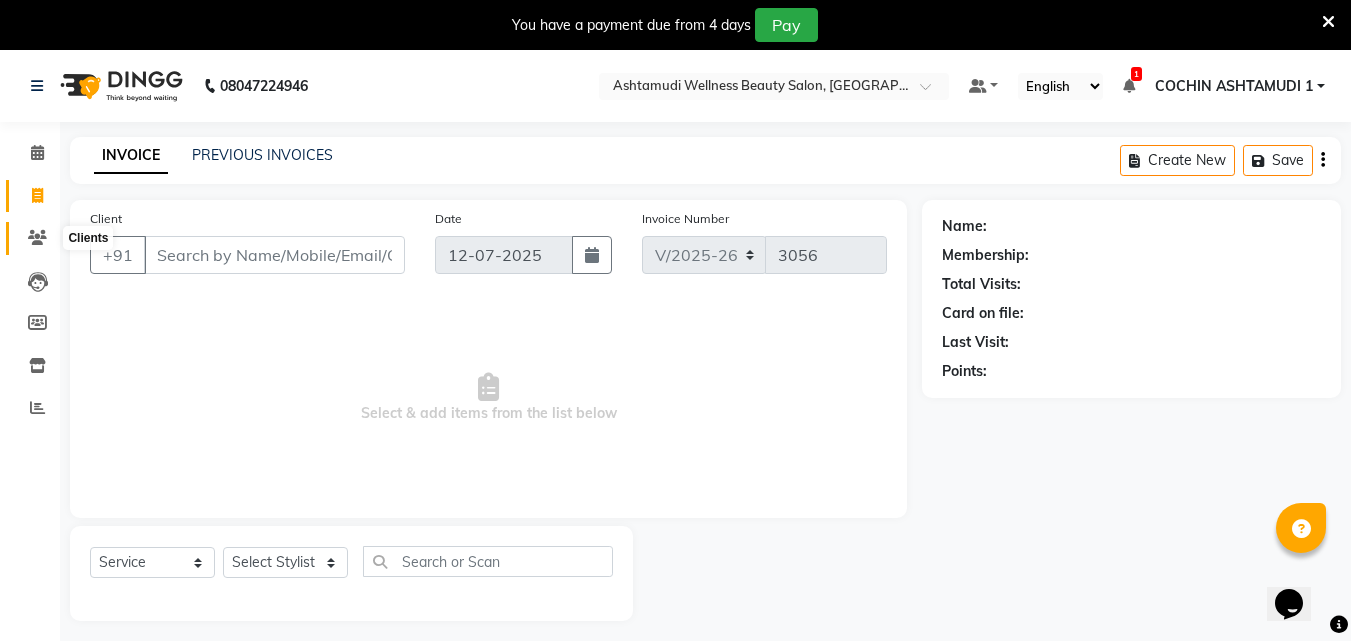 click 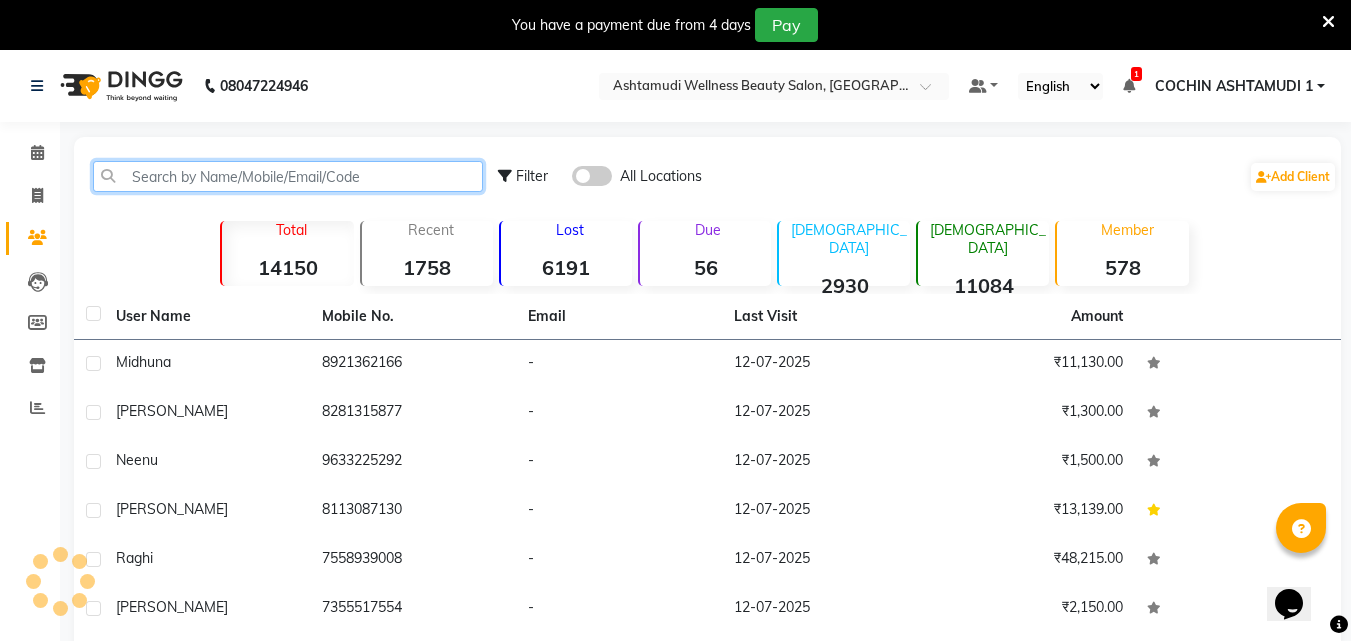 click 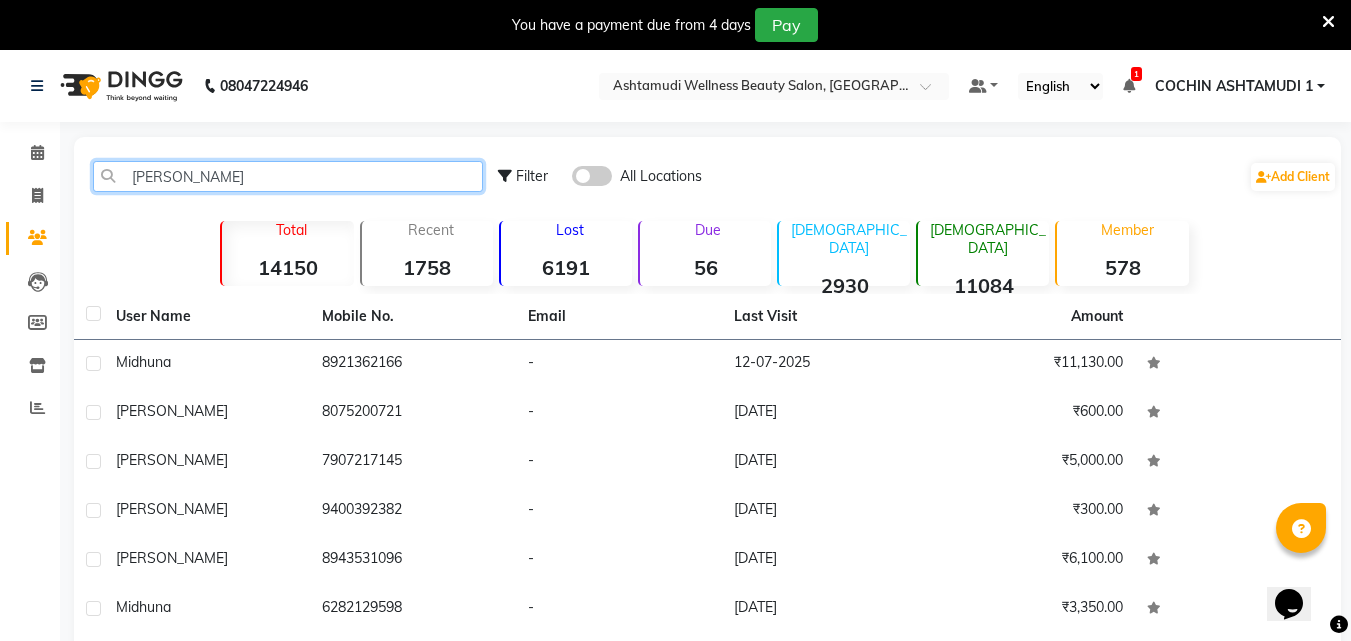 type on "[PERSON_NAME]" 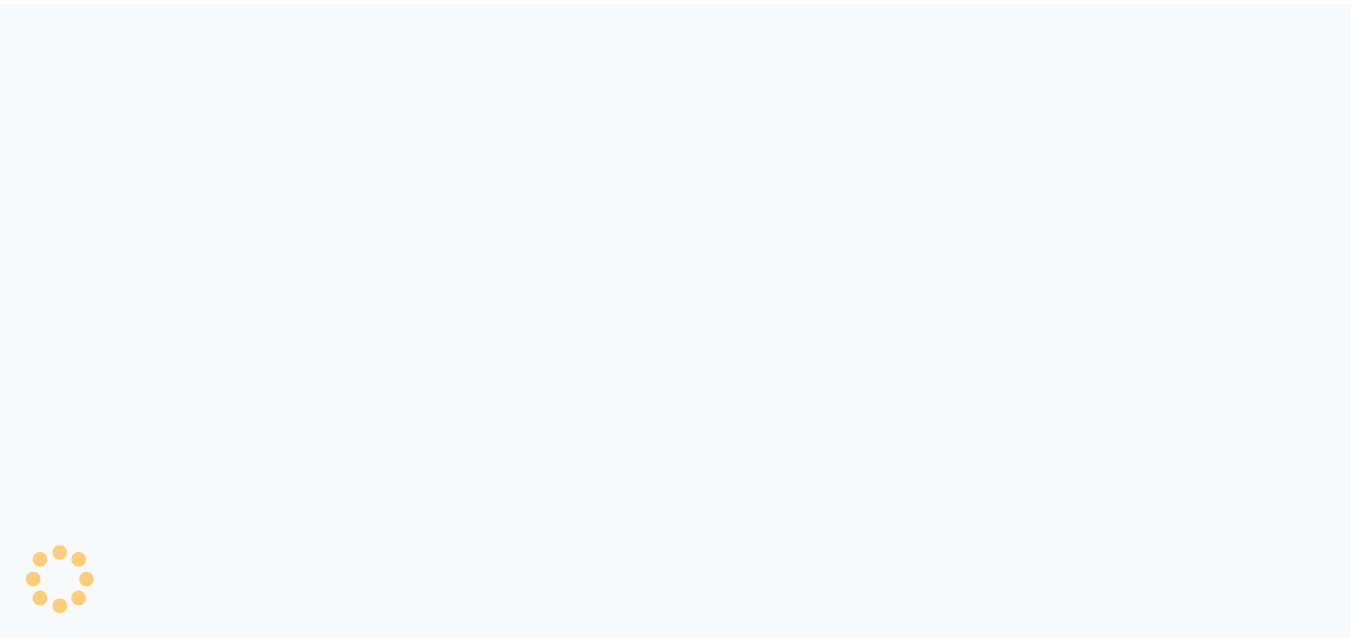 scroll, scrollTop: 0, scrollLeft: 0, axis: both 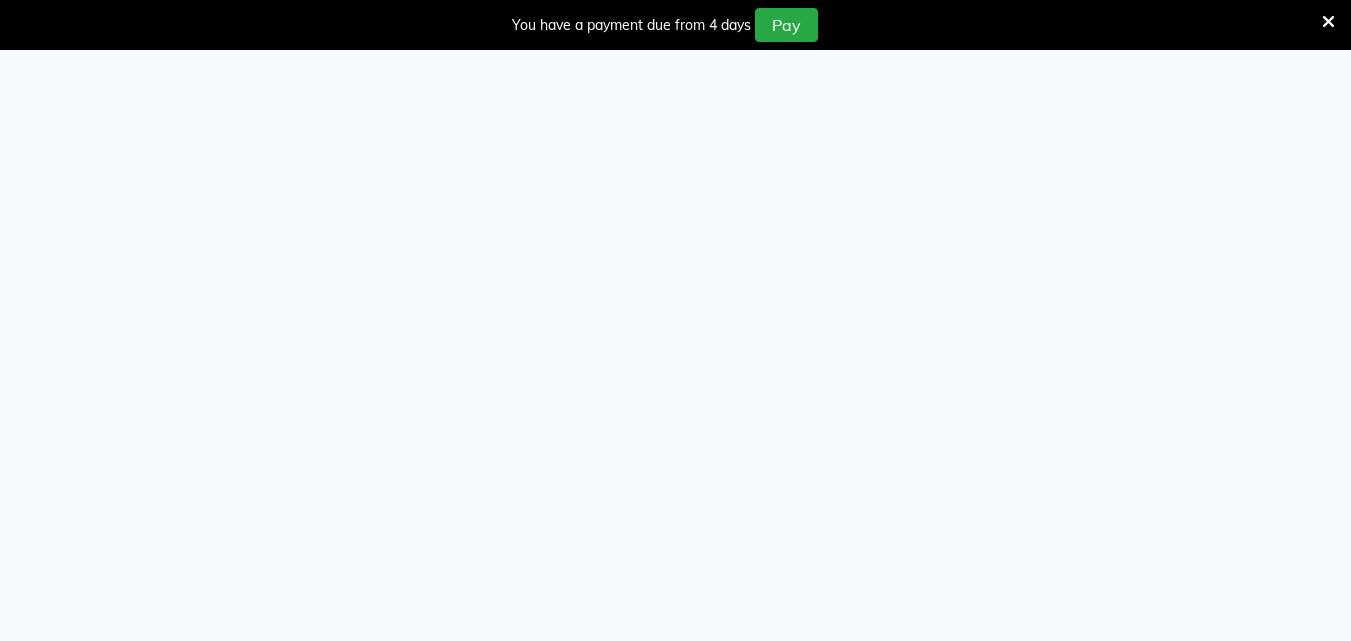 select 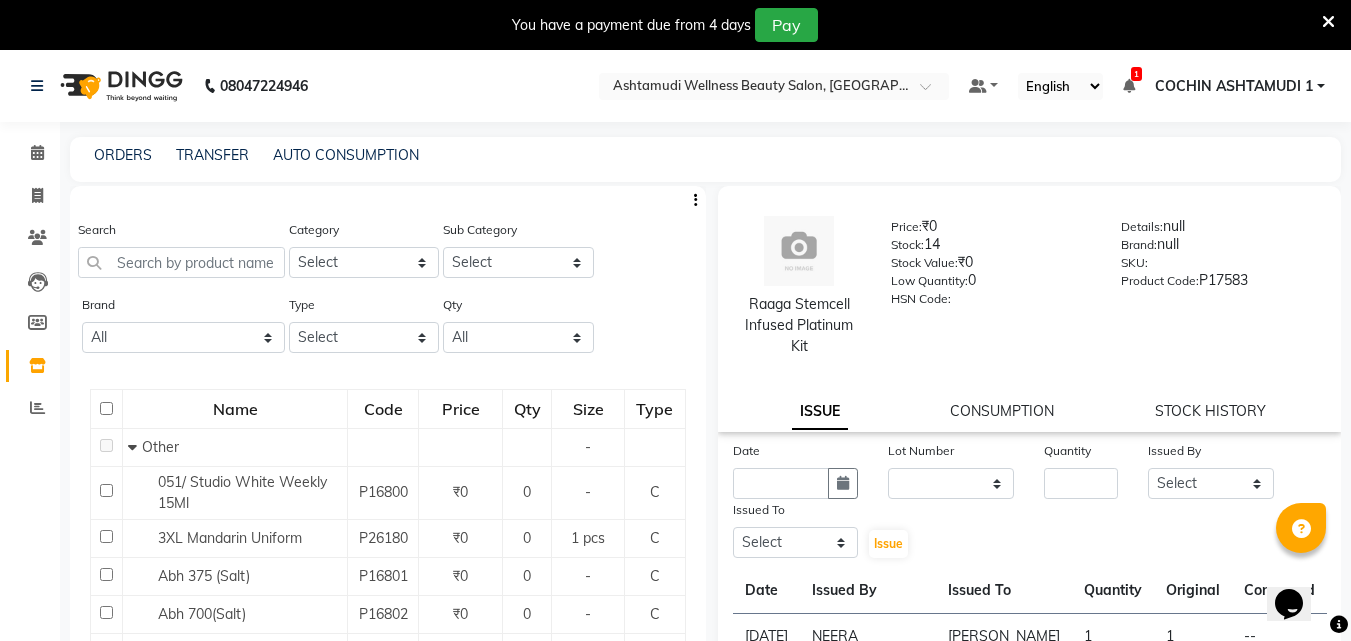 scroll, scrollTop: 0, scrollLeft: 0, axis: both 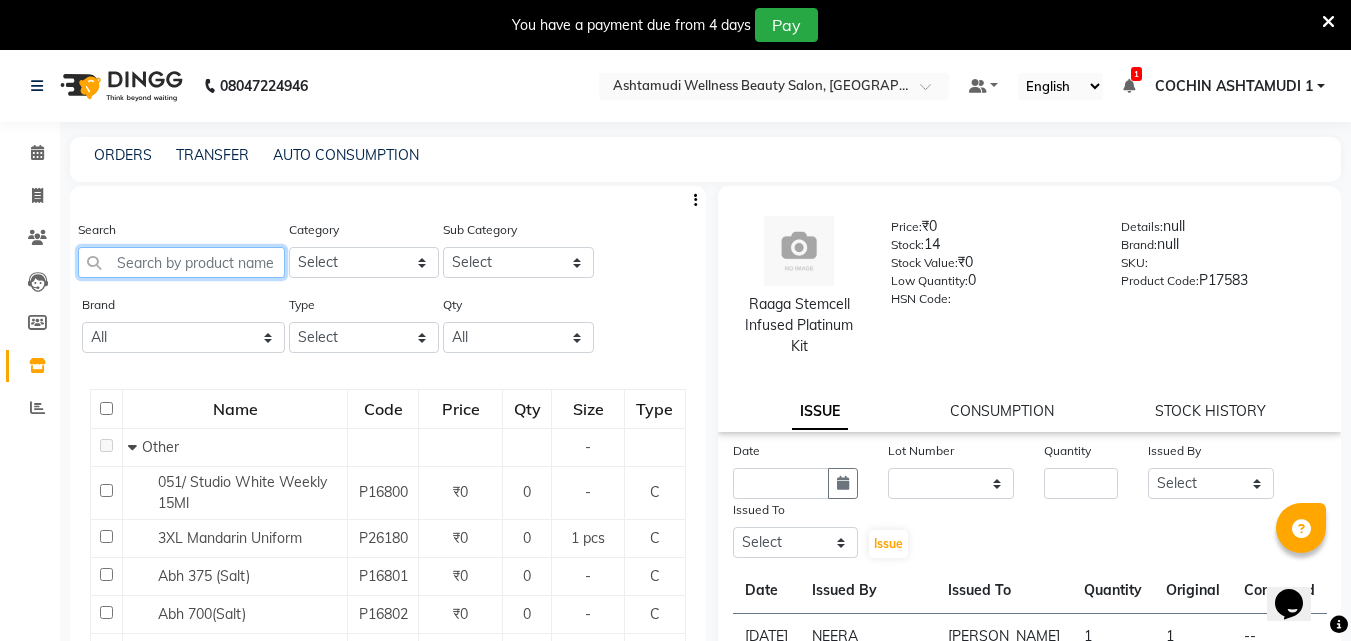 click 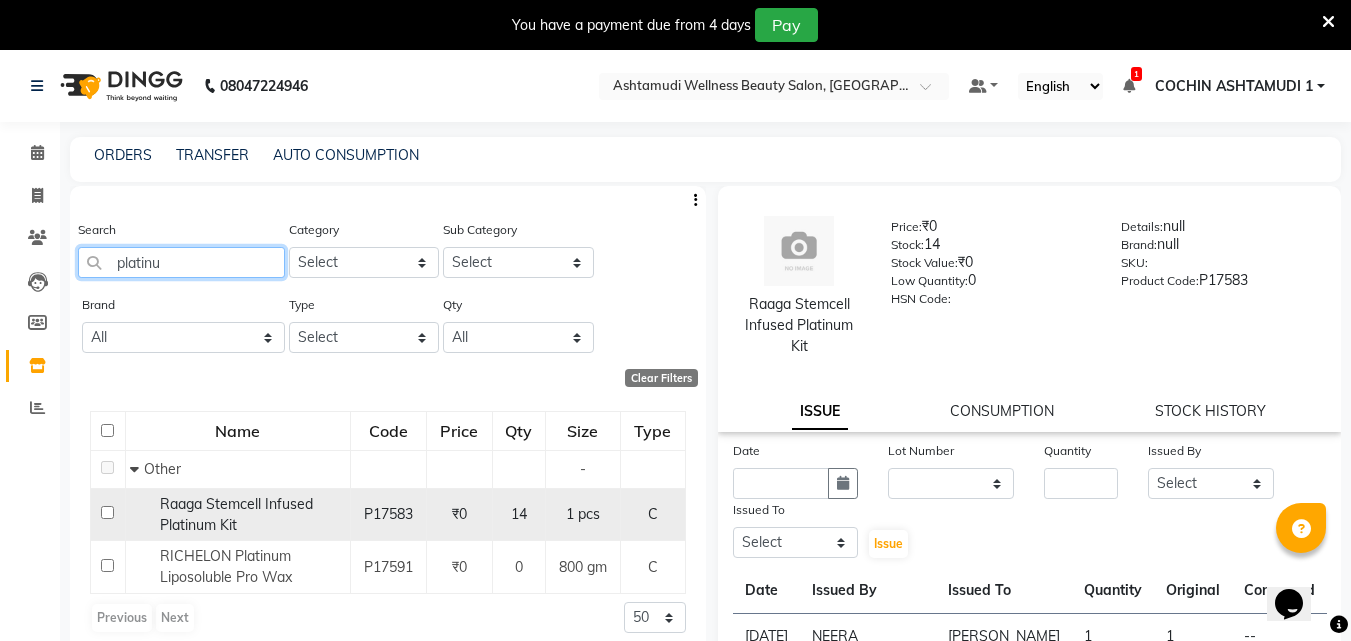 type on "platinu" 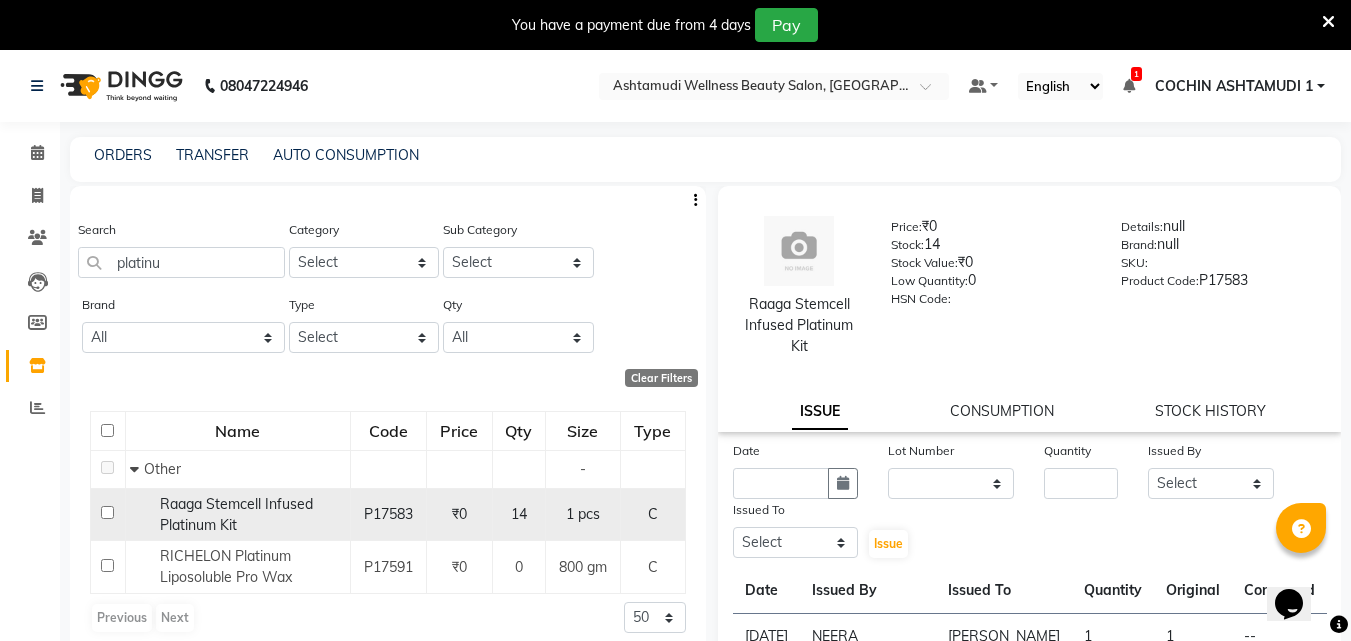 click 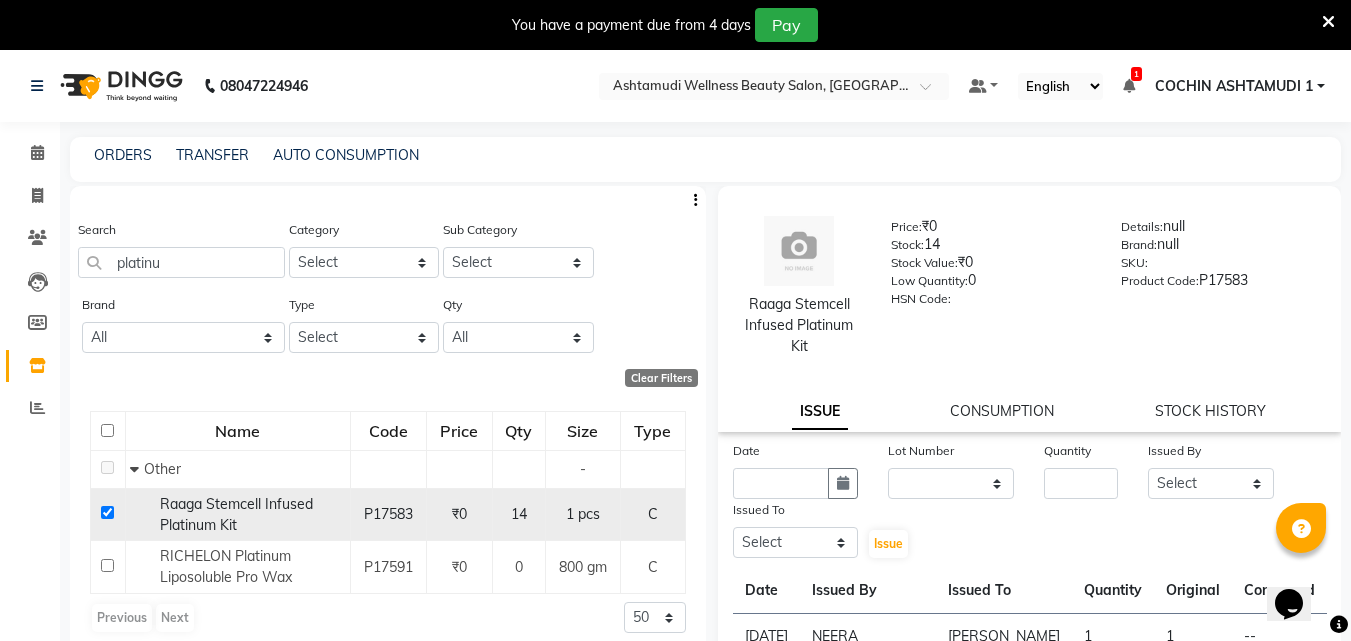 checkbox on "true" 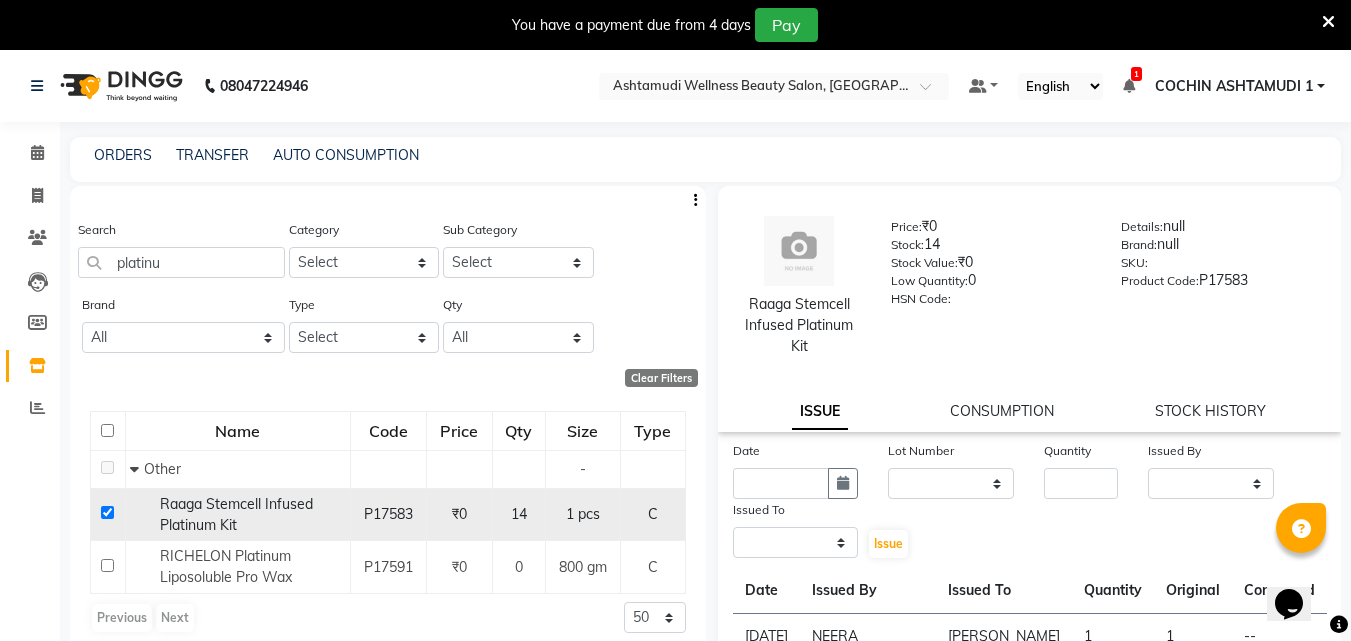 select 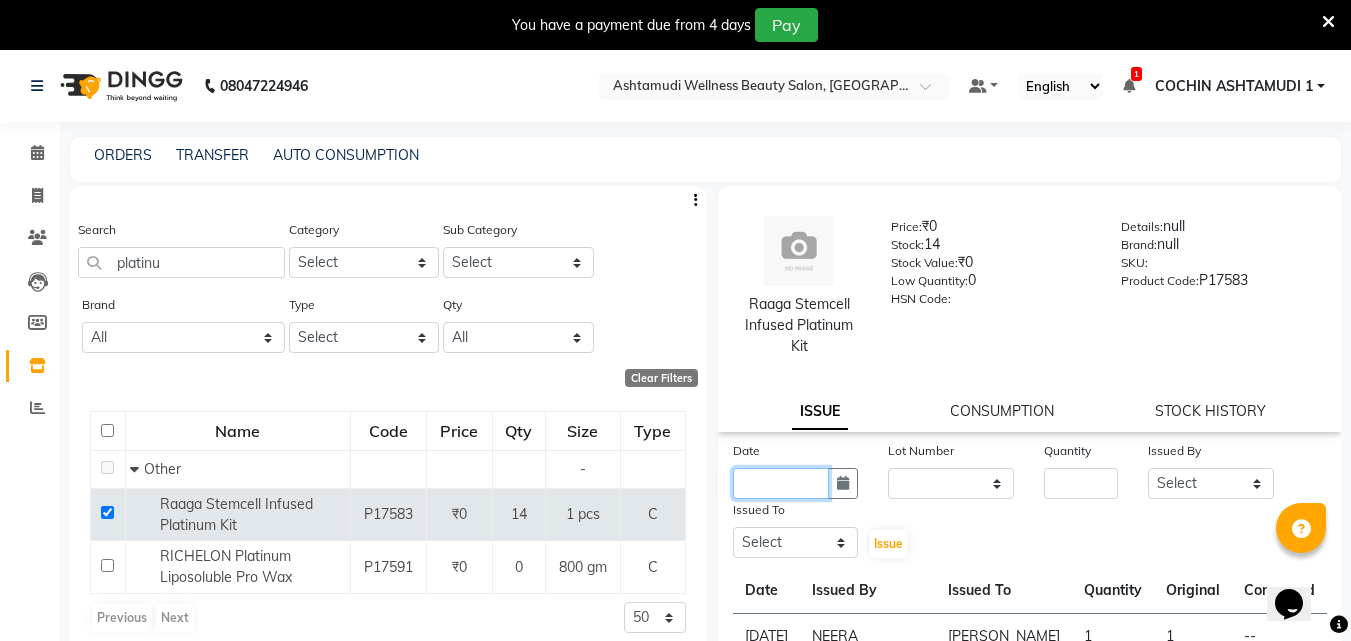 click 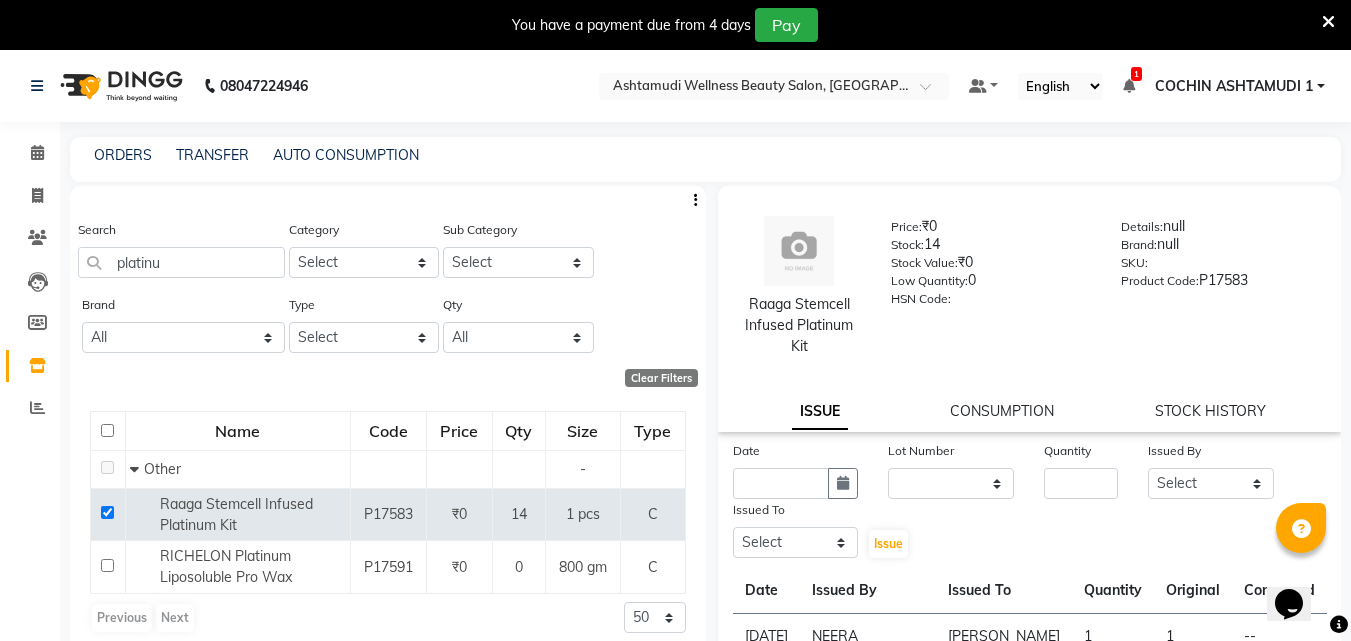 select on "7" 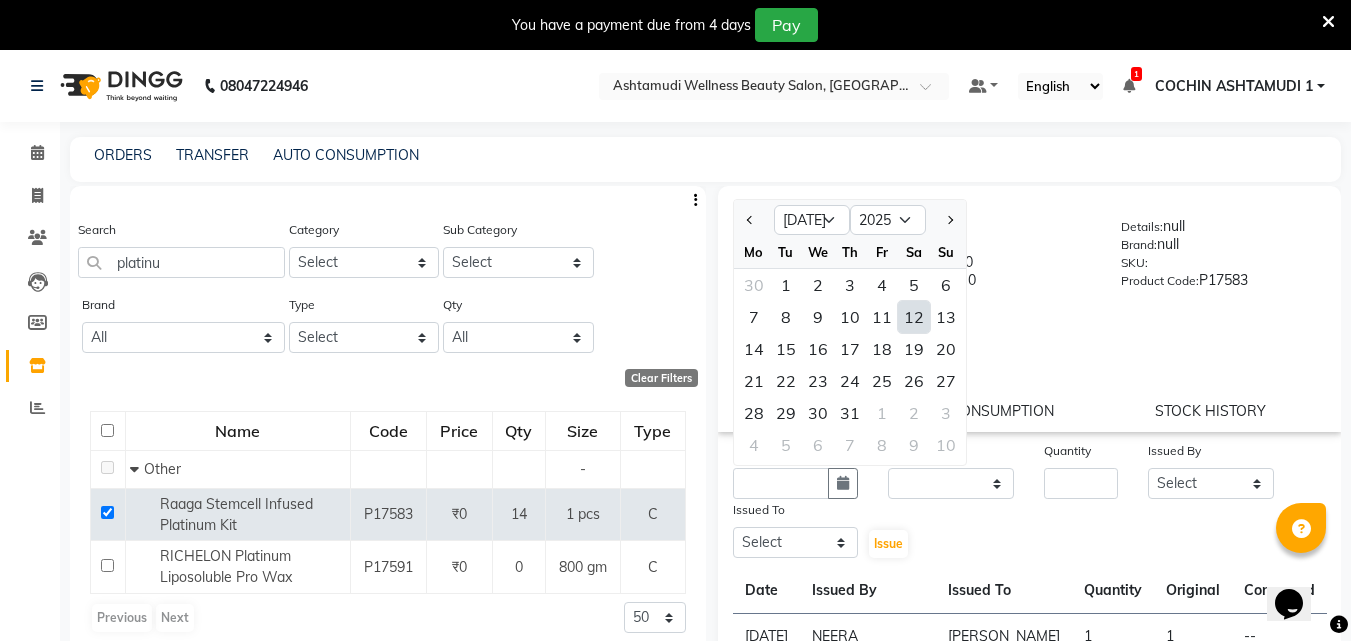 click on "12" 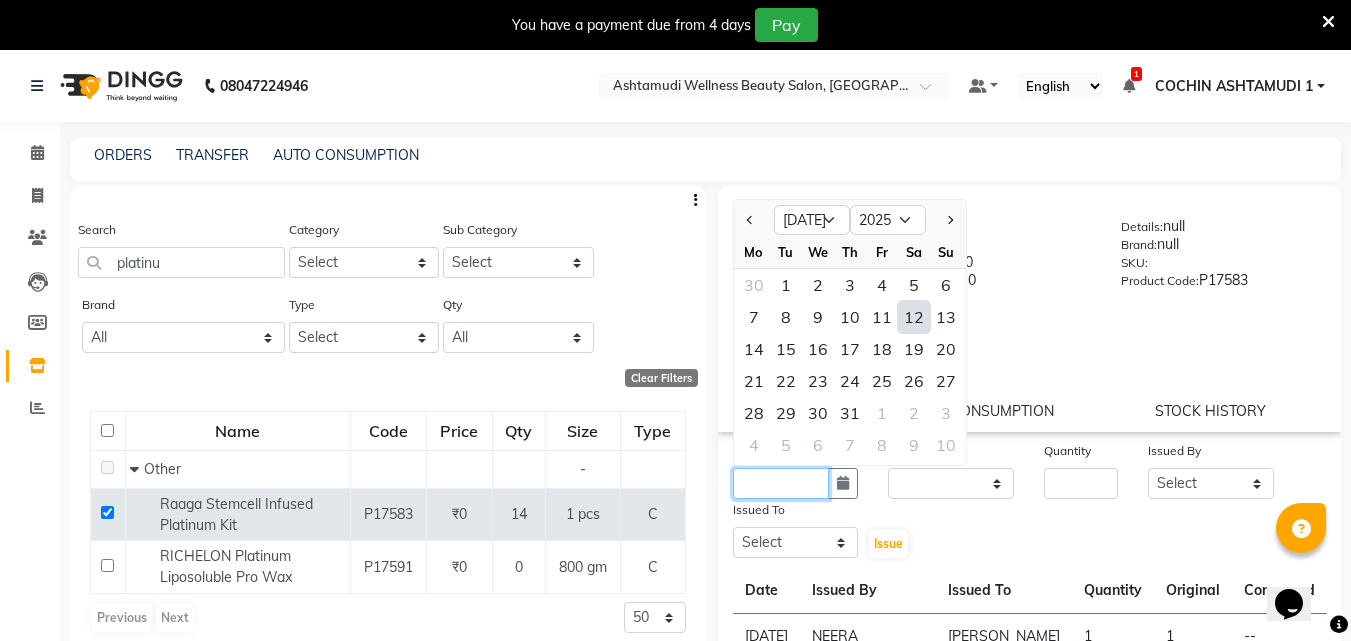 type on "12-07-2025" 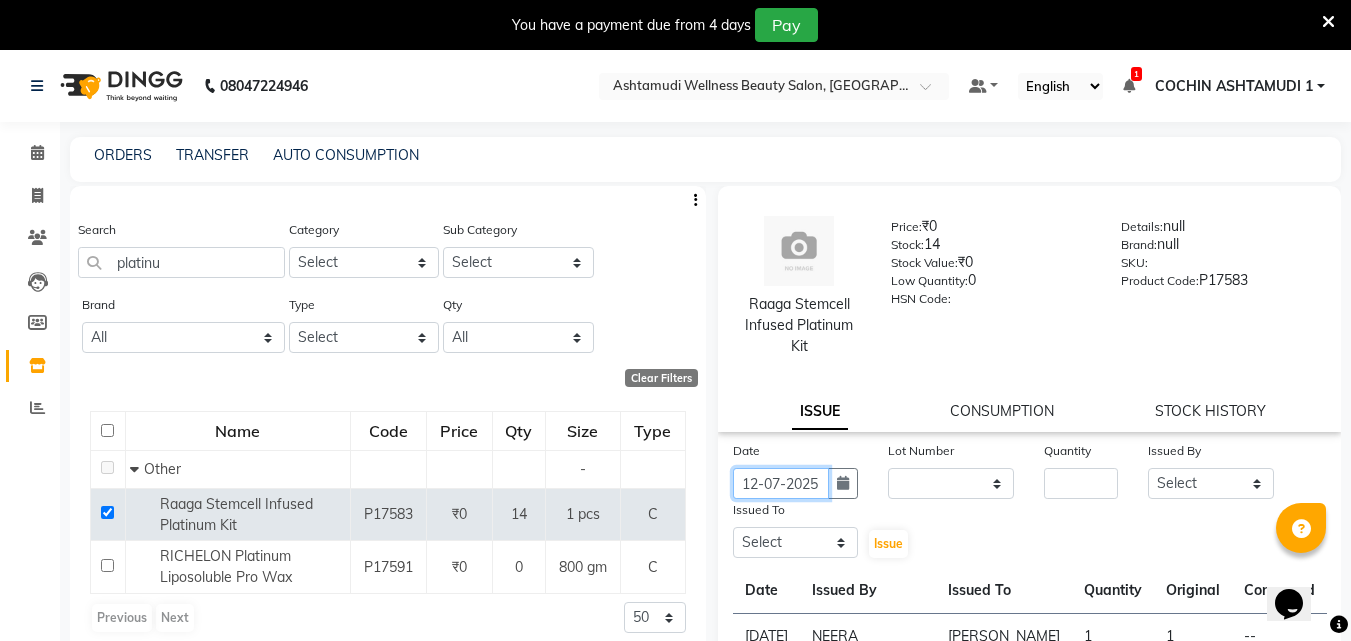 scroll, scrollTop: 0, scrollLeft: 4, axis: horizontal 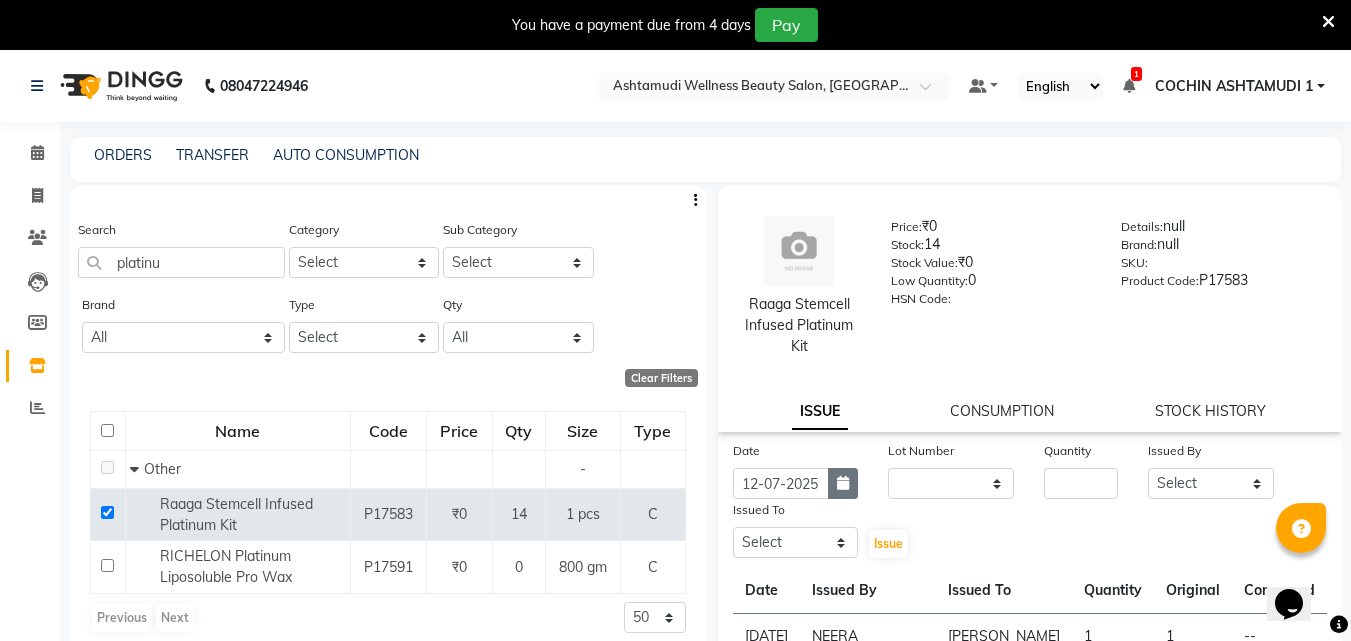 click 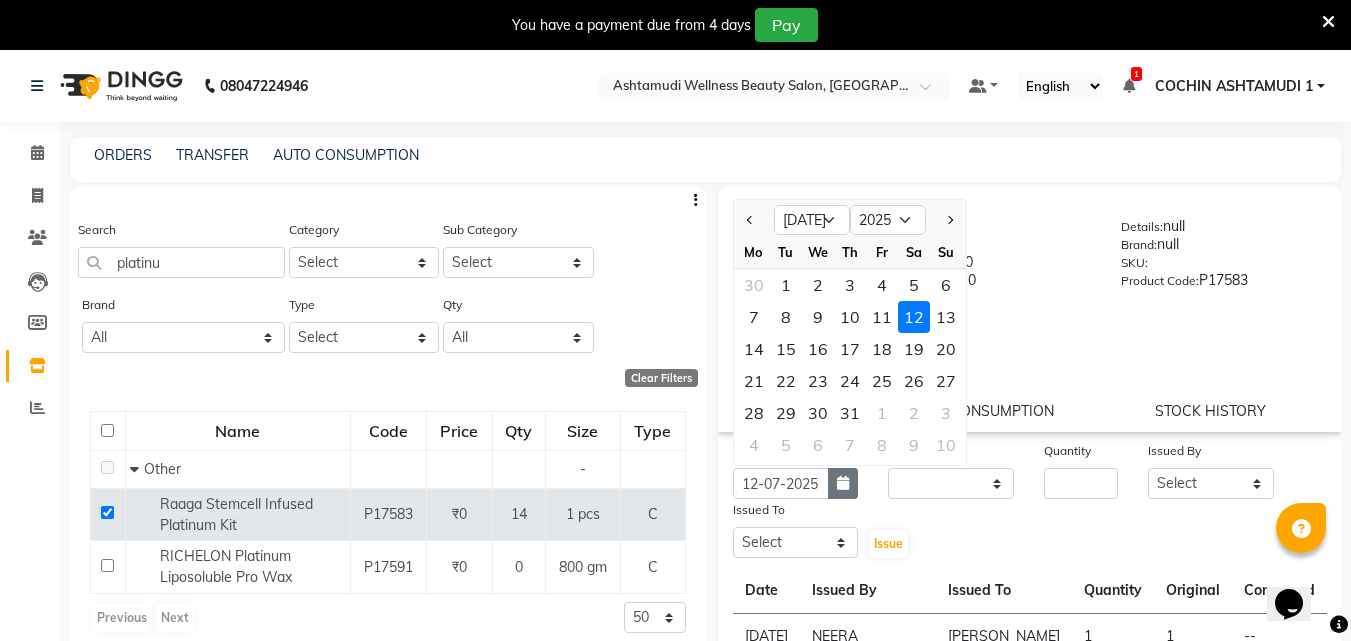scroll, scrollTop: 0, scrollLeft: 0, axis: both 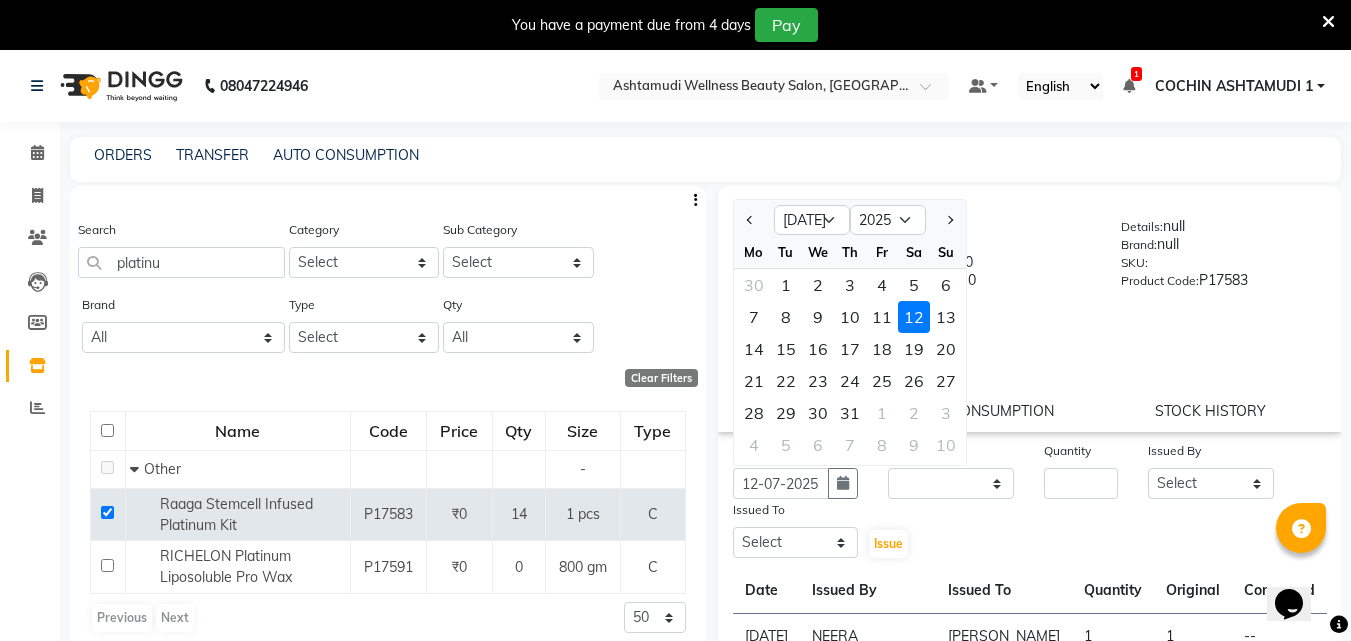 click on "12" 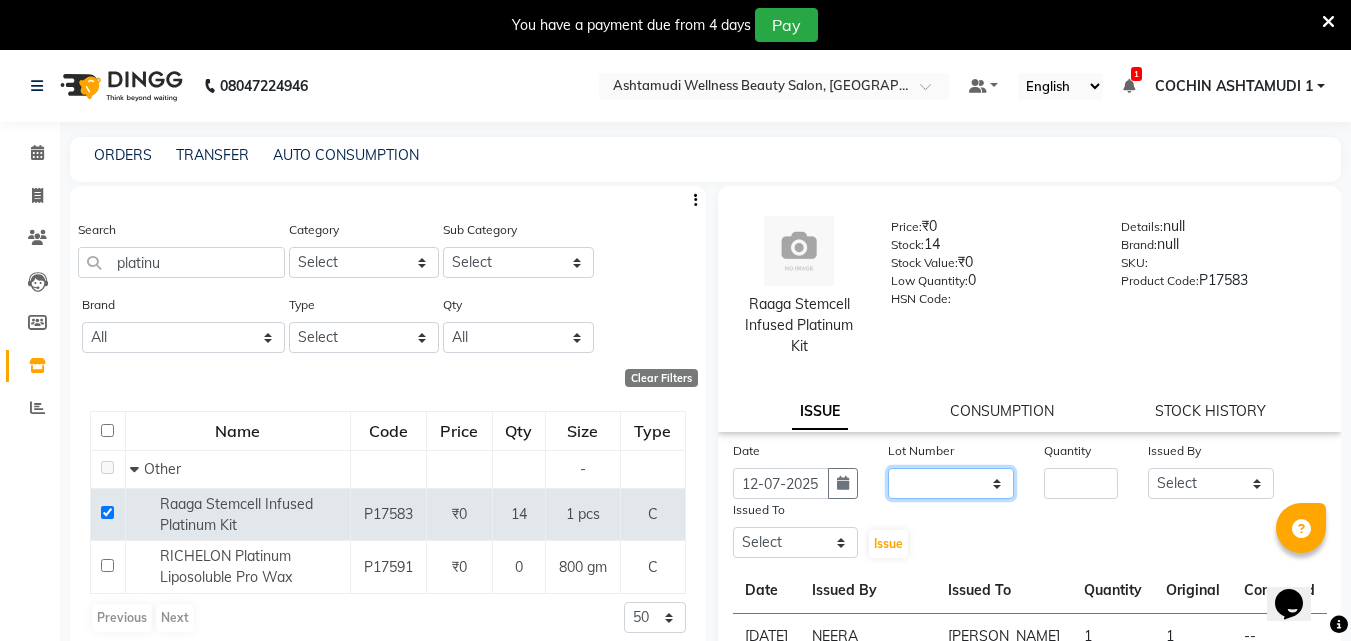 click on "None" 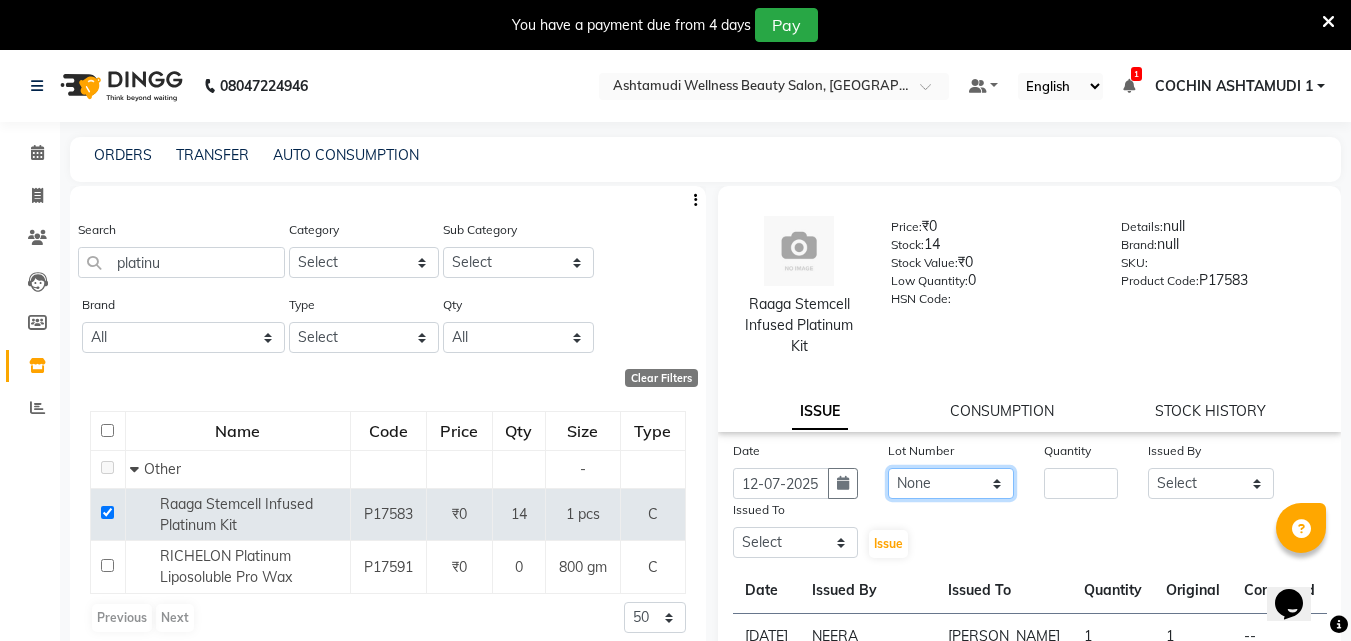 click on "None" 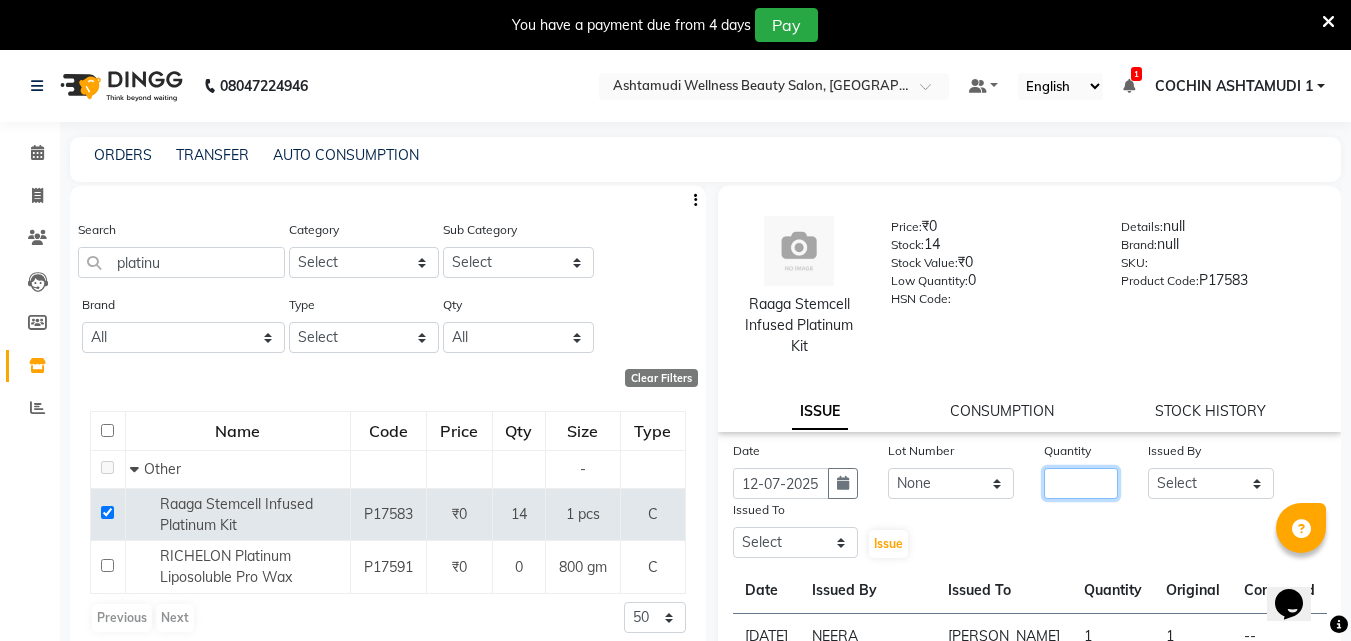 click 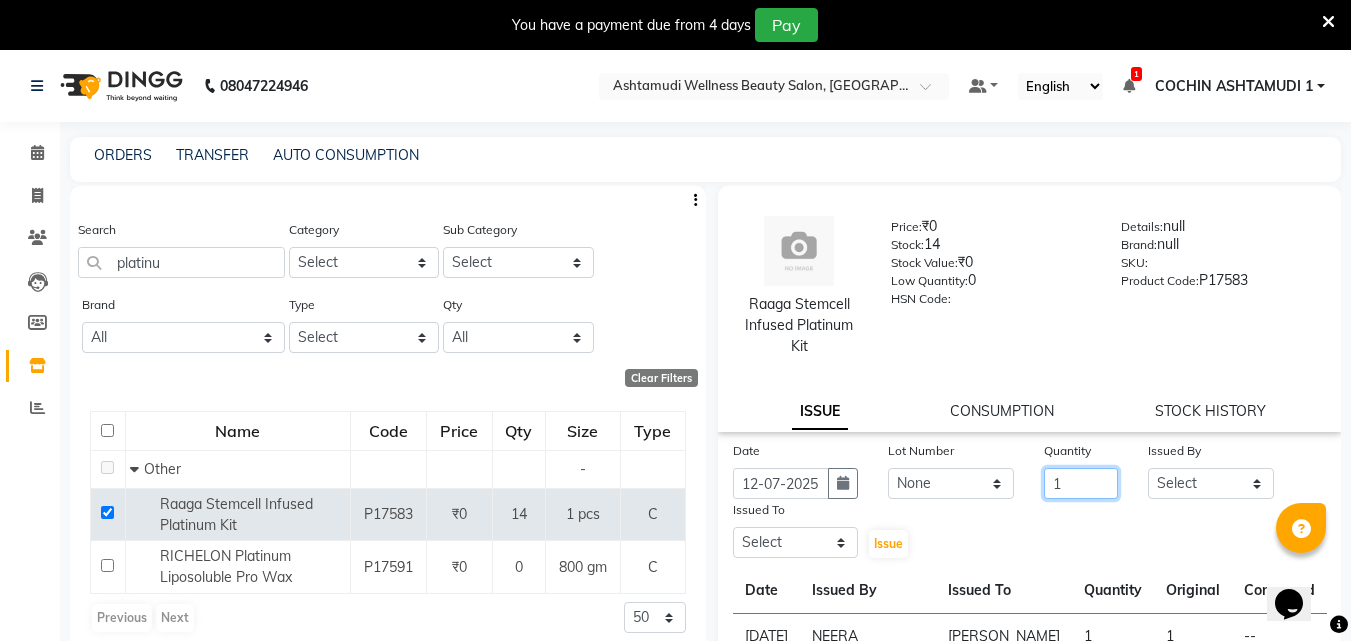 type on "1" 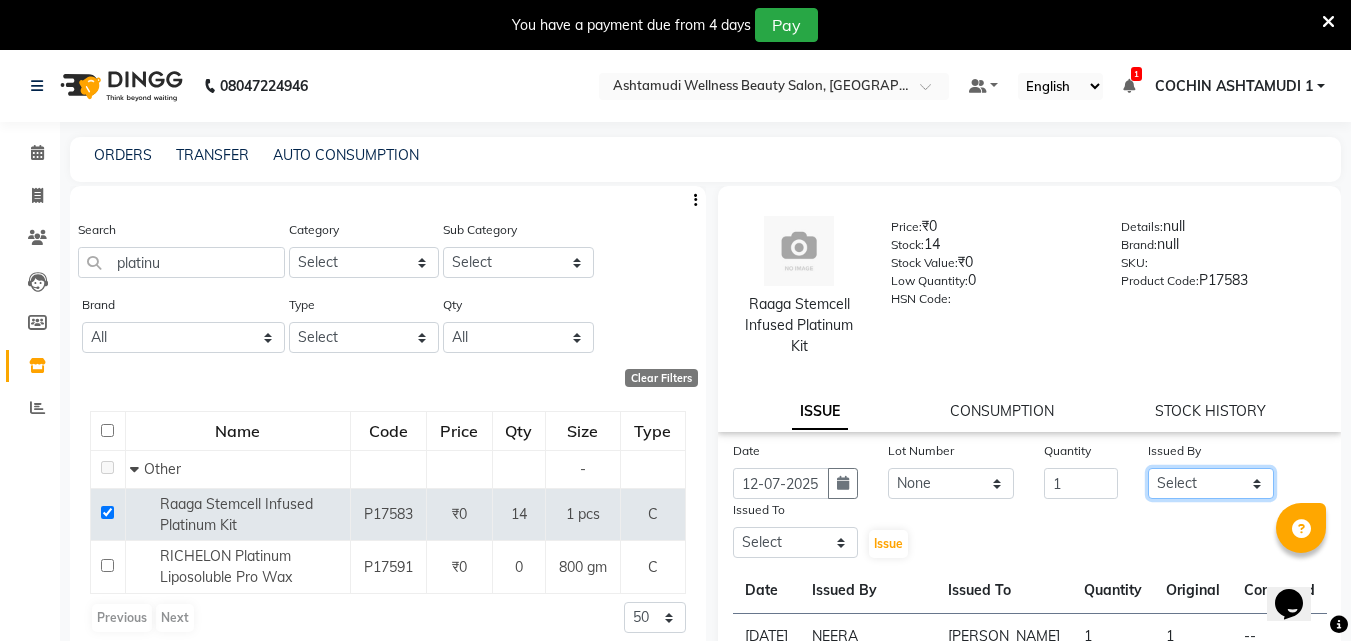 click on "Select Abhirami S Afsha [PERSON_NAME] B [PERSON_NAME] COCHIN ASHTAMUDI Danish [PERSON_NAME] [PERSON_NAME] [PERSON_NAME] [PERSON_NAME] Priyanka [PERSON_NAME]  [PERSON_NAME] Rani RASIYA  [PERSON_NAME] Savez" 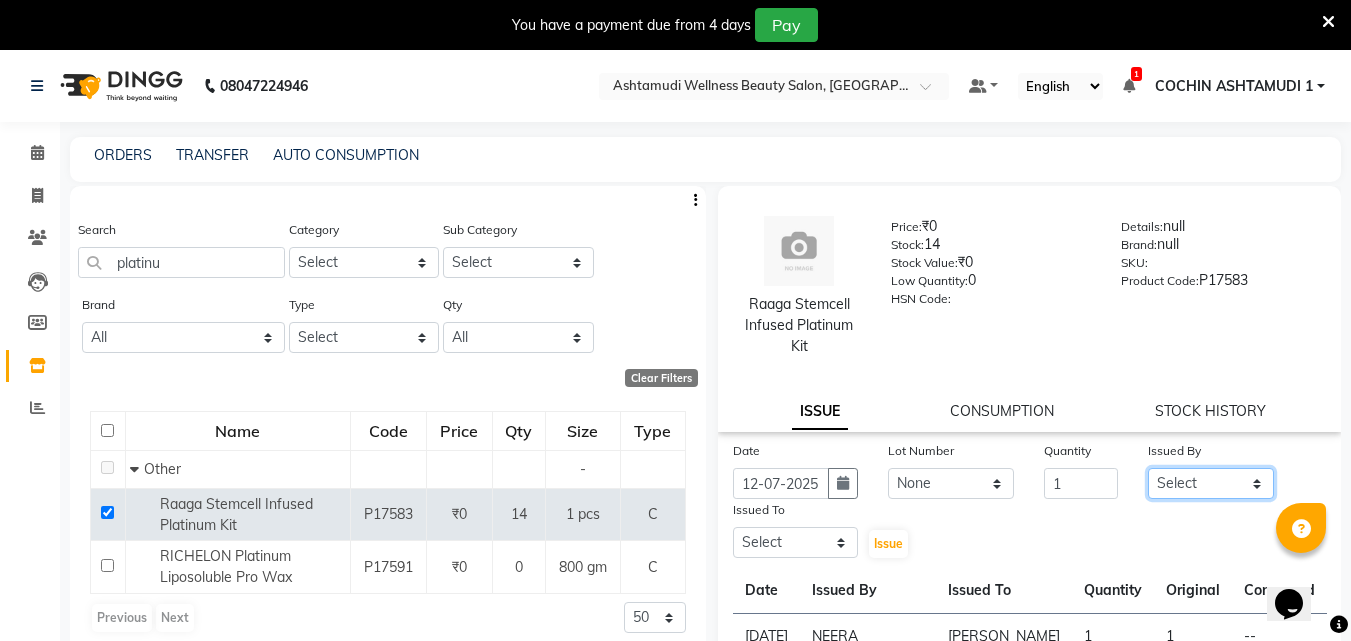 select on "44402" 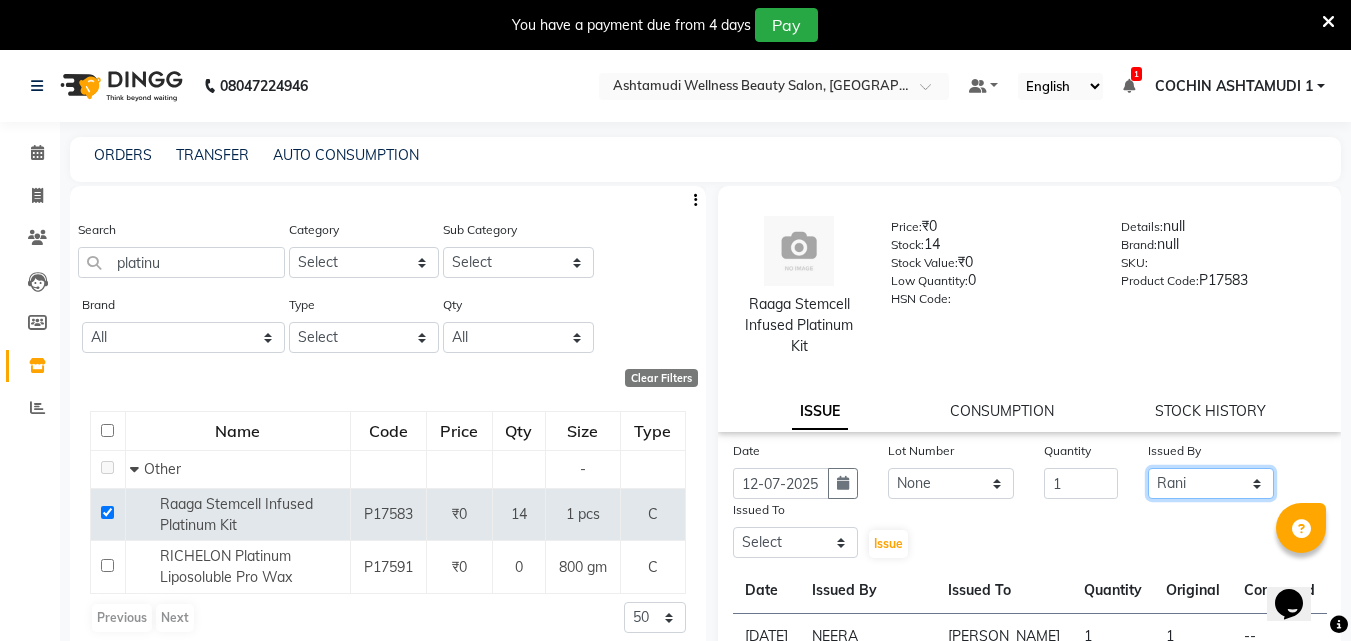 click on "Select Abhirami S Afsha [PERSON_NAME] B [PERSON_NAME] COCHIN ASHTAMUDI Danish [PERSON_NAME] [PERSON_NAME] [PERSON_NAME] [PERSON_NAME] Priyanka [PERSON_NAME]  [PERSON_NAME] Rani RASIYA  [PERSON_NAME] Savez" 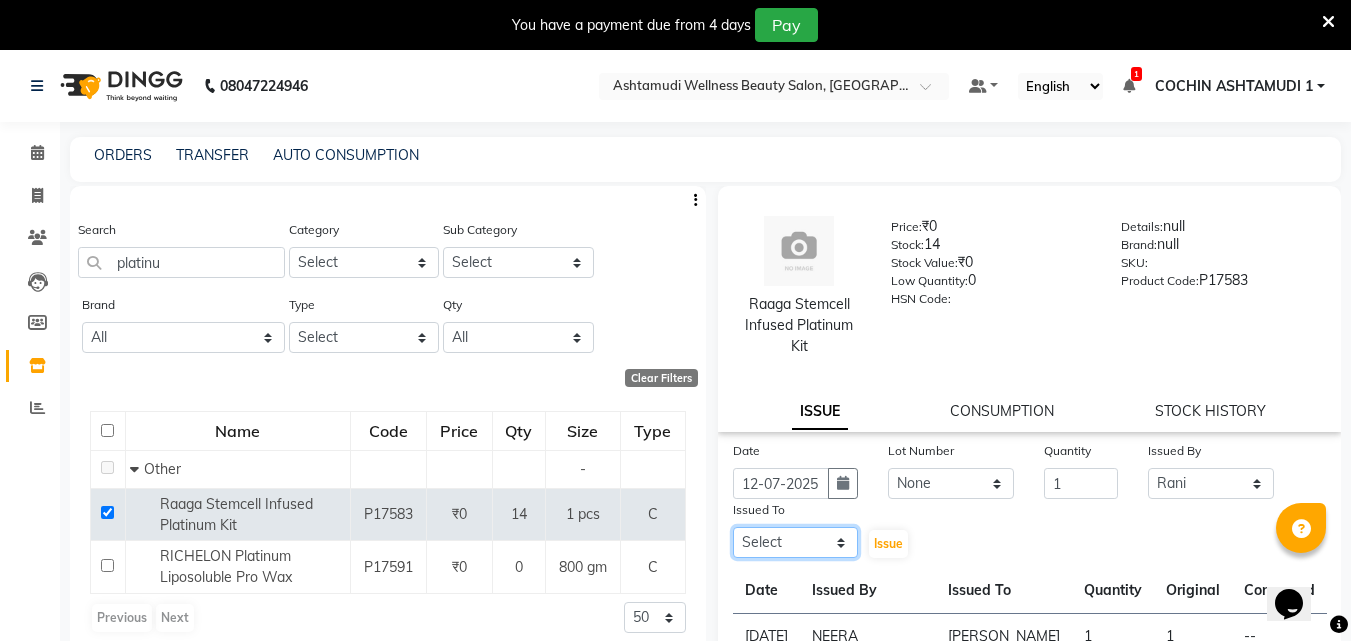 click on "Select Abhirami S Afsha [PERSON_NAME] B [PERSON_NAME] COCHIN ASHTAMUDI Danish [PERSON_NAME] [PERSON_NAME] [PERSON_NAME] [PERSON_NAME] Priyanka [PERSON_NAME]  [PERSON_NAME] Rani RASIYA  [PERSON_NAME] Savez" 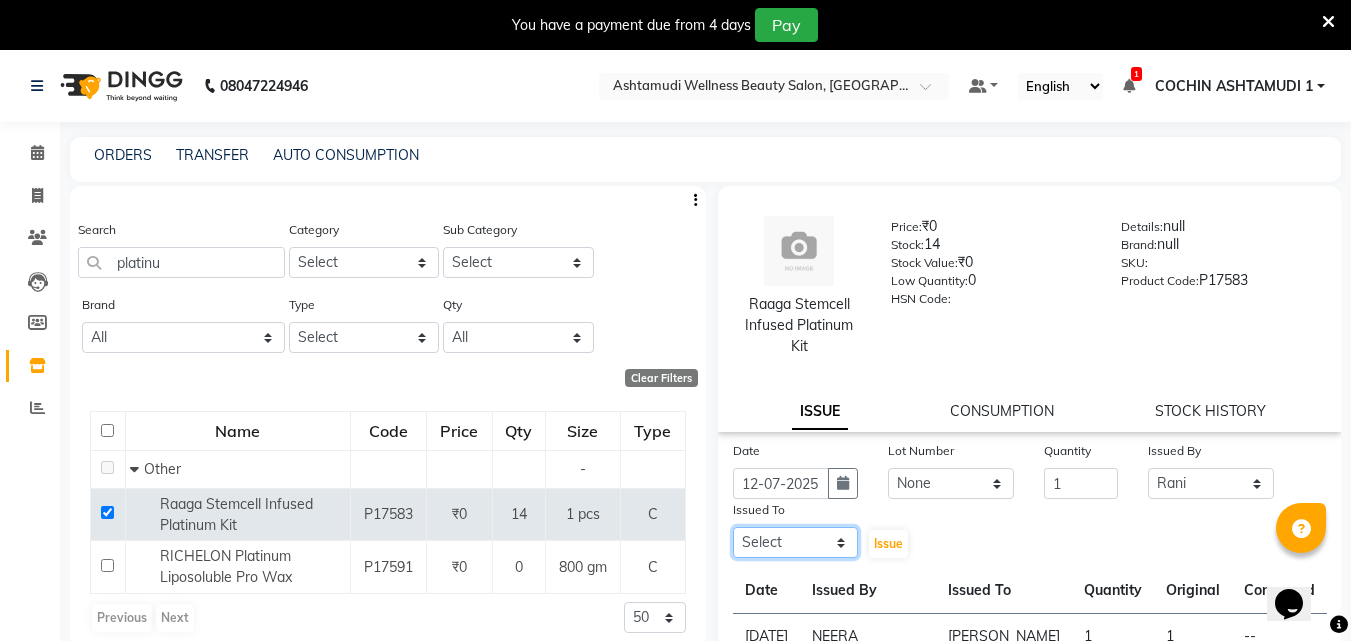 select on "77500" 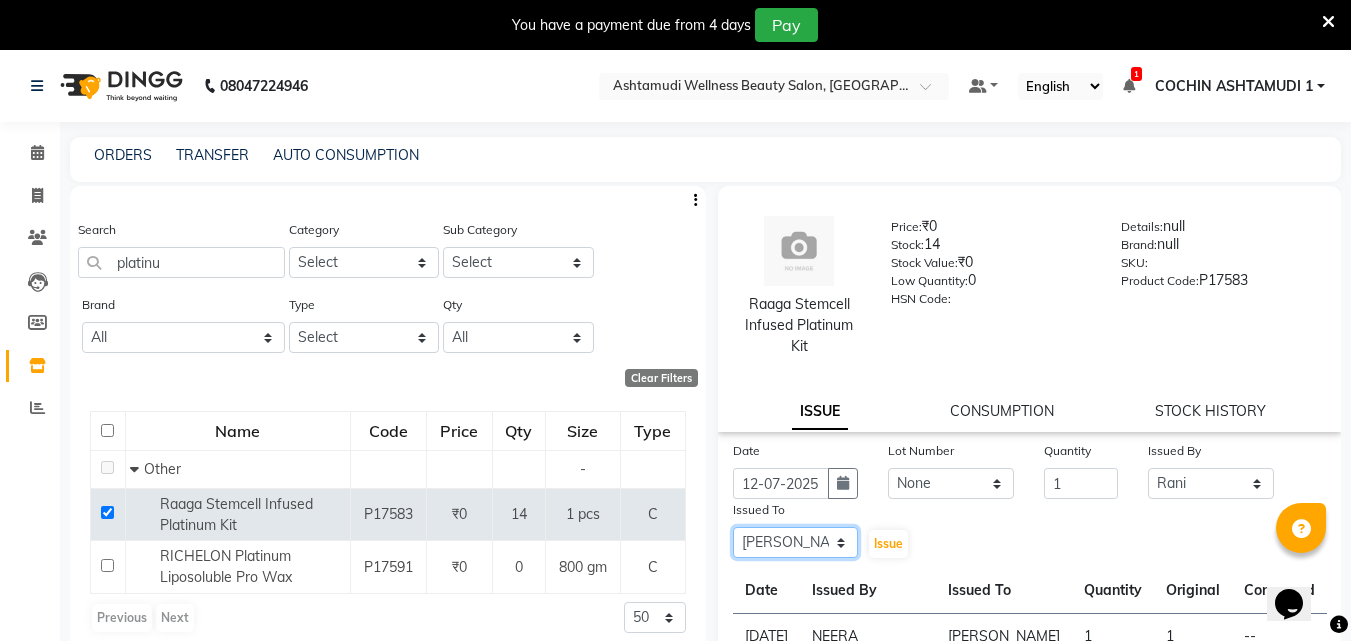 click on "Select Abhirami S Afsha [PERSON_NAME] B [PERSON_NAME] COCHIN ASHTAMUDI Danish [PERSON_NAME] [PERSON_NAME] [PERSON_NAME] [PERSON_NAME] Priyanka [PERSON_NAME]  [PERSON_NAME] Rani RASIYA  [PERSON_NAME] Savez" 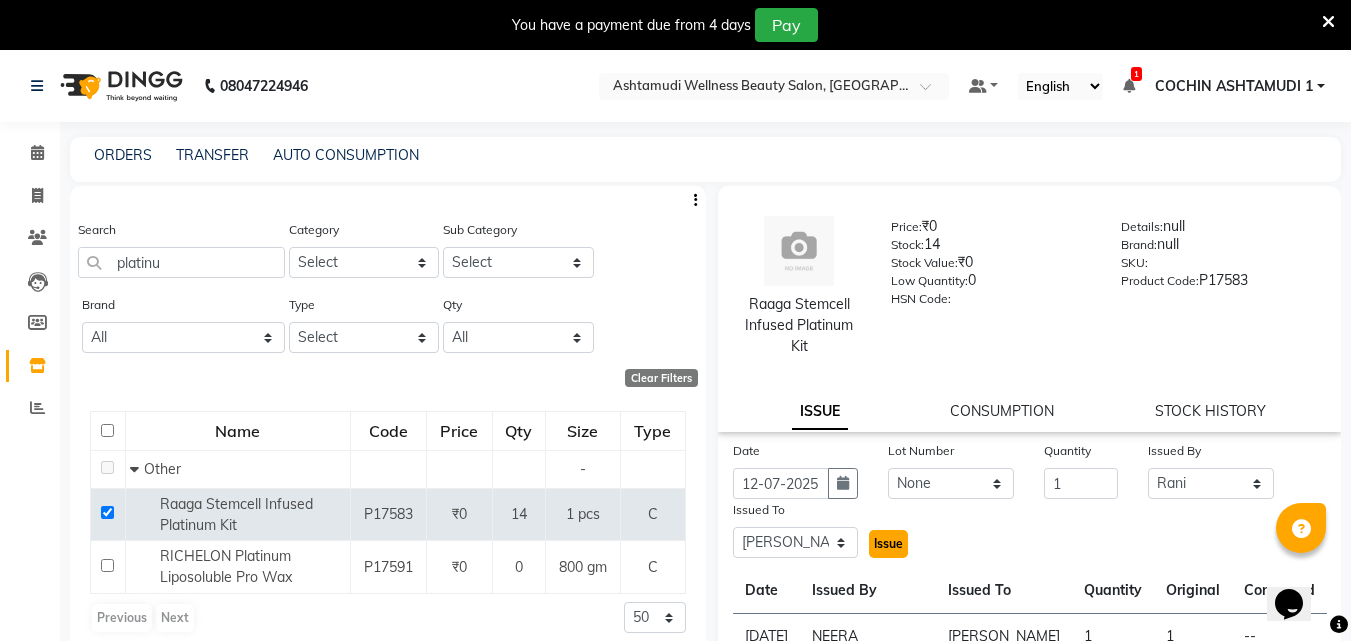 click on "Issue" 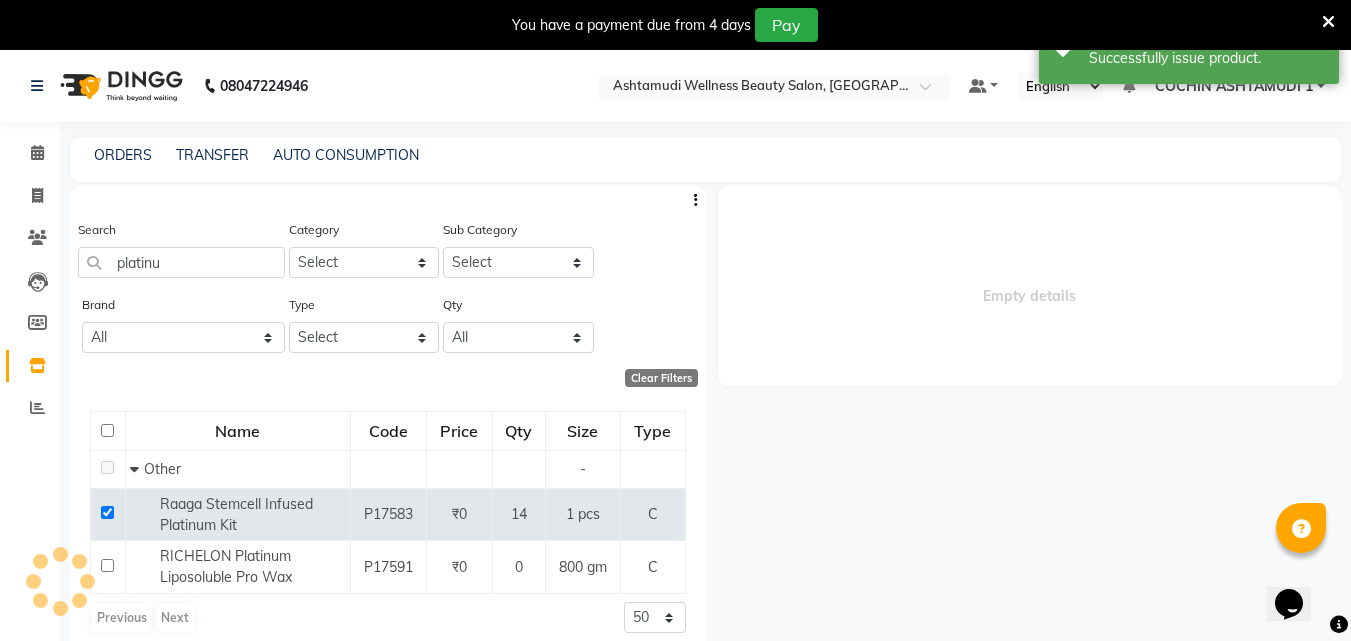 select 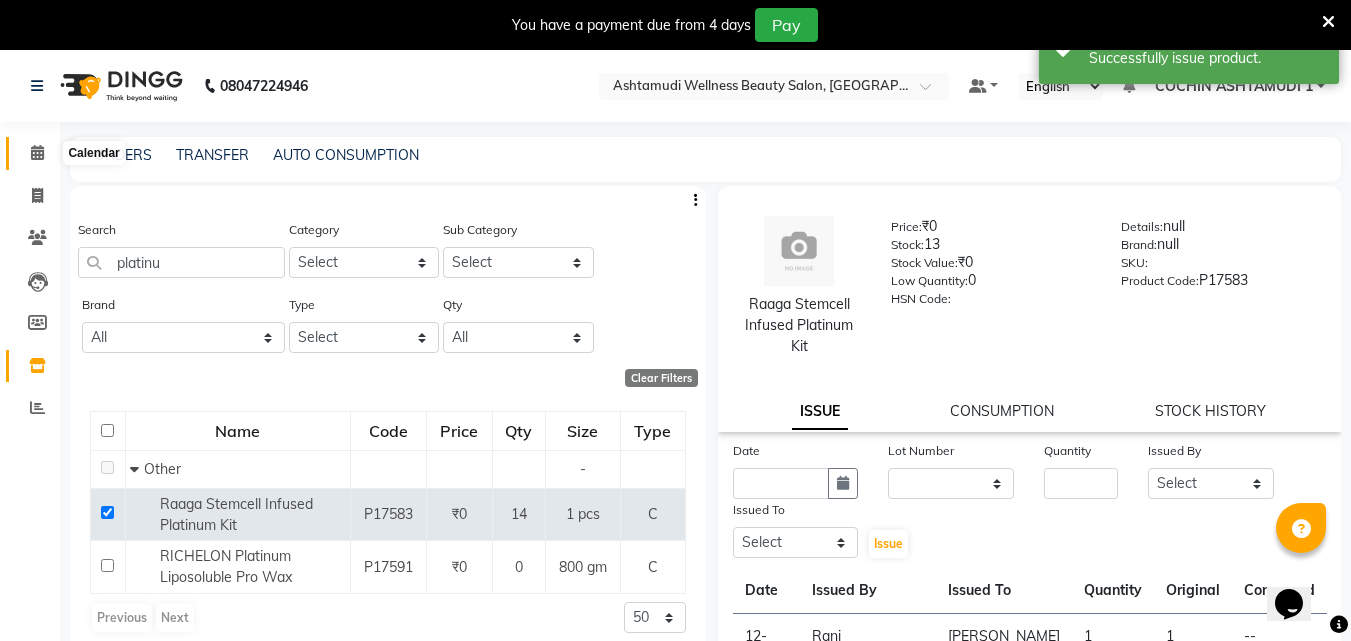 click 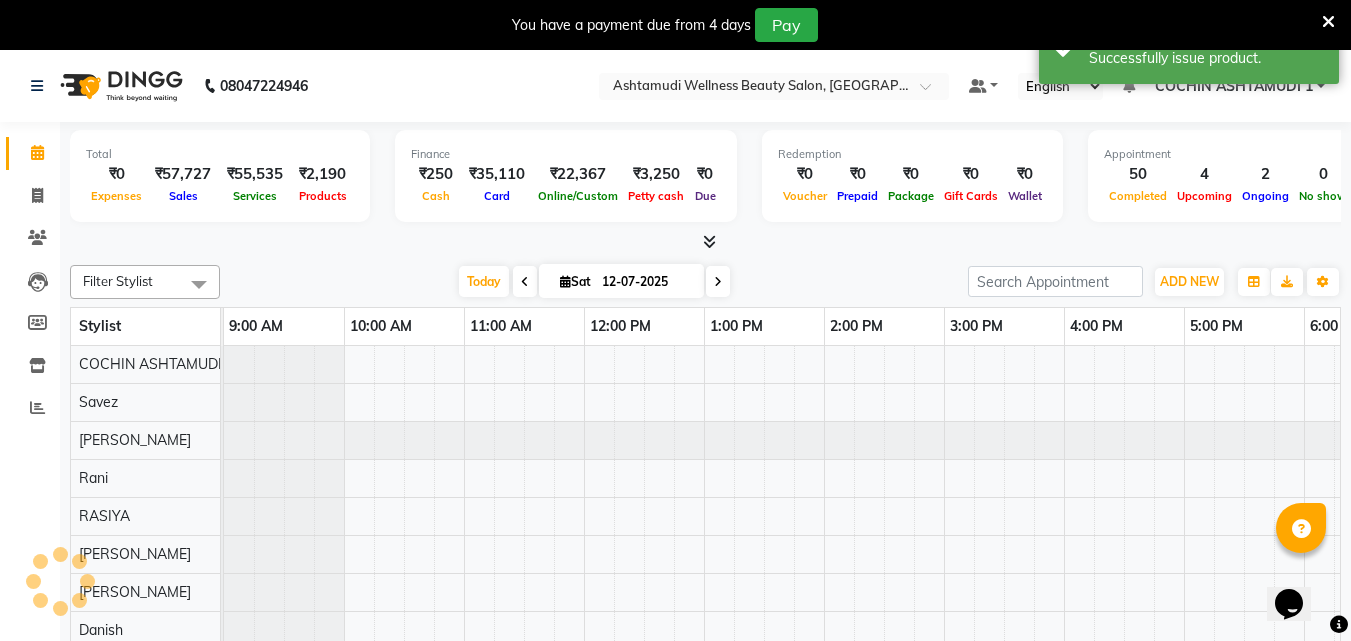 scroll, scrollTop: 0, scrollLeft: 0, axis: both 